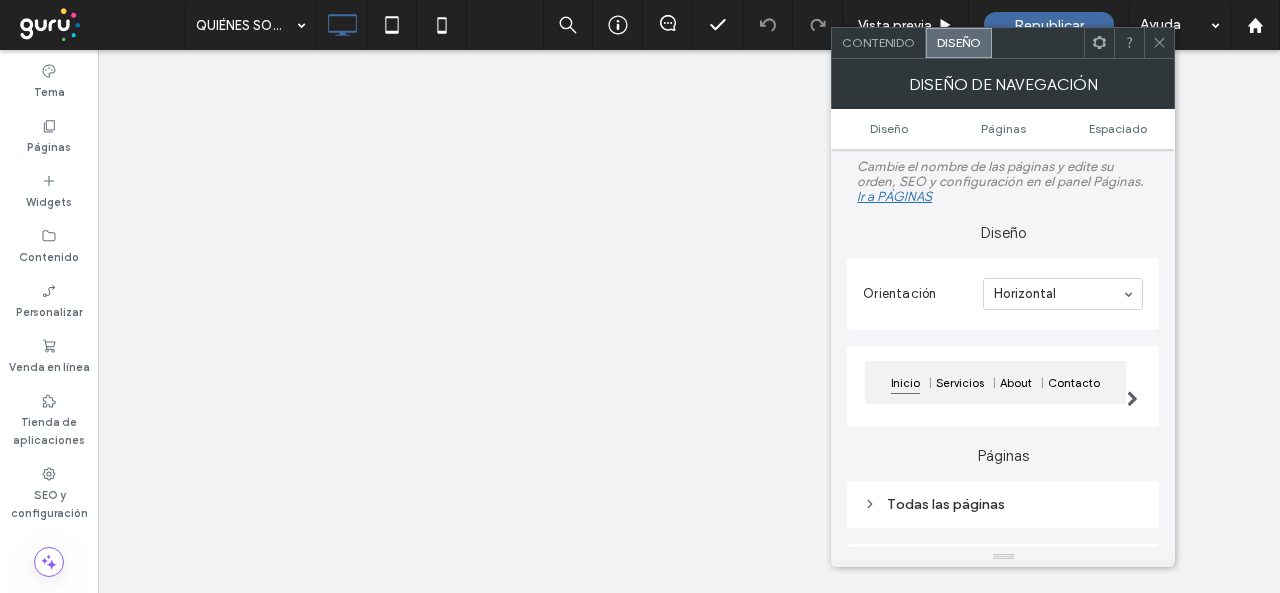 scroll, scrollTop: 0, scrollLeft: 0, axis: both 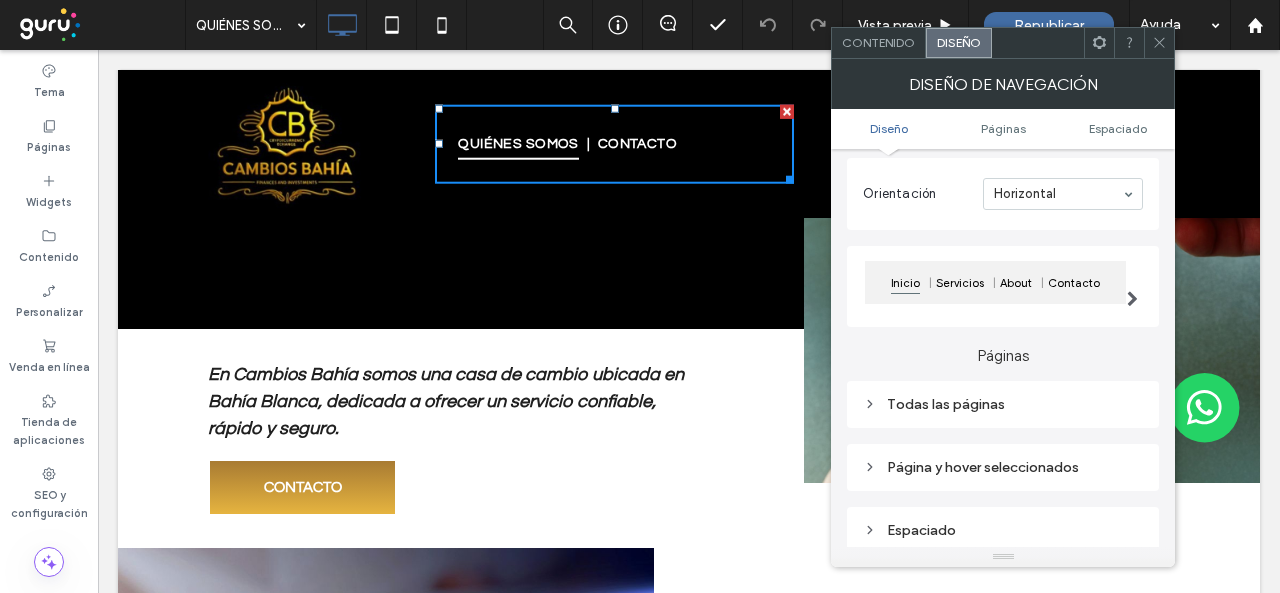 click on "Todas las páginas" at bounding box center [1003, 404] 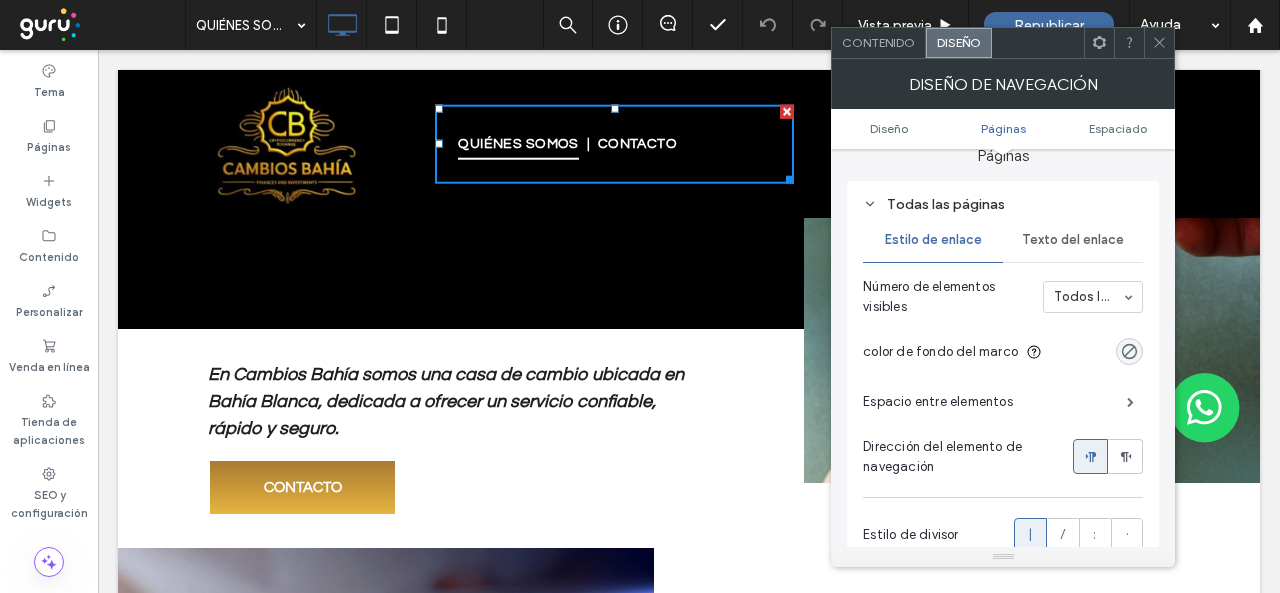 scroll, scrollTop: 400, scrollLeft: 0, axis: vertical 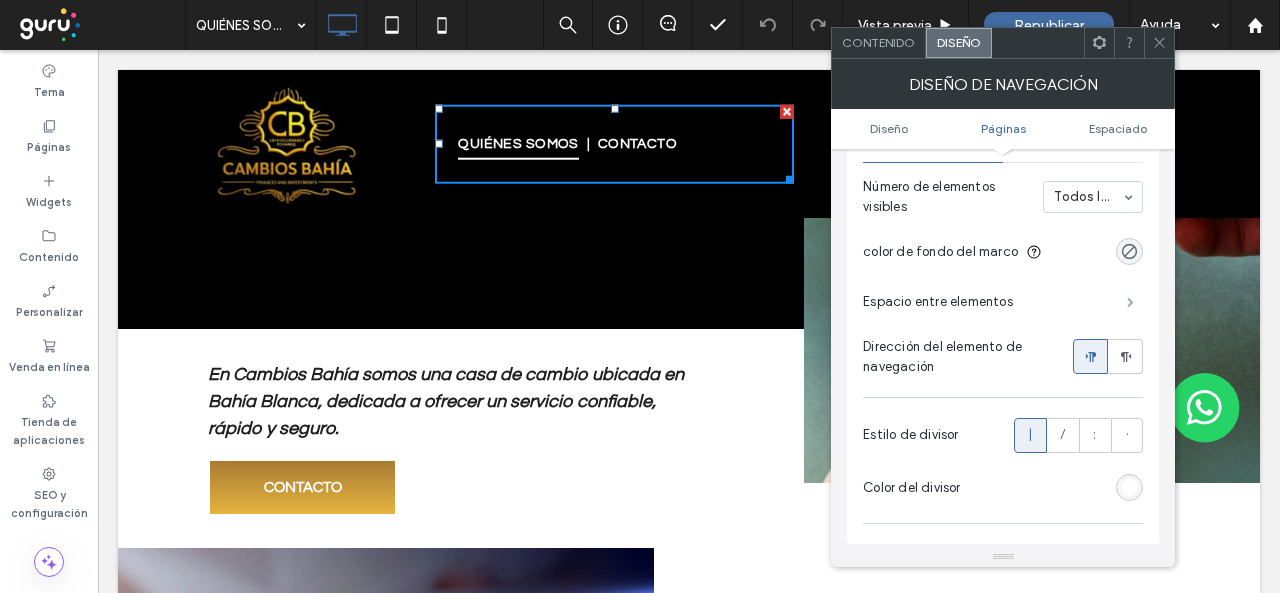 click at bounding box center (1130, 302) 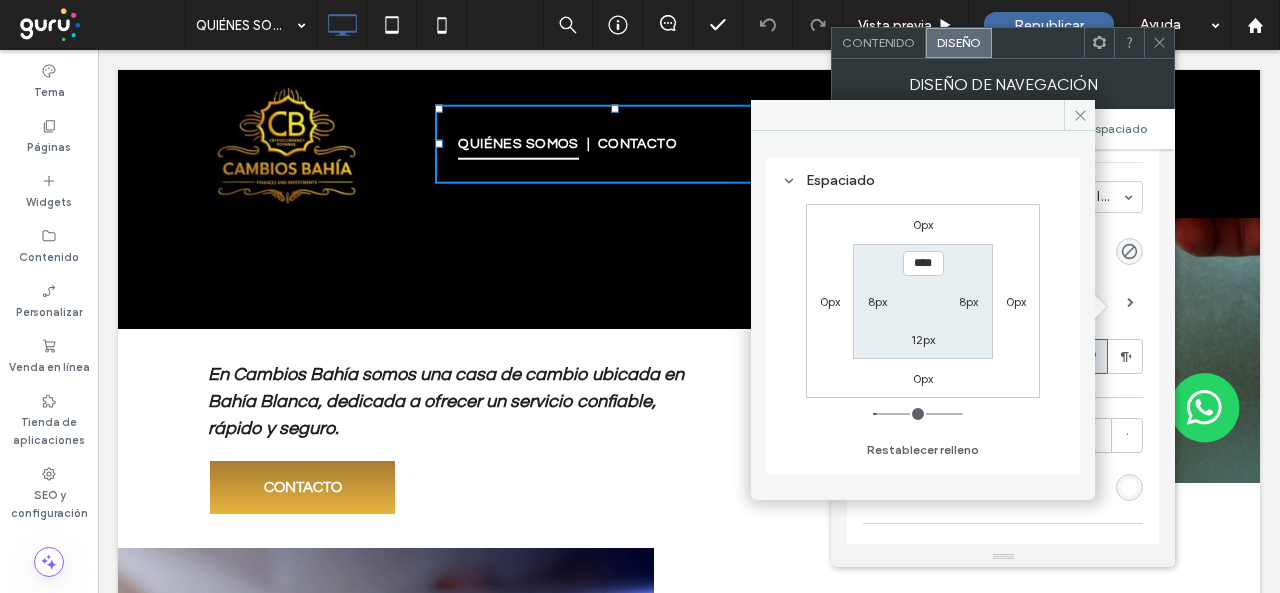 click on "8px" at bounding box center (878, 301) 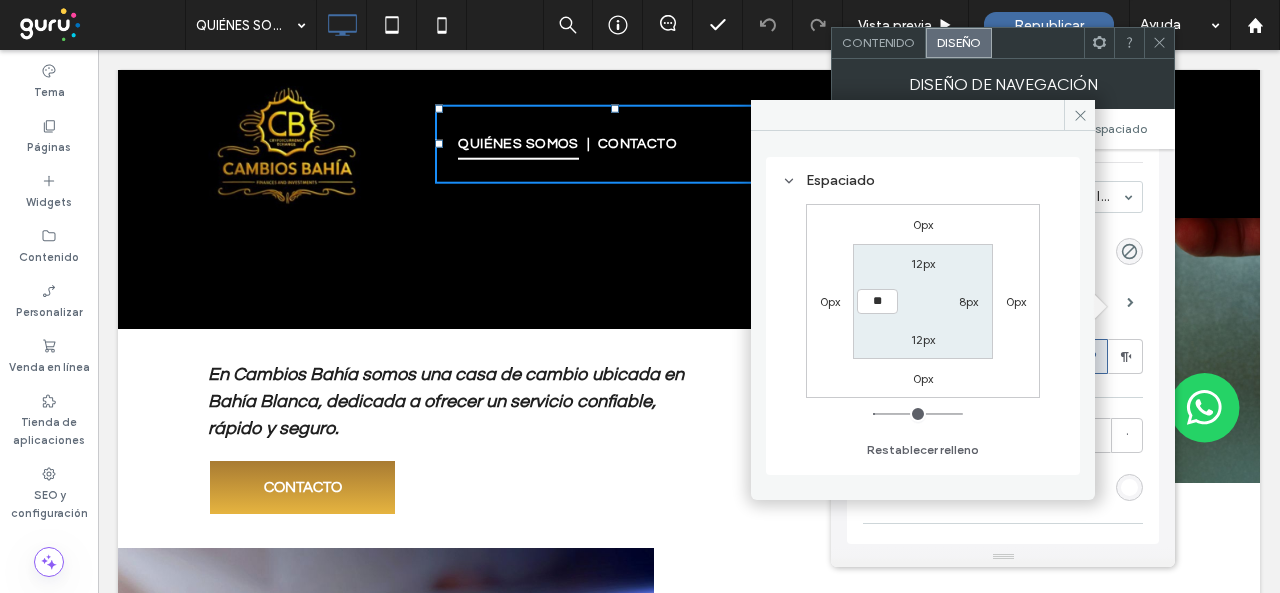 type on "**" 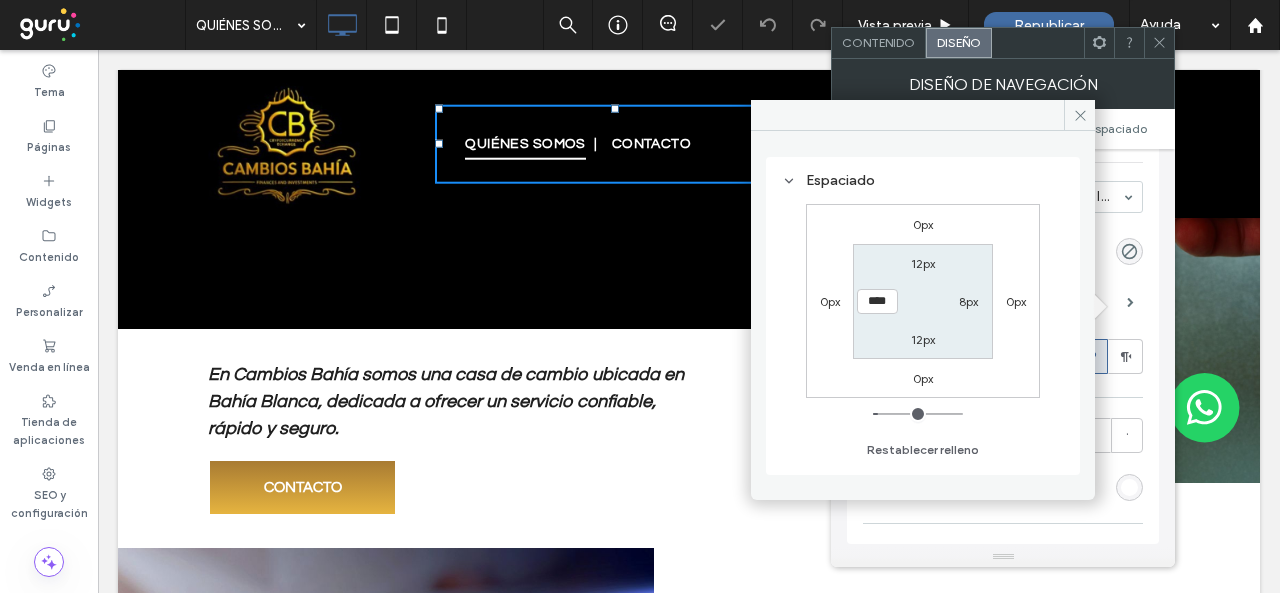 click on "8px" at bounding box center [969, 301] 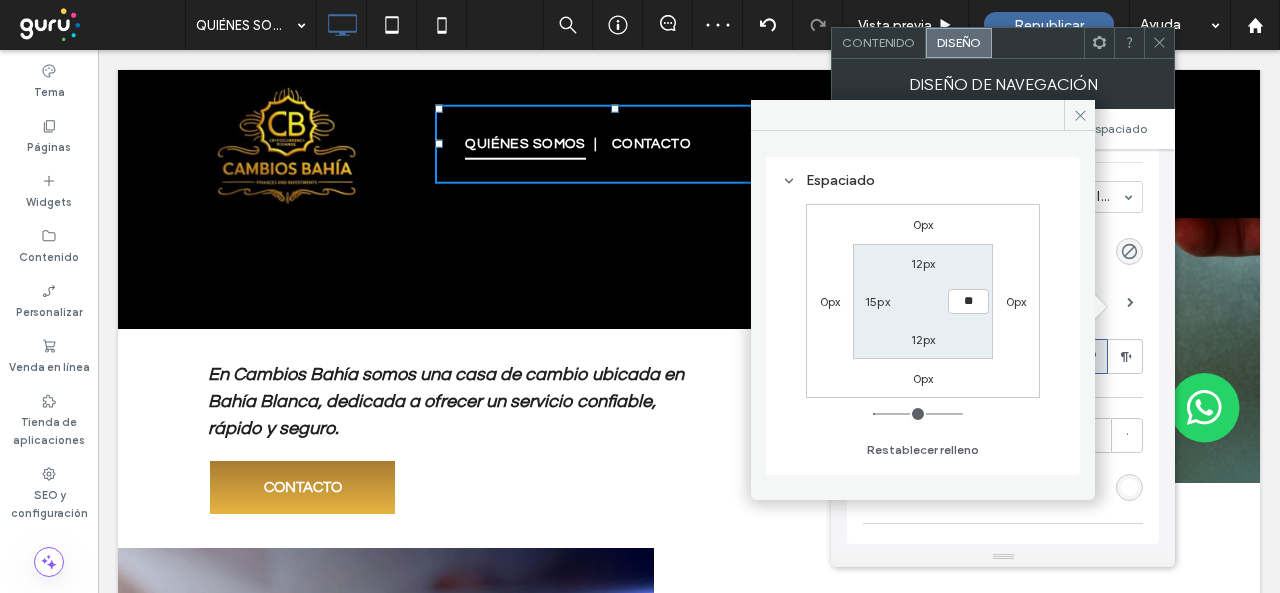 type on "**" 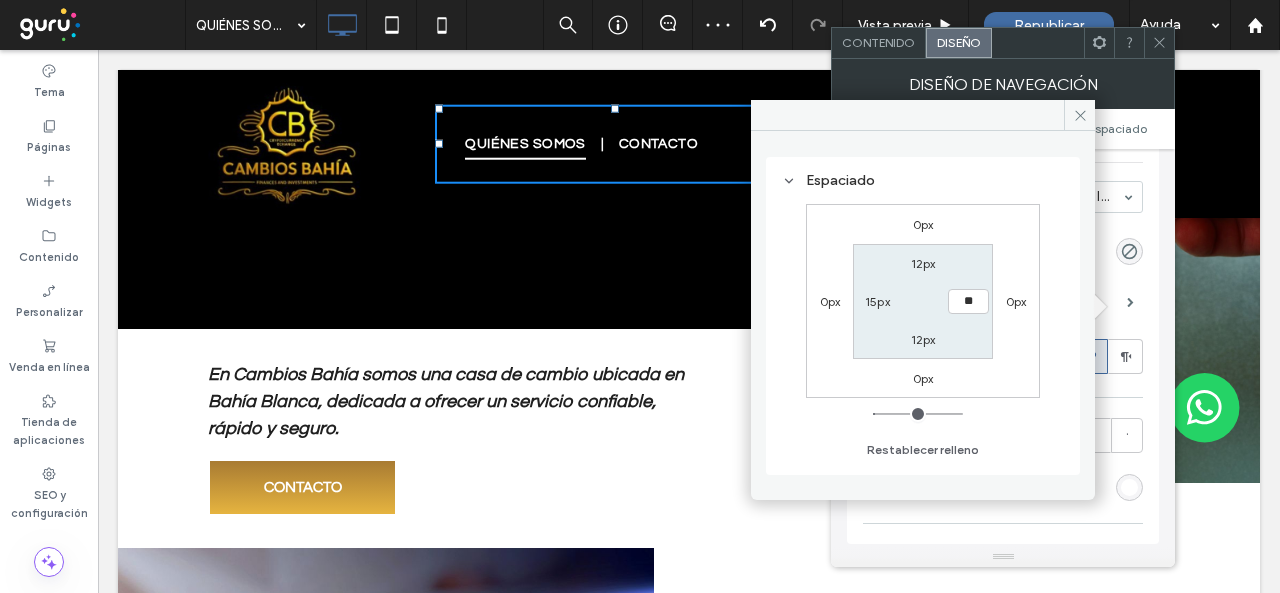 type on "**" 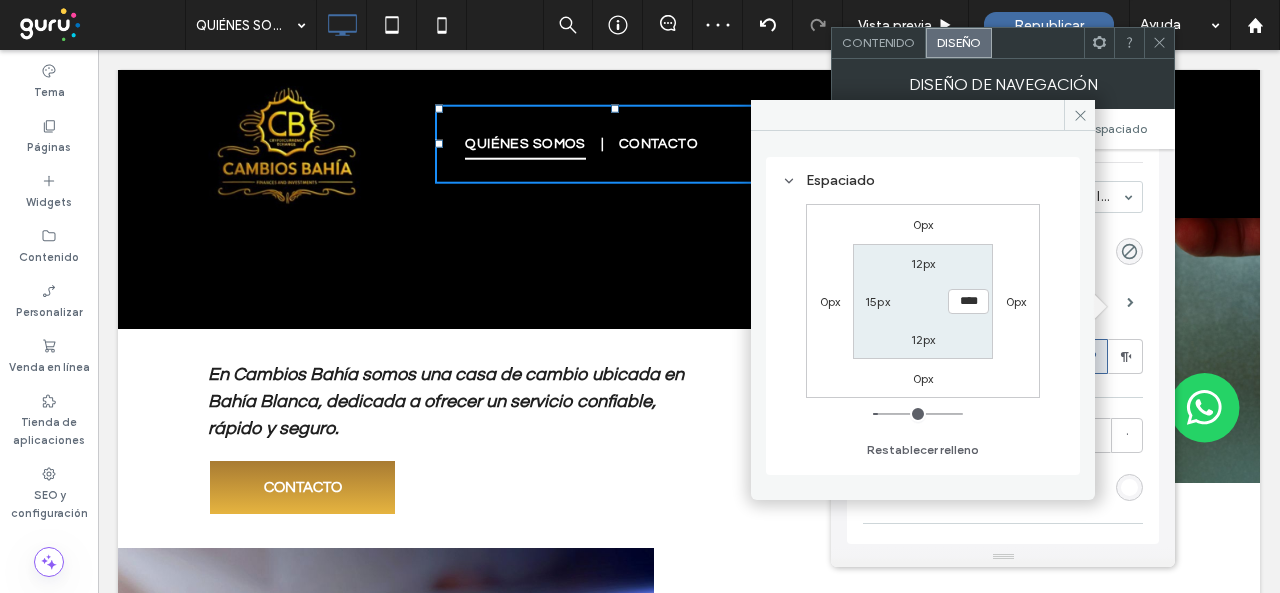 click on "0px 0px 0px 0px 12px **** 12px 15px" at bounding box center [923, 301] 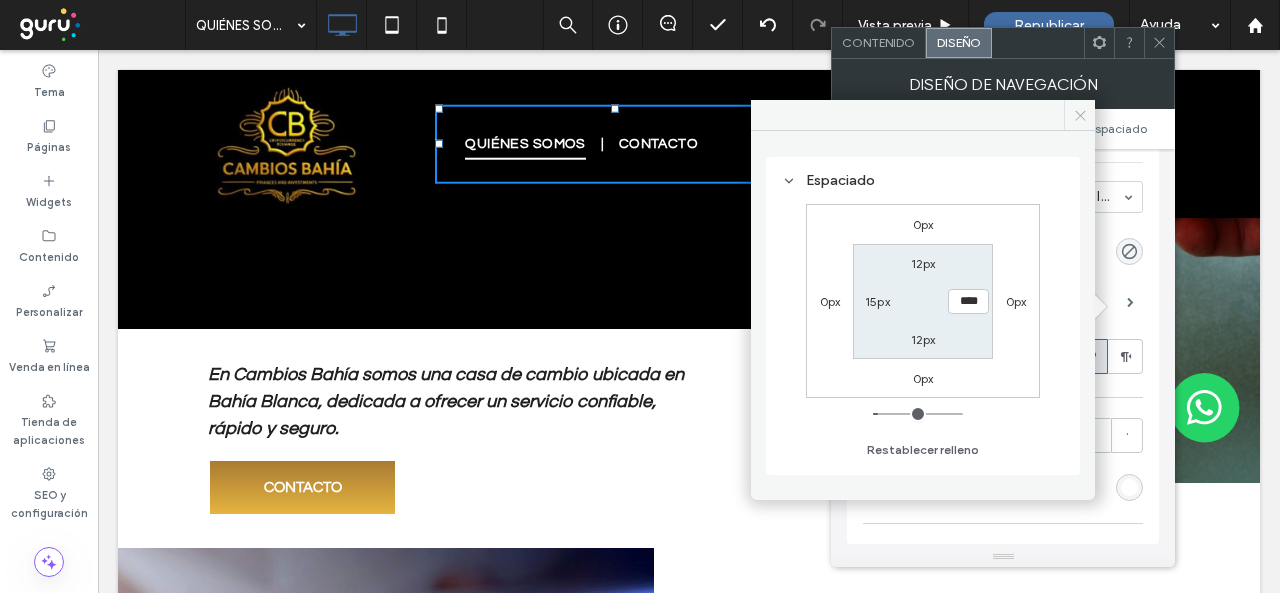 click 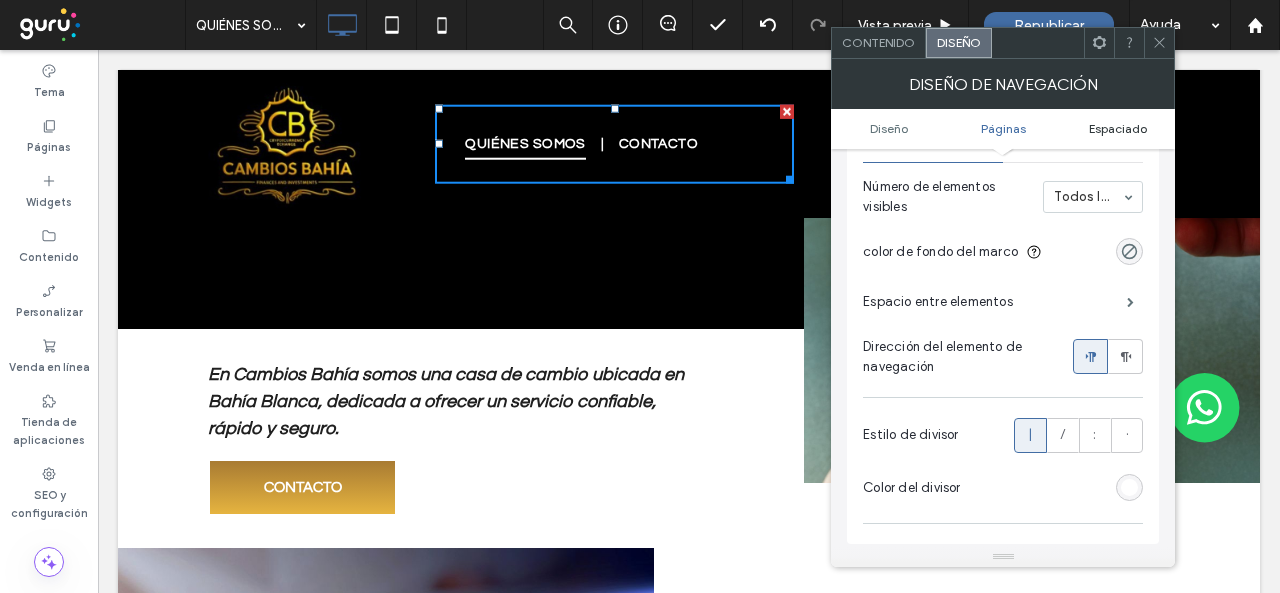 click on "Espaciado" at bounding box center [1118, 128] 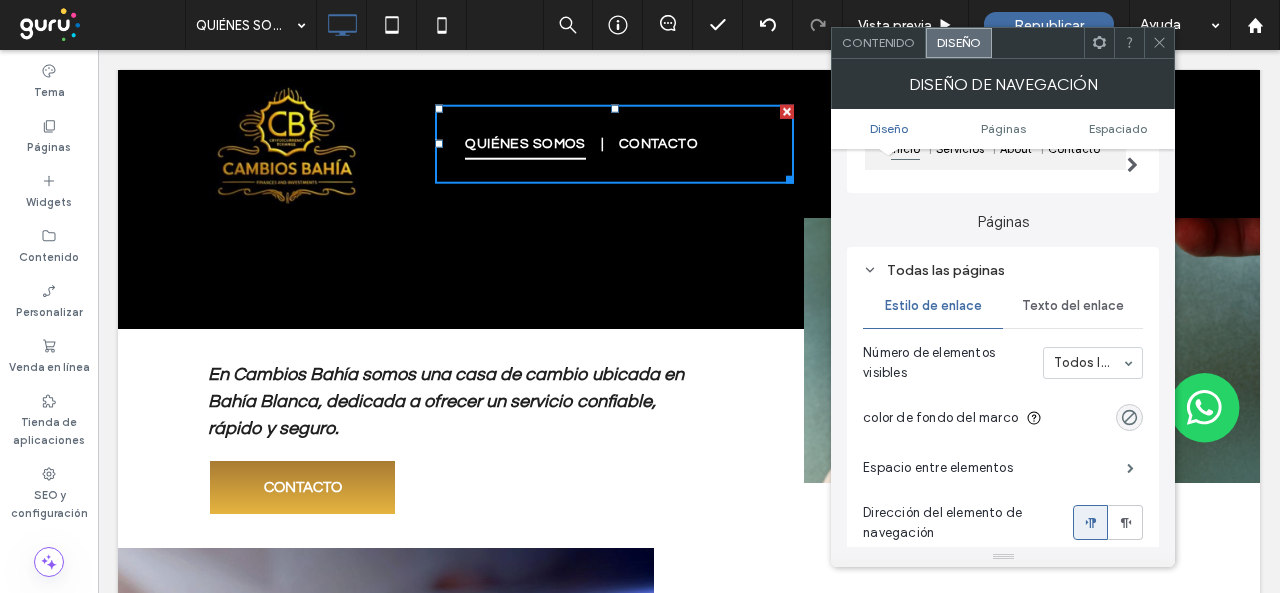 scroll, scrollTop: 360, scrollLeft: 0, axis: vertical 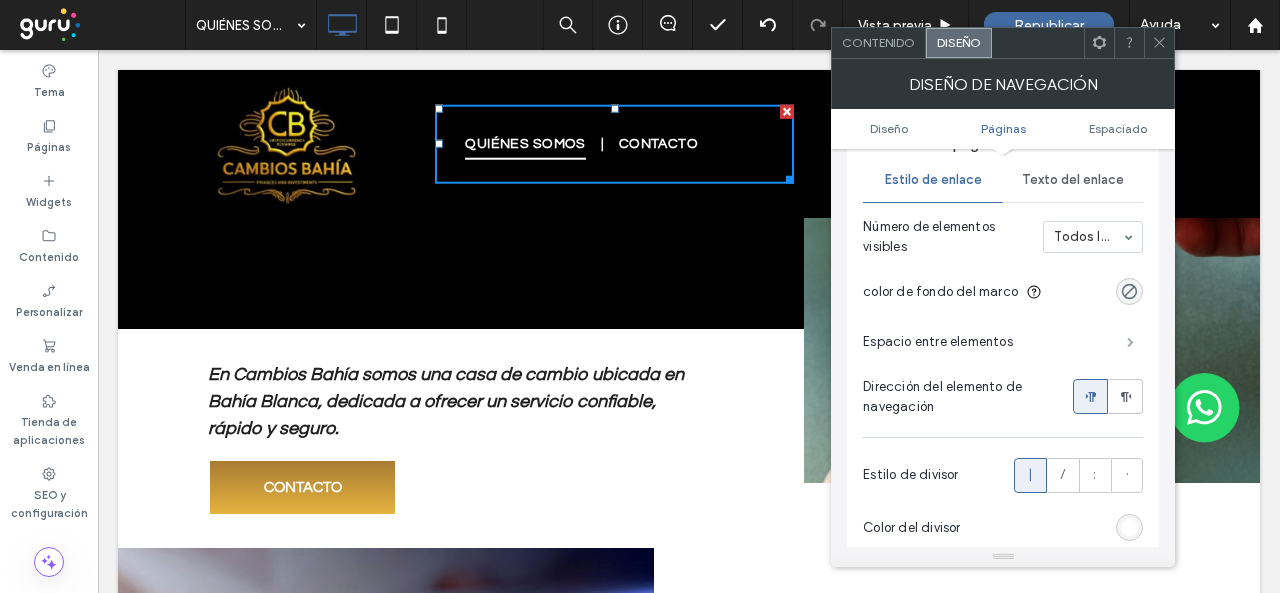 click at bounding box center (1130, 342) 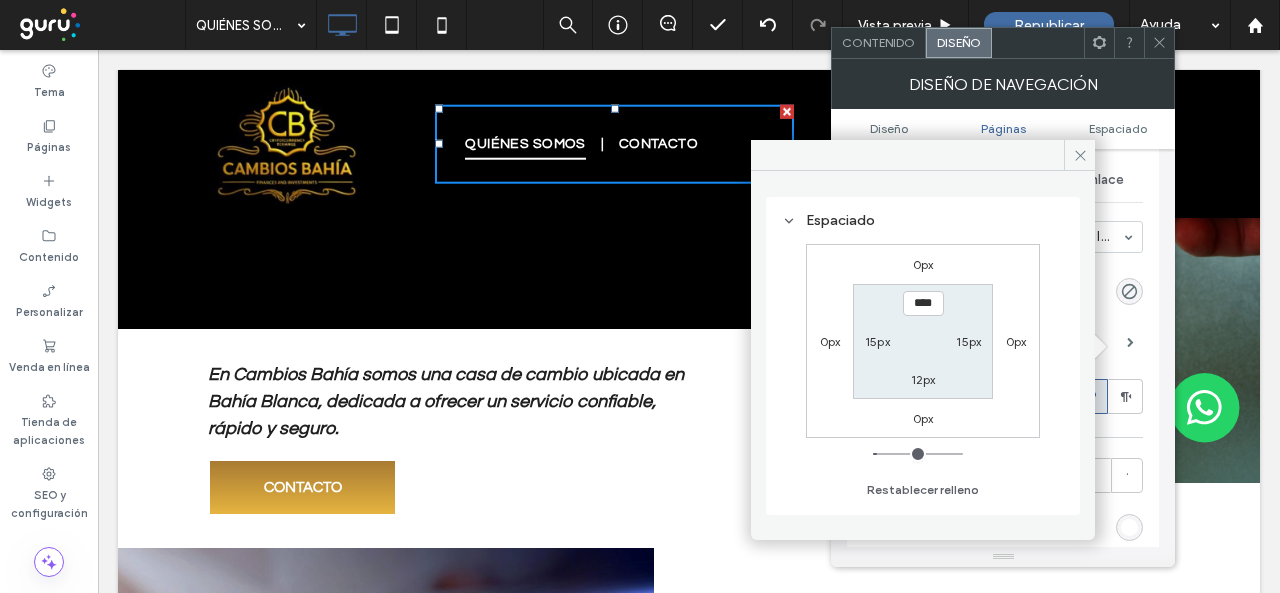click on "15px" at bounding box center [877, 341] 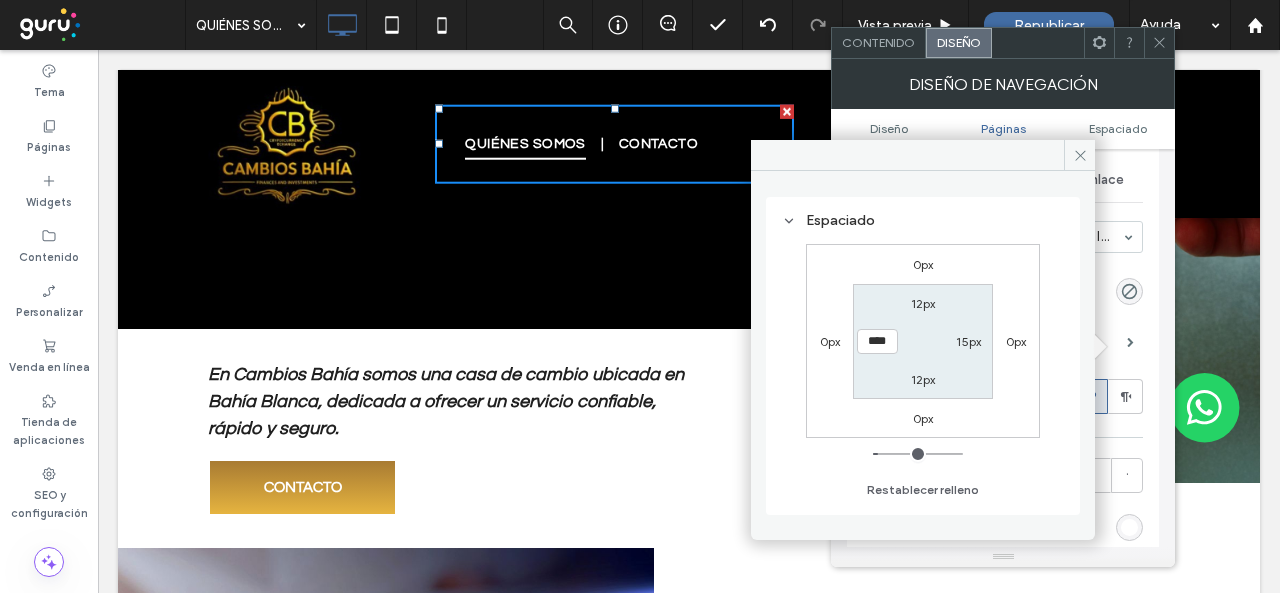 type on "**" 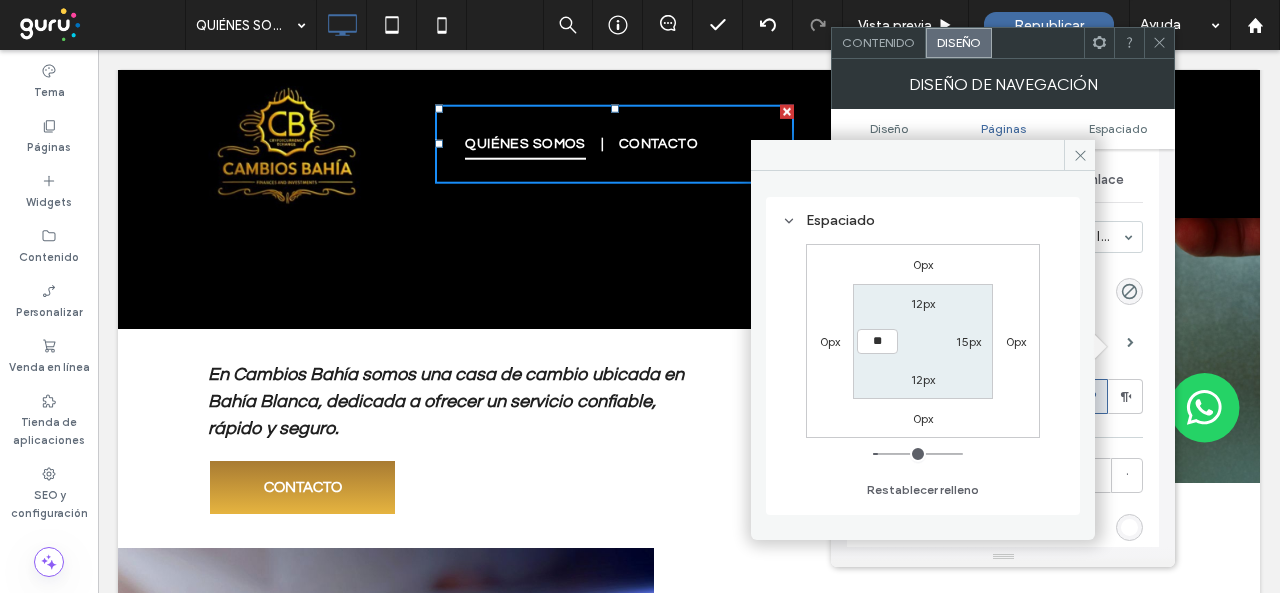 type on "**" 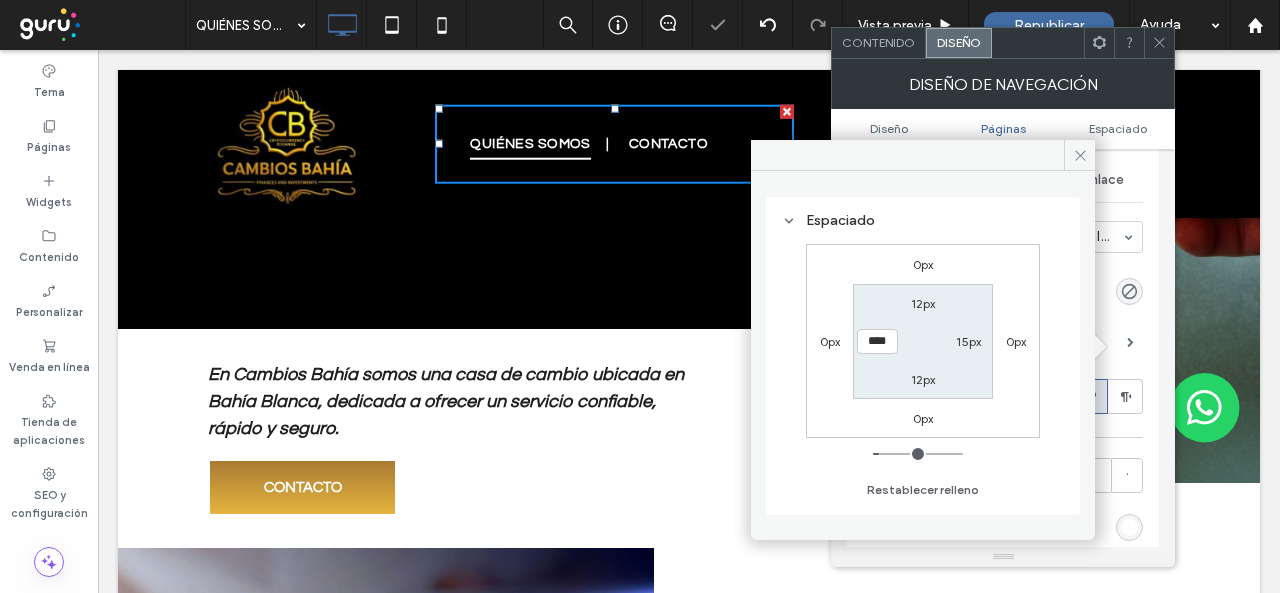click on "15px" at bounding box center [968, 341] 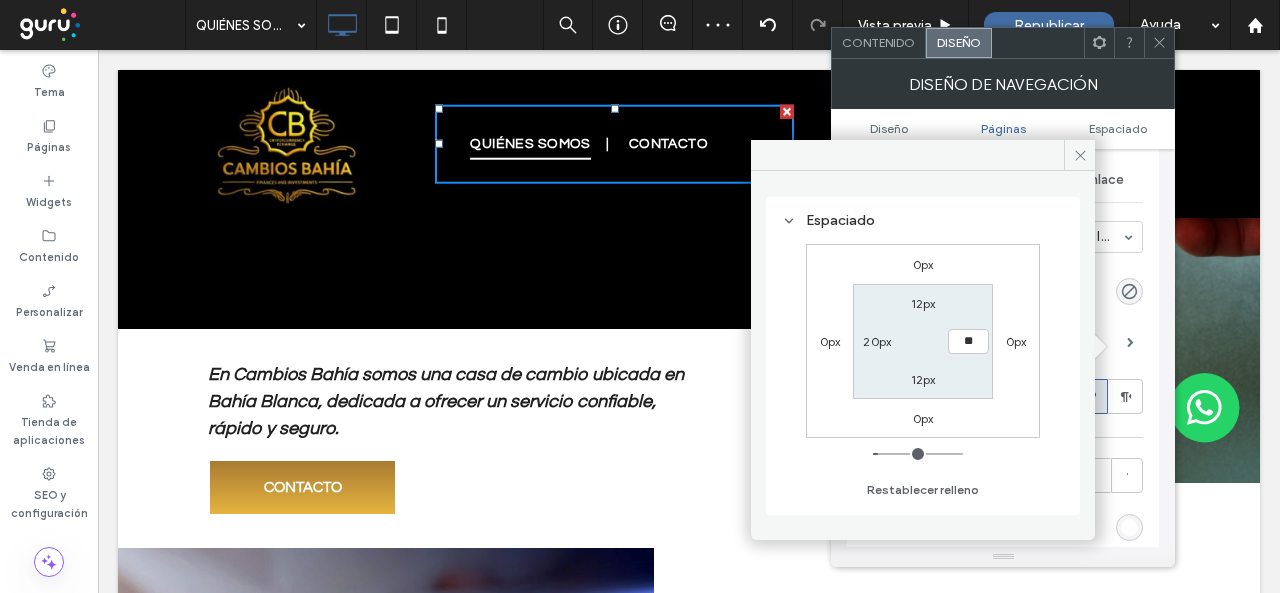 type on "**" 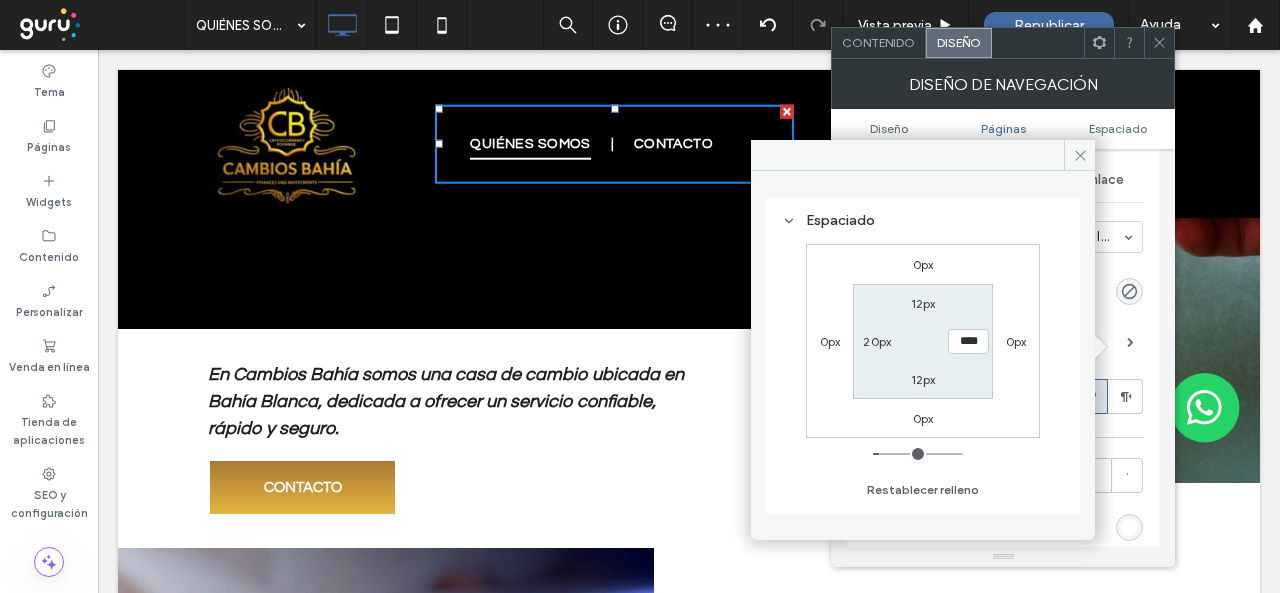 click on "Espaciado" at bounding box center [923, 220] 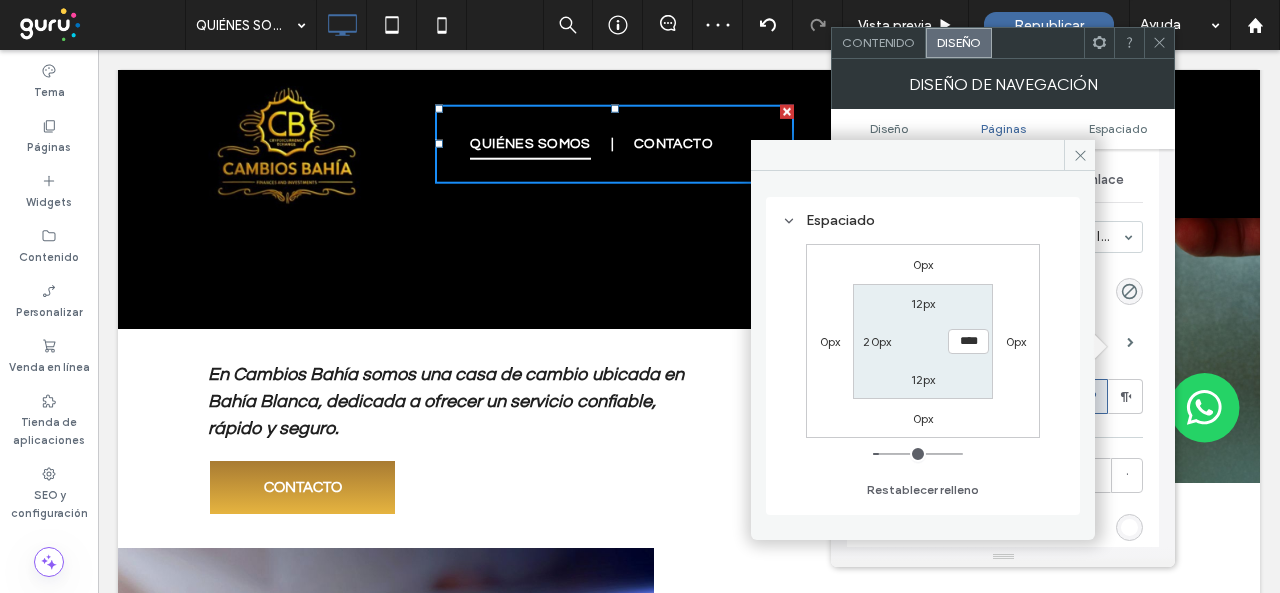 click 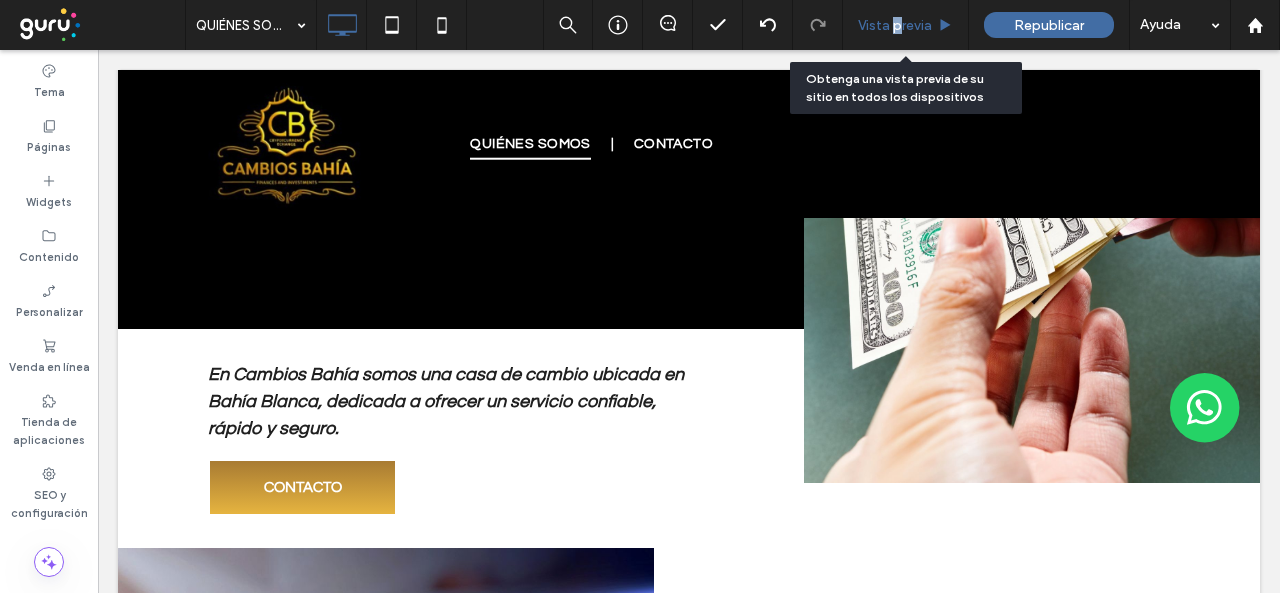click on "Vista previa" at bounding box center (895, 25) 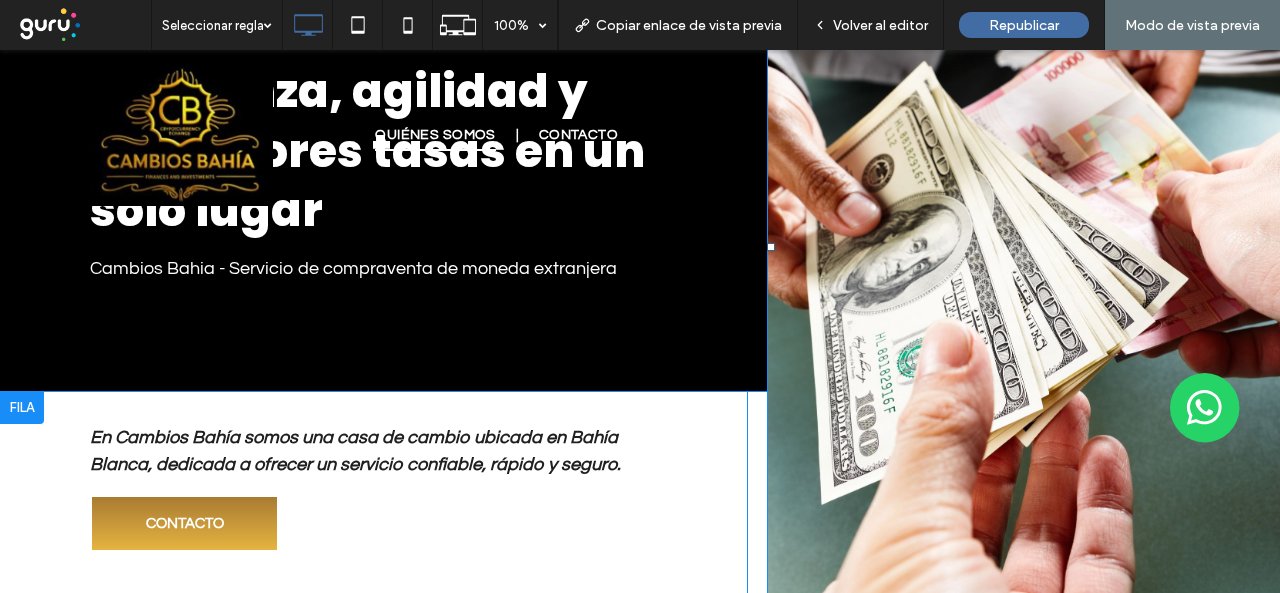 scroll, scrollTop: 0, scrollLeft: 0, axis: both 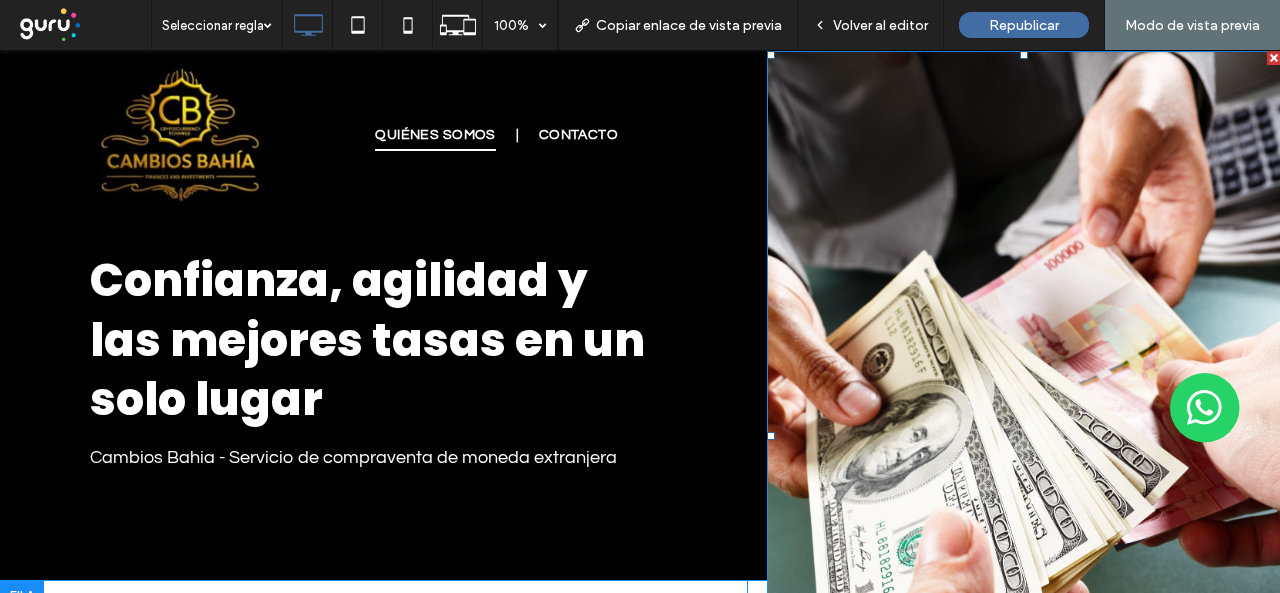 click at bounding box center (1024, 436) 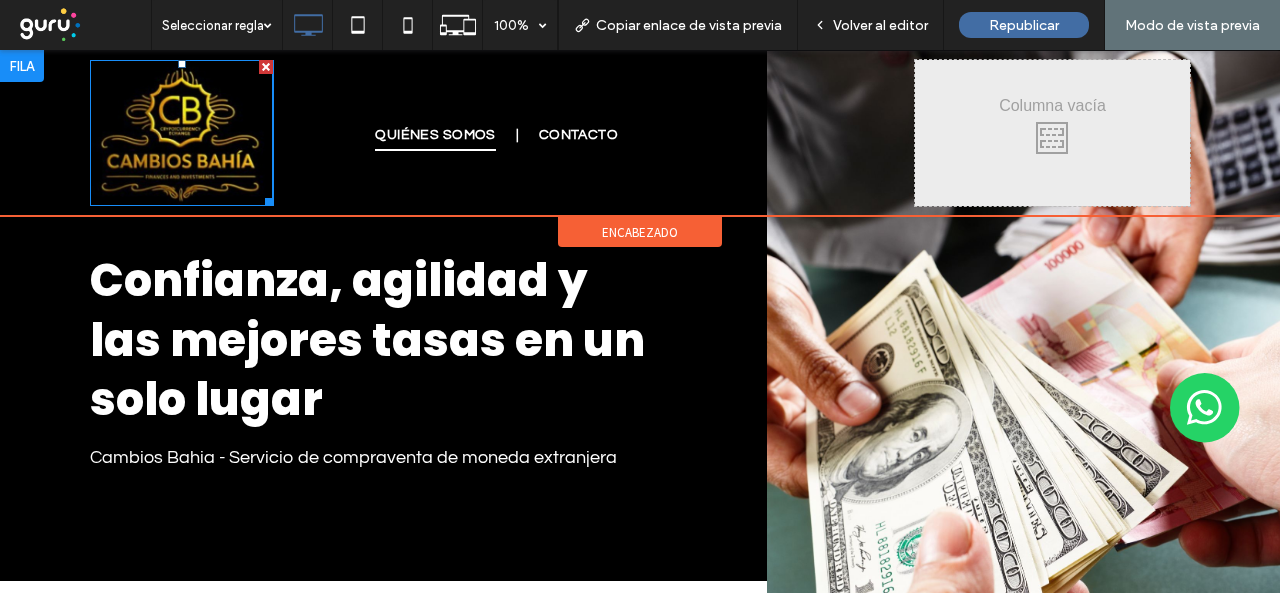 click at bounding box center (181, 133) 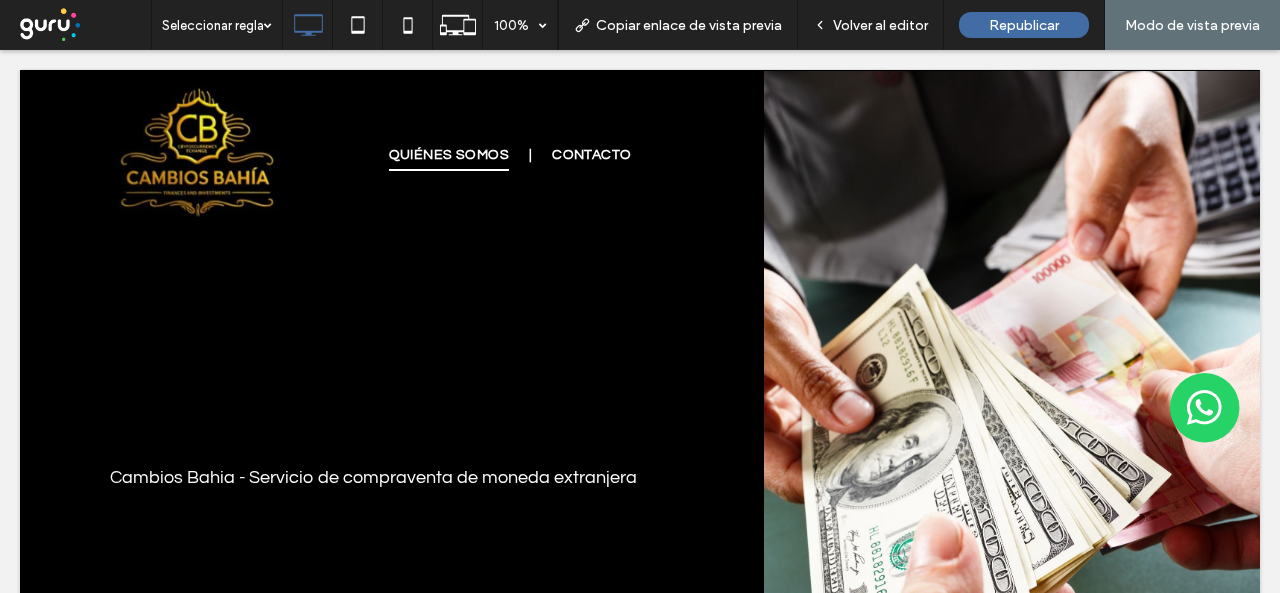 scroll, scrollTop: 0, scrollLeft: 0, axis: both 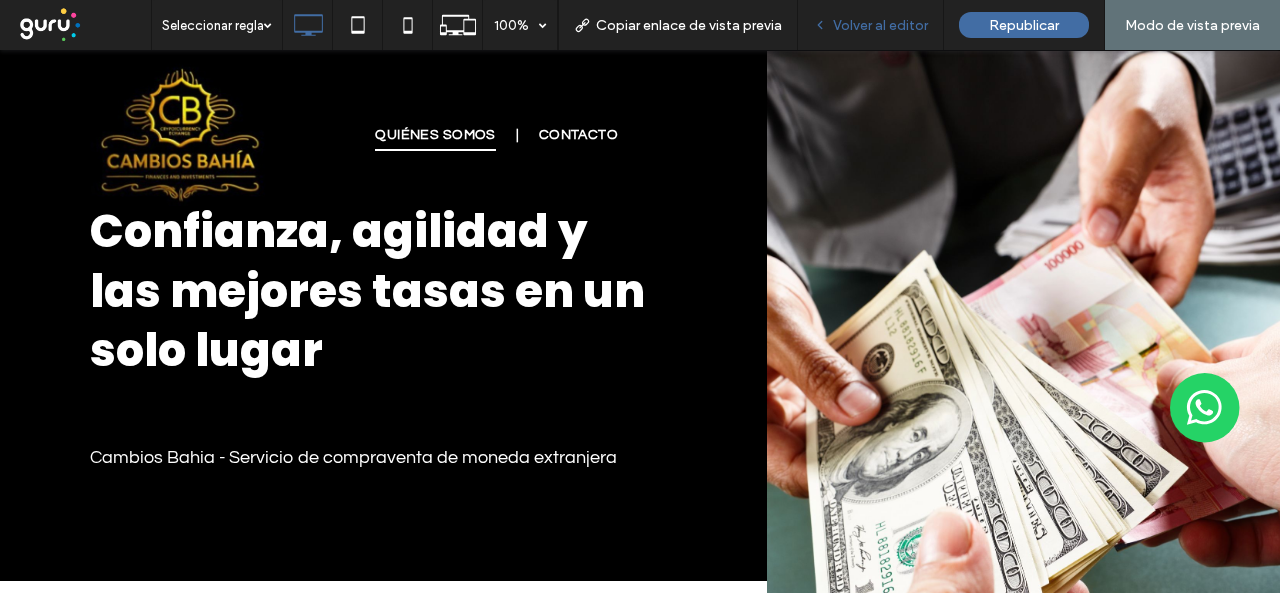 click on "Volver al editor" at bounding box center [880, 25] 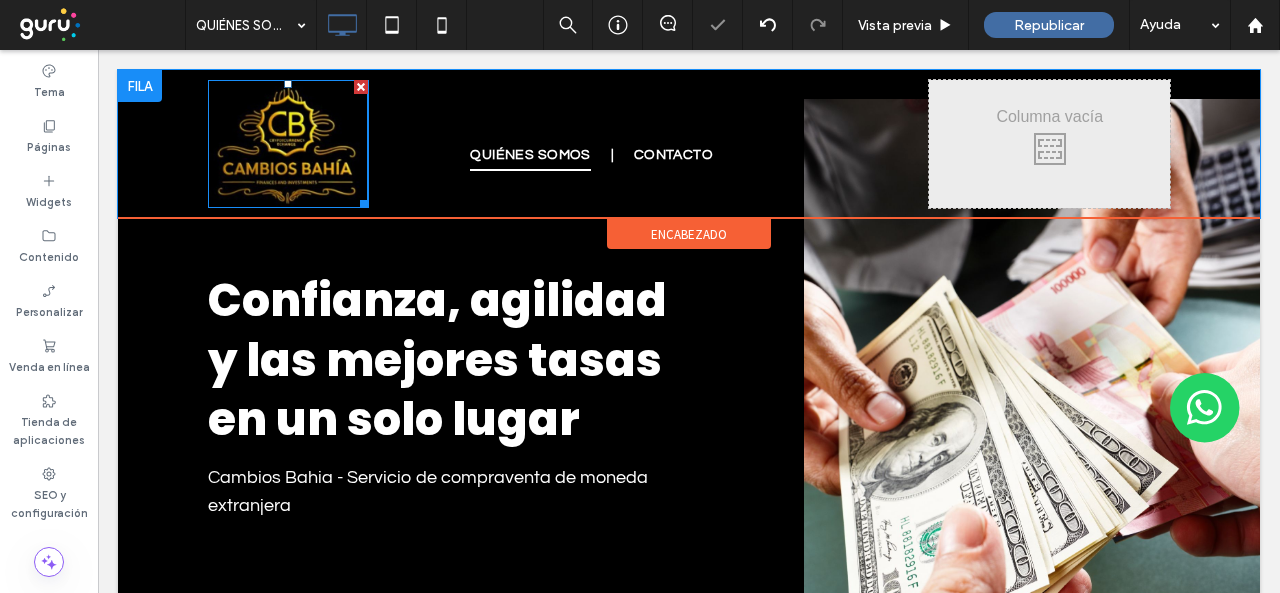 click at bounding box center (288, 144) 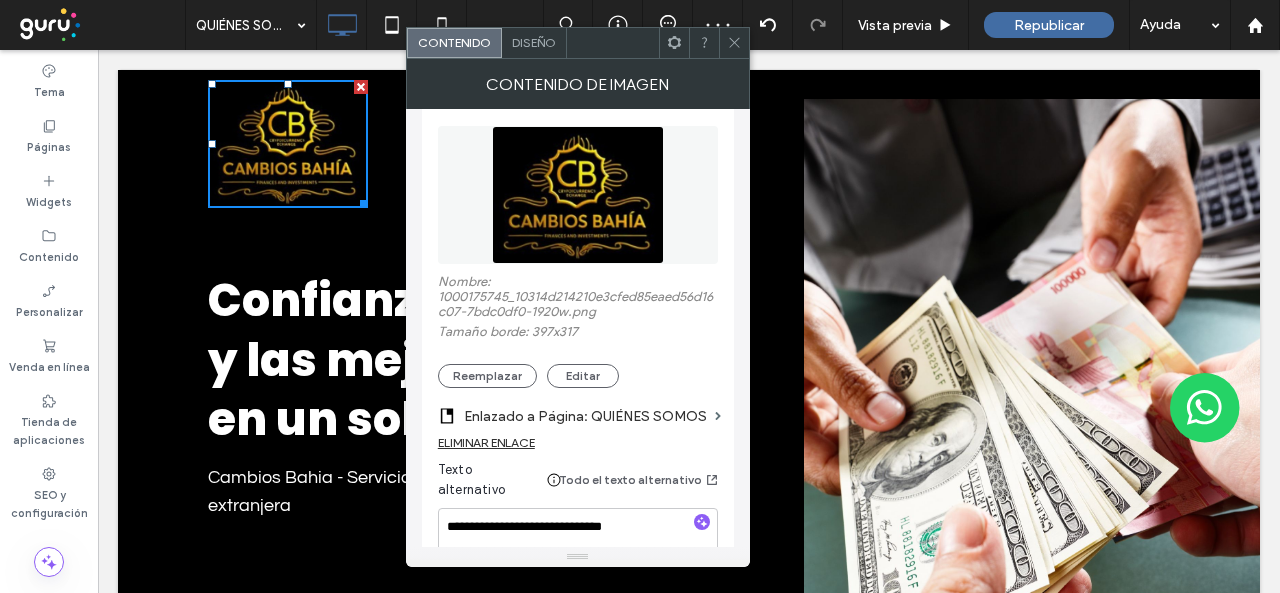 scroll, scrollTop: 200, scrollLeft: 0, axis: vertical 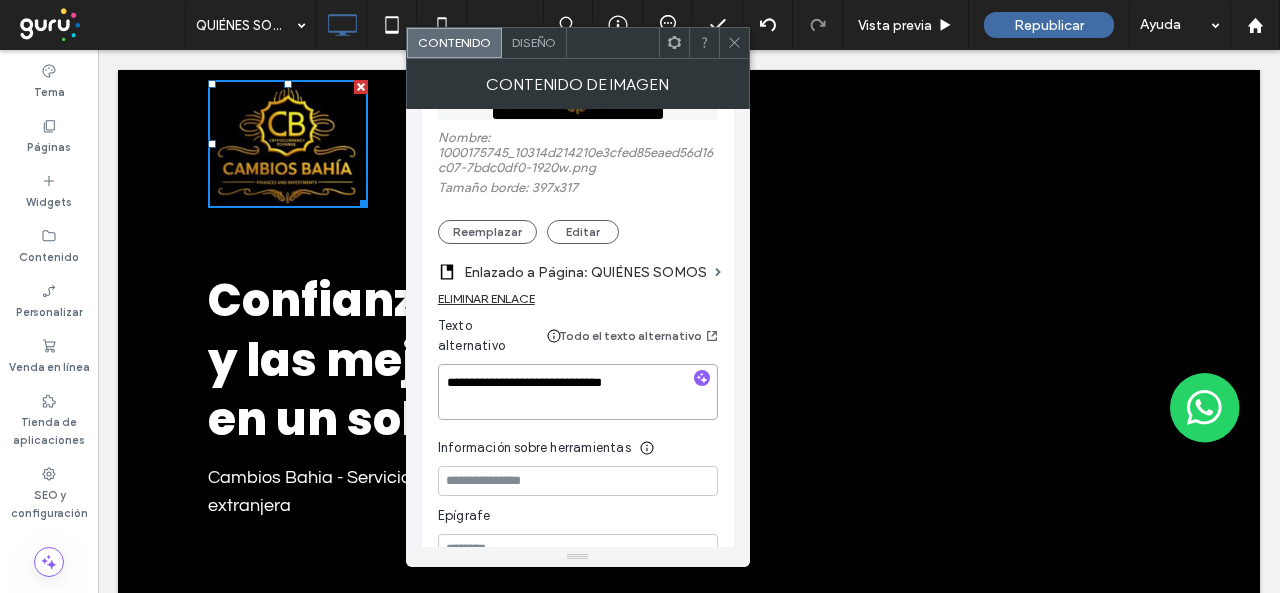 drag, startPoint x: 693, startPoint y: 420, endPoint x: 383, endPoint y: 371, distance: 313.8487 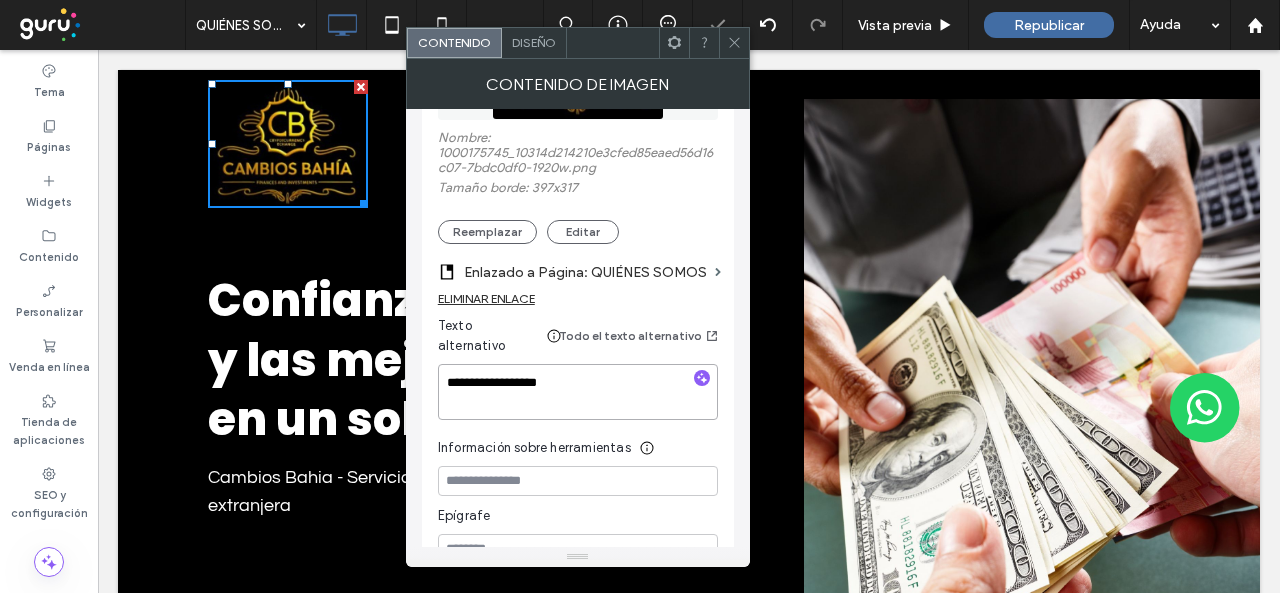 type on "**********" 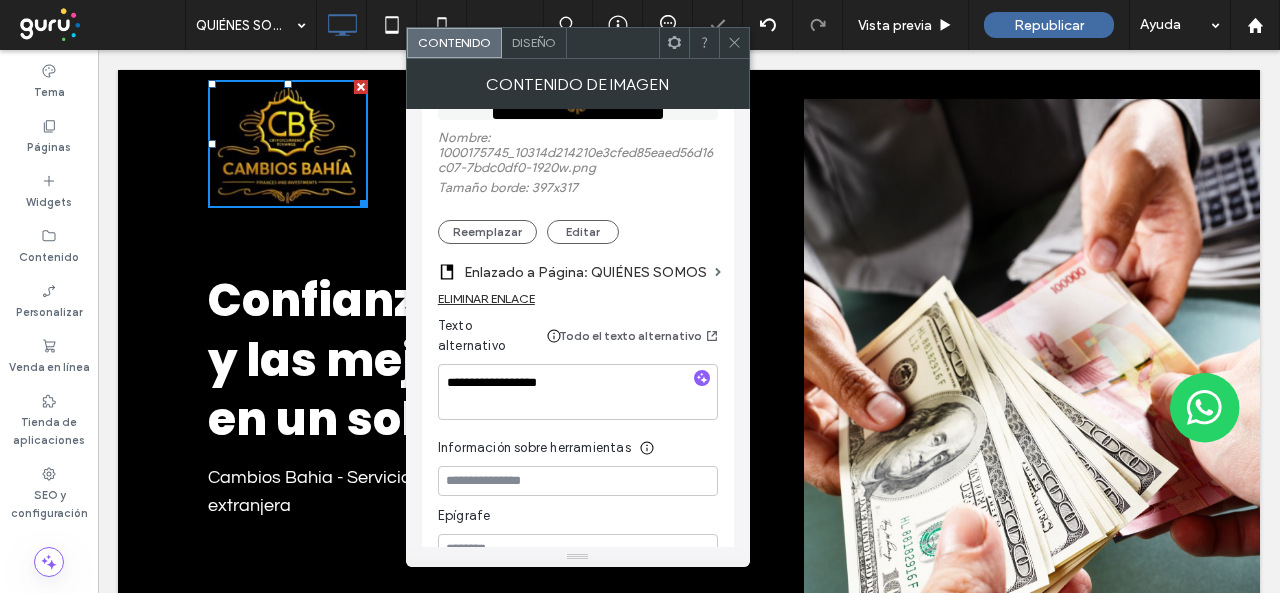 click on "Información sobre herramientas" at bounding box center (578, 443) 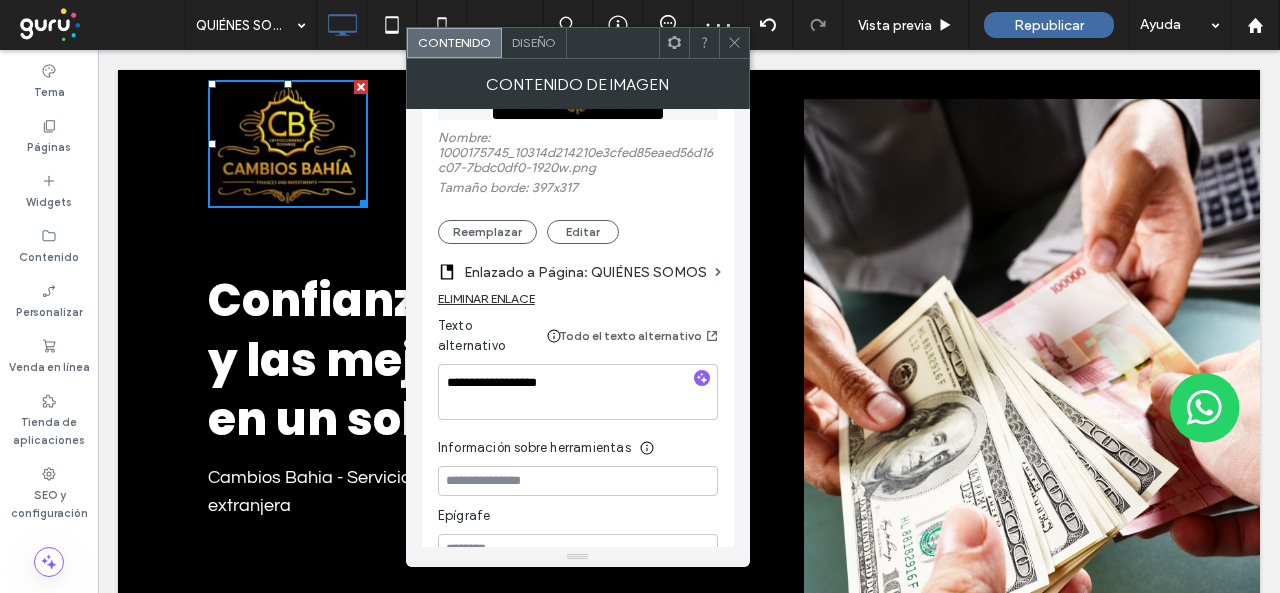 drag, startPoint x: 736, startPoint y: 47, endPoint x: 726, endPoint y: 51, distance: 10.770329 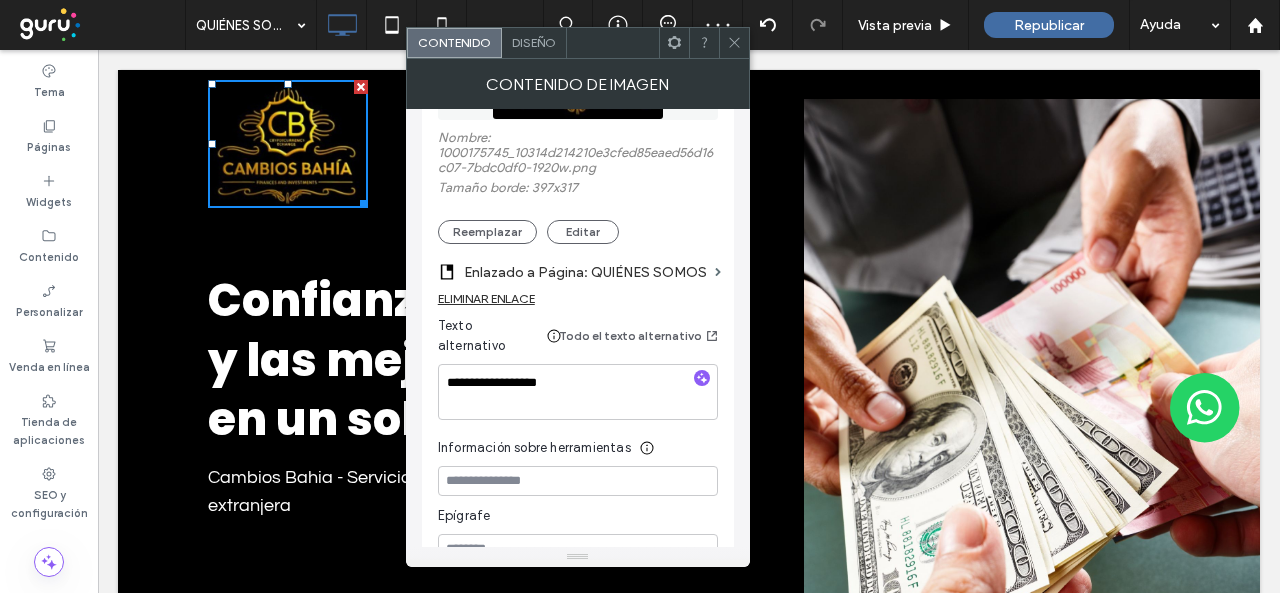 click 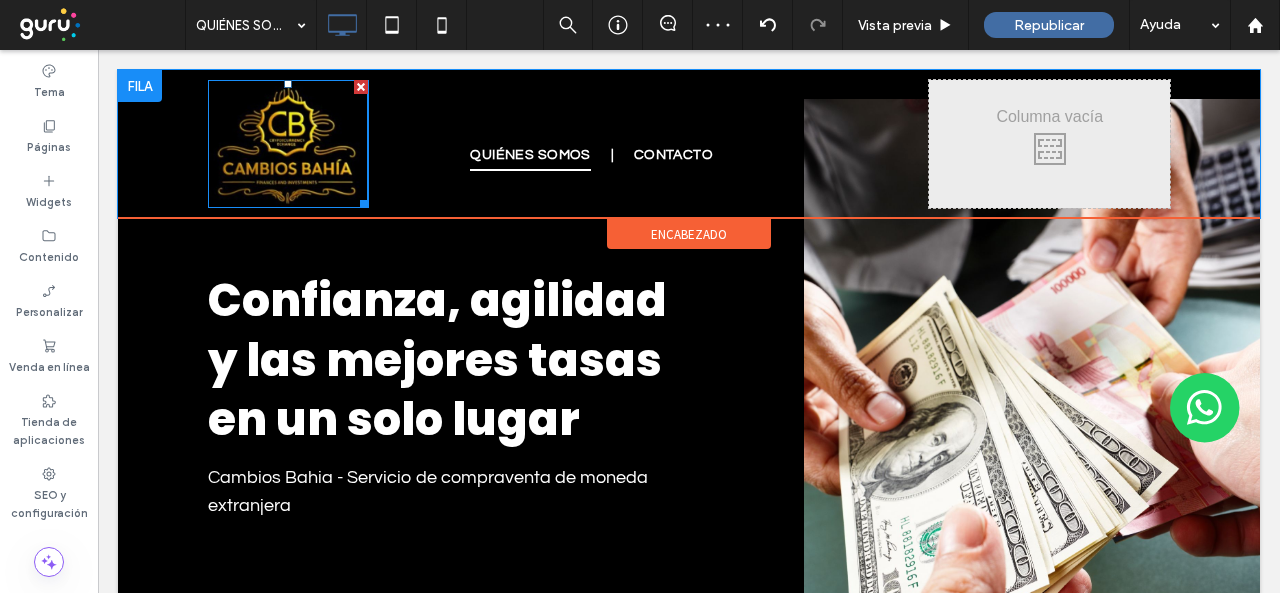 click at bounding box center (288, 144) 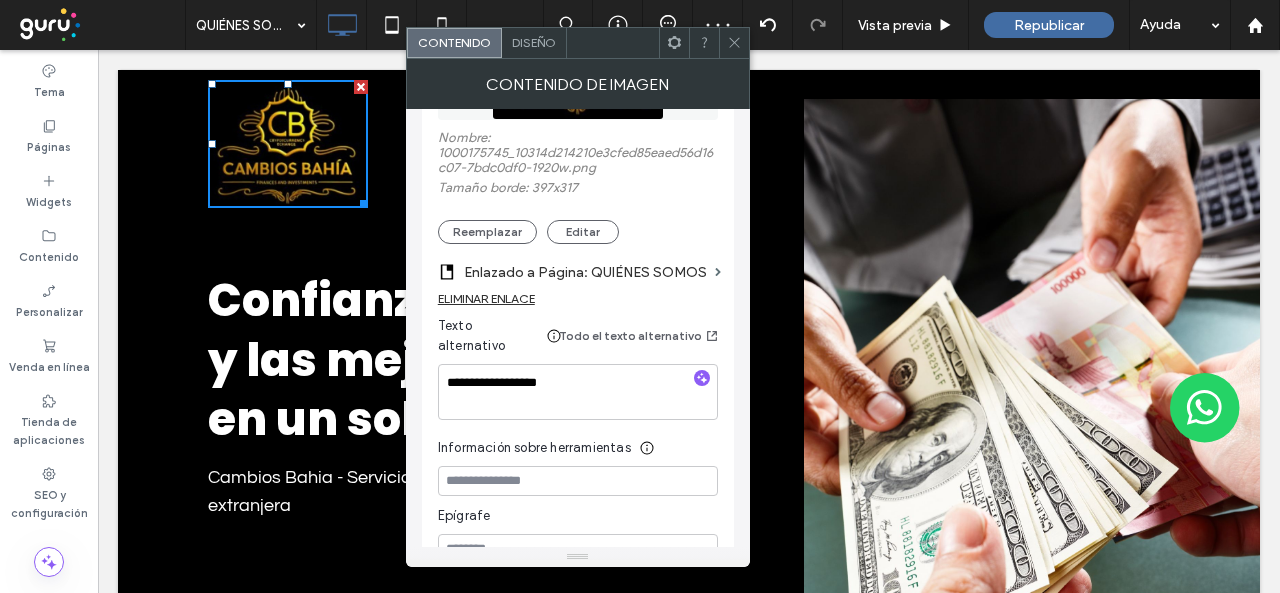 scroll, scrollTop: 300, scrollLeft: 0, axis: vertical 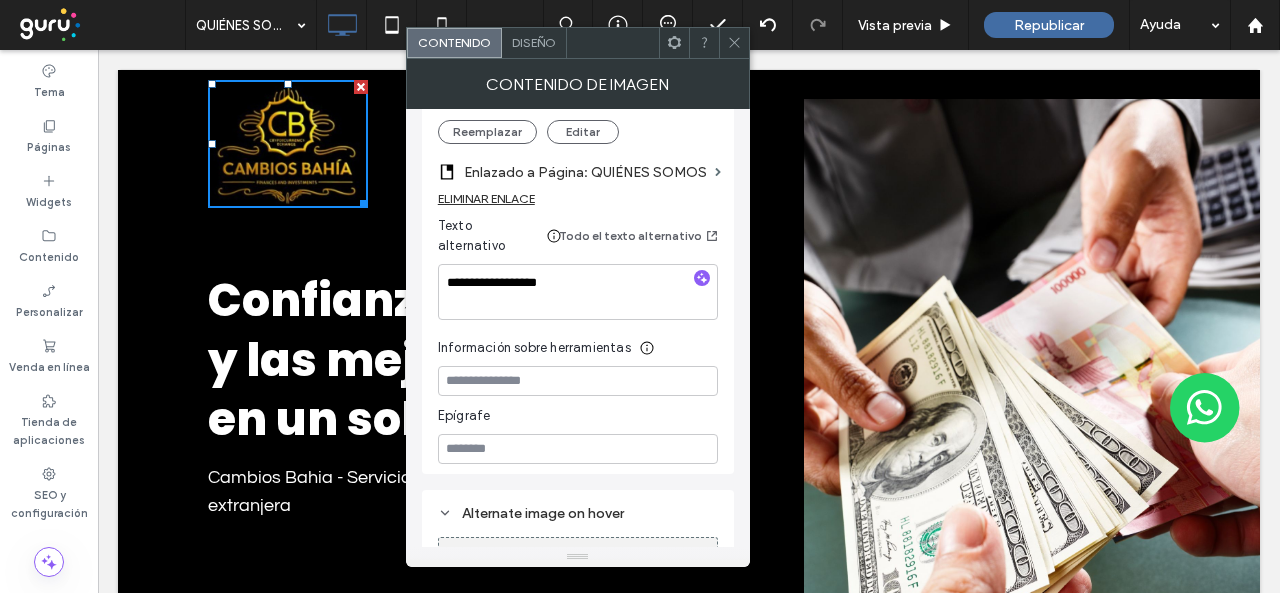drag, startPoint x: 730, startPoint y: 44, endPoint x: 761, endPoint y: 41, distance: 31.144823 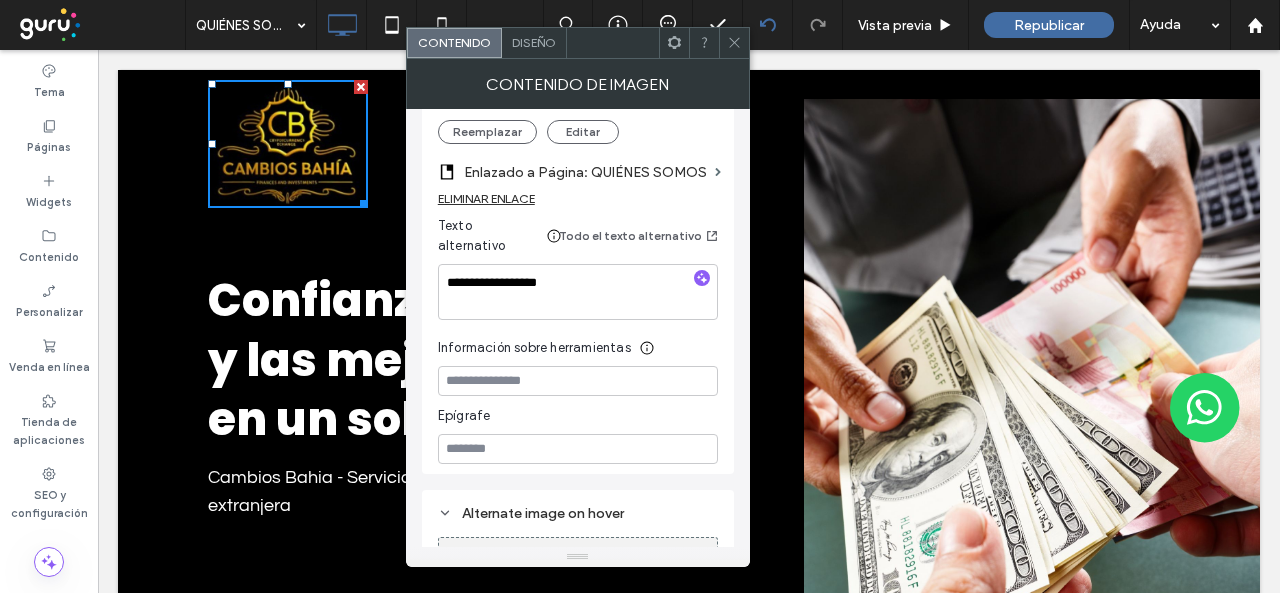click 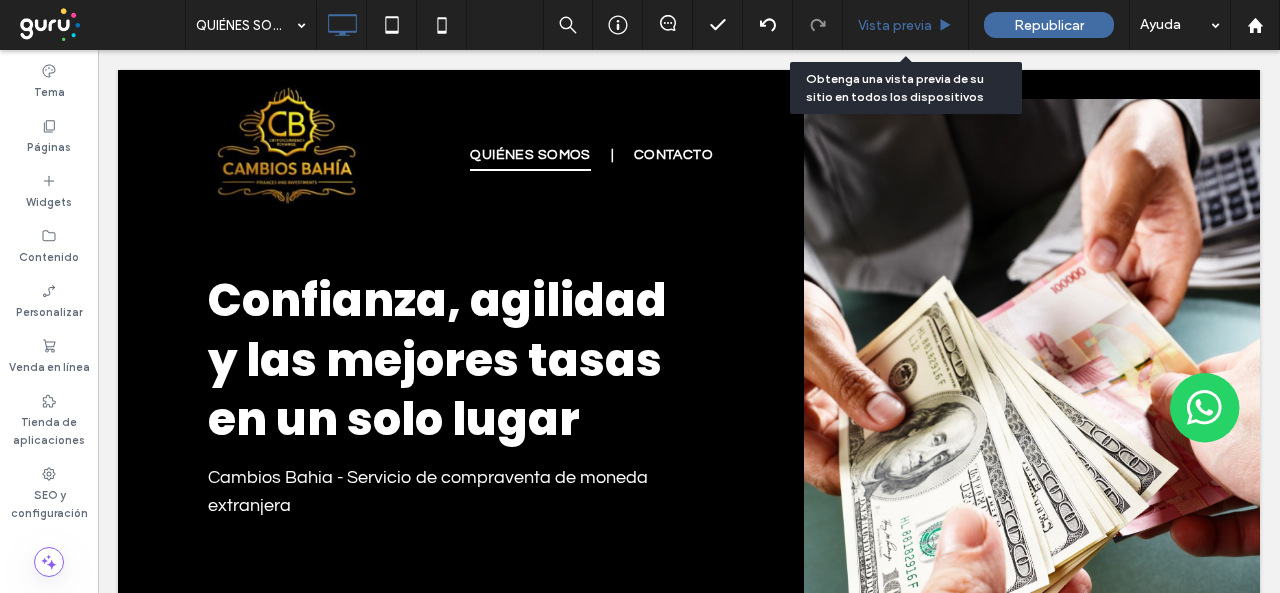 click on "Vista previa" at bounding box center (895, 25) 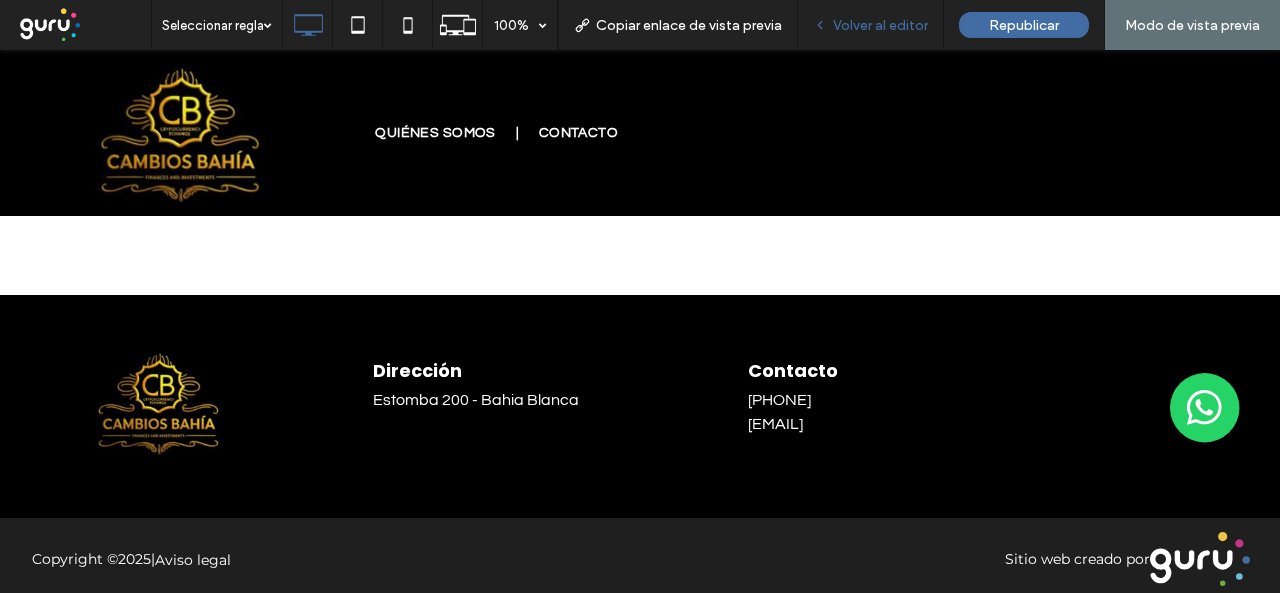 click on "Volver al editor" at bounding box center (880, 25) 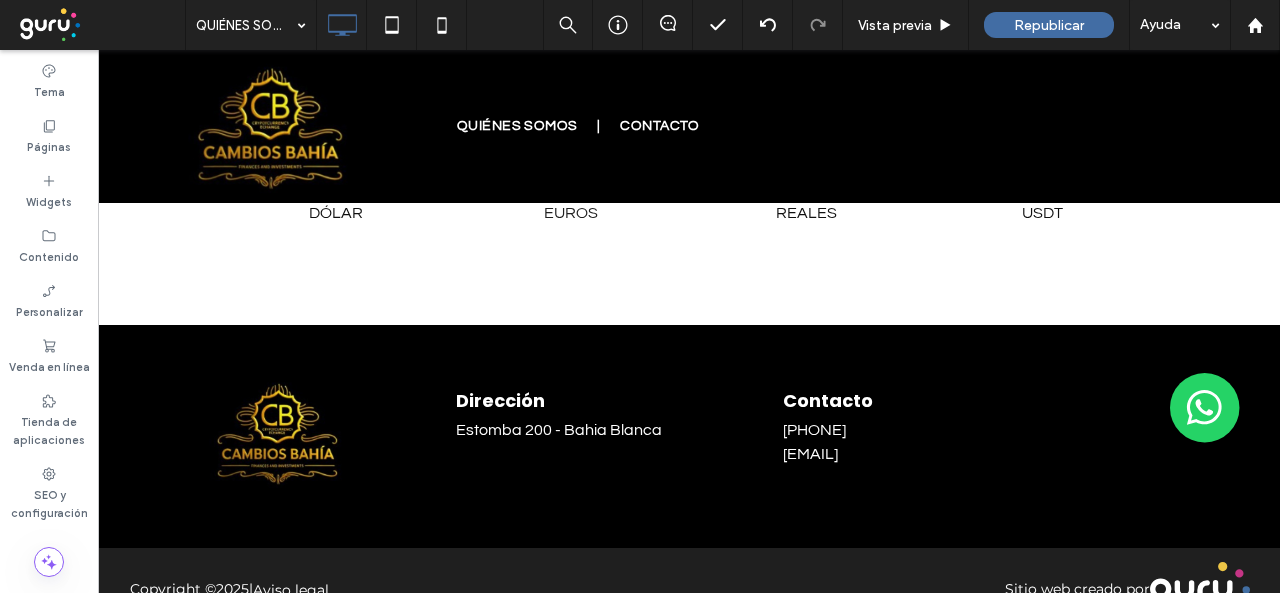 scroll, scrollTop: 1688, scrollLeft: 0, axis: vertical 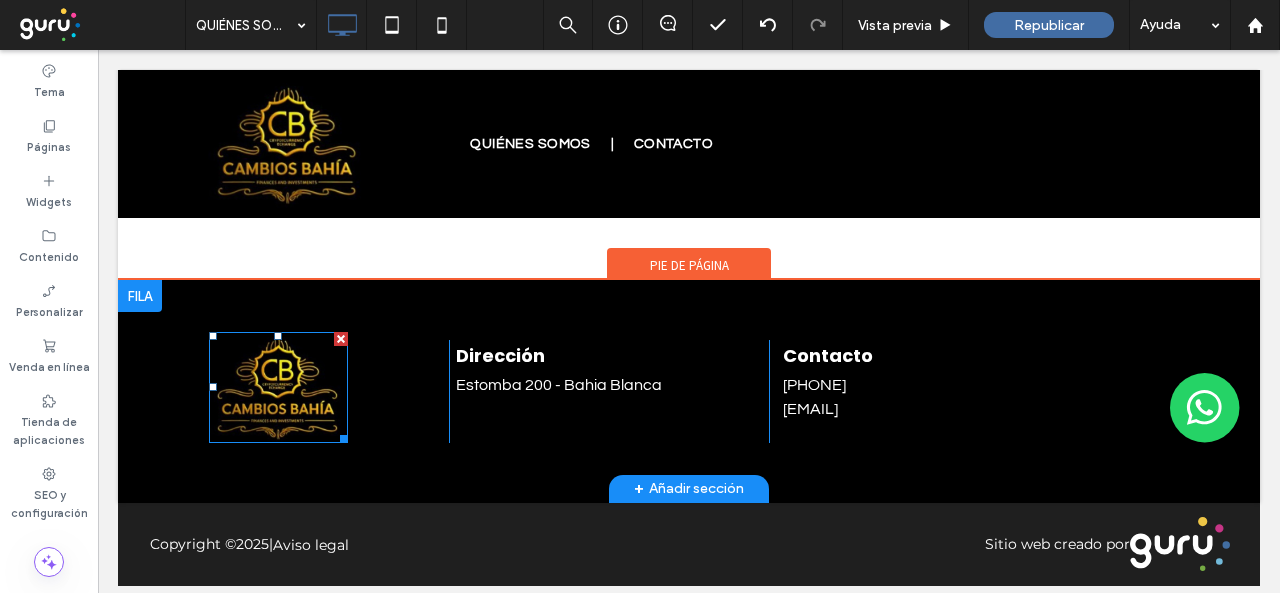 click at bounding box center (278, 387) 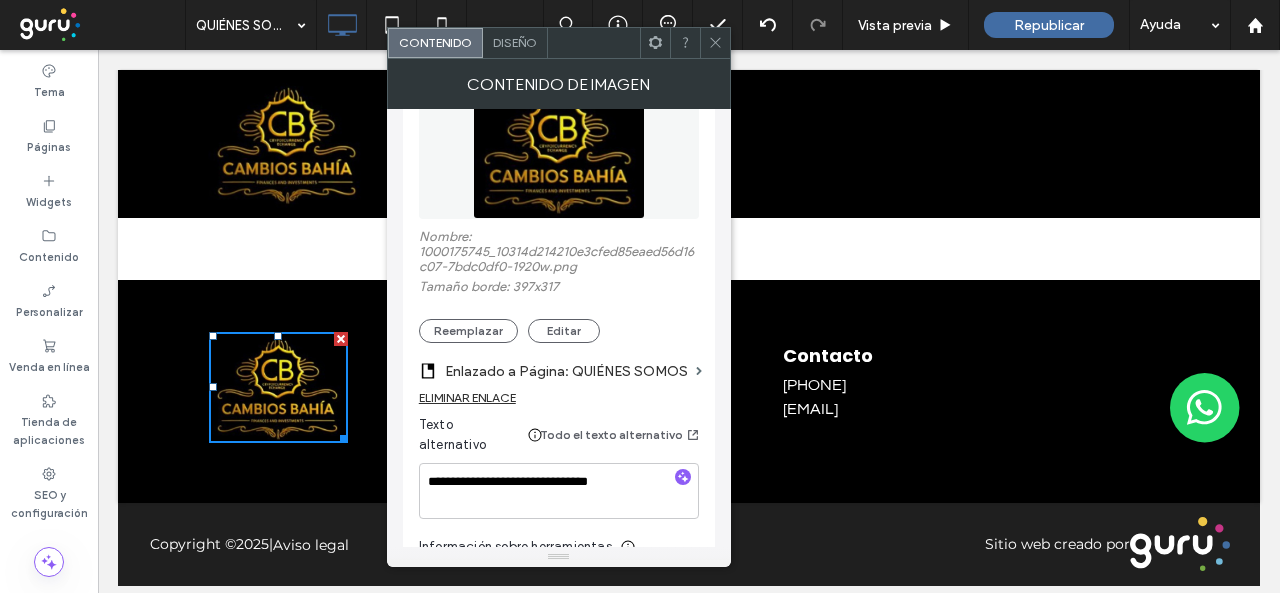 scroll, scrollTop: 200, scrollLeft: 0, axis: vertical 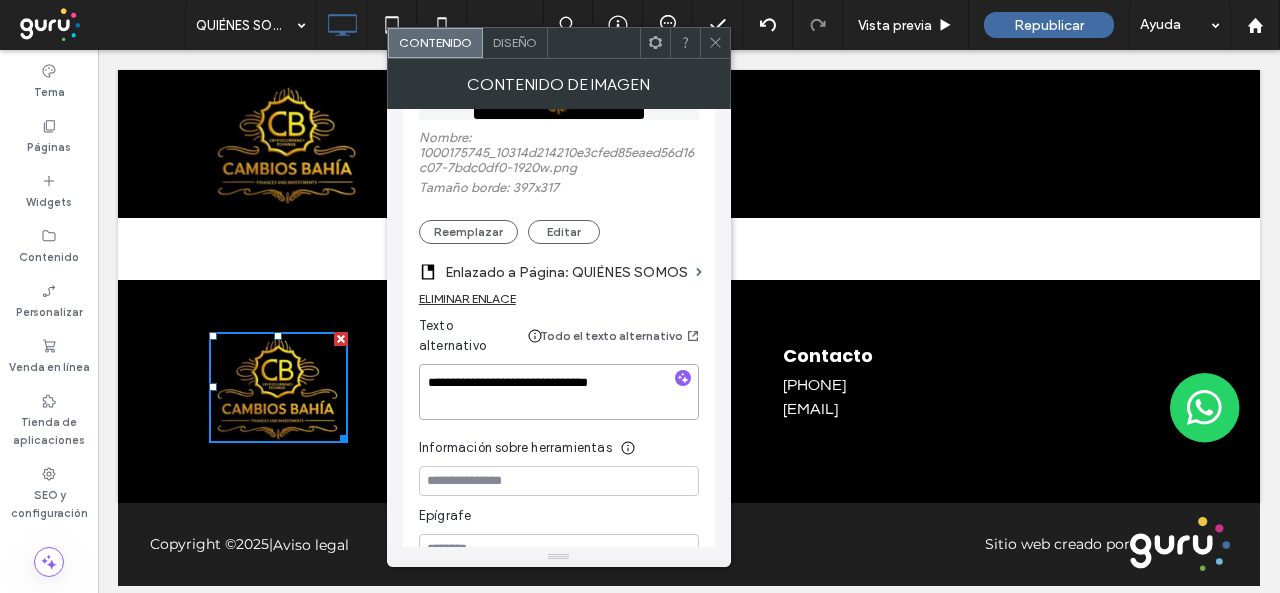 drag, startPoint x: 678, startPoint y: 423, endPoint x: 344, endPoint y: 378, distance: 337.0178 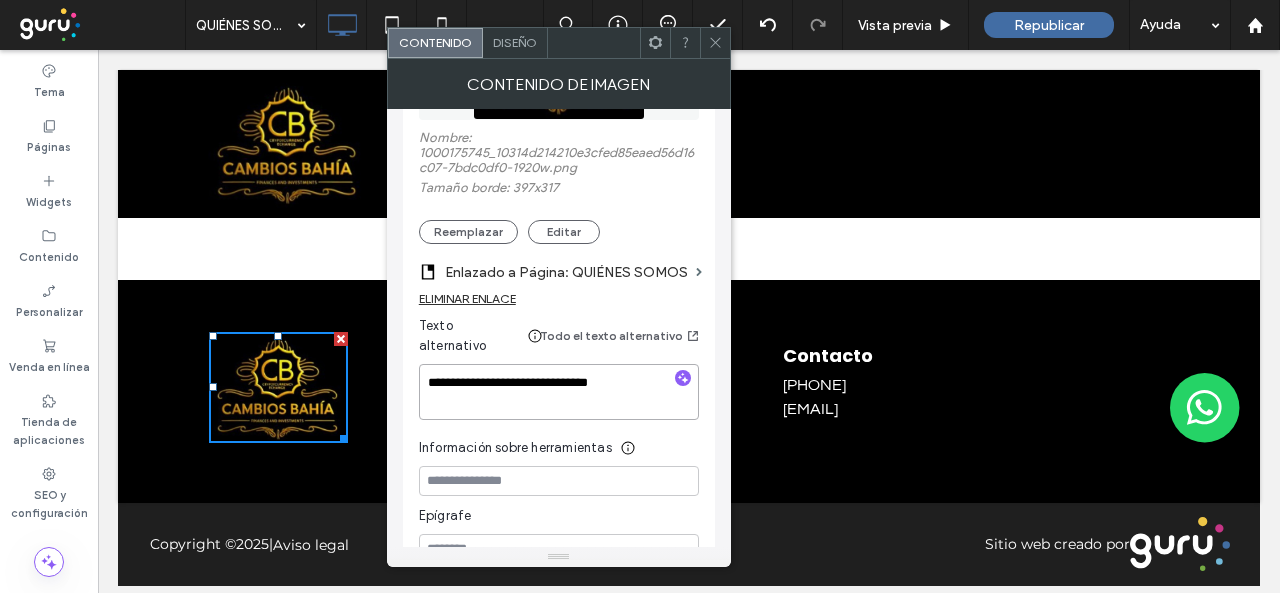 click on "**********" at bounding box center (559, 392) 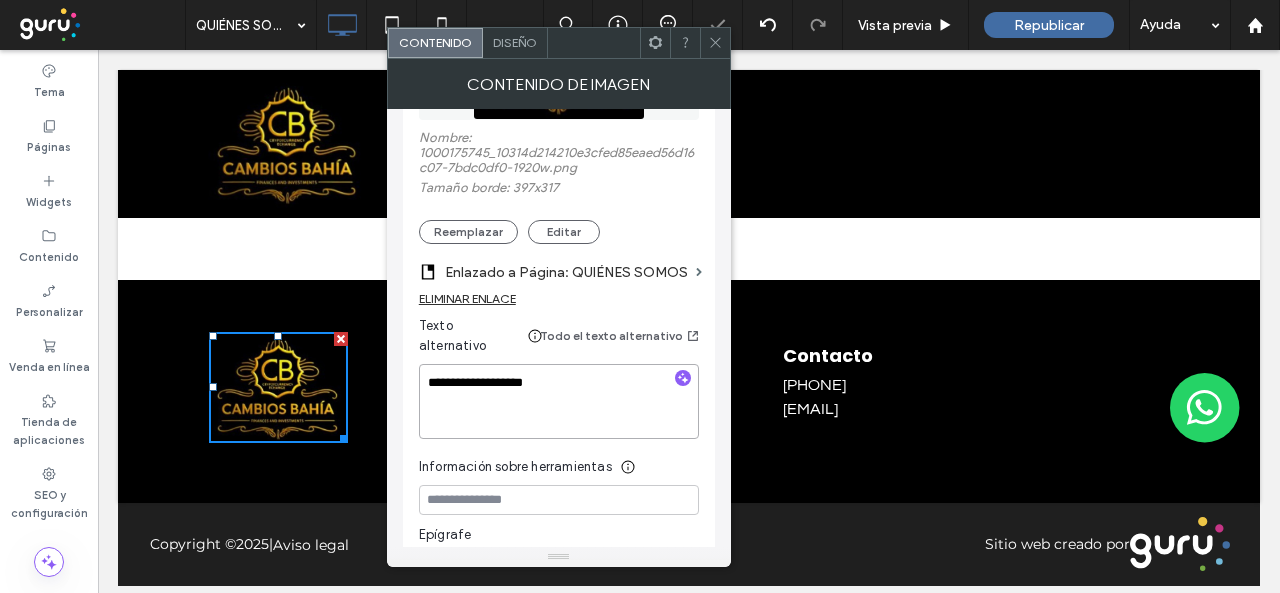type on "**********" 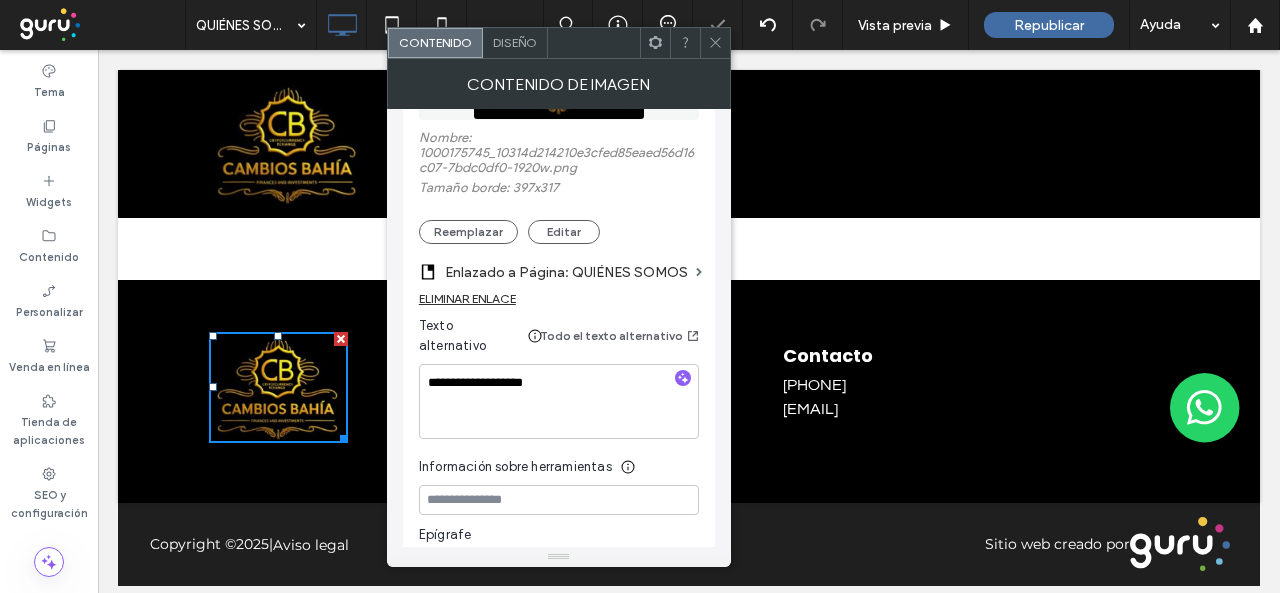 click on "Información sobre herramientas" at bounding box center (559, 462) 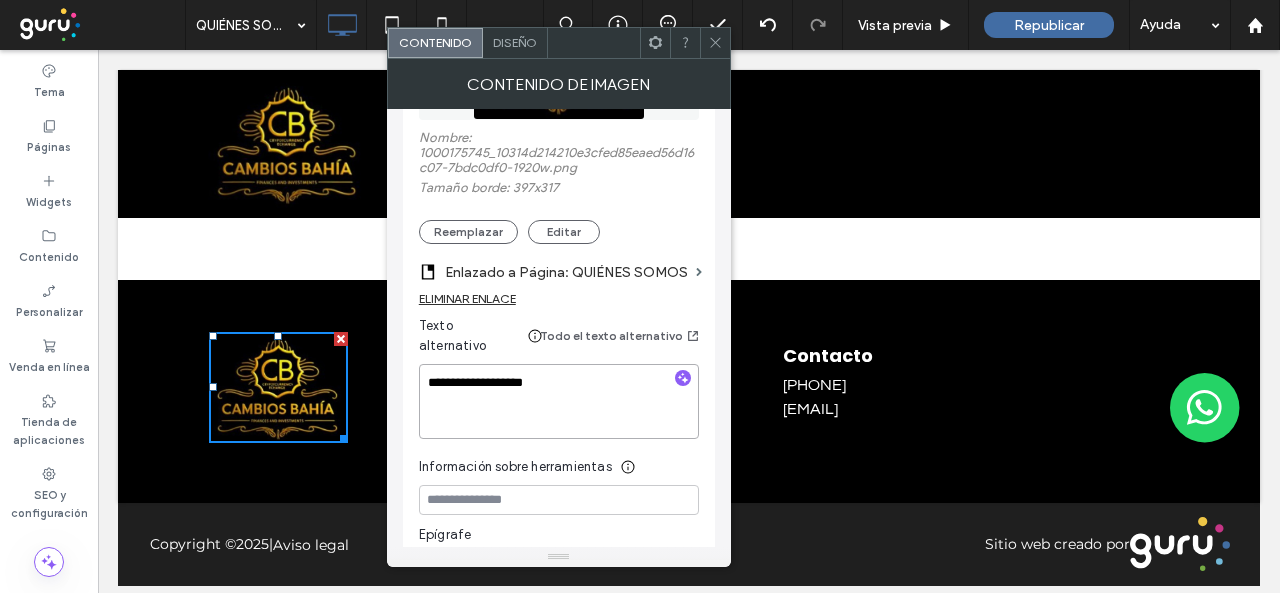 drag, startPoint x: 516, startPoint y: 369, endPoint x: 424, endPoint y: 377, distance: 92.34717 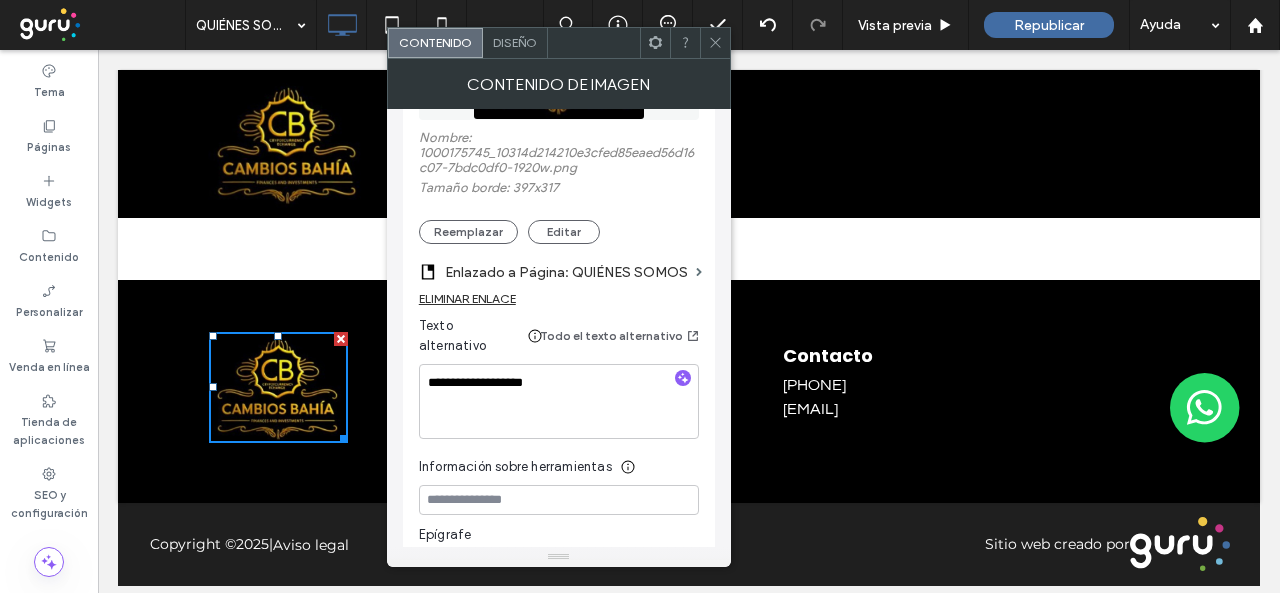 click at bounding box center [715, 43] 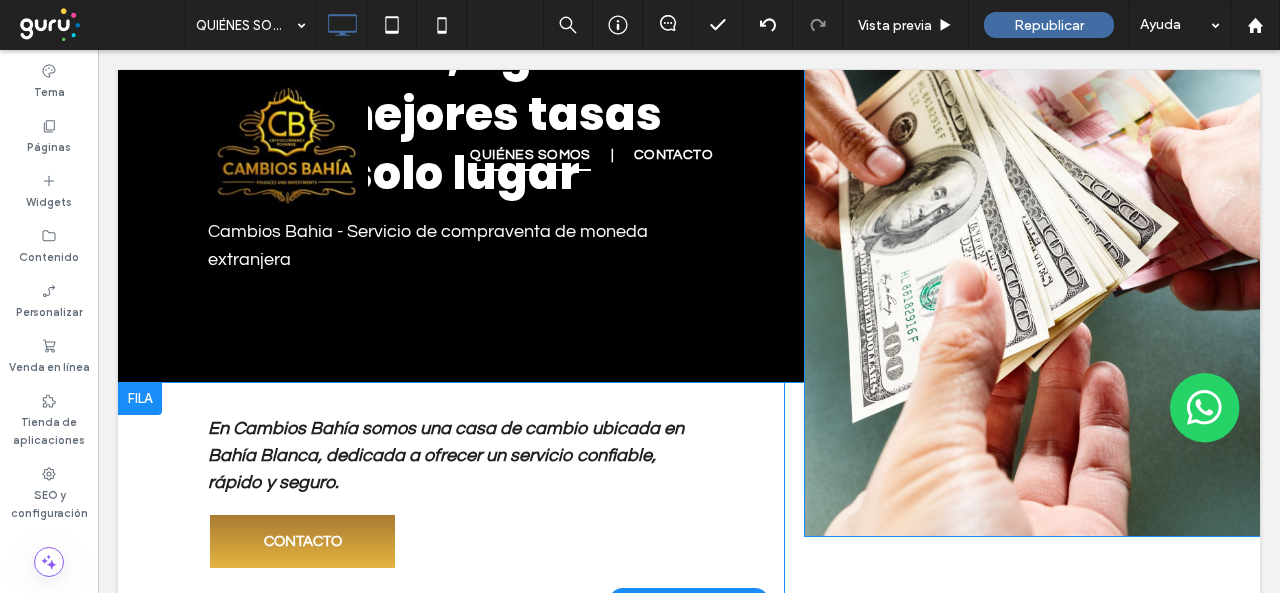 scroll, scrollTop: 88, scrollLeft: 0, axis: vertical 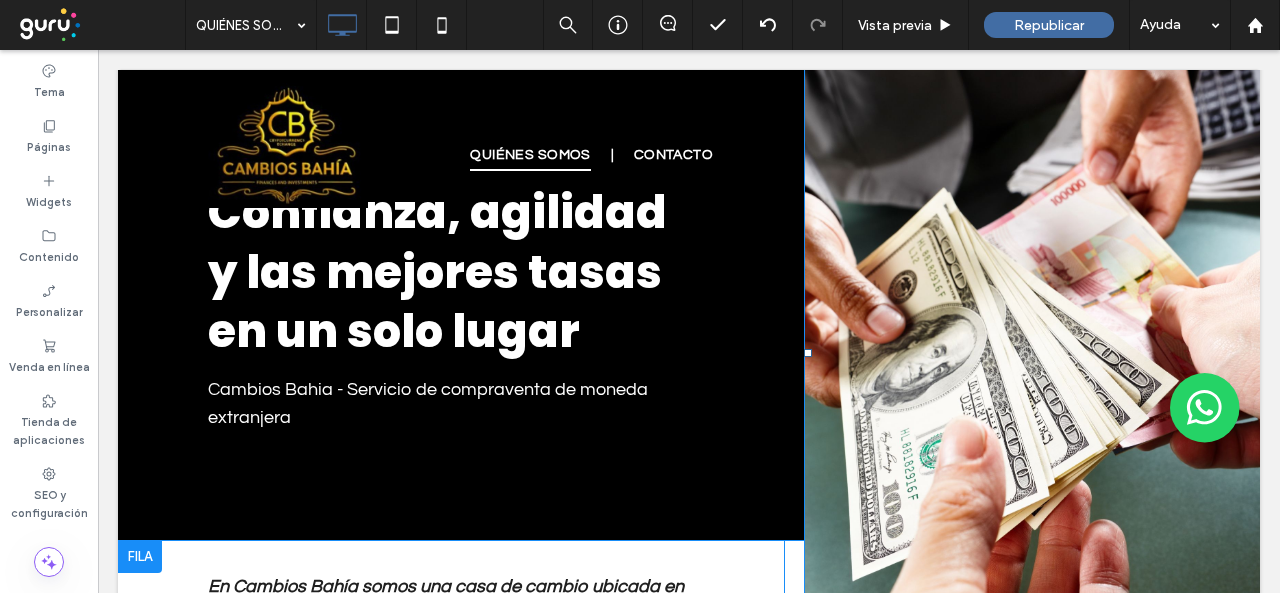 click at bounding box center [1032, 353] 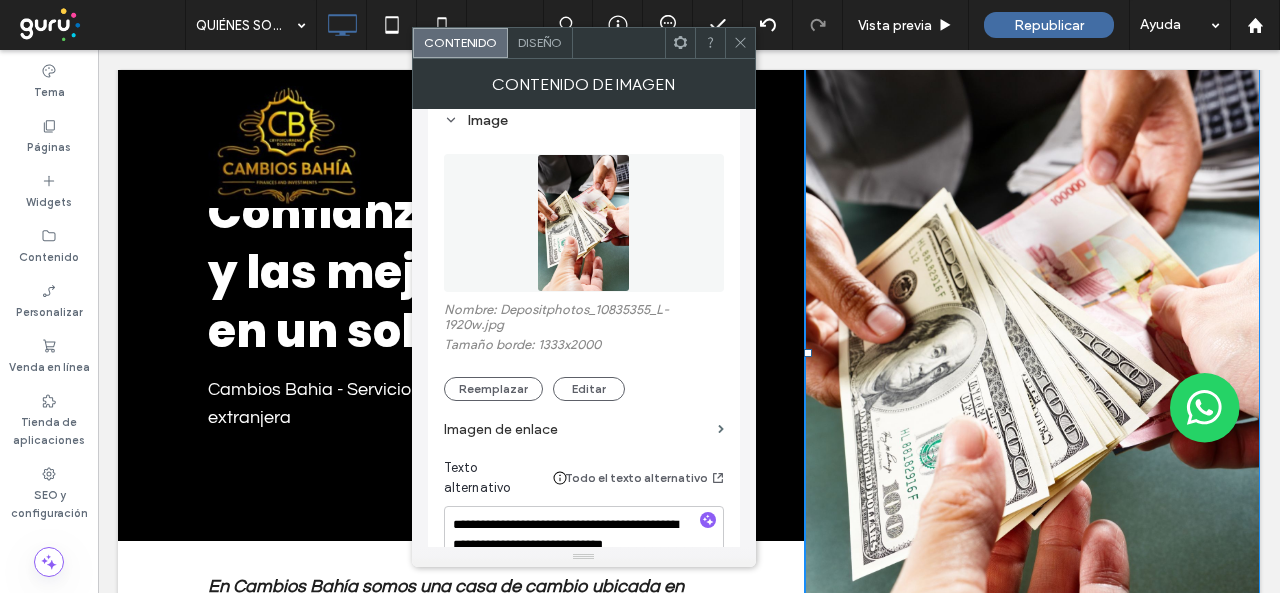 scroll, scrollTop: 100, scrollLeft: 0, axis: vertical 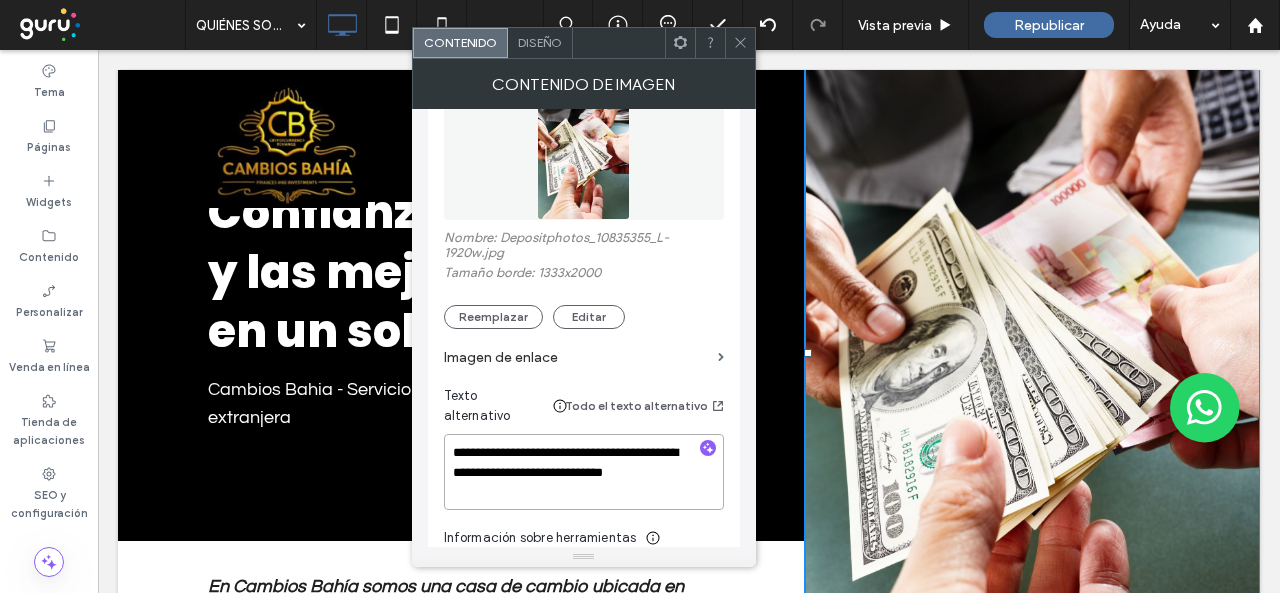 drag, startPoint x: 542, startPoint y: 476, endPoint x: 434, endPoint y: 427, distance: 118.595955 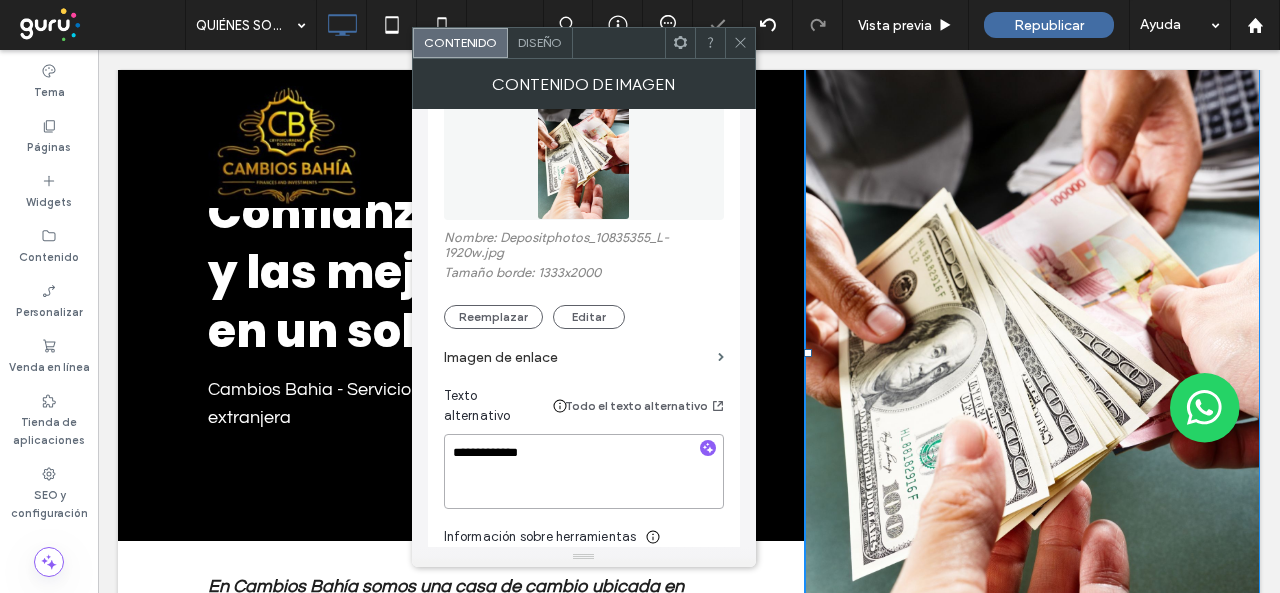 type on "**********" 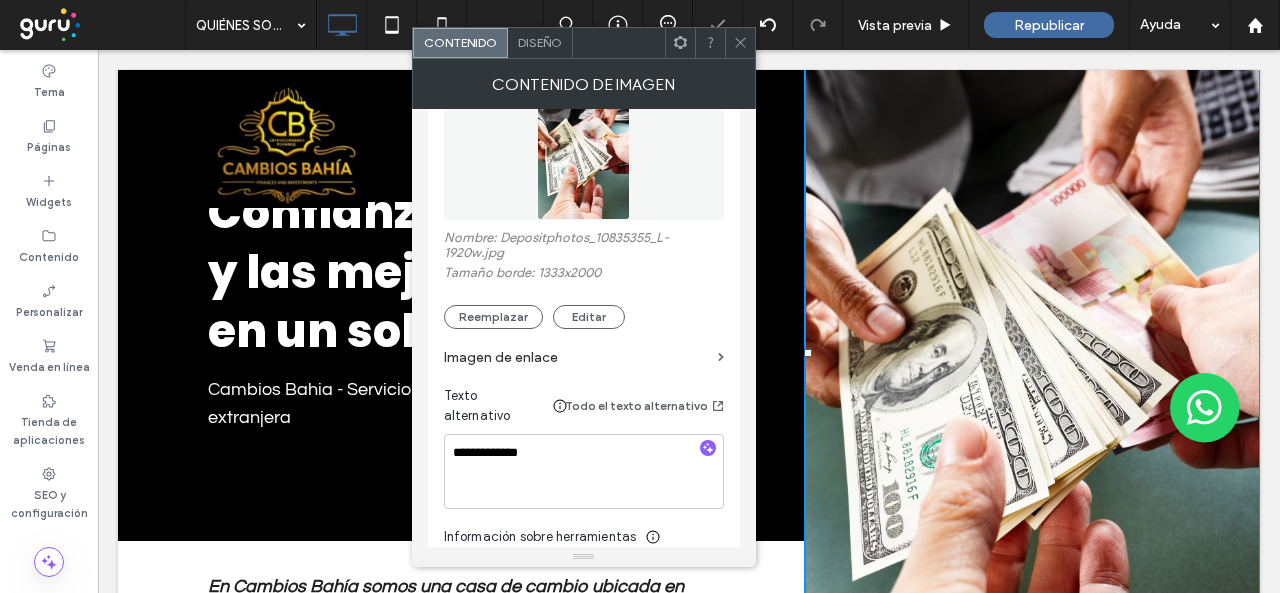 click on "**********" at bounding box center [584, 357] 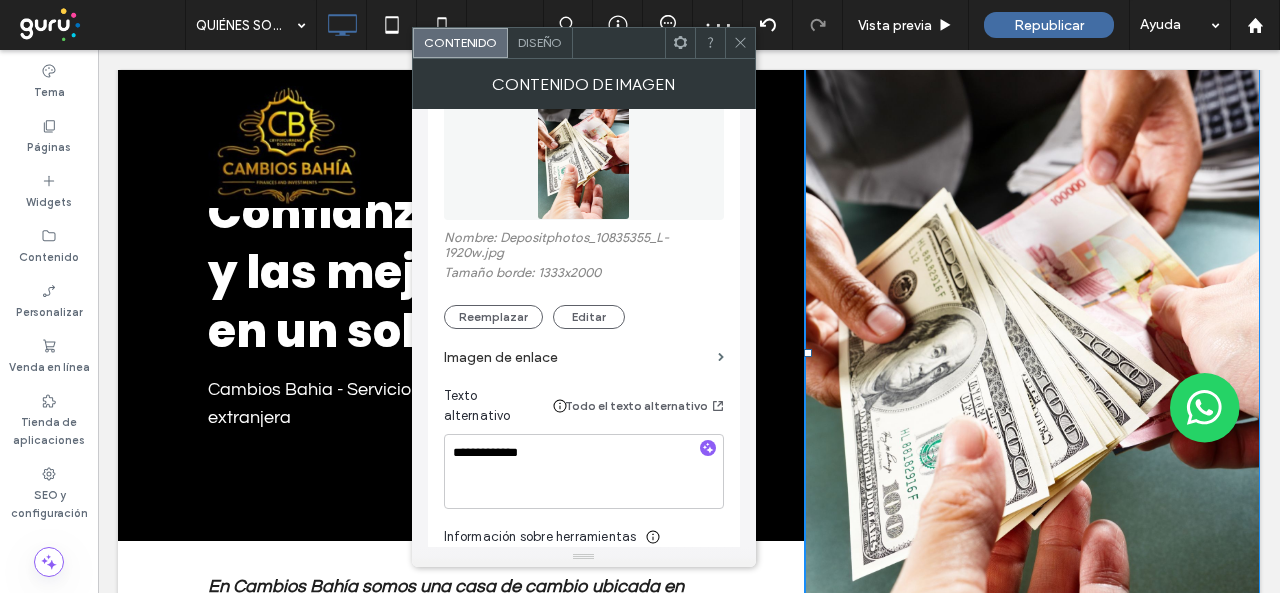 click 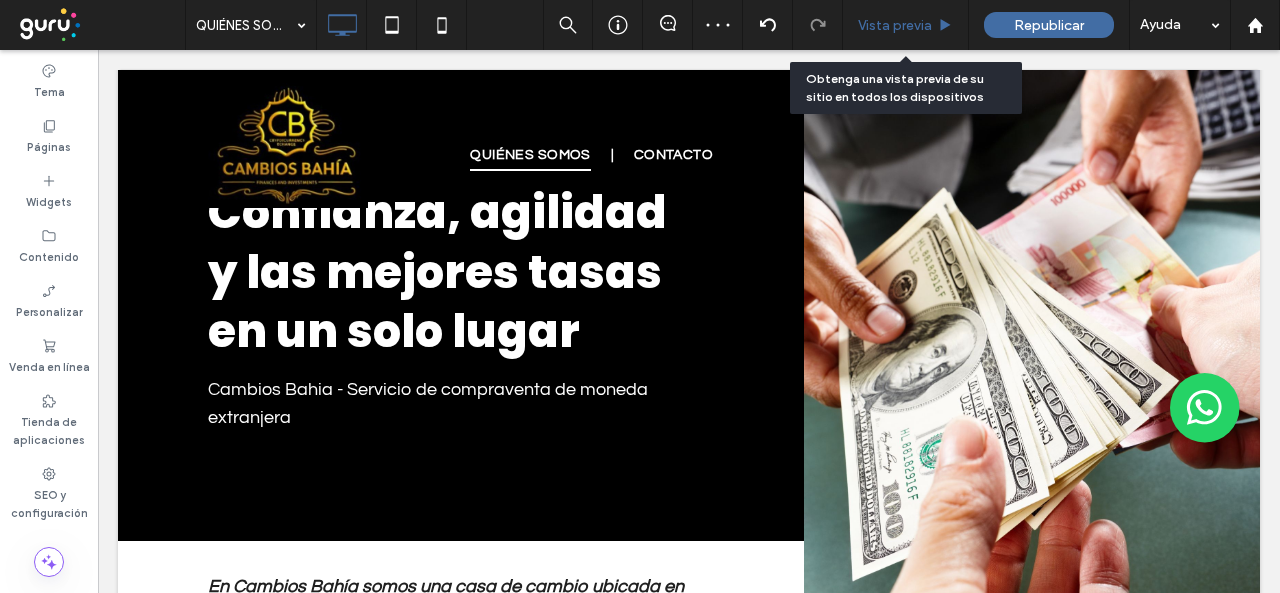 click on "Vista previa" at bounding box center [895, 25] 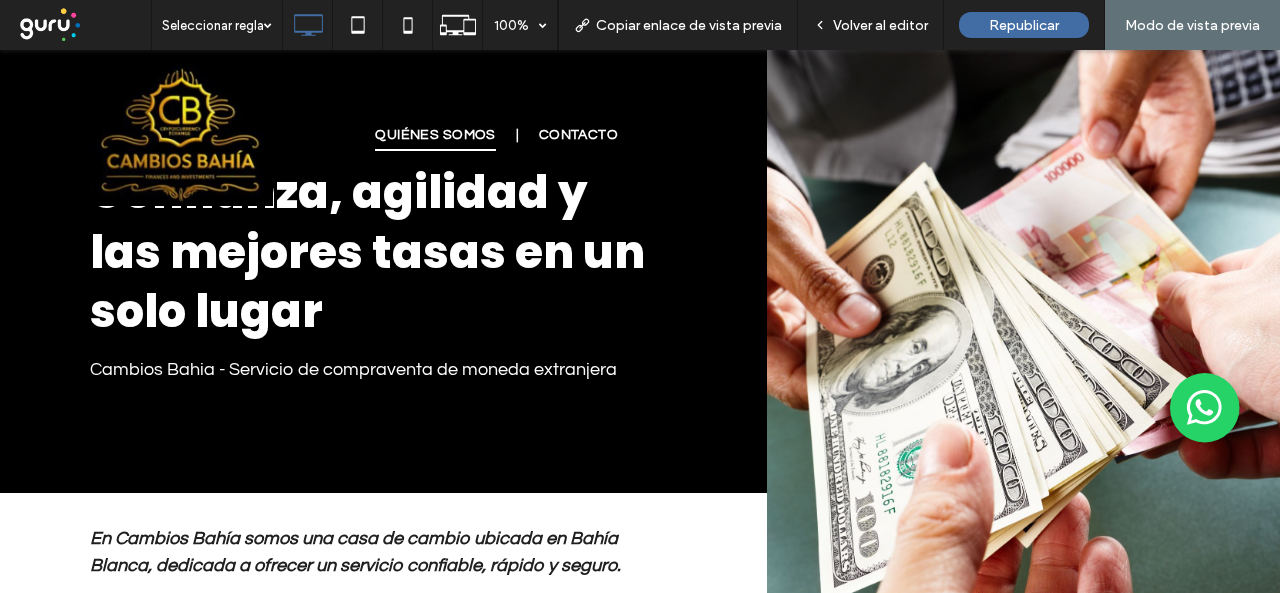 drag, startPoint x: 880, startPoint y: 29, endPoint x: 715, endPoint y: 176, distance: 220.98416 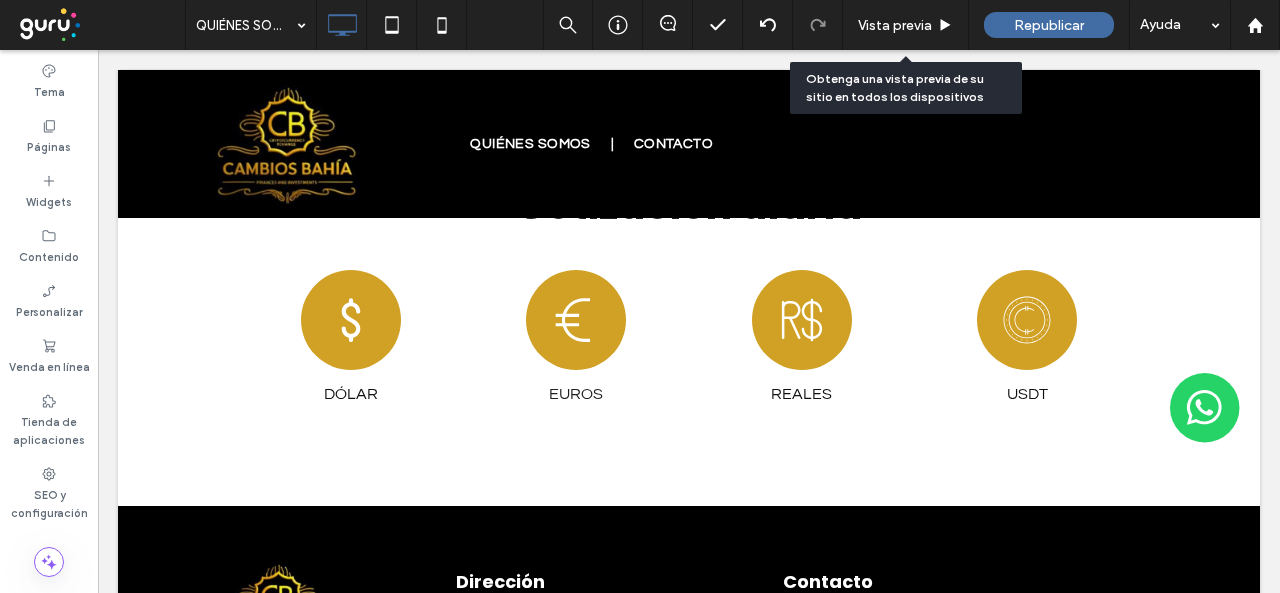 scroll, scrollTop: 1588, scrollLeft: 0, axis: vertical 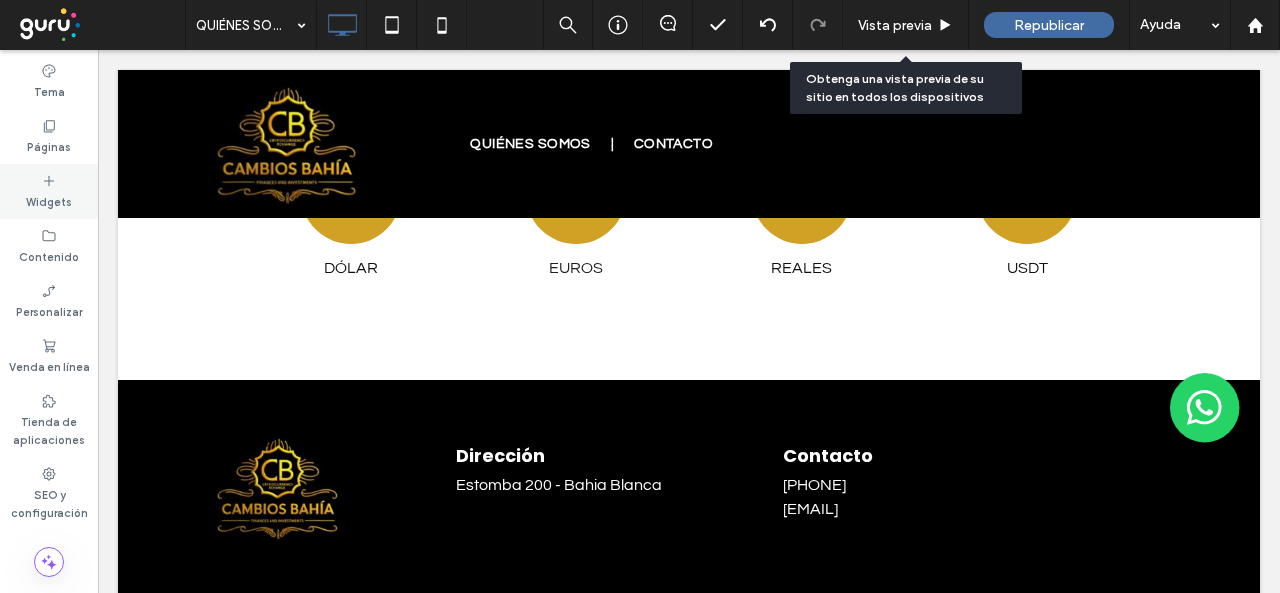 click on "Widgets" at bounding box center (49, 191) 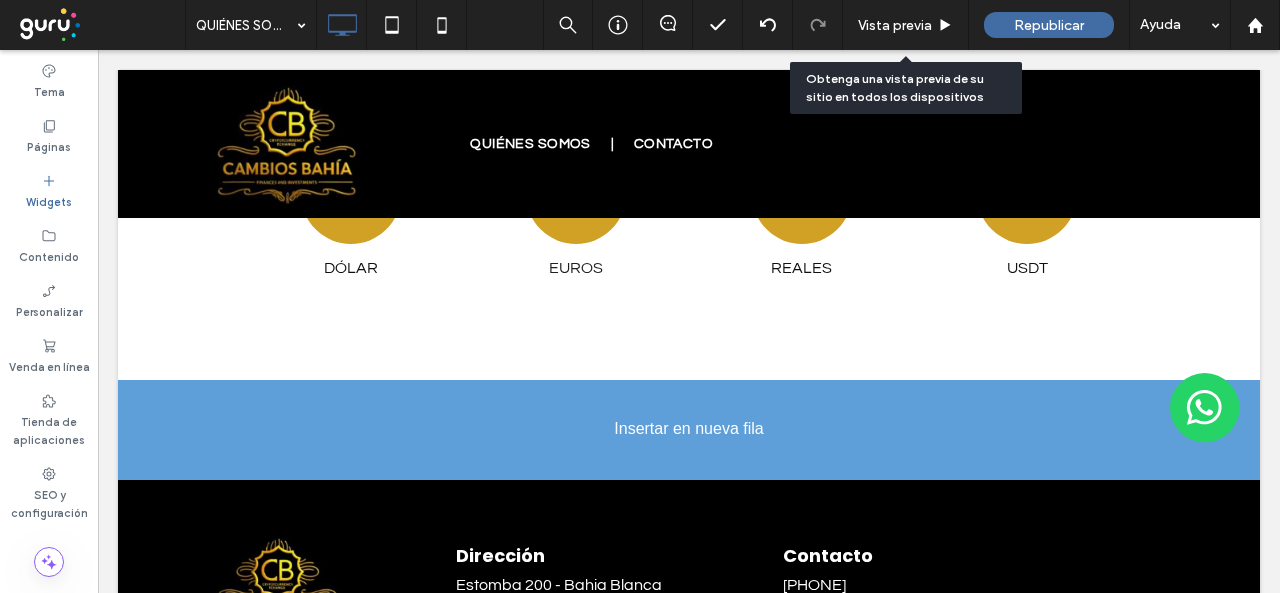 scroll, scrollTop: 1625, scrollLeft: 0, axis: vertical 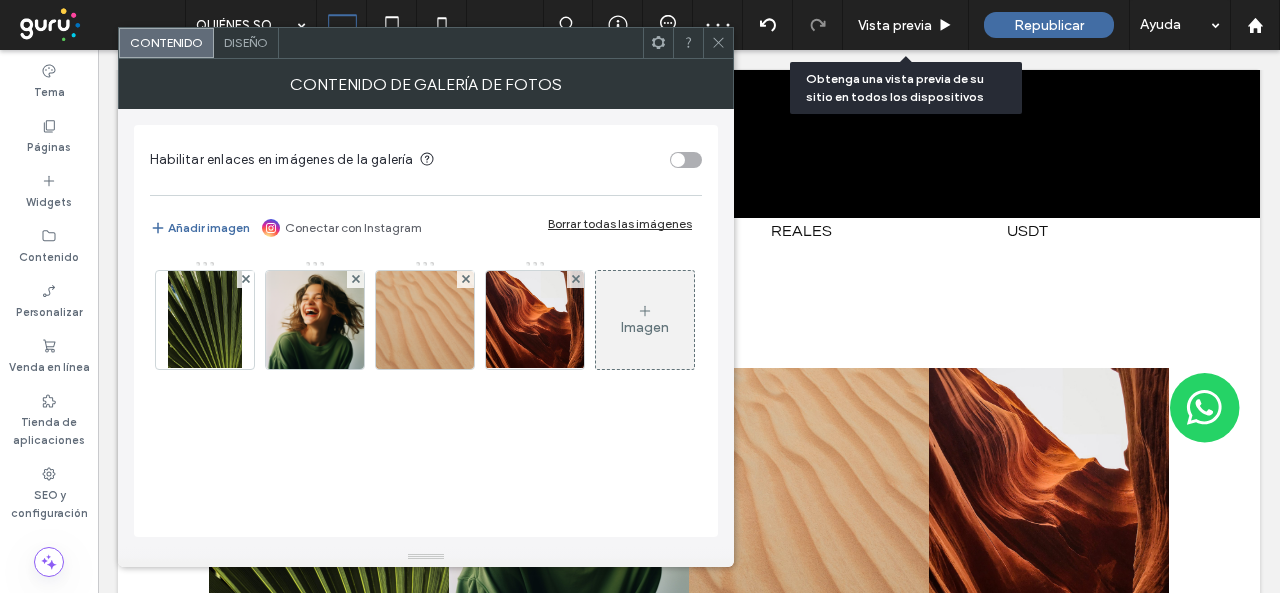 click 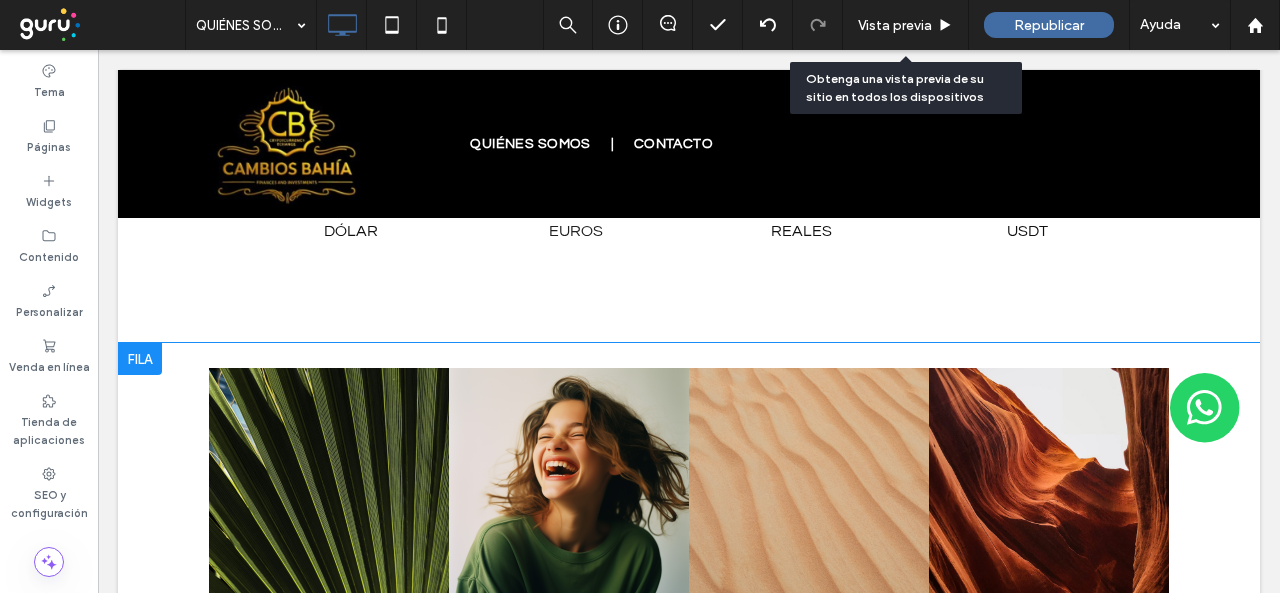 click on "Click To Paste     Click To Paste
Nature's Symphony
Breathtaking colors of our planet
Button
Faces of Humanity
Portraits of people from around the globe
Button
Sands of Time
Stark beauty of desolate dunes
Button
Beyond Boundaries
Visual odyssey across continents
Button
Ver más
Fila + Añadir sección" at bounding box center (689, 488) 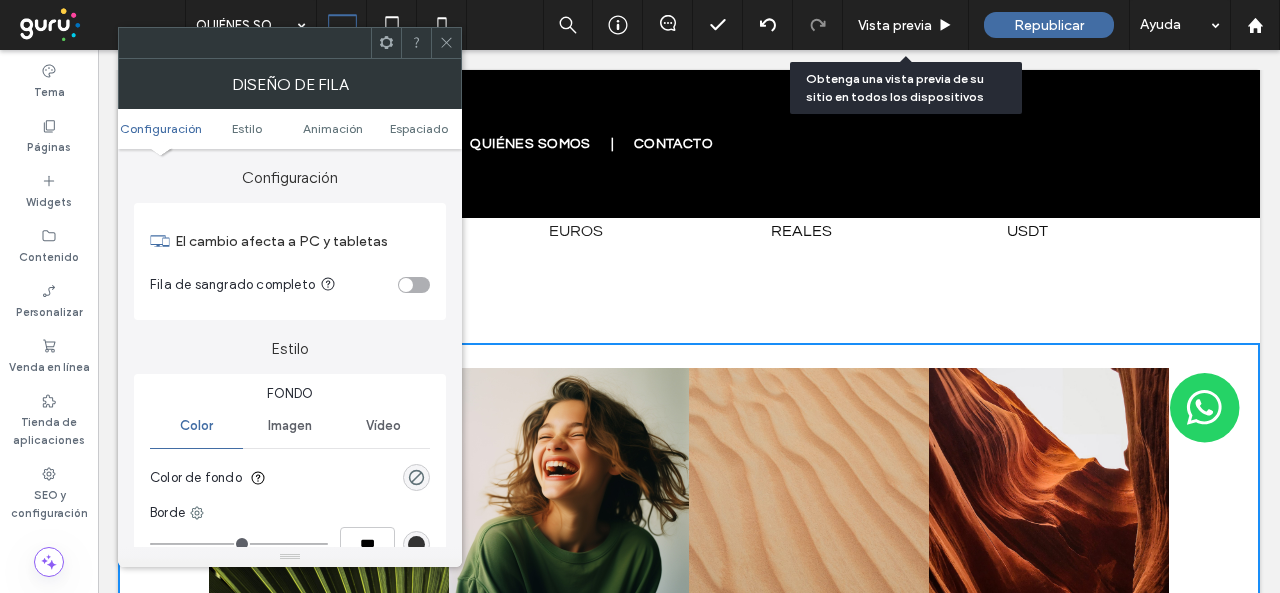 drag, startPoint x: 416, startPoint y: 279, endPoint x: 432, endPoint y: 136, distance: 143.89232 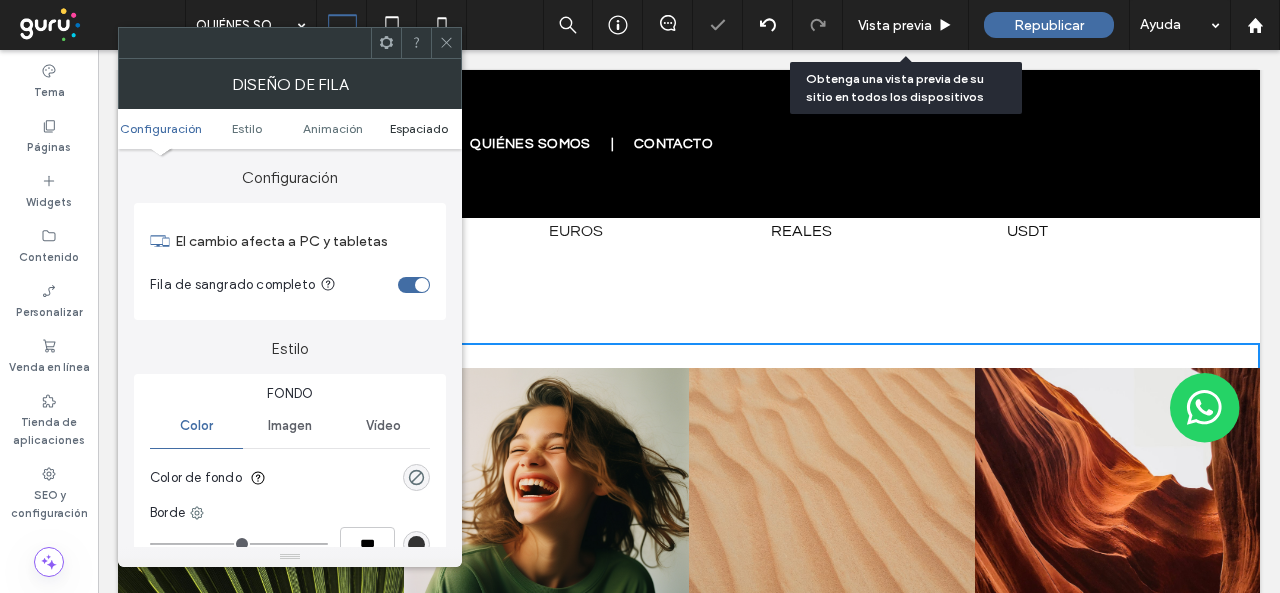 click on "Espaciado" at bounding box center [419, 128] 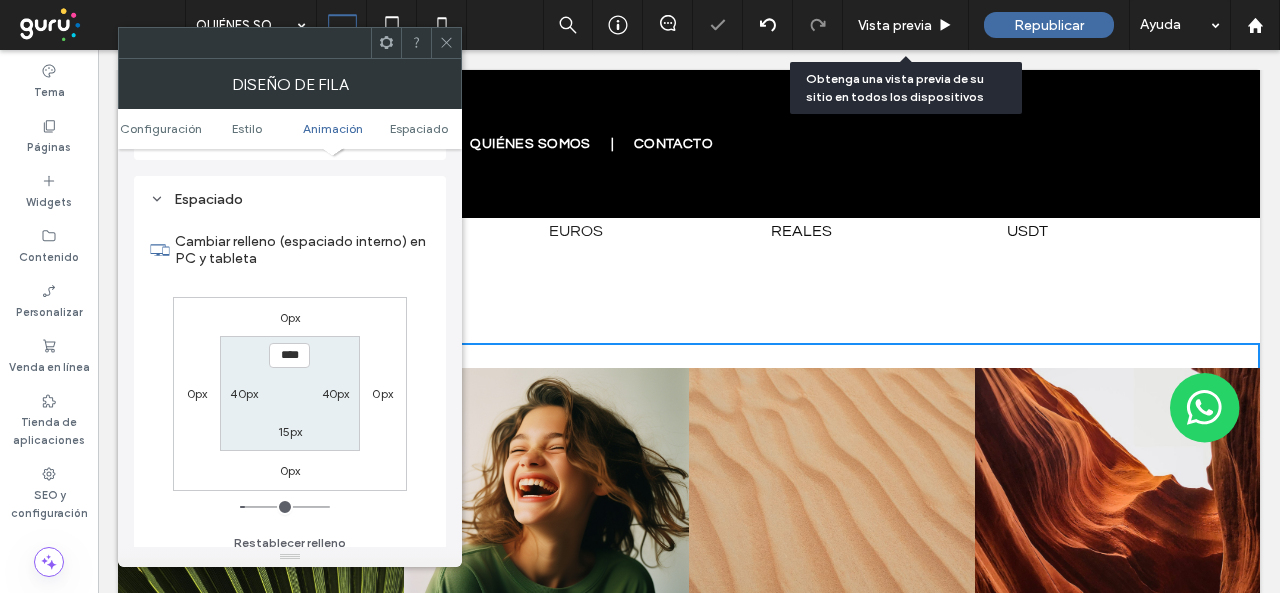 scroll, scrollTop: 565, scrollLeft: 0, axis: vertical 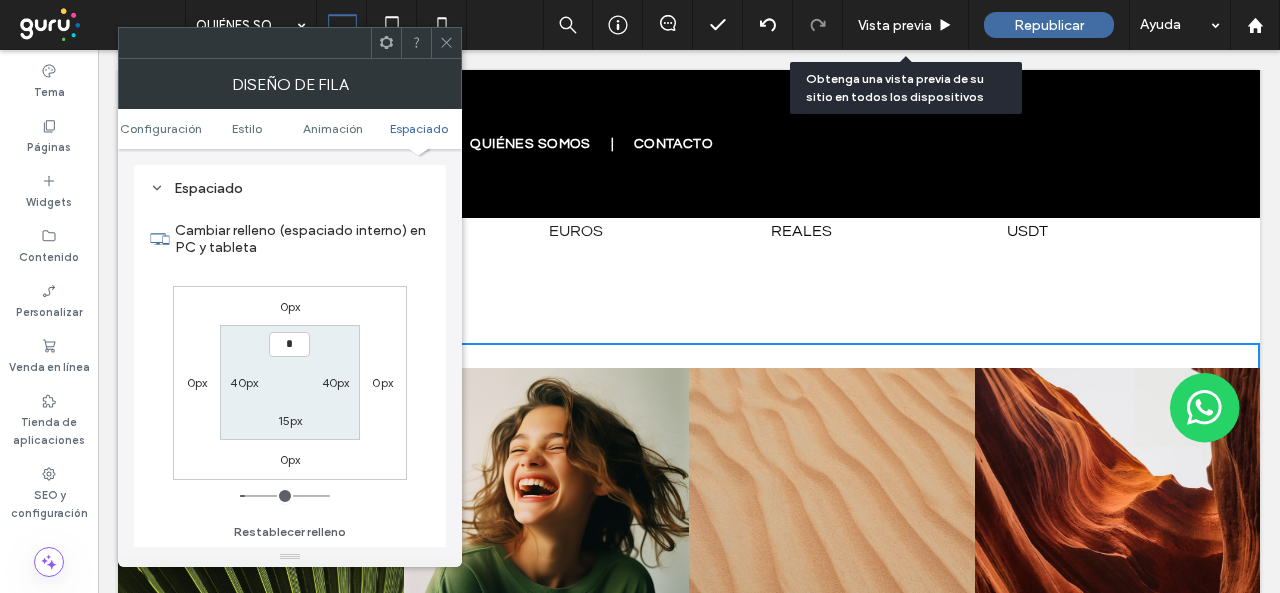 drag, startPoint x: 299, startPoint y: 341, endPoint x: 282, endPoint y: 343, distance: 17.117243 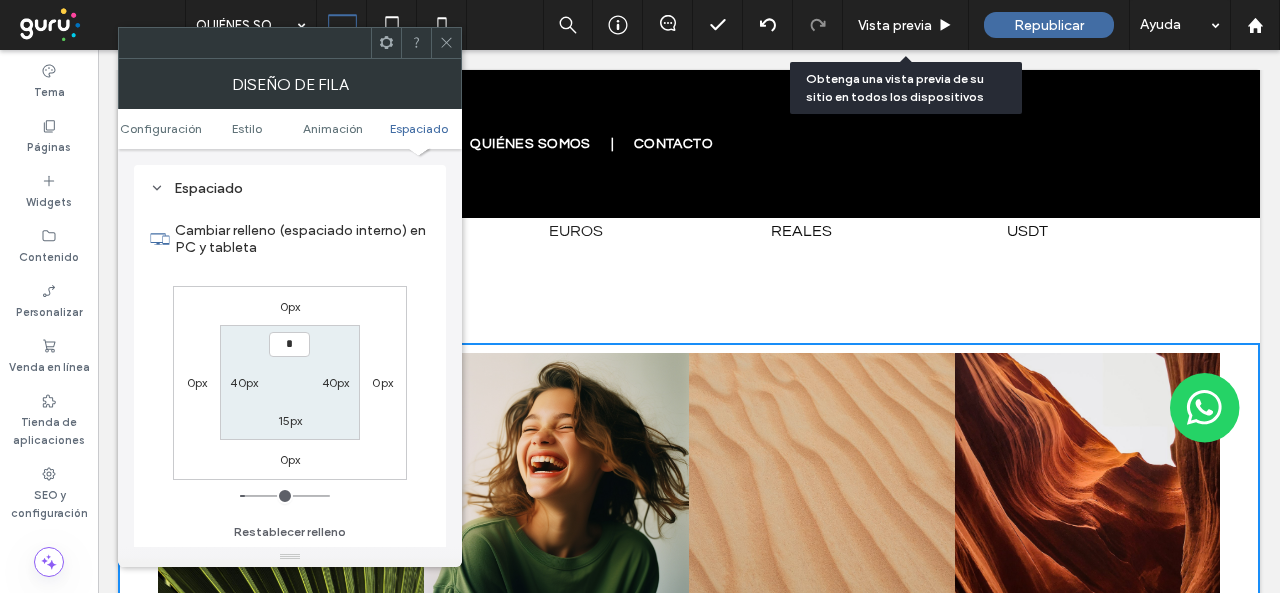 type on "***" 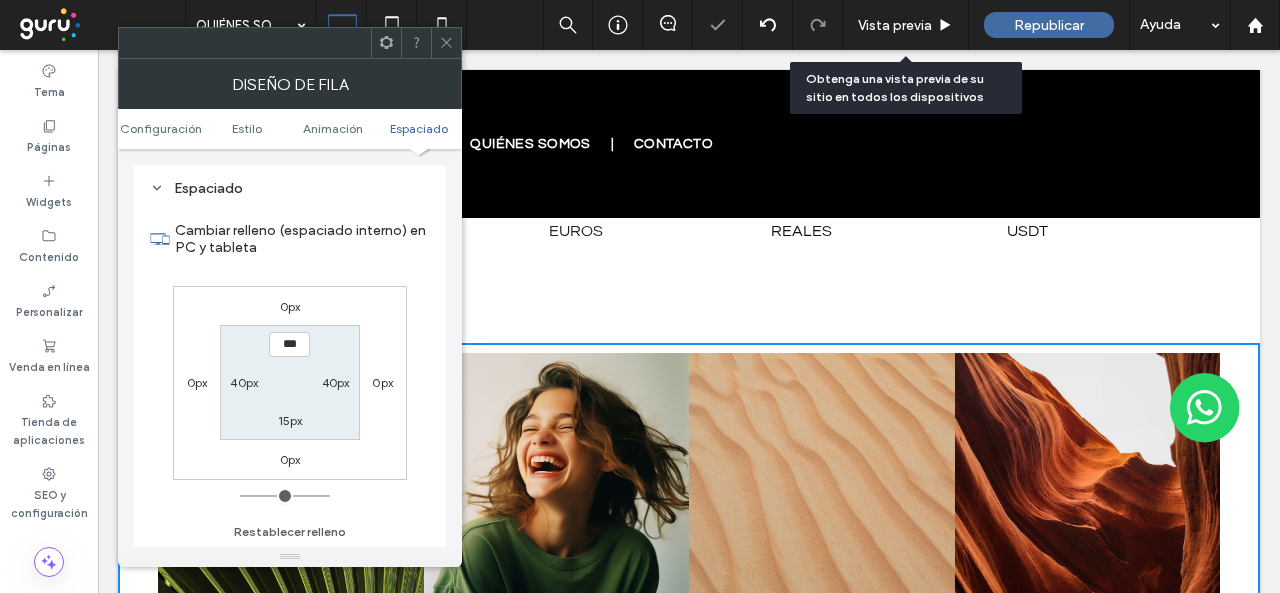 click on "15px" at bounding box center (290, 420) 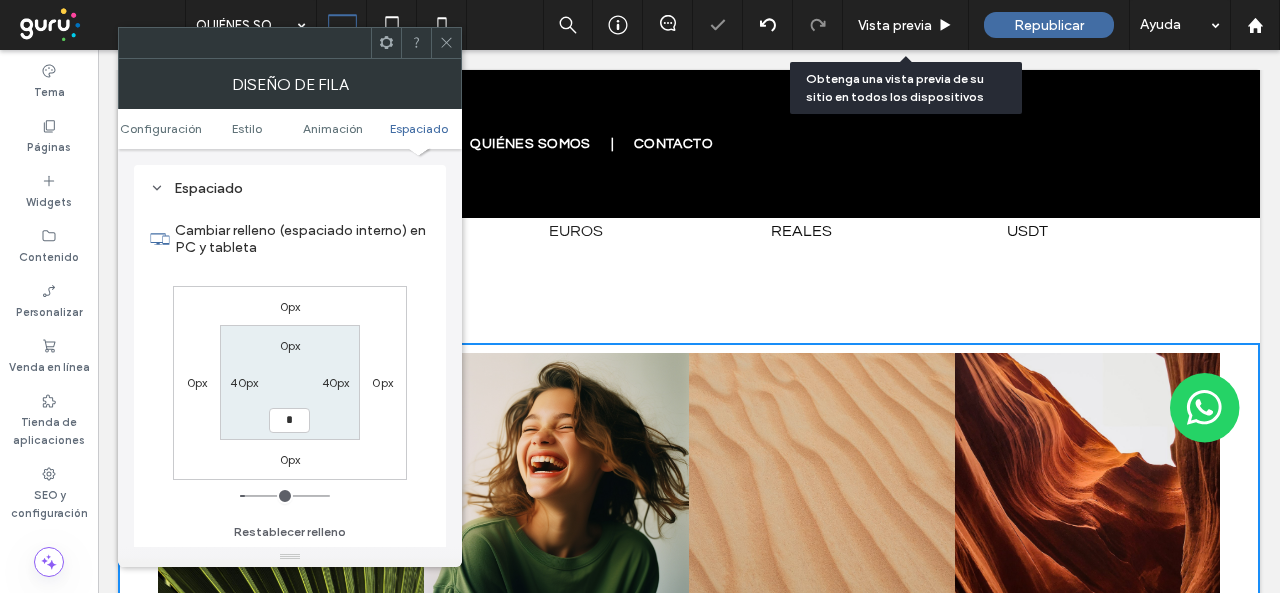 type on "*" 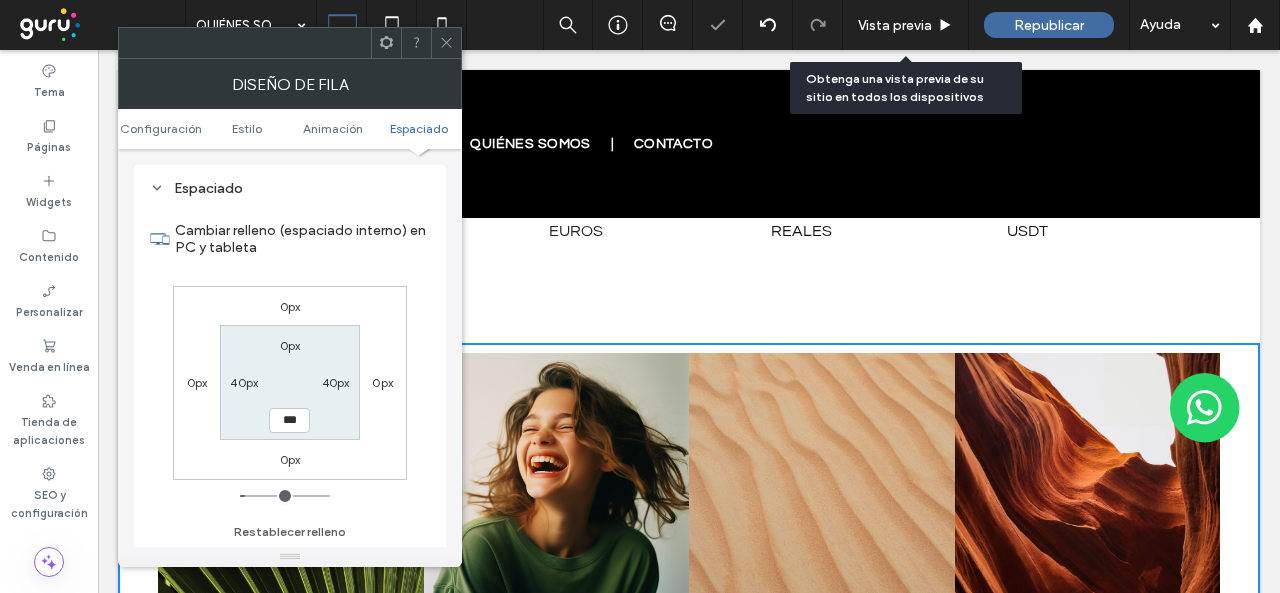 click on "Cambiar relleno (espaciado interno) en PC y tableta" at bounding box center (302, 239) 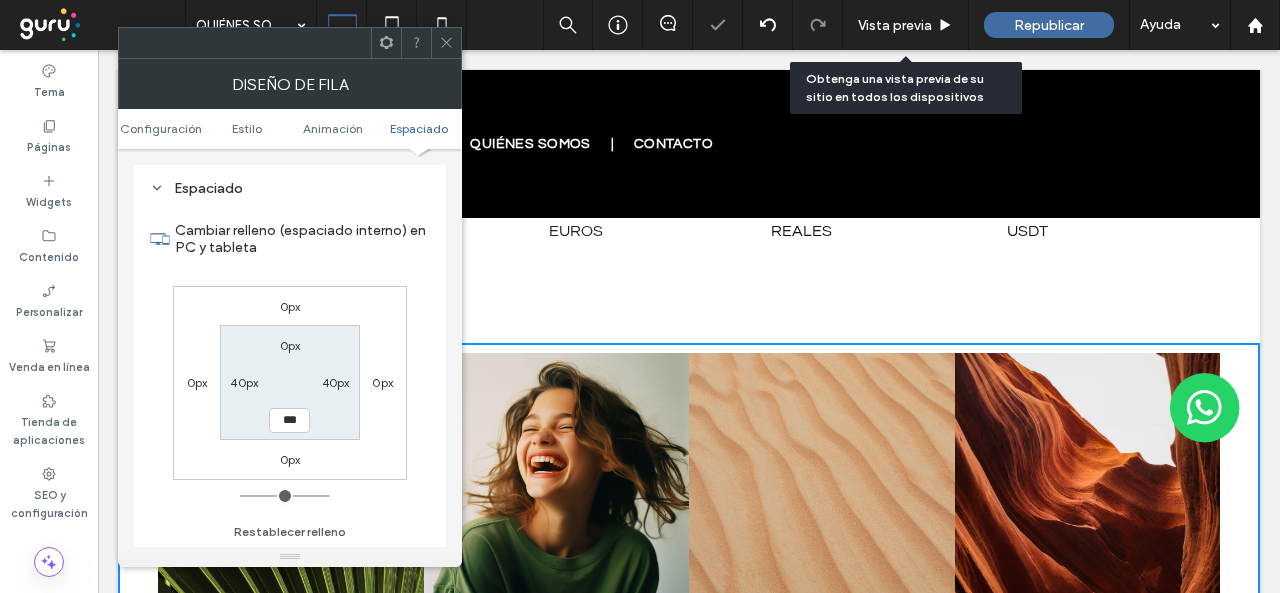 click on "40px" at bounding box center (244, 382) 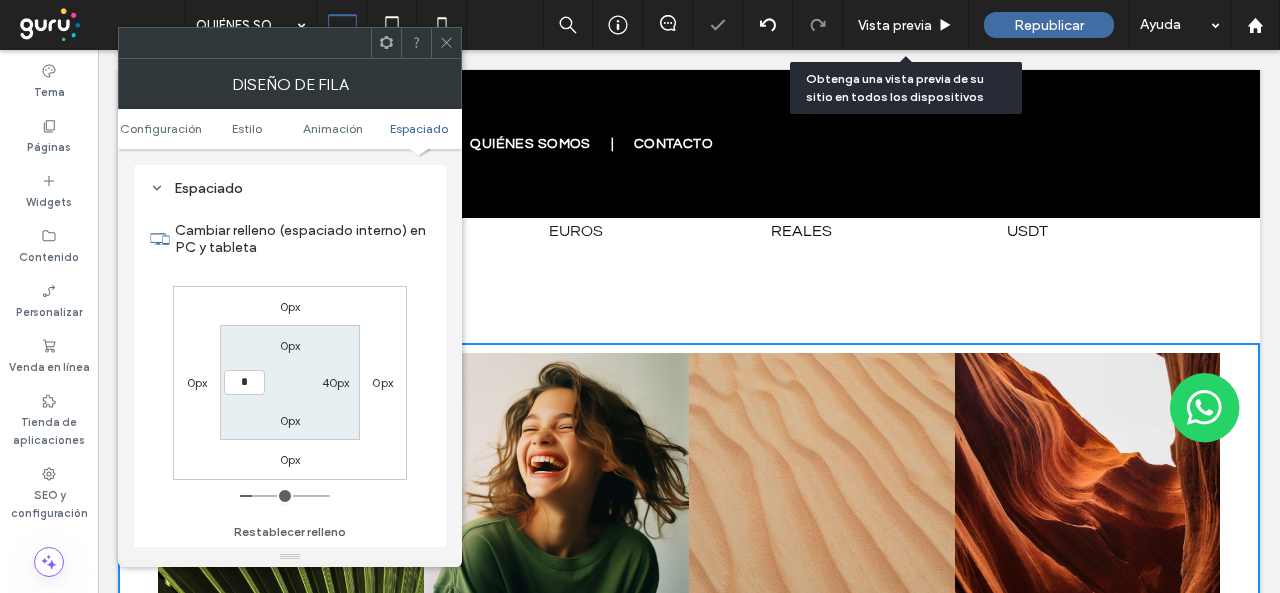 type on "*" 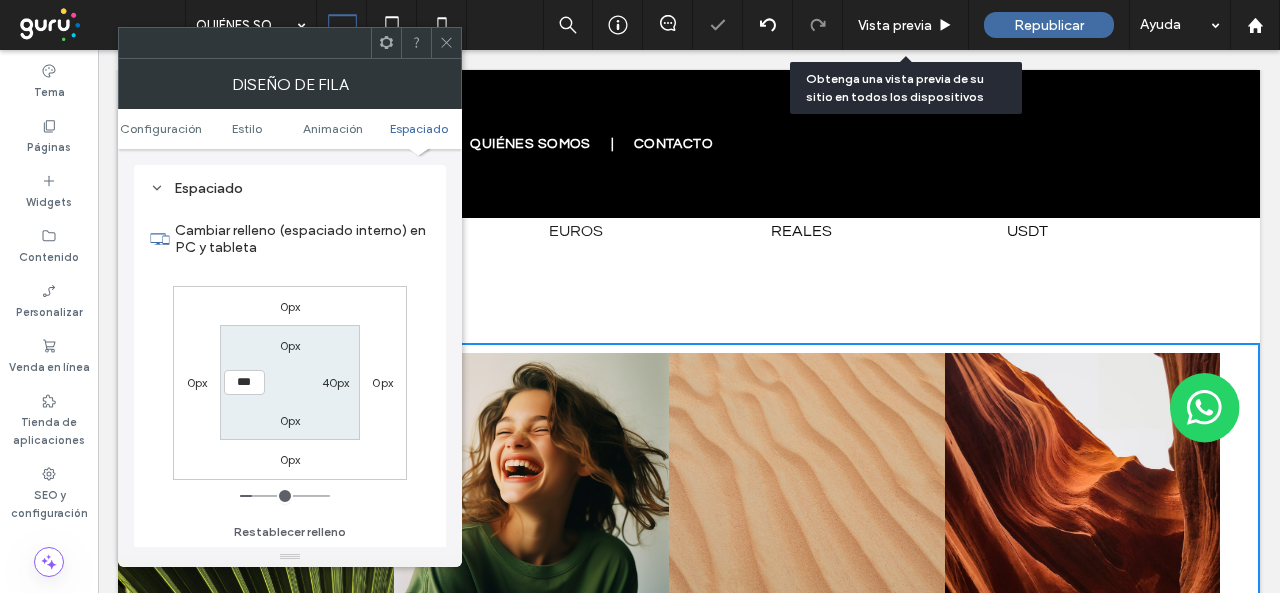 click on "40px" at bounding box center (336, 382) 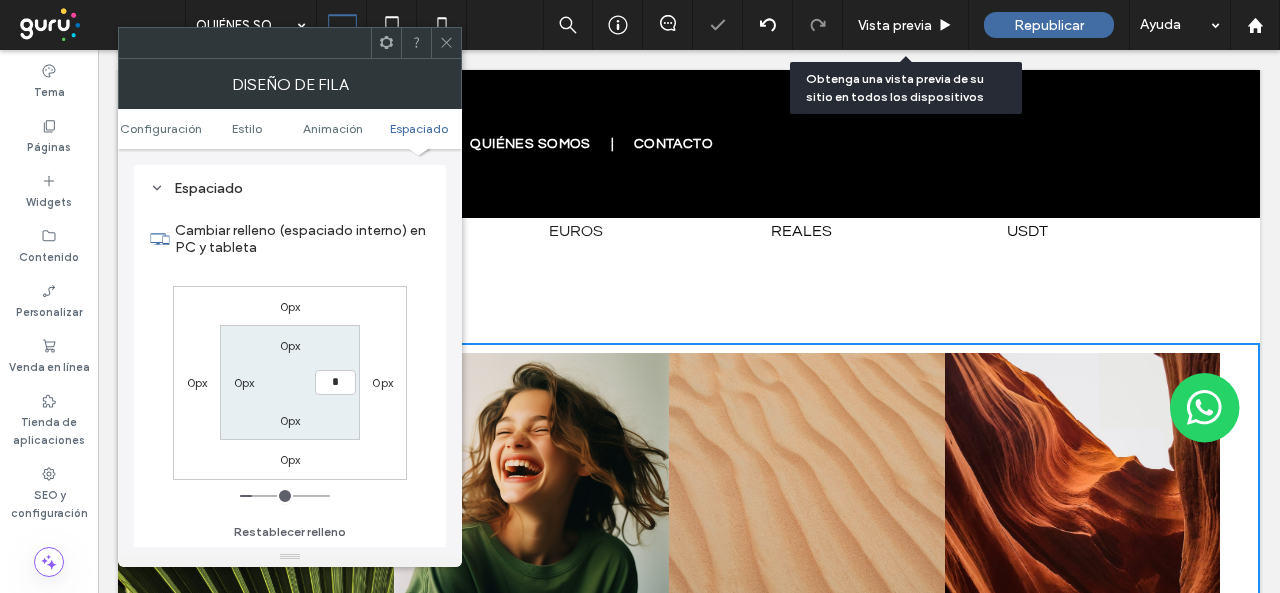 type on "*" 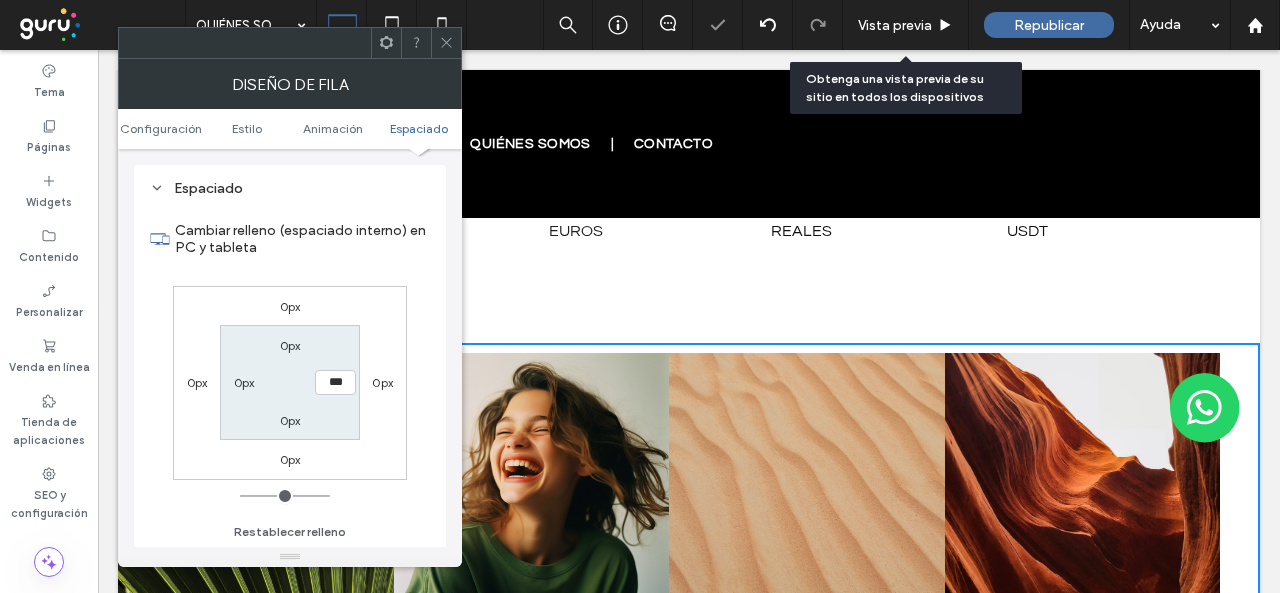 click on "Cambiar relleno (espaciado interno) en PC y tableta 0px 0px 0px 0px 0px *** 0px 0px Restablecer relleno" at bounding box center [290, 374] 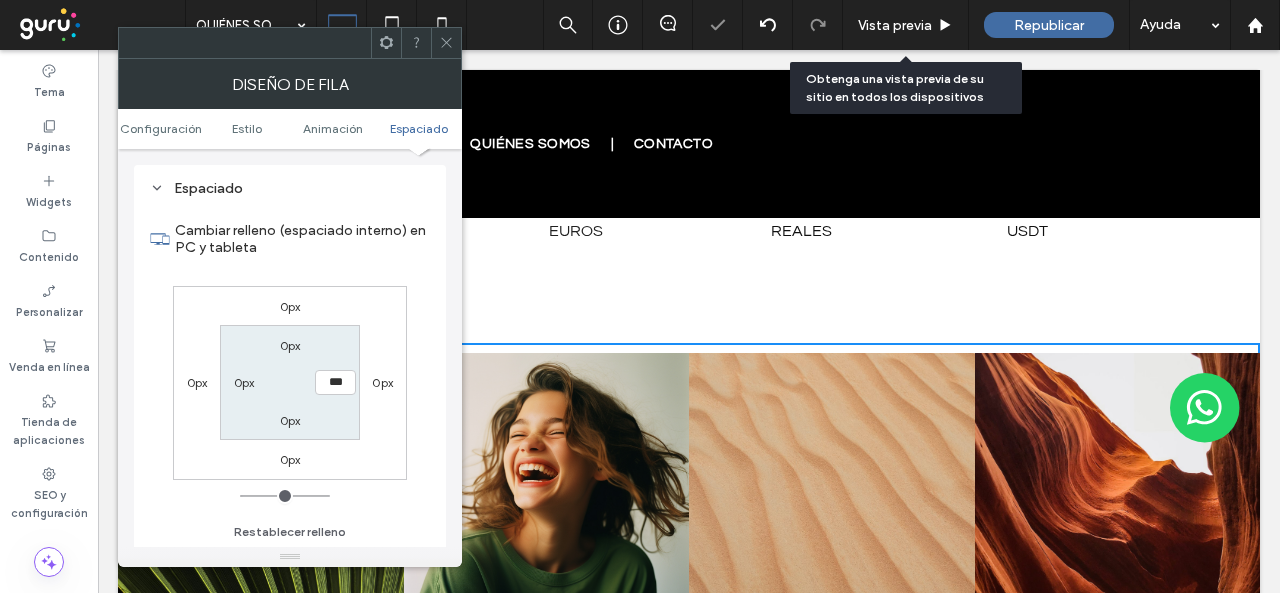 click on "Cambiar relleno (espaciado interno) en PC y tableta 0px 0px 0px 0px 0px *** 0px 0px Restablecer relleno" at bounding box center (290, 374) 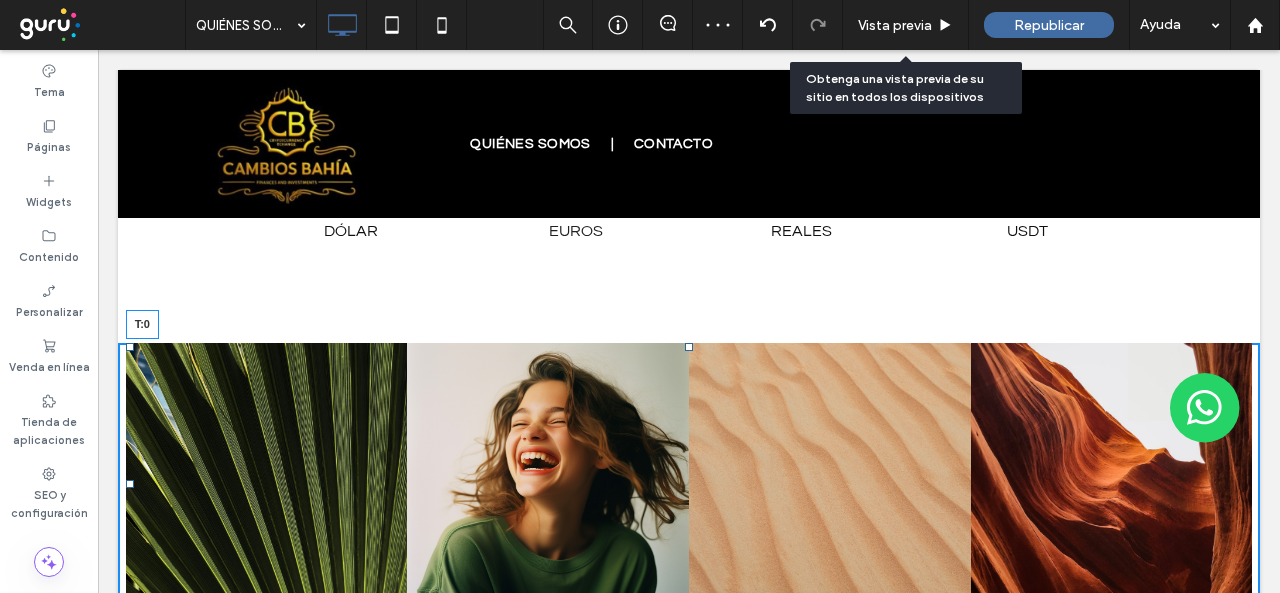 drag, startPoint x: 683, startPoint y: 357, endPoint x: 748, endPoint y: 416, distance: 87.78383 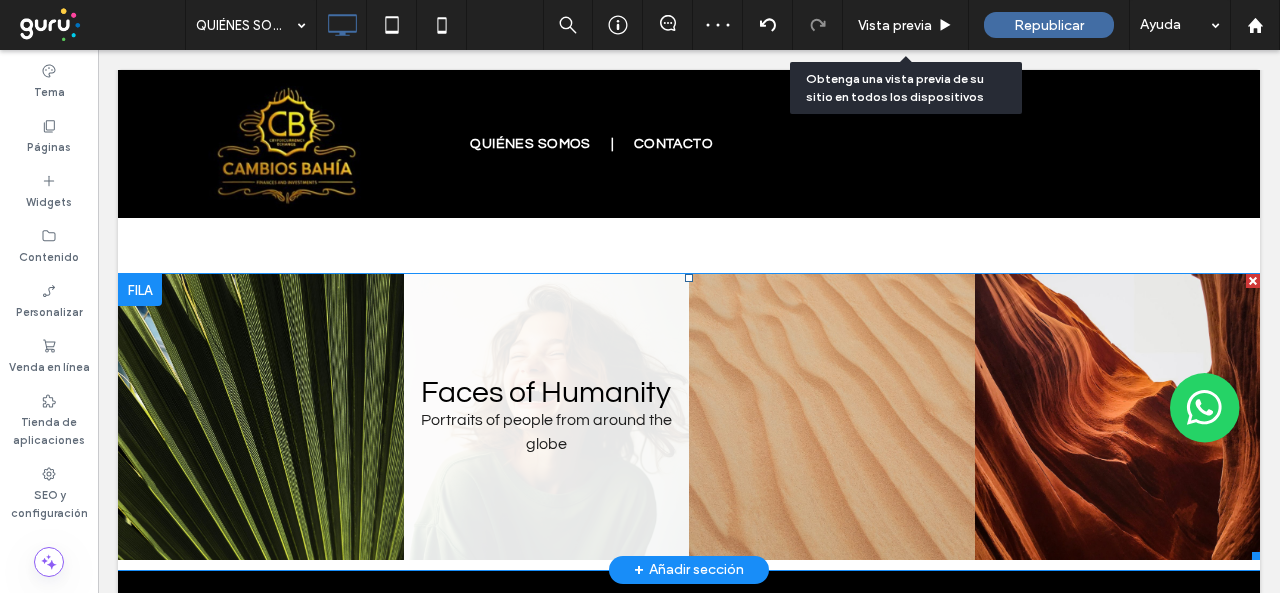 scroll, scrollTop: 1725, scrollLeft: 0, axis: vertical 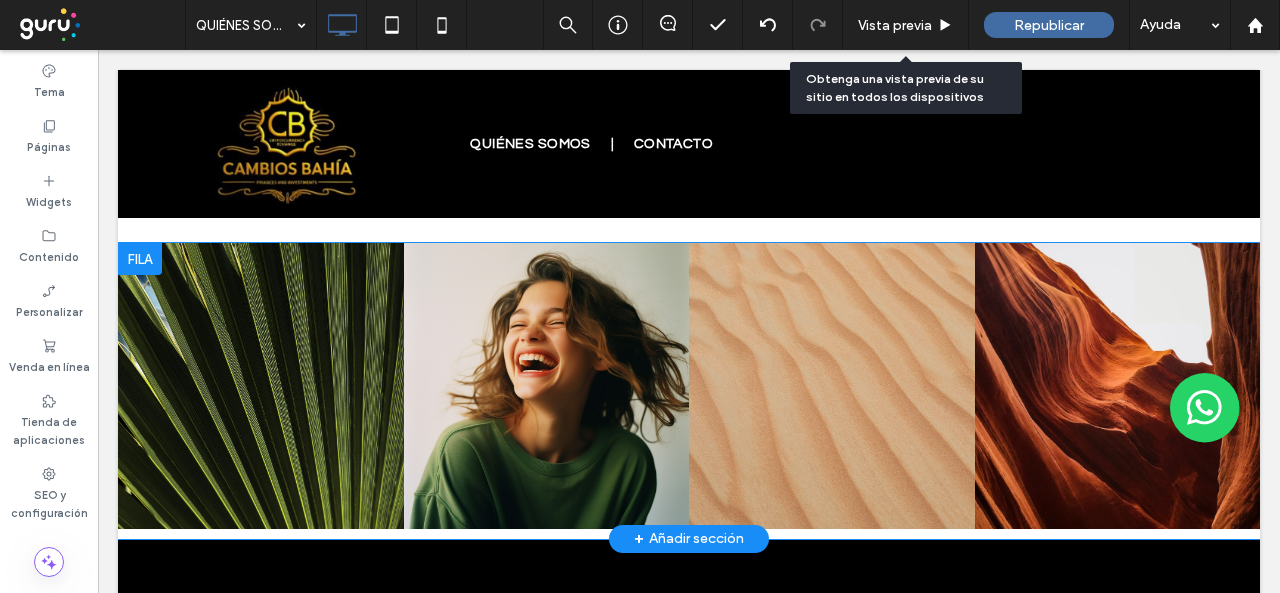 click on "Click To Paste     Click To Paste
Nature's Symphony
Breathtaking colors of our planet
Button
Faces of Humanity
Portraits of people from around the globe
Button
Sands of Time
Stark beauty of desolate dunes
Button
Beyond Boundaries
Visual odyssey across continents
Button
Ver más" at bounding box center [689, 391] 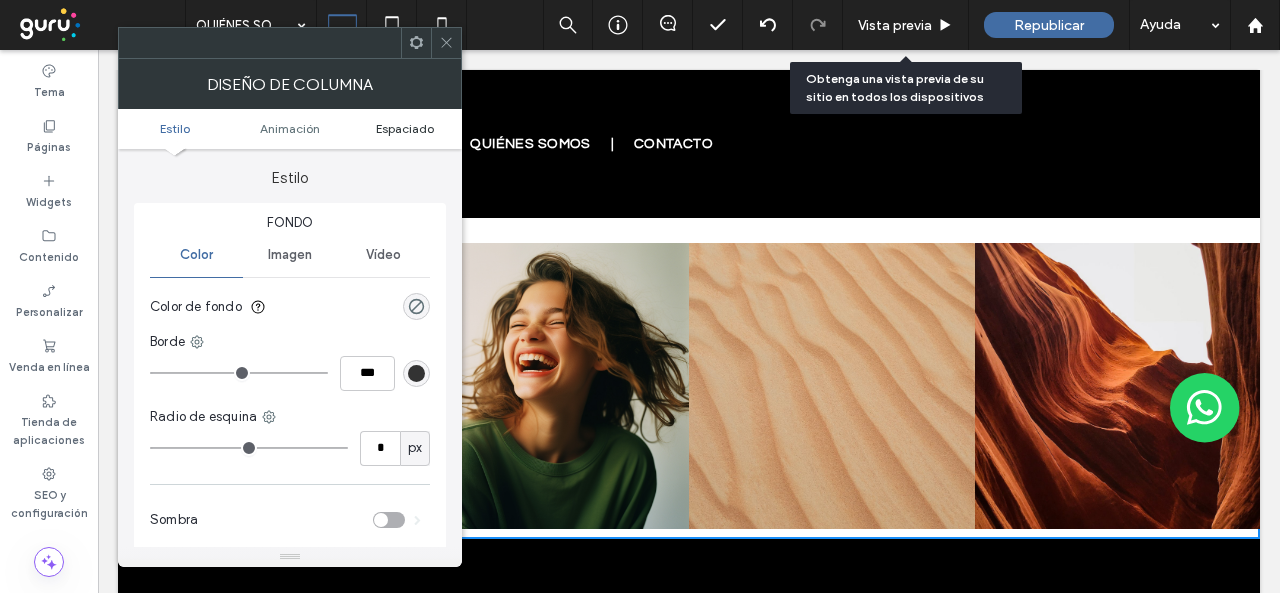 click on "Espaciado" at bounding box center (405, 128) 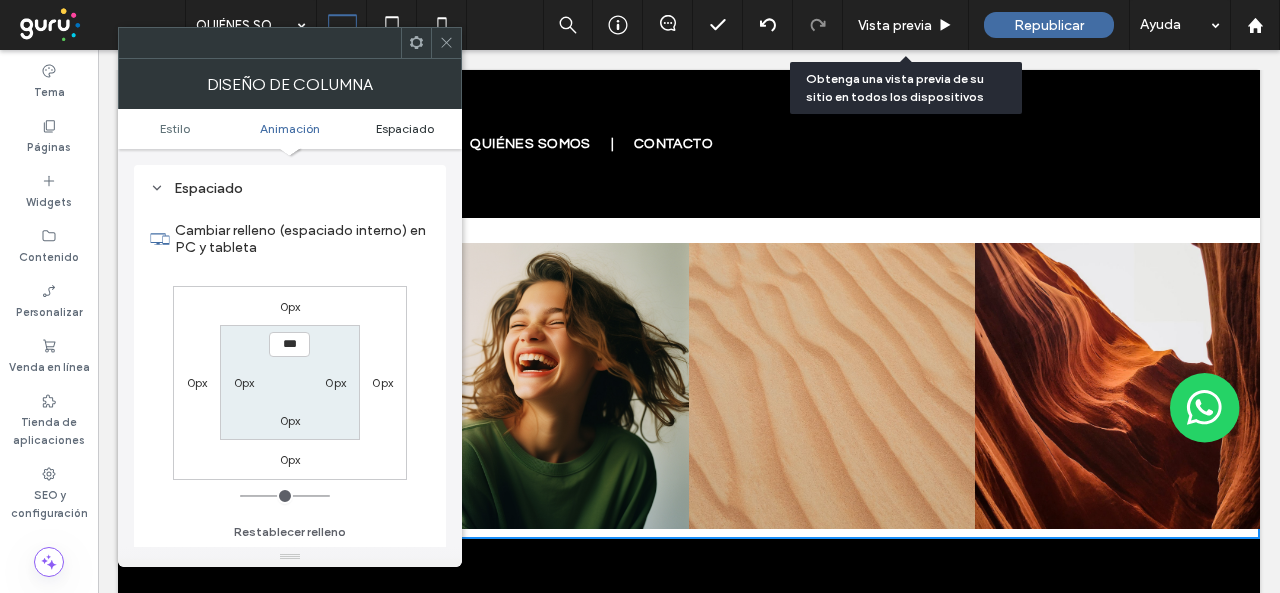 scroll, scrollTop: 469, scrollLeft: 0, axis: vertical 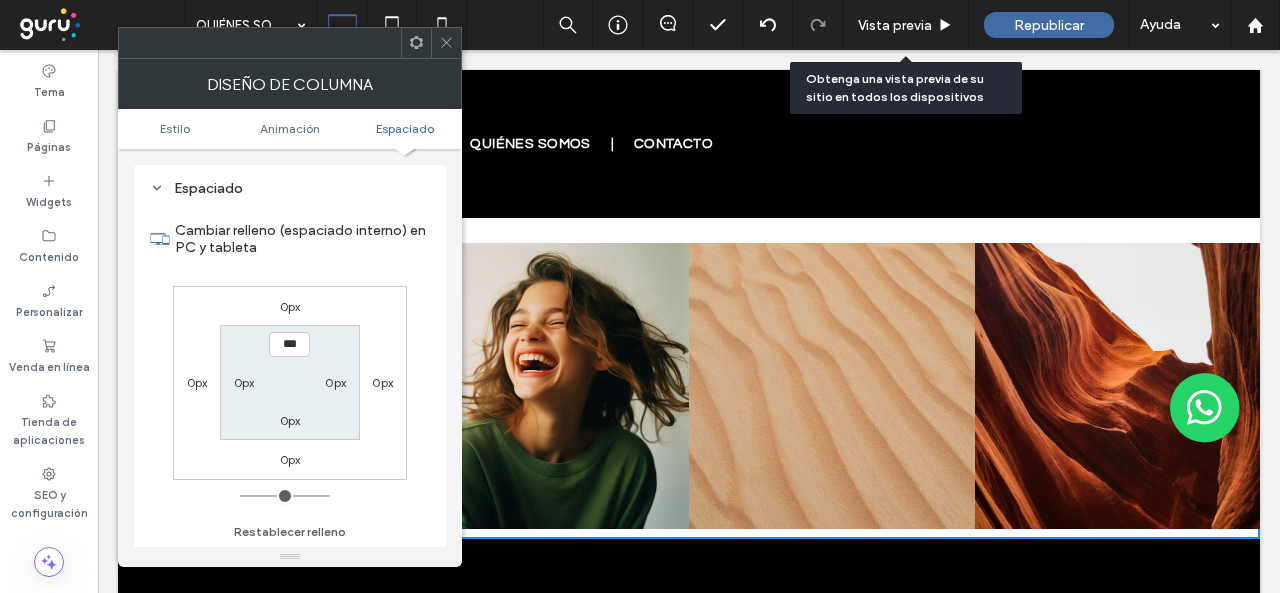 click 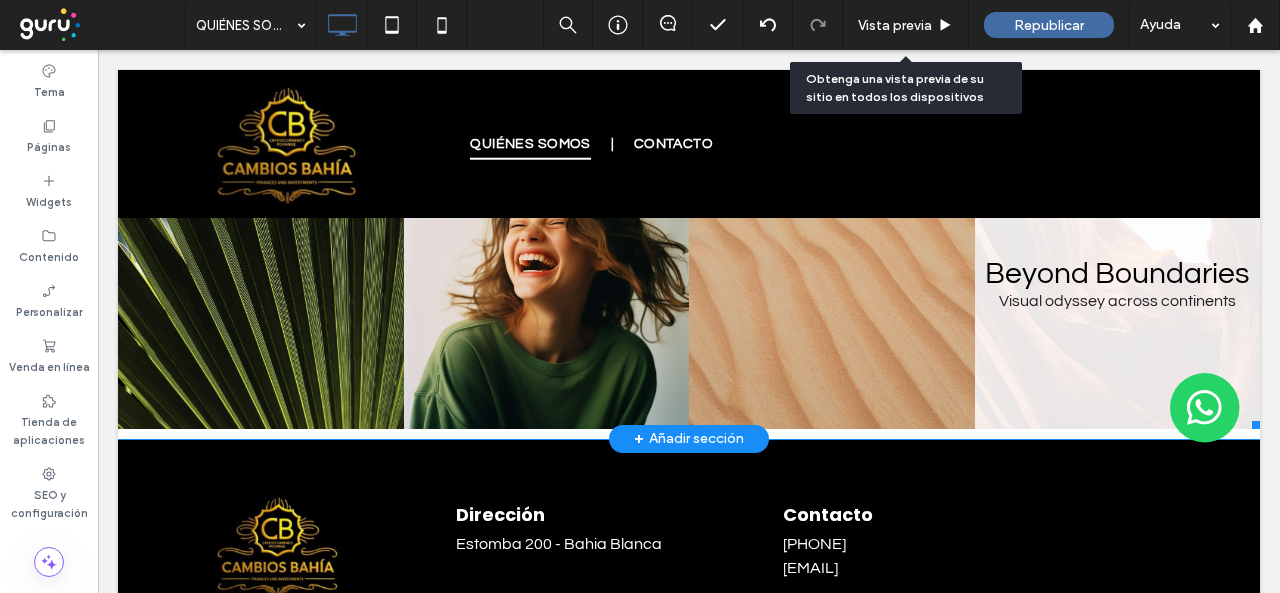 scroll, scrollTop: 1925, scrollLeft: 0, axis: vertical 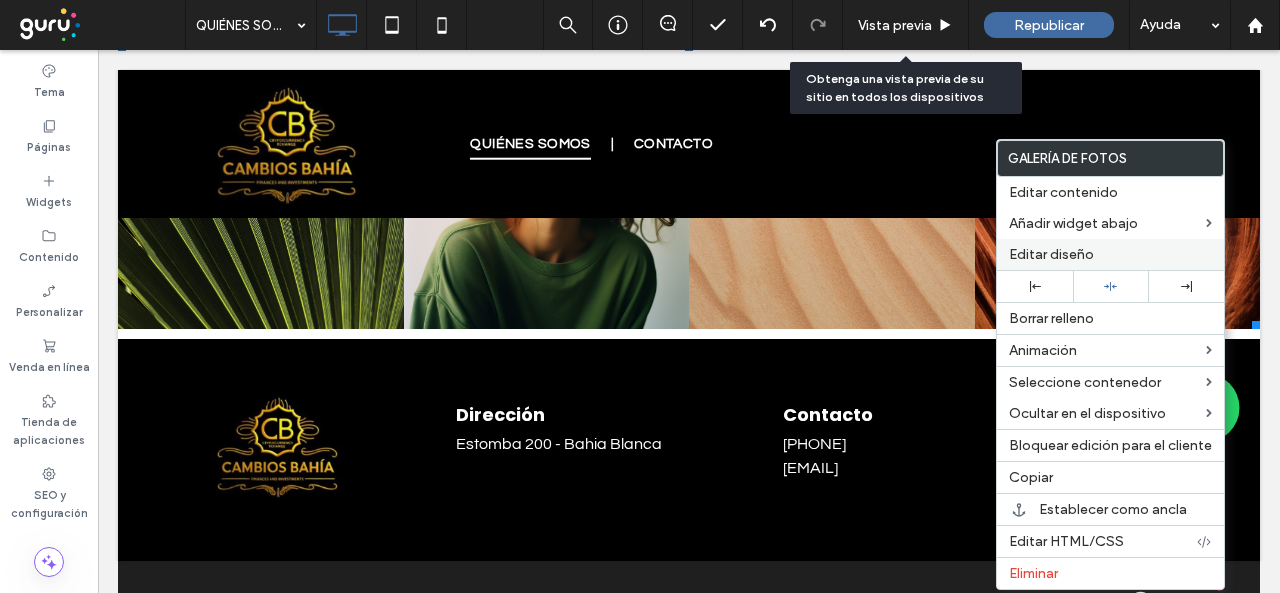 click on "Editar diseño" at bounding box center [1110, 254] 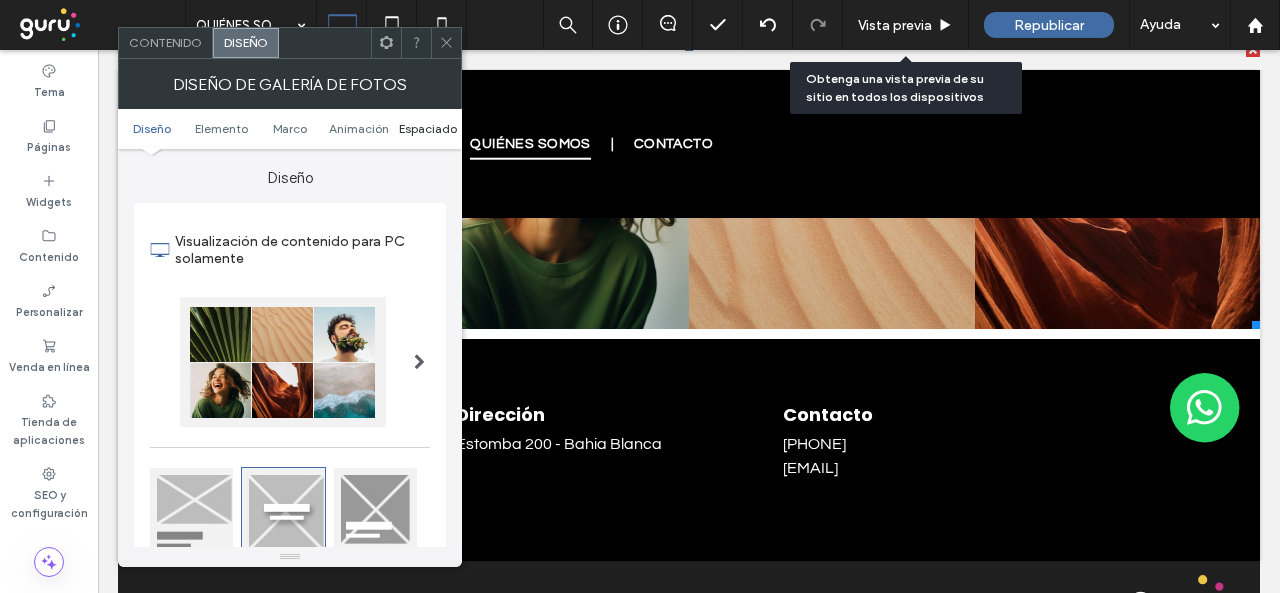 click on "Espaciado" at bounding box center [428, 128] 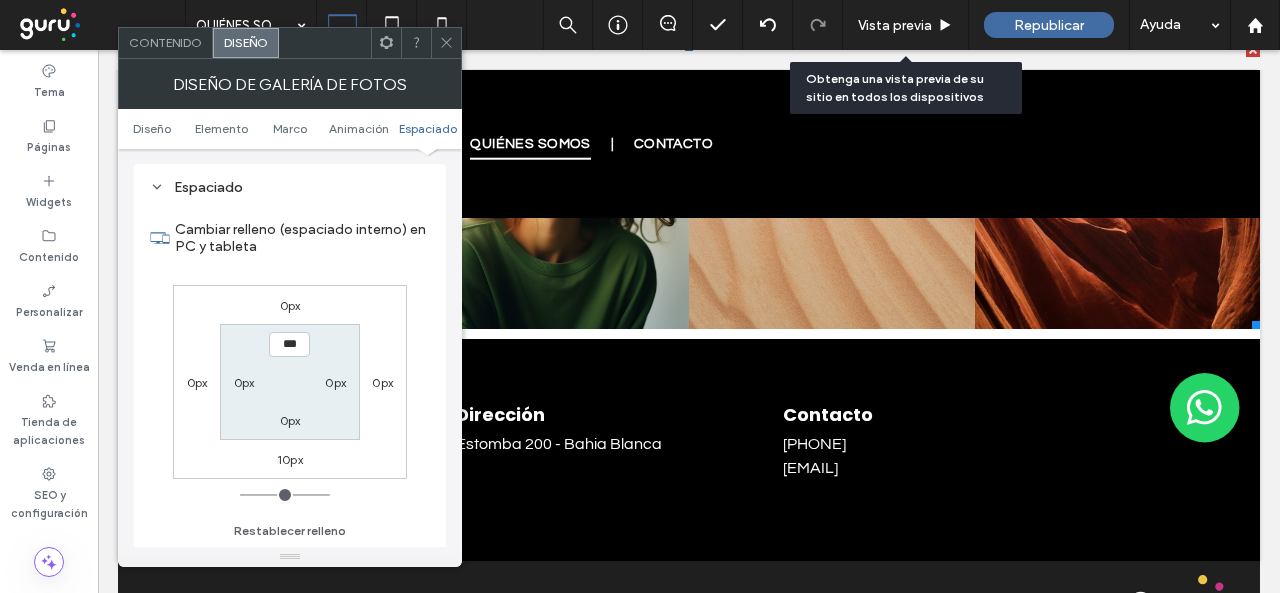 scroll, scrollTop: 1129, scrollLeft: 0, axis: vertical 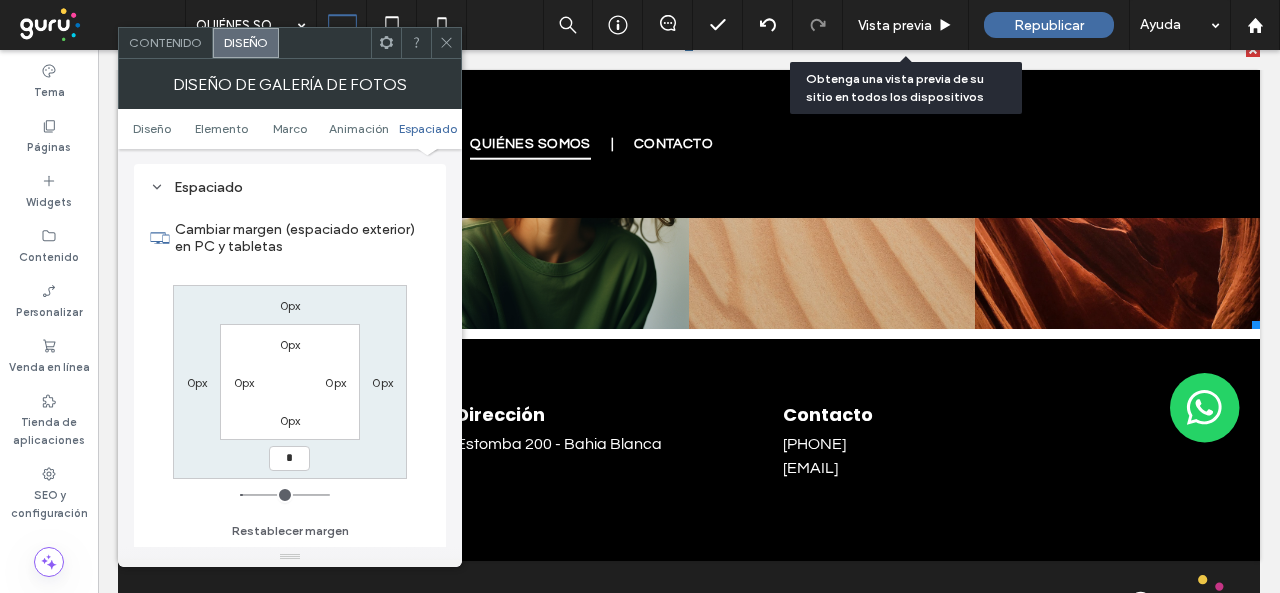 type on "*" 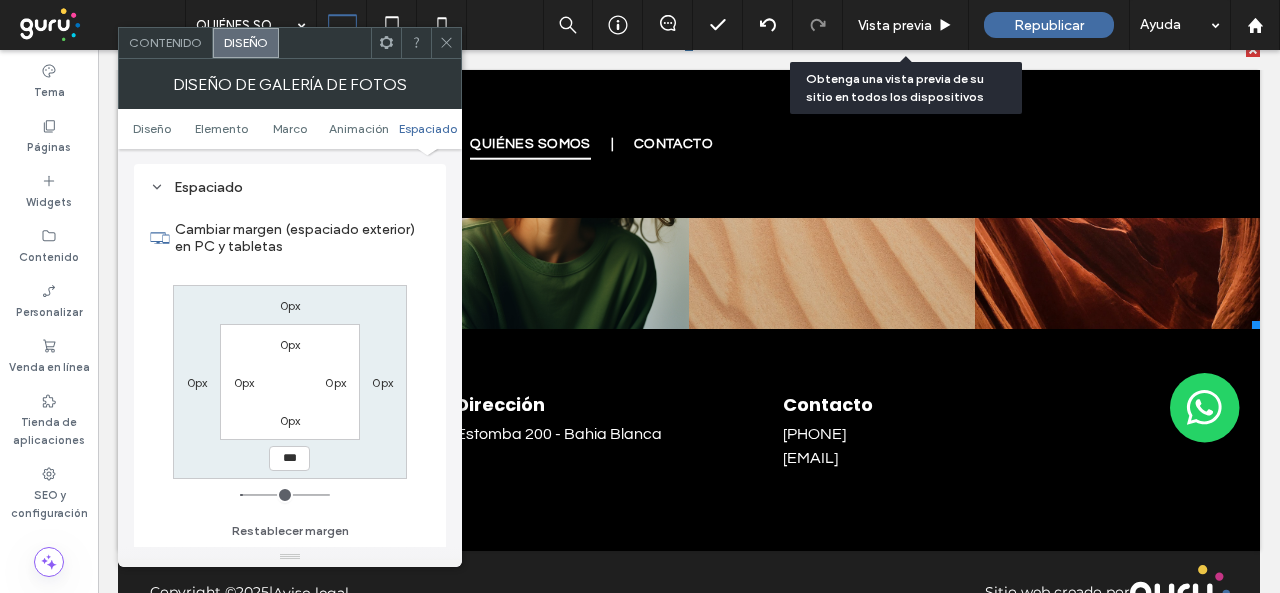 click on "Cambiar margen (espaciado exterior) en PC y tabletas" at bounding box center [302, 238] 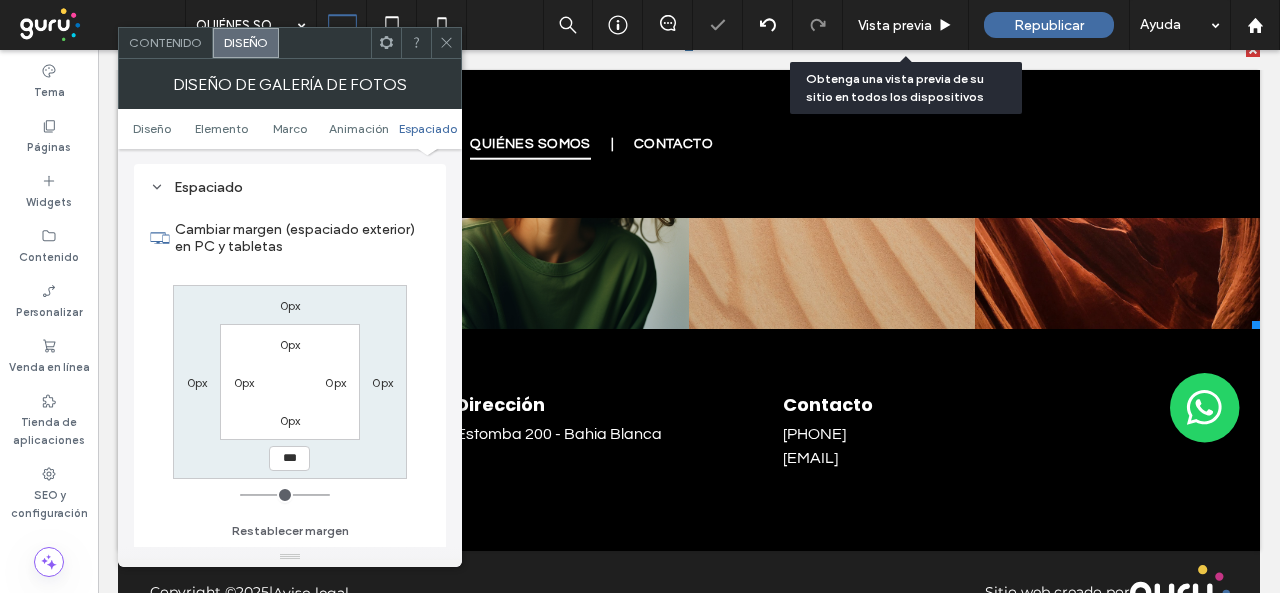 click 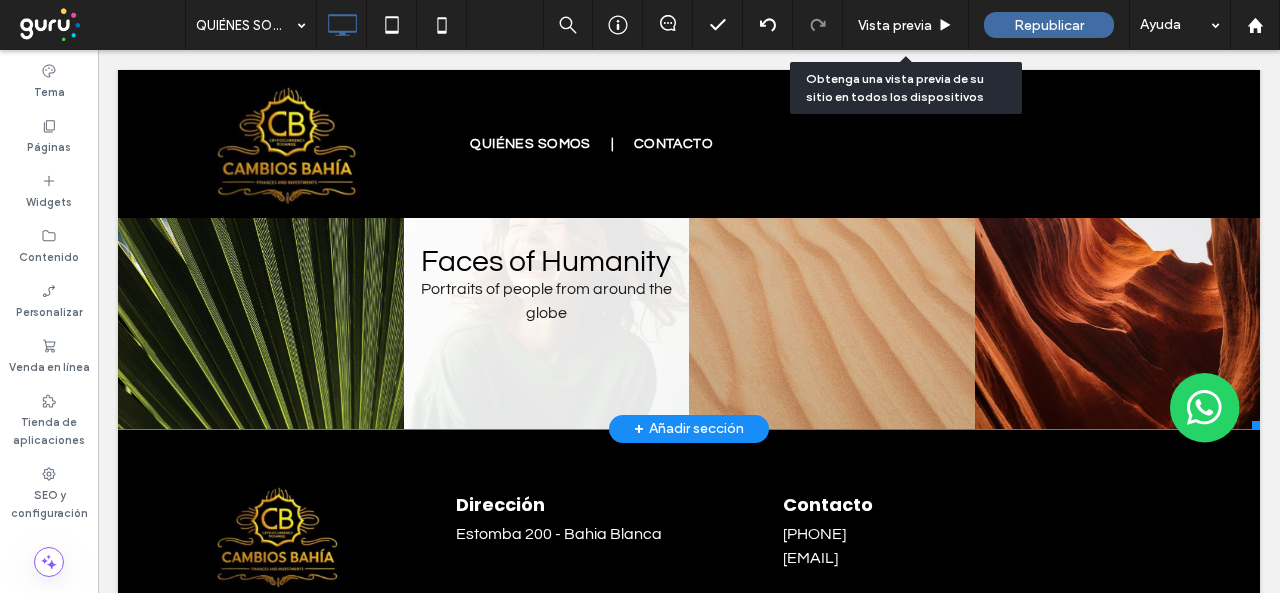 scroll, scrollTop: 1725, scrollLeft: 0, axis: vertical 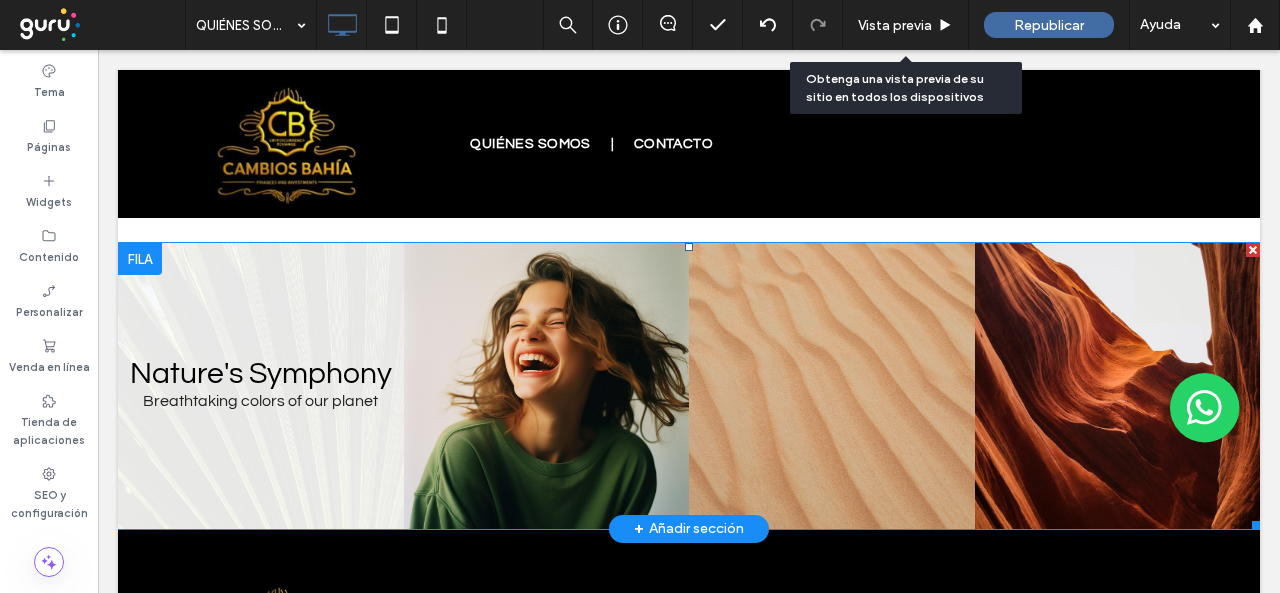 click at bounding box center (261, 386) 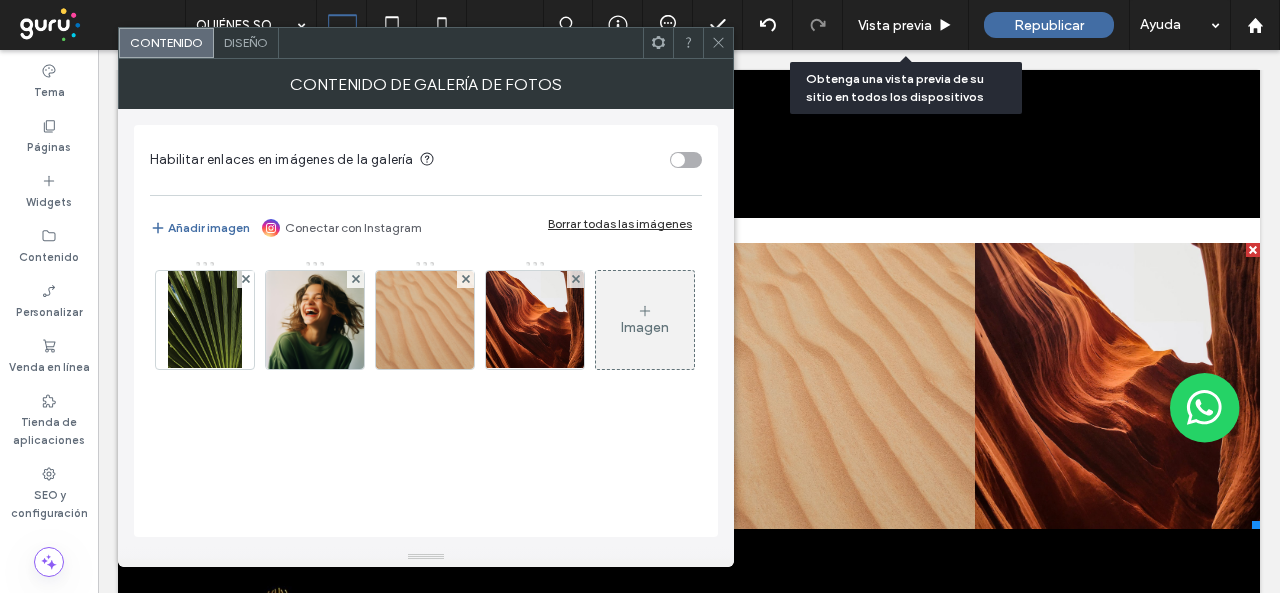 click on "Borrar todas las imágenes" at bounding box center (620, 223) 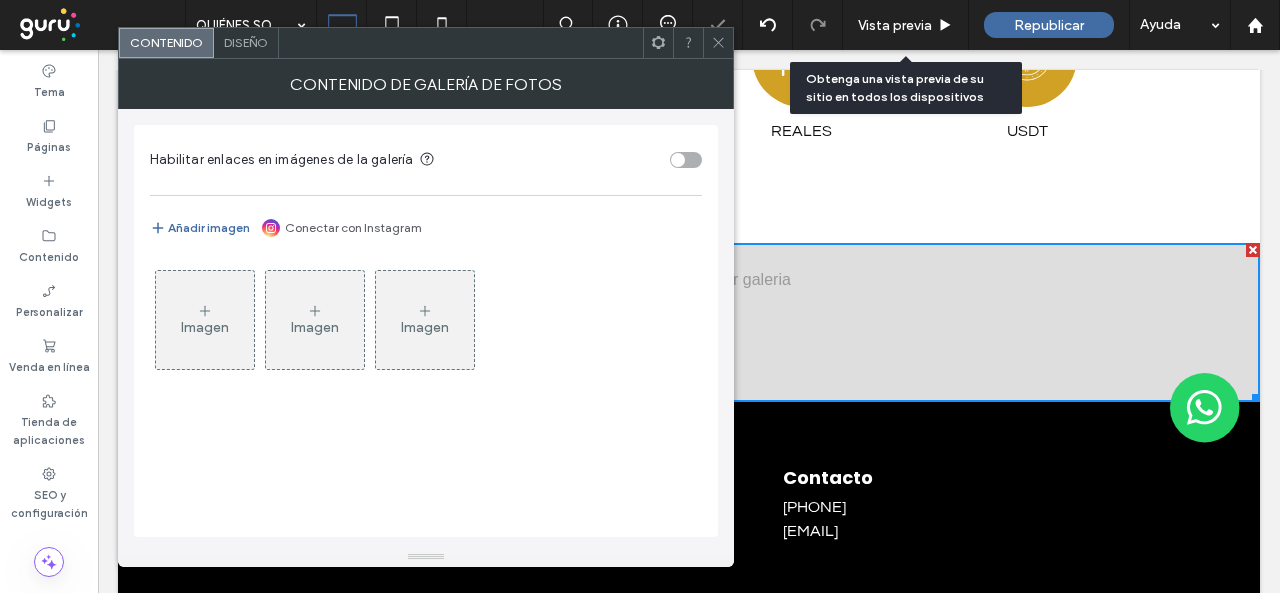 click on "Imagen" at bounding box center (205, 320) 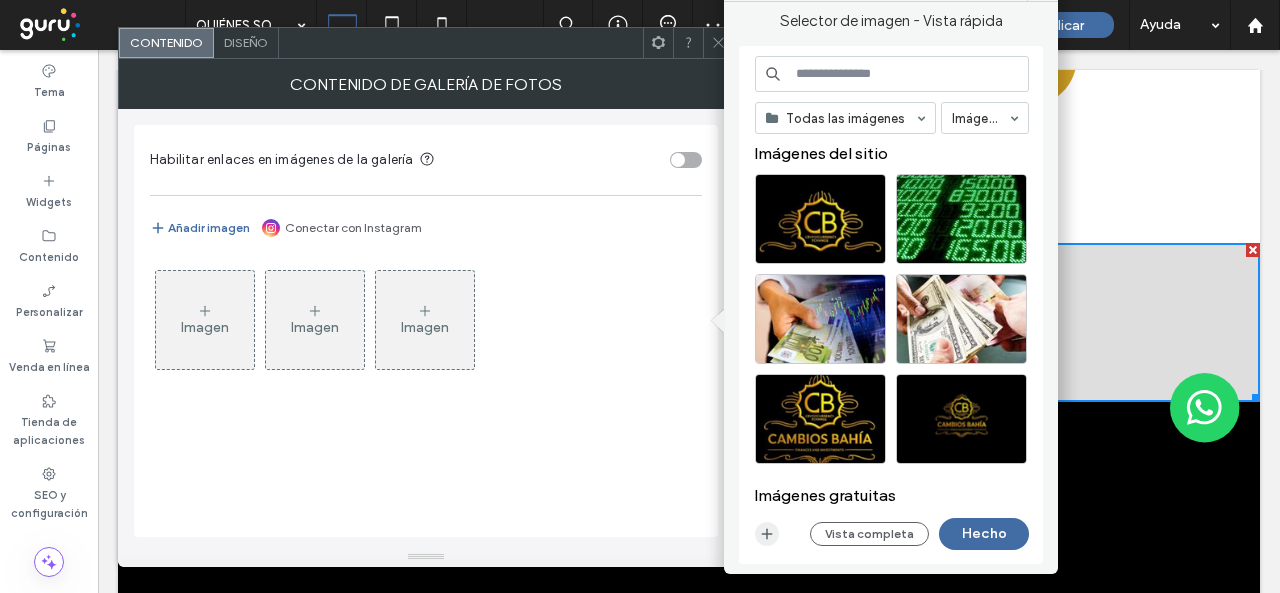 click 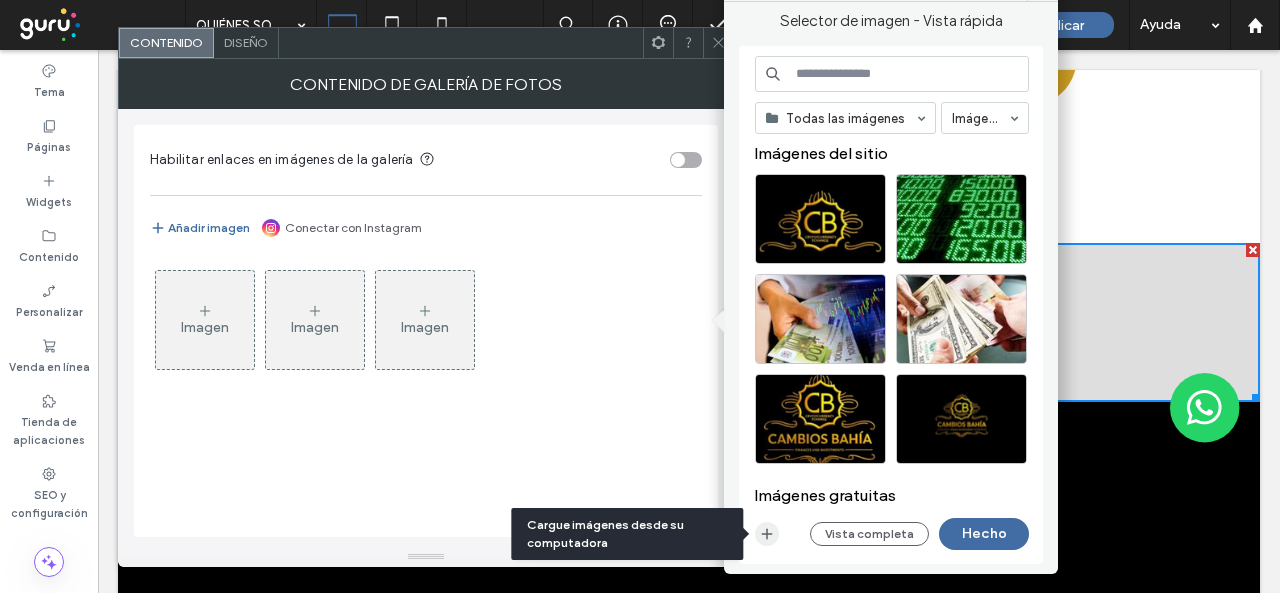 scroll, scrollTop: 100, scrollLeft: 0, axis: vertical 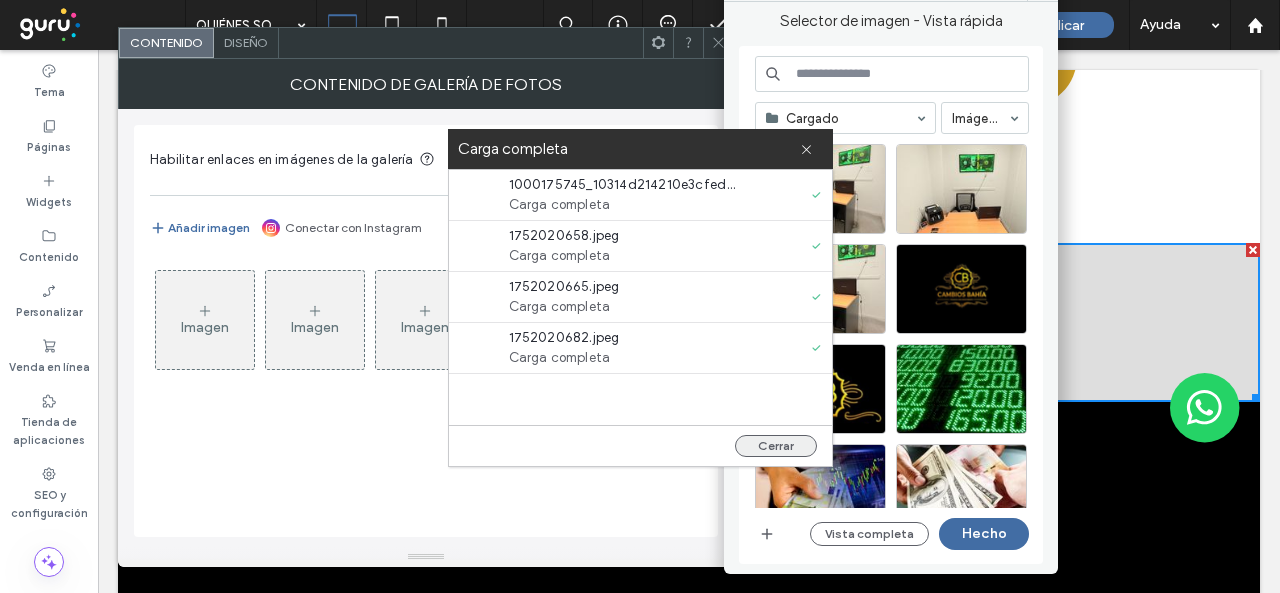 click on "Cerrar" at bounding box center (776, 446) 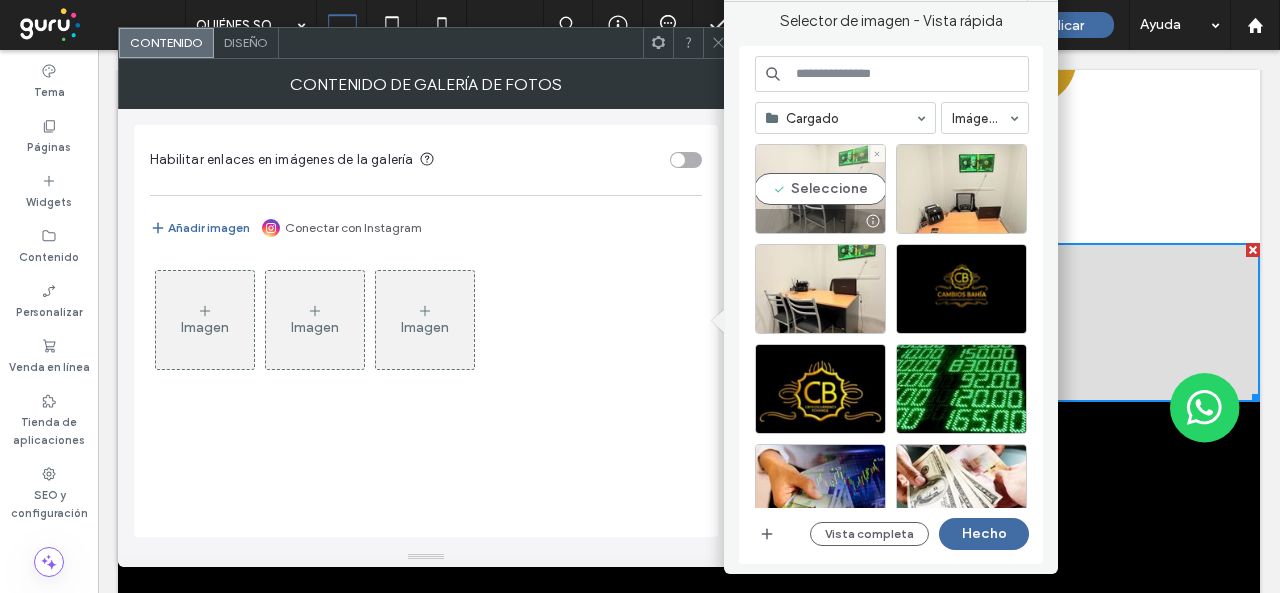 click on "Seleccione" at bounding box center (820, 189) 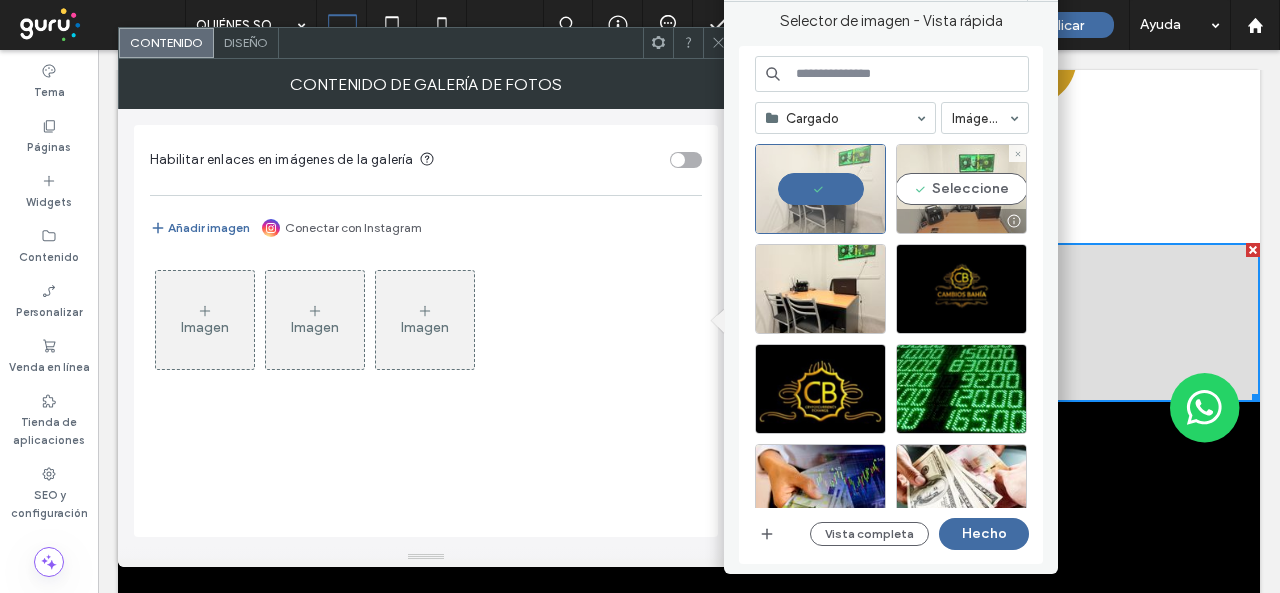 click on "Seleccione" at bounding box center [961, 189] 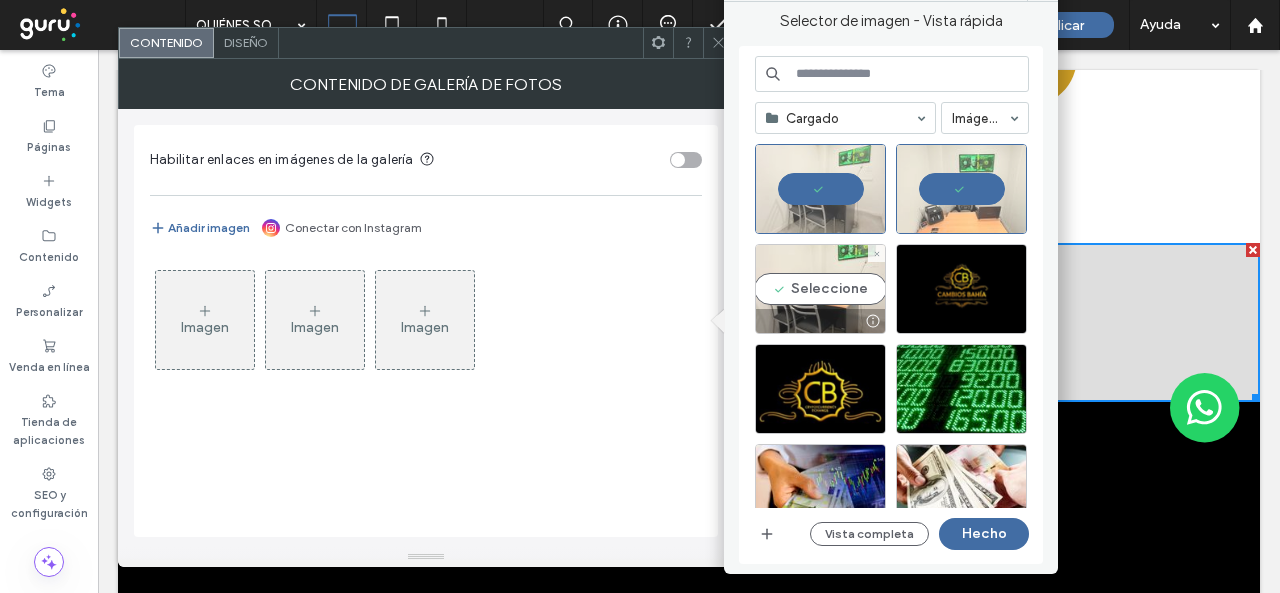 click on "Seleccione" at bounding box center [820, 289] 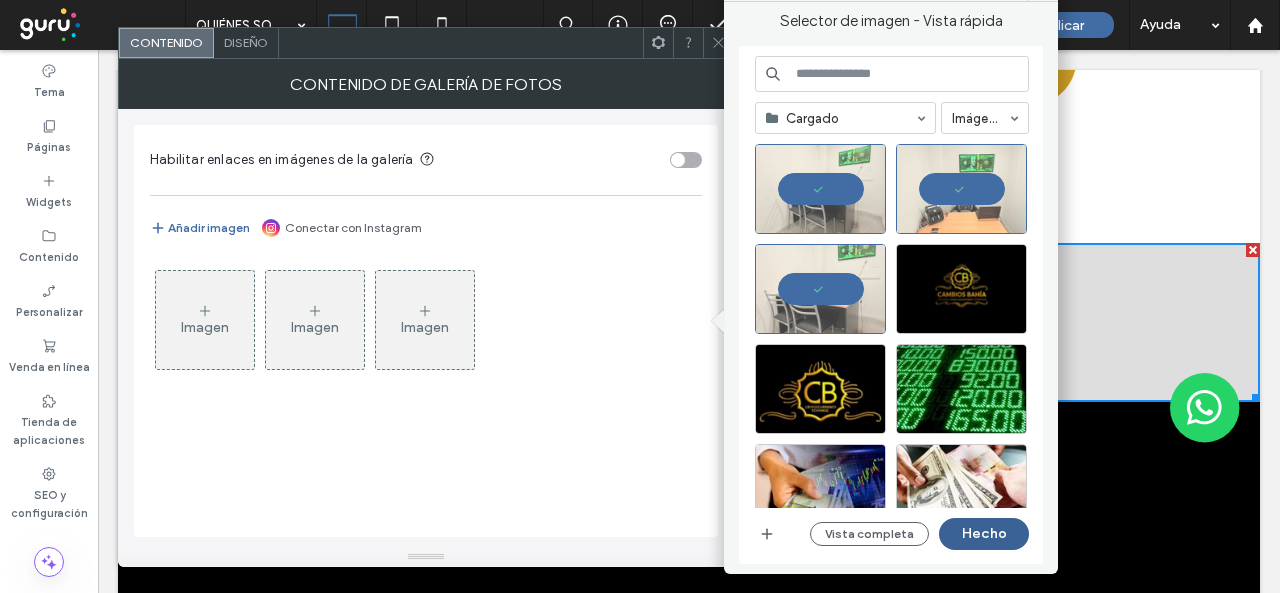 click on "Hecho" at bounding box center [984, 534] 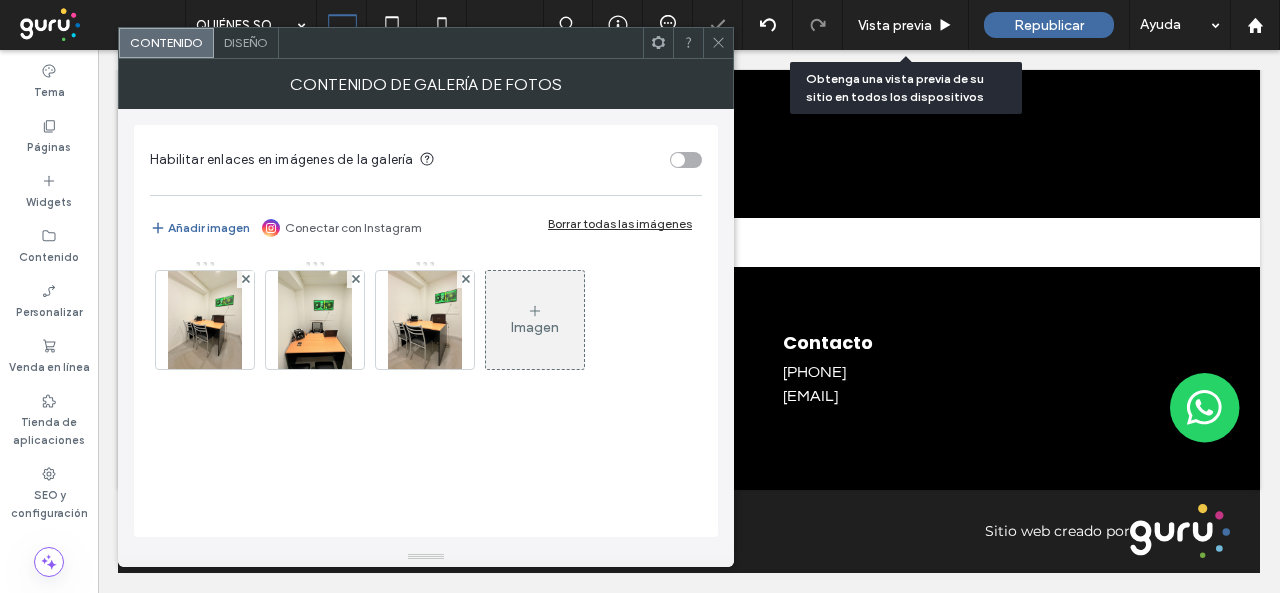 scroll, scrollTop: 1702, scrollLeft: 0, axis: vertical 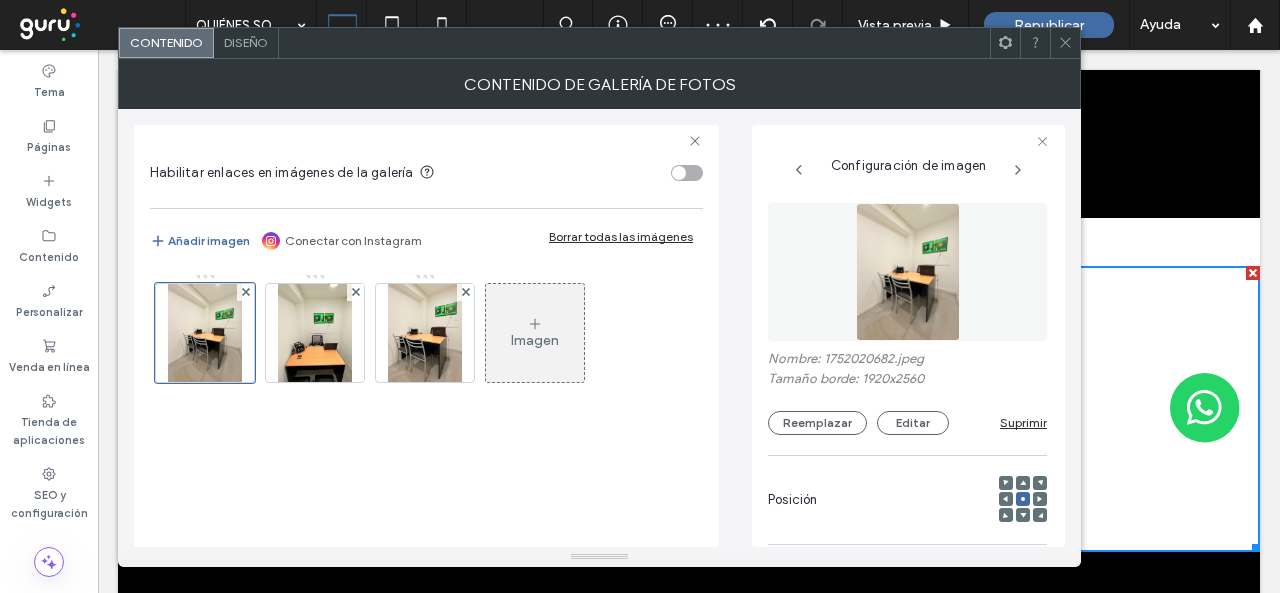 click 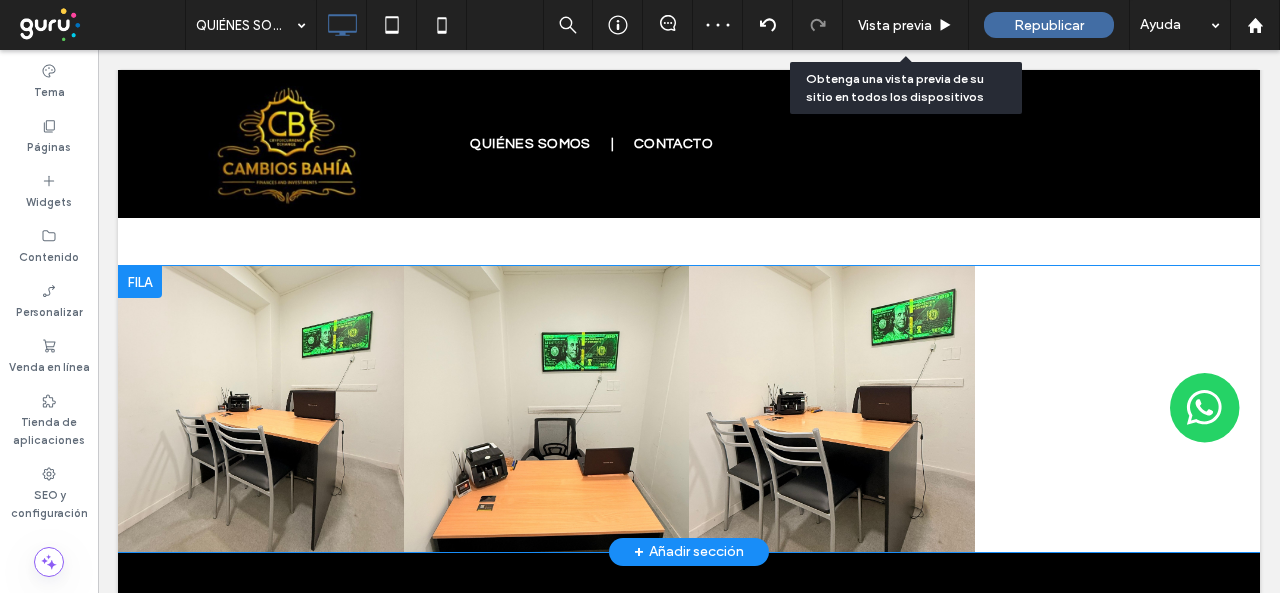 scroll, scrollTop: 1802, scrollLeft: 0, axis: vertical 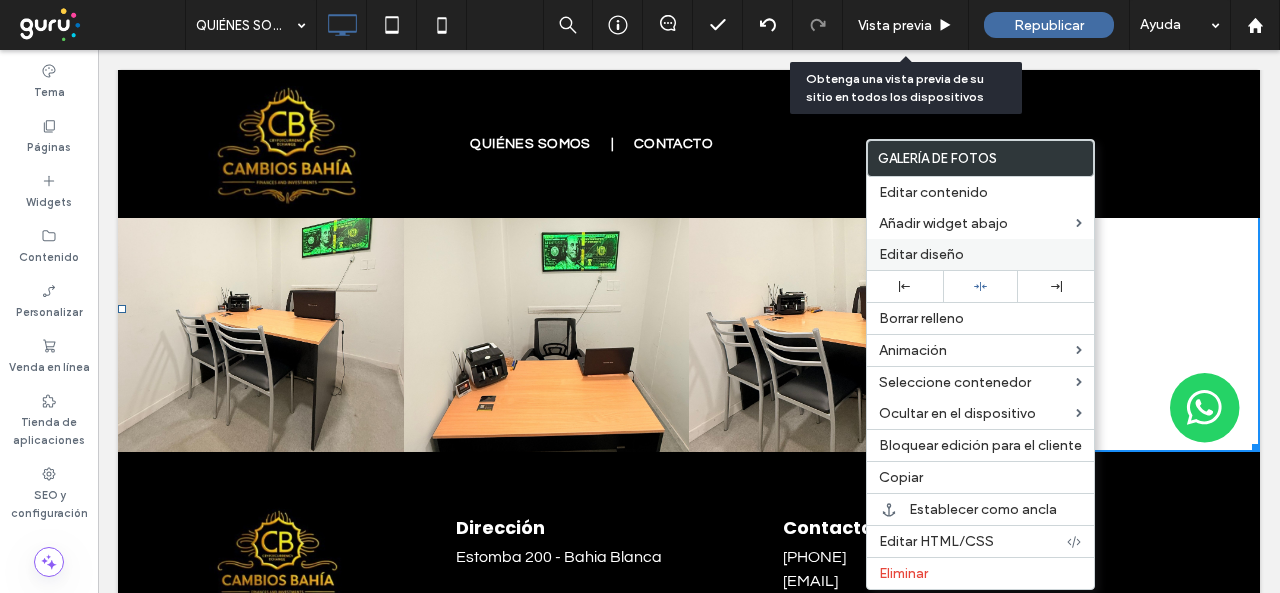 click on "Editar diseño" at bounding box center (921, 254) 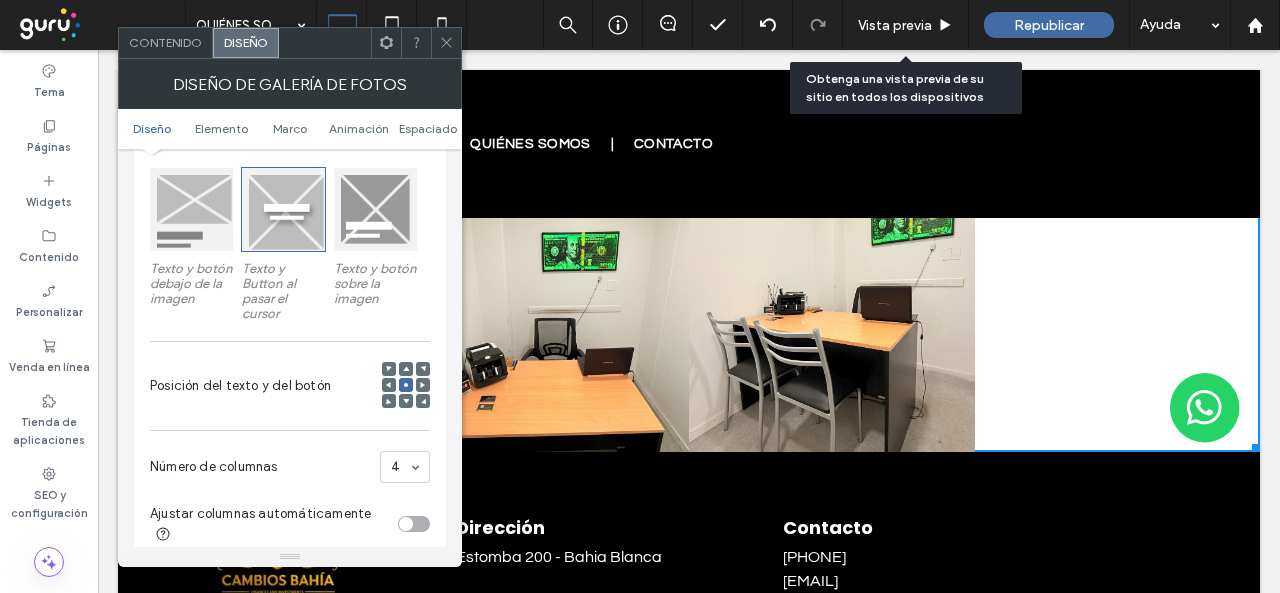 scroll, scrollTop: 400, scrollLeft: 0, axis: vertical 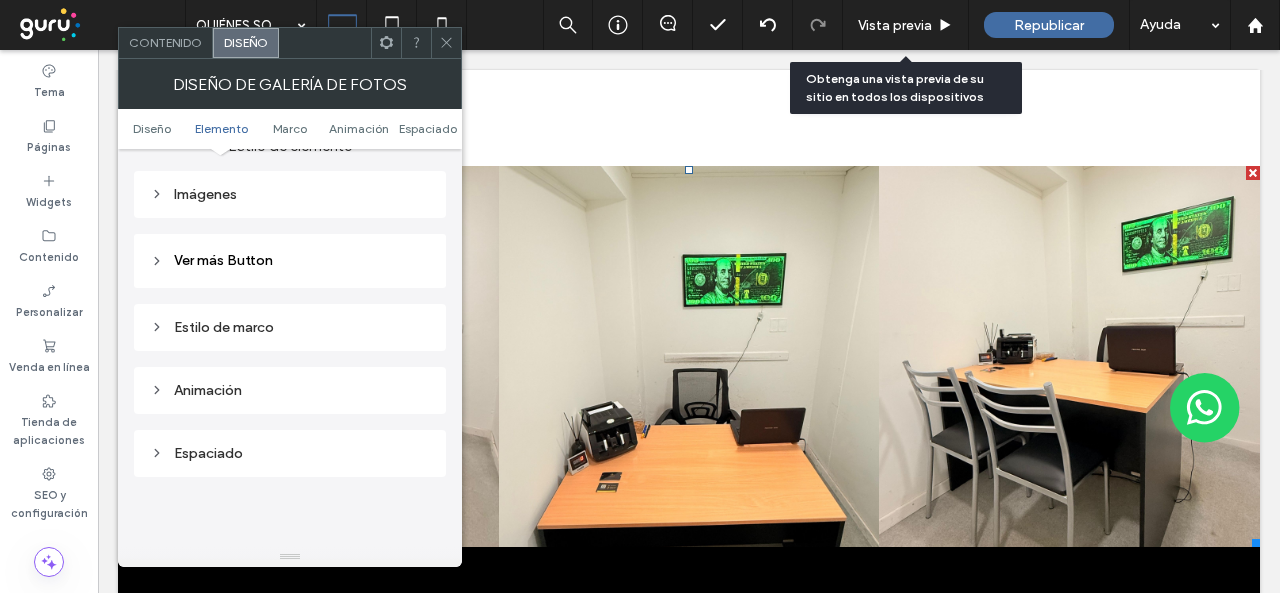 click on "Imágenes" at bounding box center (290, 194) 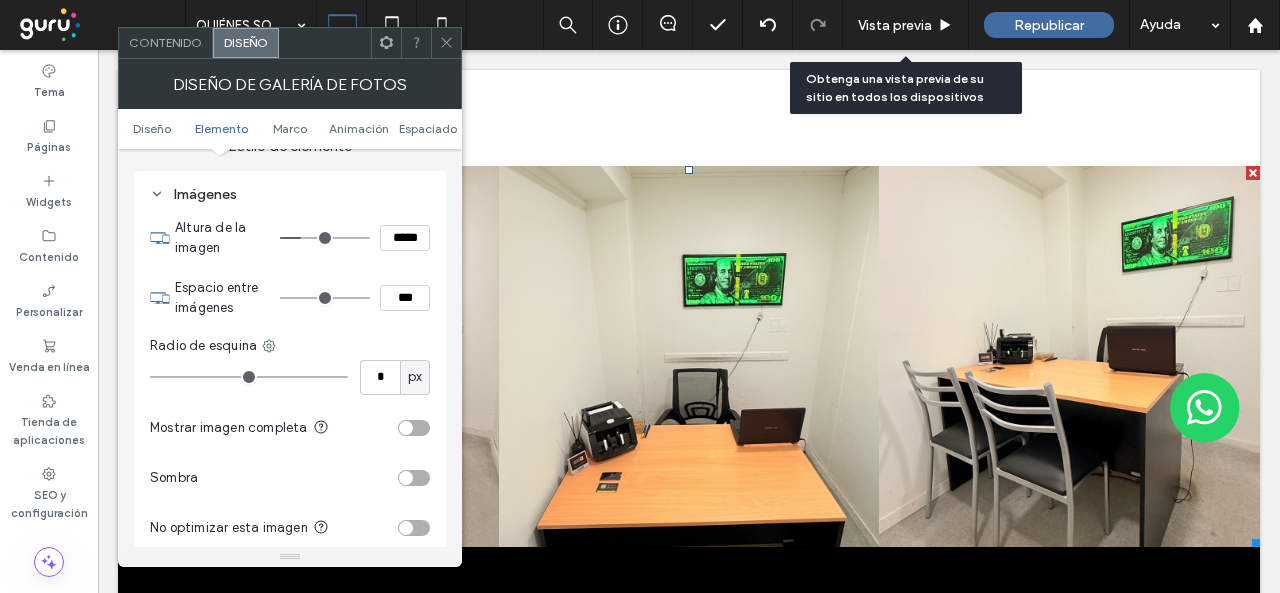 type on "*" 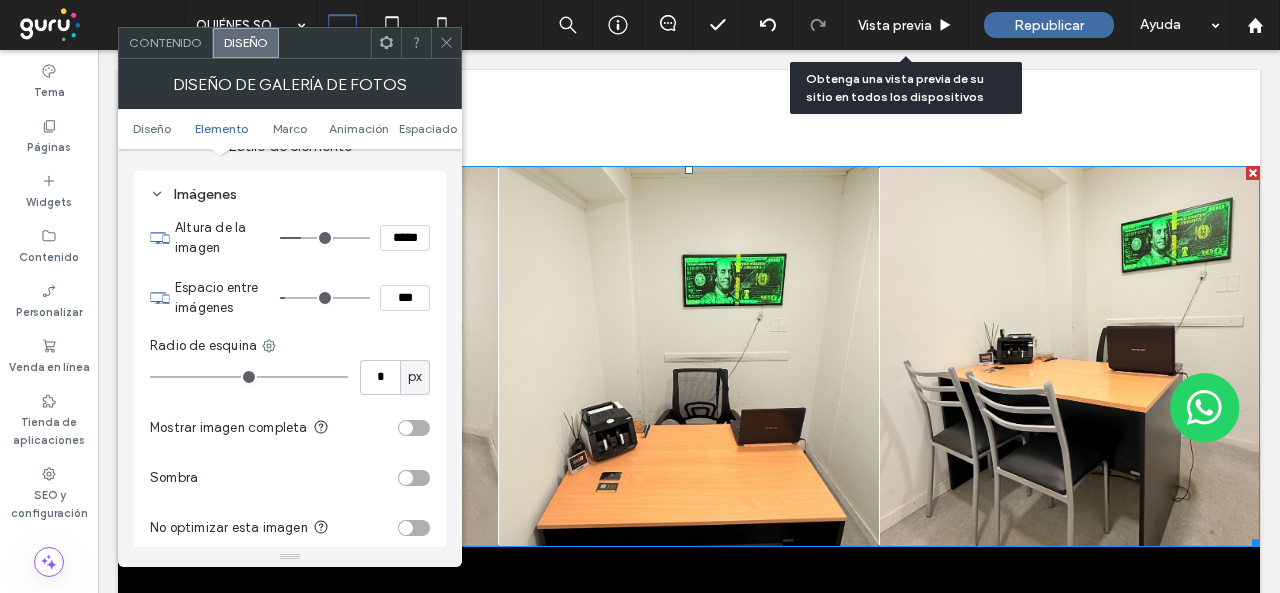 type on "*" 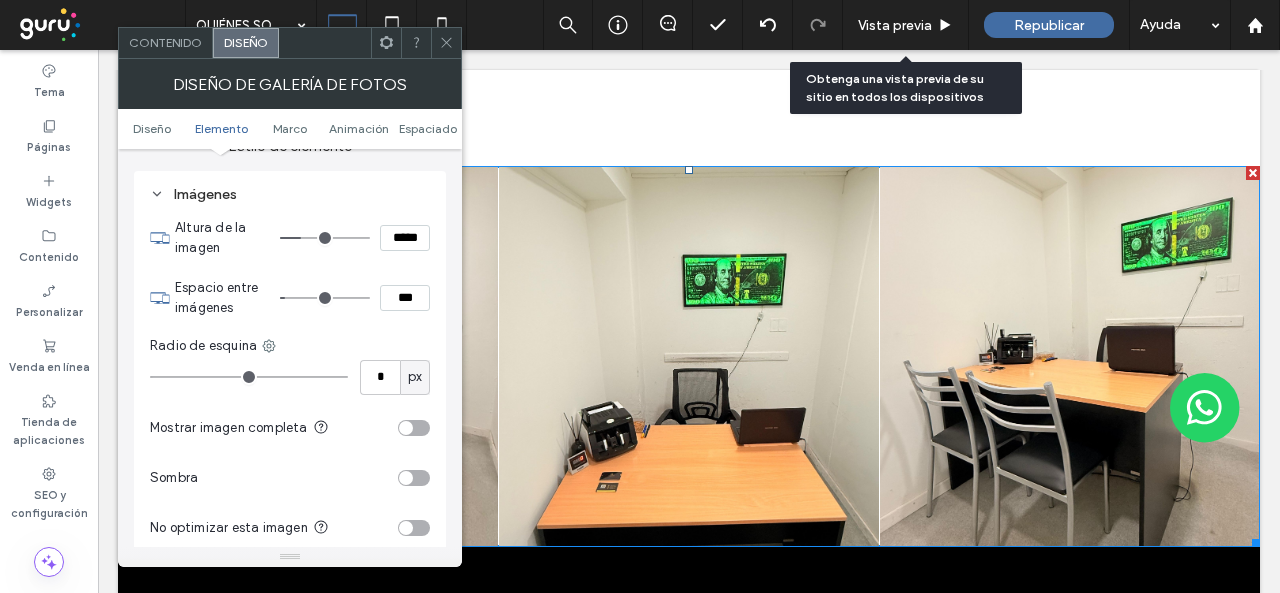 type on "***" 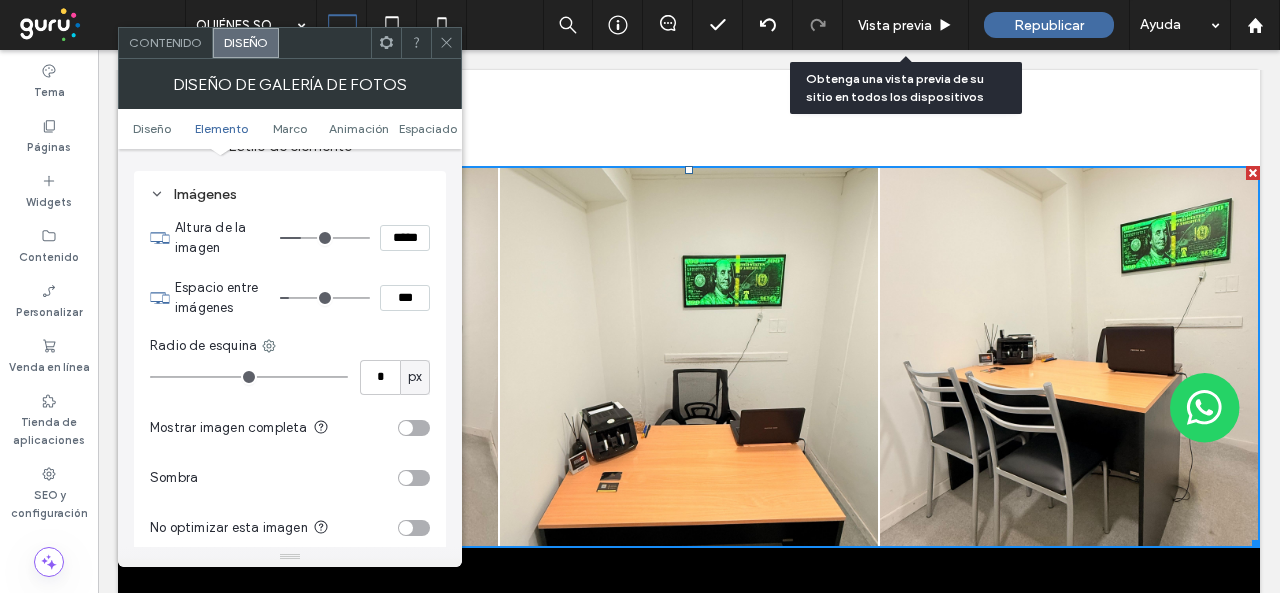 type on "*" 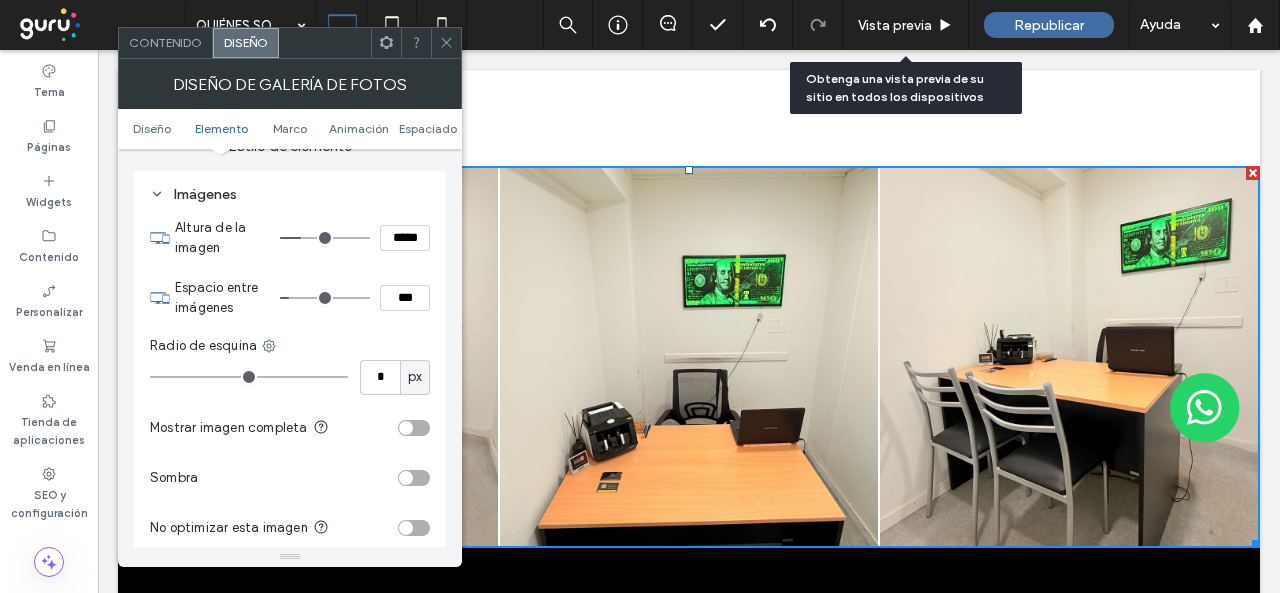 type on "***" 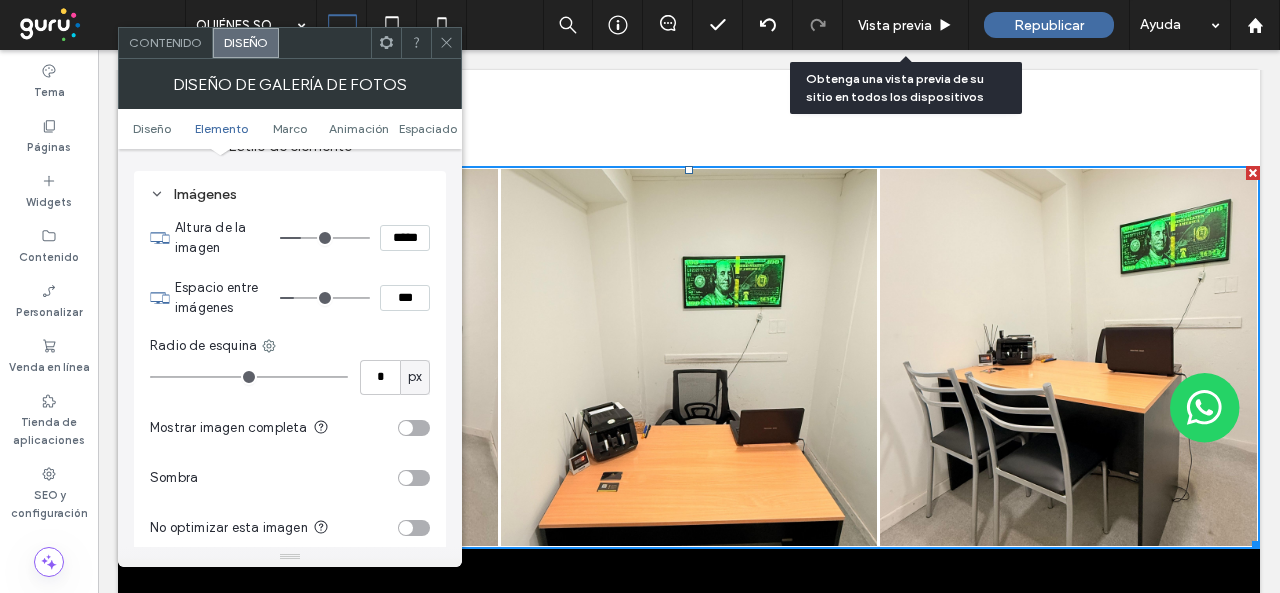 type on "*" 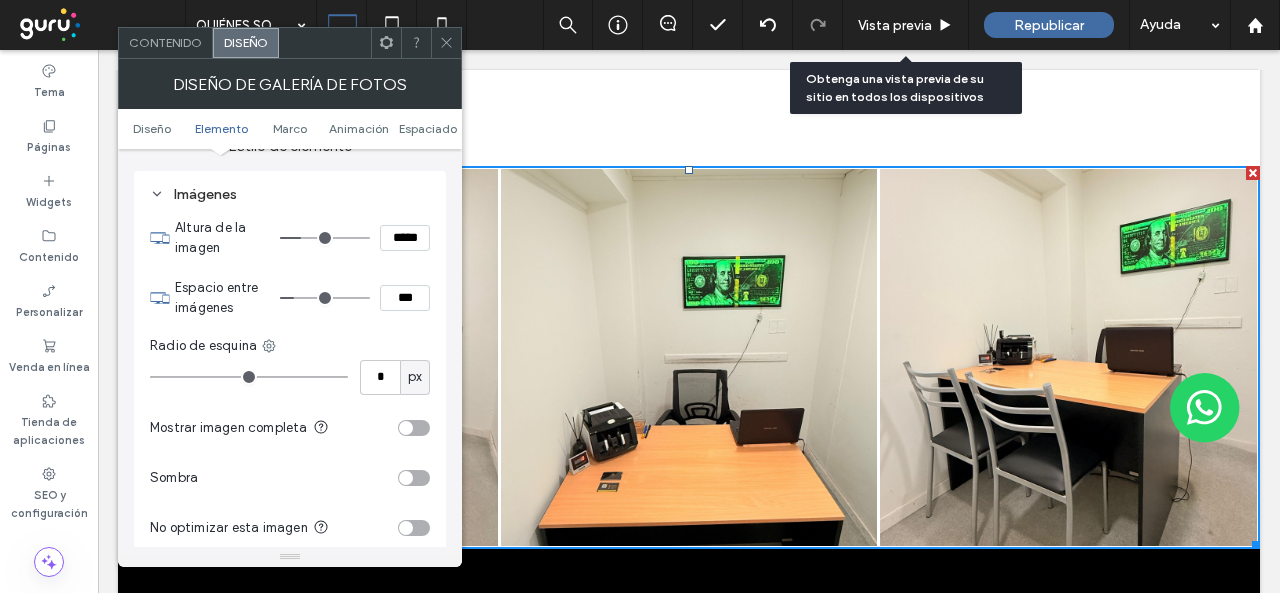 type on "***" 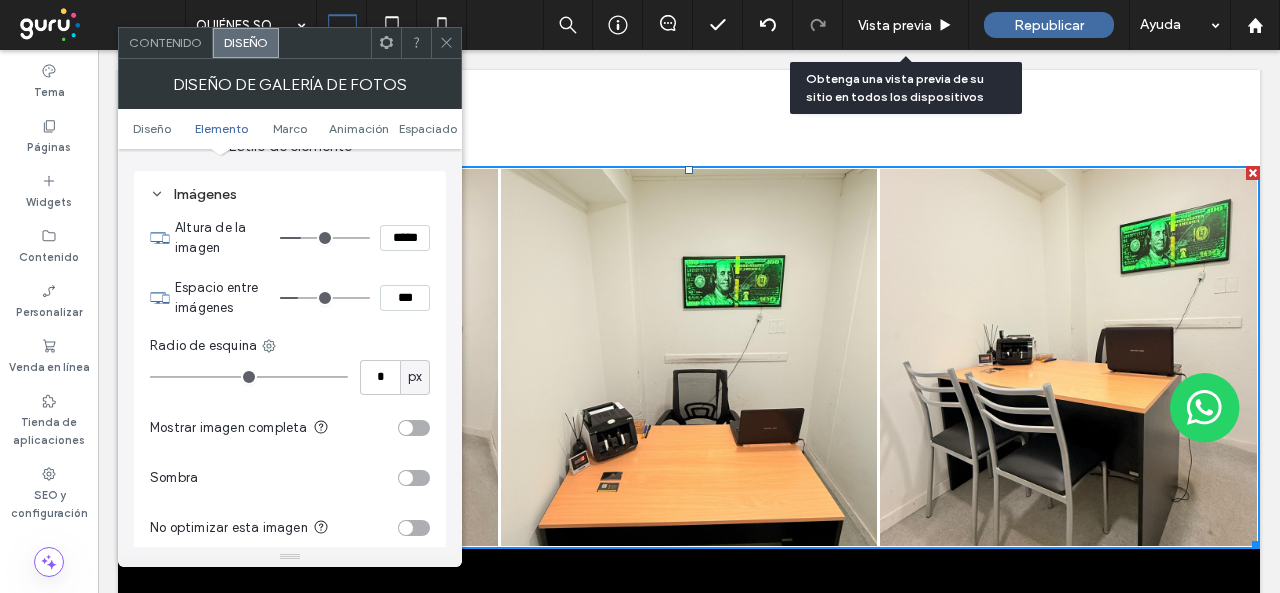 type on "*" 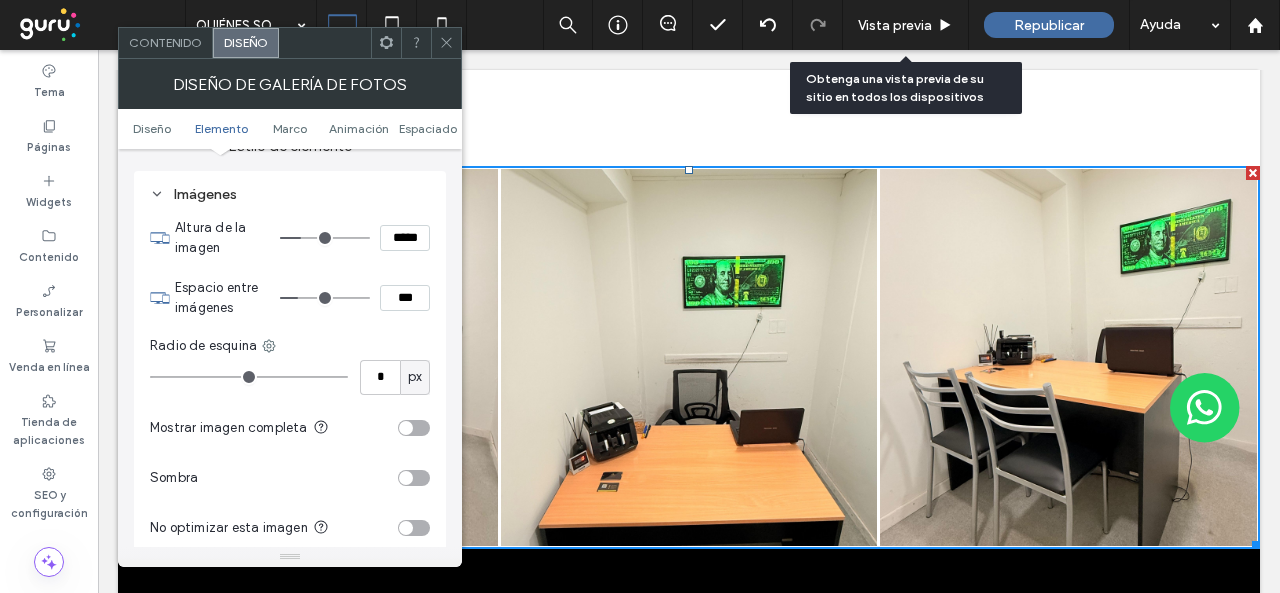 type on "***" 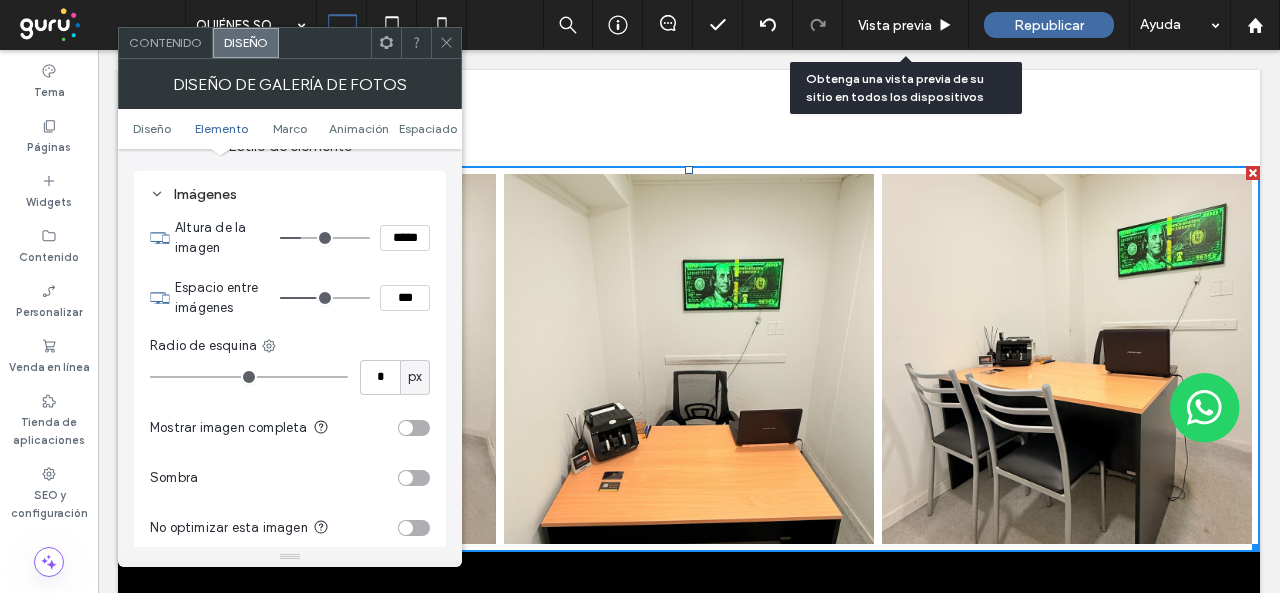 type on "*" 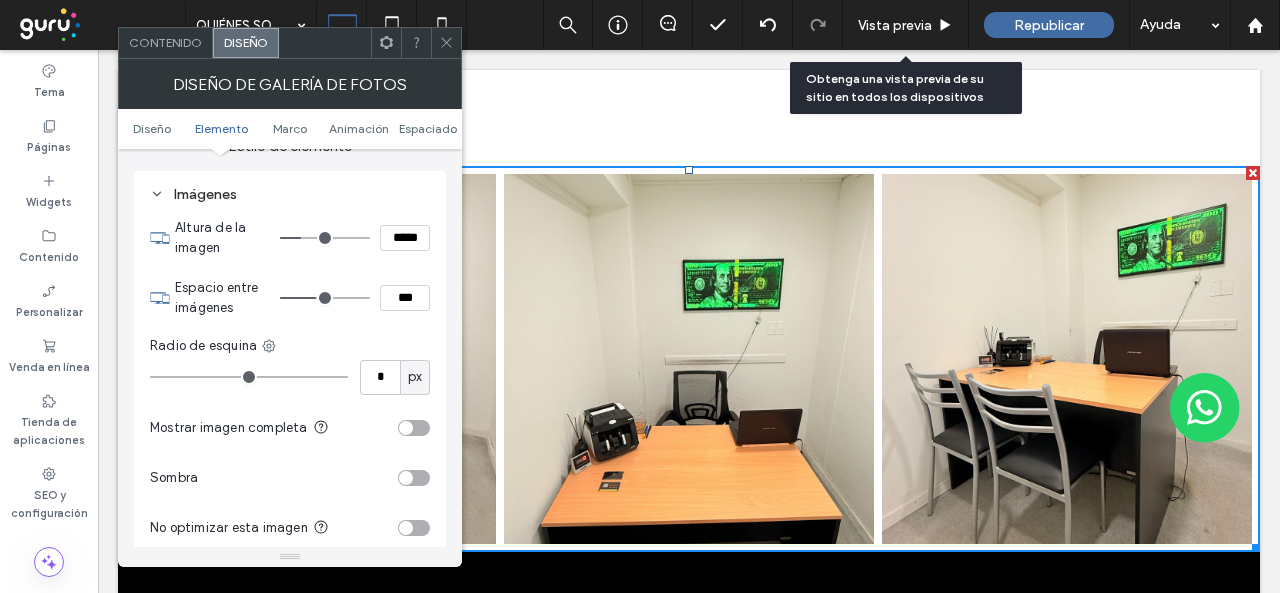 type on "***" 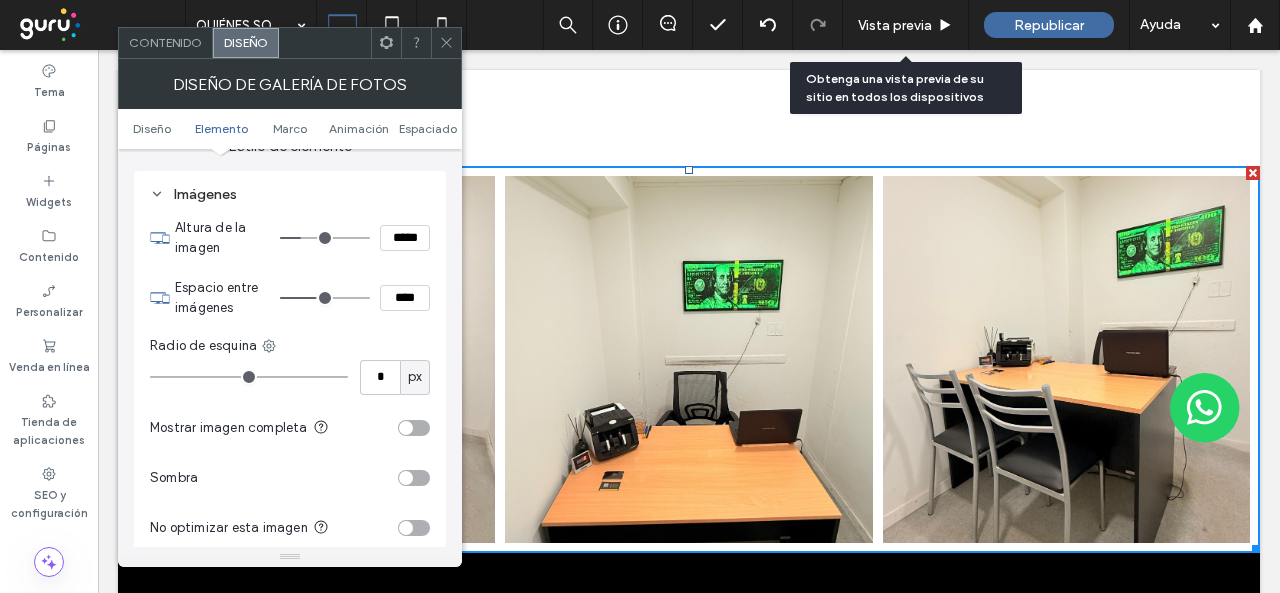 type on "**" 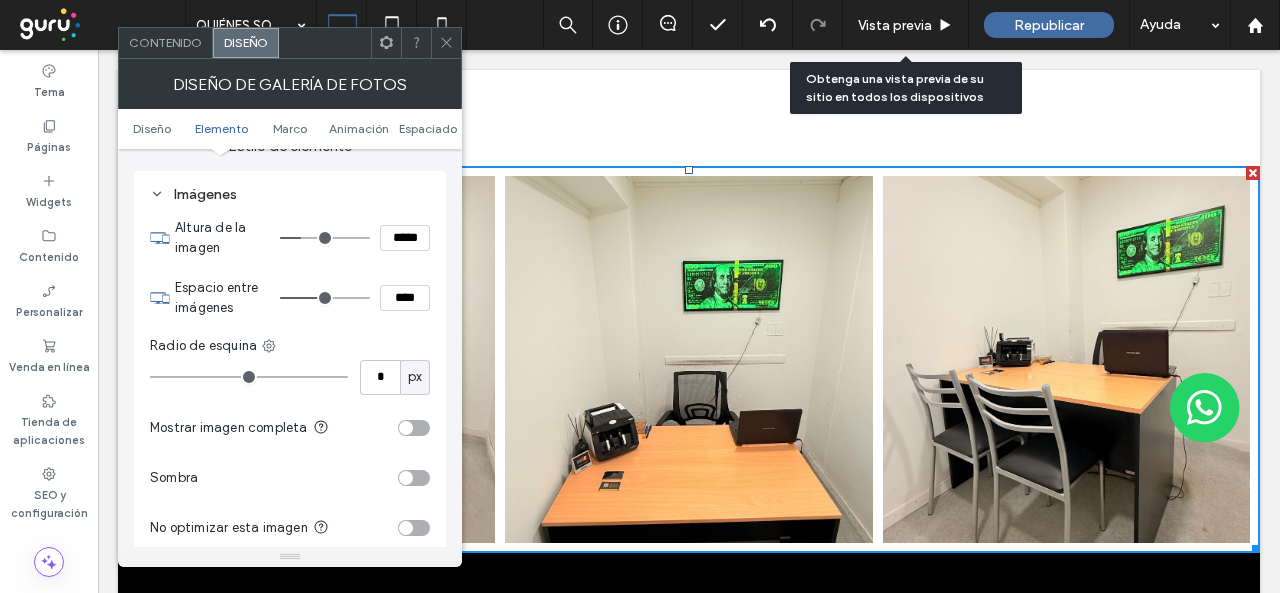 type on "**" 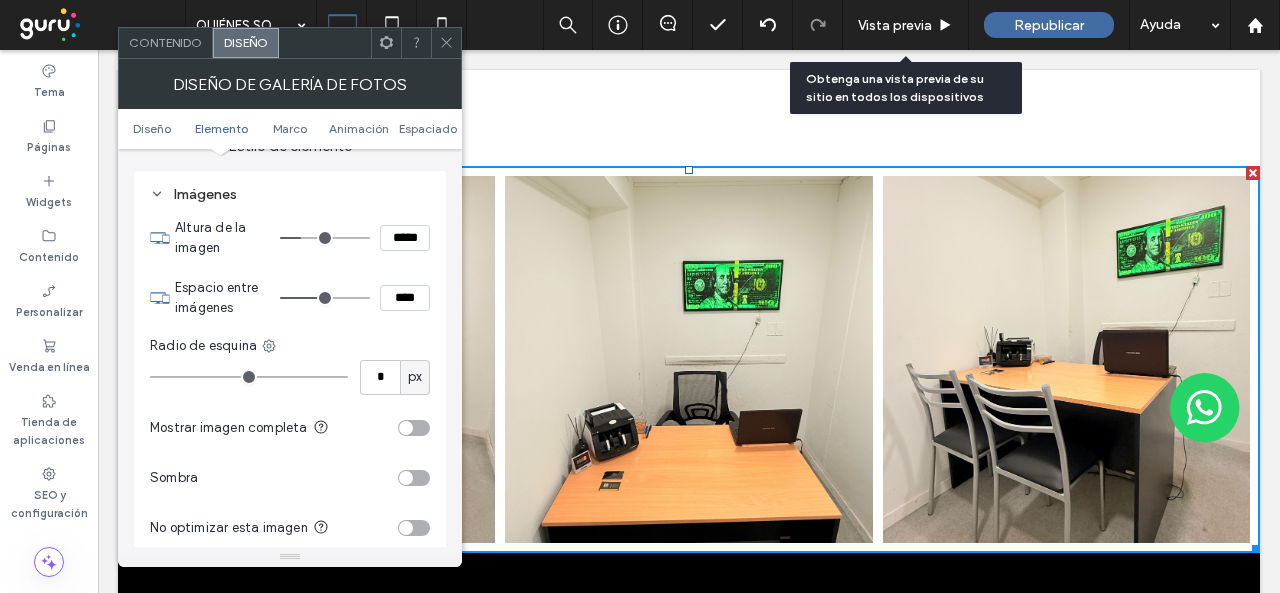 type on "****" 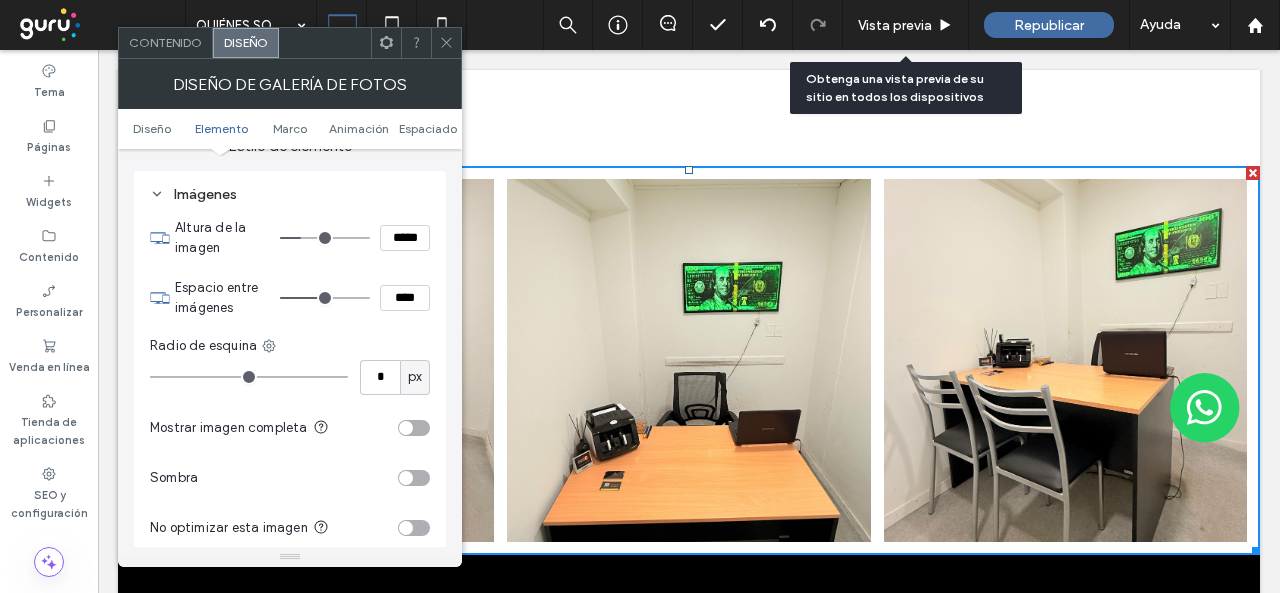 type on "**" 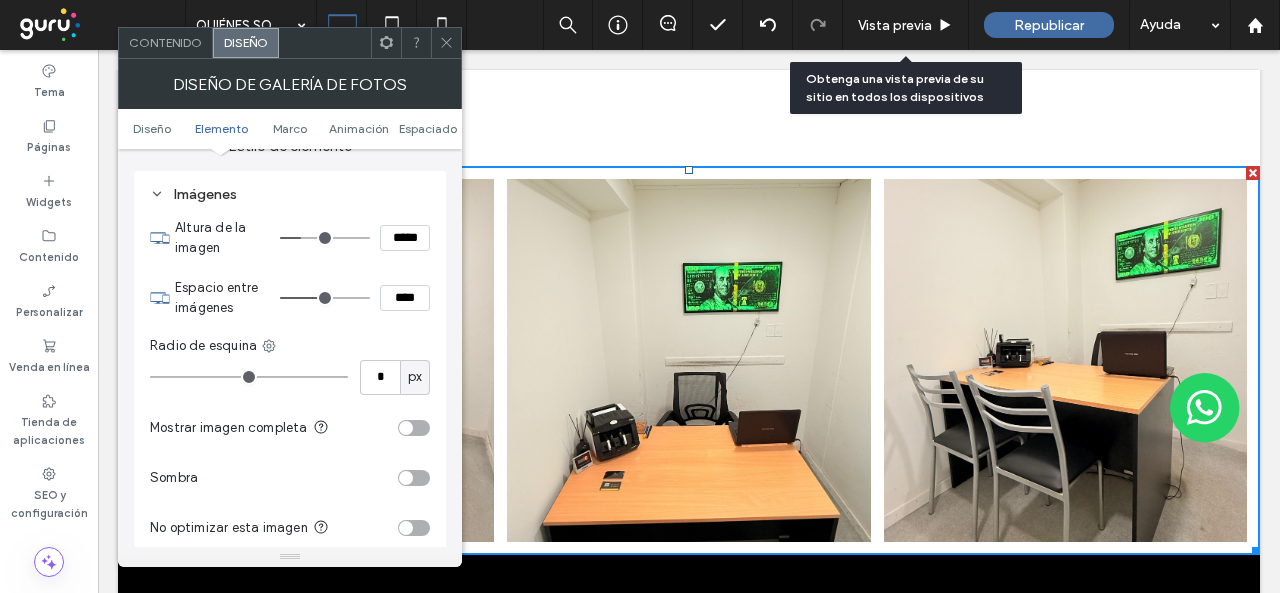 type on "****" 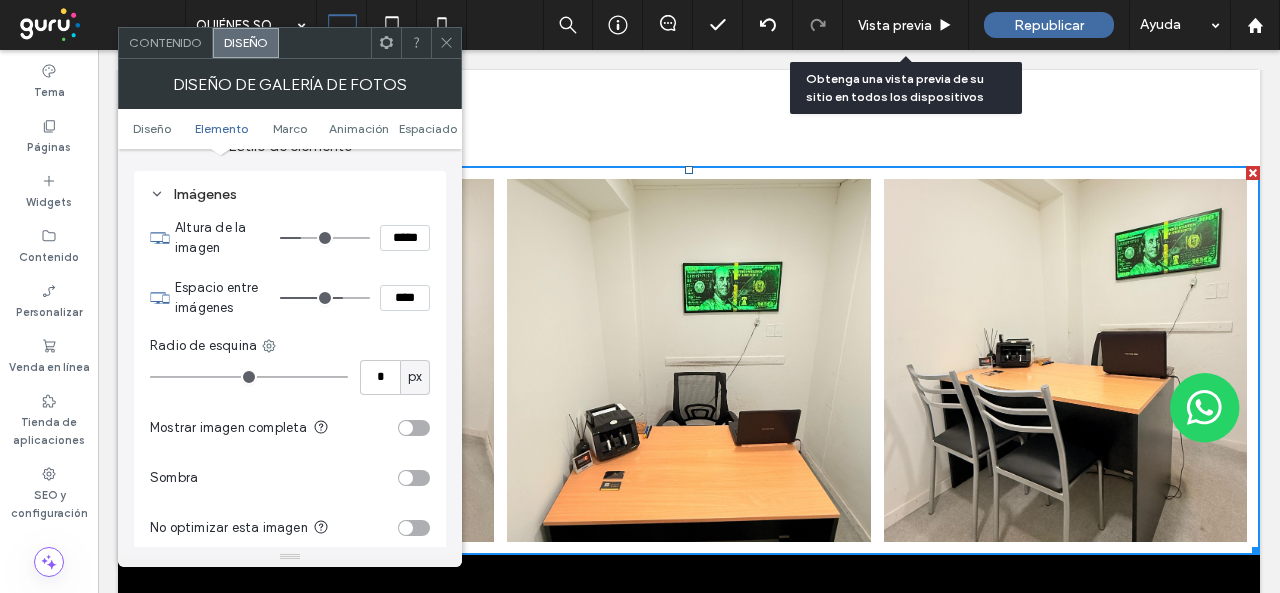 type on "**" 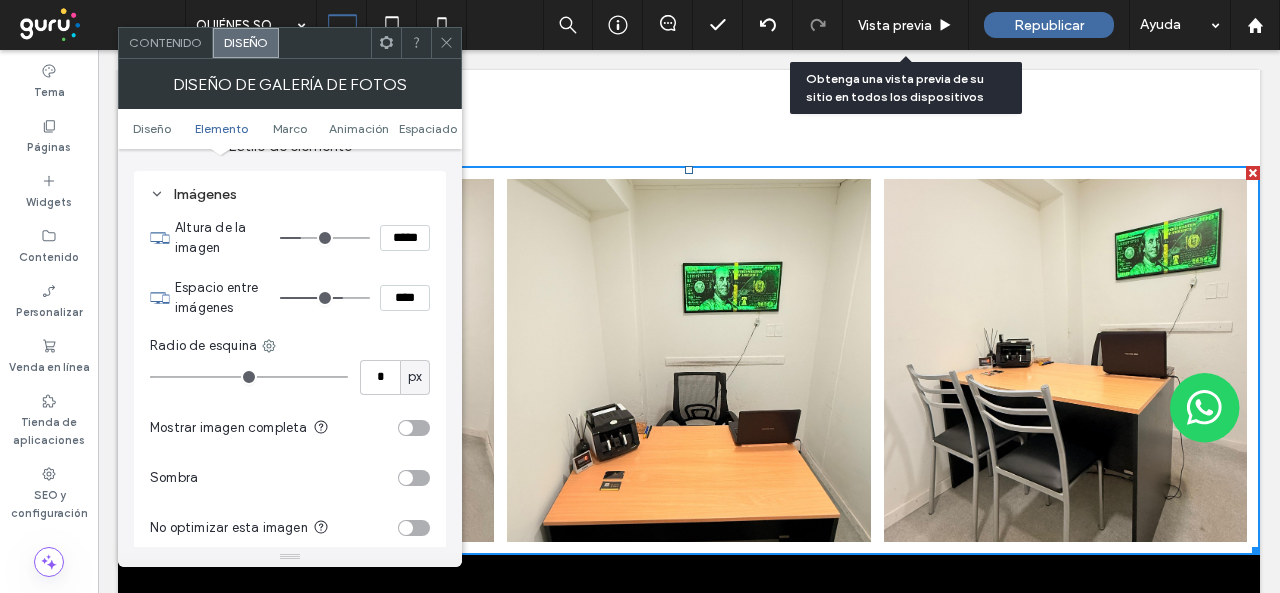 type on "****" 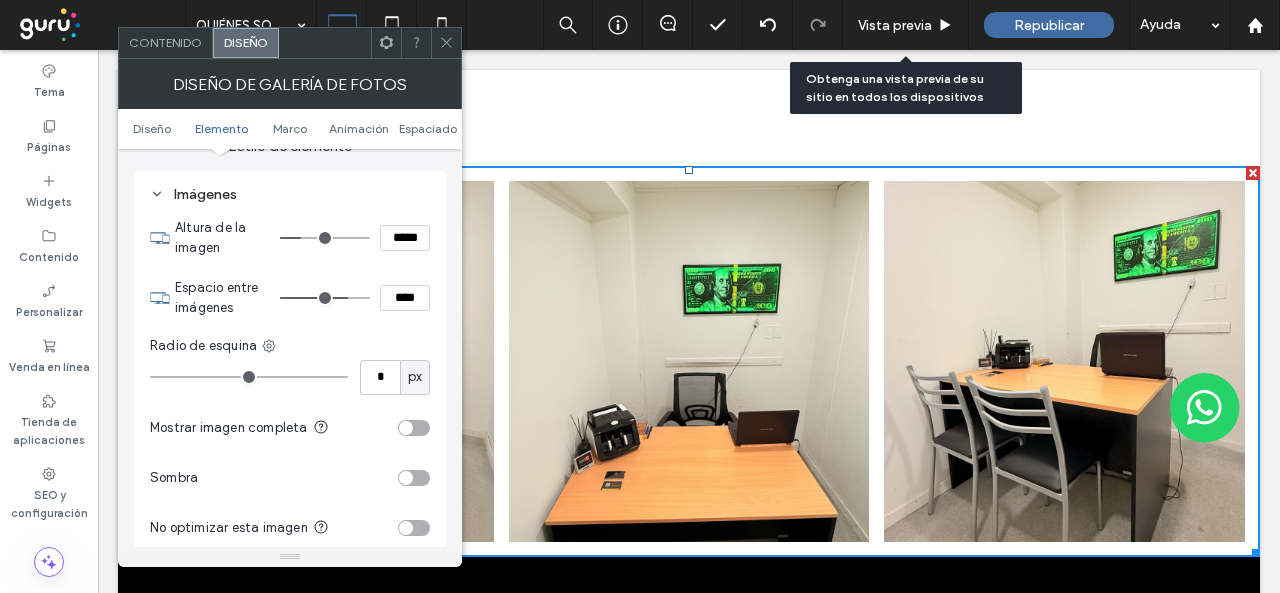 type on "**" 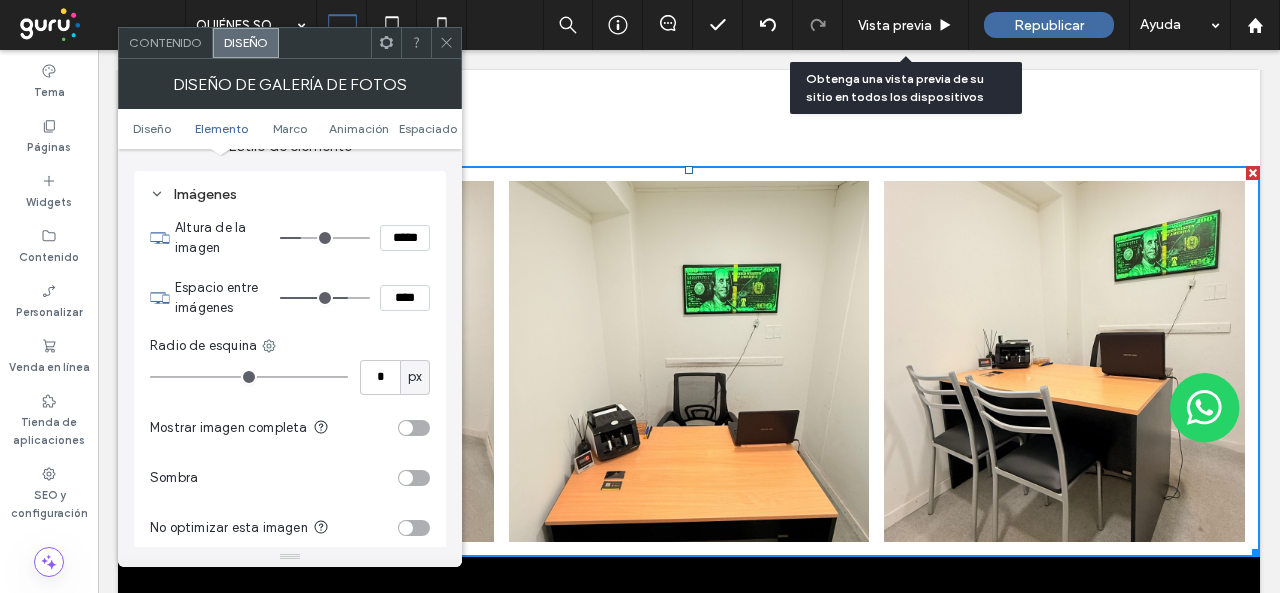 type on "****" 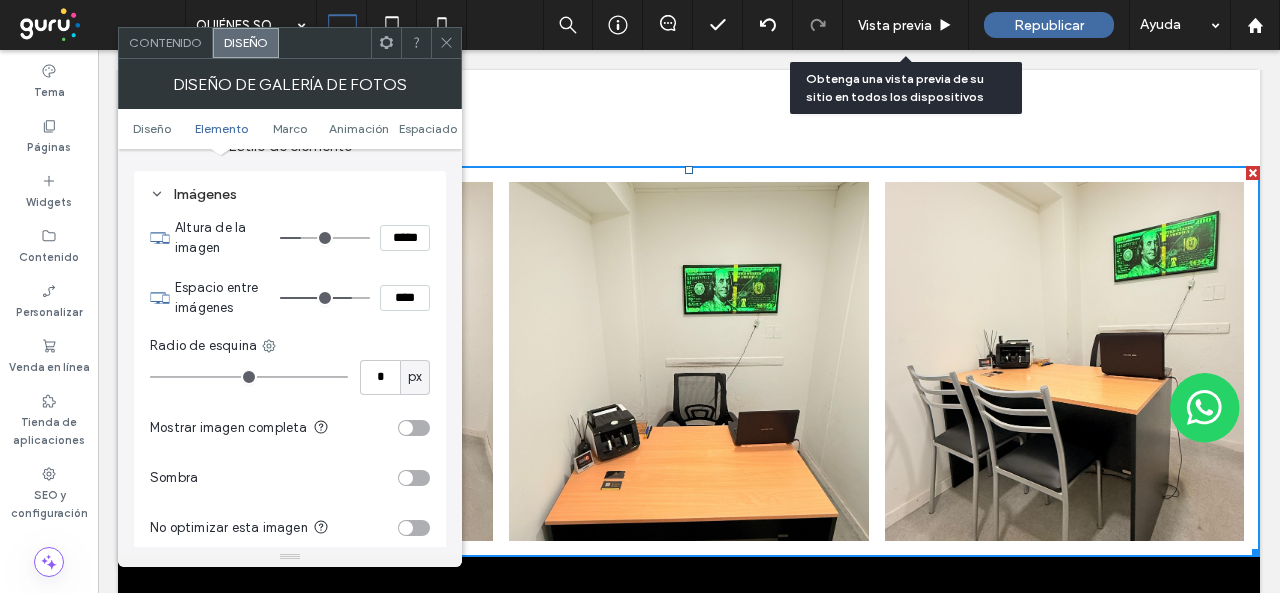 drag, startPoint x: 288, startPoint y: 299, endPoint x: 346, endPoint y: 305, distance: 58.30952 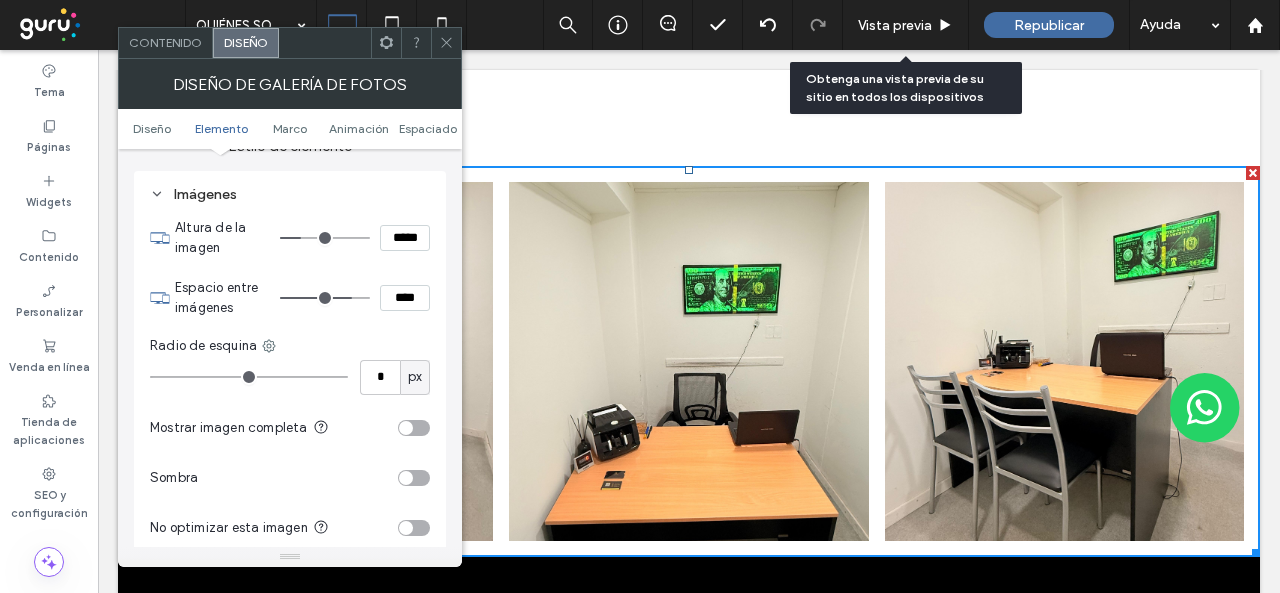 type on "**" 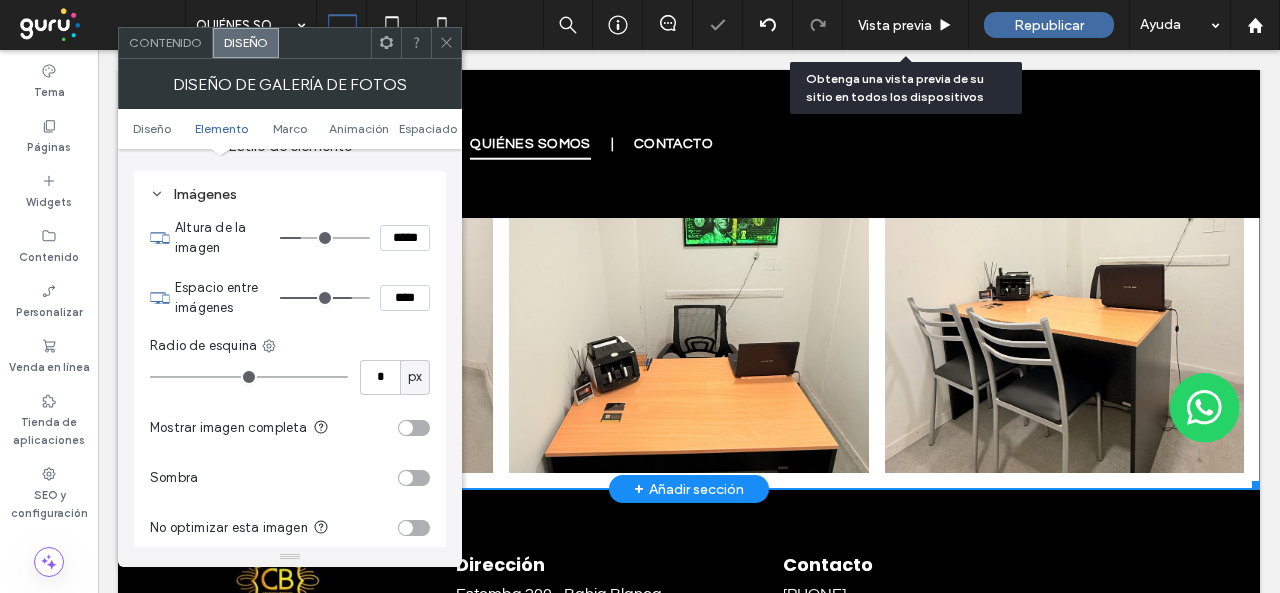 scroll, scrollTop: 1902, scrollLeft: 0, axis: vertical 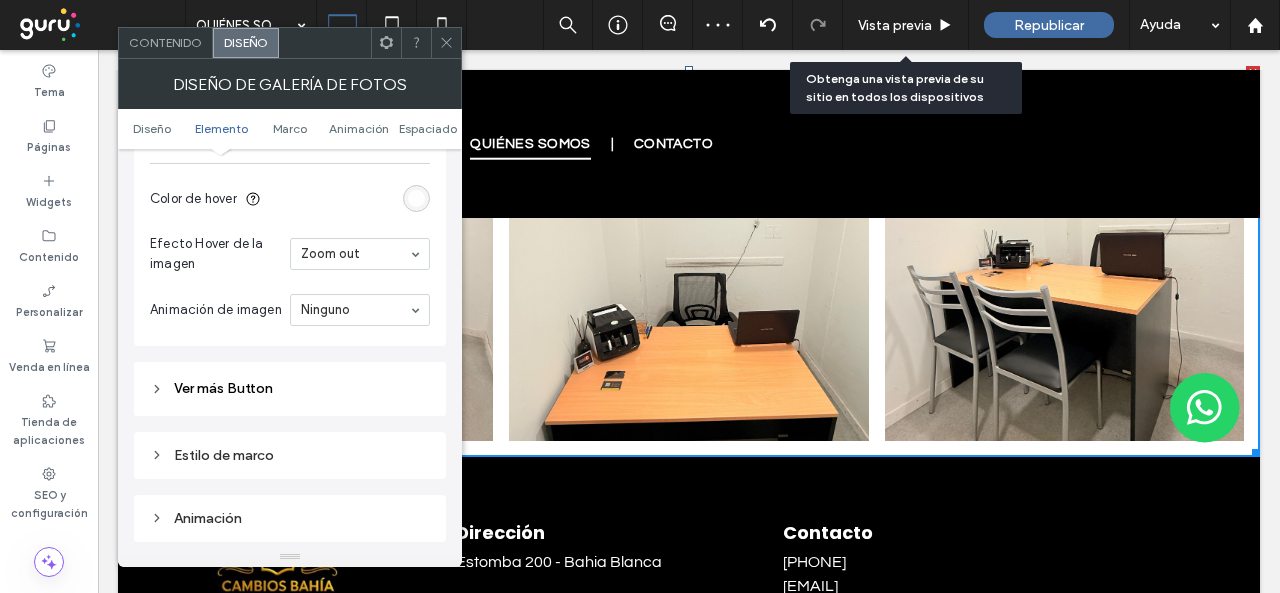 click on "Ninguno" at bounding box center (360, 310) 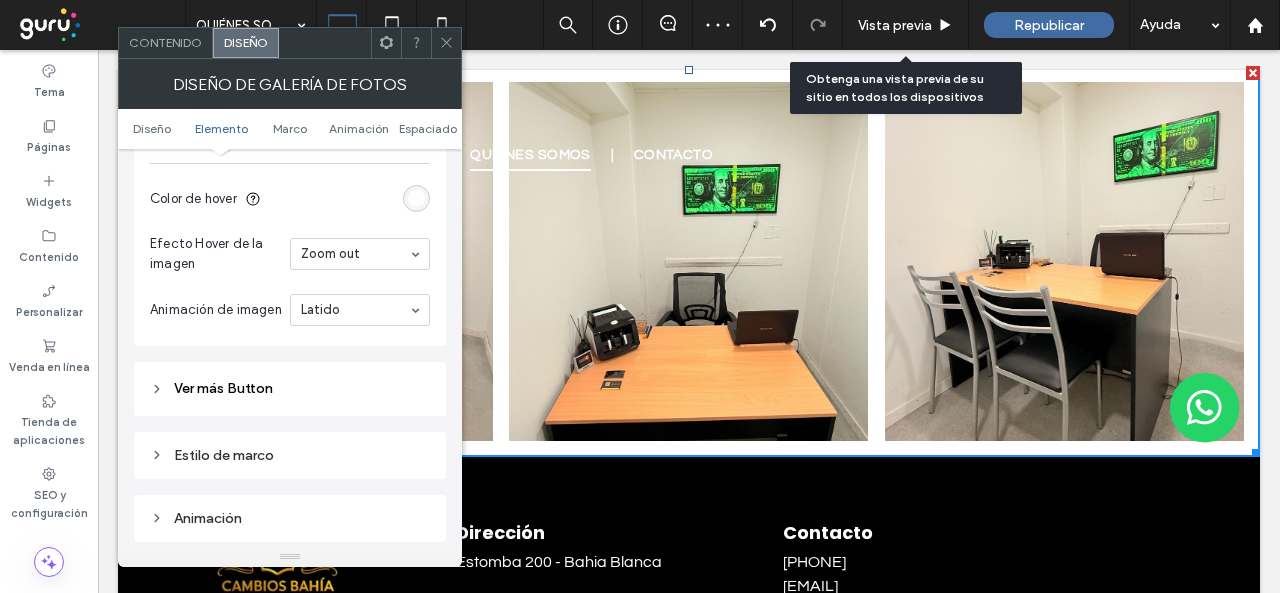 drag, startPoint x: 356, startPoint y: 437, endPoint x: 501, endPoint y: 339, distance: 175.01143 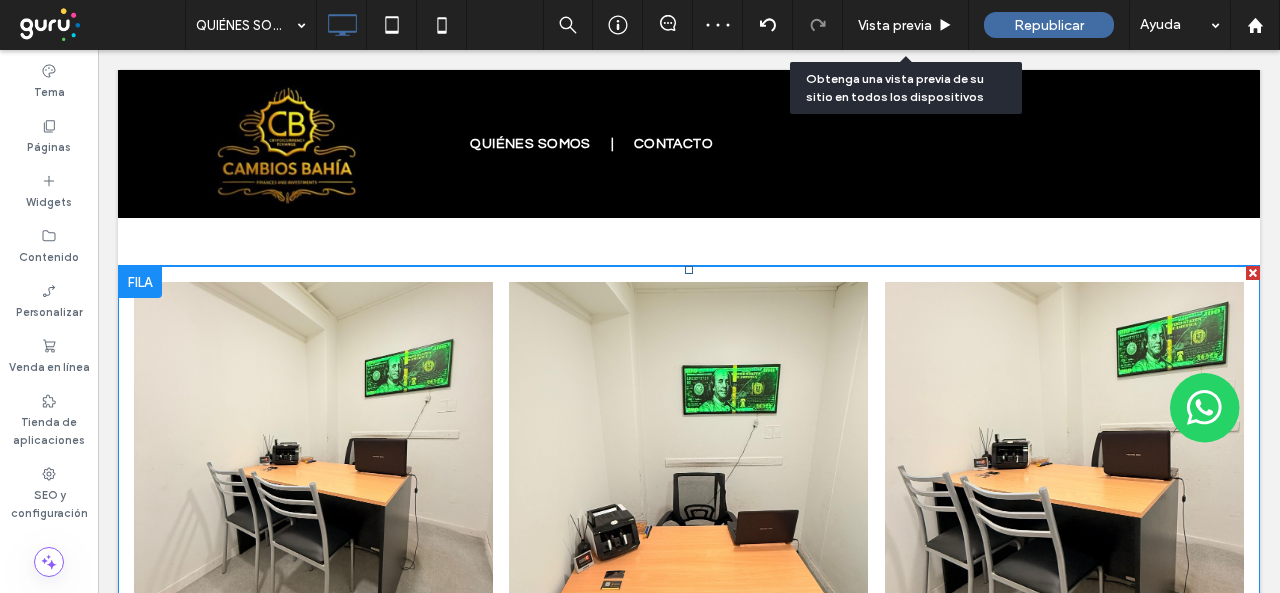 scroll, scrollTop: 1902, scrollLeft: 0, axis: vertical 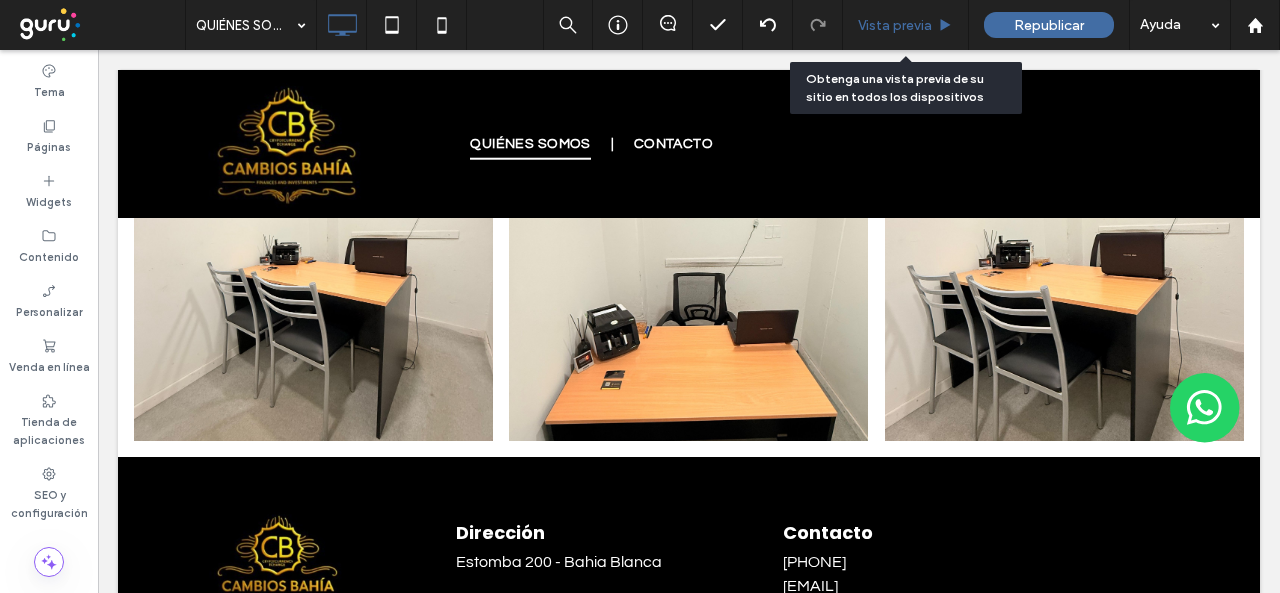 click on "Vista previa" at bounding box center (895, 25) 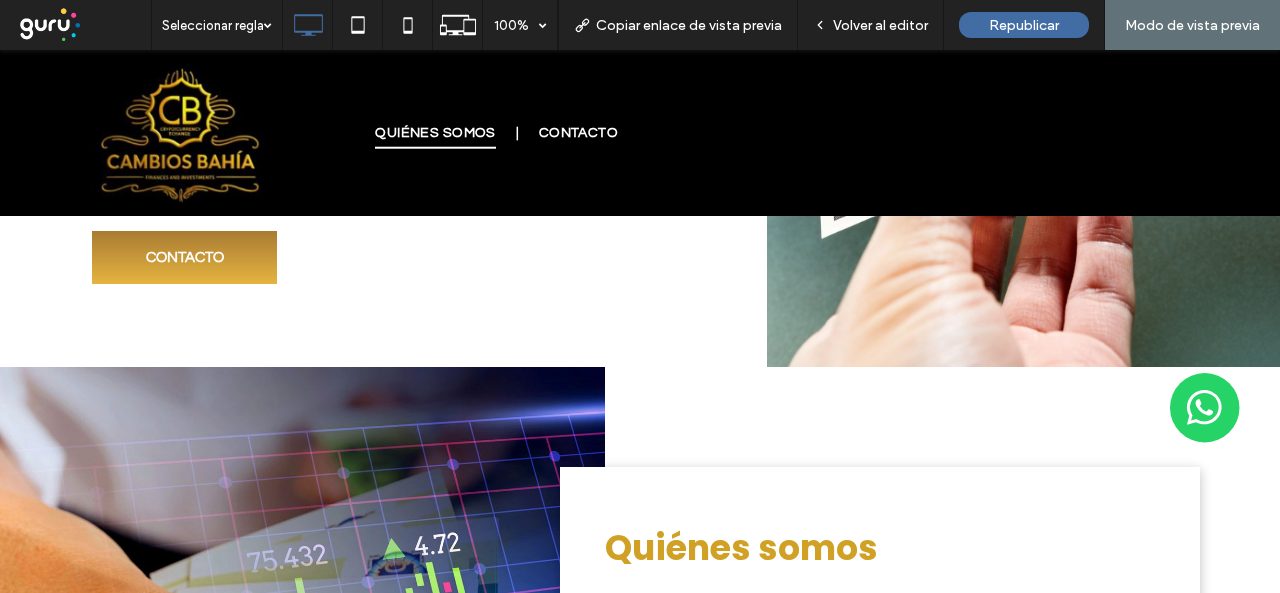 scroll, scrollTop: 0, scrollLeft: 0, axis: both 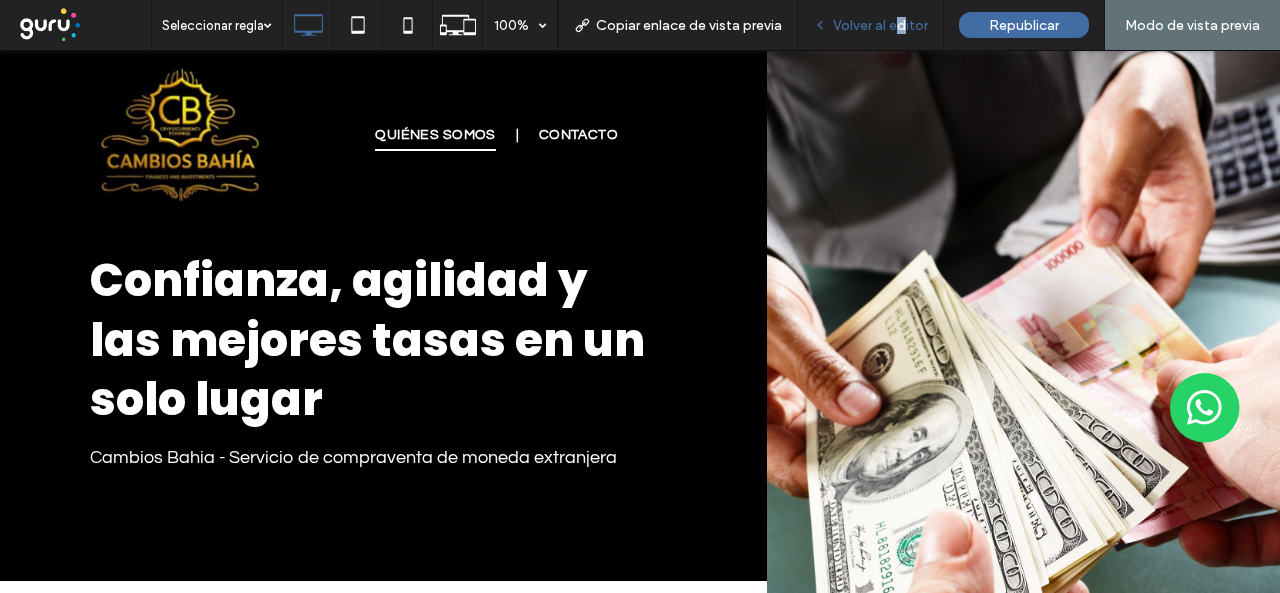 click on "Volver al editor" at bounding box center [880, 25] 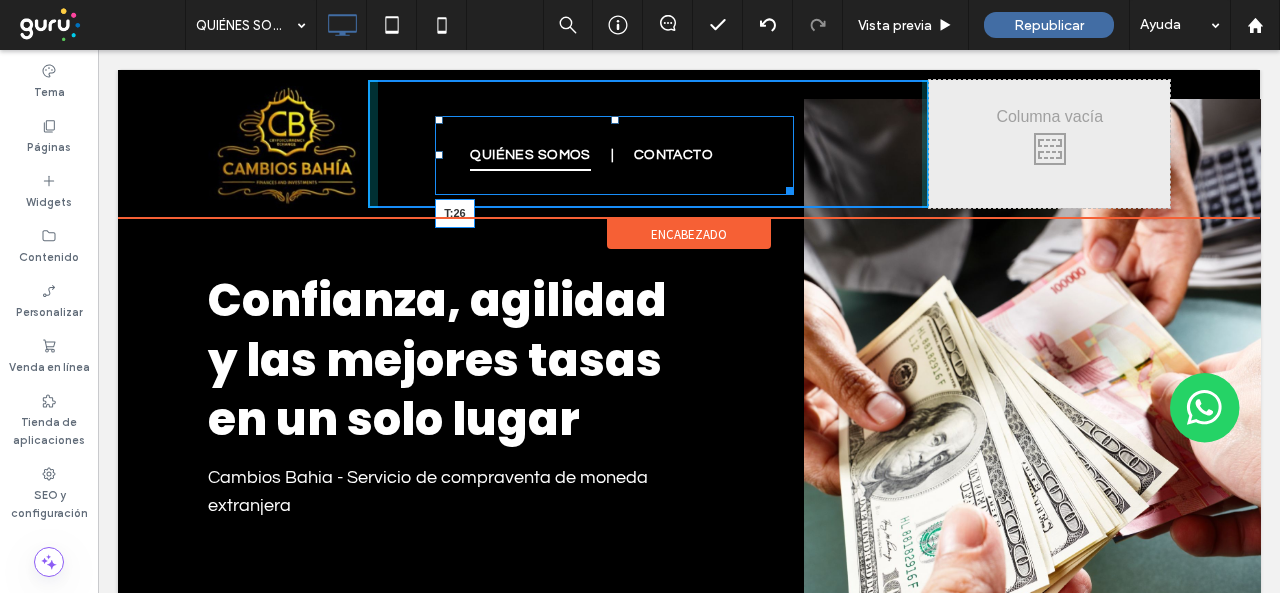 drag, startPoint x: 608, startPoint y: 121, endPoint x: 898, endPoint y: 83, distance: 292.47906 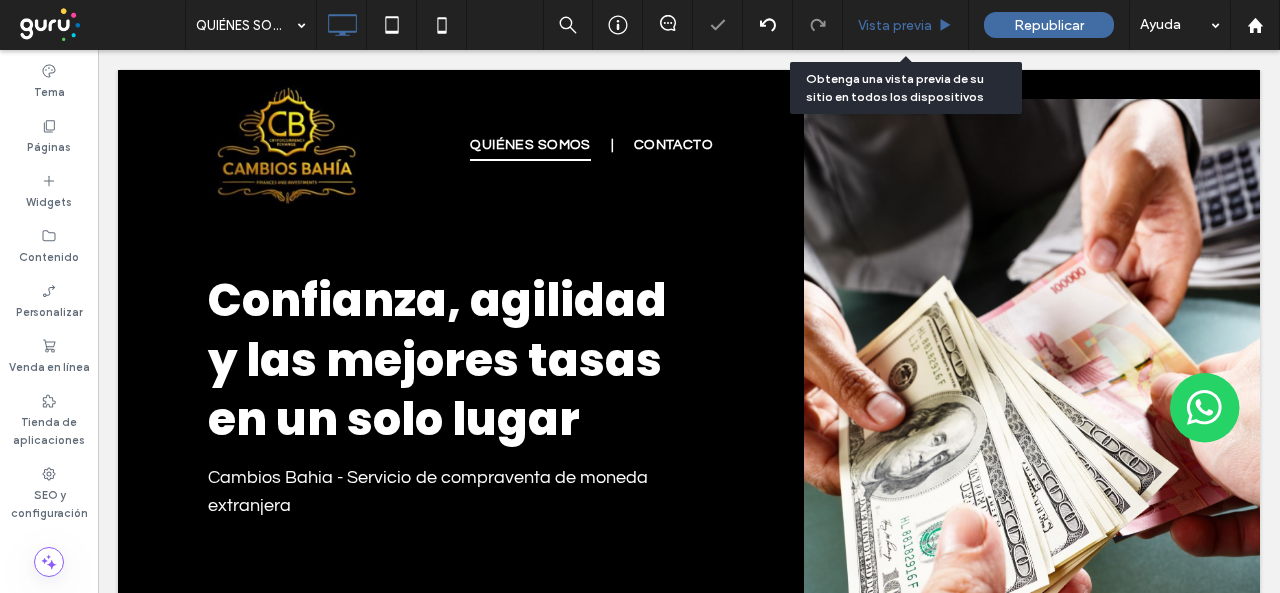 click on "Vista previa" at bounding box center [895, 25] 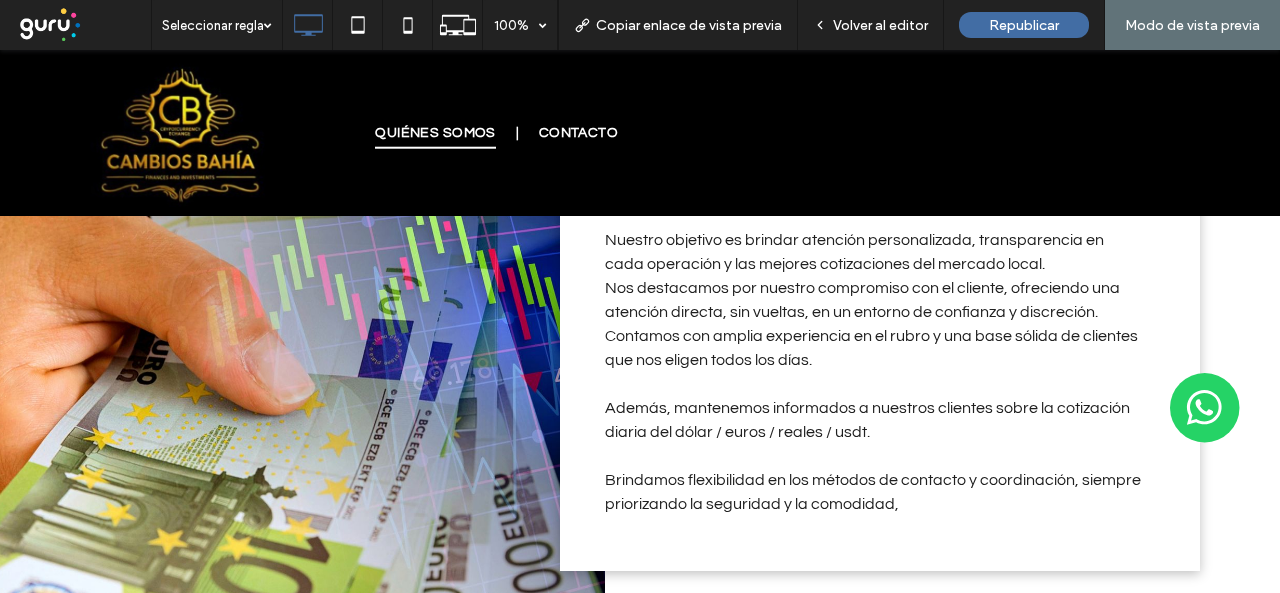 scroll, scrollTop: 900, scrollLeft: 0, axis: vertical 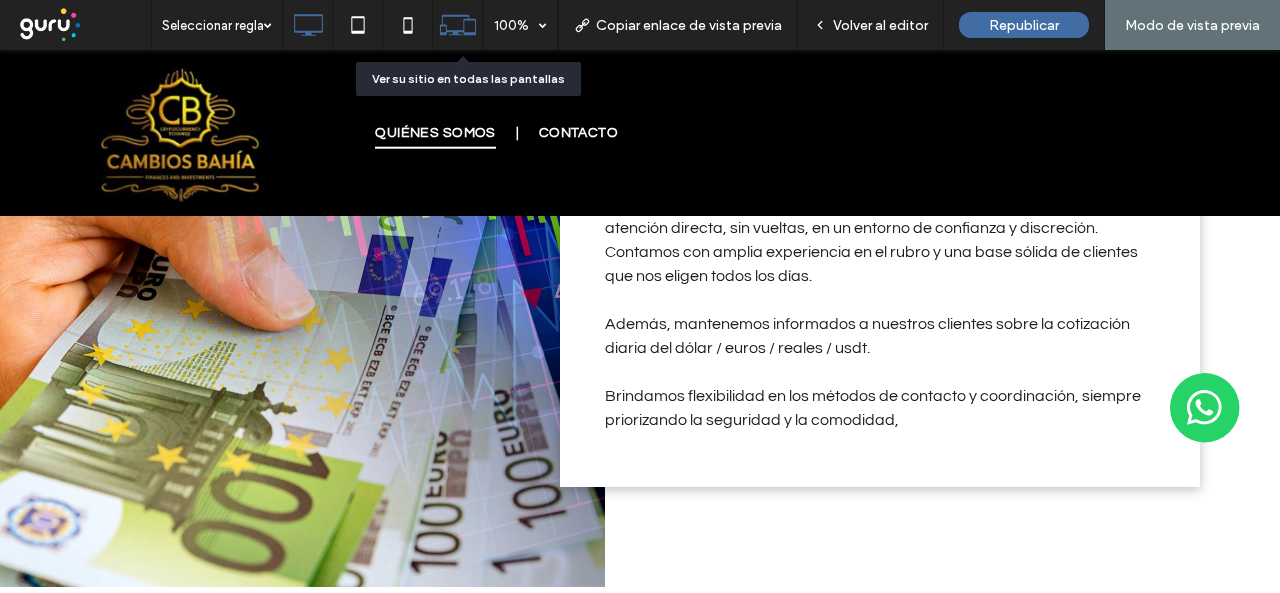 click 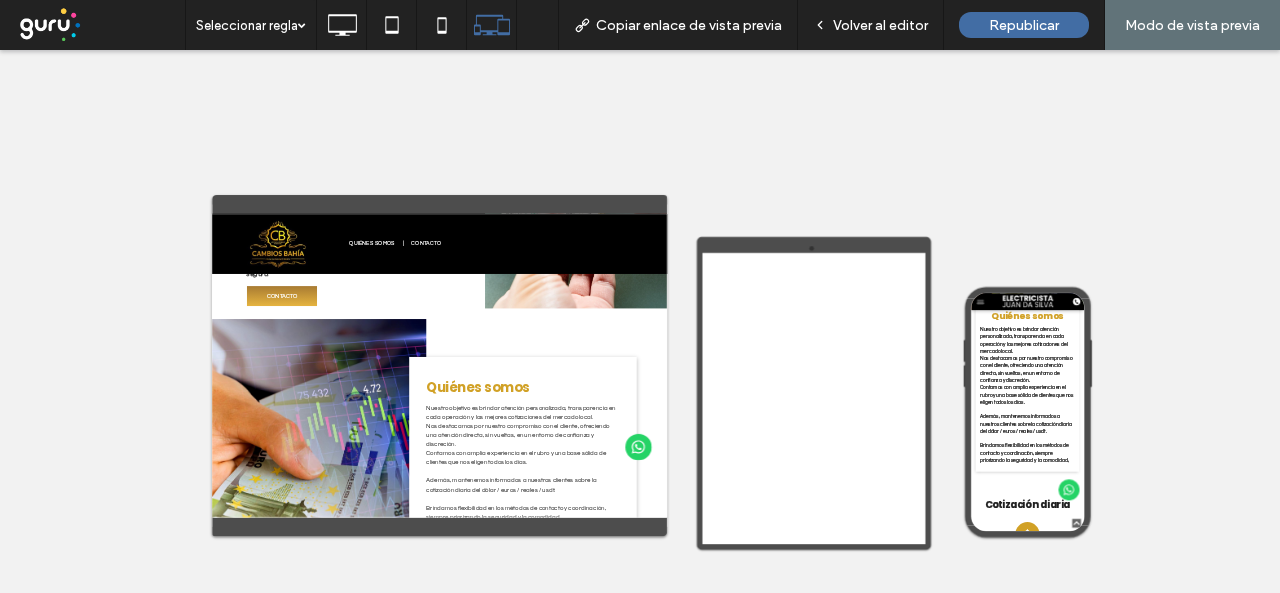 scroll, scrollTop: 1500, scrollLeft: 0, axis: vertical 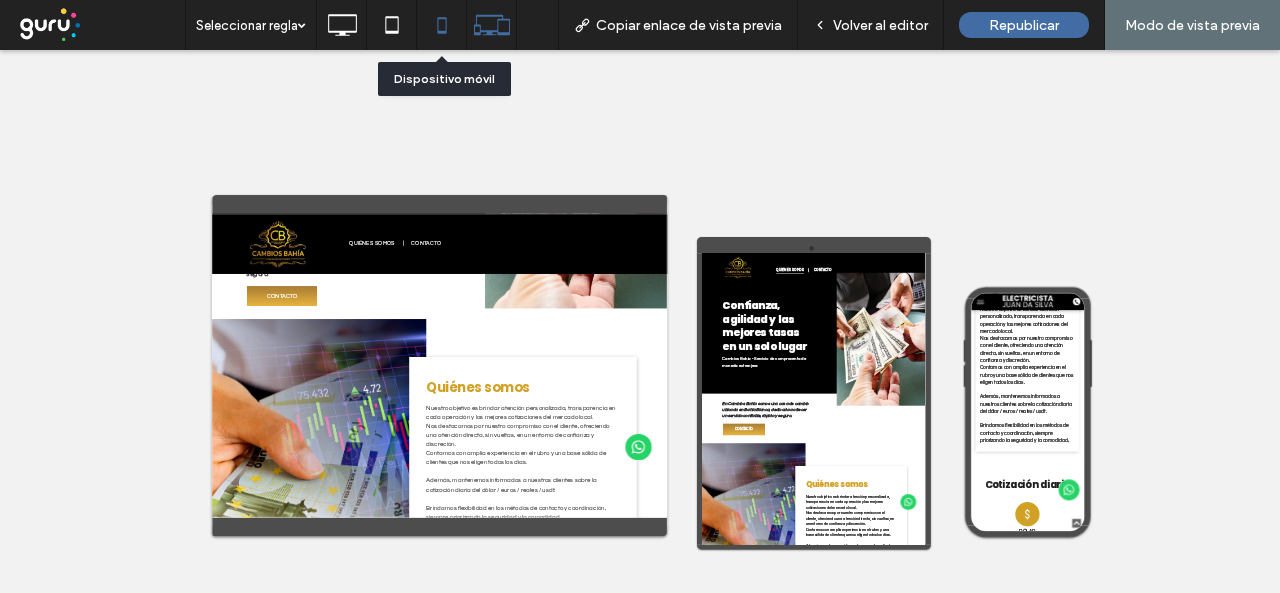 click 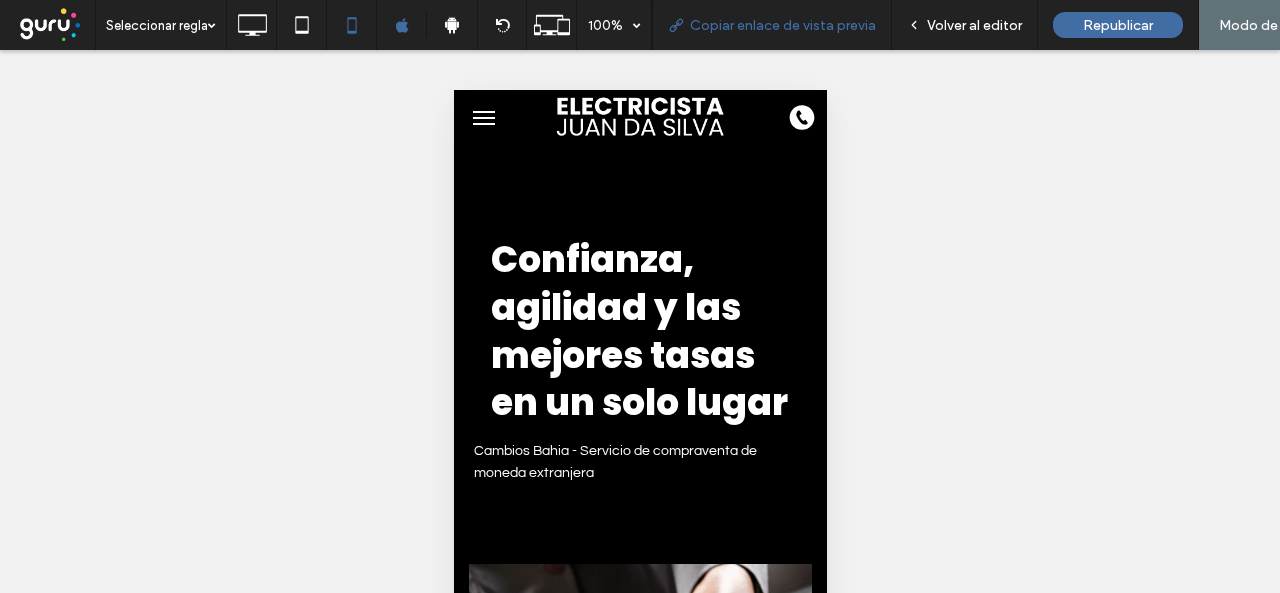 scroll, scrollTop: 0, scrollLeft: 0, axis: both 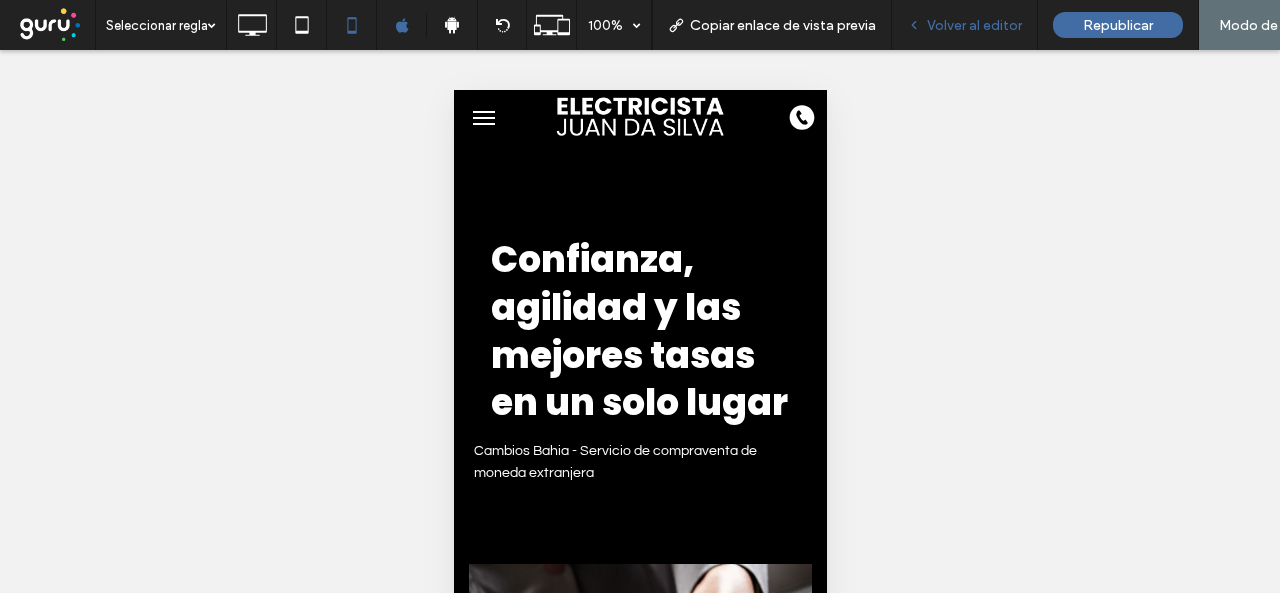 click on "Volver al editor" at bounding box center (974, 25) 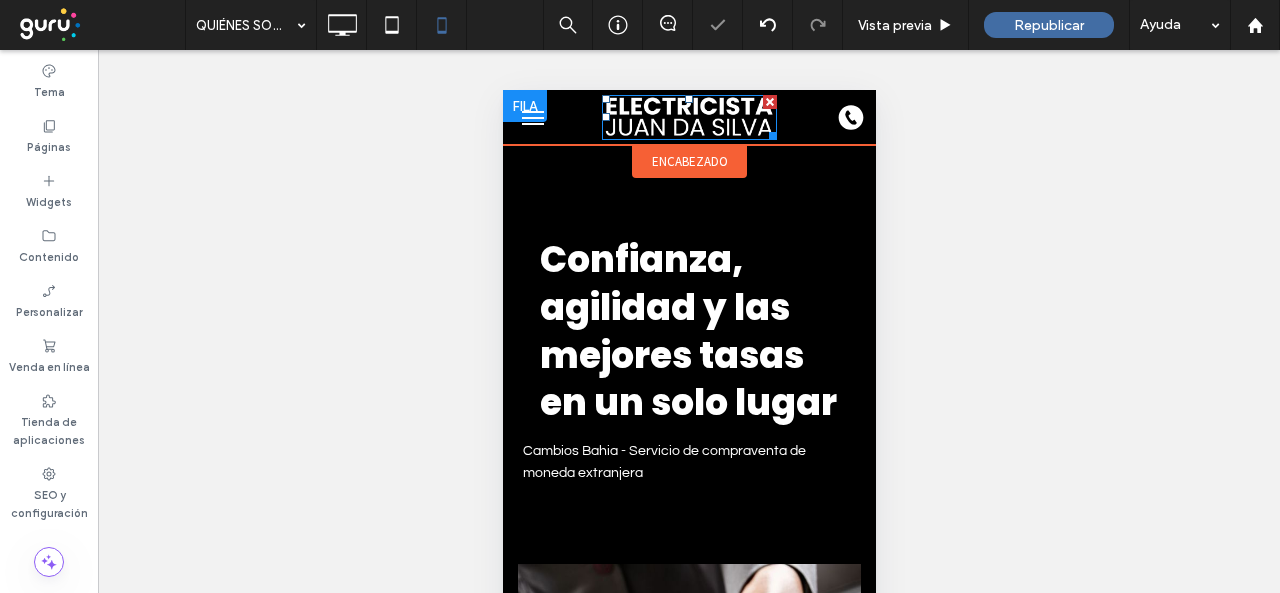 click at bounding box center (688, 118) 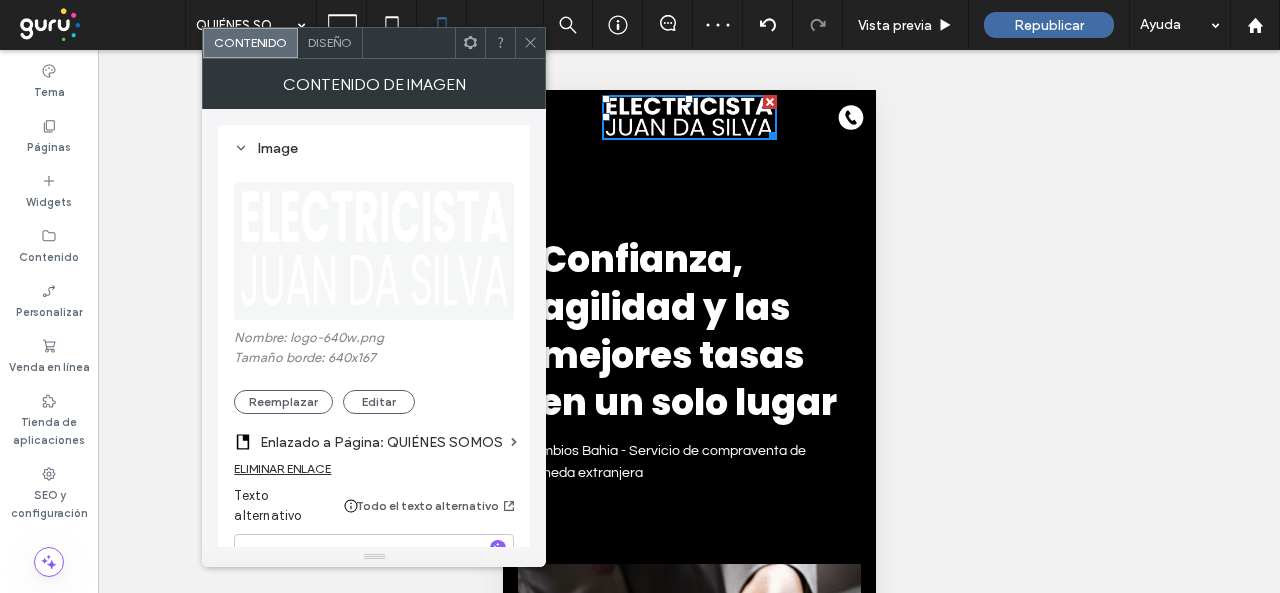 click at bounding box center [375, 251] 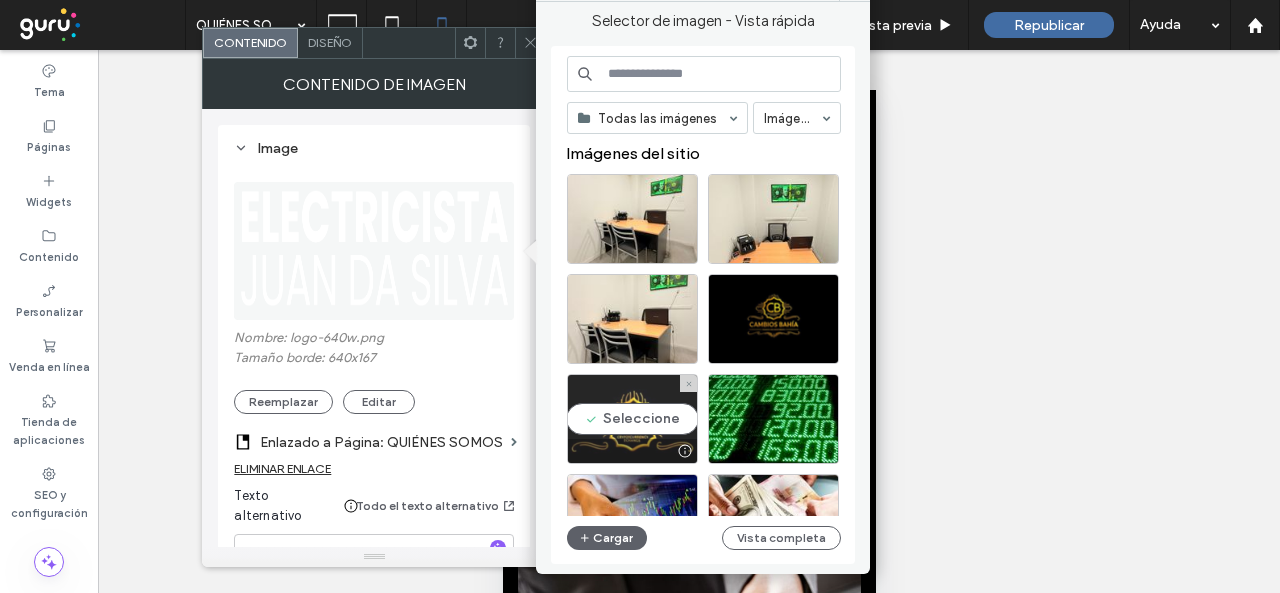 click on "Seleccione" at bounding box center [632, 419] 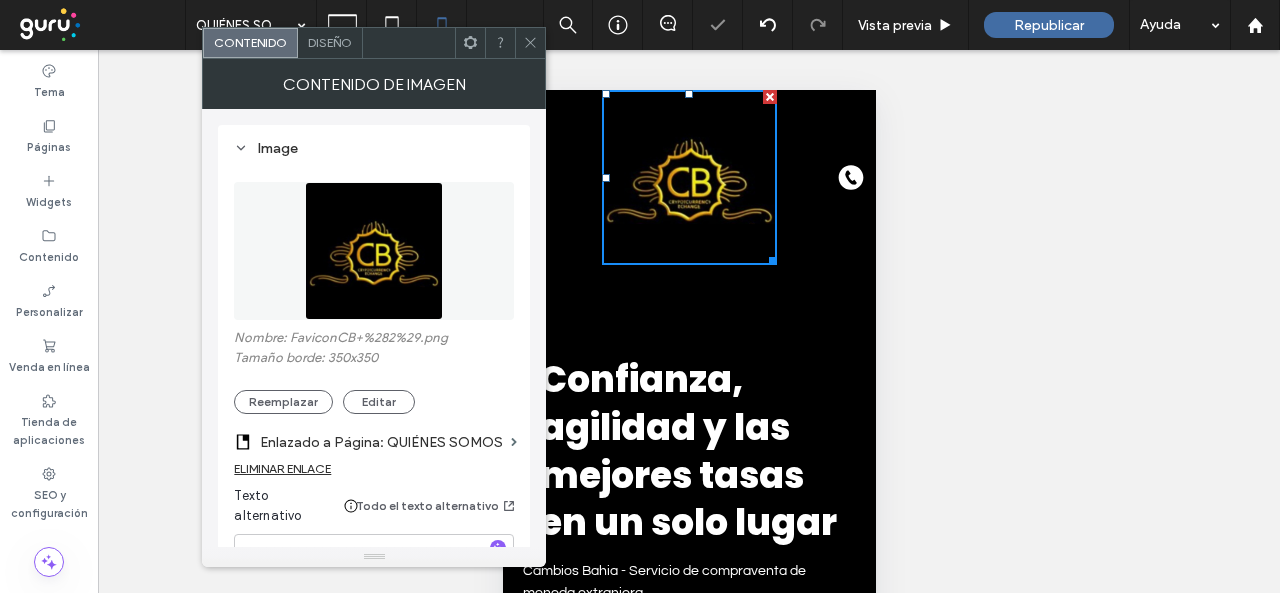 click 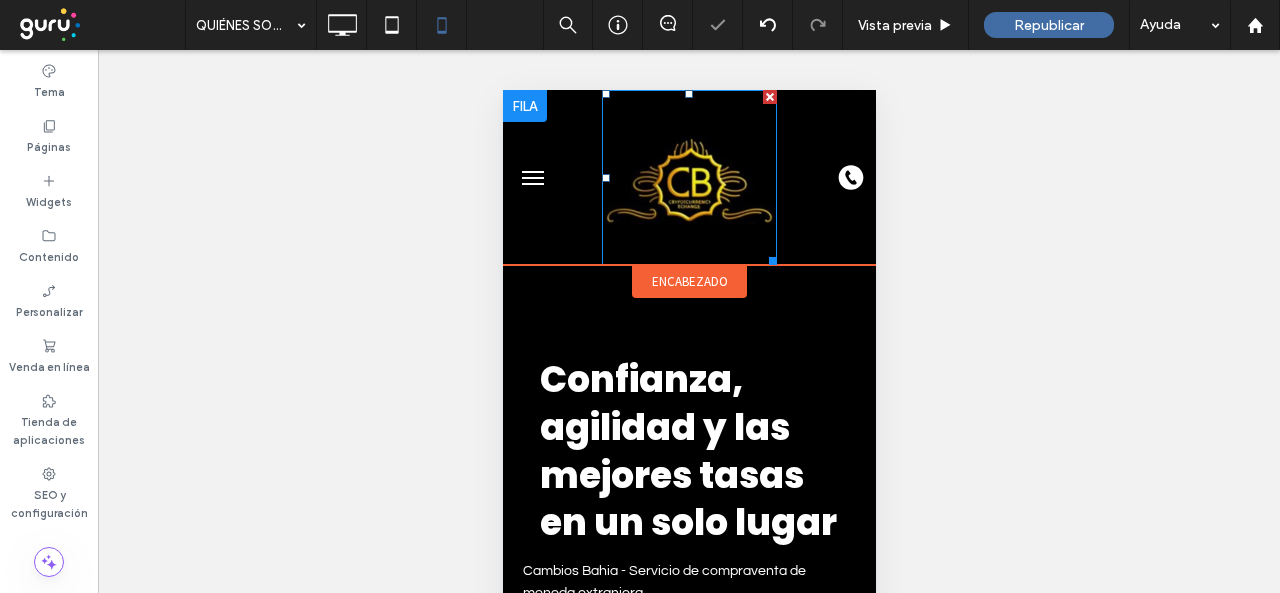 click at bounding box center (688, 177) 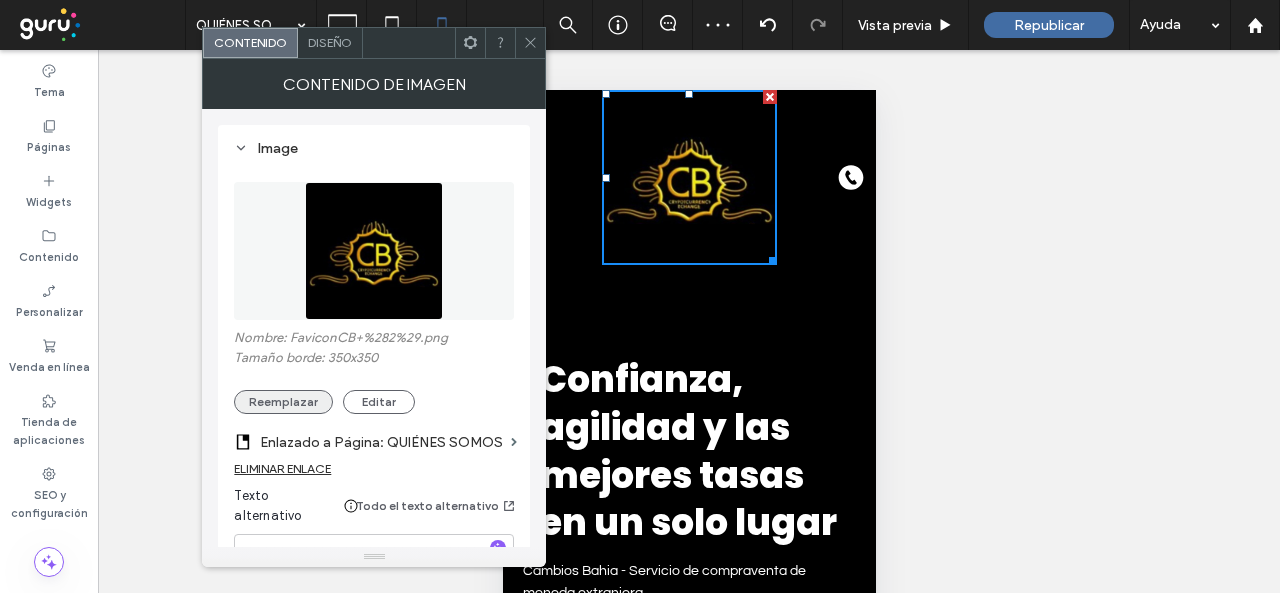 click on "Reemplazar" at bounding box center [283, 402] 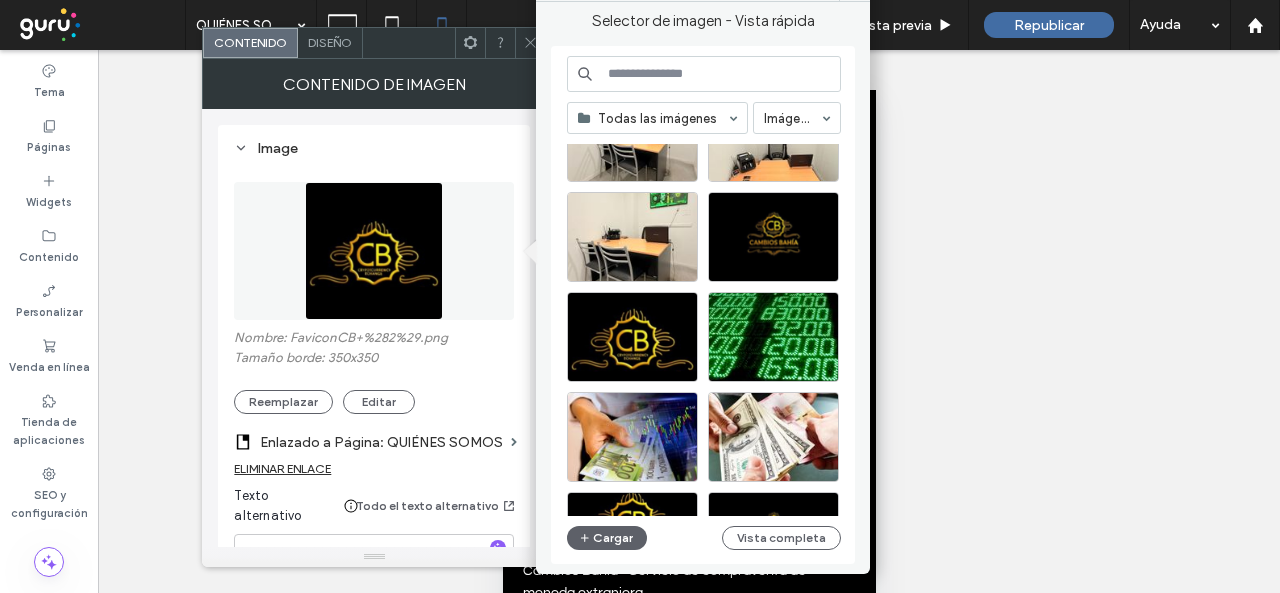 scroll, scrollTop: 200, scrollLeft: 0, axis: vertical 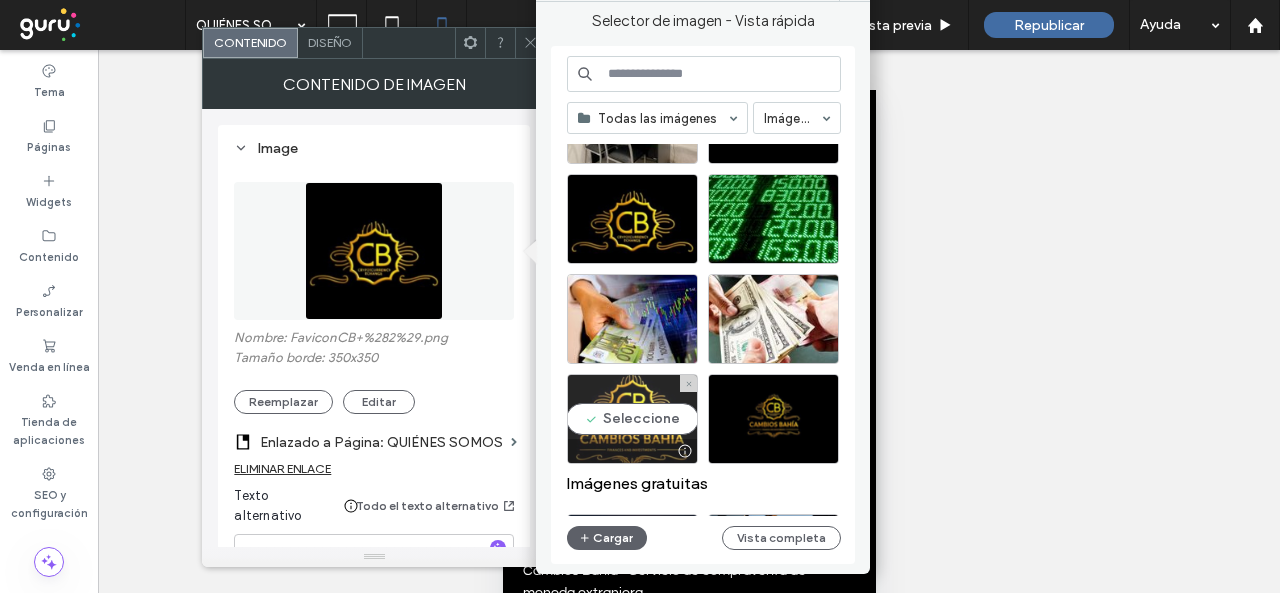drag, startPoint x: 660, startPoint y: 407, endPoint x: 148, endPoint y: 266, distance: 531.06024 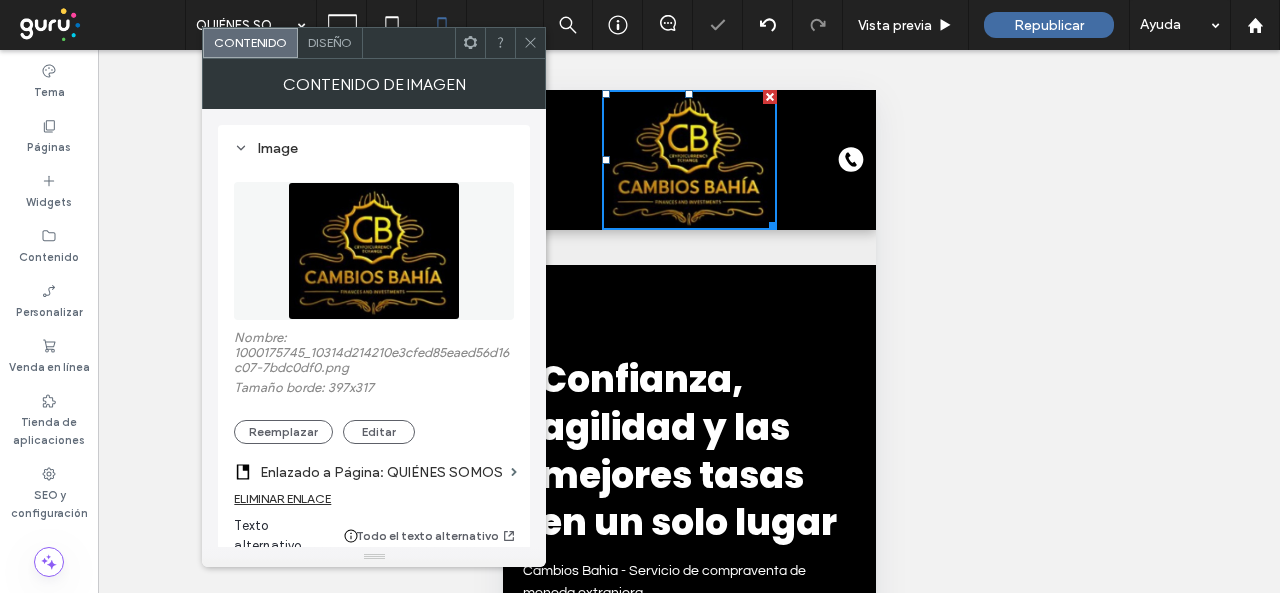 click at bounding box center [530, 43] 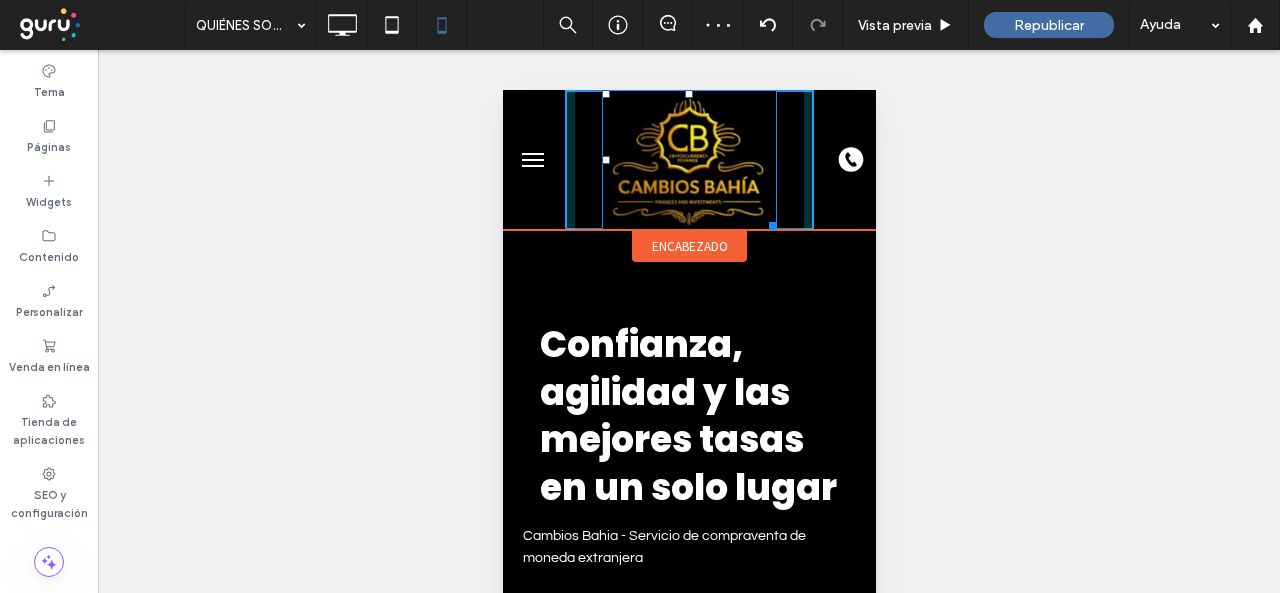 drag, startPoint x: 761, startPoint y: 219, endPoint x: 749, endPoint y: 189, distance: 32.31099 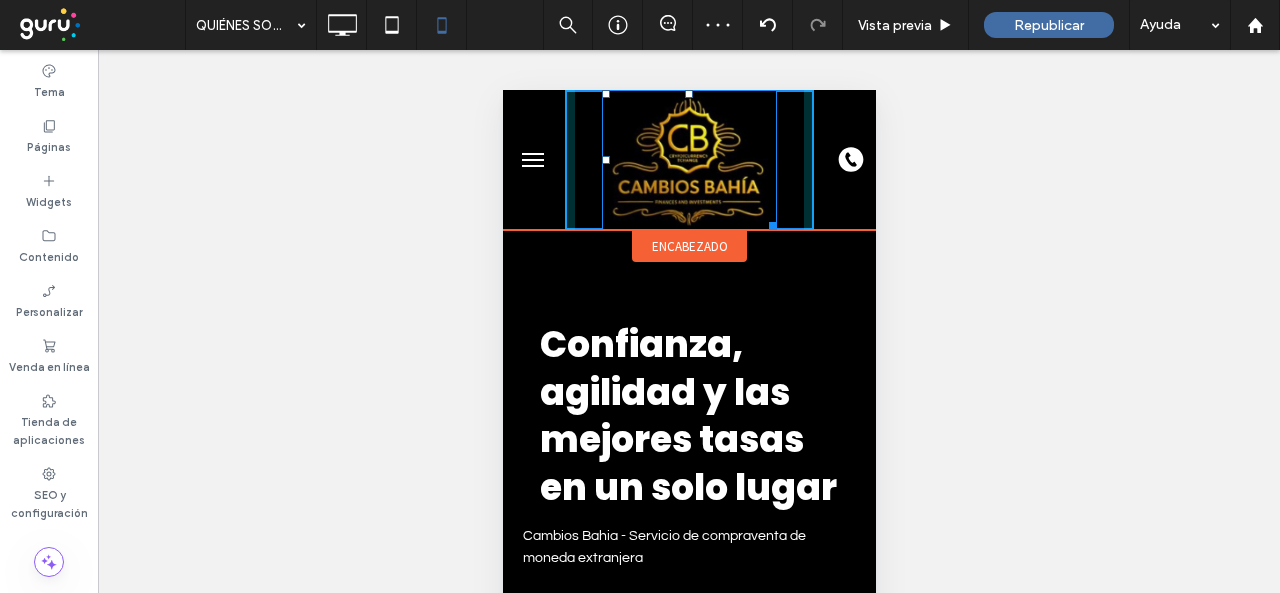 click on "W:151 H:120" at bounding box center [688, 160] 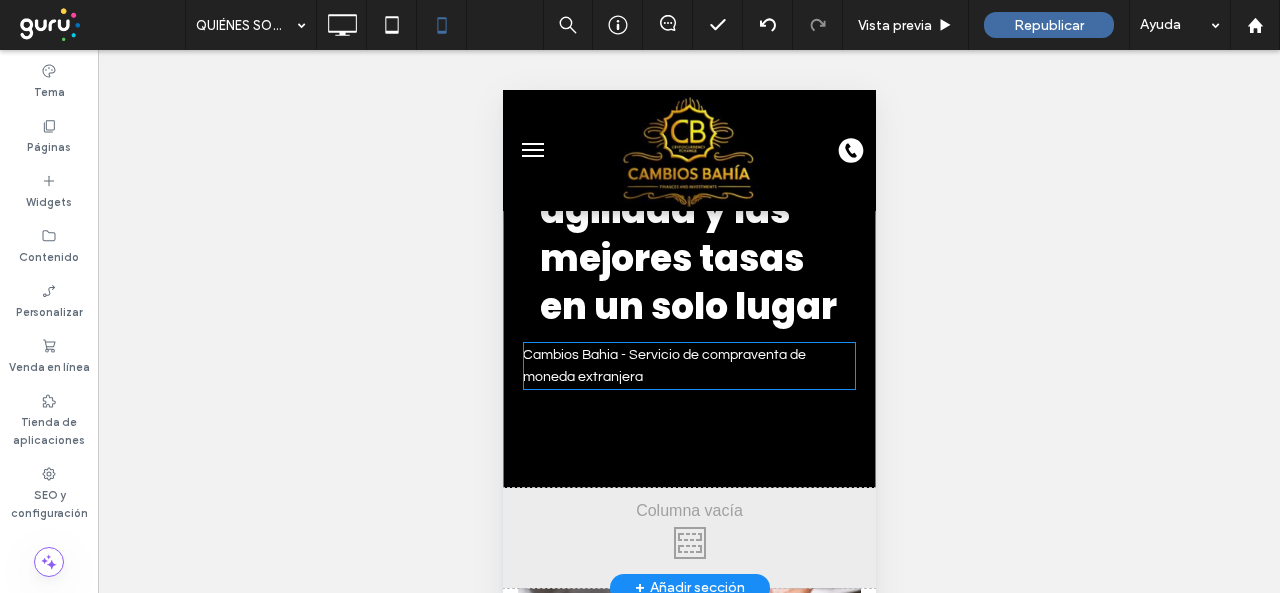 scroll, scrollTop: 200, scrollLeft: 0, axis: vertical 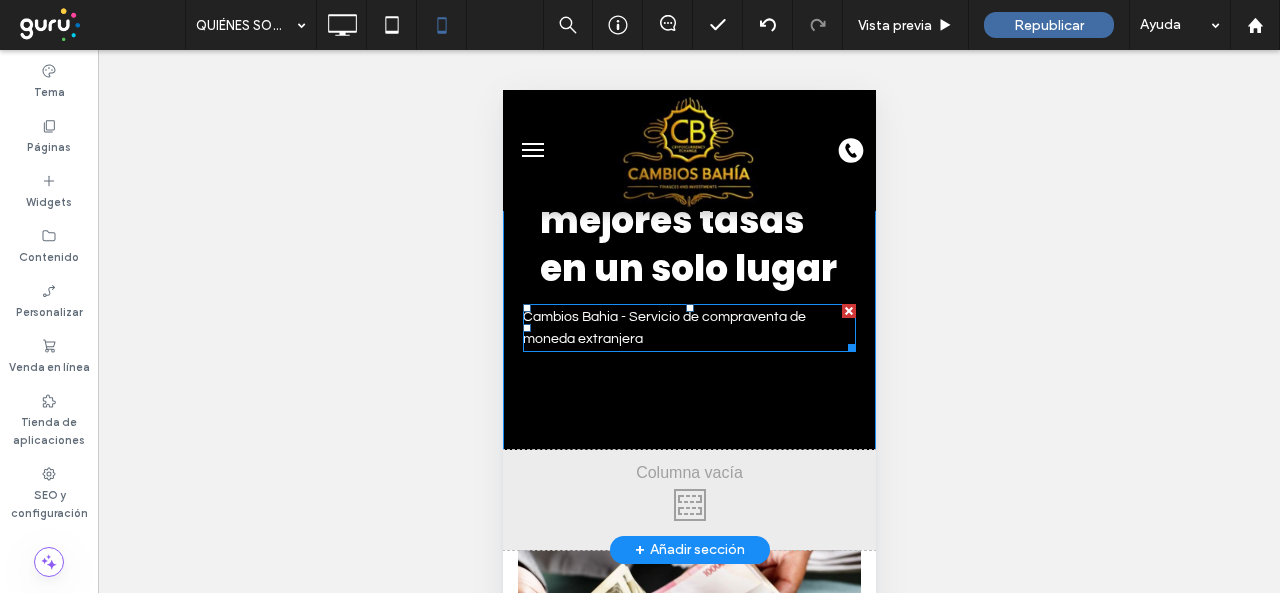 click on "Cambios Bahia - Servicio de compraventa de moneda extranjera" at bounding box center [688, 328] 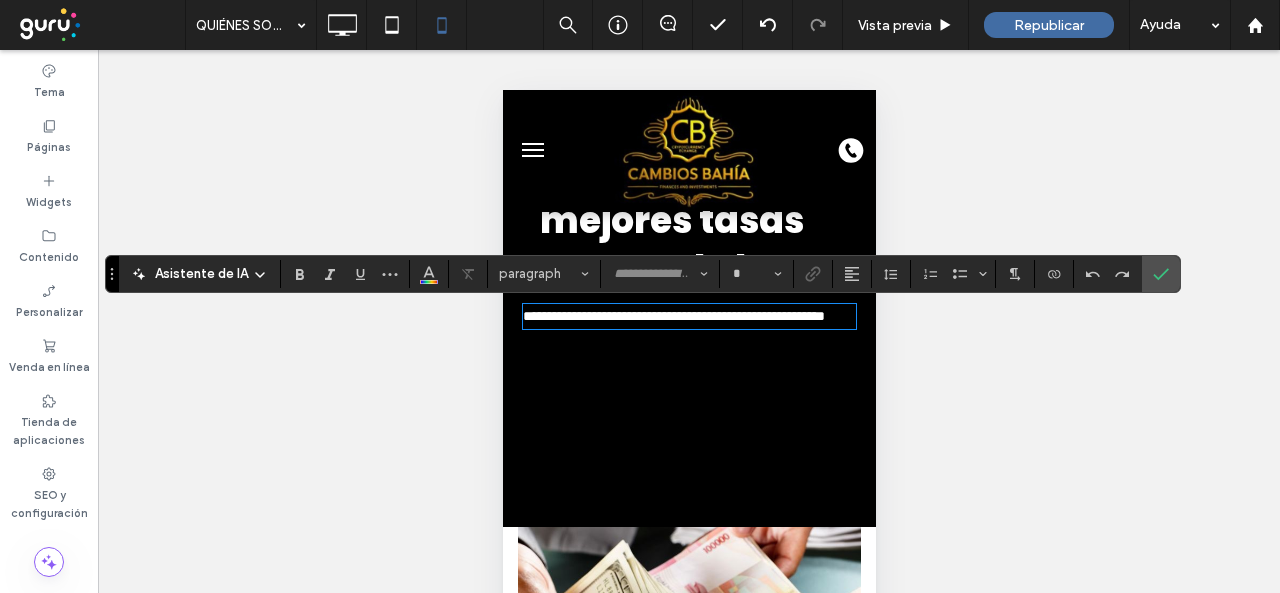 type on "*********" 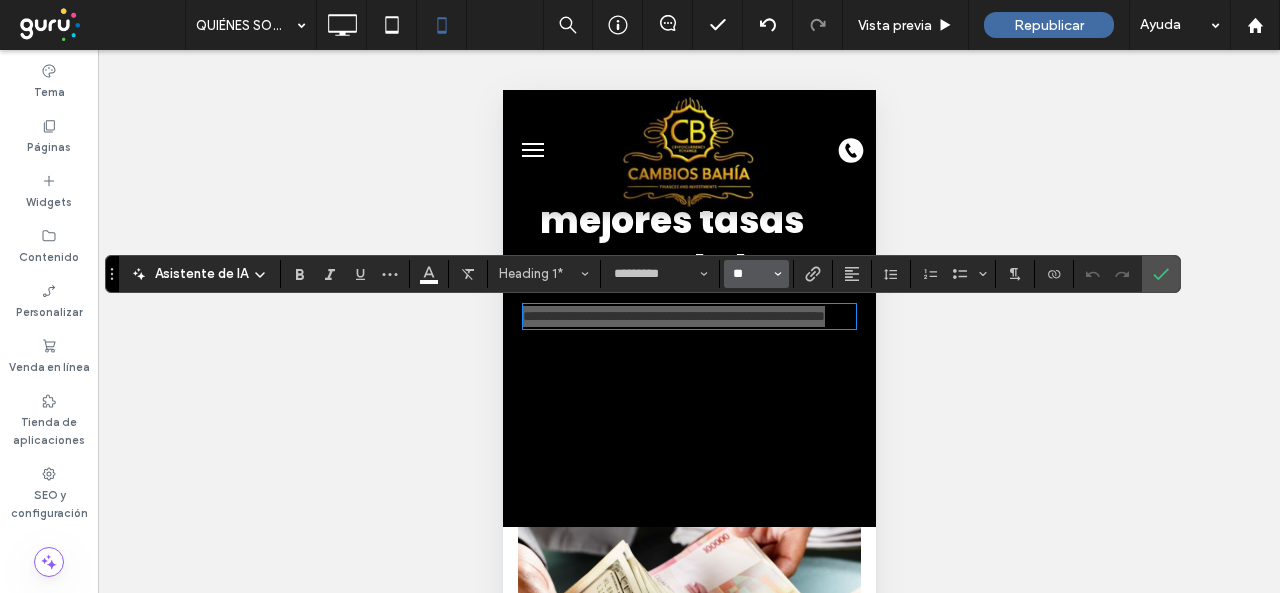 click on "**" at bounding box center [750, 274] 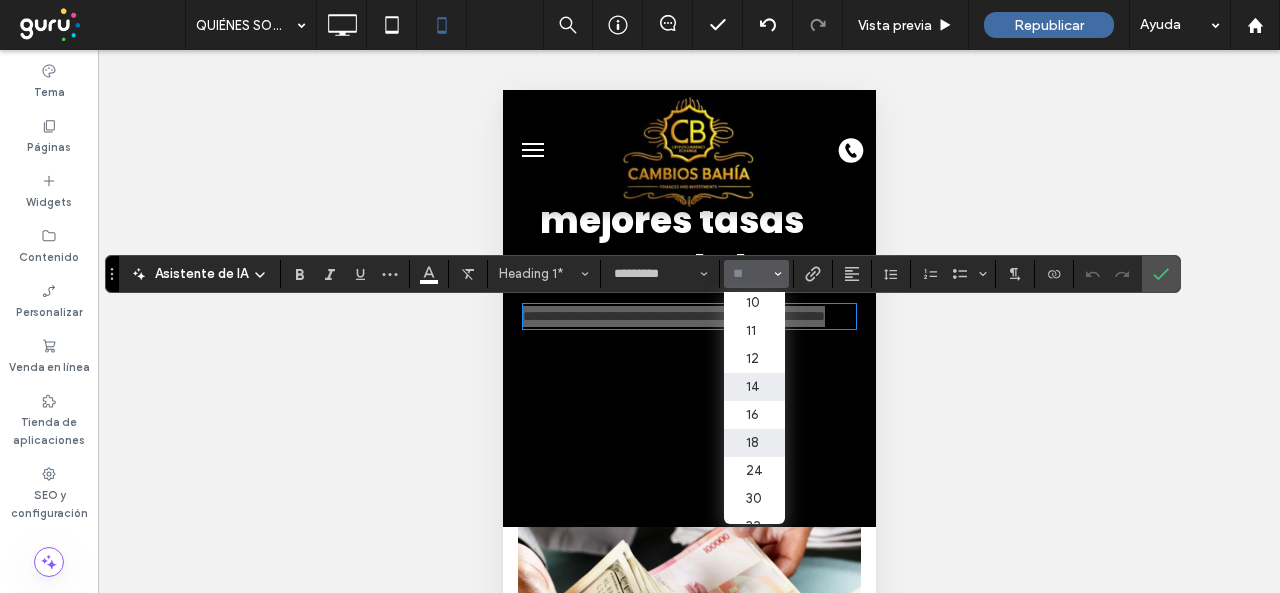 scroll, scrollTop: 100, scrollLeft: 0, axis: vertical 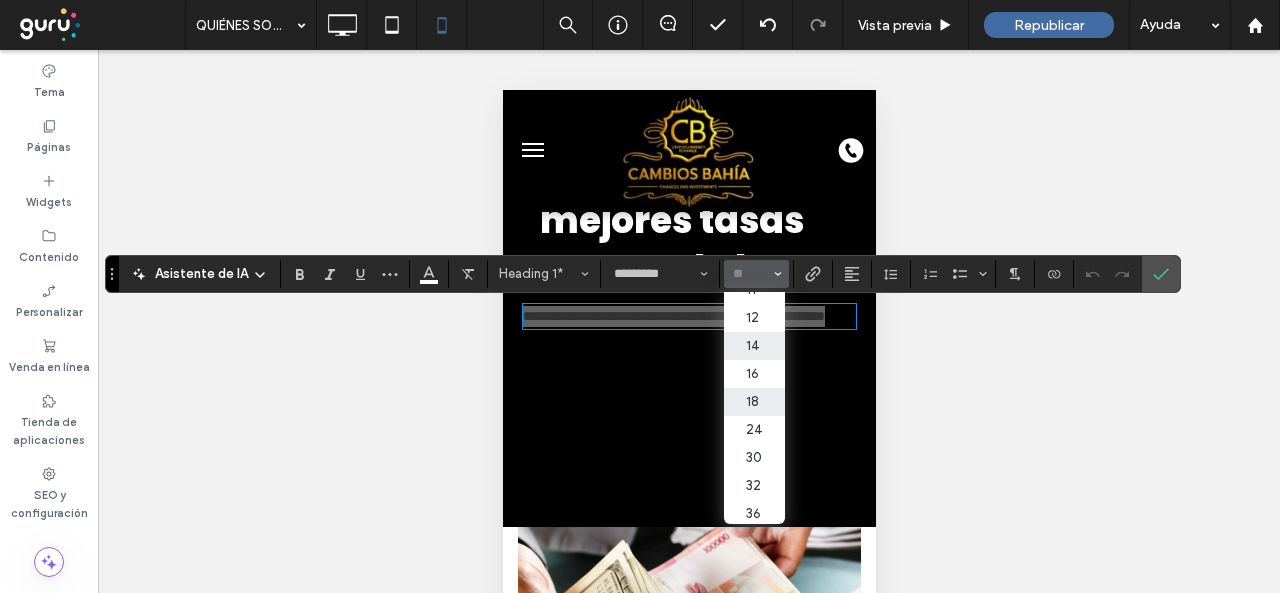 drag, startPoint x: 753, startPoint y: 409, endPoint x: 258, endPoint y: 319, distance: 503.1153 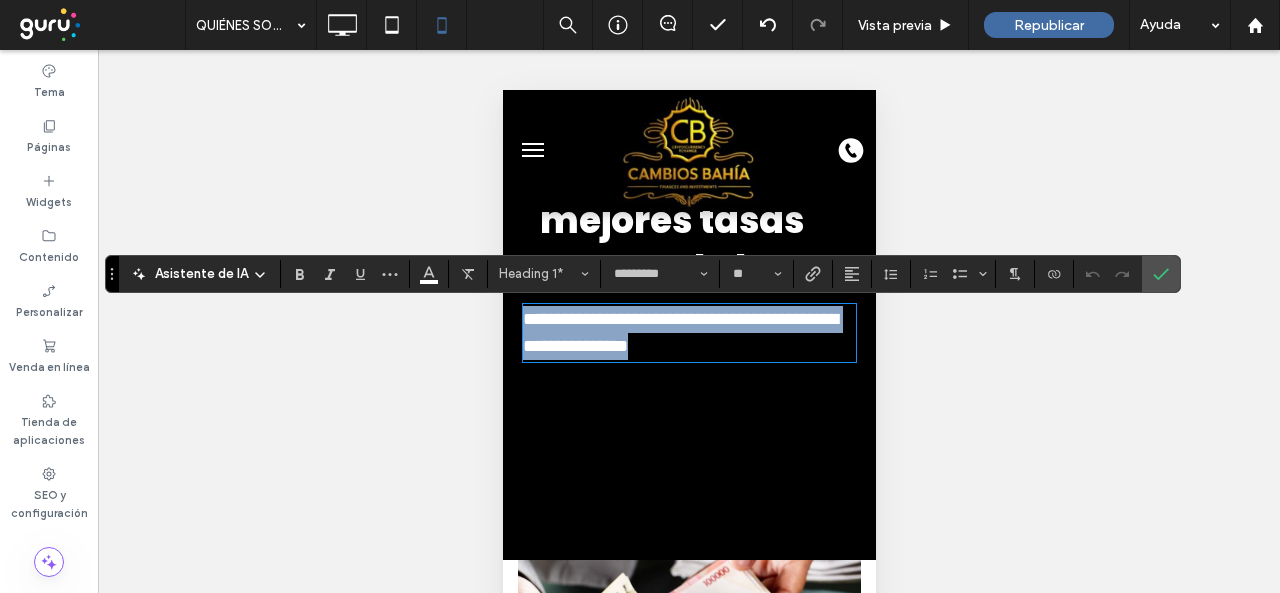 type on "**" 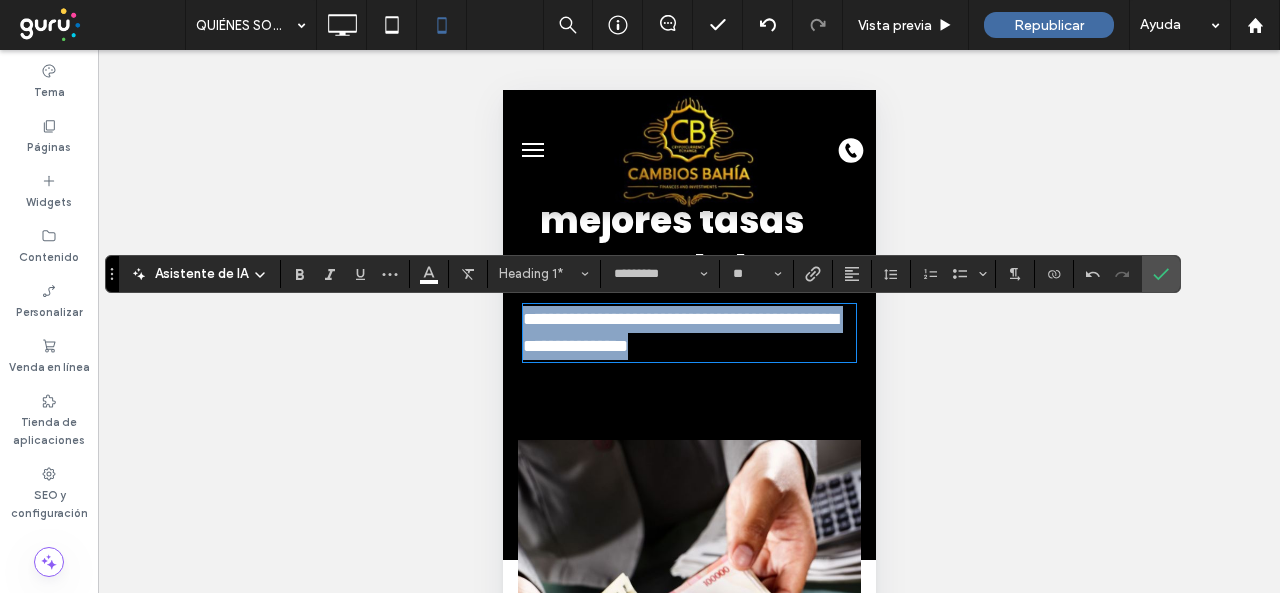 click on "**********" at bounding box center (679, 332) 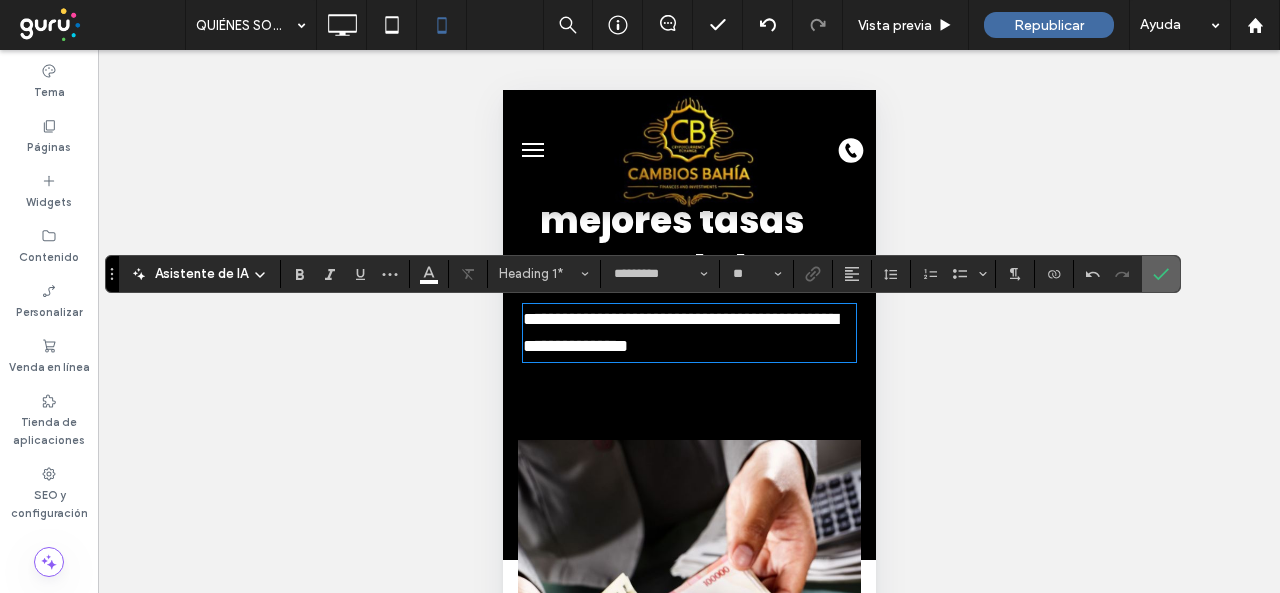 click 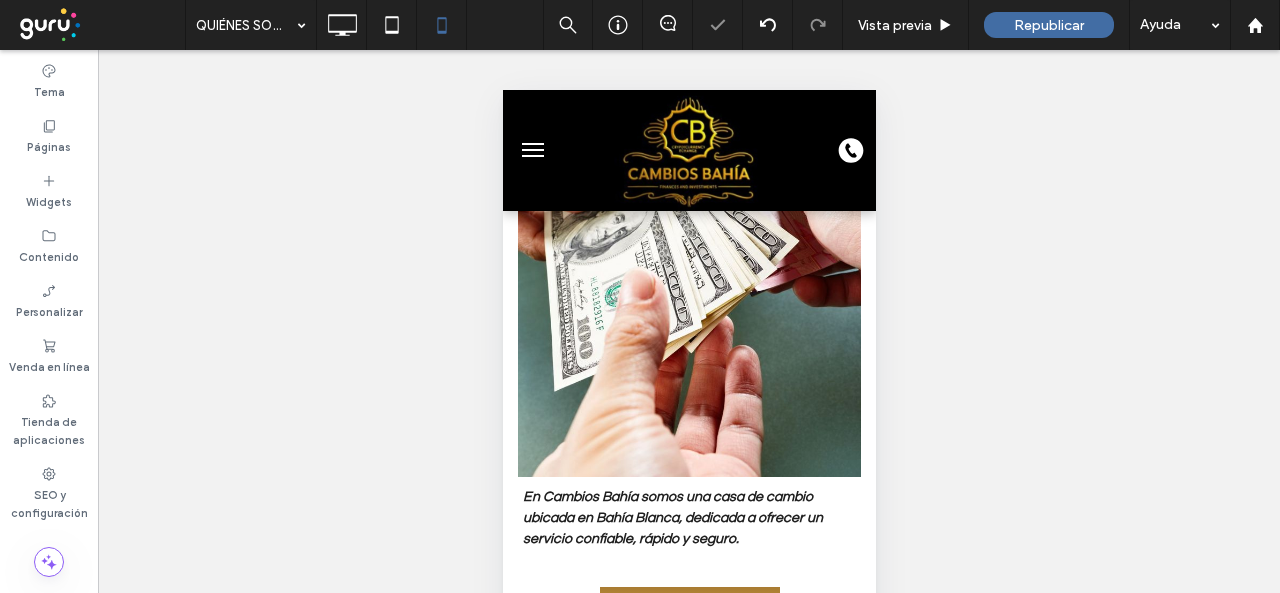 scroll, scrollTop: 700, scrollLeft: 0, axis: vertical 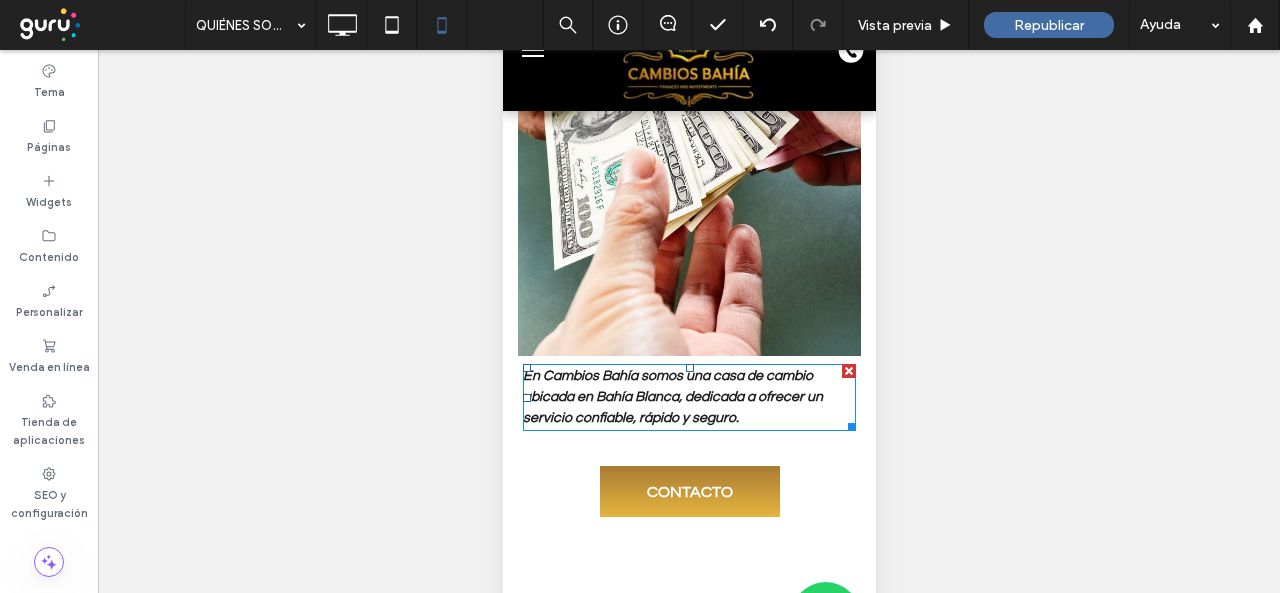 click on "En Cambios Bahía somos una casa de cambio ubicada en Bahía Blanca, dedicada a ofrecer un servicio confiable, rápido y seguro." at bounding box center (688, 397) 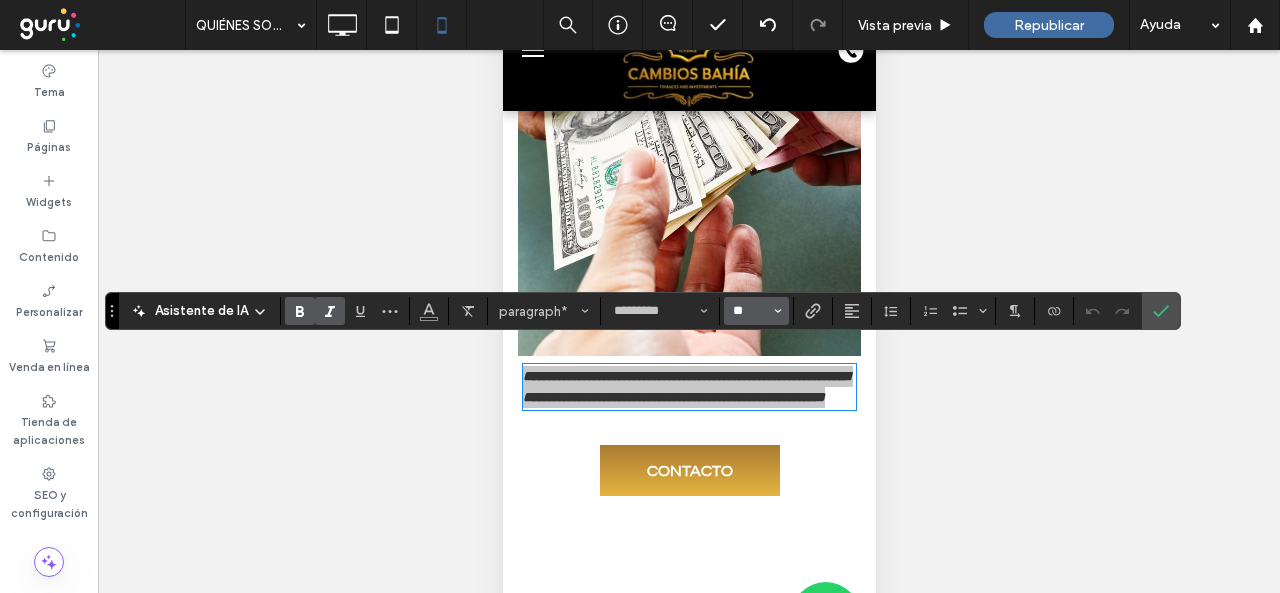 click on "**" at bounding box center [750, 311] 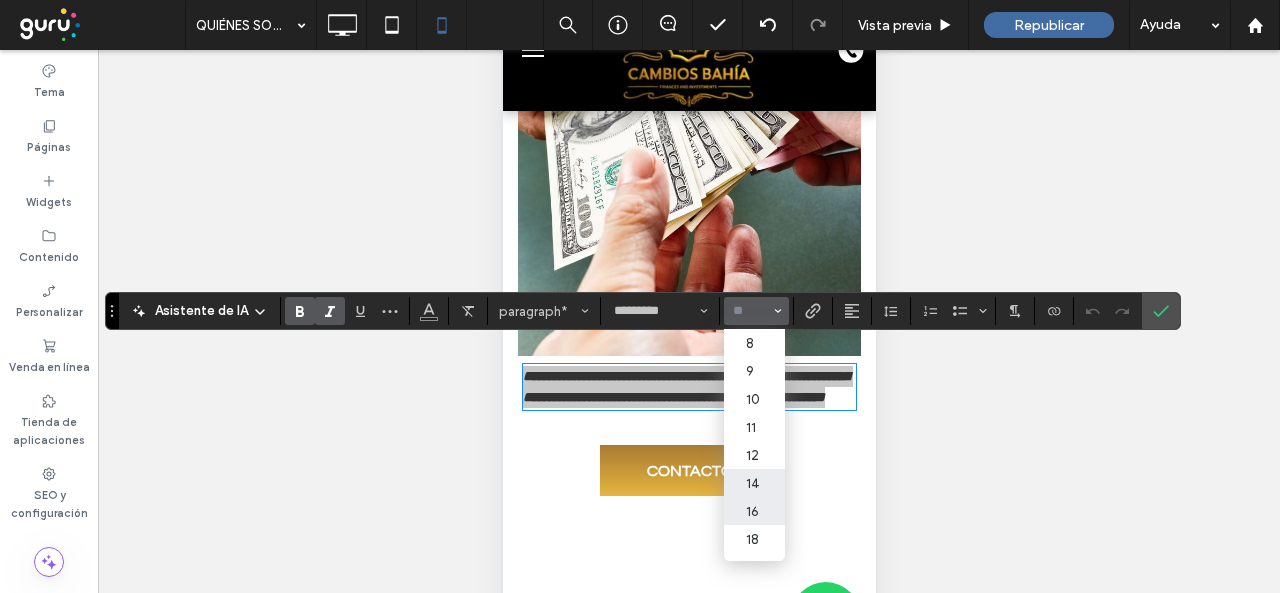 click on "16" at bounding box center [754, 511] 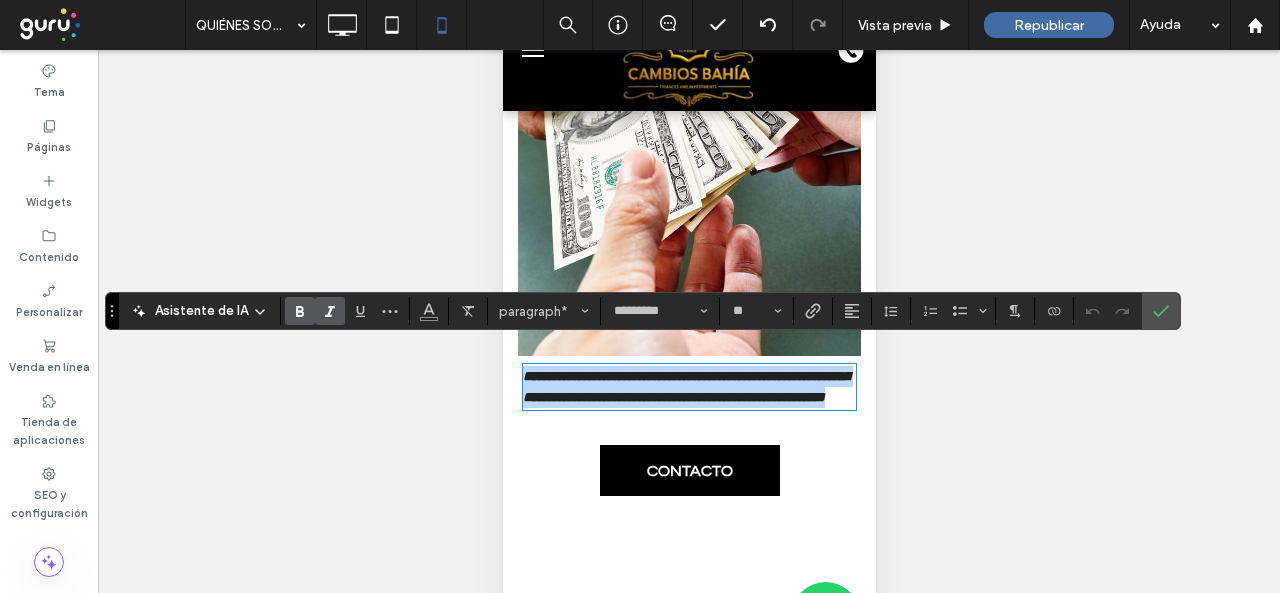 type on "**" 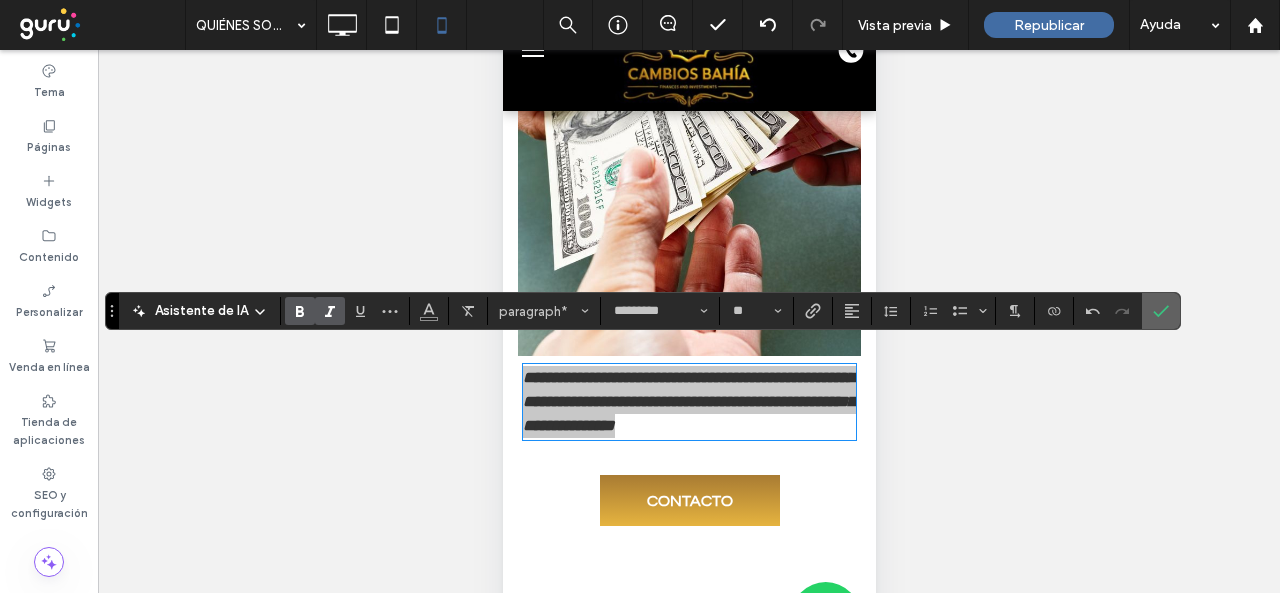click at bounding box center [1161, 311] 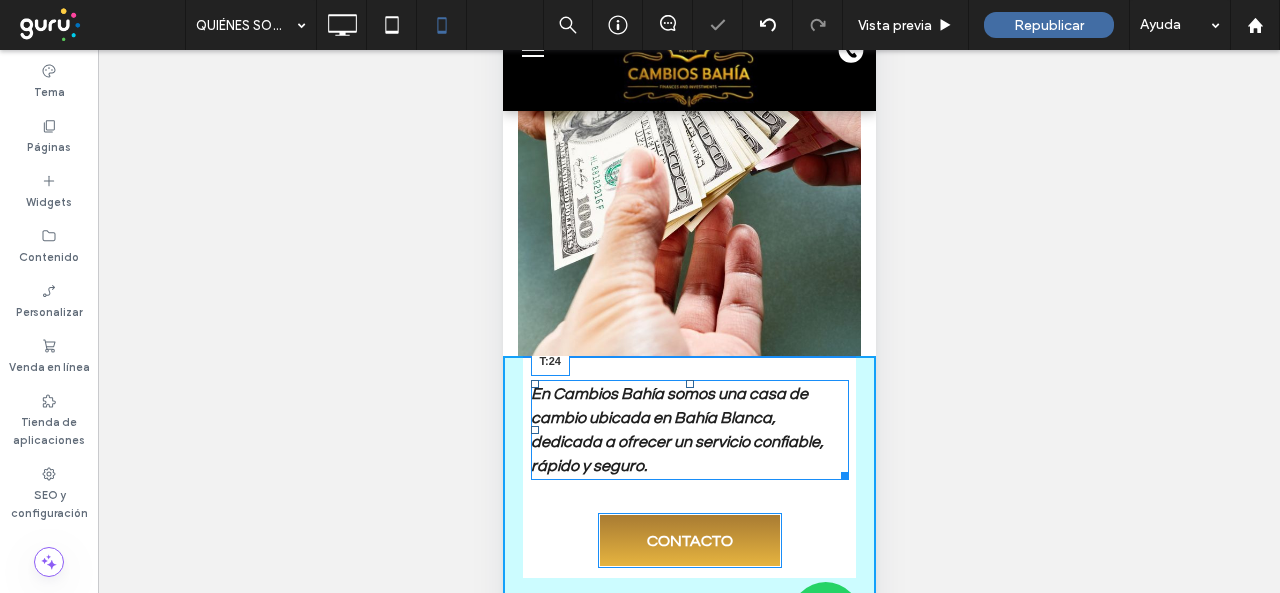 drag, startPoint x: 680, startPoint y: 349, endPoint x: 677, endPoint y: 365, distance: 16.27882 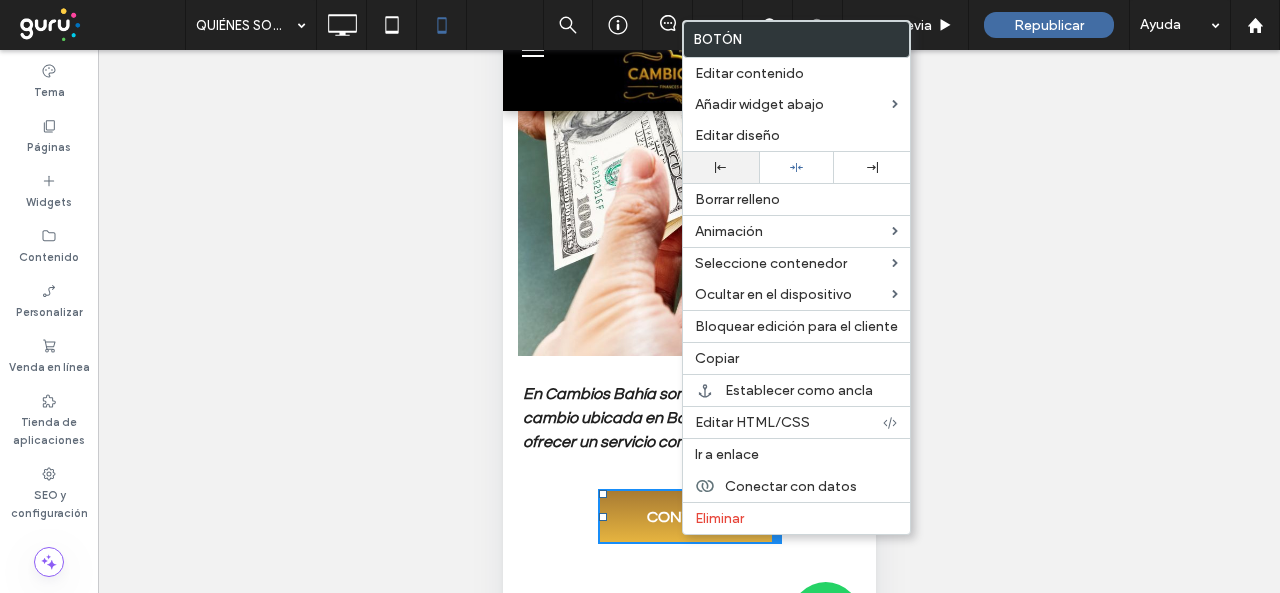 click 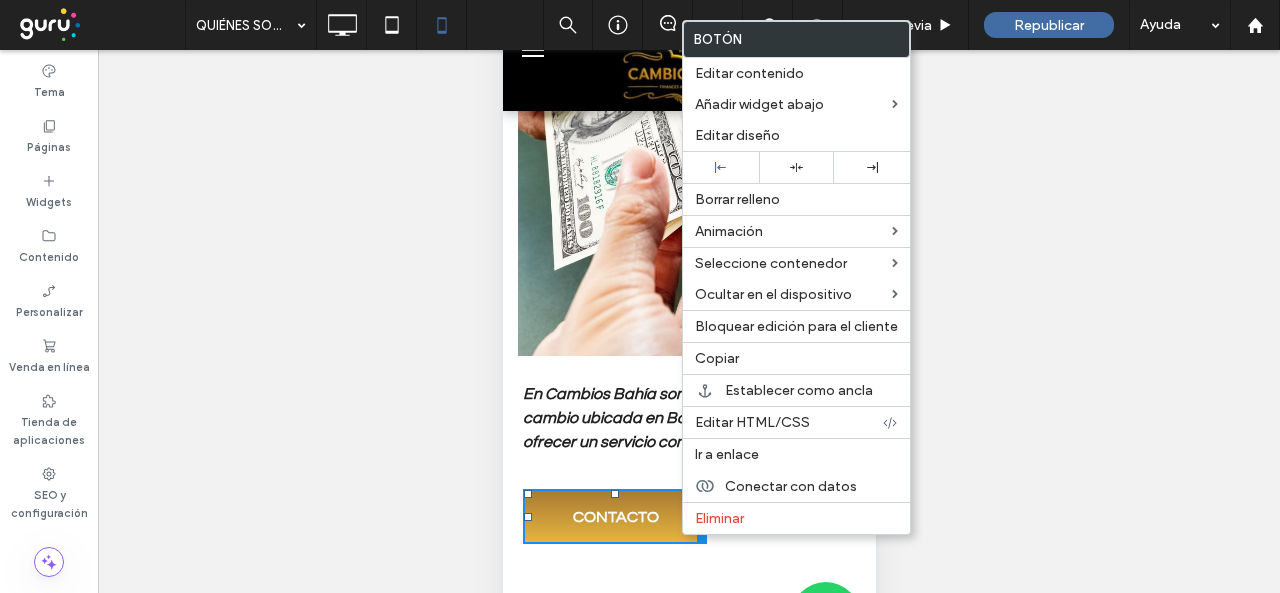 click on "En Cambios Bahía somos una casa de cambio ubicada en Bahía Blanca, dedicada a ofrecer un servicio confiable, rápido y seguro." at bounding box center (688, 418) 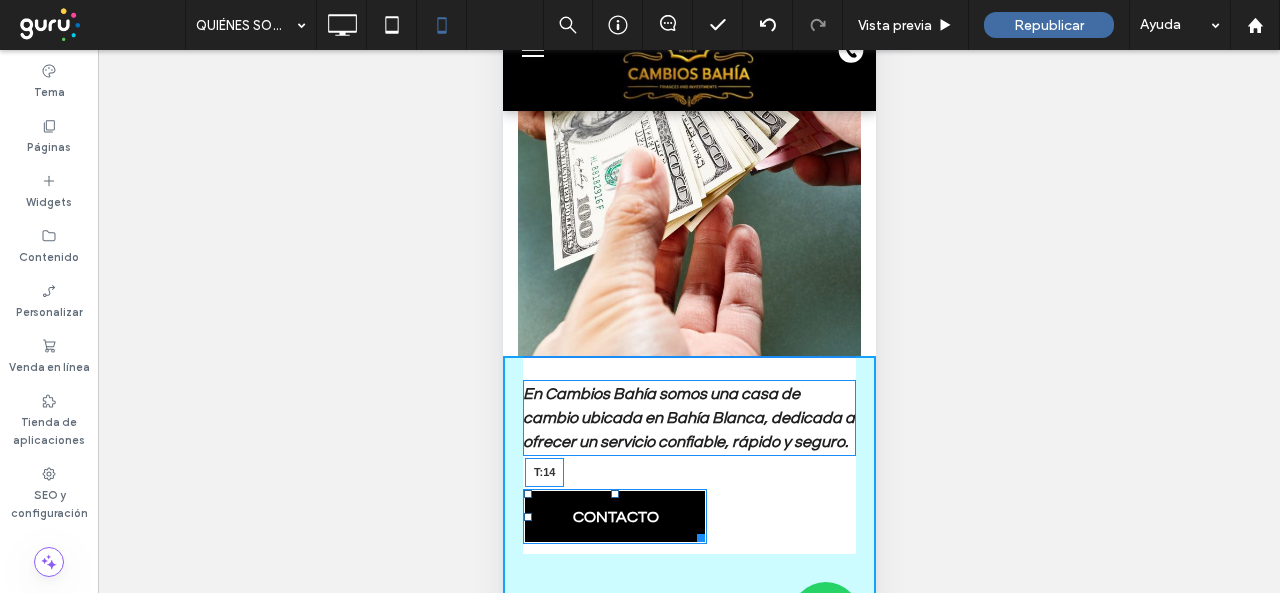 drag, startPoint x: 615, startPoint y: 497, endPoint x: 615, endPoint y: 478, distance: 19 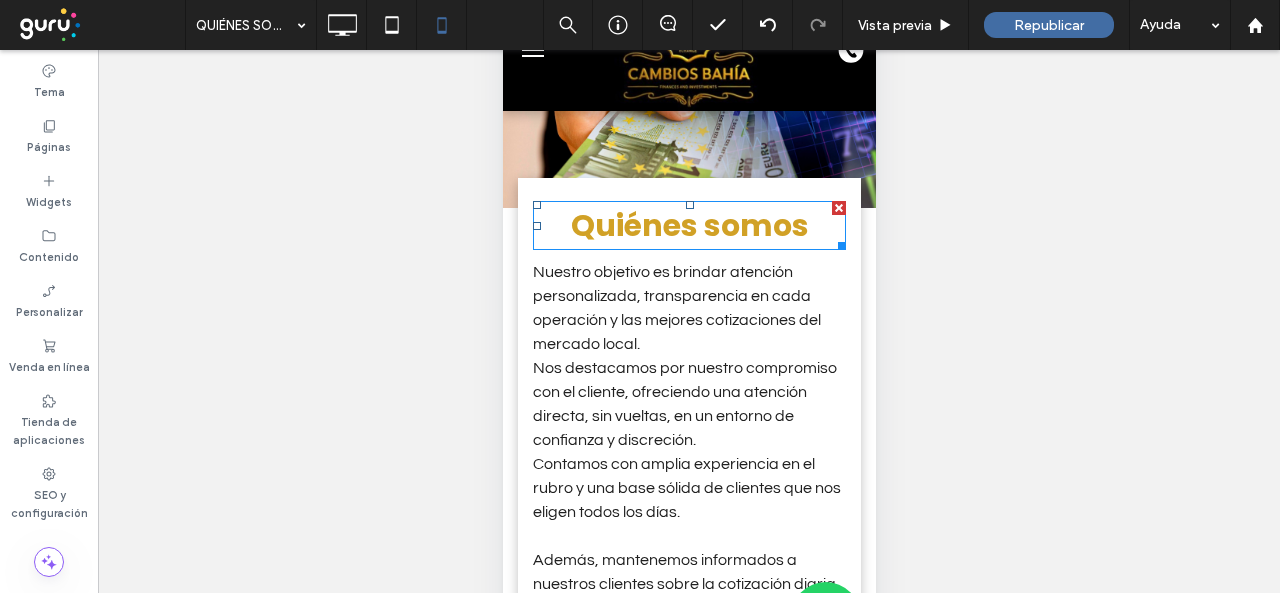 scroll, scrollTop: 1400, scrollLeft: 0, axis: vertical 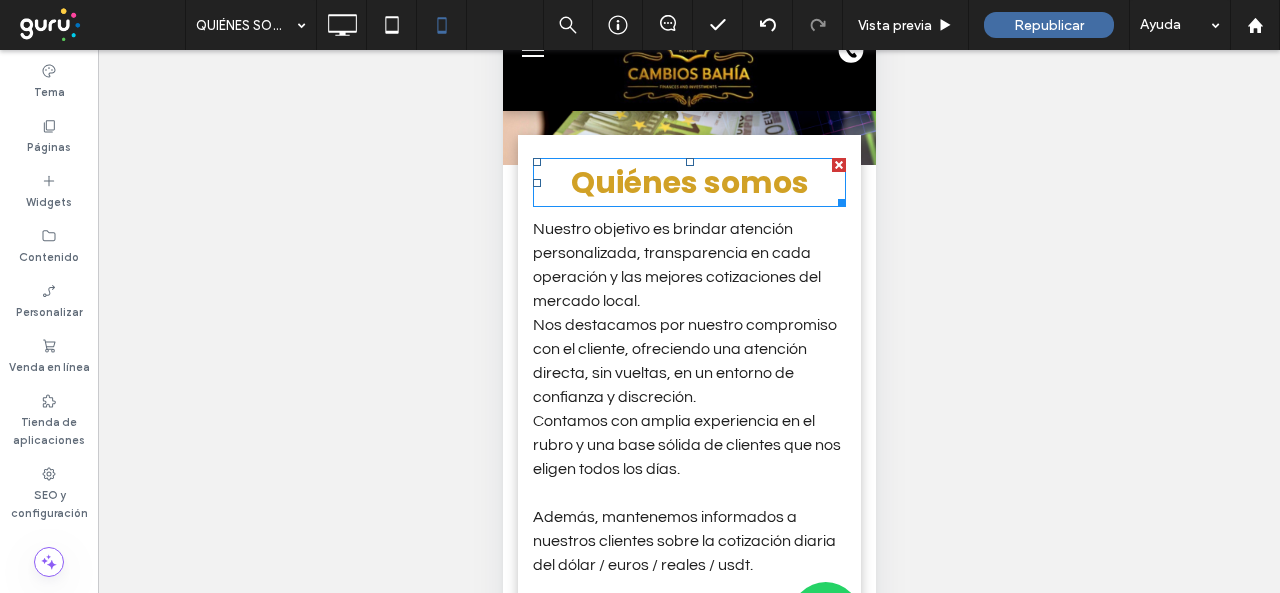 click on "Quiénes somos" at bounding box center (689, 182) 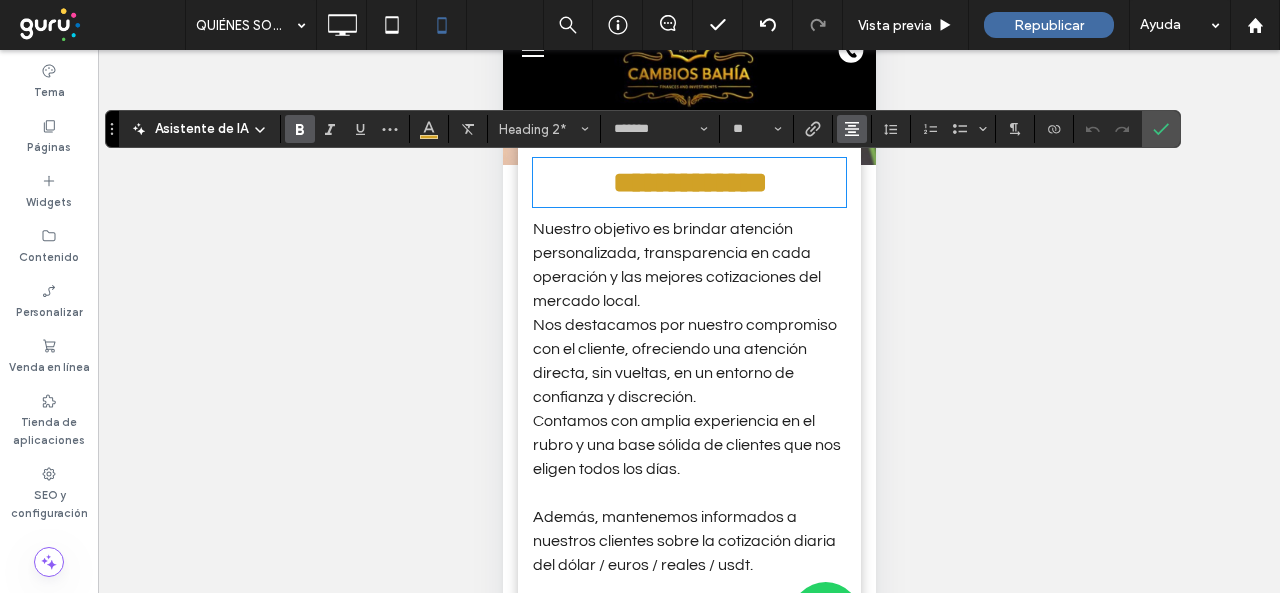 click at bounding box center (852, 129) 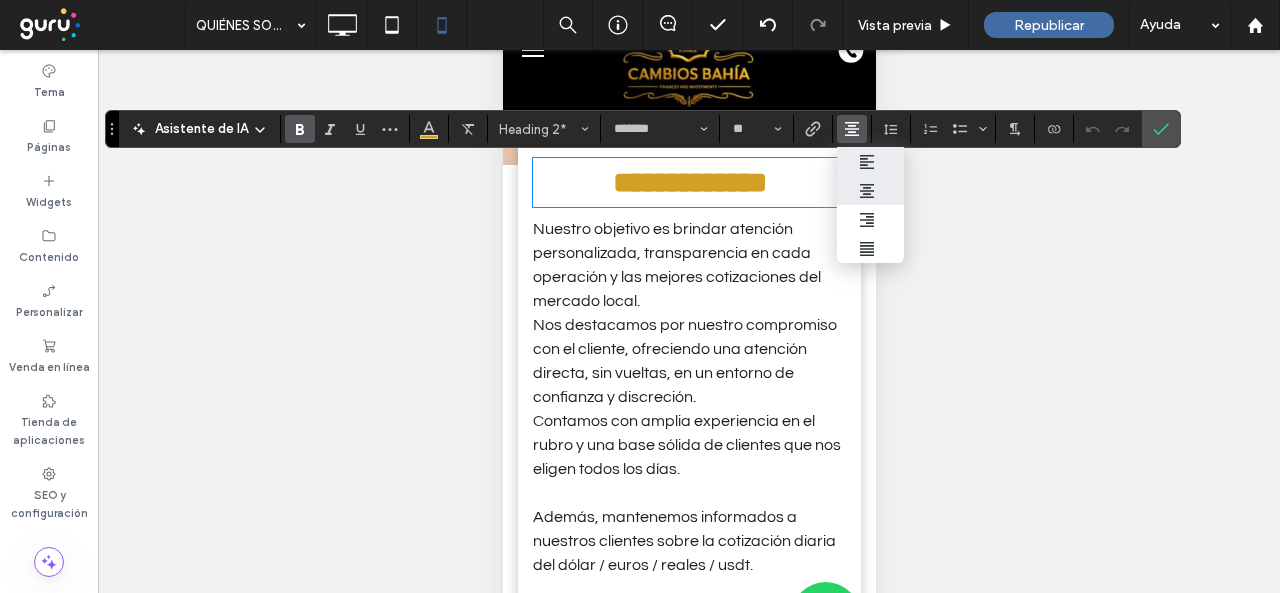 drag, startPoint x: 856, startPoint y: 161, endPoint x: 293, endPoint y: 197, distance: 564.1498 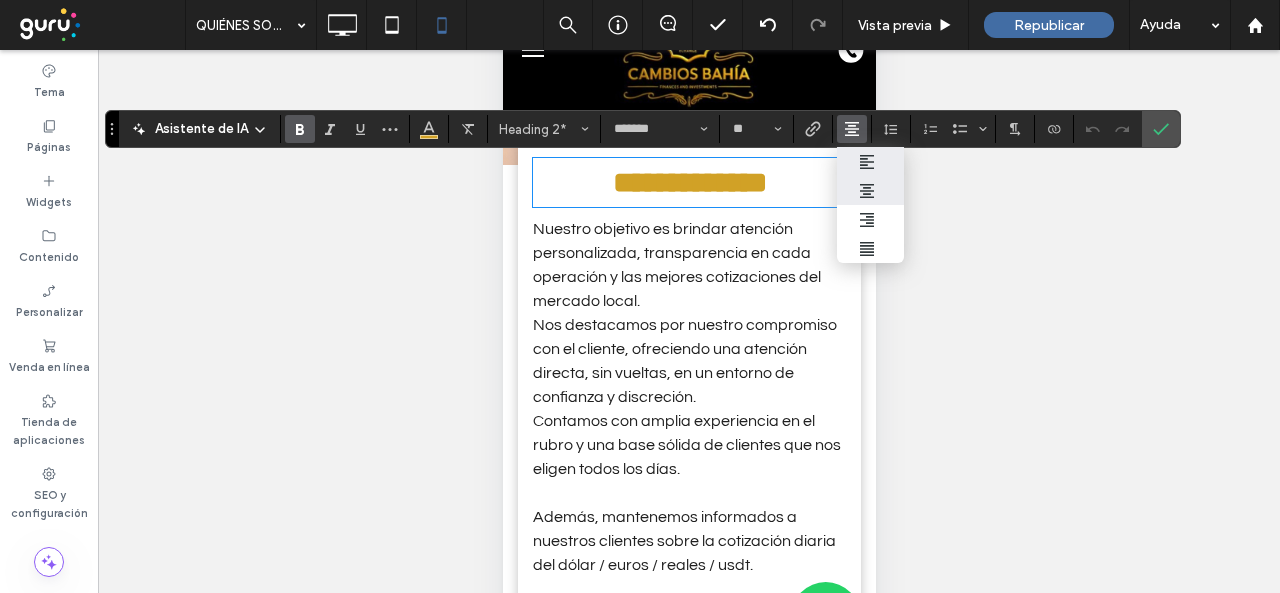 click 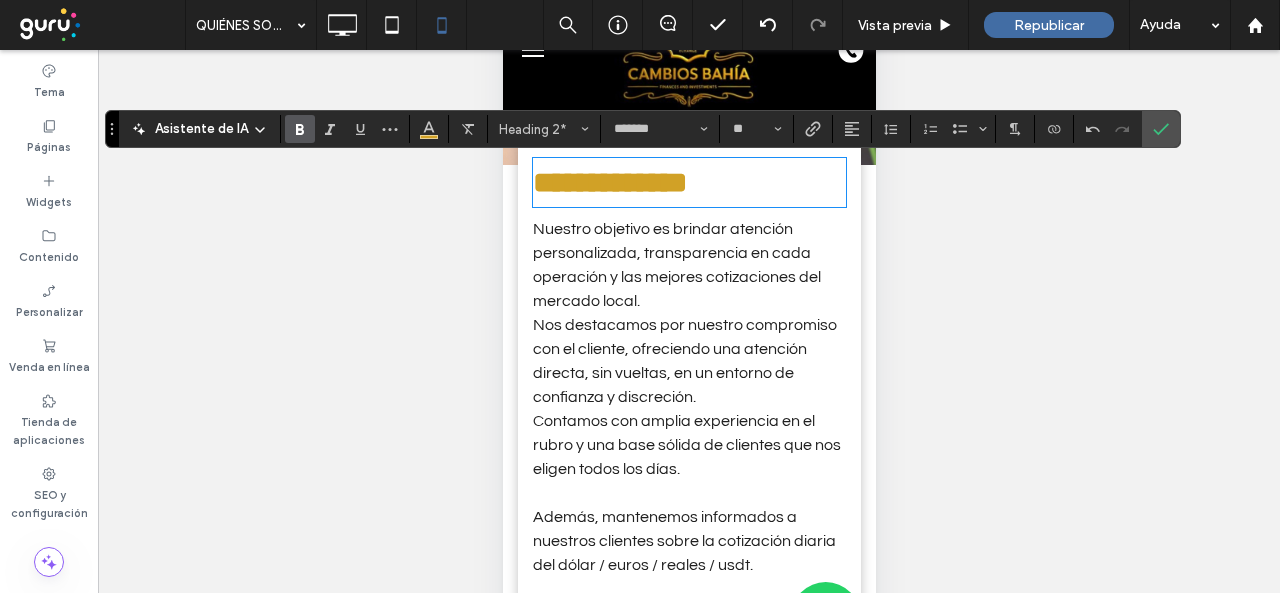 drag, startPoint x: 577, startPoint y: 387, endPoint x: 582, endPoint y: 377, distance: 11.18034 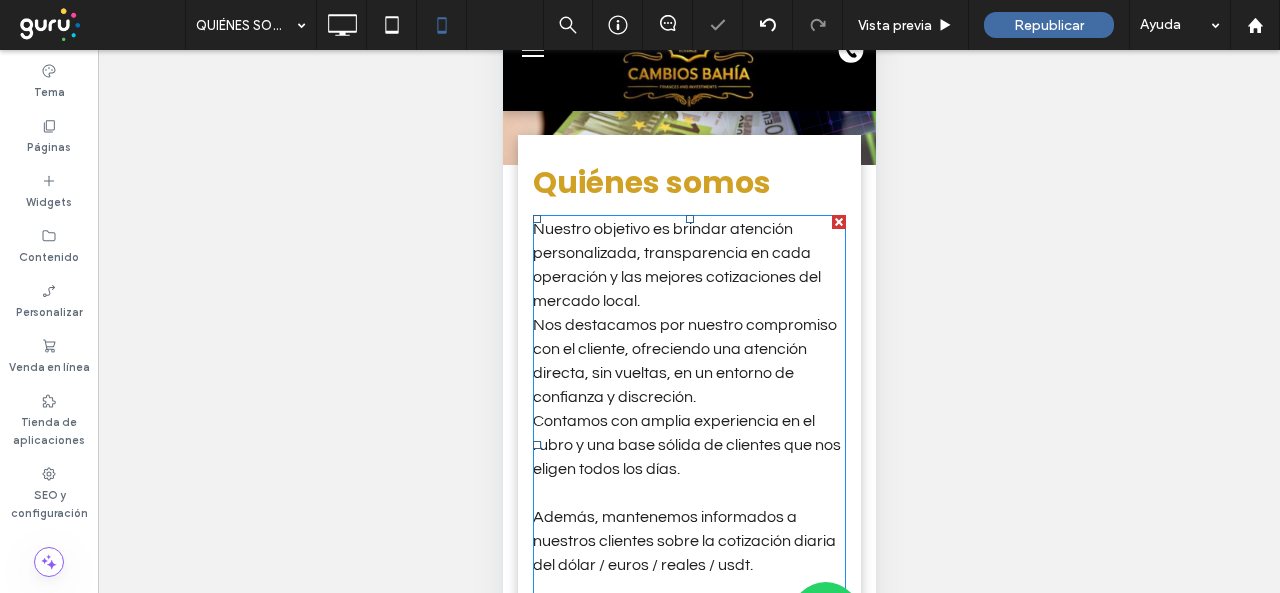 click on "Nos destacamos por nuestro compromiso con el cliente, ofreciendo una atención directa, sin vueltas, en un entorno de confianza y discreción." at bounding box center [684, 361] 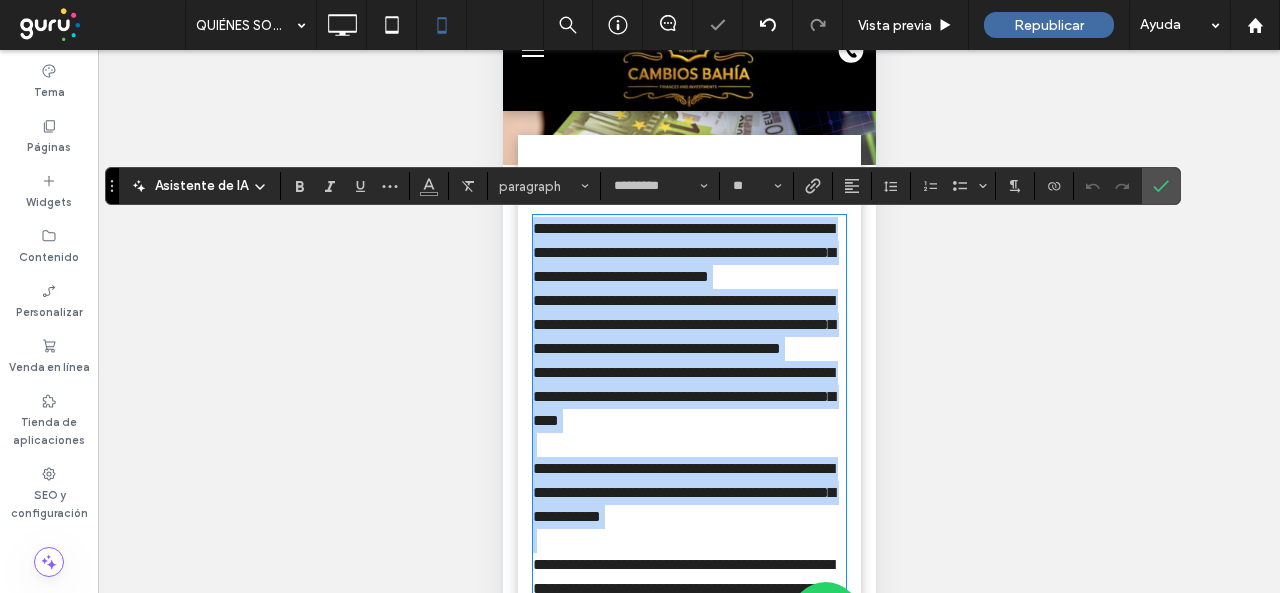 click on "**********" at bounding box center (683, 324) 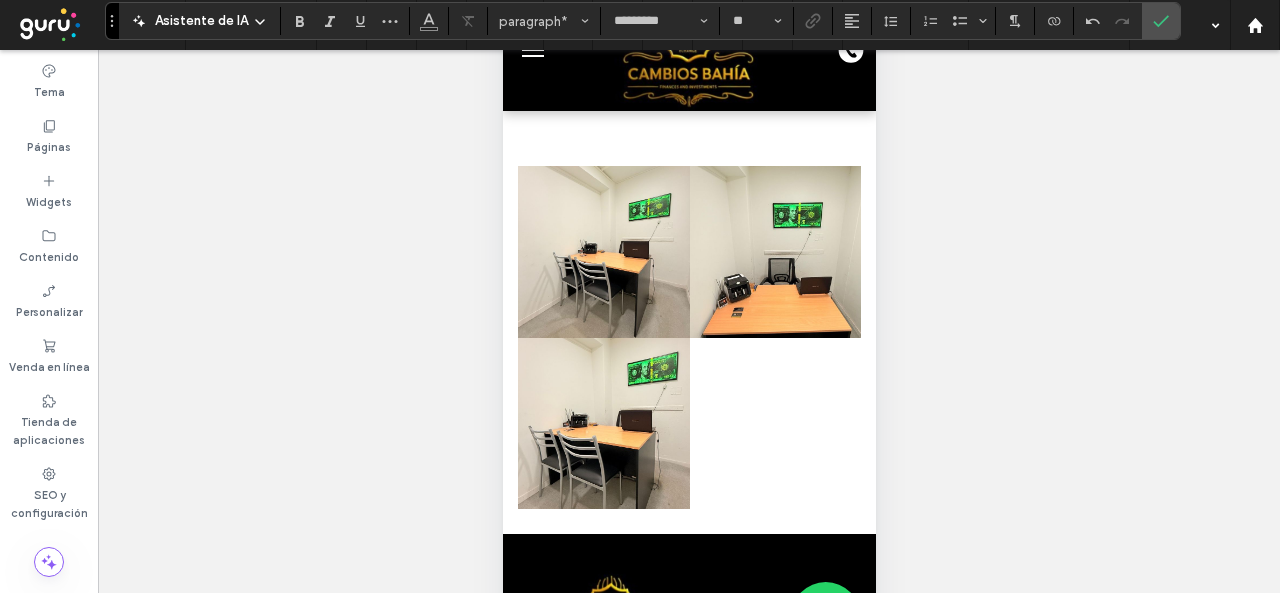 scroll, scrollTop: 2678, scrollLeft: 0, axis: vertical 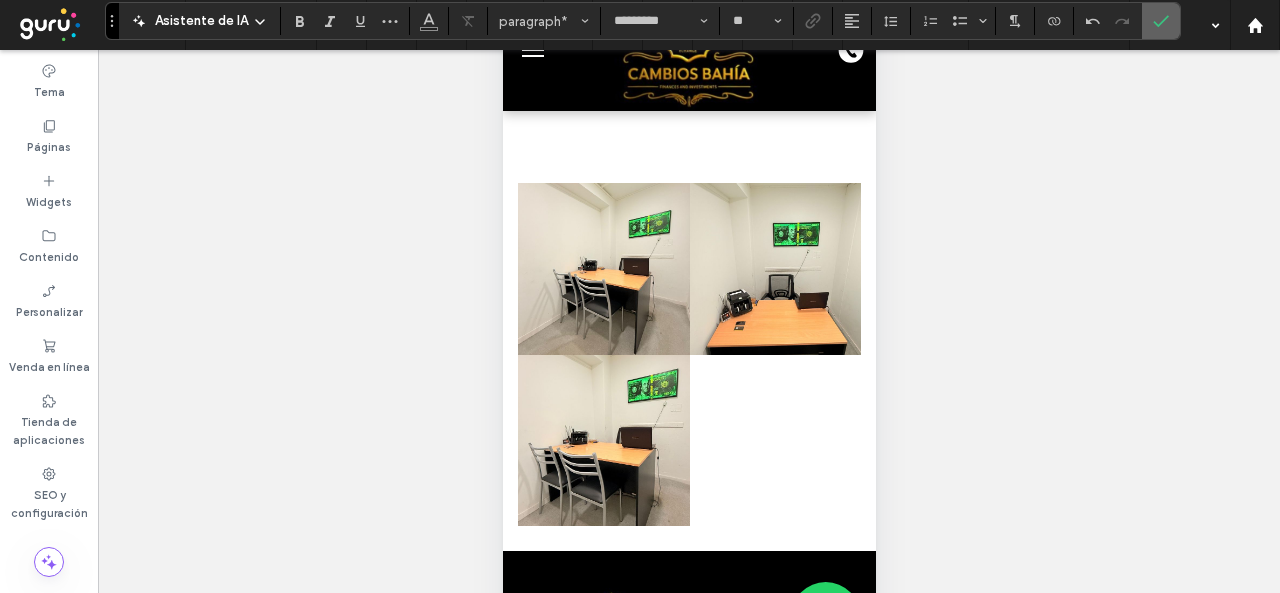 click 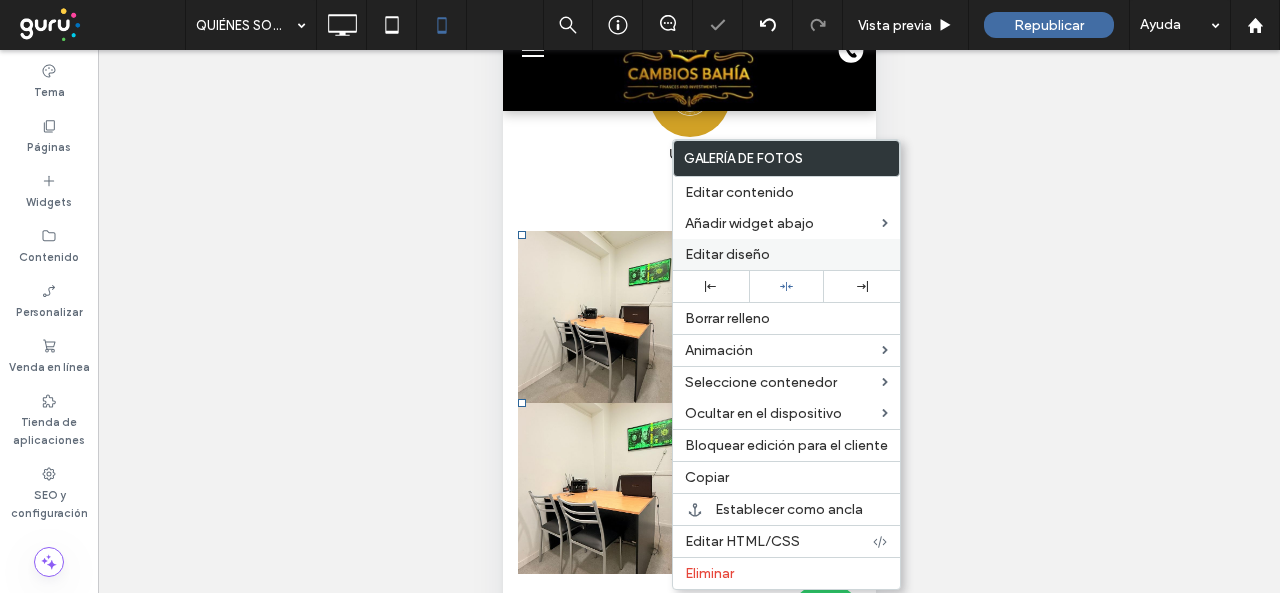 click on "Editar diseño" at bounding box center (727, 254) 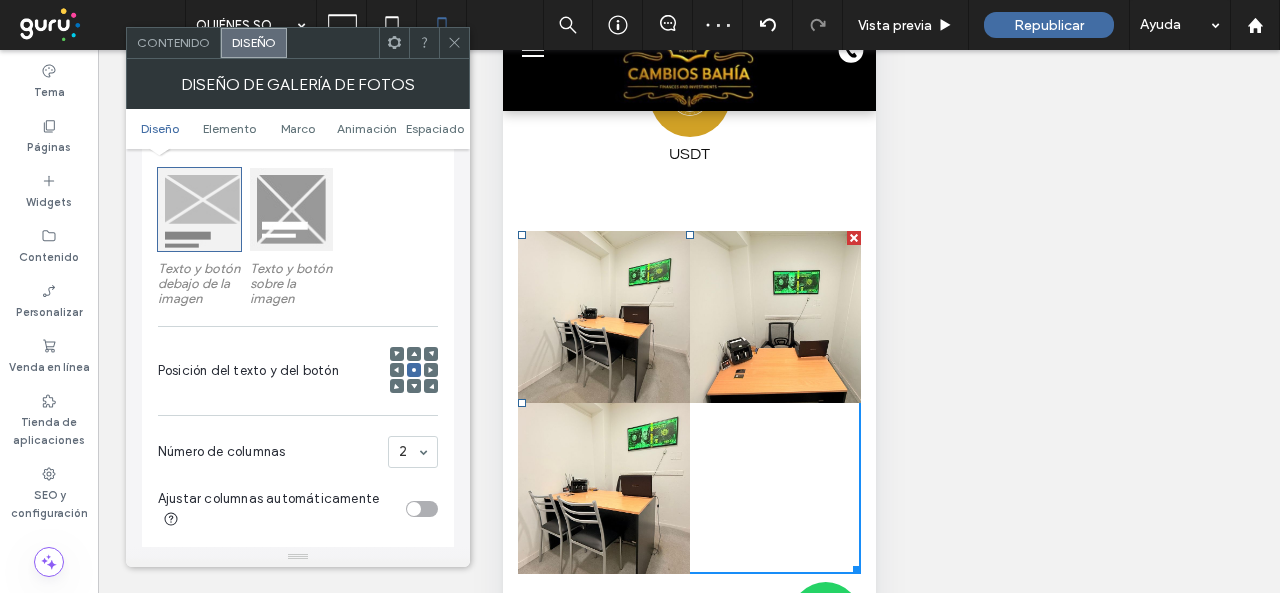 scroll, scrollTop: 400, scrollLeft: 0, axis: vertical 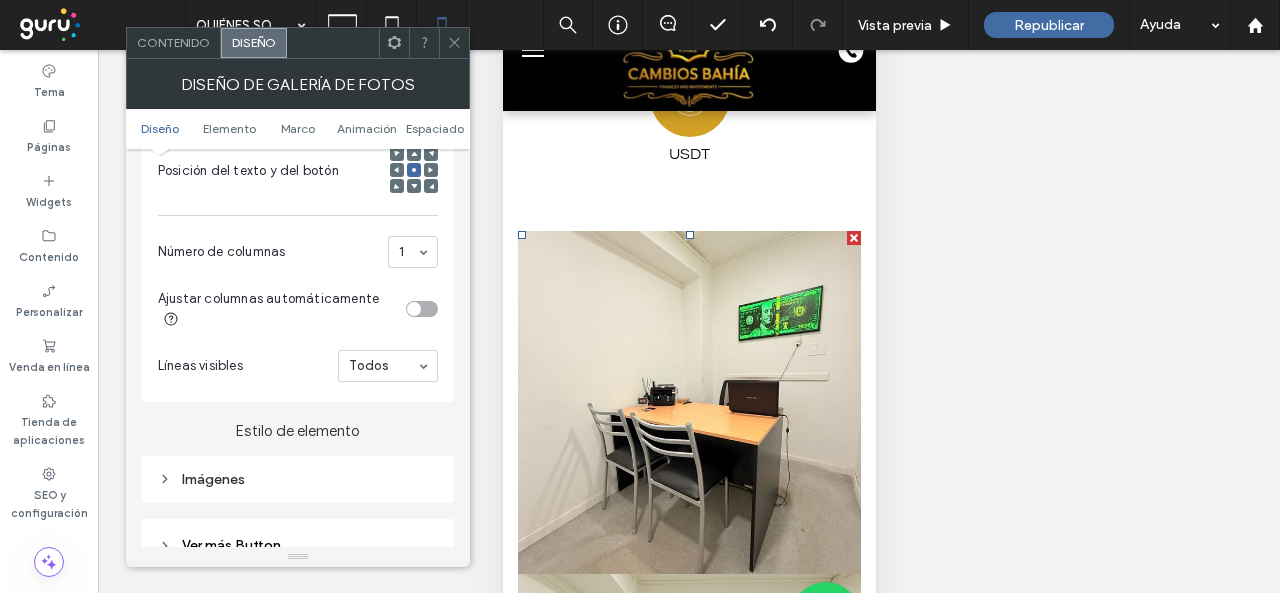 click on "Imágenes" at bounding box center [298, 479] 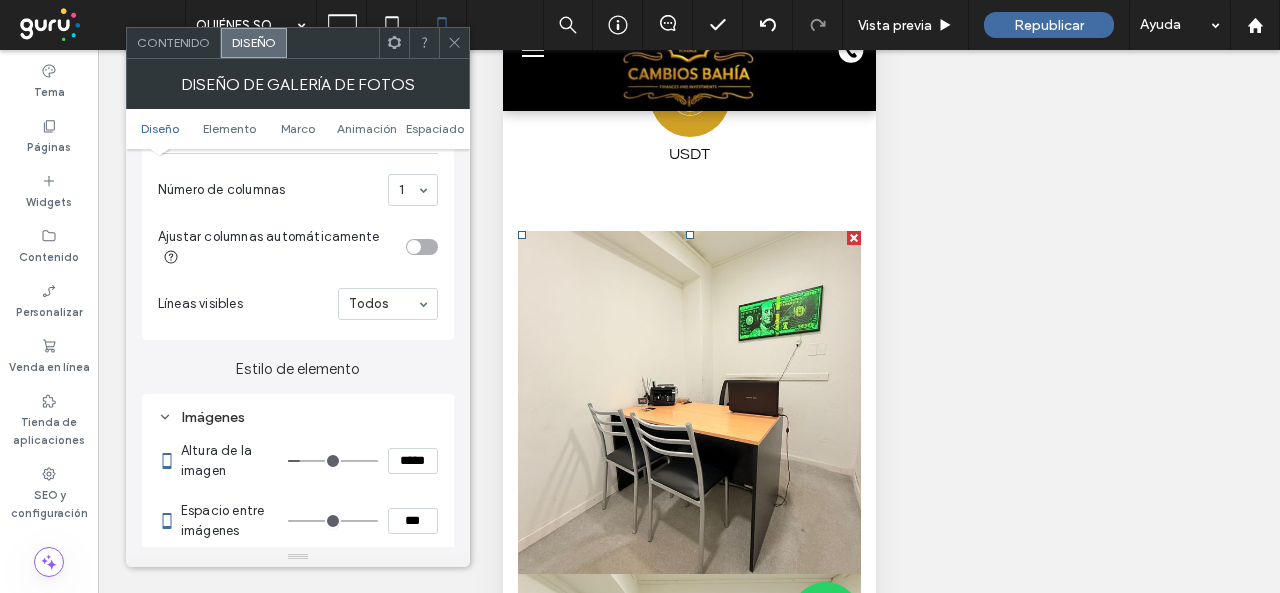 scroll, scrollTop: 600, scrollLeft: 0, axis: vertical 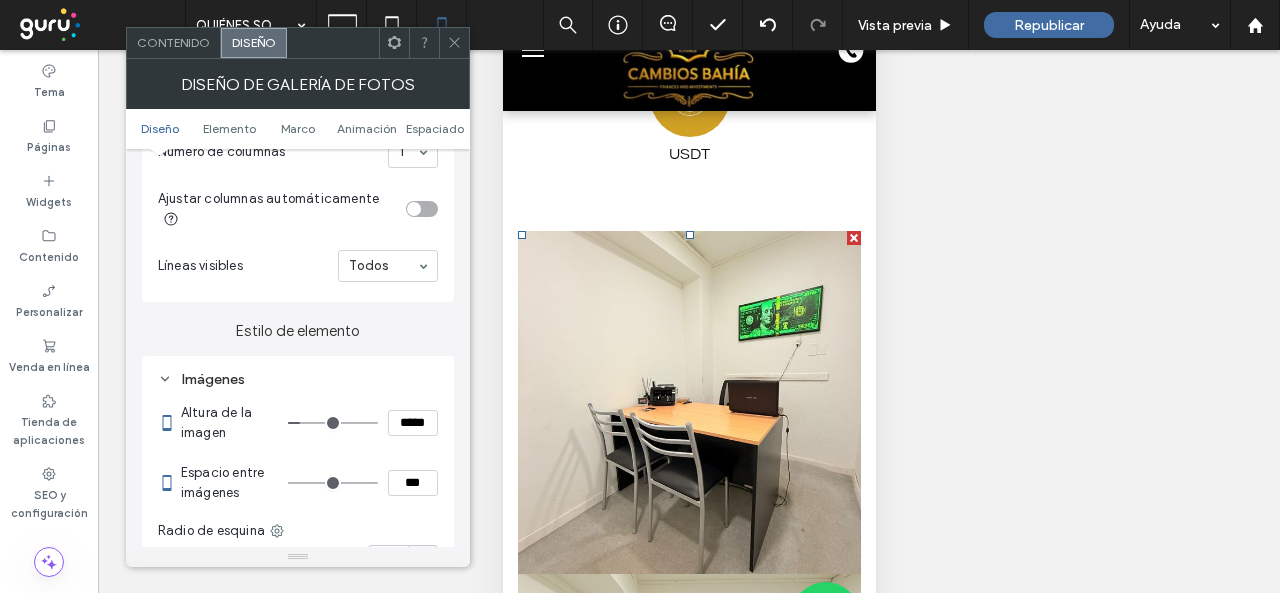 type on "*" 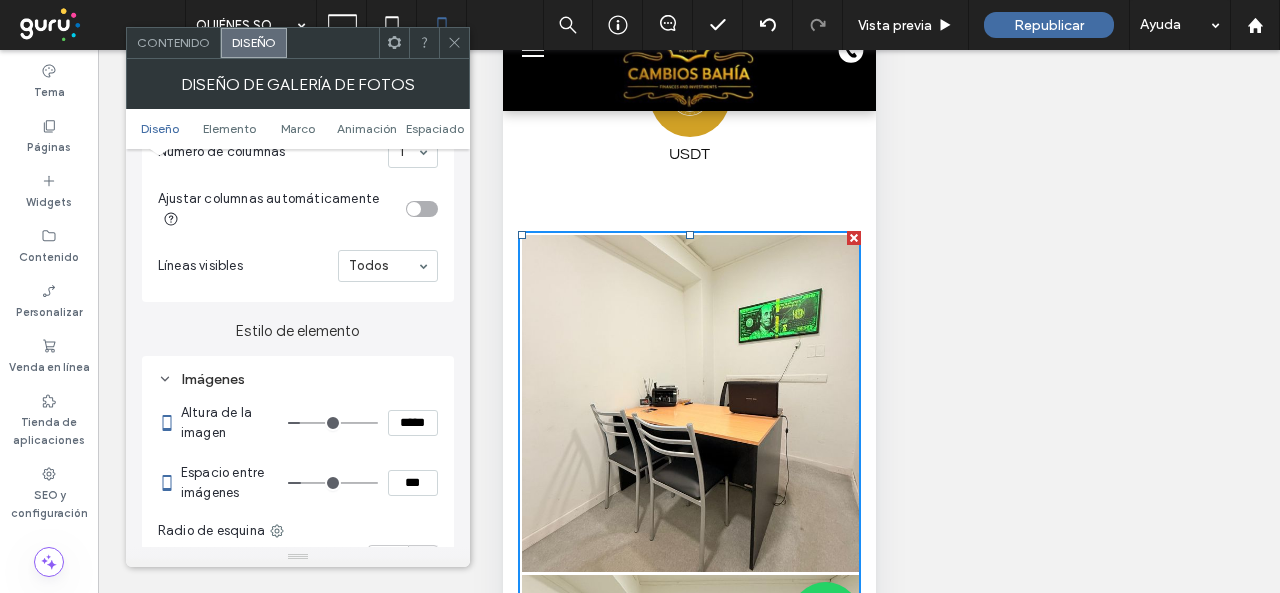 type on "*" 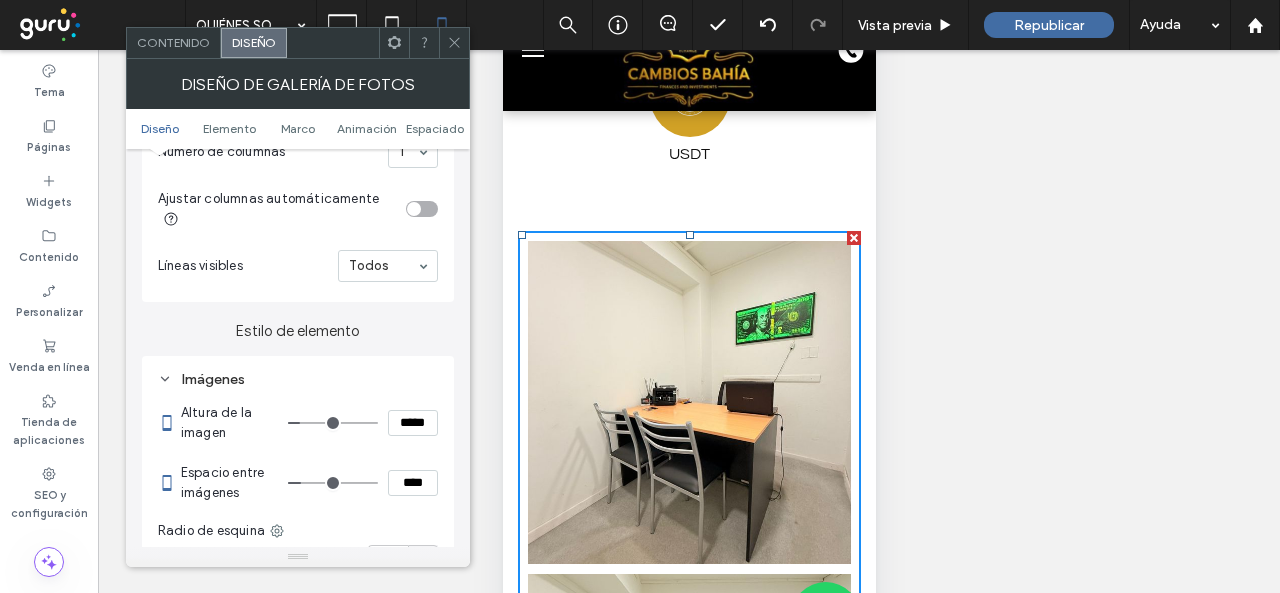 type on "**" 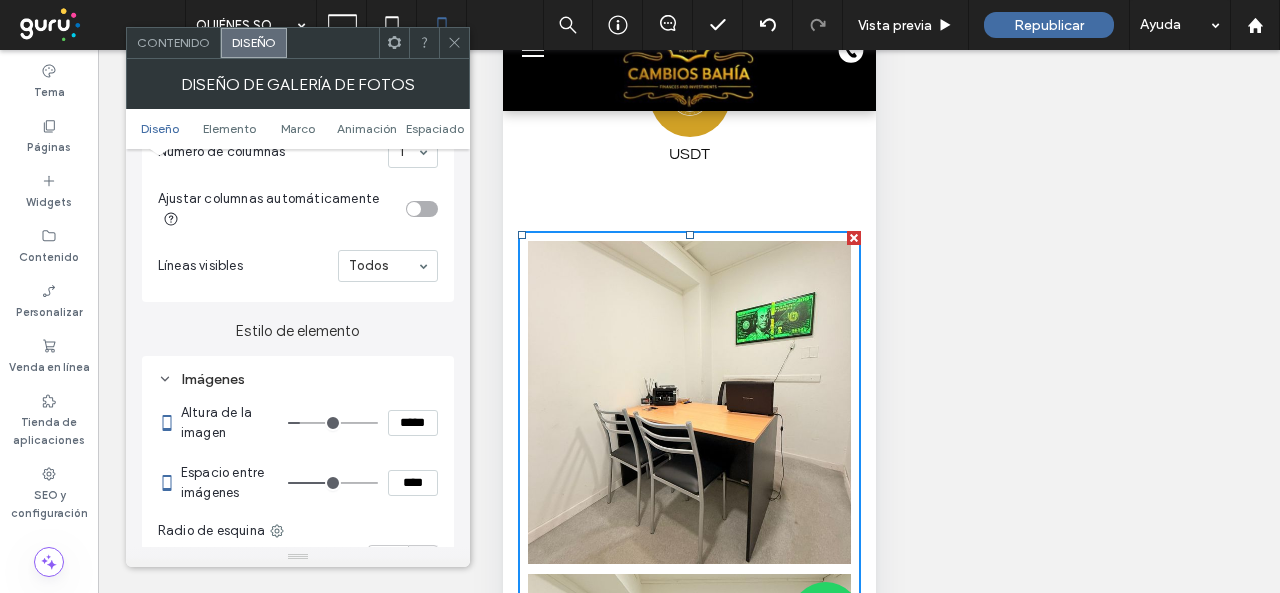 type on "**" 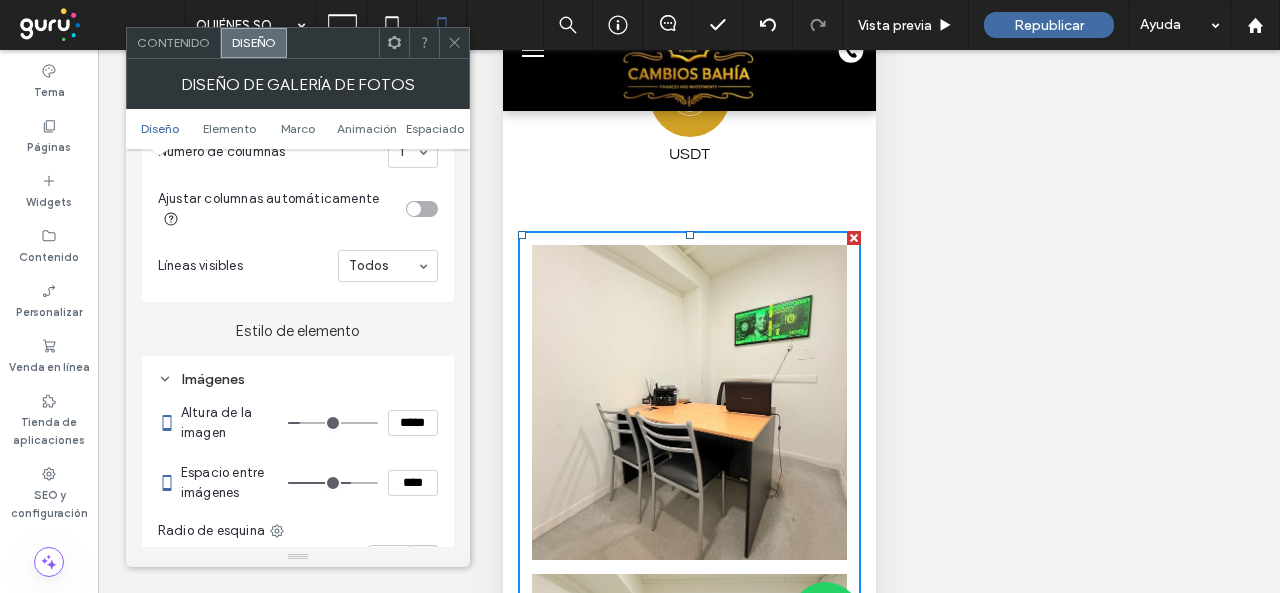 drag, startPoint x: 308, startPoint y: 479, endPoint x: 348, endPoint y: 481, distance: 40.04997 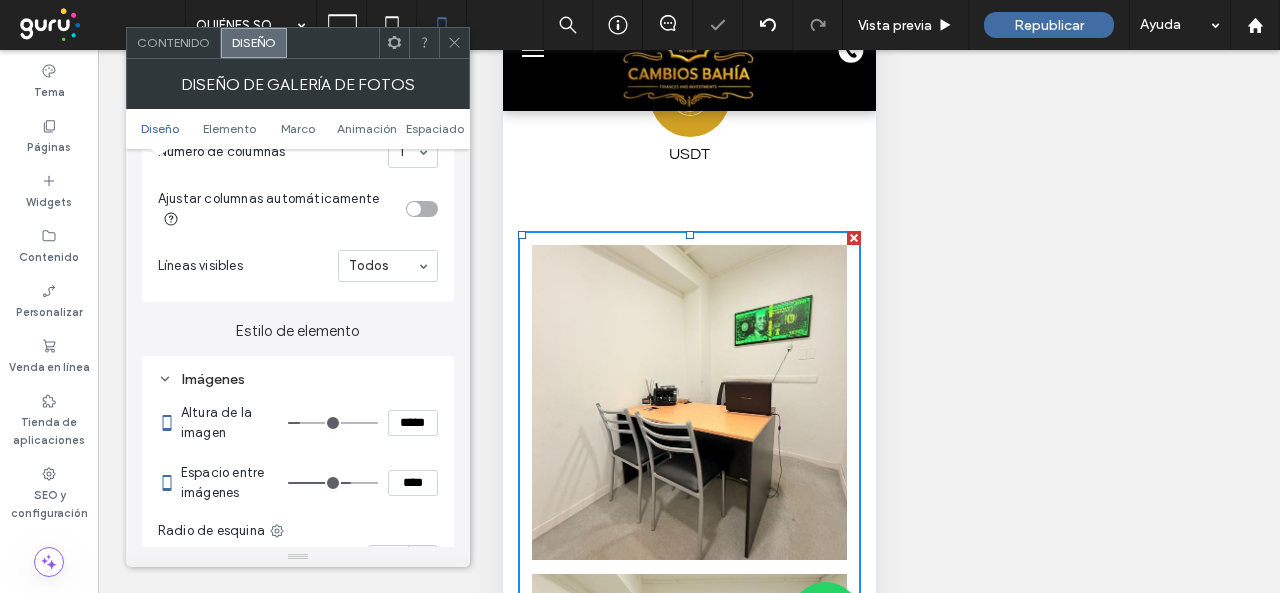 click 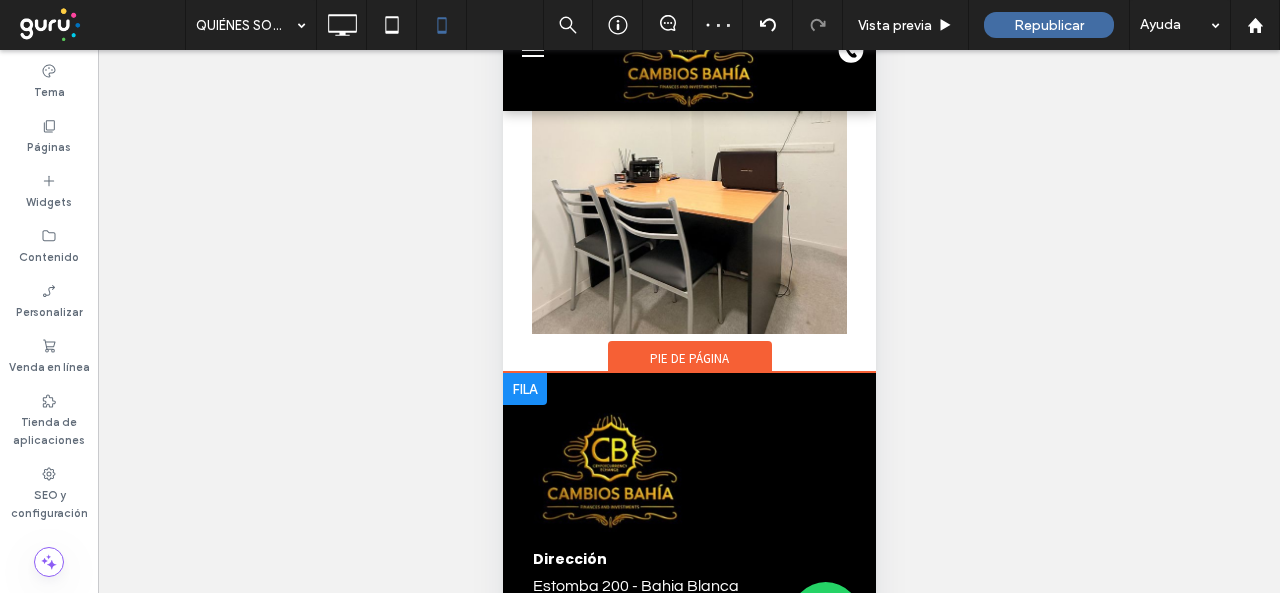 scroll, scrollTop: 3606, scrollLeft: 0, axis: vertical 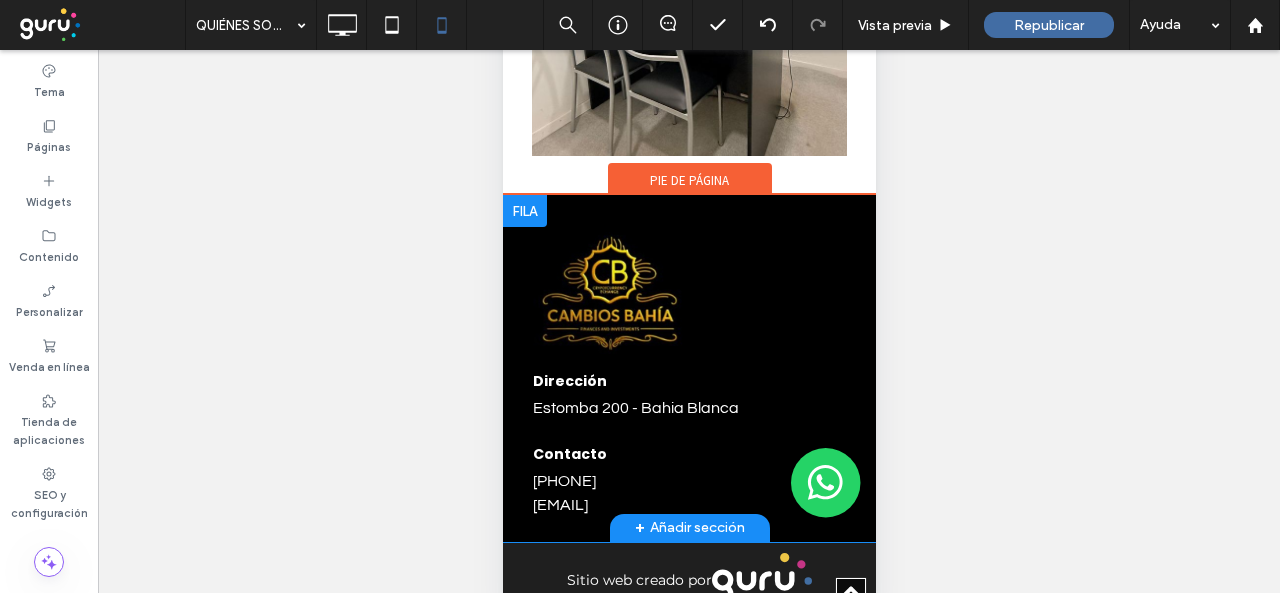 click on "Click To Paste" at bounding box center [696, 281] 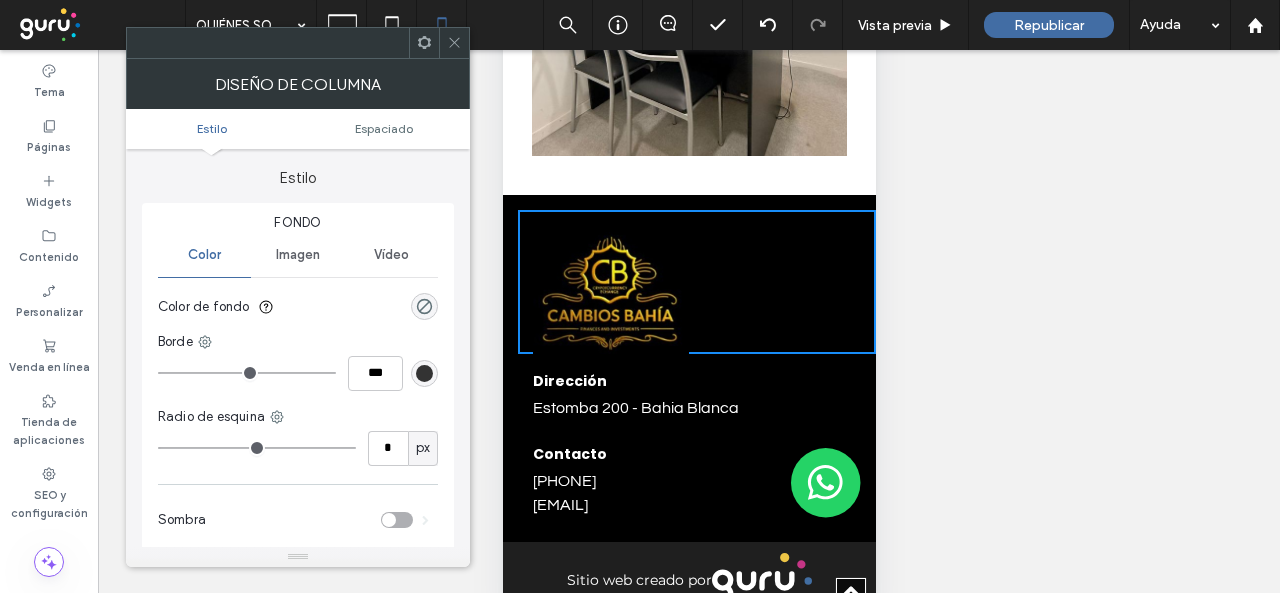 click 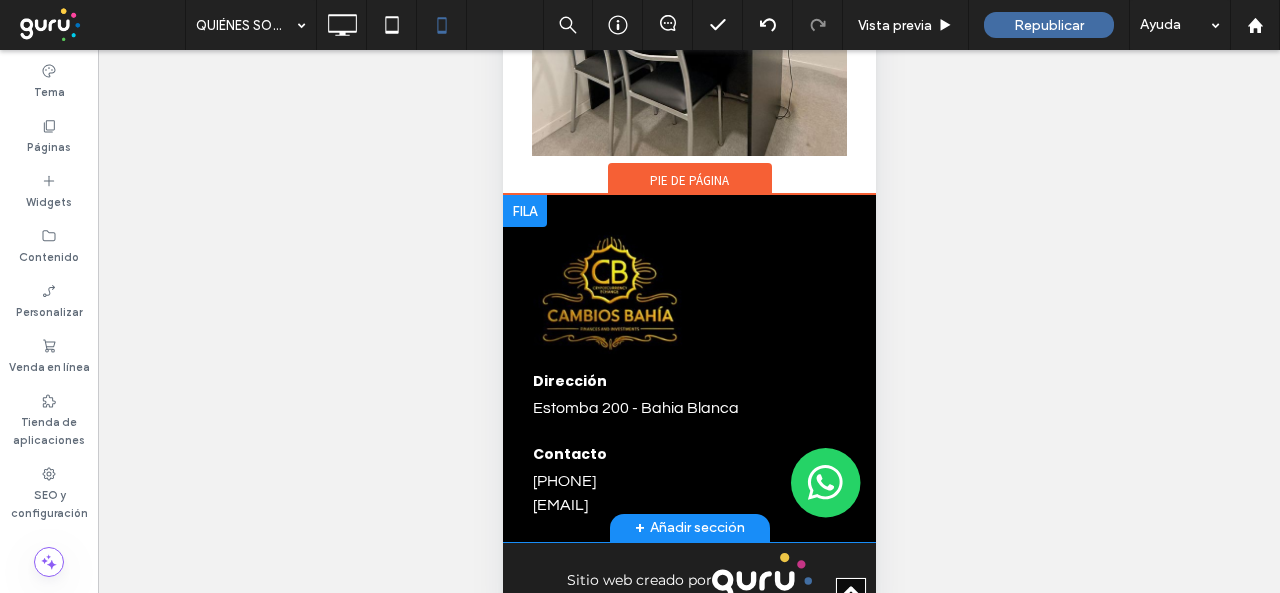 click on "Click To Paste" at bounding box center [696, 281] 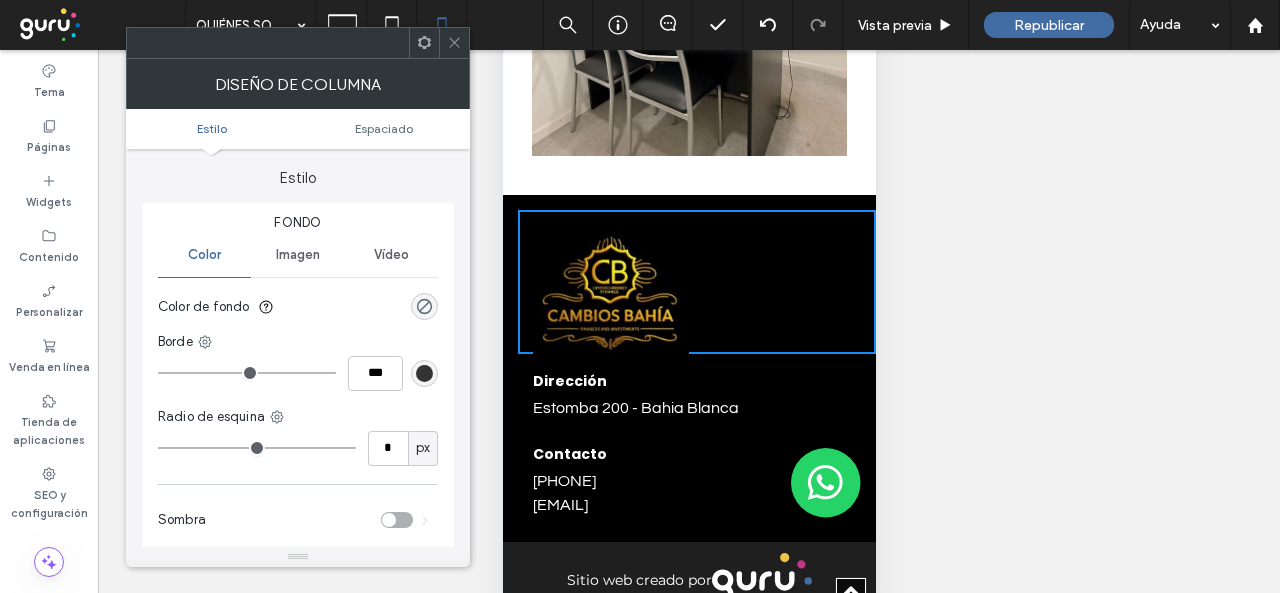 click at bounding box center [454, 43] 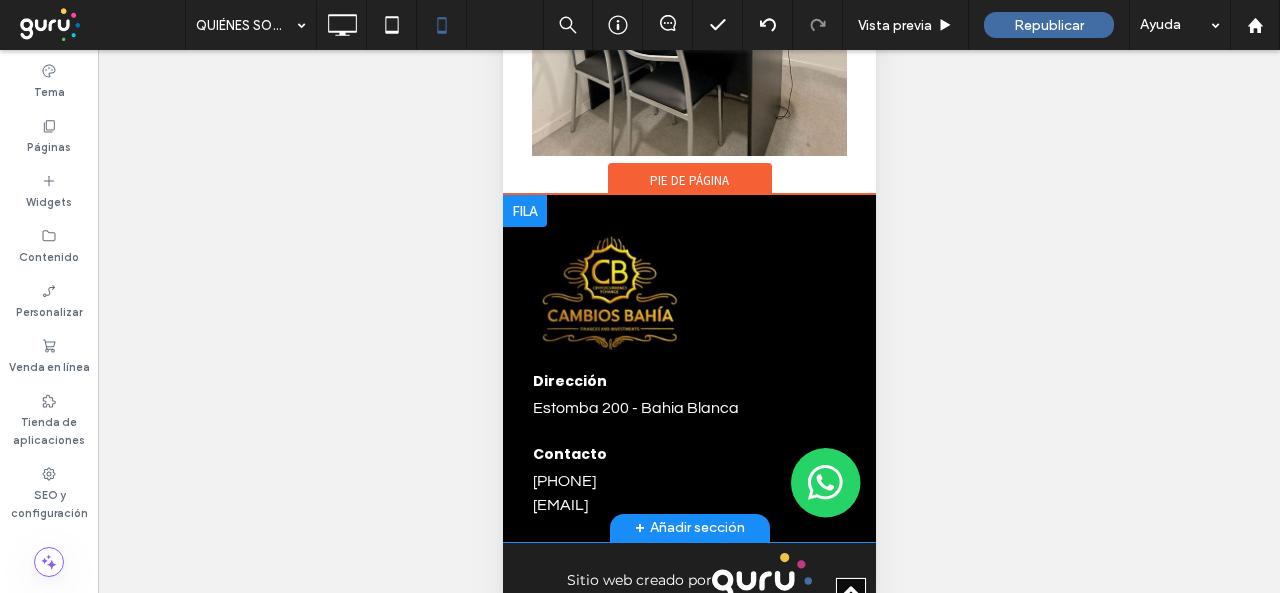 click on "Click To Paste
Dirección
Estomba 200 - Bahia Blanca
Click To Paste
Contacto
+5492915205347 administracion@cambiosbahia.com
Click To Paste
+ Añadir sección" at bounding box center [688, 368] 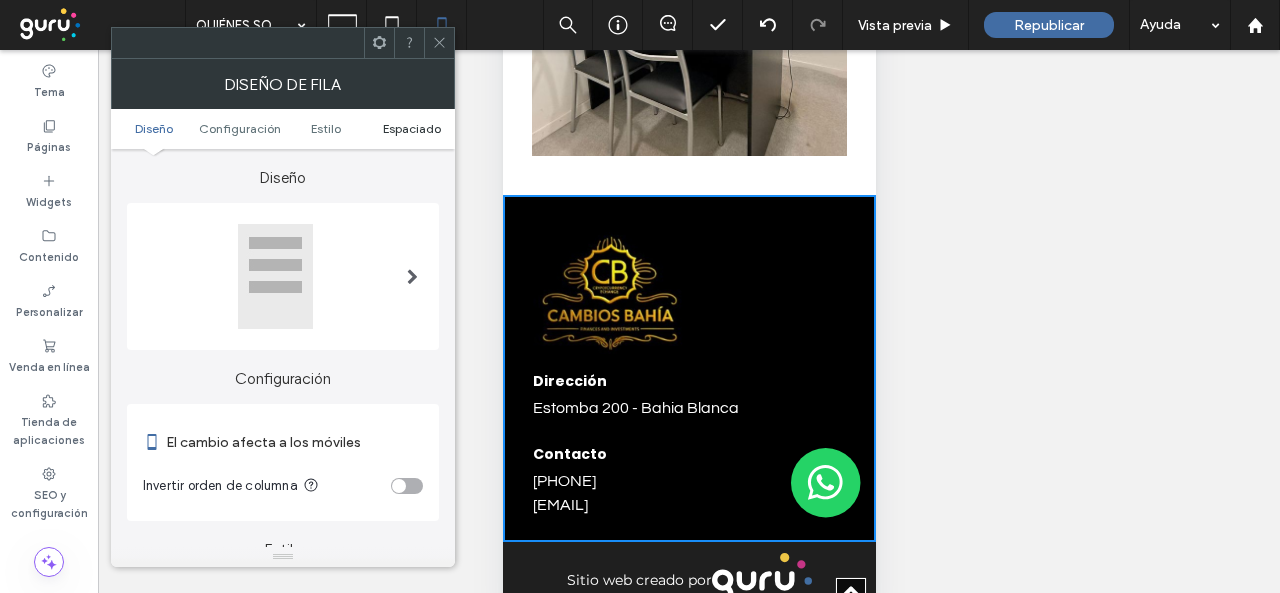click on "Espaciado" at bounding box center [412, 128] 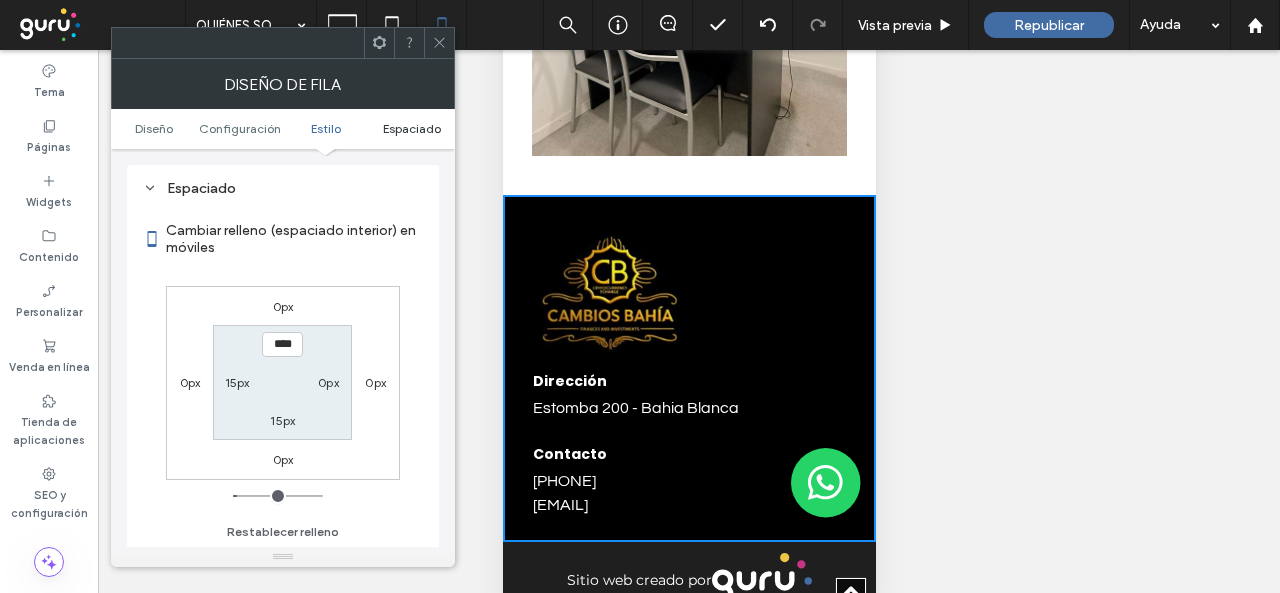 scroll, scrollTop: 704, scrollLeft: 0, axis: vertical 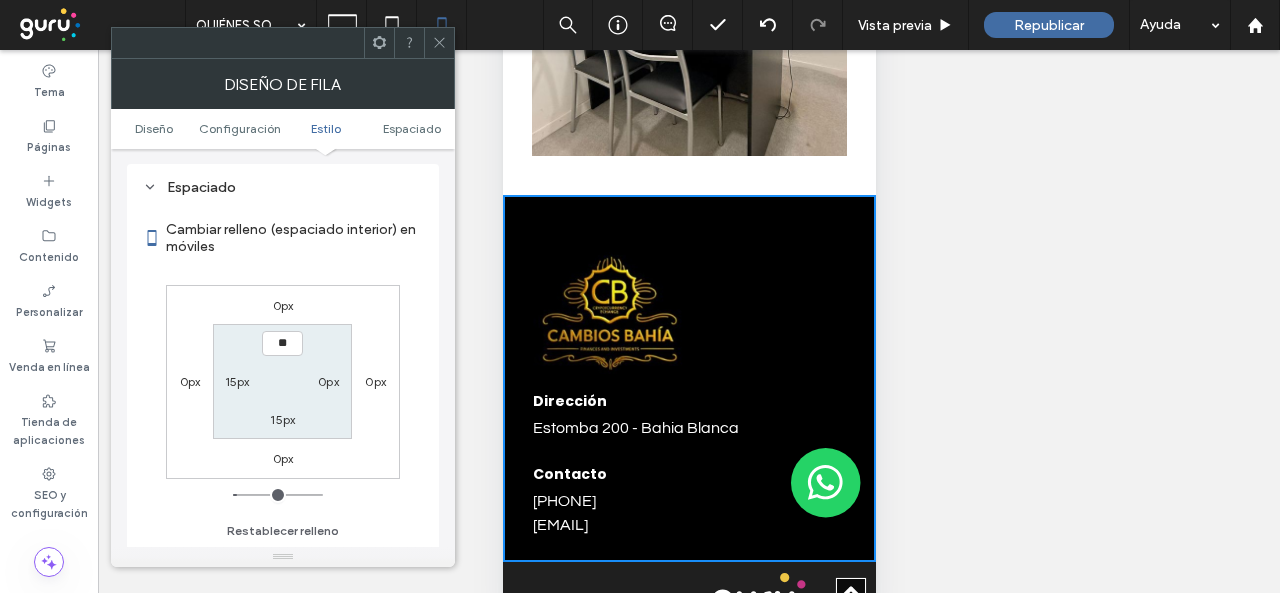 type on "****" 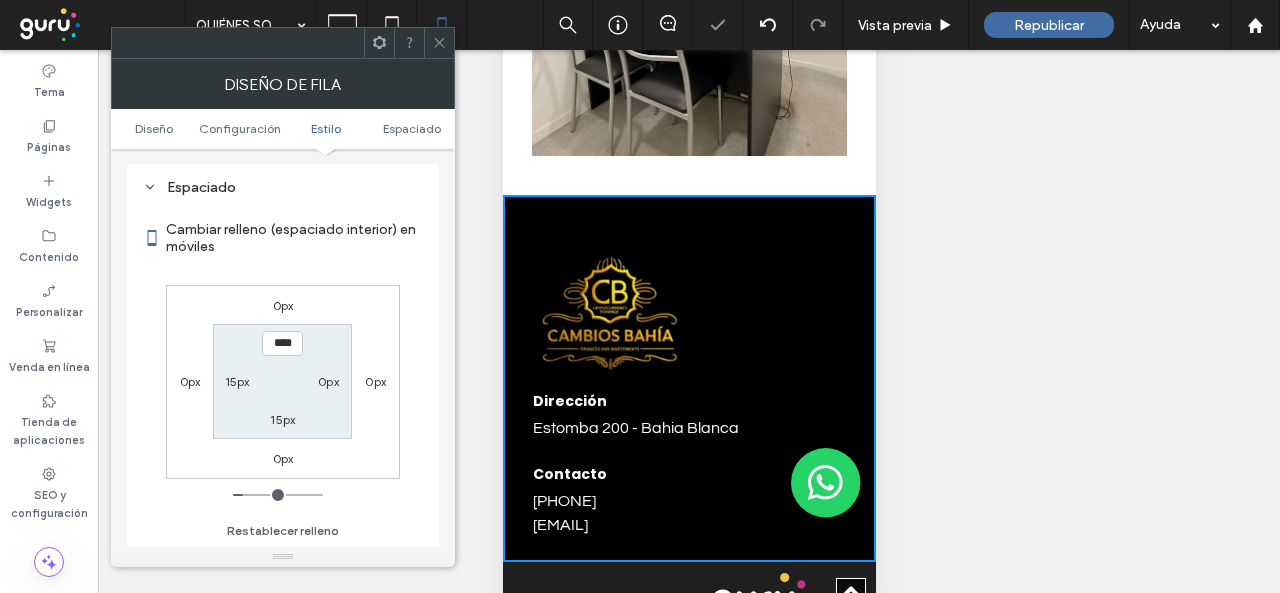 click on "15px" at bounding box center [282, 419] 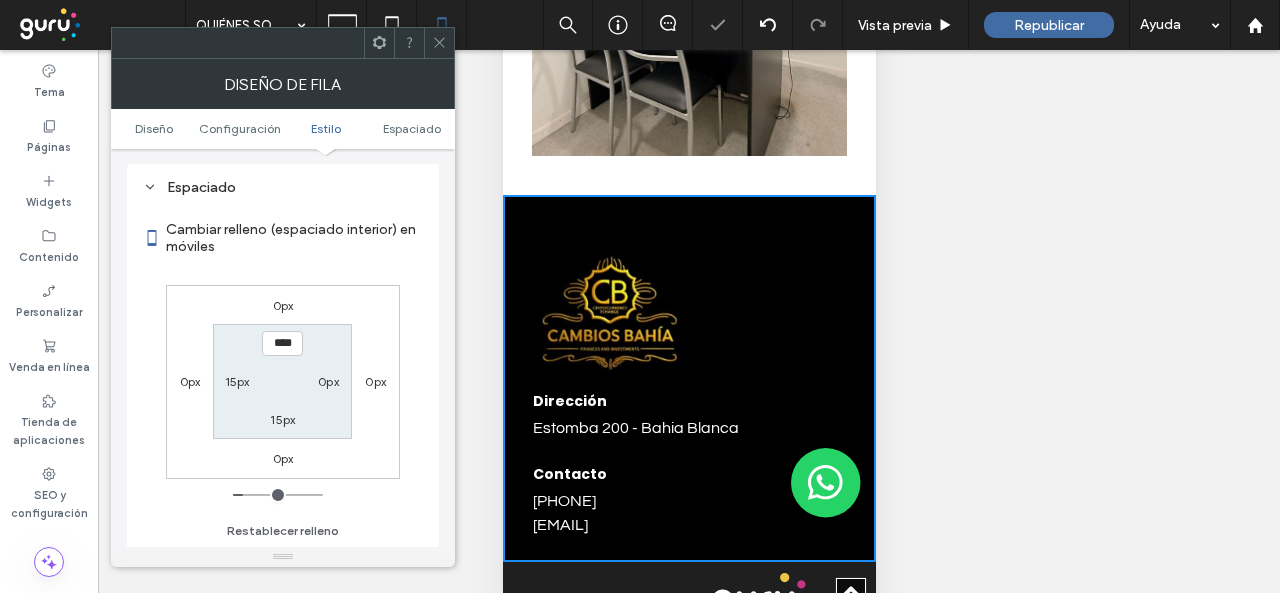 type on "**" 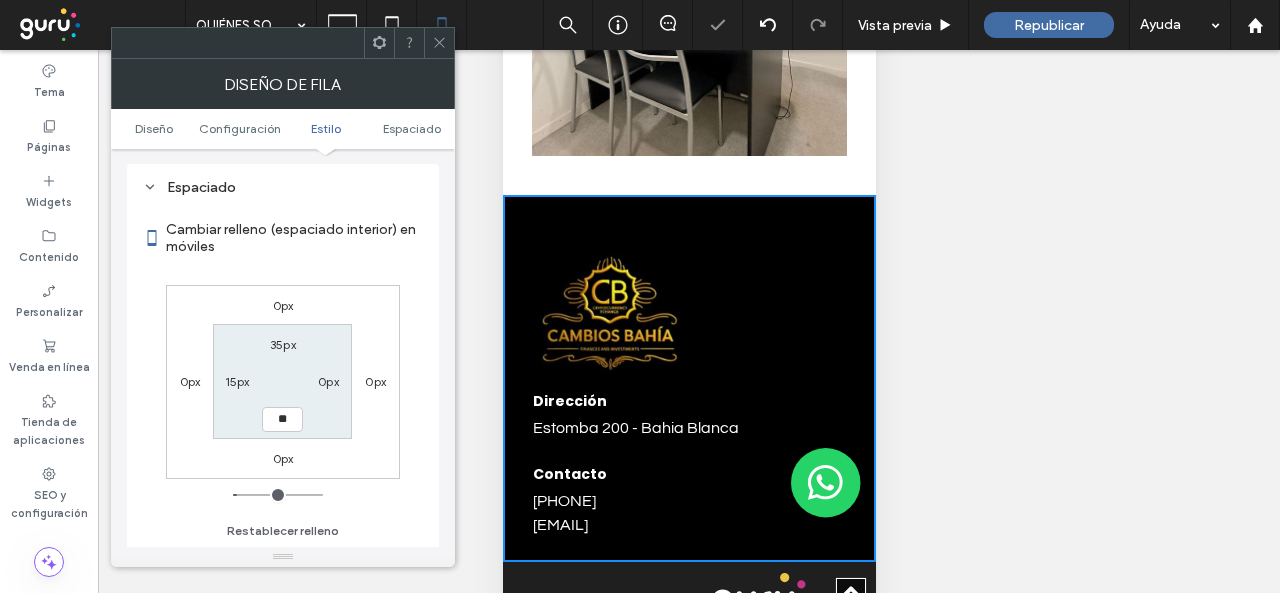type on "**" 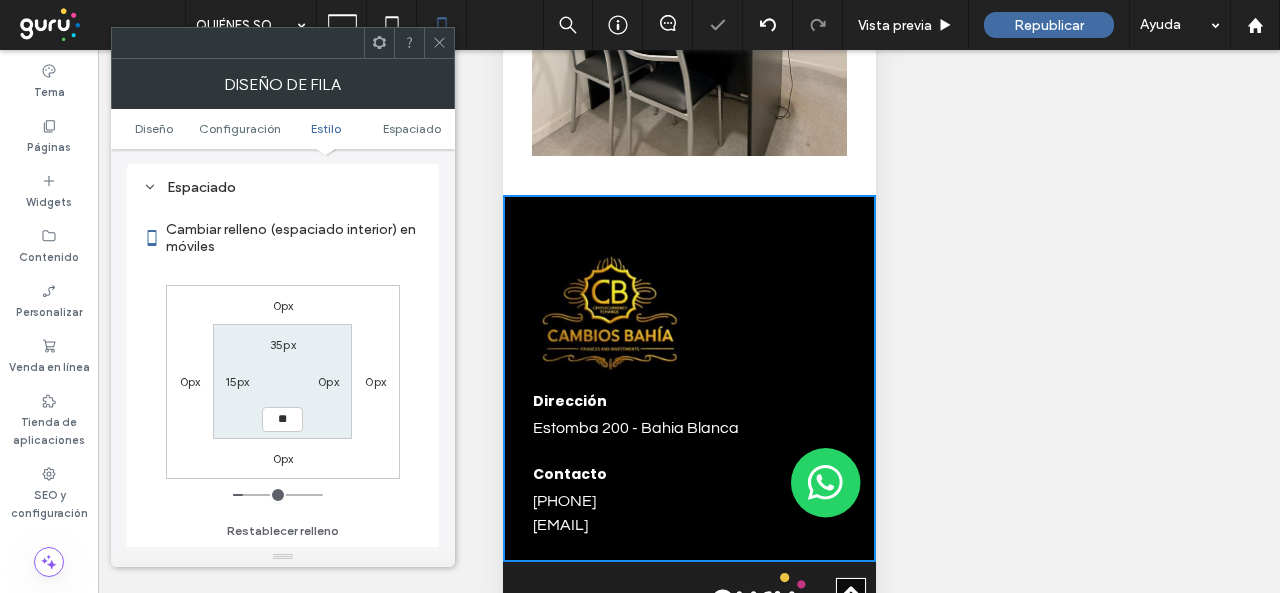 type on "**" 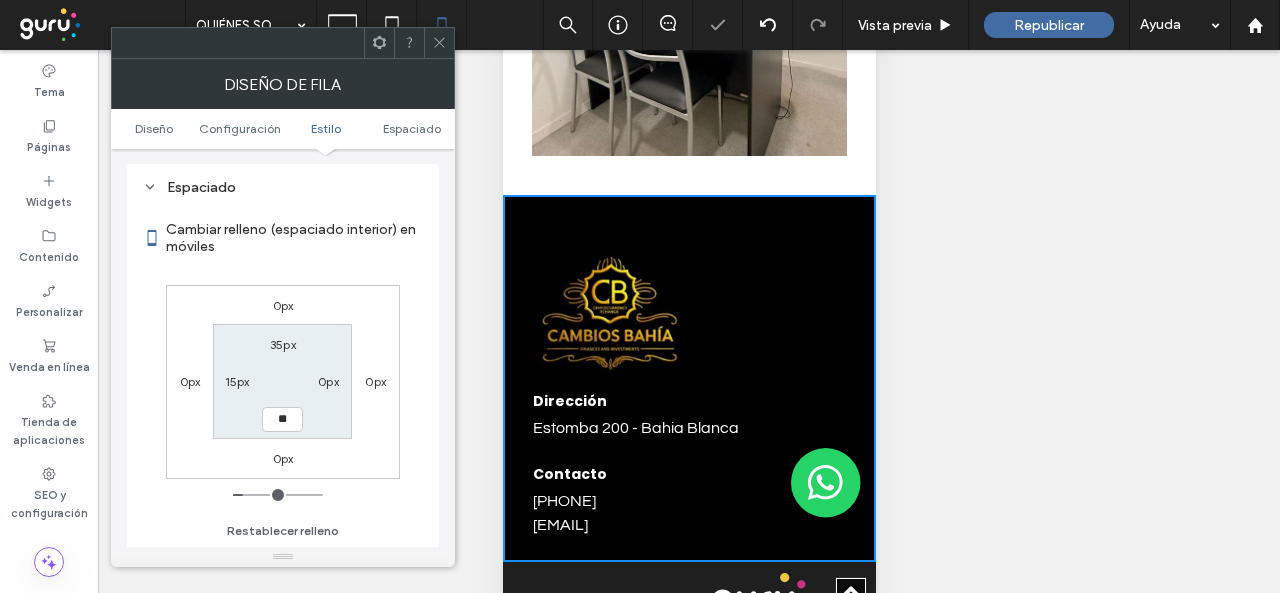type on "****" 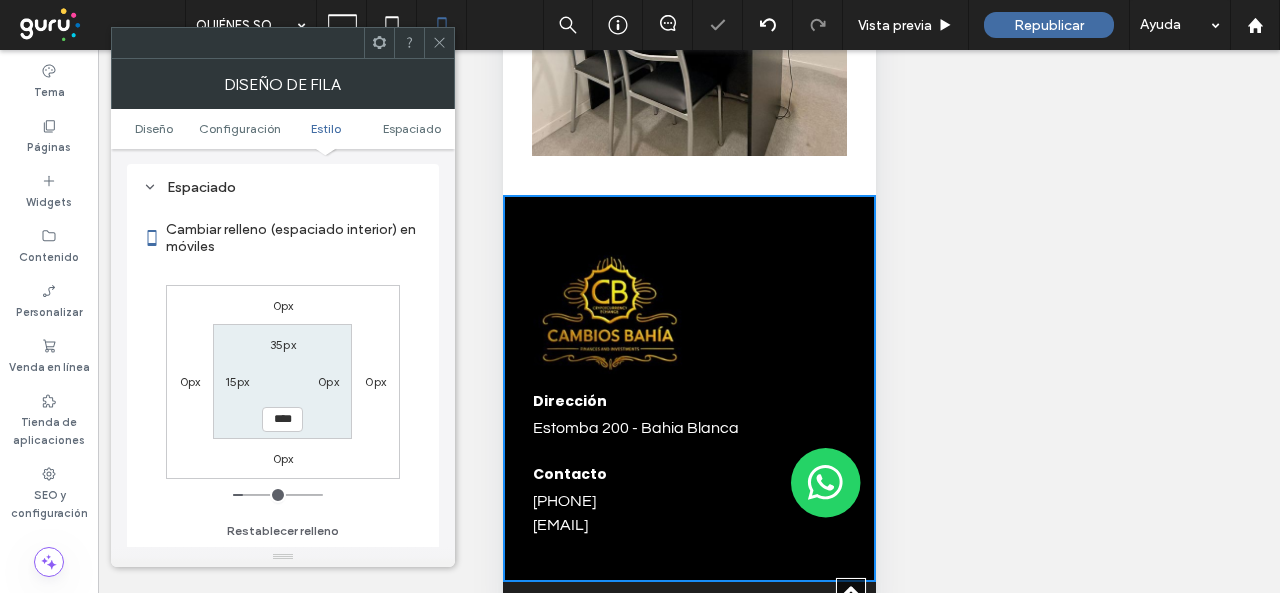 click on "Cambiar relleno (espaciado interior) en móviles" at bounding box center (294, 238) 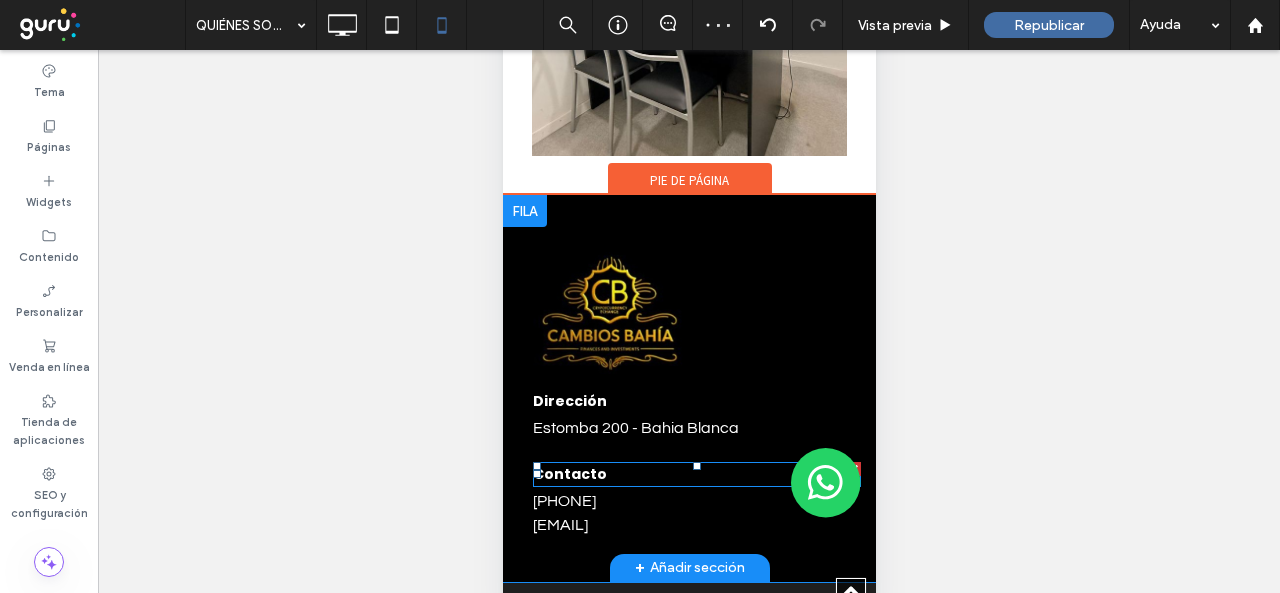 click on "Contacto" at bounding box center (569, 474) 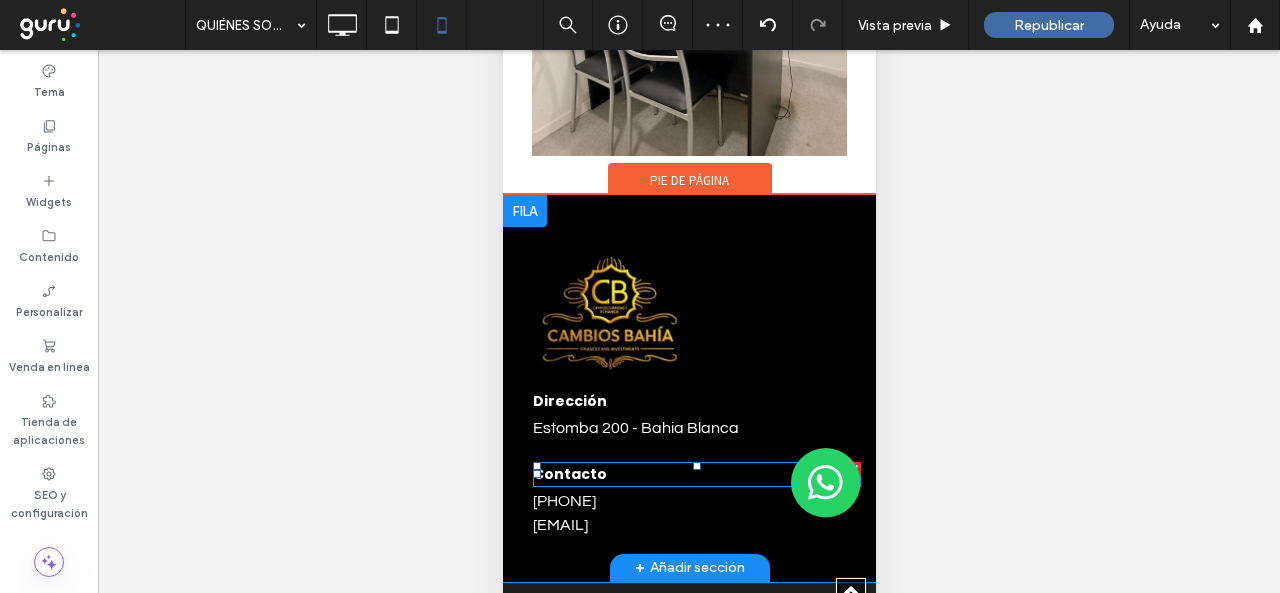 type on "*******" 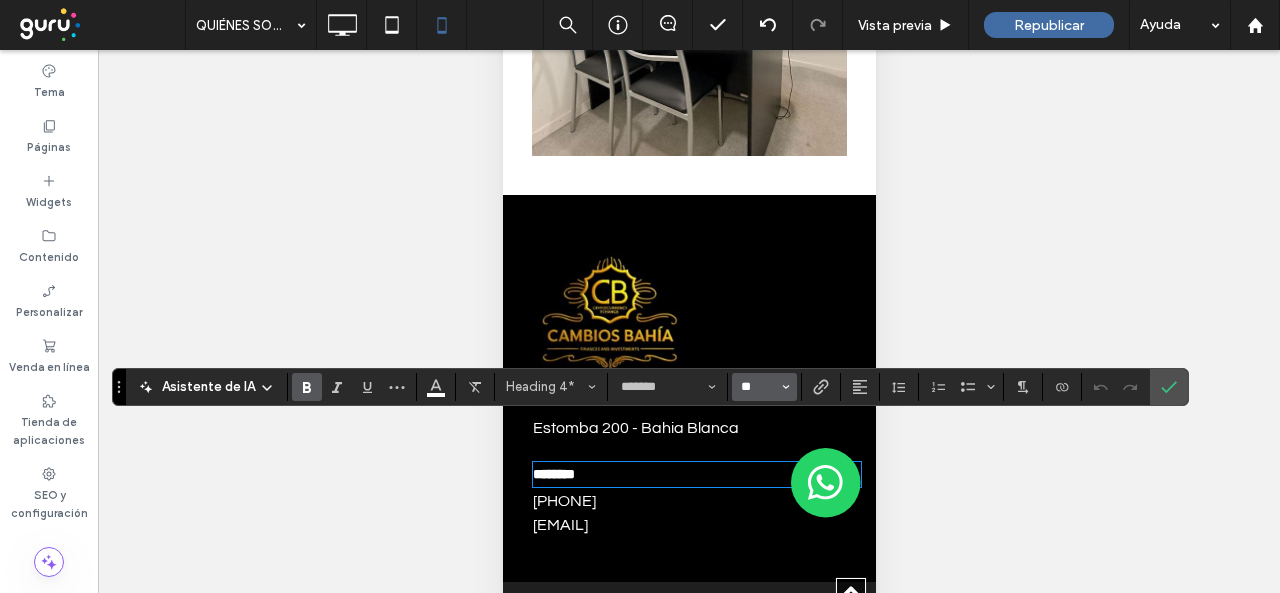 click on "**" at bounding box center [758, 387] 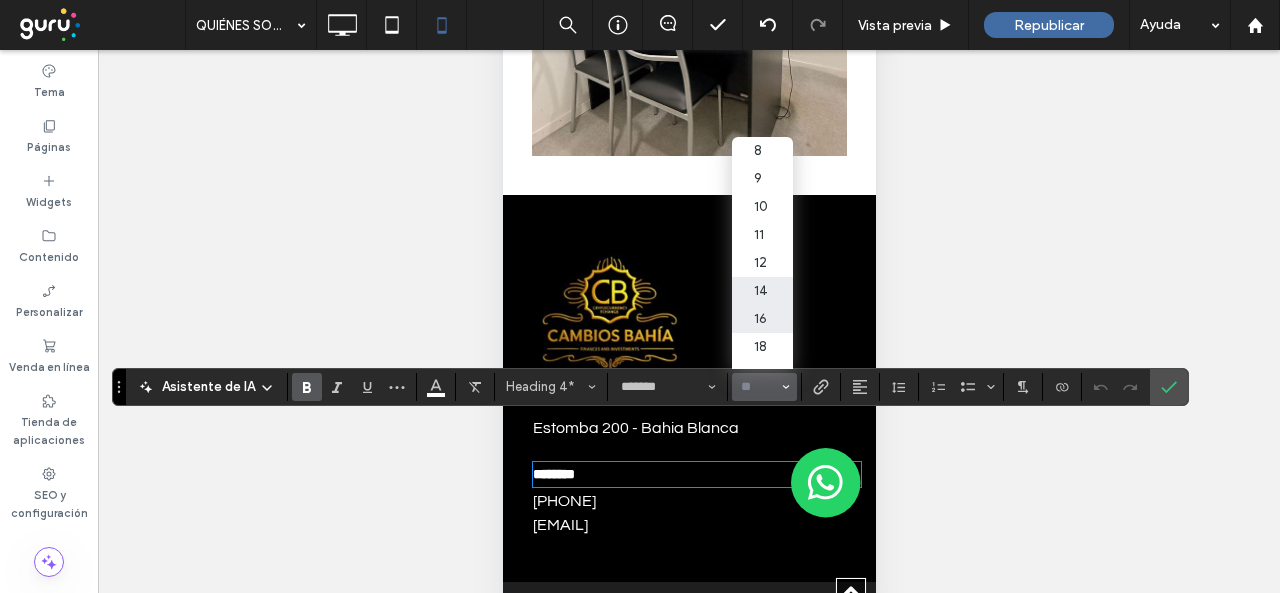 drag, startPoint x: 770, startPoint y: 317, endPoint x: 342, endPoint y: 461, distance: 451.575 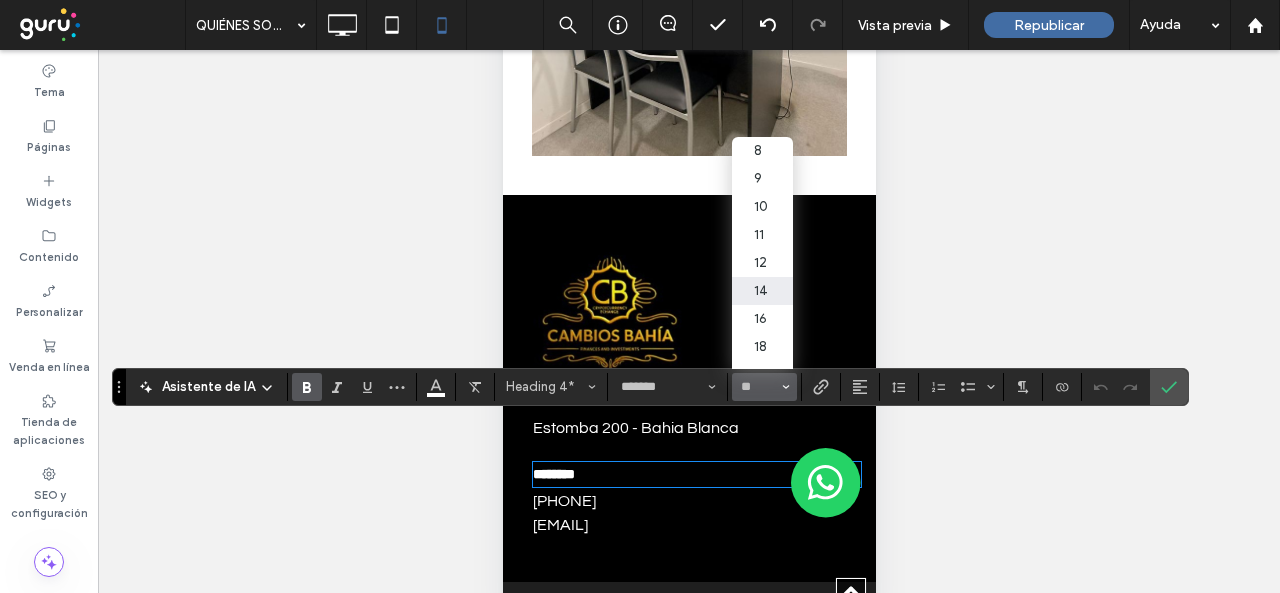 type on "**" 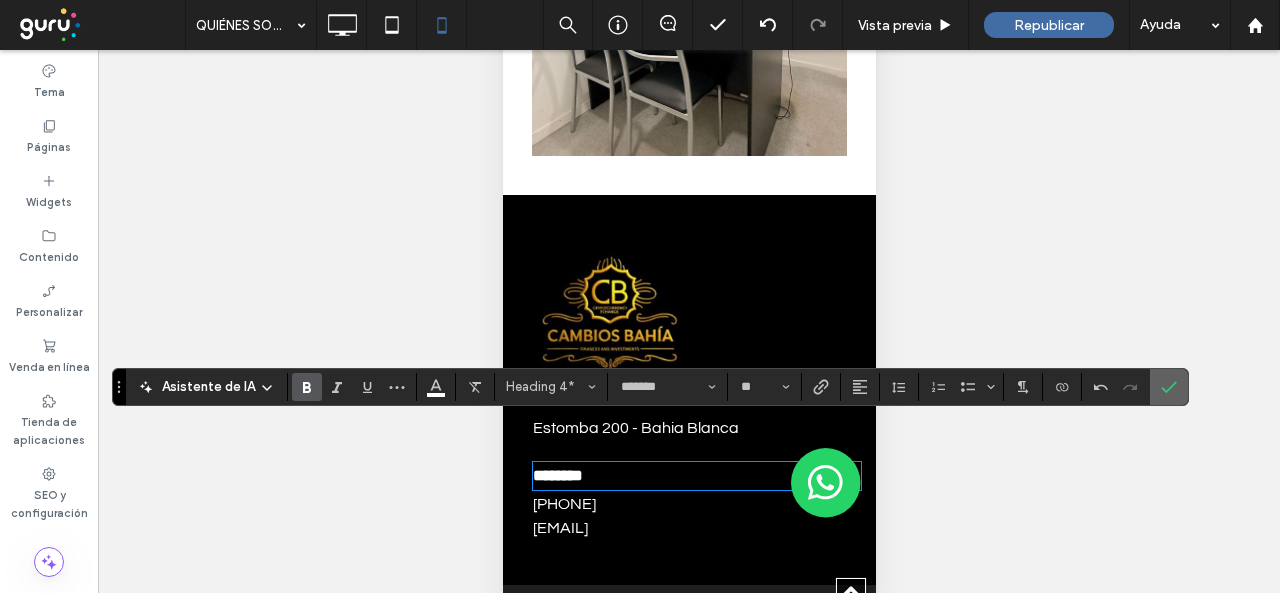 click at bounding box center (1169, 387) 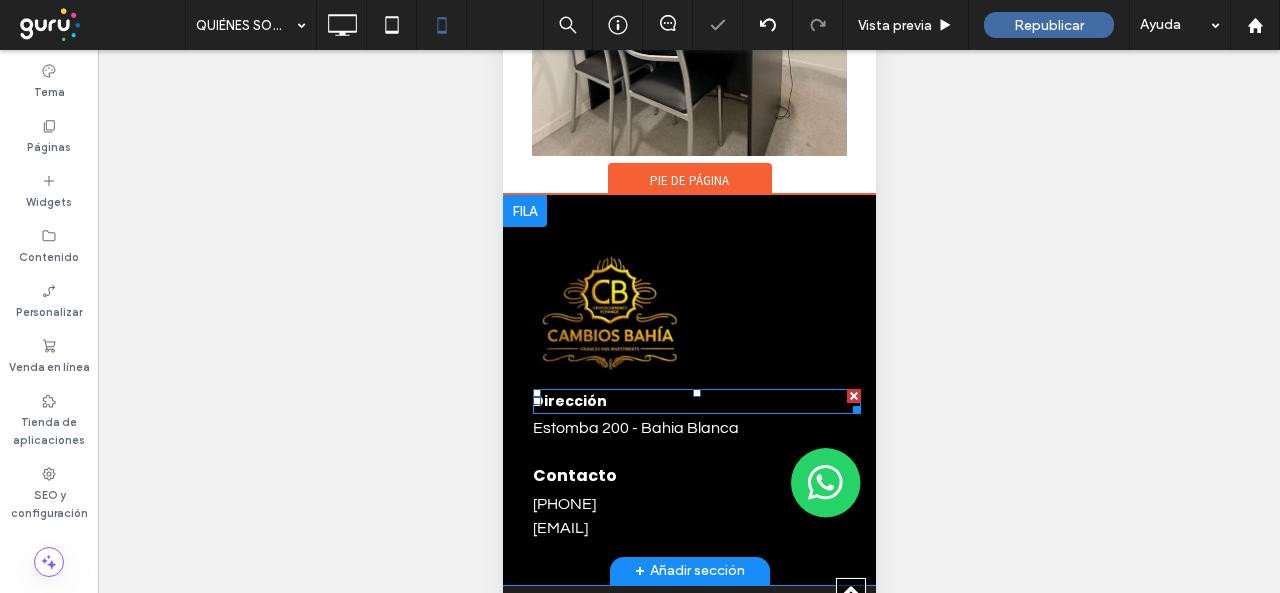 click on "Dirección" at bounding box center (696, 401) 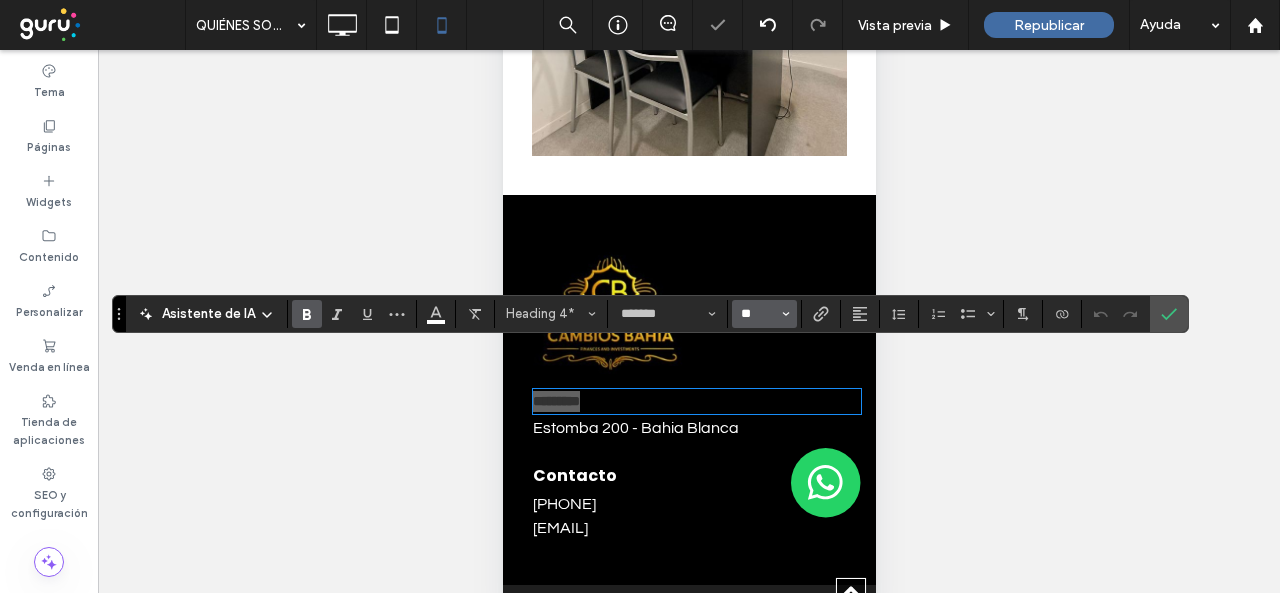 click on "**" at bounding box center [758, 314] 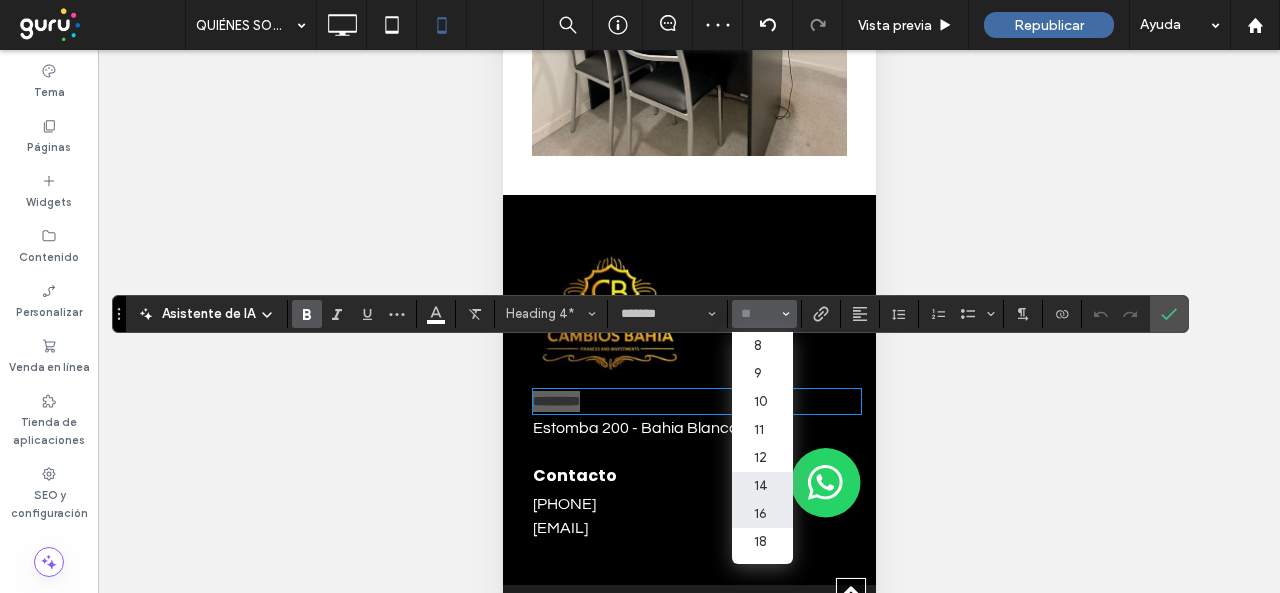 drag, startPoint x: 758, startPoint y: 525, endPoint x: 263, endPoint y: 663, distance: 513.87646 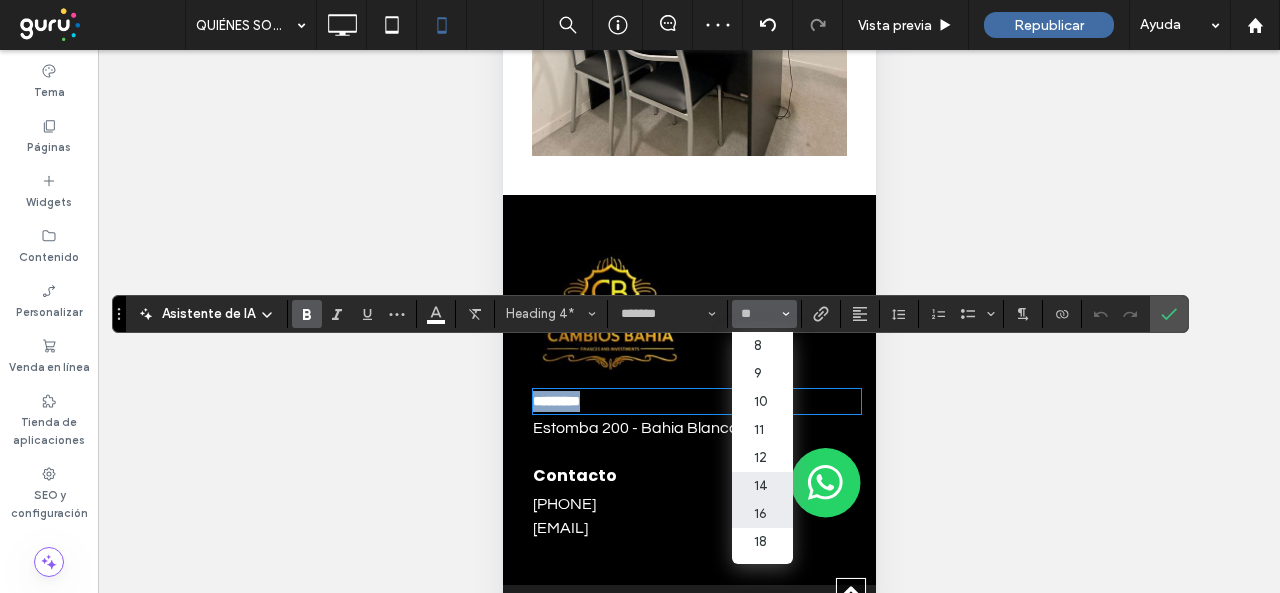 type on "**" 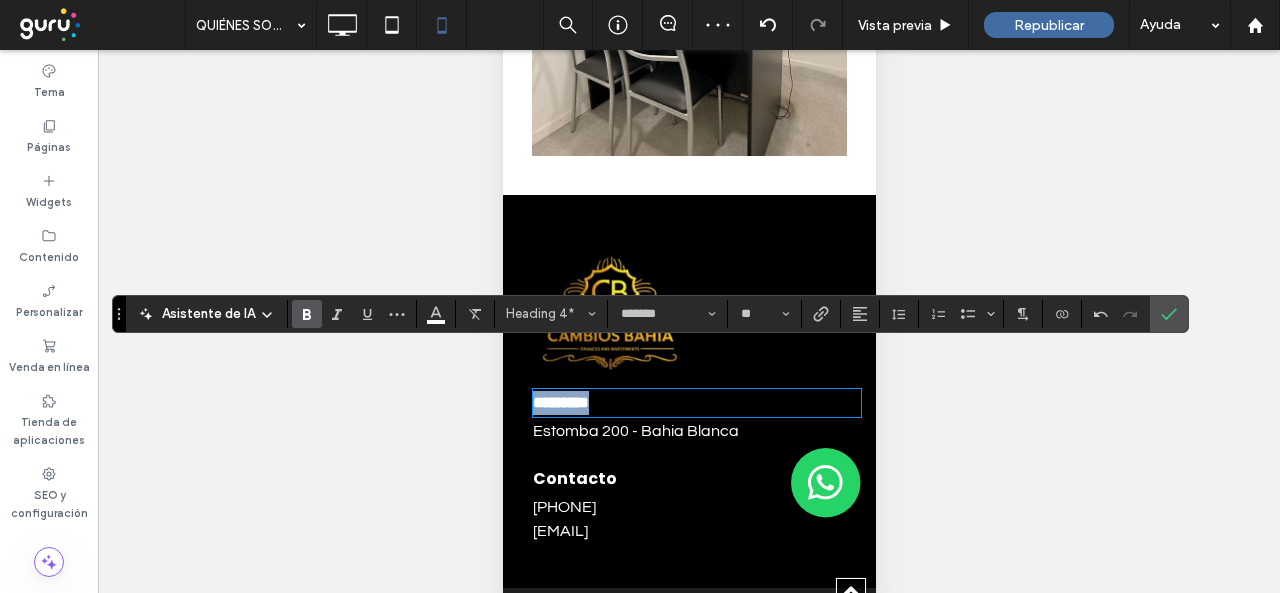 click on "administracion@cambiosbahia.com" at bounding box center [559, 531] 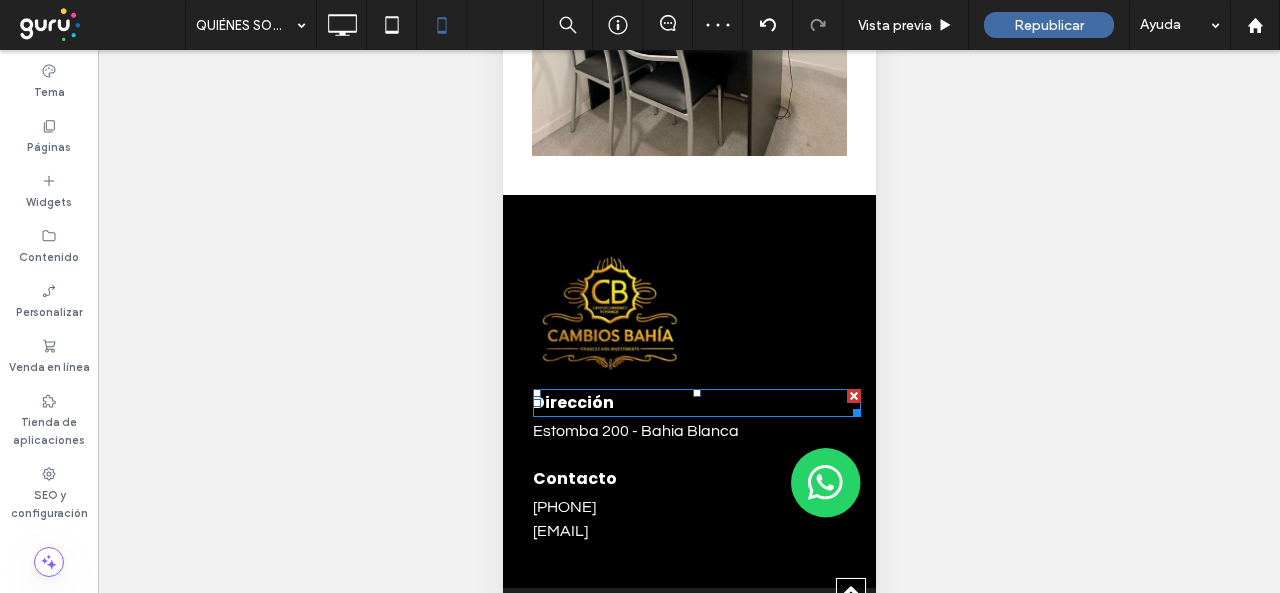 click on "Dirección" at bounding box center [572, 402] 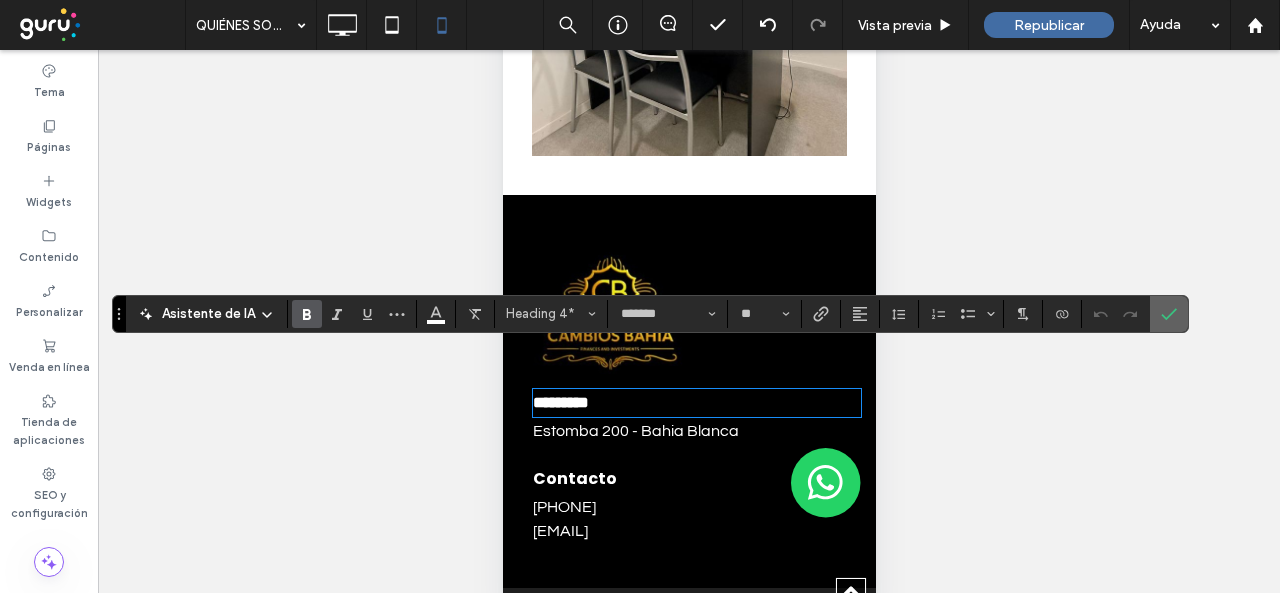 drag, startPoint x: 1154, startPoint y: 307, endPoint x: 111, endPoint y: 494, distance: 1059.6311 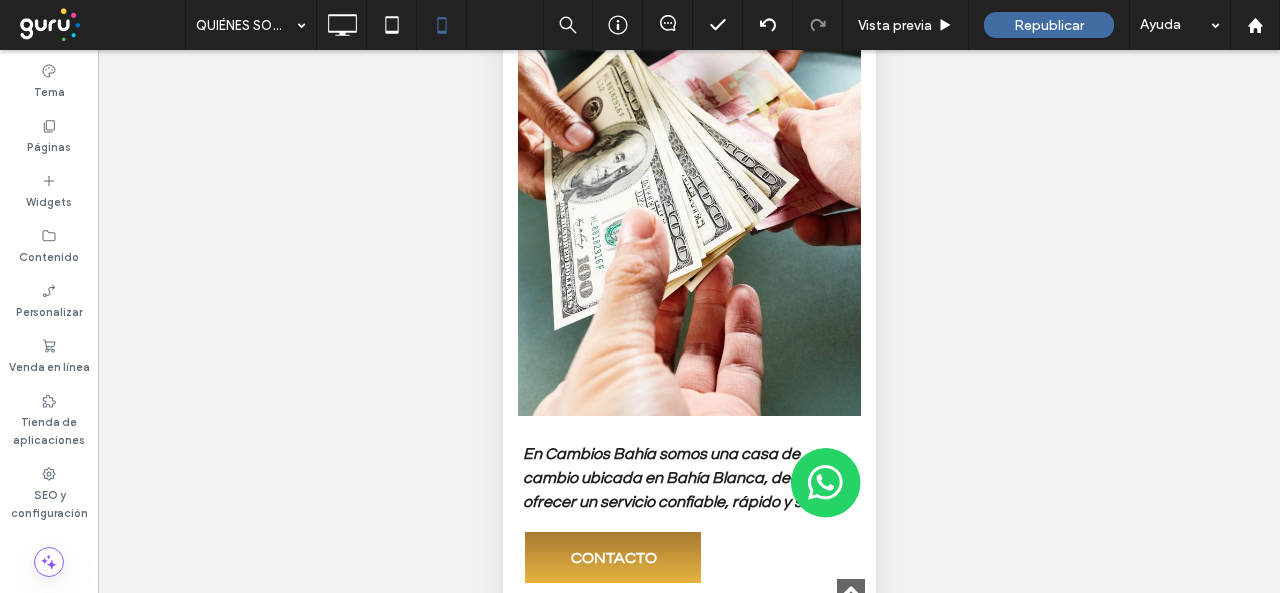scroll, scrollTop: 0, scrollLeft: 0, axis: both 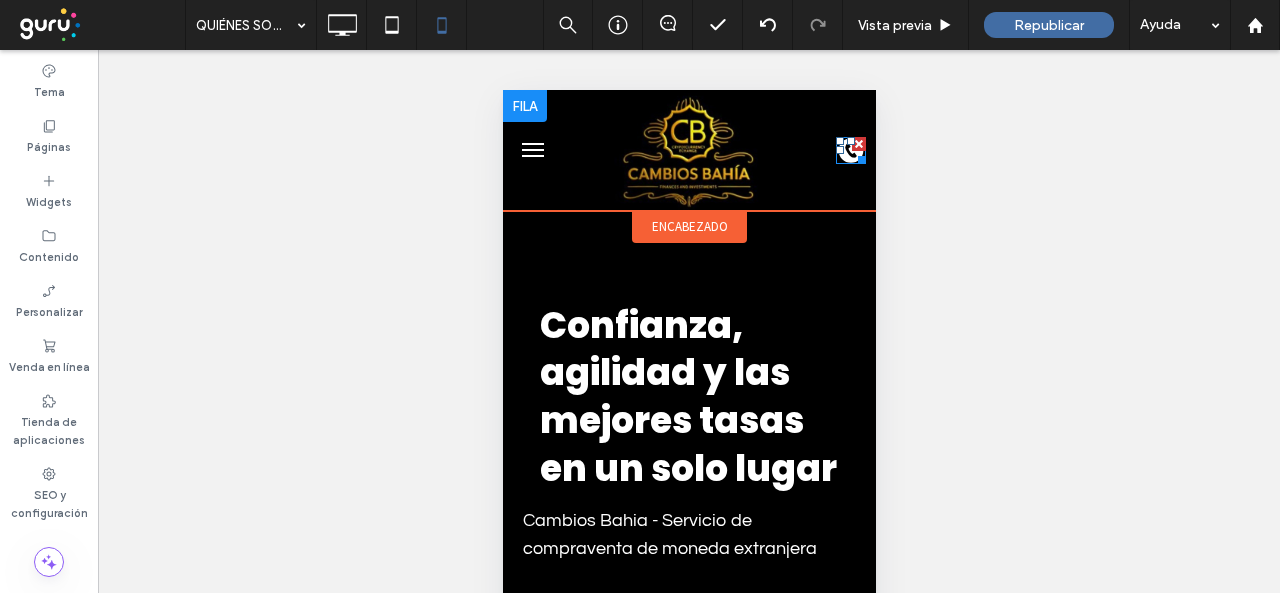click 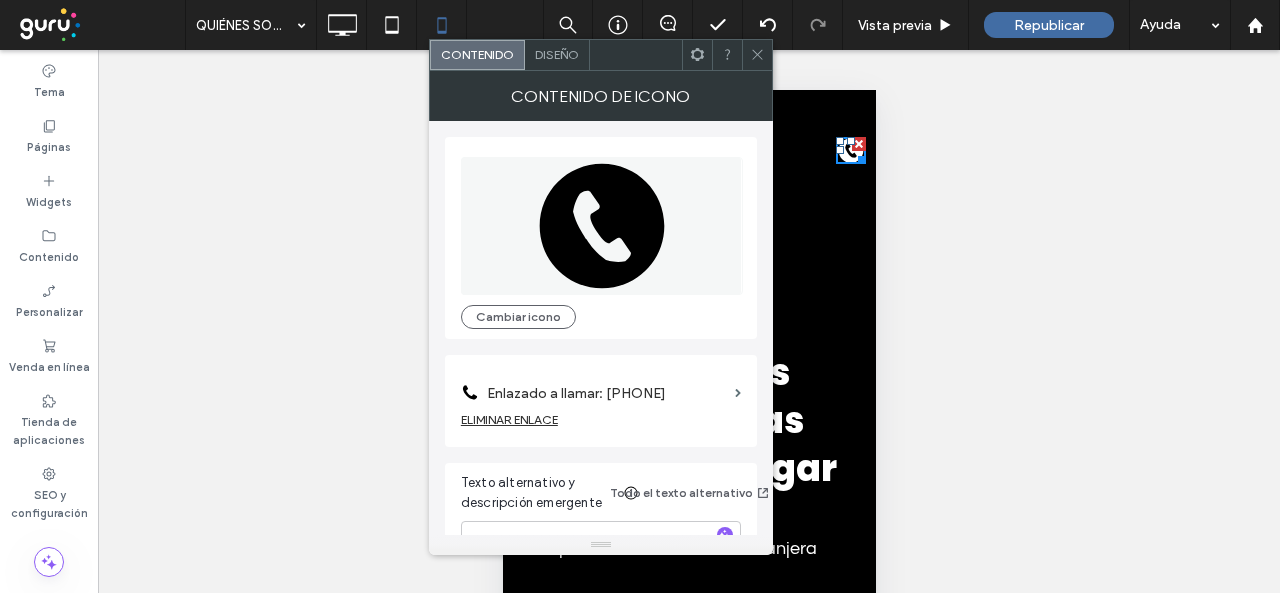 click 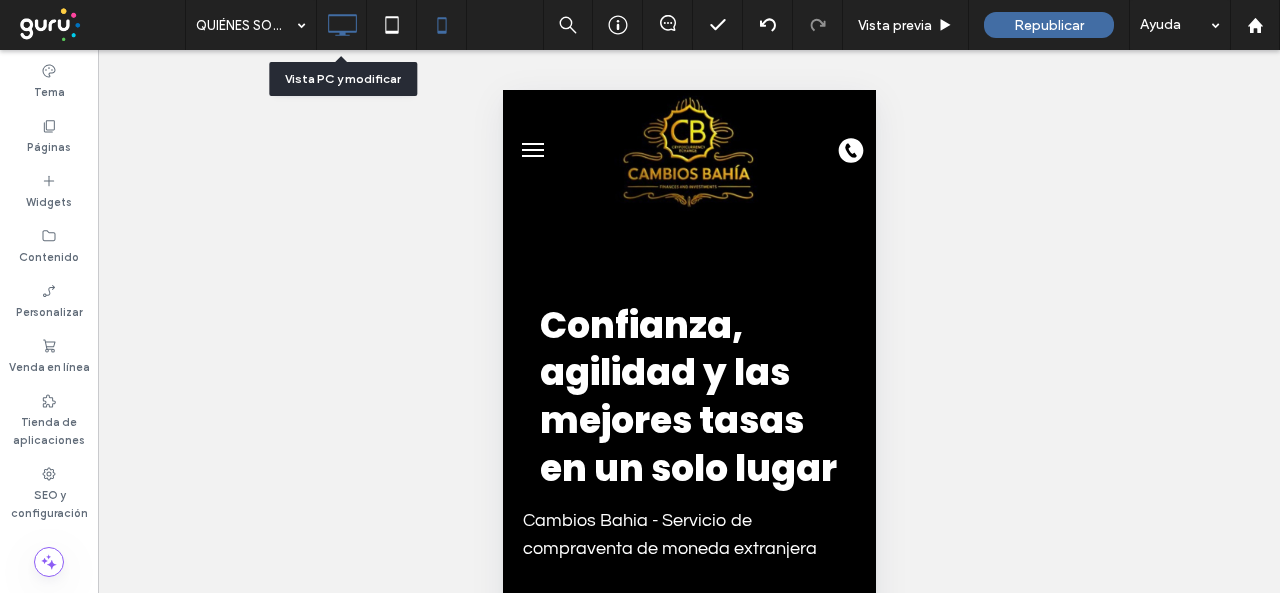 click 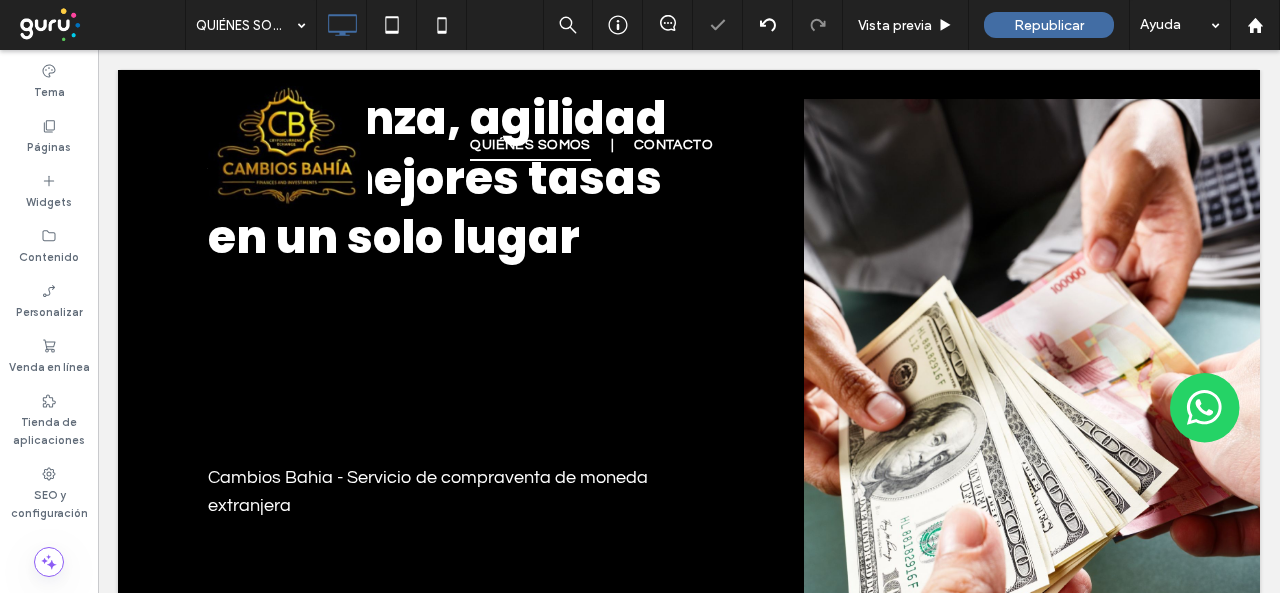 scroll, scrollTop: 0, scrollLeft: 0, axis: both 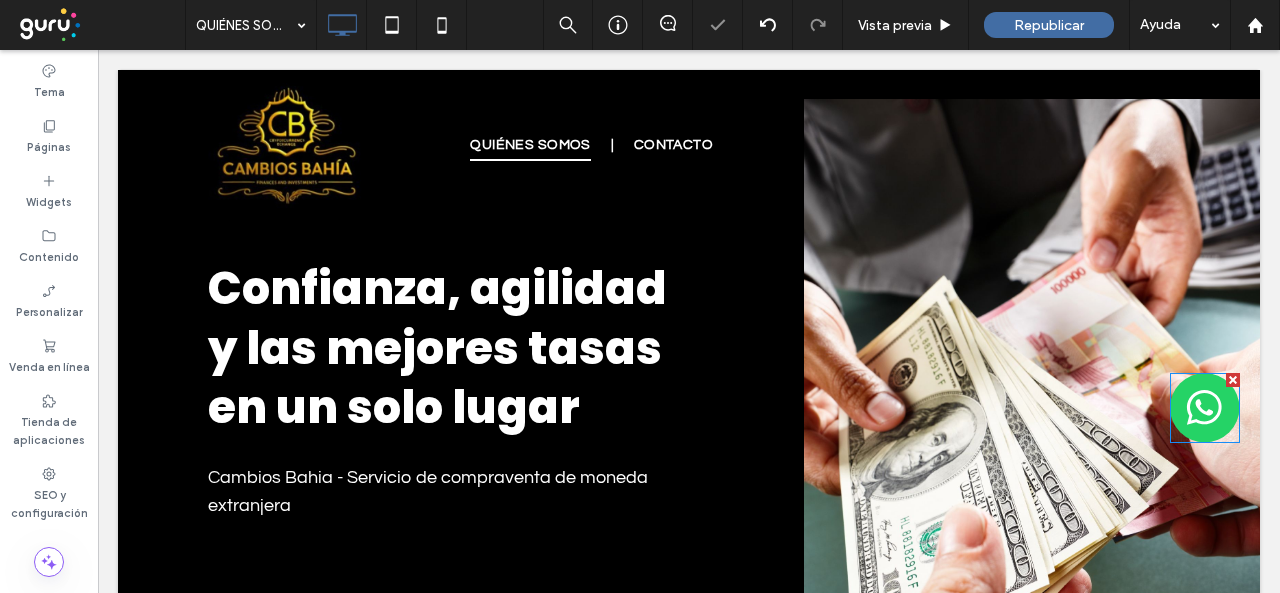 click at bounding box center (1205, 408) 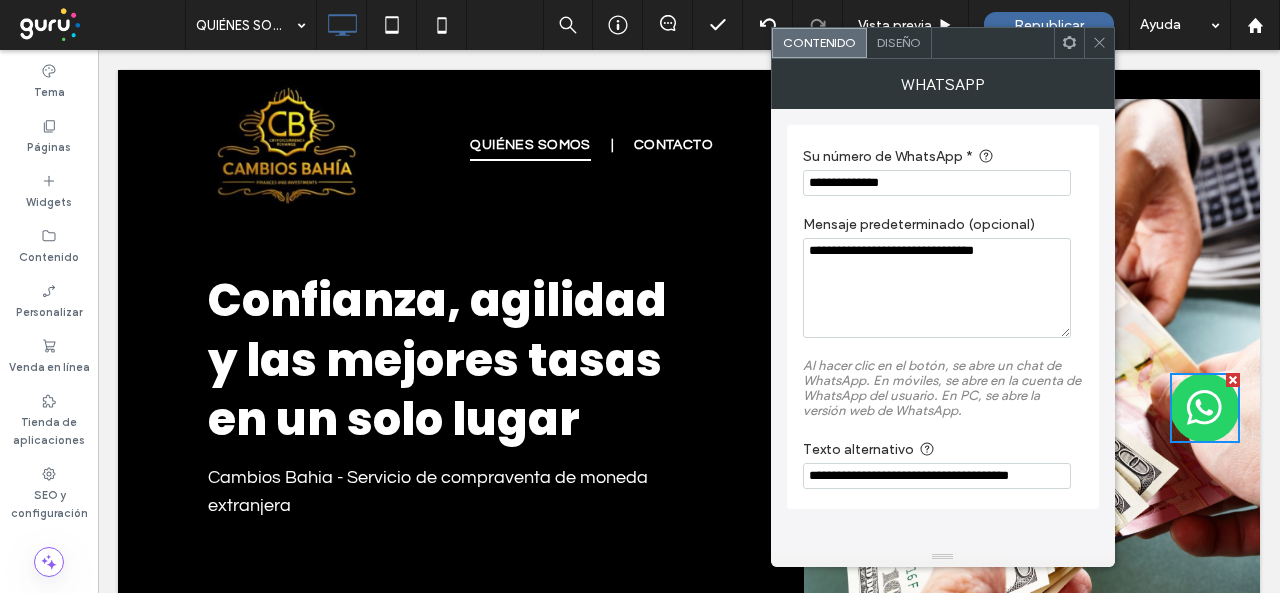 click 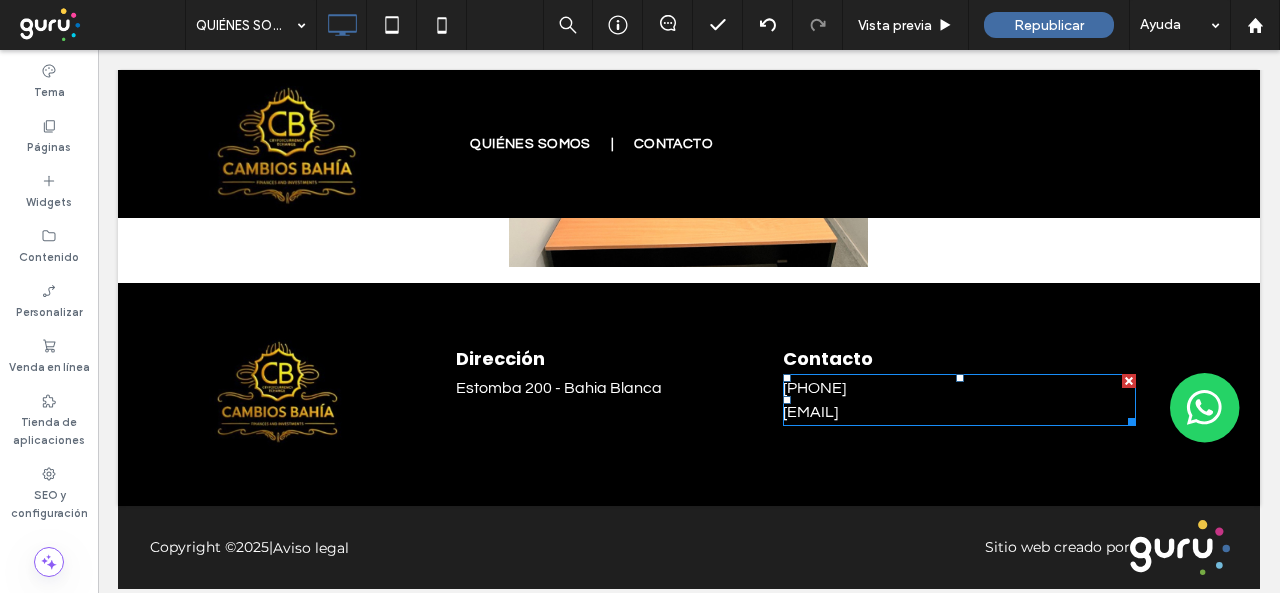 scroll, scrollTop: 2112, scrollLeft: 0, axis: vertical 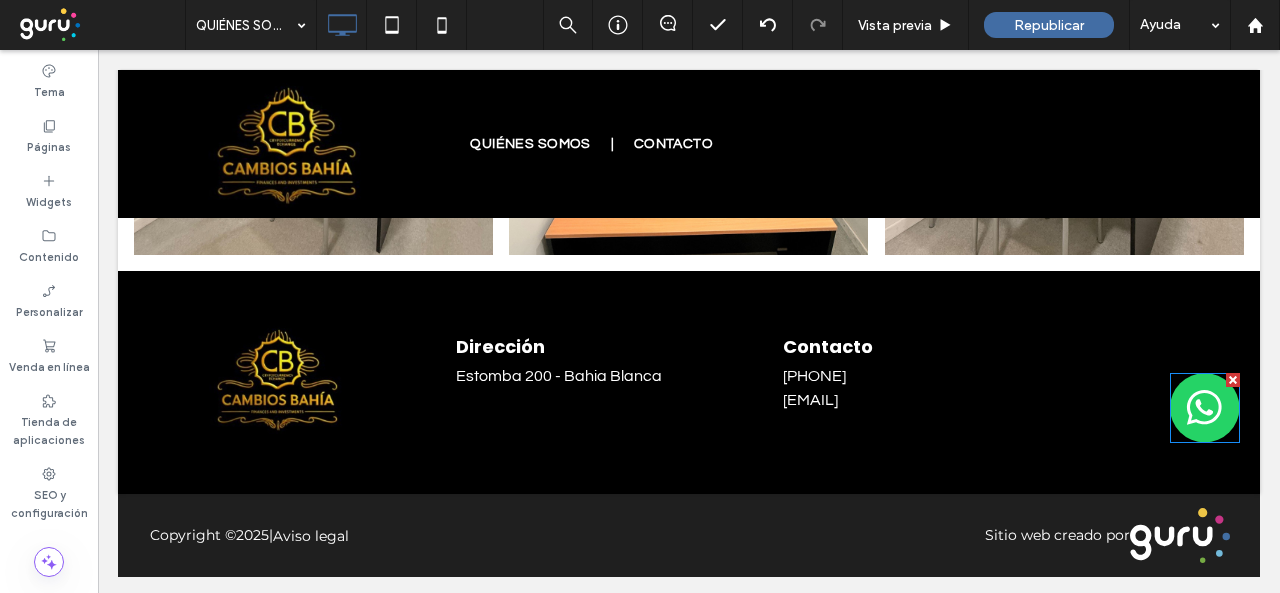 click at bounding box center [1205, 408] 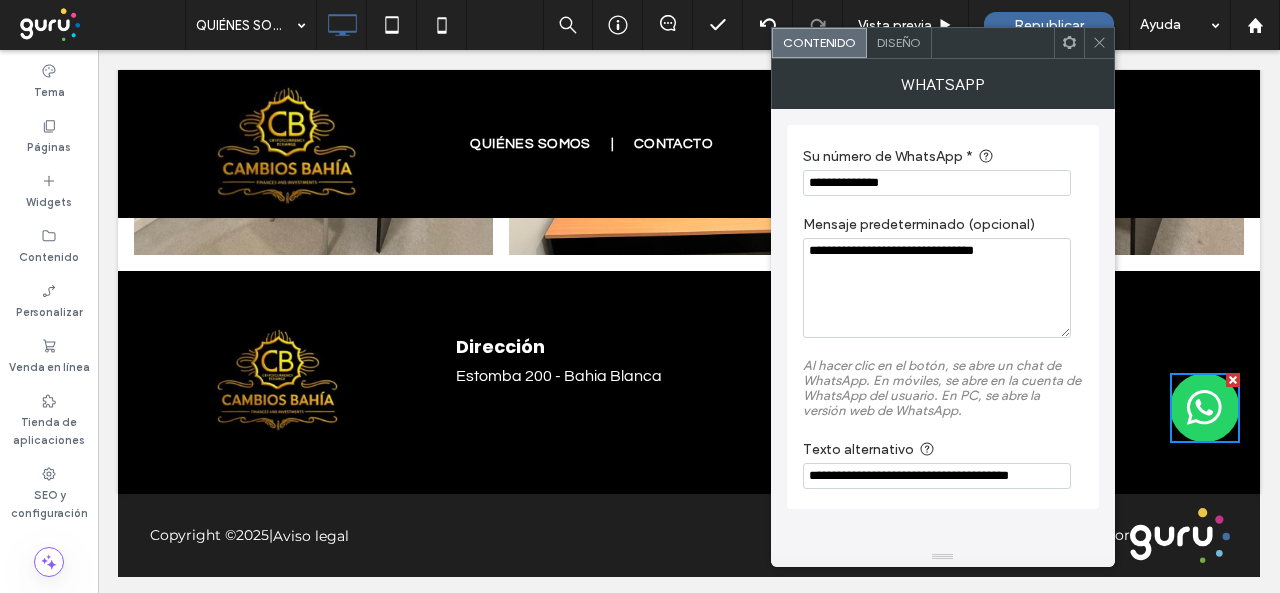 drag, startPoint x: 1023, startPoint y: 235, endPoint x: 766, endPoint y: 194, distance: 260.24988 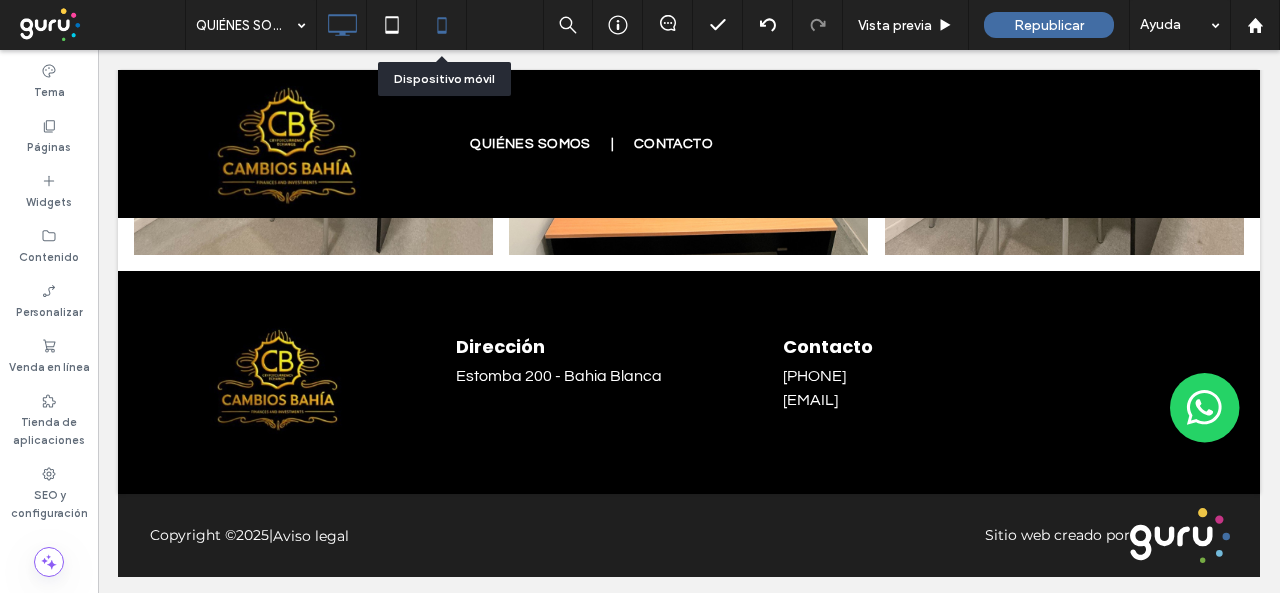 click 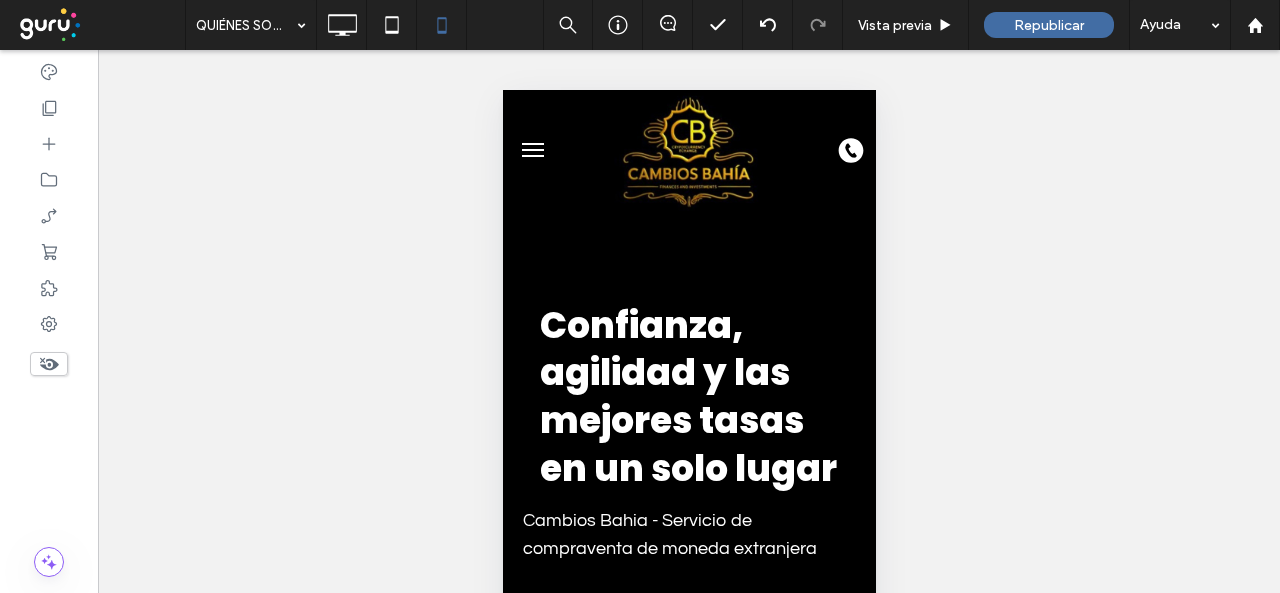 scroll, scrollTop: 0, scrollLeft: 0, axis: both 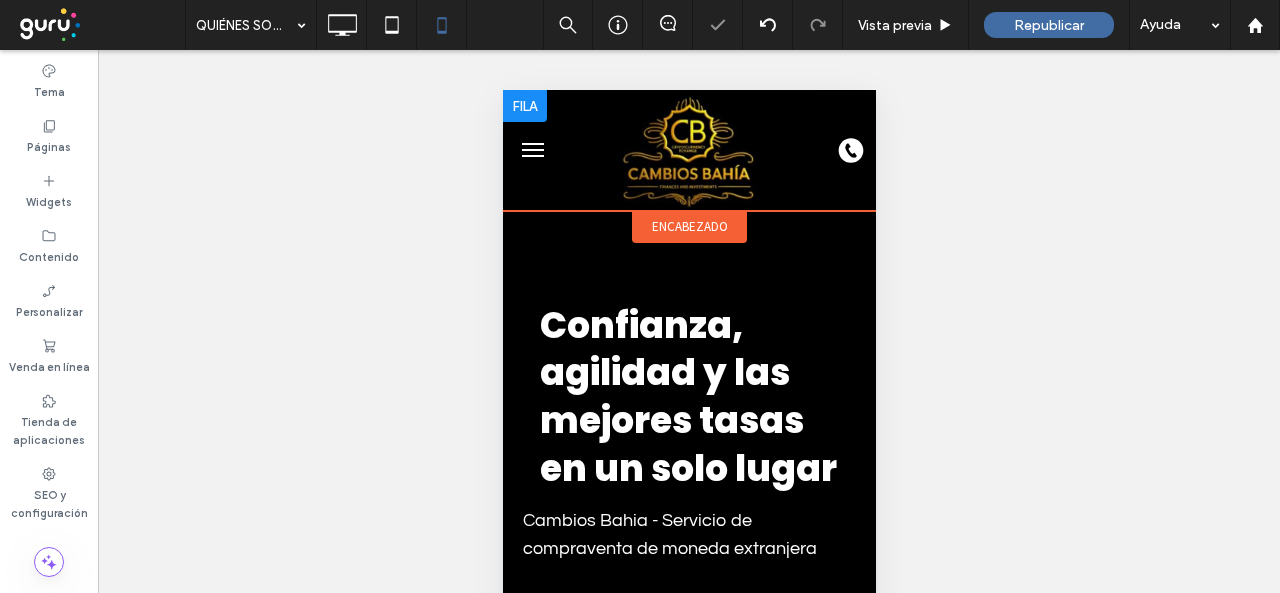 click 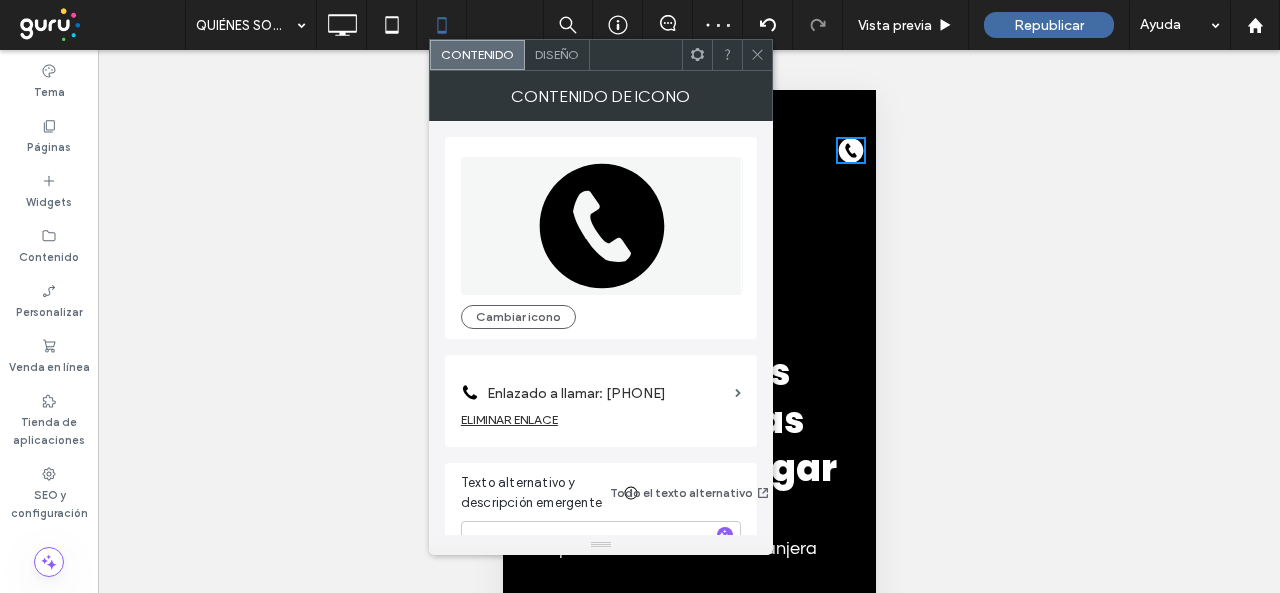 click on "Enlazado a llamar: +5491168886805" at bounding box center [607, 393] 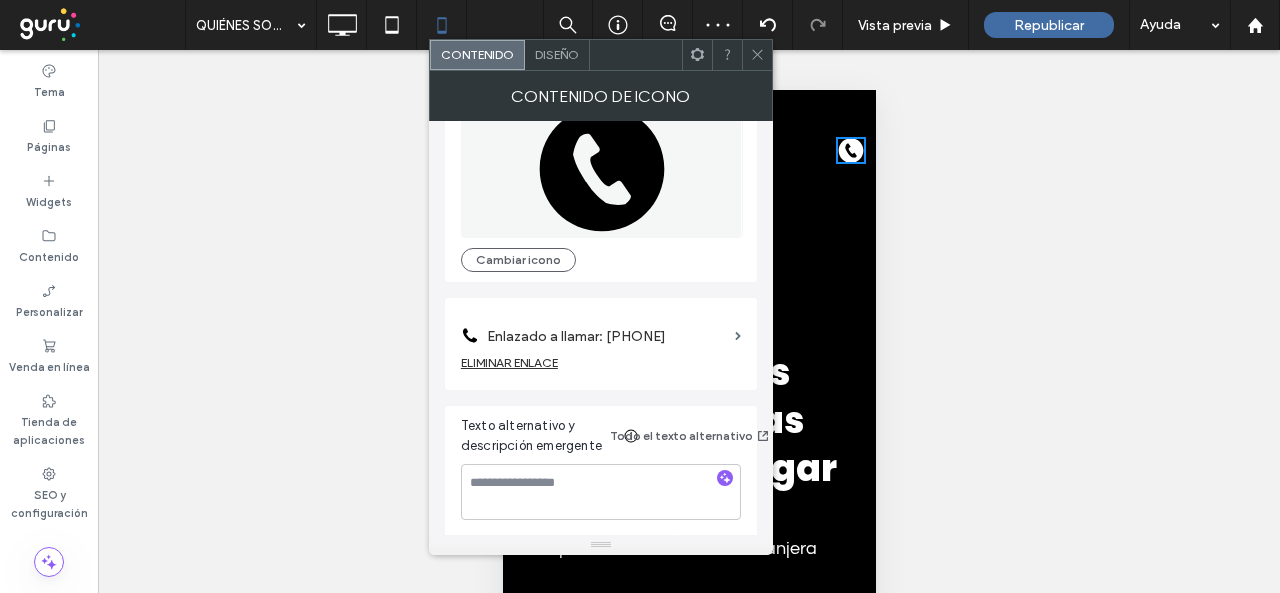 scroll, scrollTop: 58, scrollLeft: 0, axis: vertical 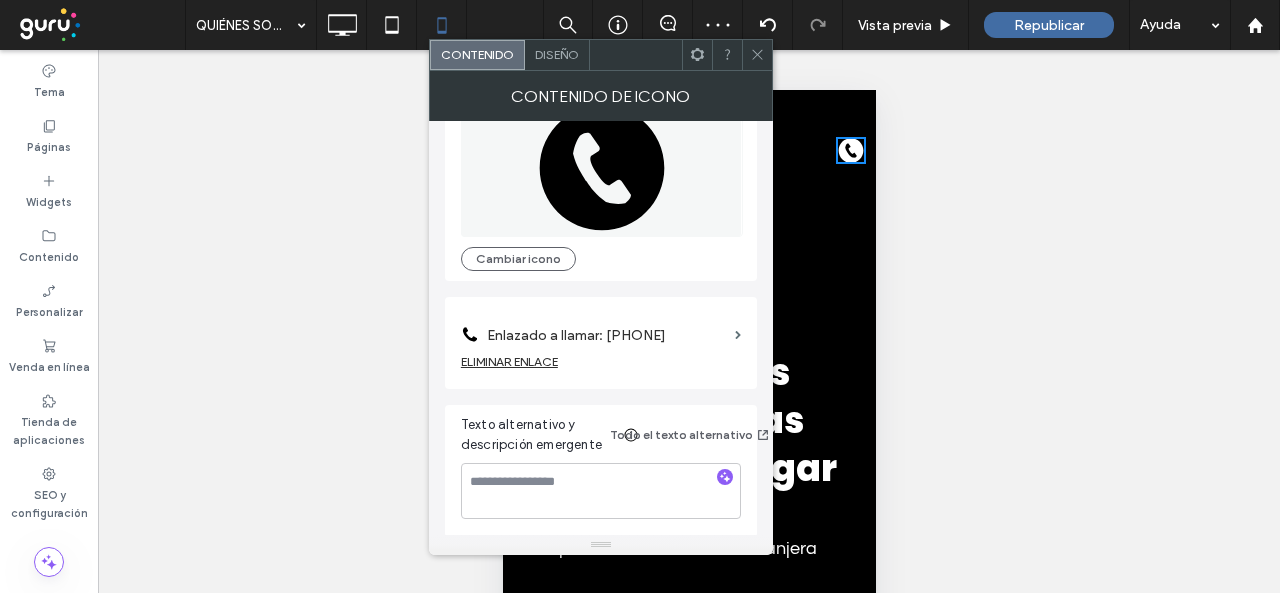 click on "Enlazado a llamar: +5491168886805" at bounding box center [607, 335] 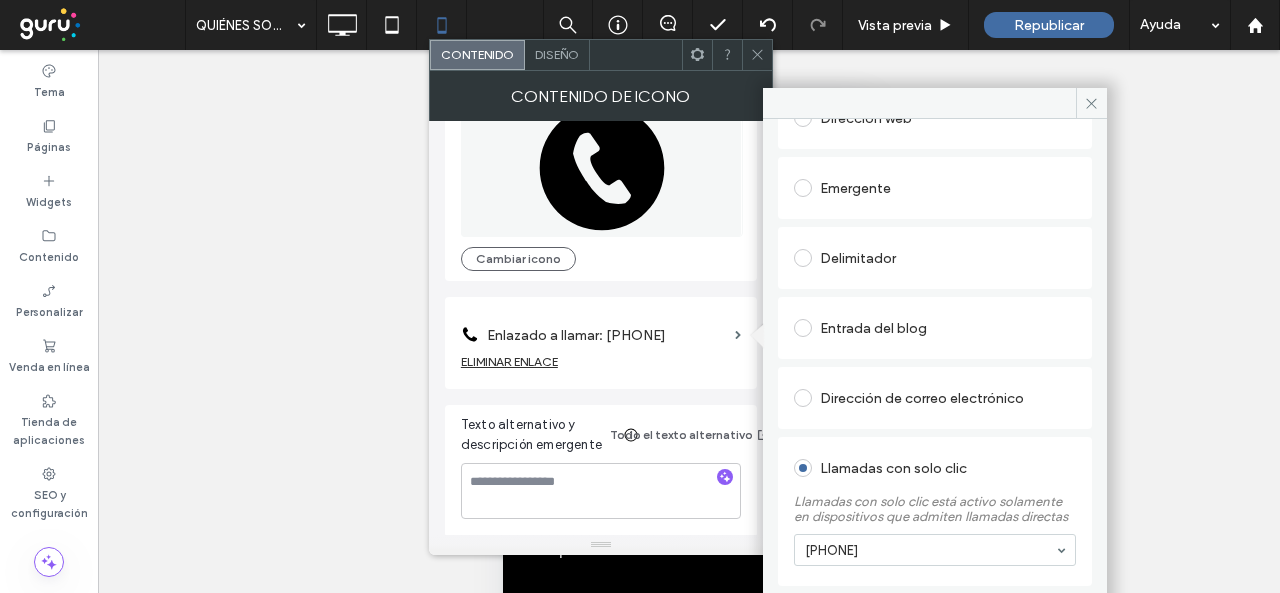 scroll, scrollTop: 258, scrollLeft: 0, axis: vertical 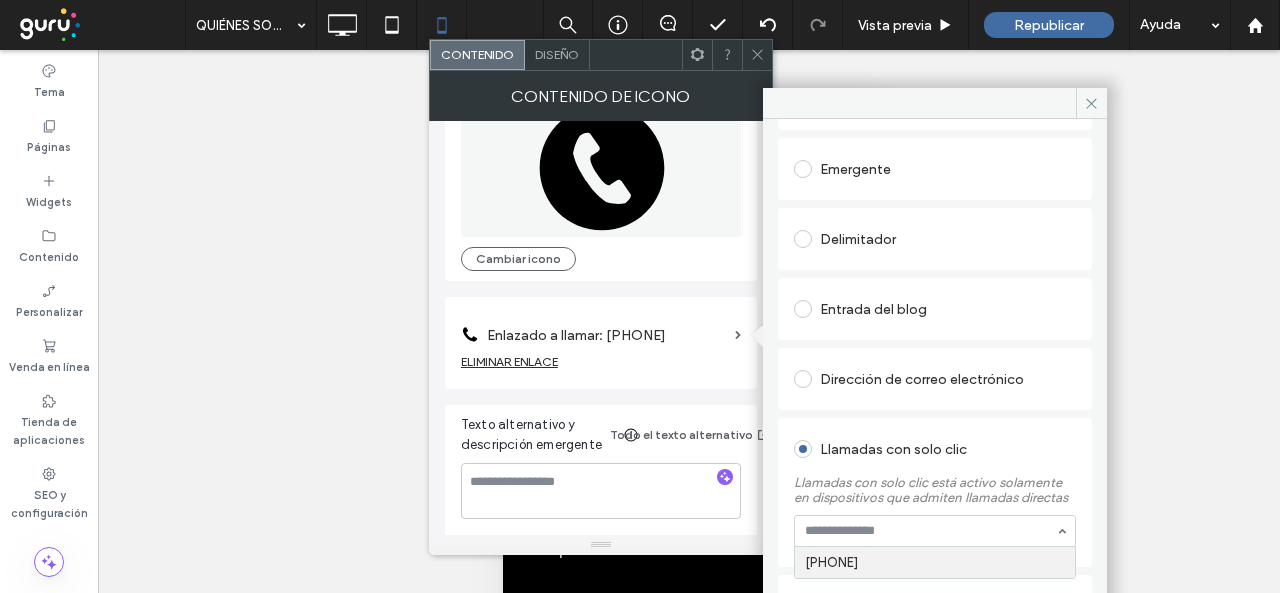 paste on "**********" 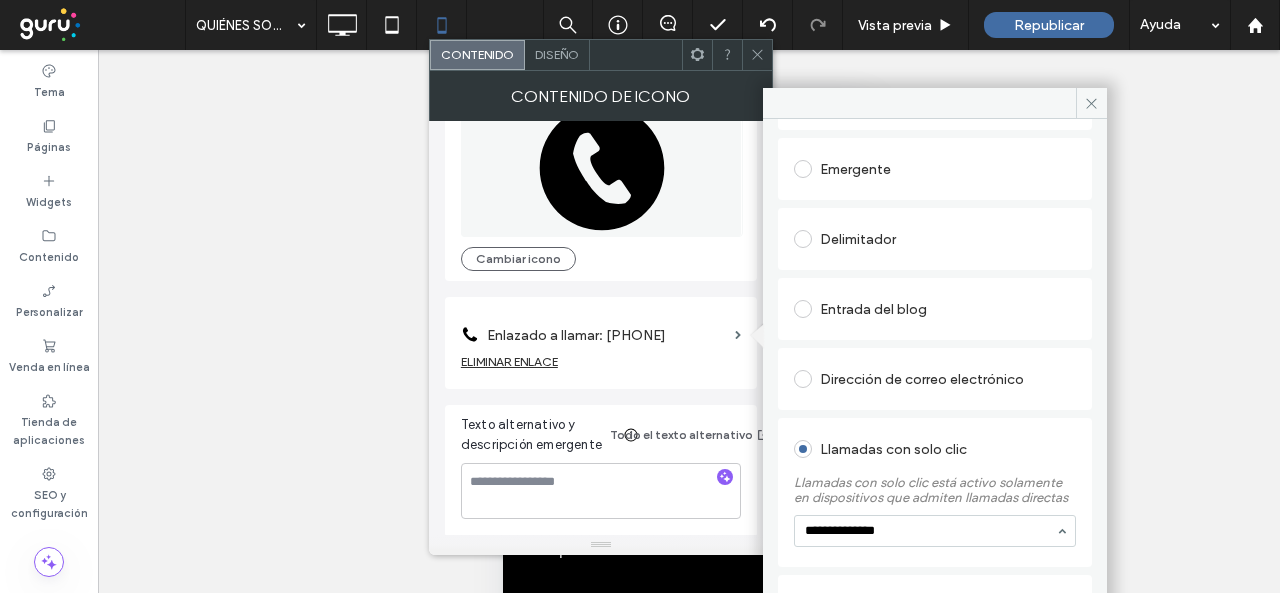 type on "**********" 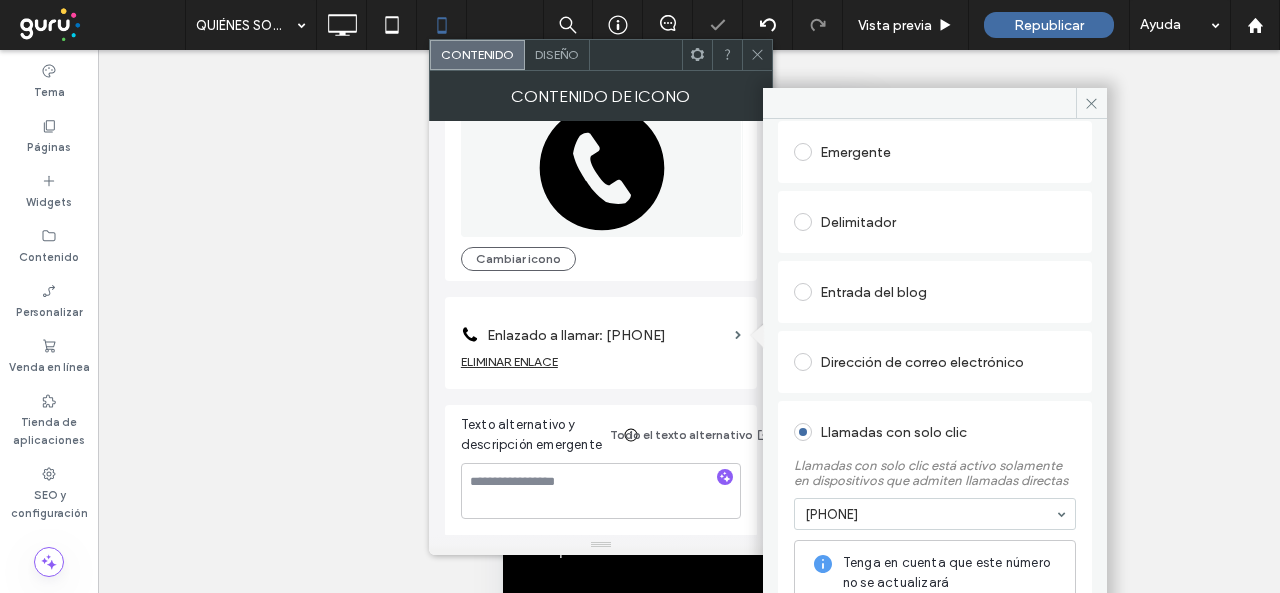 click on "Llamadas con solo clic está activo solamente en dispositivos que admiten llamadas directas" at bounding box center [935, 468] 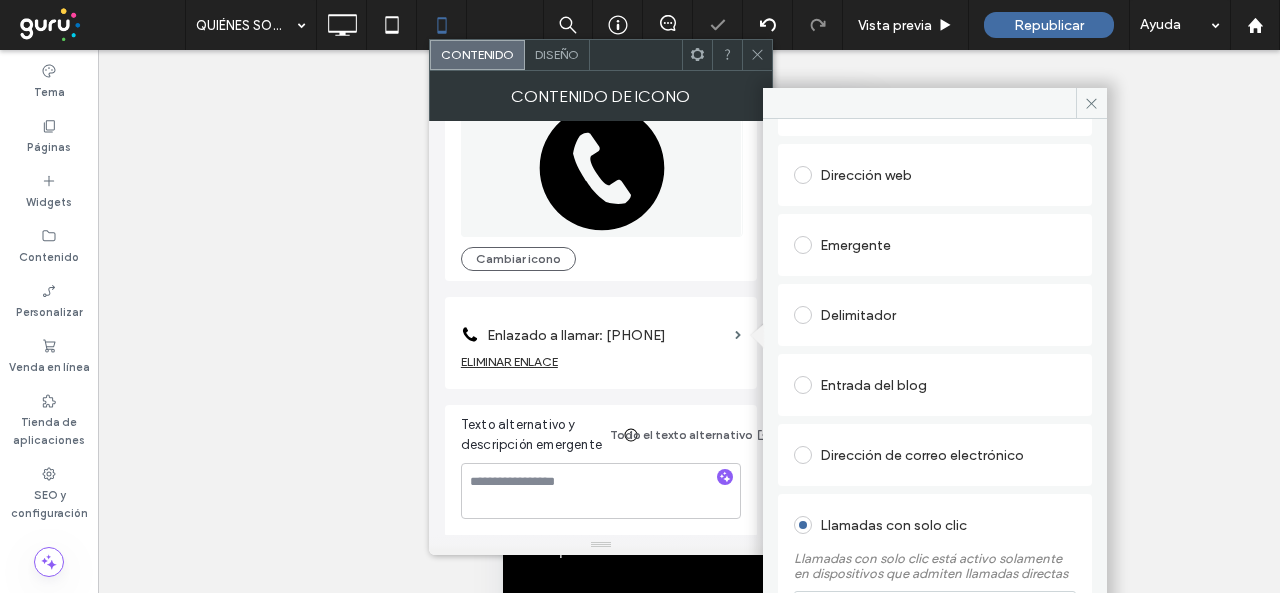 scroll, scrollTop: 0, scrollLeft: 0, axis: both 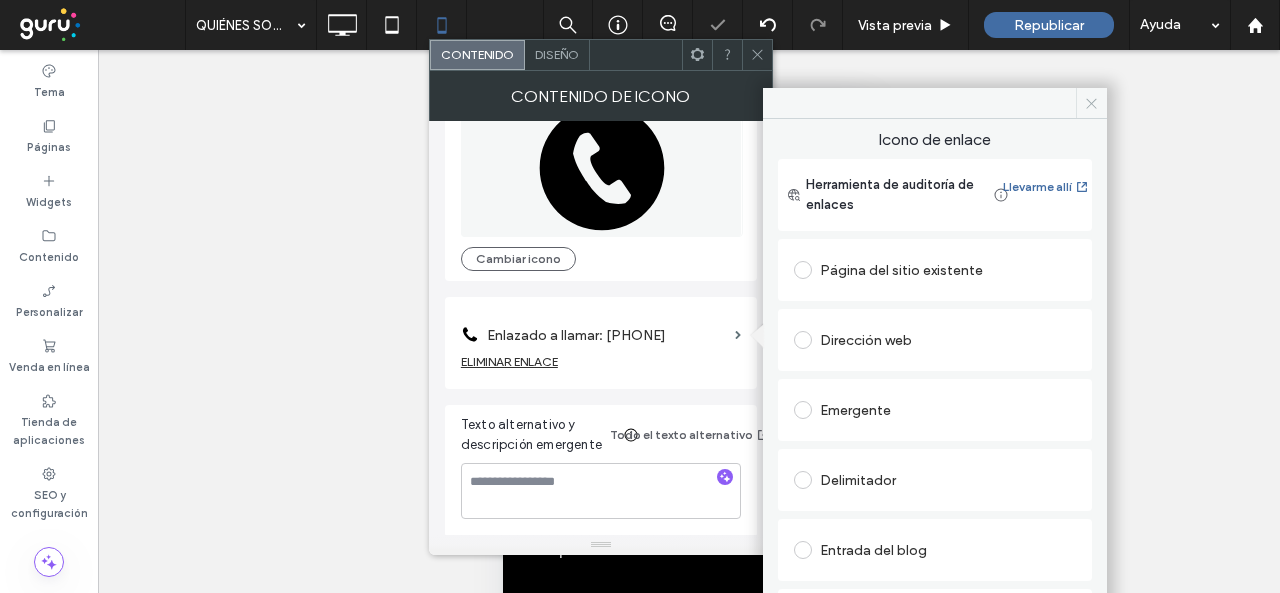 click 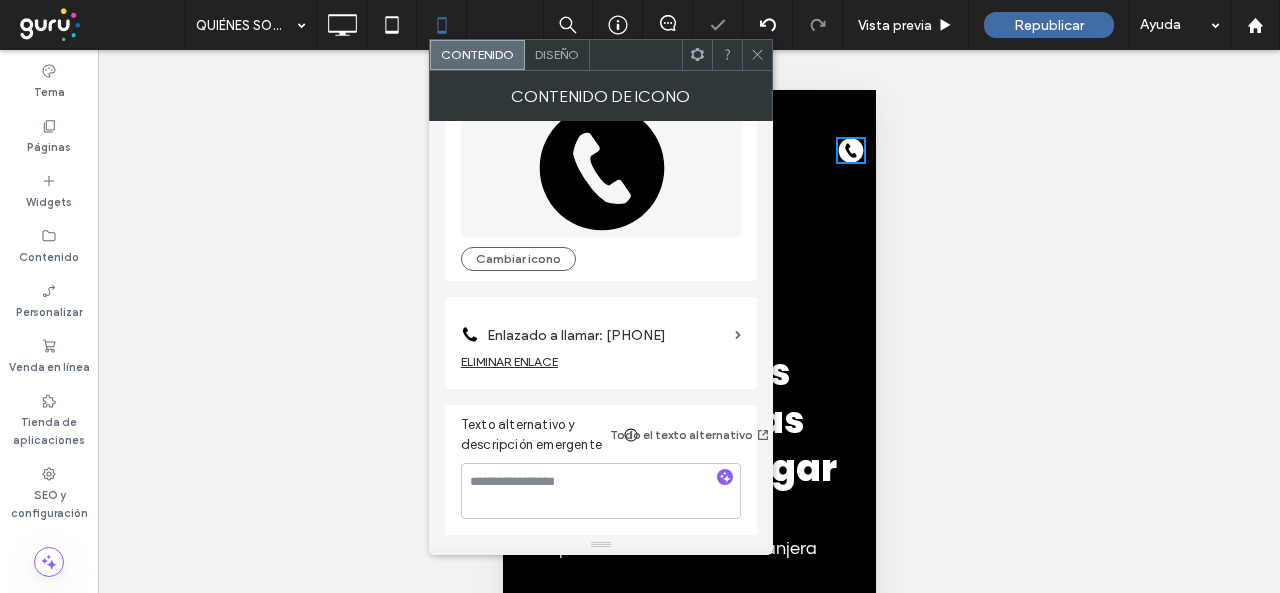 click 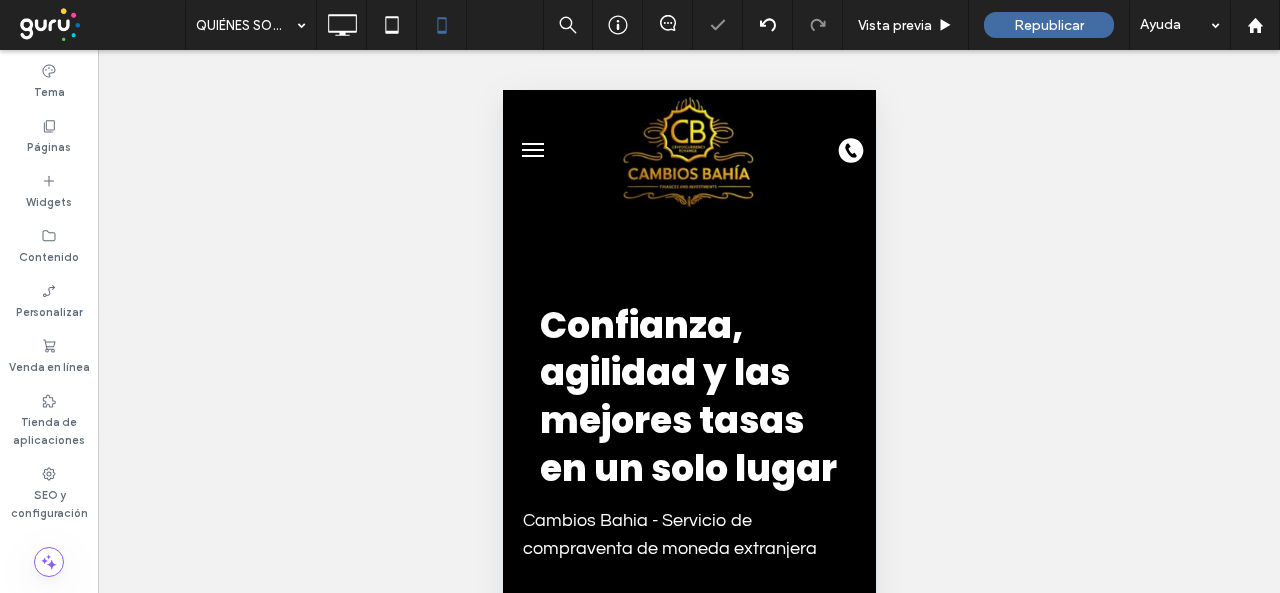 click at bounding box center (532, 150) 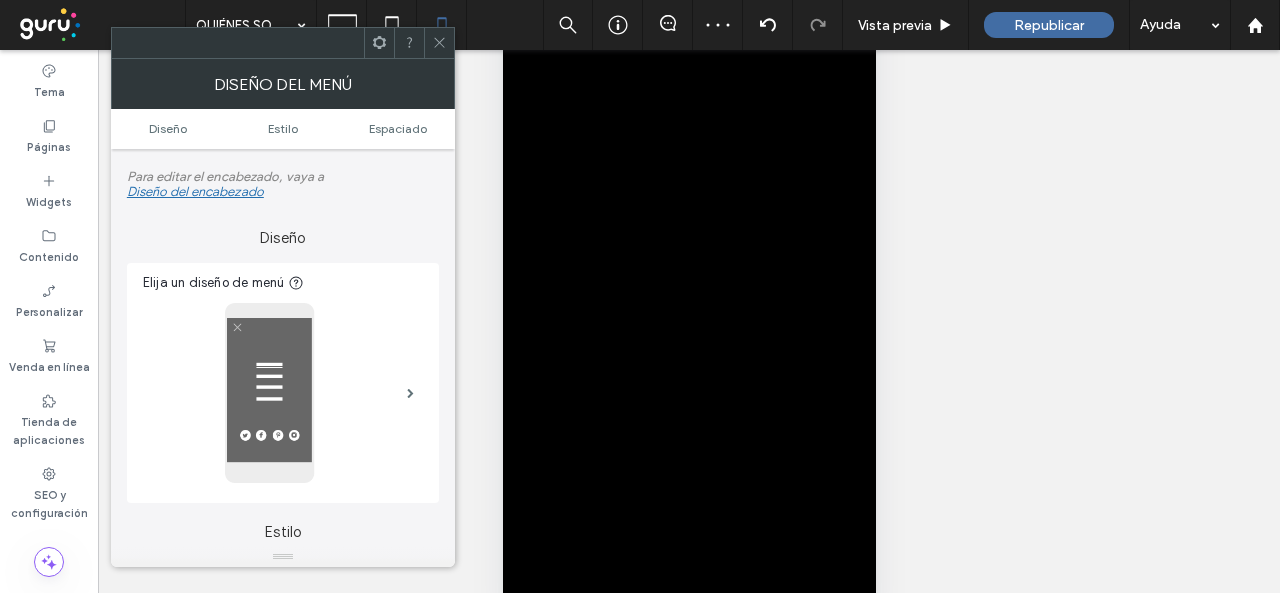 scroll, scrollTop: 0, scrollLeft: 0, axis: both 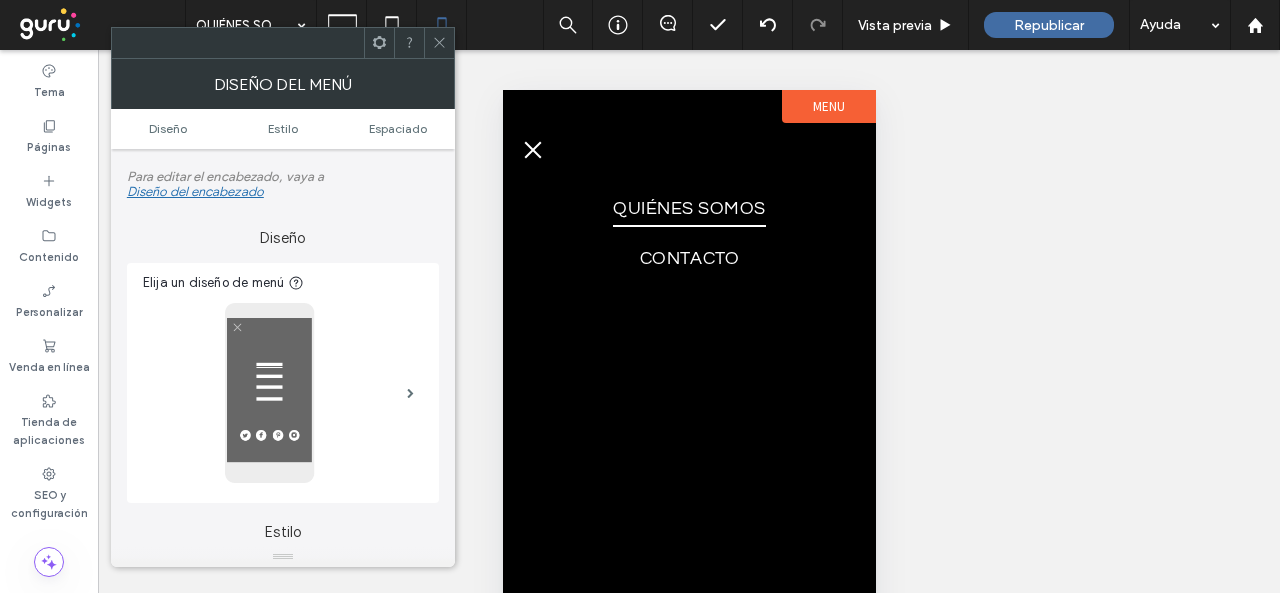 drag, startPoint x: 537, startPoint y: 153, endPoint x: 593, endPoint y: 166, distance: 57.48913 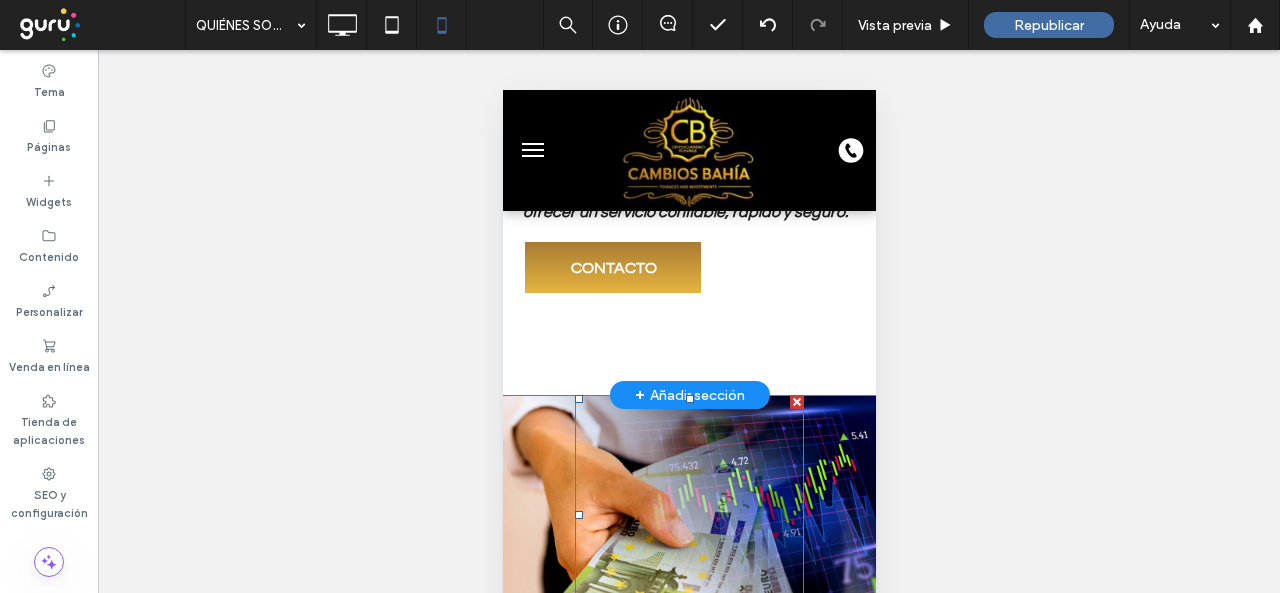 scroll, scrollTop: 1000, scrollLeft: 0, axis: vertical 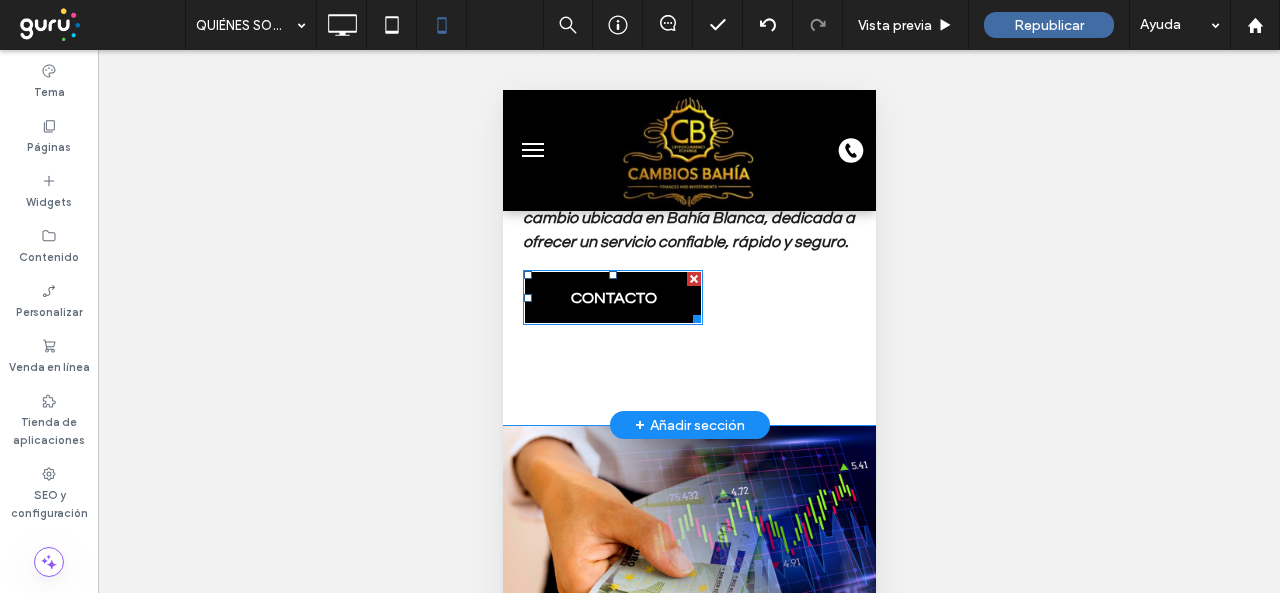 click on "CONTACTO" at bounding box center (613, 298) 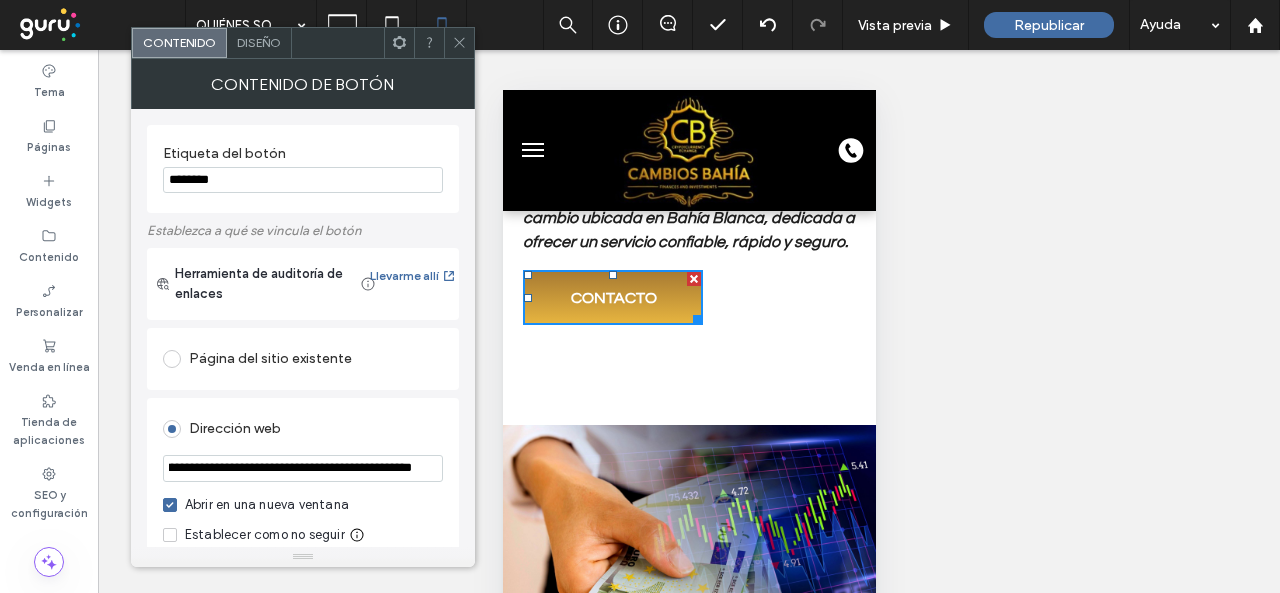 scroll, scrollTop: 0, scrollLeft: 421, axis: horizontal 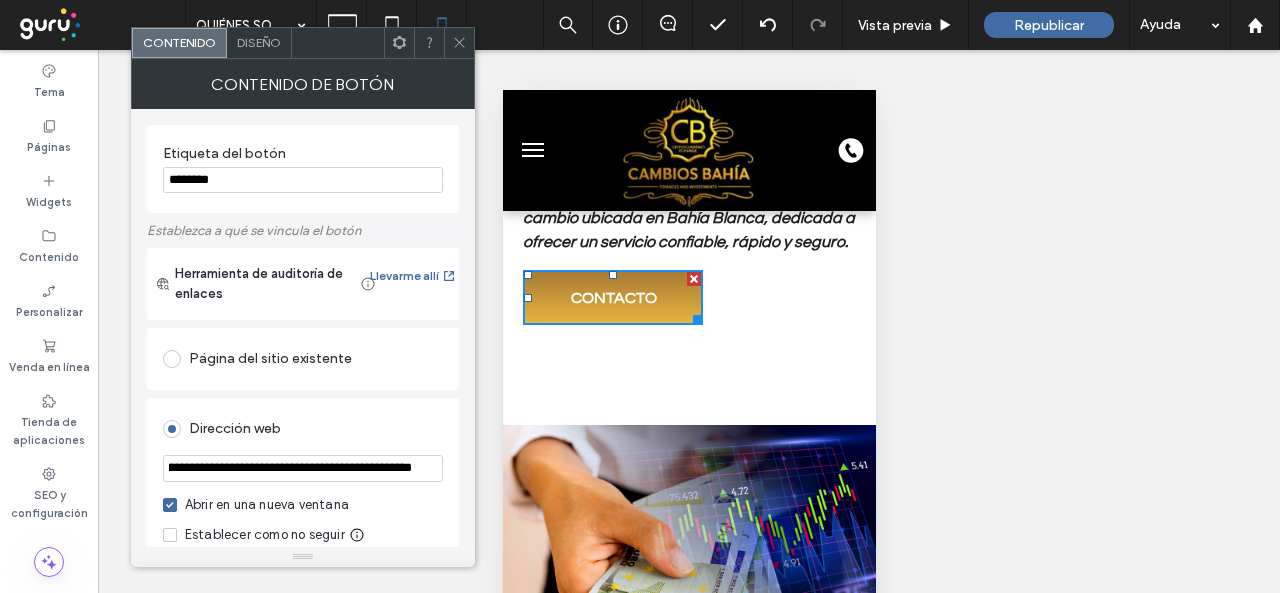 drag, startPoint x: 890, startPoint y: 555, endPoint x: 511, endPoint y: 421, distance: 401.9913 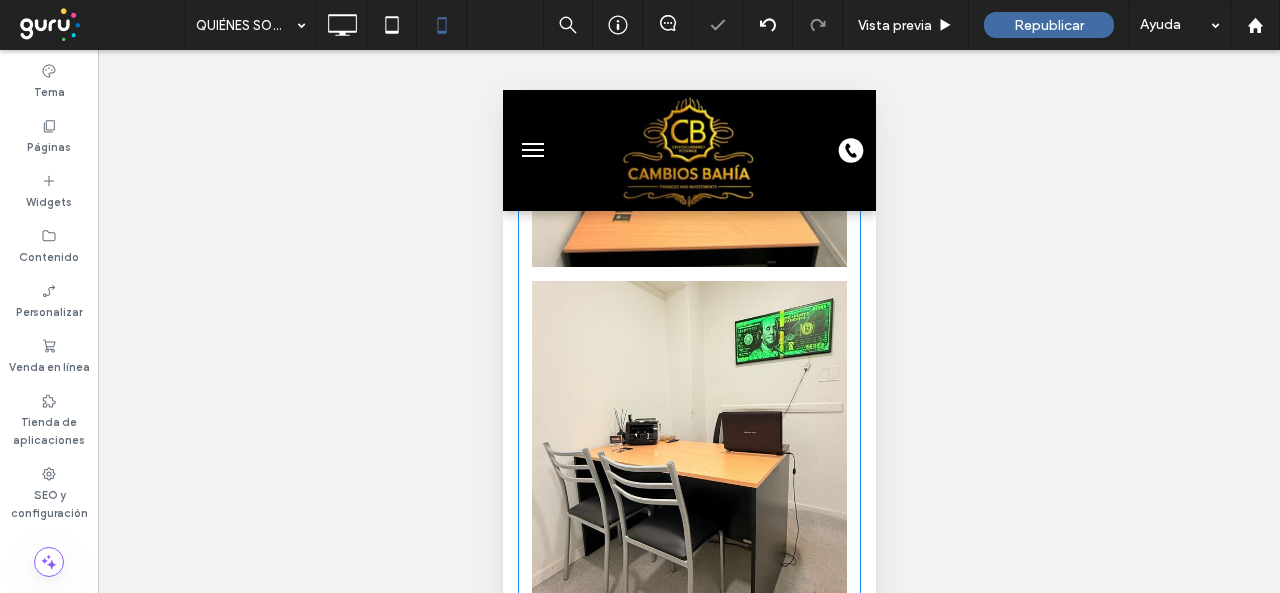 scroll, scrollTop: 3652, scrollLeft: 0, axis: vertical 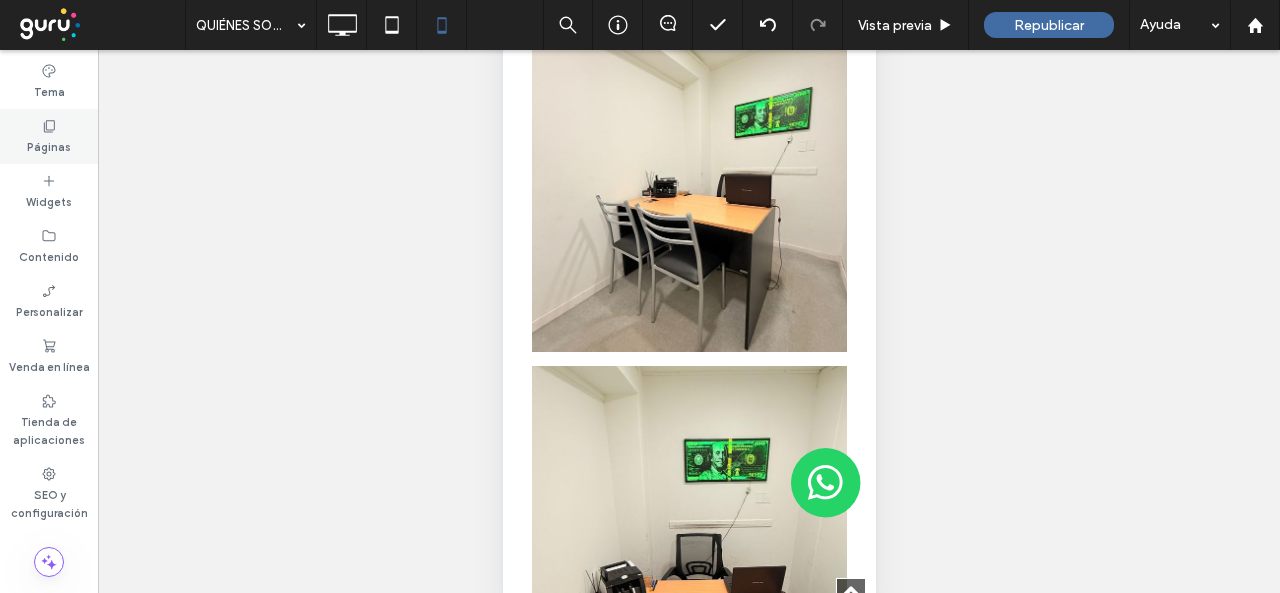 click on "Páginas" at bounding box center (49, 136) 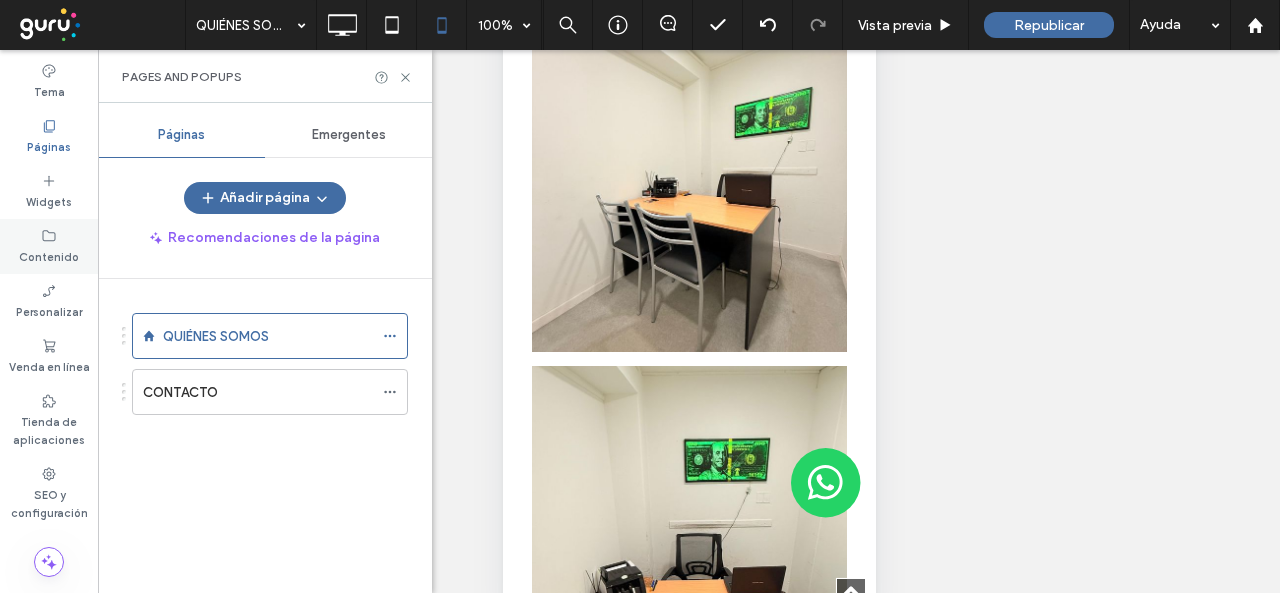 click 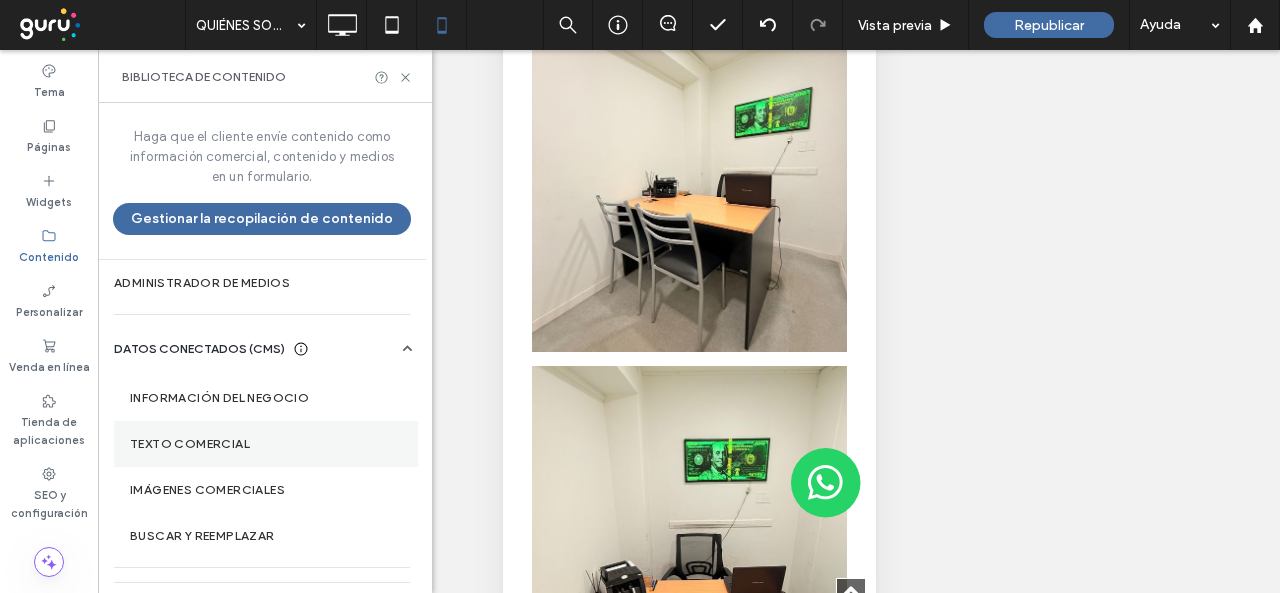 click on "Texto comercial" at bounding box center [266, 444] 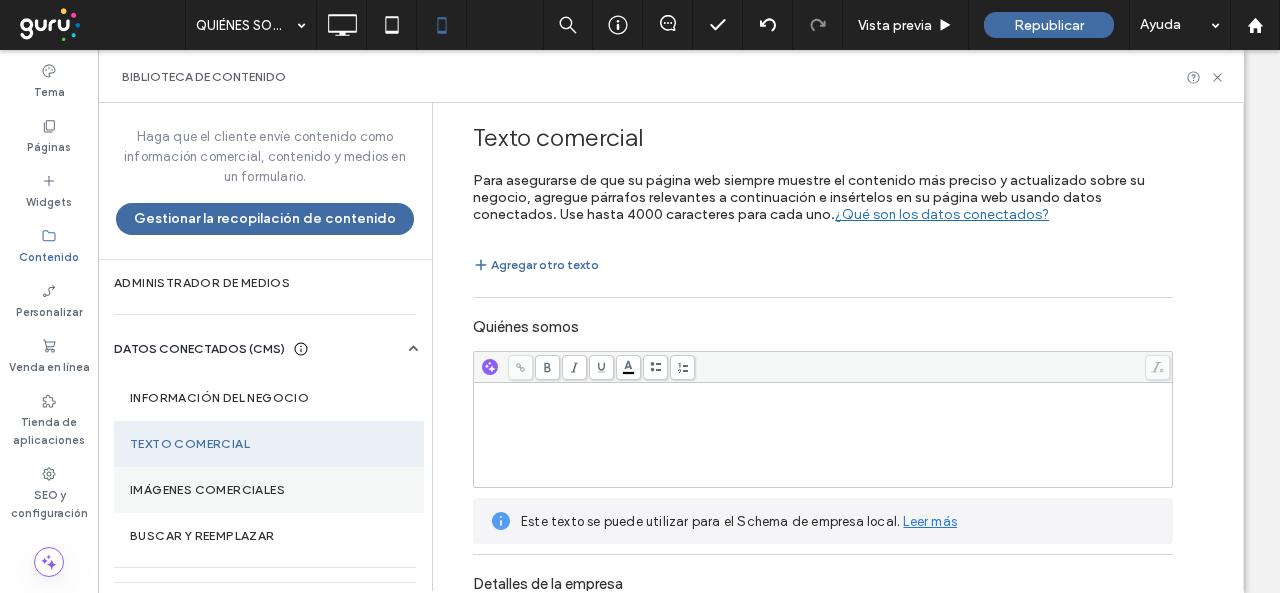 click on "Imágenes comerciales" at bounding box center (269, 490) 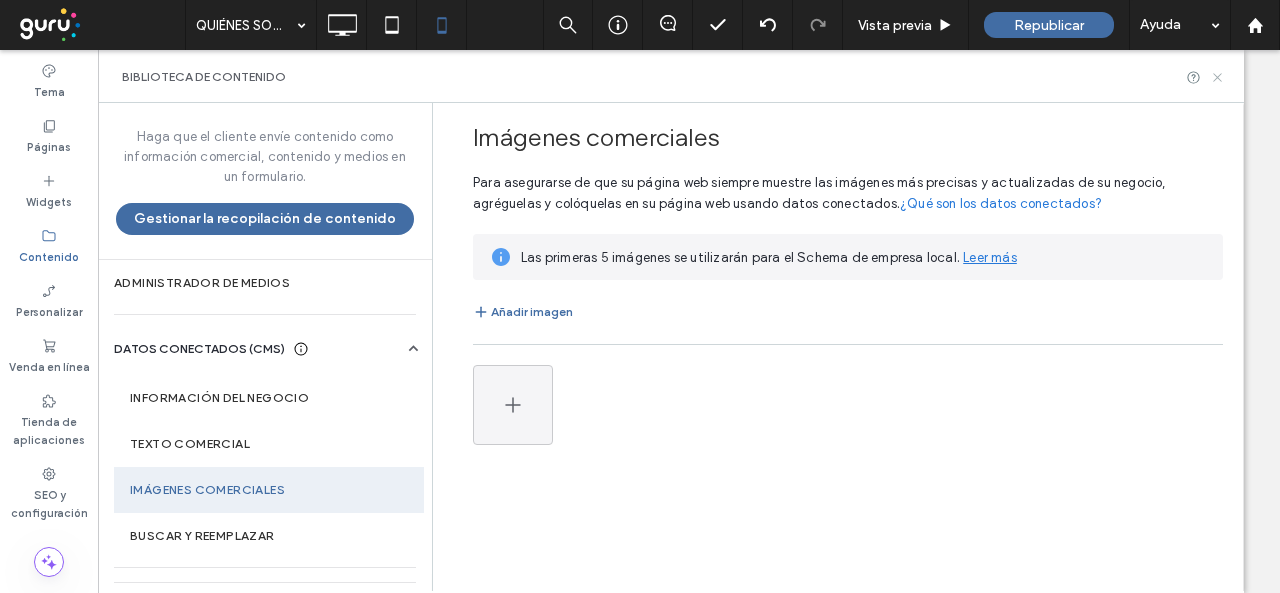 click 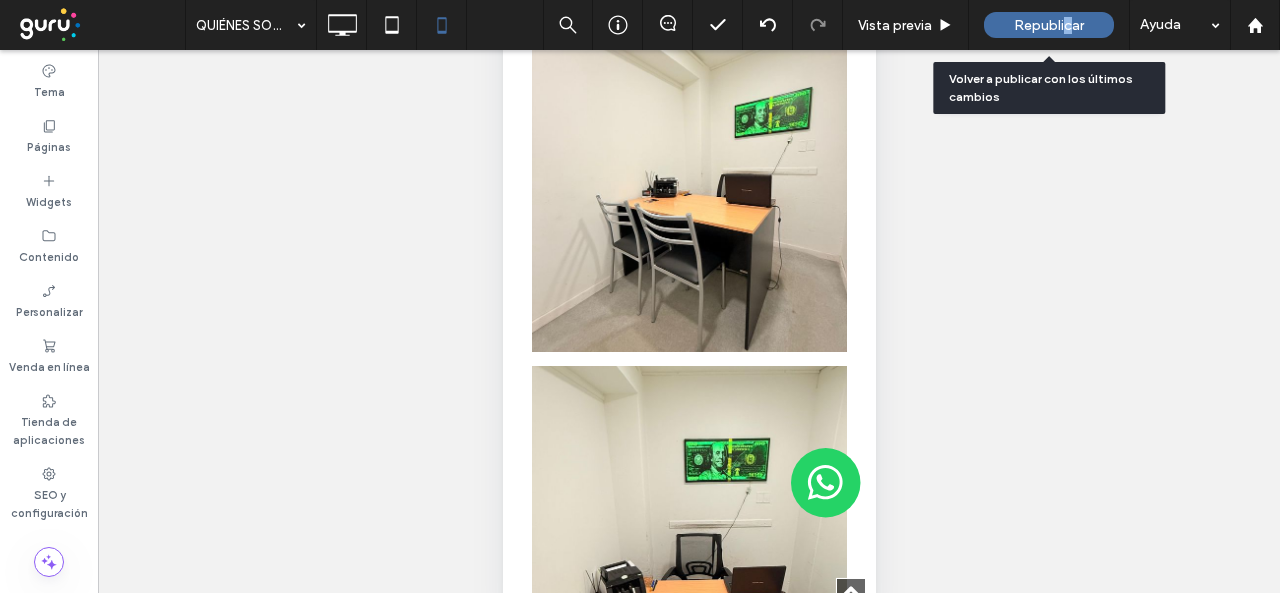 click on "Republicar" at bounding box center [1049, 25] 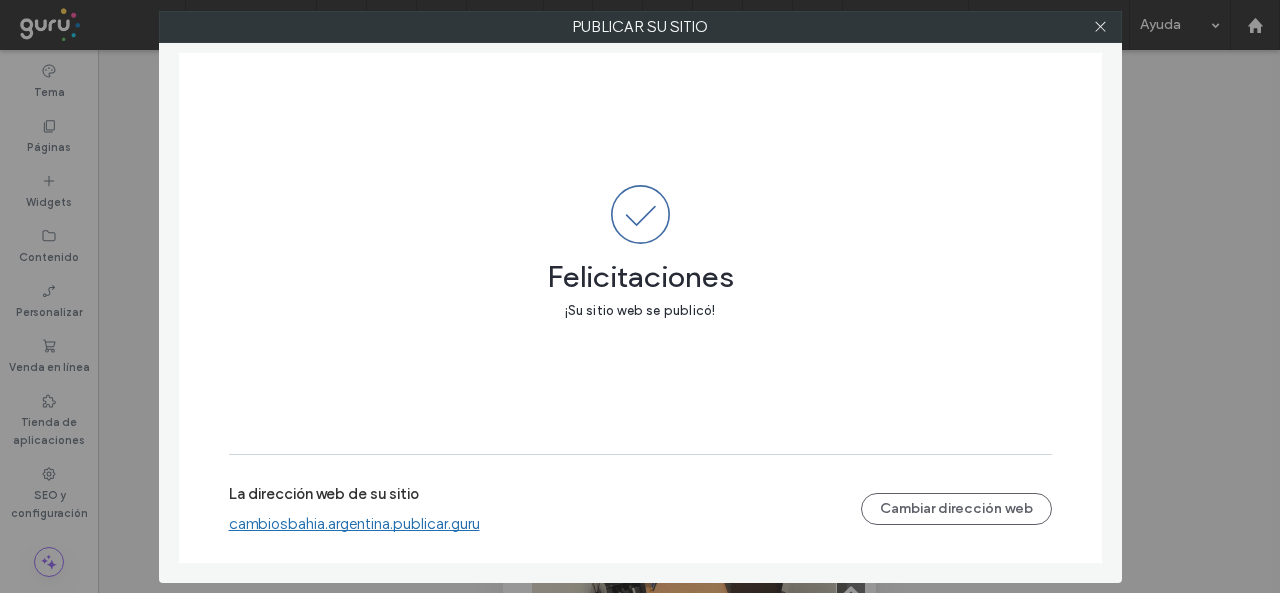 click on "cambiosbahia.argentina.publicar.guru" at bounding box center [354, 524] 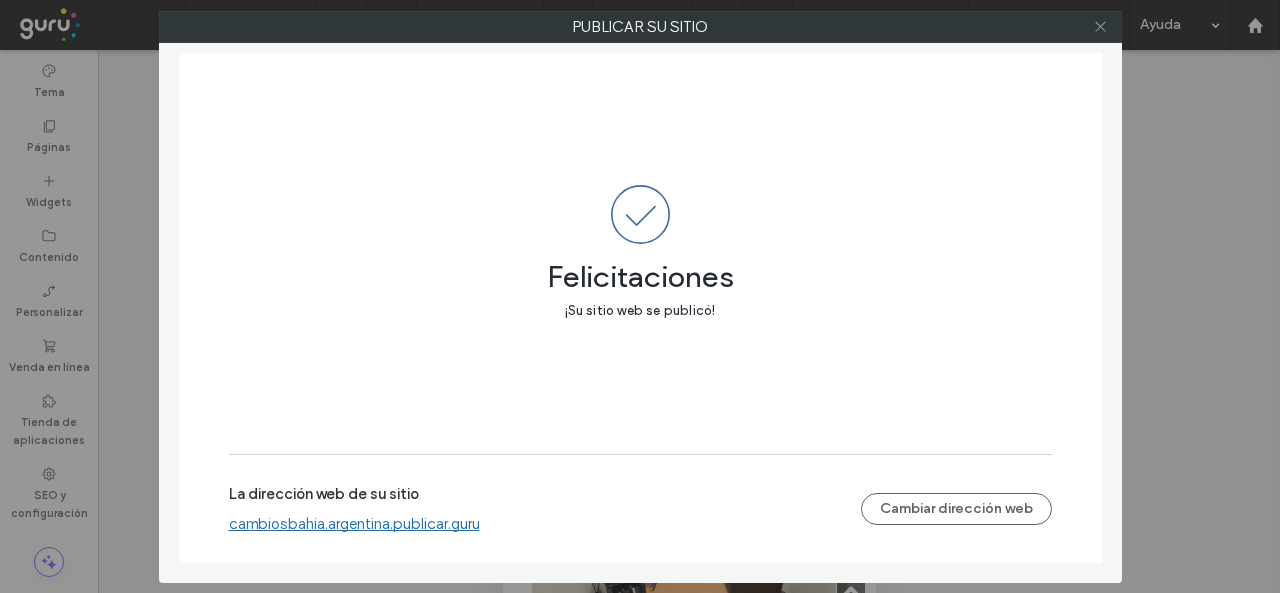click 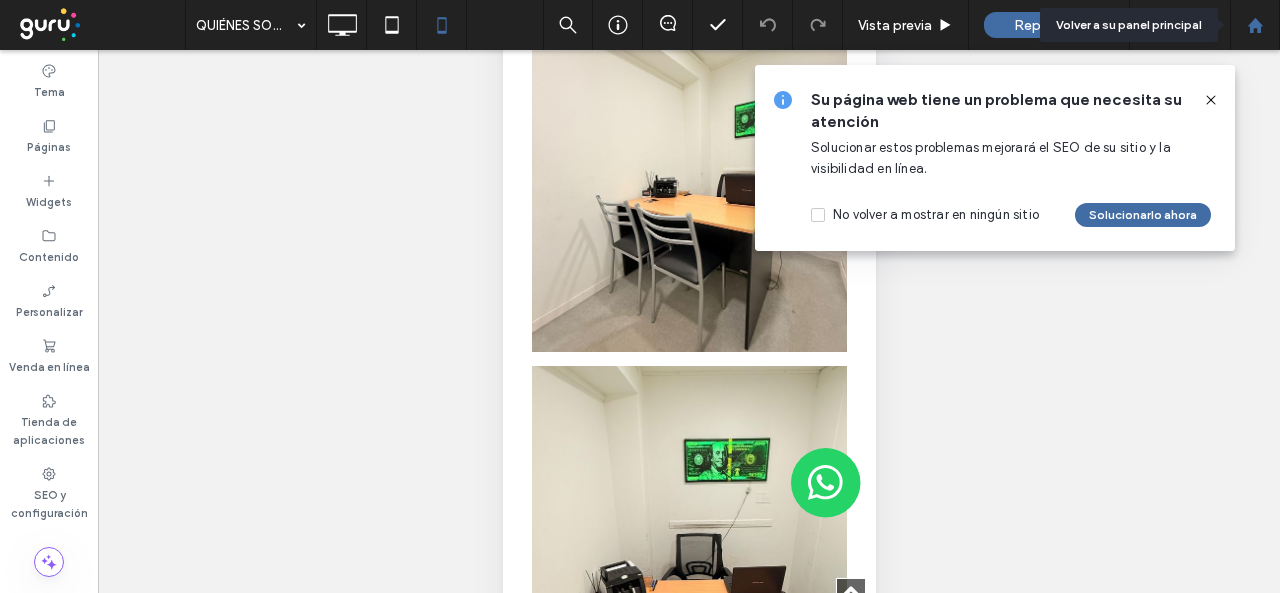 click at bounding box center (1255, 25) 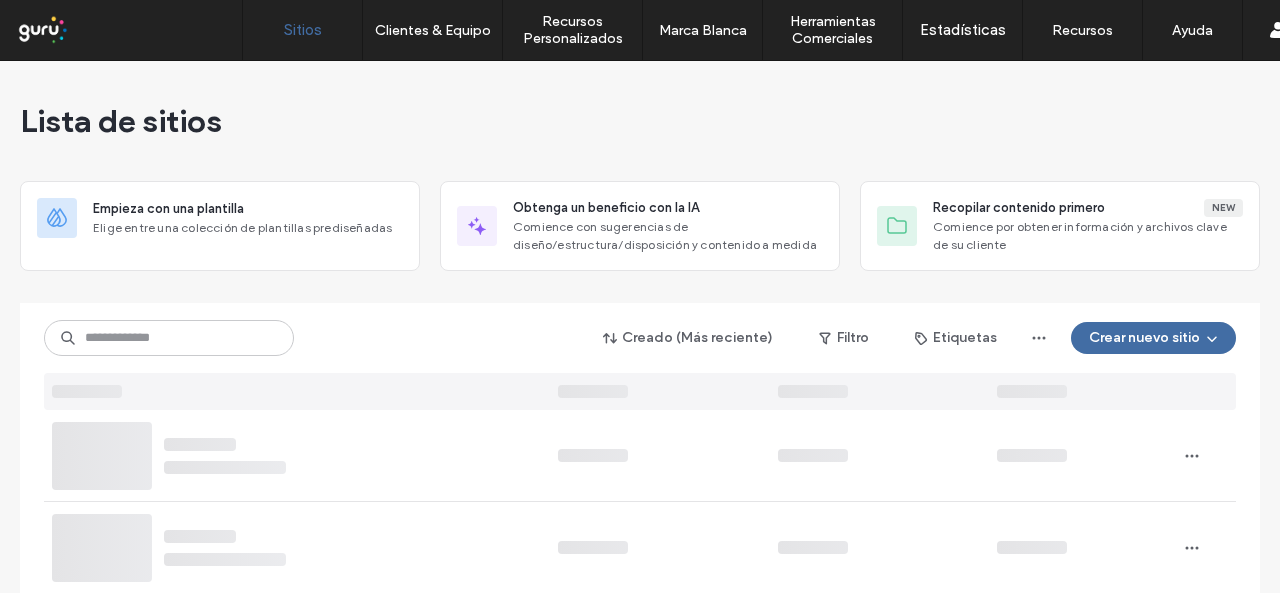scroll, scrollTop: 0, scrollLeft: 0, axis: both 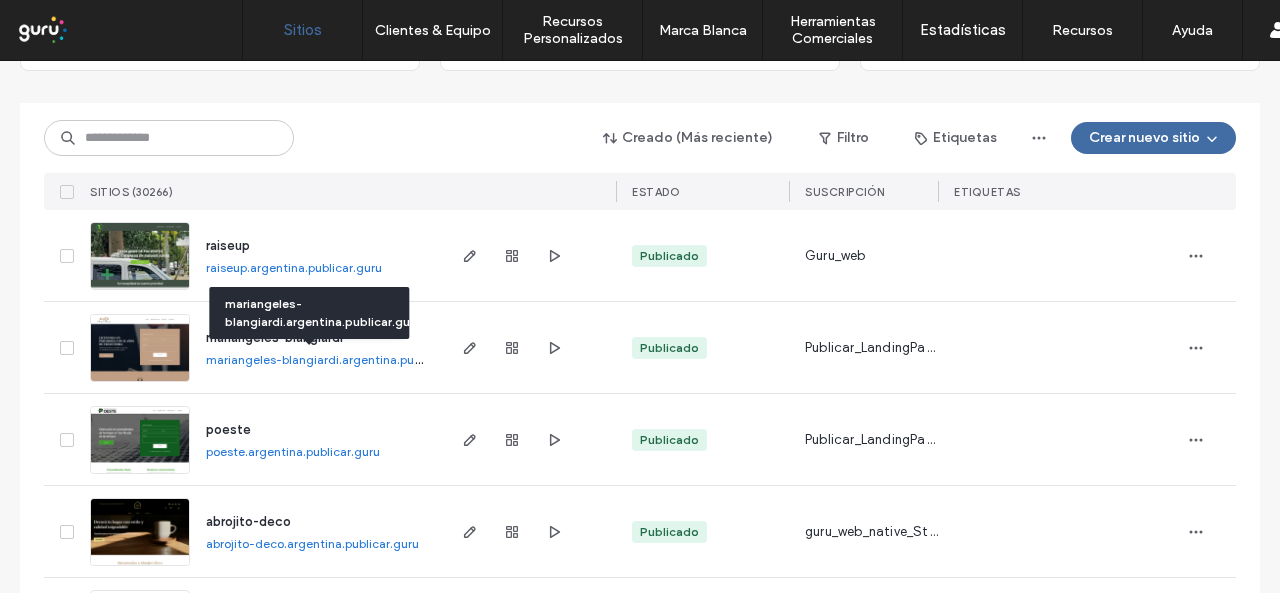 click on "mariangeles-blangiardi.argentina.publicar.guru" at bounding box center [340, 359] 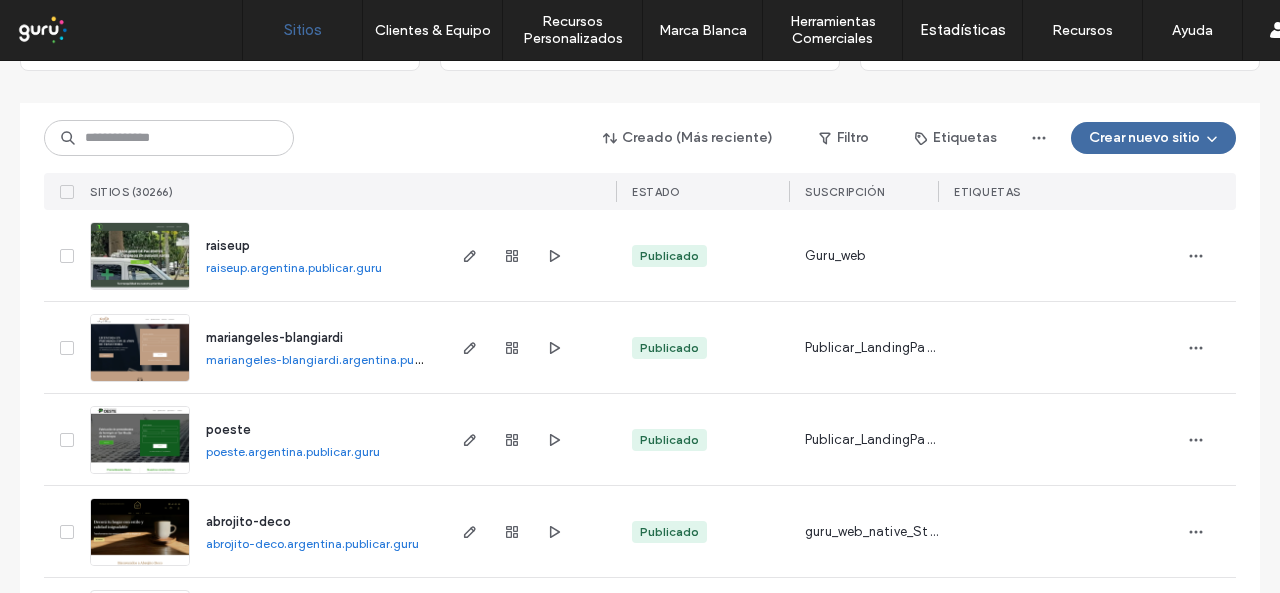 click on "poeste.argentina.publicar.guru" at bounding box center (293, 451) 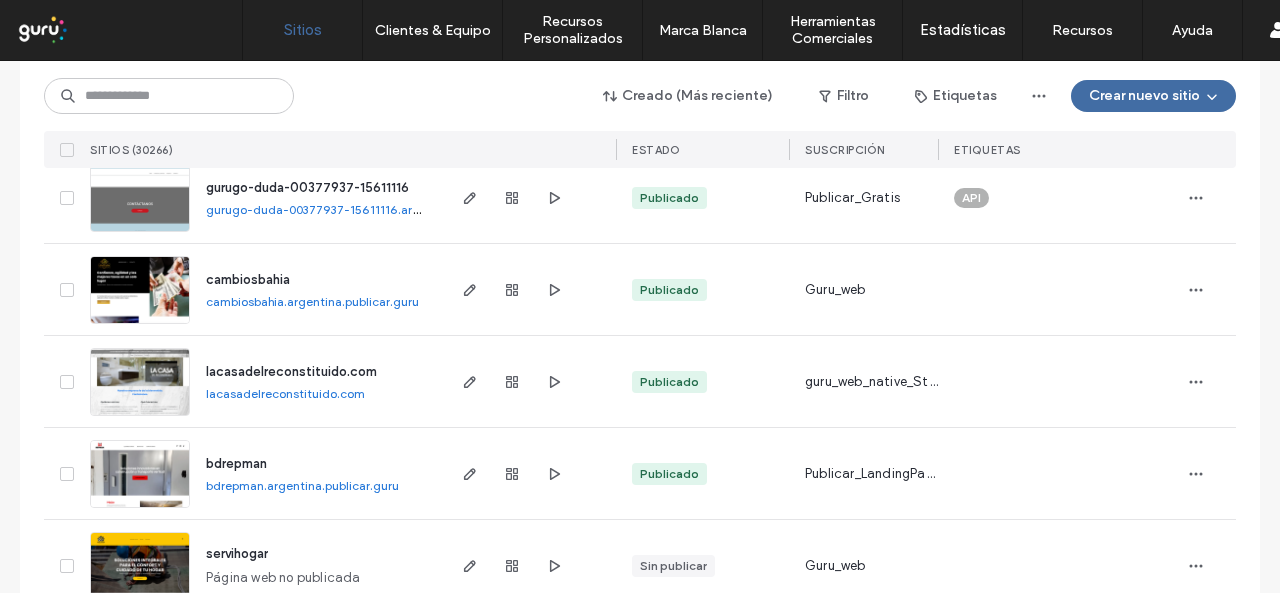 scroll, scrollTop: 900, scrollLeft: 0, axis: vertical 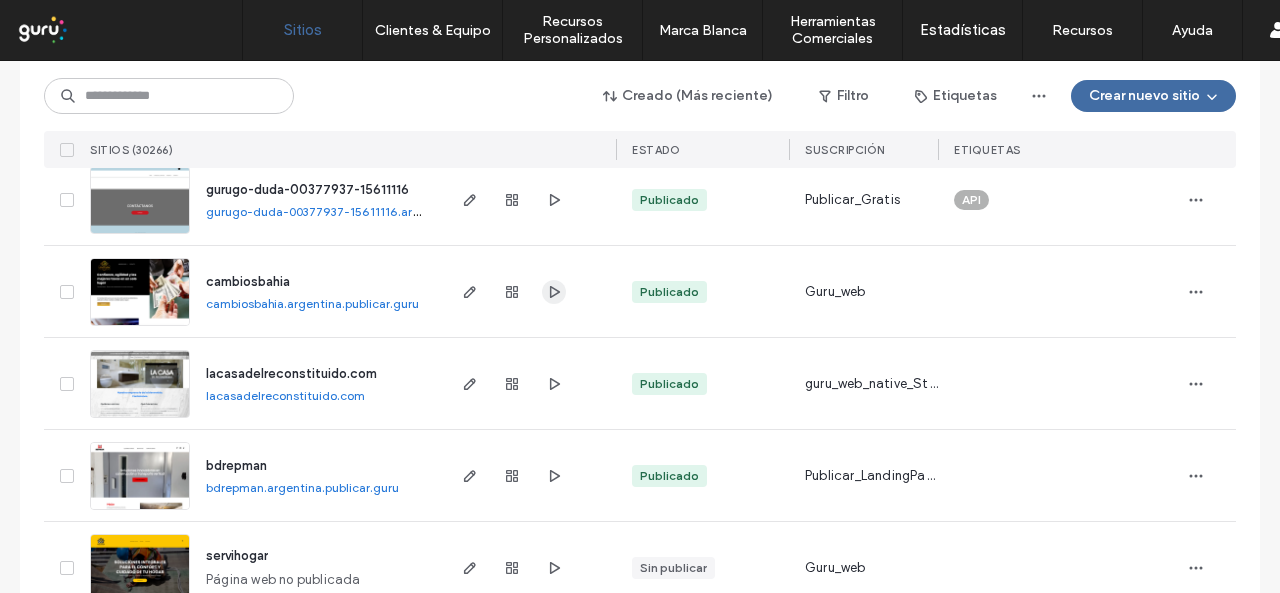 click 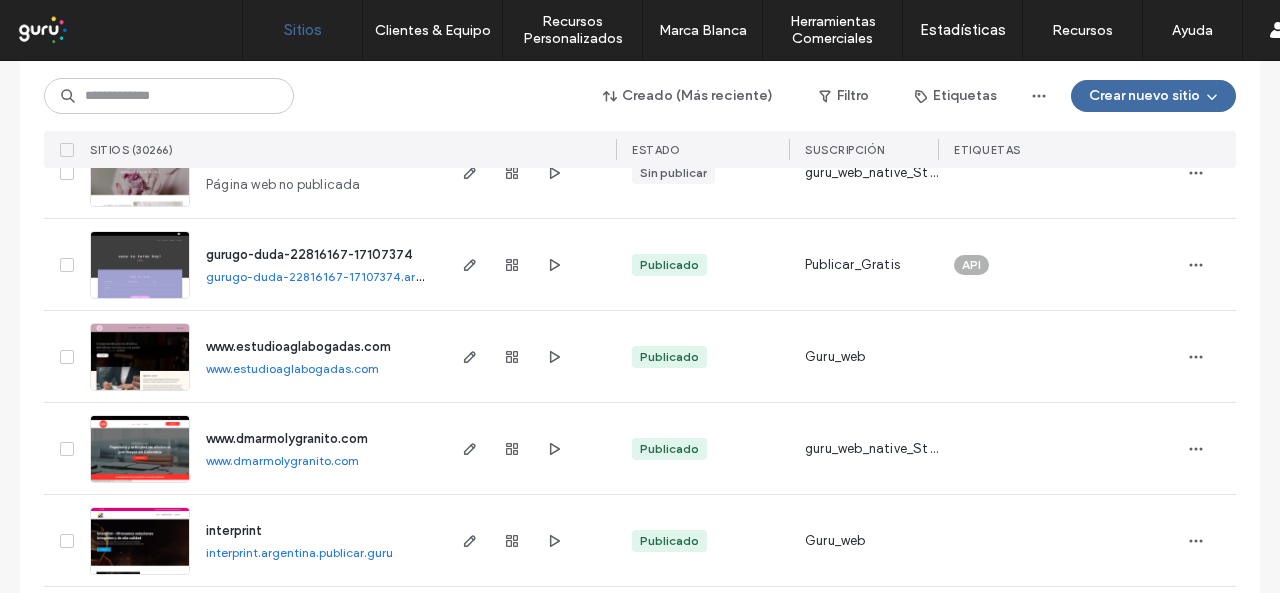 scroll, scrollTop: 2500, scrollLeft: 0, axis: vertical 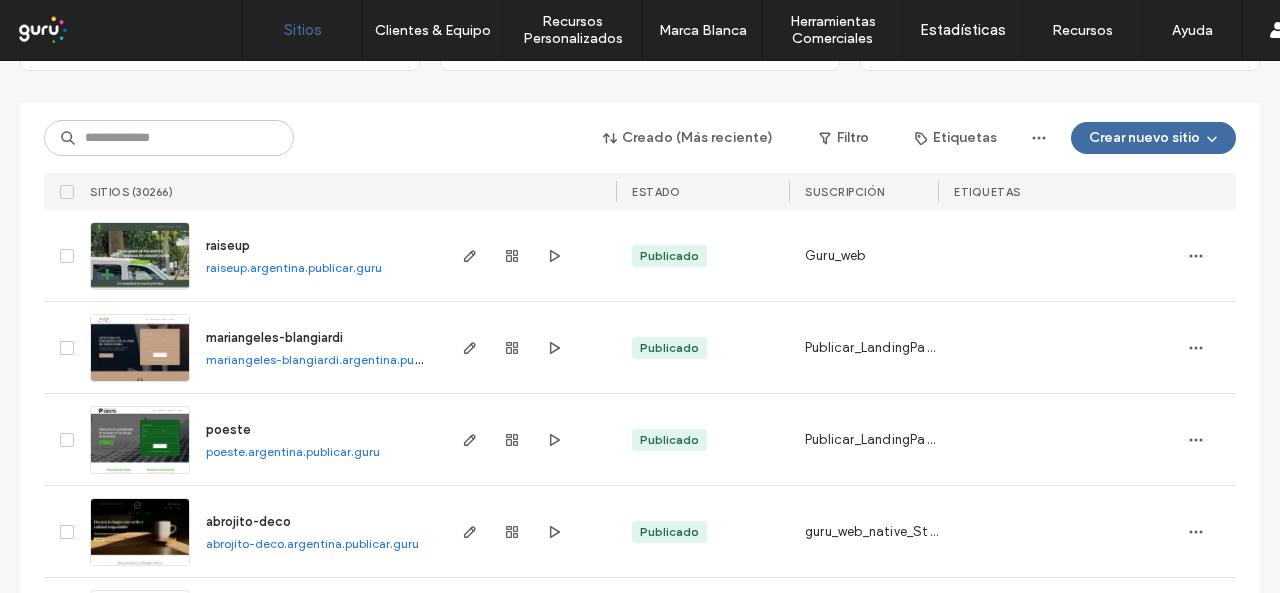 click on "raiseup.argentina.publicar.guru" at bounding box center (294, 267) 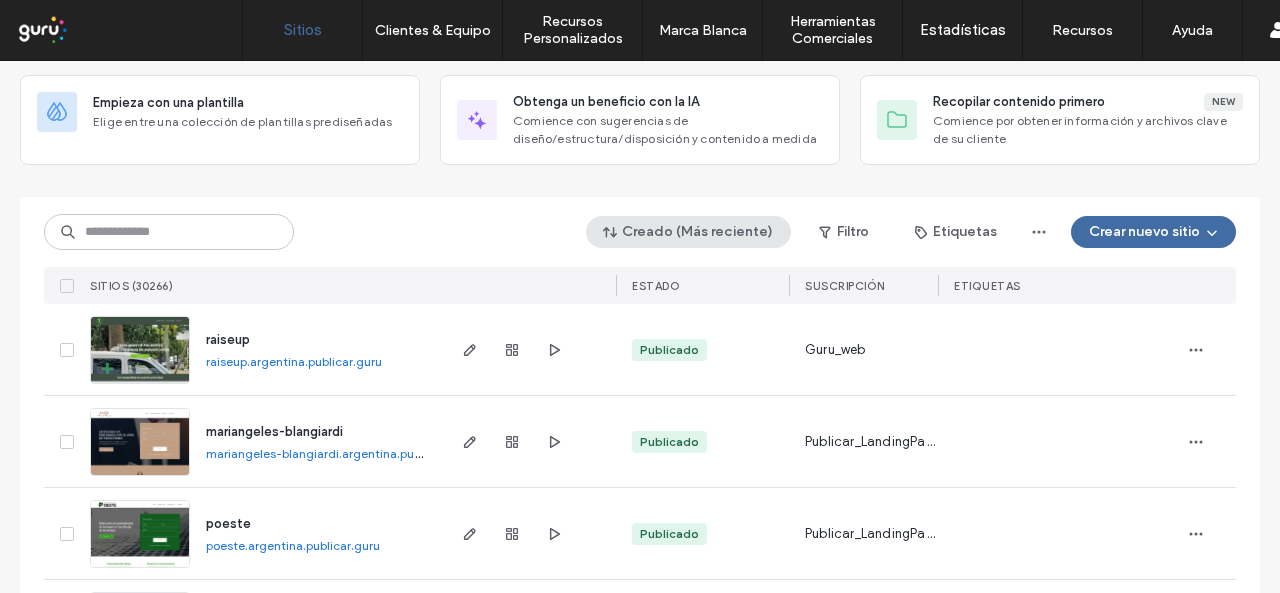 scroll, scrollTop: 0, scrollLeft: 0, axis: both 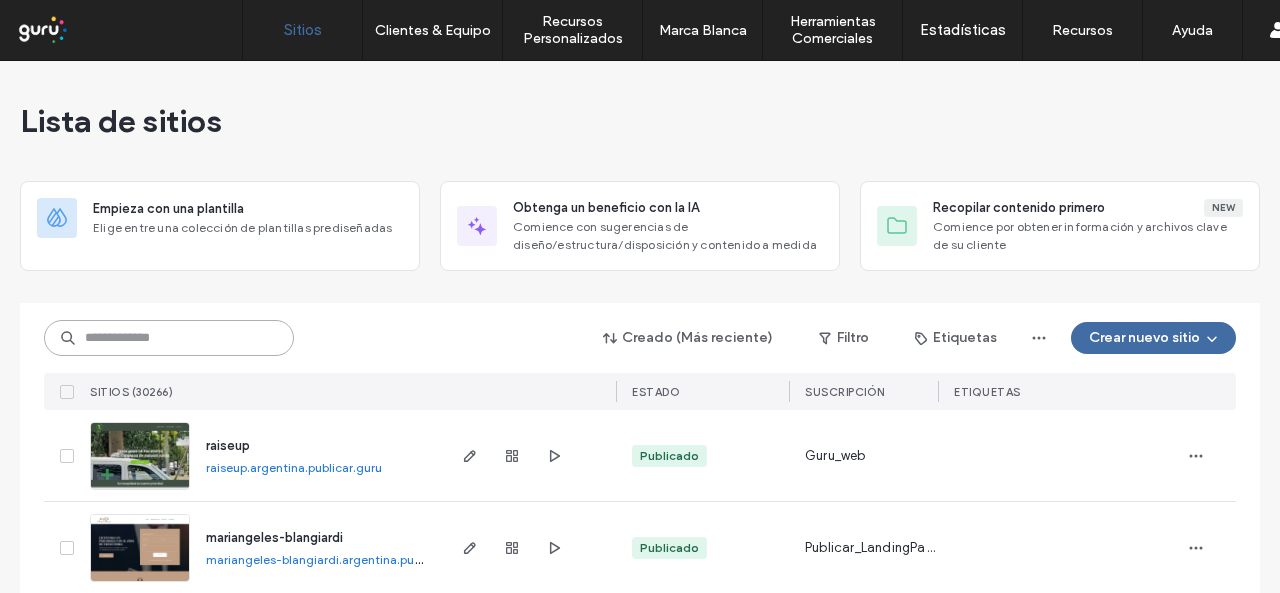 click at bounding box center (169, 338) 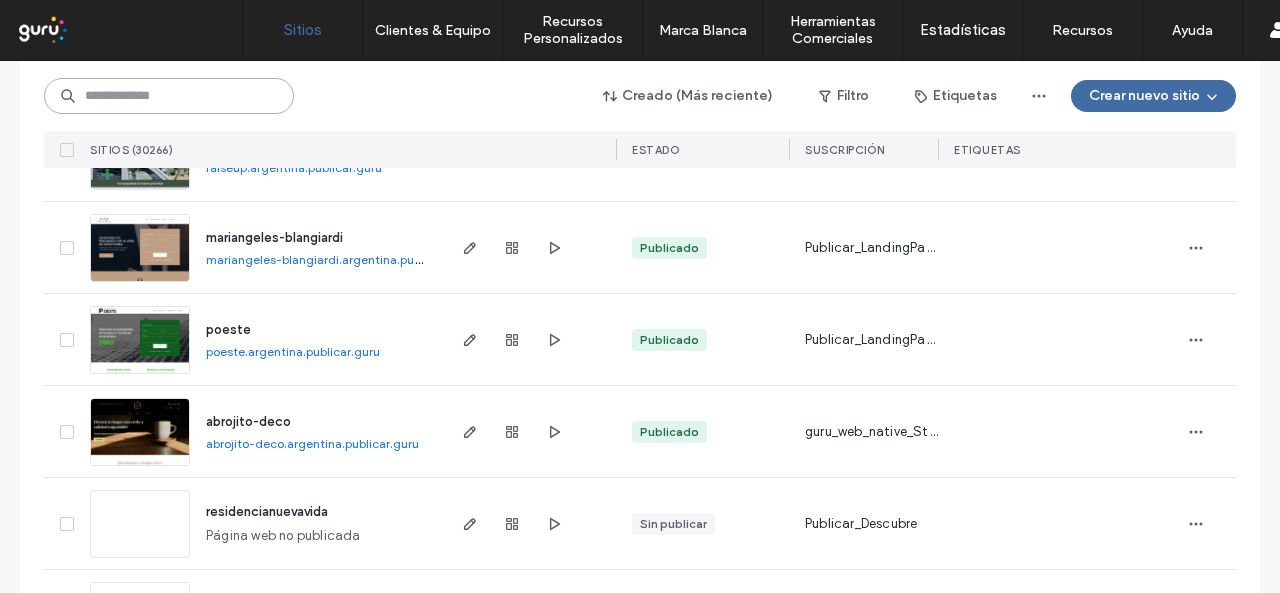 scroll, scrollTop: 0, scrollLeft: 0, axis: both 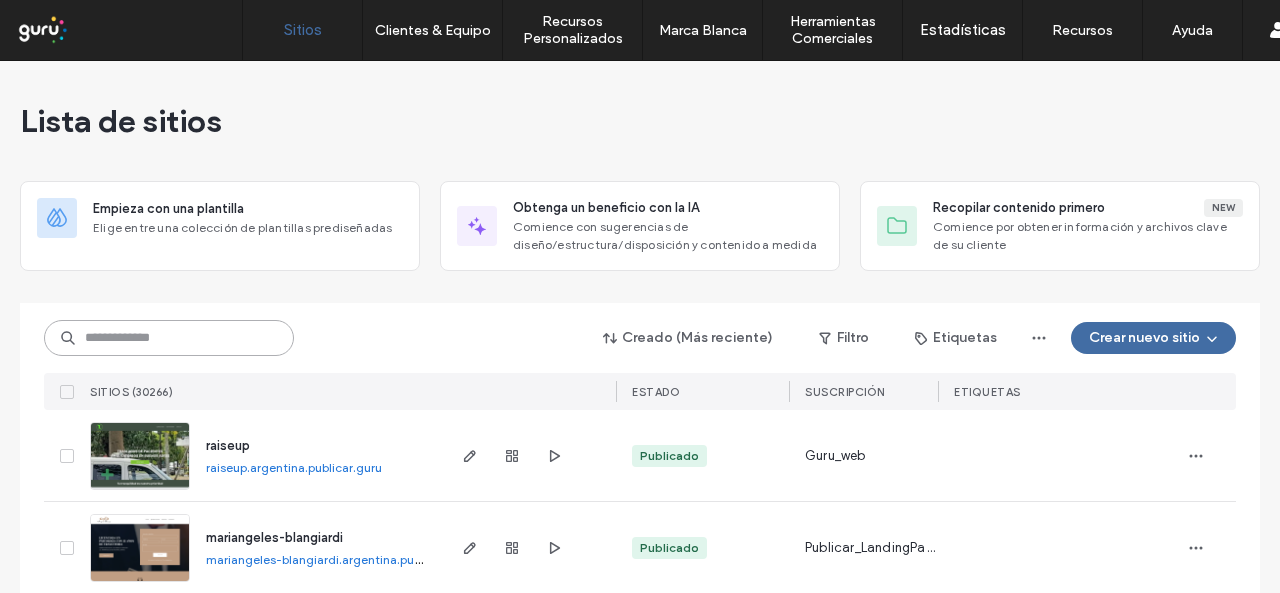 click at bounding box center (169, 338) 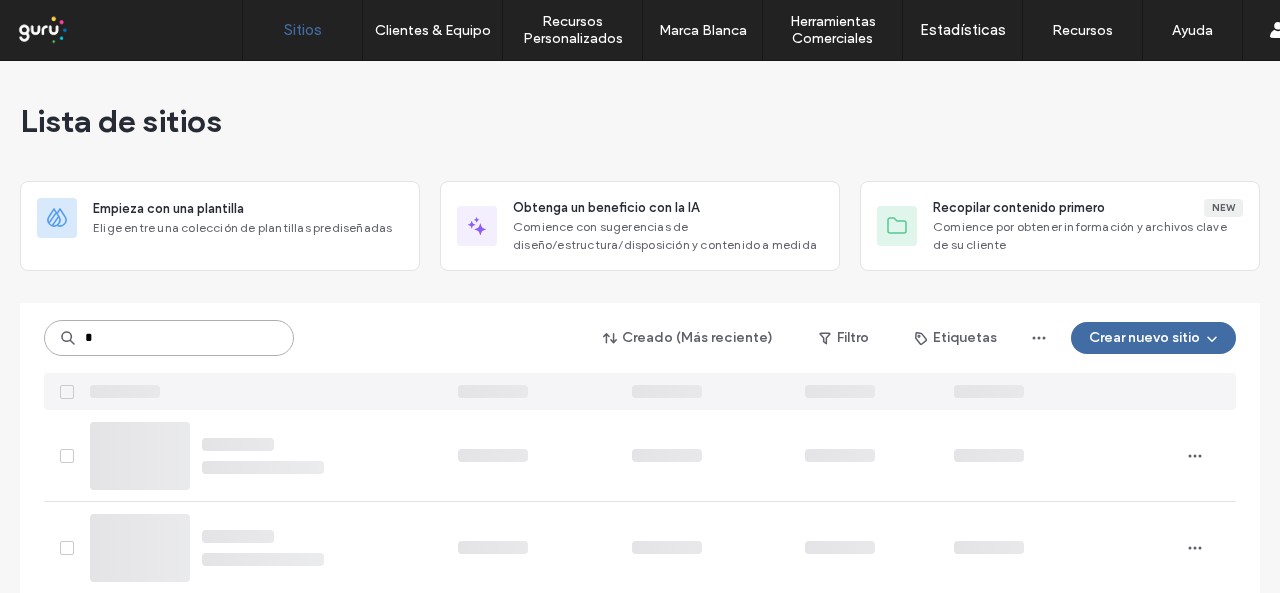 type on "*" 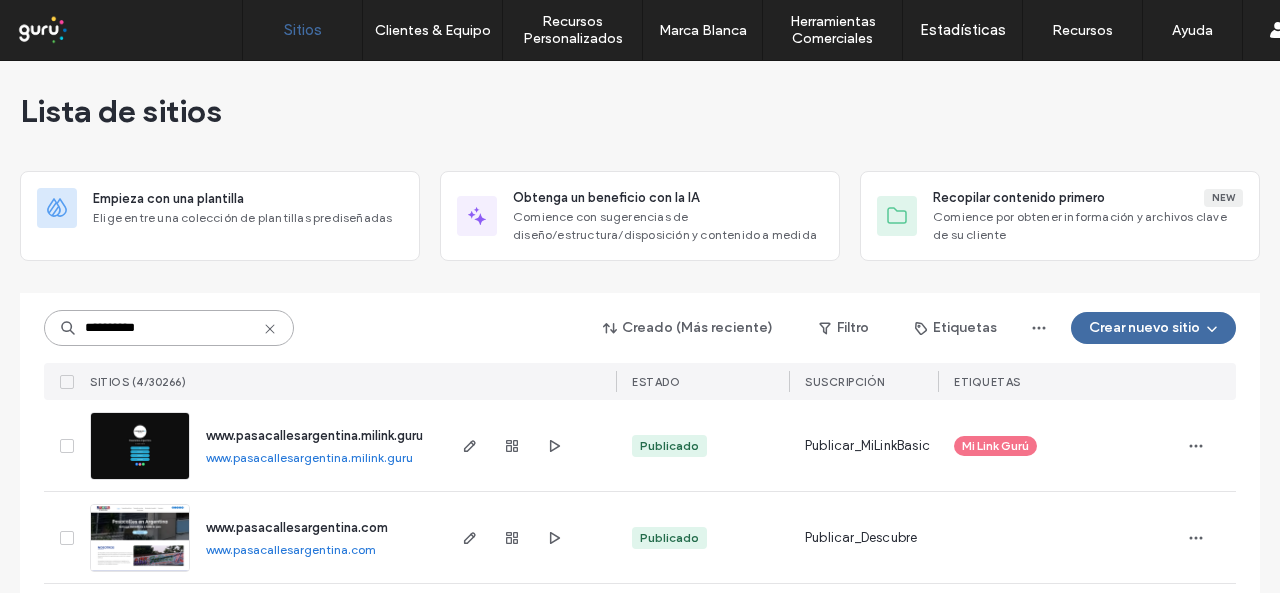 scroll, scrollTop: 0, scrollLeft: 0, axis: both 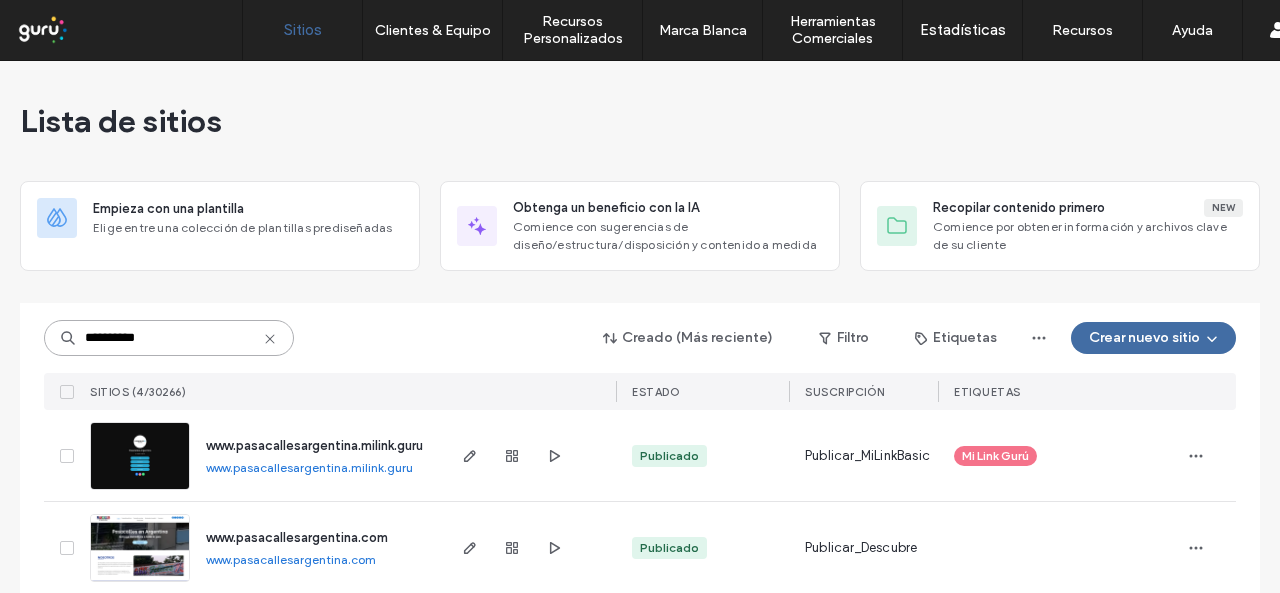 click on "**********" at bounding box center (169, 338) 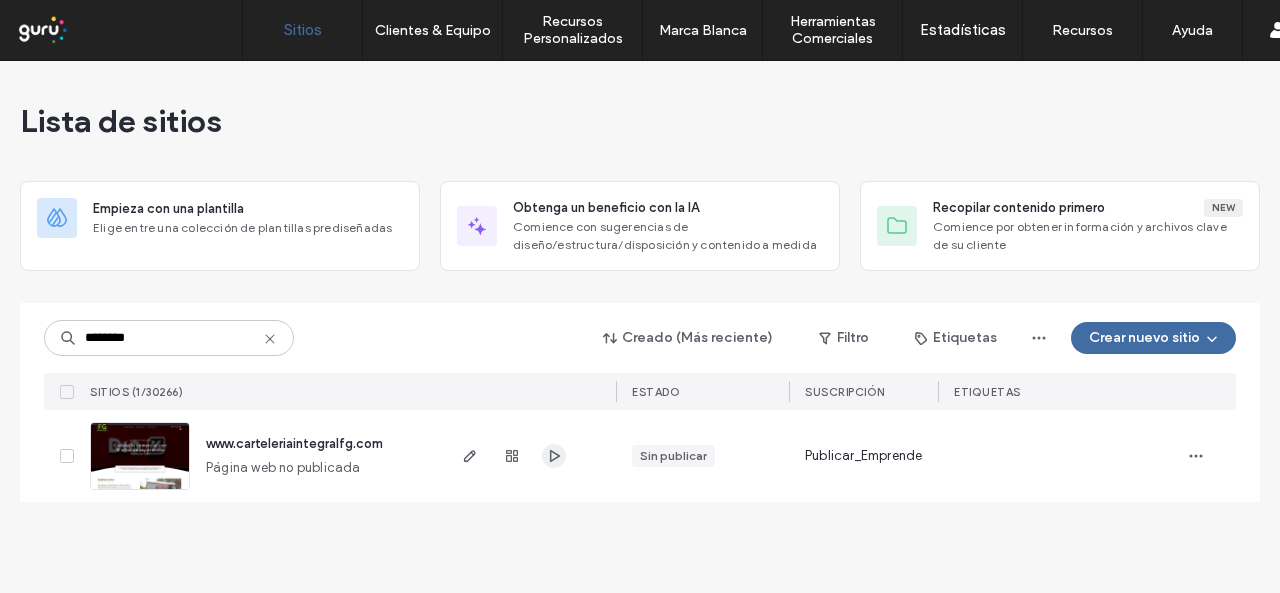 click 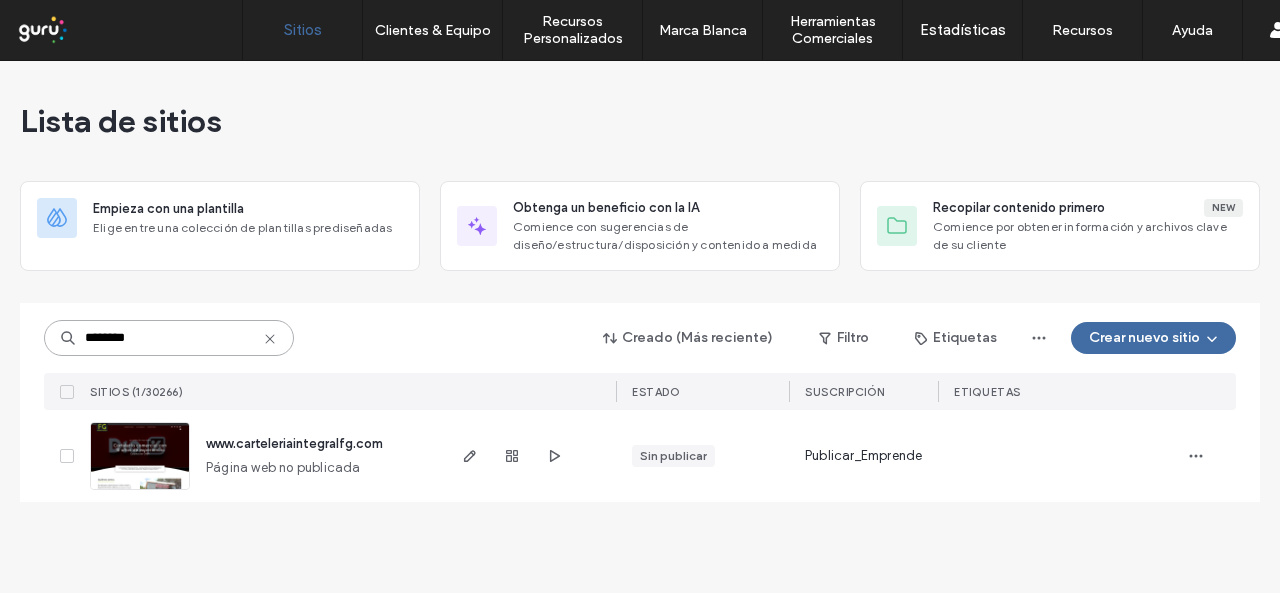 click on "********" at bounding box center (169, 338) 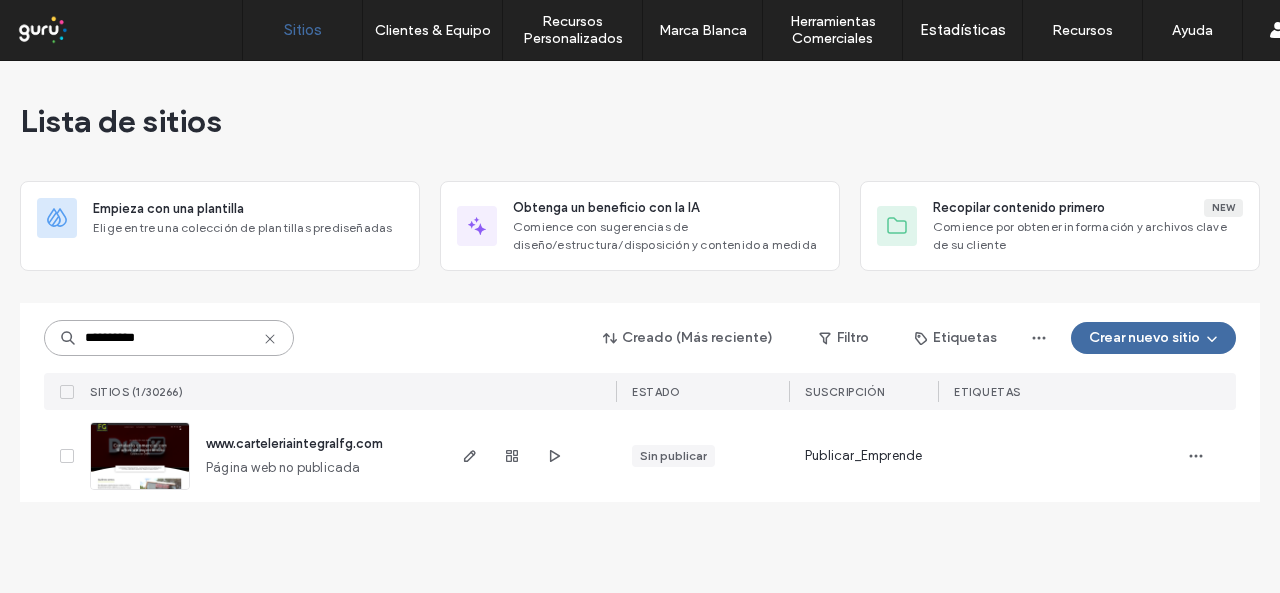 drag, startPoint x: 183, startPoint y: 339, endPoint x: 76, endPoint y: 352, distance: 107.78683 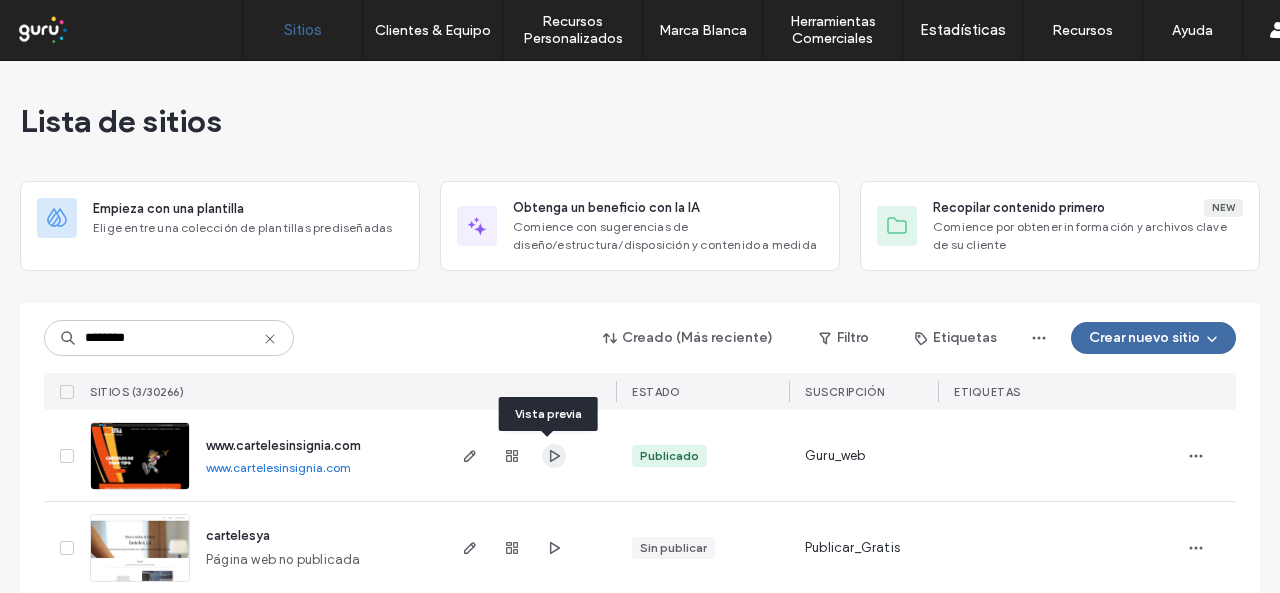 click 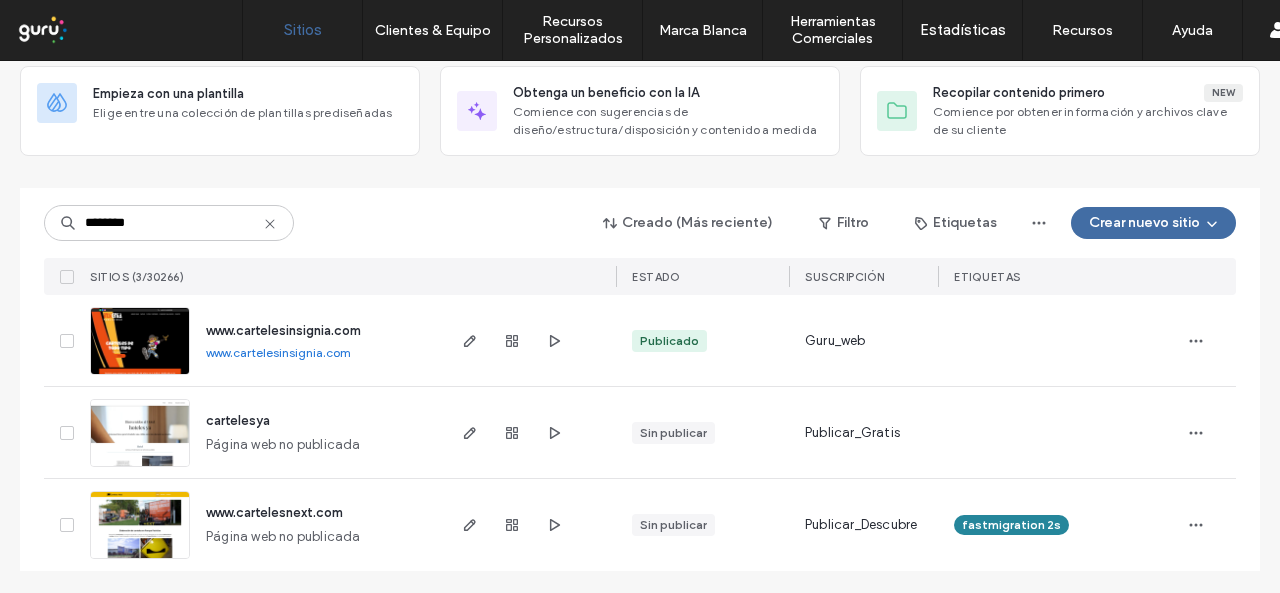 scroll, scrollTop: 116, scrollLeft: 0, axis: vertical 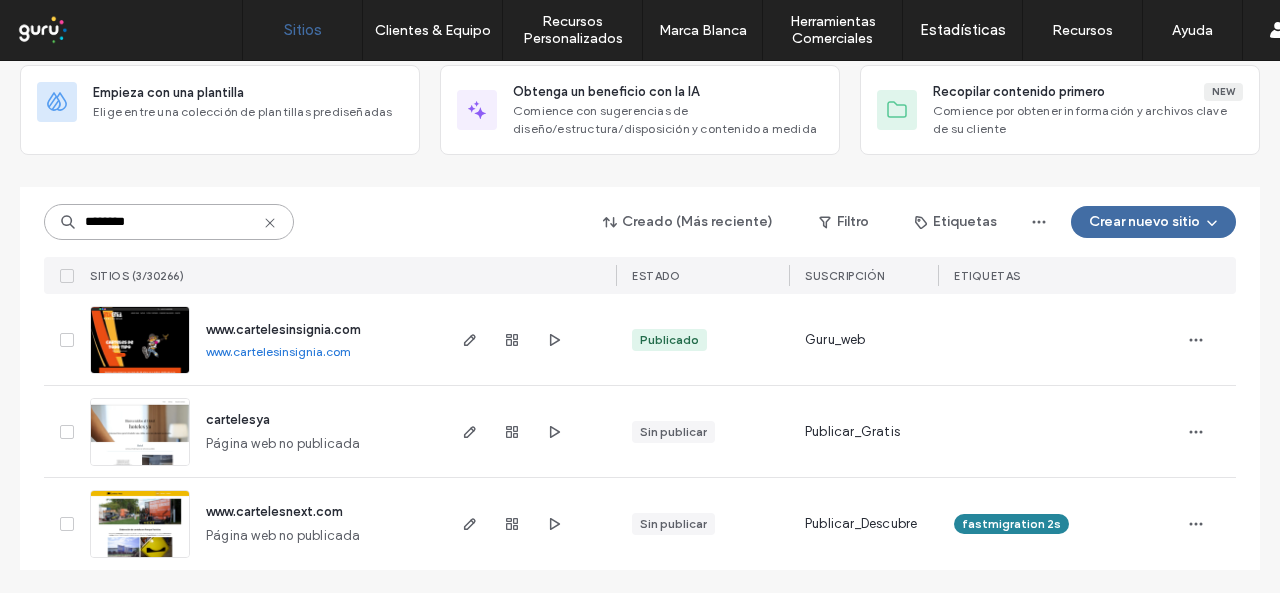 click on "********" at bounding box center (169, 222) 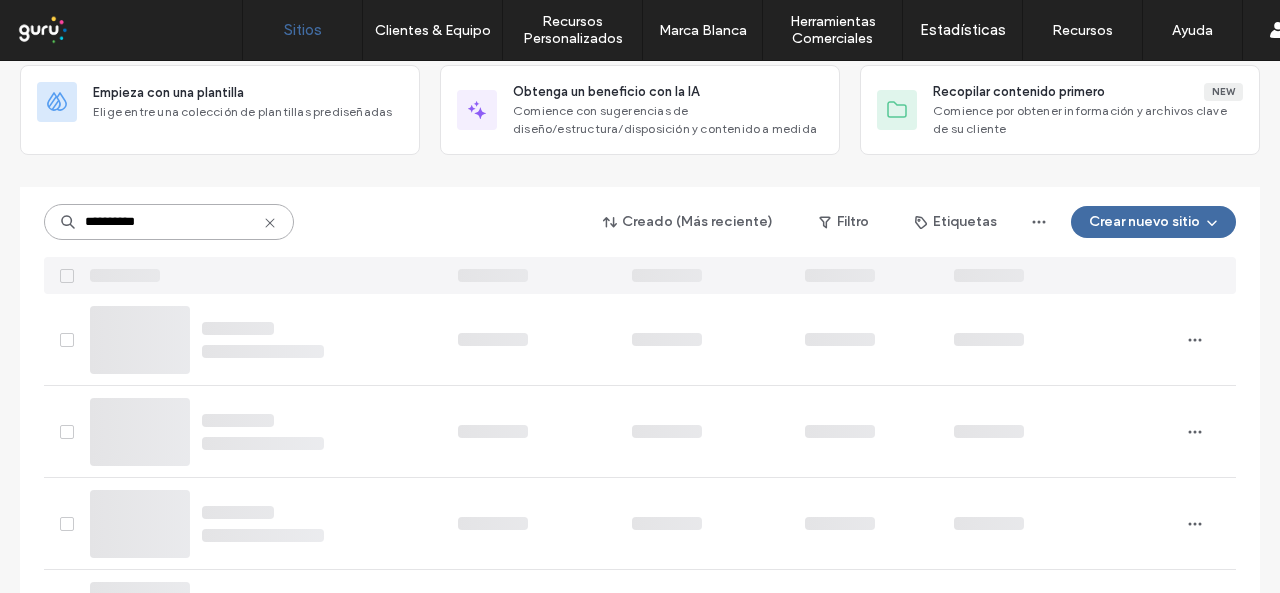 scroll, scrollTop: 0, scrollLeft: 0, axis: both 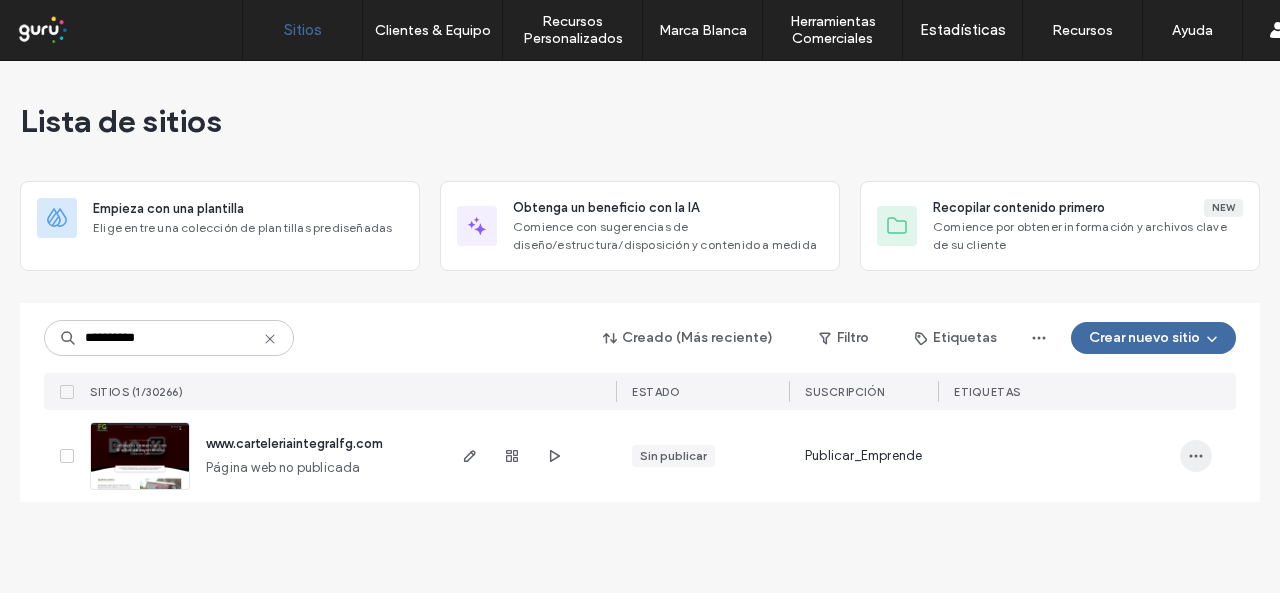 click at bounding box center [1196, 456] 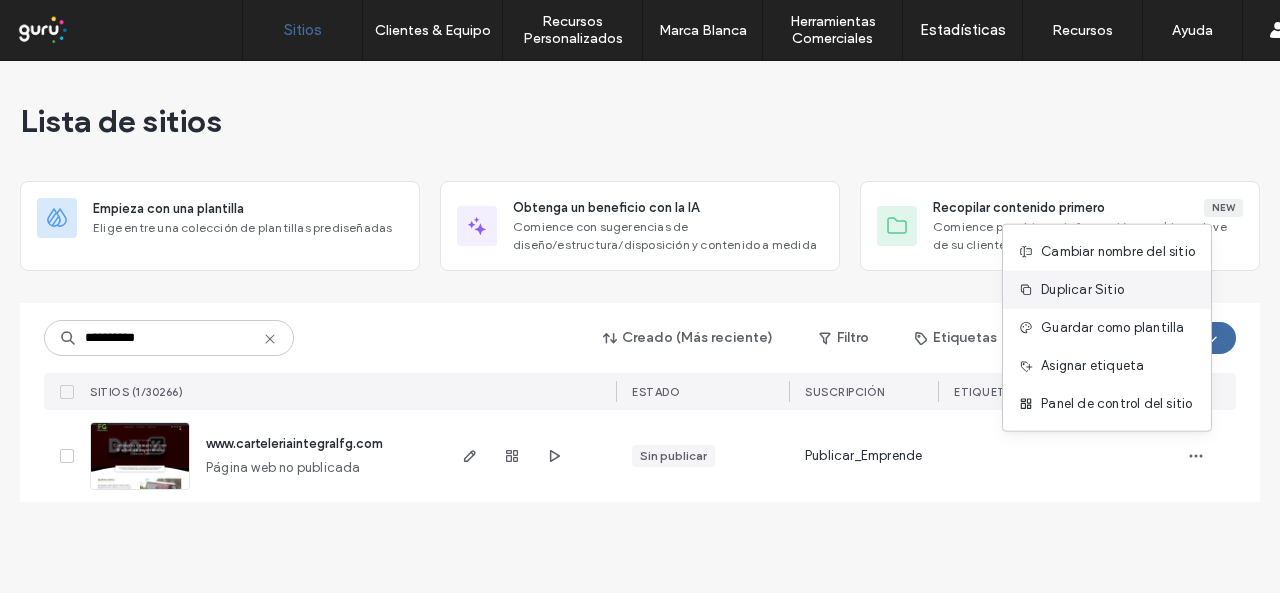 click on "Duplicar Sitio" at bounding box center (1107, 290) 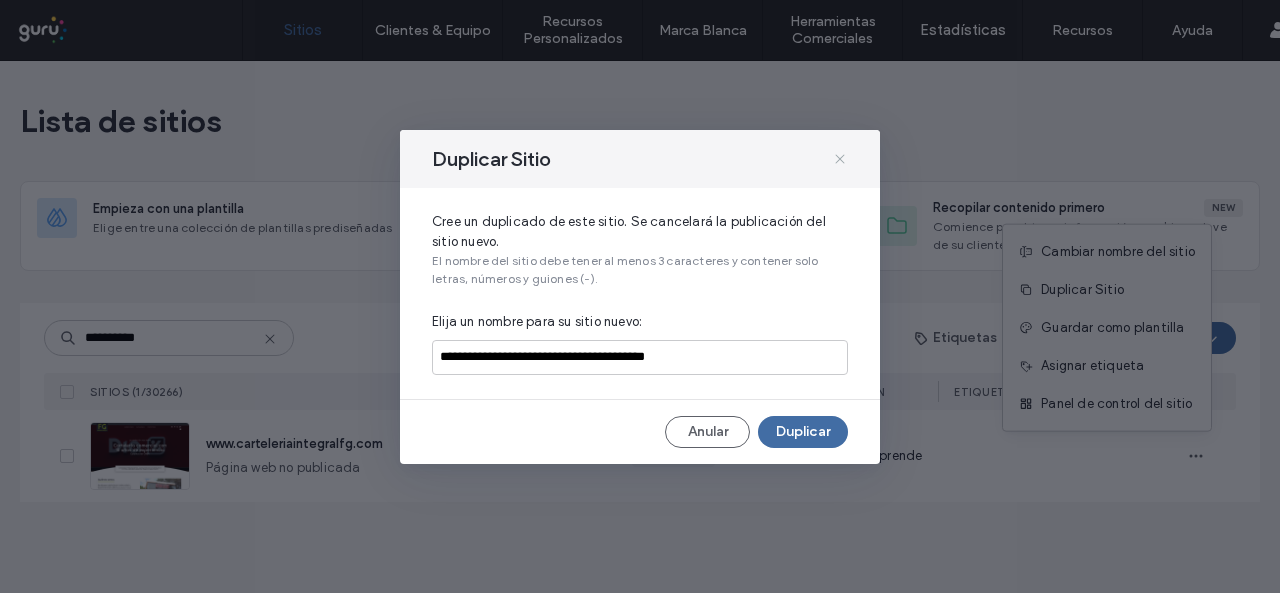 click 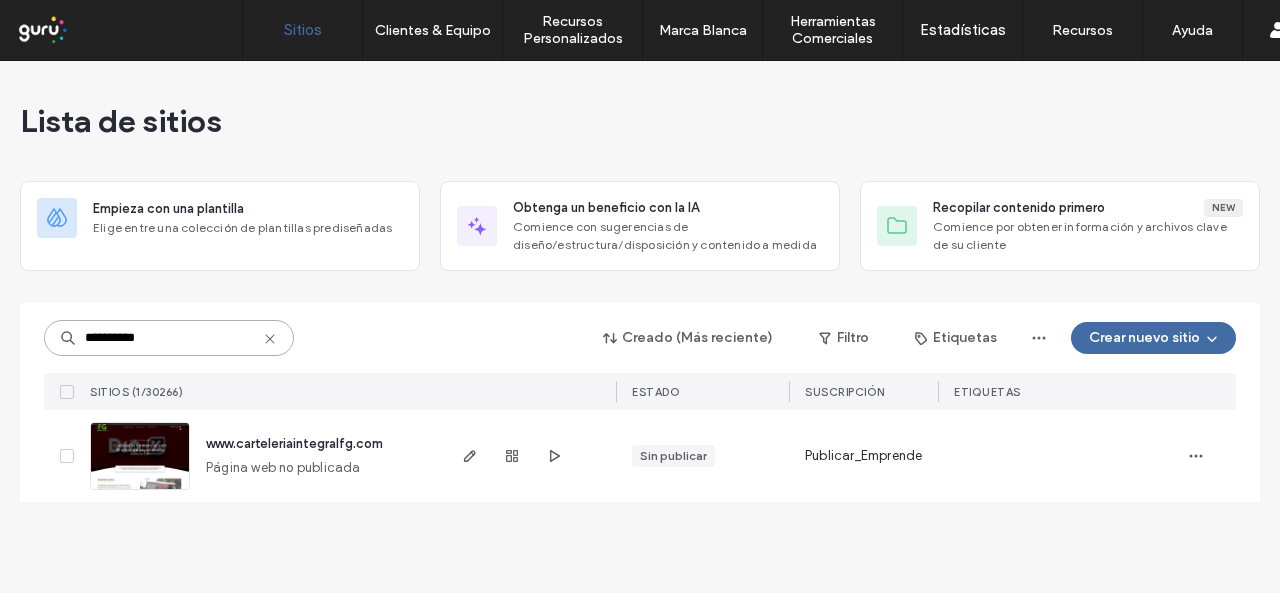drag, startPoint x: 228, startPoint y: 322, endPoint x: 13, endPoint y: 342, distance: 215.92822 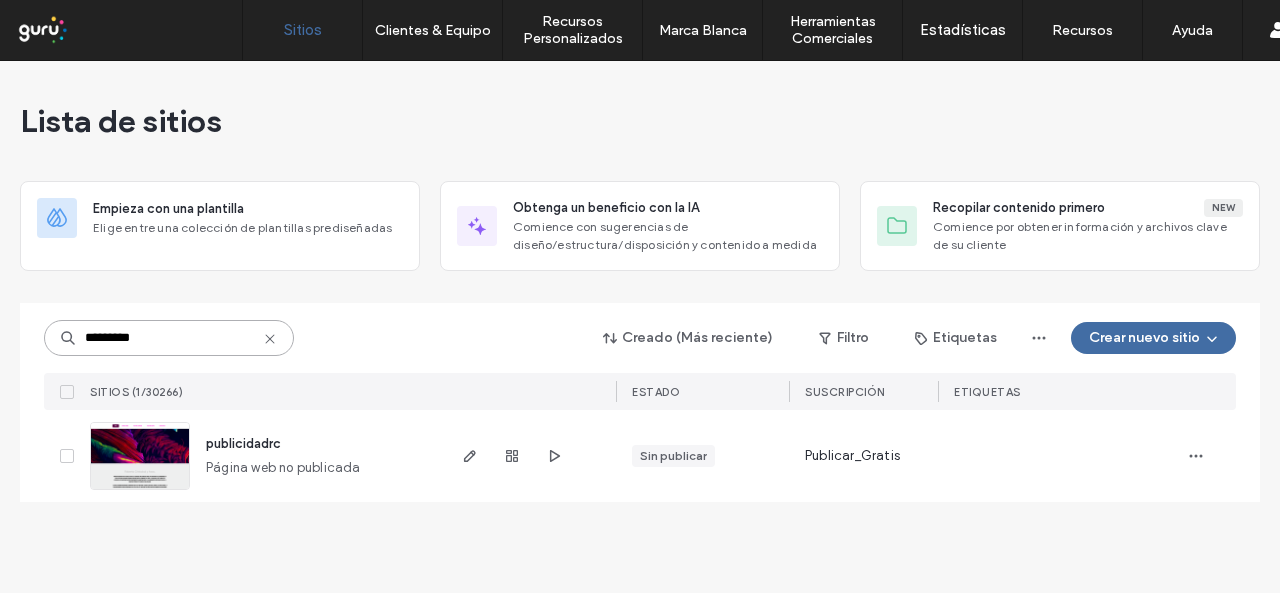 click on "*********" at bounding box center [169, 338] 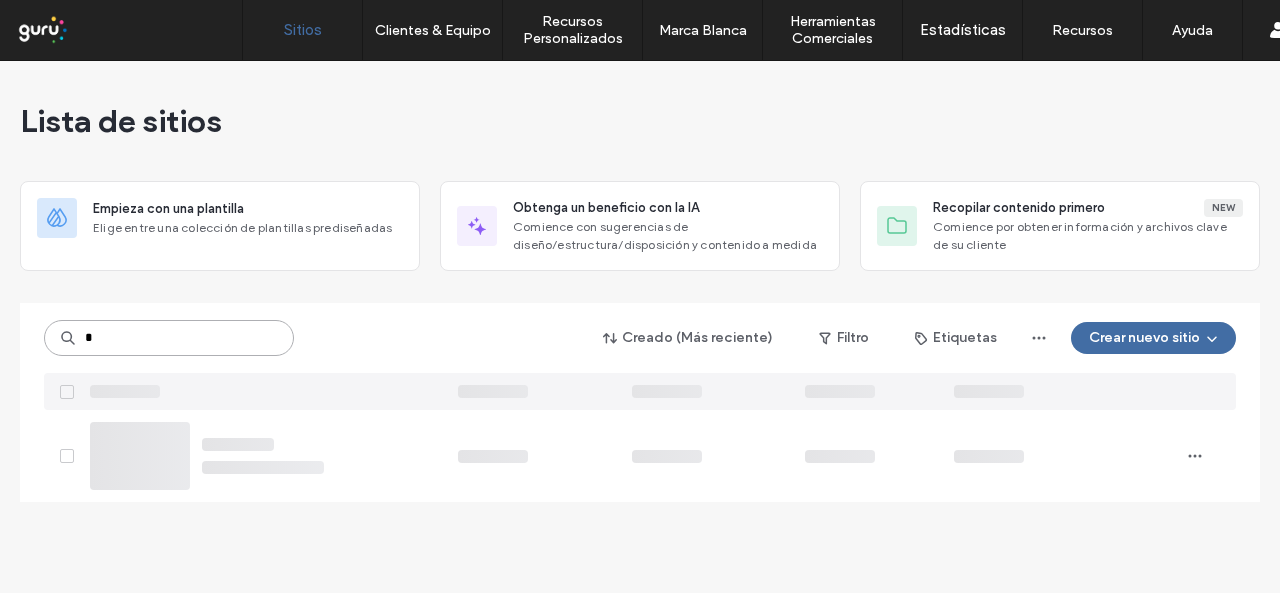 type on "*" 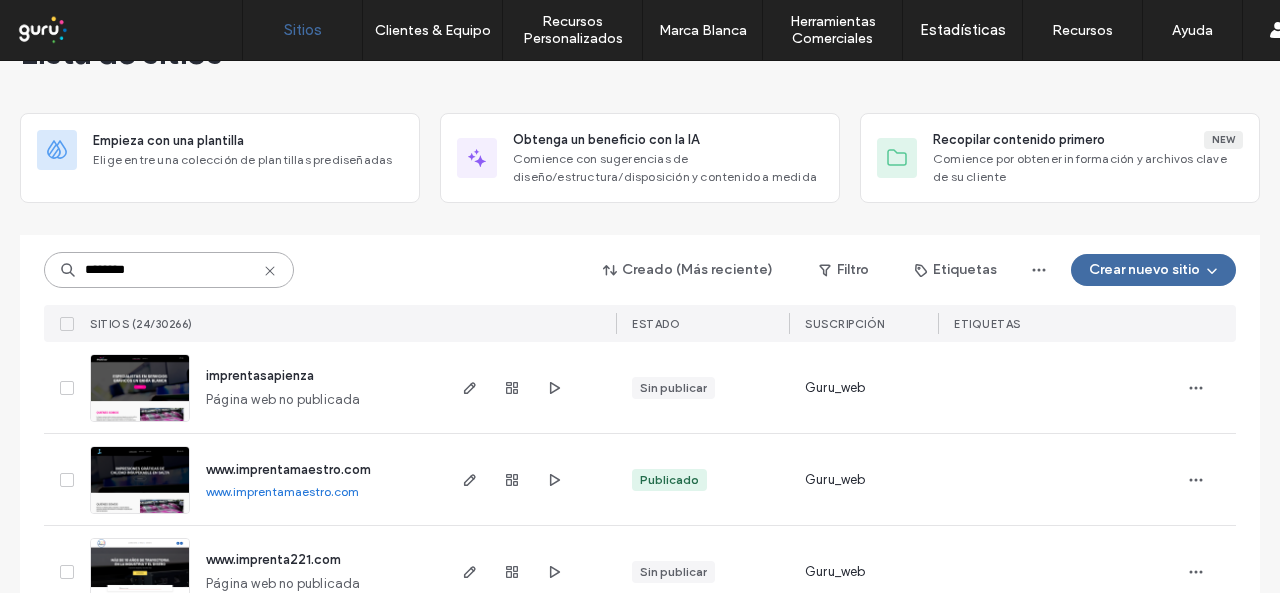 scroll, scrollTop: 100, scrollLeft: 0, axis: vertical 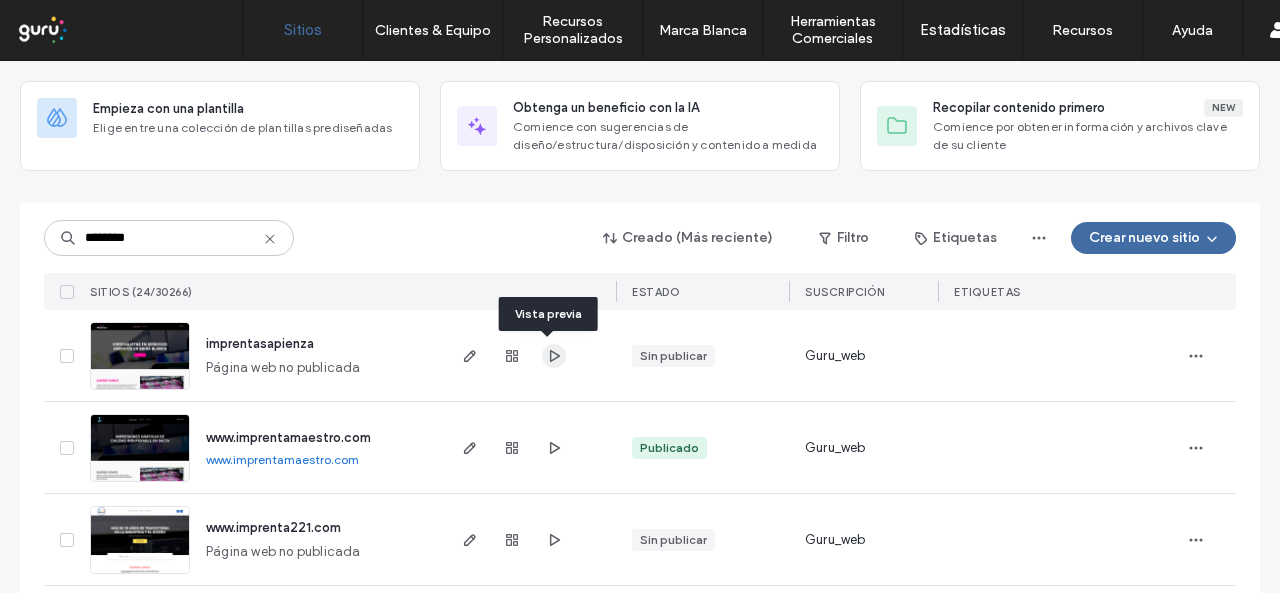 click 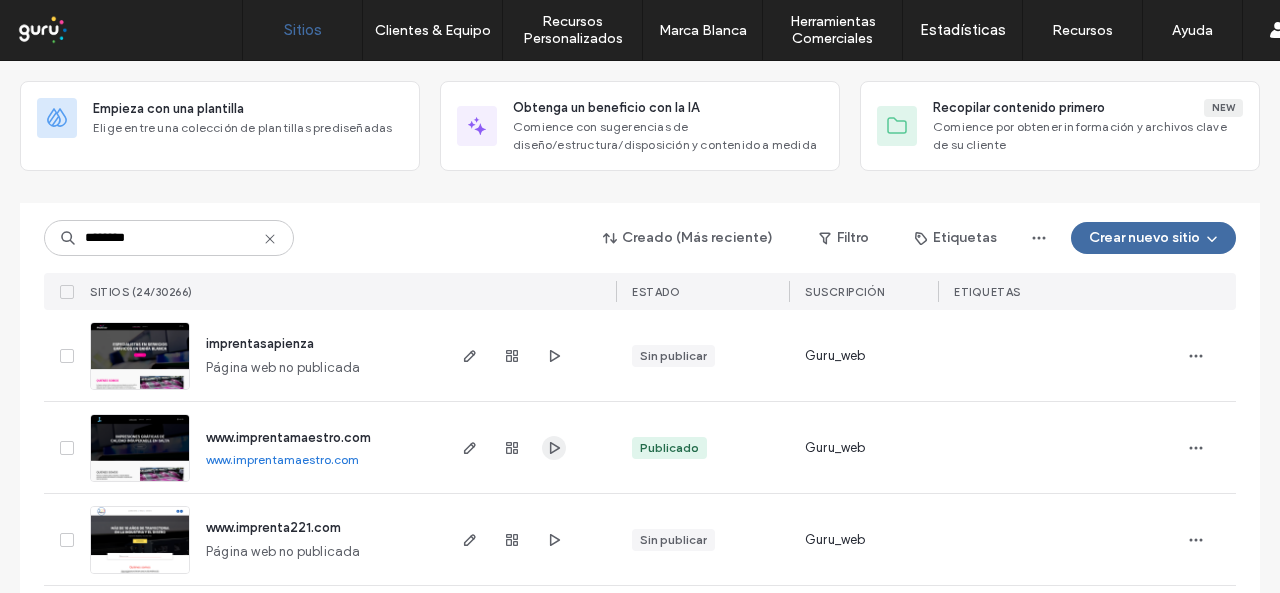click 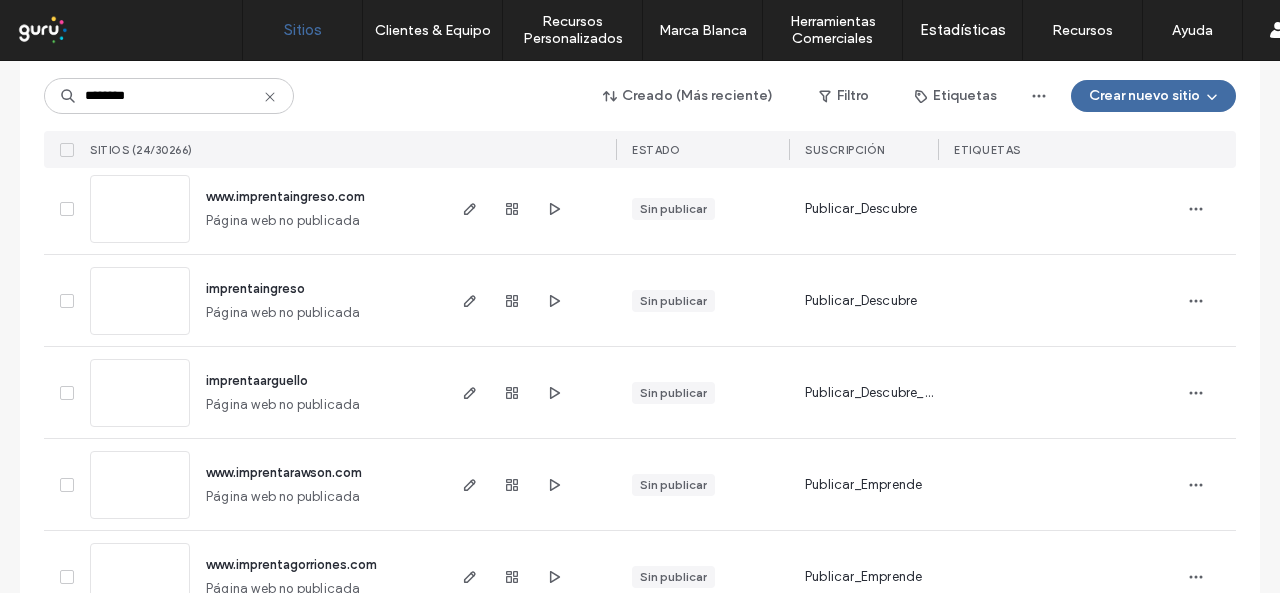 scroll, scrollTop: 800, scrollLeft: 0, axis: vertical 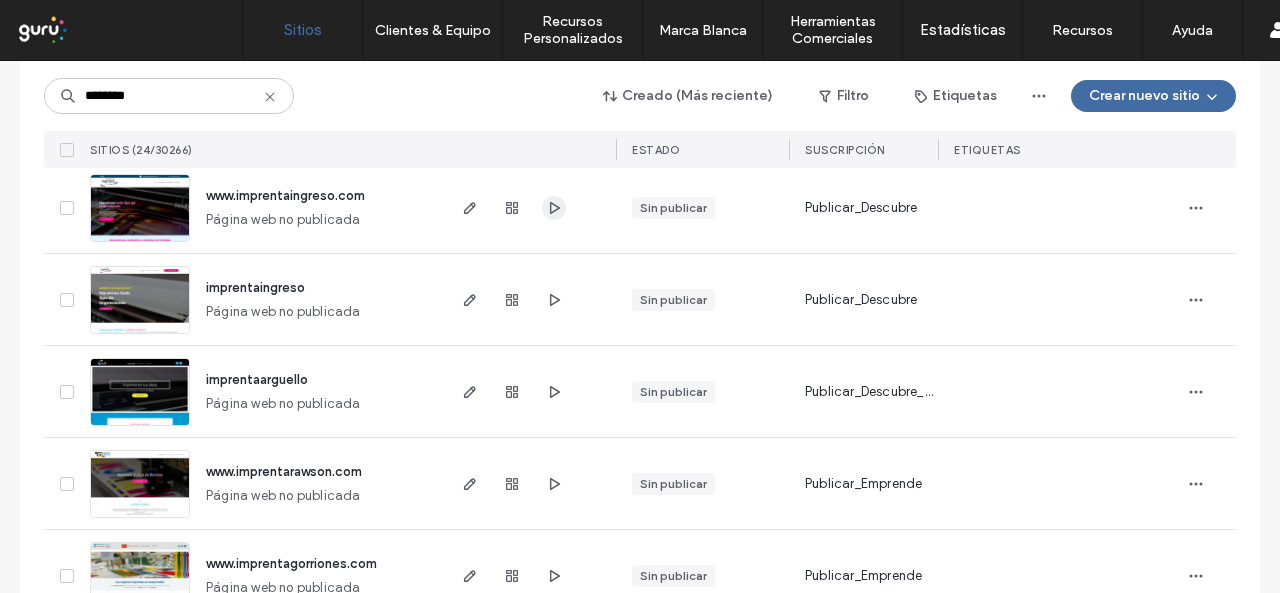 click 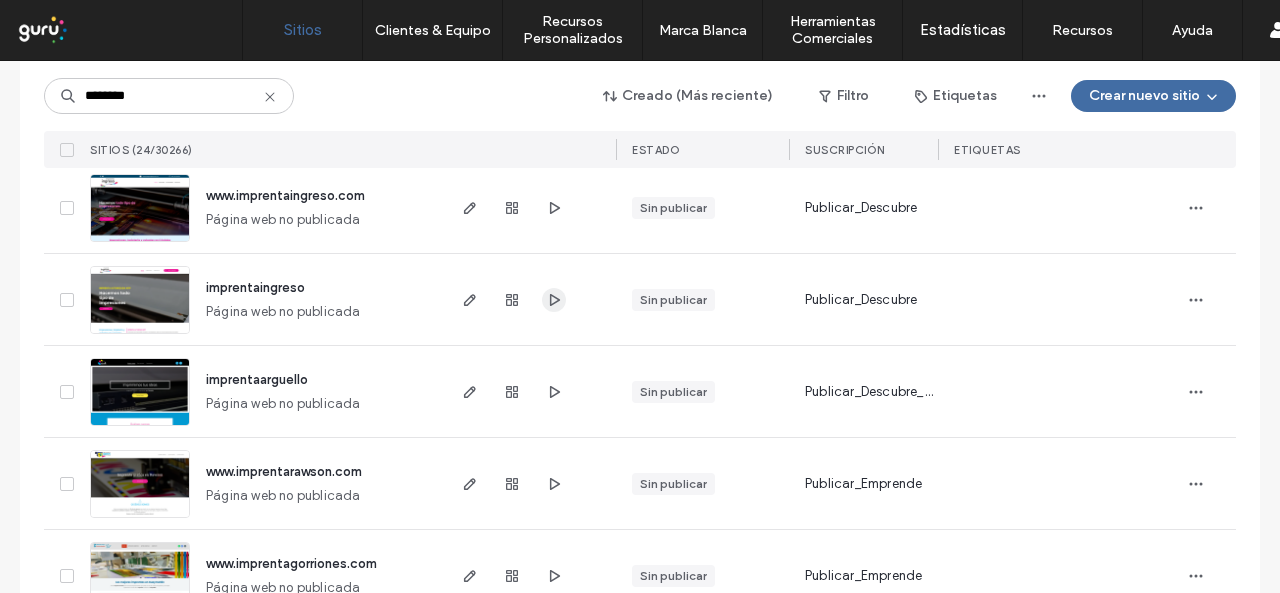 click 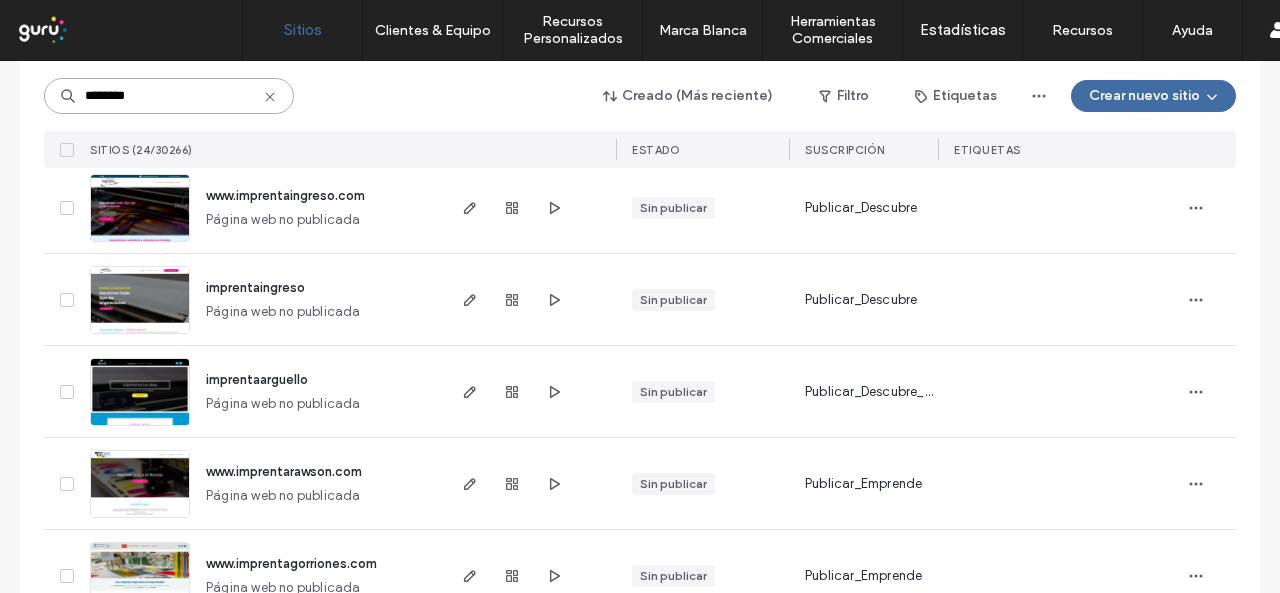drag, startPoint x: 178, startPoint y: 105, endPoint x: 0, endPoint y: 99, distance: 178.10109 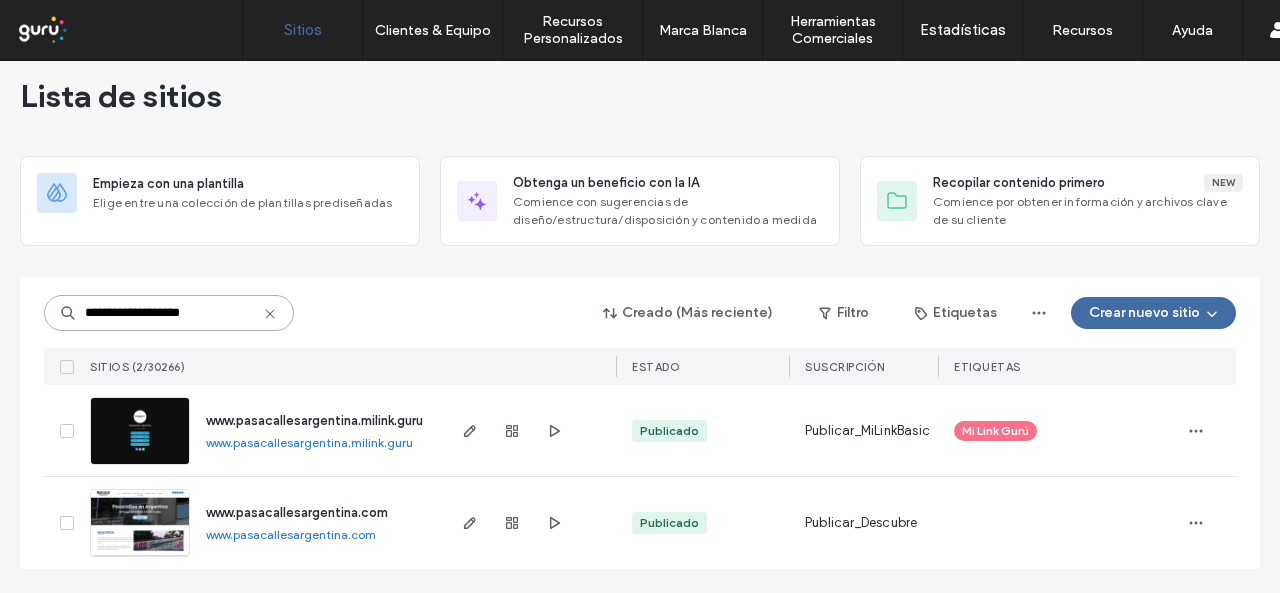 scroll, scrollTop: 24, scrollLeft: 0, axis: vertical 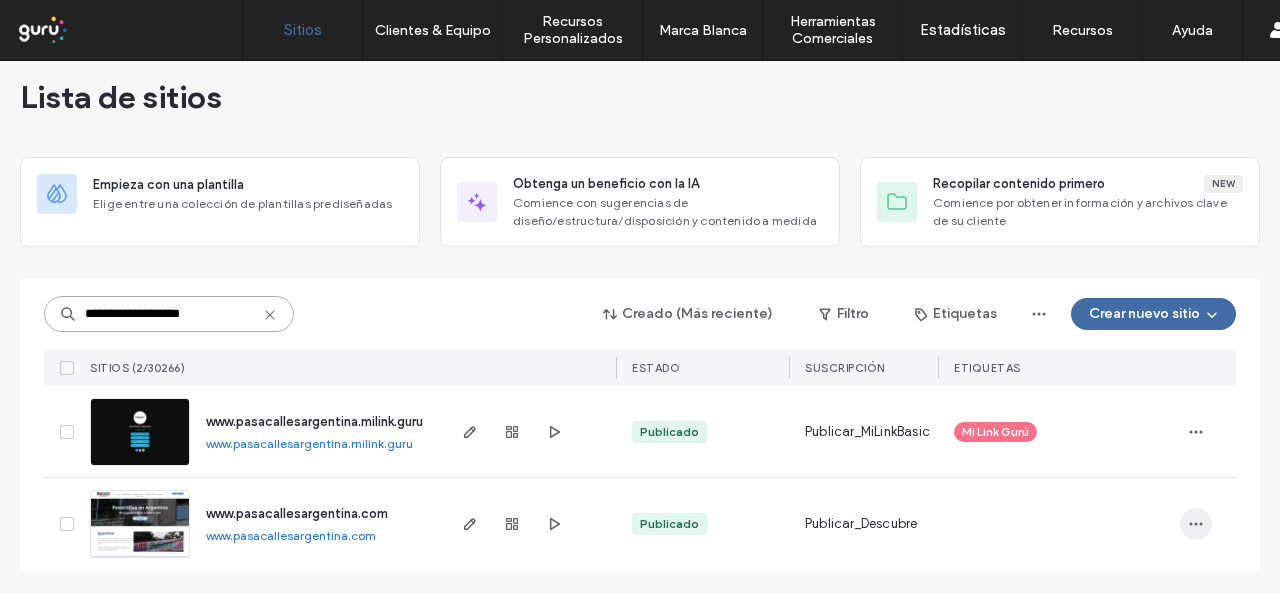 type on "**********" 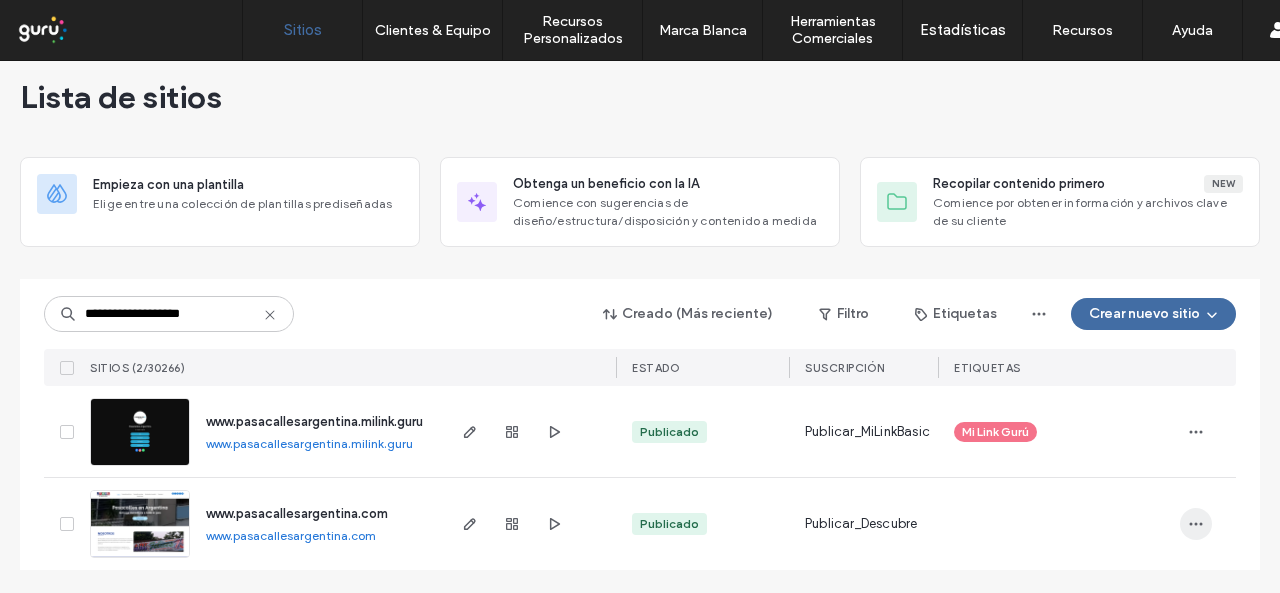 click 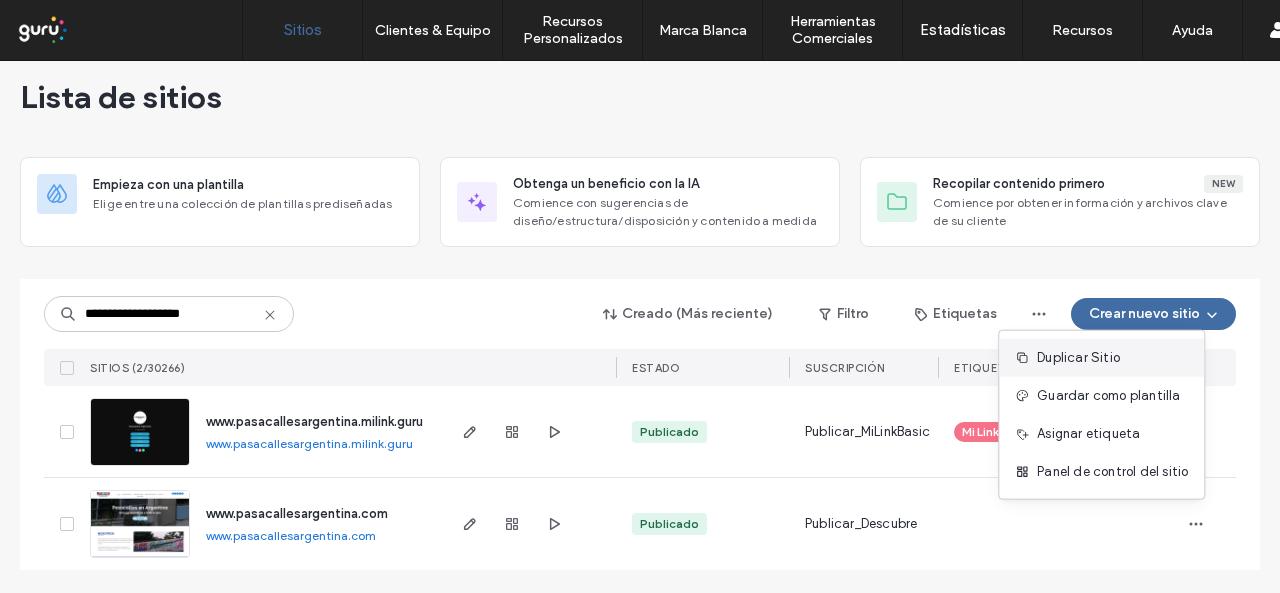 click on "Duplicar Sitio" at bounding box center (1078, 358) 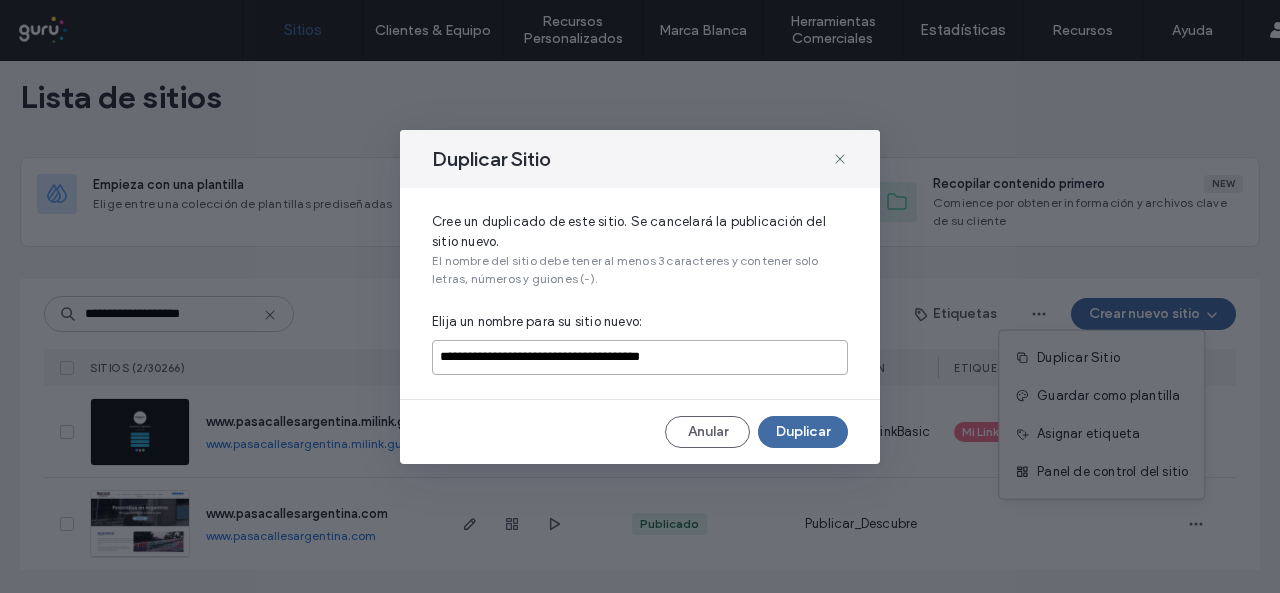 drag, startPoint x: 476, startPoint y: 357, endPoint x: 433, endPoint y: 357, distance: 43 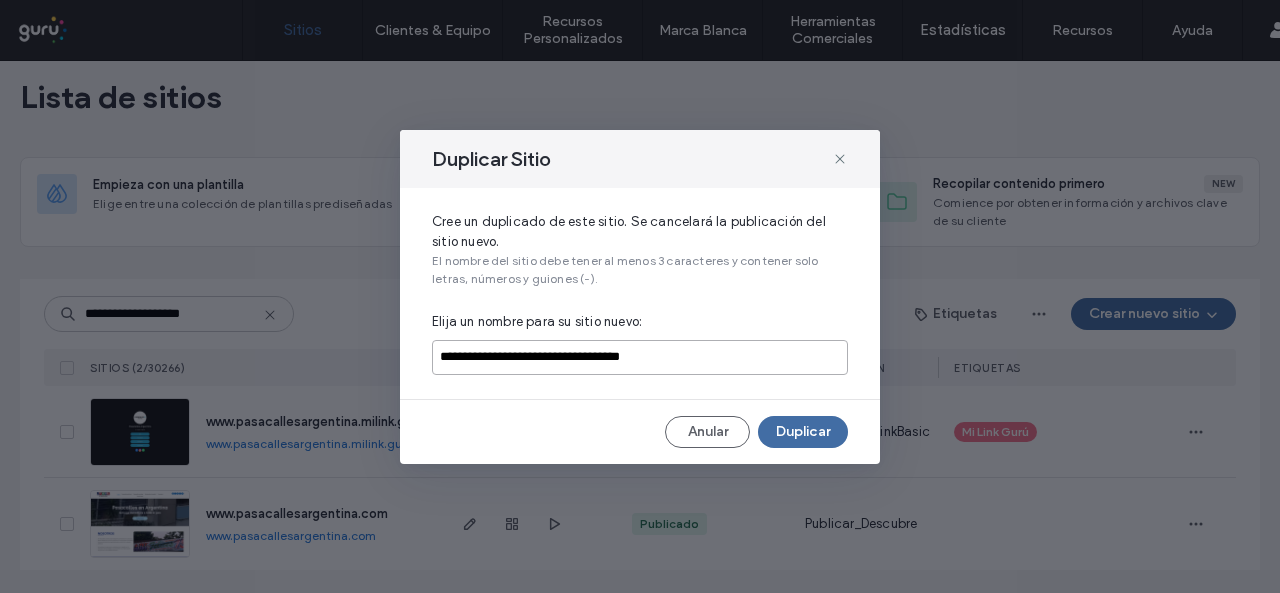 click on "**********" at bounding box center (640, 357) 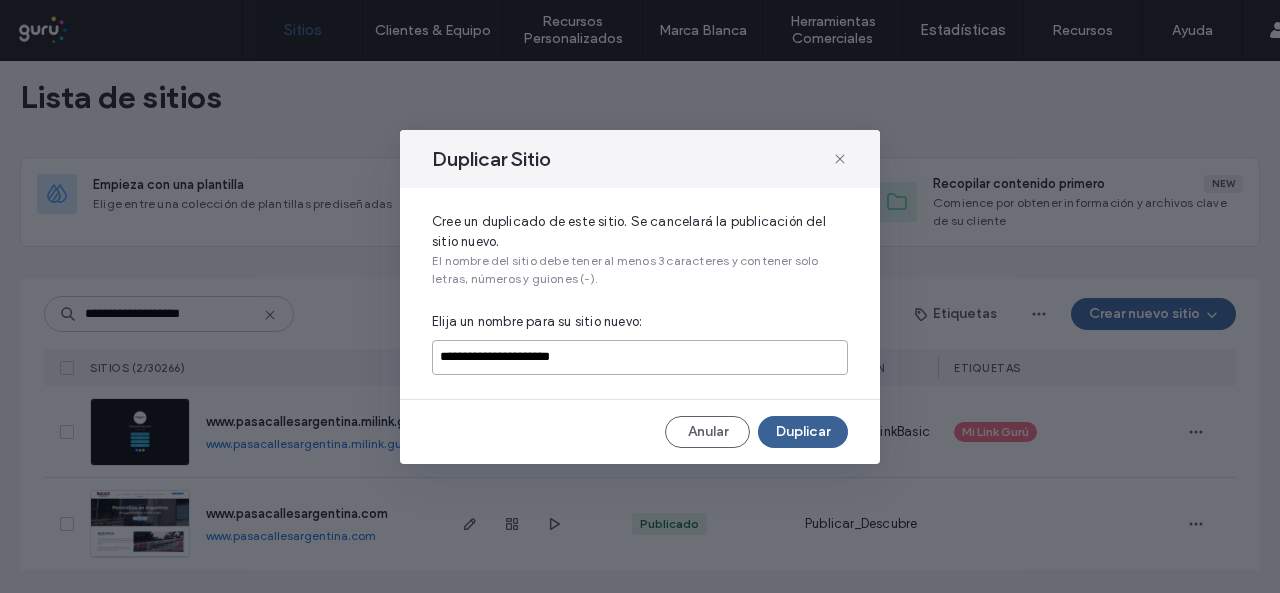 type on "**********" 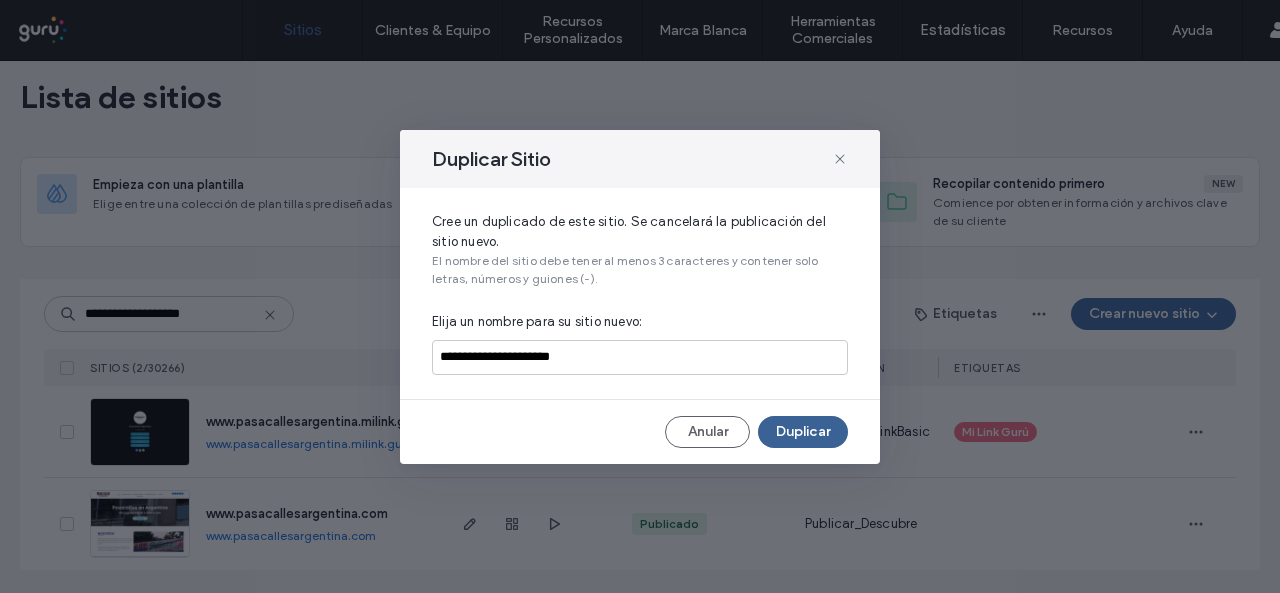 click on "Duplicar" at bounding box center [803, 432] 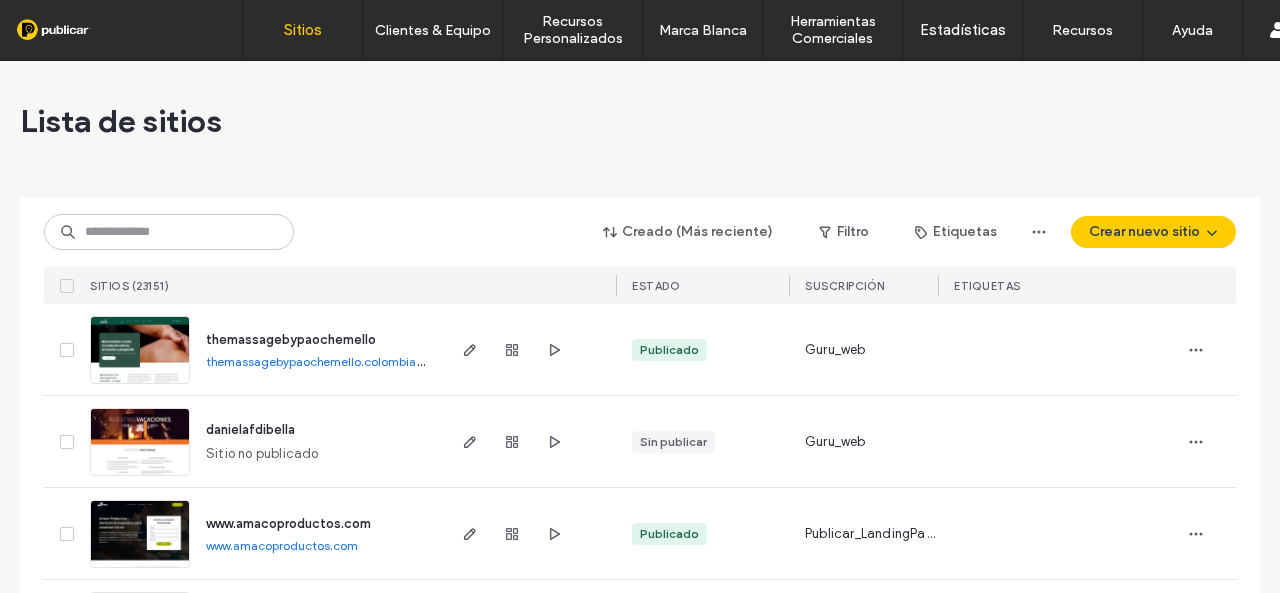 scroll, scrollTop: 0, scrollLeft: 0, axis: both 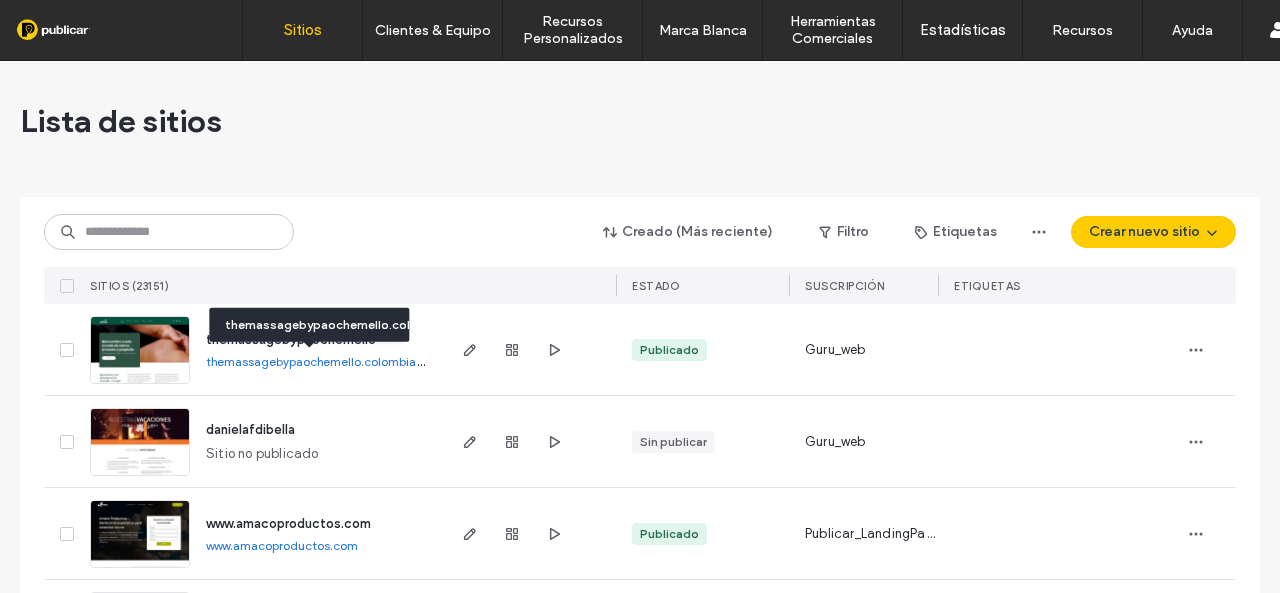 click on "themassagebypaochemello.colombia.publicar.guru" at bounding box center (349, 361) 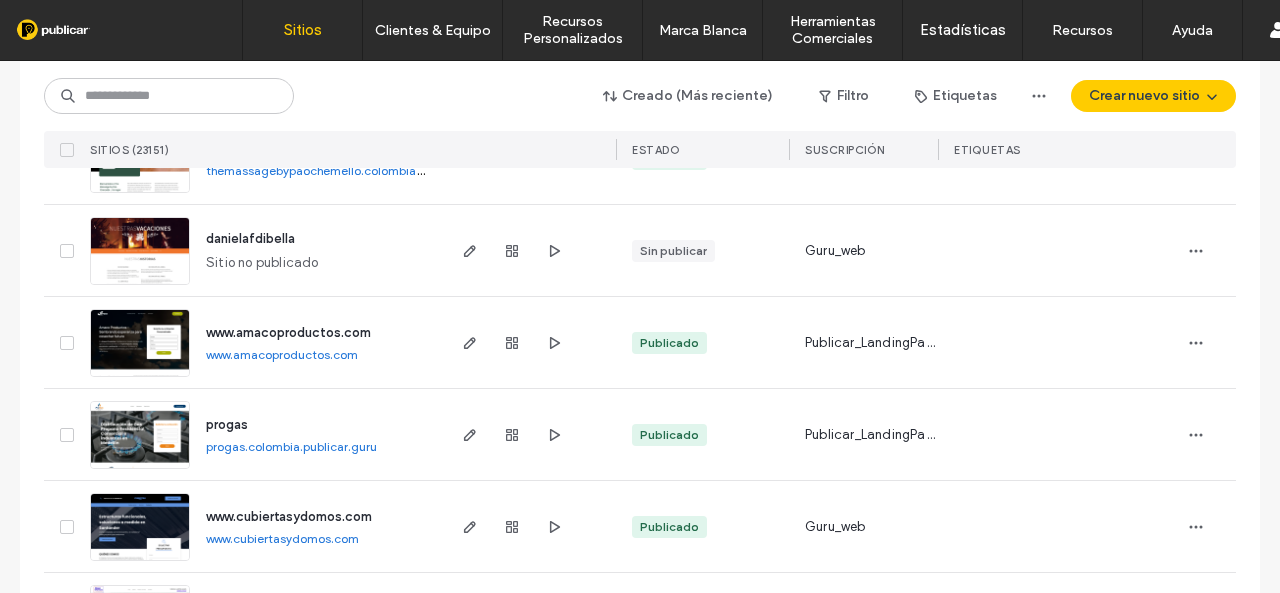 scroll, scrollTop: 200, scrollLeft: 0, axis: vertical 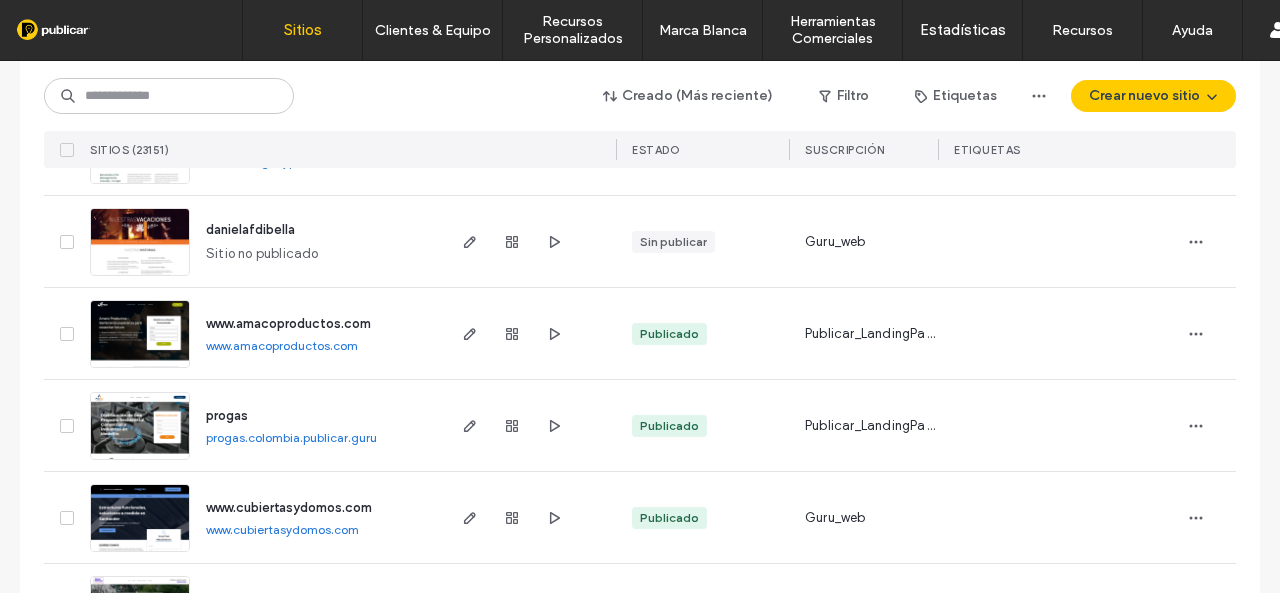 click on "www.amacoproductos.com" at bounding box center [282, 345] 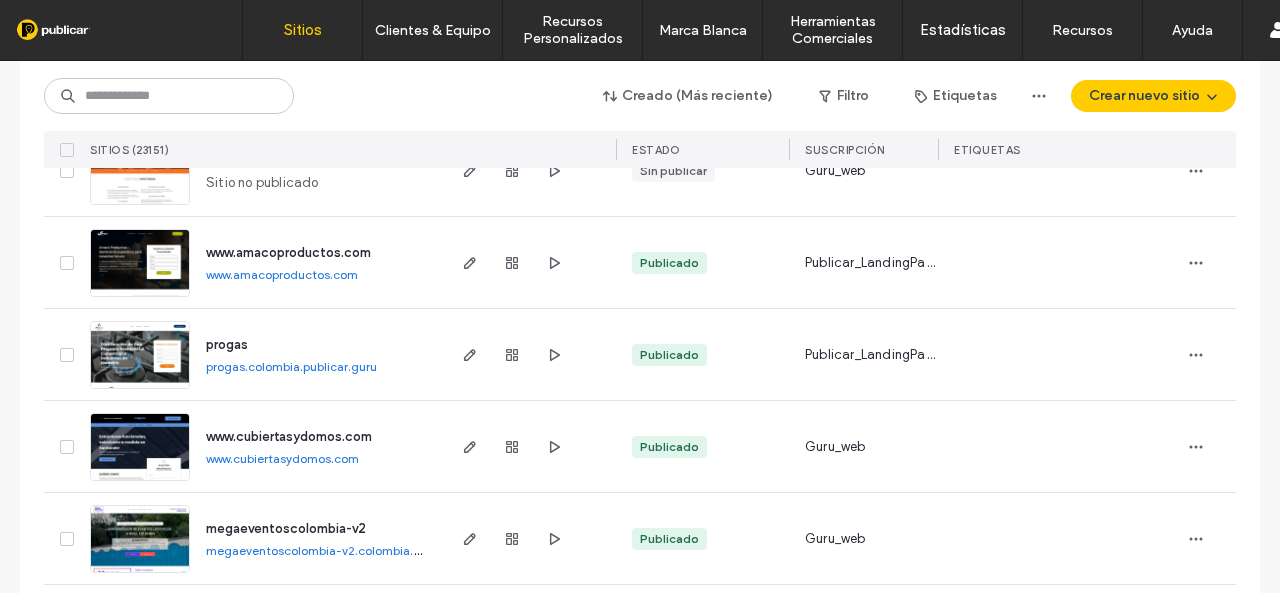 scroll, scrollTop: 300, scrollLeft: 0, axis: vertical 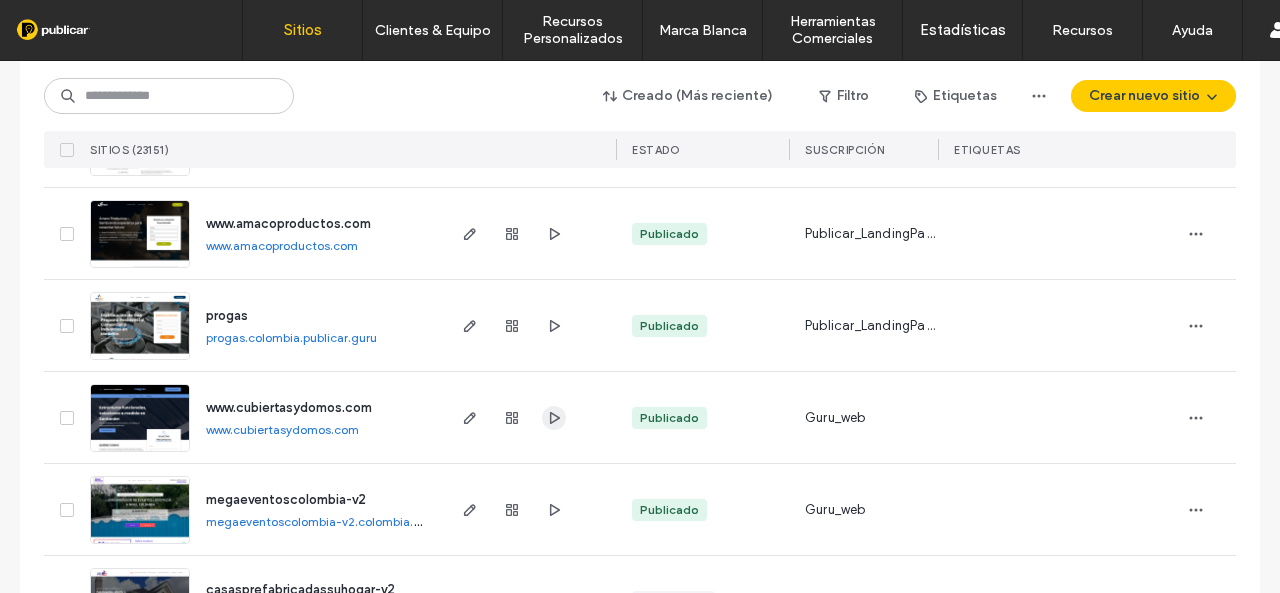 click 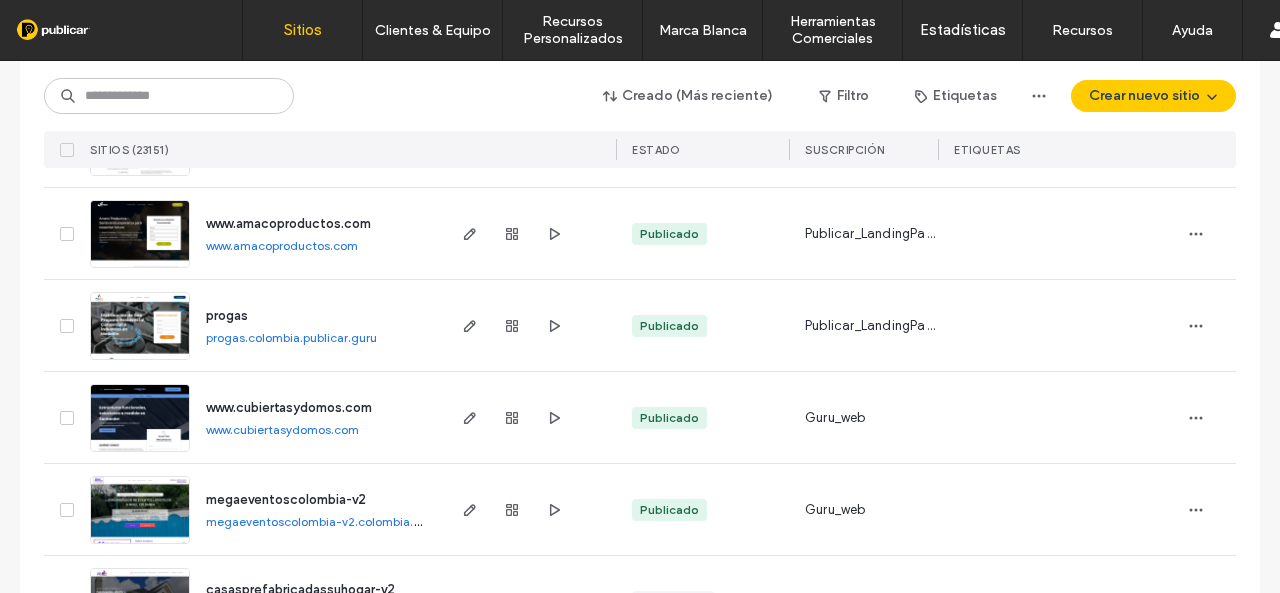 click on "www.cubiertasydomos.com" at bounding box center (282, 429) 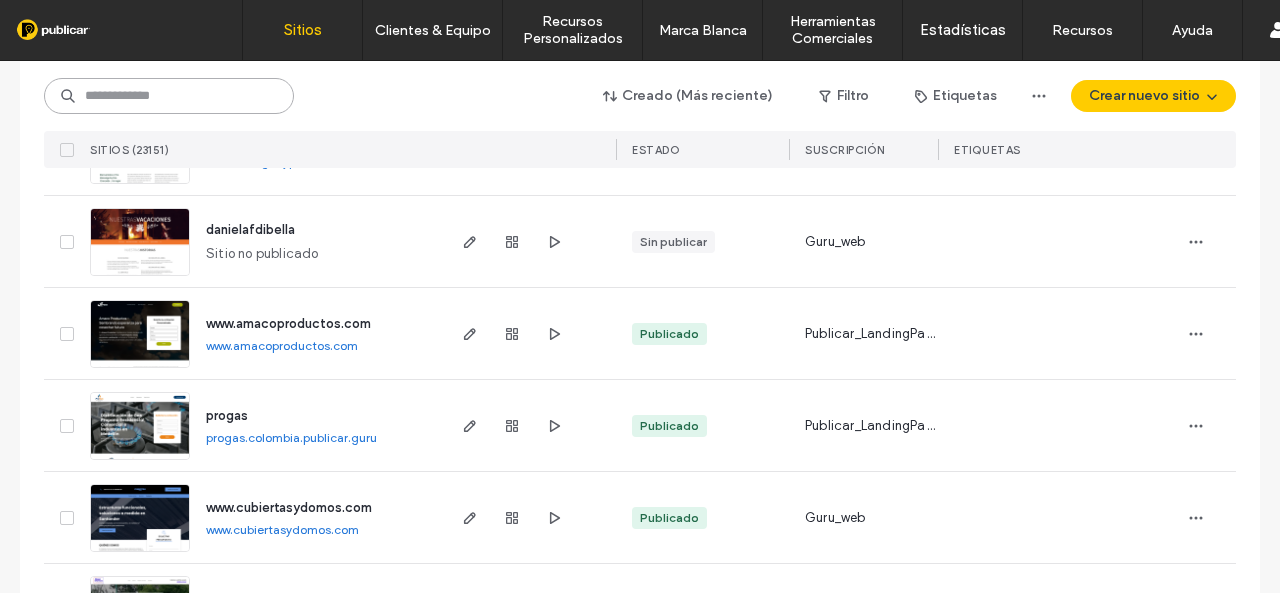click at bounding box center [169, 96] 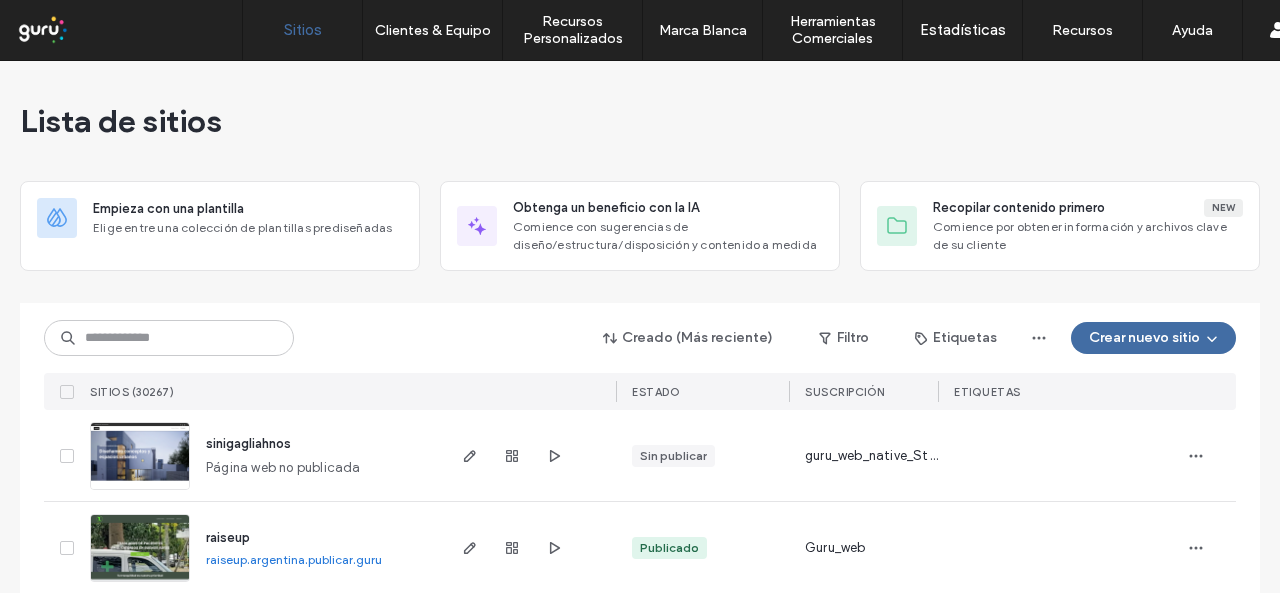 scroll, scrollTop: 0, scrollLeft: 0, axis: both 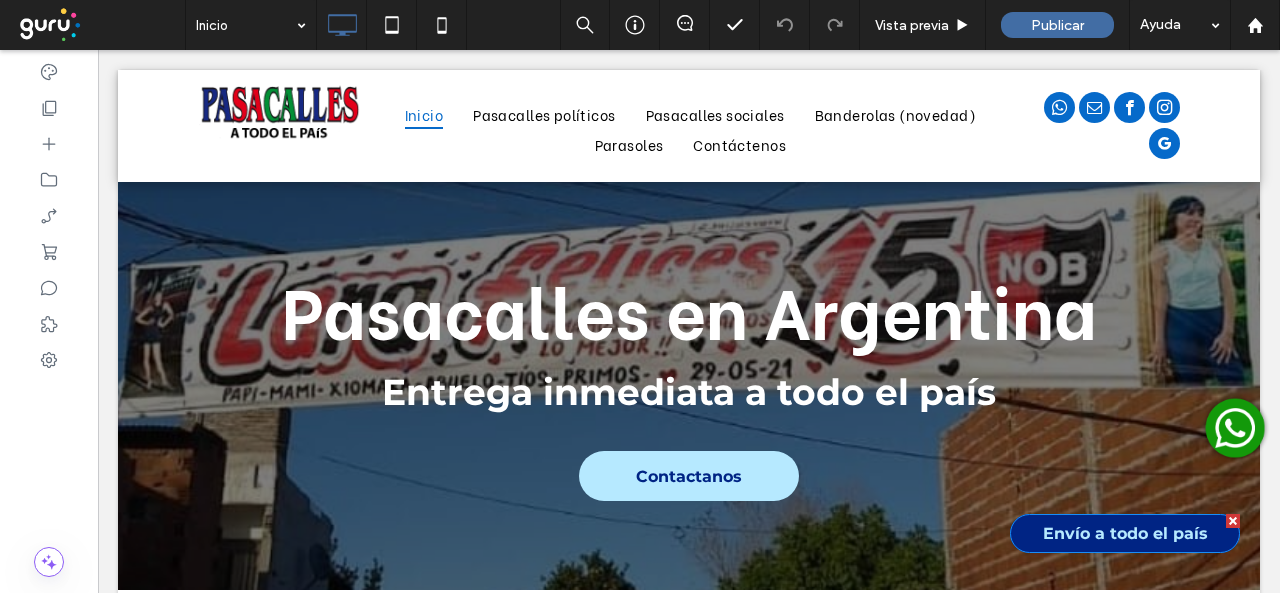 click on "Envío a todo el país" at bounding box center (1125, 533) 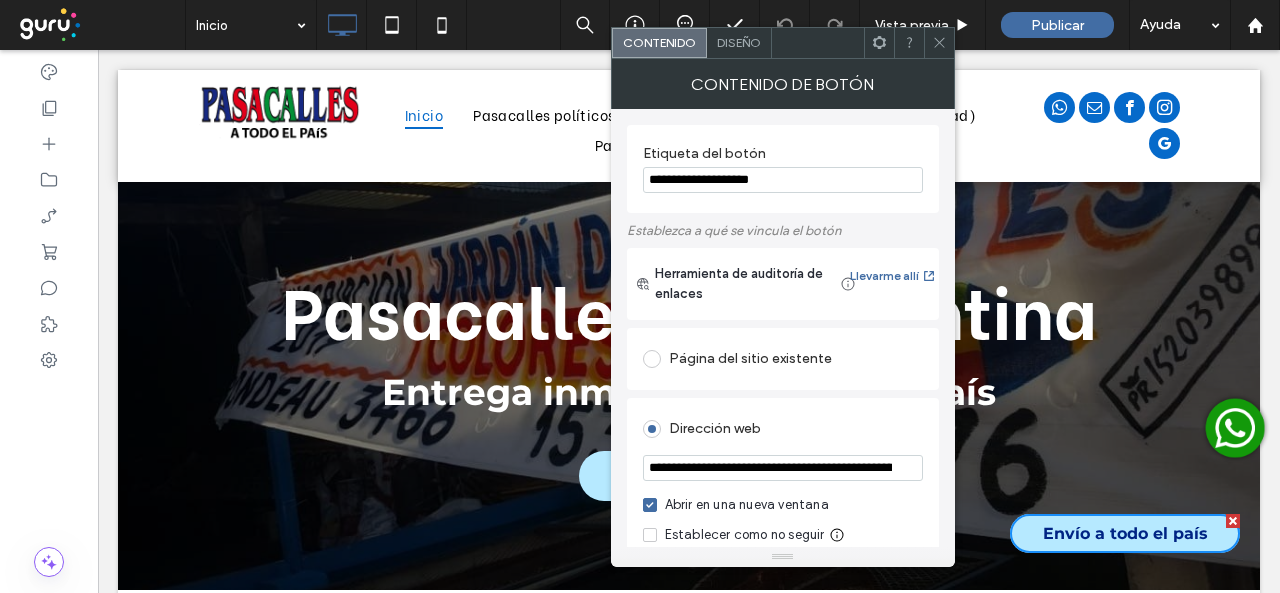 click 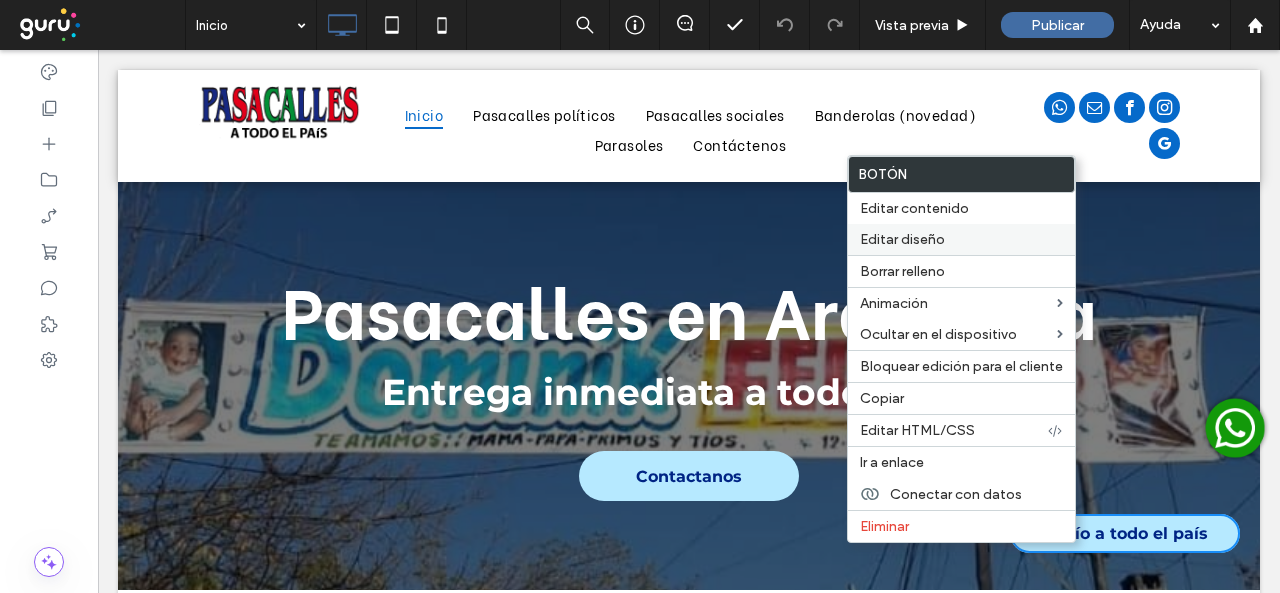 click on "Editar diseño" at bounding box center (902, 239) 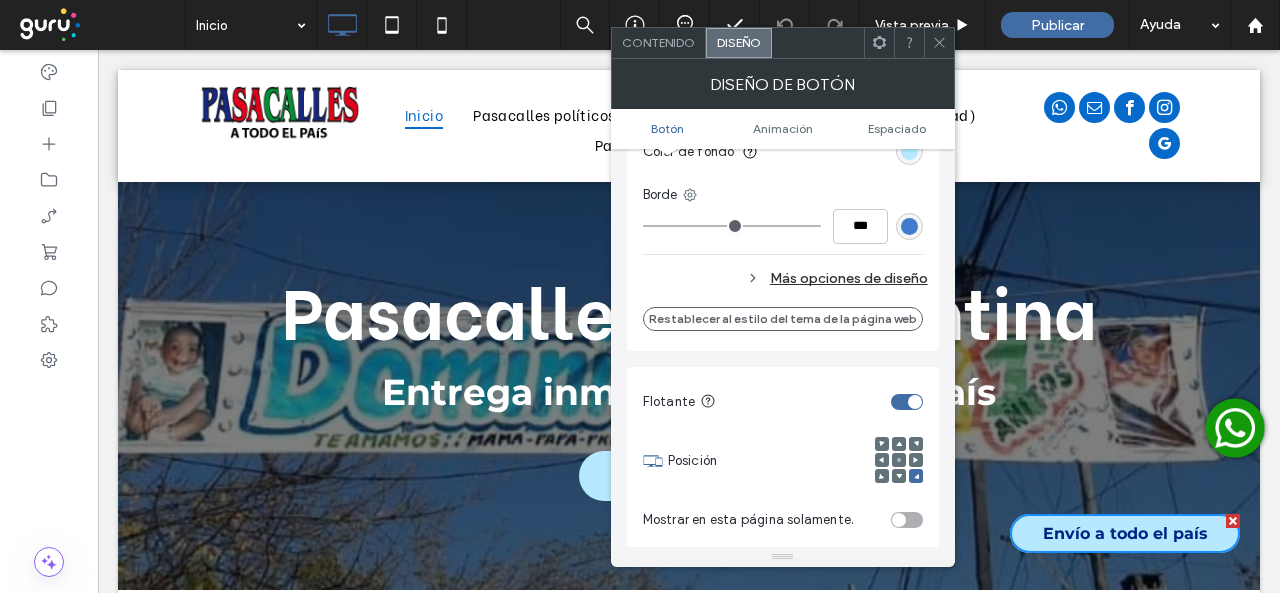 scroll, scrollTop: 700, scrollLeft: 0, axis: vertical 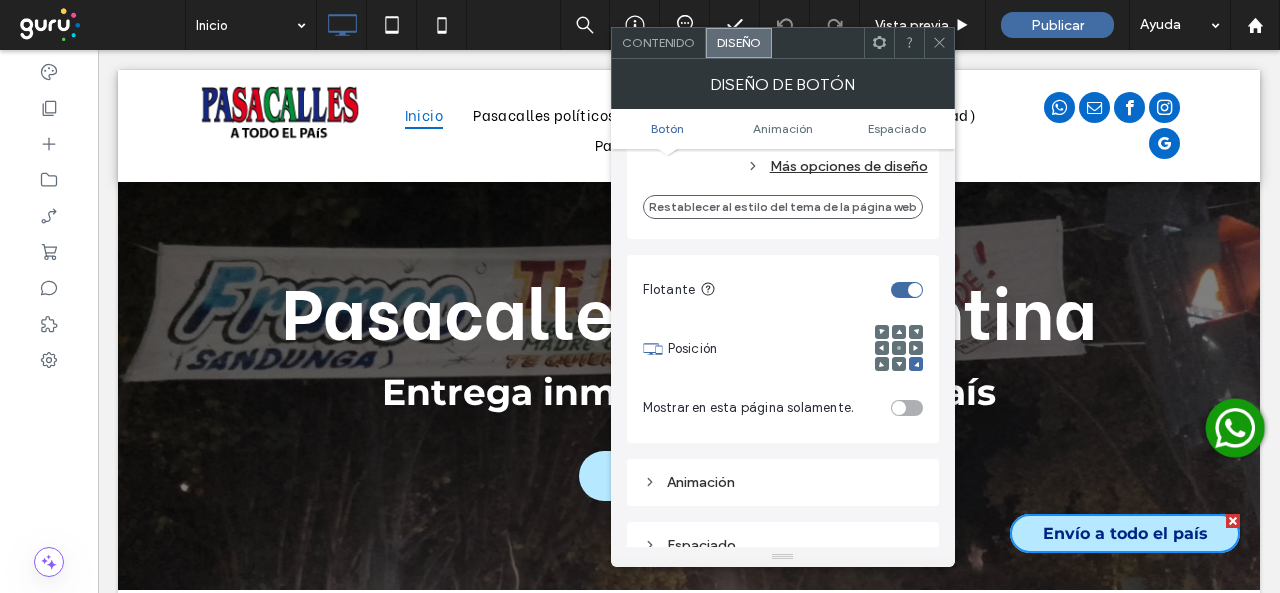 click at bounding box center [882, 364] 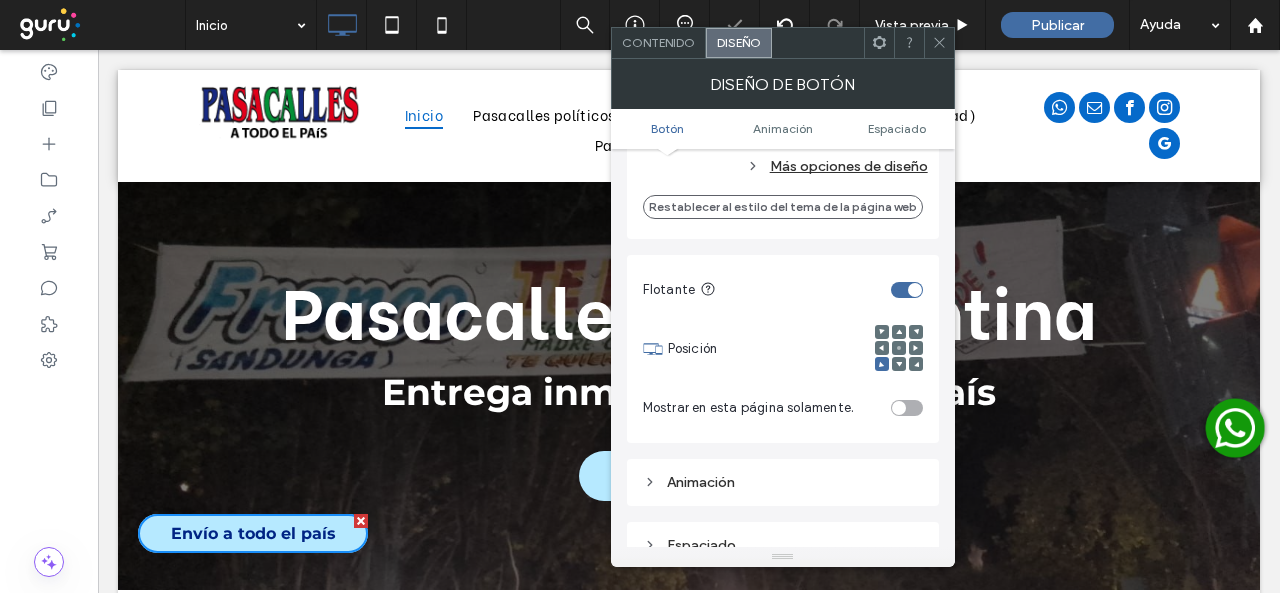 click 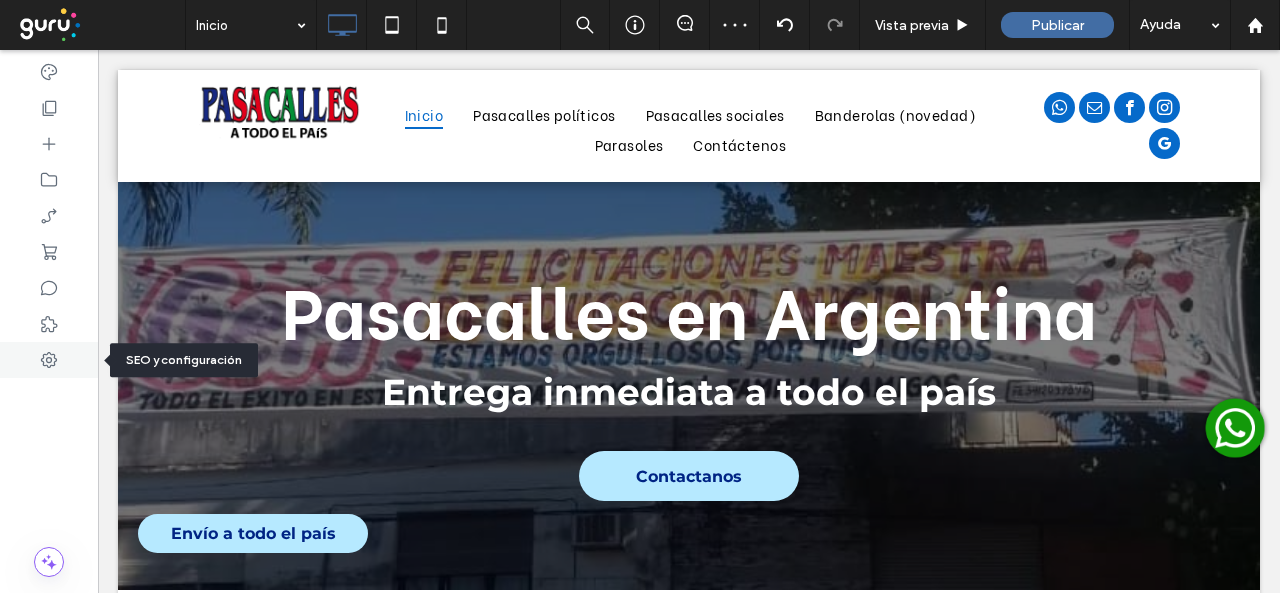 click 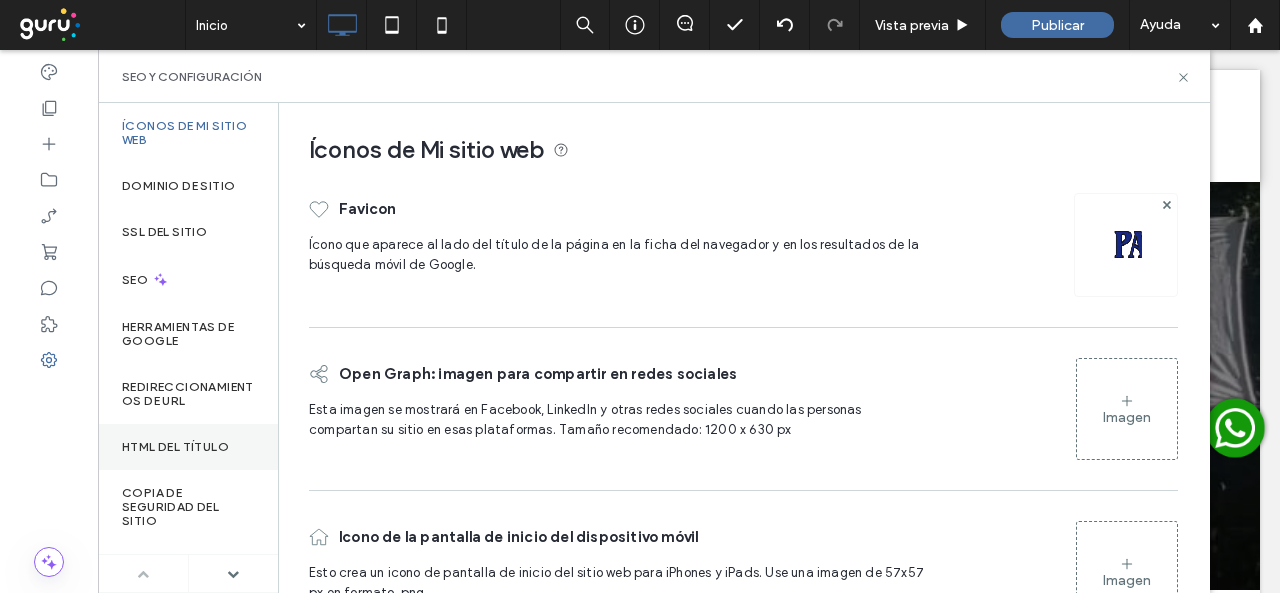 click on "HTML del título" at bounding box center (175, 447) 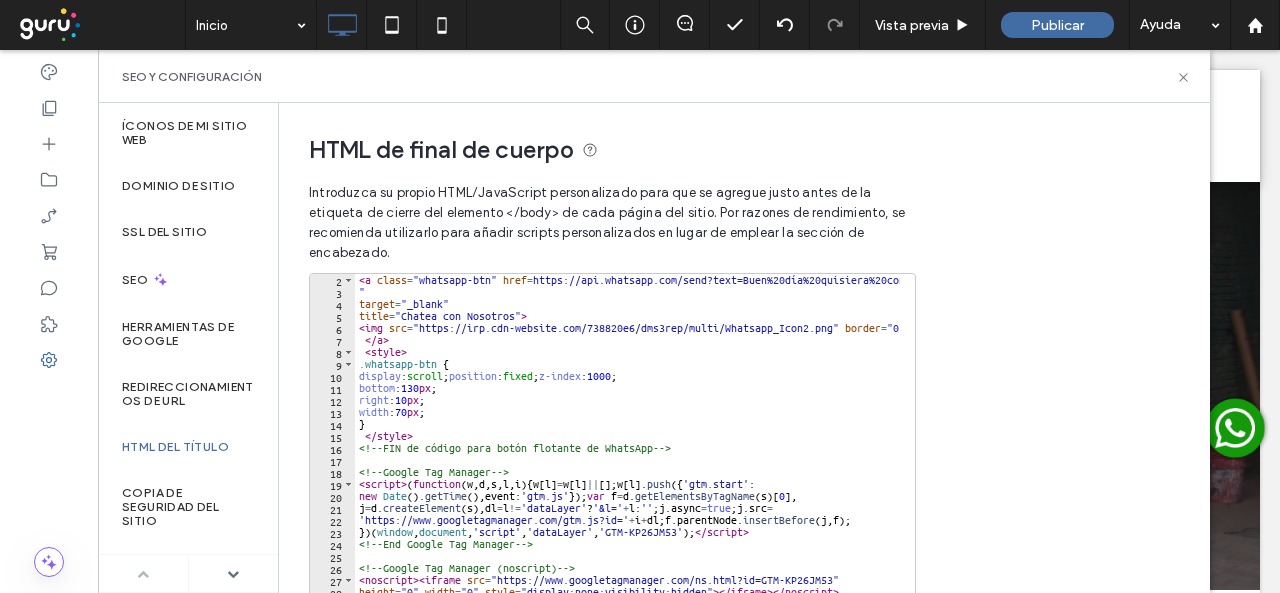 scroll, scrollTop: 12, scrollLeft: 0, axis: vertical 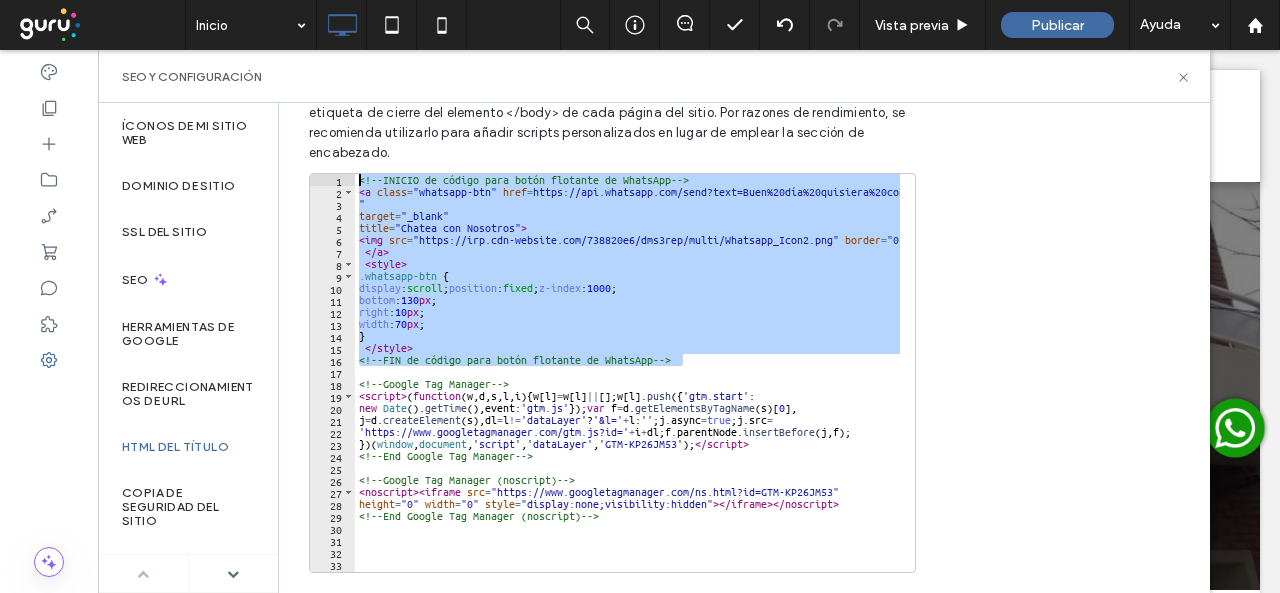 drag, startPoint x: 713, startPoint y: 361, endPoint x: 336, endPoint y: 179, distance: 418.6323 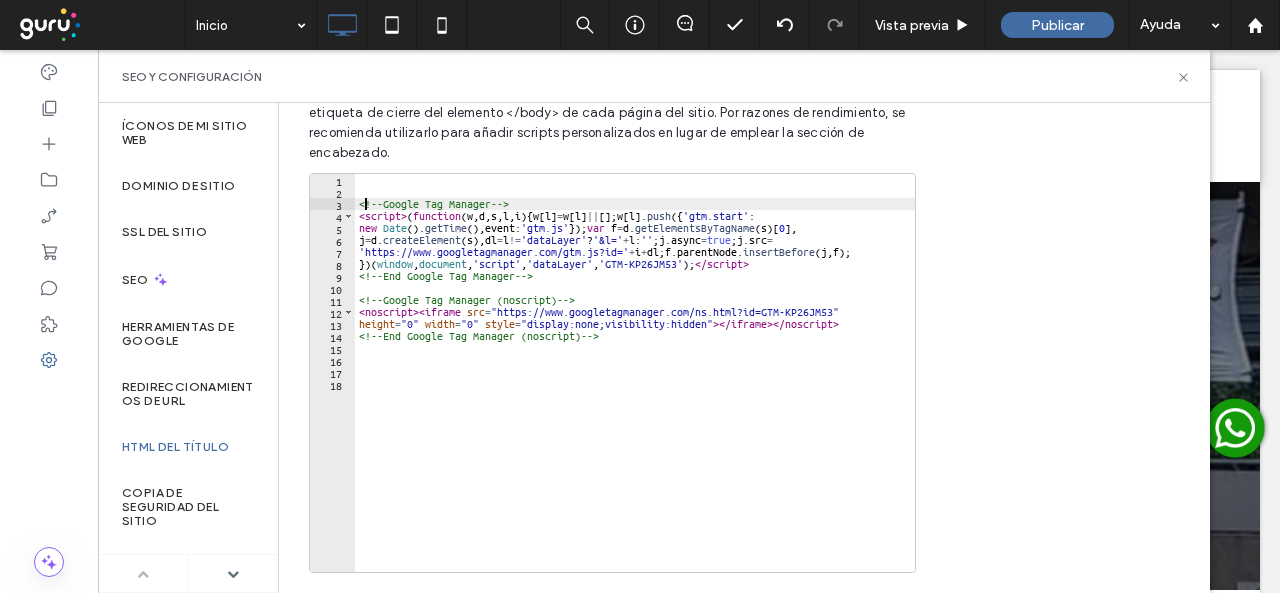click on "<!--  Google Tag Manager  --> < script > ( function ( w , d , s , l , i ) { w [ l ] = w [ l ] || [ ] ; w [ l ] . push ({ 'gtm.start' : new   Date ( ) . getTime ( ) , event : 'gtm.js' }) ; var   f = d . getElementsByTagName ( s ) [ 0 ] , j = d . createElement ( s ) , dl = l != 'dataLayer' ? '&l=' + l : '' ; j . async = true ; j . src = 'https://www.googletagmanager.com/gtm.js?id=' + i + dl ; f . parentNode . insertBefore ( j , f ) ; }) ( window , document , 'script' , 'dataLayer' , 'GTM-KP26JM53' ) ; </ script > <!--  End Google Tag Manager  --> <!--  Google Tag Manager (noscript)  --> < noscript > < iframe   src = "https://www.googletagmanager.com/ns.html?id=GTM-KP26JM53" height = "0"   width = "0"   style = "display:none;visibility:hidden" > </ iframe > </ noscript > <!--  End Google Tag Manager (noscript)  -->" at bounding box center (635, 385) 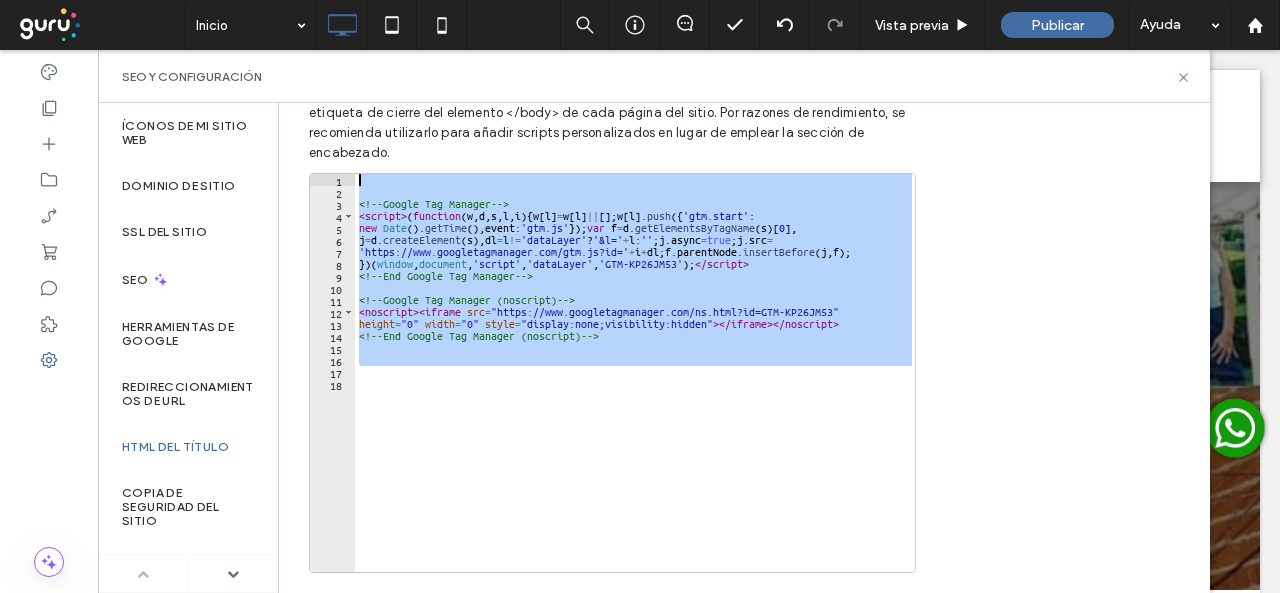drag, startPoint x: 665, startPoint y: 367, endPoint x: 402, endPoint y: 170, distance: 328.60007 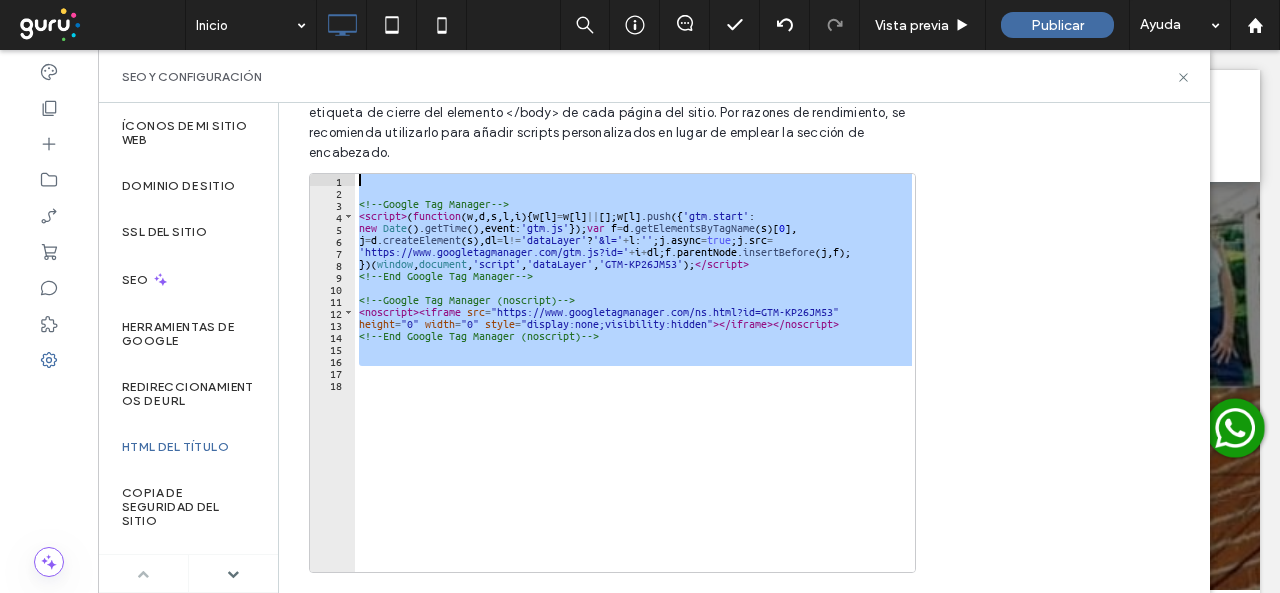click on "**********" at bounding box center [611, 369] 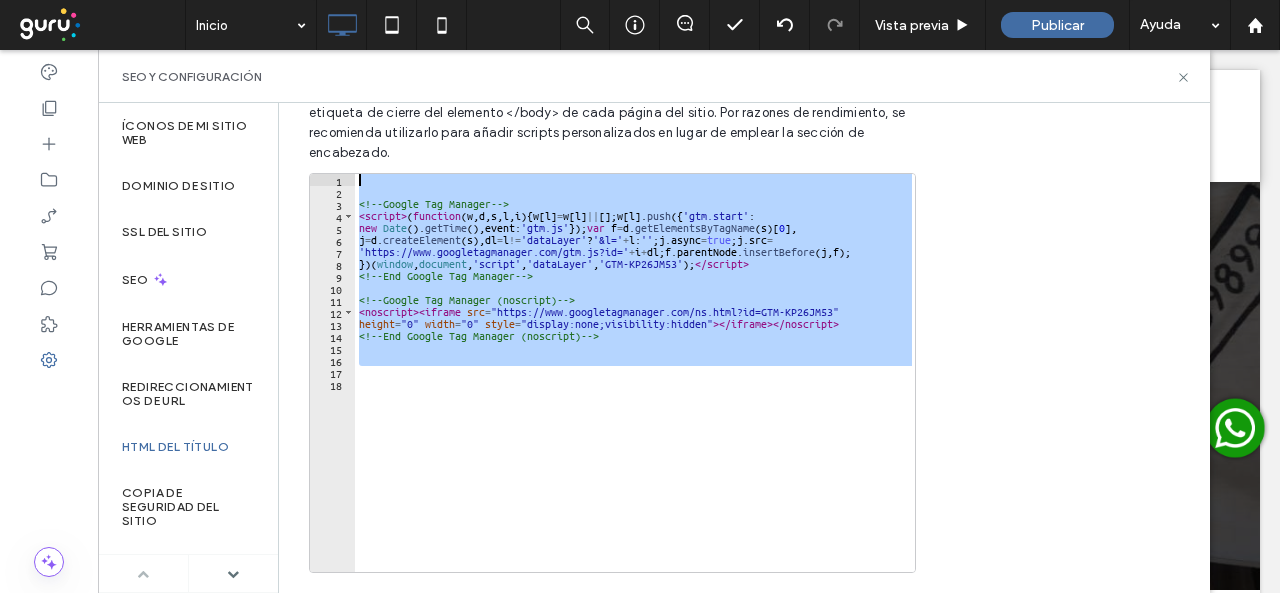 click on "<!--  Google Tag Manager  --> < script > ( function ( w , d , s , l , i ) { w [ l ] = w [ l ] || [ ] ; w [ l ] . push ({ 'gtm.start' : new   Date ( ) . getTime ( ) , event : 'gtm.js' }) ; var   f = d . getElementsByTagName ( s ) [ 0 ] , j = d . createElement ( s ) , dl = l != 'dataLayer' ? '&l=' + l : '' ; j . async = true ; j . src = 'https://www.googletagmanager.com/gtm.js?id=' + i + dl ; f . parentNode . insertBefore ( j , f ) ; }) ( window , document , 'script' , 'dataLayer' , 'GTM-KP26JM53' ) ; </ script > <!--  End Google Tag Manager  --> <!--  Google Tag Manager (noscript)  --> < noscript > < iframe   src = "https://www.googletagmanager.com/ns.html?id=GTM-KP26JM53" height = "0"   width = "0"   style = "display:none;visibility:hidden" > </ iframe > </ noscript > <!--  End Google Tag Manager (noscript)  -->" at bounding box center (635, 385) 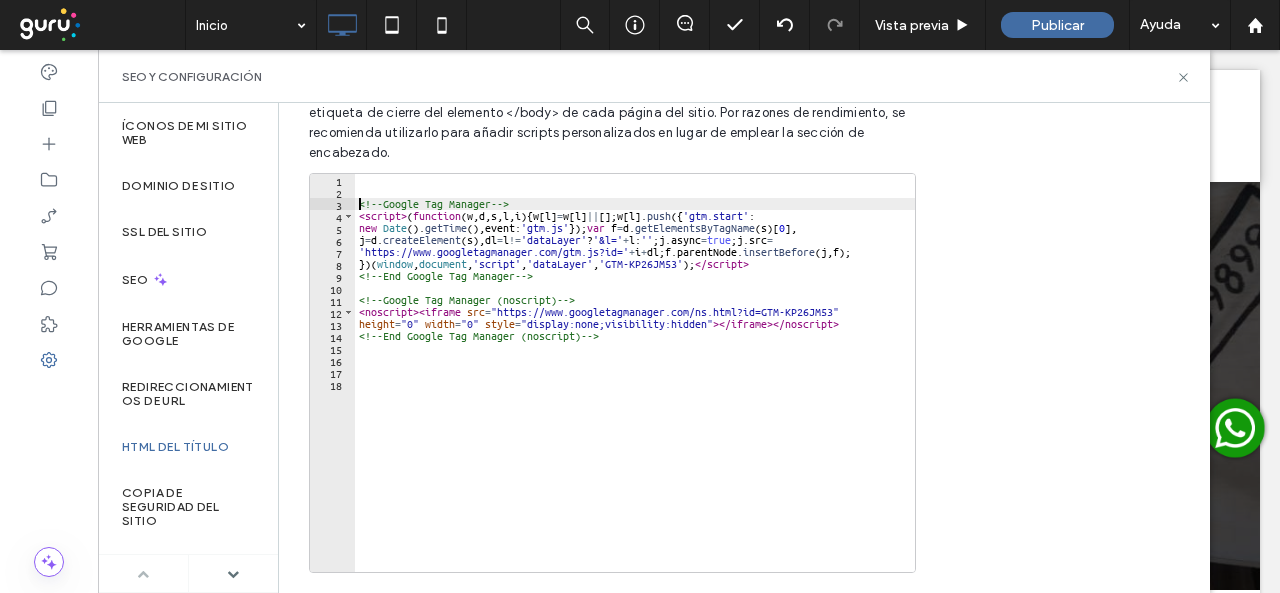 click on "<!--  Google Tag Manager  --> < script > ( function ( w , d , s , l , i ) { w [ l ] = w [ l ] || [ ] ; w [ l ] . push ({ 'gtm.start' : new   Date ( ) . getTime ( ) , event : 'gtm.js' }) ; var   f = d . getElementsByTagName ( s ) [ 0 ] , j = d . createElement ( s ) , dl = l != 'dataLayer' ? '&l=' + l : '' ; j . async = true ; j . src = 'https://www.googletagmanager.com/gtm.js?id=' + i + dl ; f . parentNode . insertBefore ( j , f ) ; }) ( window , document , 'script' , 'dataLayer' , 'GTM-KP26JM53' ) ; </ script > <!--  End Google Tag Manager  --> <!--  Google Tag Manager (noscript)  --> < noscript > < iframe   src = "https://www.googletagmanager.com/ns.html?id=GTM-KP26JM53" height = "0"   width = "0"   style = "display:none;visibility:hidden" > </ iframe > </ noscript > <!--  End Google Tag Manager (noscript)  -->" at bounding box center (635, 385) 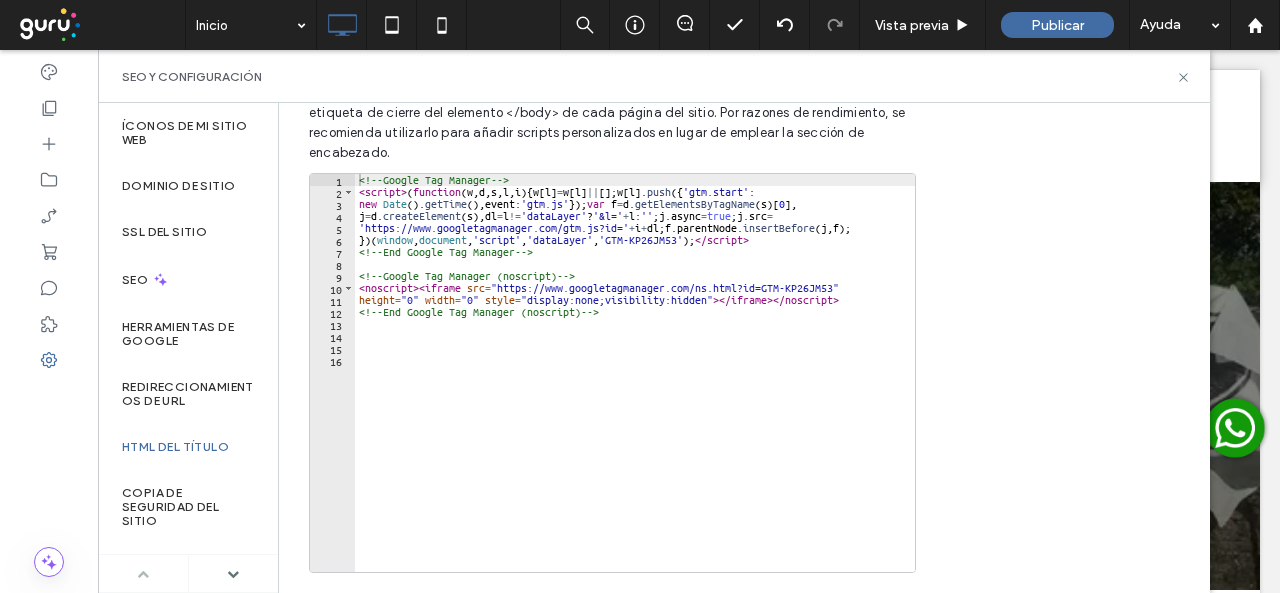 click on "**********" at bounding box center [744, 348] 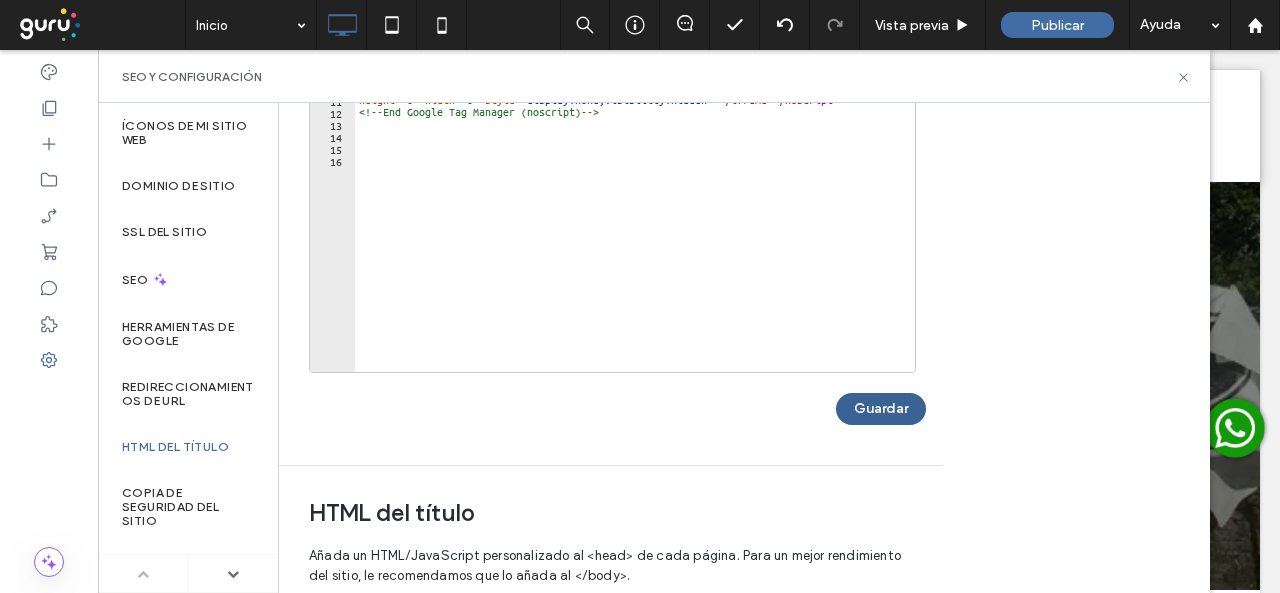 click on "Guardar" at bounding box center (881, 409) 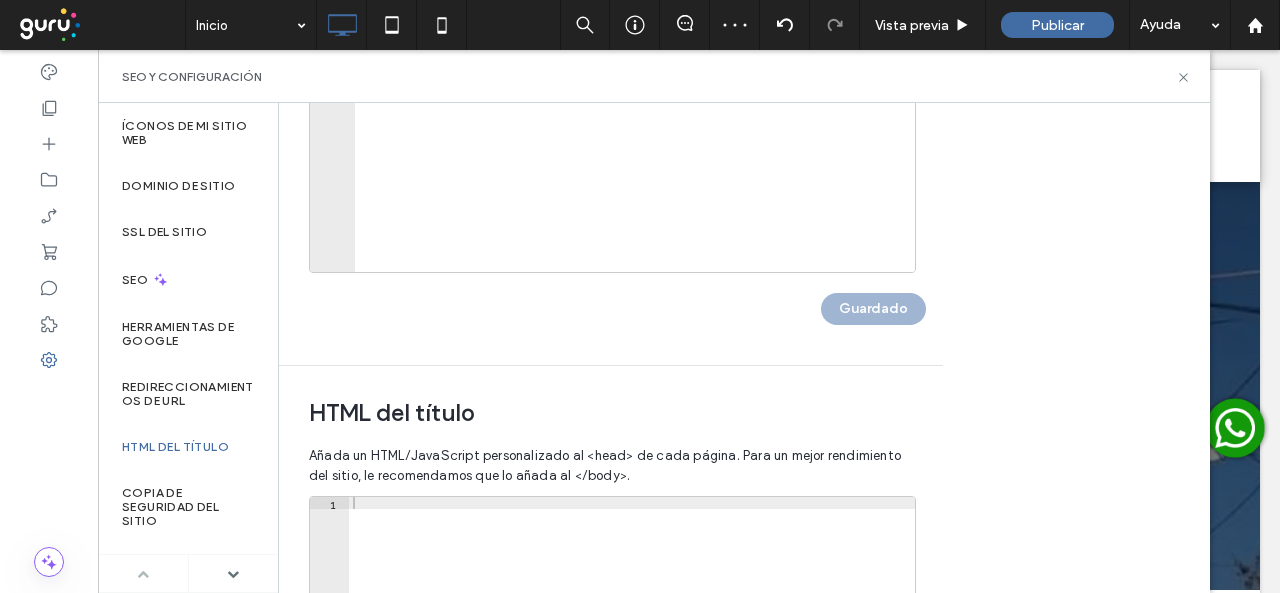scroll, scrollTop: 0, scrollLeft: 0, axis: both 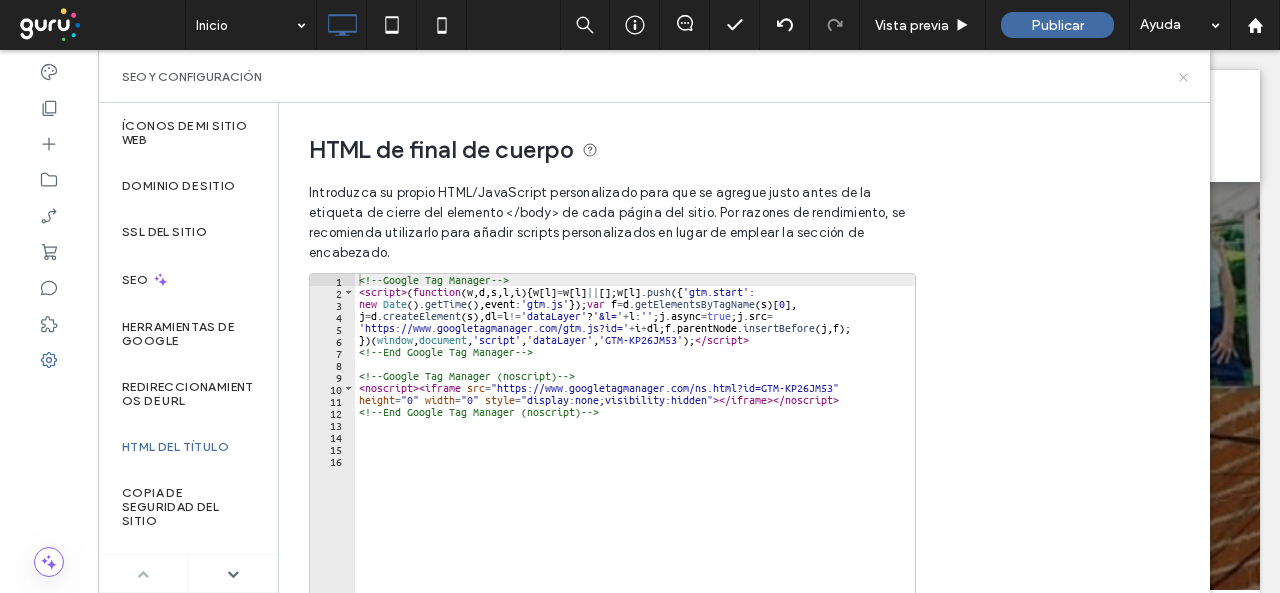 click 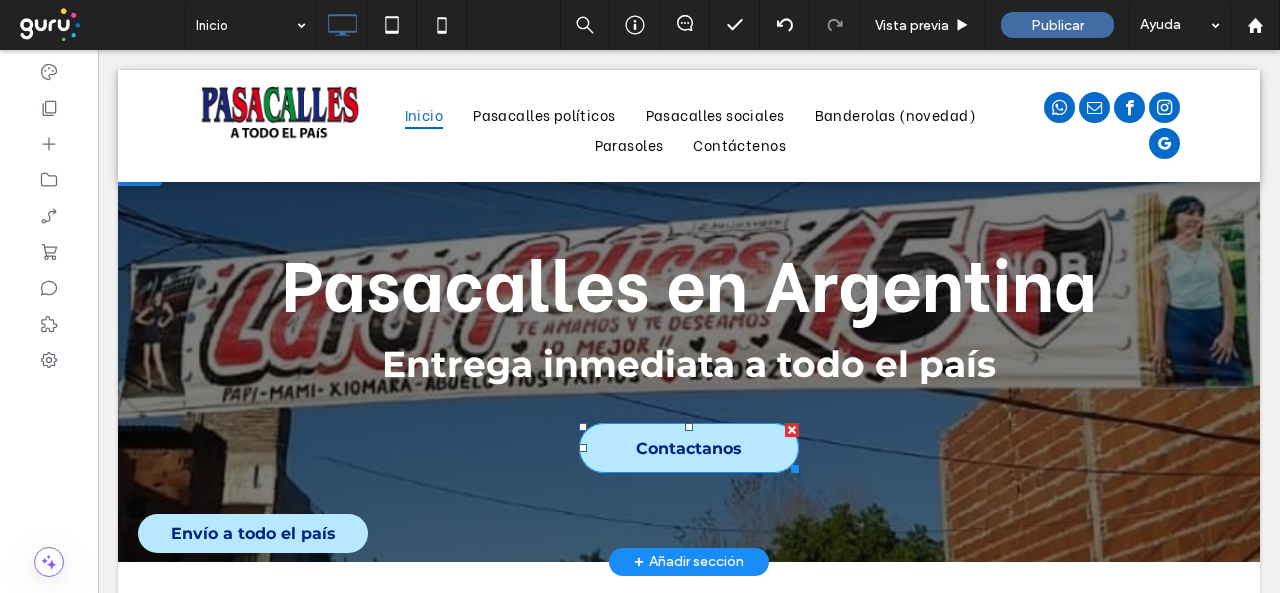 scroll, scrollTop: 0, scrollLeft: 0, axis: both 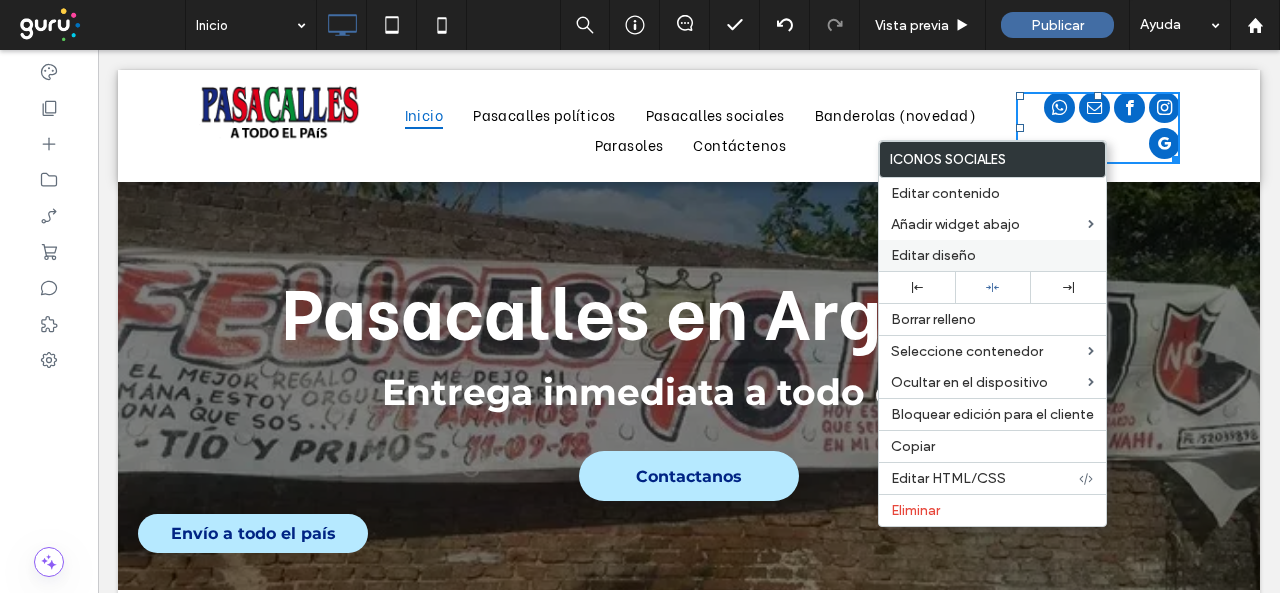 click on "Editar diseño" at bounding box center (933, 255) 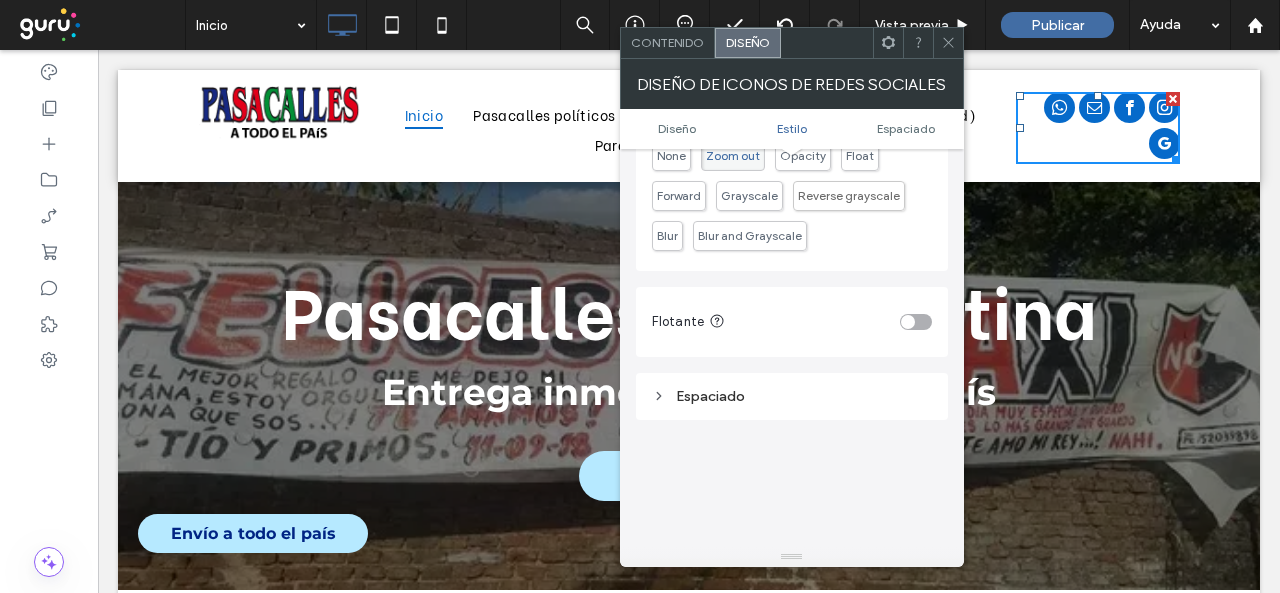 scroll, scrollTop: 600, scrollLeft: 0, axis: vertical 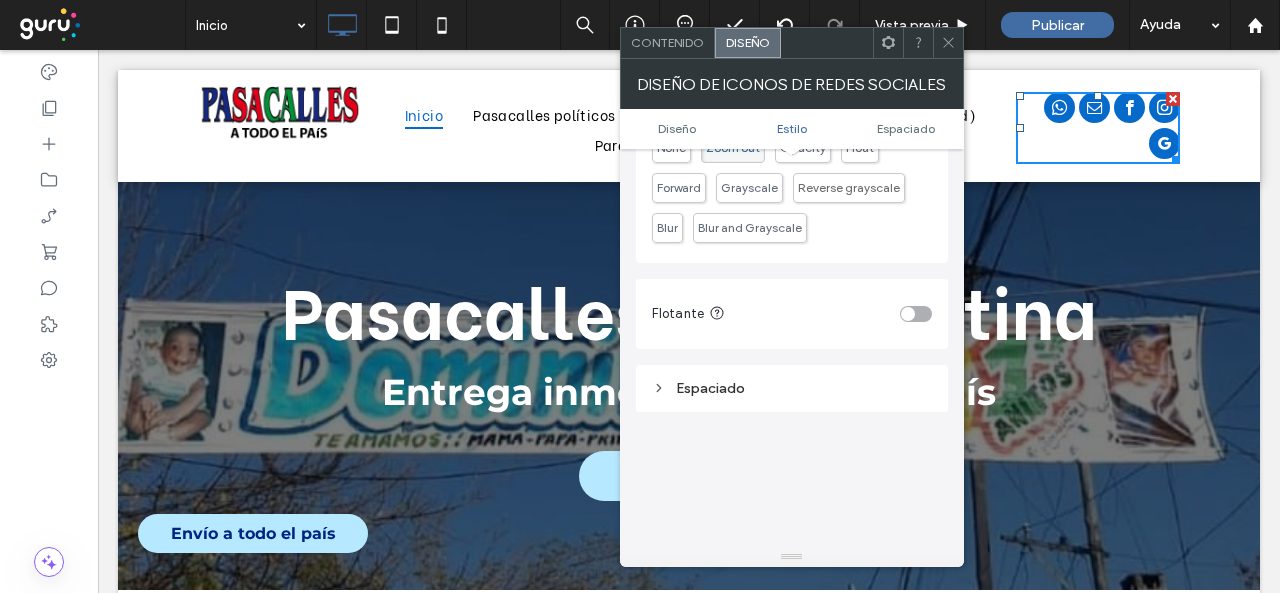 click at bounding box center (916, 314) 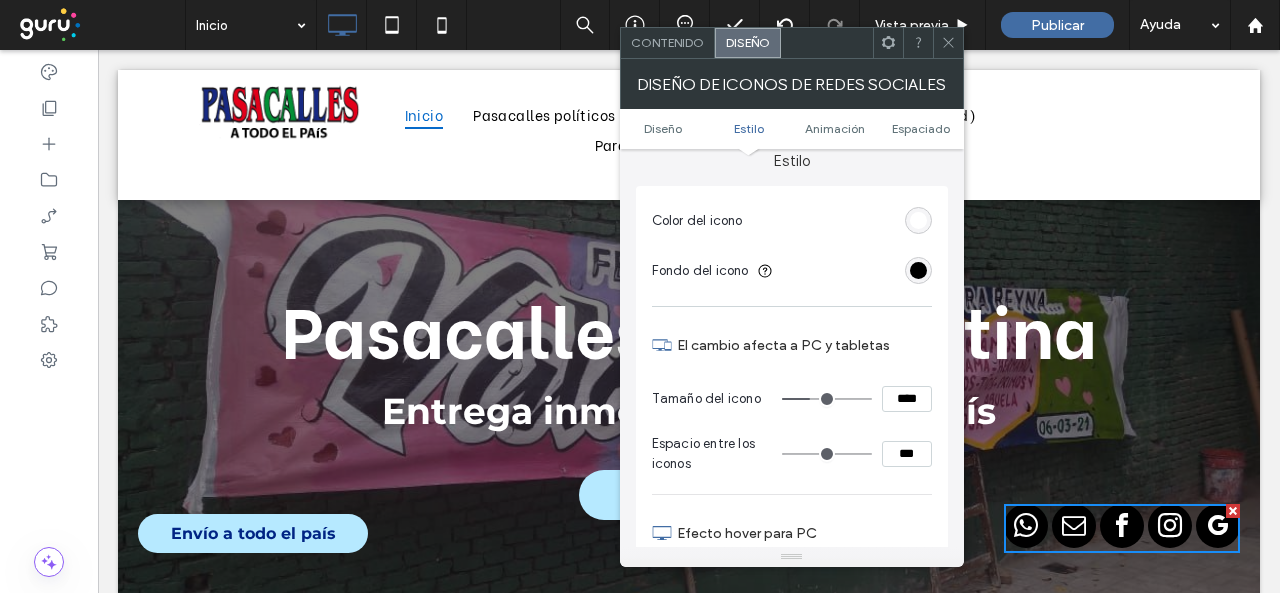 scroll, scrollTop: 30, scrollLeft: 0, axis: vertical 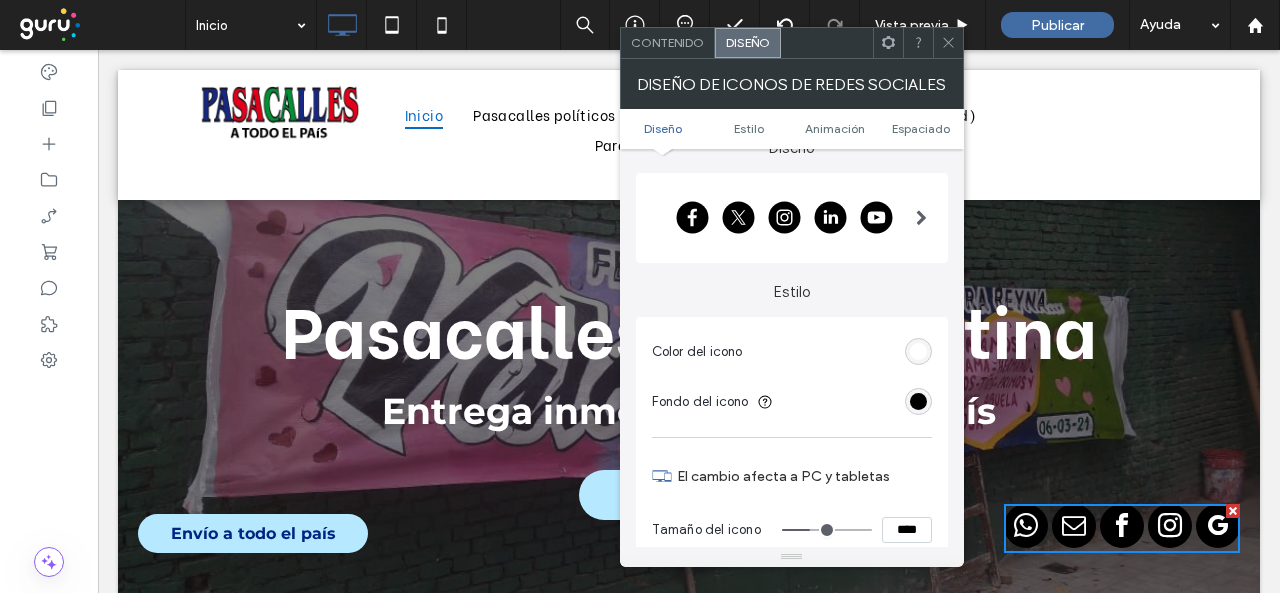 drag, startPoint x: 913, startPoint y: 399, endPoint x: 920, endPoint y: 388, distance: 13.038404 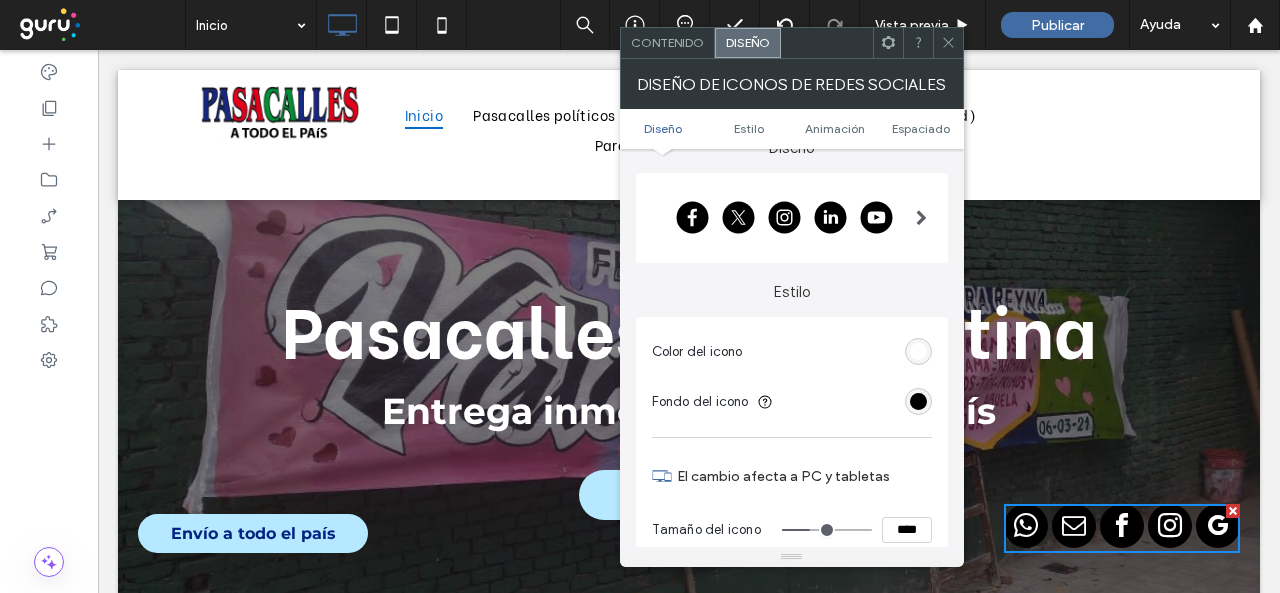 click at bounding box center (918, 401) 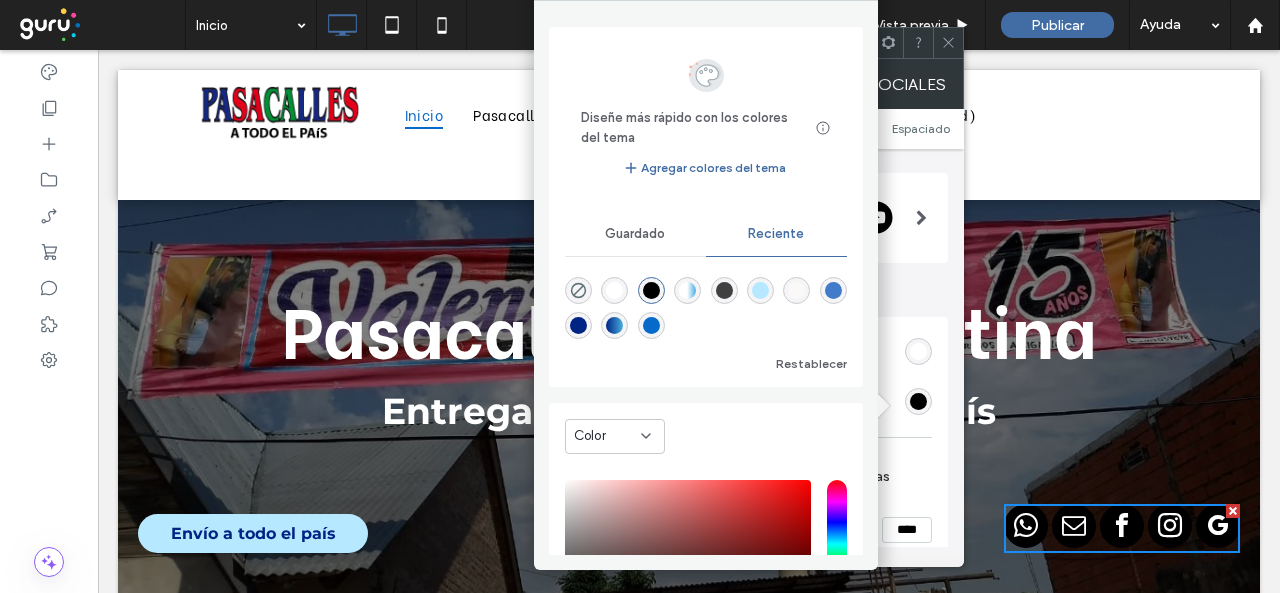 click at bounding box center [651, 325] 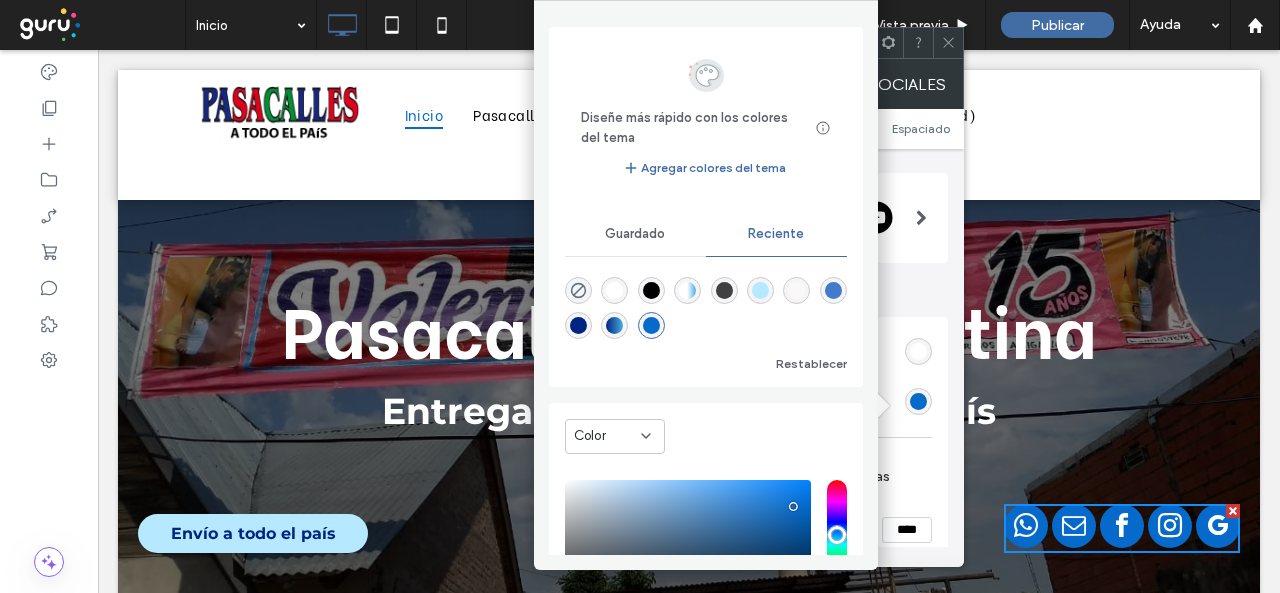 click at bounding box center (833, 290) 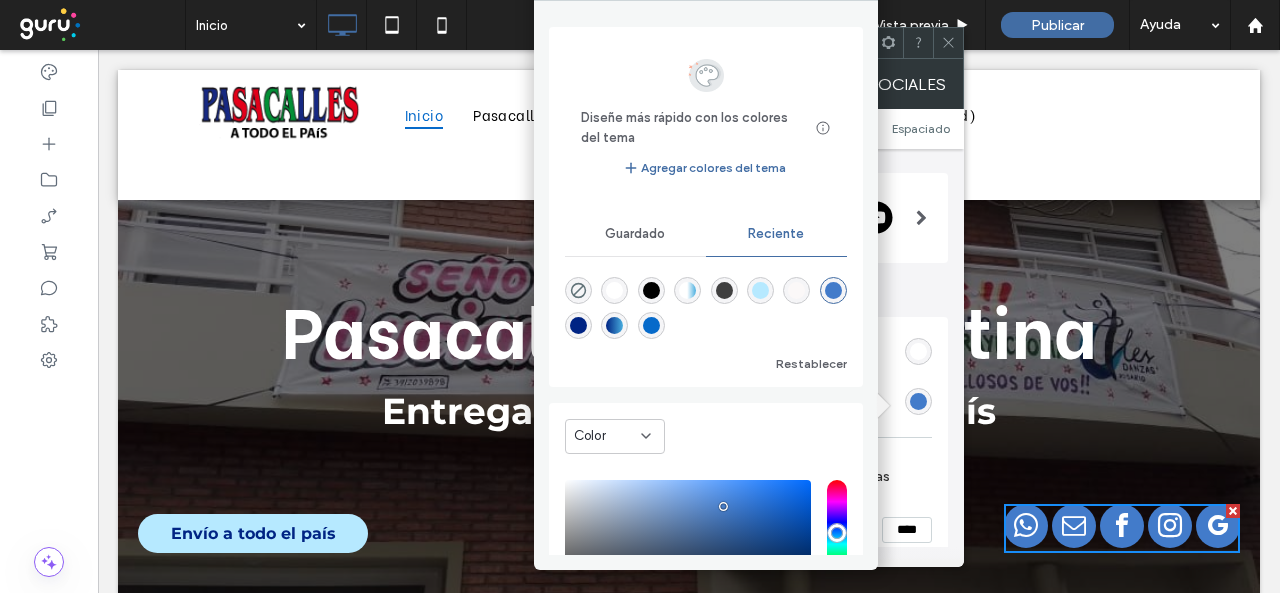 click at bounding box center [651, 325] 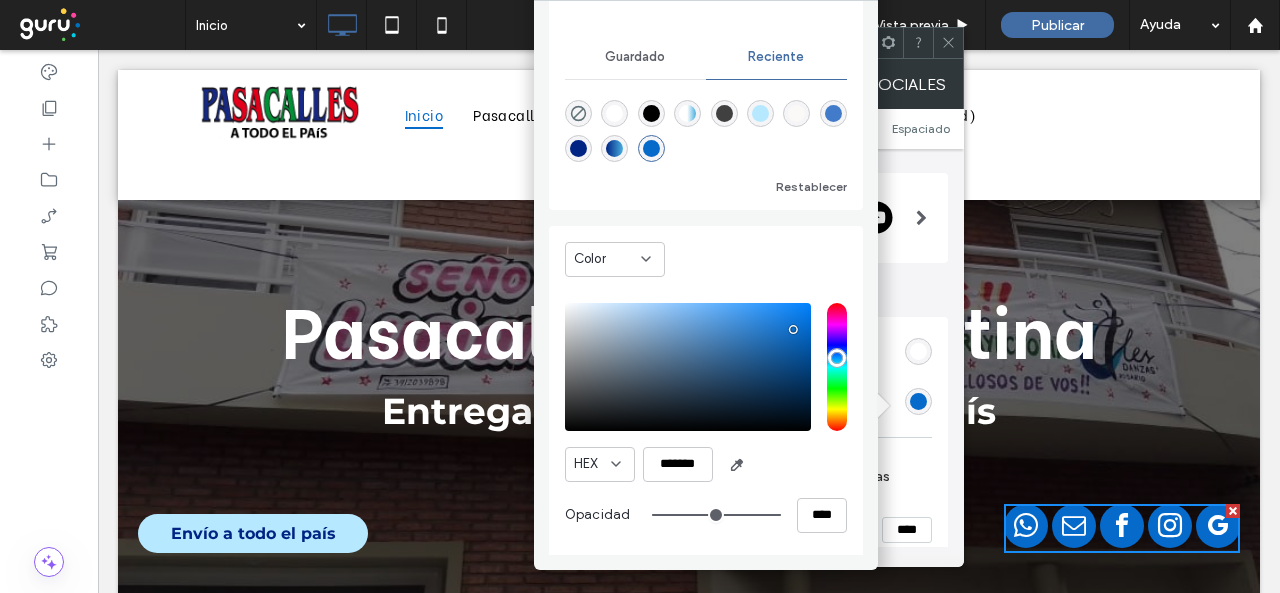 scroll, scrollTop: 178, scrollLeft: 0, axis: vertical 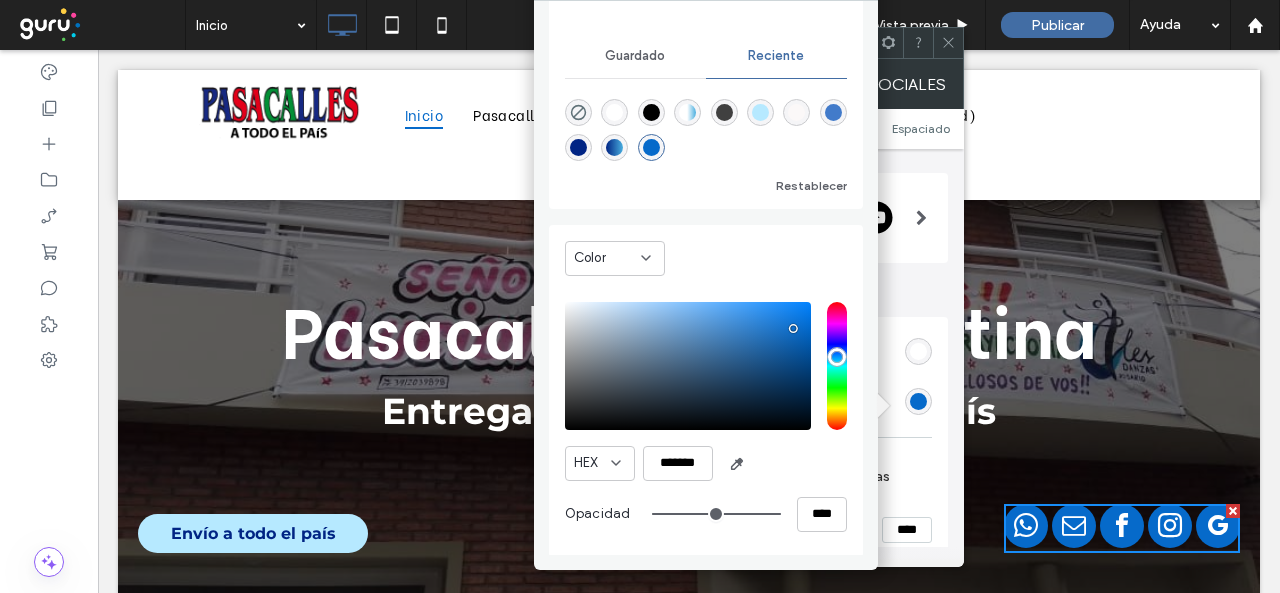 click on "El cambio afecta a PC y tabletas" at bounding box center (804, 476) 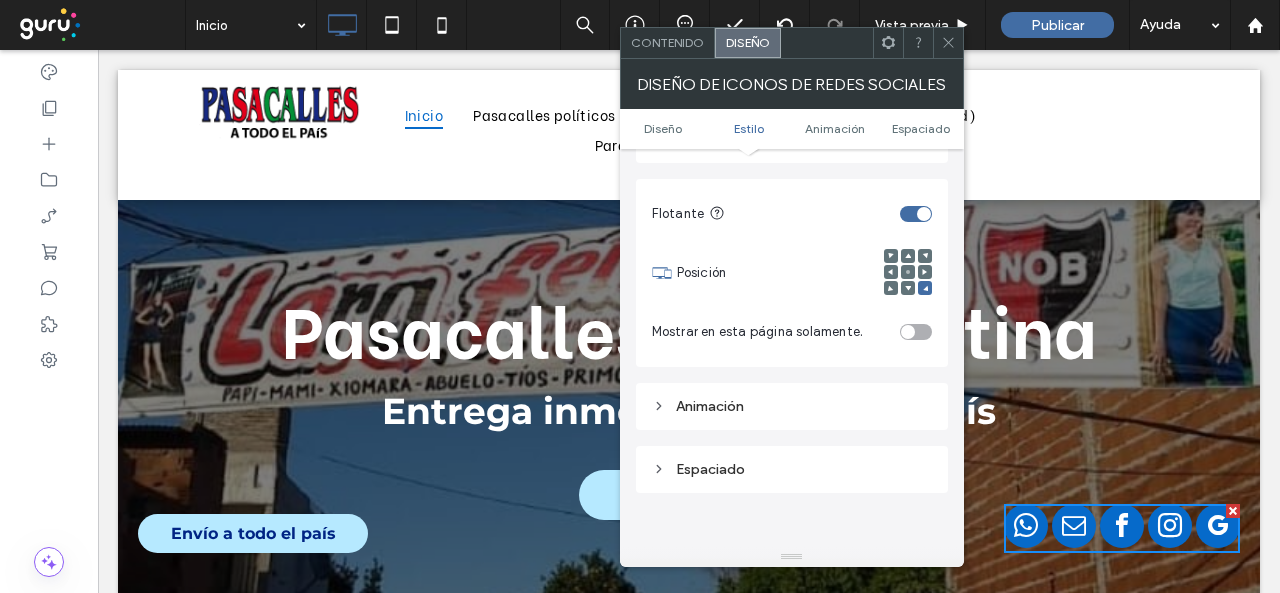 scroll, scrollTop: 800, scrollLeft: 0, axis: vertical 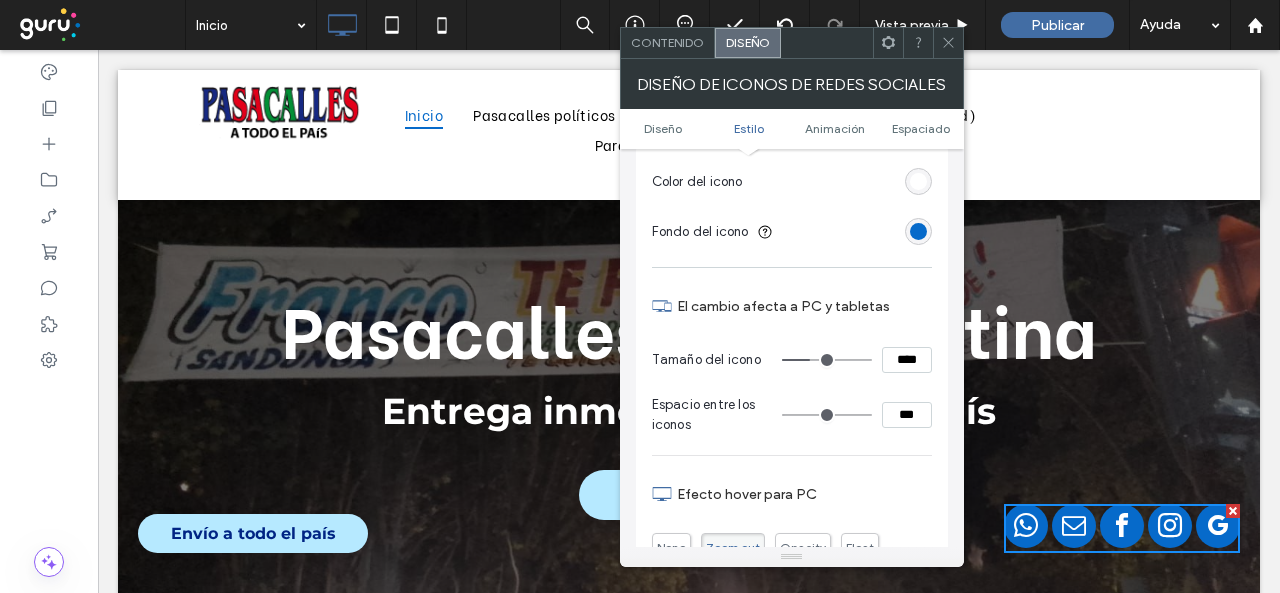 type on "**" 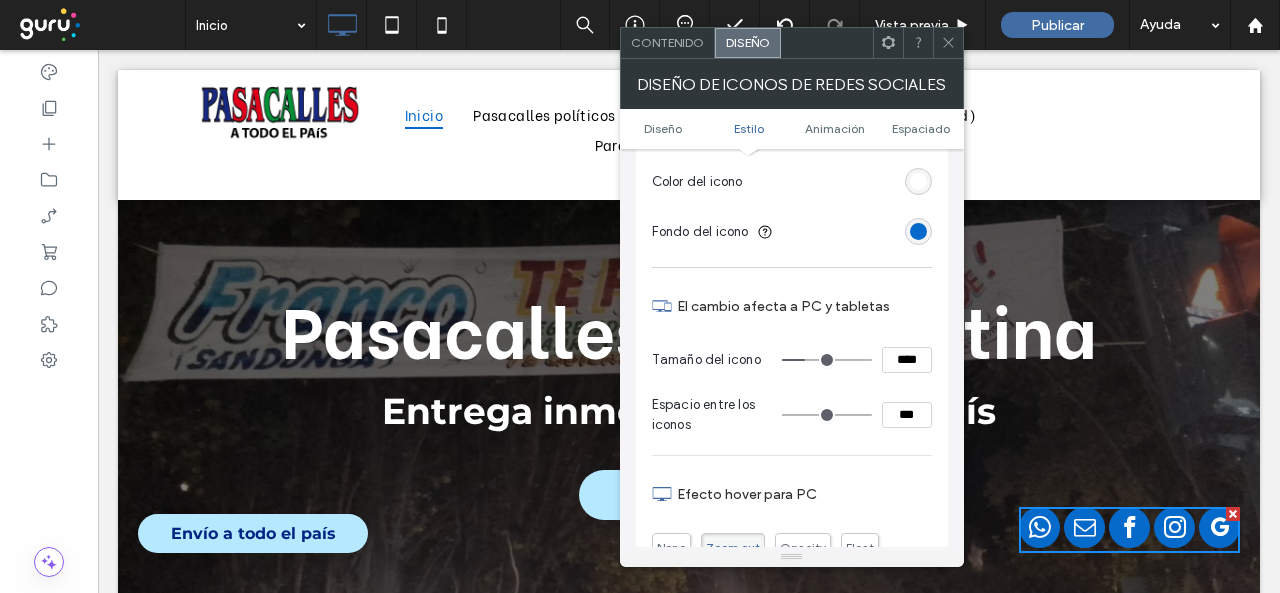 type on "**" 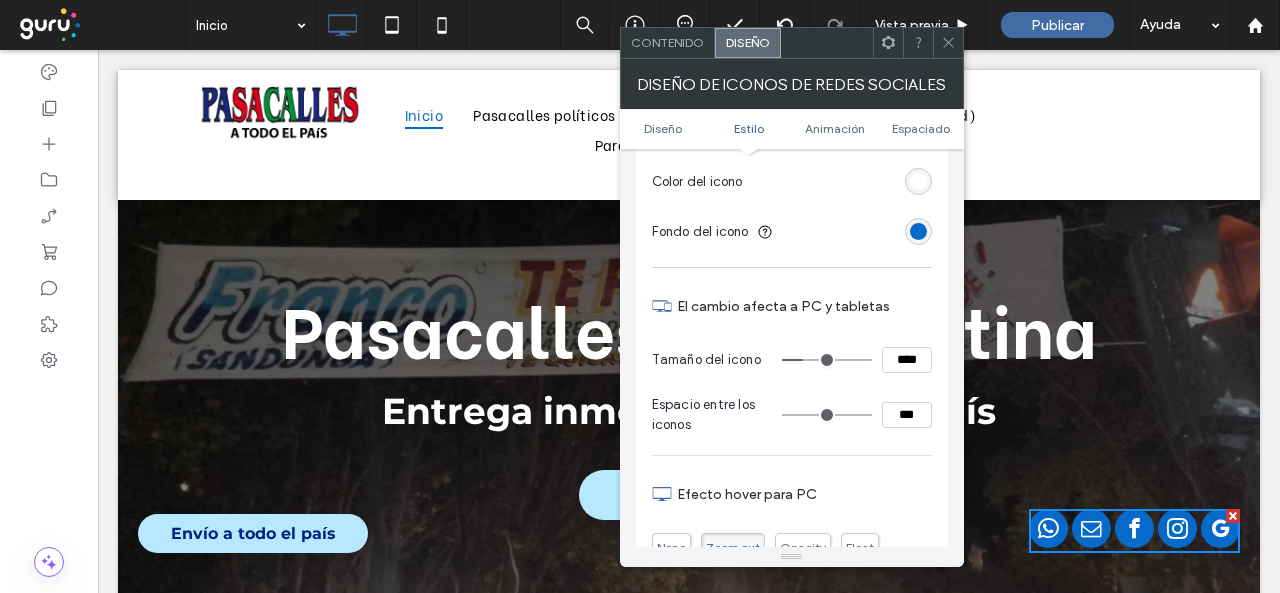 type on "**" 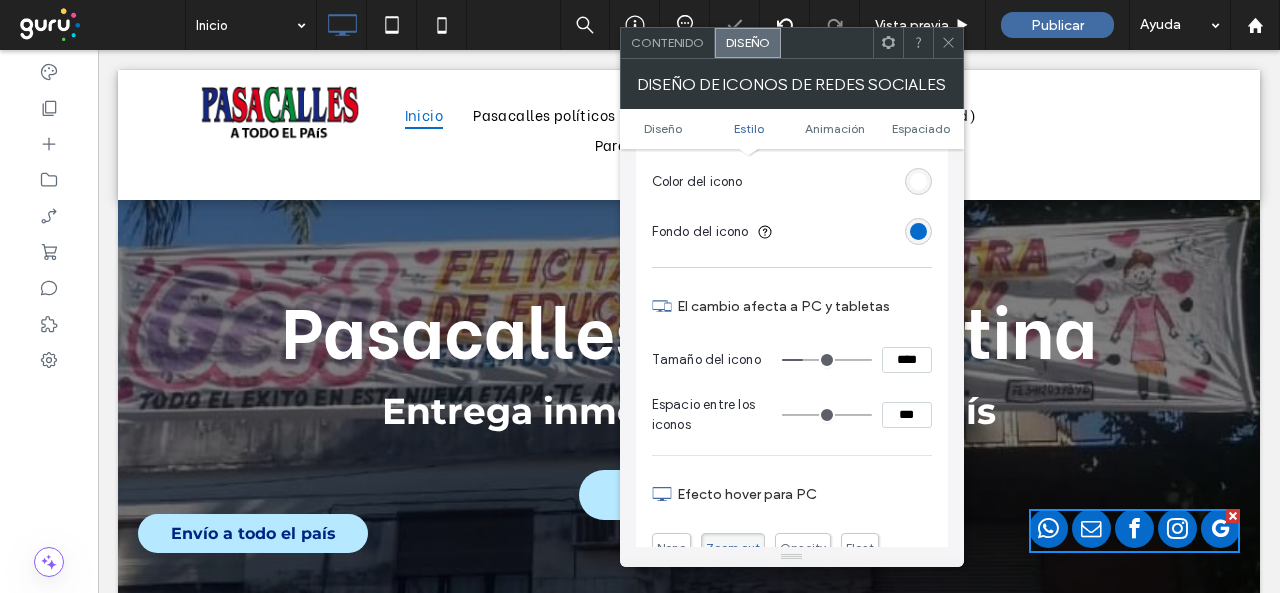type on "*" 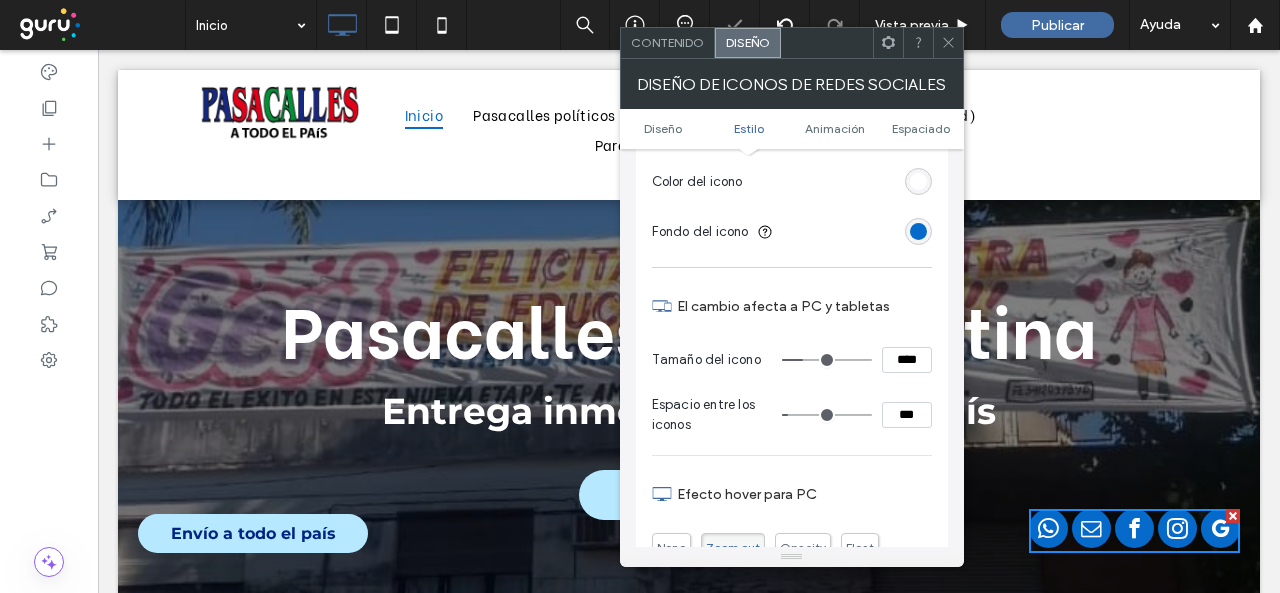 type on "*" 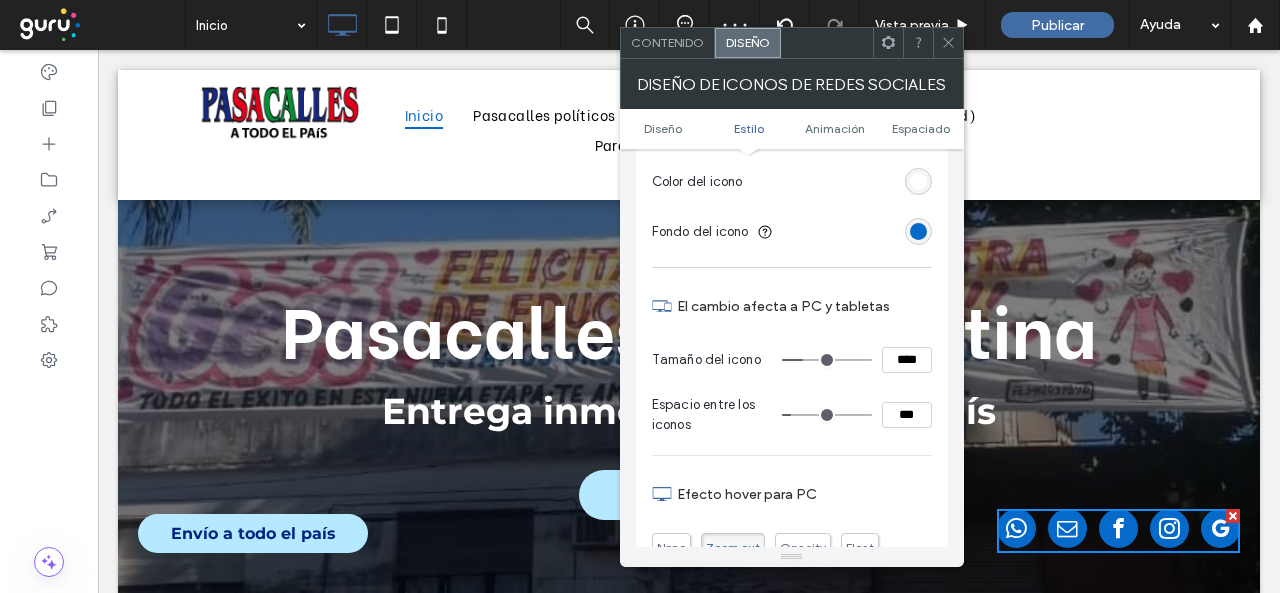 type on "*" 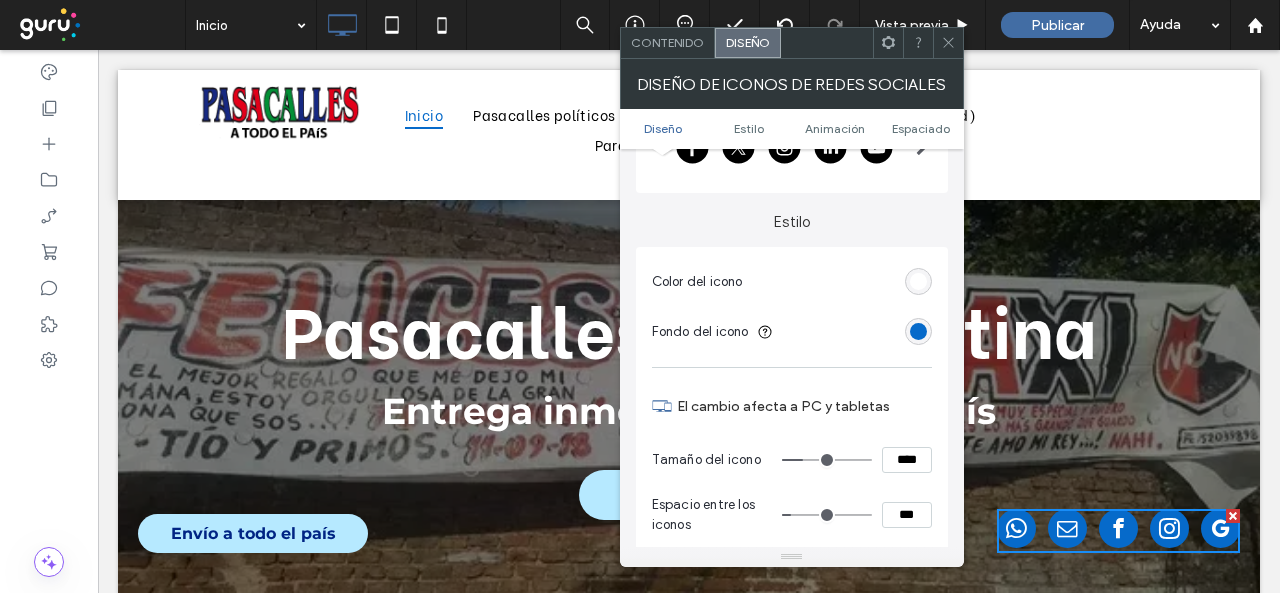 scroll, scrollTop: 0, scrollLeft: 0, axis: both 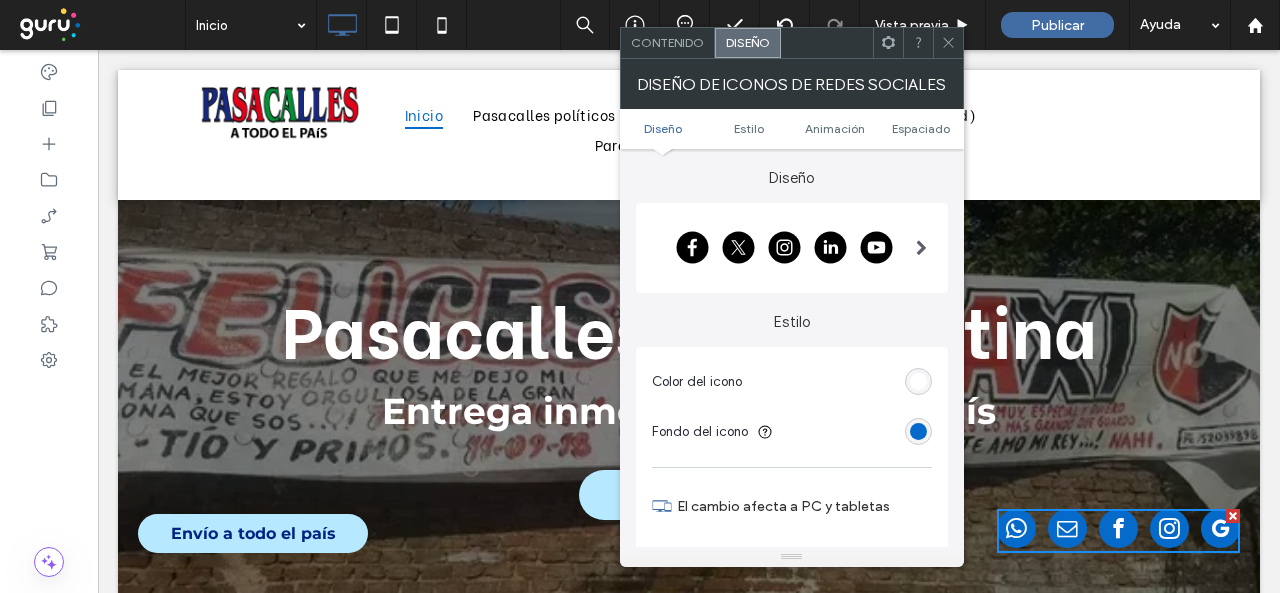 click at bounding box center (921, 248) 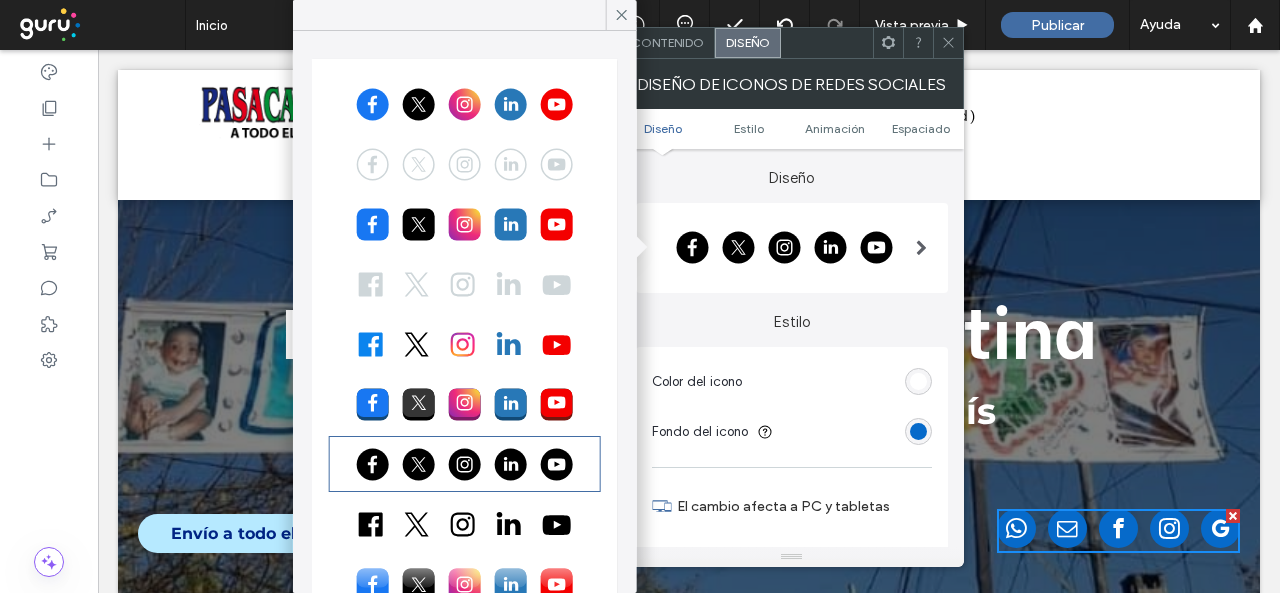 scroll, scrollTop: 0, scrollLeft: 0, axis: both 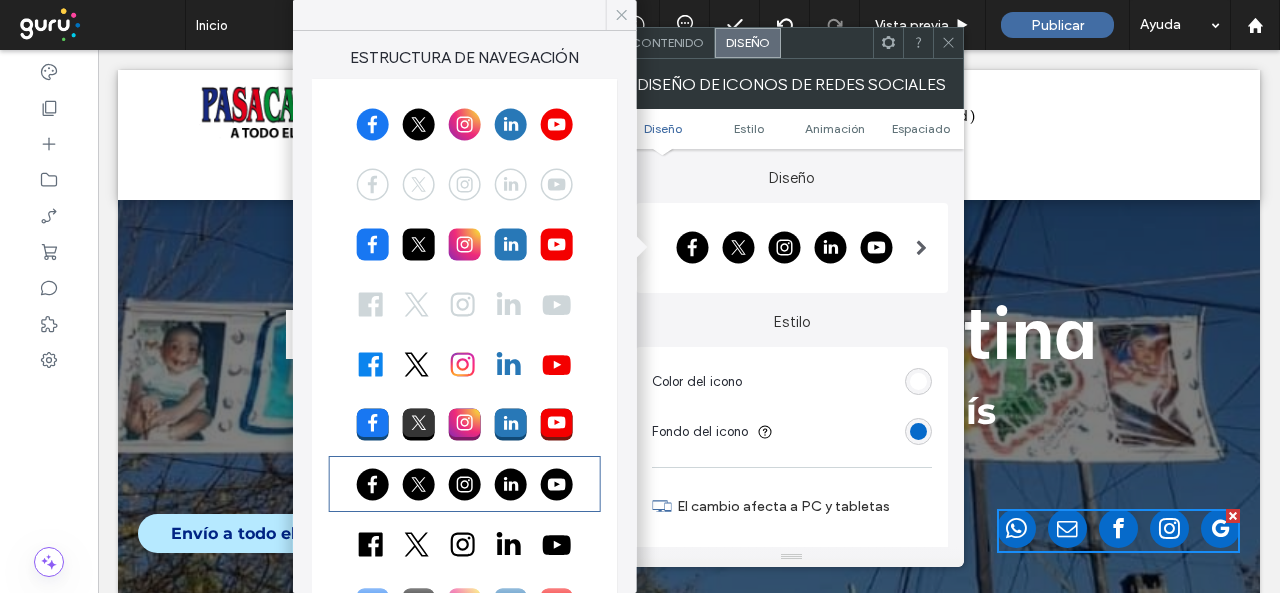 click at bounding box center [622, 15] 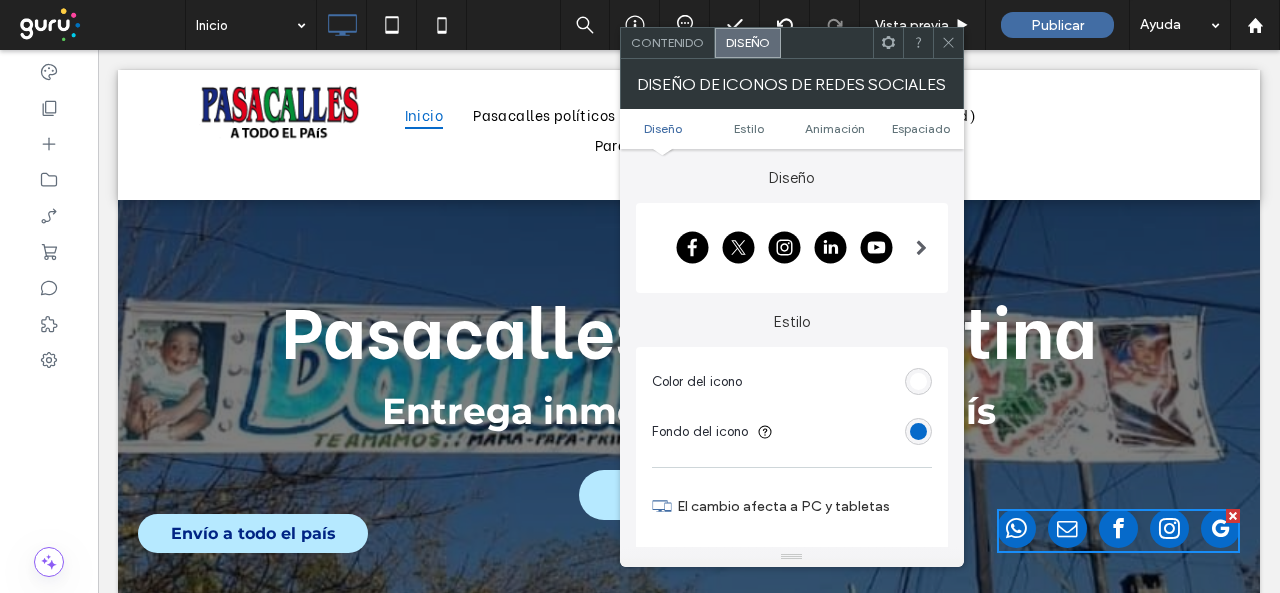 click at bounding box center [948, 43] 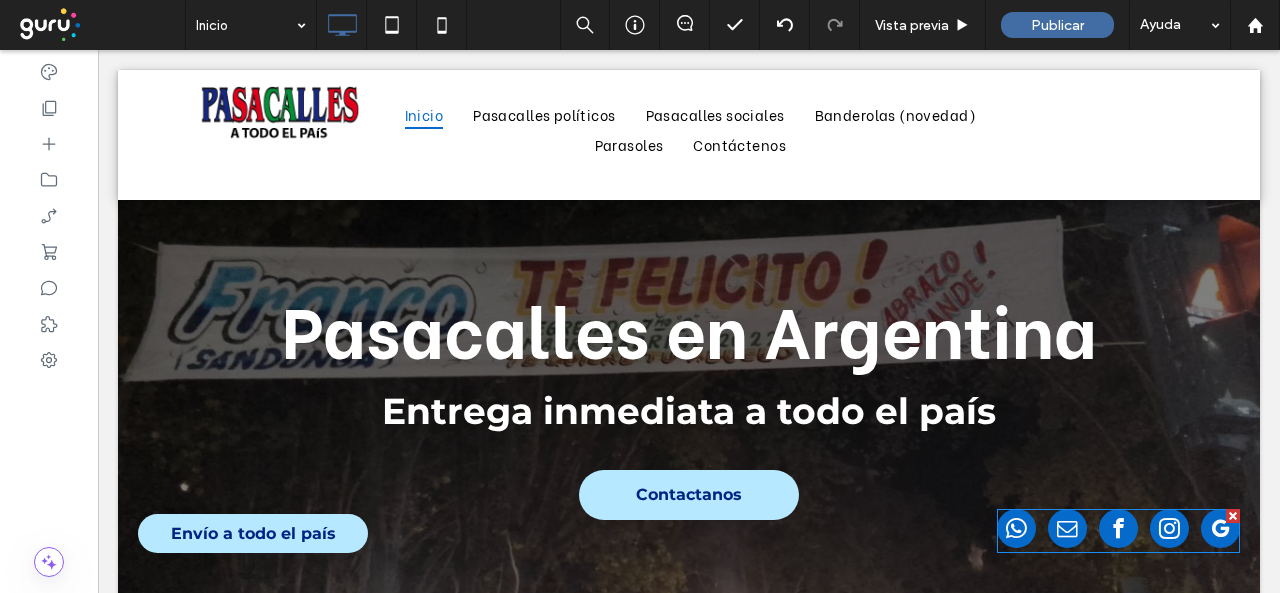 click at bounding box center [1220, 531] 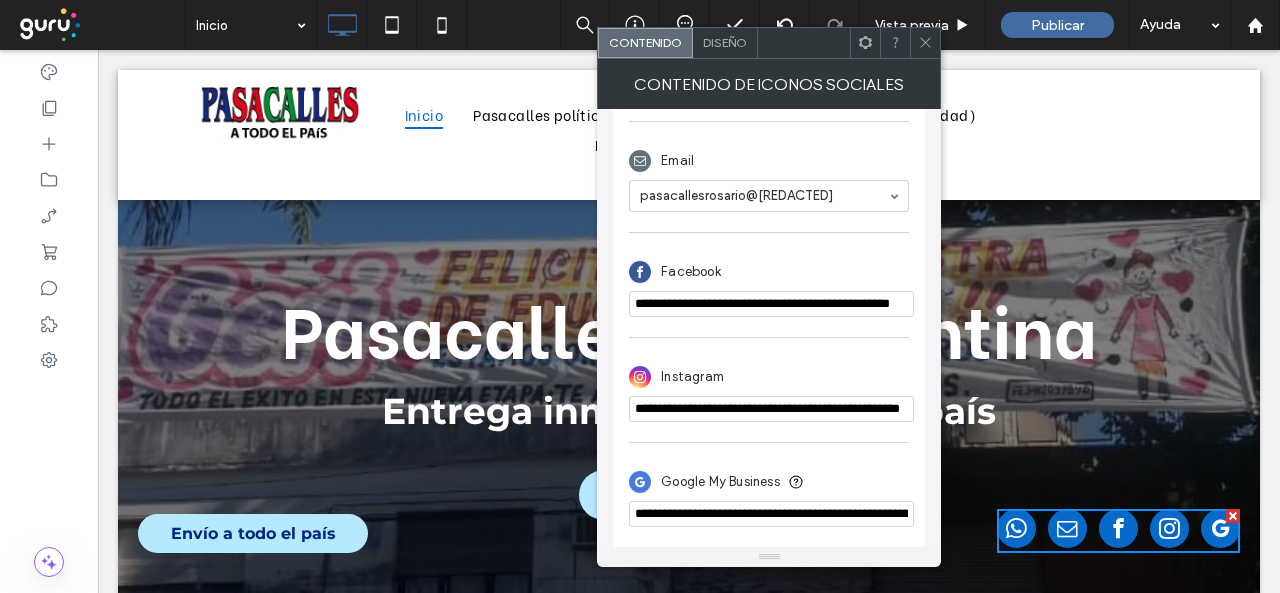 scroll, scrollTop: 564, scrollLeft: 0, axis: vertical 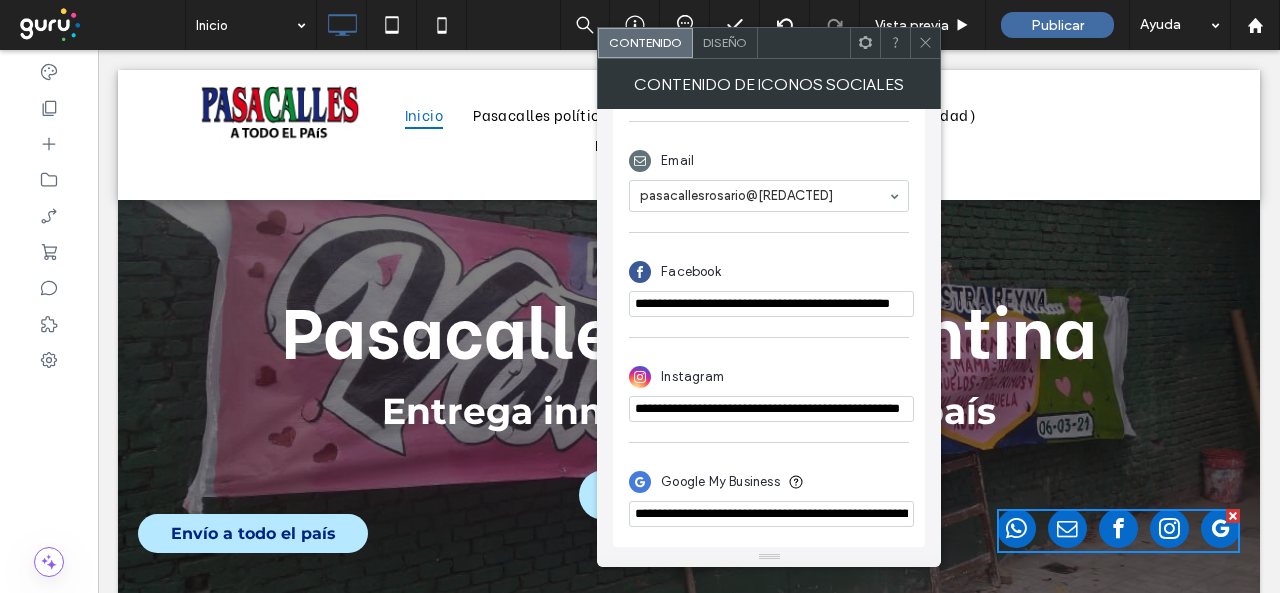 click on "Diseño" at bounding box center [725, 43] 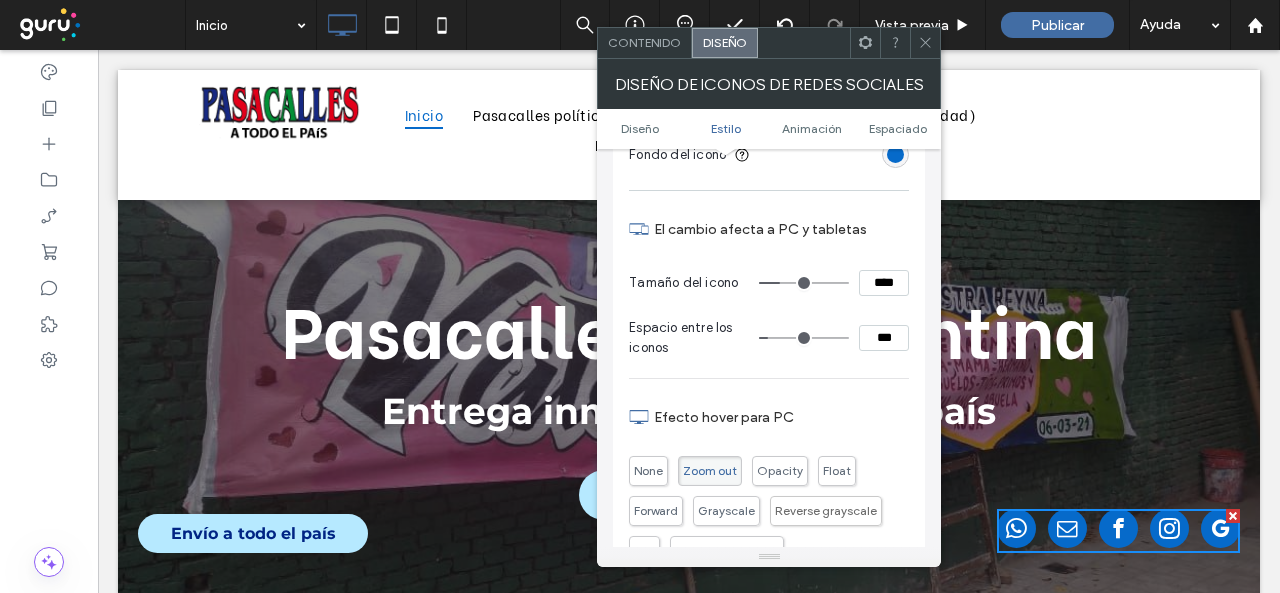 scroll, scrollTop: 400, scrollLeft: 0, axis: vertical 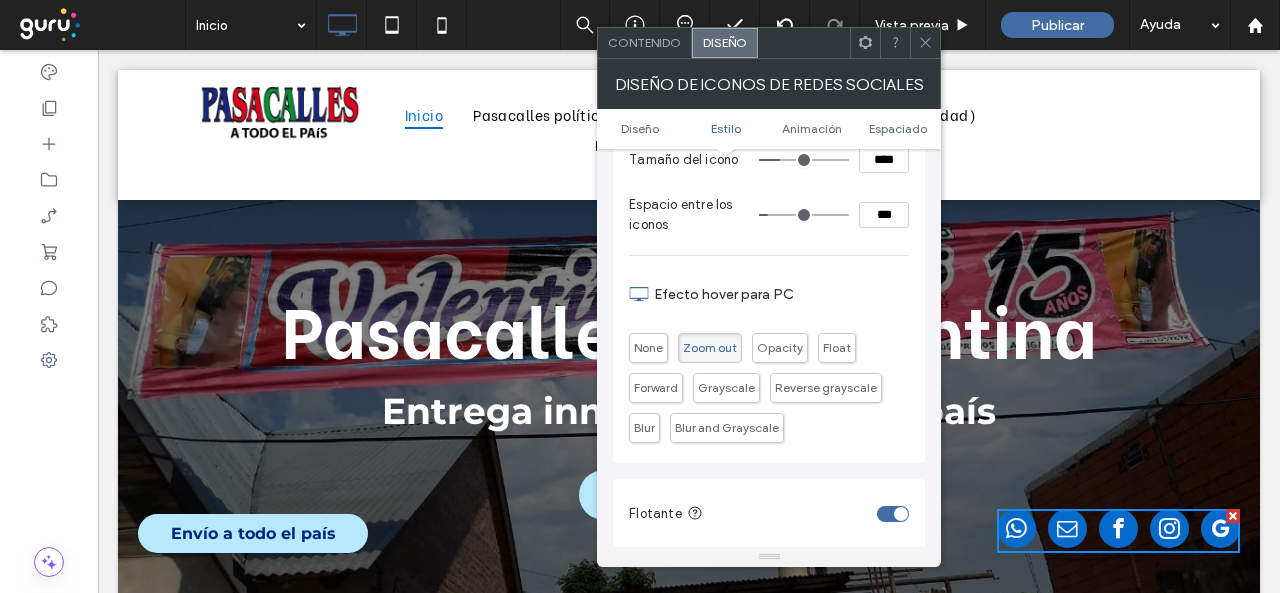 click at bounding box center [901, 514] 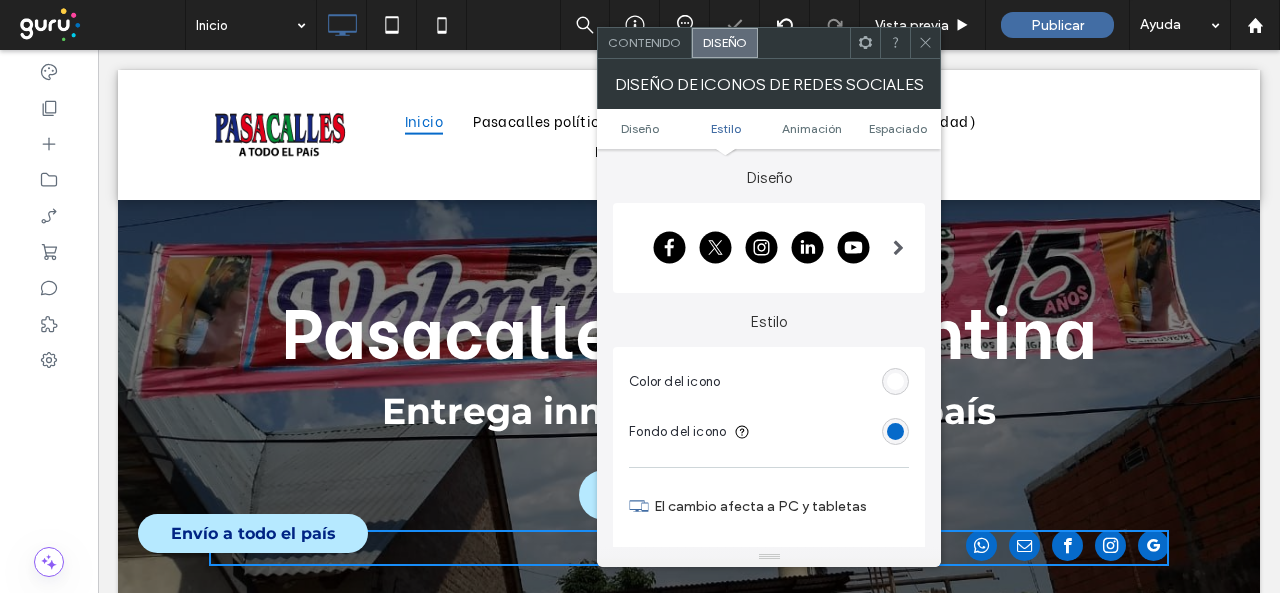 scroll, scrollTop: 251, scrollLeft: 0, axis: vertical 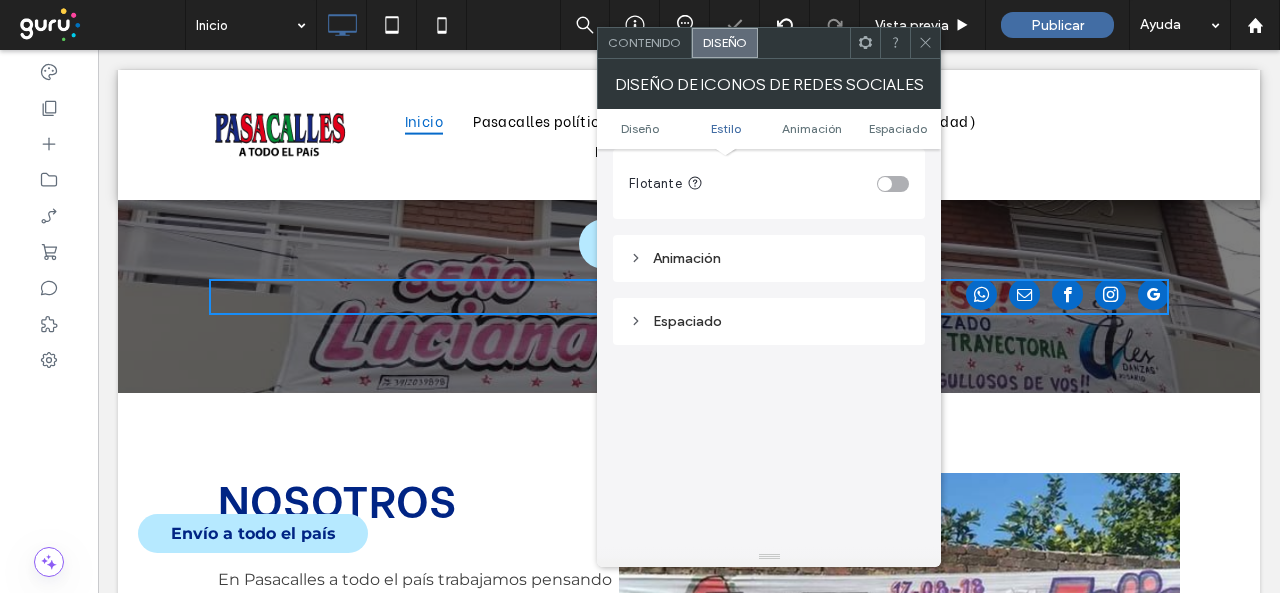 click at bounding box center [925, 43] 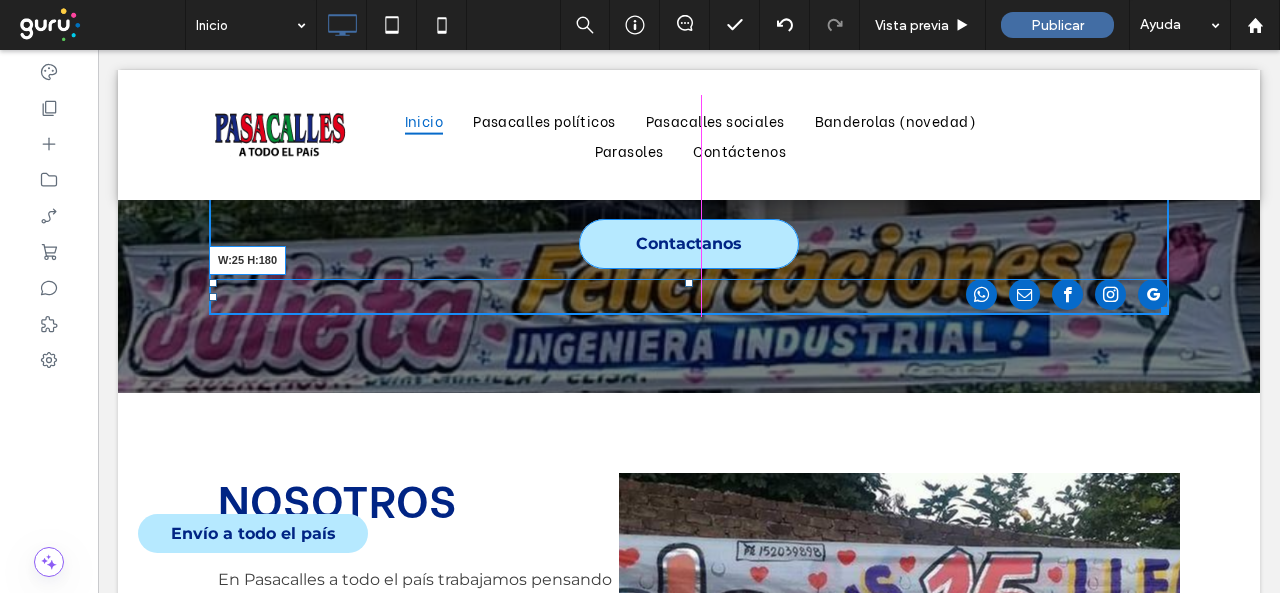 drag, startPoint x: 1156, startPoint y: 309, endPoint x: 644, endPoint y: 423, distance: 524.5379 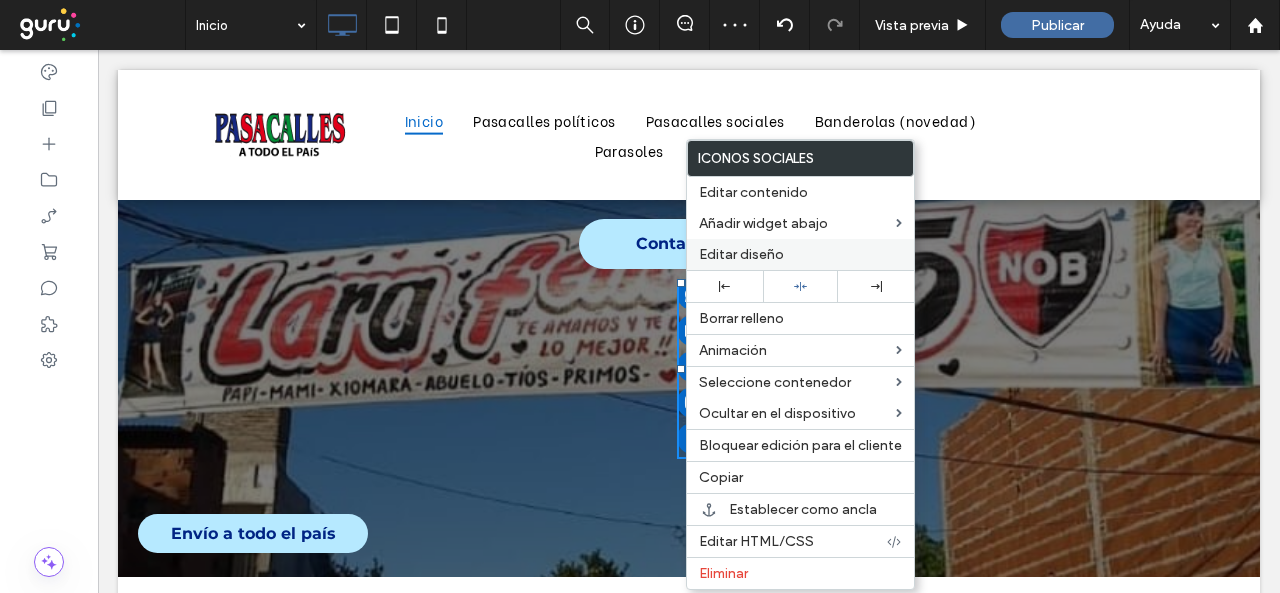 click on "Editar diseño" at bounding box center (800, 254) 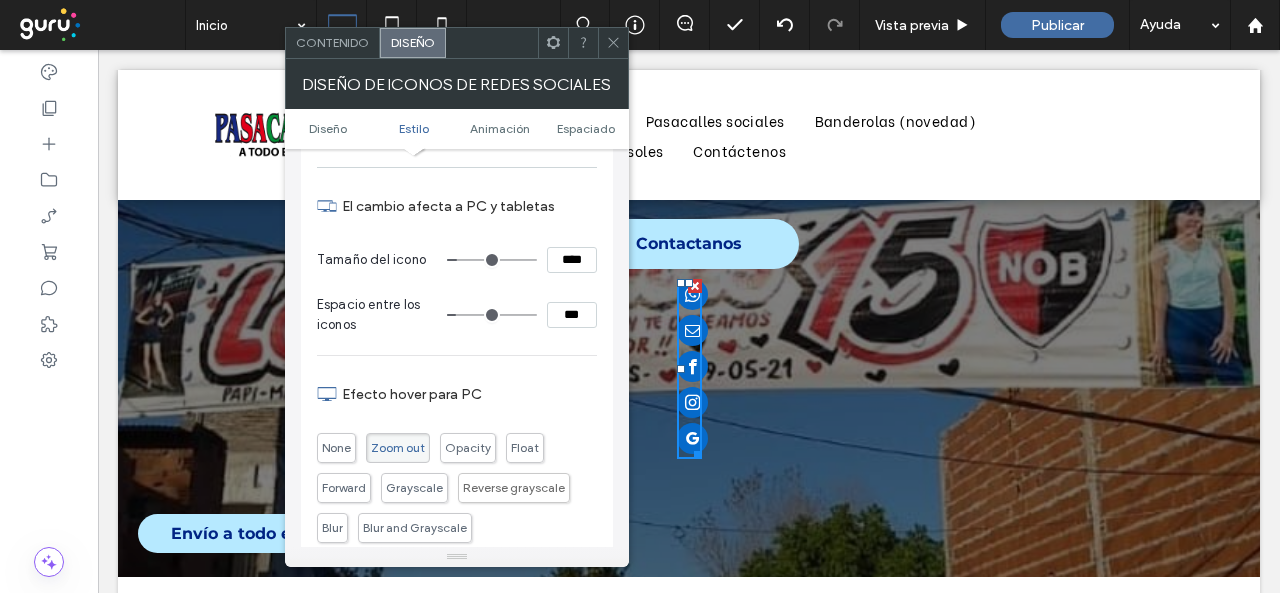 scroll, scrollTop: 500, scrollLeft: 0, axis: vertical 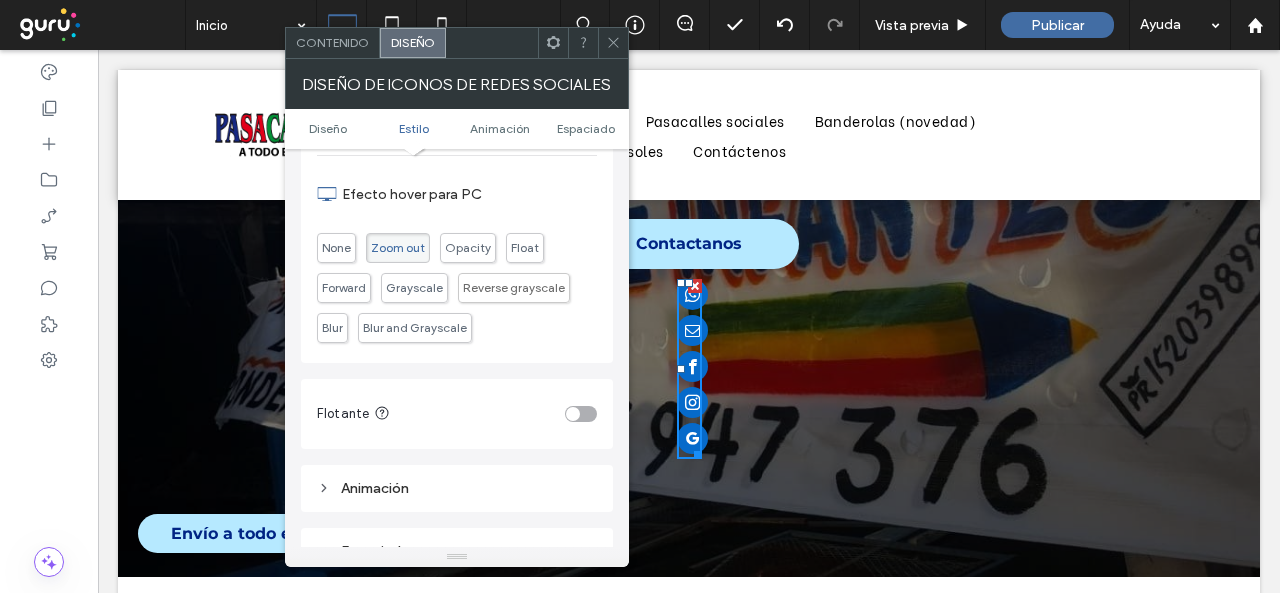 click at bounding box center [573, 414] 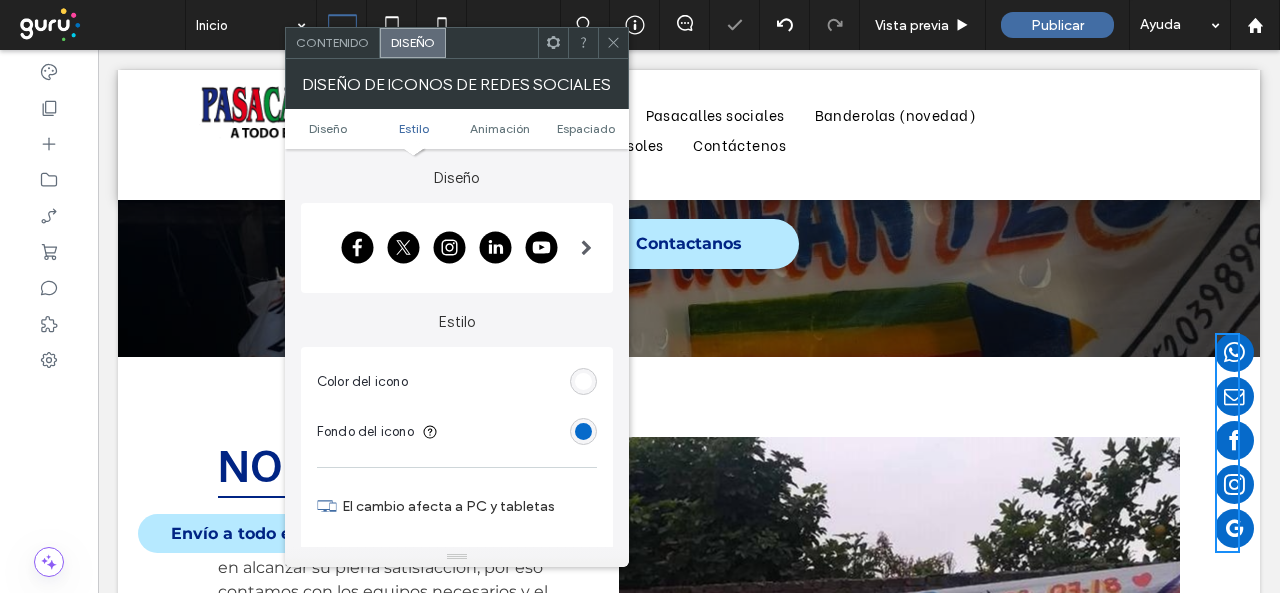 scroll, scrollTop: 730, scrollLeft: 0, axis: vertical 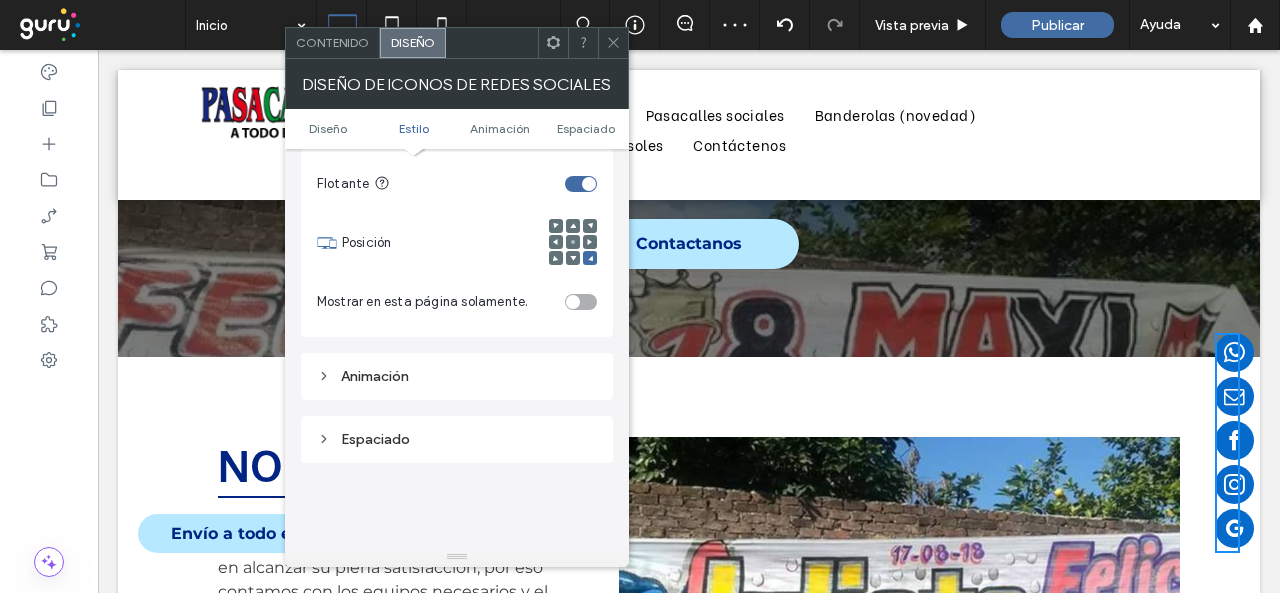 click 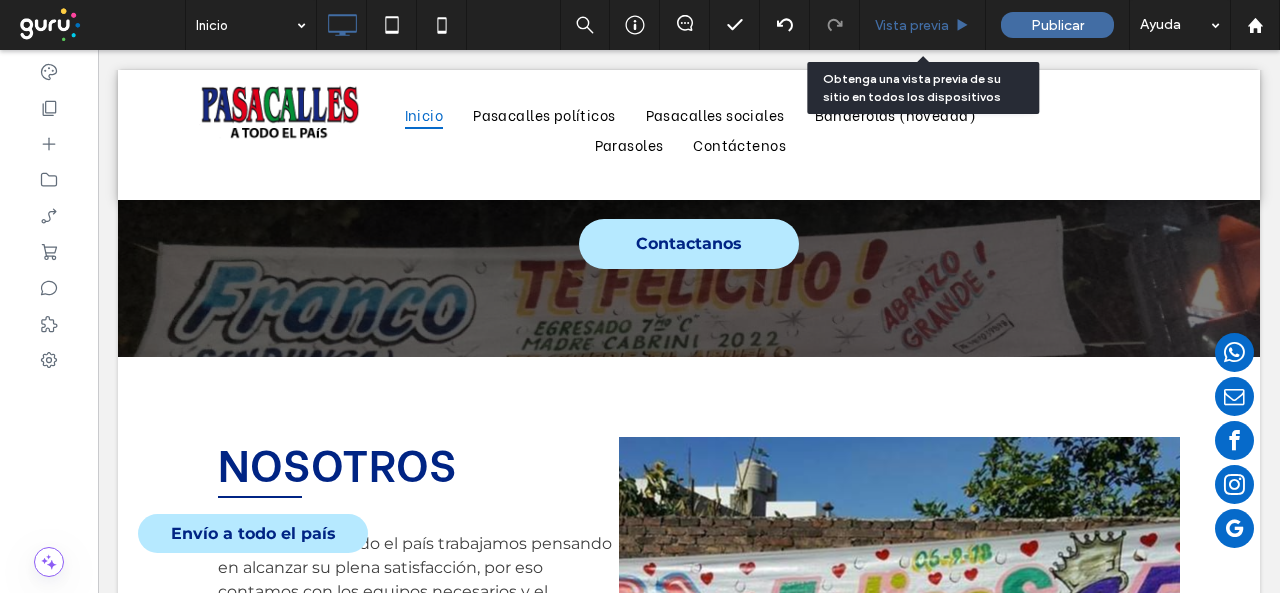 click on "Vista previa" at bounding box center [923, 25] 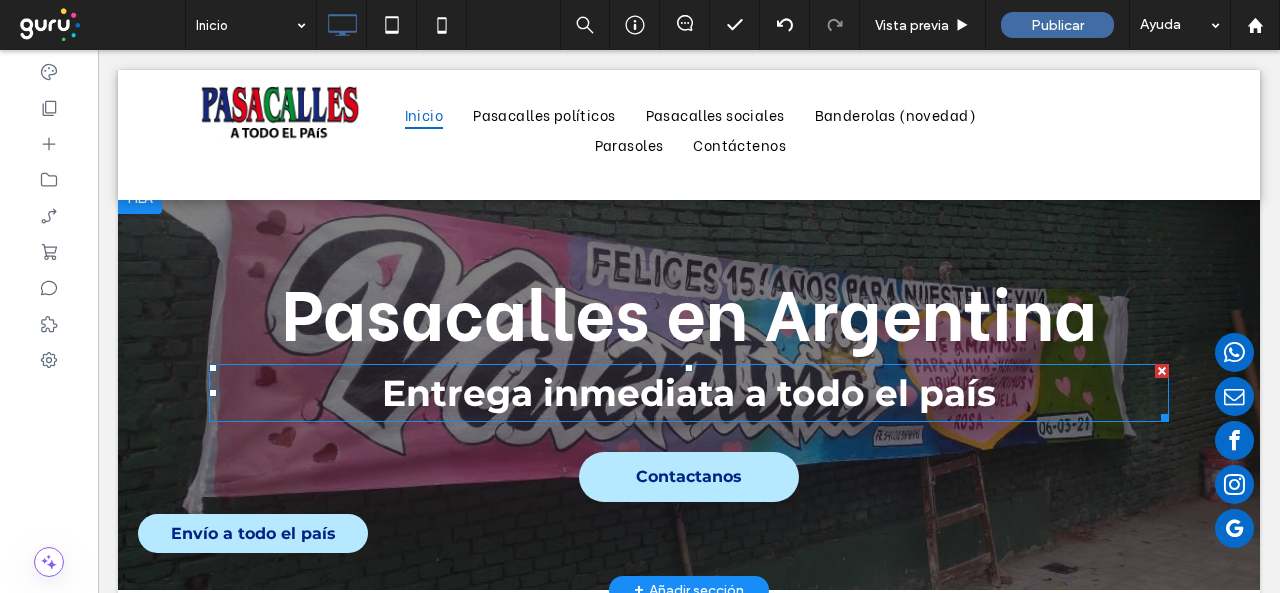 scroll, scrollTop: 0, scrollLeft: 0, axis: both 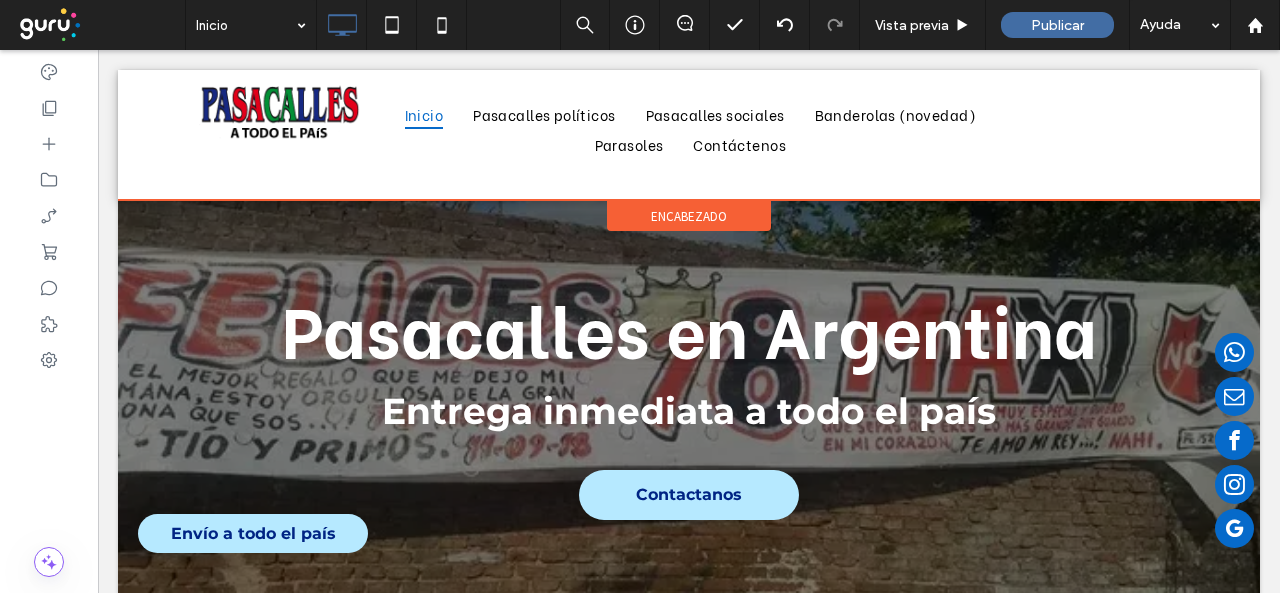 click on "encabezado" at bounding box center [689, 216] 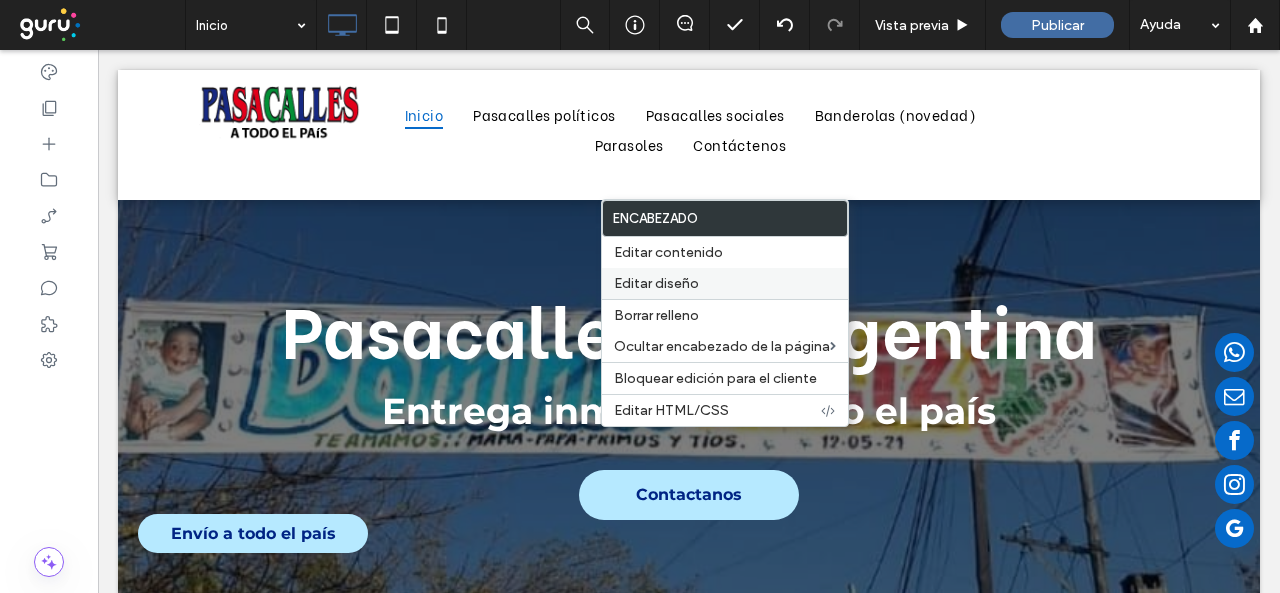 click on "Editar diseño" at bounding box center [656, 283] 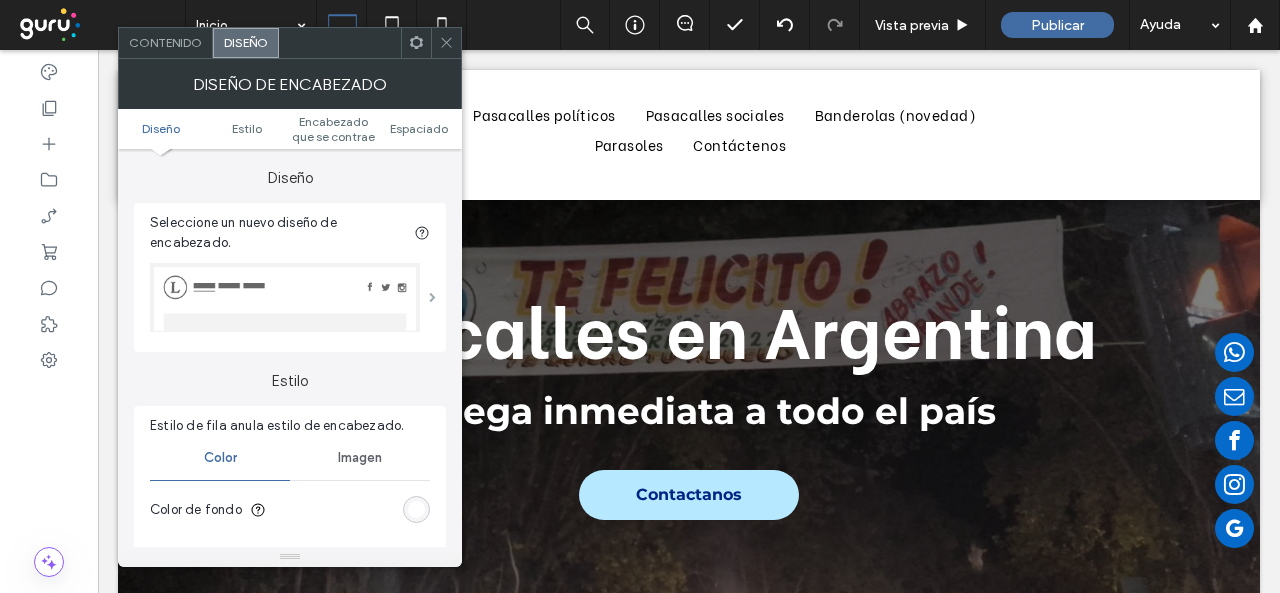 click at bounding box center [432, 297] 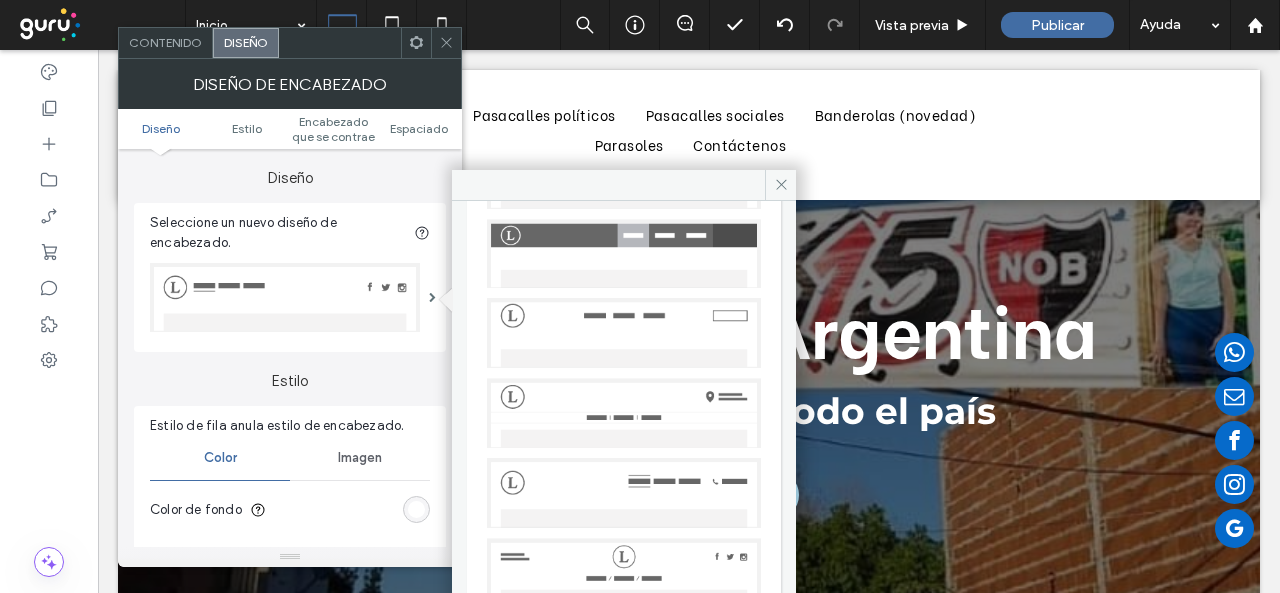 scroll, scrollTop: 132, scrollLeft: 0, axis: vertical 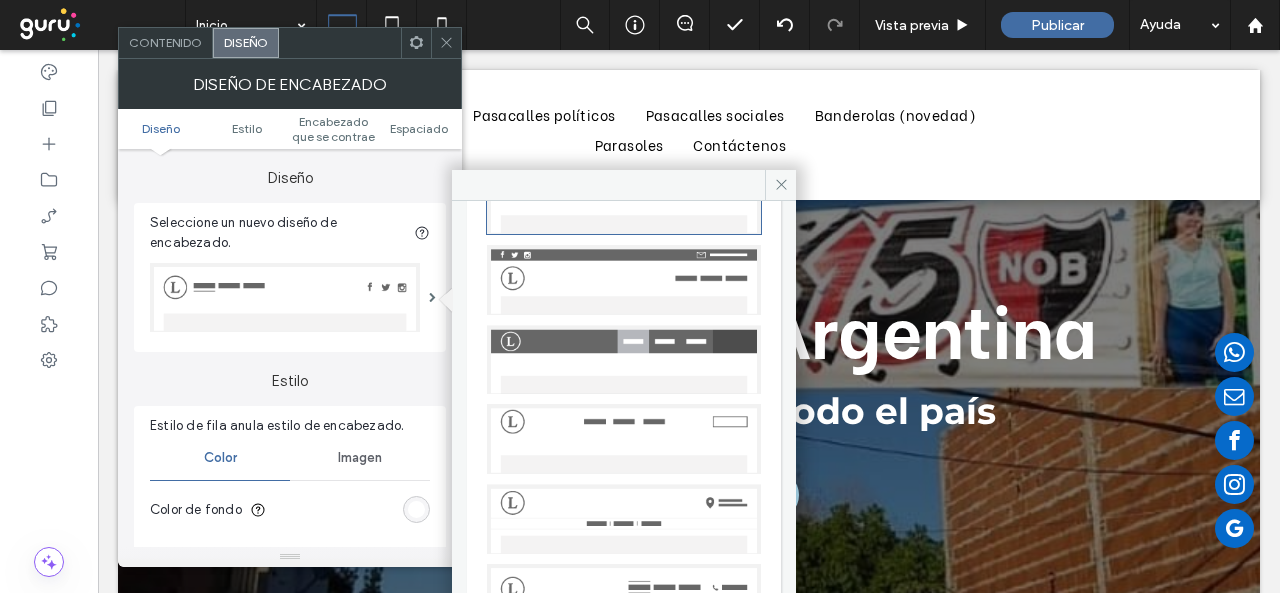 click at bounding box center (624, 280) 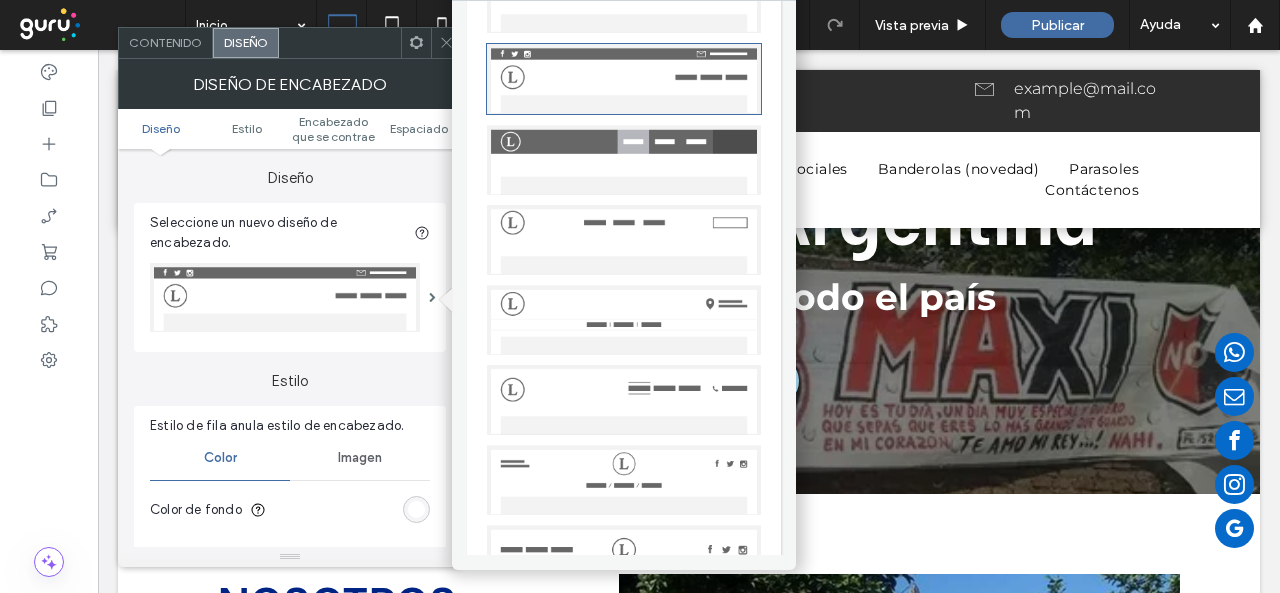 scroll, scrollTop: 158, scrollLeft: 0, axis: vertical 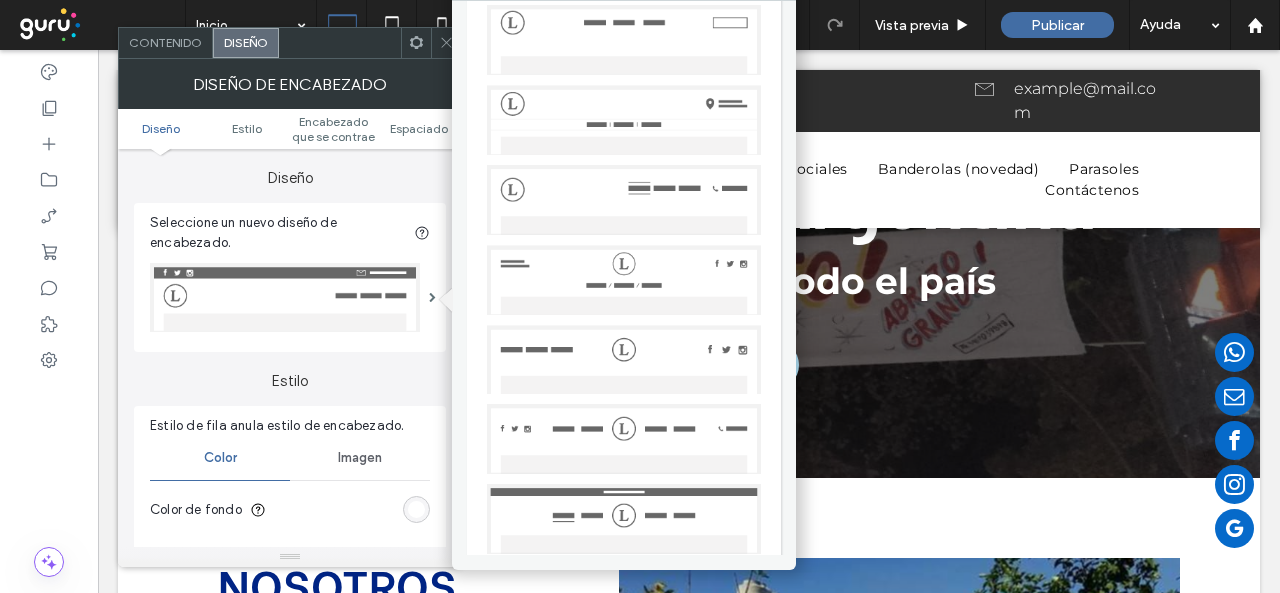 click 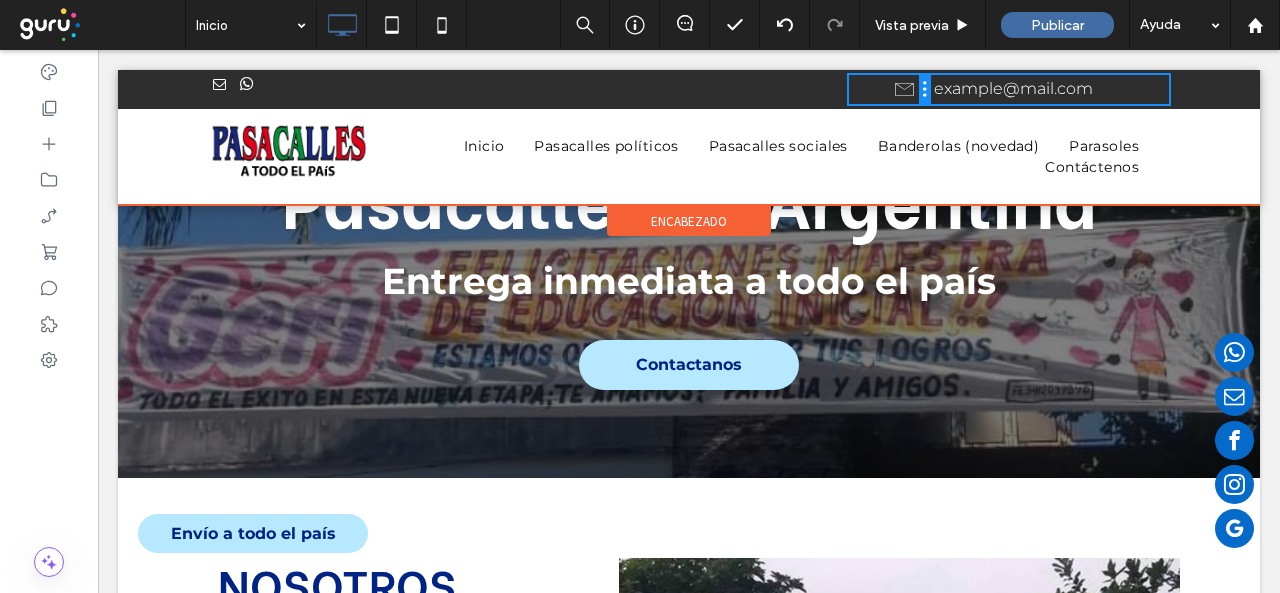 drag, startPoint x: 997, startPoint y: 100, endPoint x: 1008, endPoint y: 151, distance: 52.17279 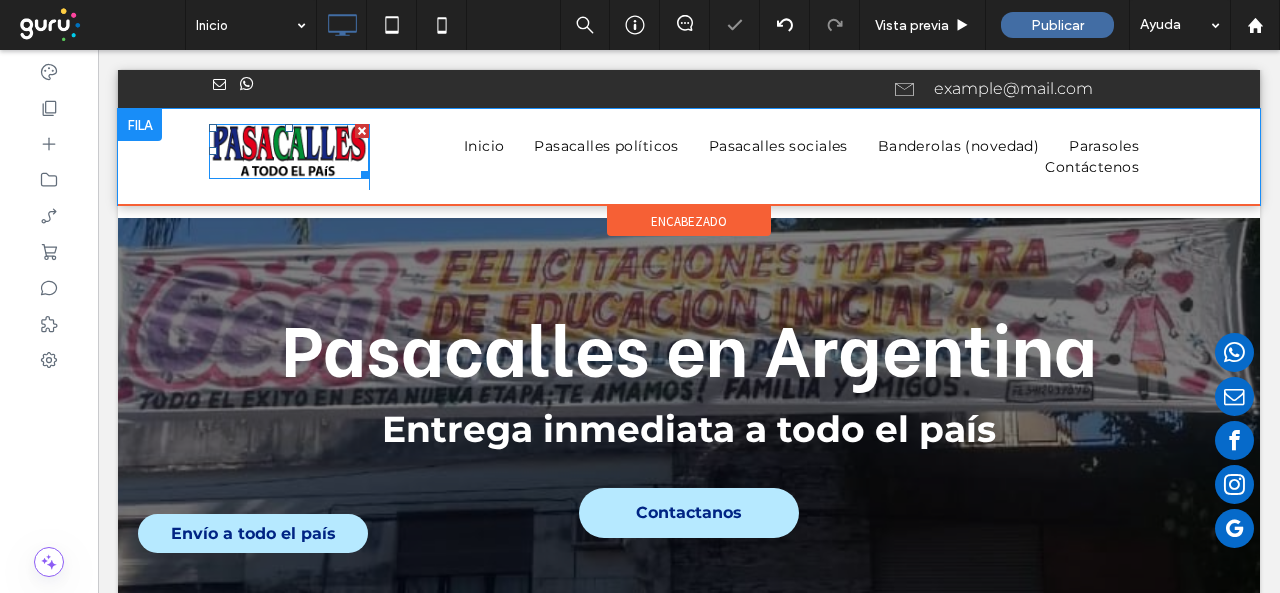 scroll, scrollTop: 0, scrollLeft: 0, axis: both 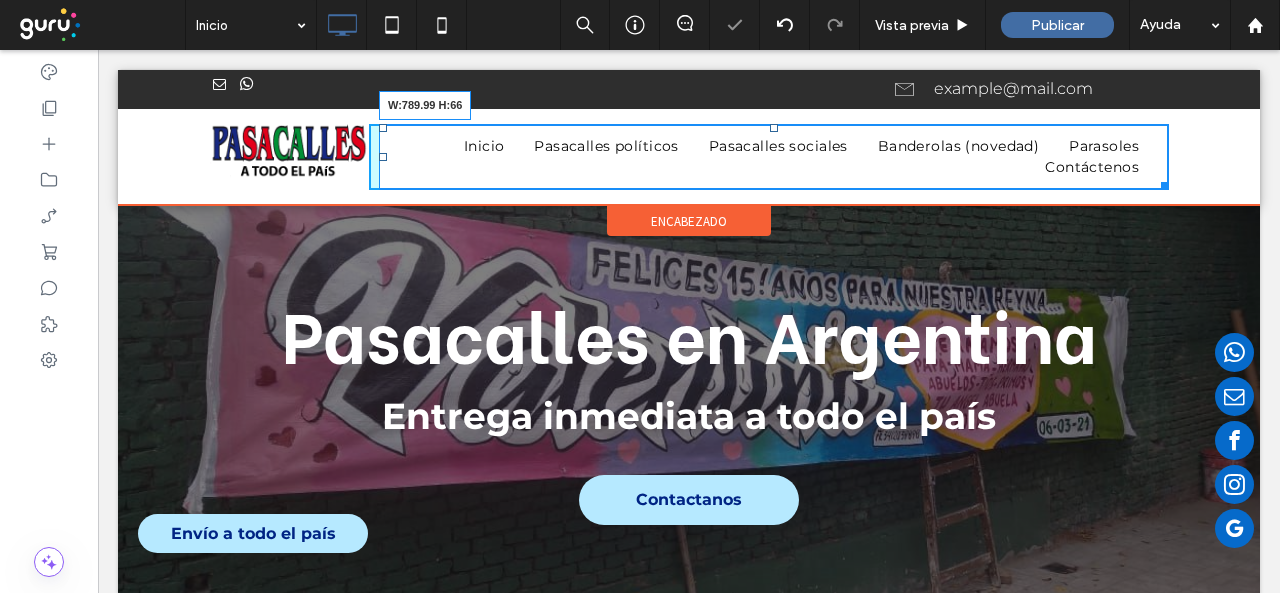drag, startPoint x: 1155, startPoint y: 188, endPoint x: 1298, endPoint y: 236, distance: 150.84097 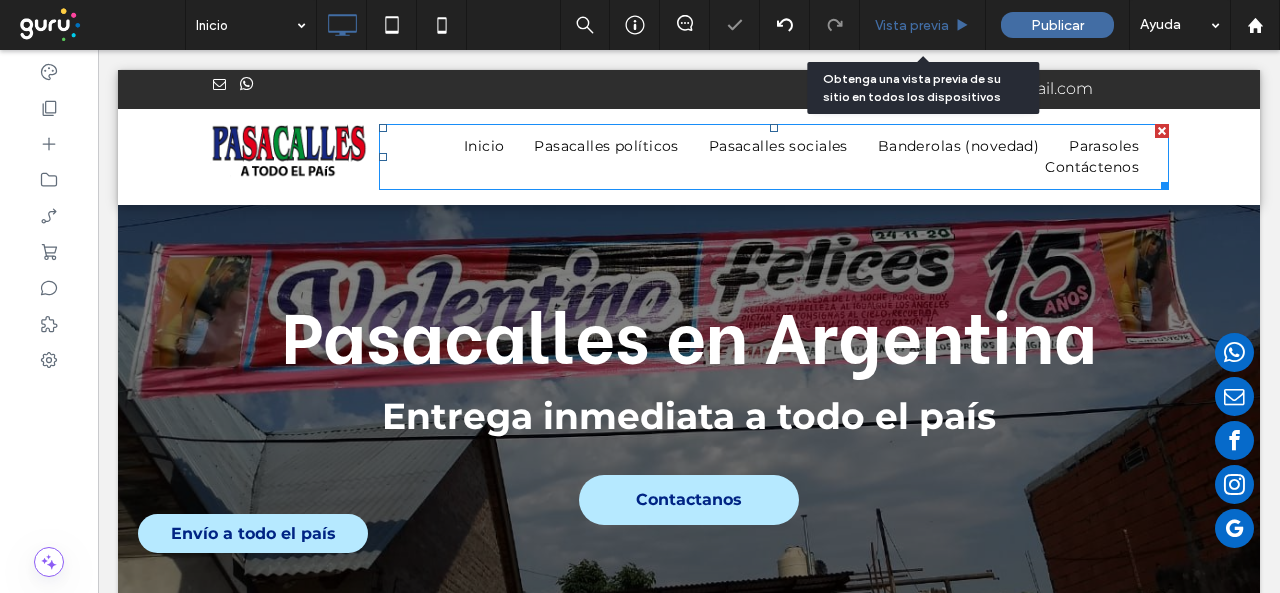 click on "Vista previa" at bounding box center (912, 25) 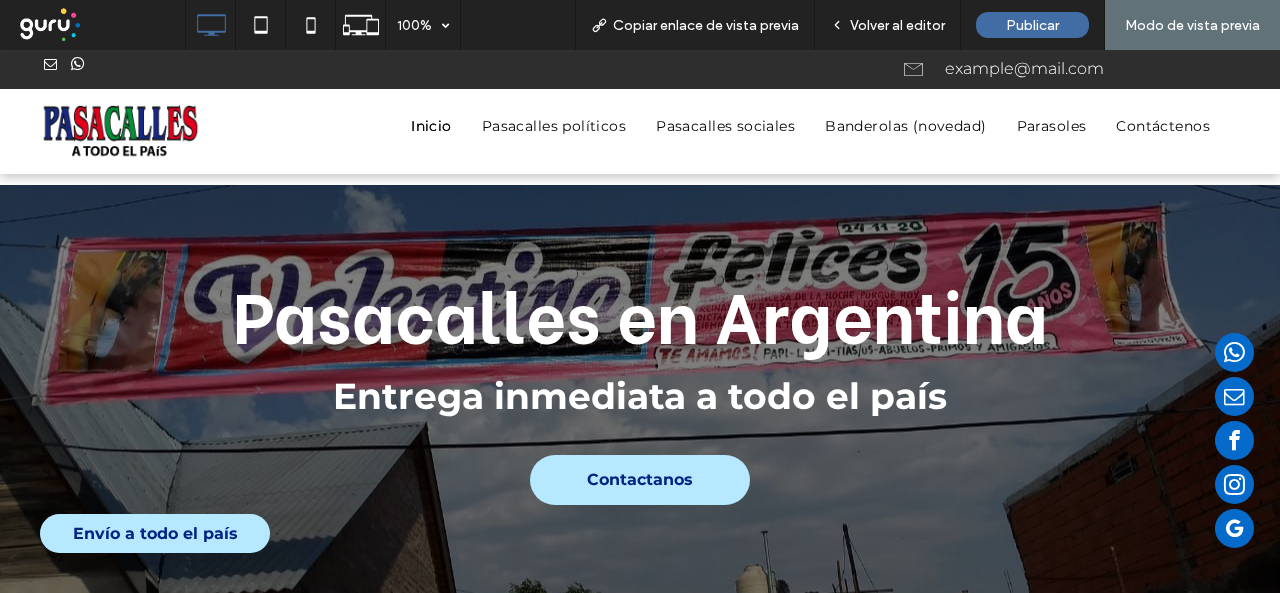 click on "Volver al editor" at bounding box center (897, 25) 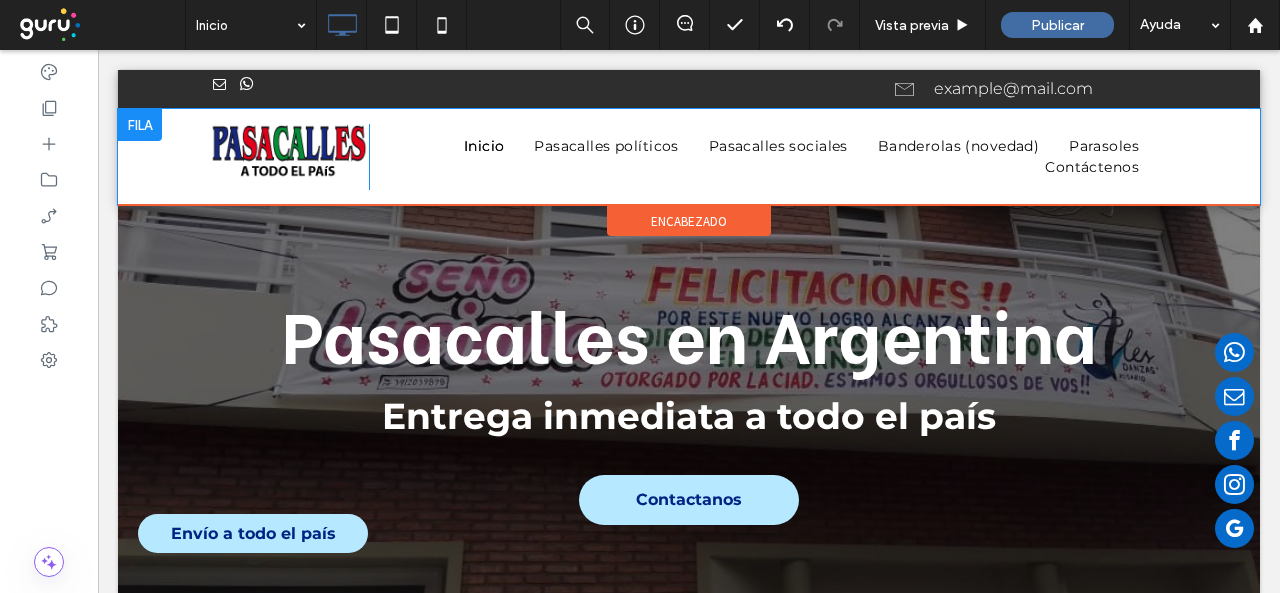 click at bounding box center (140, 125) 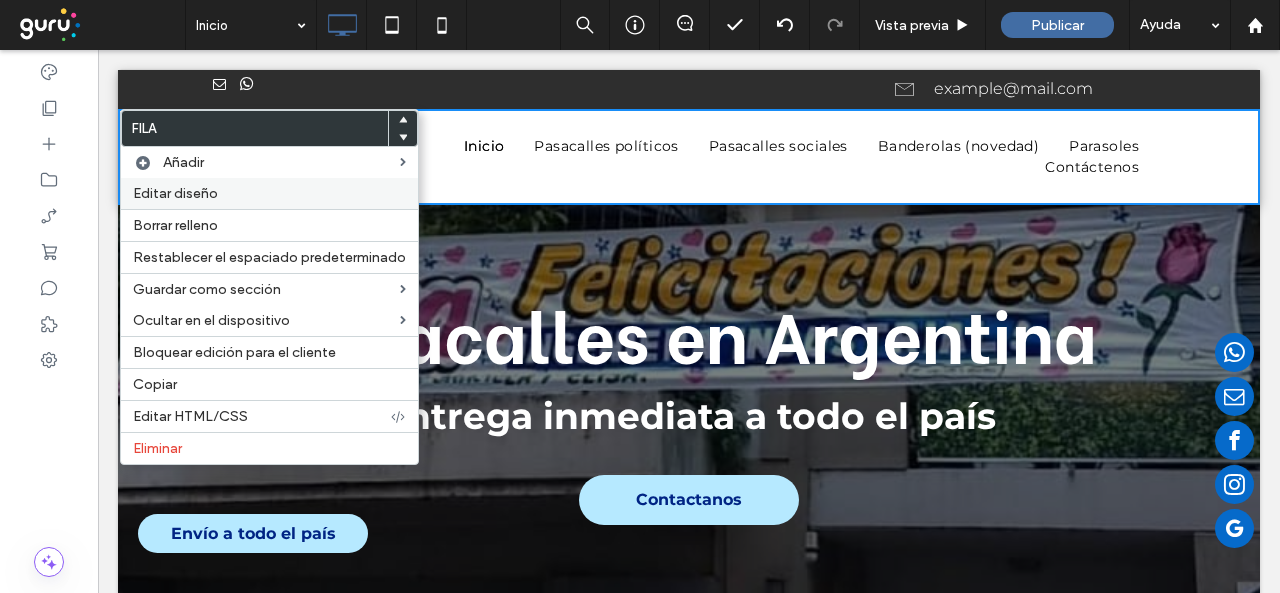 click on "Editar diseño" at bounding box center (269, 193) 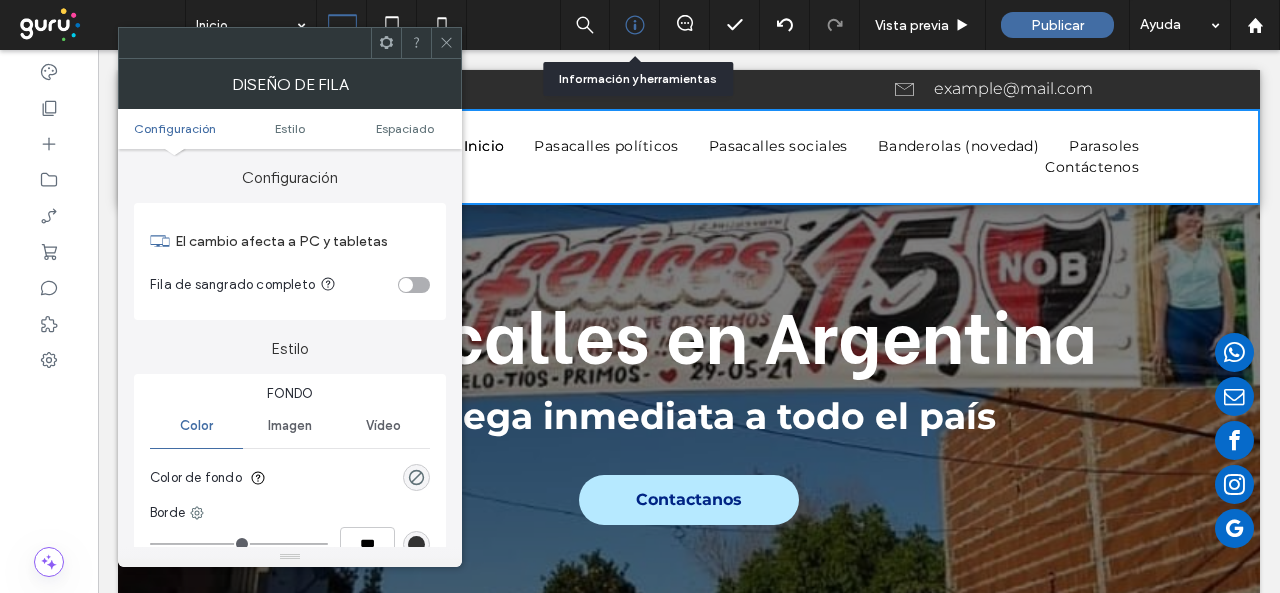 click 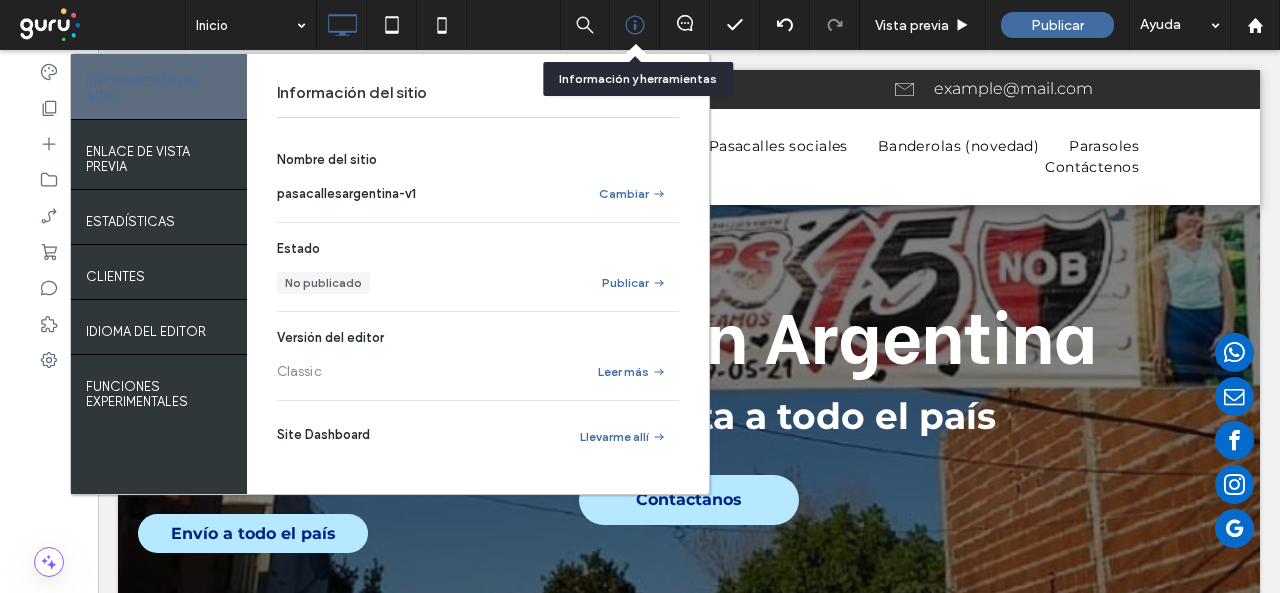 click 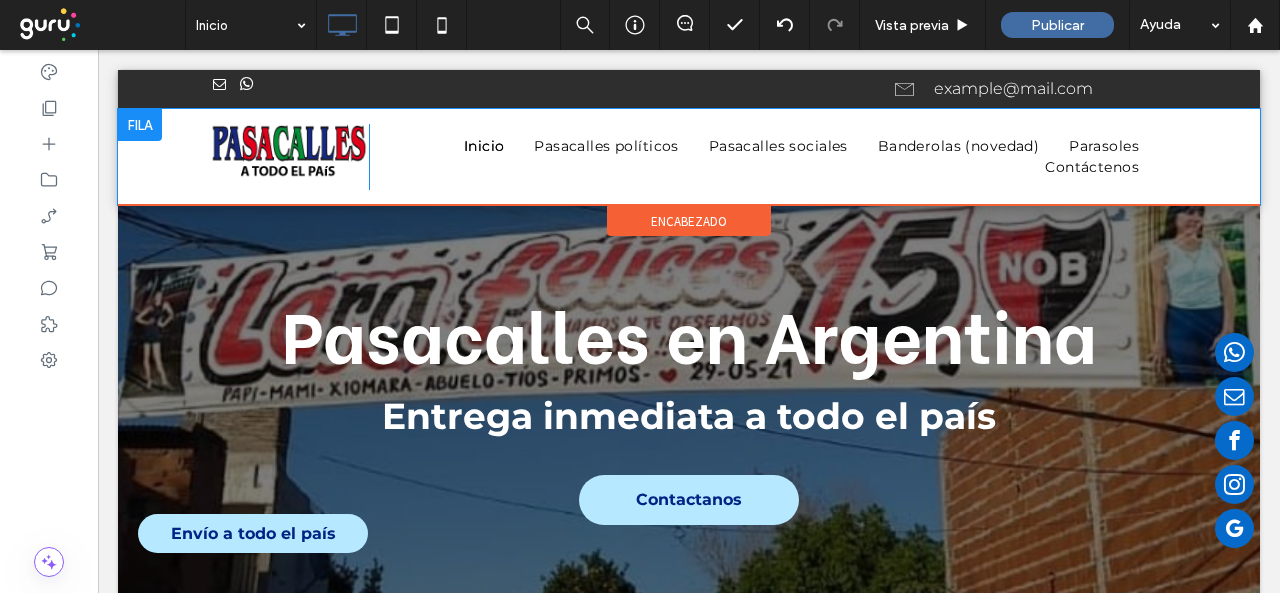 click at bounding box center [140, 125] 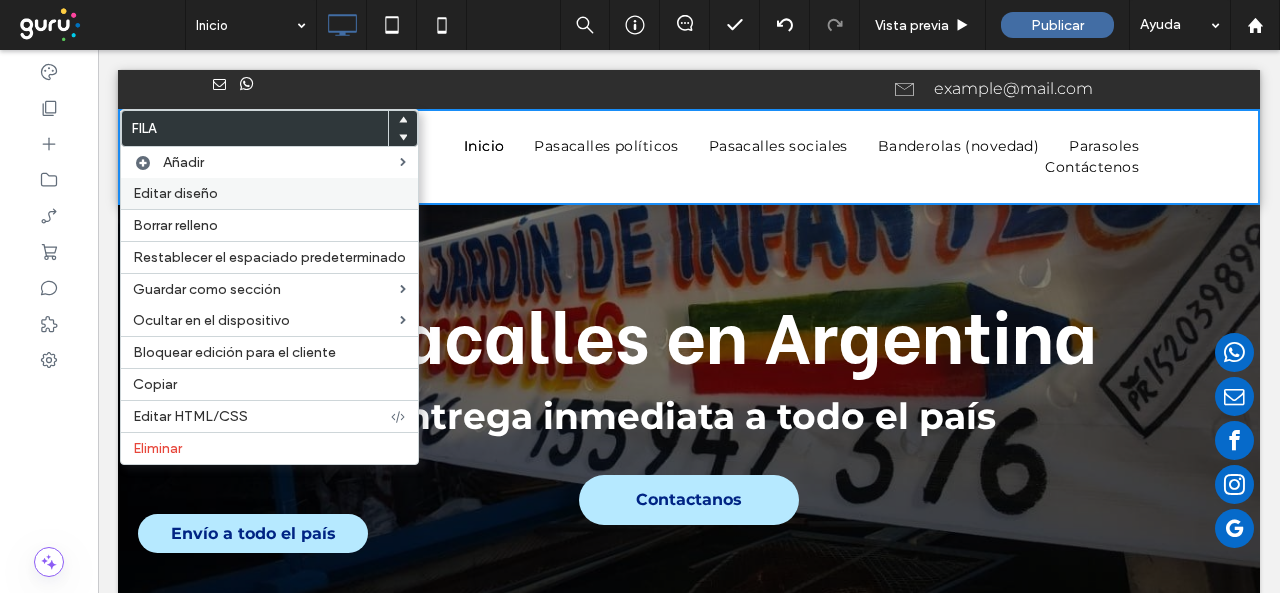 click on "Editar diseño" at bounding box center (269, 193) 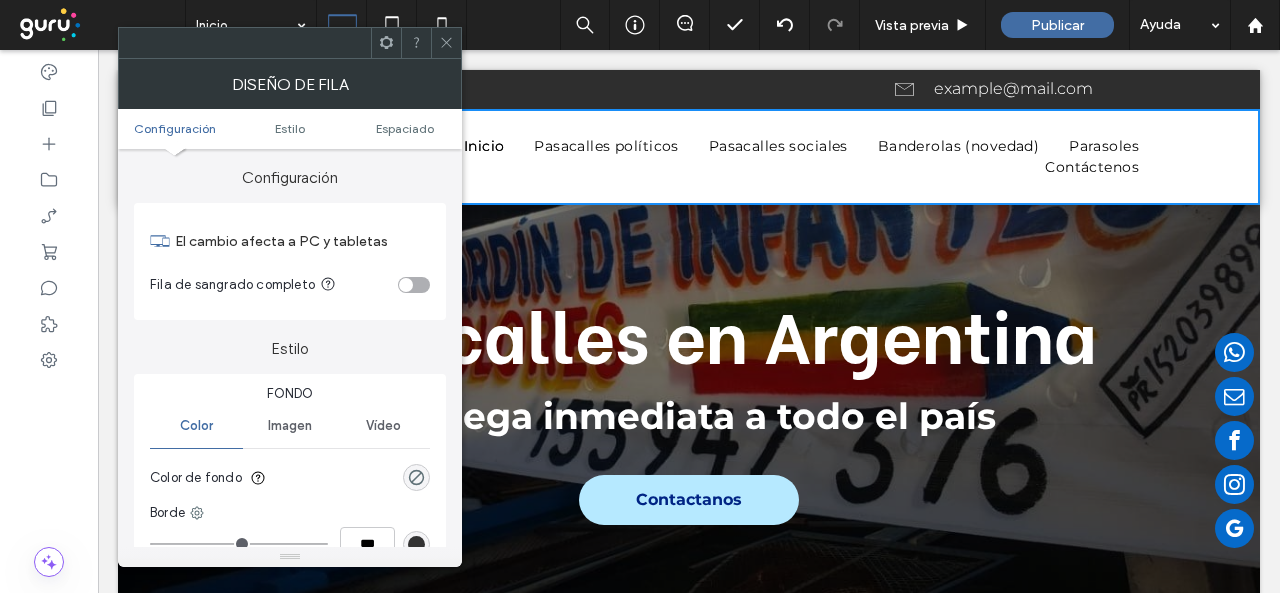 click on "Configuración Estilo Espaciado" at bounding box center [290, 129] 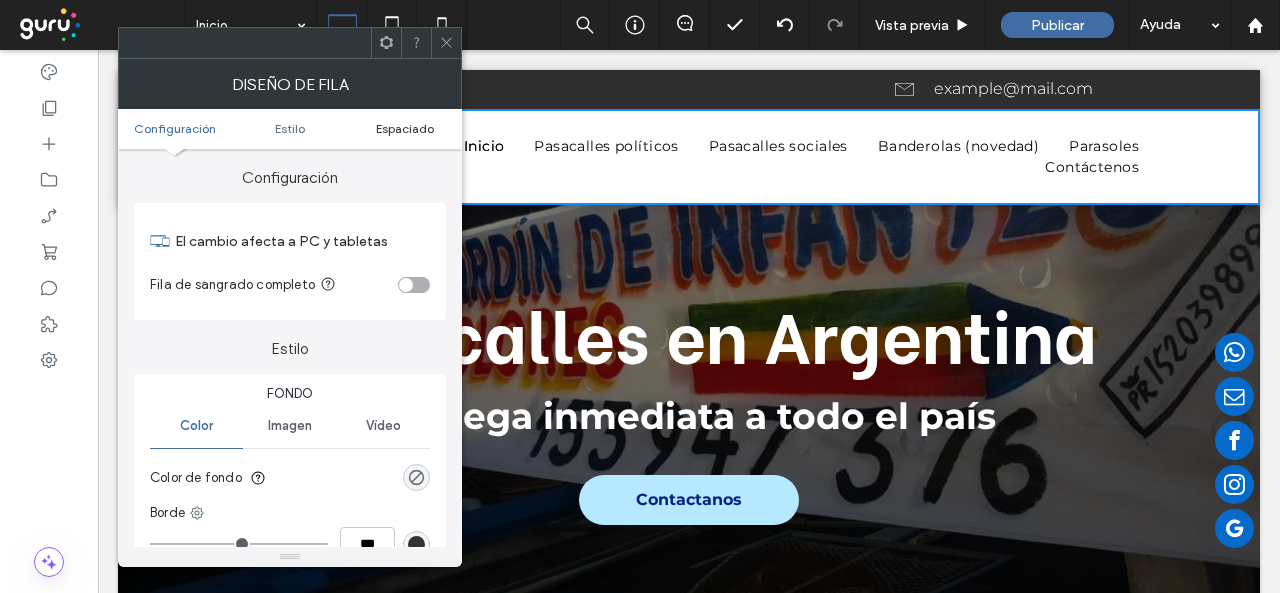 click on "Espaciado" at bounding box center (405, 128) 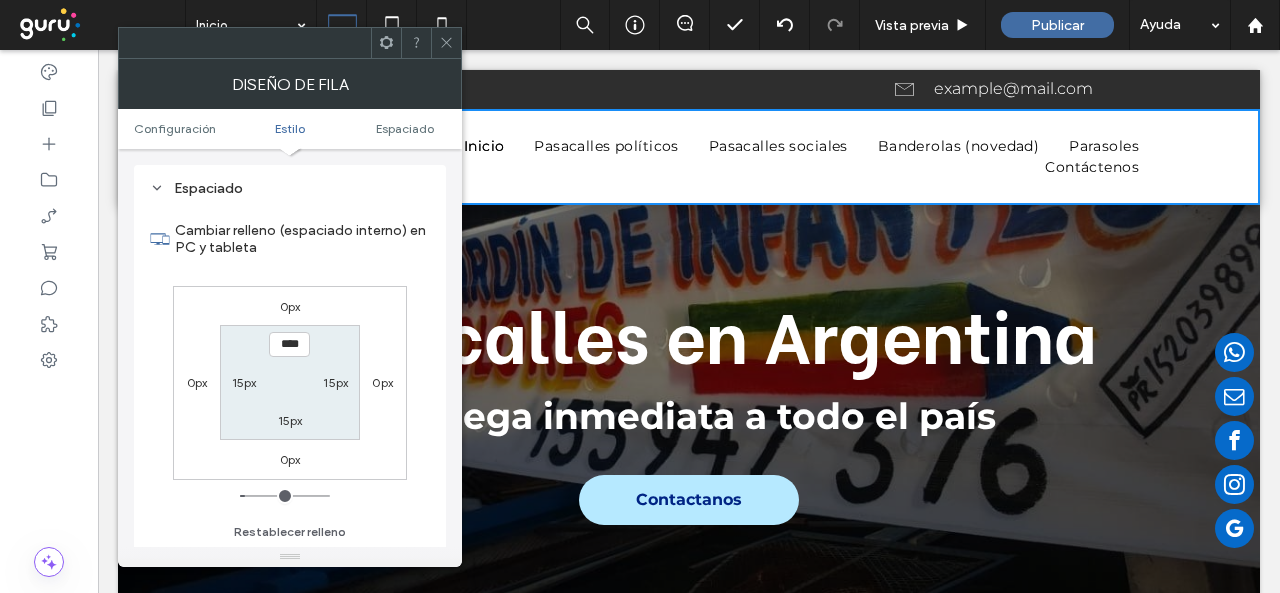 scroll, scrollTop: 502, scrollLeft: 0, axis: vertical 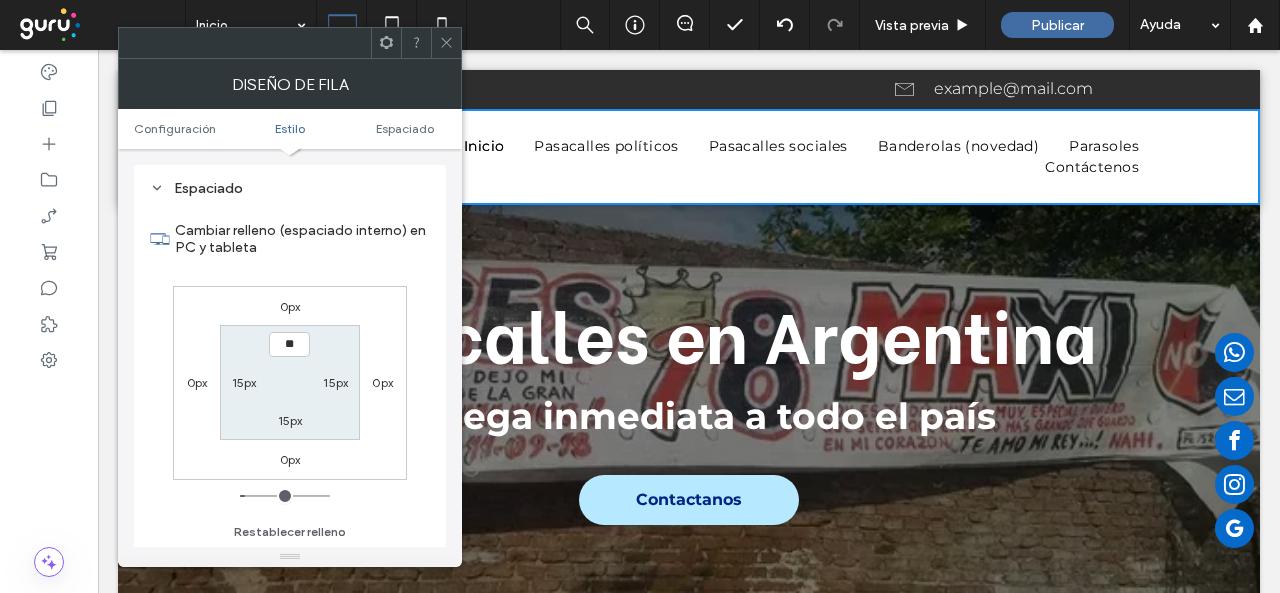 type on "****" 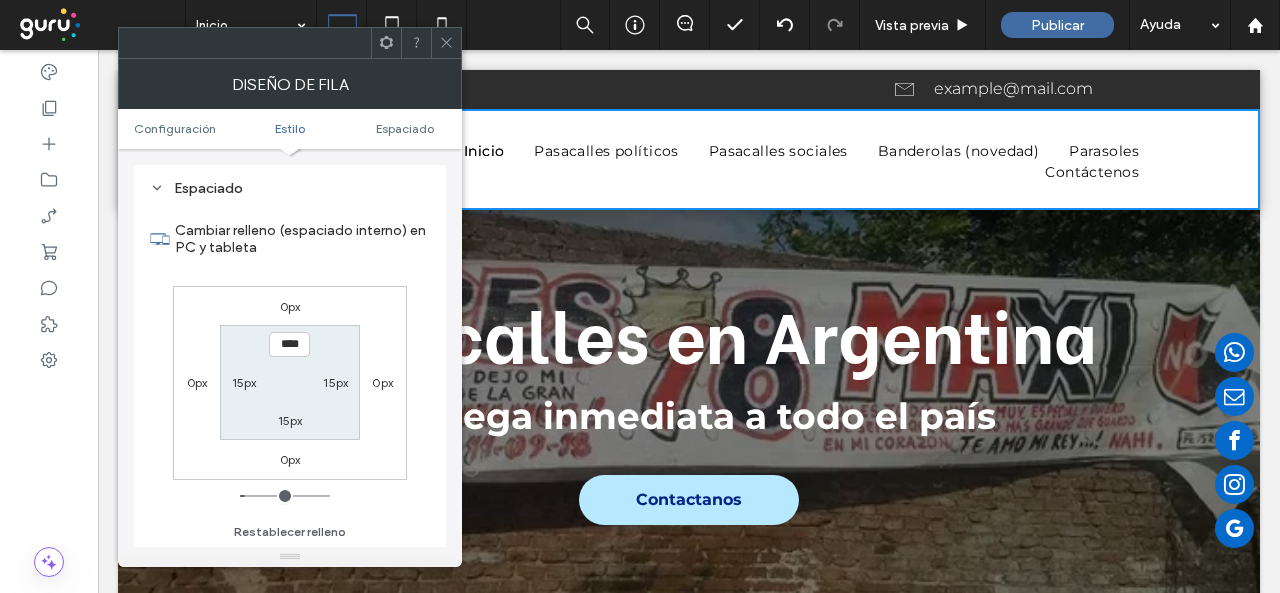 click on "15px" at bounding box center [290, 420] 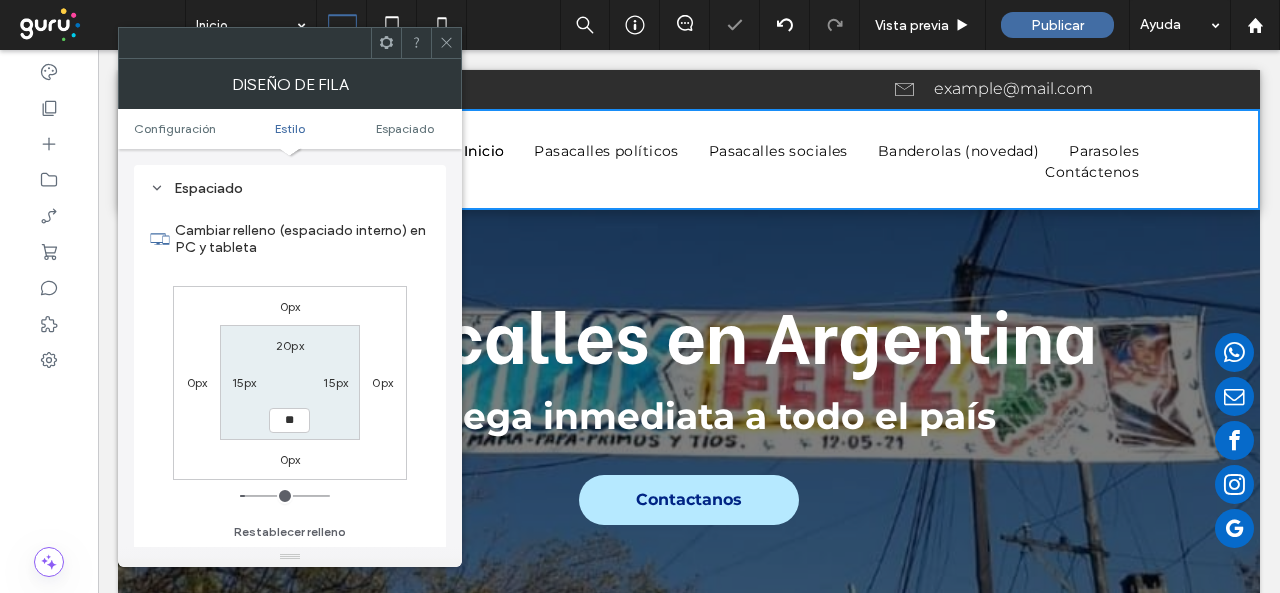 type on "**" 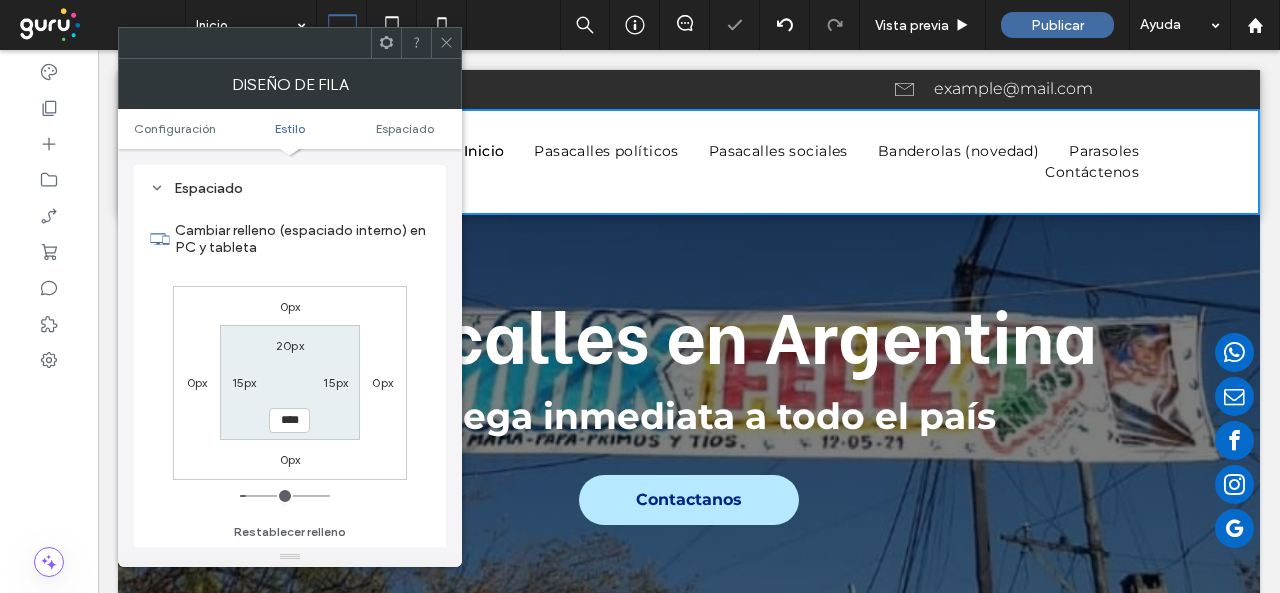 click on "Cambiar relleno (espaciado interno) en PC y tableta" at bounding box center [302, 239] 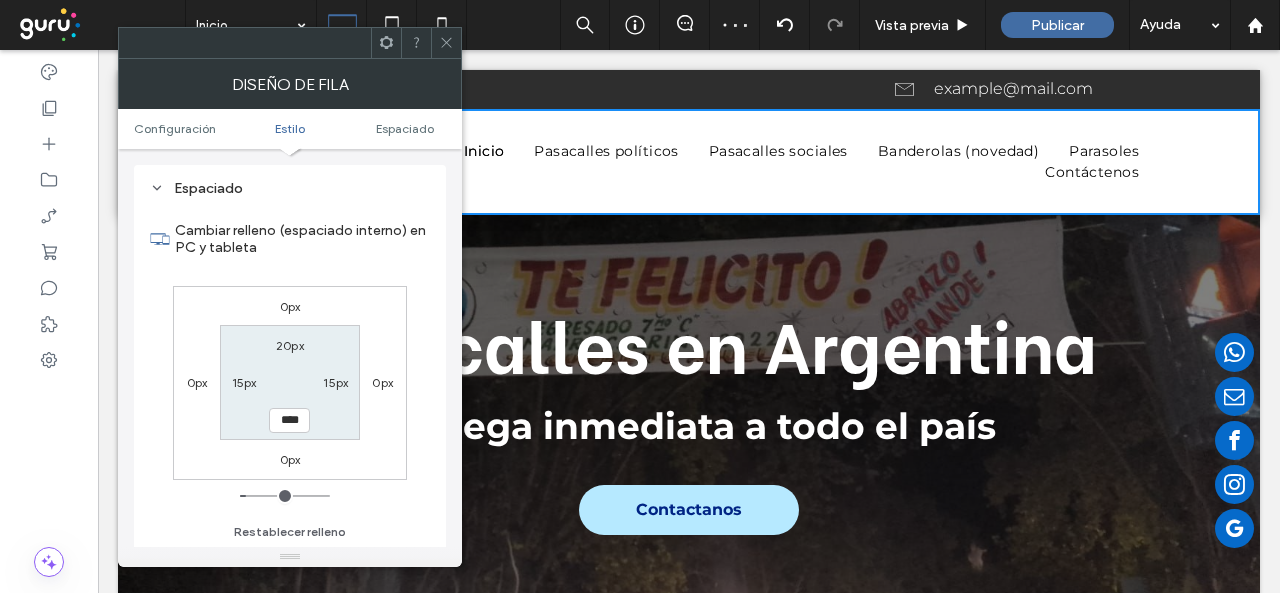 click on "Cambiar relleno (espaciado interno) en PC y tableta" at bounding box center (302, 239) 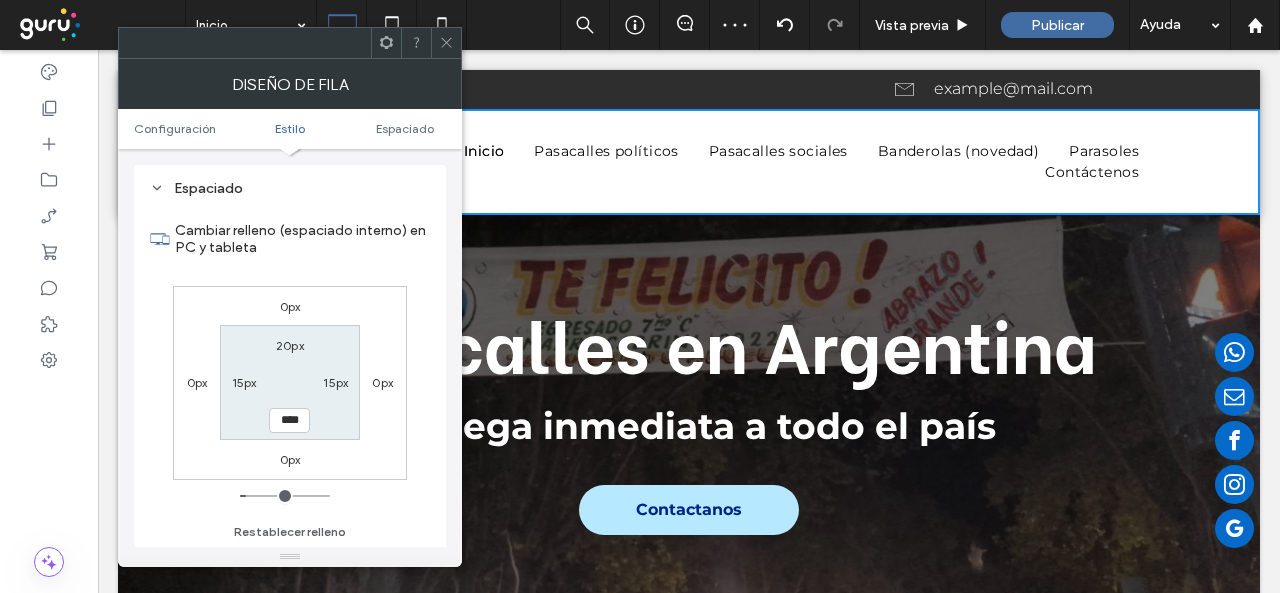 click 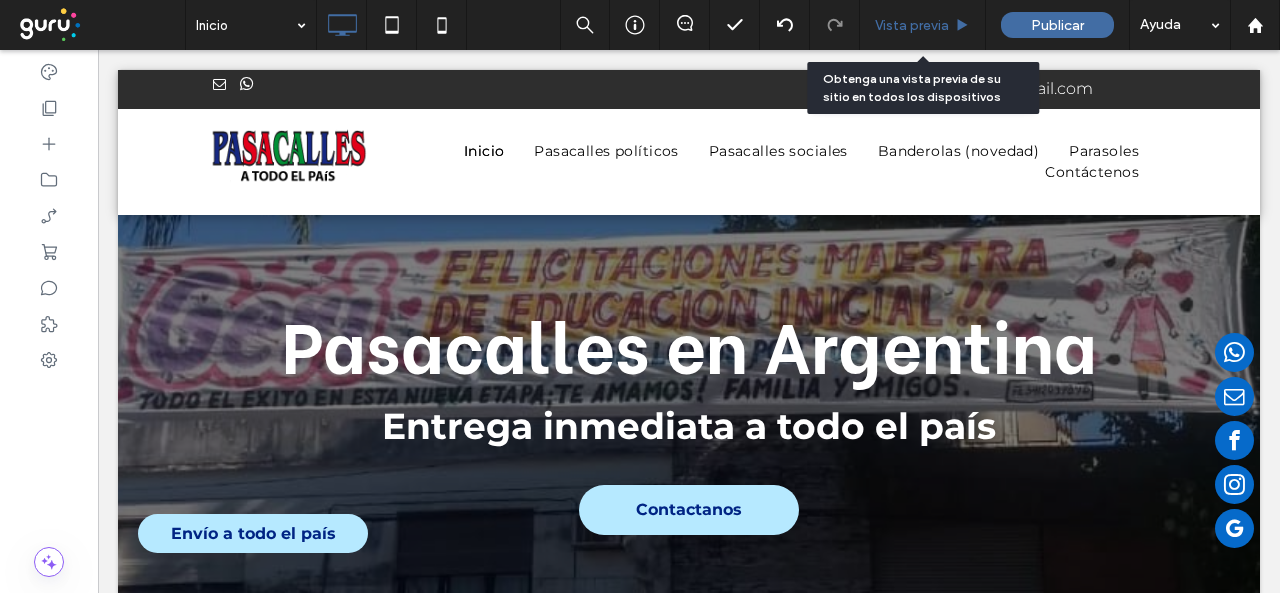 click on "Vista previa" at bounding box center [923, 25] 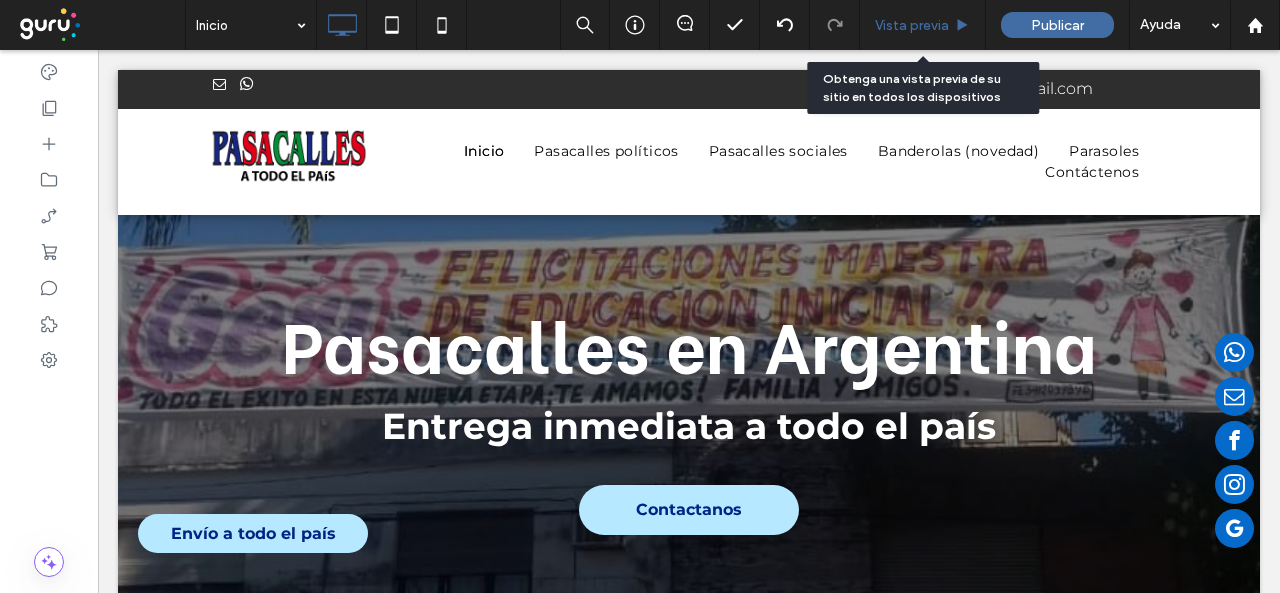 click on "Vista previa" at bounding box center [923, 25] 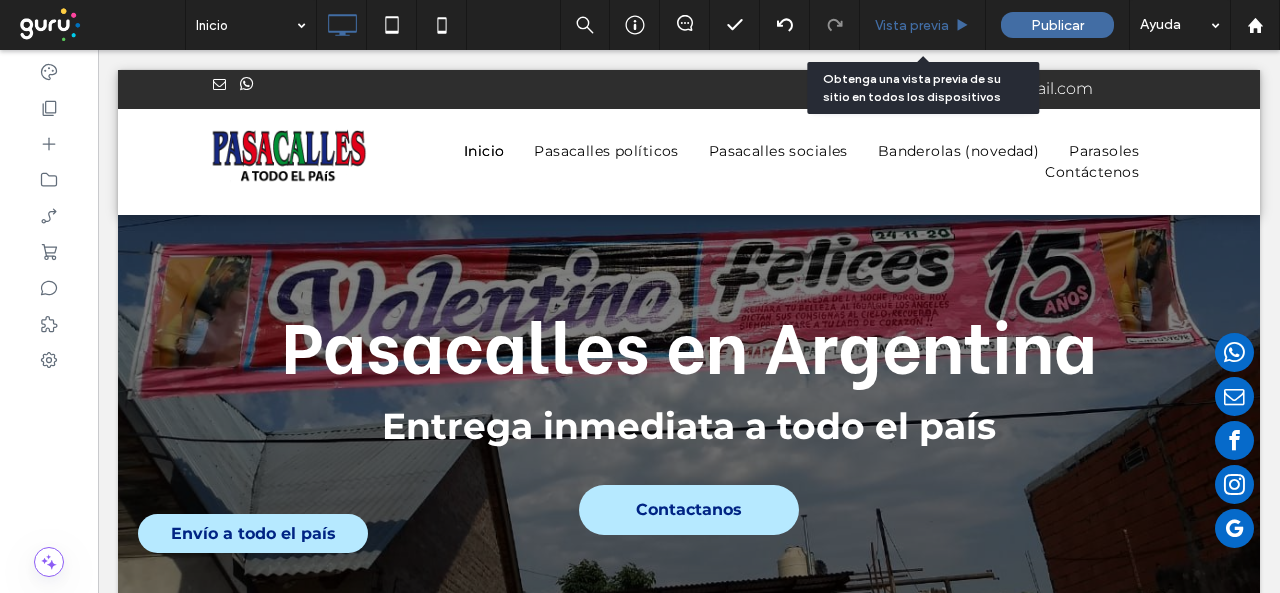 click on "Vista previa" at bounding box center (923, 25) 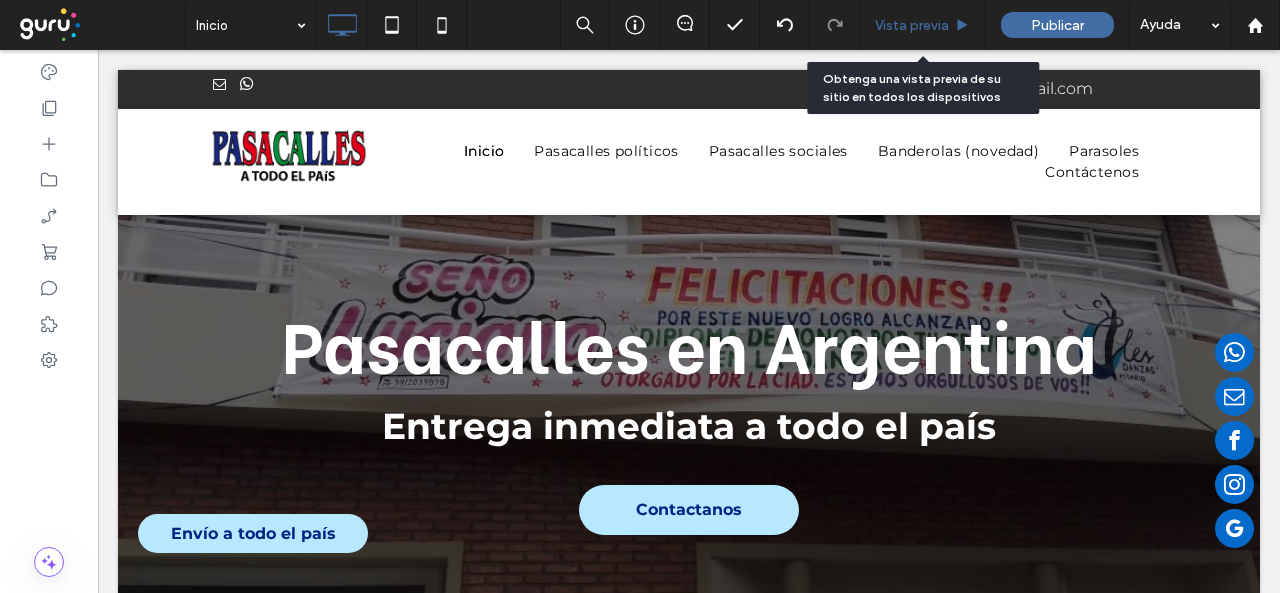 click on "Vista previa" at bounding box center [923, 25] 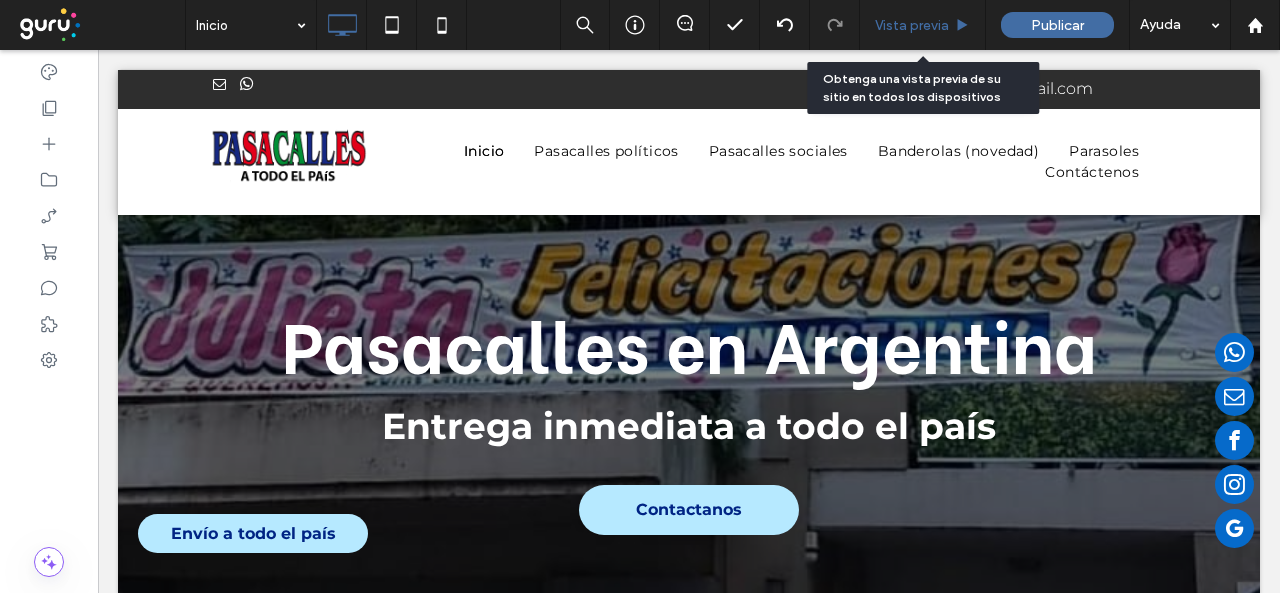 click on "Vista previa" at bounding box center (923, 25) 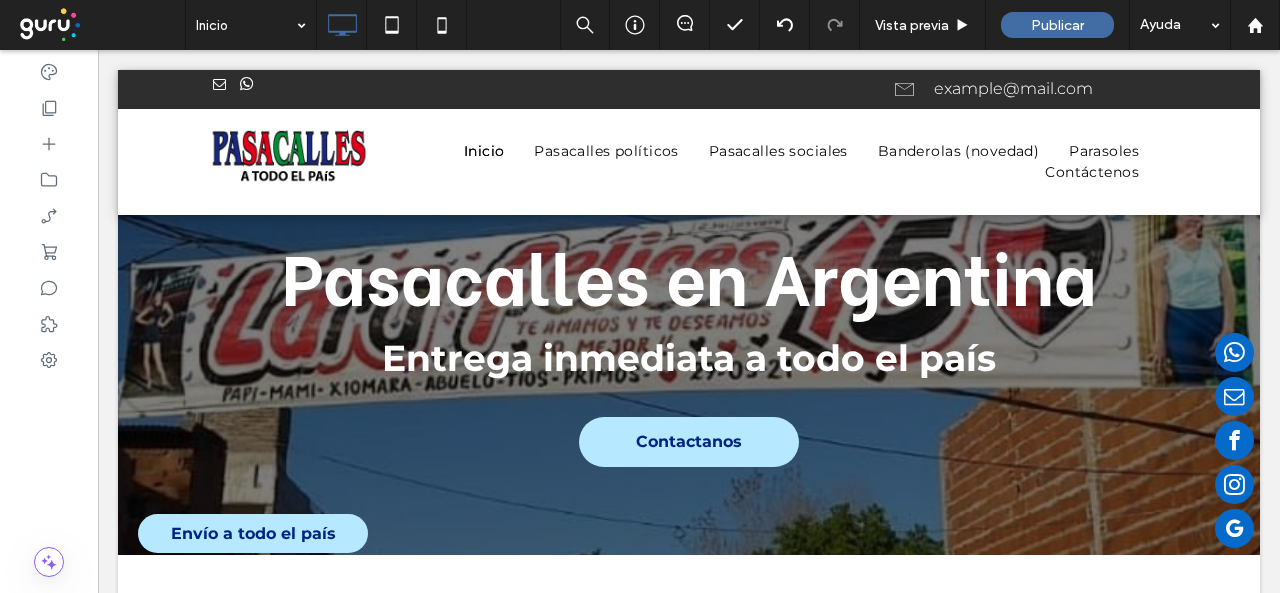 scroll, scrollTop: 100, scrollLeft: 0, axis: vertical 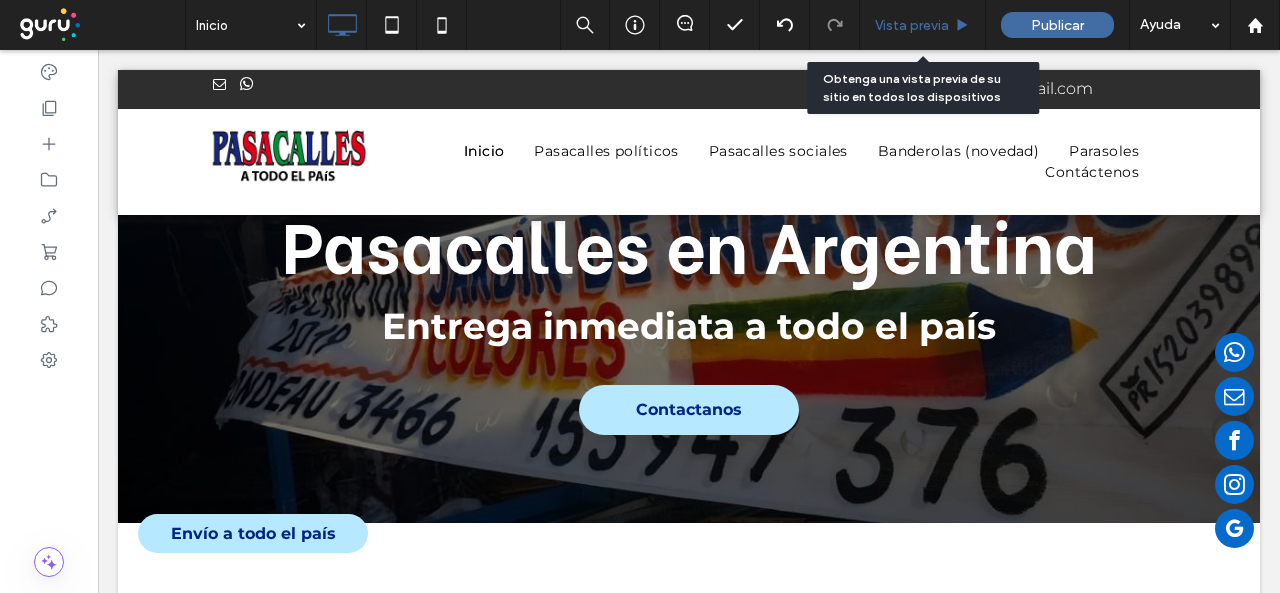 click on "Vista previa" at bounding box center (912, 25) 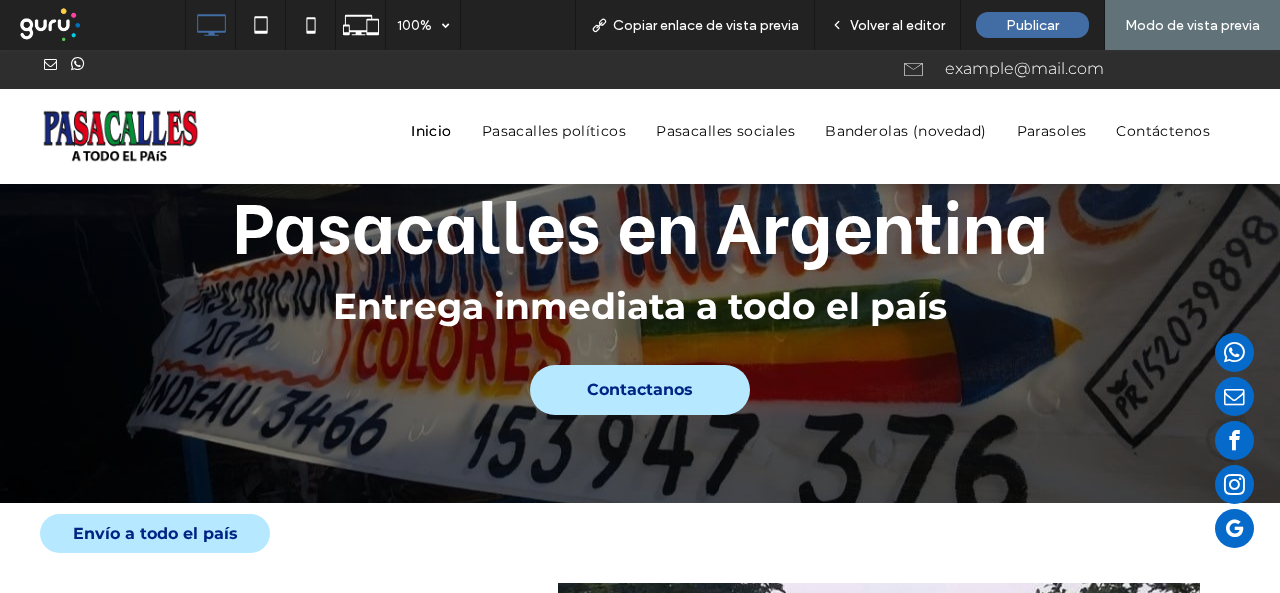 click on "Volver al editor" at bounding box center [897, 25] 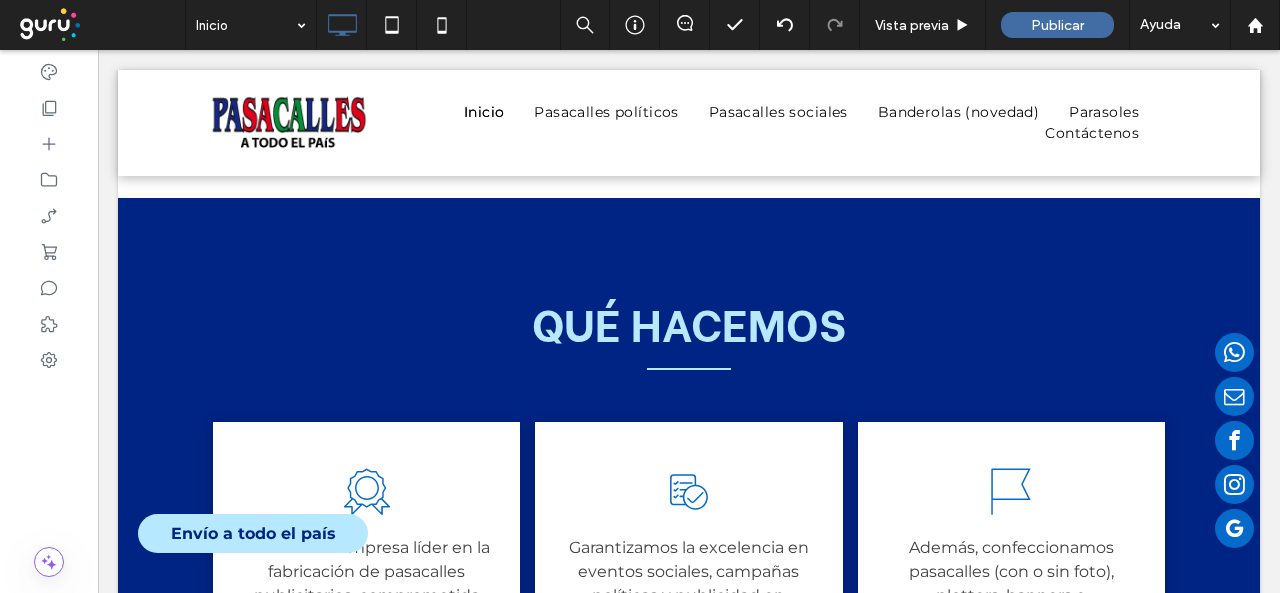 scroll, scrollTop: 900, scrollLeft: 0, axis: vertical 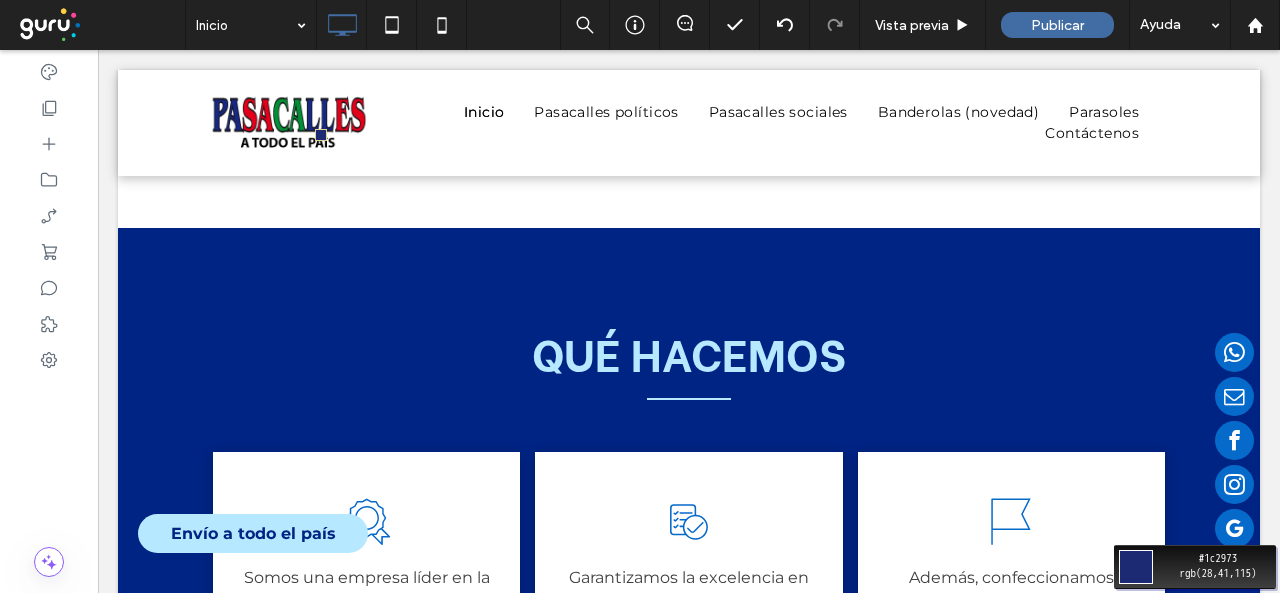 click on "Move your  🖱️  to pick a color #1c2973 rgb(28,41,115)" at bounding box center [640, 296] 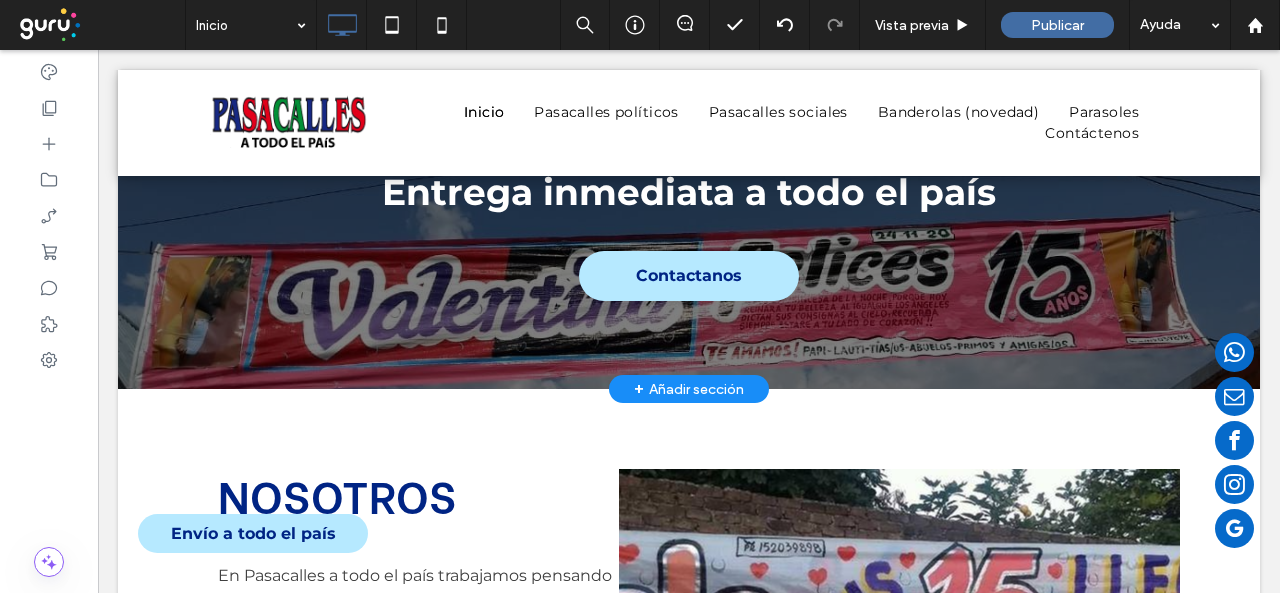 scroll, scrollTop: 0, scrollLeft: 0, axis: both 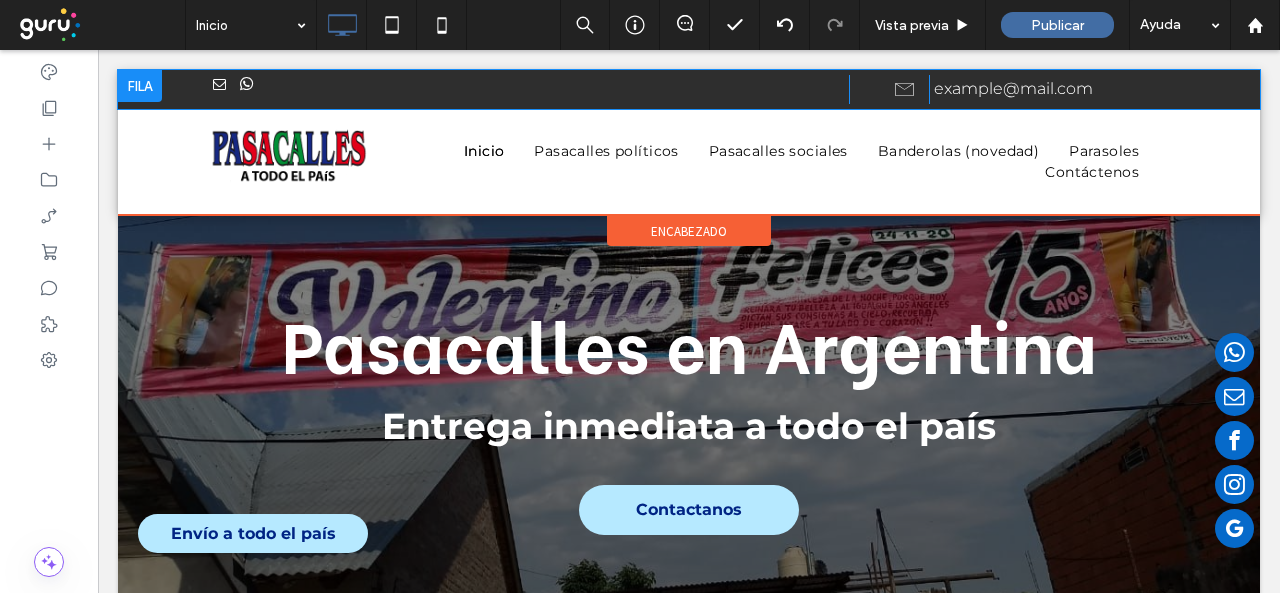 click at bounding box center (140, 86) 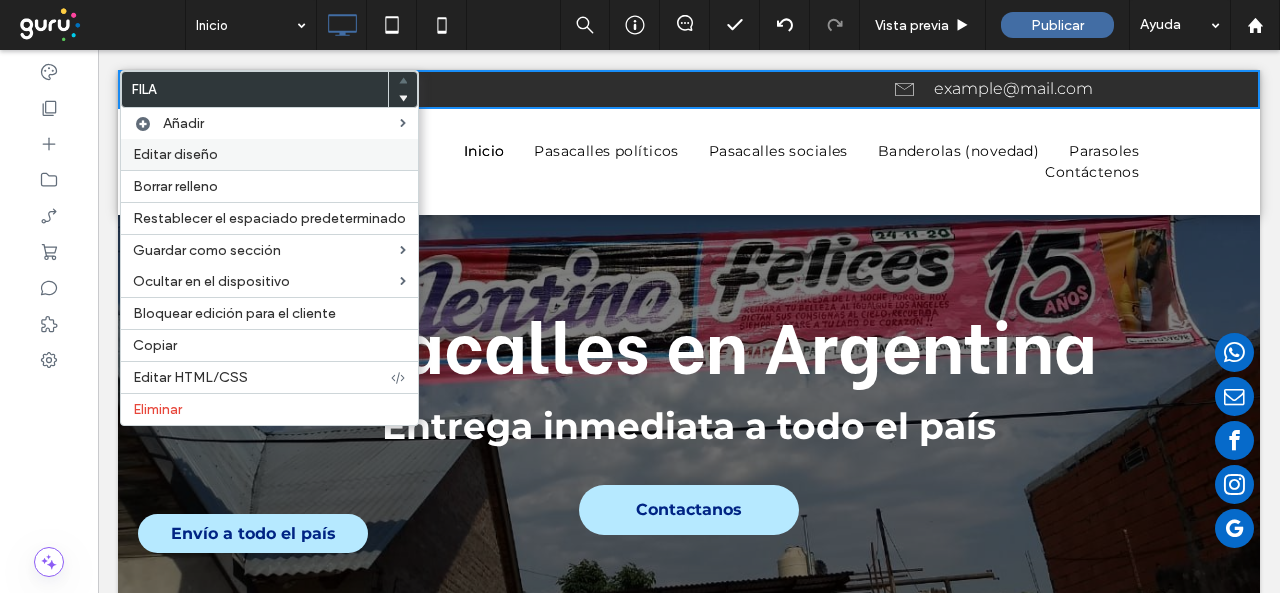 click on "Editar diseño" at bounding box center [175, 154] 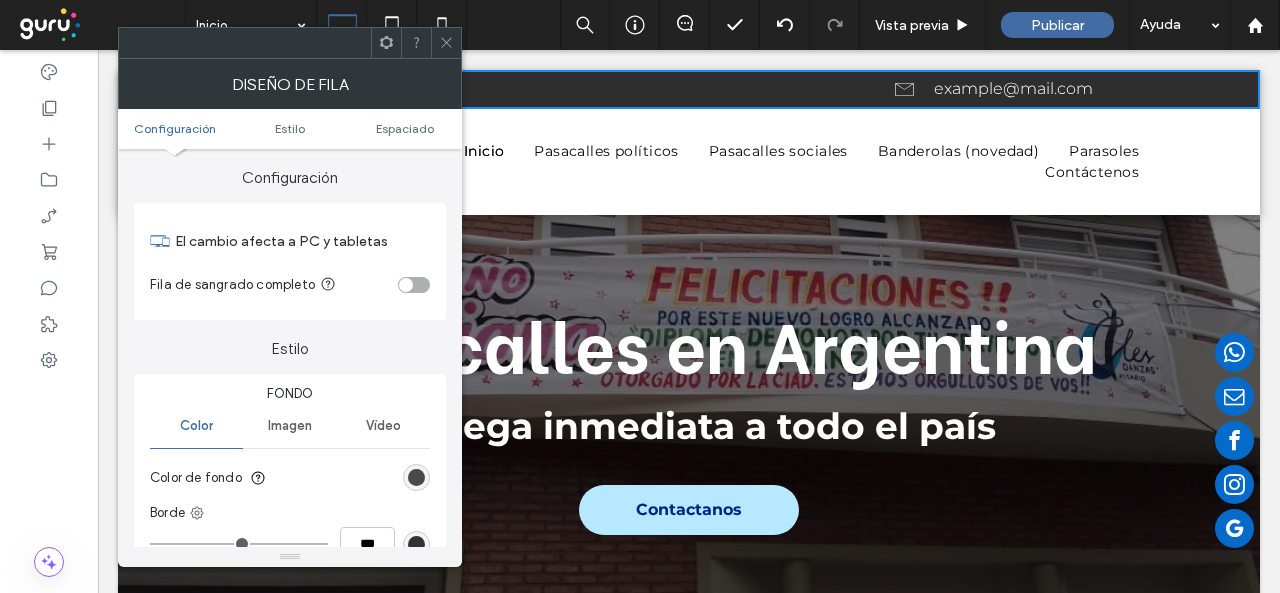 click at bounding box center [416, 477] 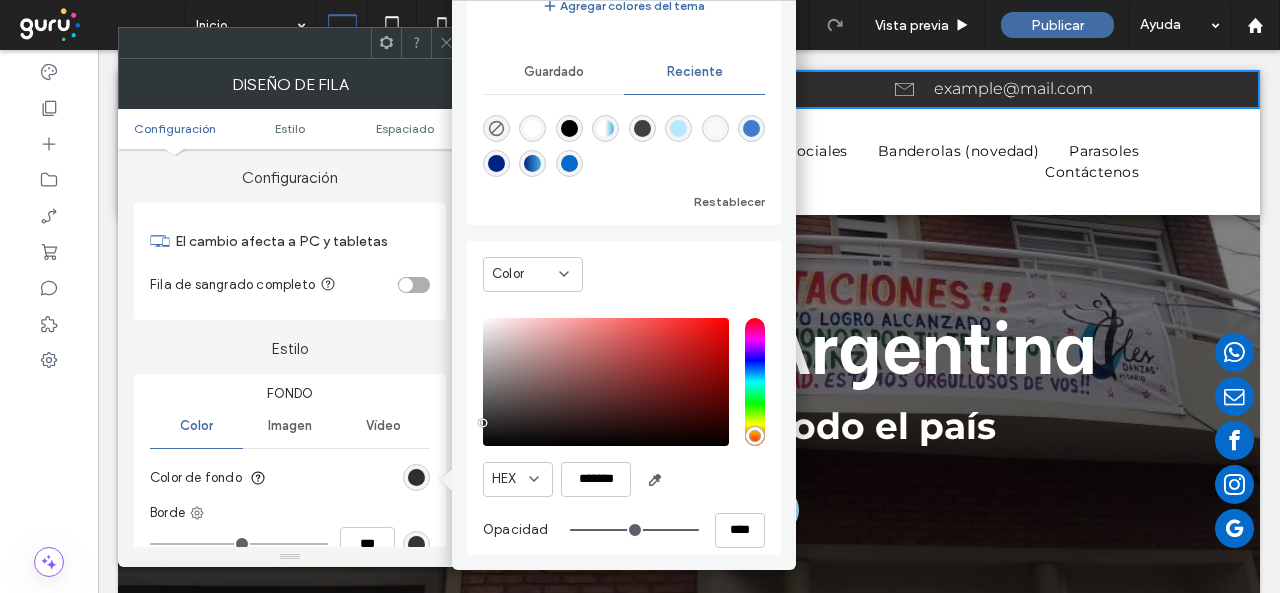 scroll, scrollTop: 178, scrollLeft: 0, axis: vertical 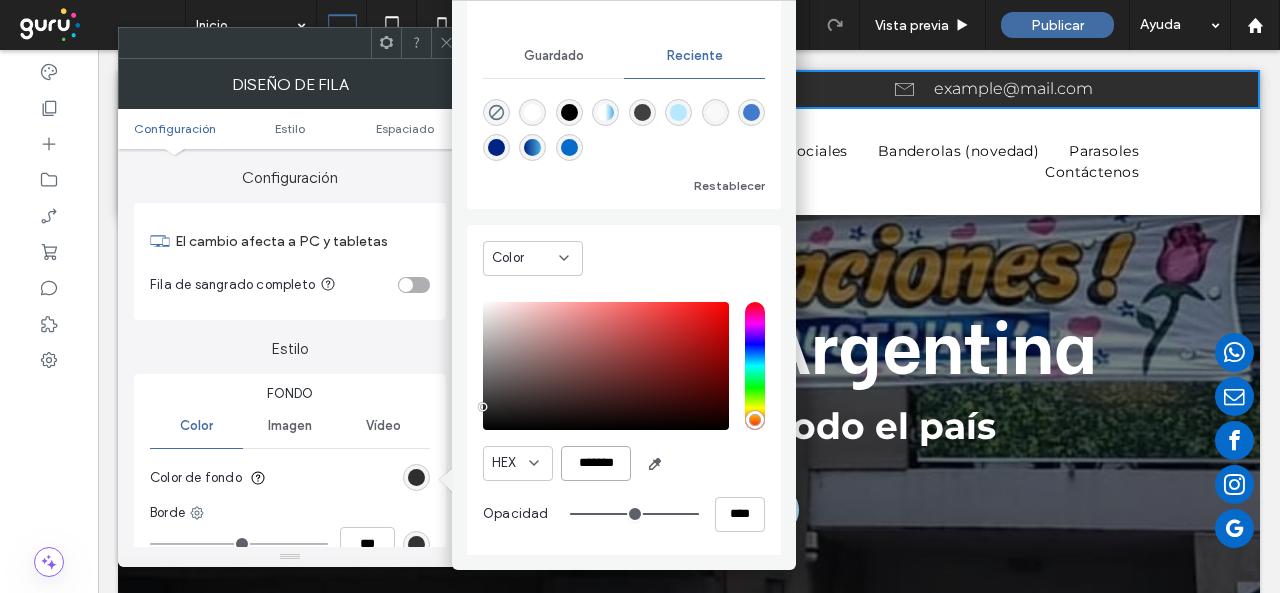 drag, startPoint x: 565, startPoint y: 459, endPoint x: 626, endPoint y: 469, distance: 61.81424 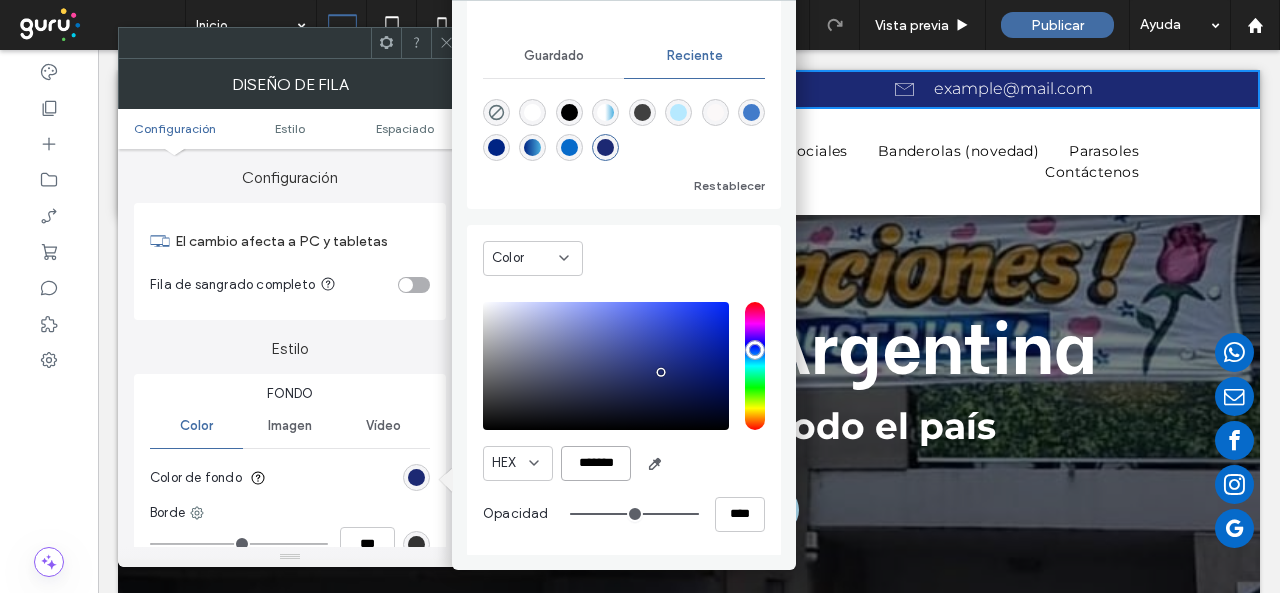 type on "*******" 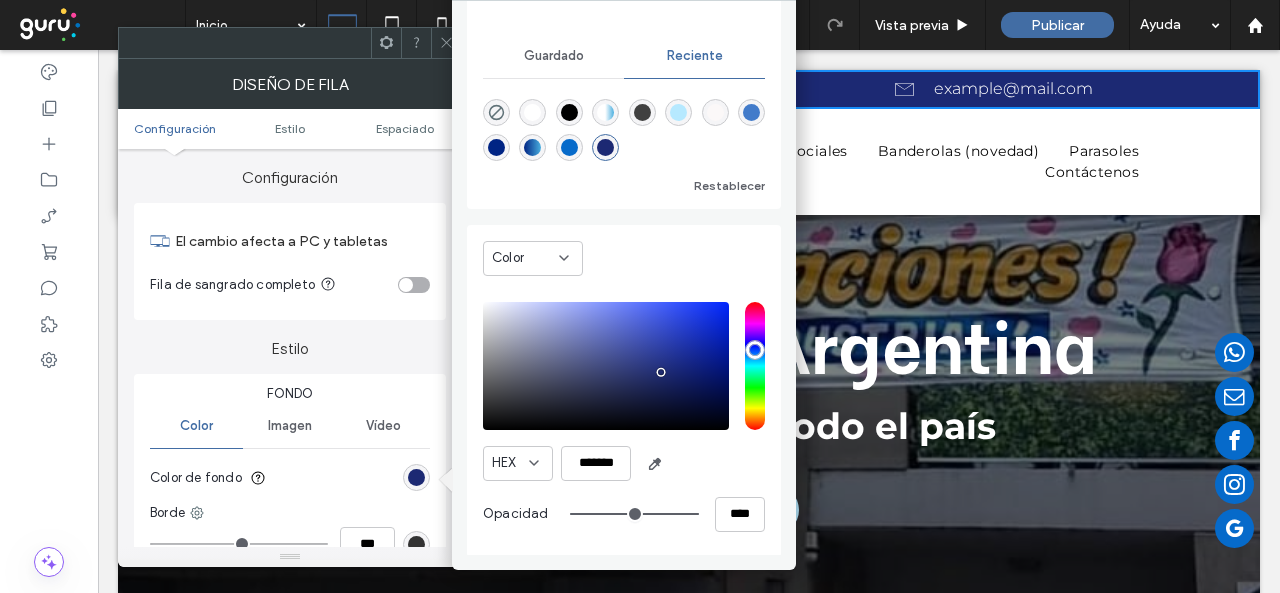 click on "Color HEX ******* Opacidad ****" at bounding box center [624, 391] 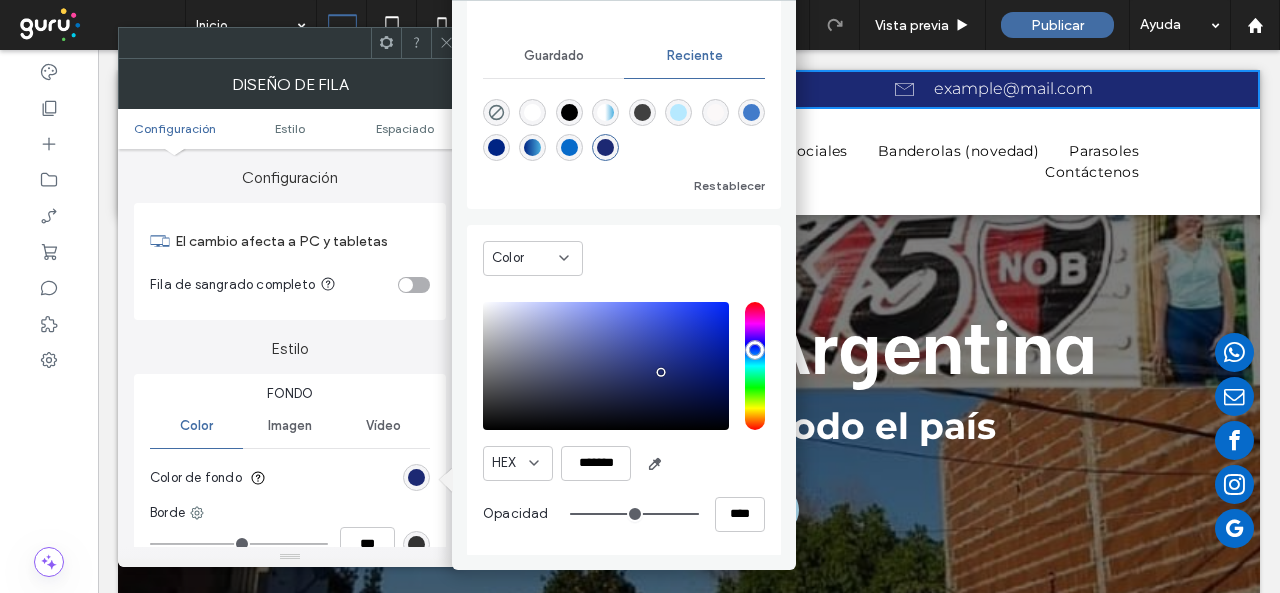 click 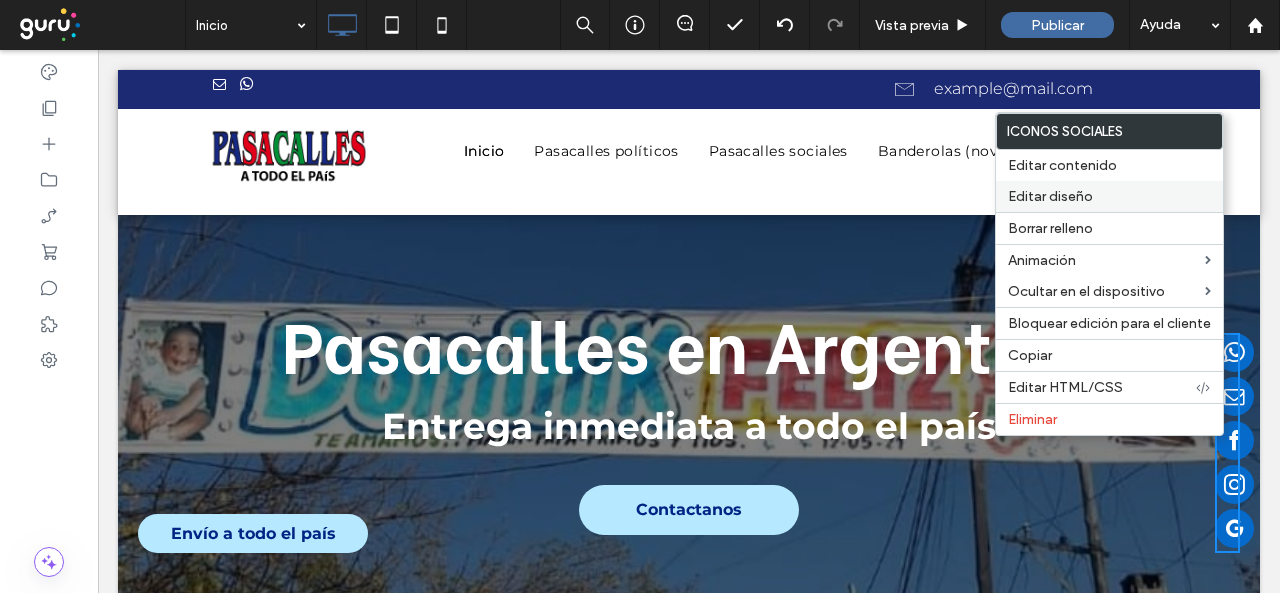 click on "Editar diseño" at bounding box center (1050, 196) 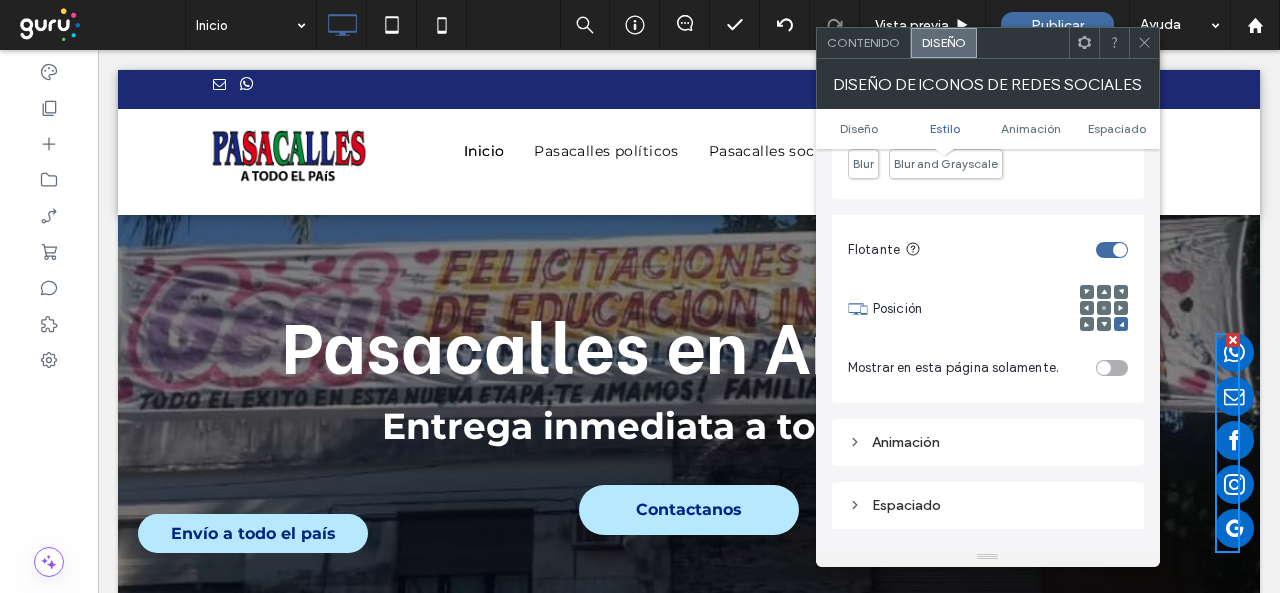 scroll, scrollTop: 600, scrollLeft: 0, axis: vertical 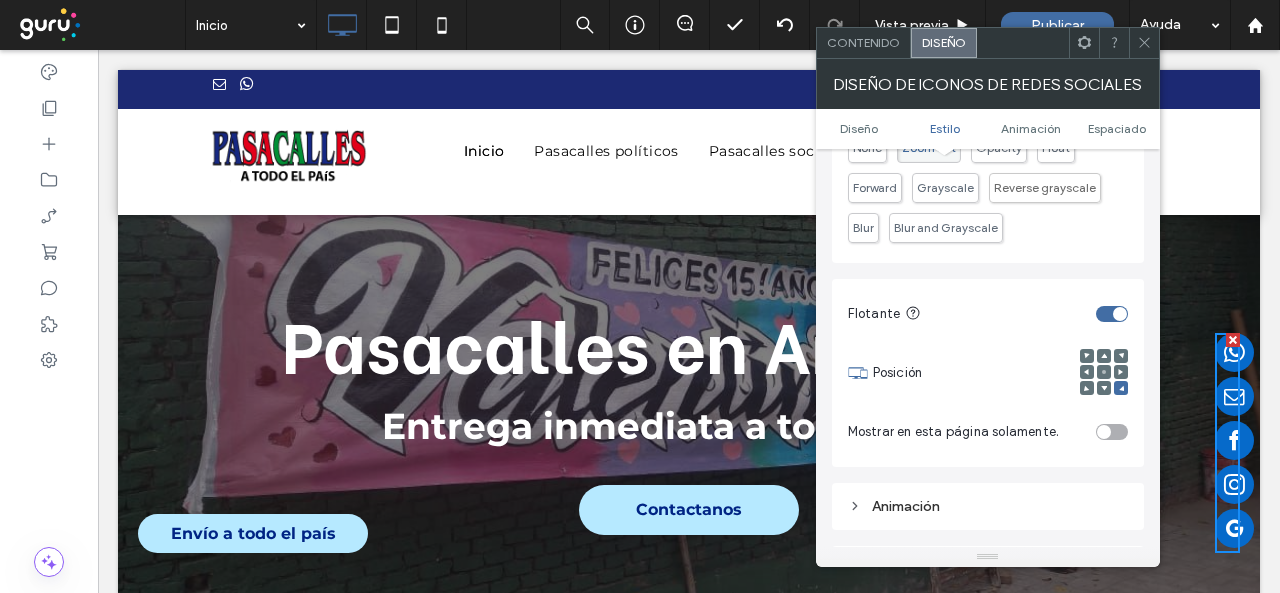 click at bounding box center [1112, 314] 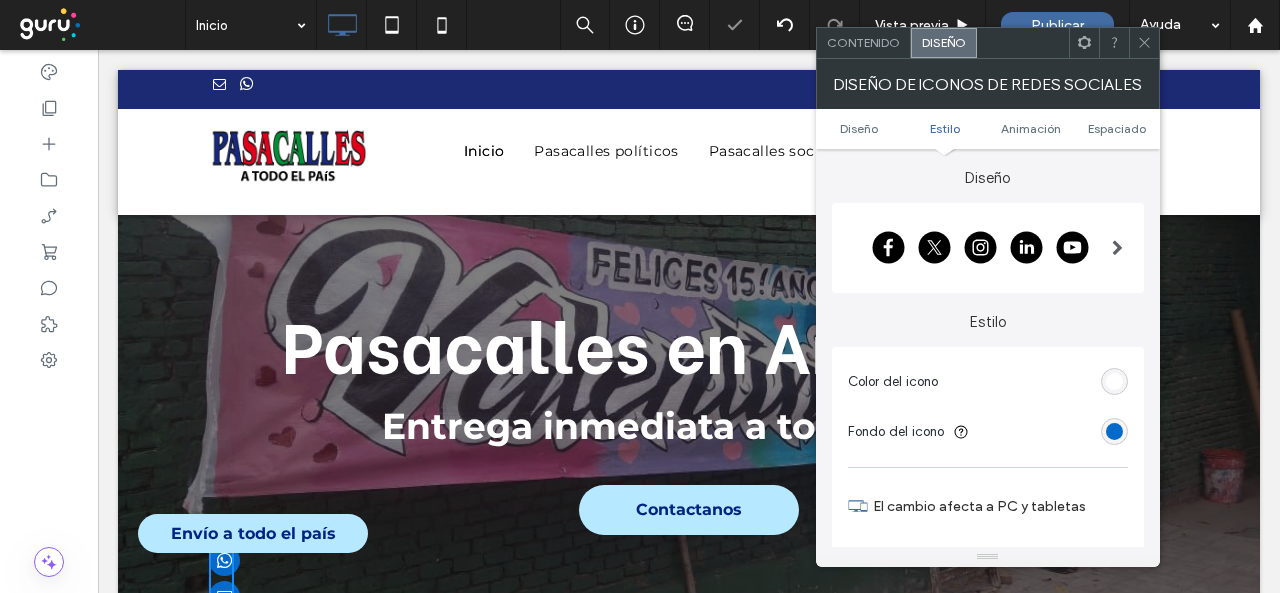 scroll, scrollTop: 20, scrollLeft: 0, axis: vertical 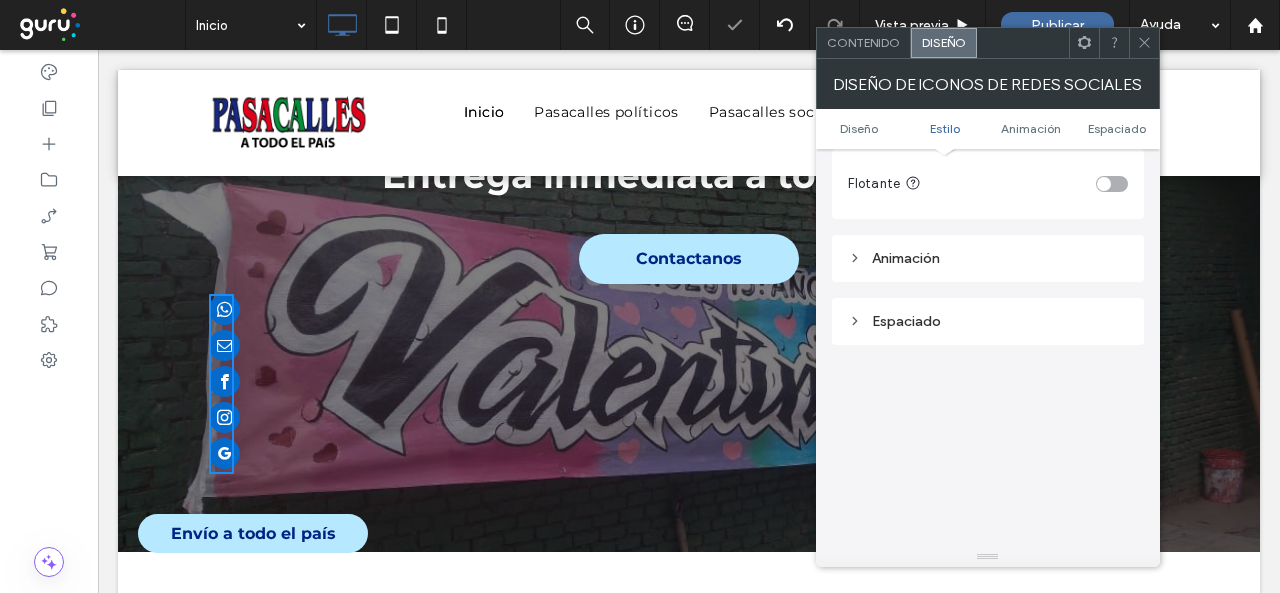 click at bounding box center (1144, 43) 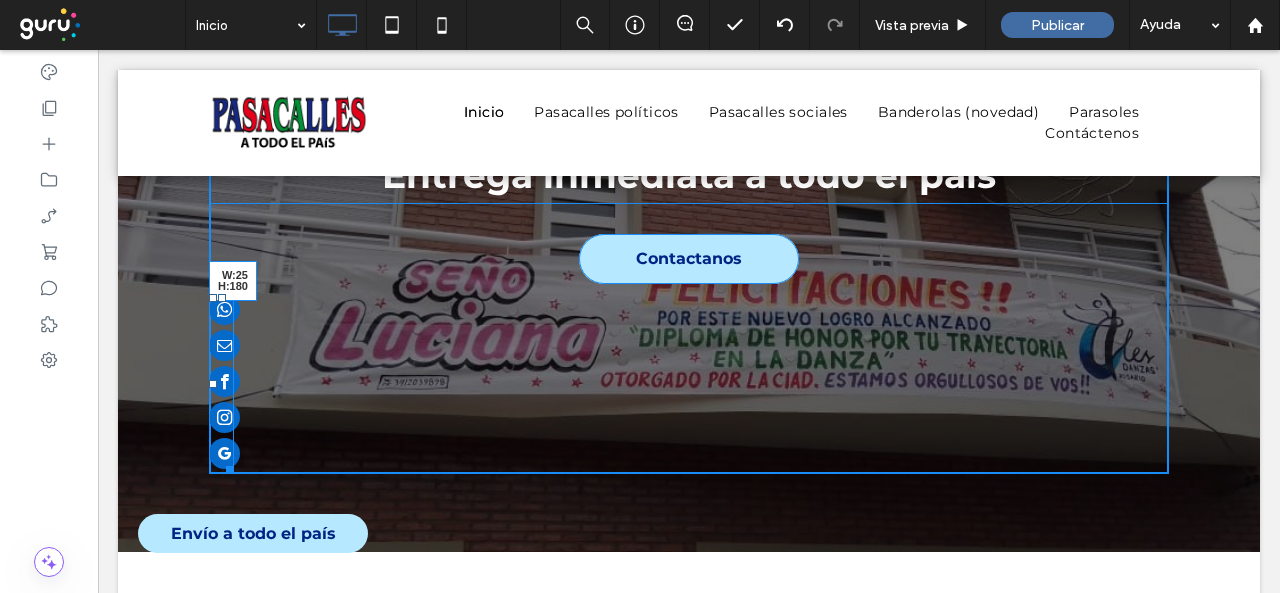 drag, startPoint x: 220, startPoint y: 472, endPoint x: 394, endPoint y: 431, distance: 178.76521 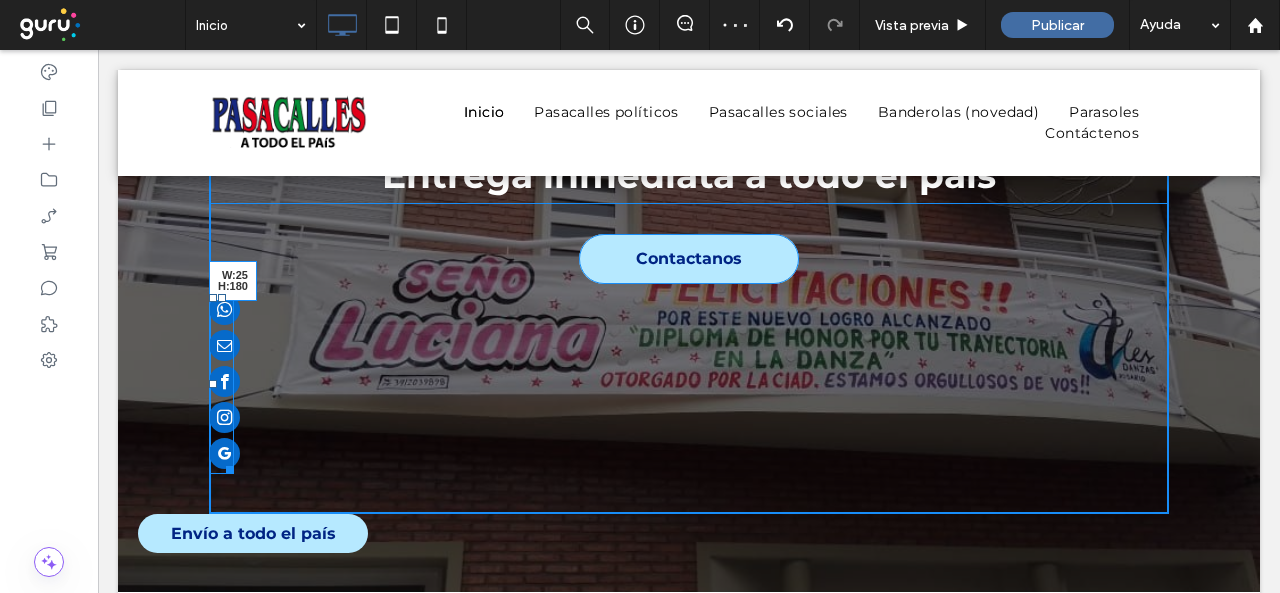 drag, startPoint x: 222, startPoint y: 470, endPoint x: 231, endPoint y: 476, distance: 10.816654 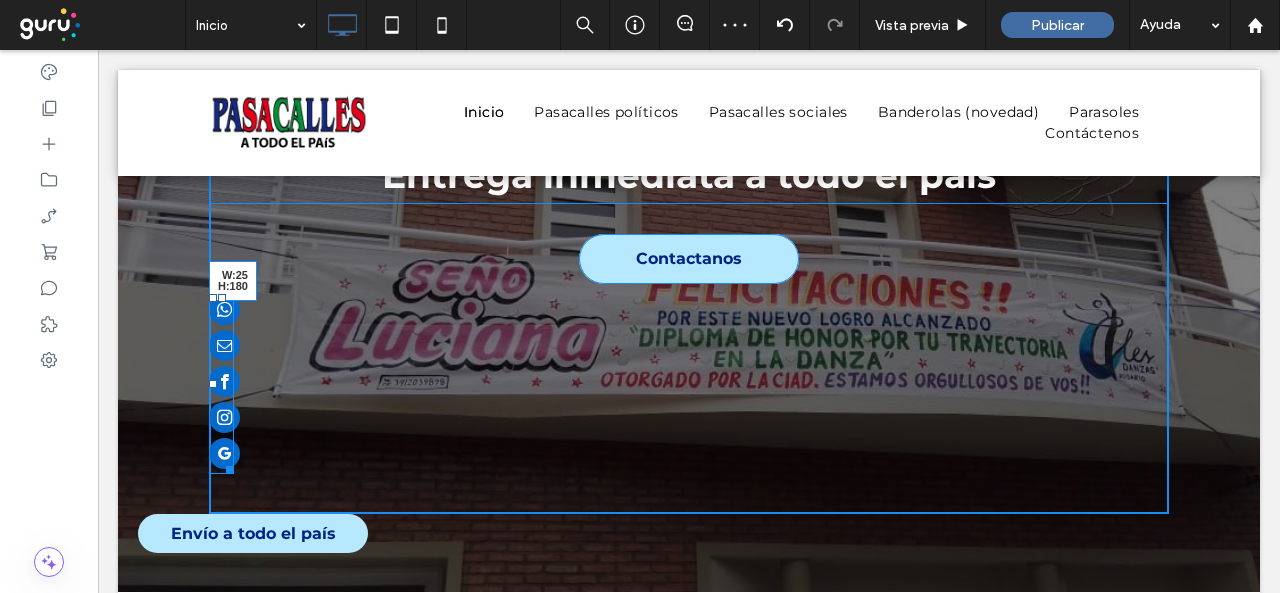 click on "Pasacalles en Argentina
Entrega inmediata a todo el país
Contactanos
Click To Paste
W:25 H:180" at bounding box center [689, 278] 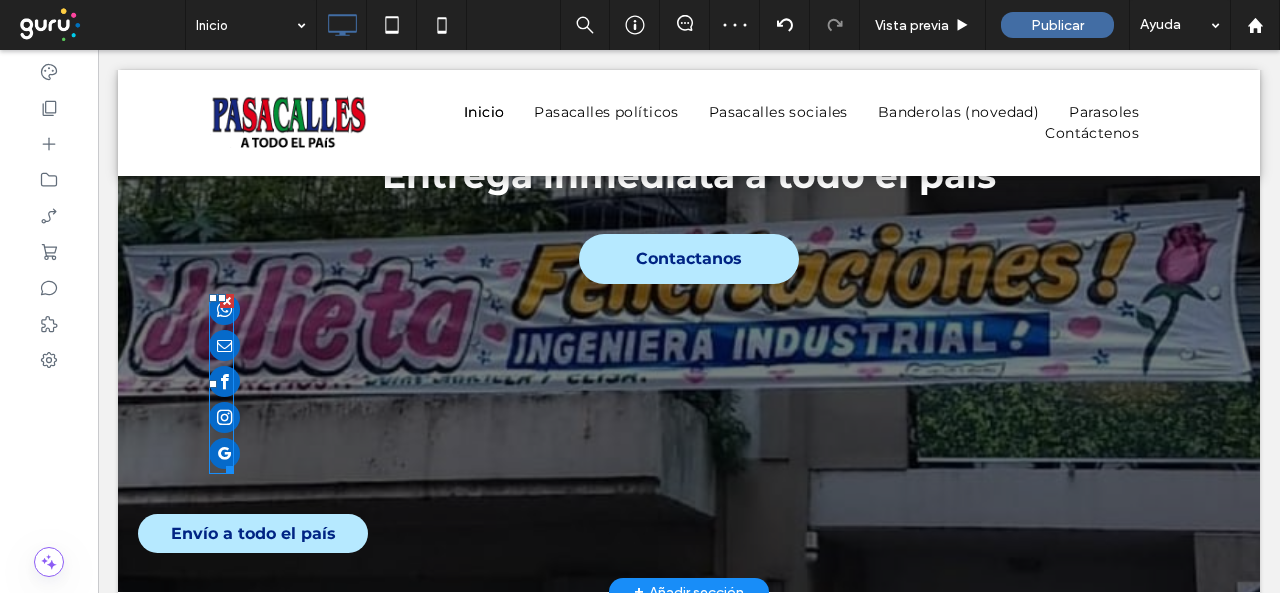 click at bounding box center (226, 466) 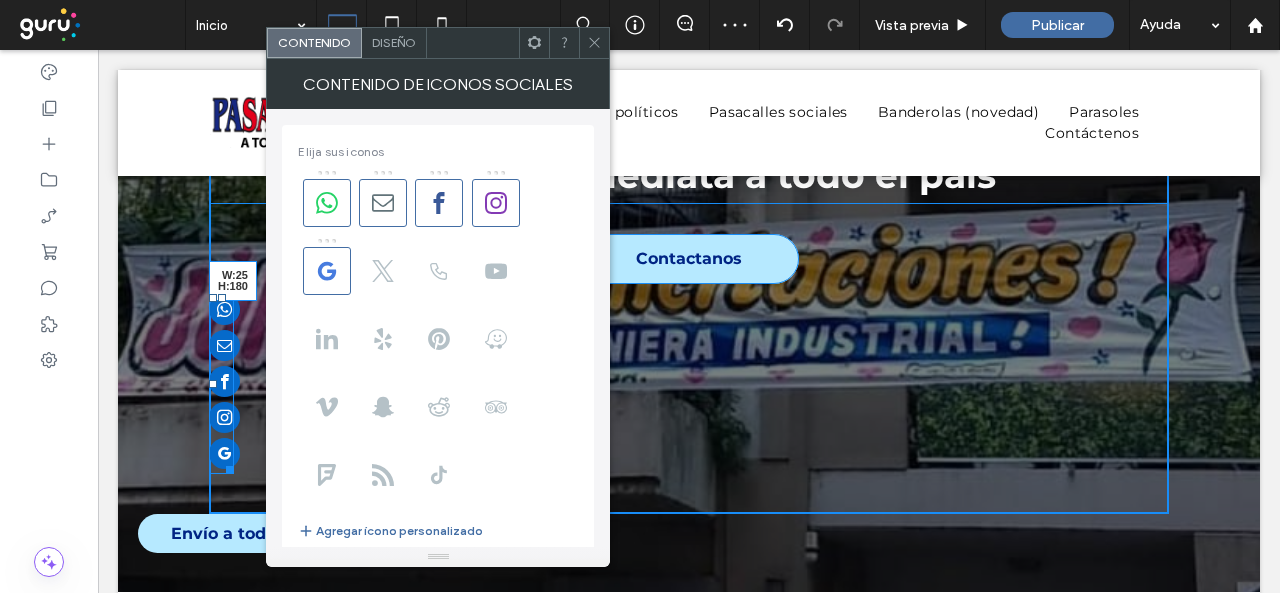 drag, startPoint x: 222, startPoint y: 463, endPoint x: 260, endPoint y: 467, distance: 38.209946 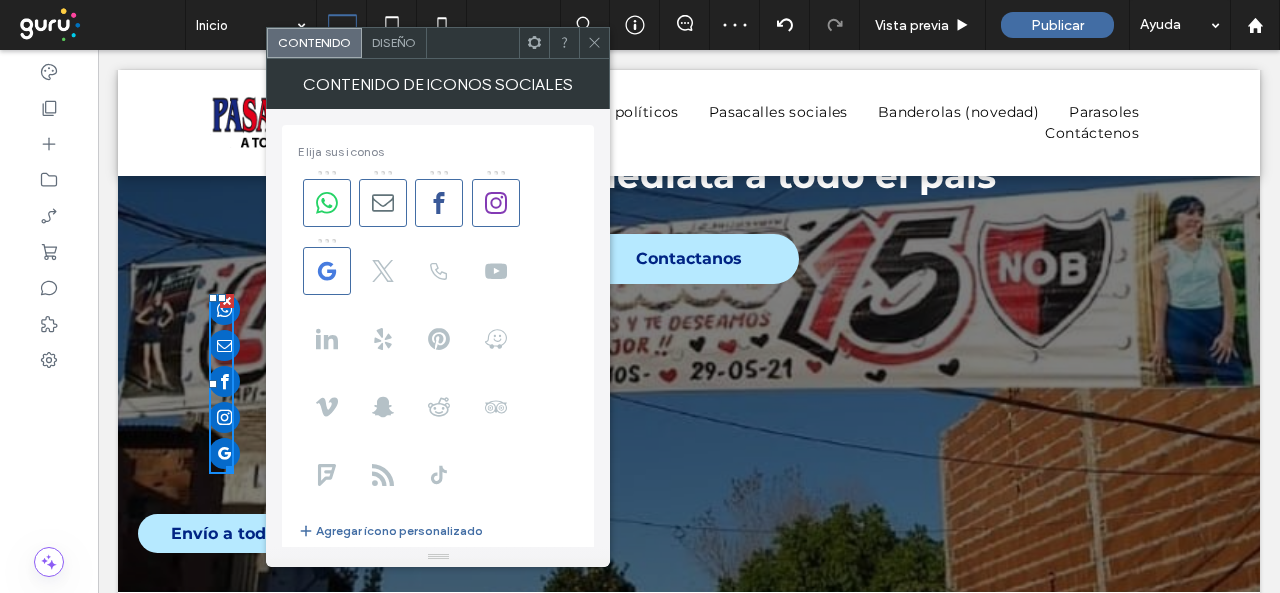 click on "Diseño" at bounding box center [394, 42] 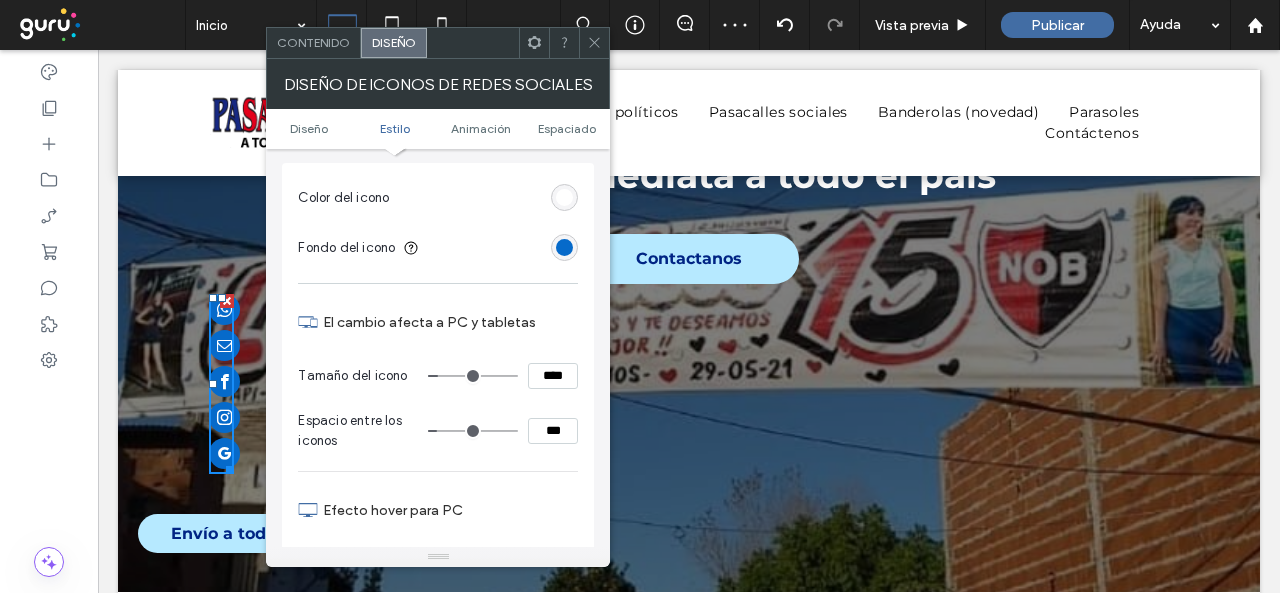 scroll, scrollTop: 300, scrollLeft: 0, axis: vertical 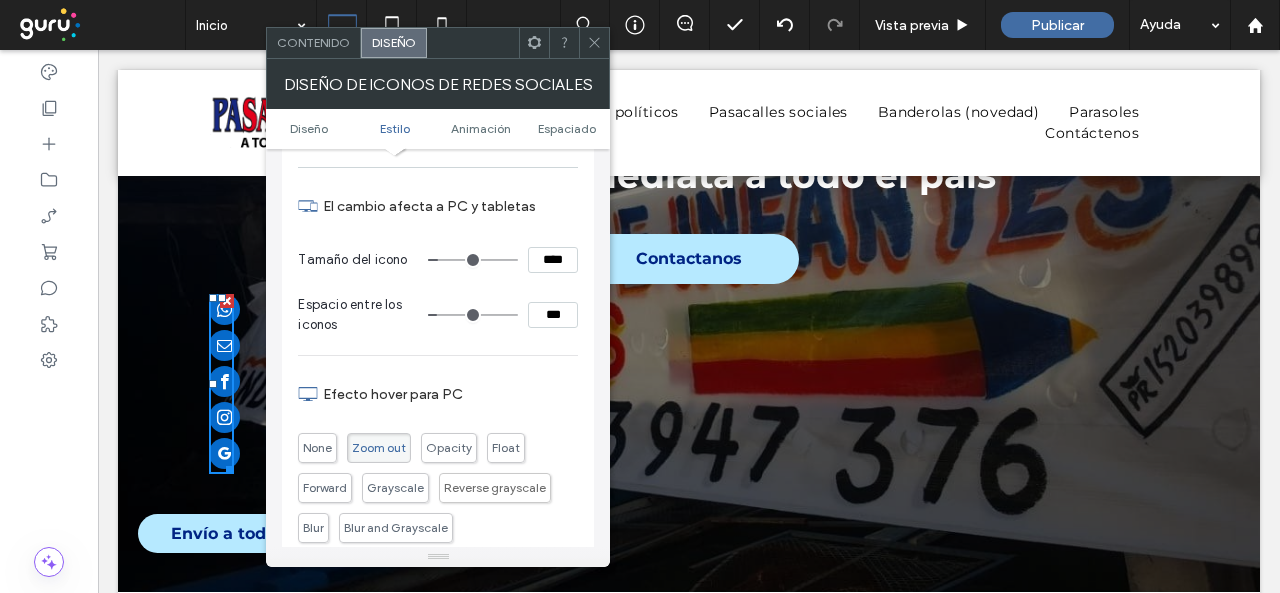 type on "**" 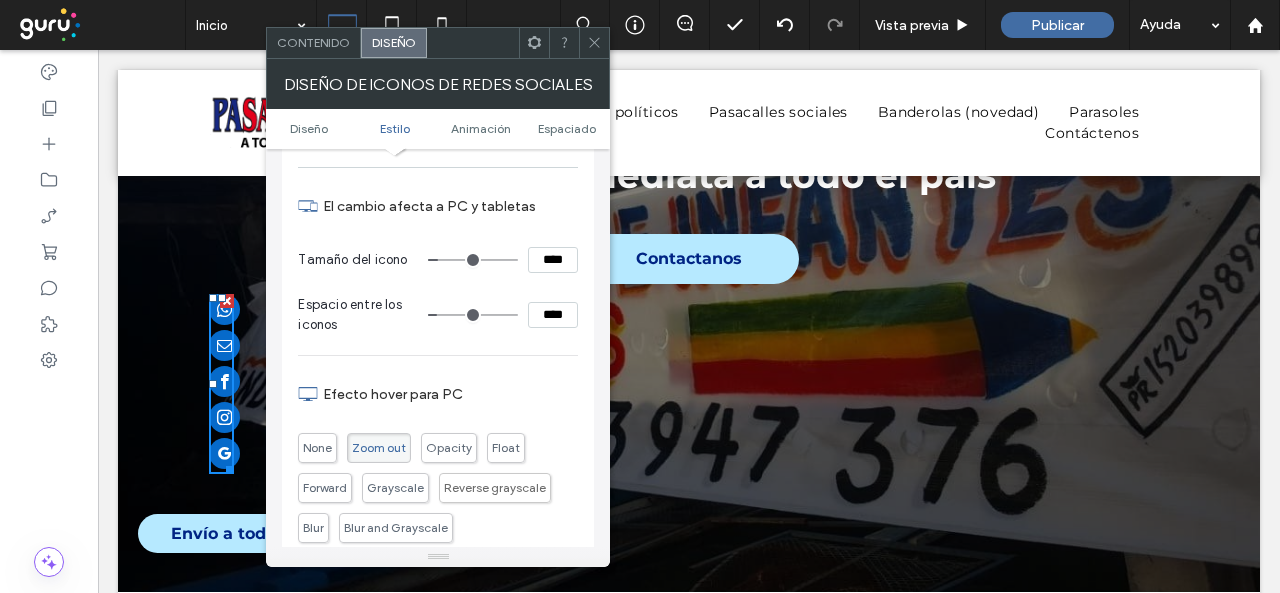 type on "**" 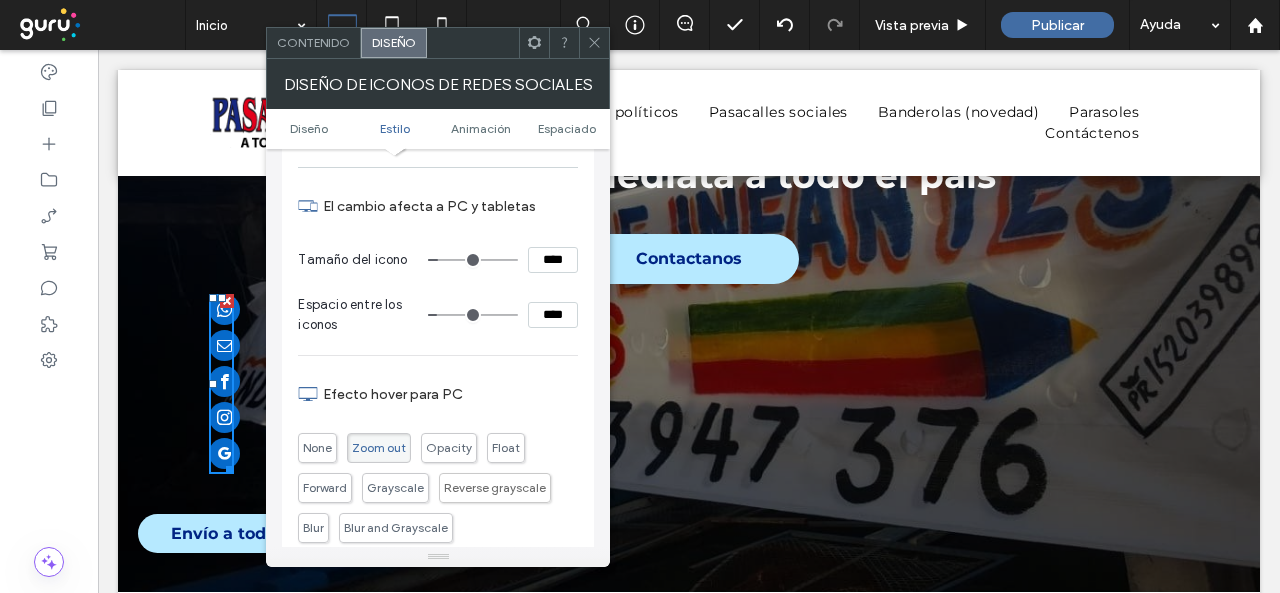 type on "**" 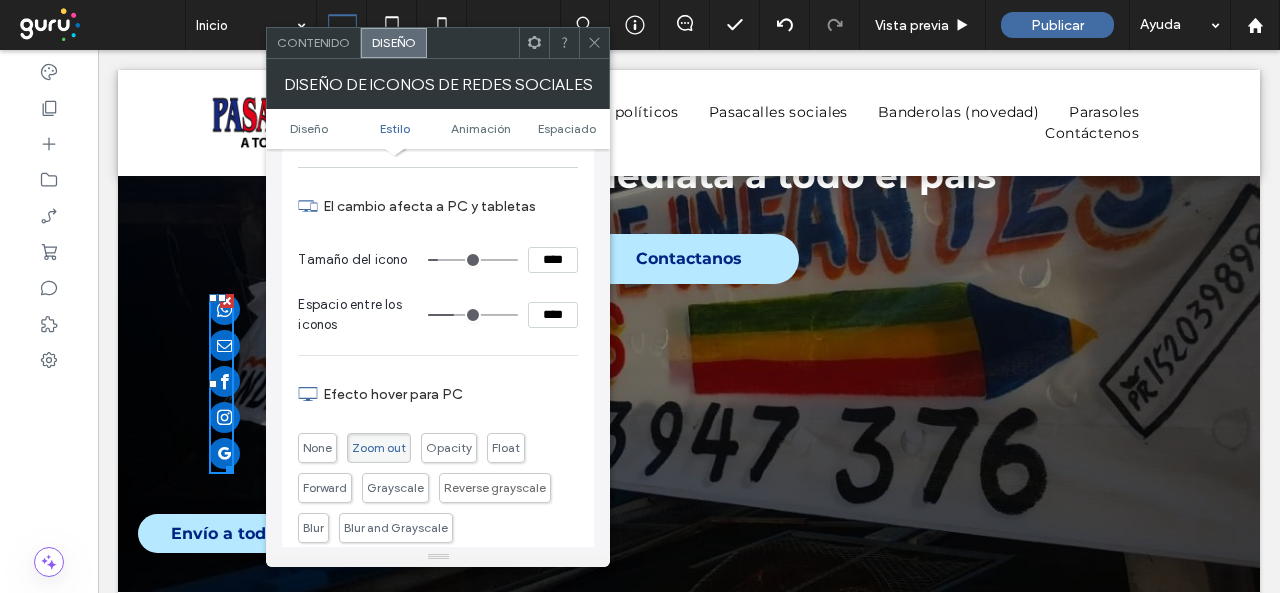 type on "**" 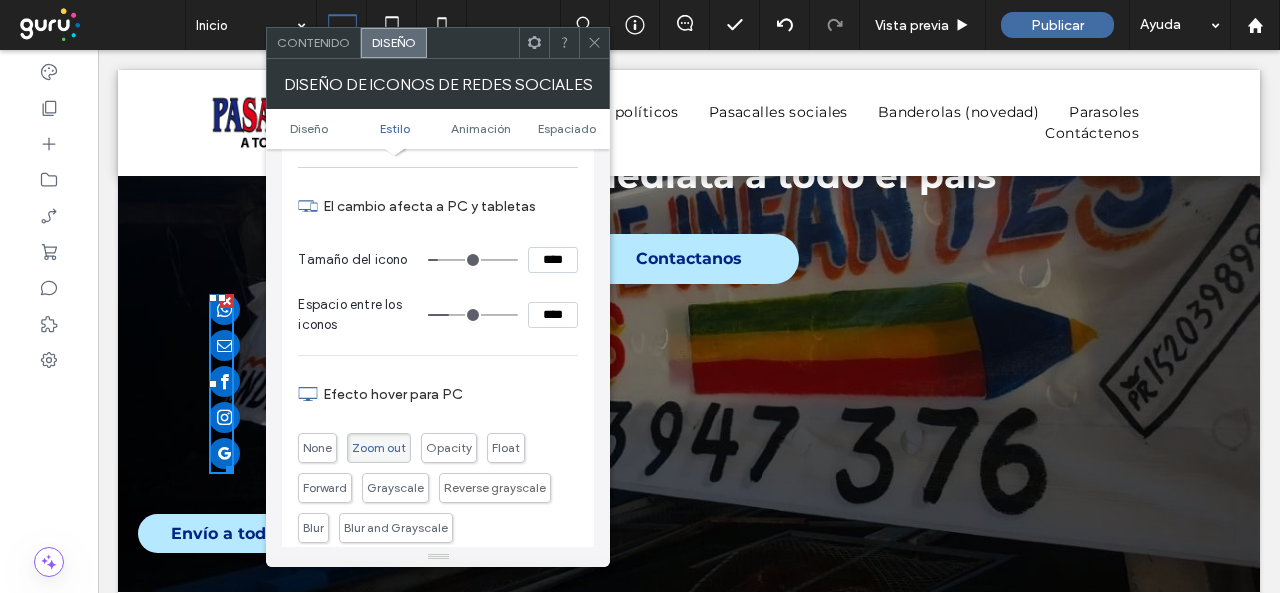 type on "**" 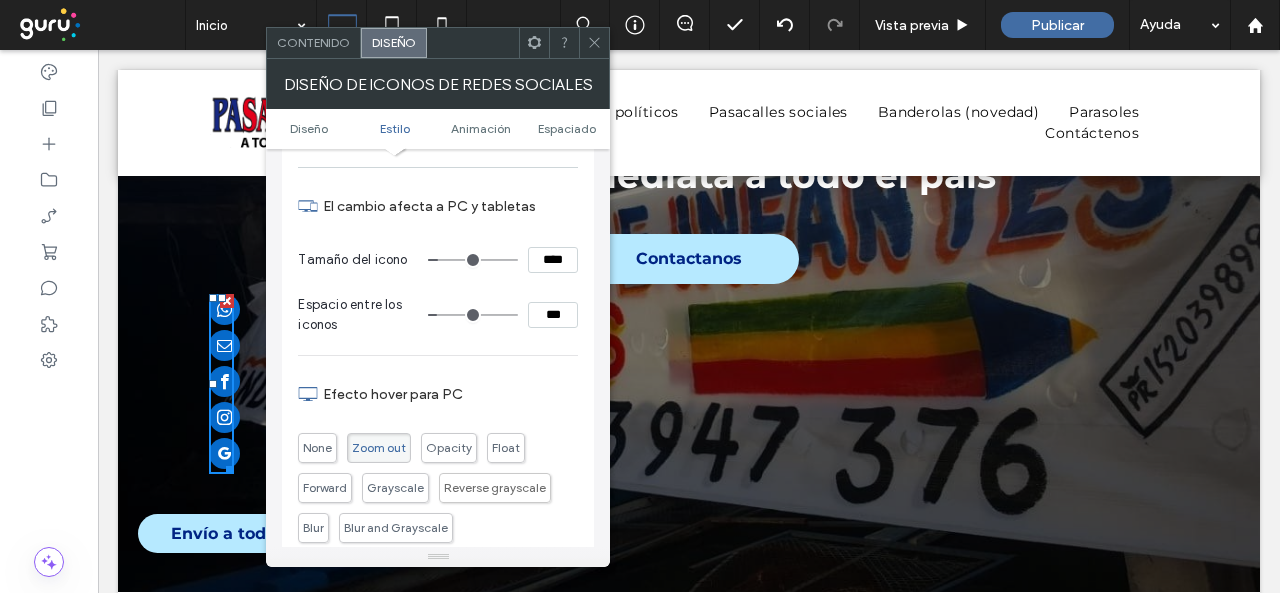 click at bounding box center (473, 315) 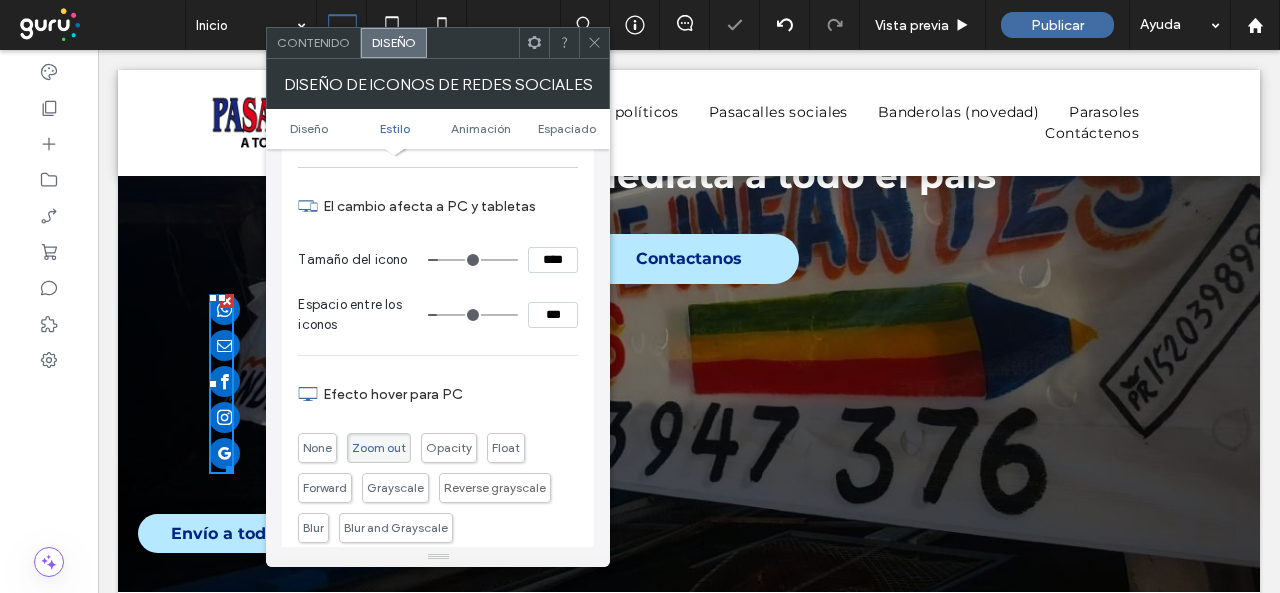 click 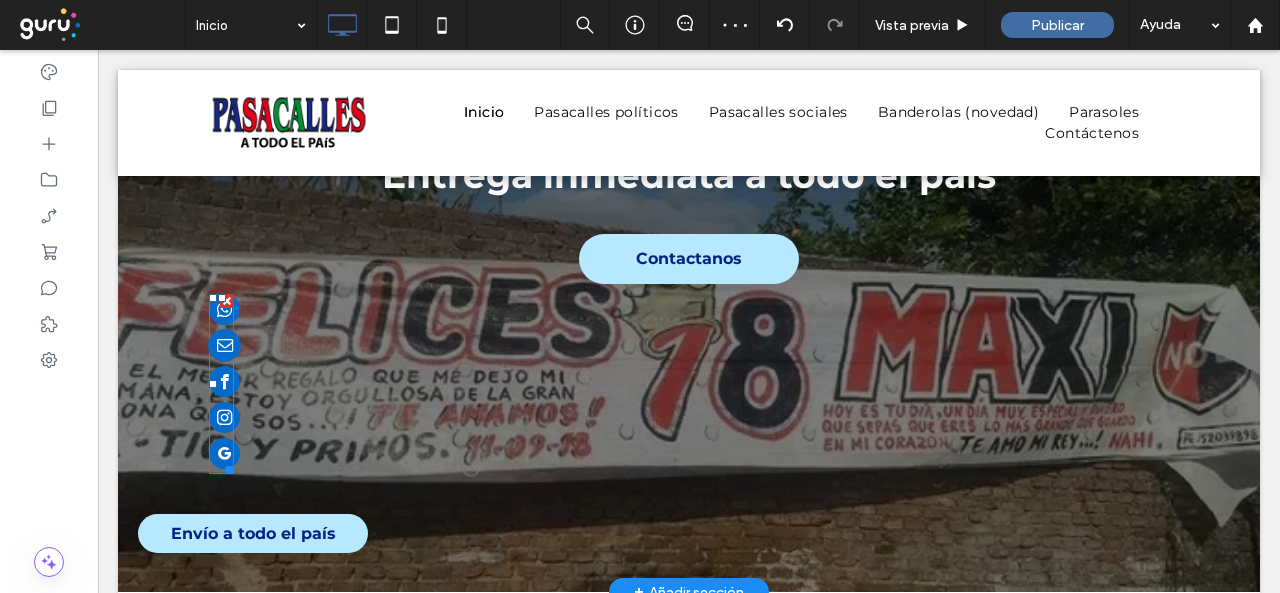 click at bounding box center [224, 345] 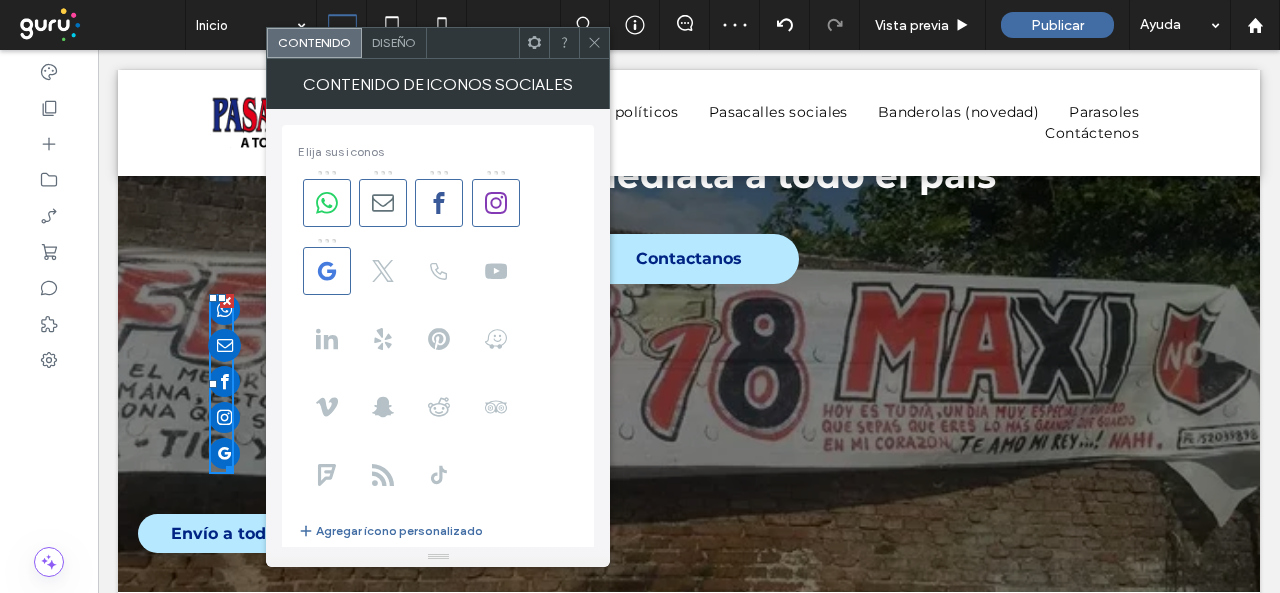 click at bounding box center [224, 345] 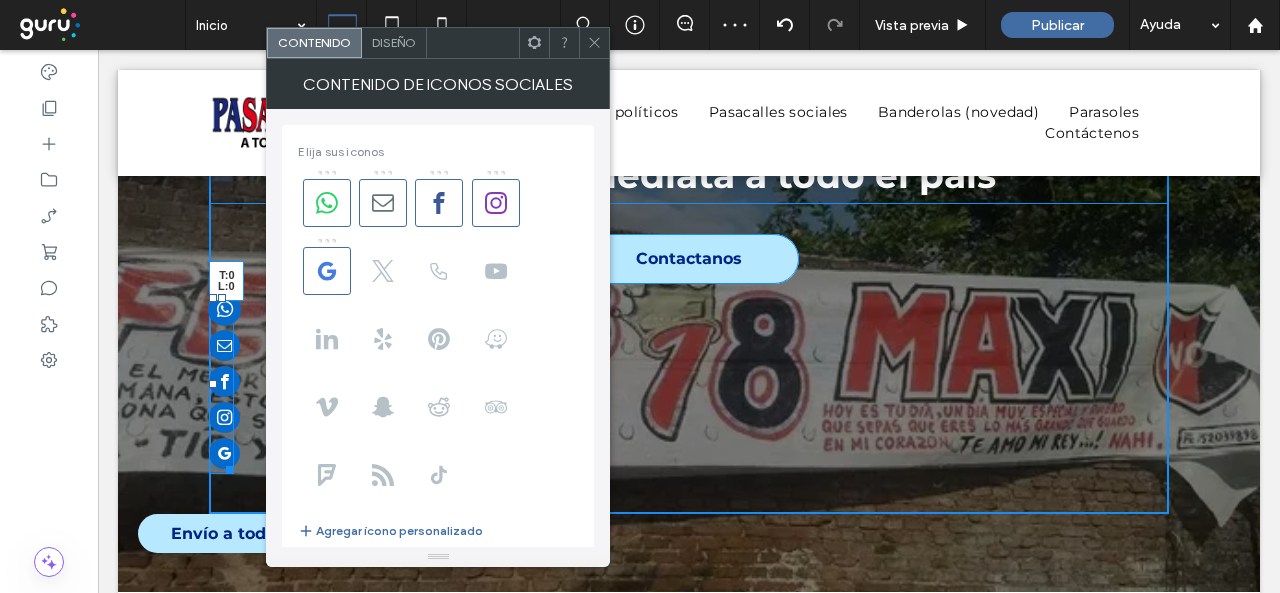 drag, startPoint x: 202, startPoint y: 297, endPoint x: 213, endPoint y: 323, distance: 28.231188 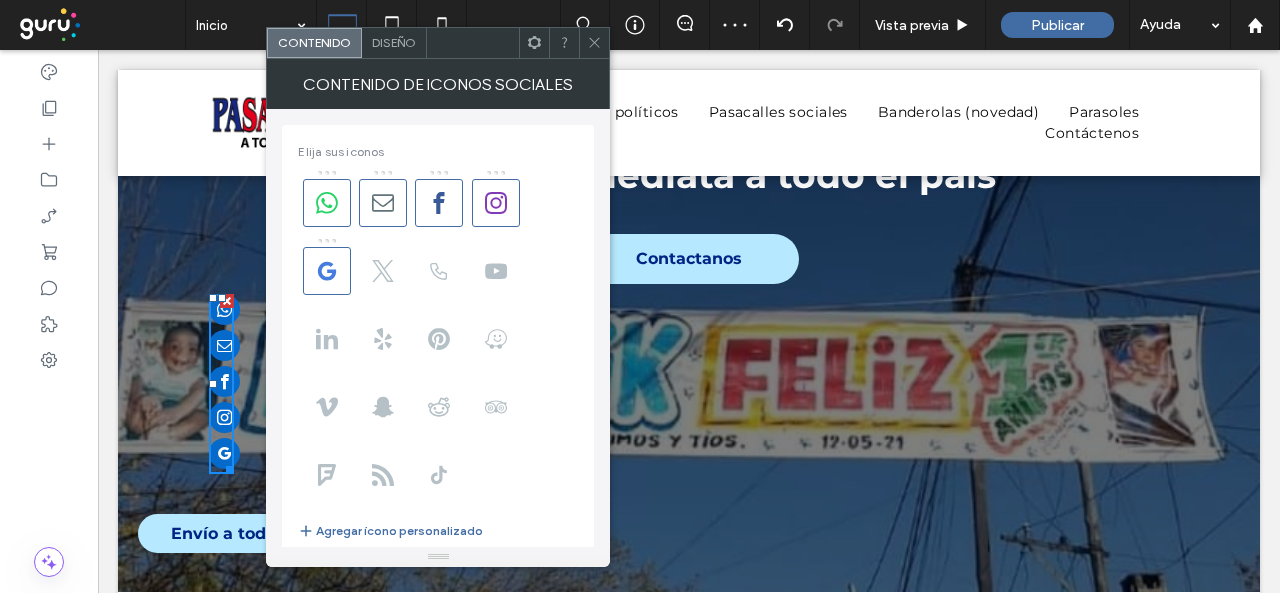 drag, startPoint x: 601, startPoint y: 48, endPoint x: 560, endPoint y: 85, distance: 55.226807 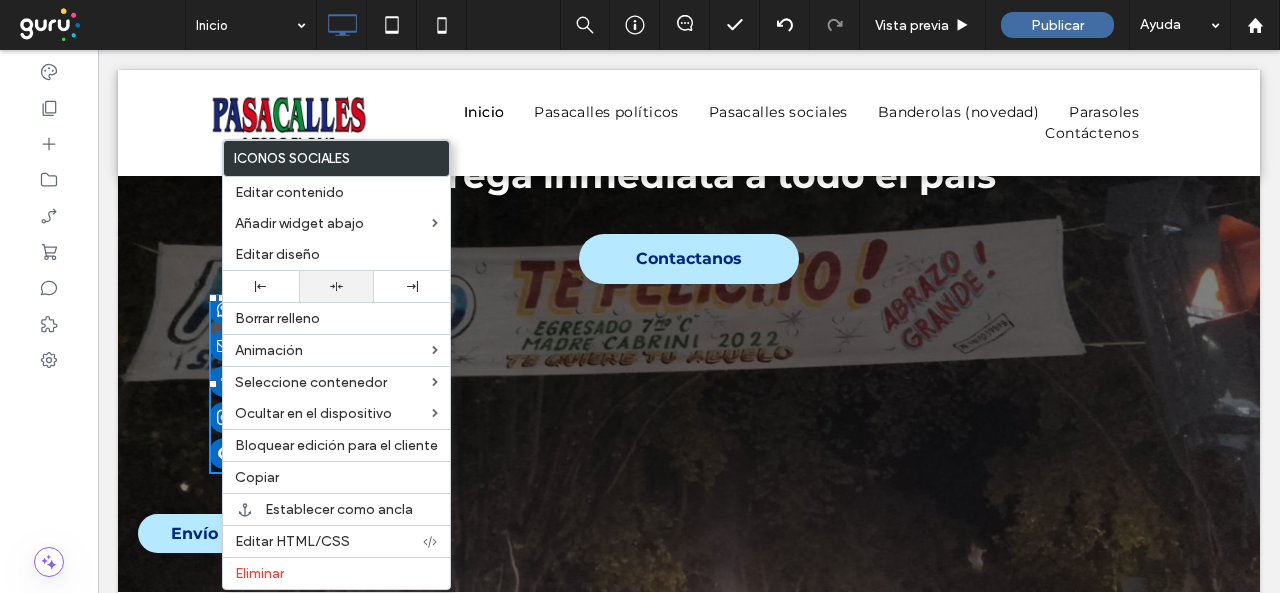 click 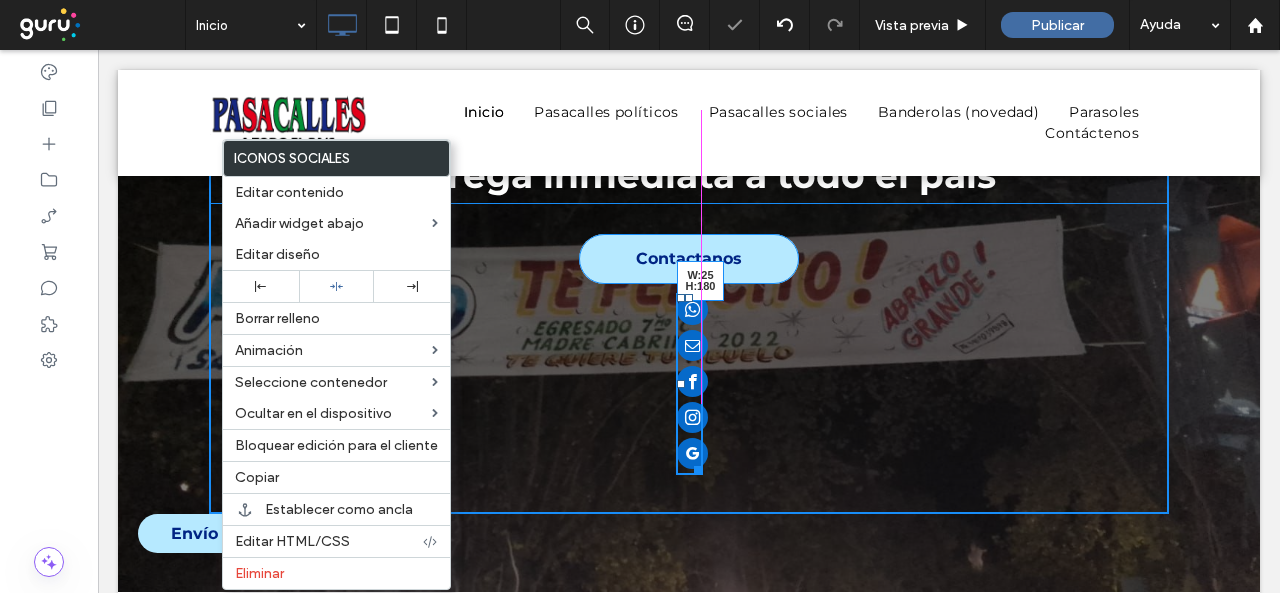drag, startPoint x: 689, startPoint y: 466, endPoint x: 717, endPoint y: 466, distance: 28 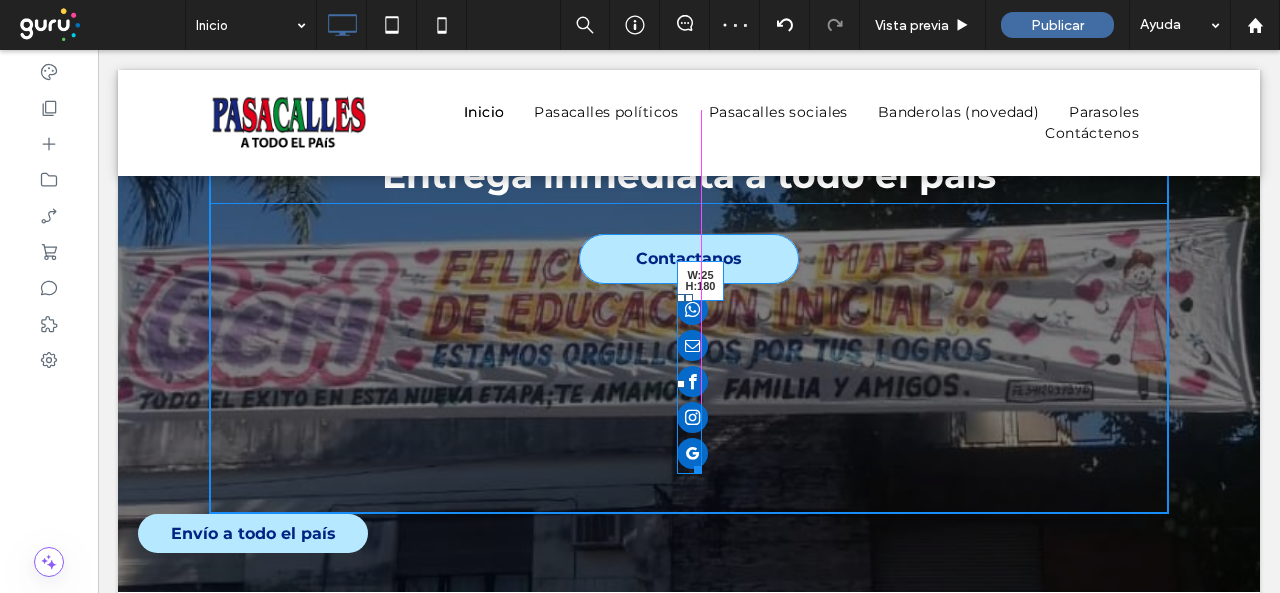 drag, startPoint x: 693, startPoint y: 470, endPoint x: 577, endPoint y: 521, distance: 126.71622 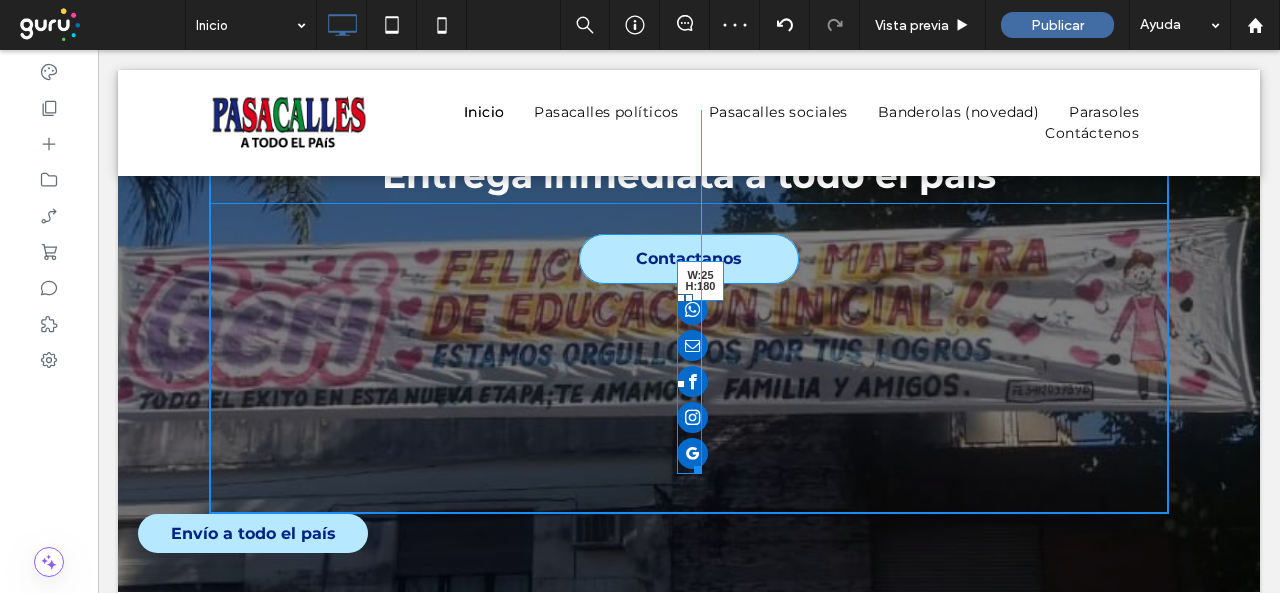 click on "Pasacalles en Argentina
Entrega inmediata a todo el país
Contactanos
Click To Paste
W:25 H:180" at bounding box center (689, 278) 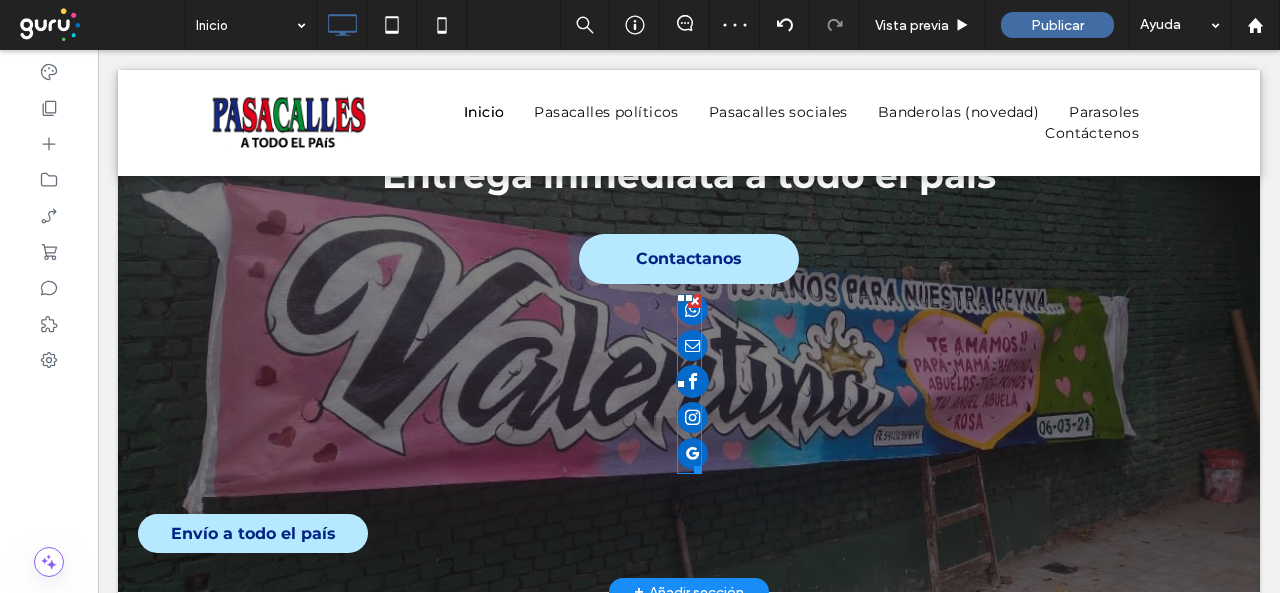 click at bounding box center [692, 381] 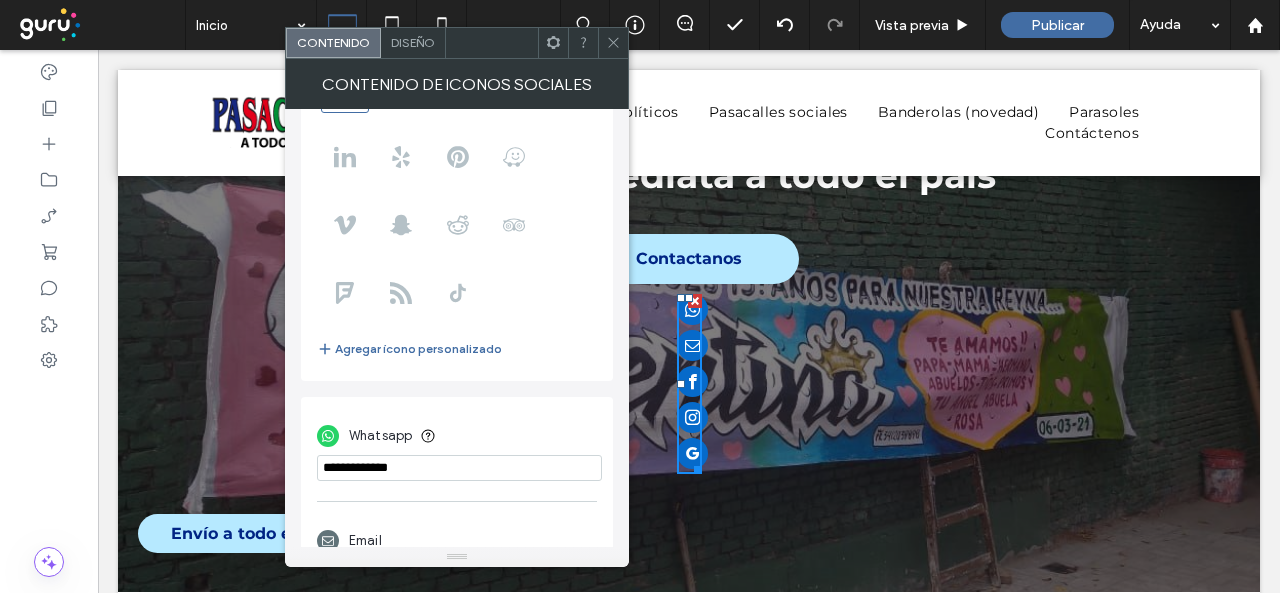 scroll, scrollTop: 200, scrollLeft: 0, axis: vertical 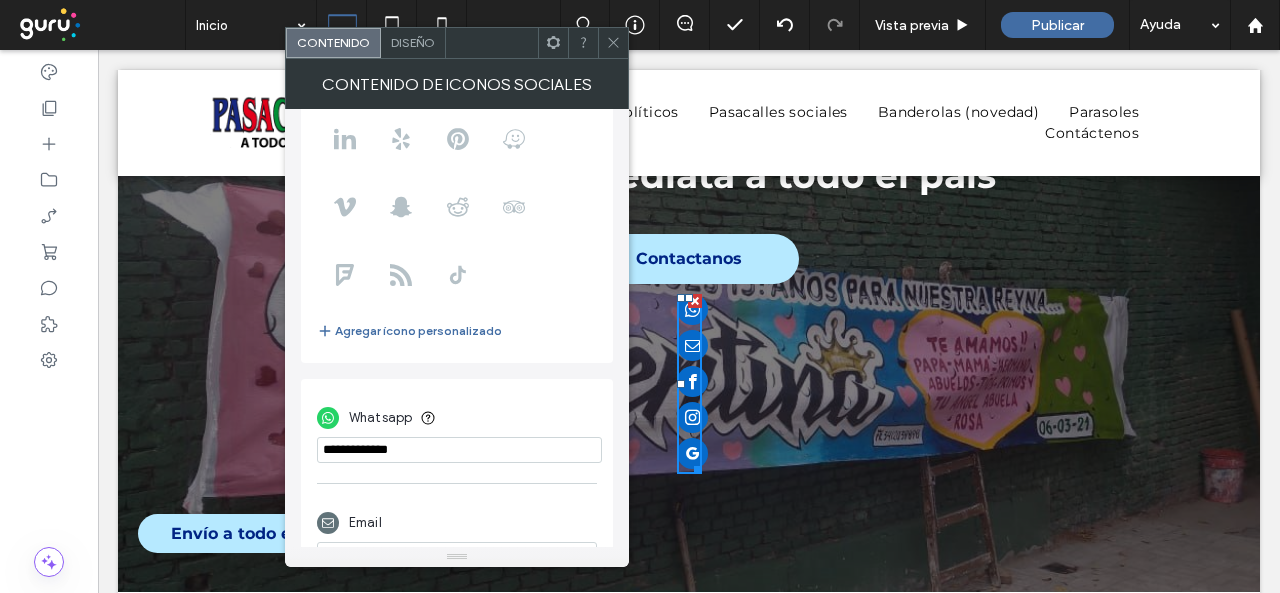 click on "Diseño" at bounding box center [413, 42] 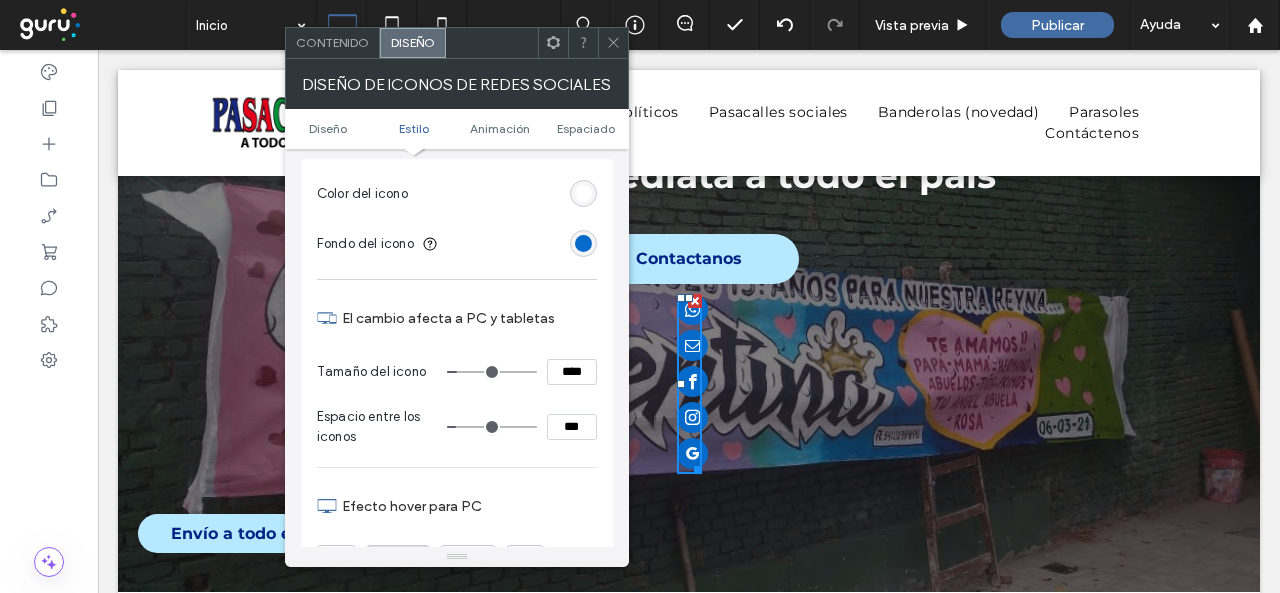 scroll, scrollTop: 300, scrollLeft: 0, axis: vertical 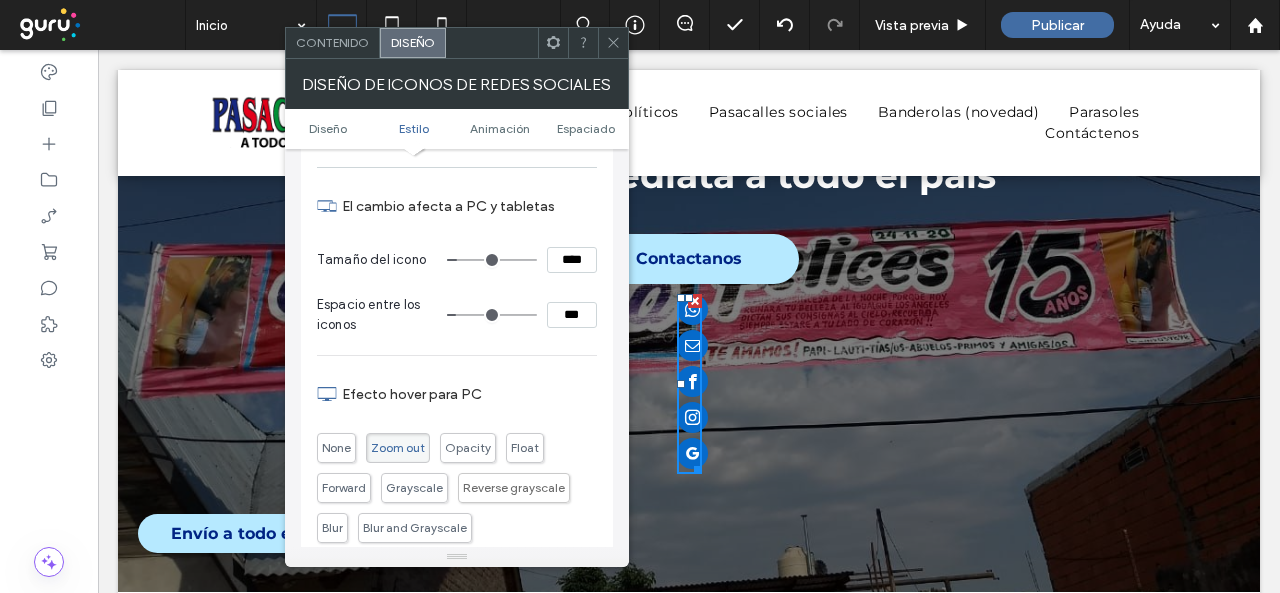 type on "**" 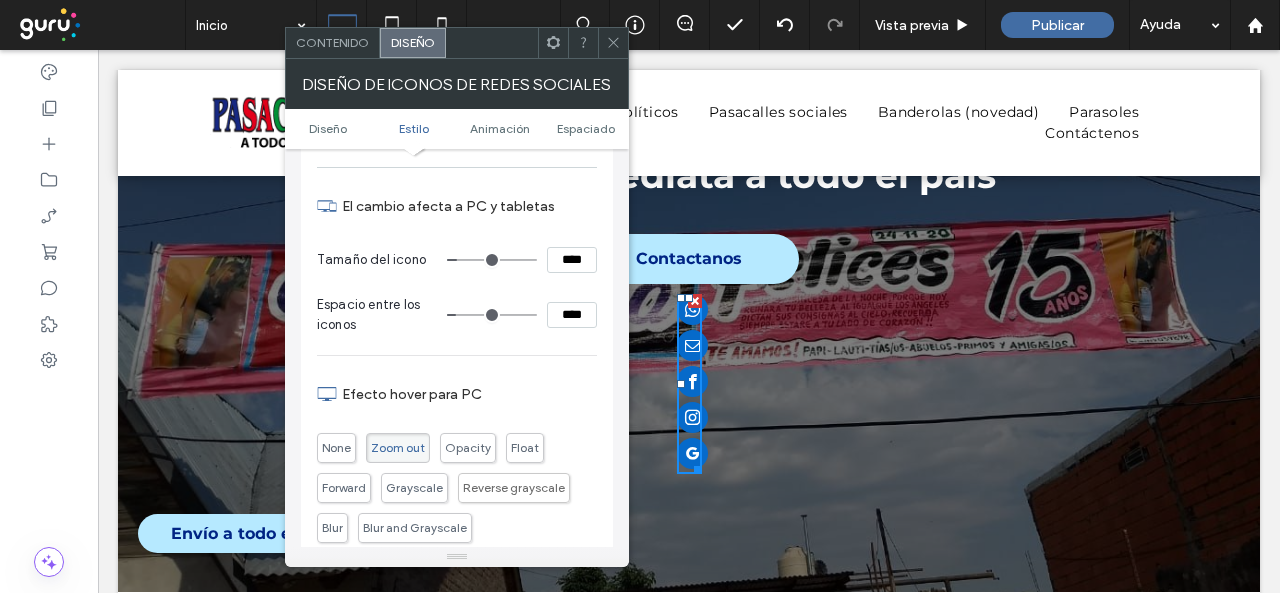 type on "**" 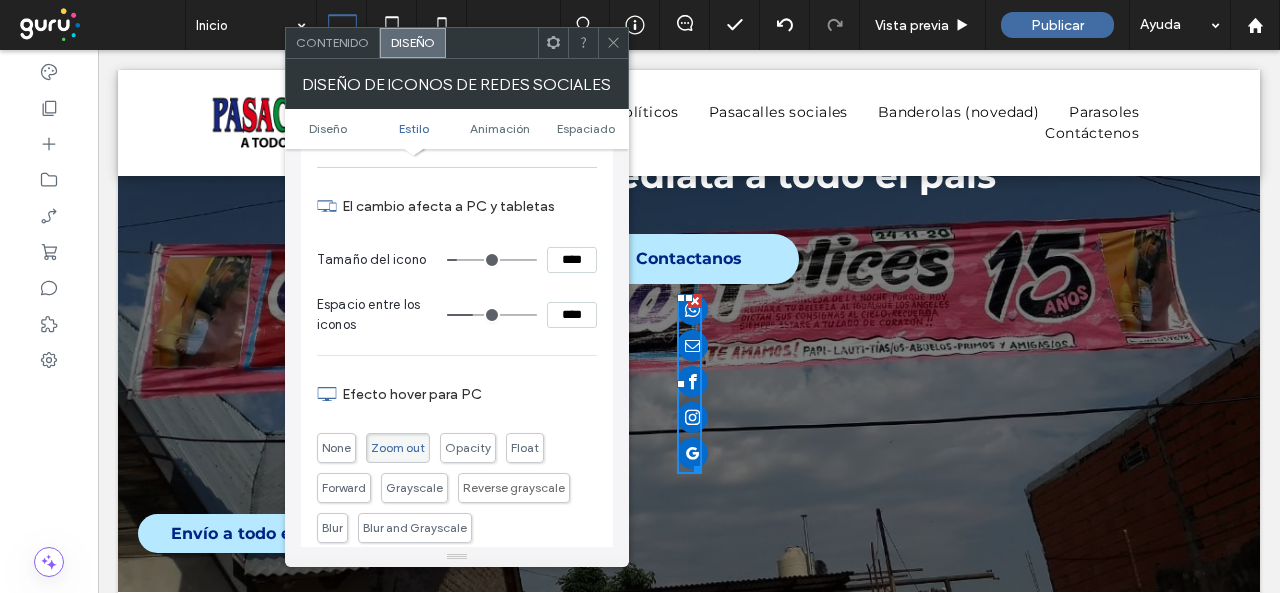 type on "**" 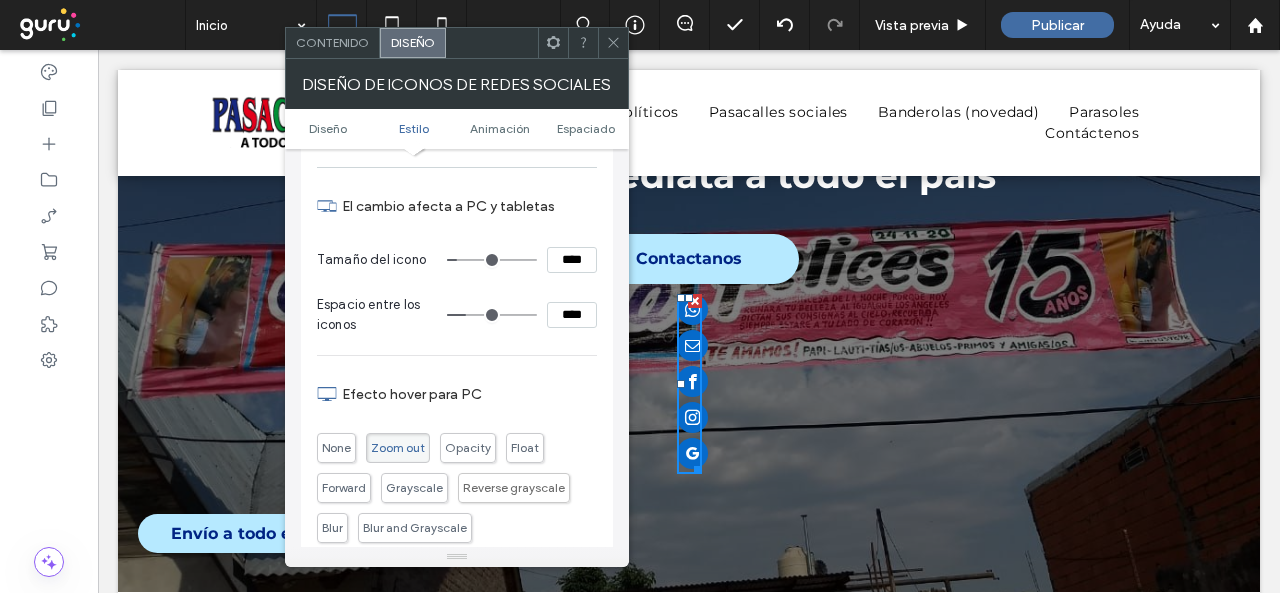 type on "**" 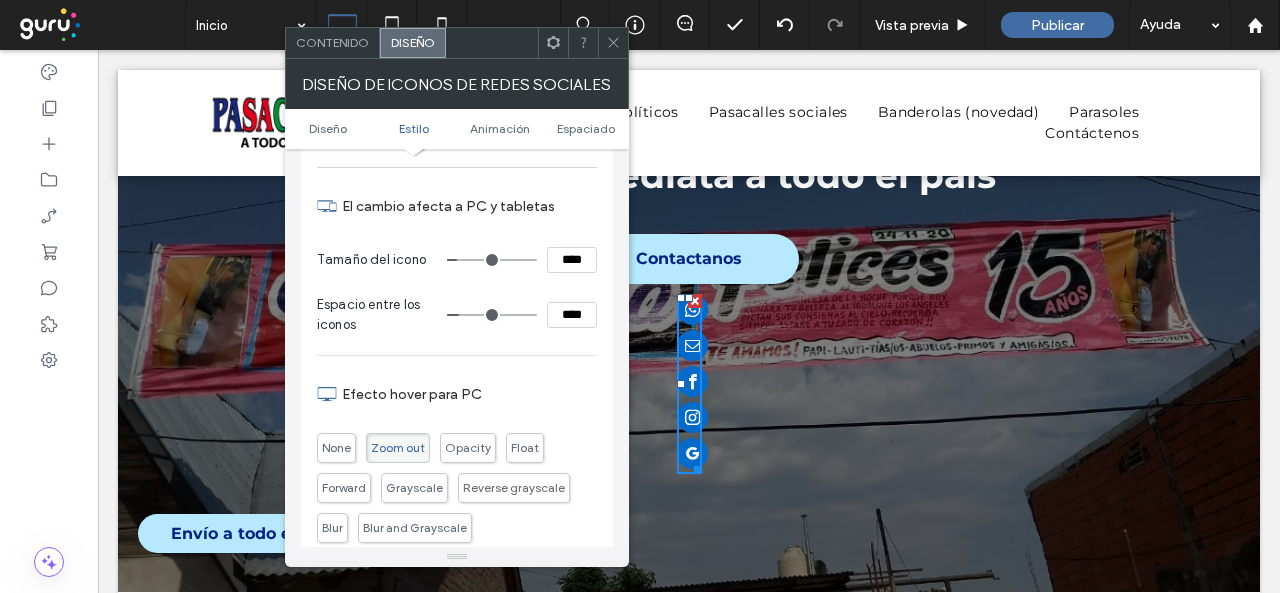 type on "**" 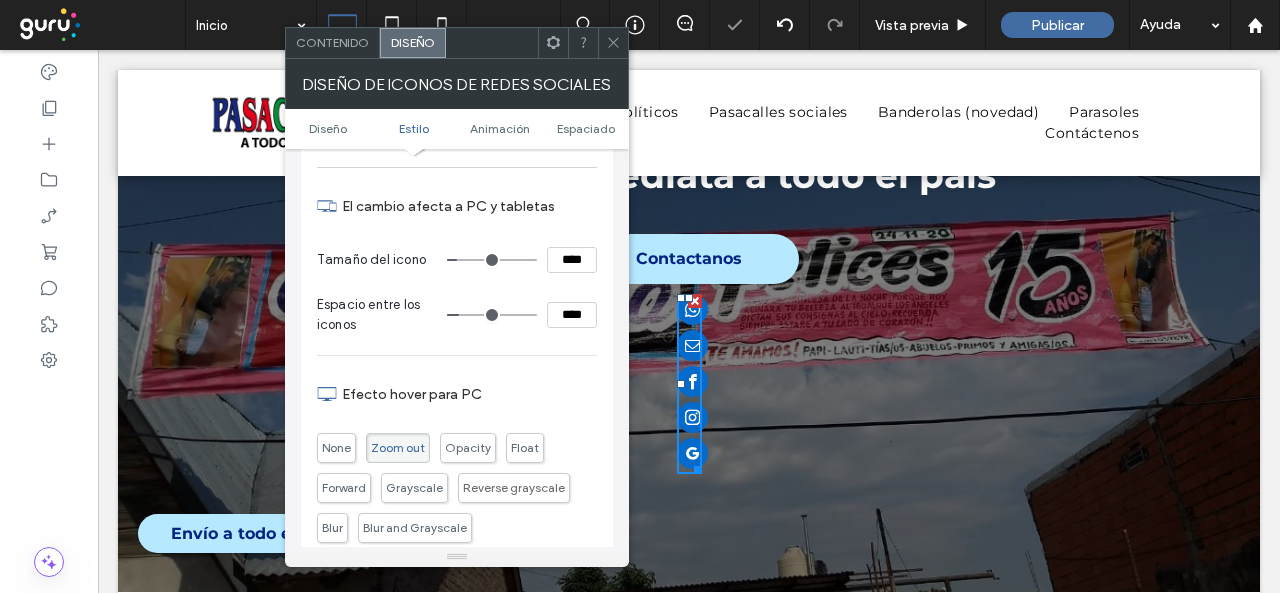 click at bounding box center [613, 43] 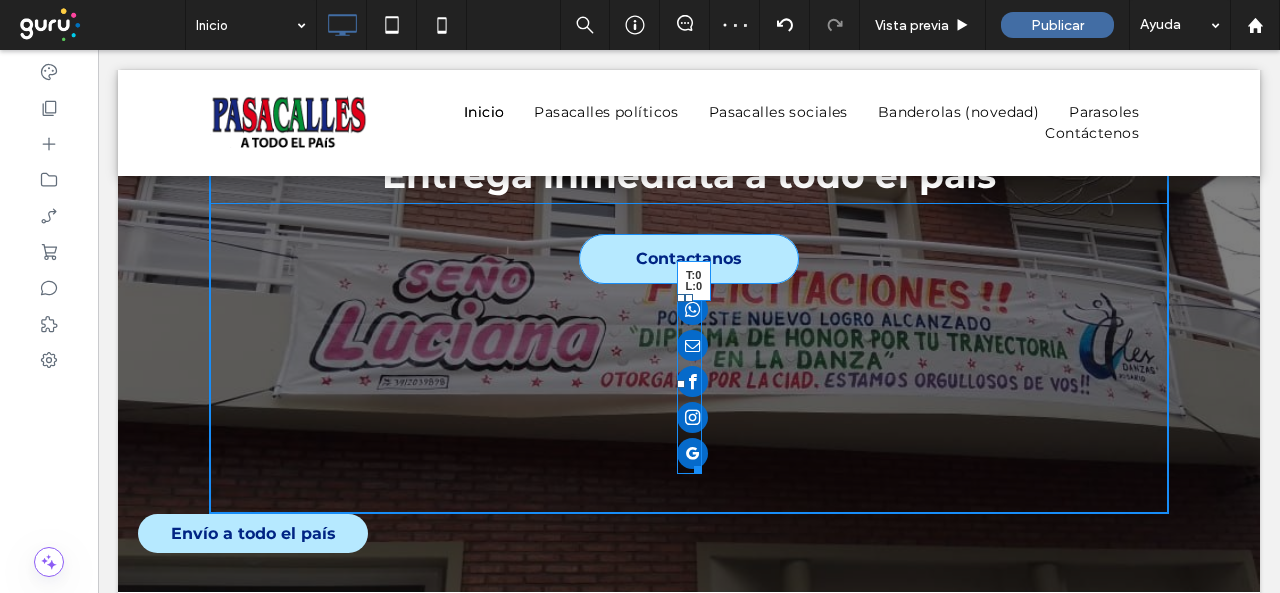drag, startPoint x: 659, startPoint y: 300, endPoint x: 634, endPoint y: 311, distance: 27.313 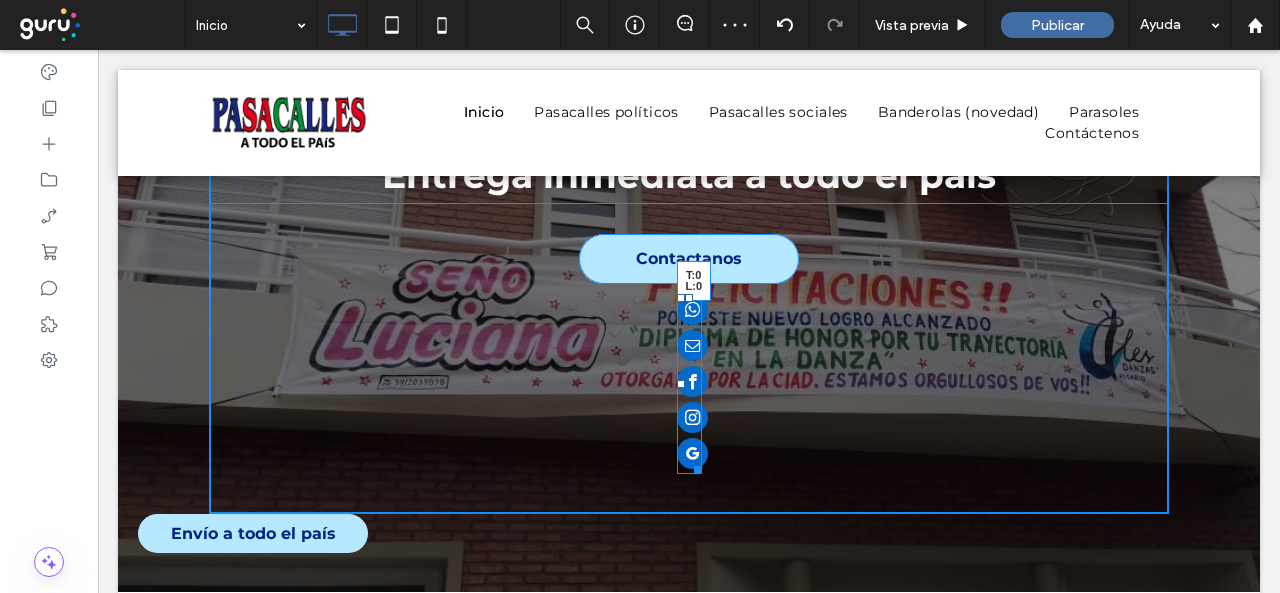 click on "Pasacalles en Argentina
Entrega inmediata a todo el país
Contactanos
Click To Paste
T:0 L:0" at bounding box center (689, 278) 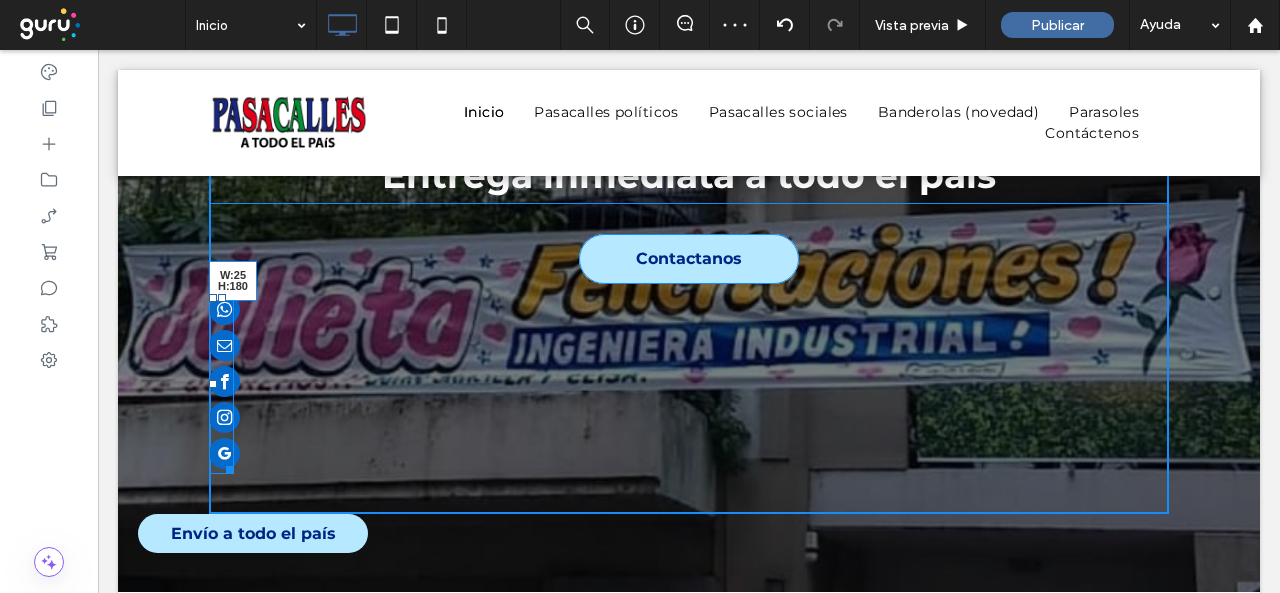 drag, startPoint x: 222, startPoint y: 467, endPoint x: 257, endPoint y: 476, distance: 36.138622 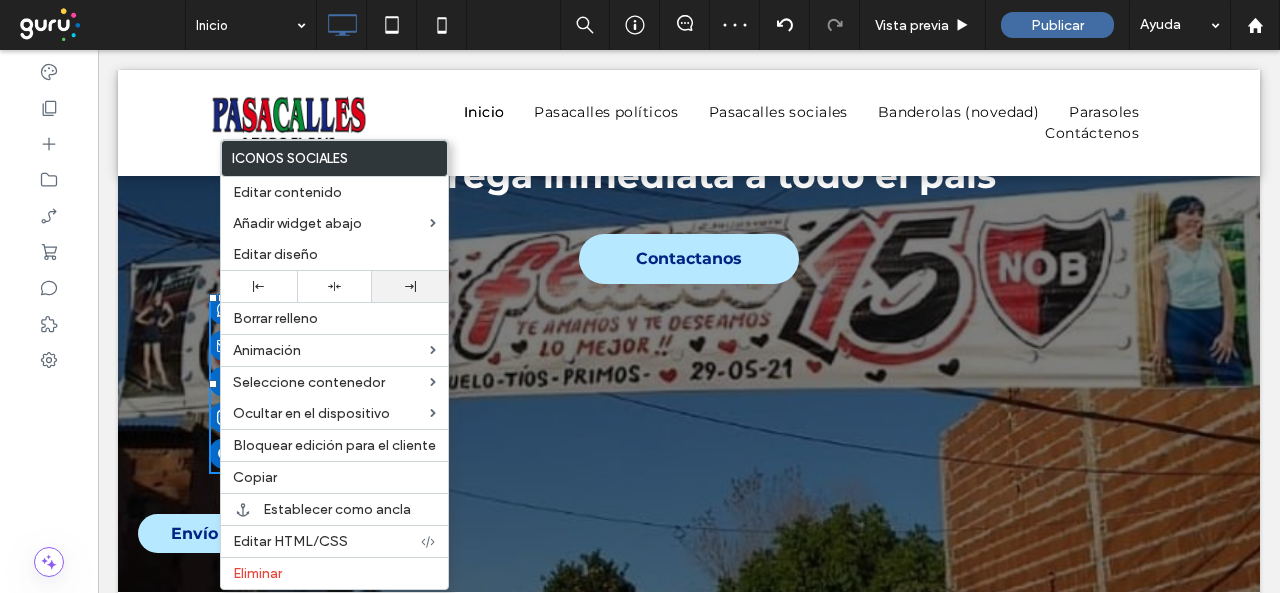 click at bounding box center (410, 286) 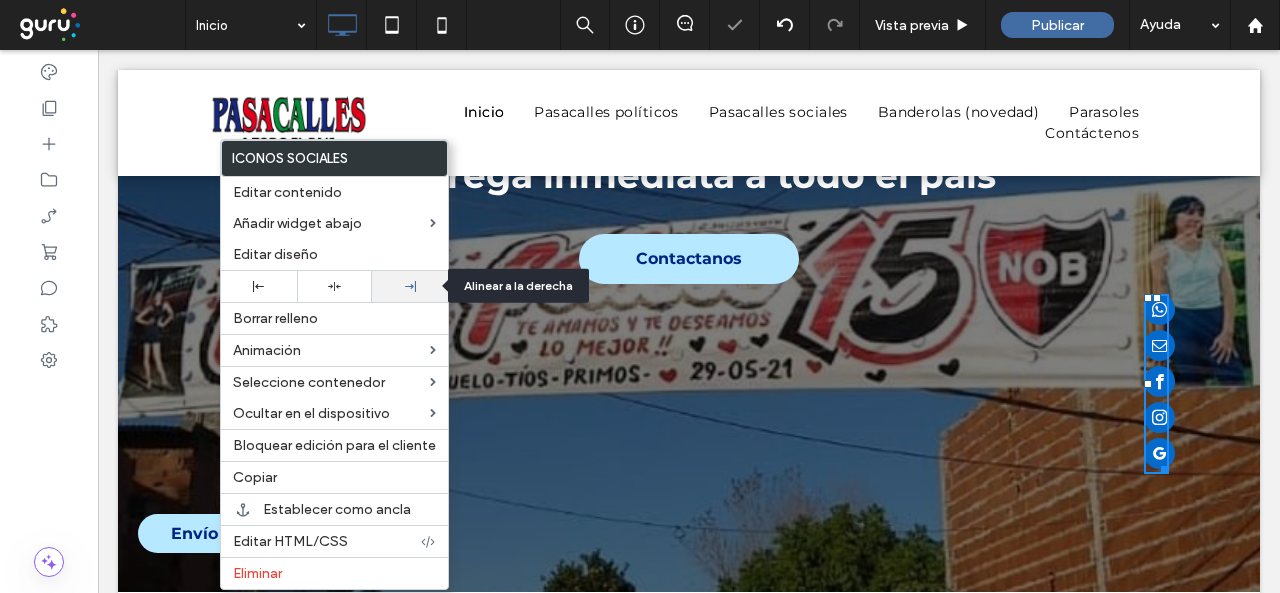 click at bounding box center (410, 286) 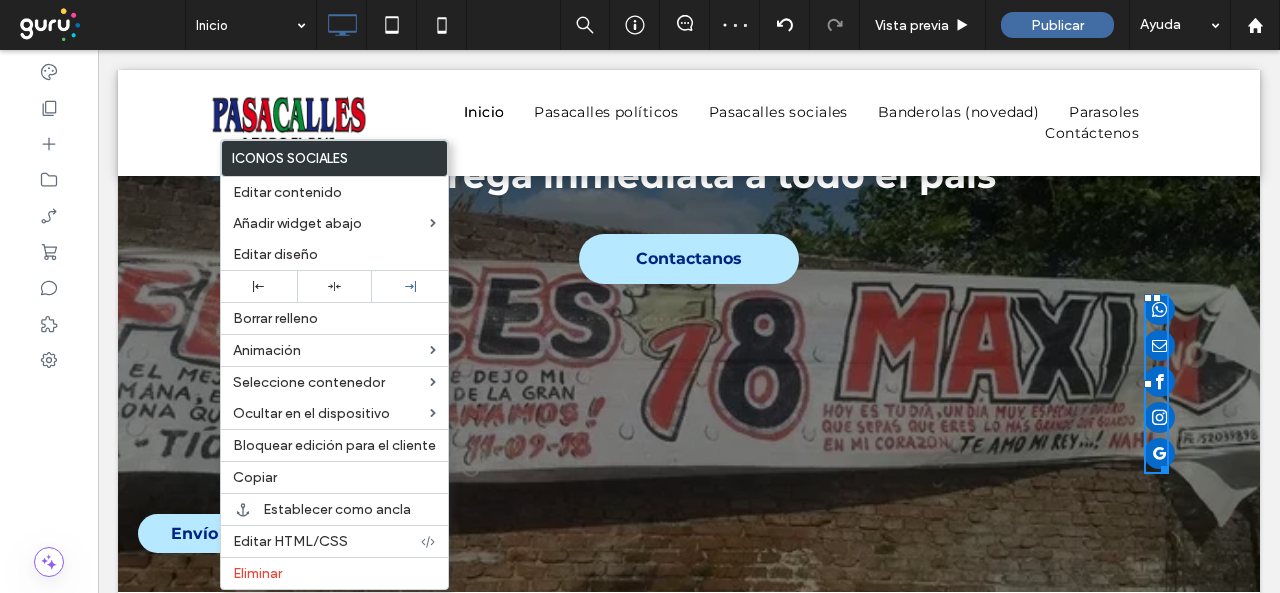 click at bounding box center [689, 278] 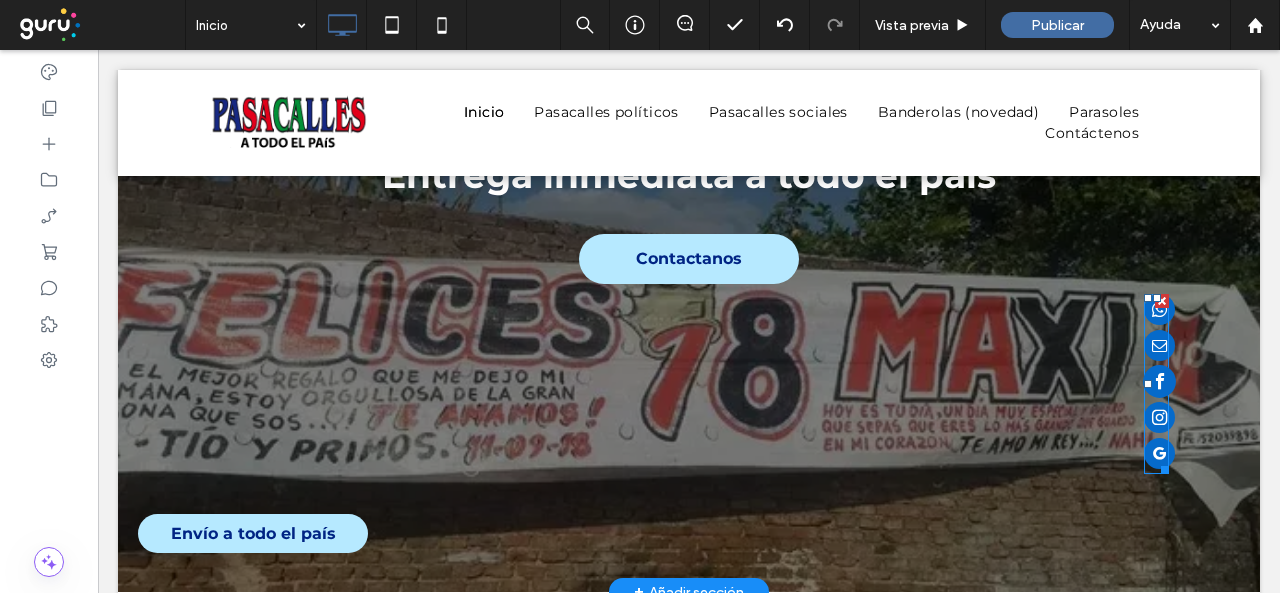 click at bounding box center [1159, 381] 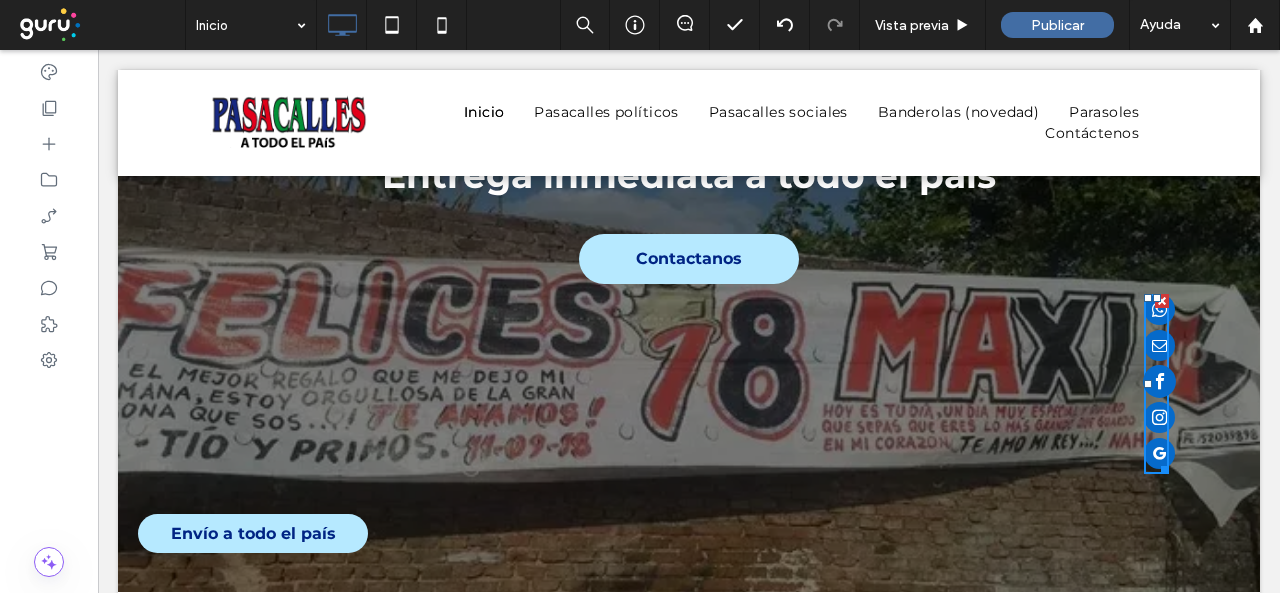click at bounding box center [1159, 381] 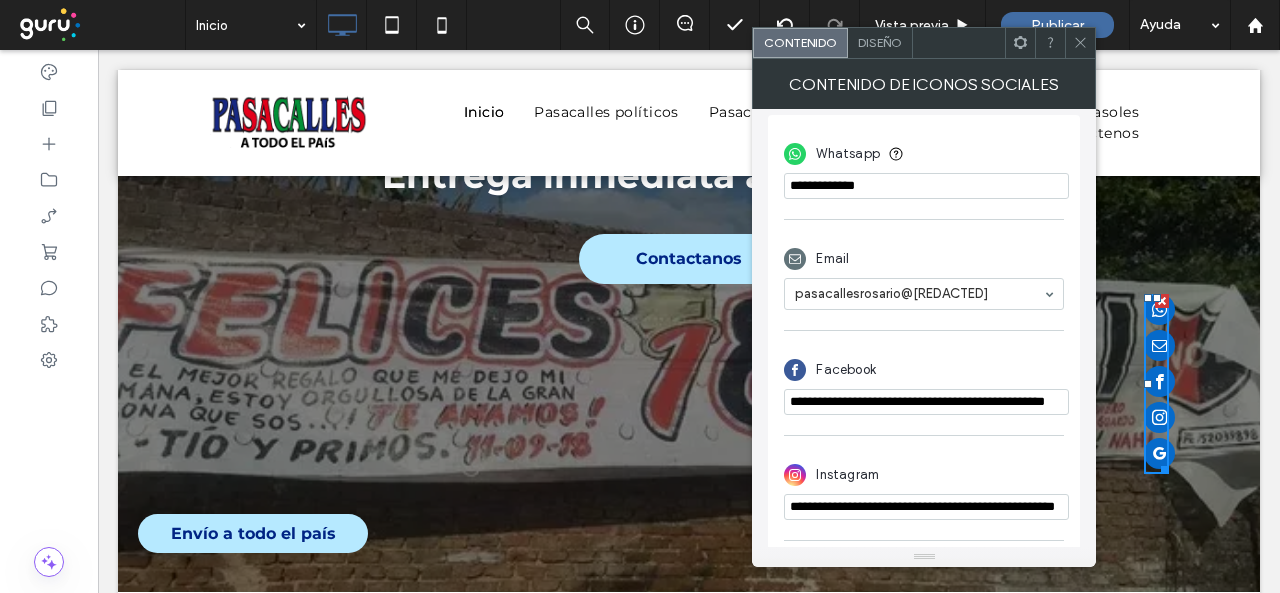 scroll, scrollTop: 500, scrollLeft: 0, axis: vertical 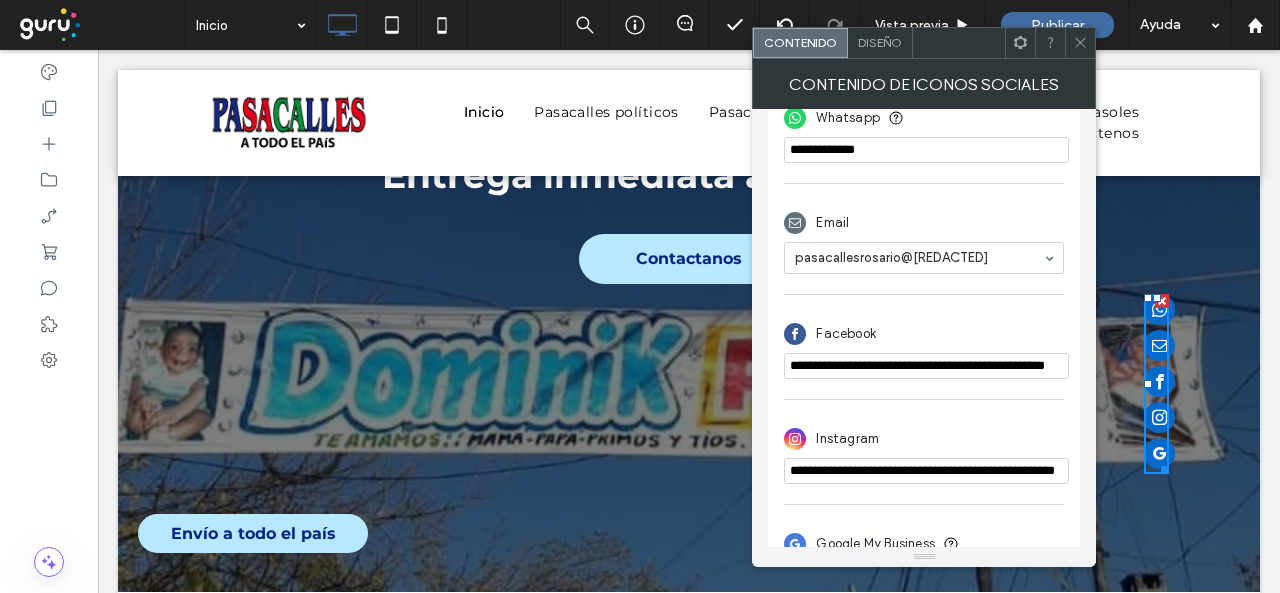 click on "Diseño" at bounding box center [880, 43] 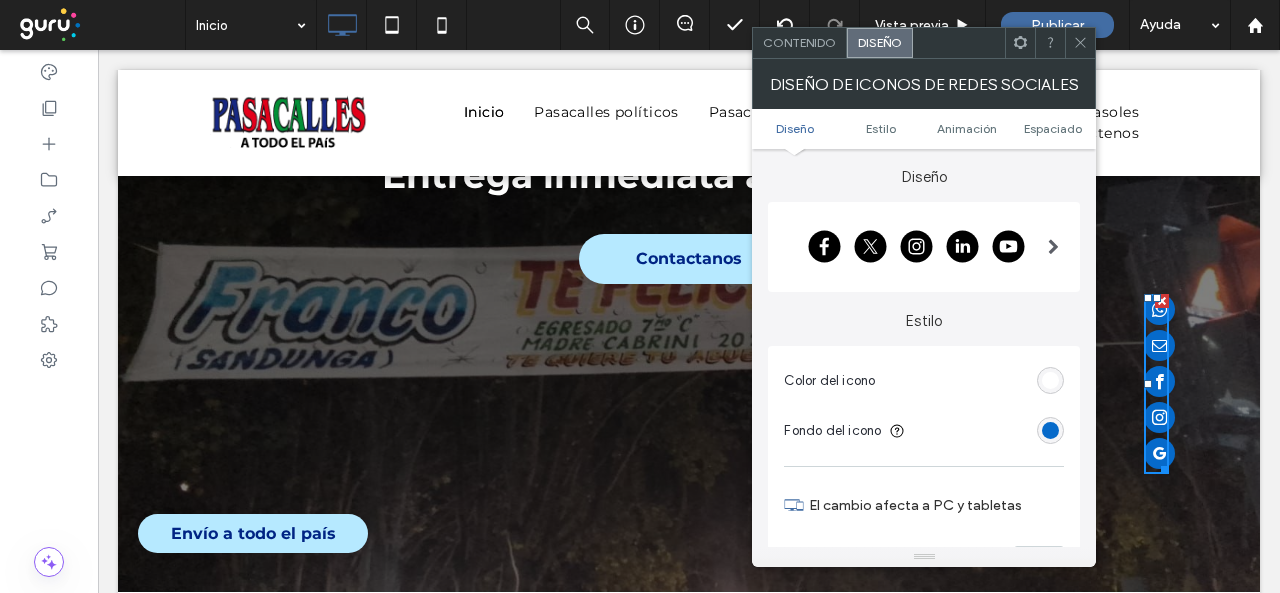 scroll, scrollTop: 0, scrollLeft: 0, axis: both 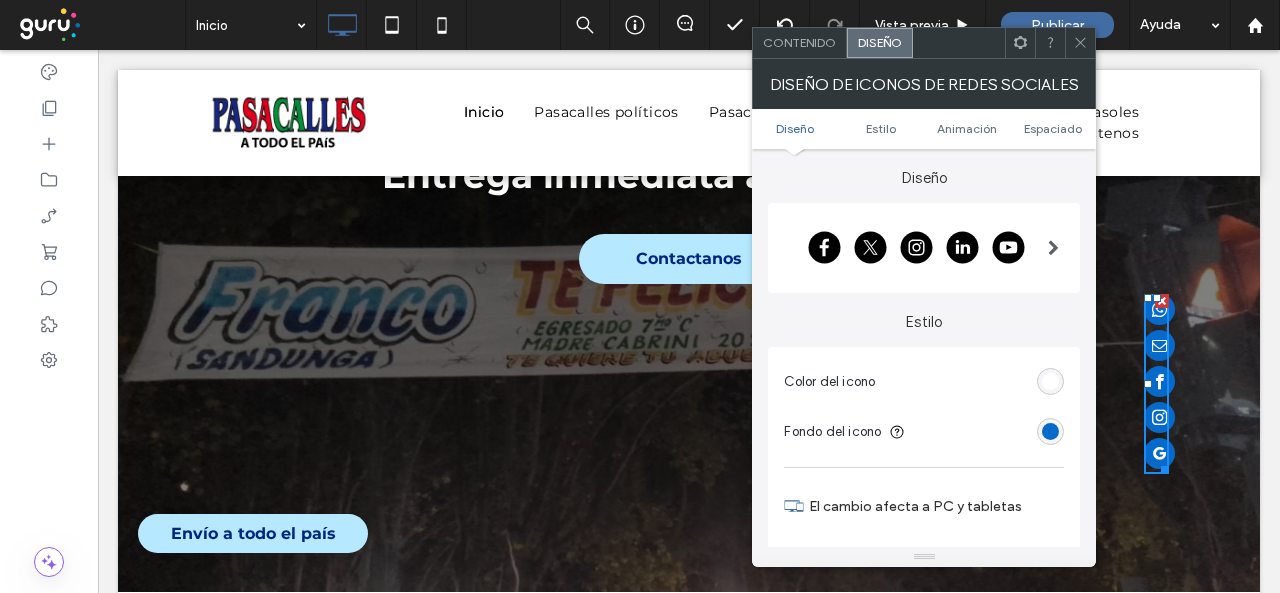 click at bounding box center (1080, 43) 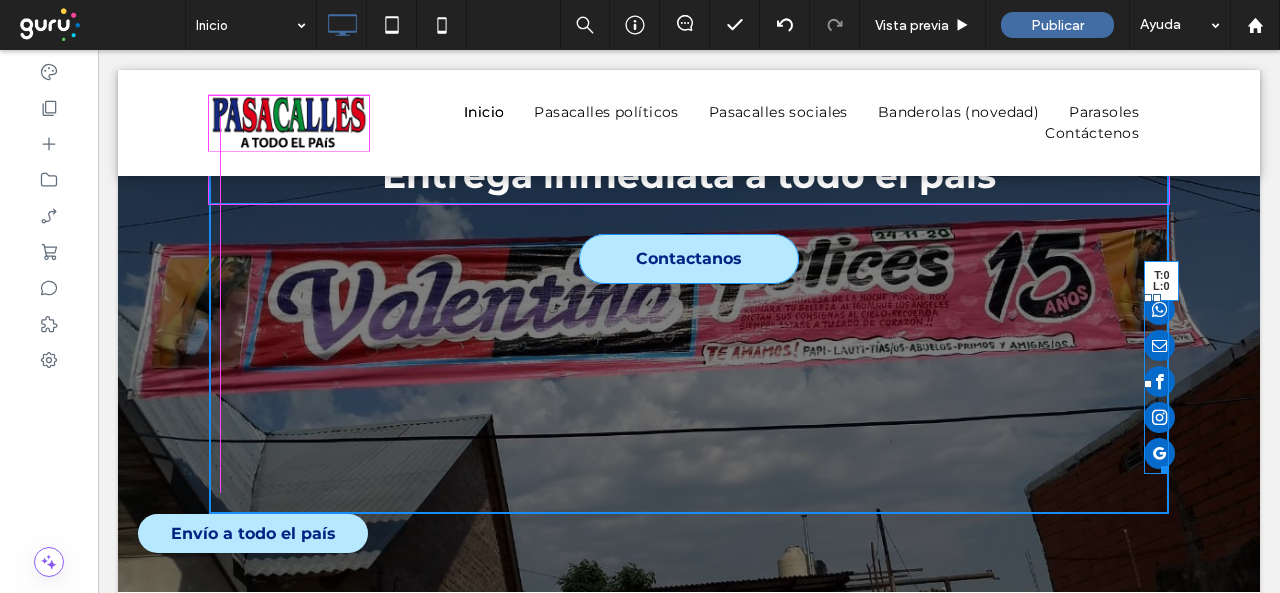 drag, startPoint x: 1139, startPoint y: 303, endPoint x: 1139, endPoint y: 319, distance: 16 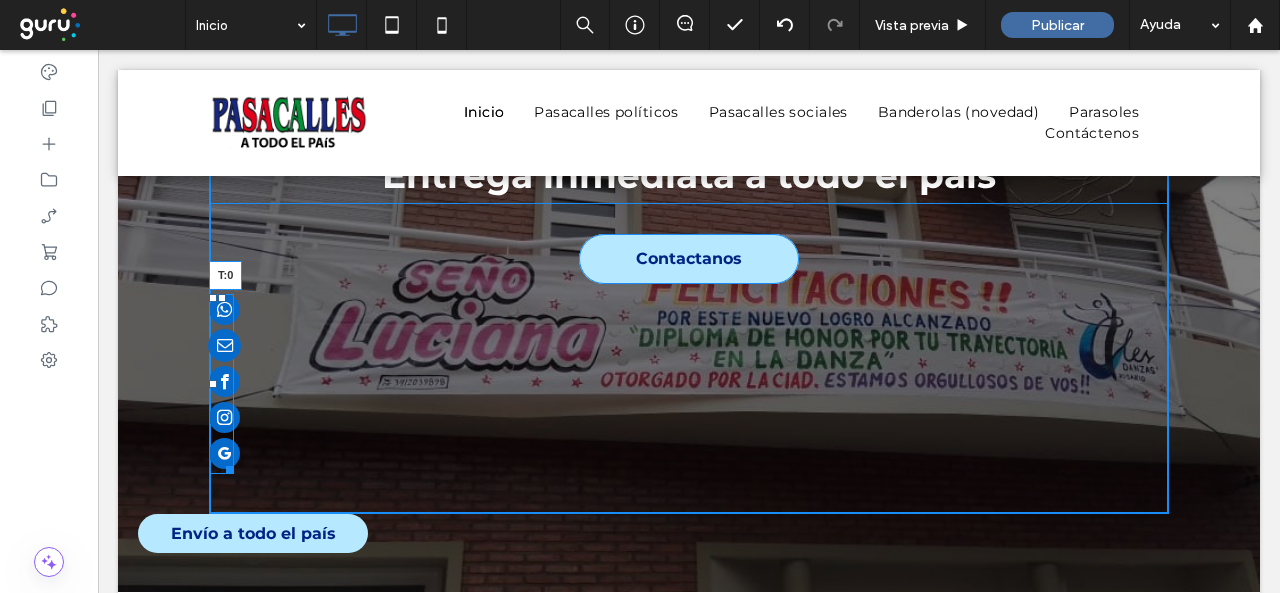 drag, startPoint x: 215, startPoint y: 297, endPoint x: 210, endPoint y: 353, distance: 56.22277 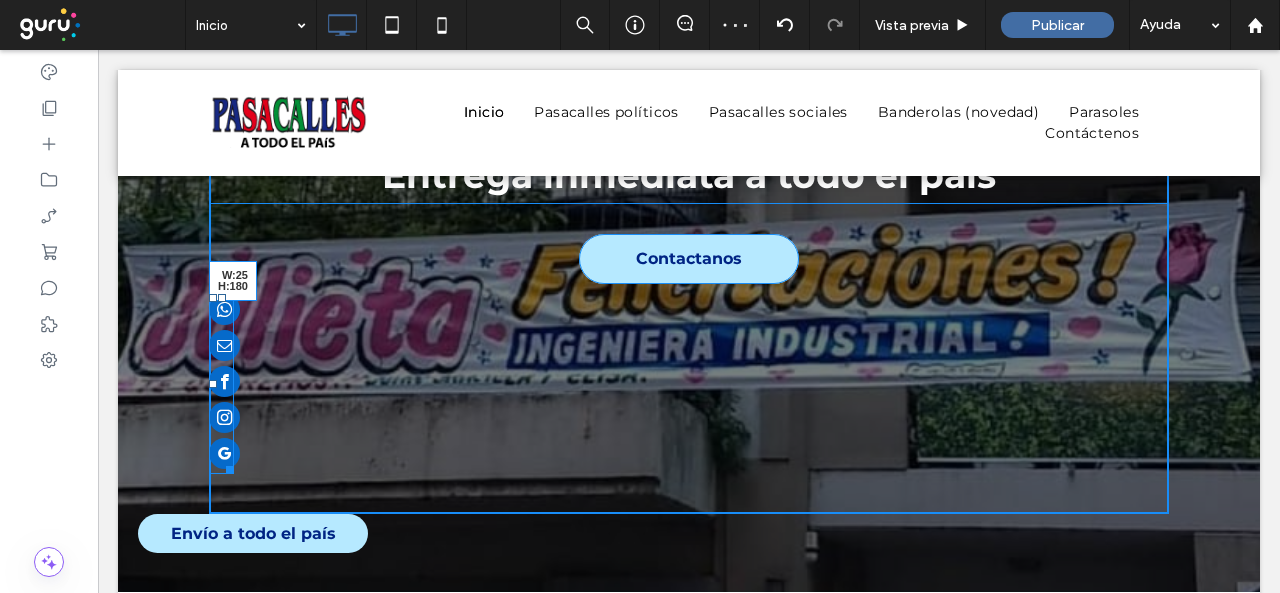 drag, startPoint x: 219, startPoint y: 469, endPoint x: 240, endPoint y: 463, distance: 21.84033 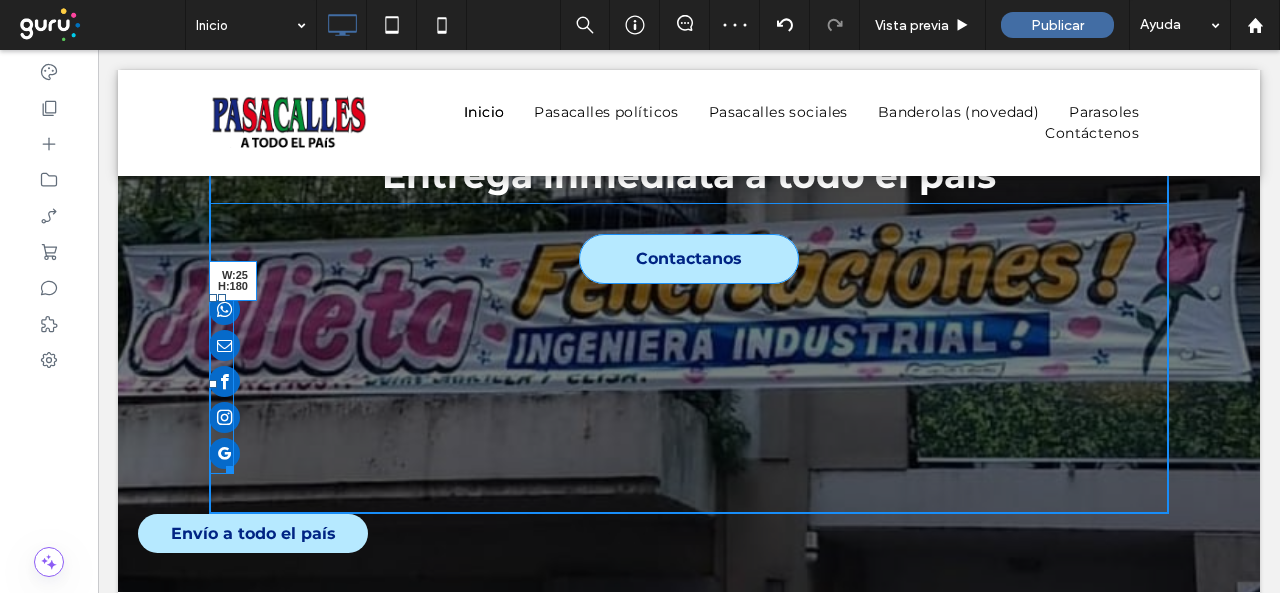 click on "Pasacalles en Argentina
Entrega inmediata a todo el país
Contactanos
Click To Paste
W:25 H:180" at bounding box center [689, 278] 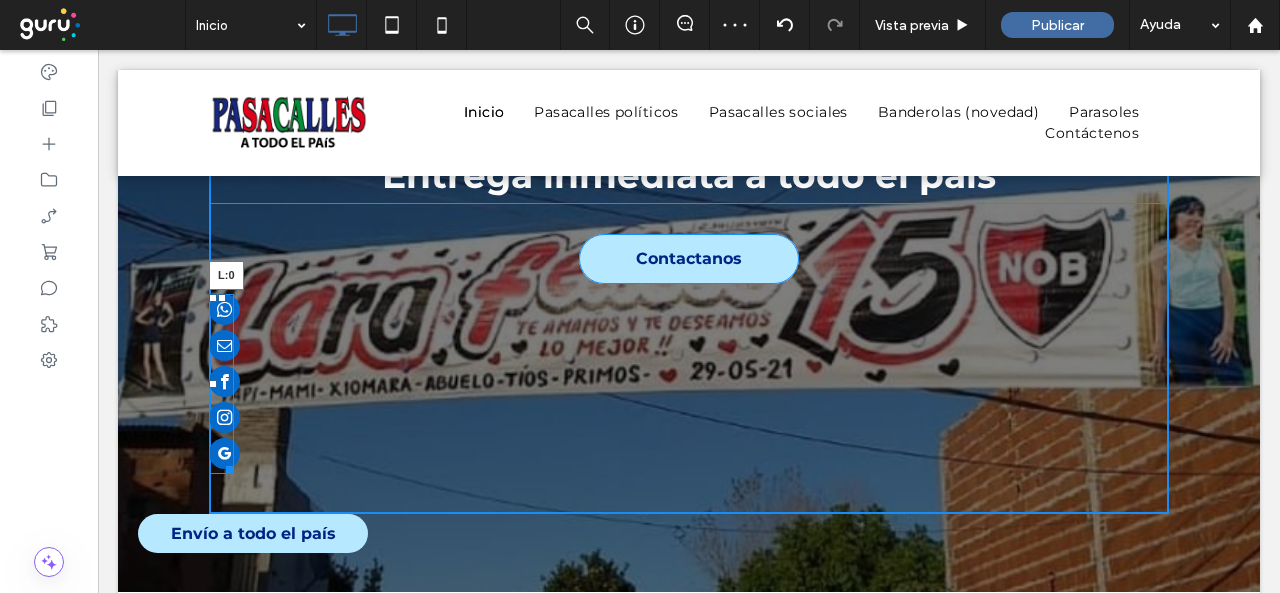 drag, startPoint x: 202, startPoint y: 381, endPoint x: 336, endPoint y: 435, distance: 144.47145 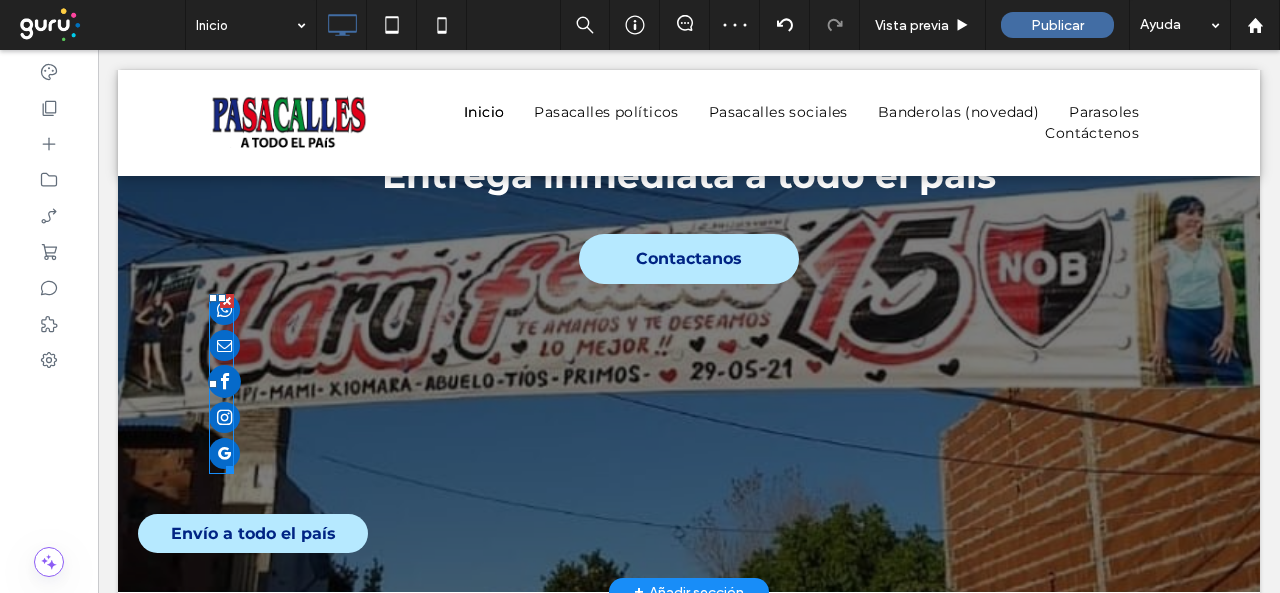 click at bounding box center [224, 381] 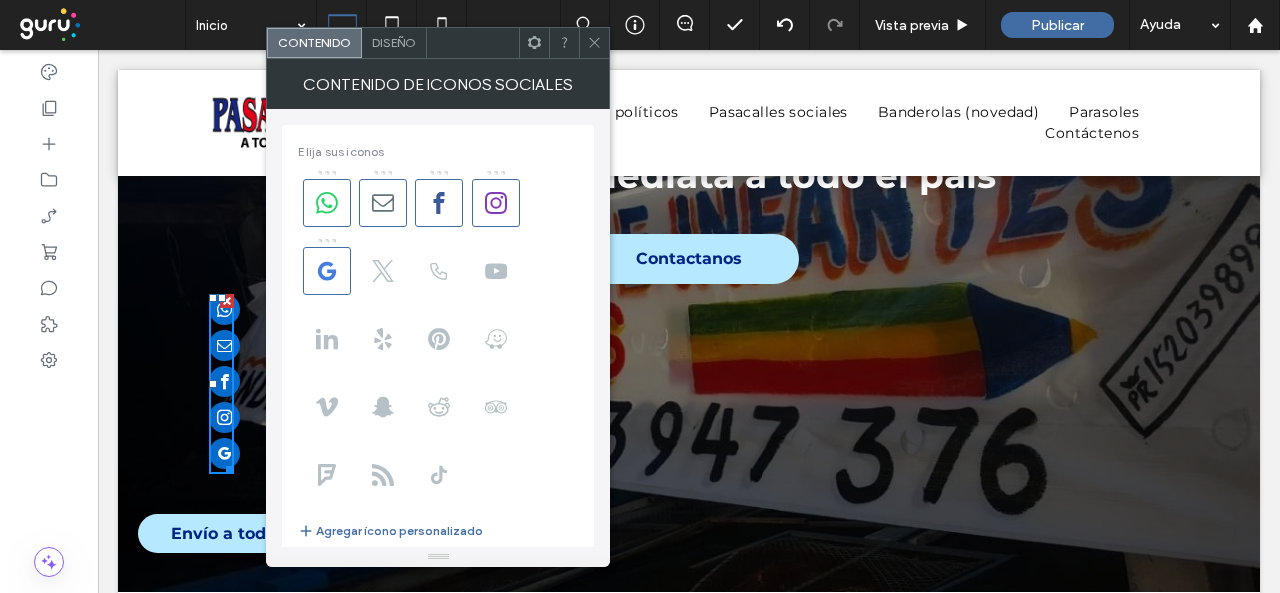 click on "Pasacalles en Argentina
Entrega inmediata a todo el país
Contactanos
Click To Paste" at bounding box center [689, 278] 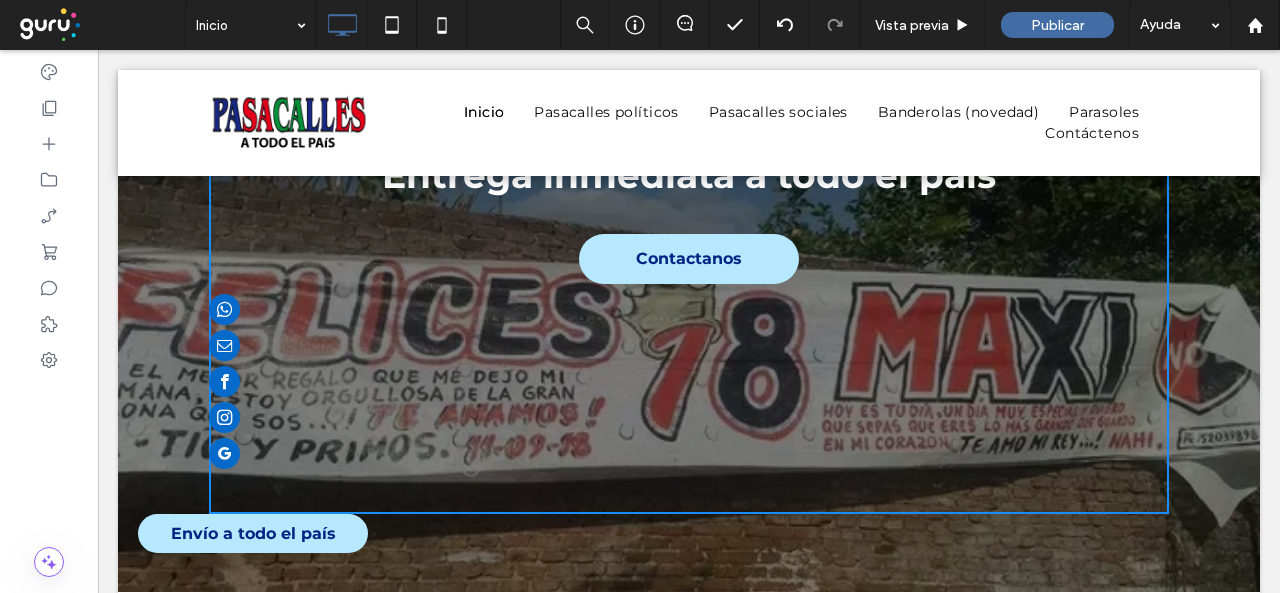 click on "Pasacalles en Argentina
Entrega inmediata a todo el país
Contactanos
Click To Paste" at bounding box center [689, 278] 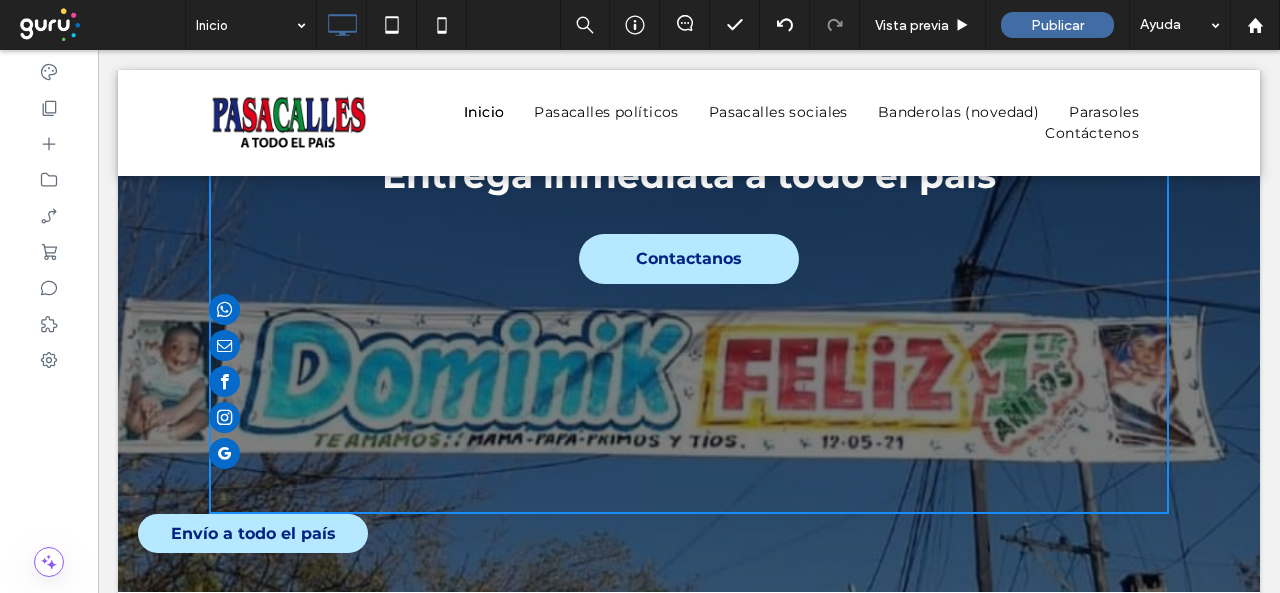 click on "Pasacalles en Argentina
Entrega inmediata a todo el país
Contactanos
Click To Paste" at bounding box center (689, 278) 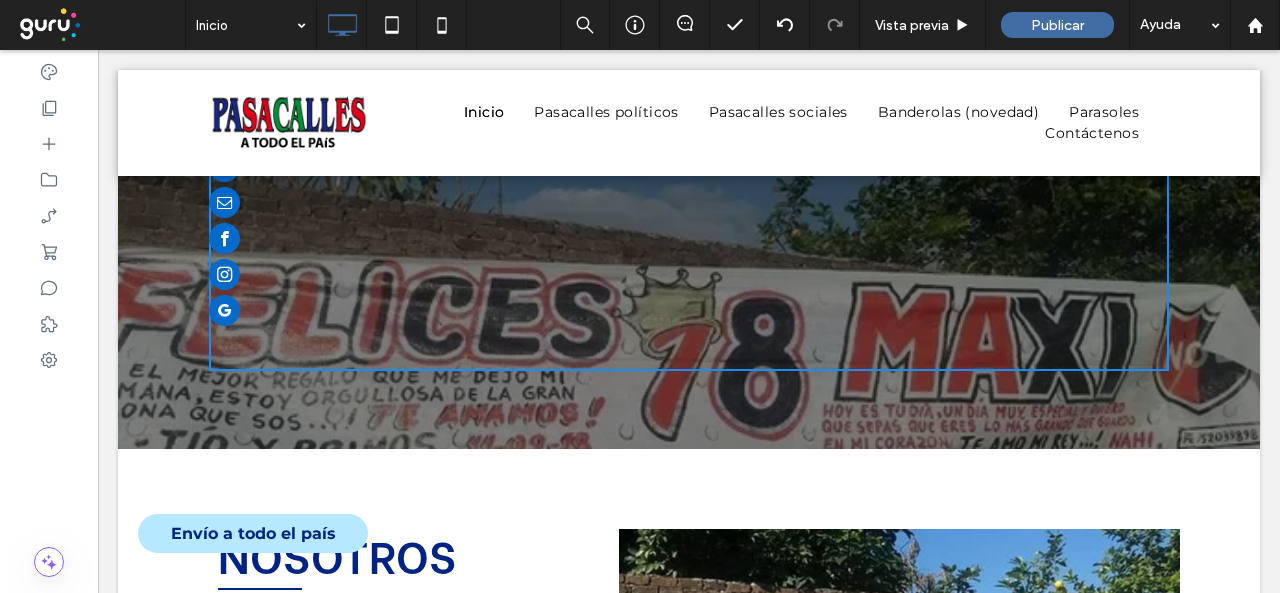 scroll, scrollTop: 300, scrollLeft: 0, axis: vertical 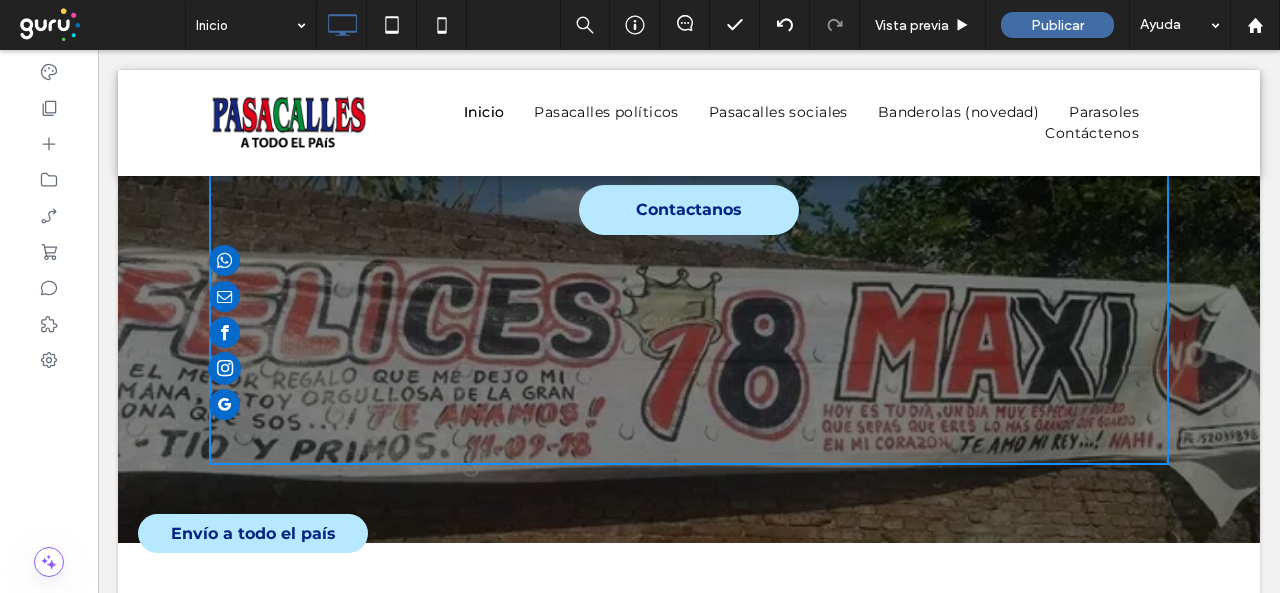 click at bounding box center (224, 368) 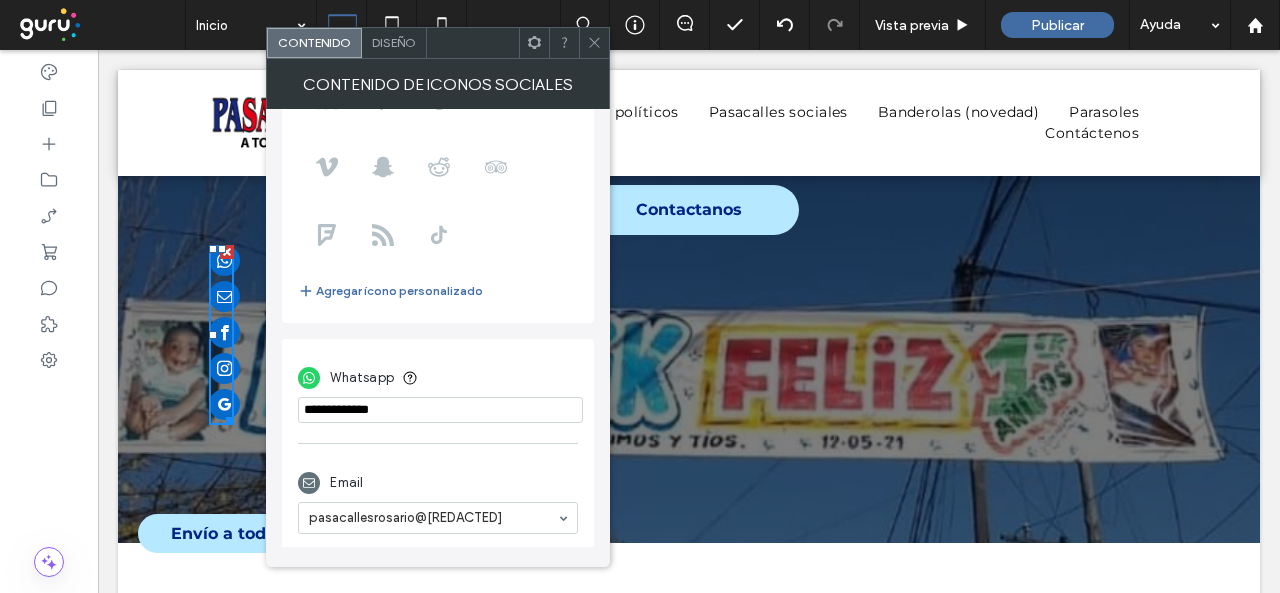 scroll, scrollTop: 200, scrollLeft: 0, axis: vertical 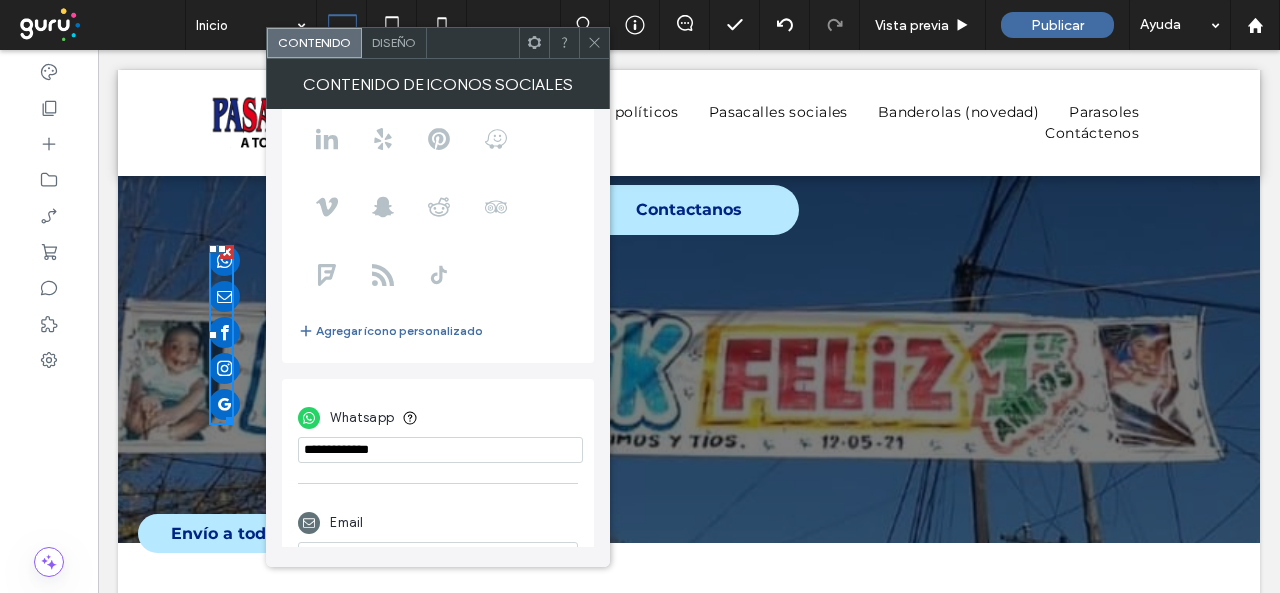 click at bounding box center (594, 43) 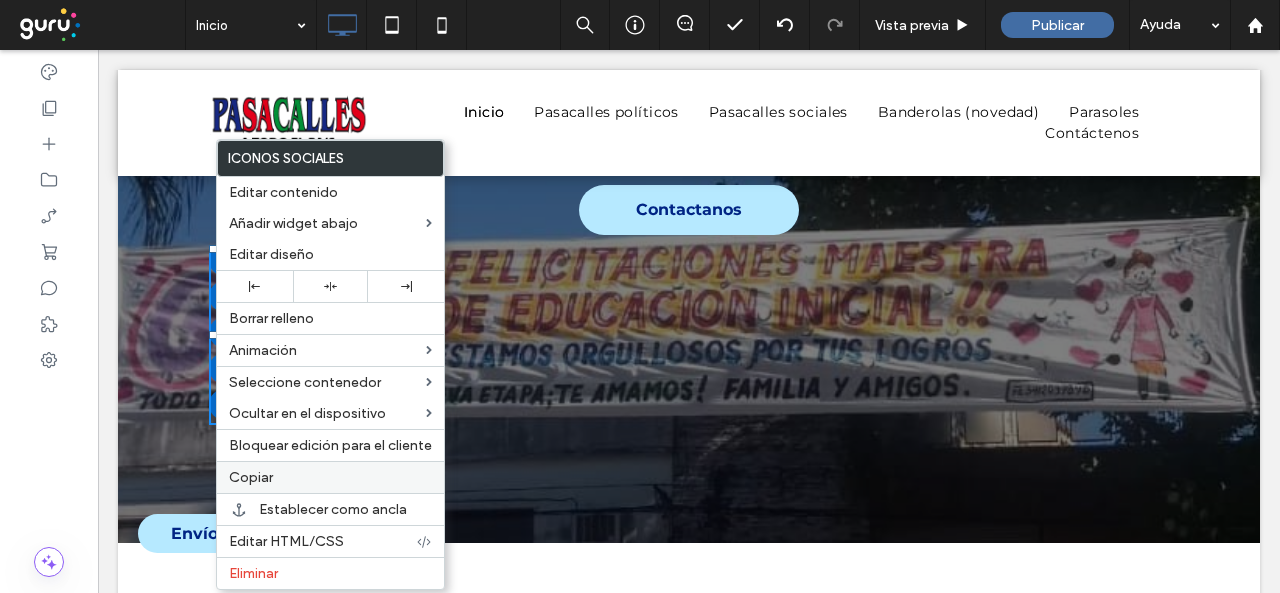 click on "Copiar" at bounding box center [251, 477] 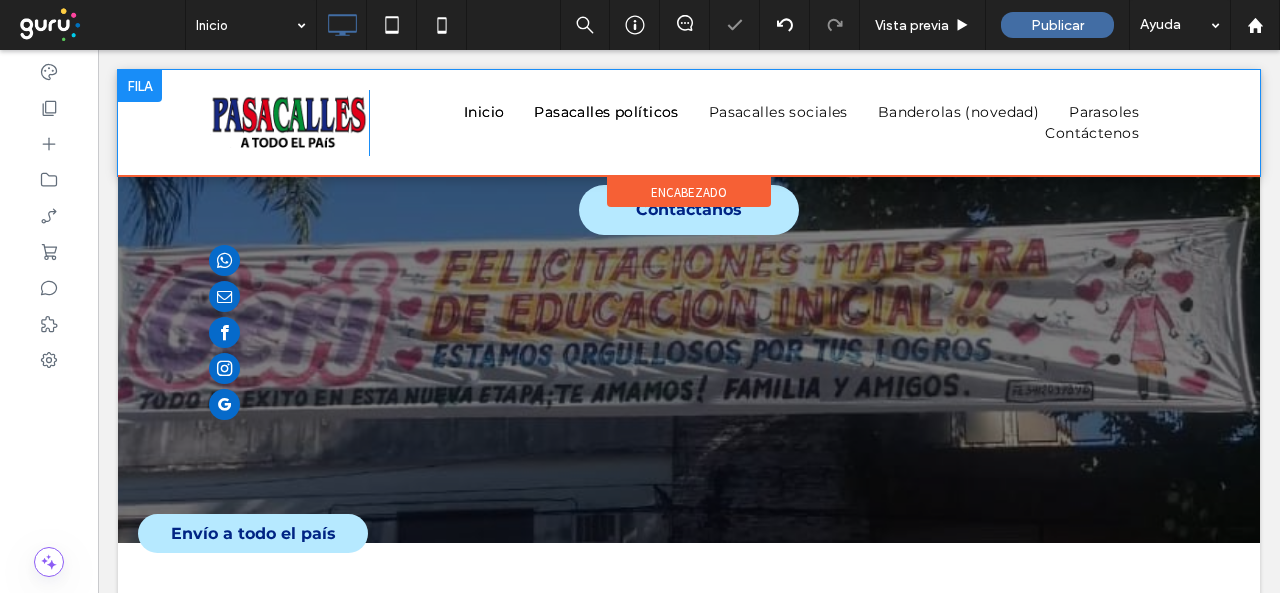 scroll, scrollTop: 0, scrollLeft: 0, axis: both 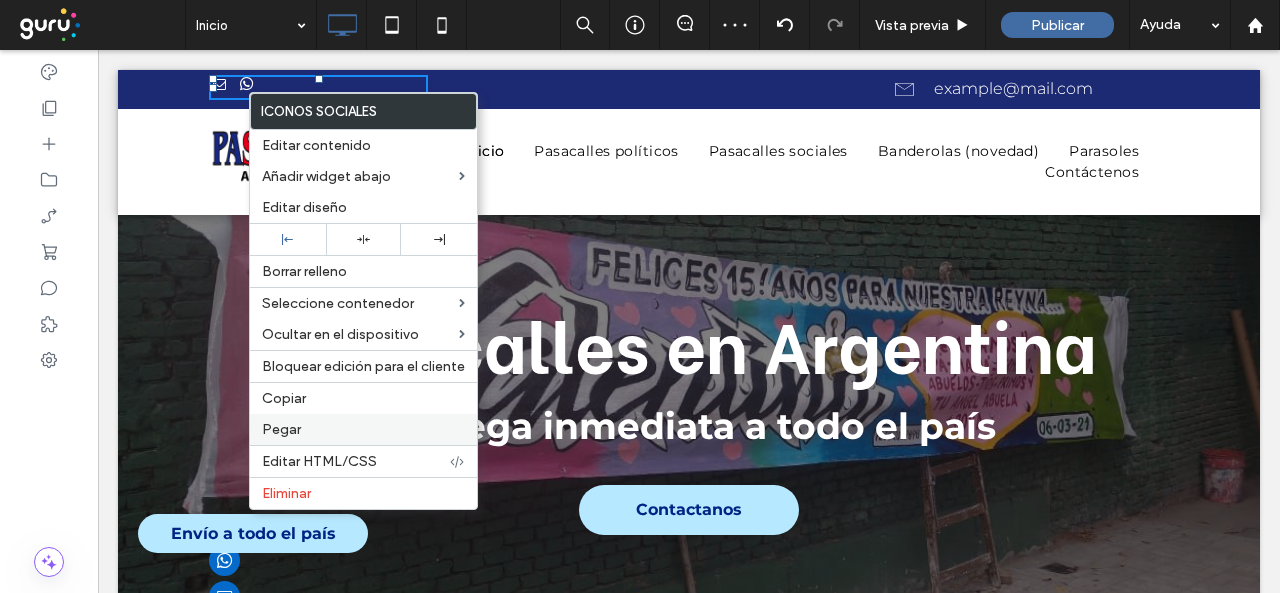 click on "Pegar" at bounding box center (281, 429) 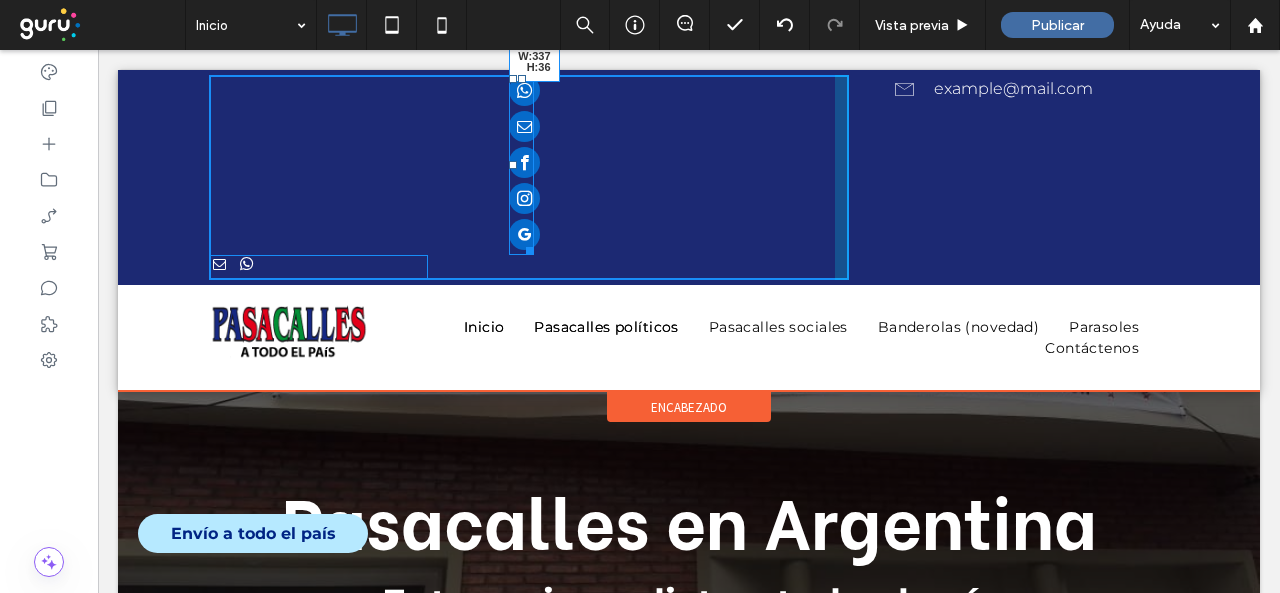 drag, startPoint x: 534, startPoint y: 238, endPoint x: 671, endPoint y: 175, distance: 150.79124 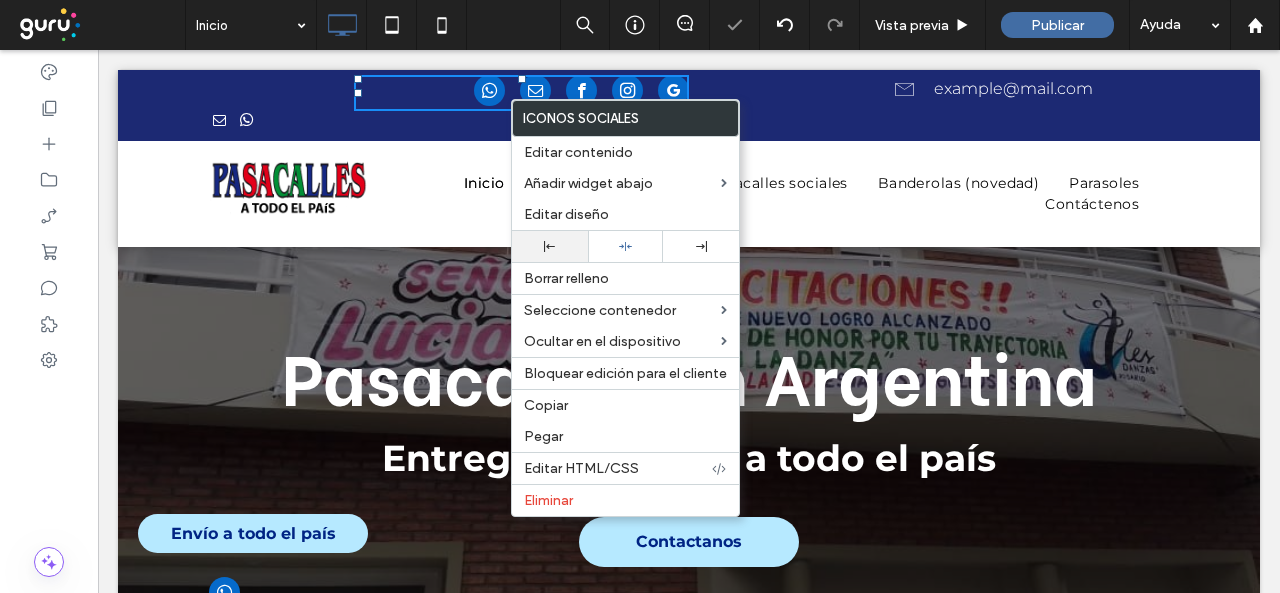 click at bounding box center [550, 246] 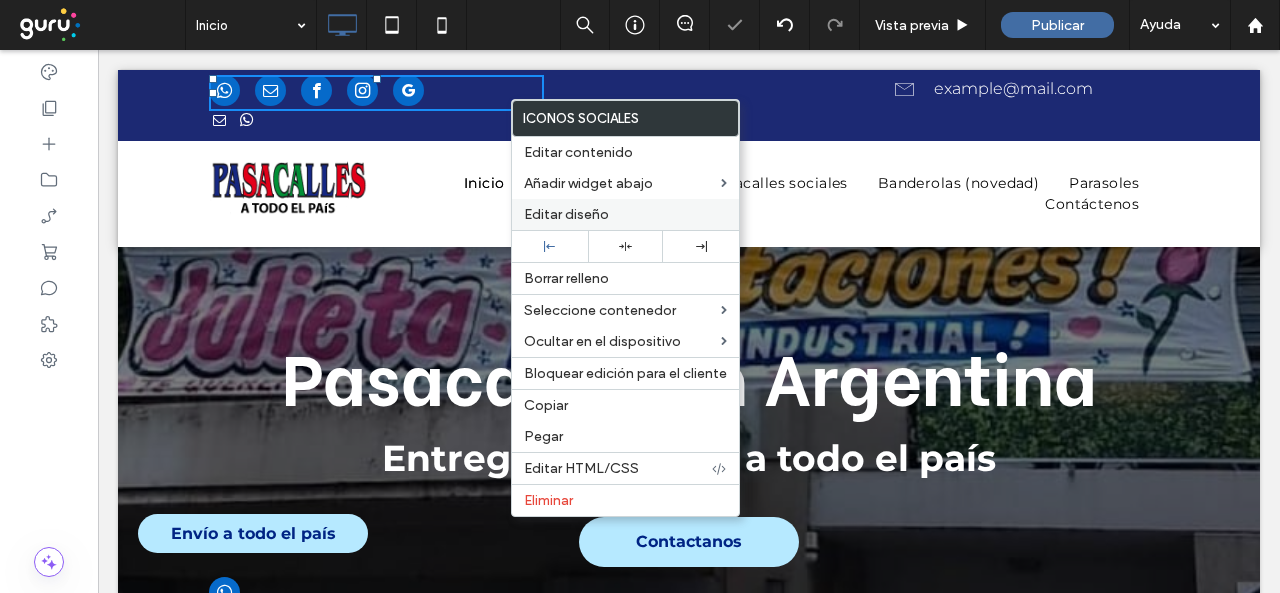 click on "Editar diseño" at bounding box center [566, 214] 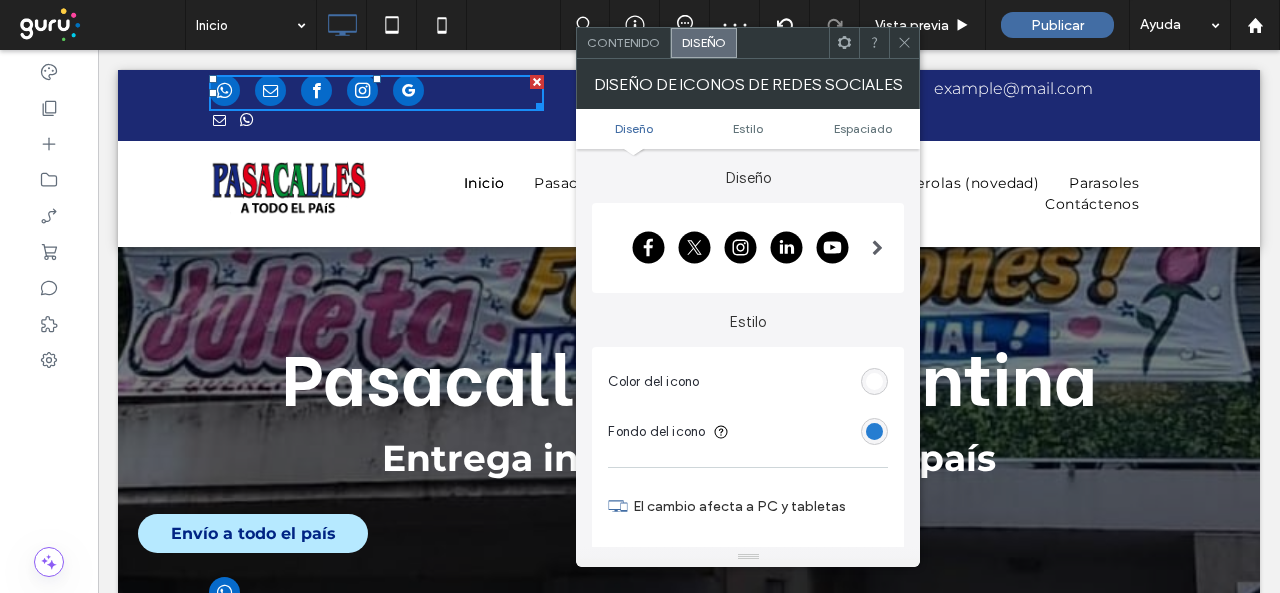 click at bounding box center (874, 431) 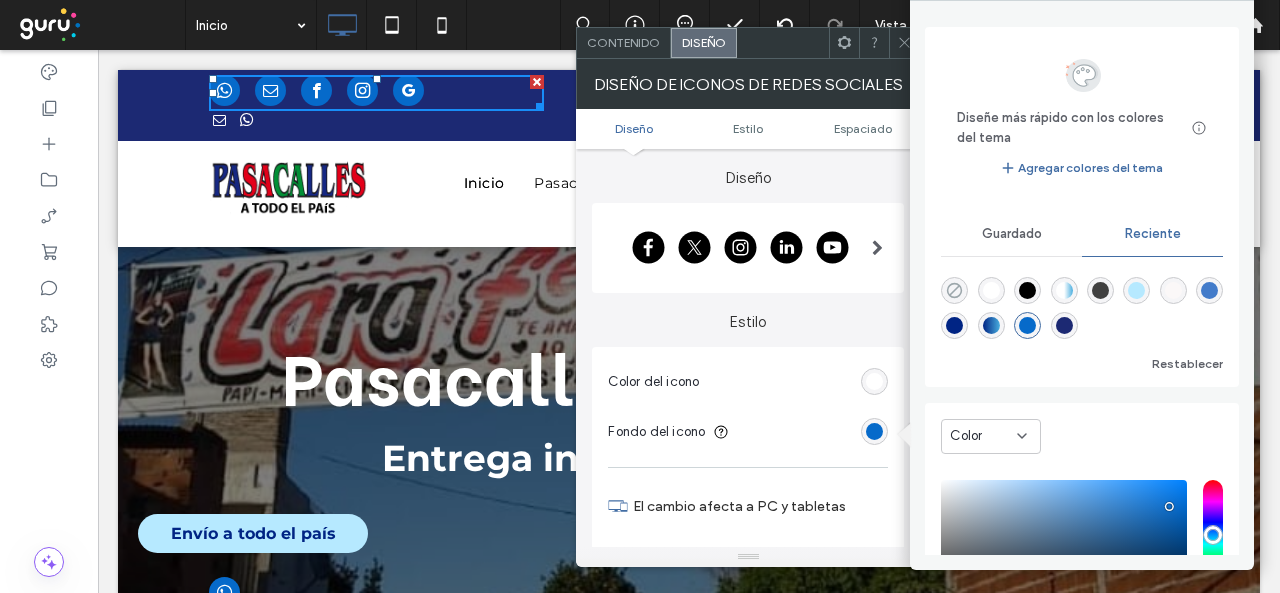drag, startPoint x: 997, startPoint y: 282, endPoint x: 960, endPoint y: 285, distance: 37.12142 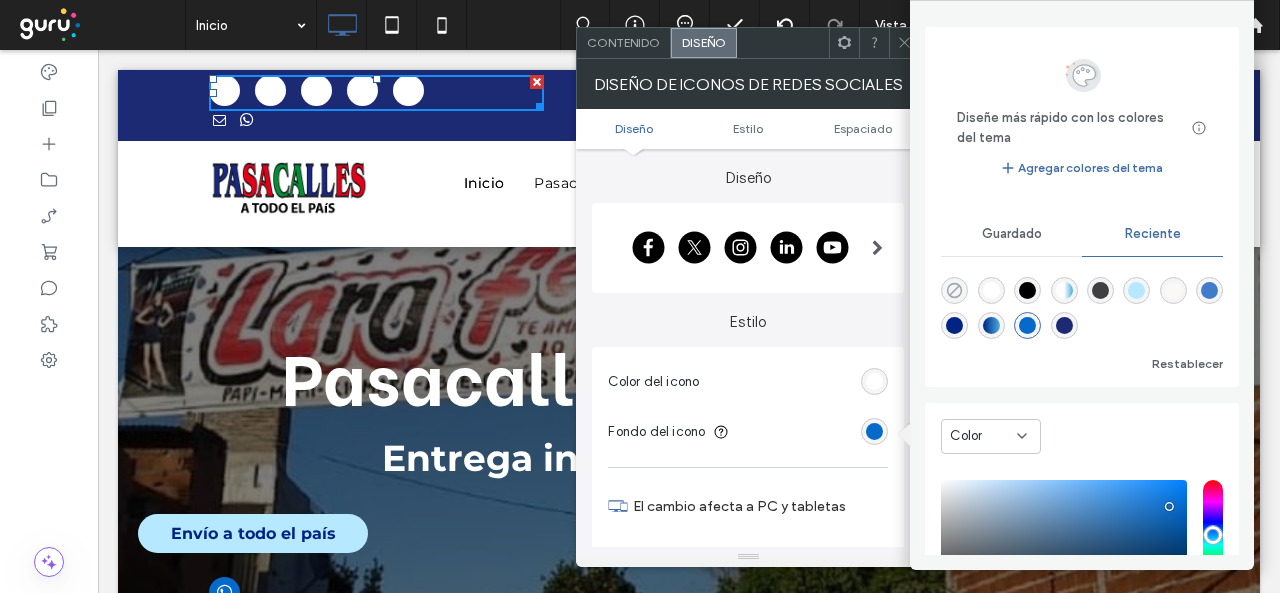 type on "*******" 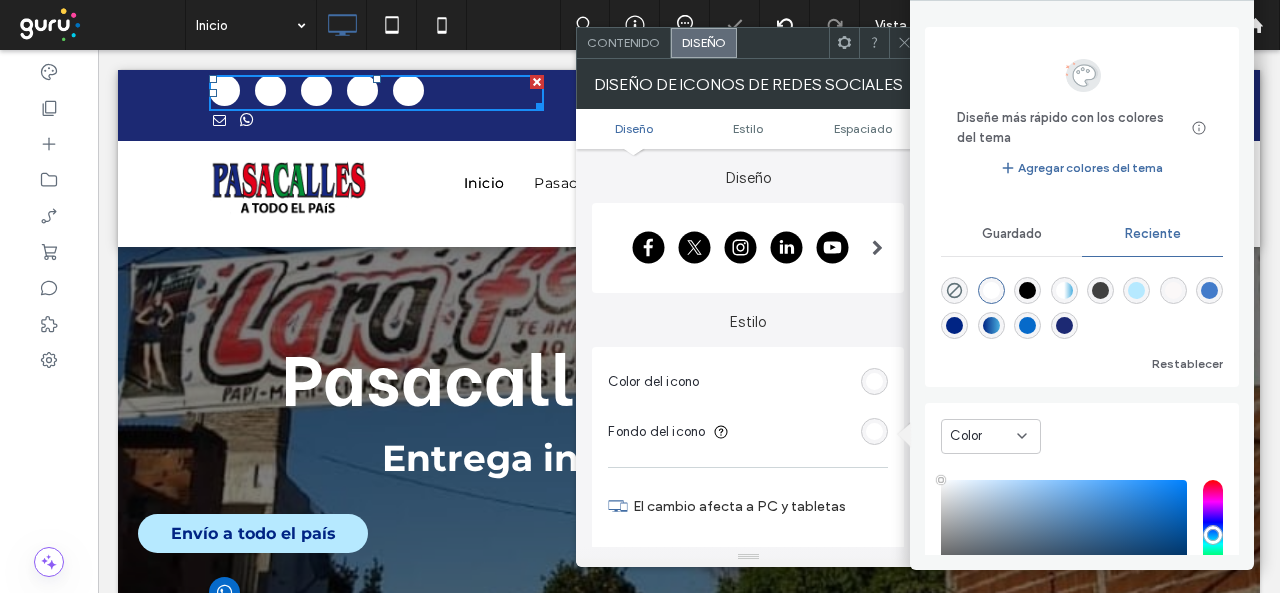 click at bounding box center [874, 381] 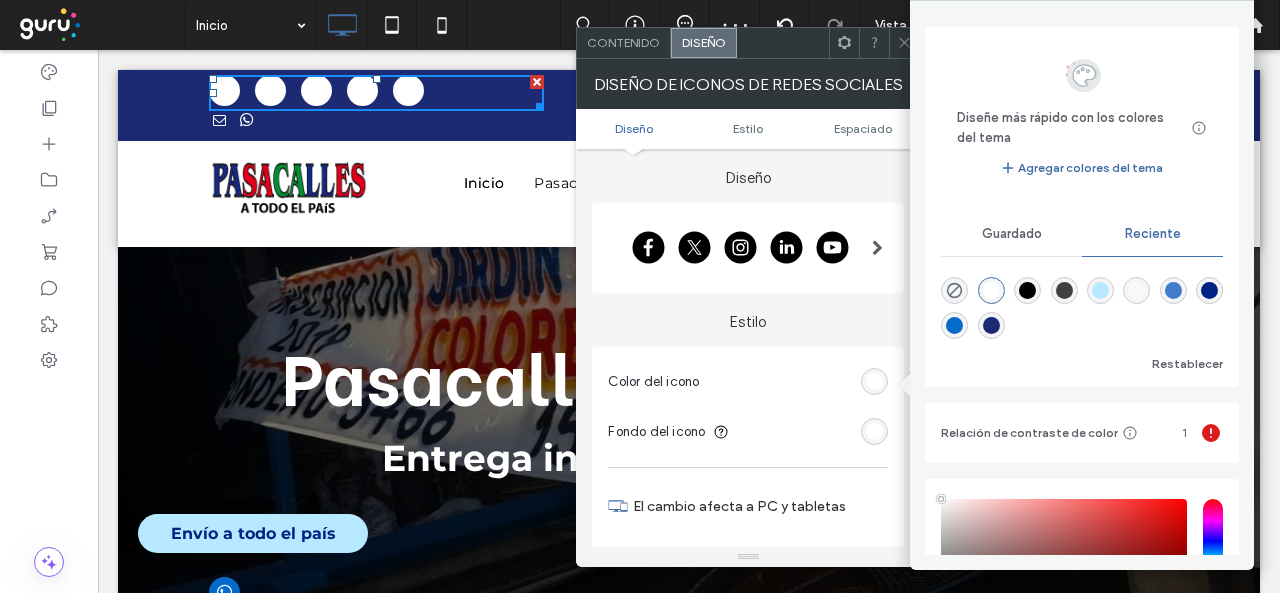 click at bounding box center (991, 325) 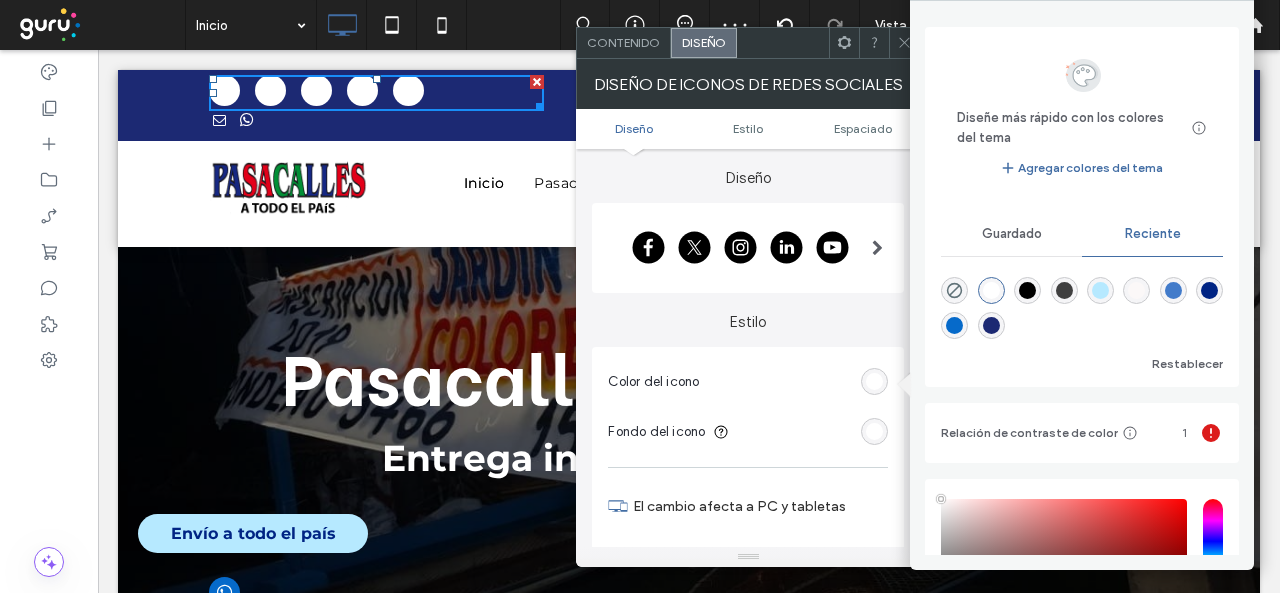 type on "*******" 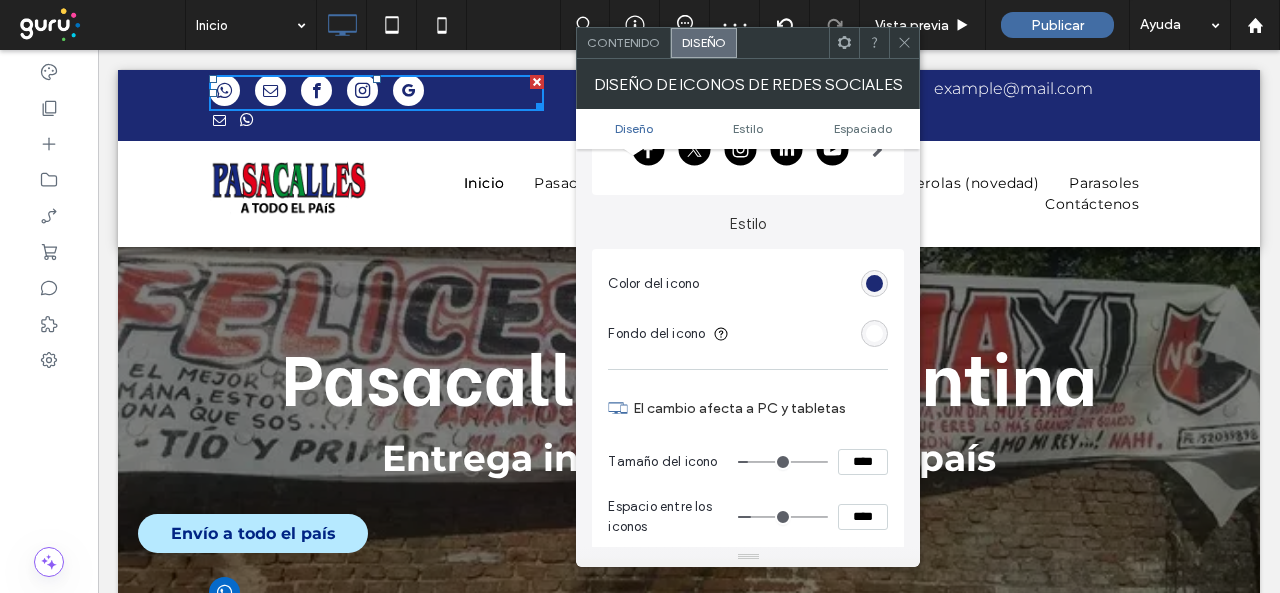 scroll, scrollTop: 200, scrollLeft: 0, axis: vertical 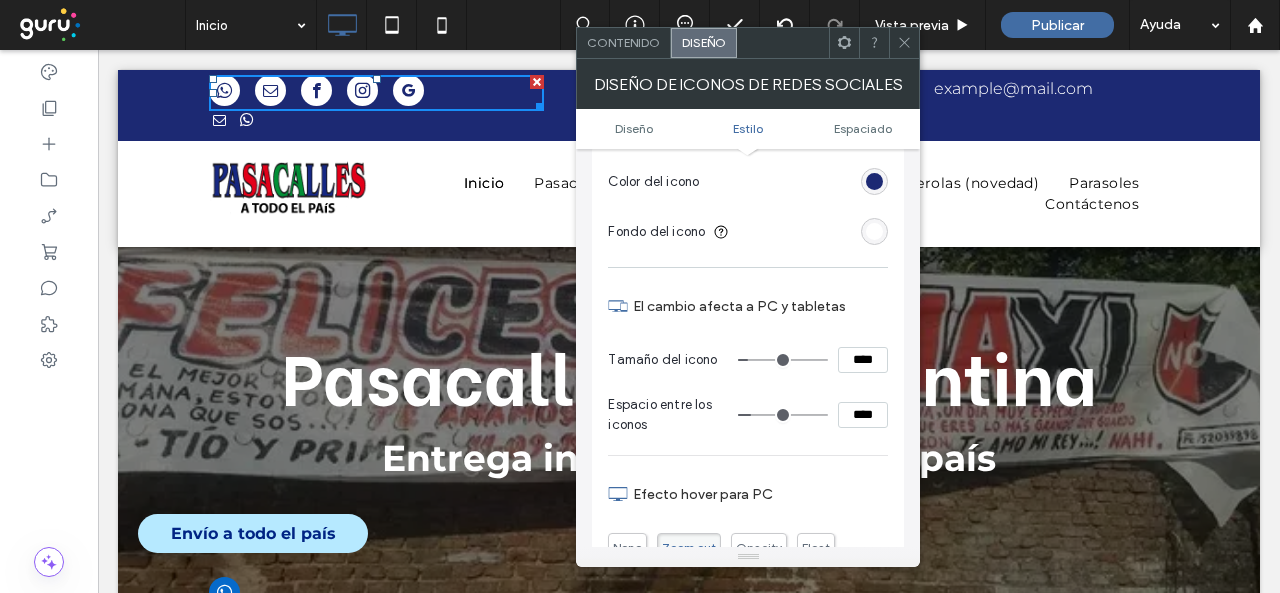 drag, startPoint x: 846, startPoint y: 357, endPoint x: 882, endPoint y: 359, distance: 36.05551 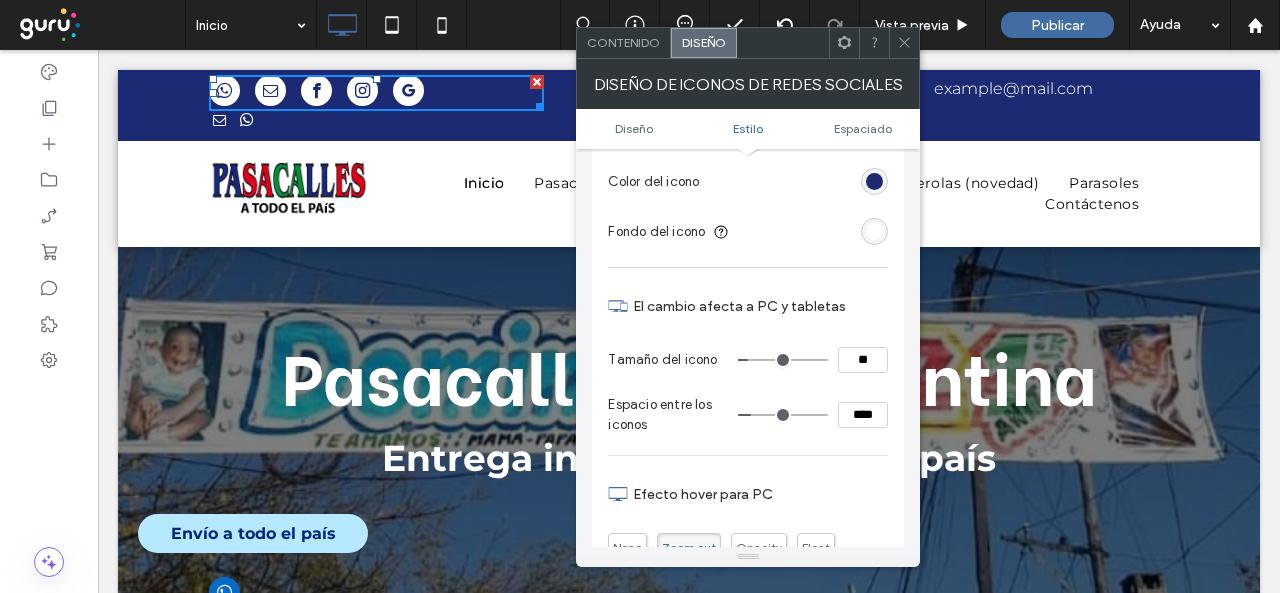 type on "**" 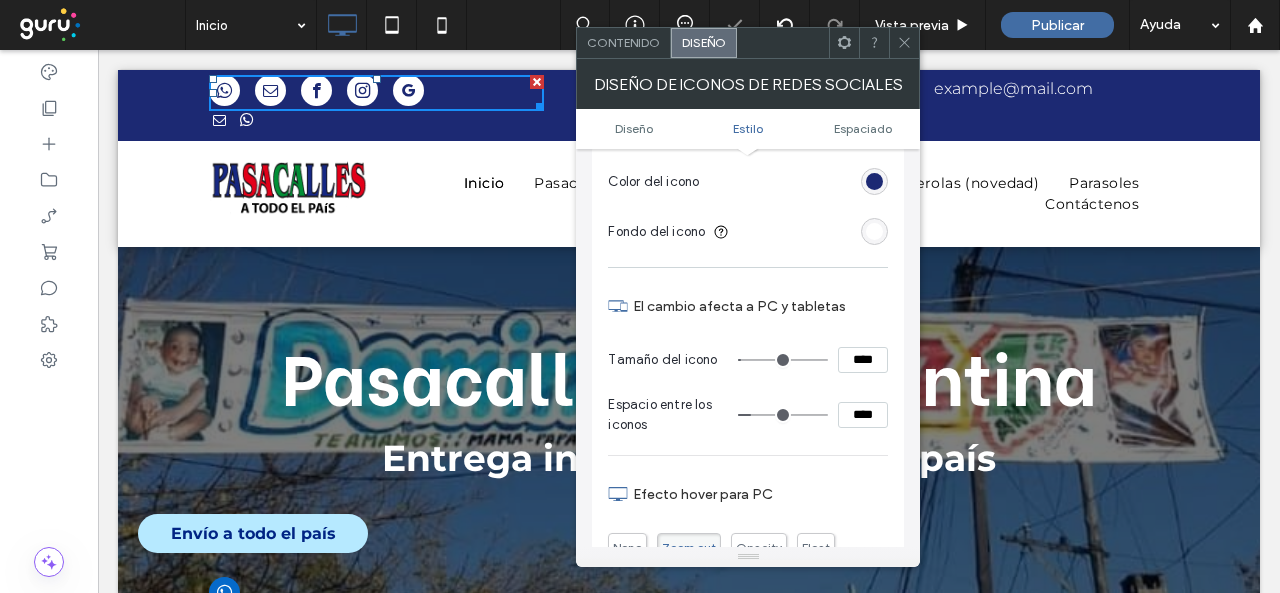 click on "El cambio afecta a PC y tabletas" at bounding box center (748, 306) 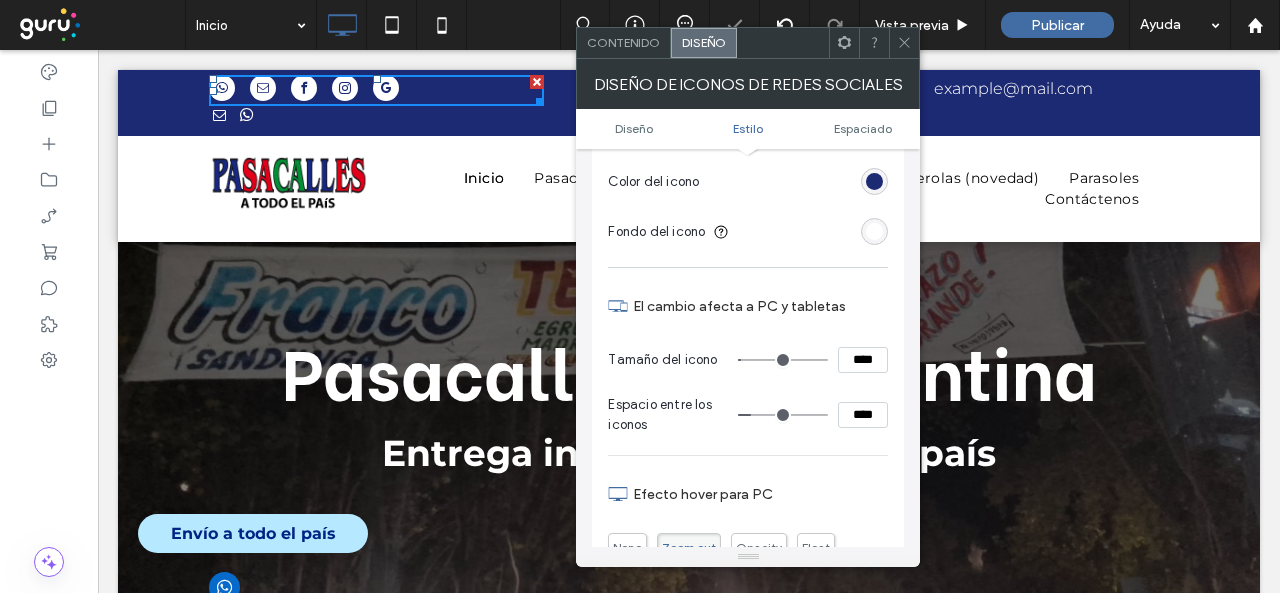 drag, startPoint x: 858, startPoint y: 414, endPoint x: 848, endPoint y: 413, distance: 10.049875 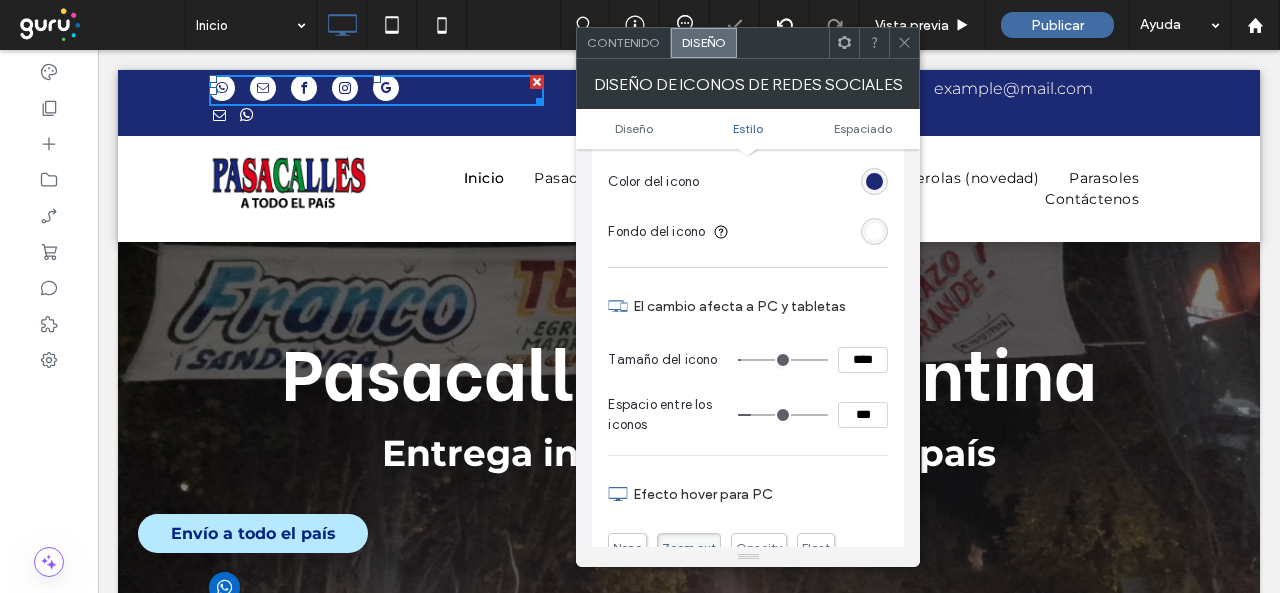 type on "***" 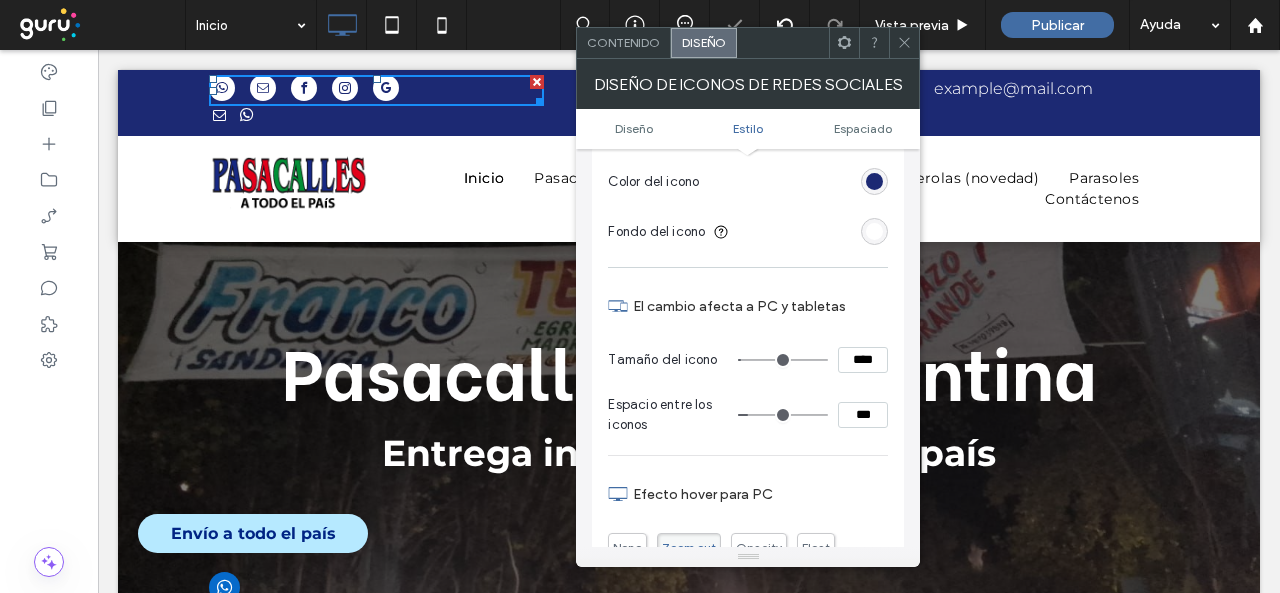 click on "Tamaño del icono ****" at bounding box center [748, 360] 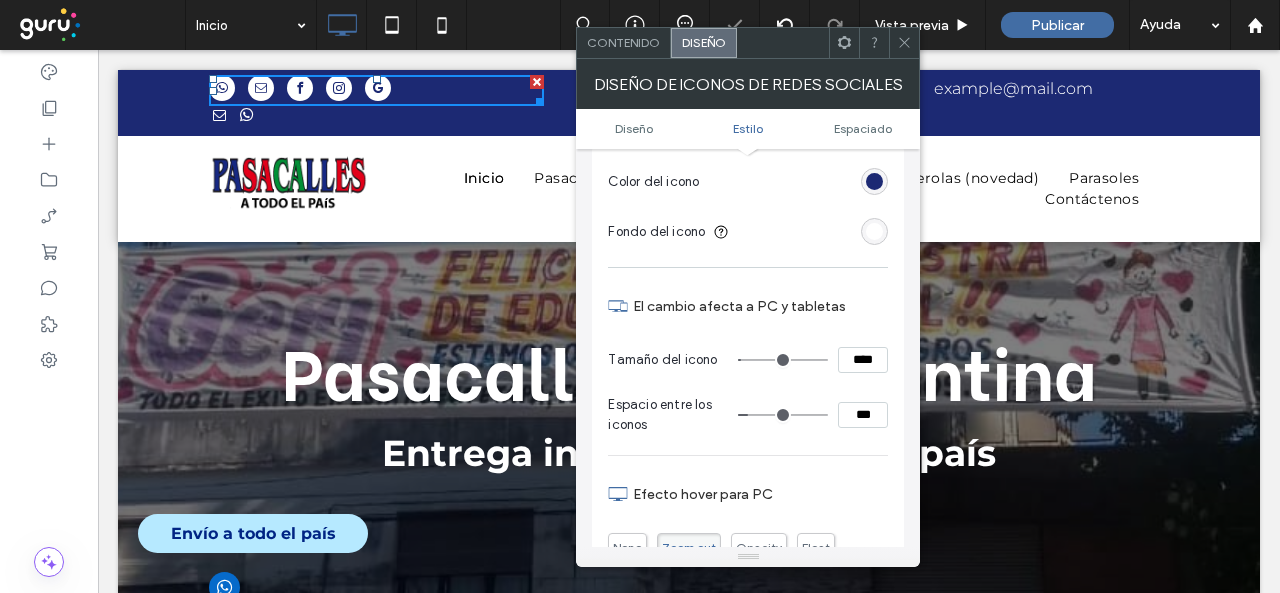 click 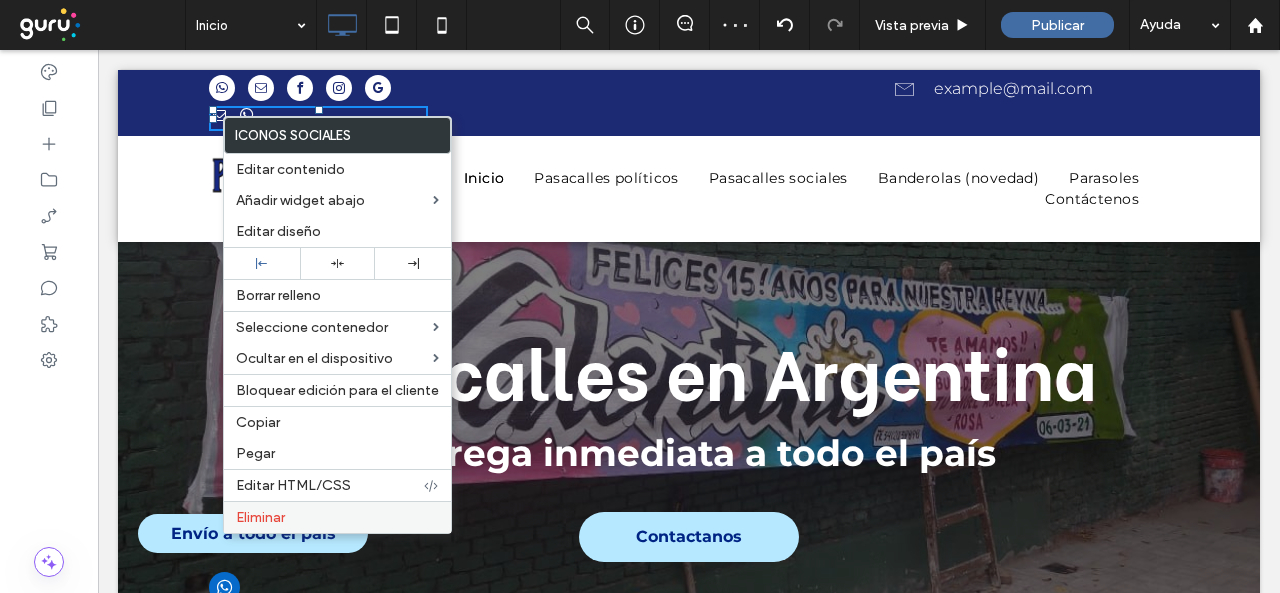 click on "Eliminar" at bounding box center [337, 517] 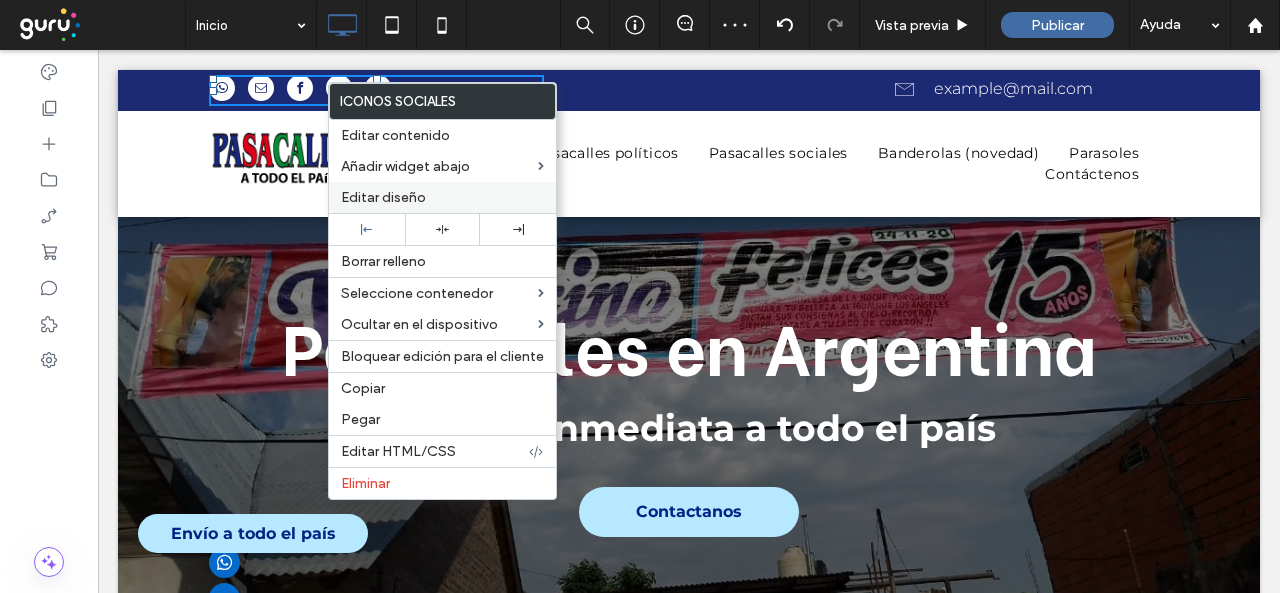 drag, startPoint x: 388, startPoint y: 193, endPoint x: 543, endPoint y: 208, distance: 155.72412 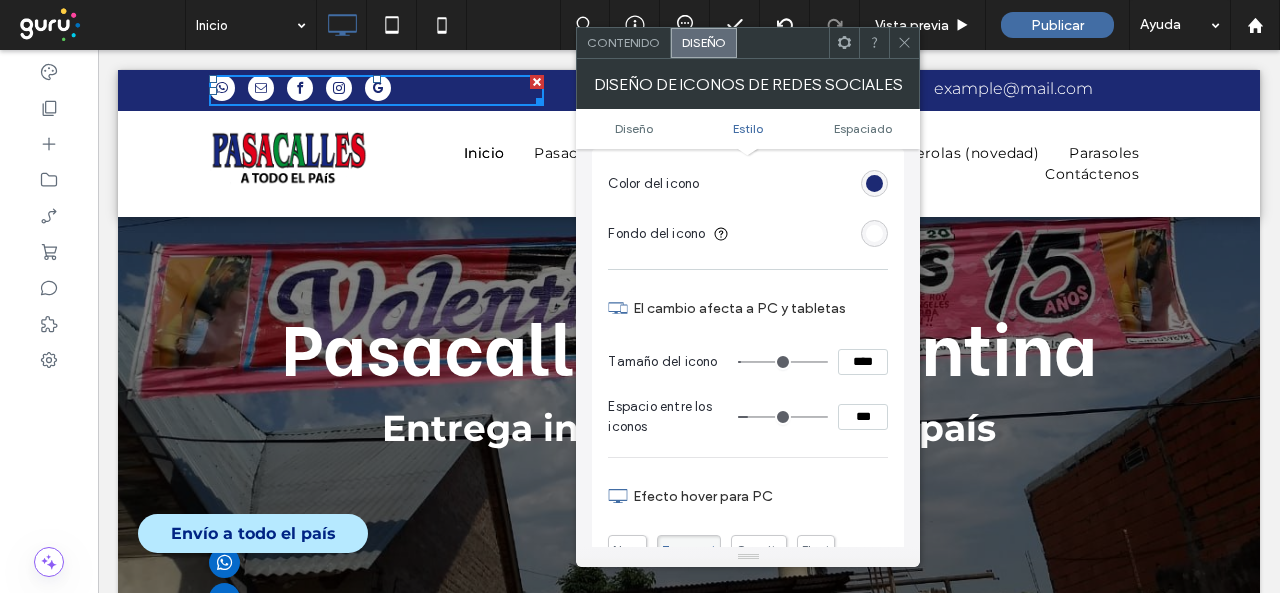 scroll, scrollTop: 200, scrollLeft: 0, axis: vertical 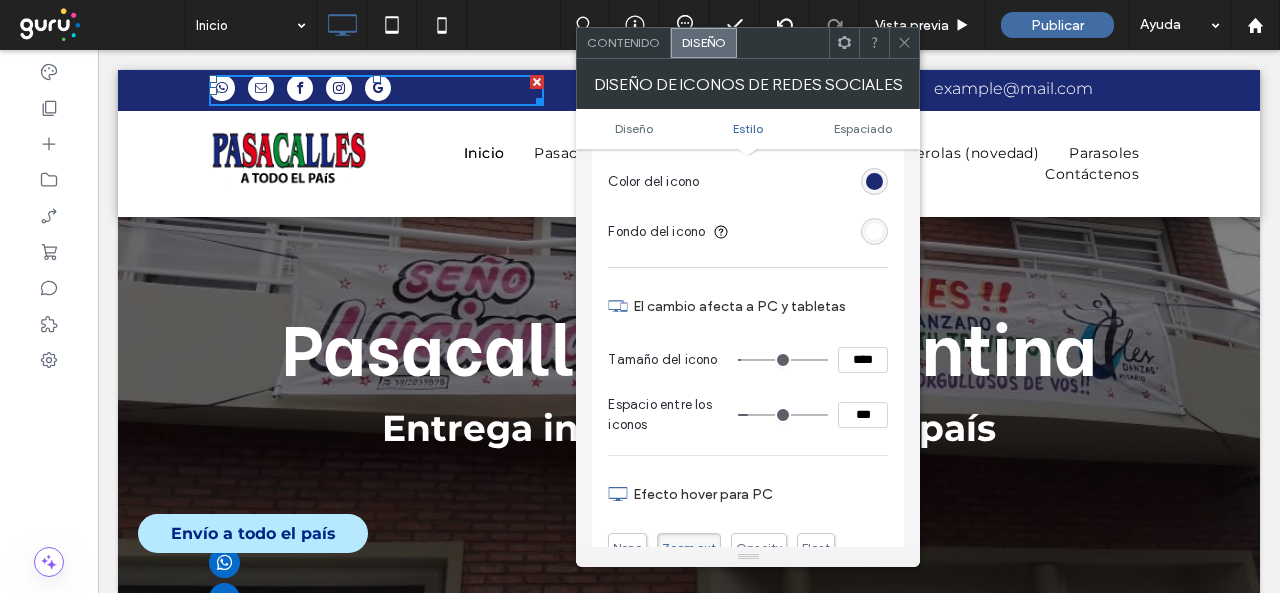 click on "****" at bounding box center [863, 360] 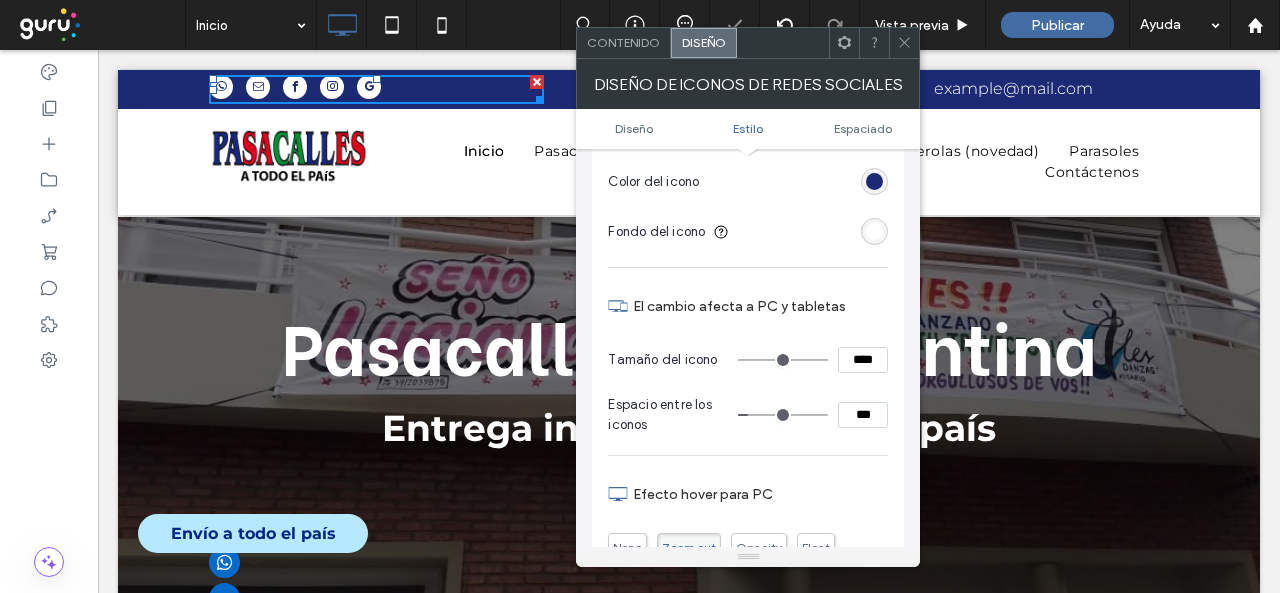 click on "Tamaño del icono ****" at bounding box center [748, 360] 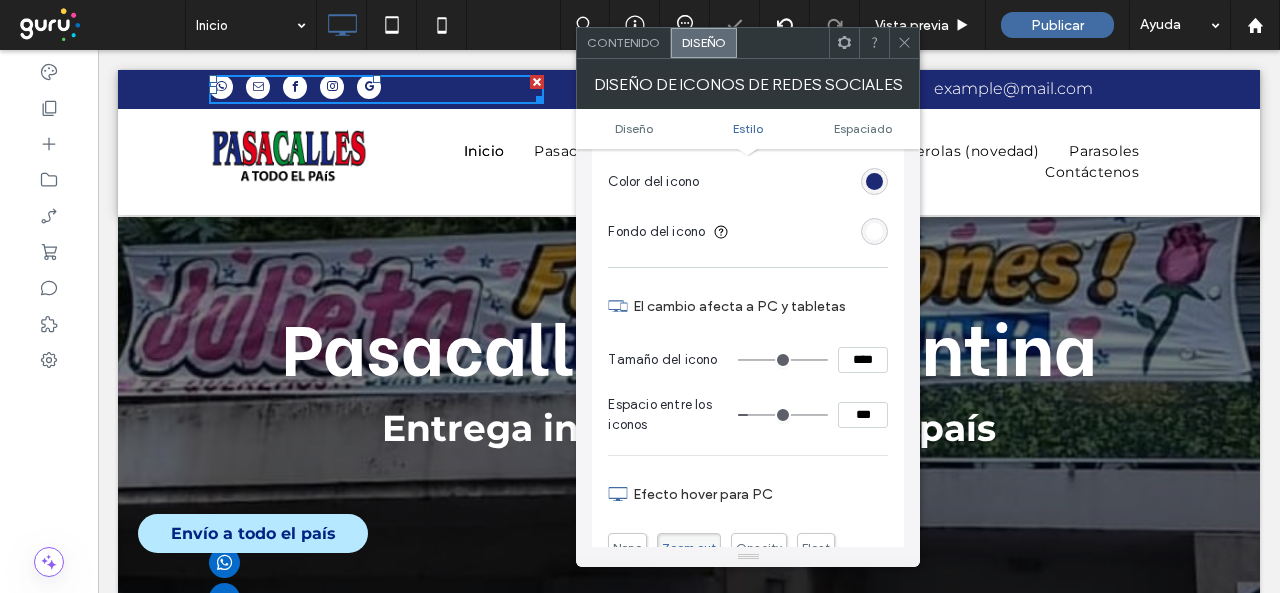 click 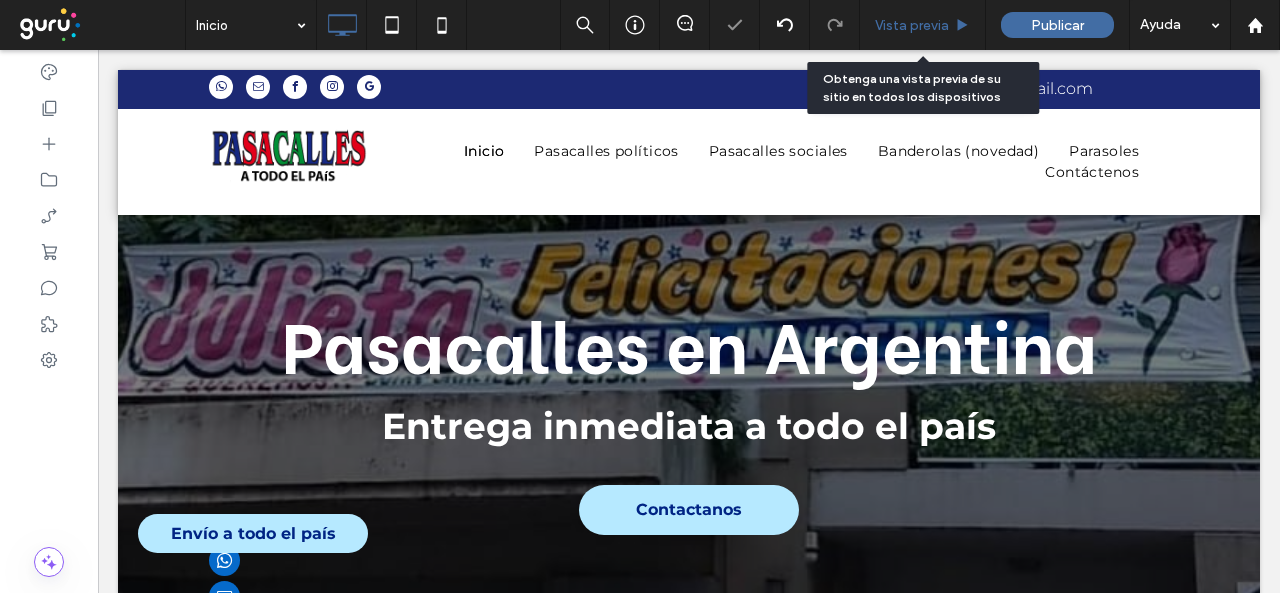 click on "Vista previa" at bounding box center [912, 25] 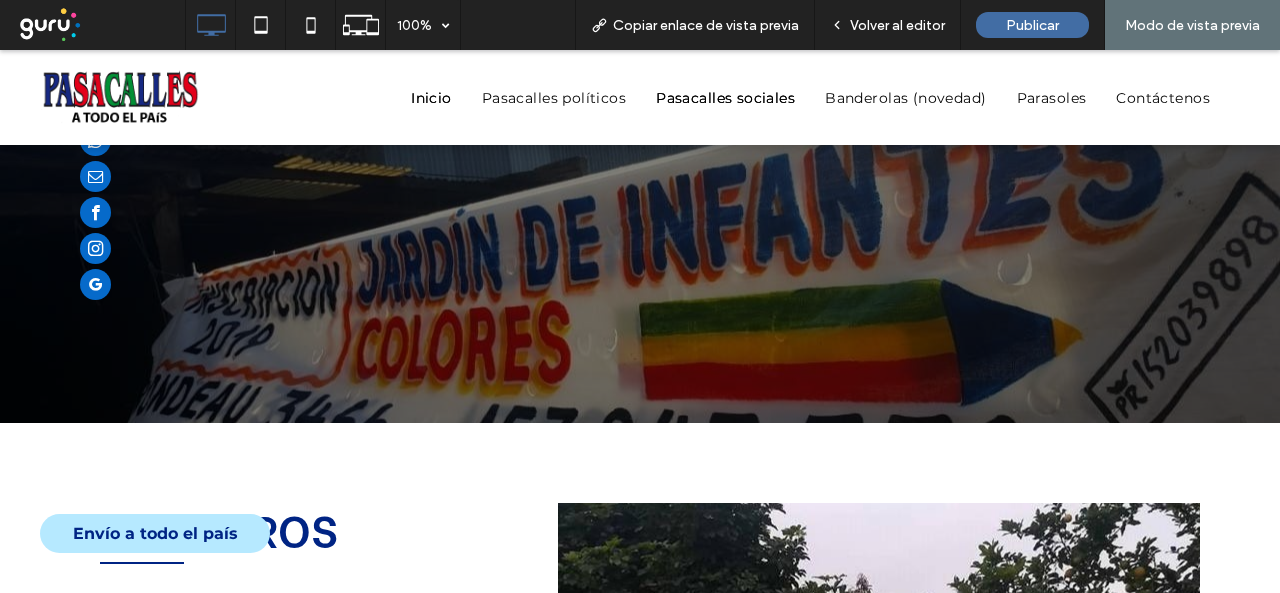 scroll, scrollTop: 0, scrollLeft: 0, axis: both 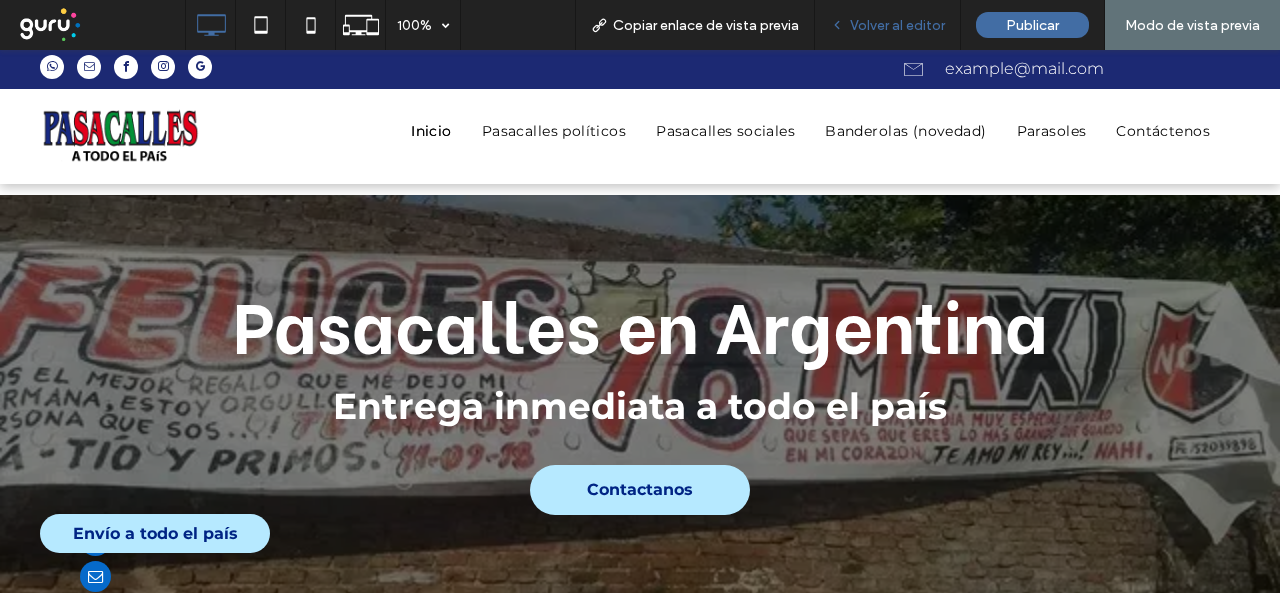 click on "Volver al editor" at bounding box center (888, 25) 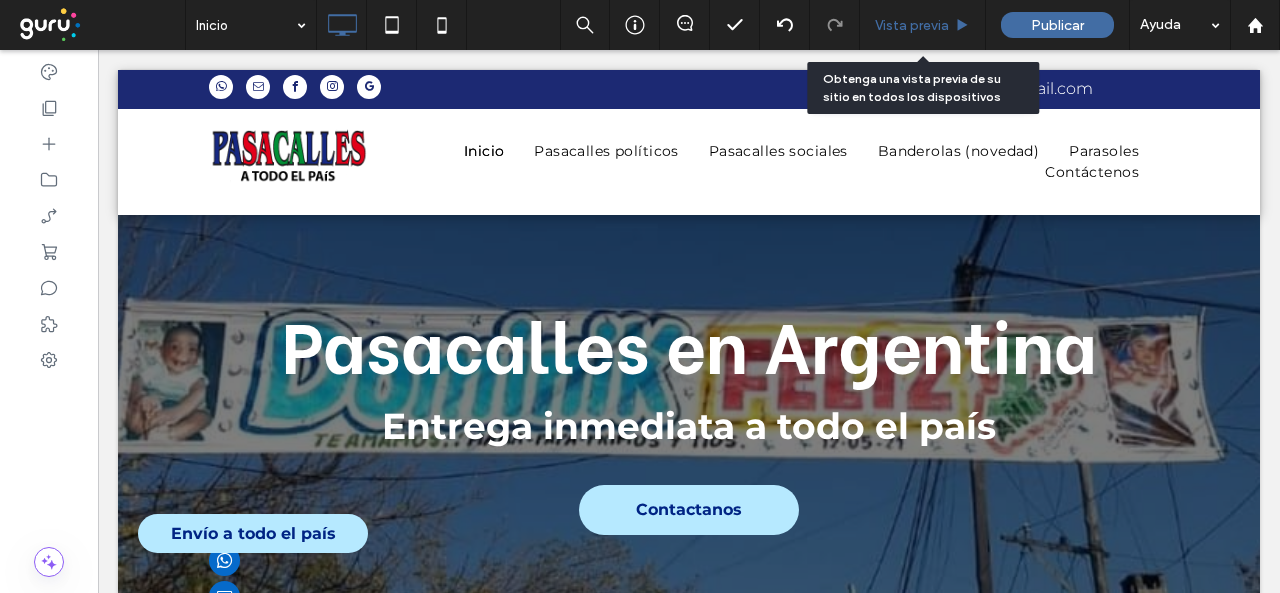 click on "Vista previa" at bounding box center [912, 25] 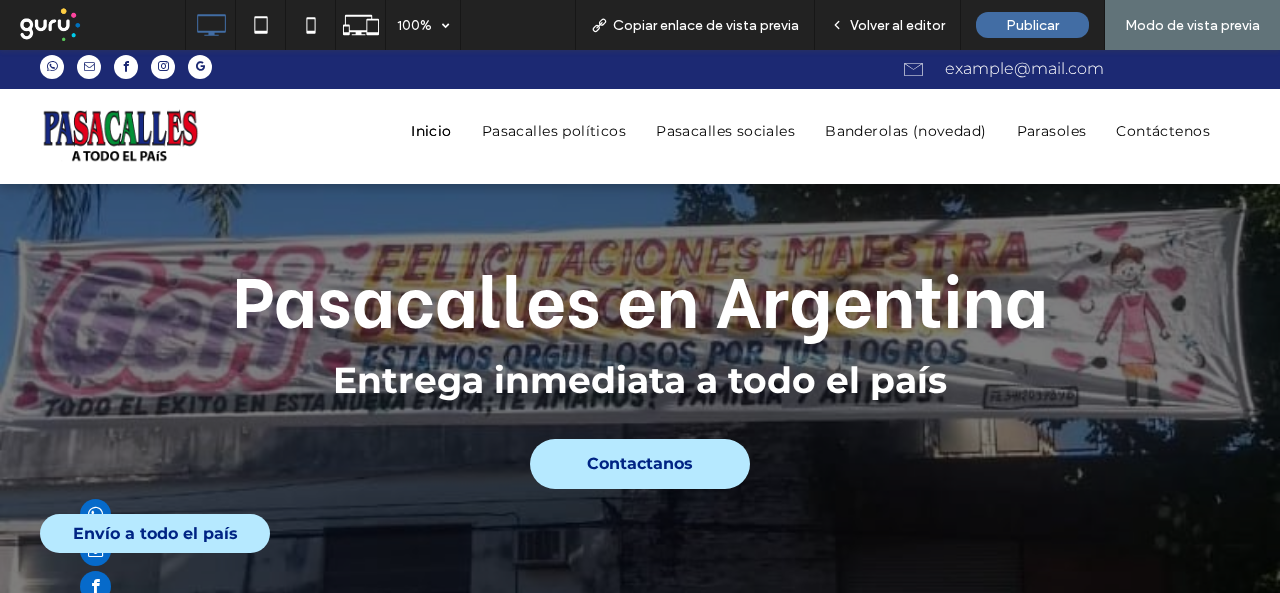 scroll, scrollTop: 0, scrollLeft: 0, axis: both 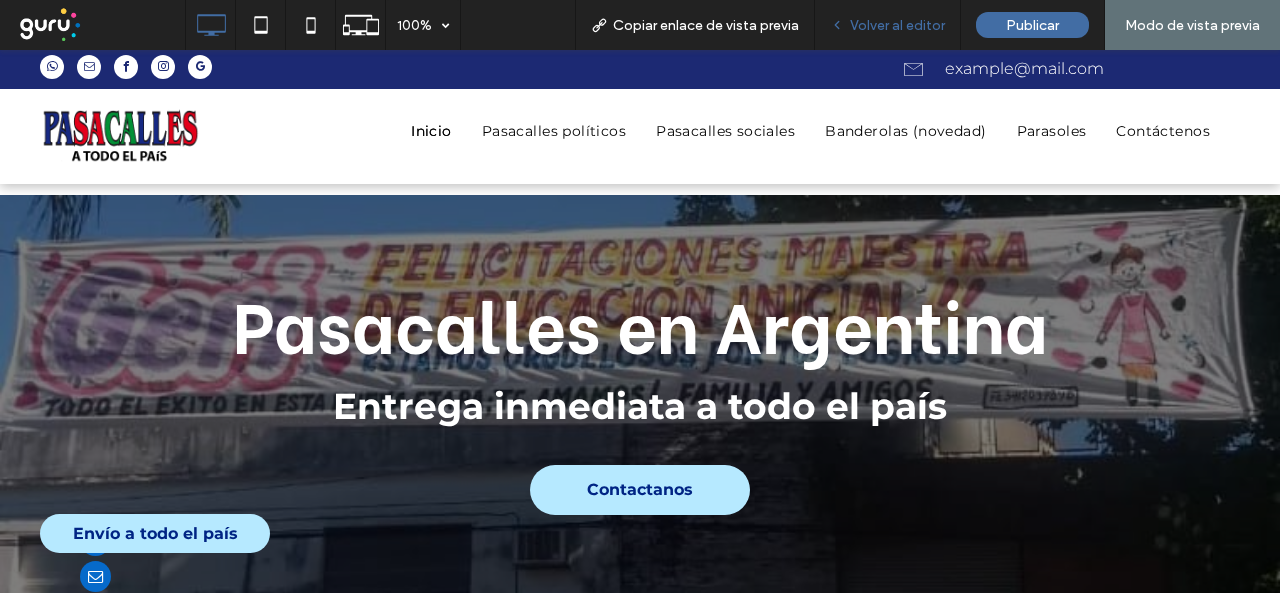 click on "Volver al editor" at bounding box center (897, 25) 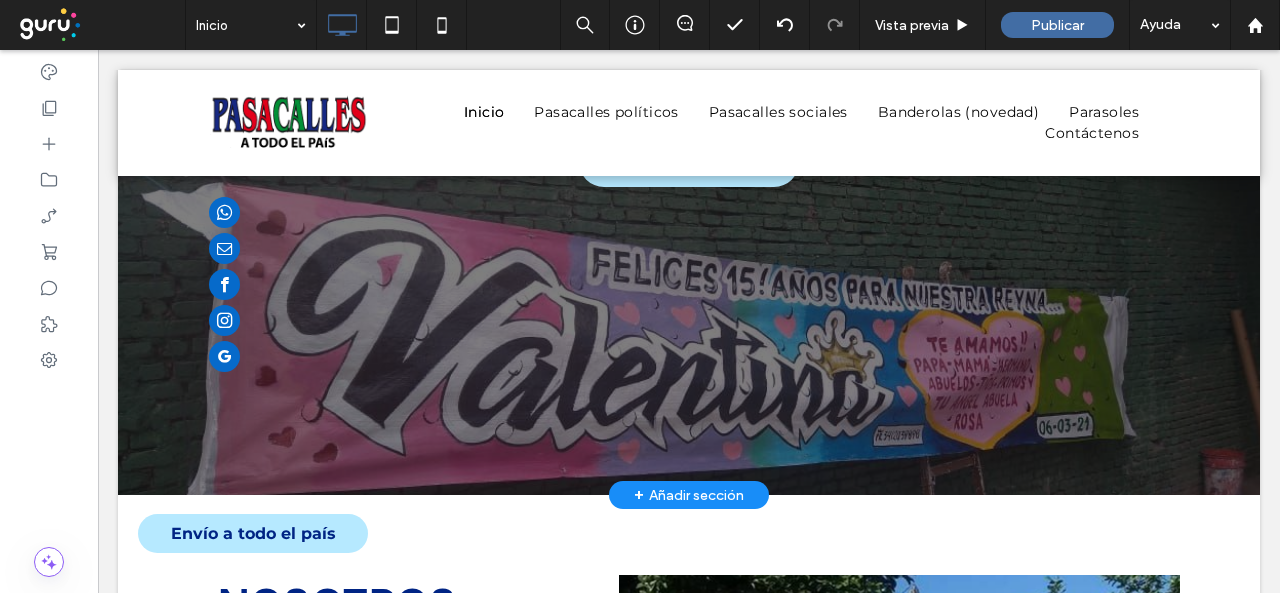 scroll, scrollTop: 200, scrollLeft: 0, axis: vertical 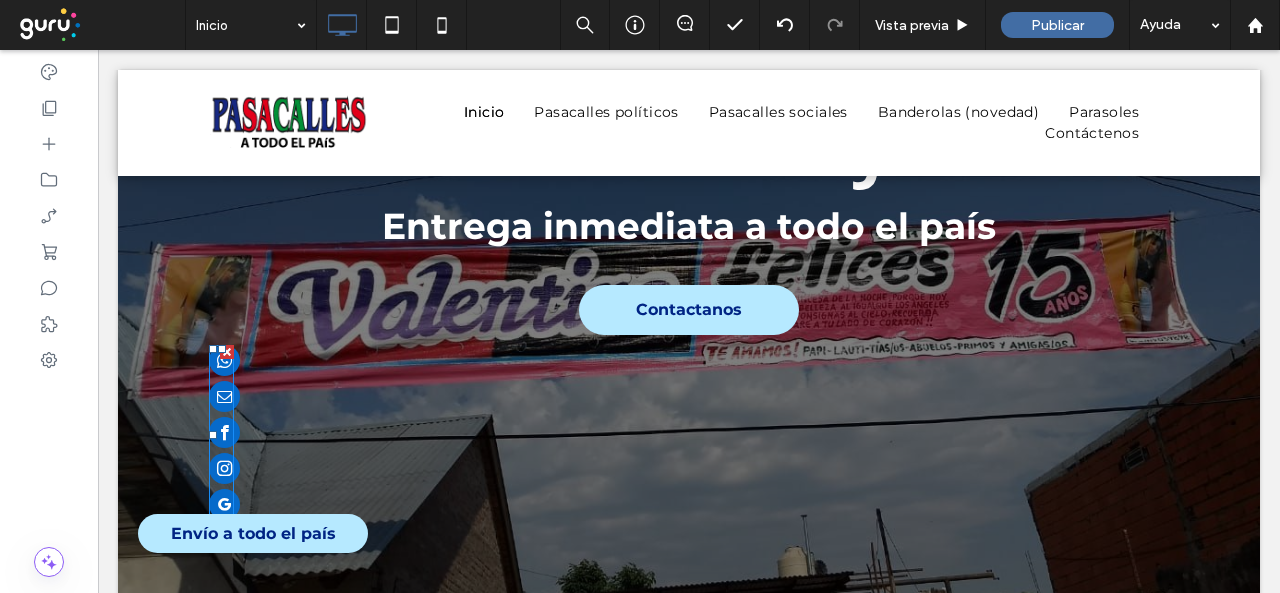 click at bounding box center (227, 352) 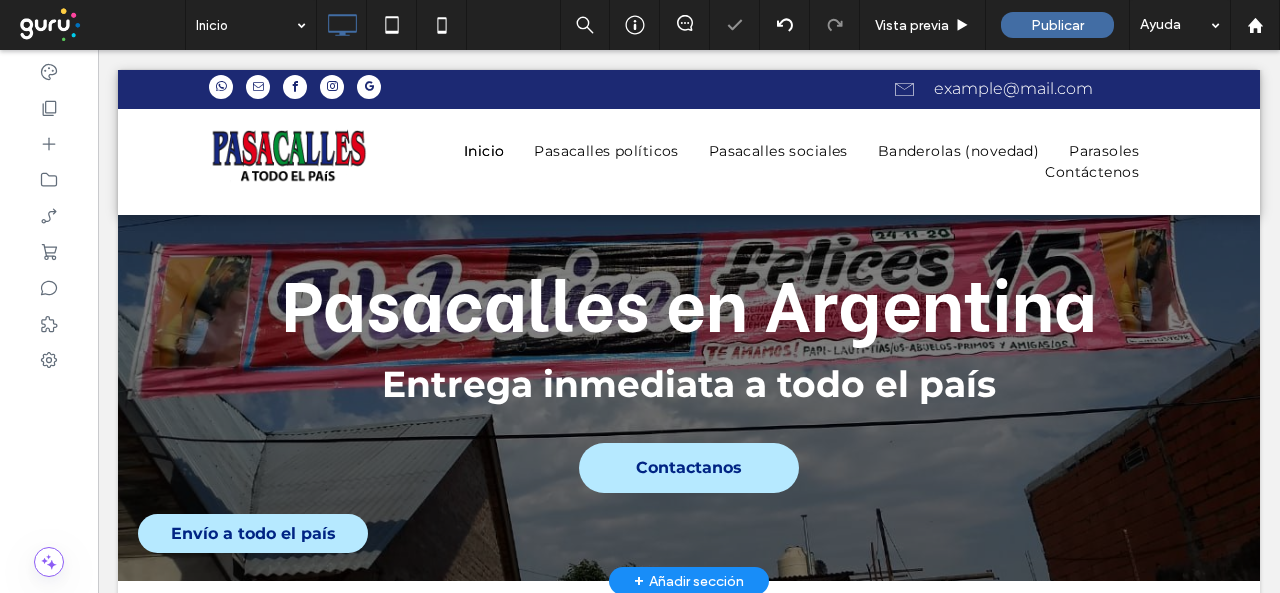 scroll, scrollTop: 0, scrollLeft: 0, axis: both 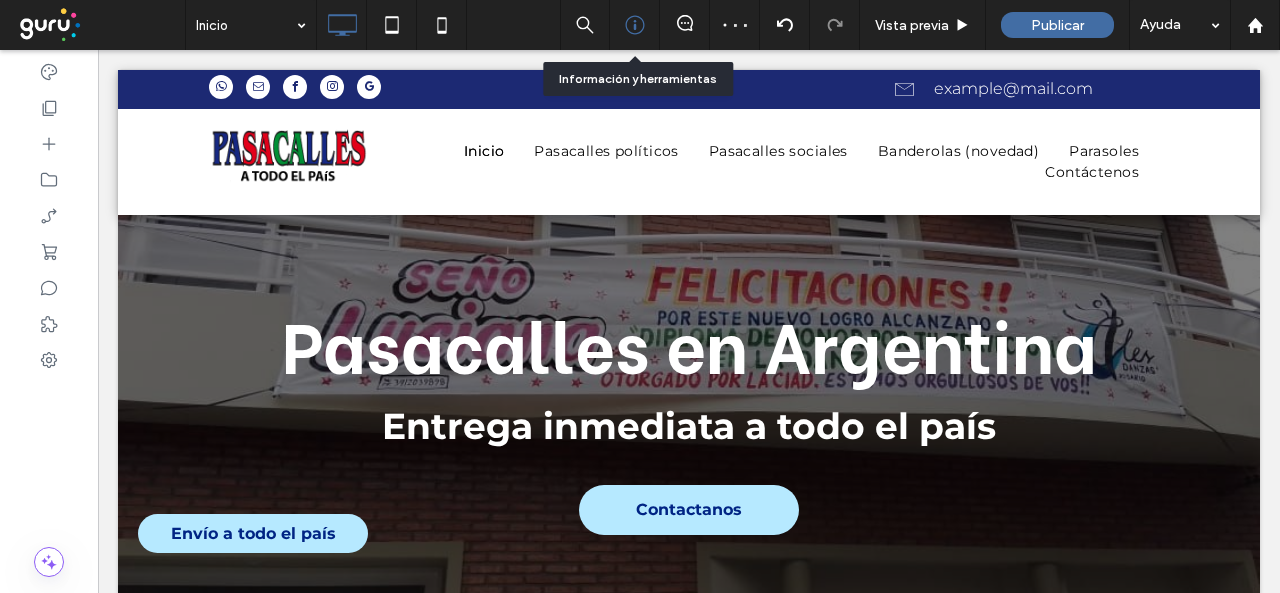 click 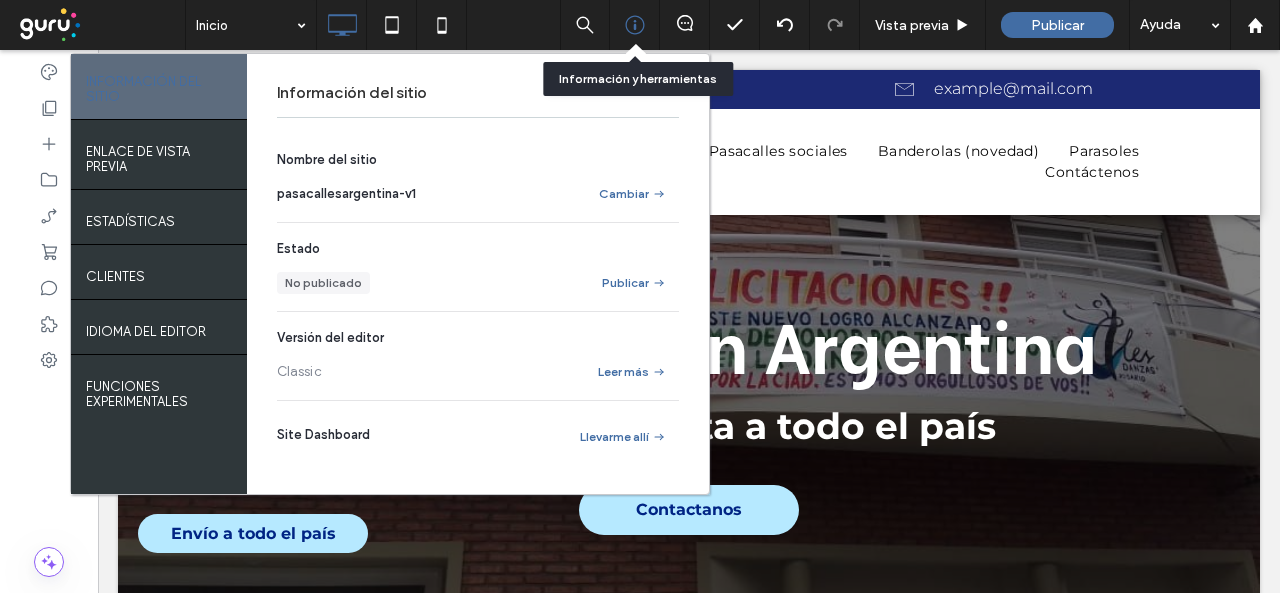 click 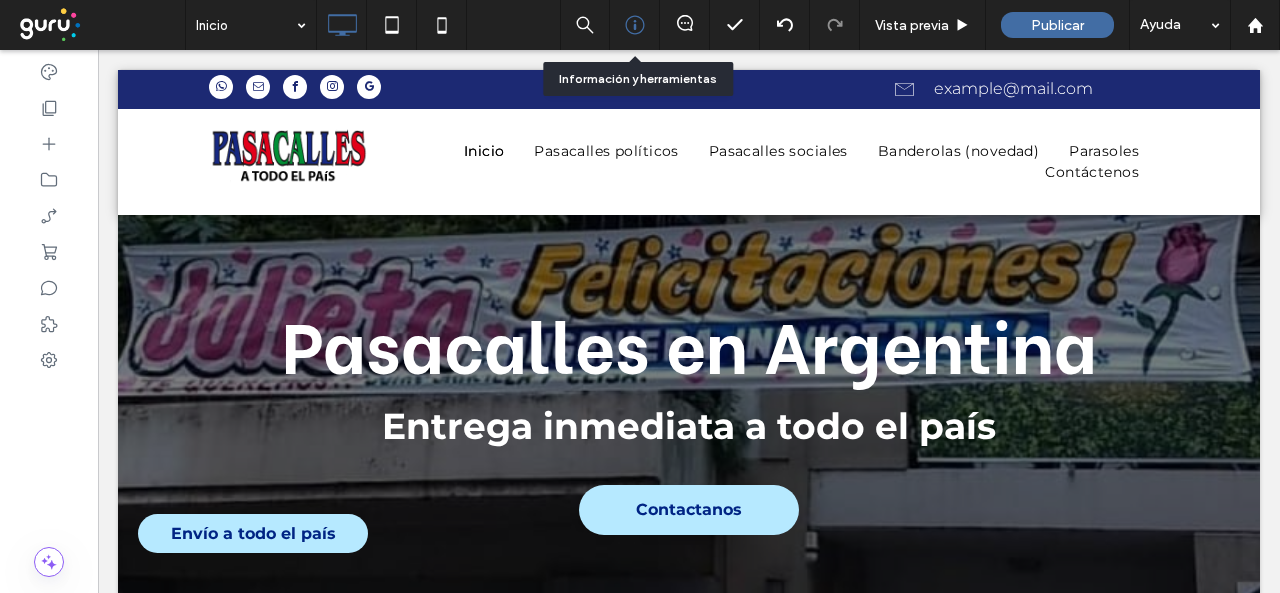 click 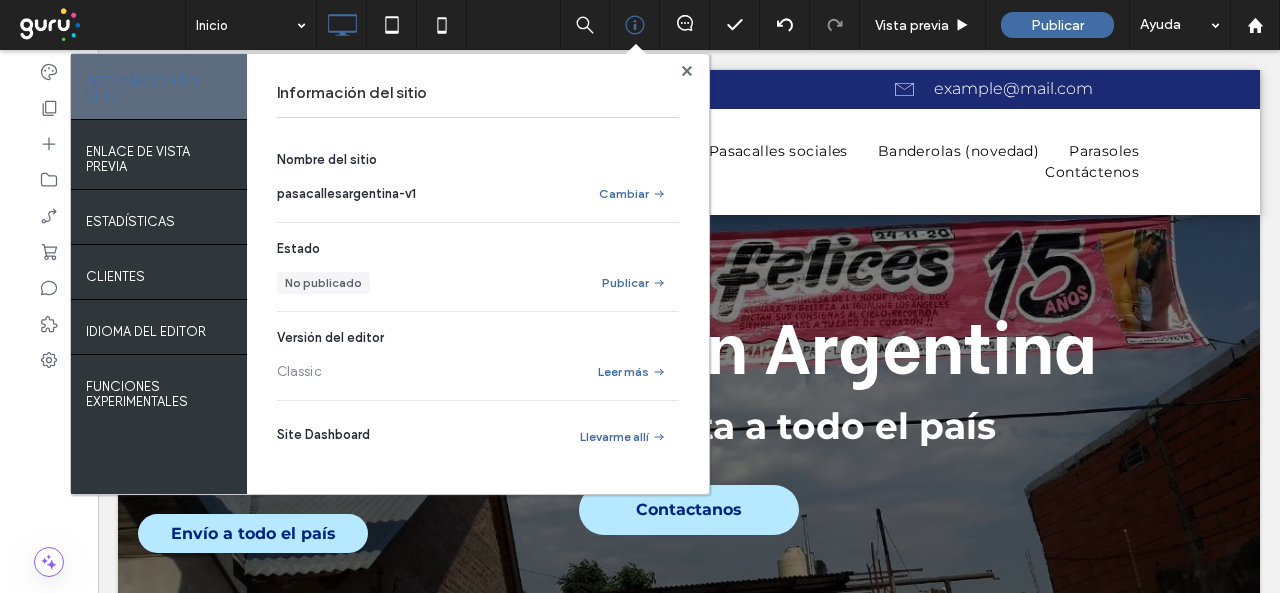 scroll, scrollTop: 0, scrollLeft: 0, axis: both 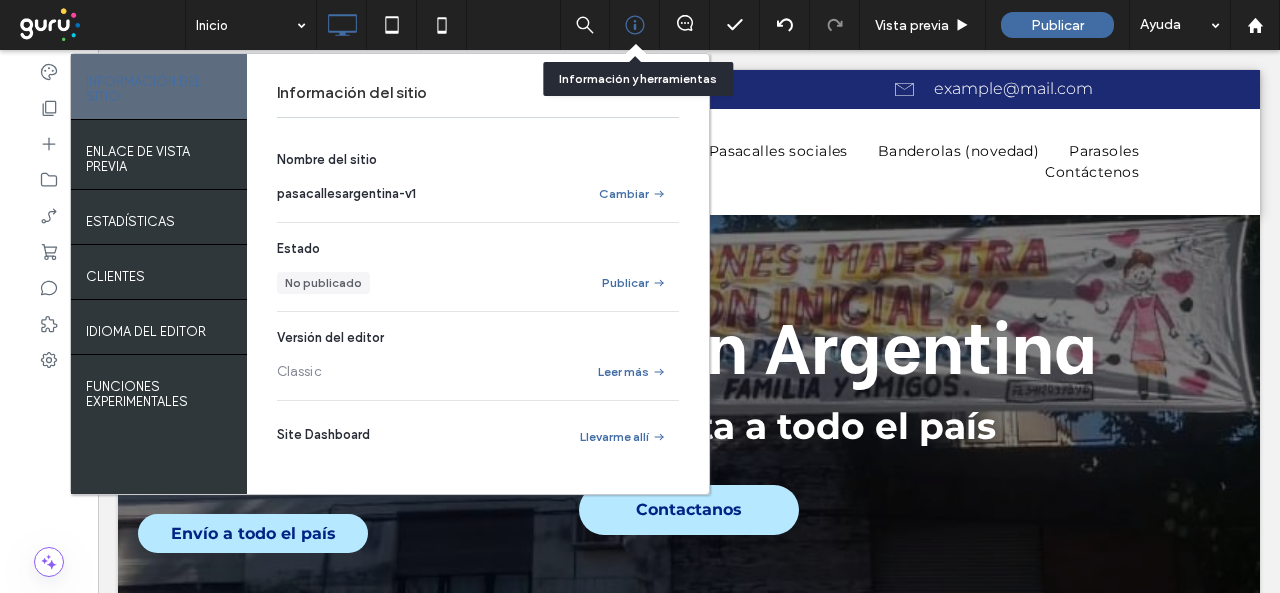 click 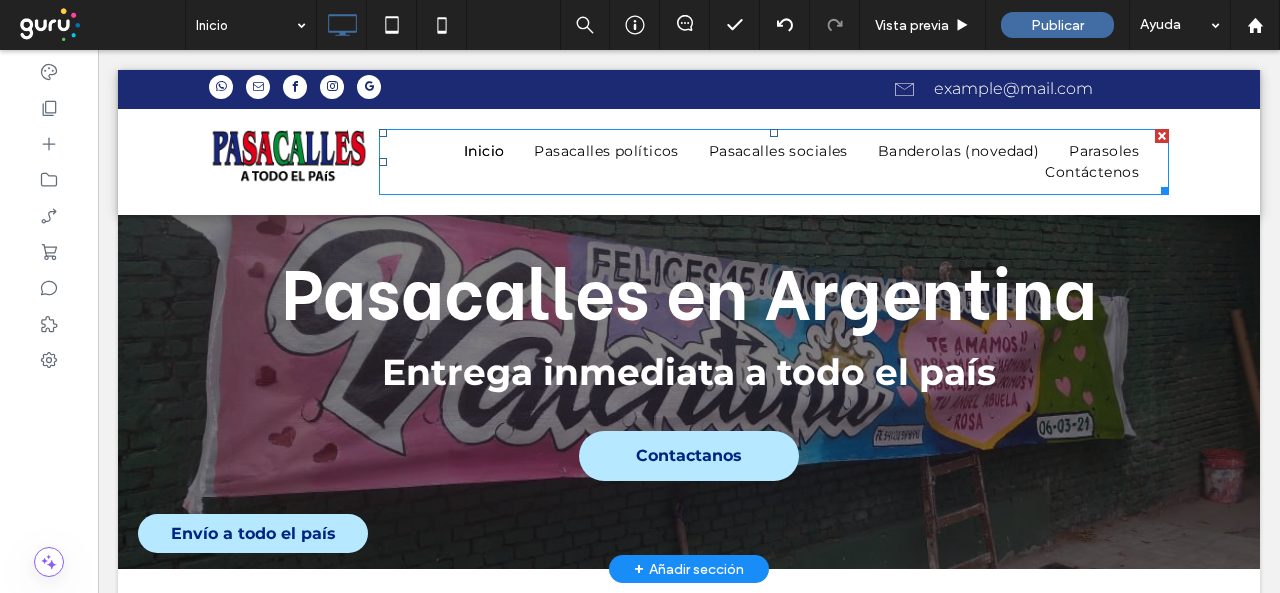 scroll, scrollTop: 100, scrollLeft: 0, axis: vertical 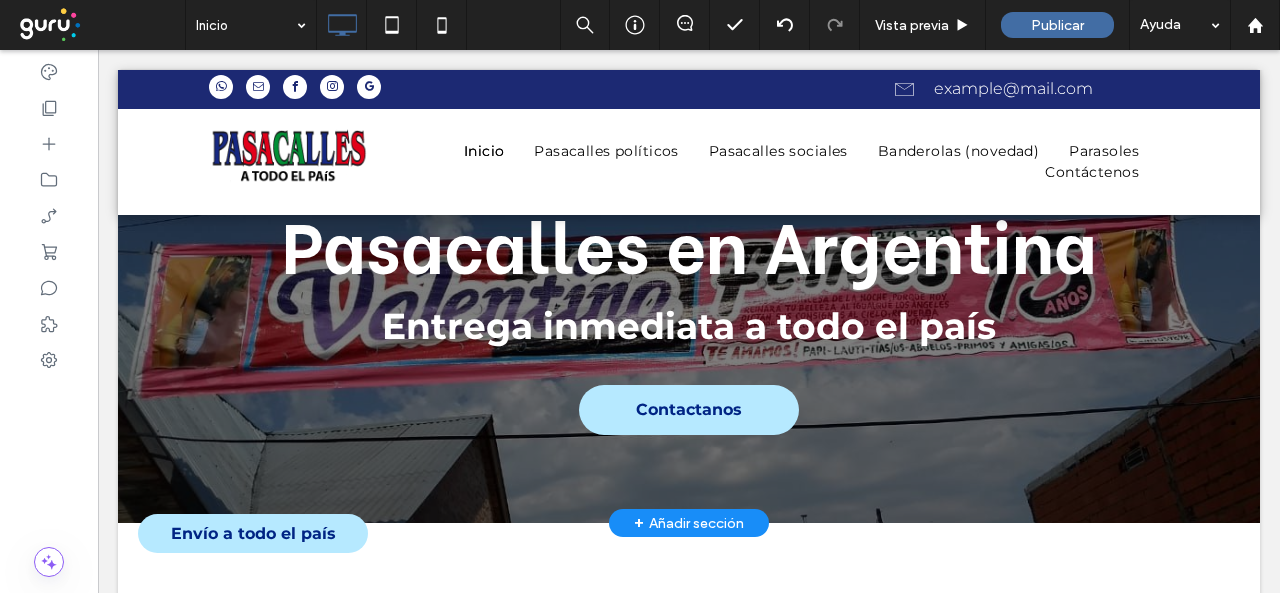 click on "+ Añadir sección" at bounding box center (689, 523) 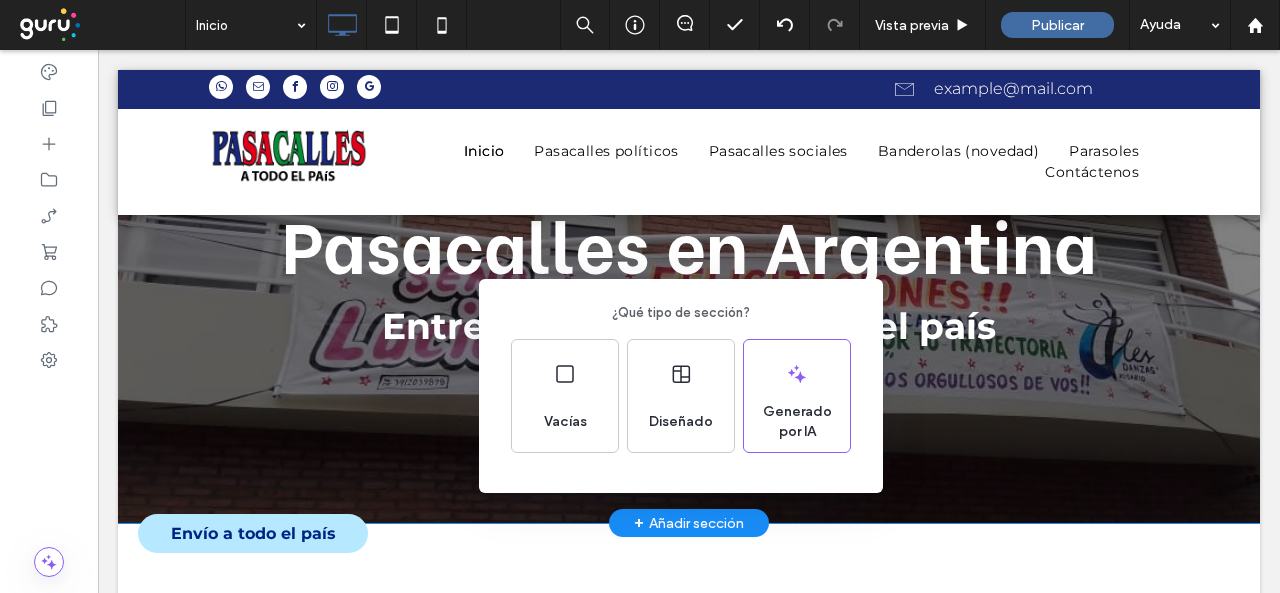 click on "¿Qué tipo de sección? Vacías Diseñado Generado por IA" at bounding box center [640, 345] 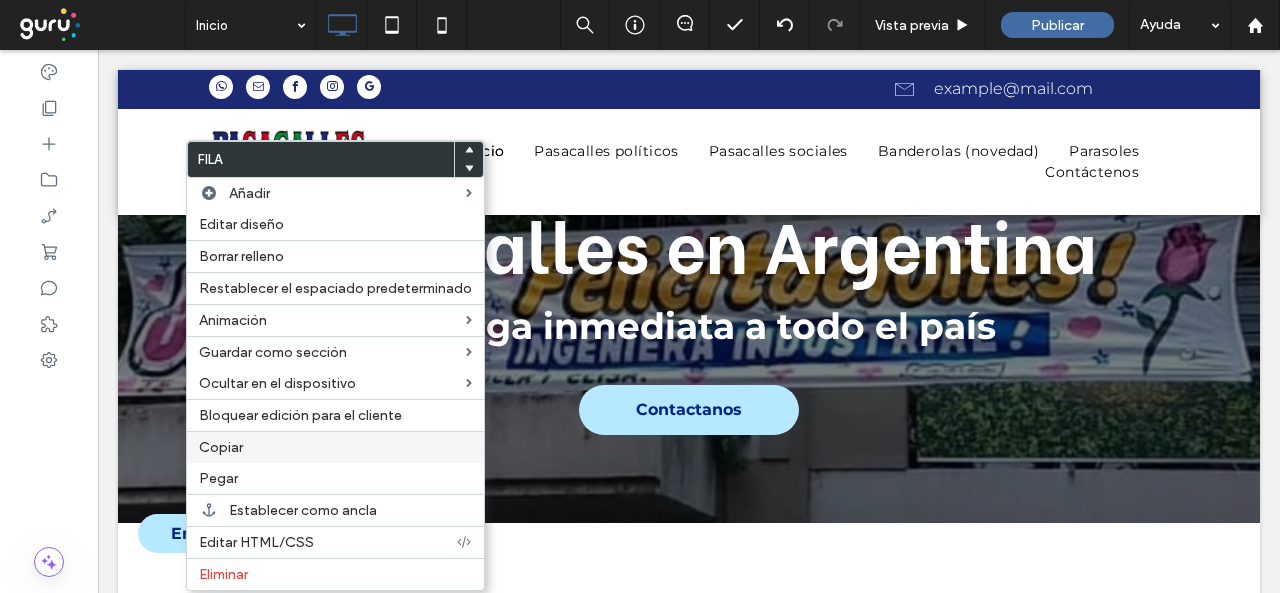 click on "Copiar" at bounding box center [221, 447] 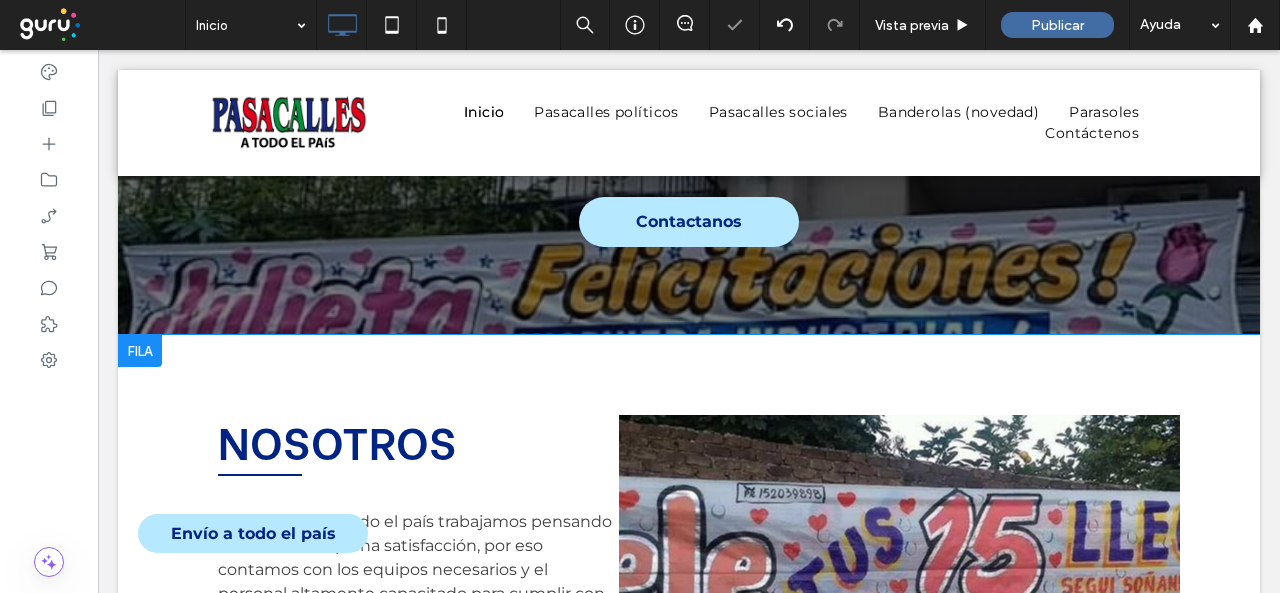 scroll, scrollTop: 300, scrollLeft: 0, axis: vertical 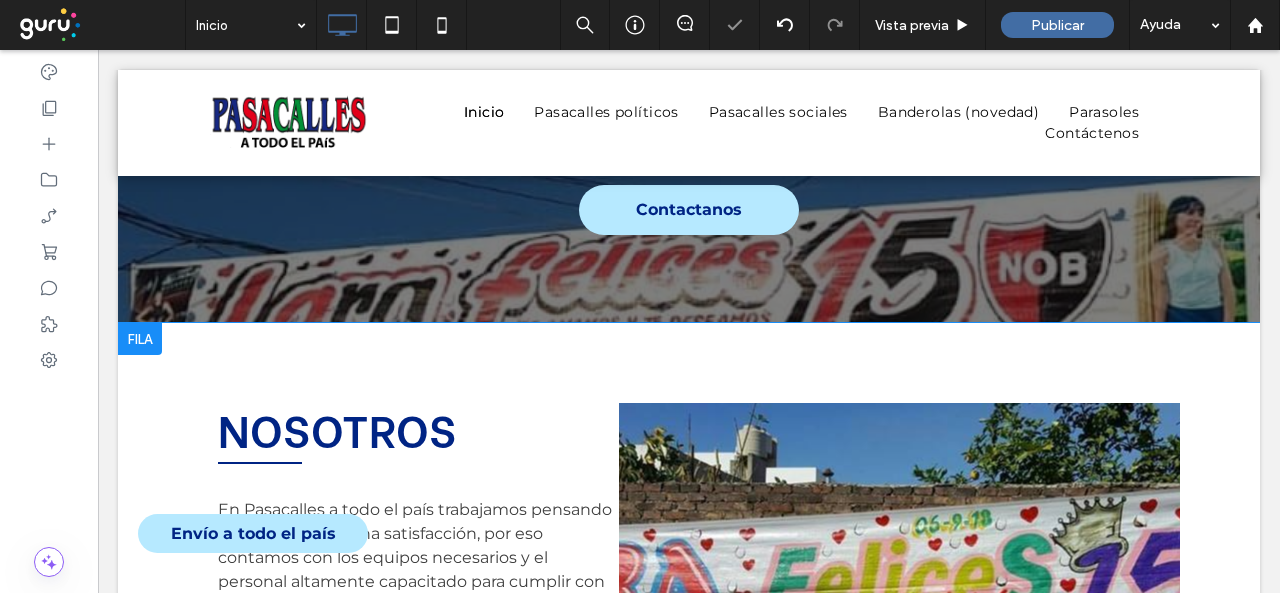 click at bounding box center (140, 339) 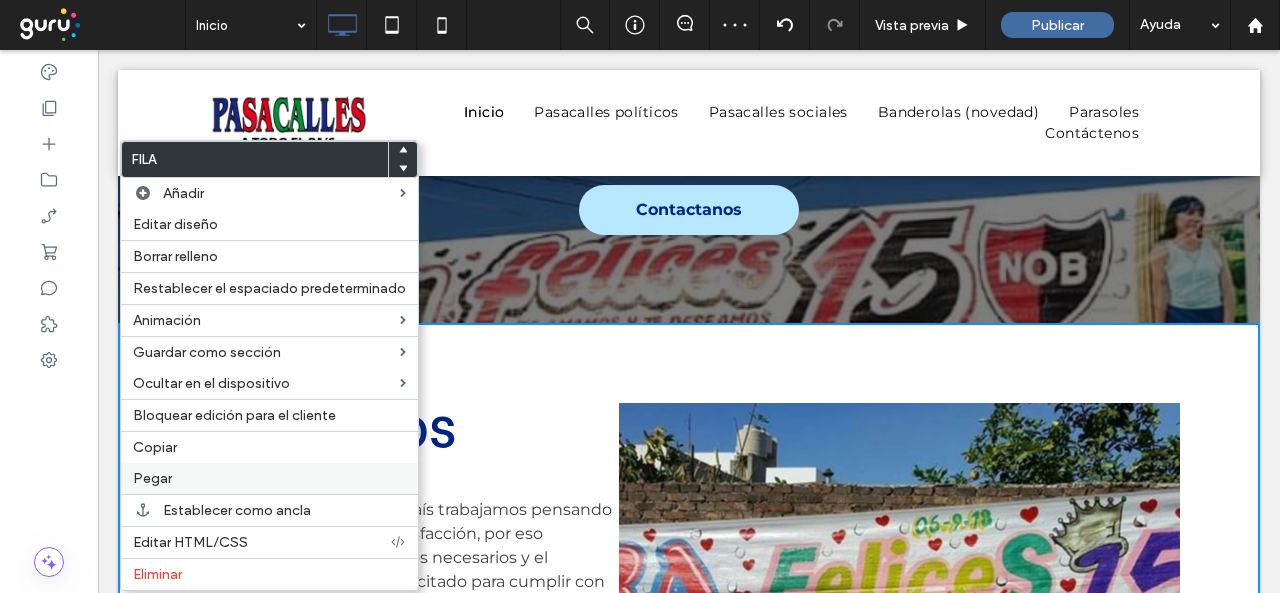 click on "Pegar" at bounding box center (269, 478) 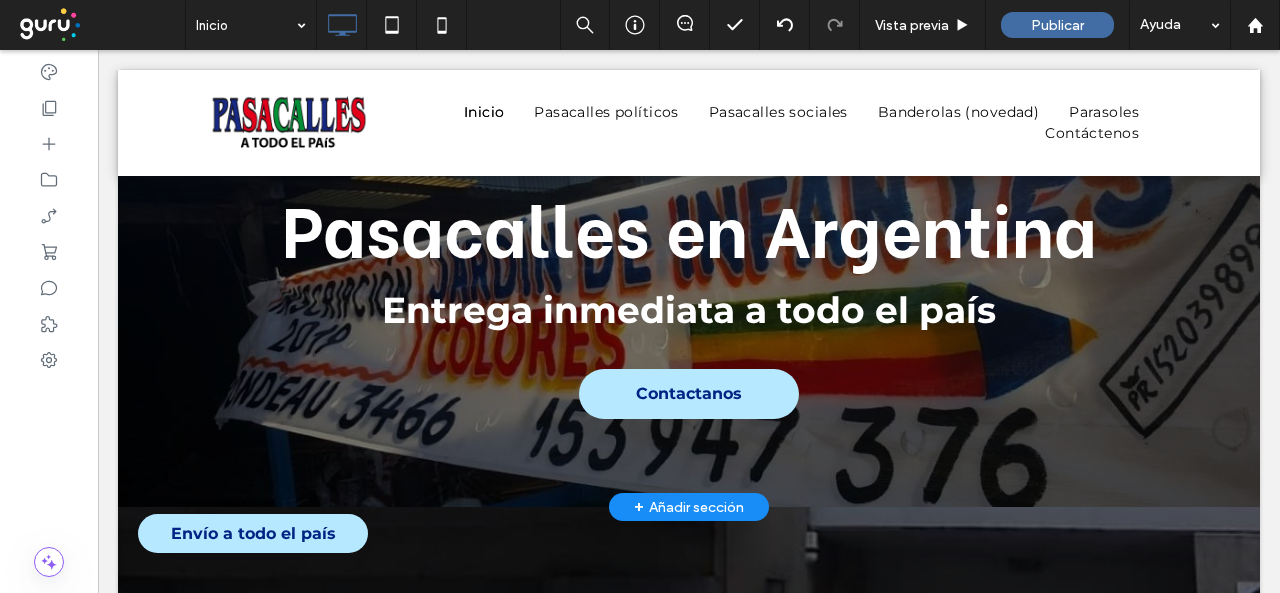 scroll, scrollTop: 0, scrollLeft: 0, axis: both 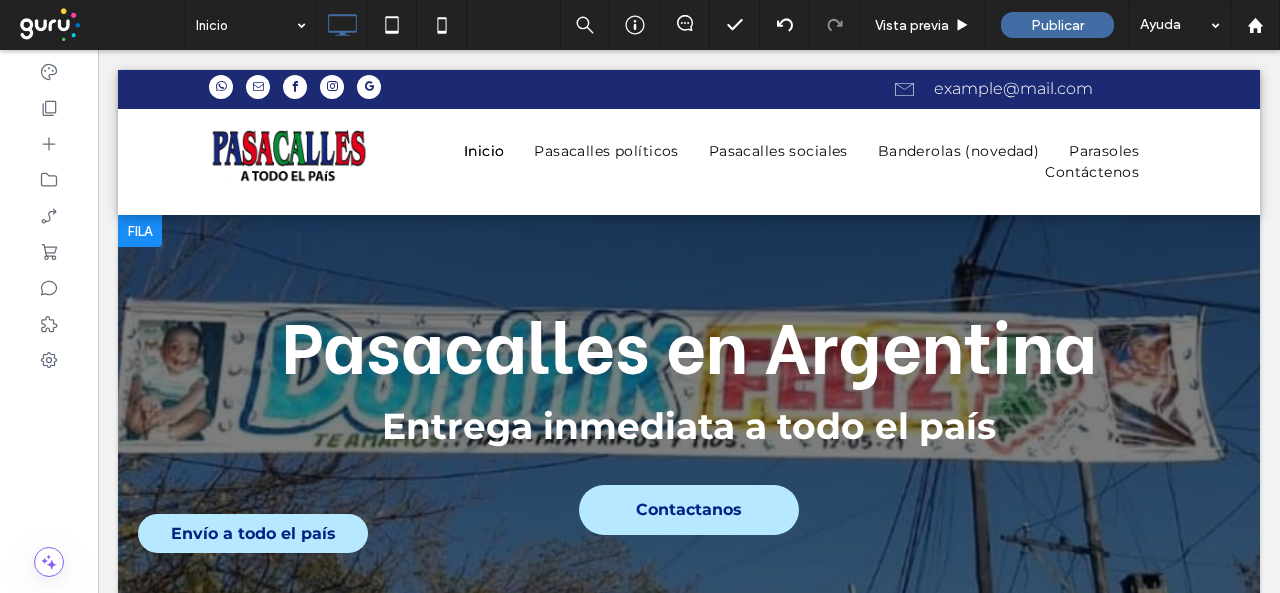 click at bounding box center [689, 419] 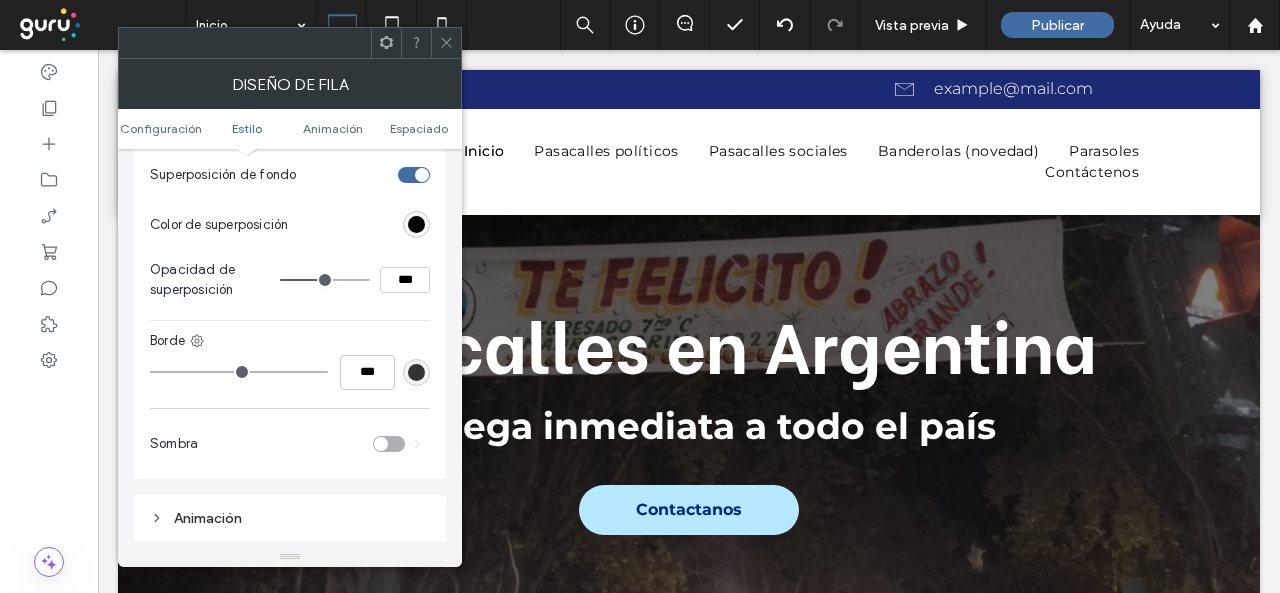 scroll, scrollTop: 900, scrollLeft: 0, axis: vertical 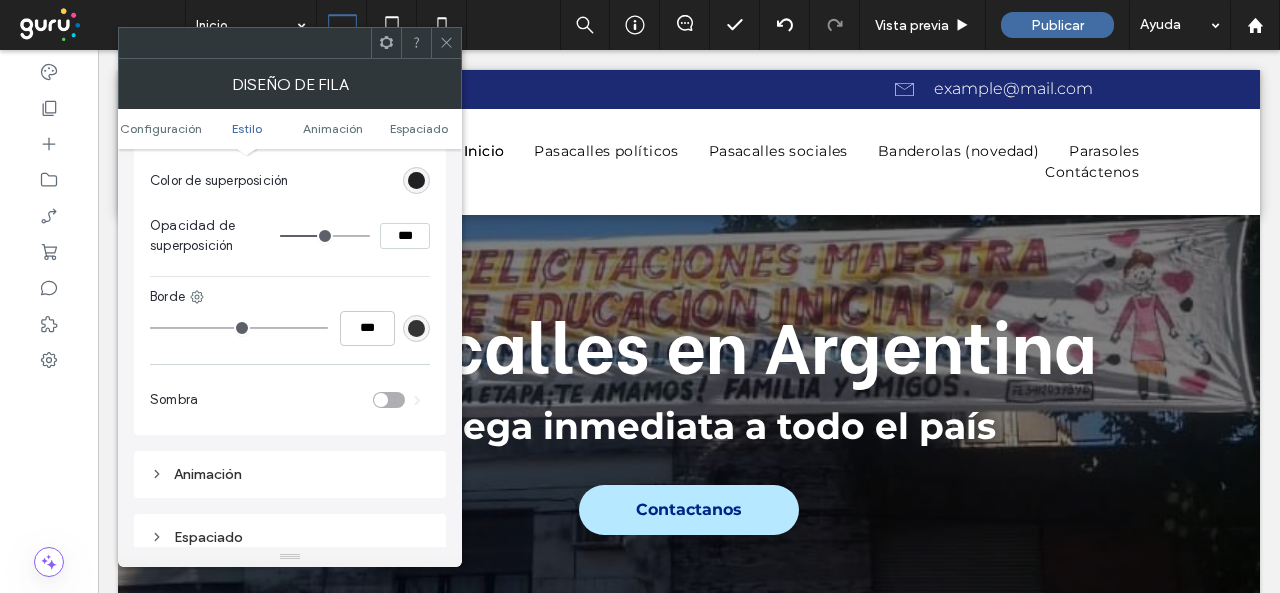 click at bounding box center (416, 180) 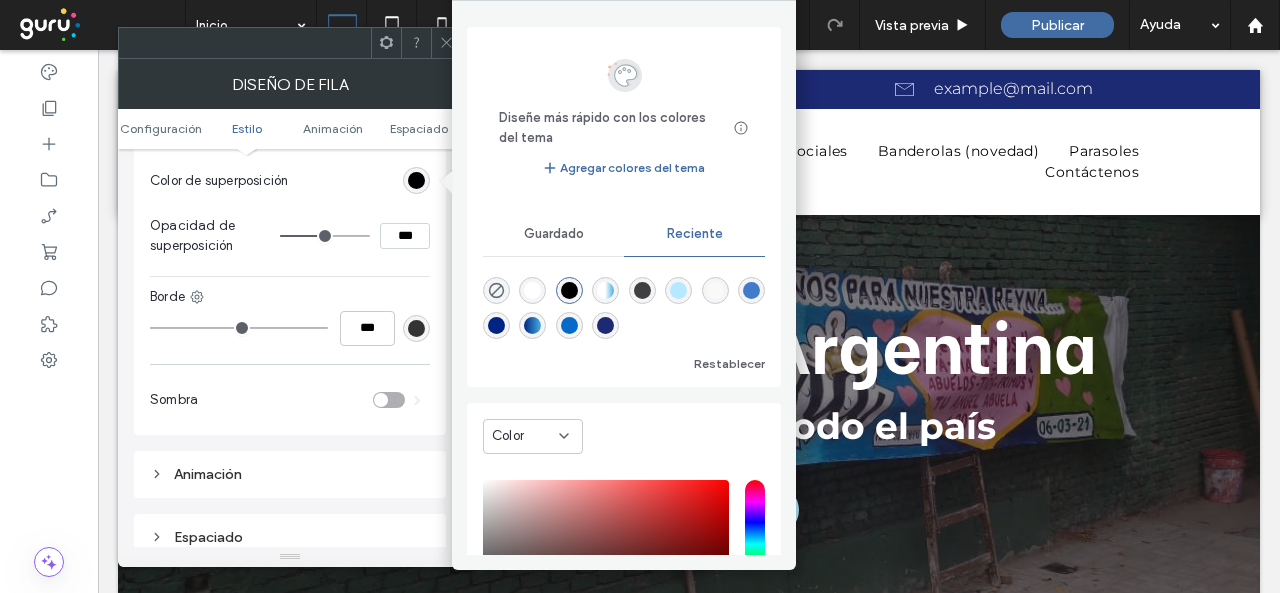 click at bounding box center [605, 325] 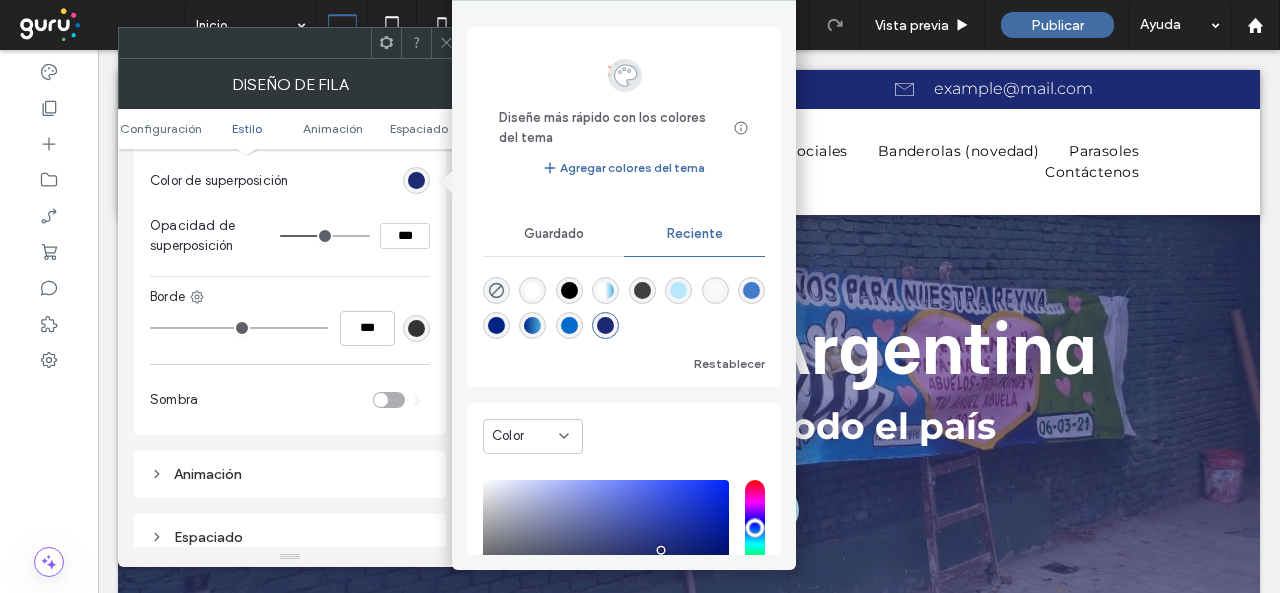 type on "***" 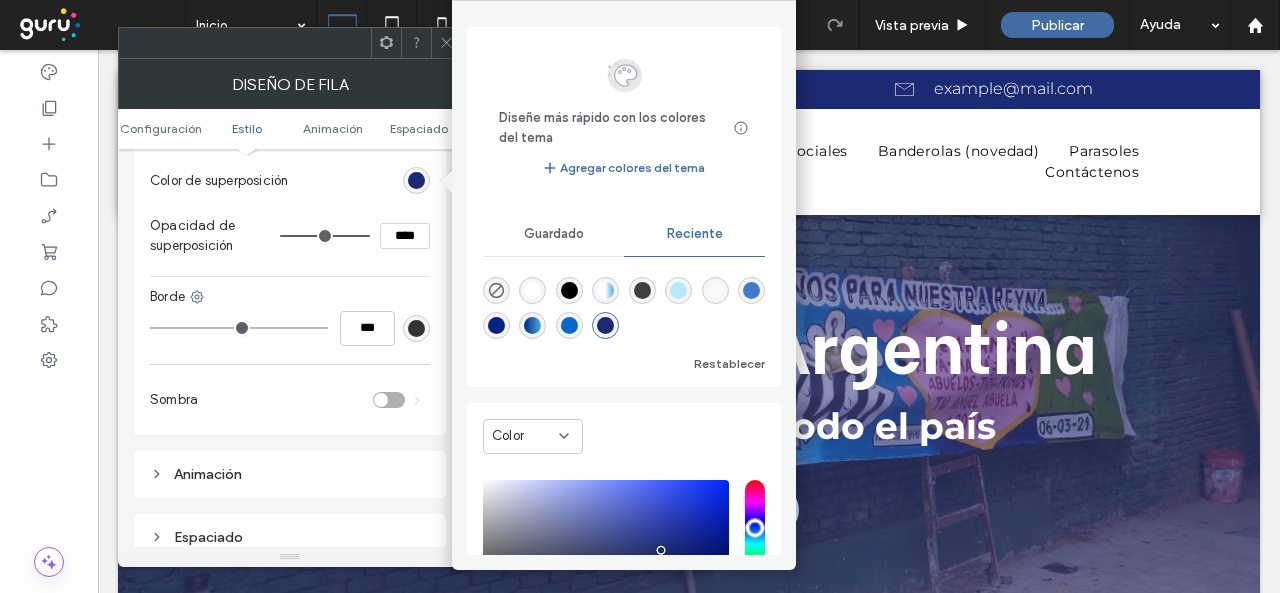 drag, startPoint x: 326, startPoint y: 233, endPoint x: 453, endPoint y: 243, distance: 127.39309 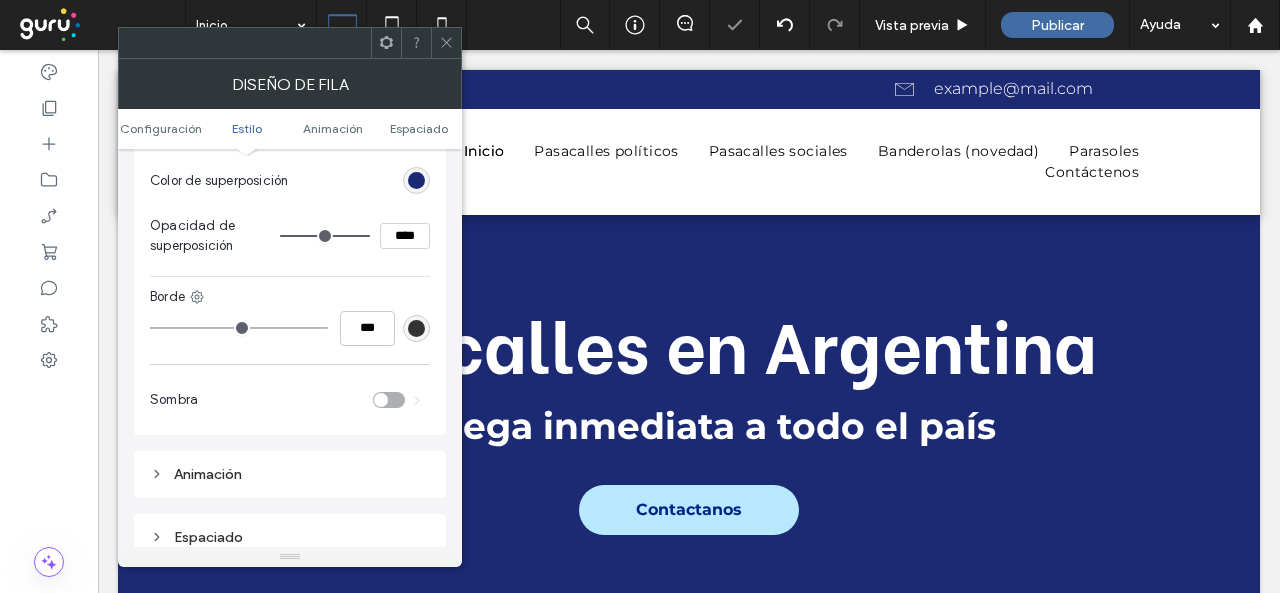 click 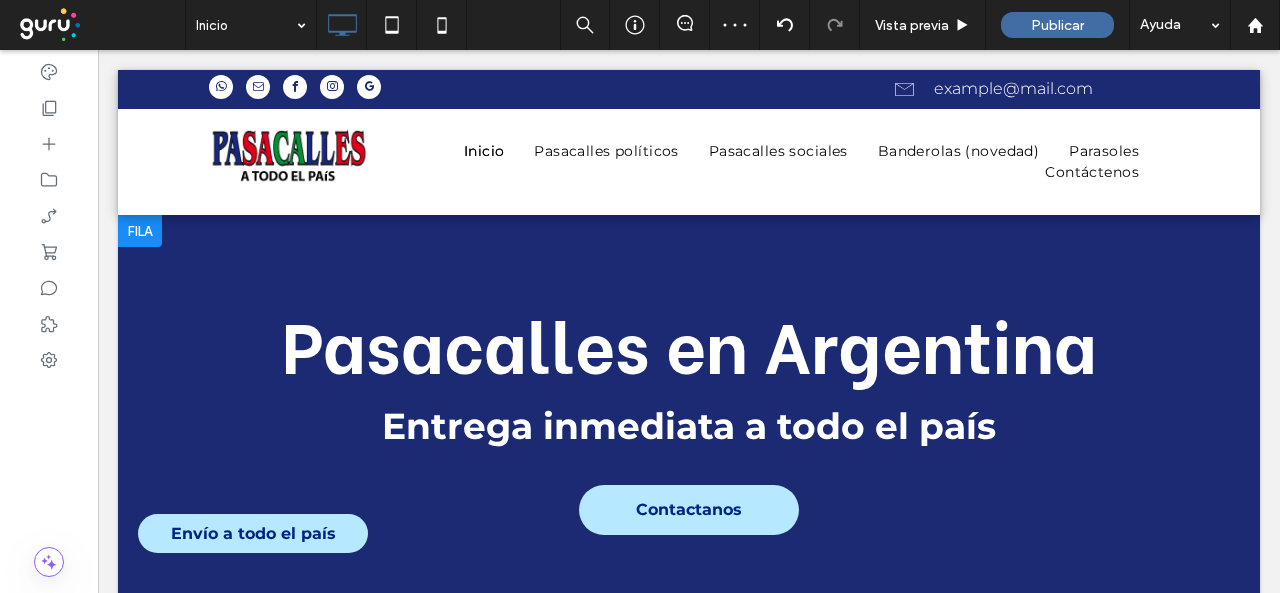 click at bounding box center (689, 419) 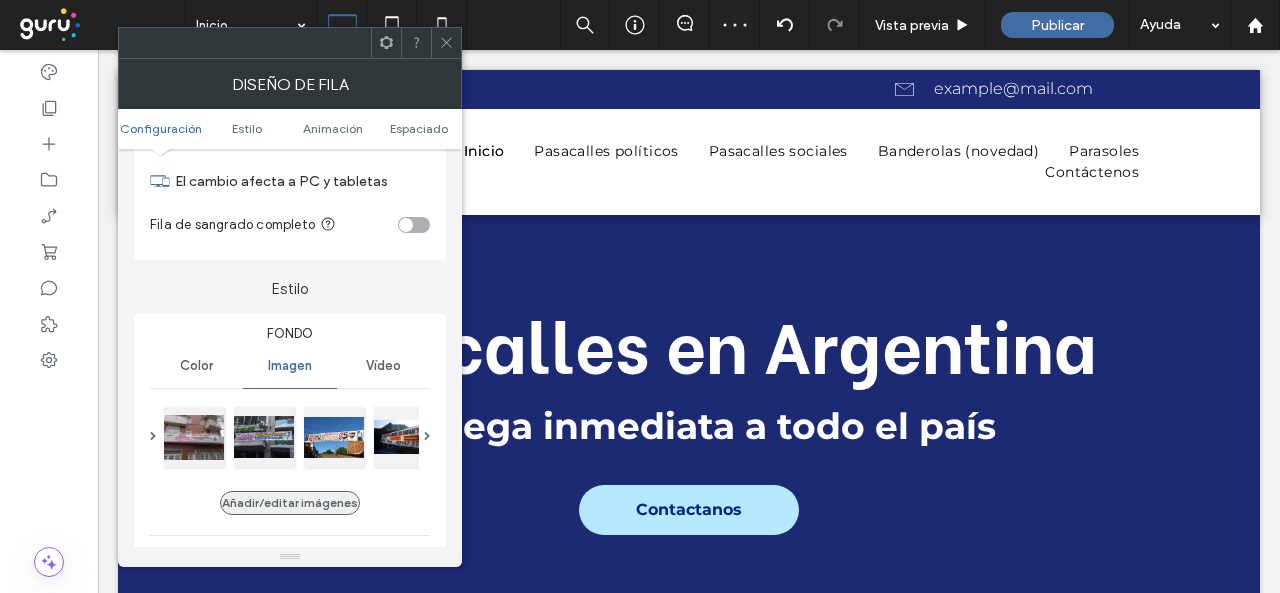 scroll, scrollTop: 200, scrollLeft: 0, axis: vertical 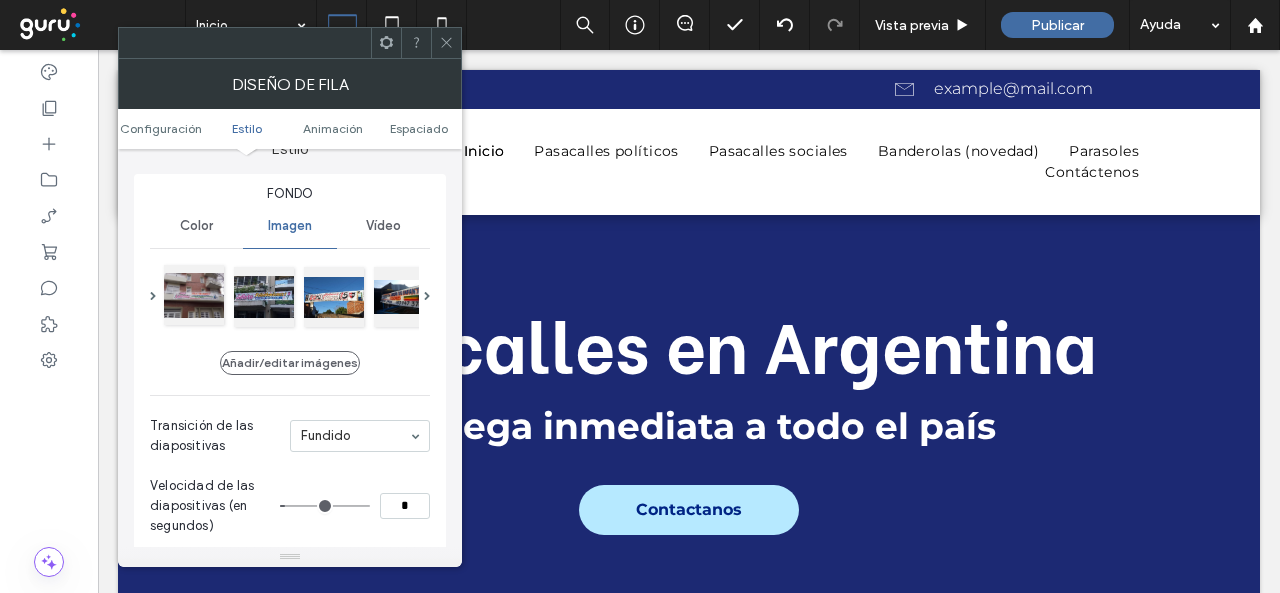 click at bounding box center (194, 295) 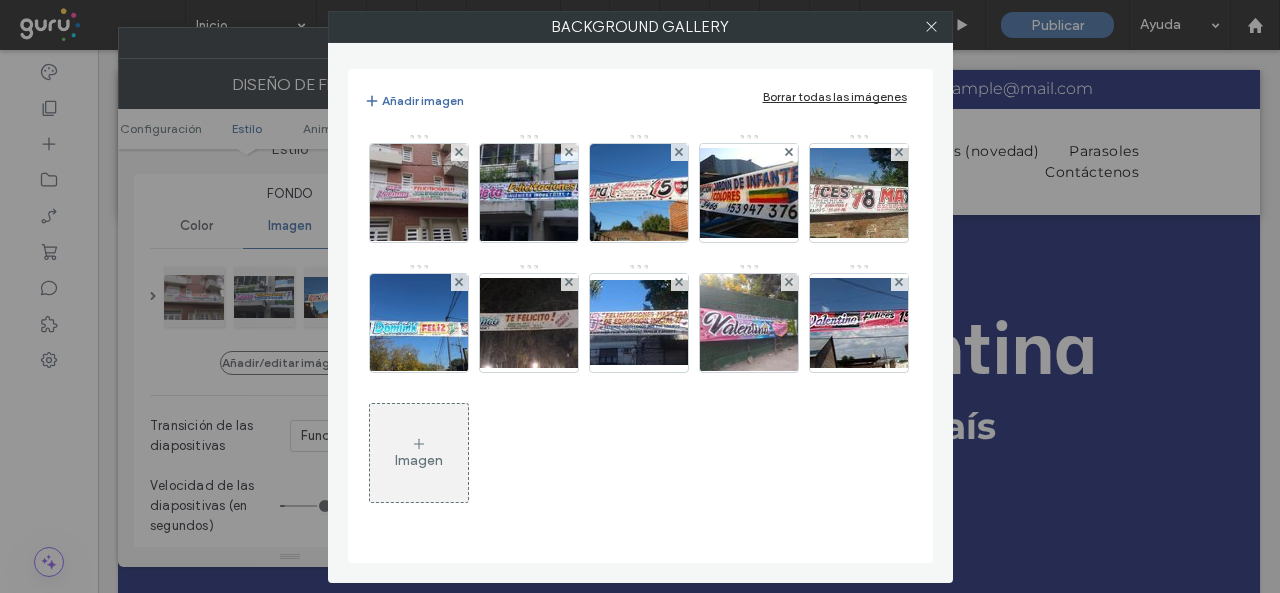 click on "Borrar todas las imágenes" at bounding box center [835, 96] 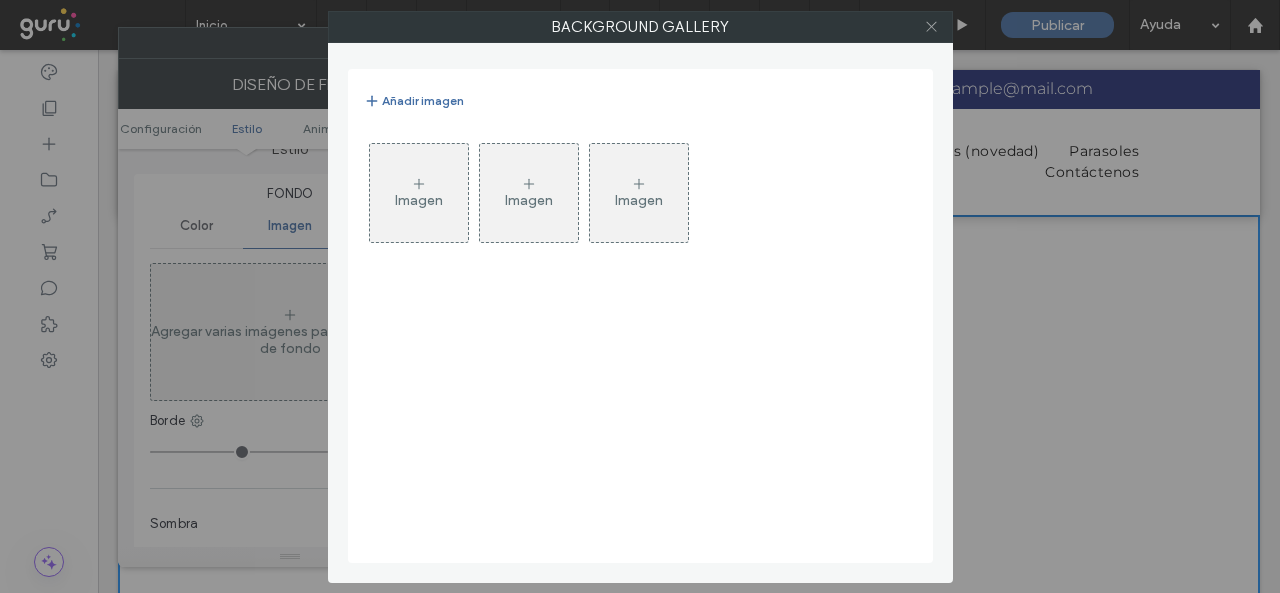 click 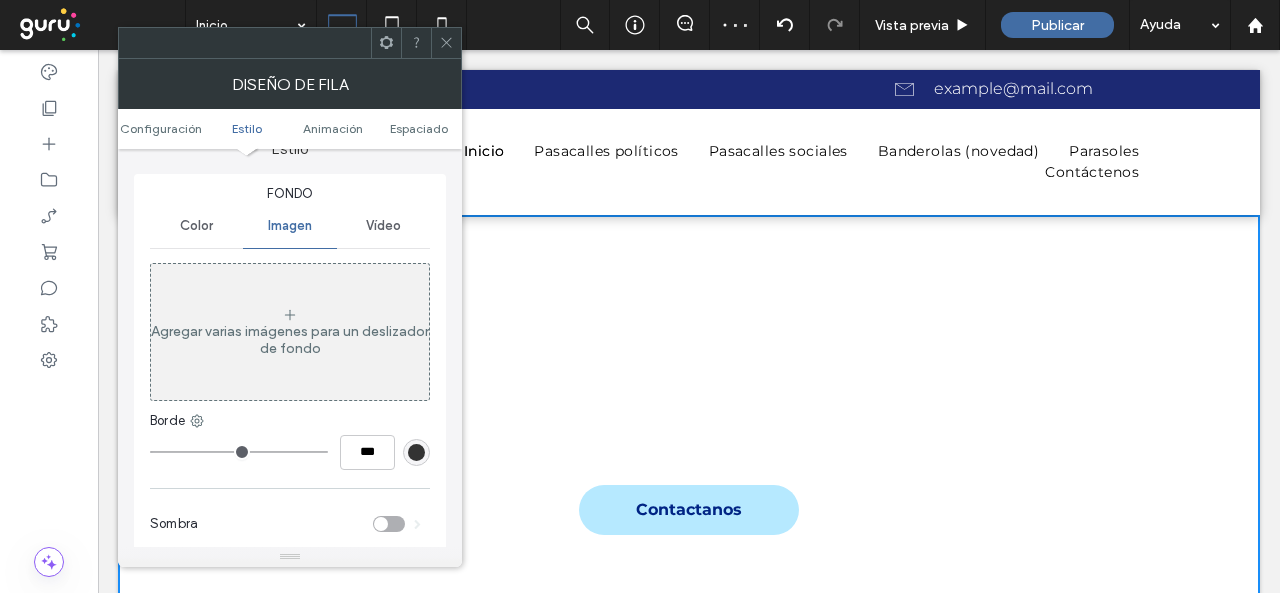 click on "Color" at bounding box center (196, 226) 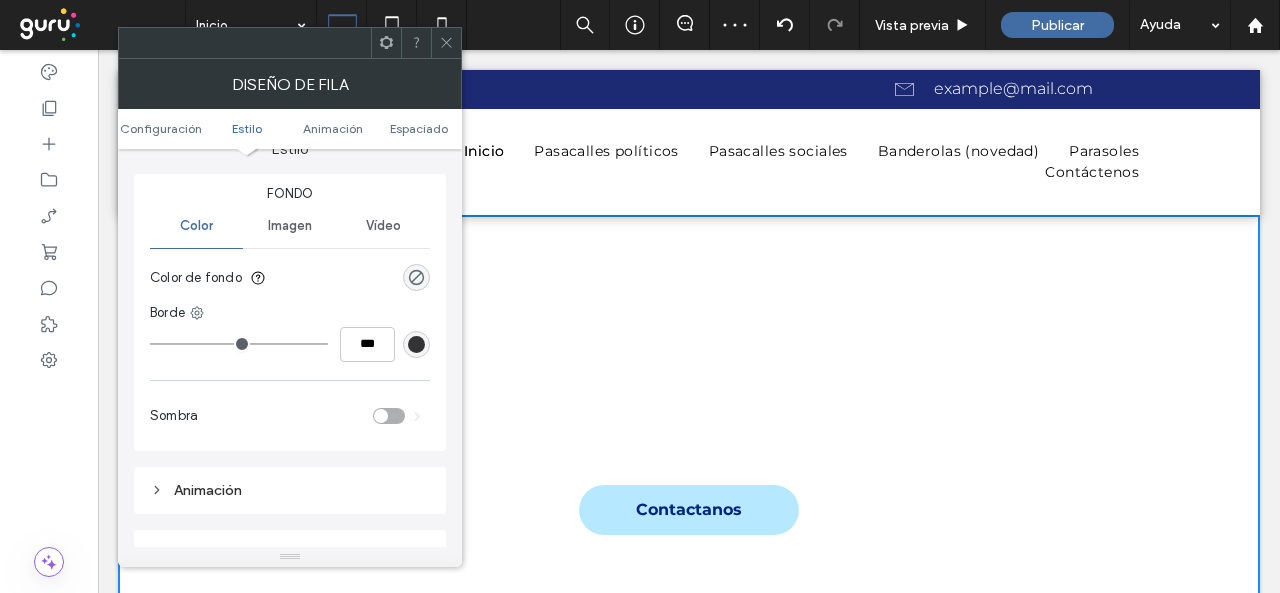 click on "Fondo Color Imagen Vídeo Color de fondo Borde *** Sombra" at bounding box center [290, 312] 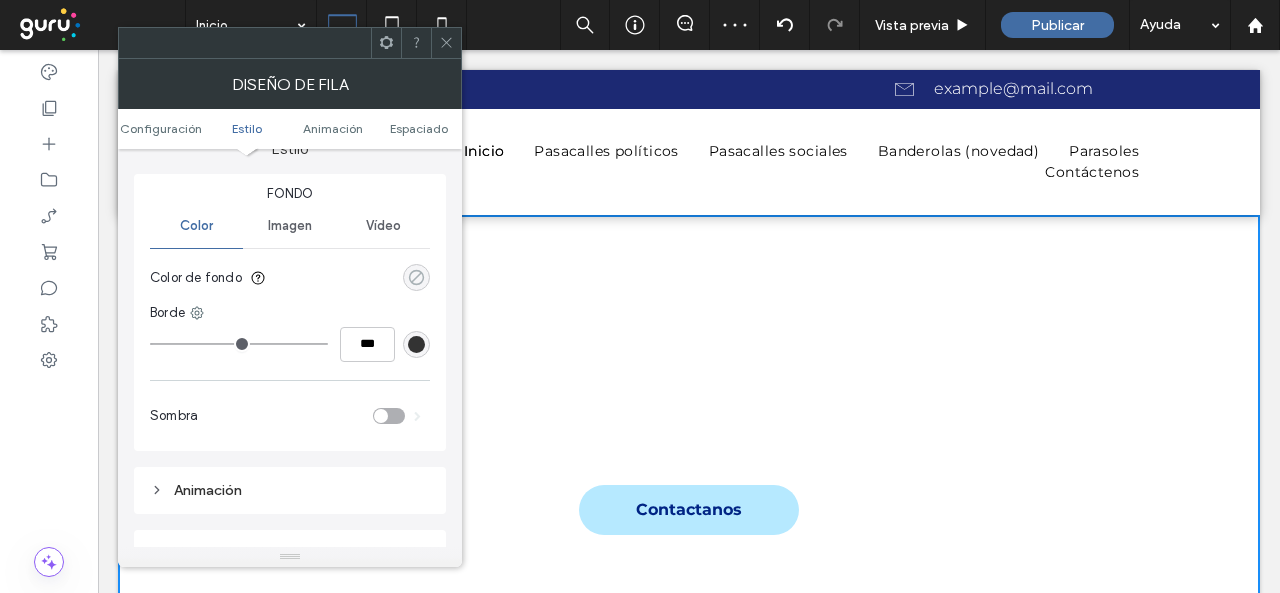 click 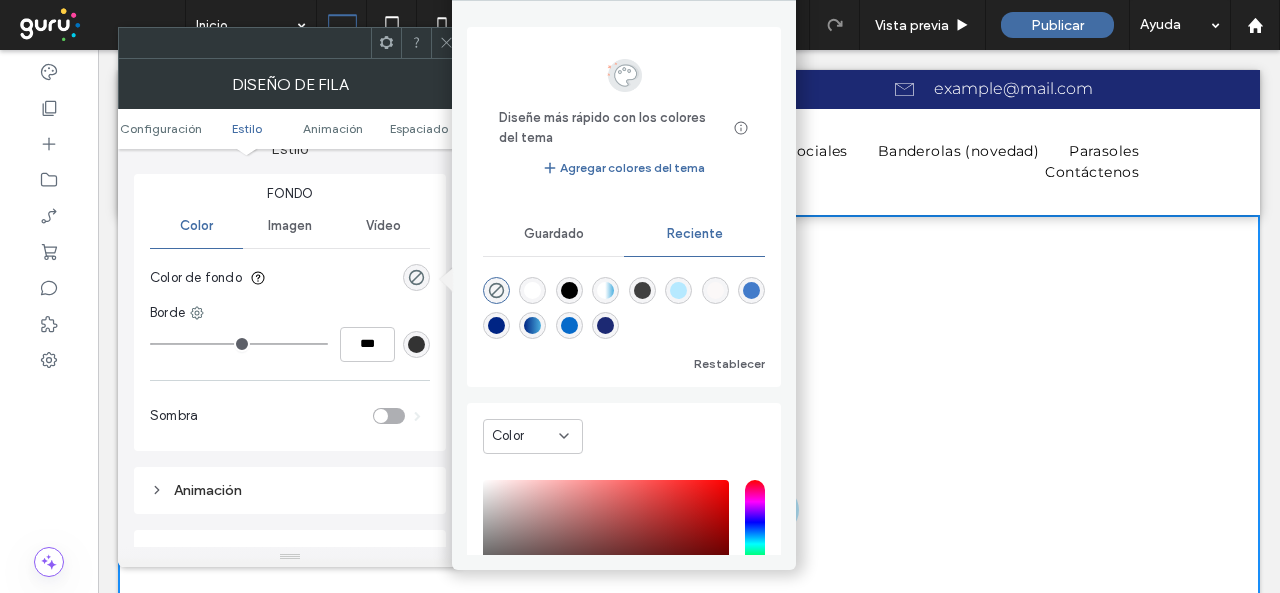 click at bounding box center [605, 325] 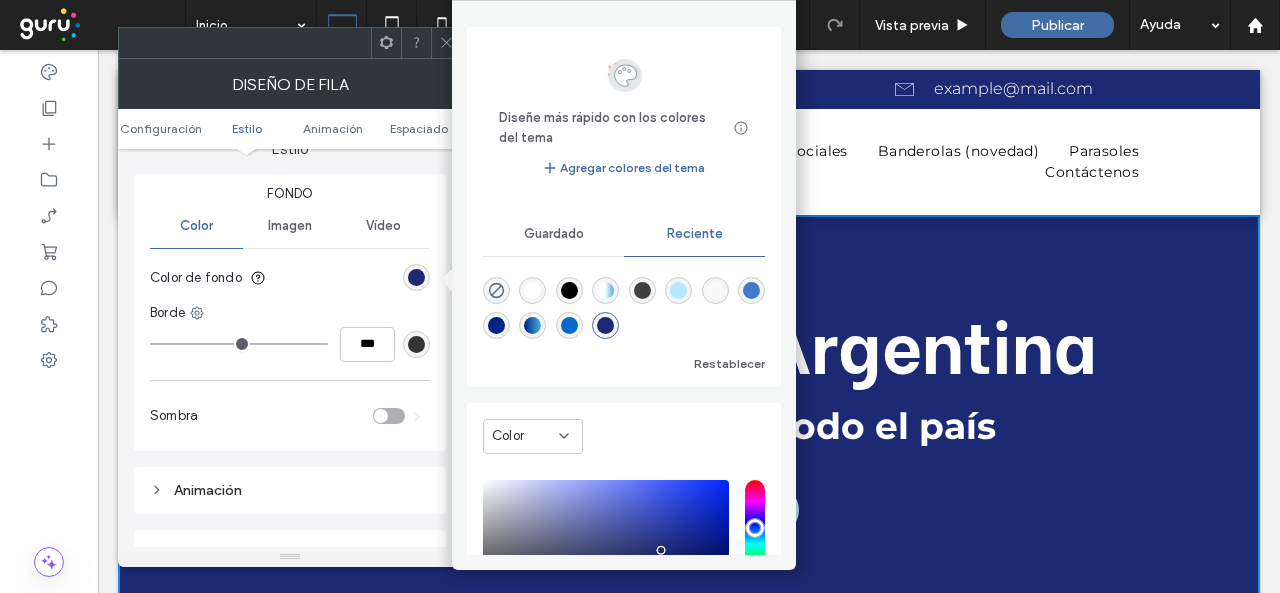 click 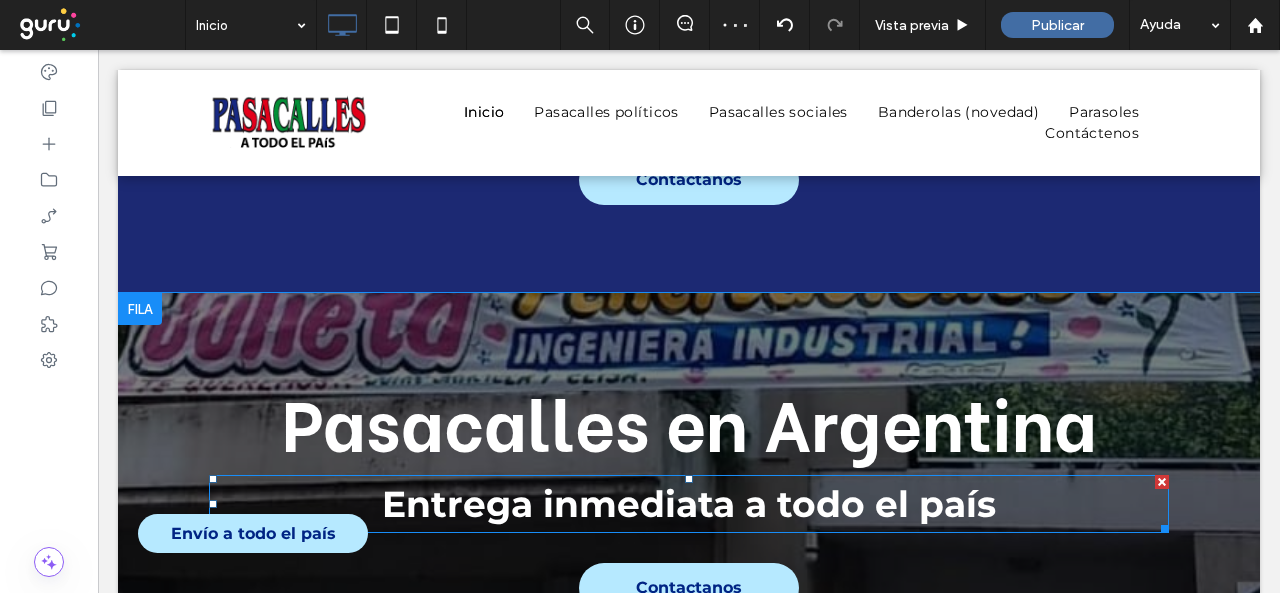 scroll, scrollTop: 400, scrollLeft: 0, axis: vertical 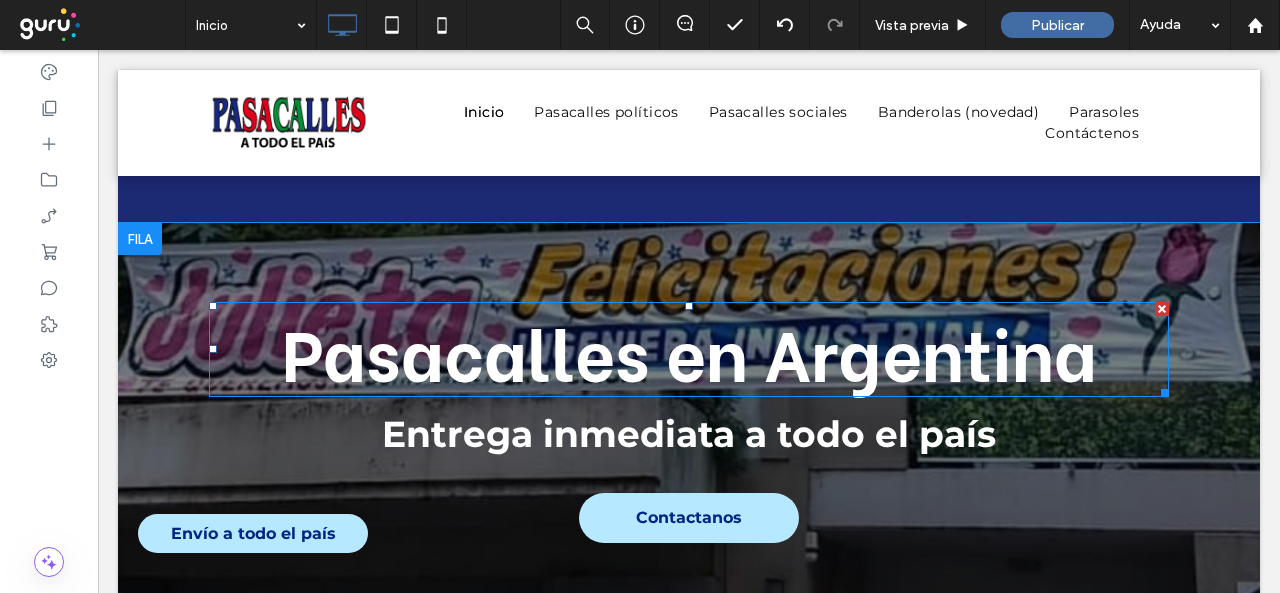 click at bounding box center (1162, 309) 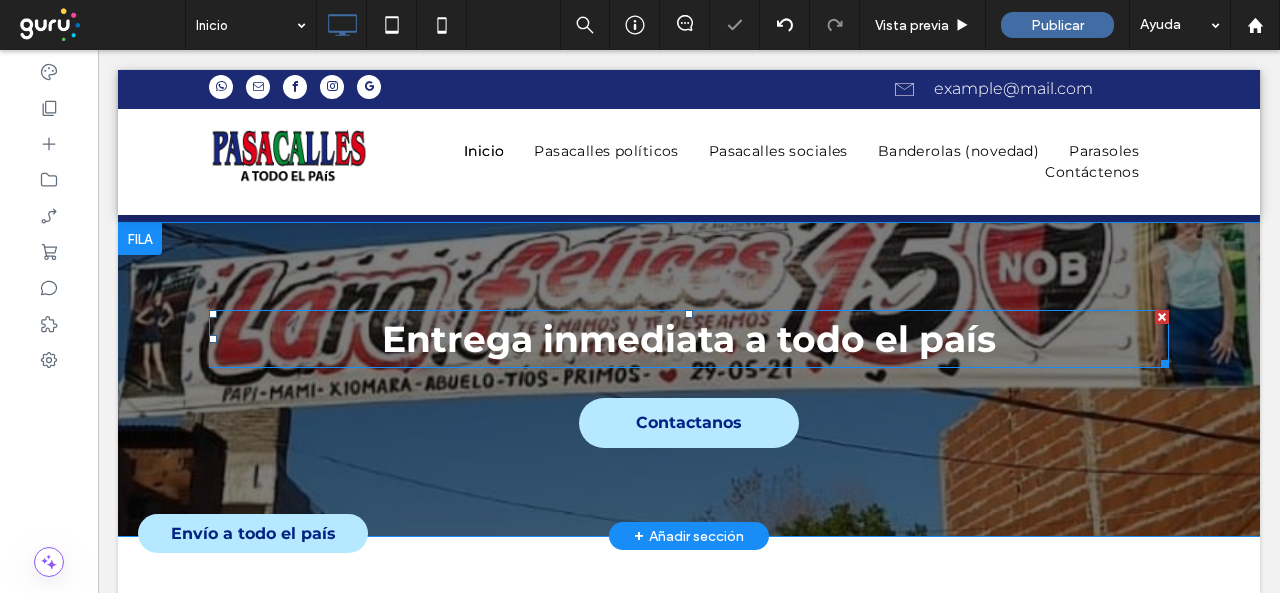 click at bounding box center [1162, 317] 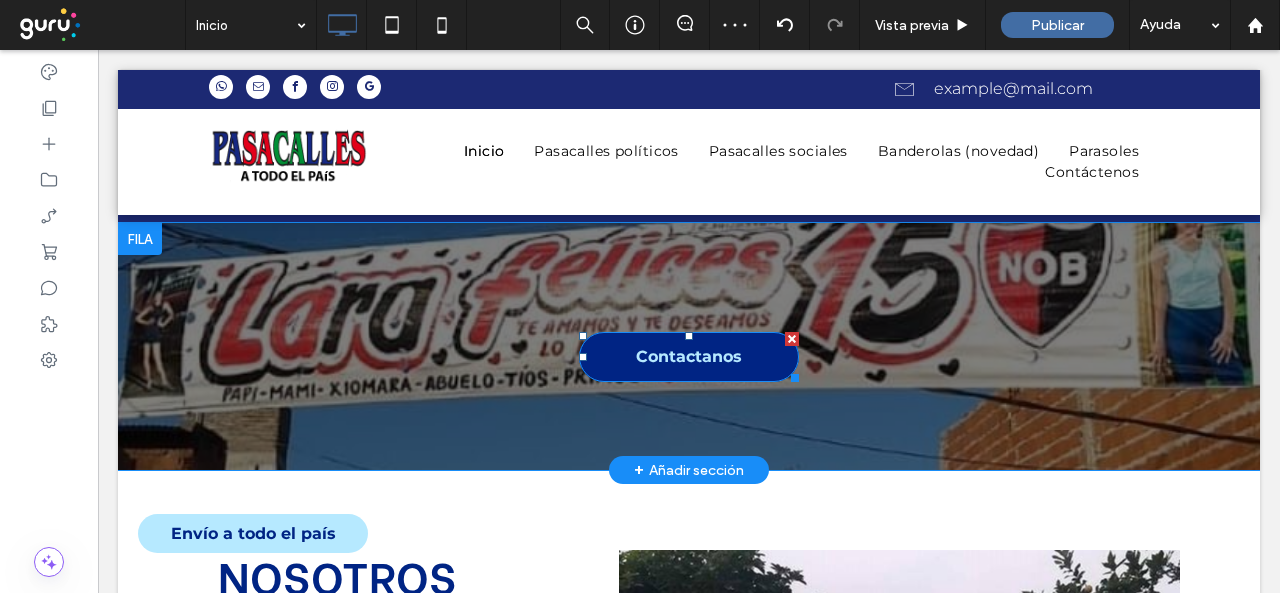 click at bounding box center (792, 339) 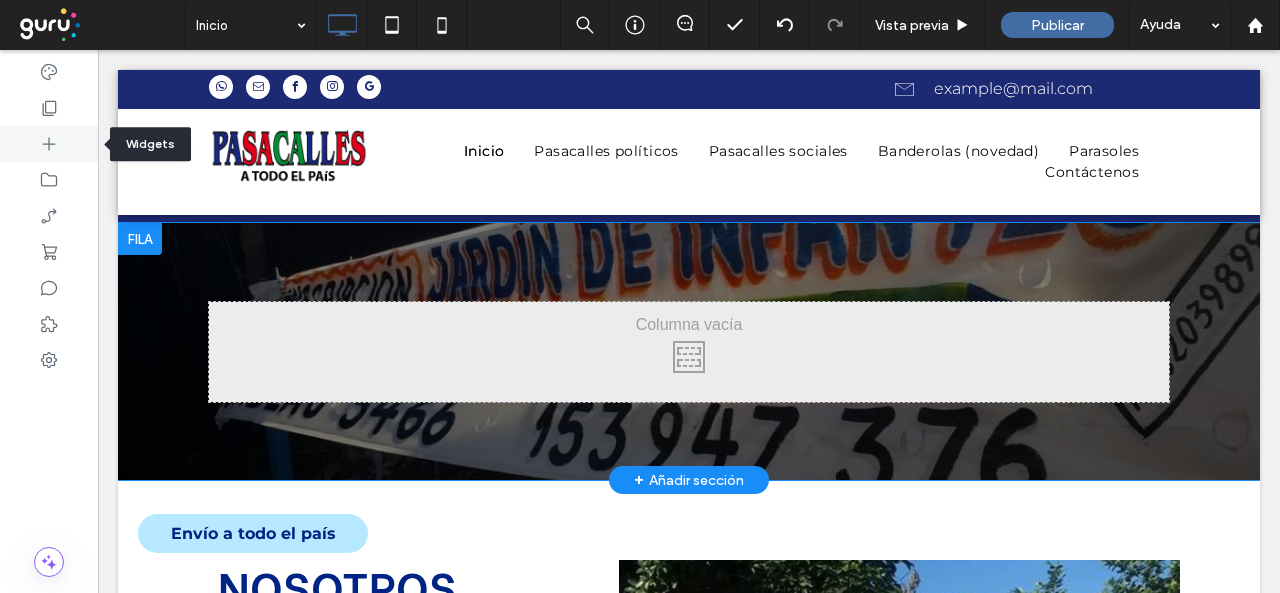 click 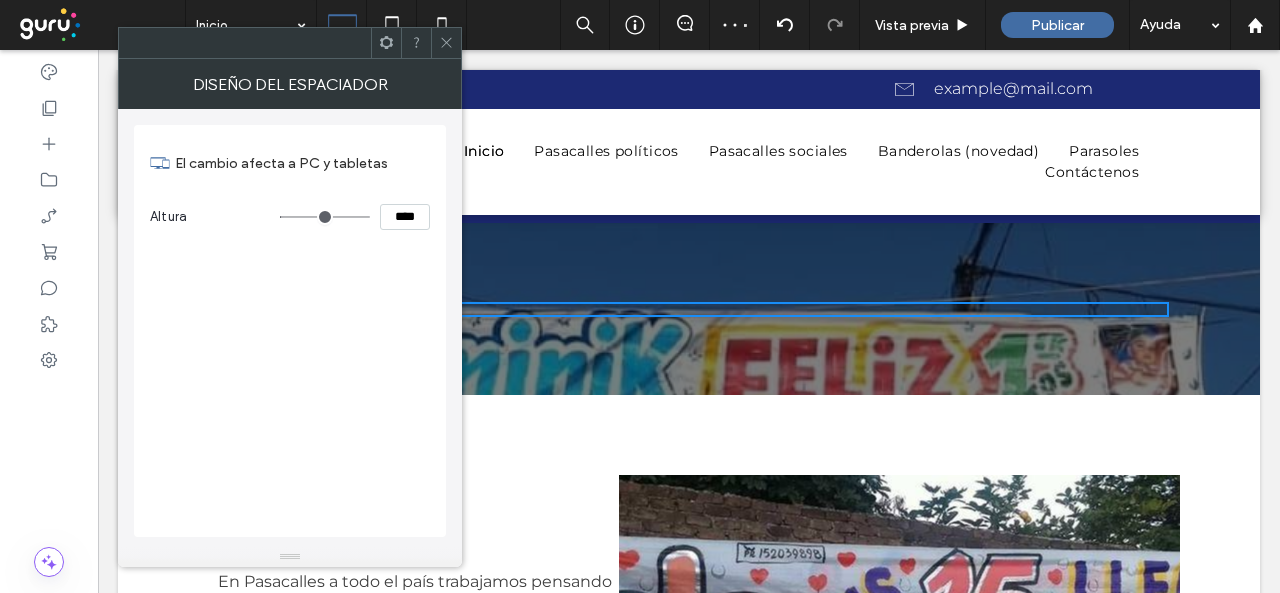 click 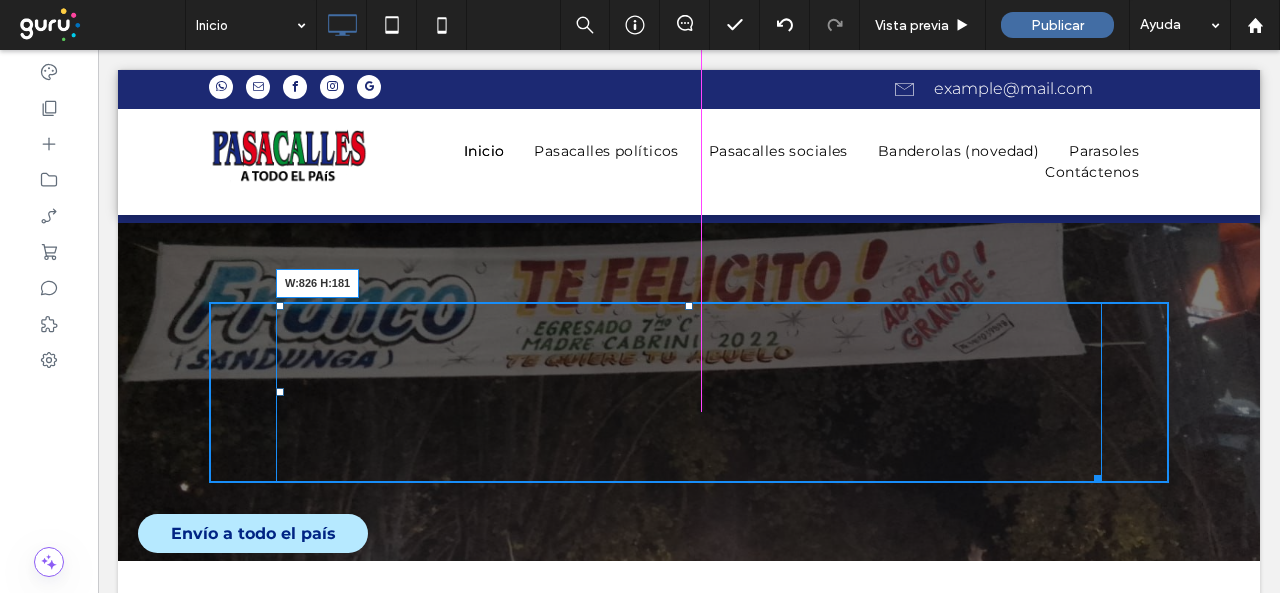 drag, startPoint x: 1152, startPoint y: 308, endPoint x: 1087, endPoint y: 469, distance: 173.62604 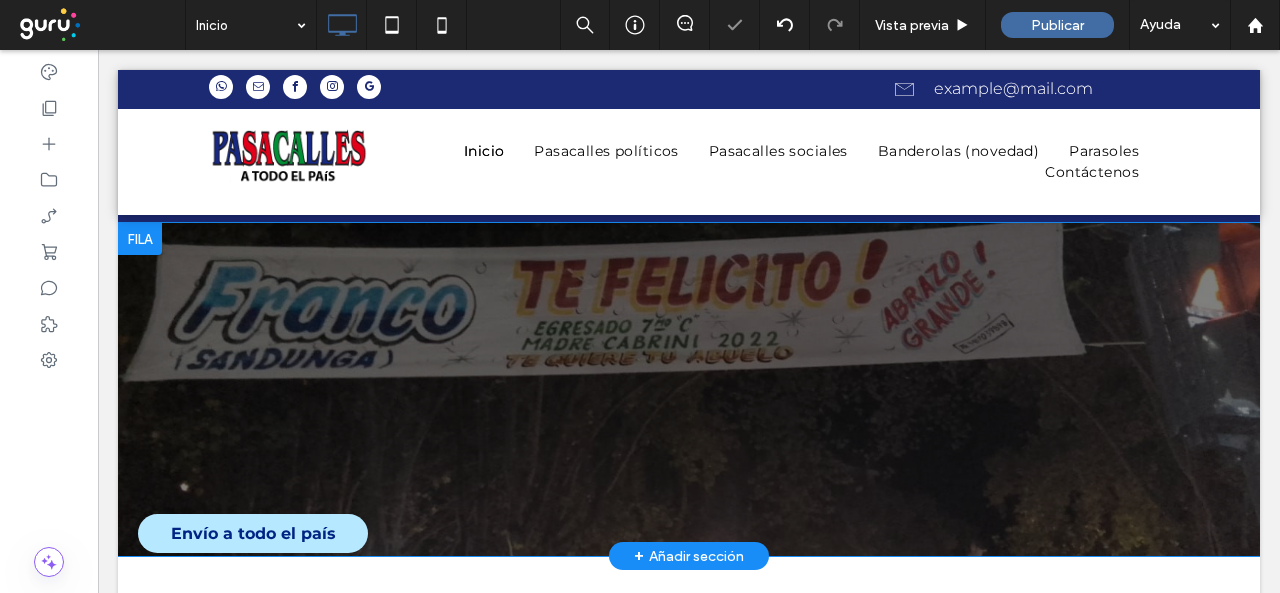 click at bounding box center (689, 389) 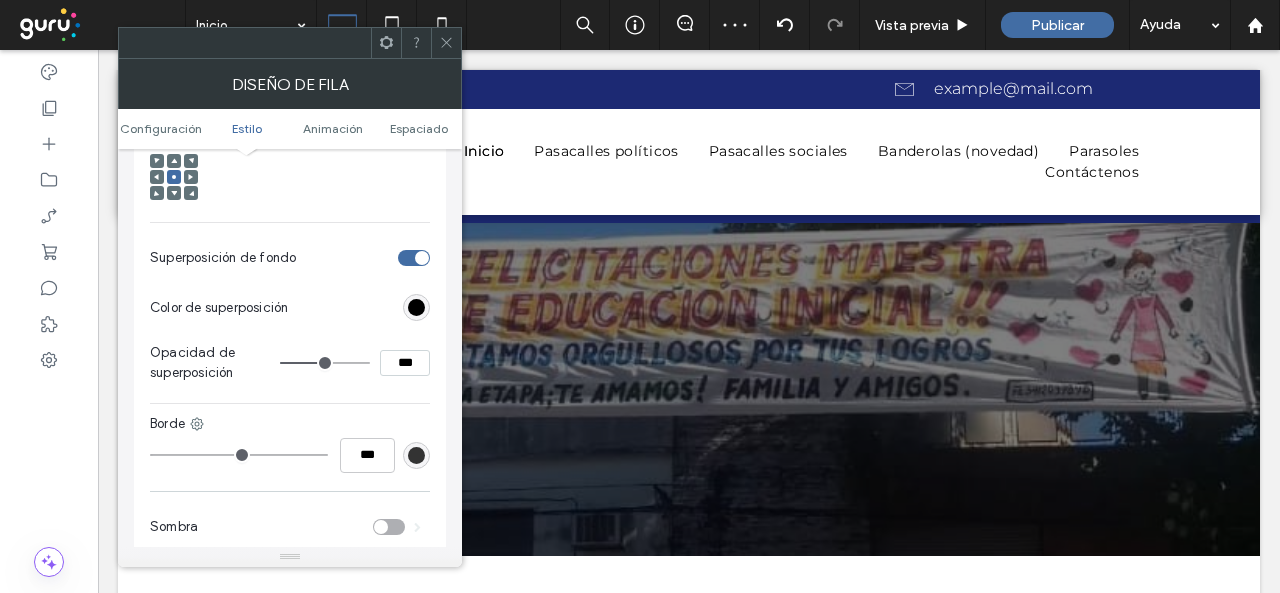 scroll, scrollTop: 800, scrollLeft: 0, axis: vertical 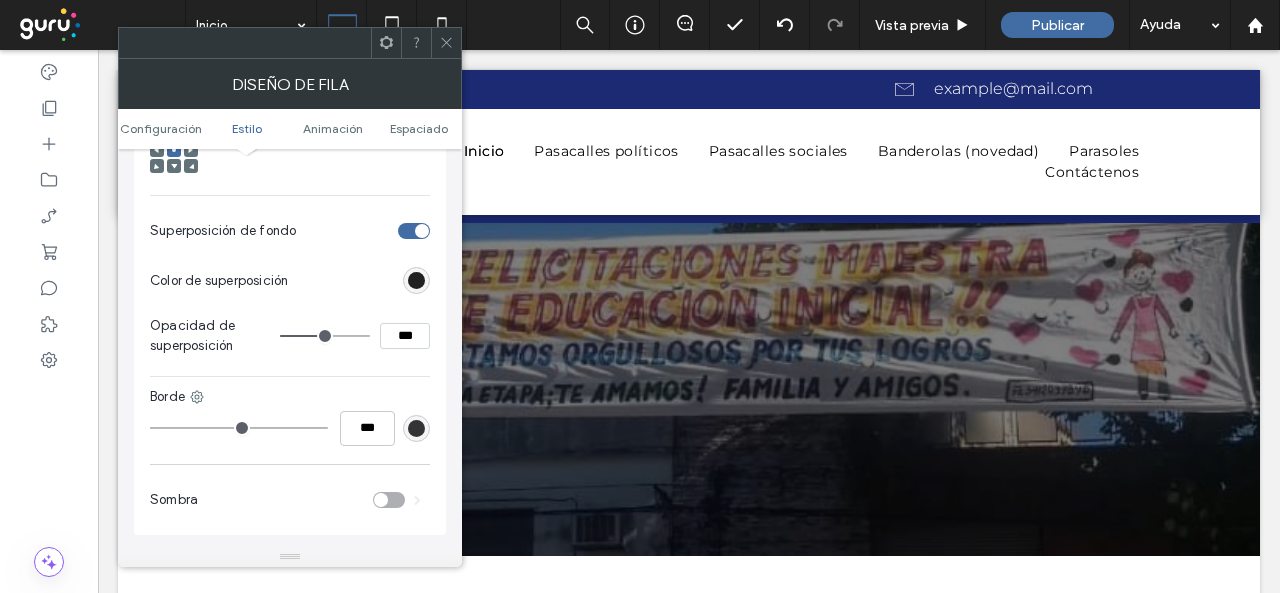 click at bounding box center (416, 280) 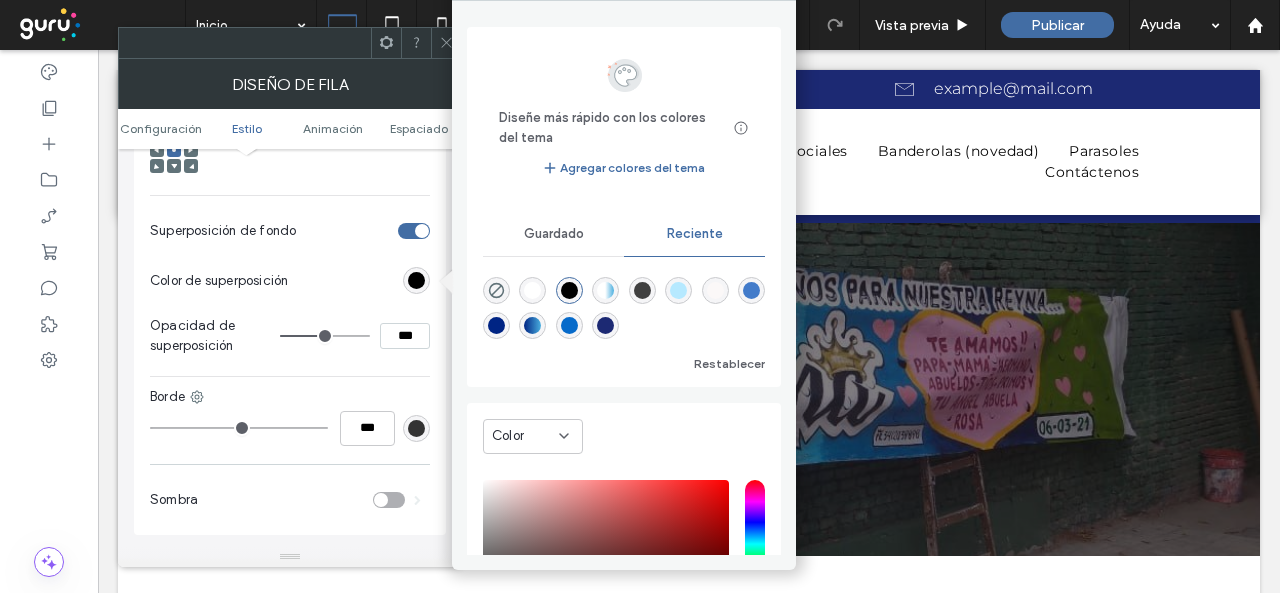 click at bounding box center (496, 290) 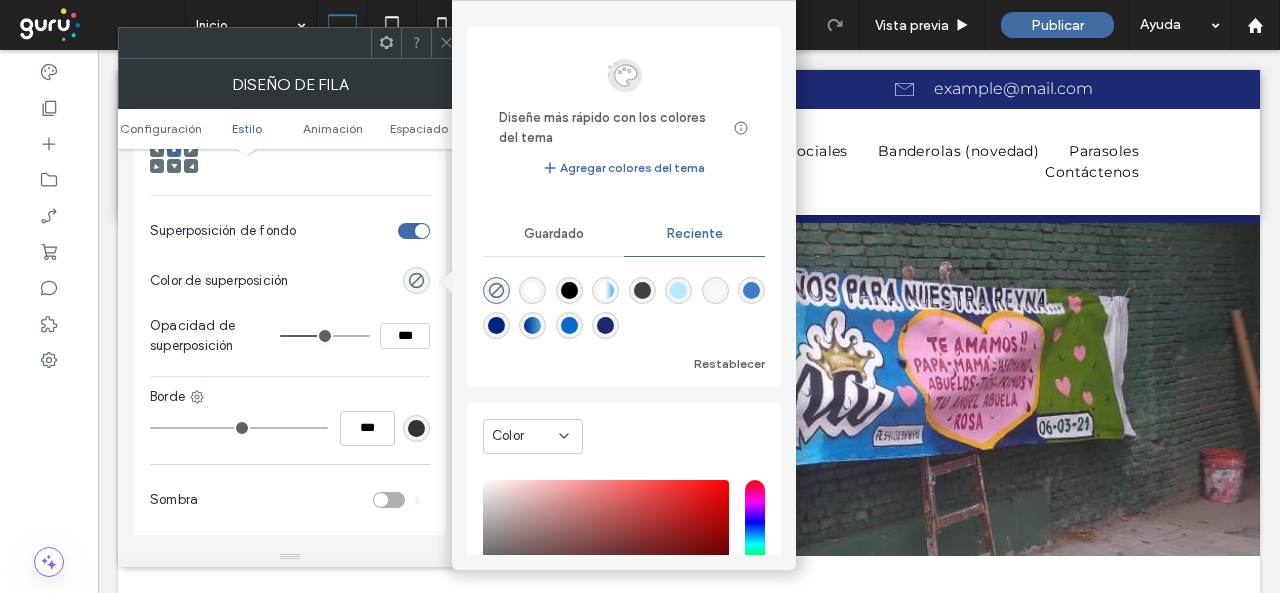 click 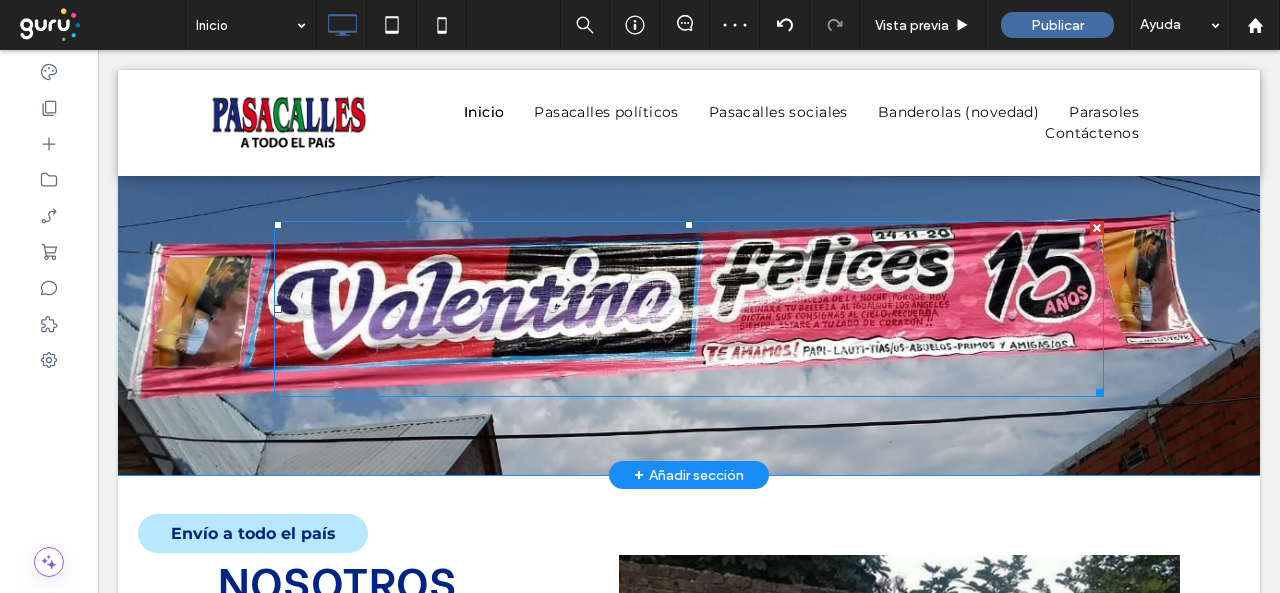 scroll, scrollTop: 500, scrollLeft: 0, axis: vertical 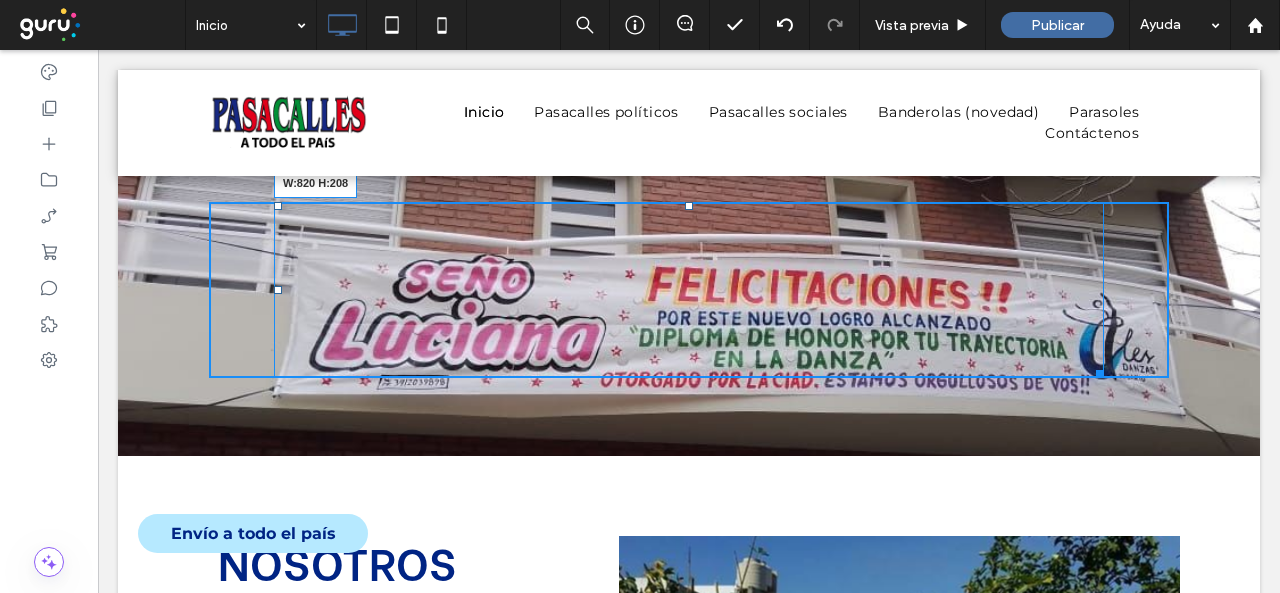 drag, startPoint x: 1087, startPoint y: 367, endPoint x: 1180, endPoint y: 449, distance: 123.9879 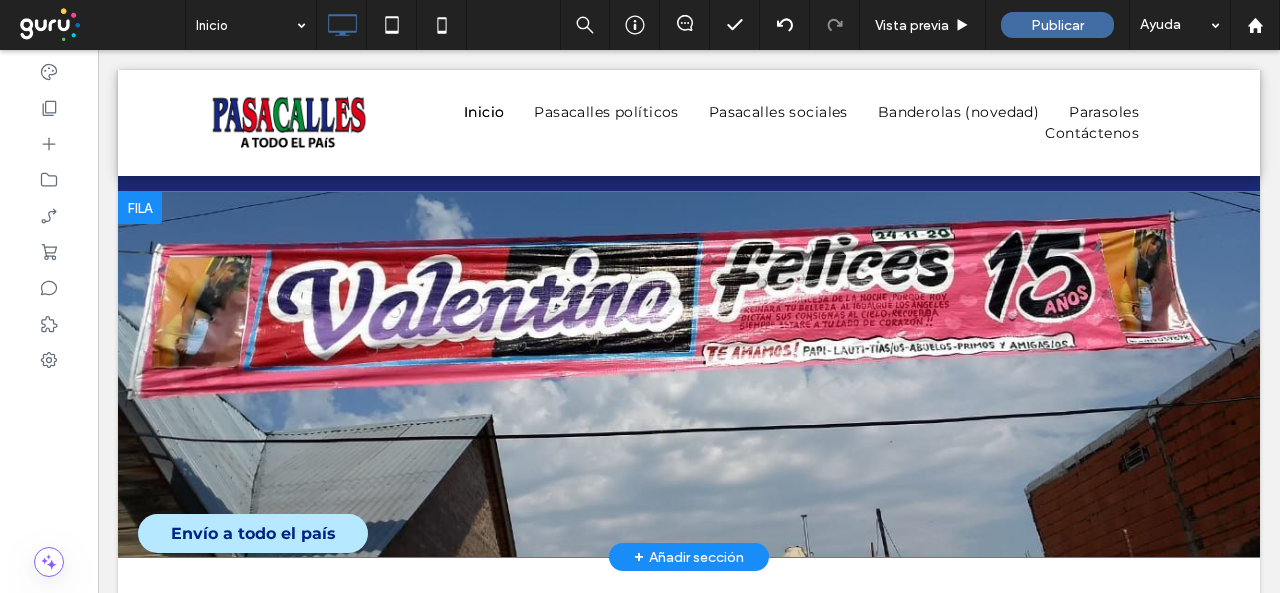 scroll, scrollTop: 400, scrollLeft: 0, axis: vertical 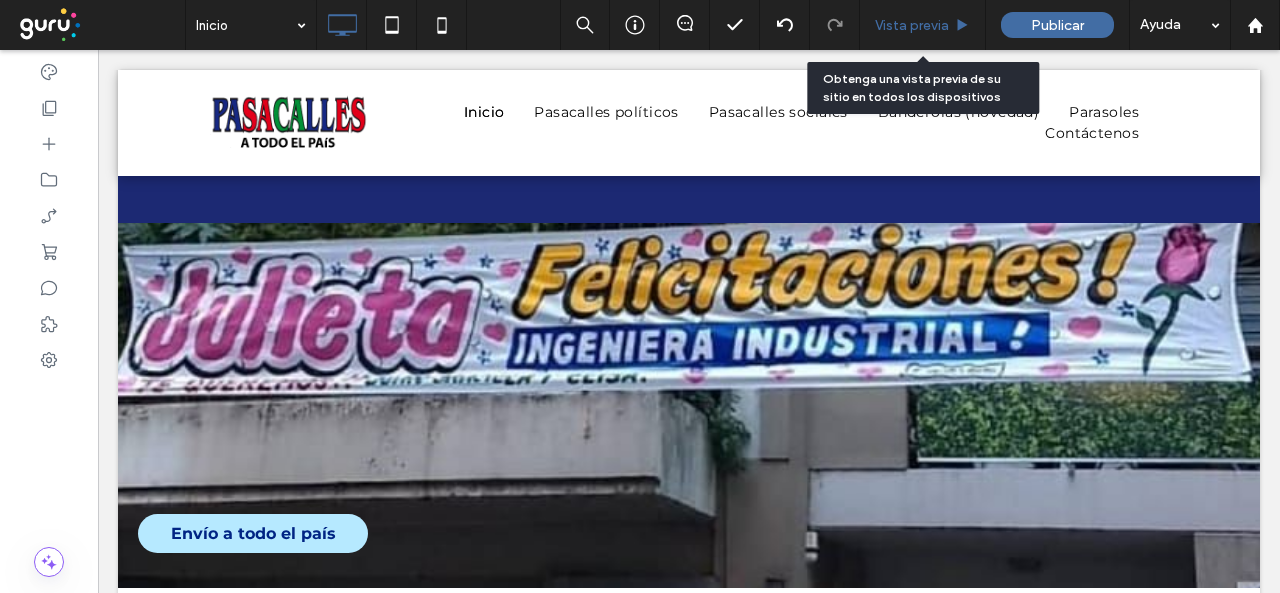 click on "Vista previa" at bounding box center (912, 25) 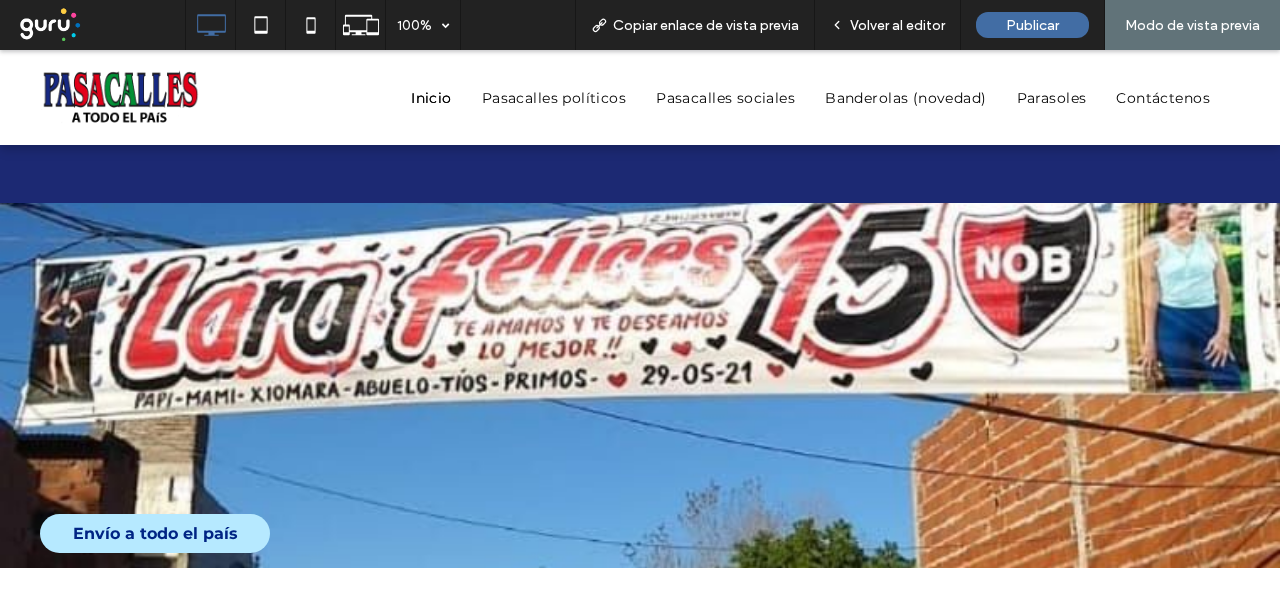 drag, startPoint x: 902, startPoint y: 17, endPoint x: 694, endPoint y: 281, distance: 336.0952 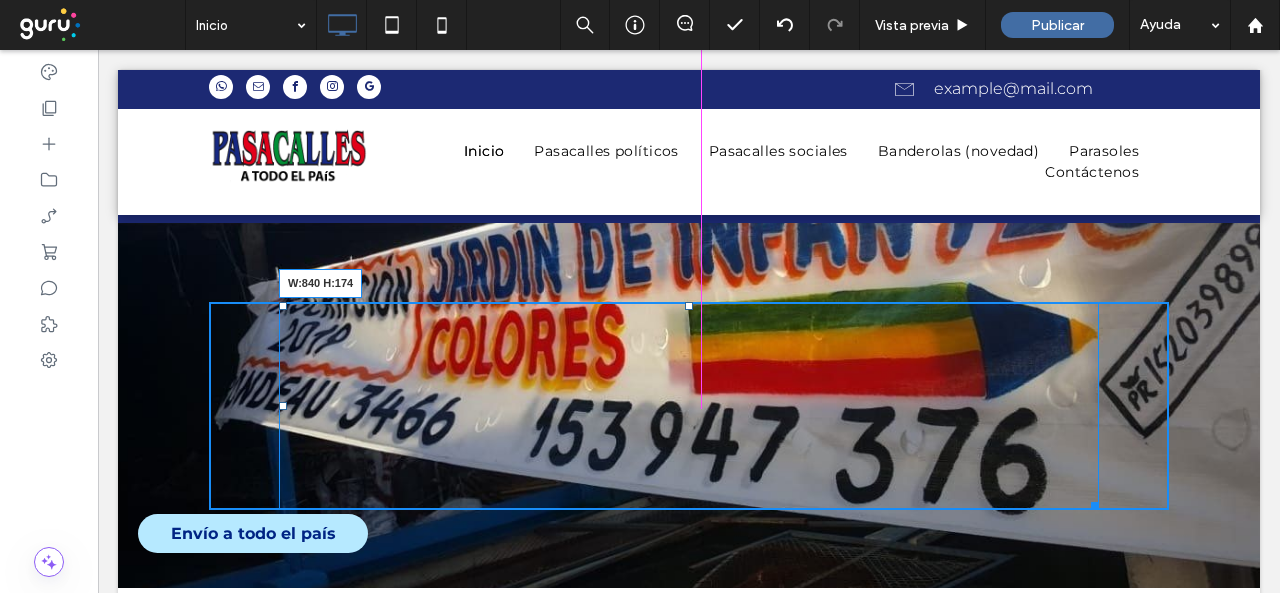 drag, startPoint x: 1082, startPoint y: 503, endPoint x: 1092, endPoint y: 469, distance: 35.44009 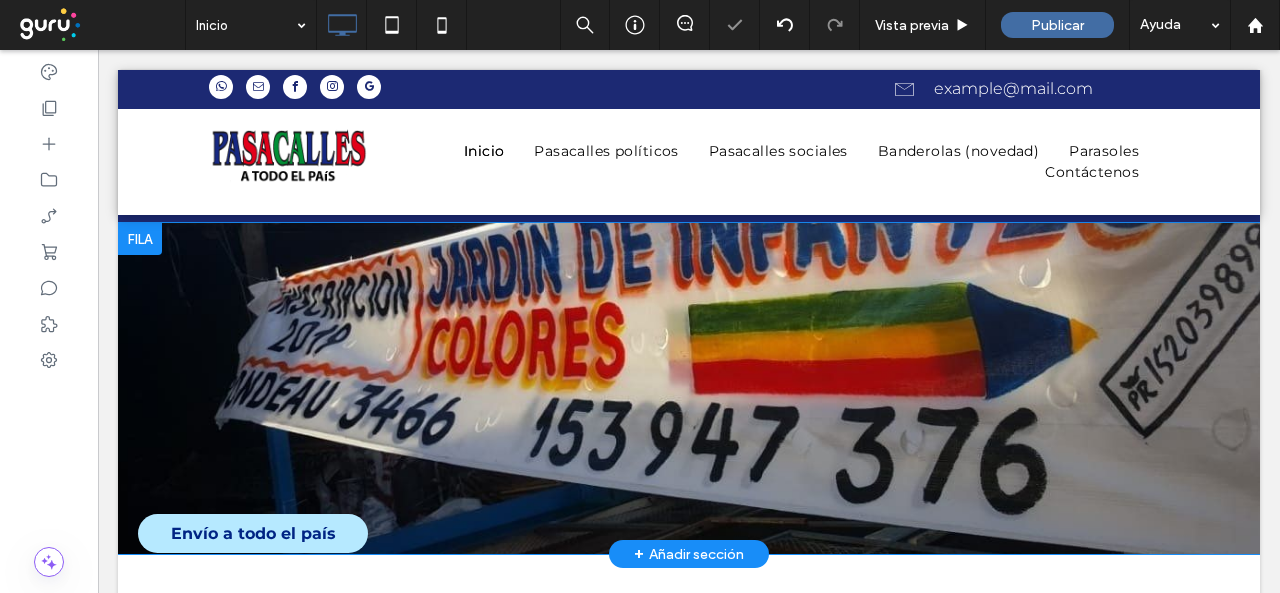 click at bounding box center [689, 388] 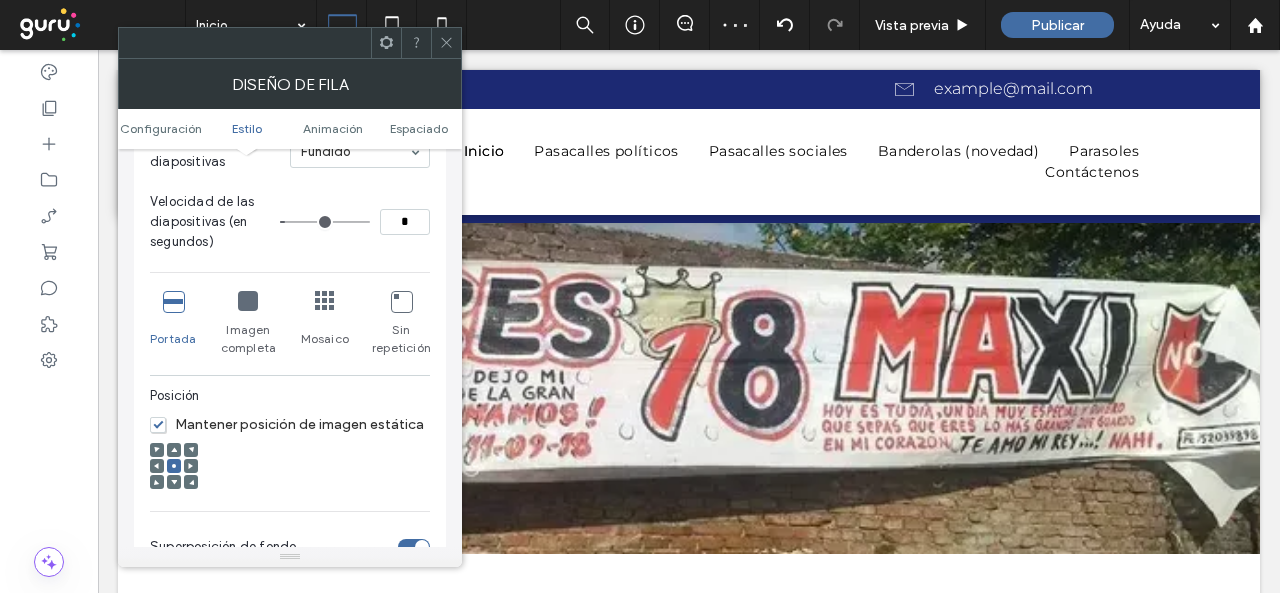 scroll, scrollTop: 500, scrollLeft: 0, axis: vertical 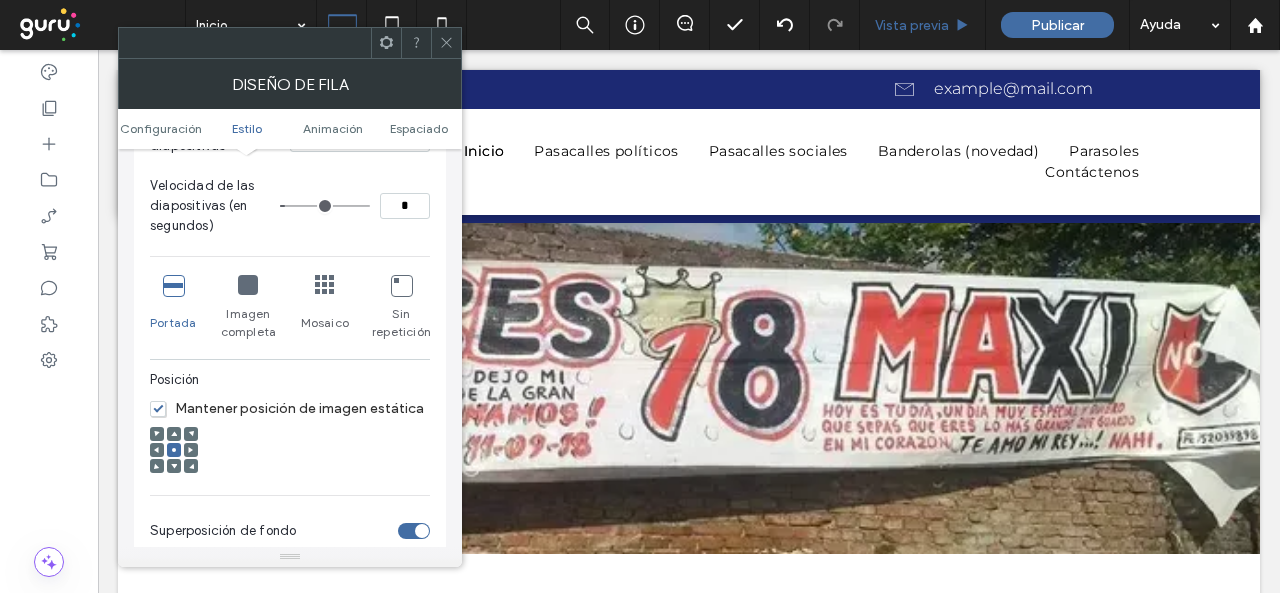 drag, startPoint x: 446, startPoint y: 47, endPoint x: 954, endPoint y: 30, distance: 508.28436 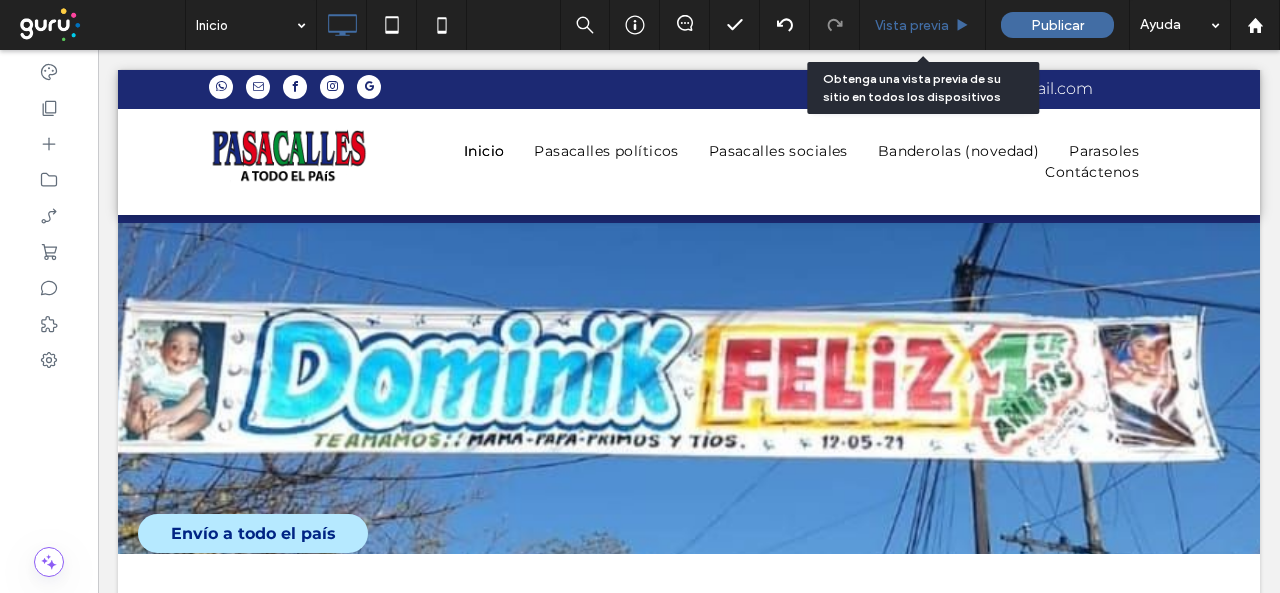 click on "Vista previa" at bounding box center (912, 25) 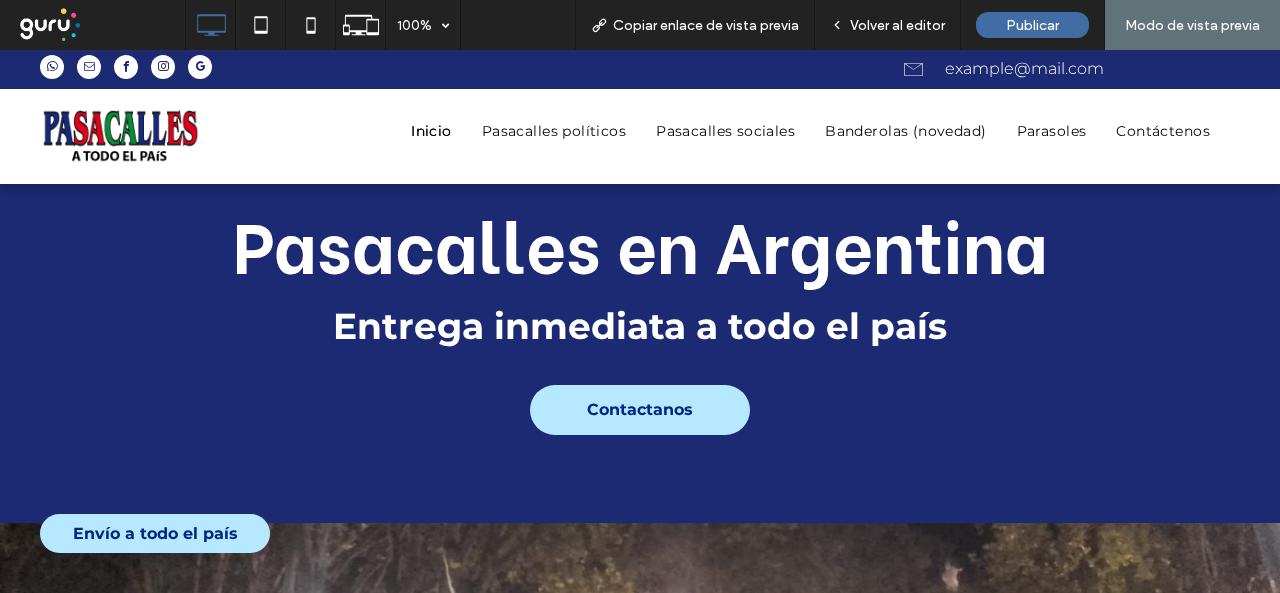 scroll, scrollTop: 0, scrollLeft: 0, axis: both 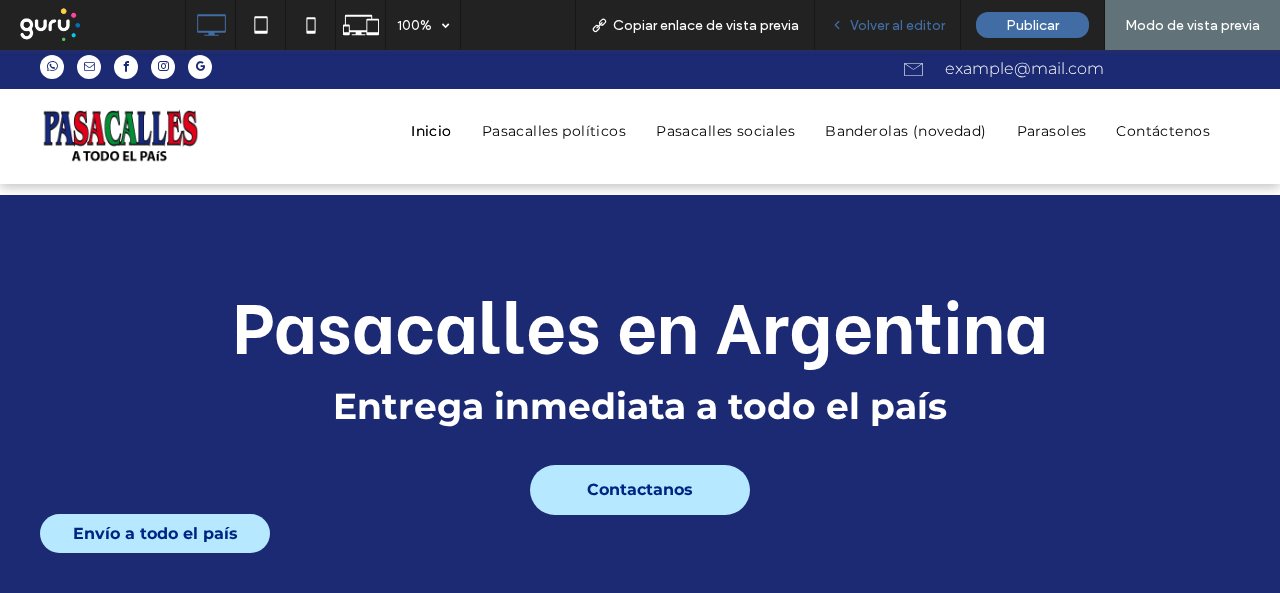 click on "Volver al editor" at bounding box center (897, 25) 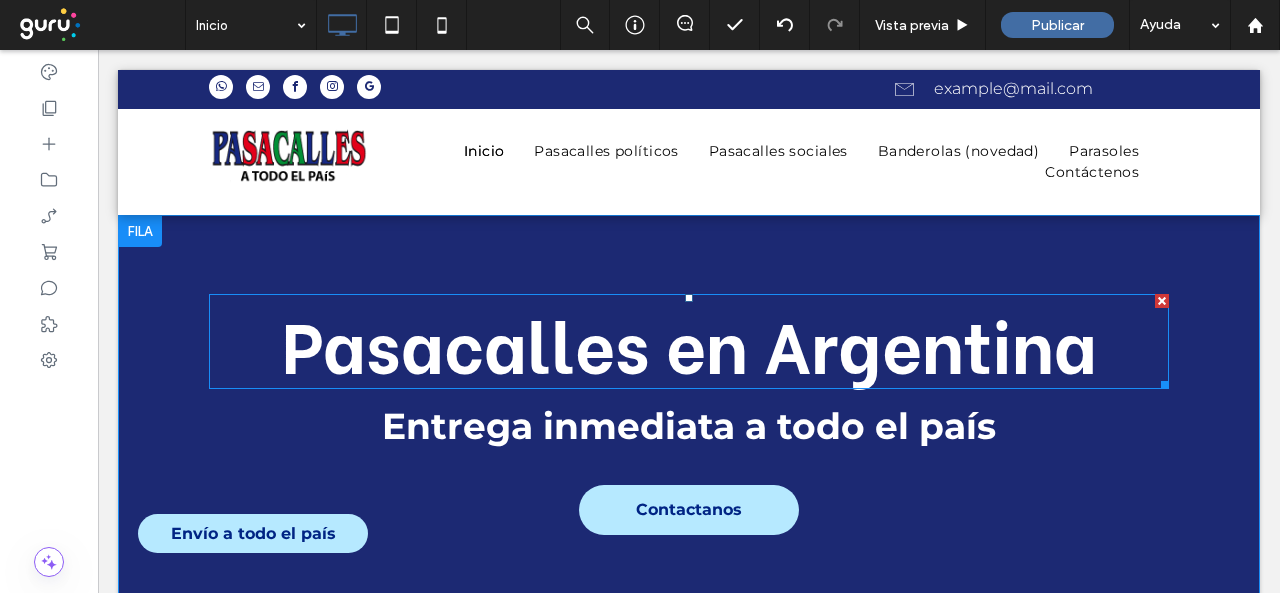 click on "Pasacalles en Argentina" at bounding box center [689, 341] 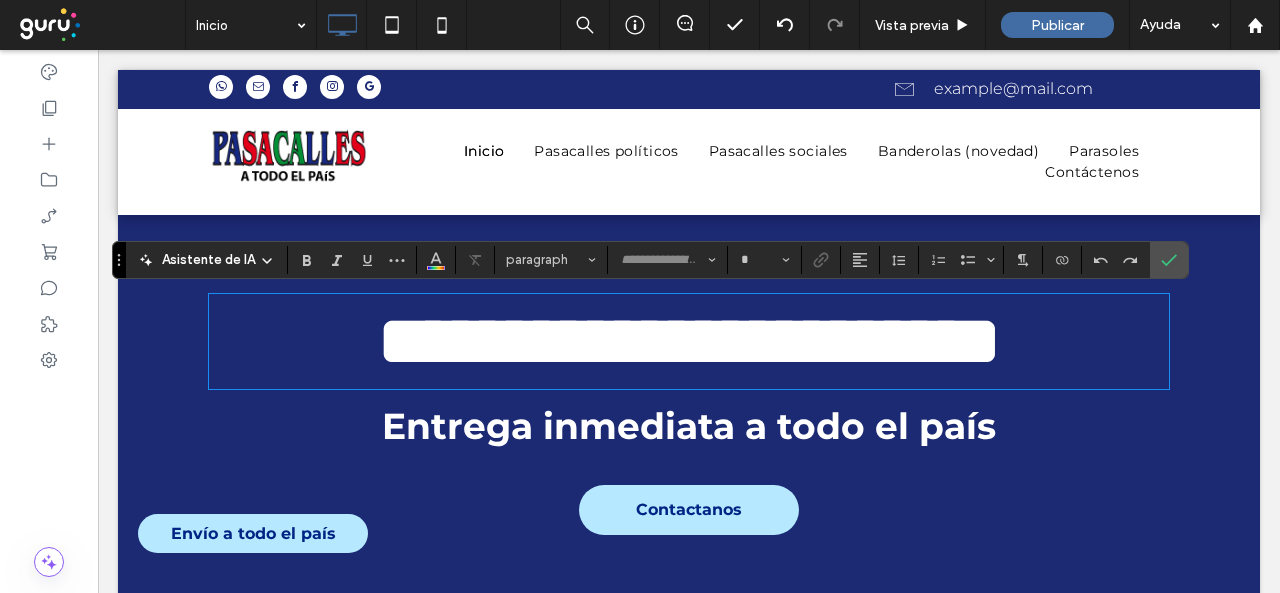 type on "**********" 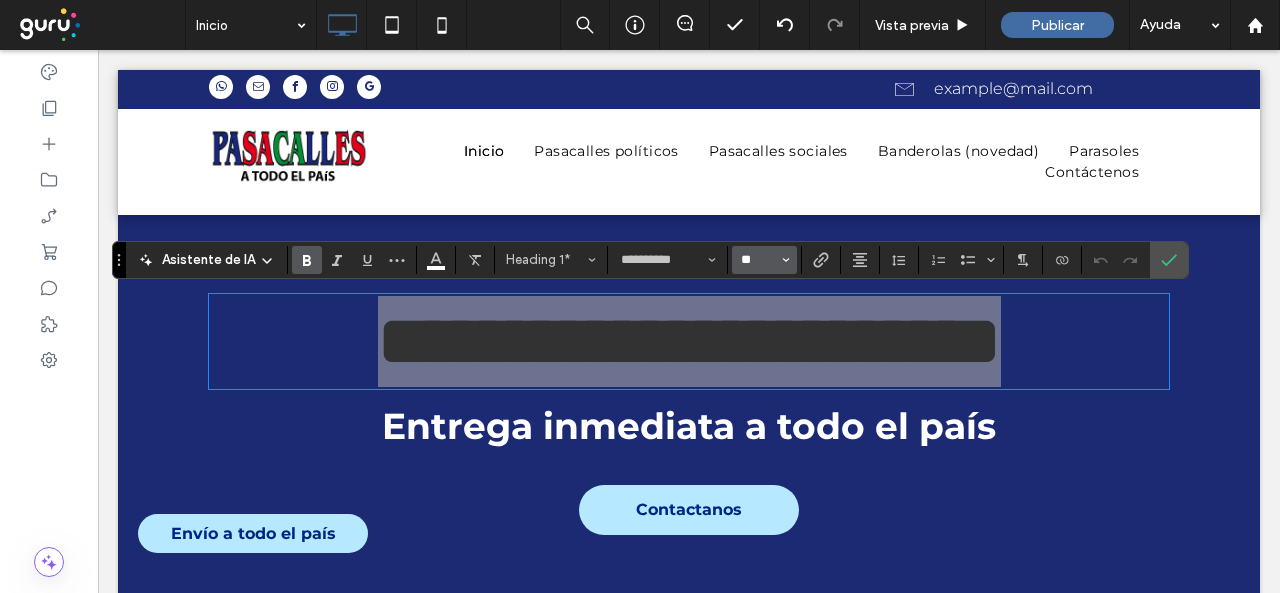 click on "**" at bounding box center [758, 260] 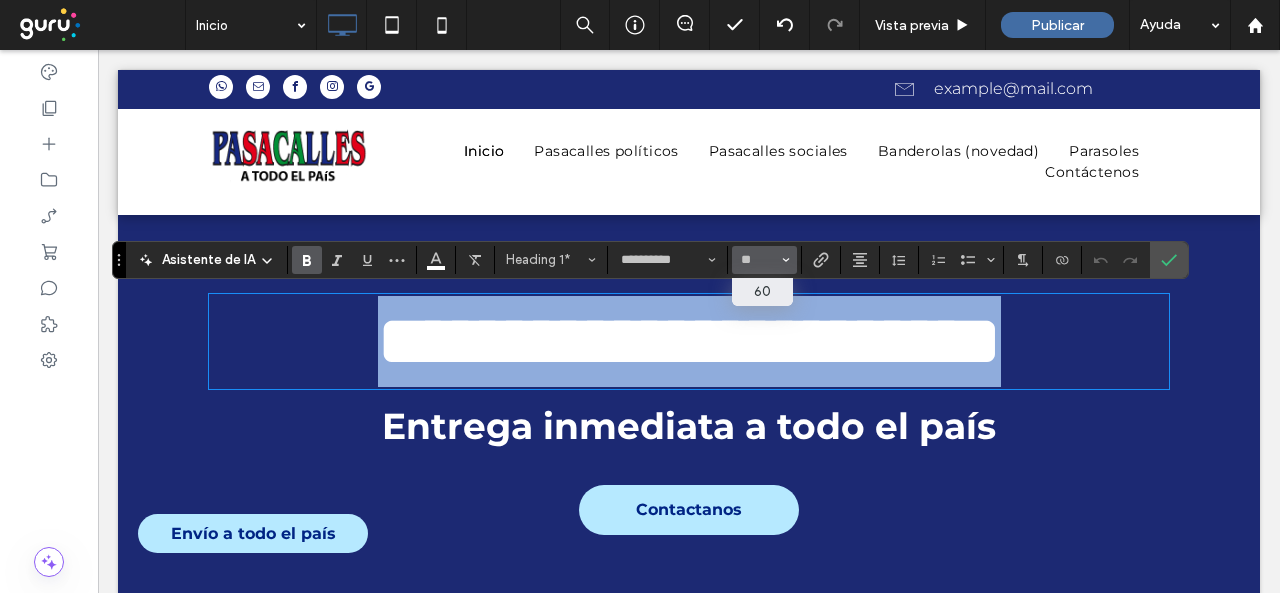 type on "**" 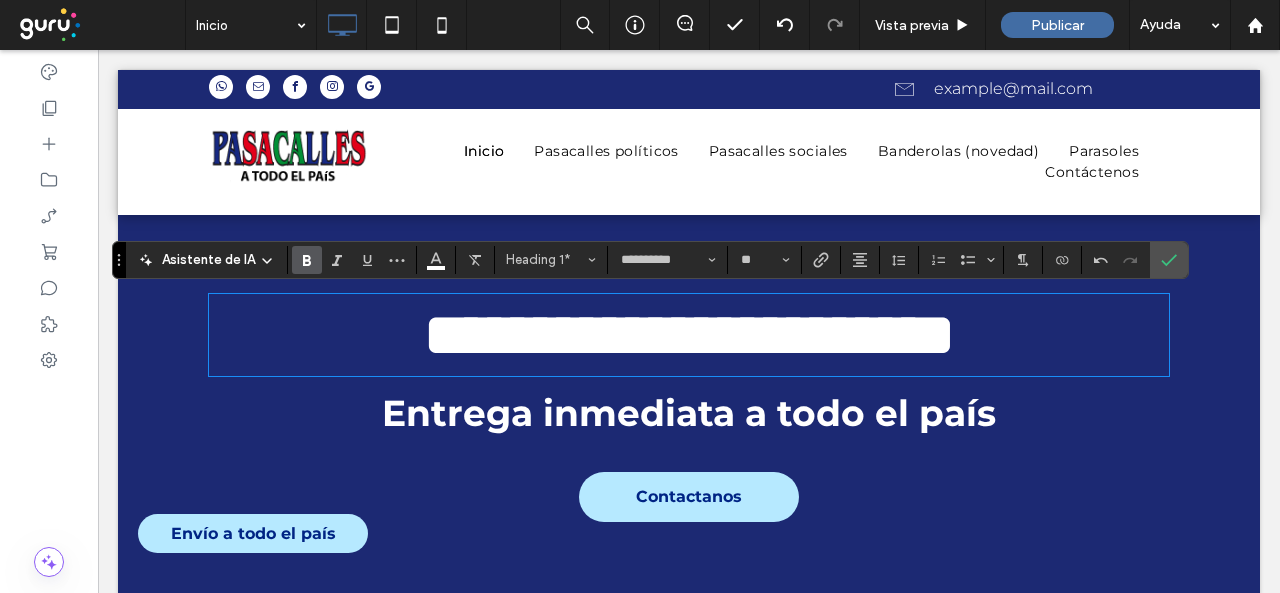 click on "Entrega inmediata a todo el país" at bounding box center [689, 413] 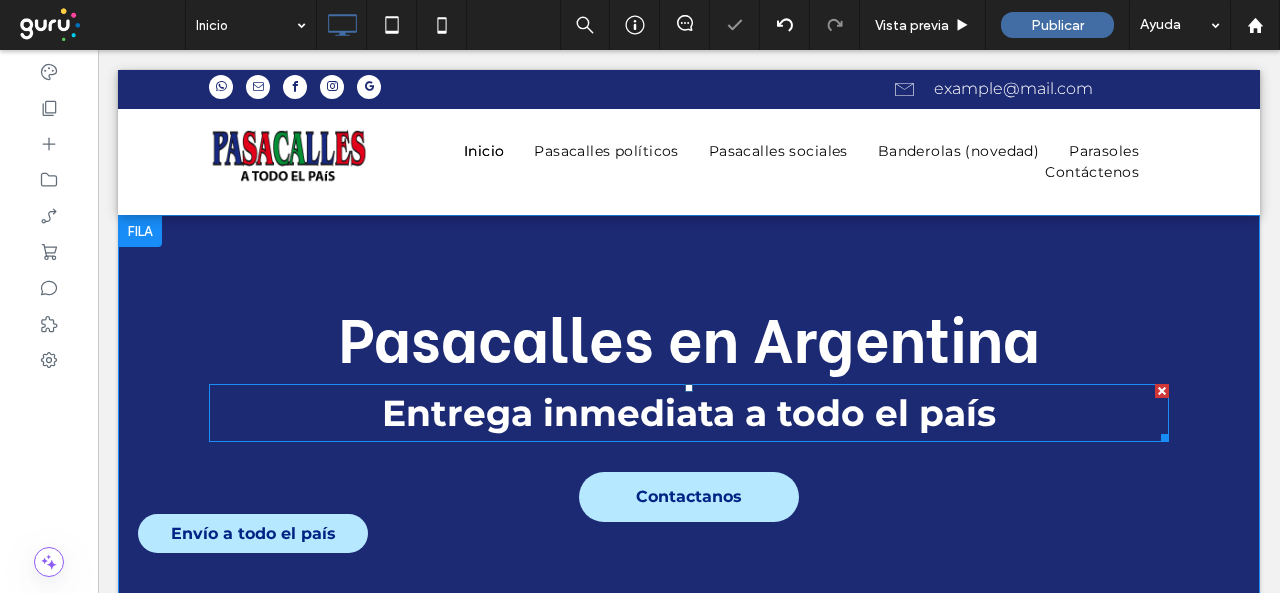 click on "Entrega inmediata a todo el país" at bounding box center (689, 413) 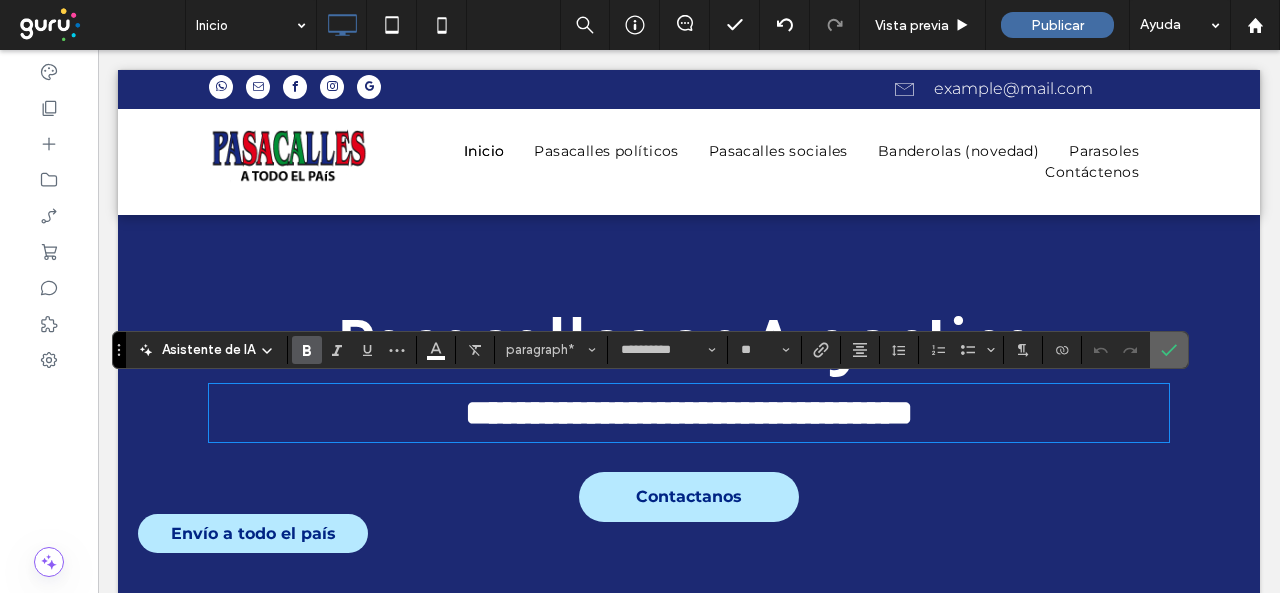 click 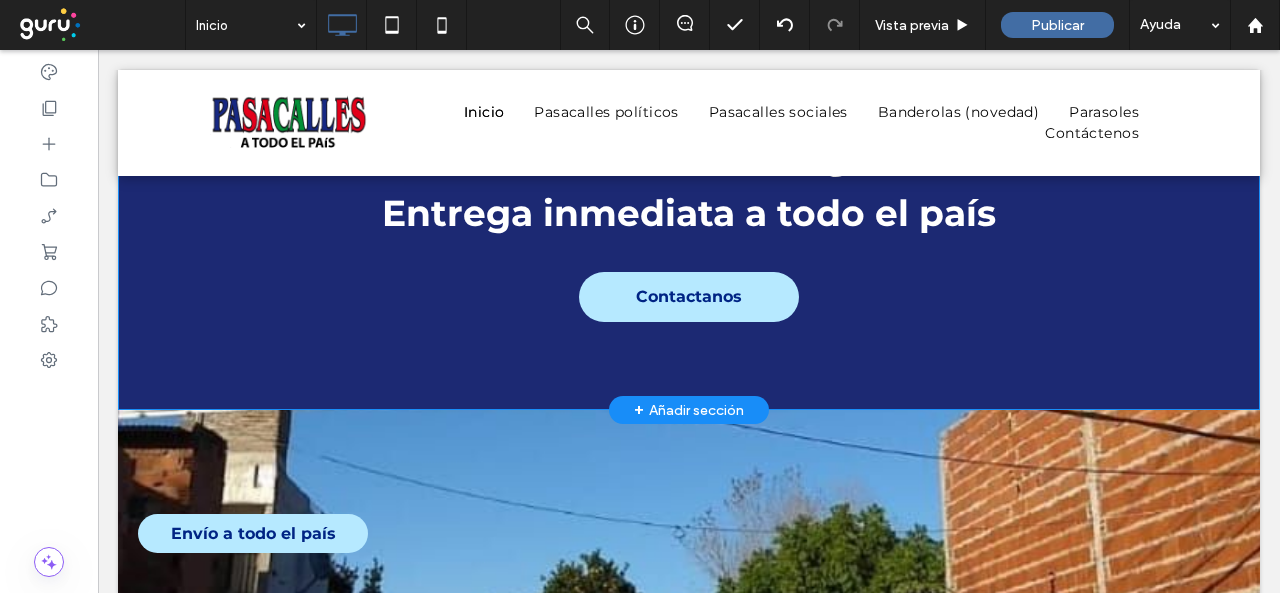 scroll, scrollTop: 0, scrollLeft: 0, axis: both 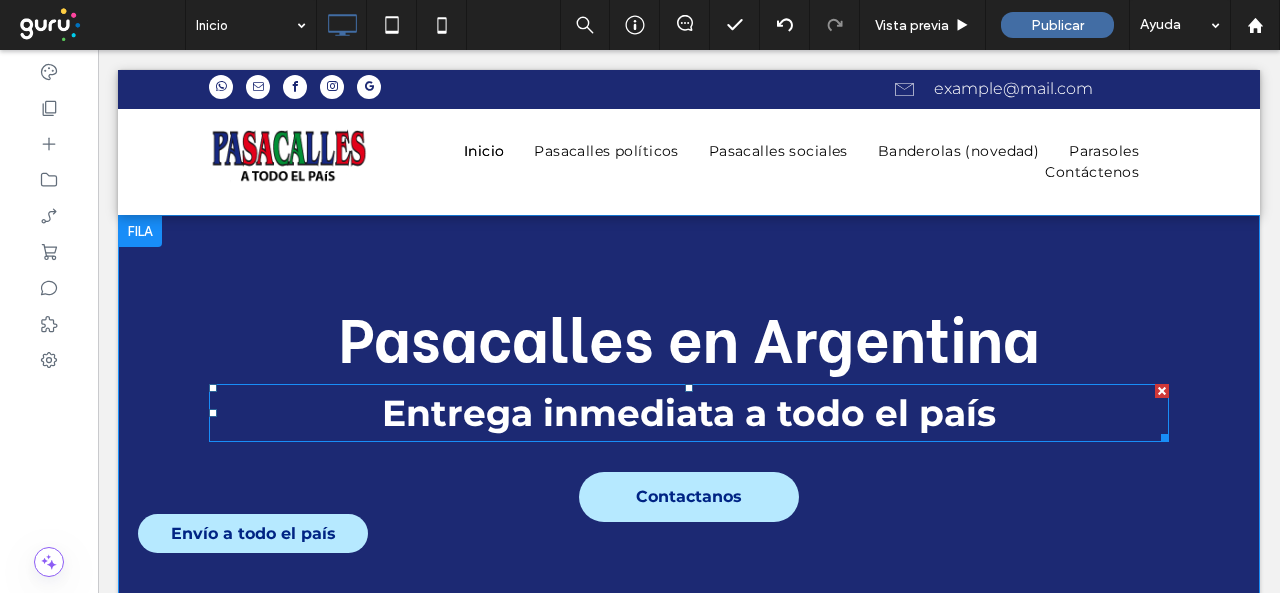 click on "Entrega inmediata a todo el país" at bounding box center (689, 413) 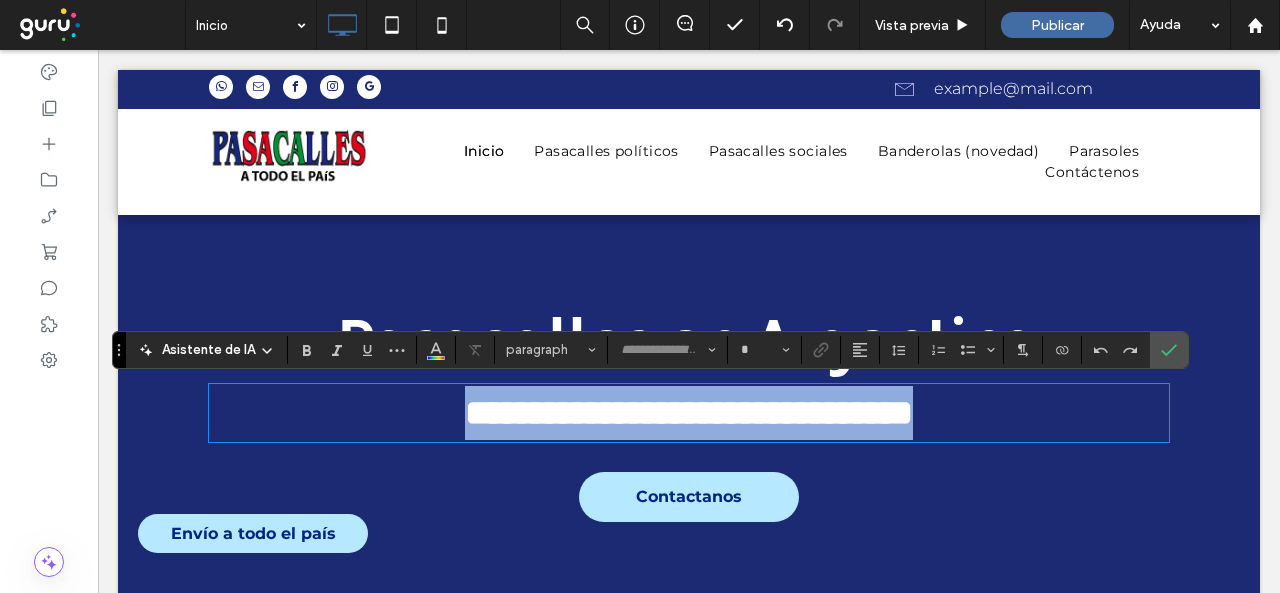 type on "**********" 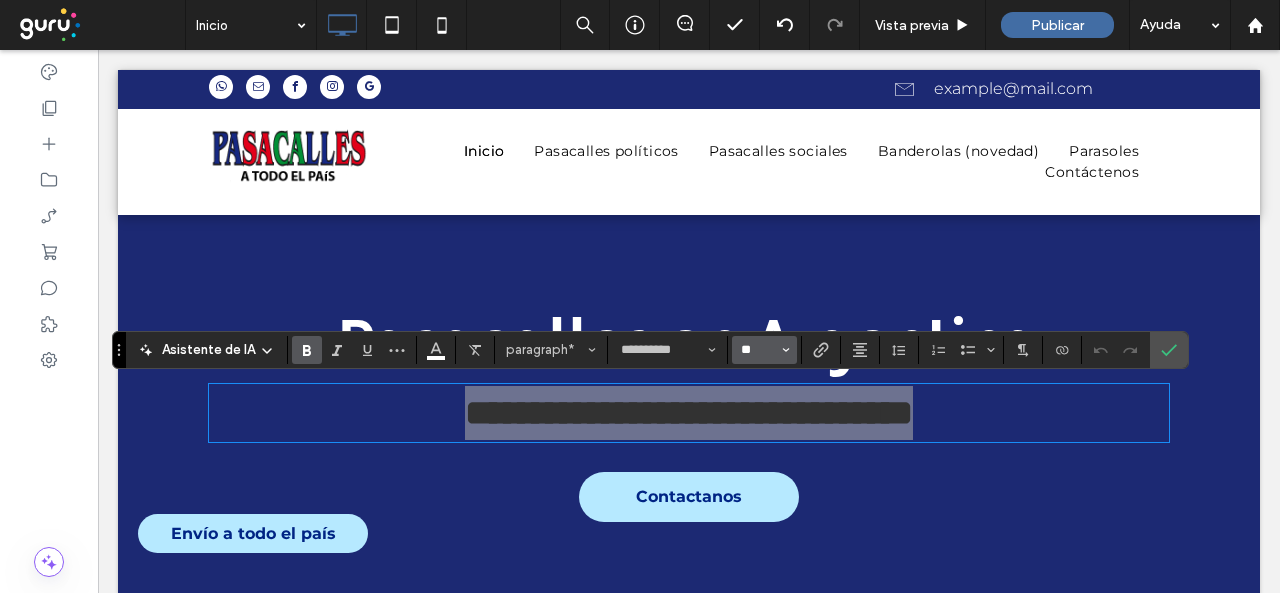 click on "**" at bounding box center [758, 350] 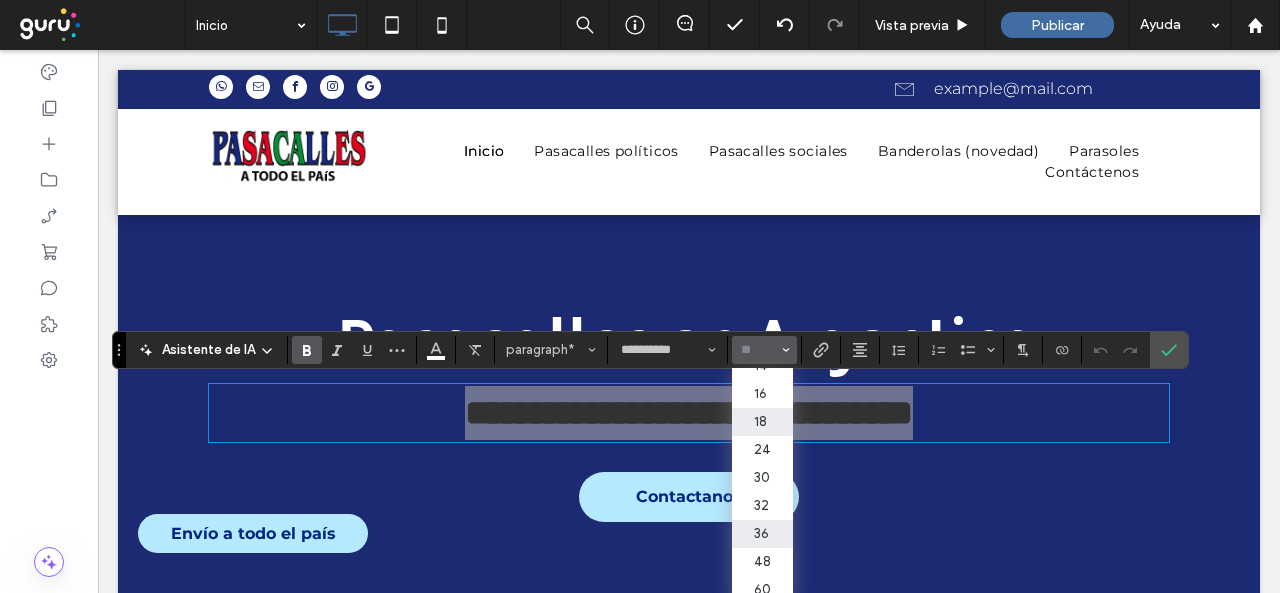 scroll, scrollTop: 200, scrollLeft: 0, axis: vertical 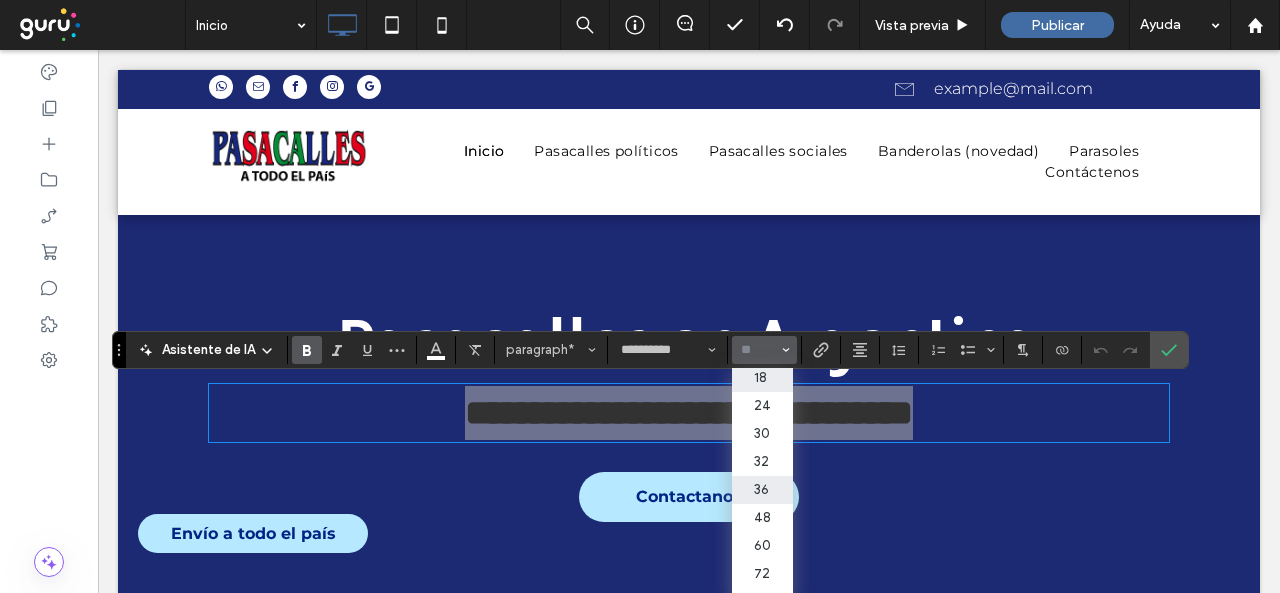 click on "32" at bounding box center [762, 462] 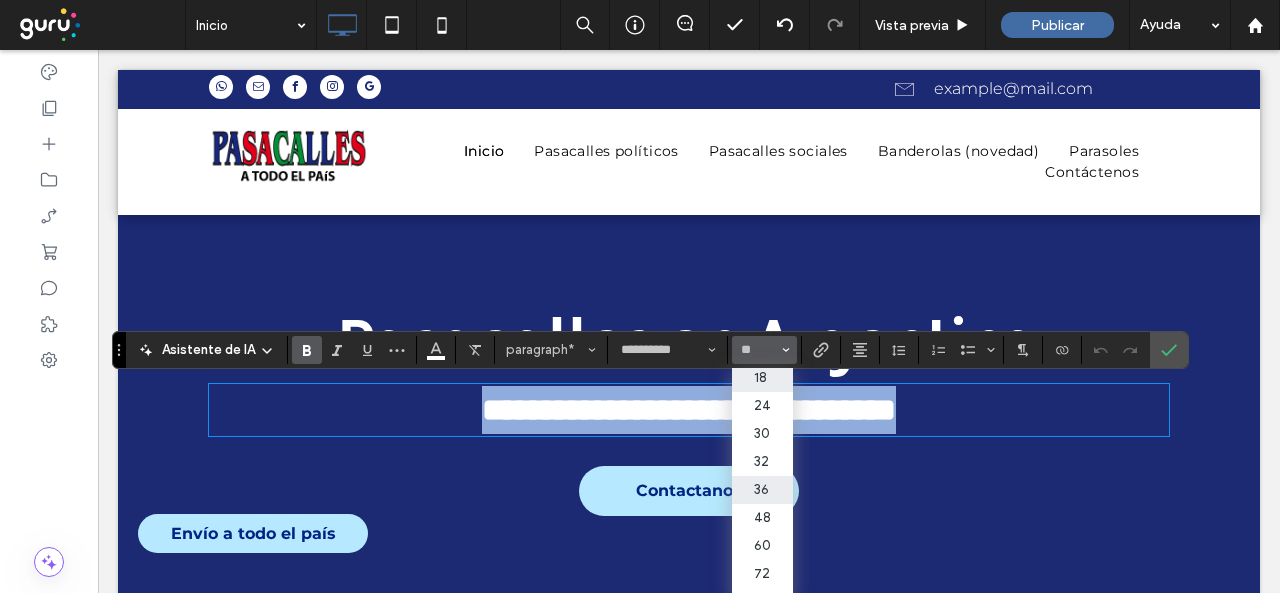 type on "**" 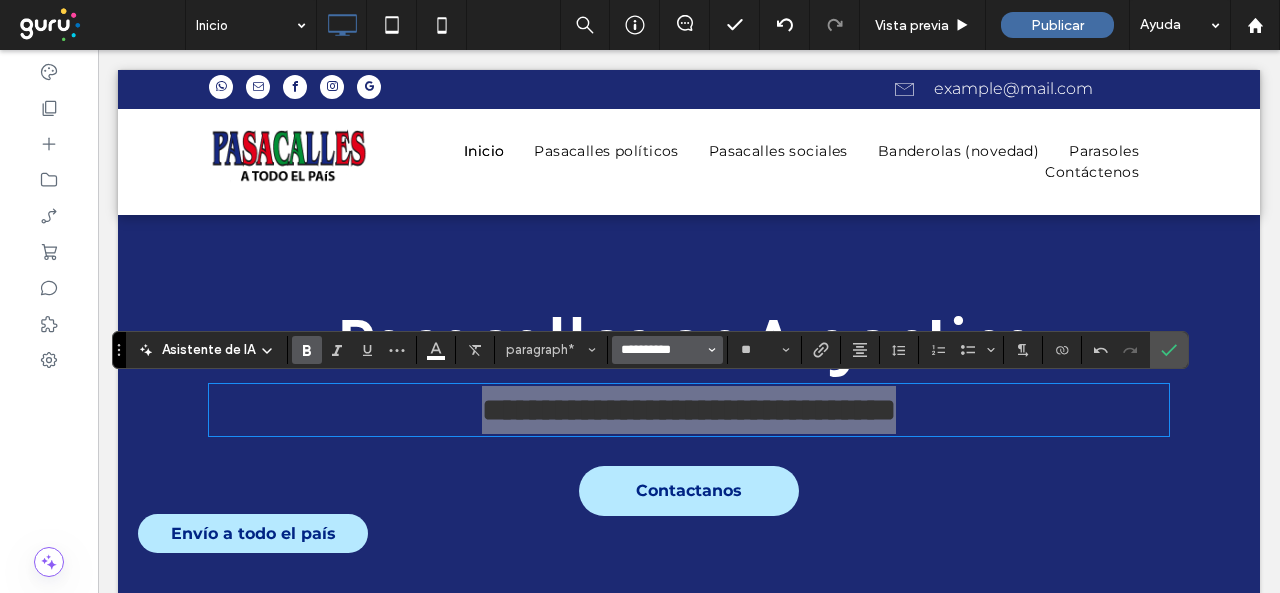 click on "**********" at bounding box center (661, 350) 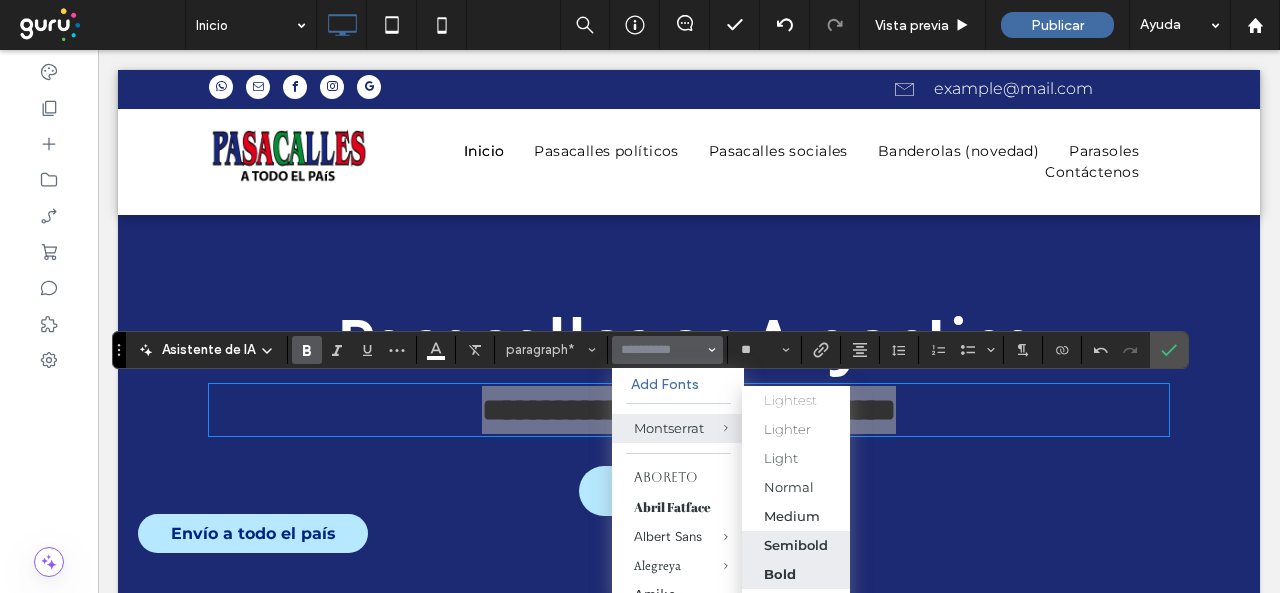 click on "Semibold" at bounding box center [796, 545] 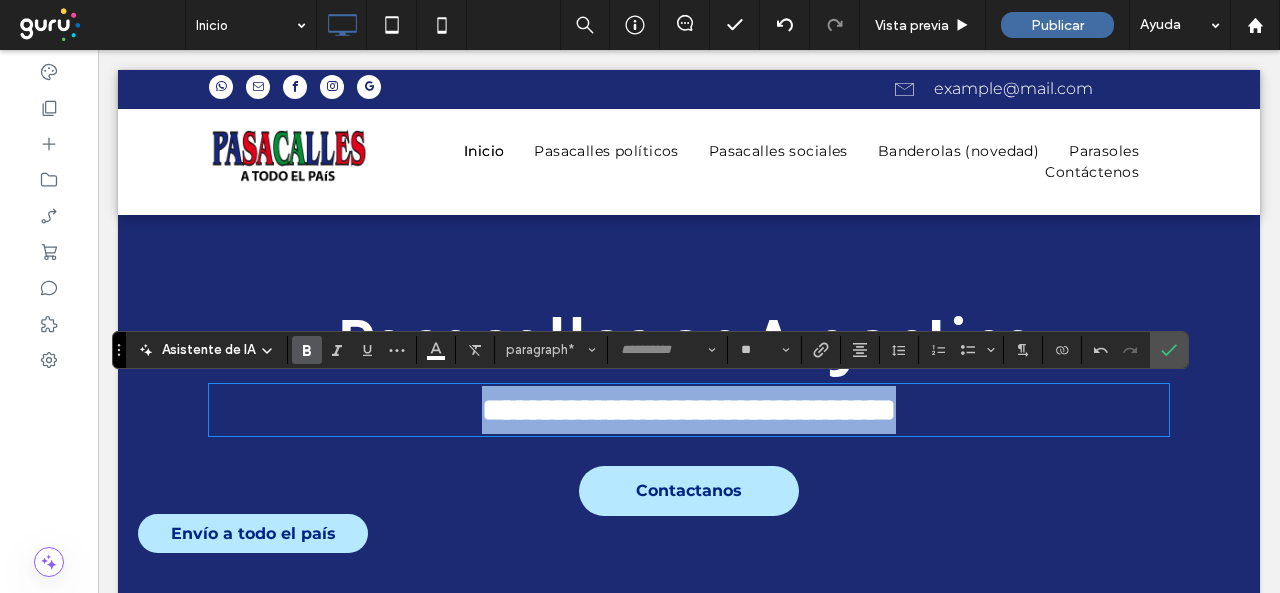 type on "**********" 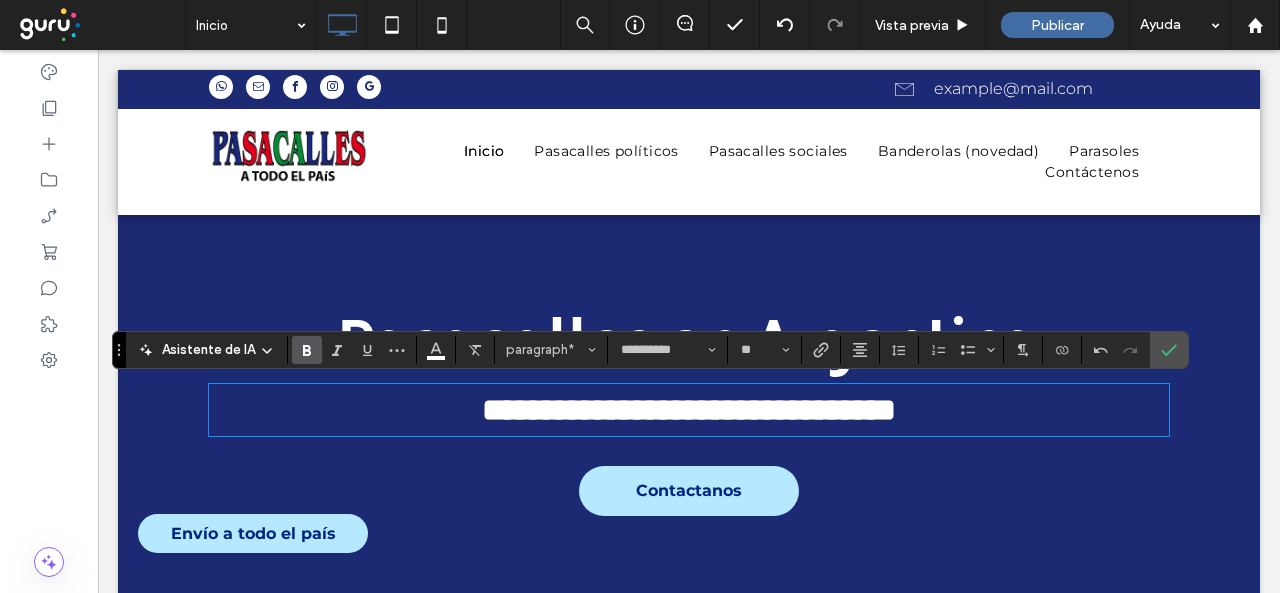 click on "**********" at bounding box center (689, 410) 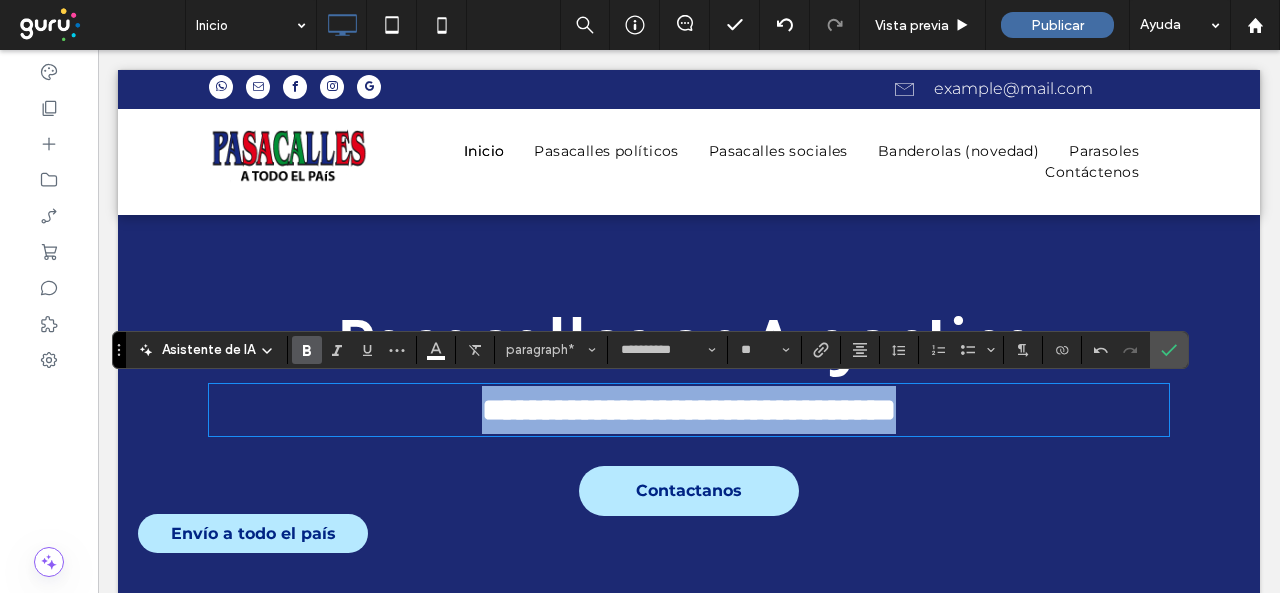 drag, startPoint x: 983, startPoint y: 413, endPoint x: 316, endPoint y: 416, distance: 667.0068 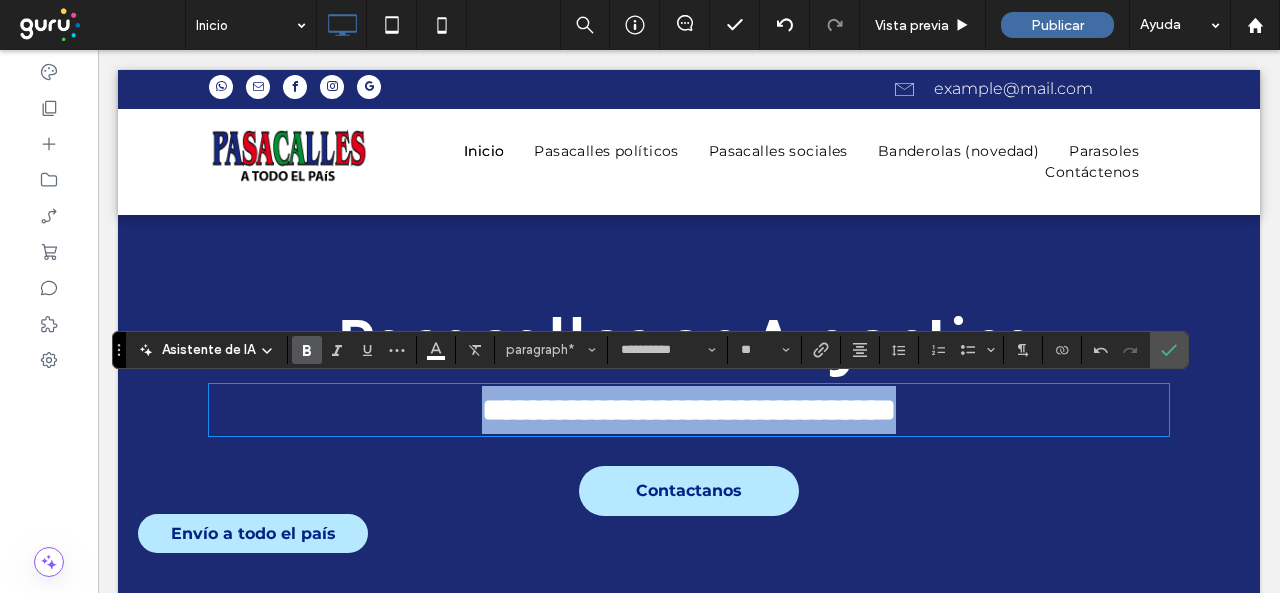 click on "**********" at bounding box center (689, 410) 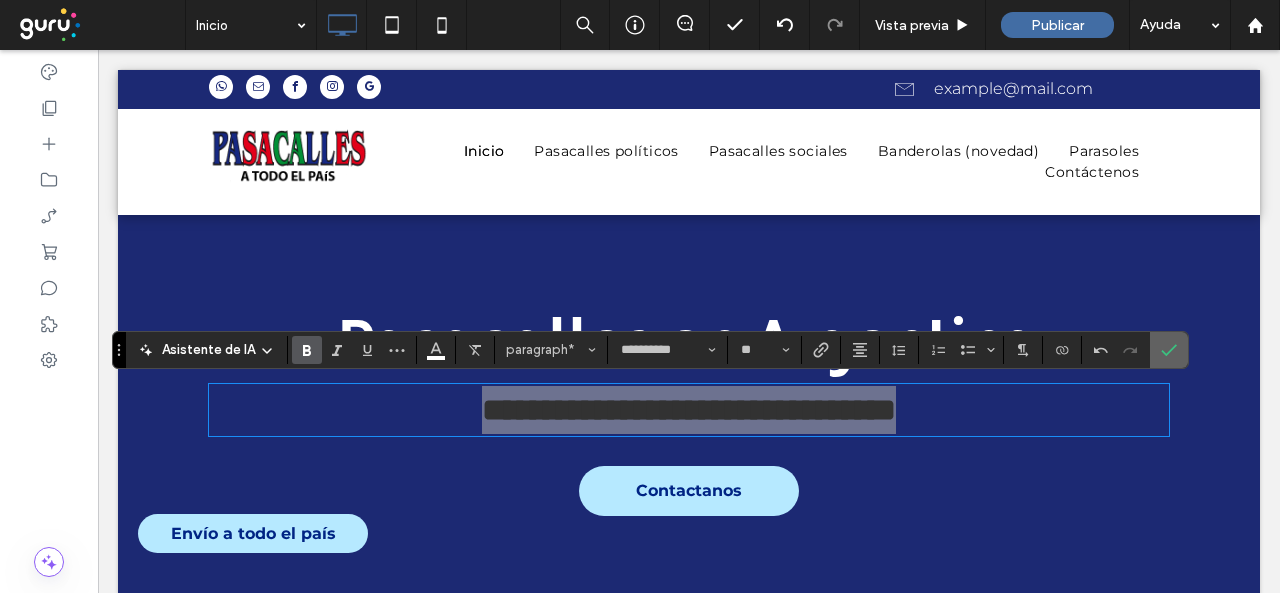 click 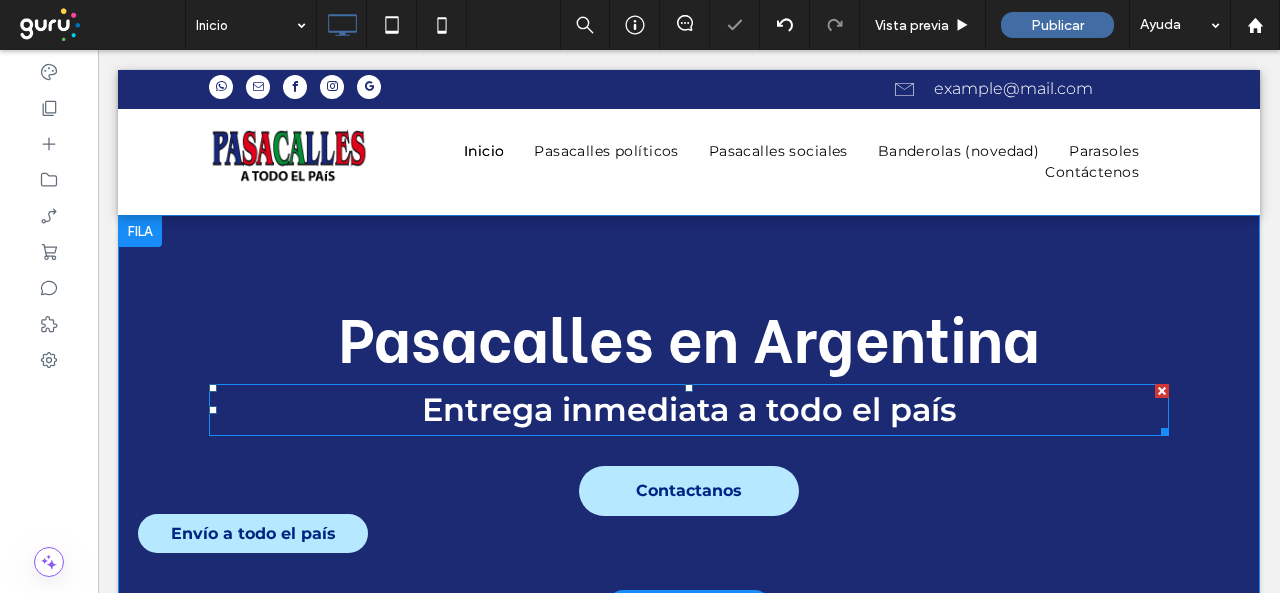 click on "Entrega inmediata a todo el país" at bounding box center [689, 409] 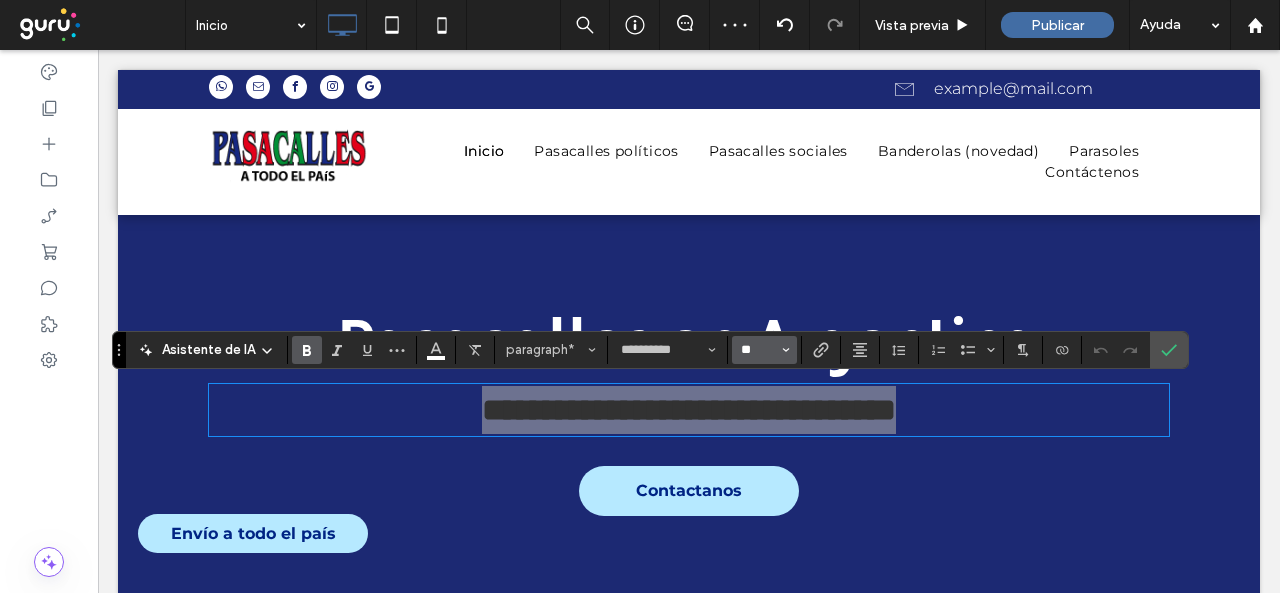 click on "**" at bounding box center (758, 350) 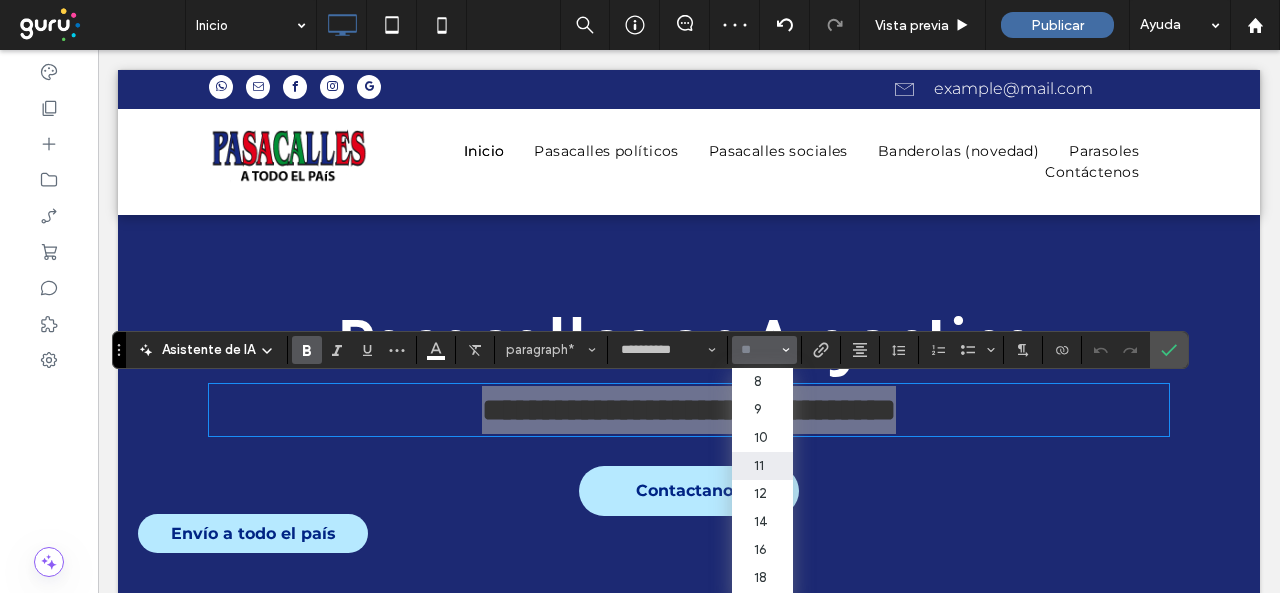 scroll, scrollTop: 100, scrollLeft: 0, axis: vertical 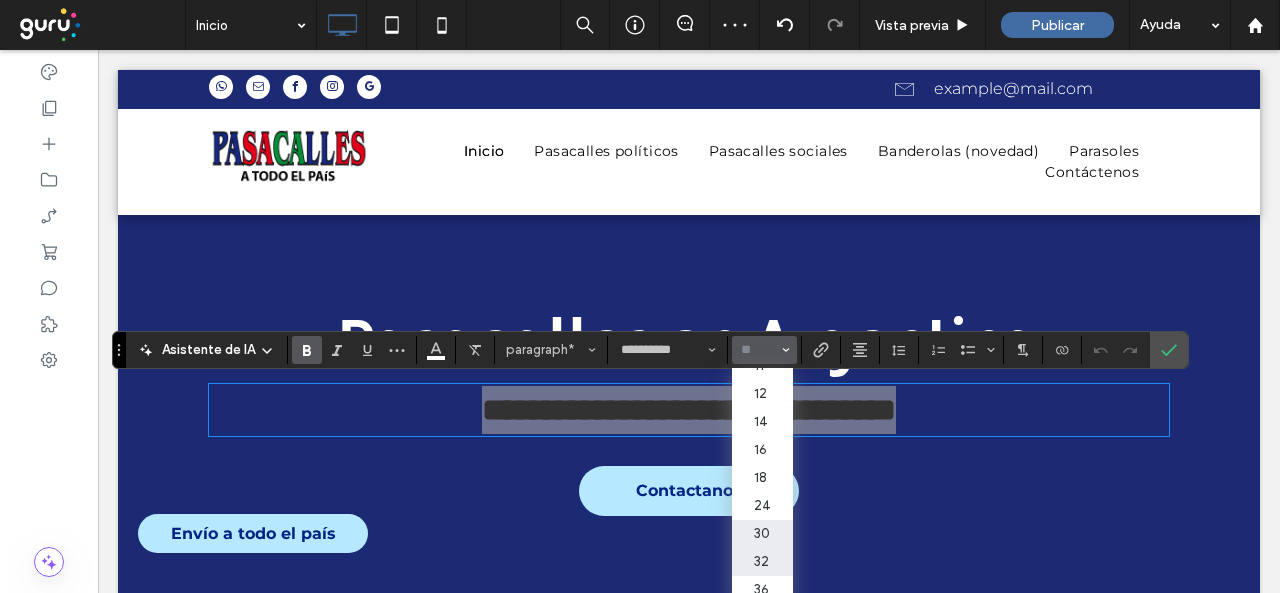 click on "30" at bounding box center (762, 534) 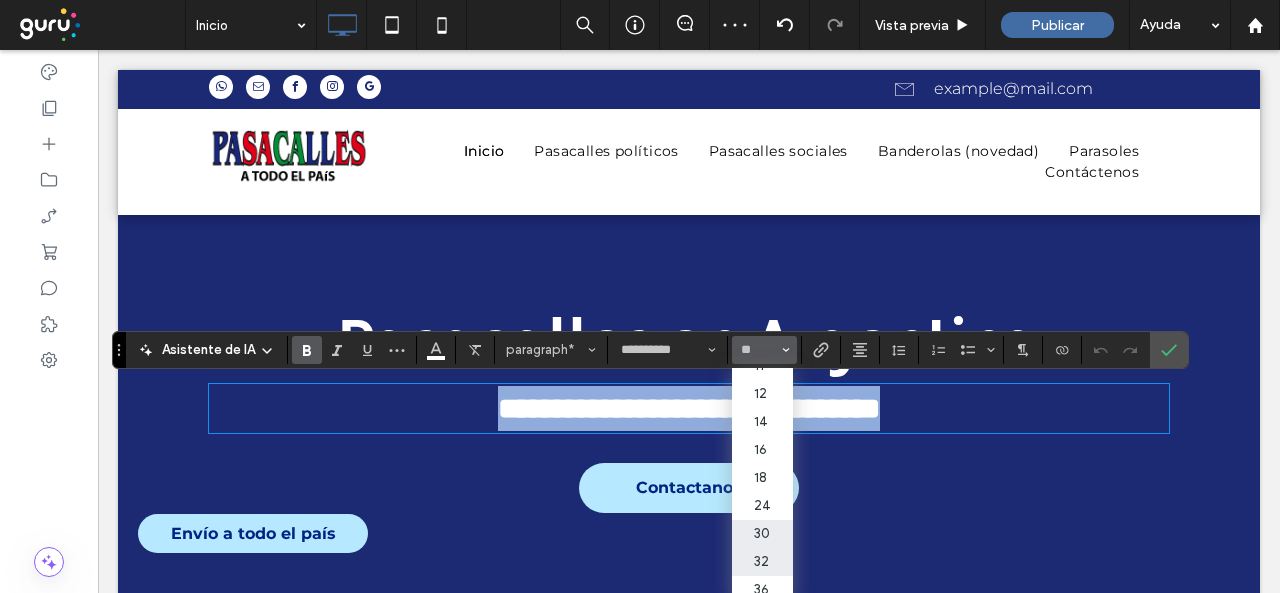 type on "**" 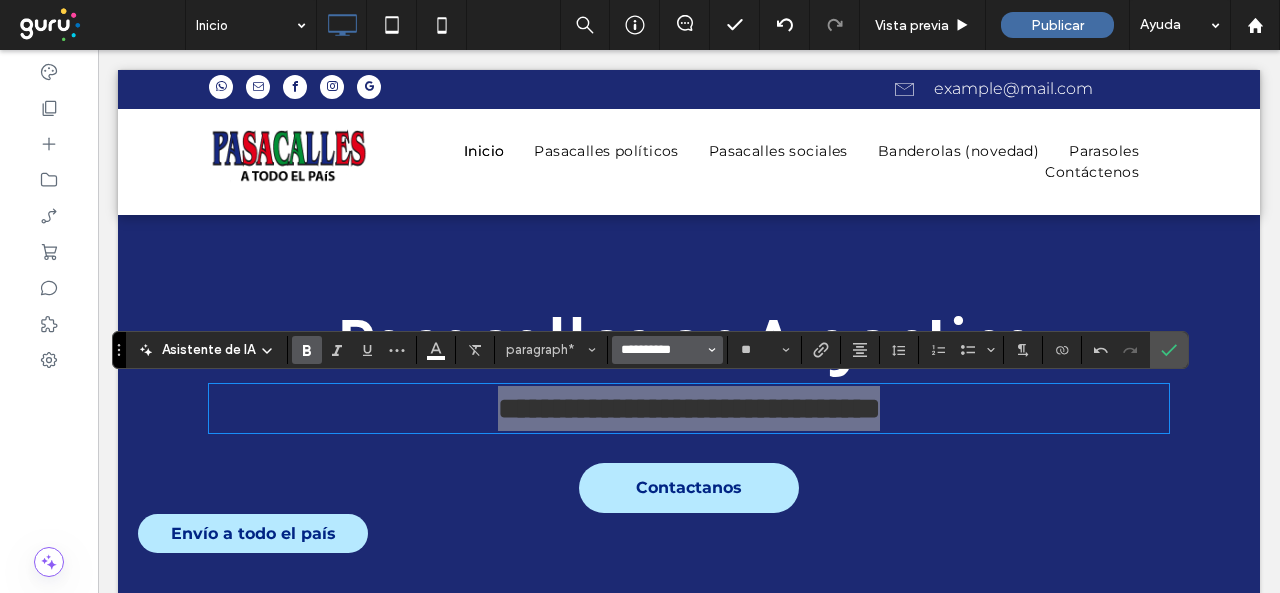 click on "**********" at bounding box center [661, 350] 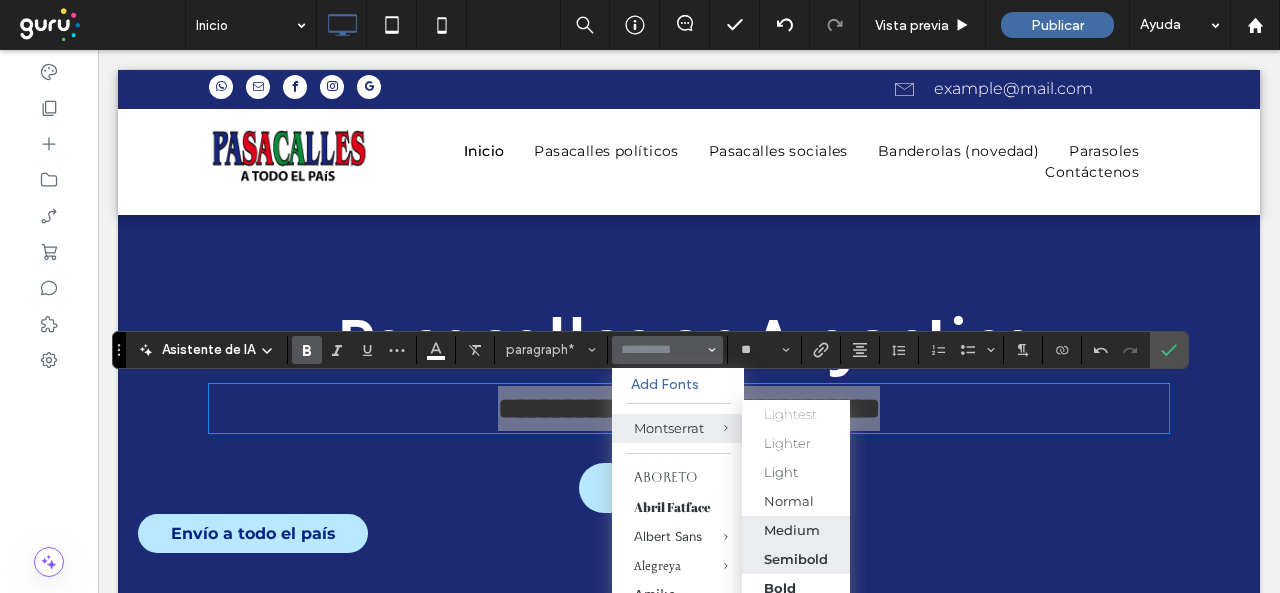 click on "Medium" at bounding box center (792, 530) 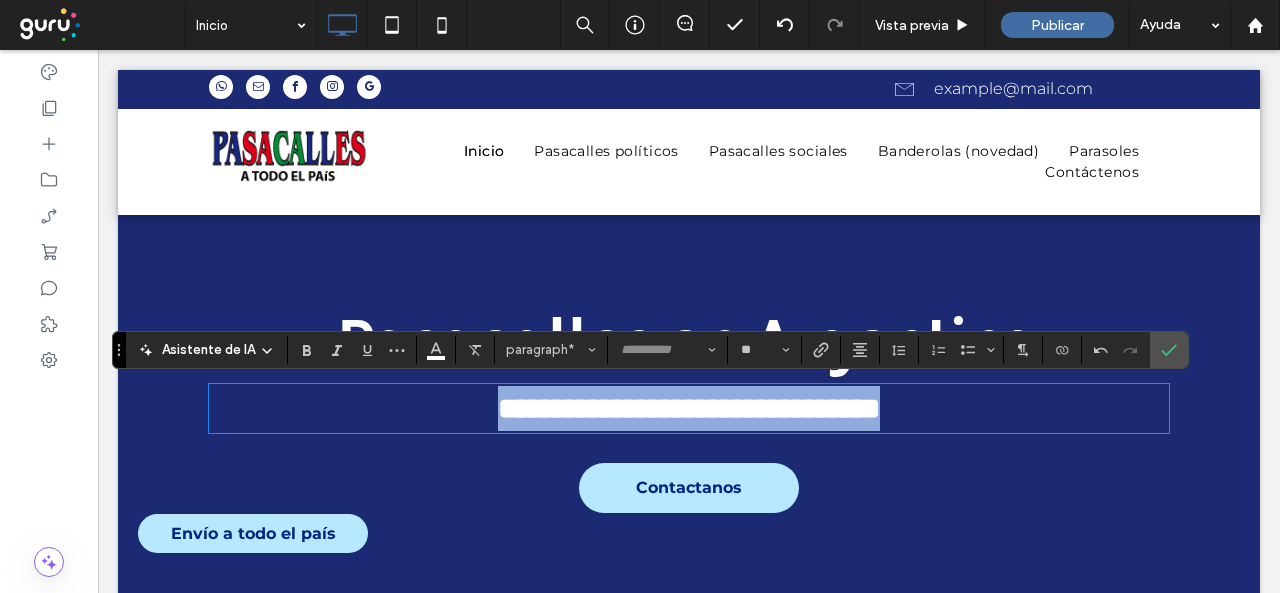 type on "**********" 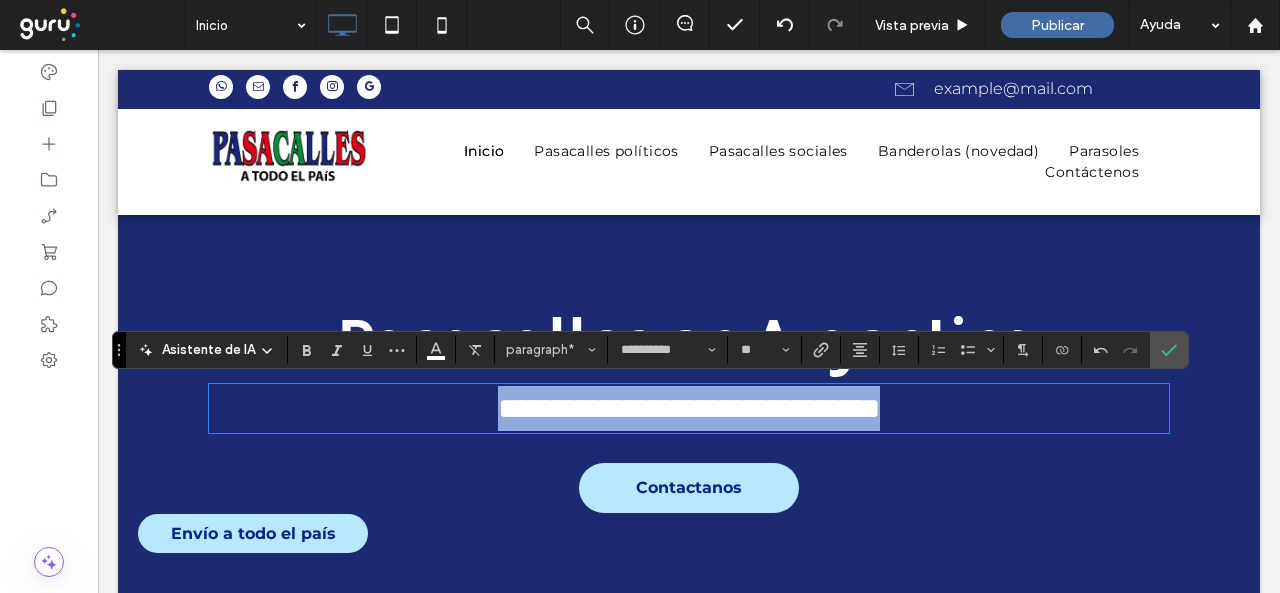 click on "**********" at bounding box center (689, 408) 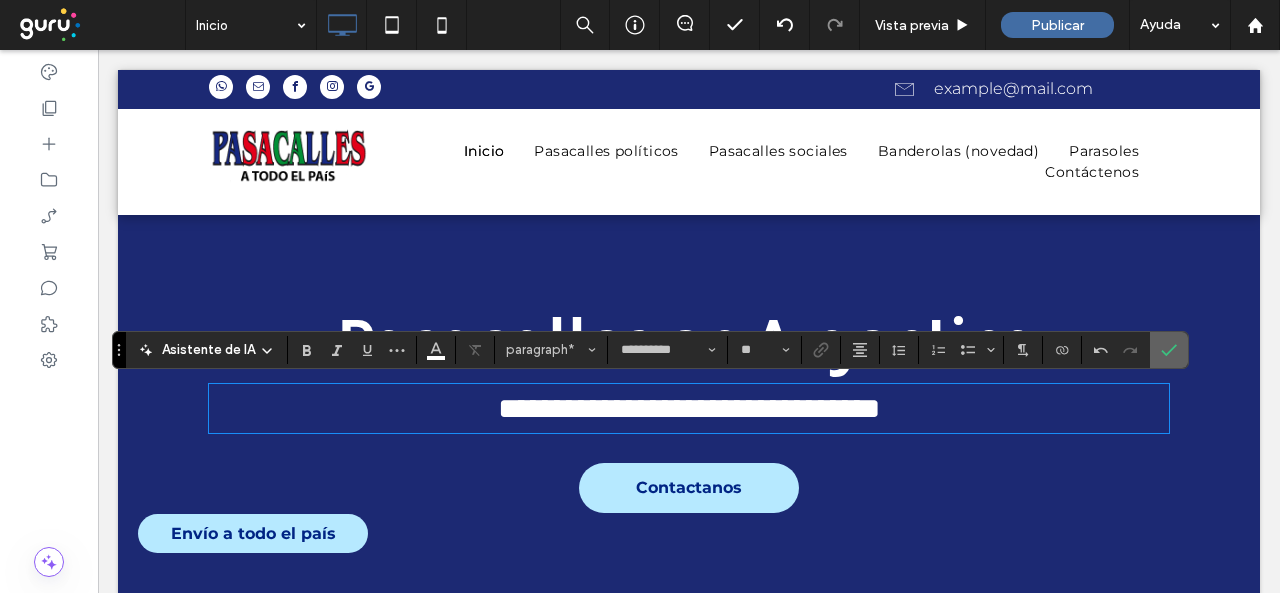click 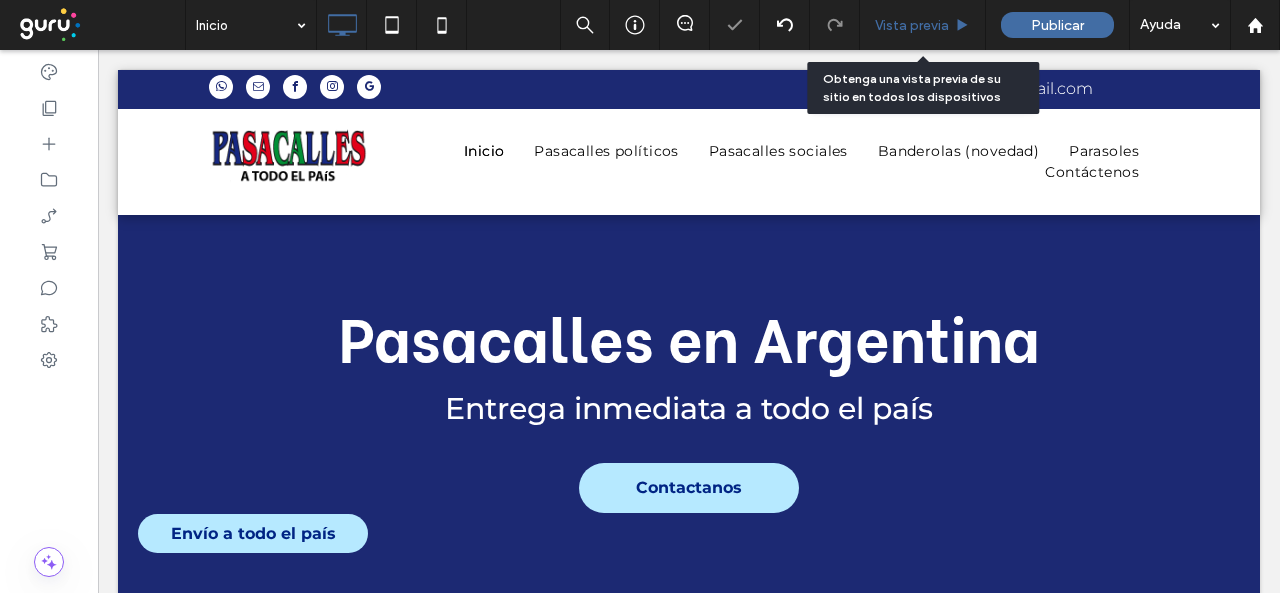 click on "Vista previa" at bounding box center (923, 25) 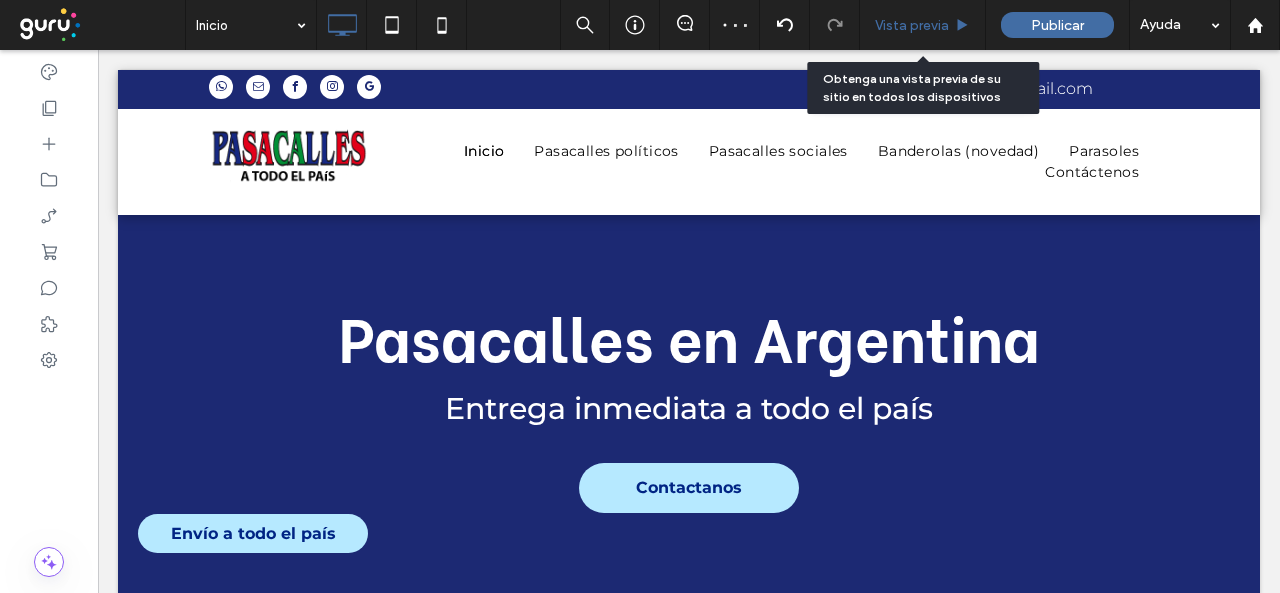 click on "Vista previa" at bounding box center (923, 25) 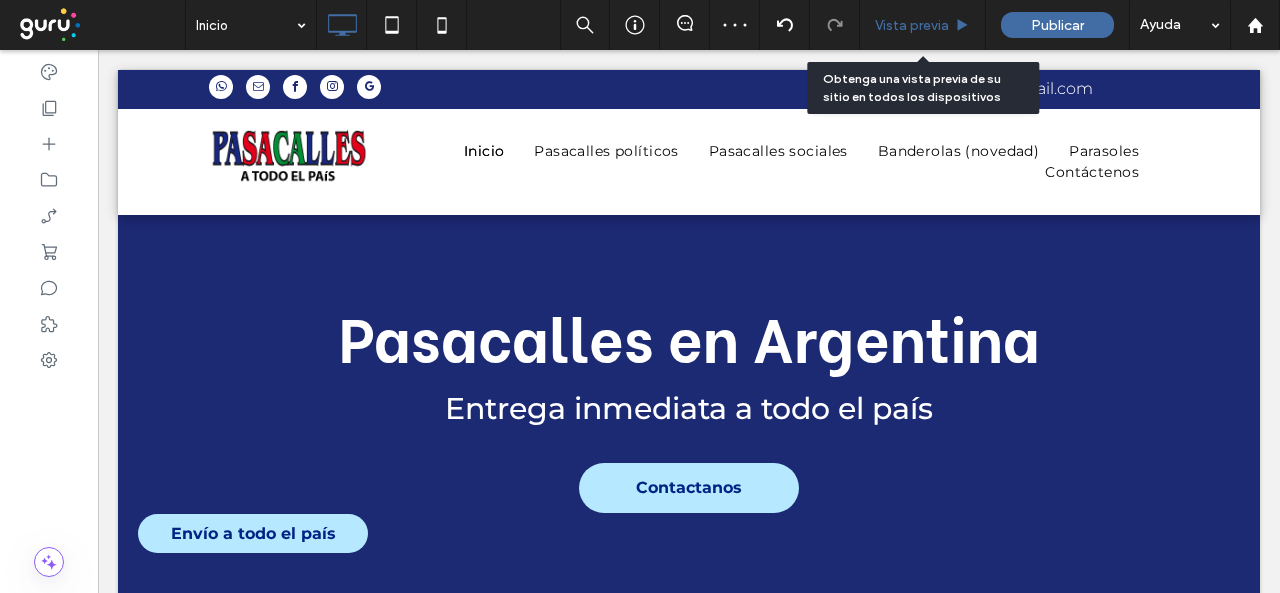 click on "Vista previa" at bounding box center [923, 25] 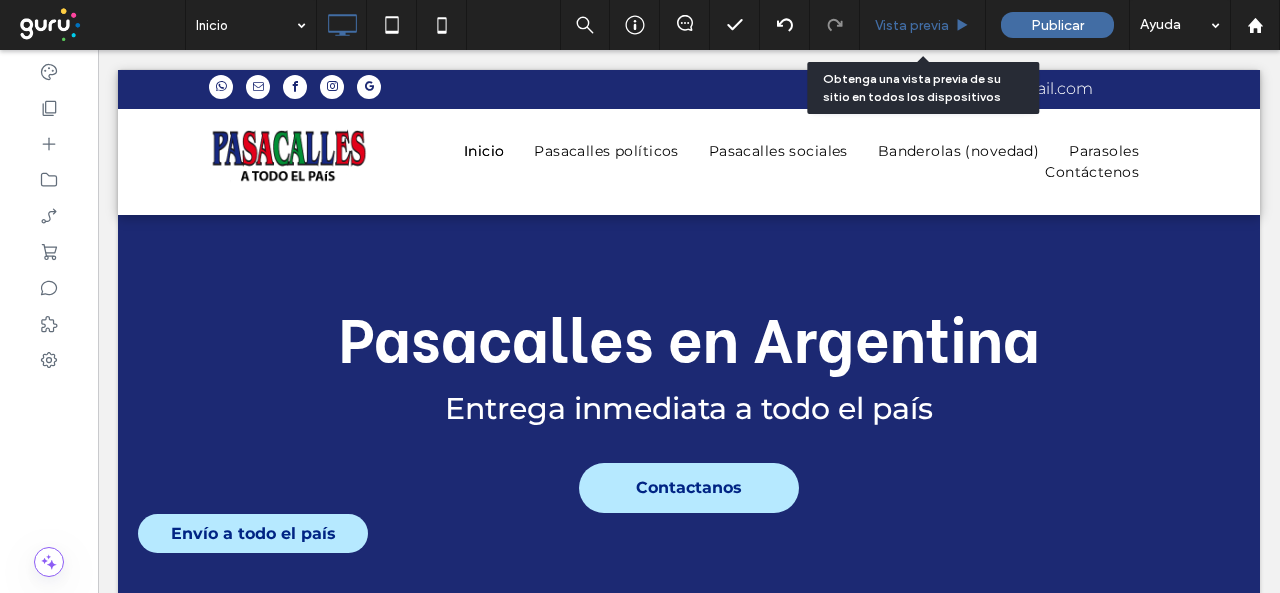 click on "Vista previa" at bounding box center (923, 25) 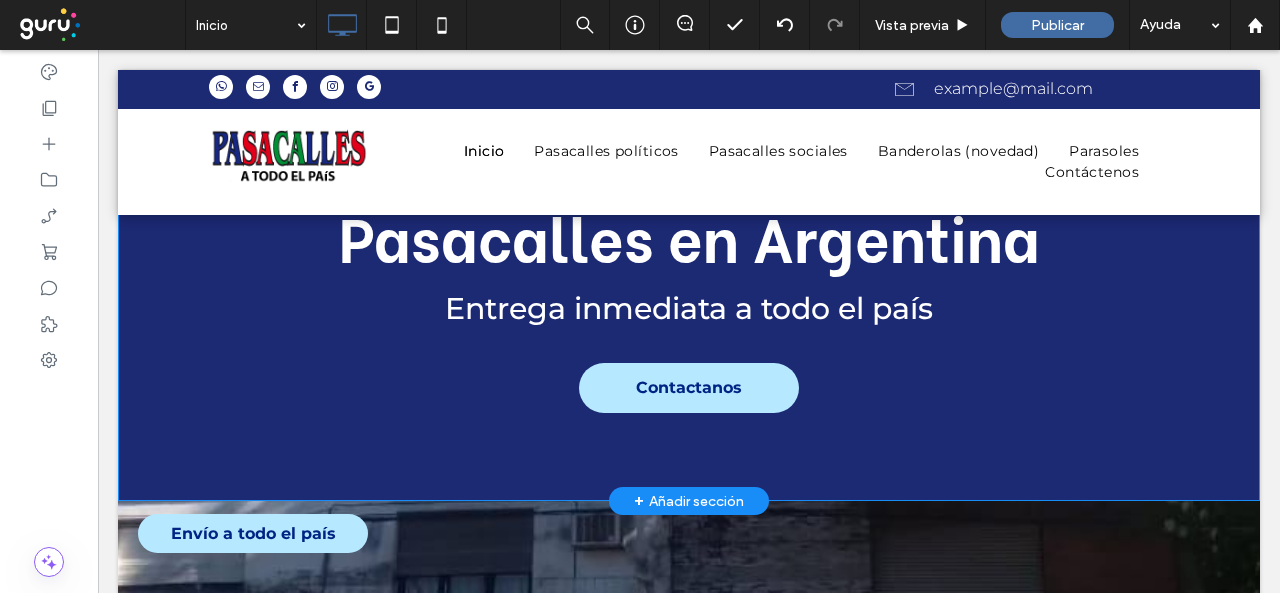 scroll, scrollTop: 400, scrollLeft: 0, axis: vertical 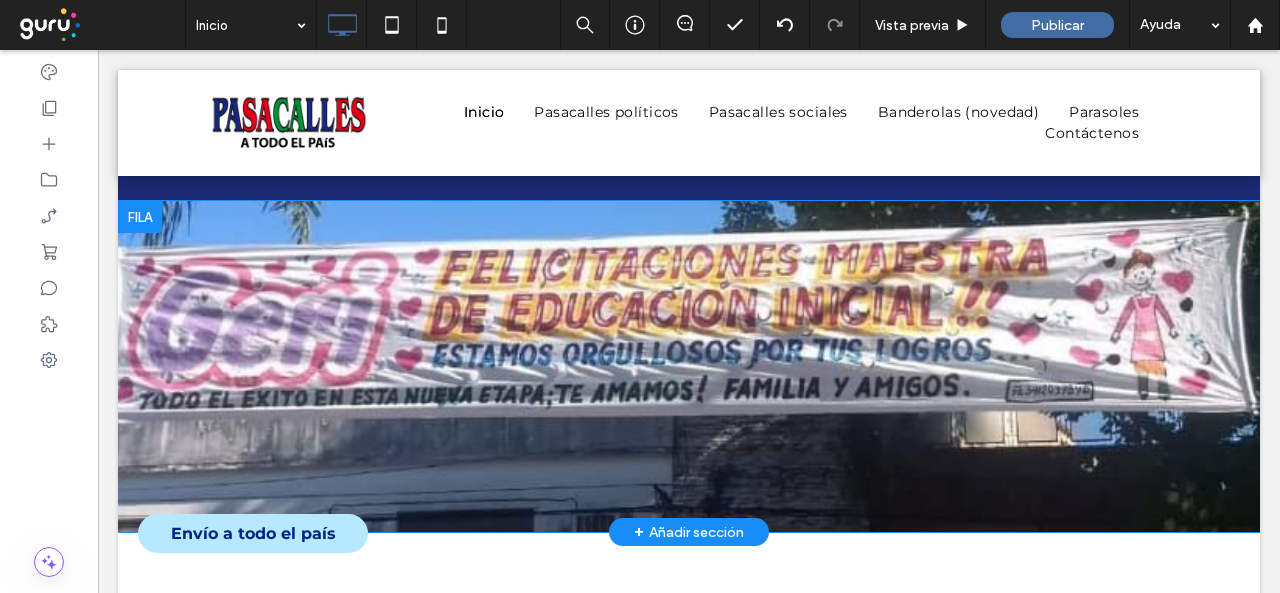 click at bounding box center [689, 366] 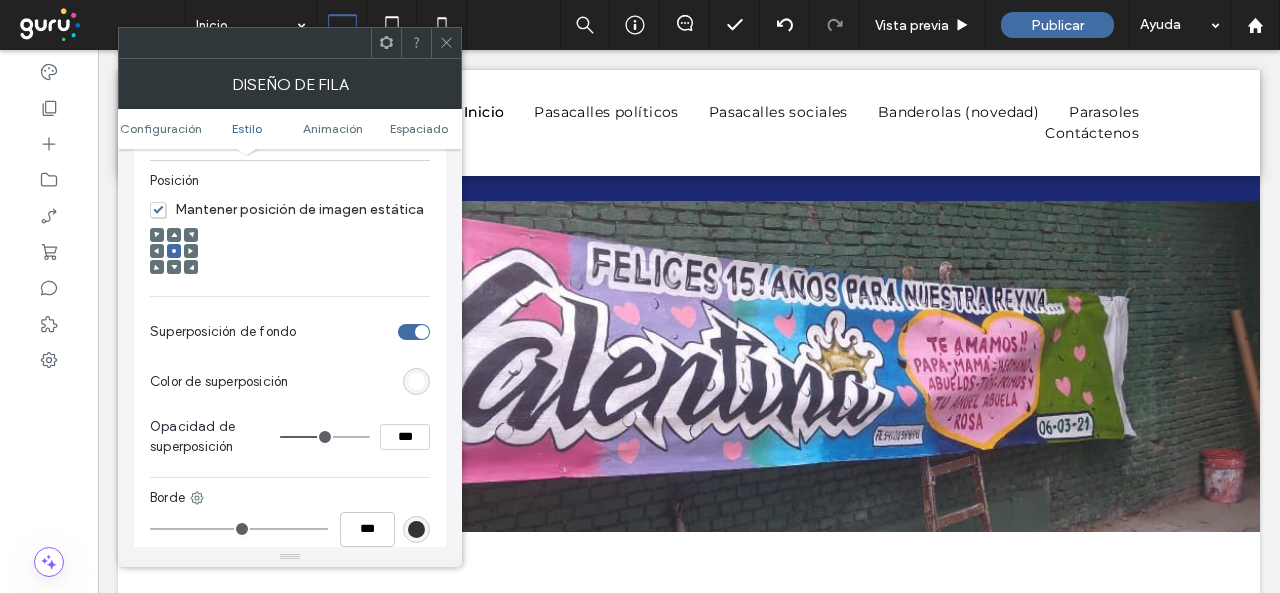 scroll, scrollTop: 700, scrollLeft: 0, axis: vertical 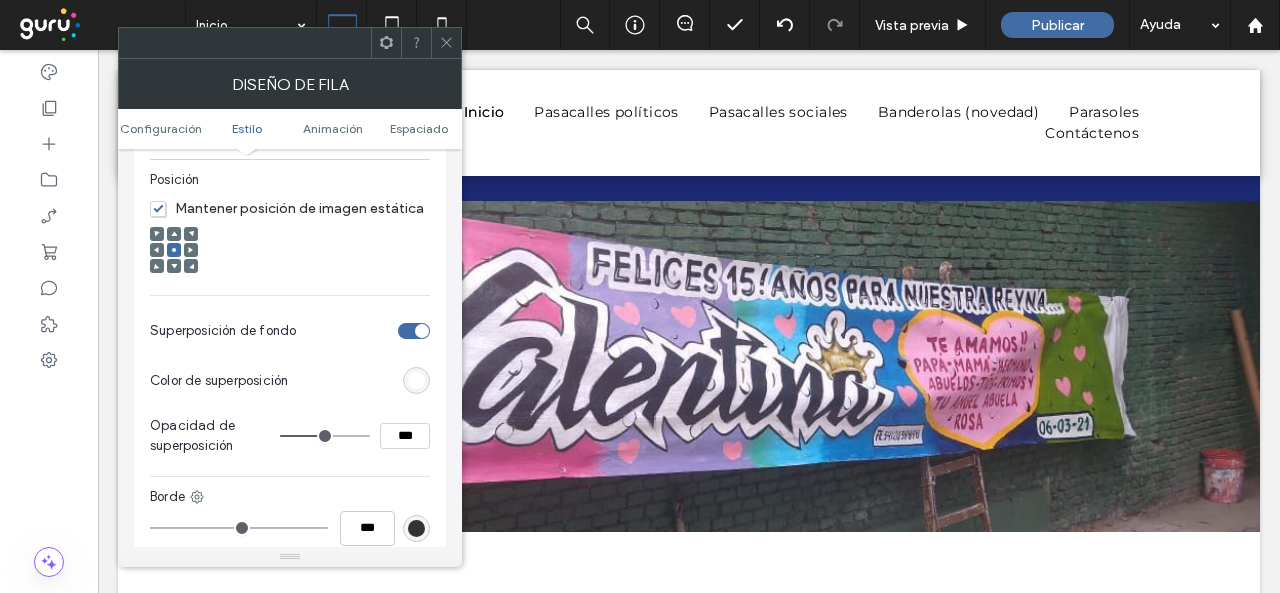 click at bounding box center (416, 380) 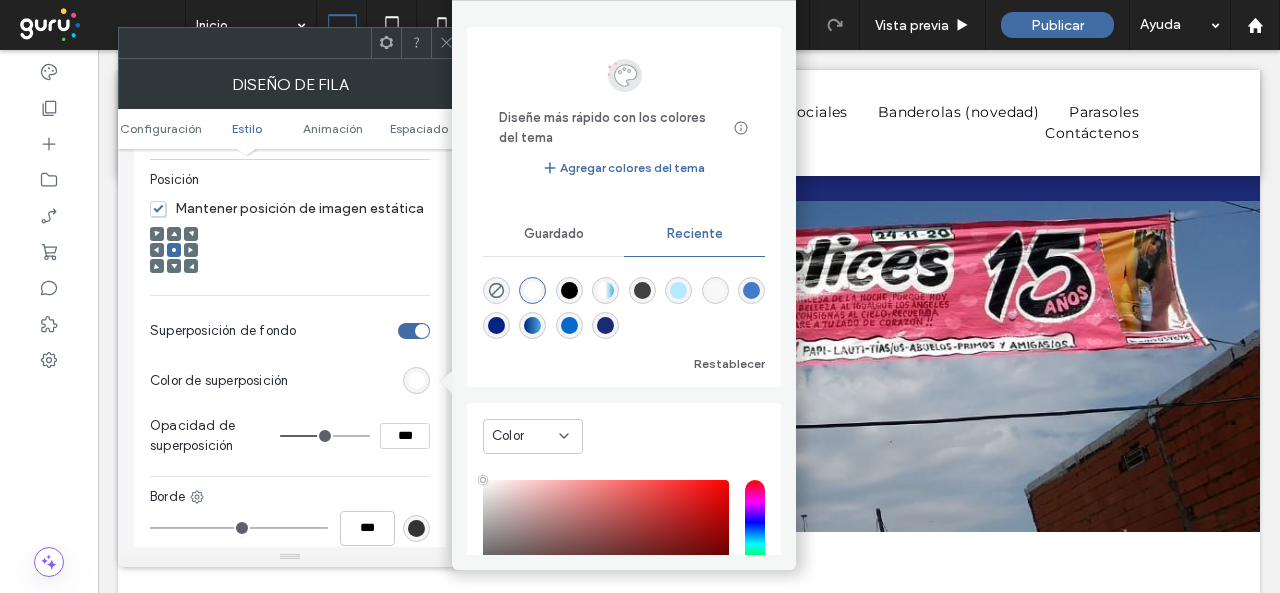 click at bounding box center [496, 290] 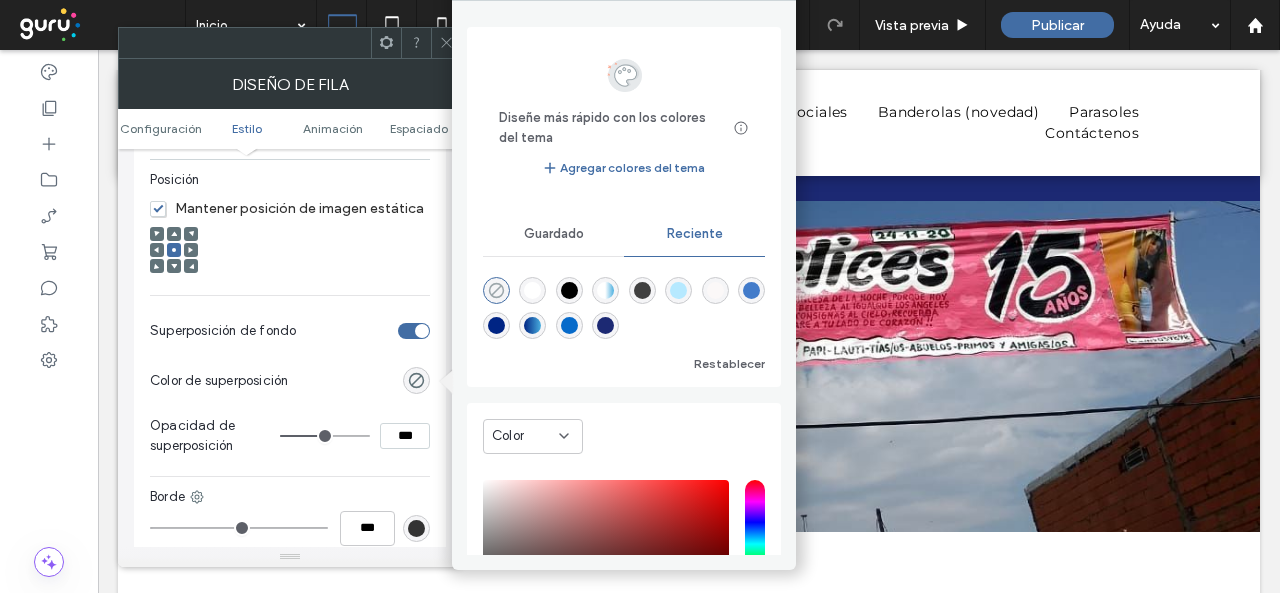 click at bounding box center (496, 290) 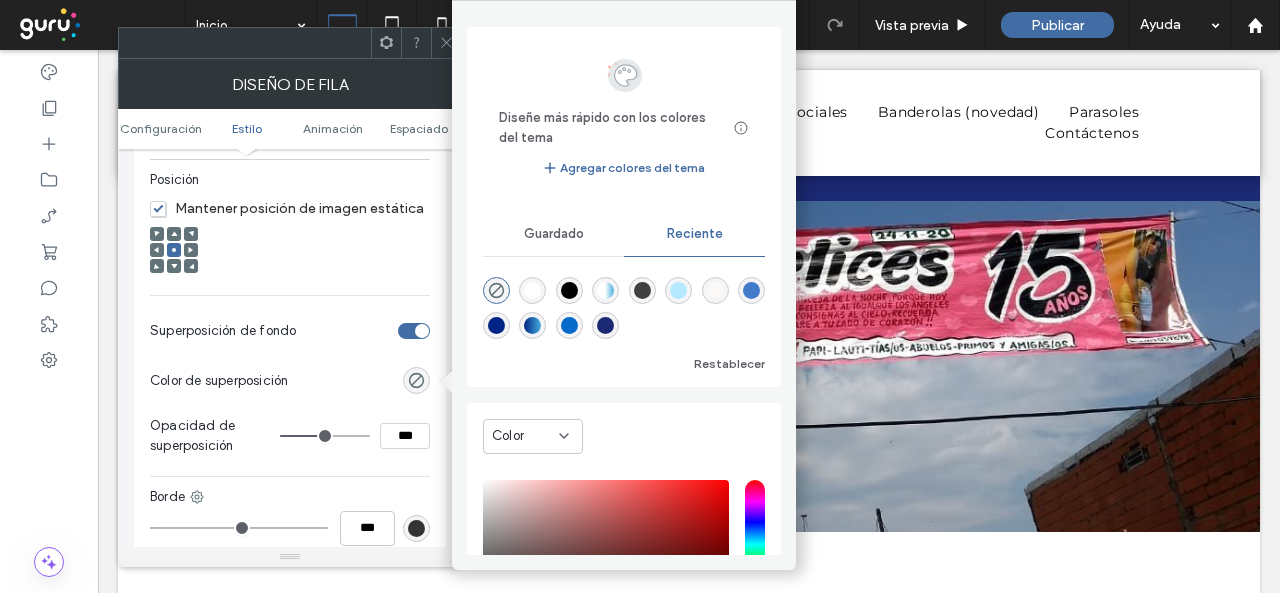 type on "**" 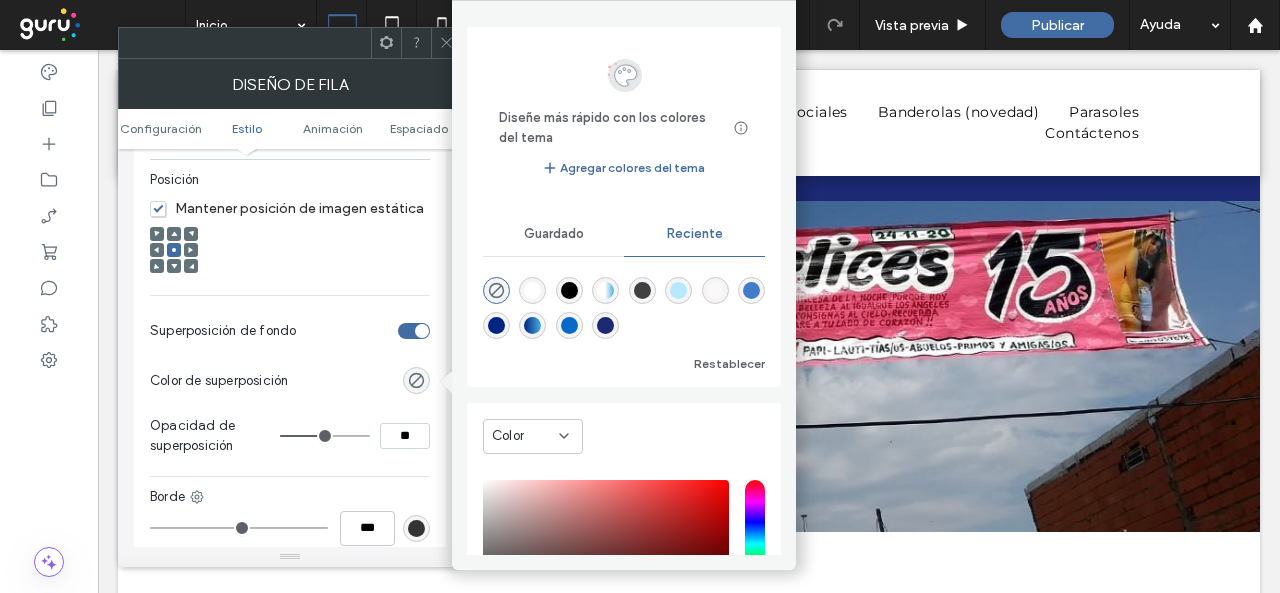 type on "*" 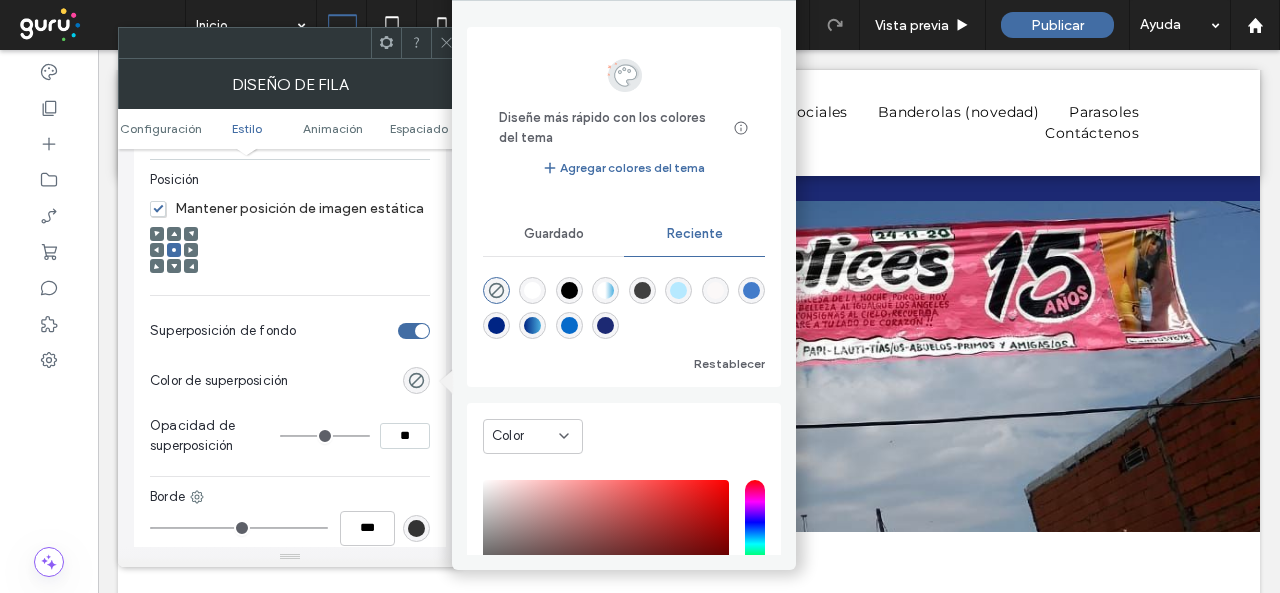 drag, startPoint x: 331, startPoint y: 435, endPoint x: 251, endPoint y: 433, distance: 80.024994 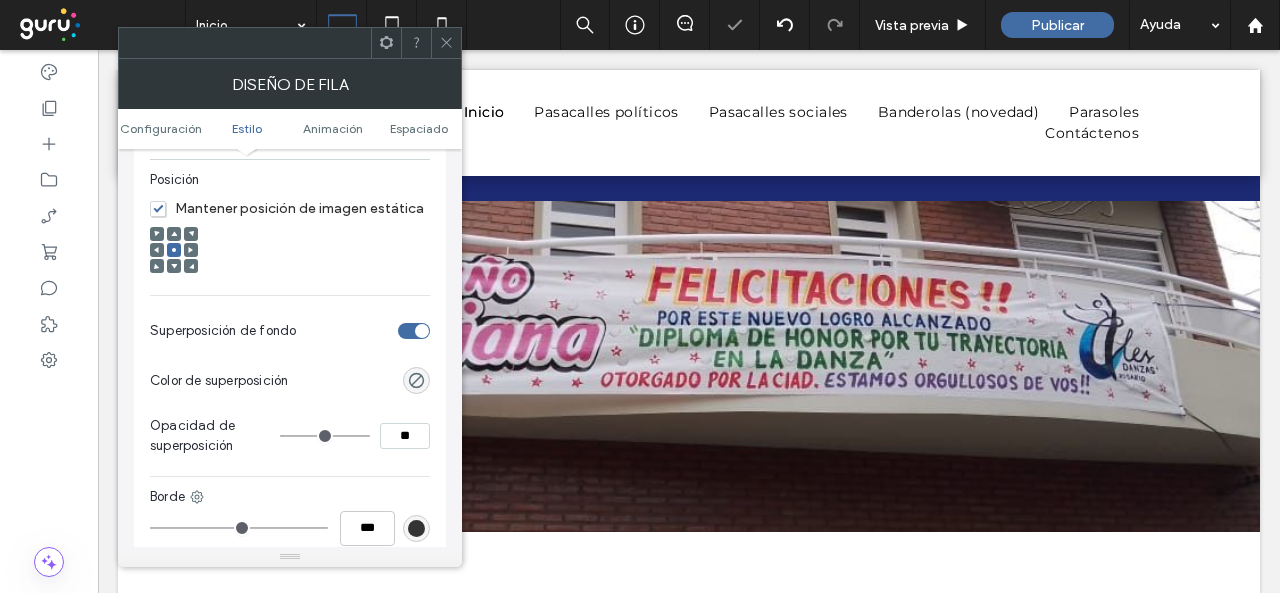 click 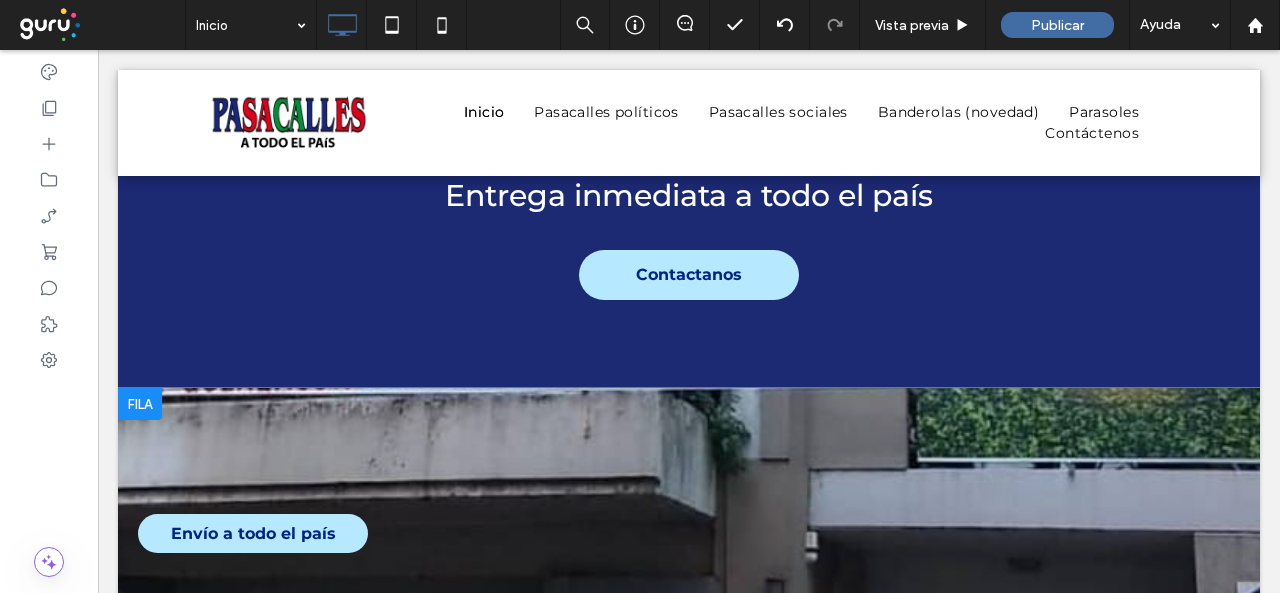 scroll, scrollTop: 0, scrollLeft: 0, axis: both 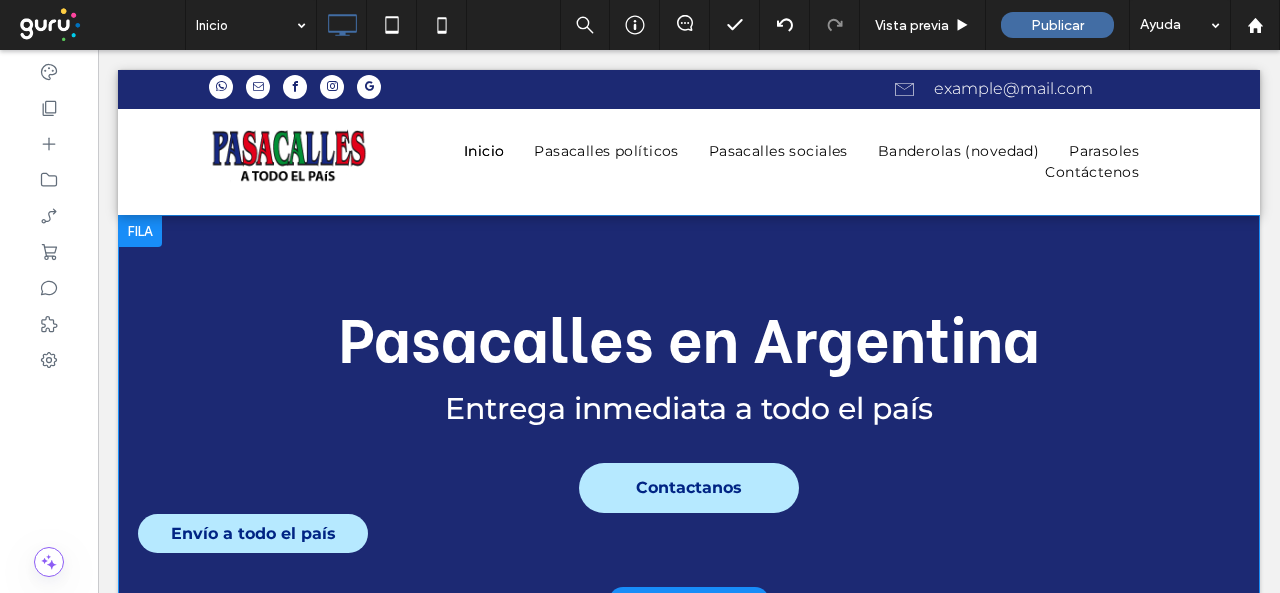 click on "Pasacalles en Argentina   Entrega inmediata a todo el país
Contactanos
Click To Paste
Fila + Añadir sección" at bounding box center (689, 408) 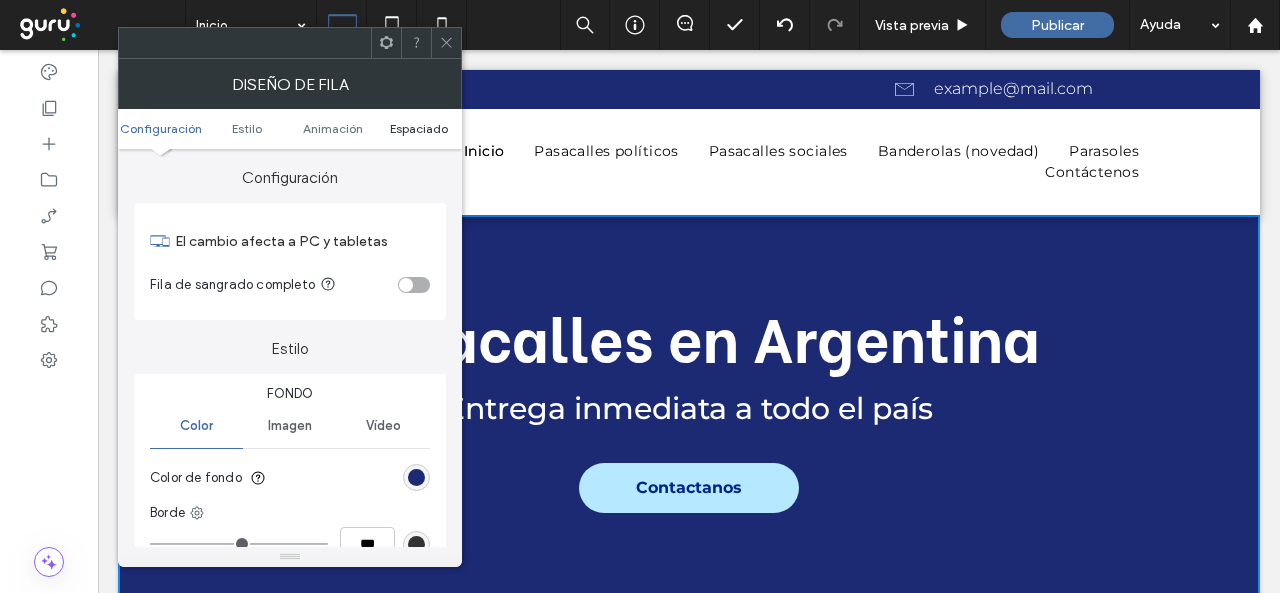 click on "Espaciado" at bounding box center (419, 128) 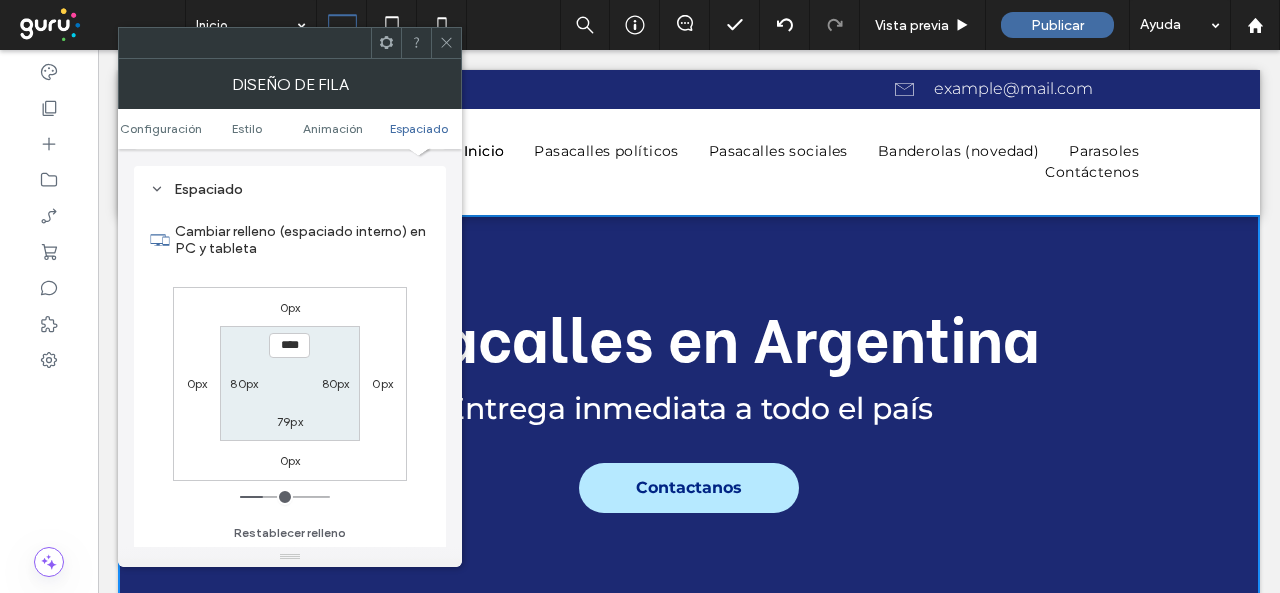 scroll, scrollTop: 565, scrollLeft: 0, axis: vertical 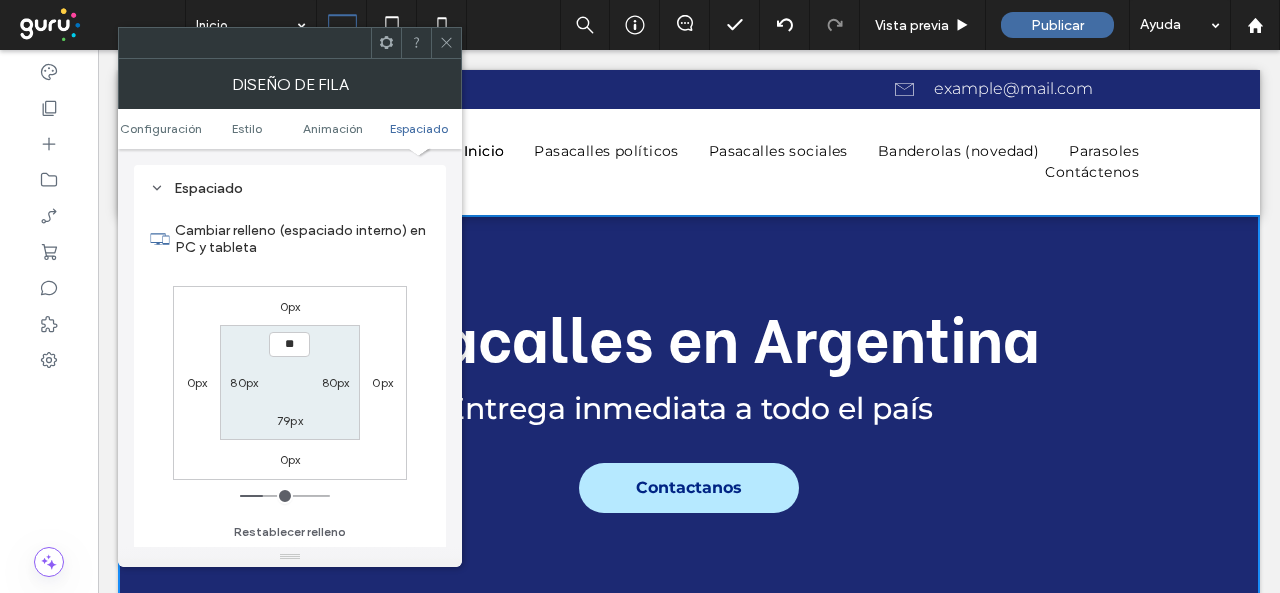 type on "****" 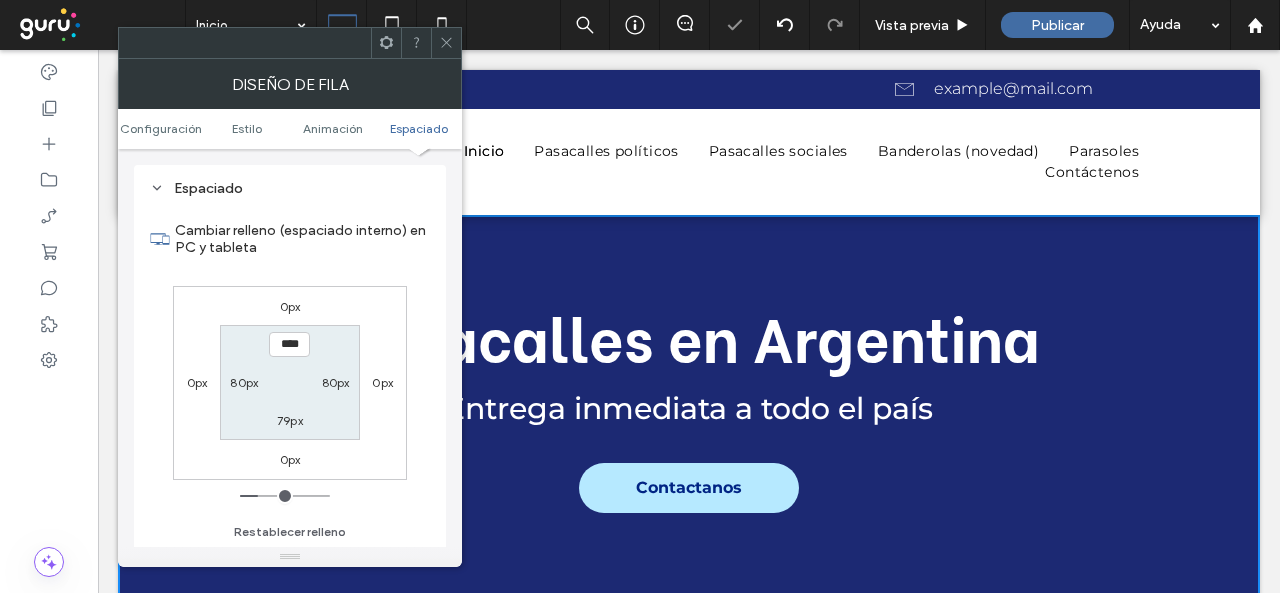 click on "79px" at bounding box center (290, 420) 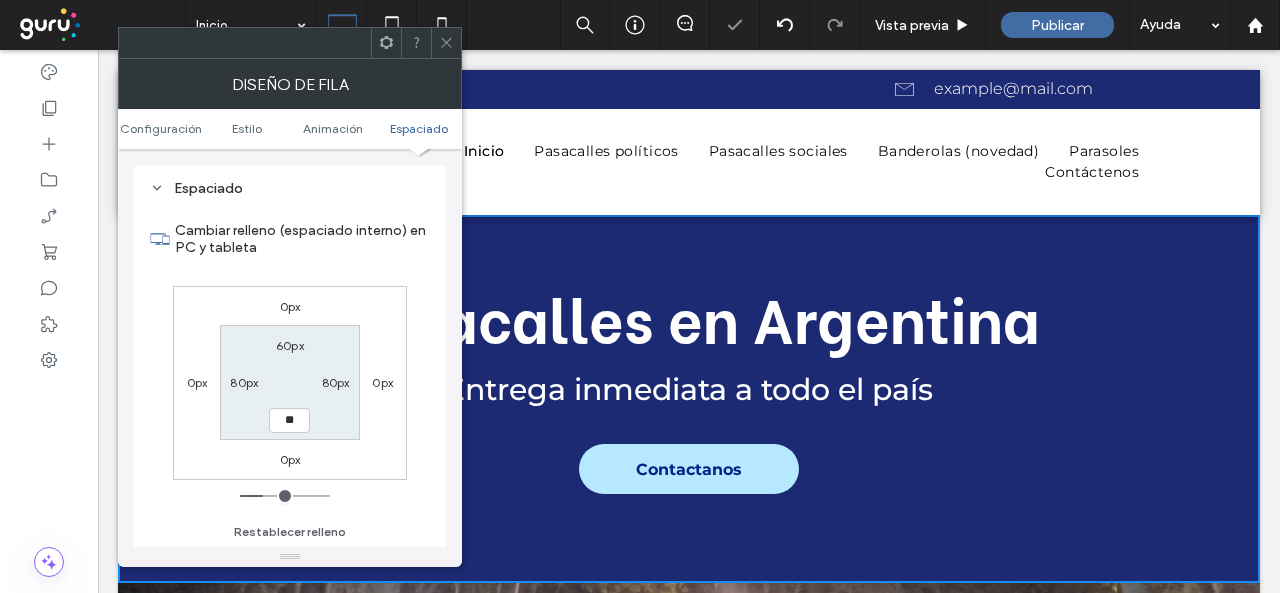 type on "**" 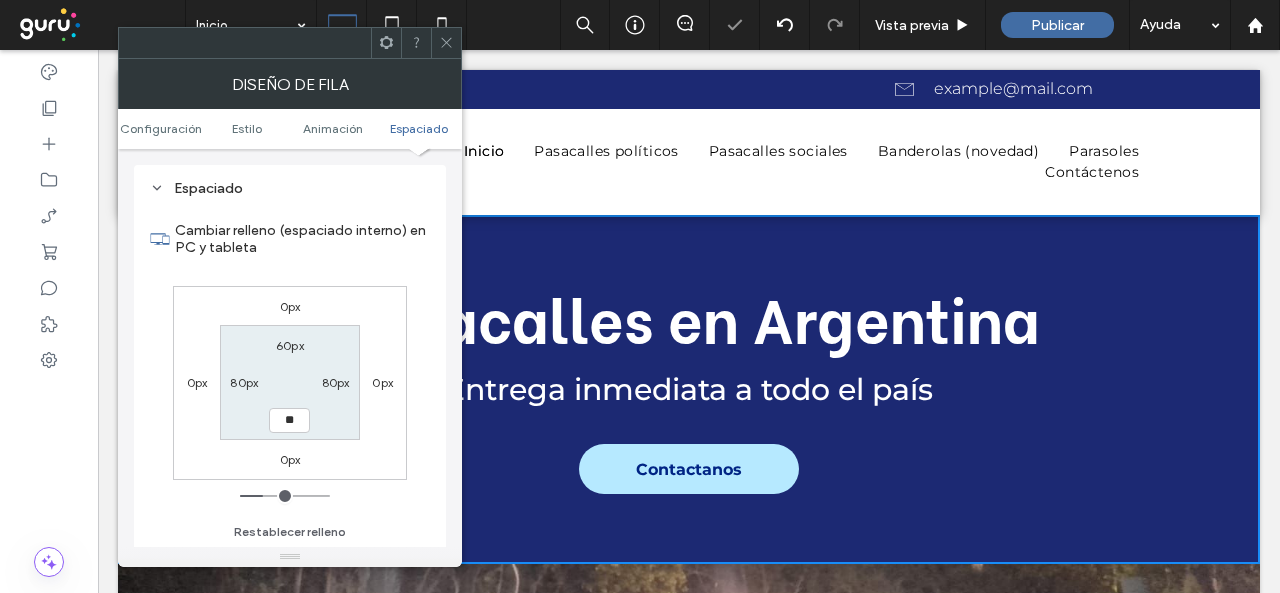 type on "**" 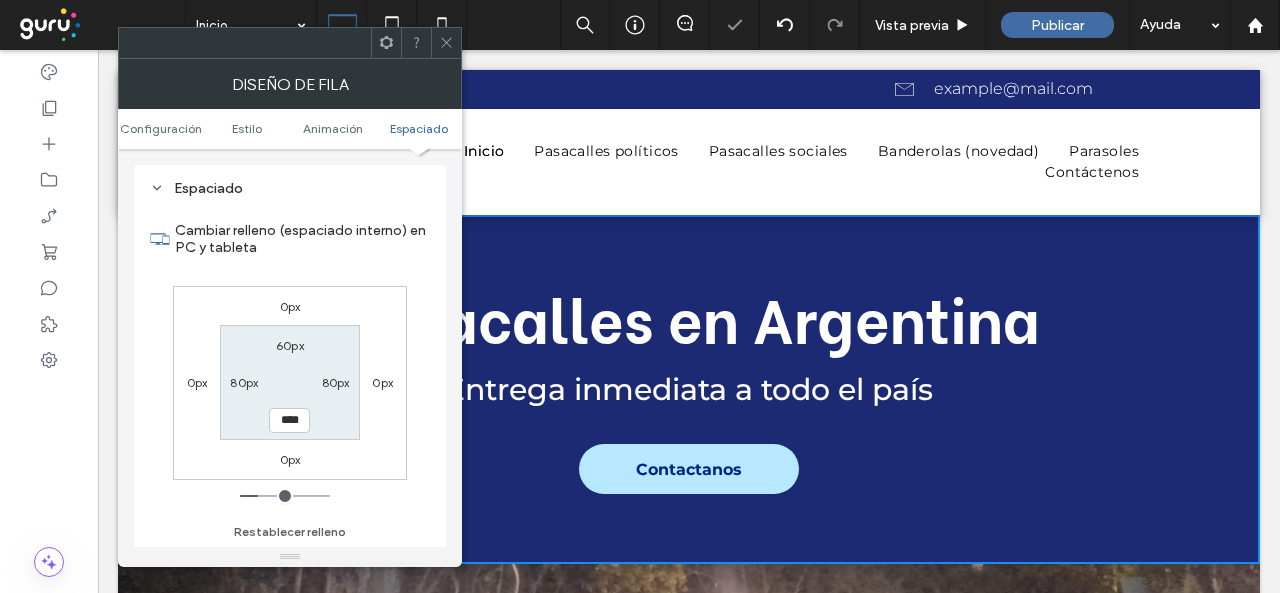 click on "Cambiar relleno (espaciado interno) en PC y tableta" at bounding box center [302, 239] 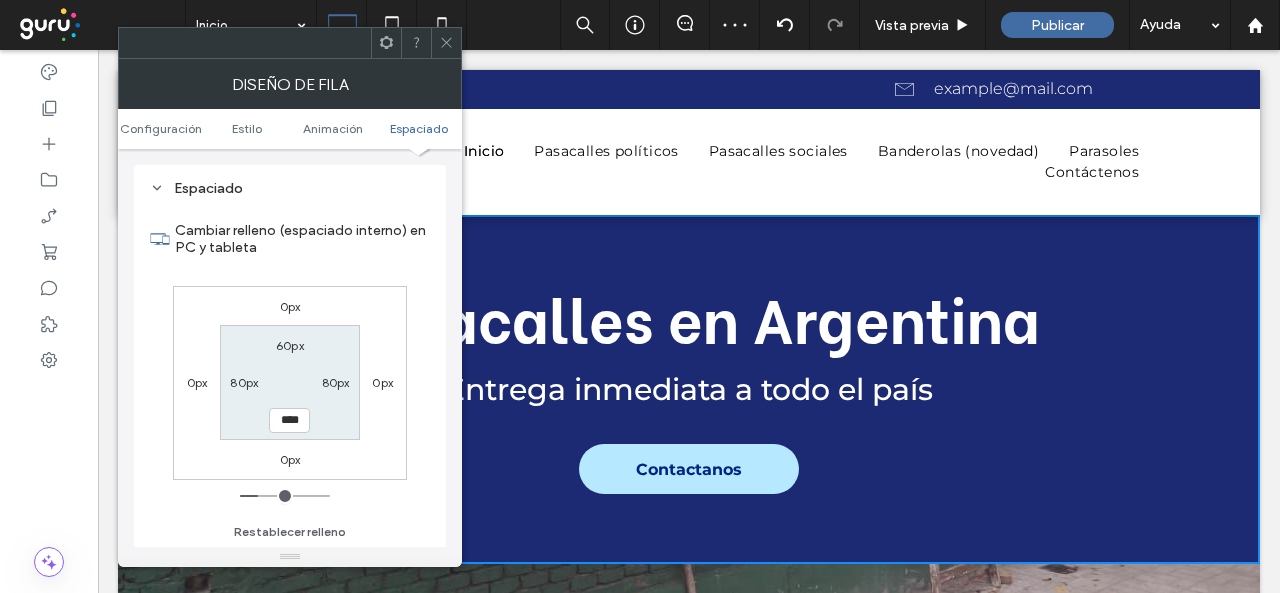 click on "Cambiar relleno (espaciado interno) en PC y tableta" at bounding box center [302, 239] 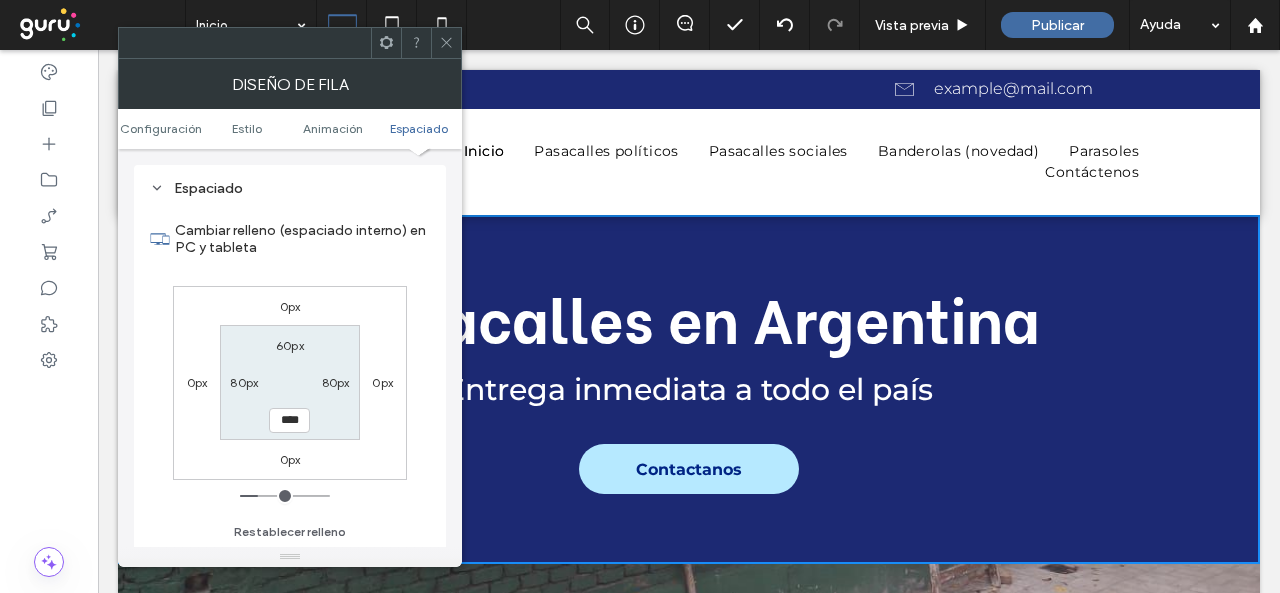 click 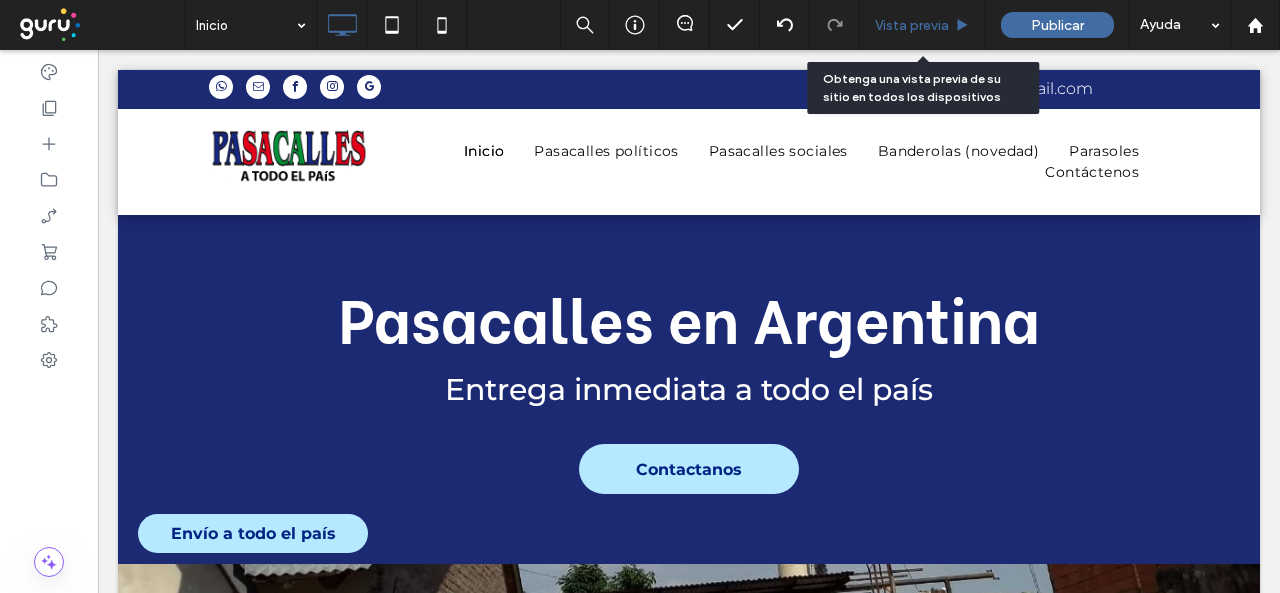 click on "Vista previa" at bounding box center [912, 25] 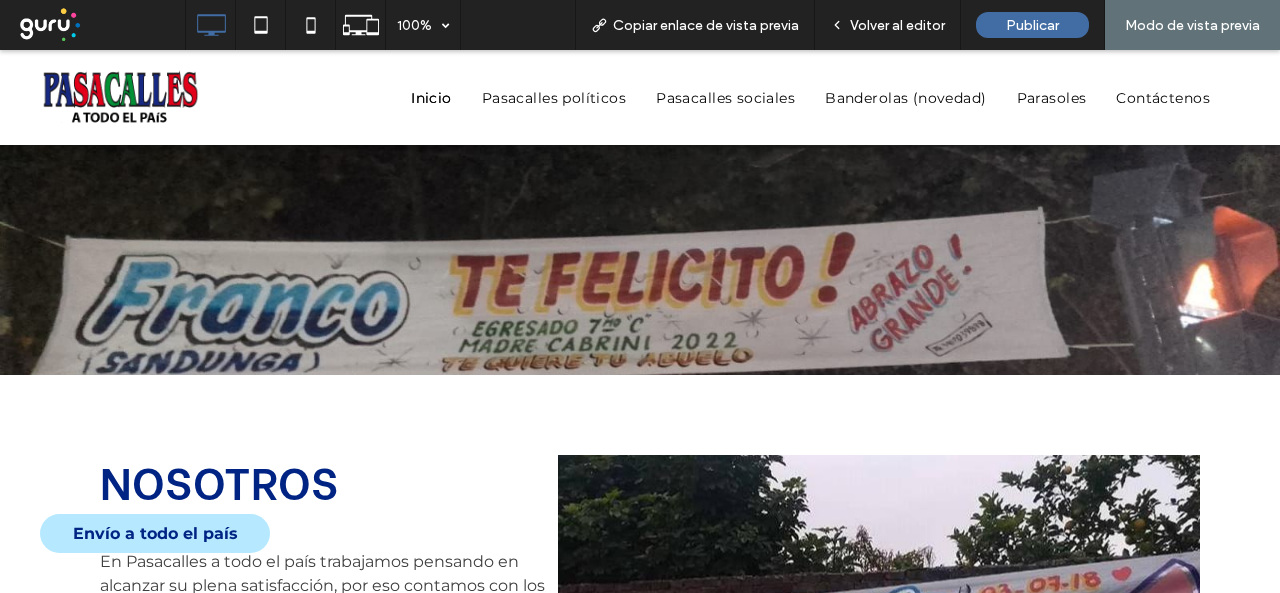 scroll, scrollTop: 600, scrollLeft: 0, axis: vertical 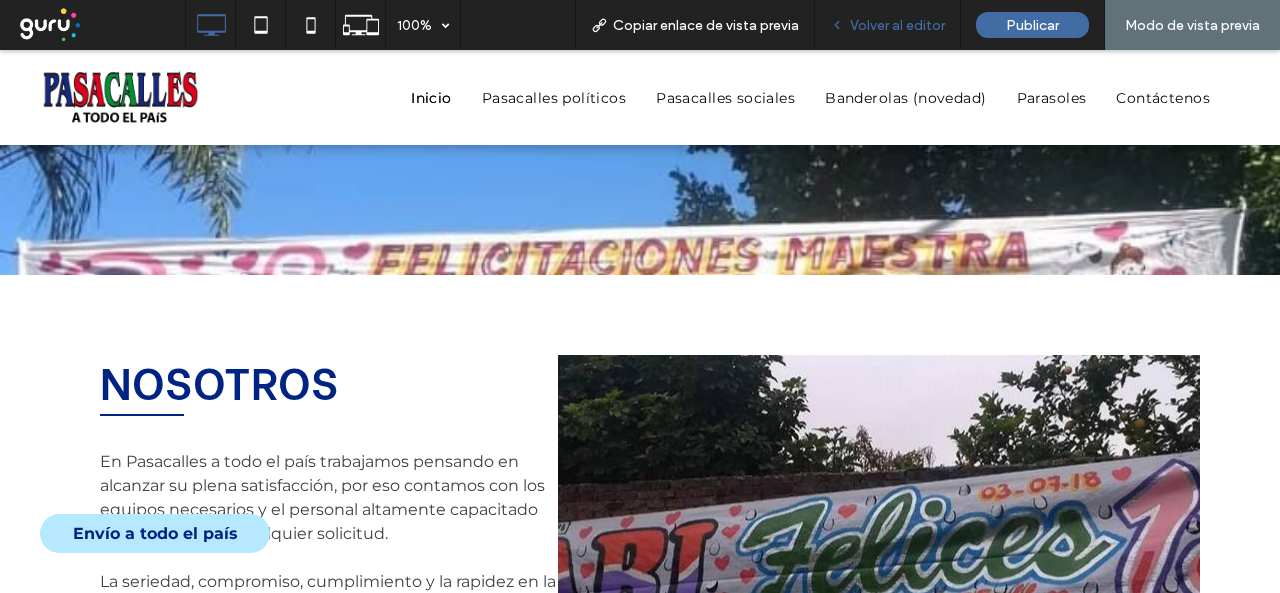 click on "Volver al editor" at bounding box center [897, 25] 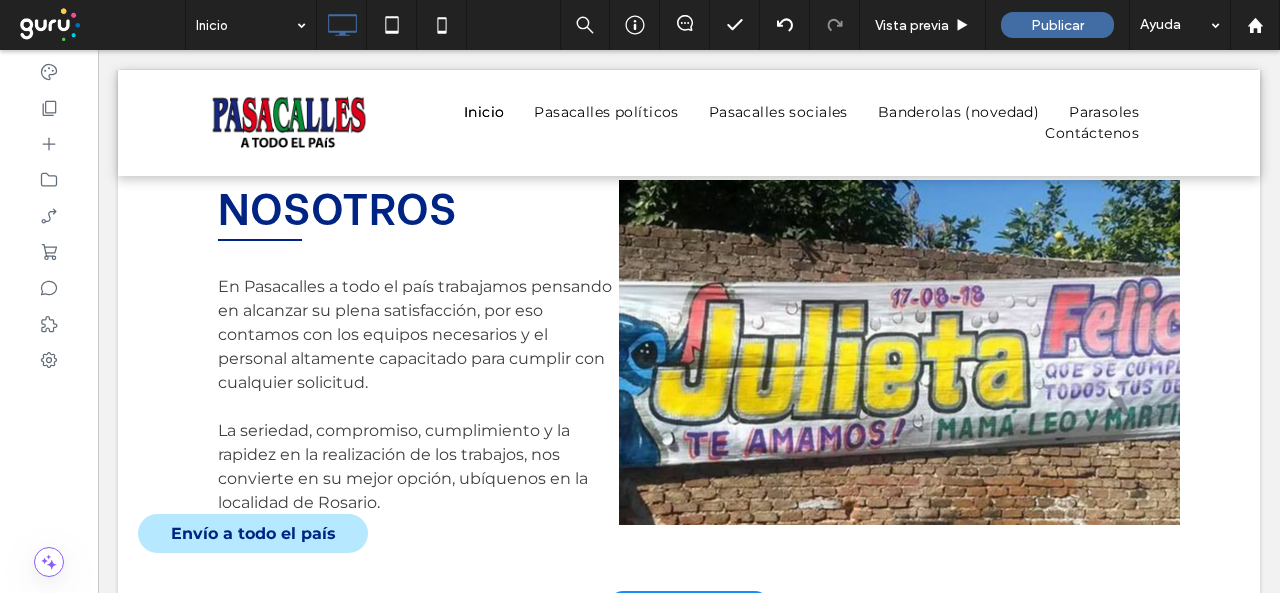 scroll, scrollTop: 800, scrollLeft: 0, axis: vertical 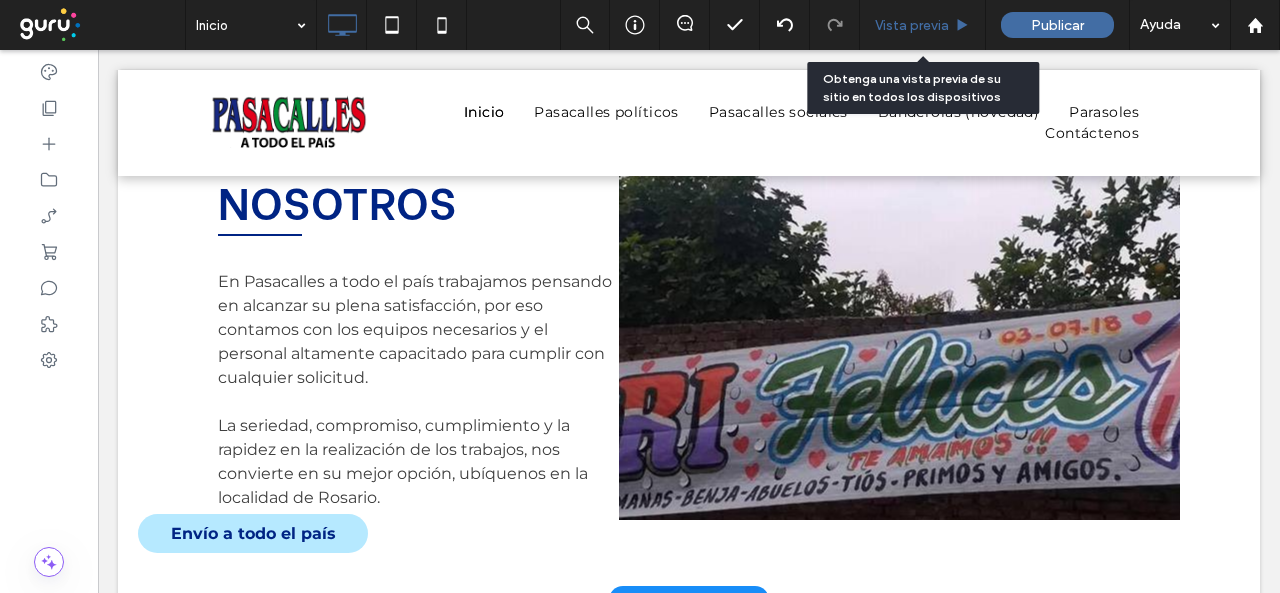 click on "Vista previa" at bounding box center [912, 25] 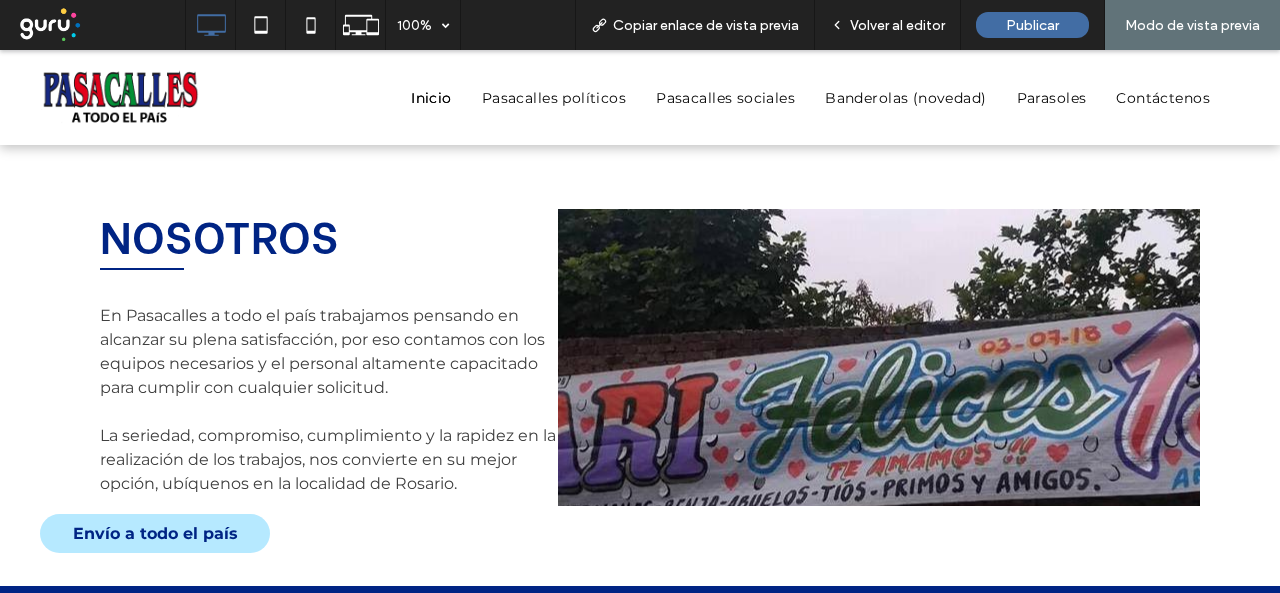 scroll, scrollTop: 700, scrollLeft: 0, axis: vertical 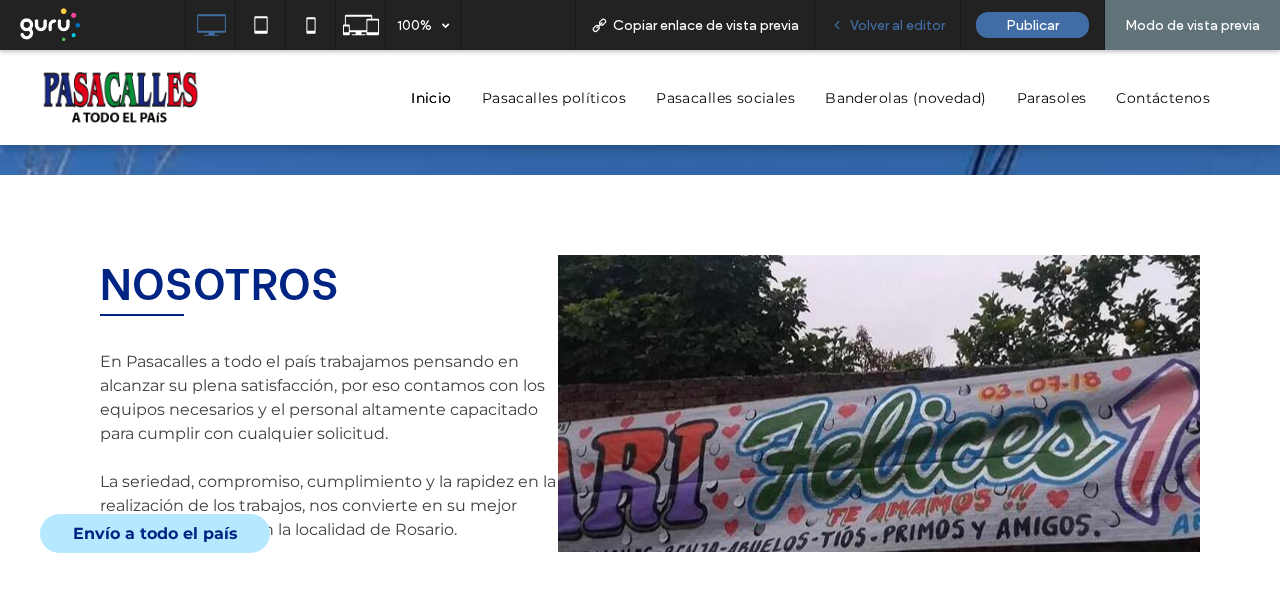 click on "Volver al editor" at bounding box center [897, 25] 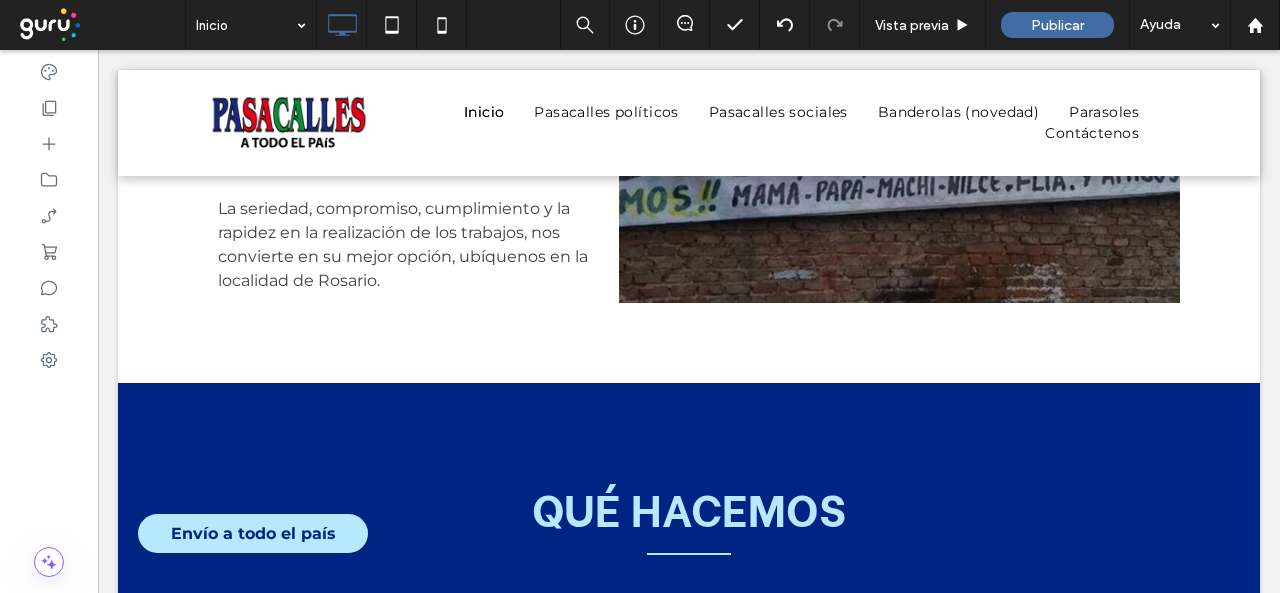 scroll, scrollTop: 900, scrollLeft: 0, axis: vertical 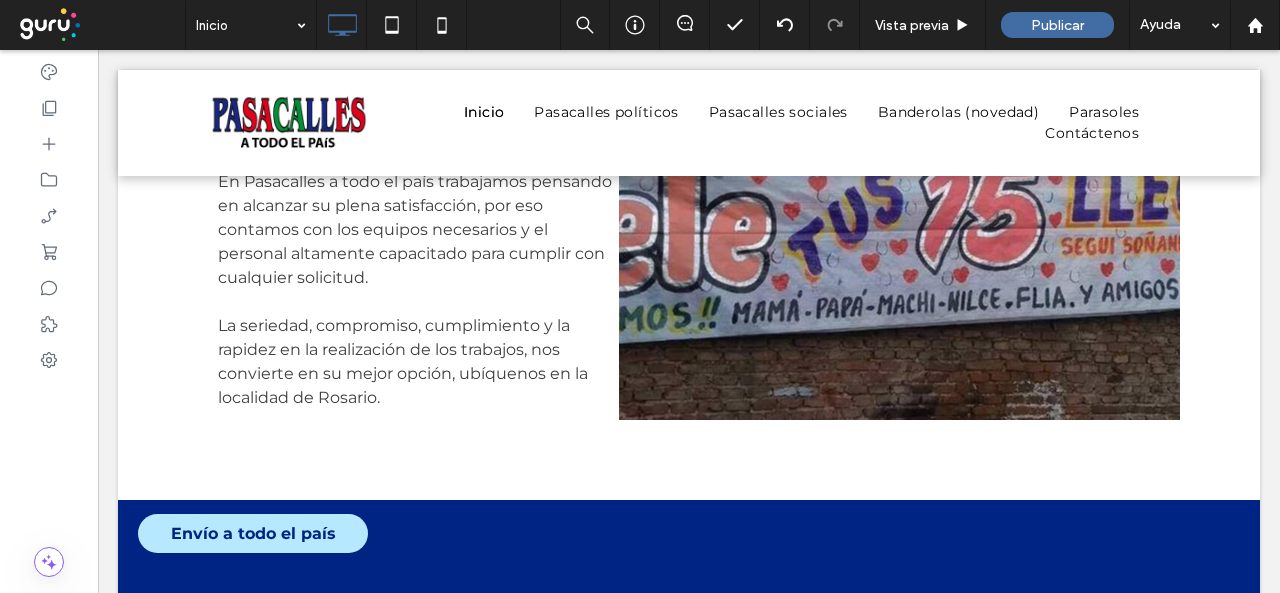 click at bounding box center (899, 247) 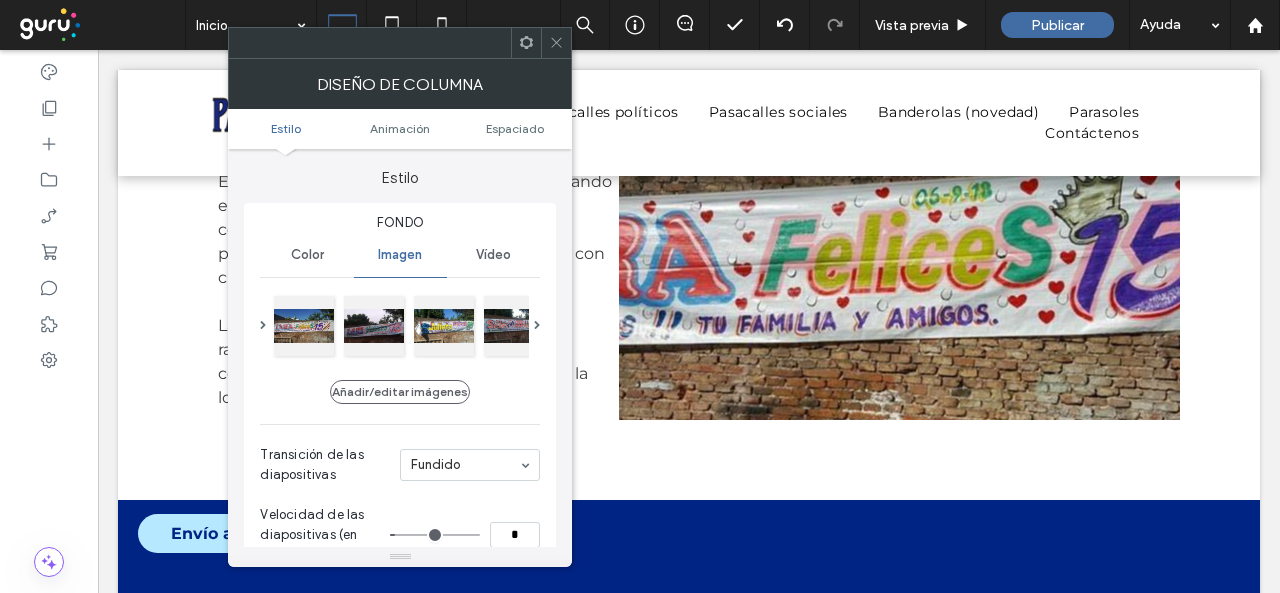 click at bounding box center [556, 43] 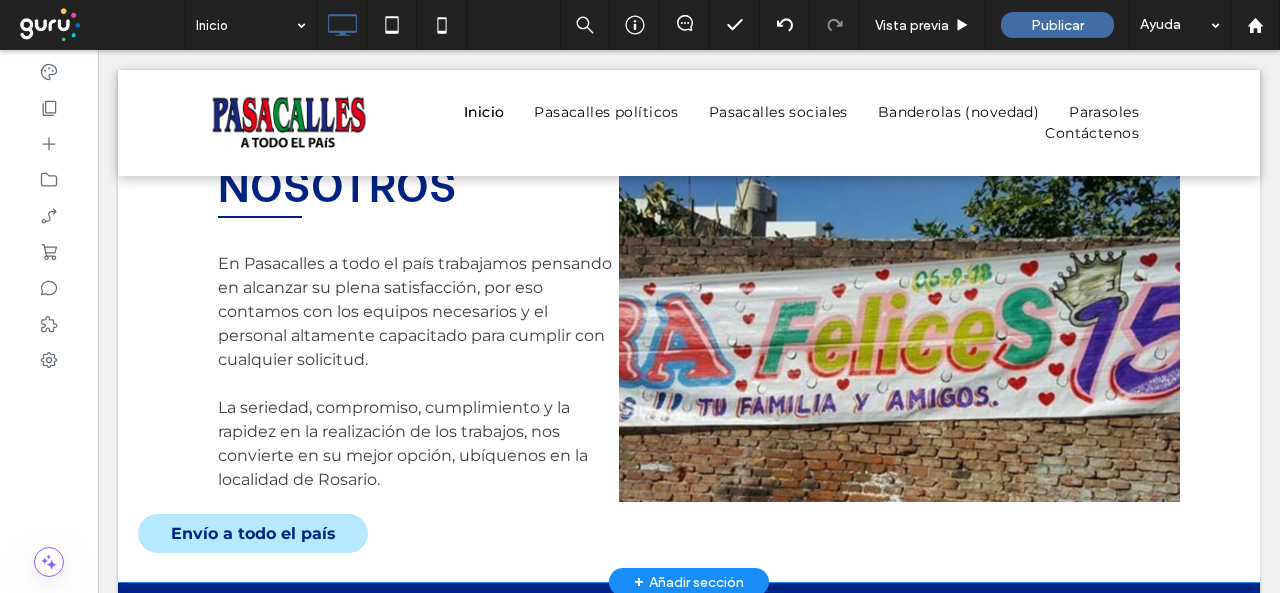 scroll, scrollTop: 800, scrollLeft: 0, axis: vertical 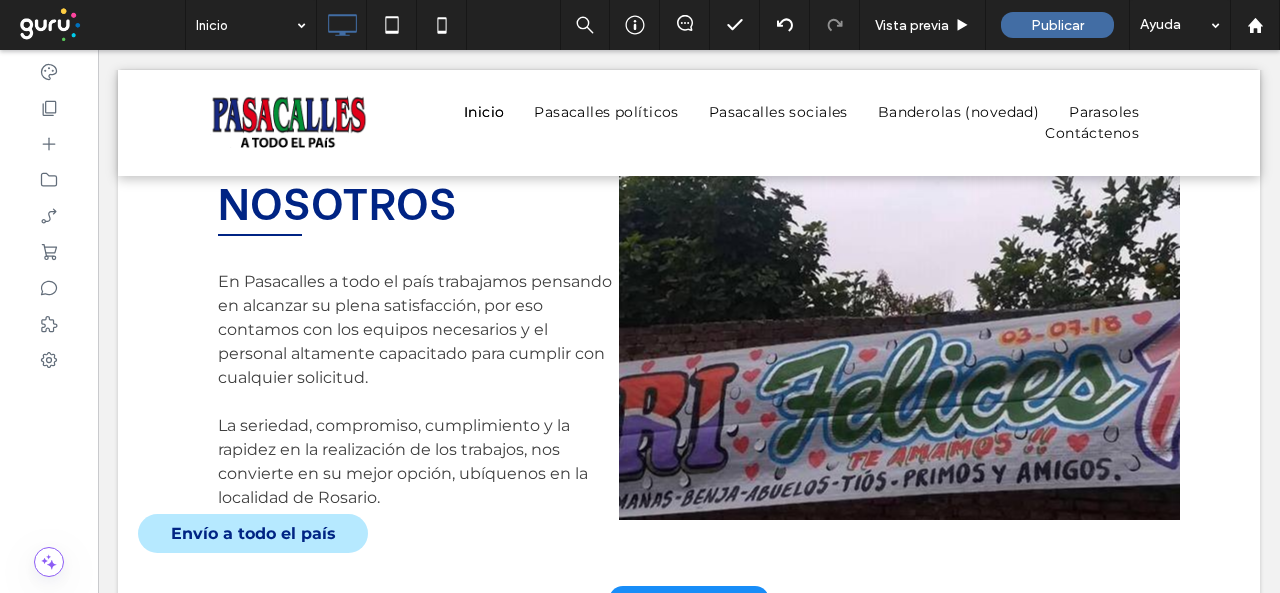 click at bounding box center (899, 347) 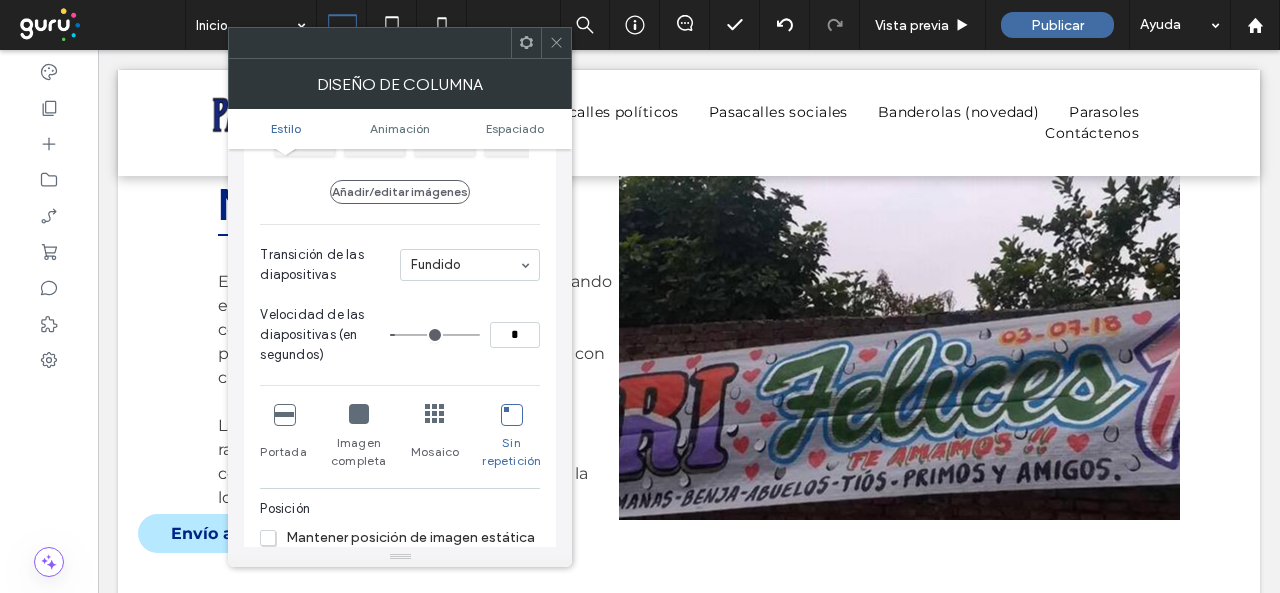 scroll, scrollTop: 400, scrollLeft: 0, axis: vertical 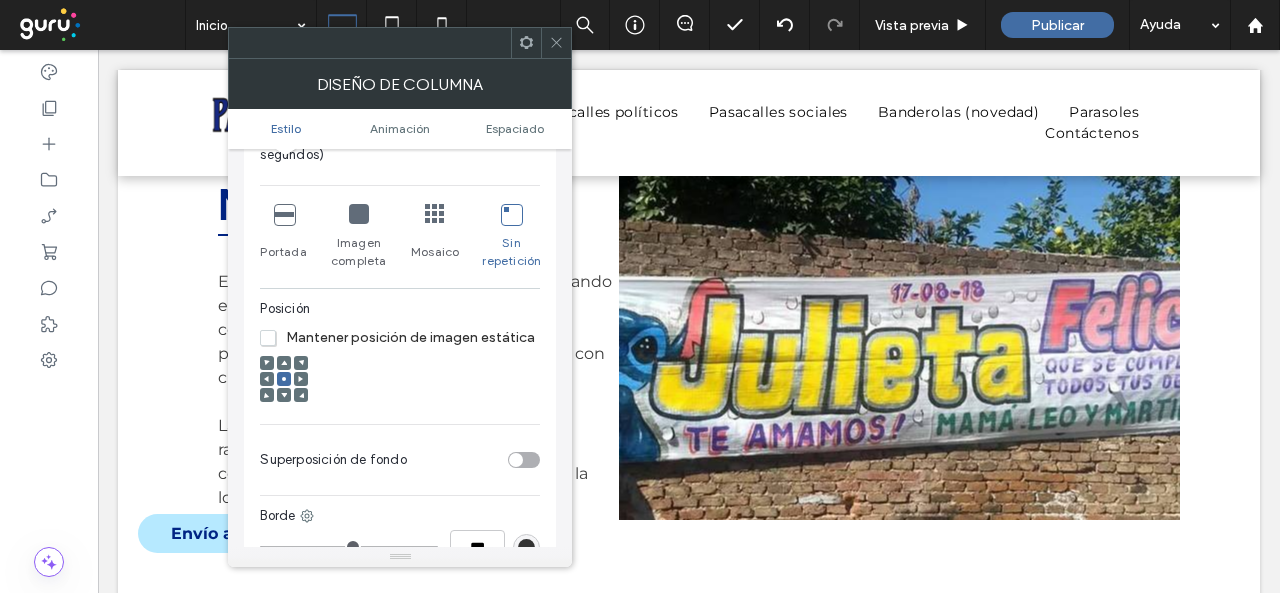 click at bounding box center (359, 214) 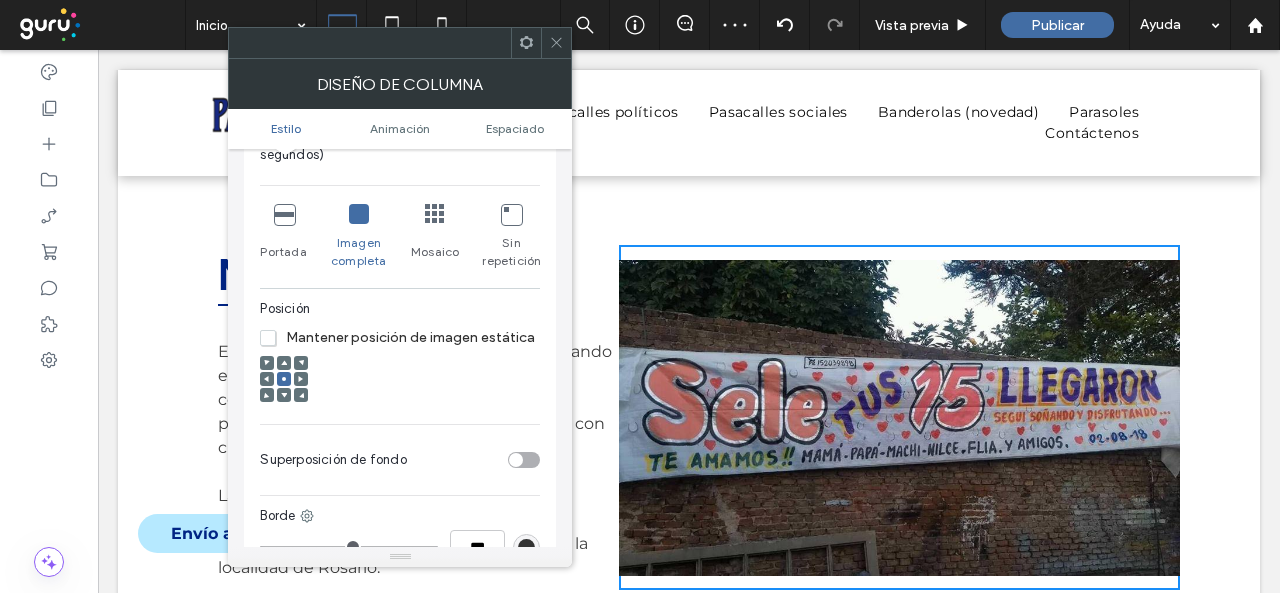 scroll, scrollTop: 700, scrollLeft: 0, axis: vertical 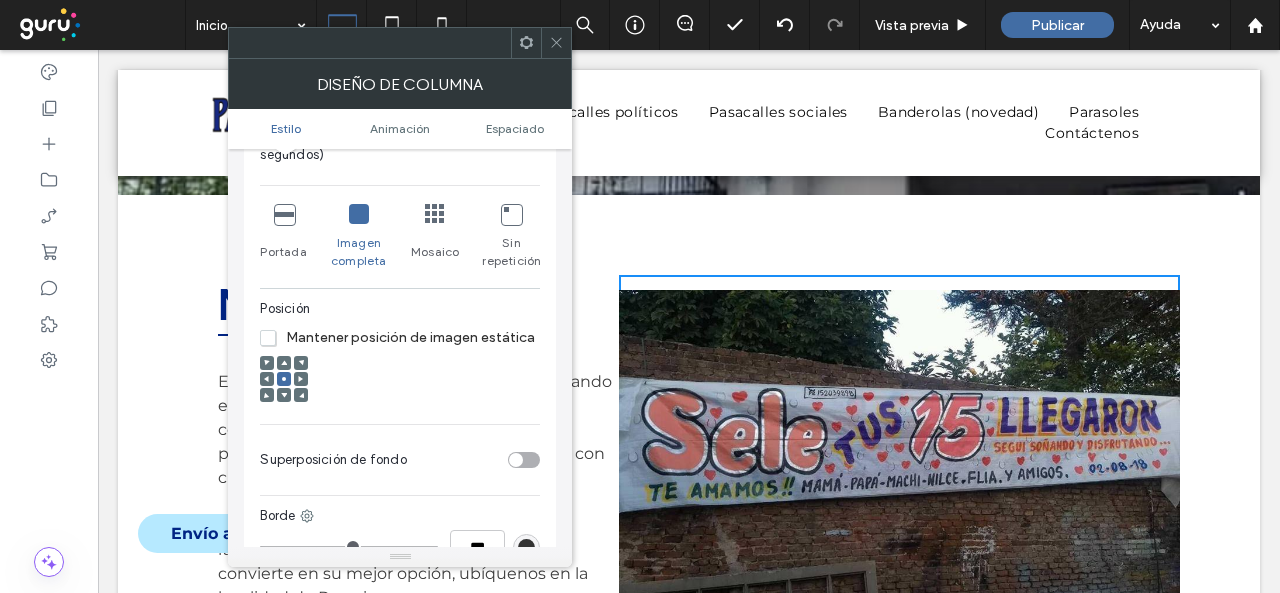 click 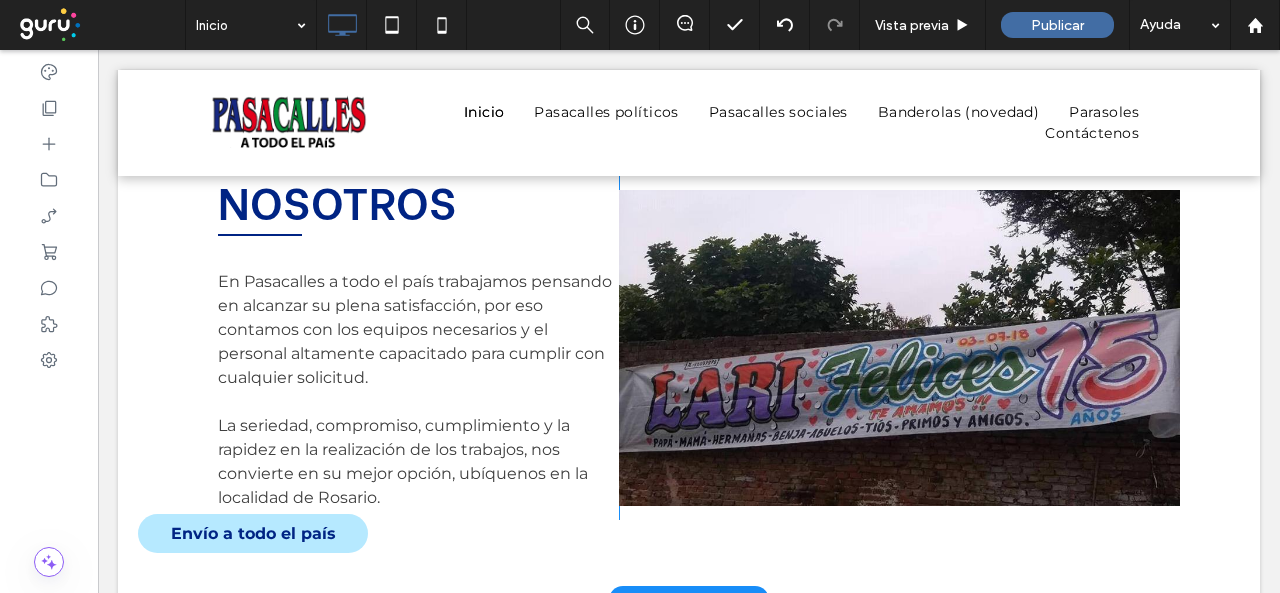 scroll, scrollTop: 700, scrollLeft: 0, axis: vertical 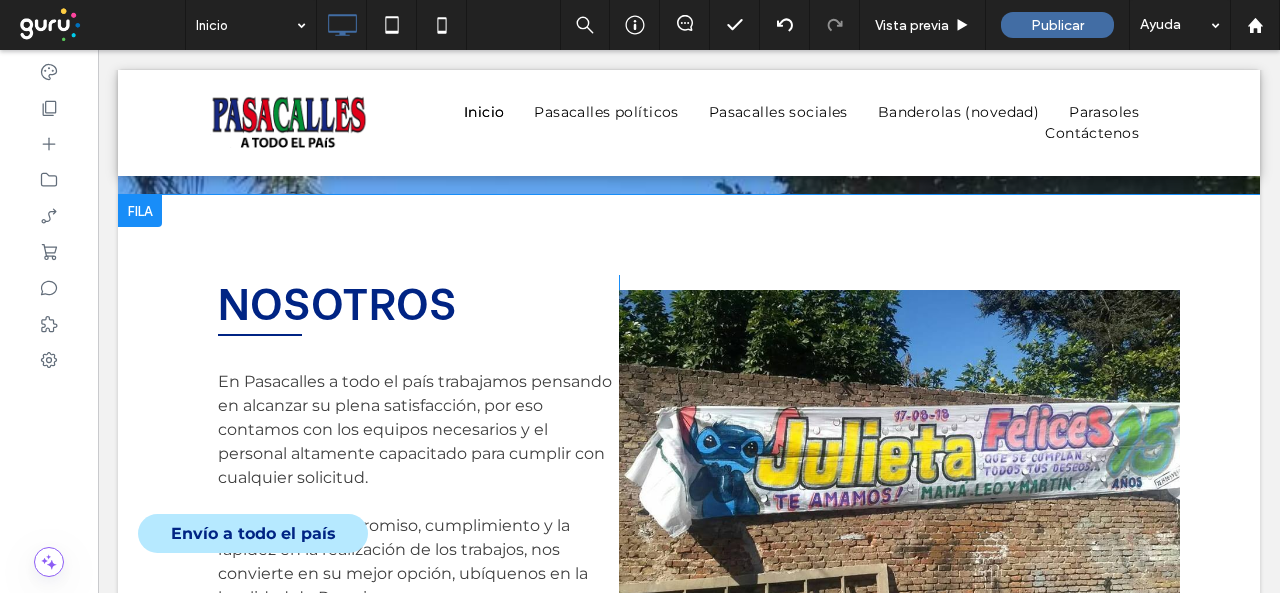 click at bounding box center [899, 447] 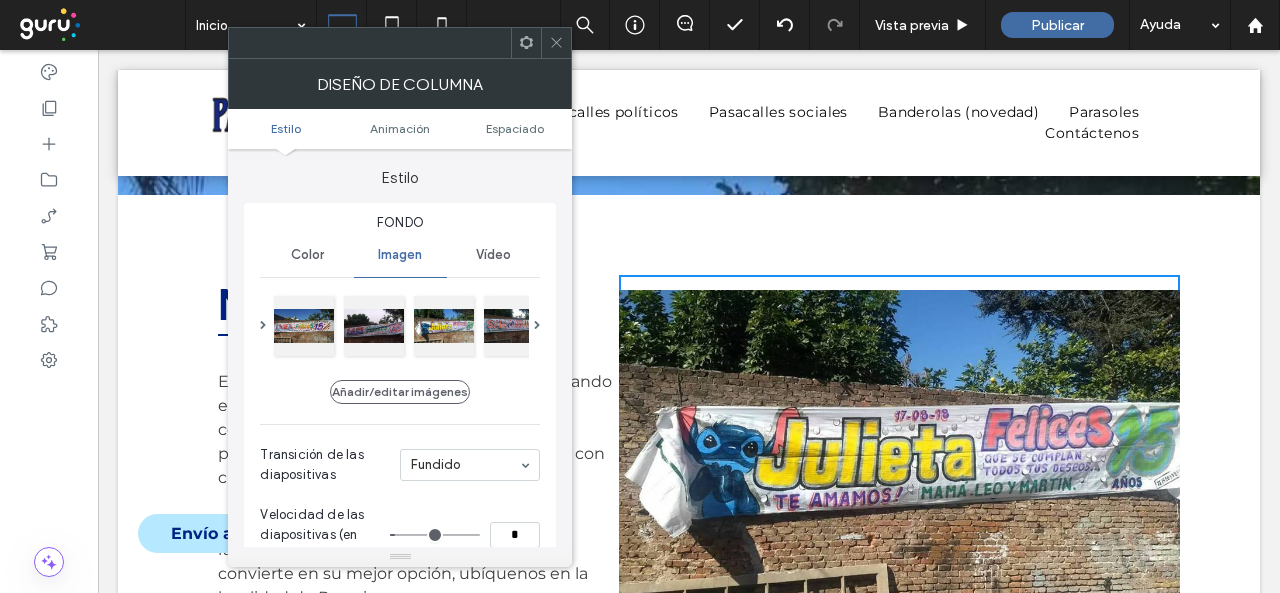 click at bounding box center [899, 447] 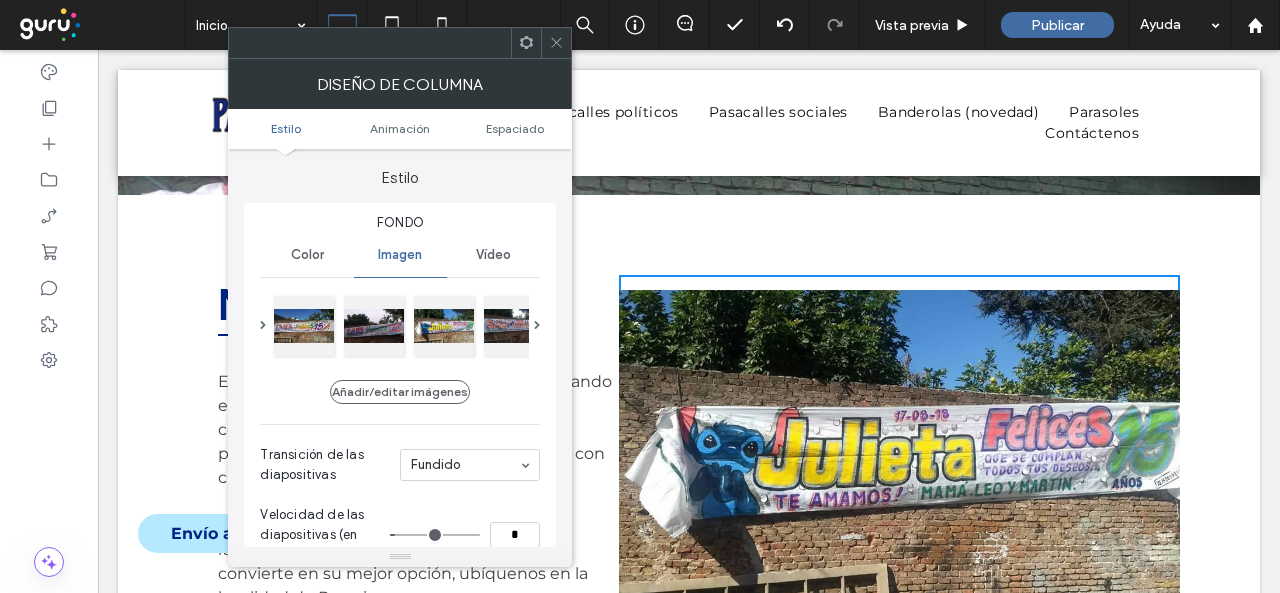click at bounding box center [899, 447] 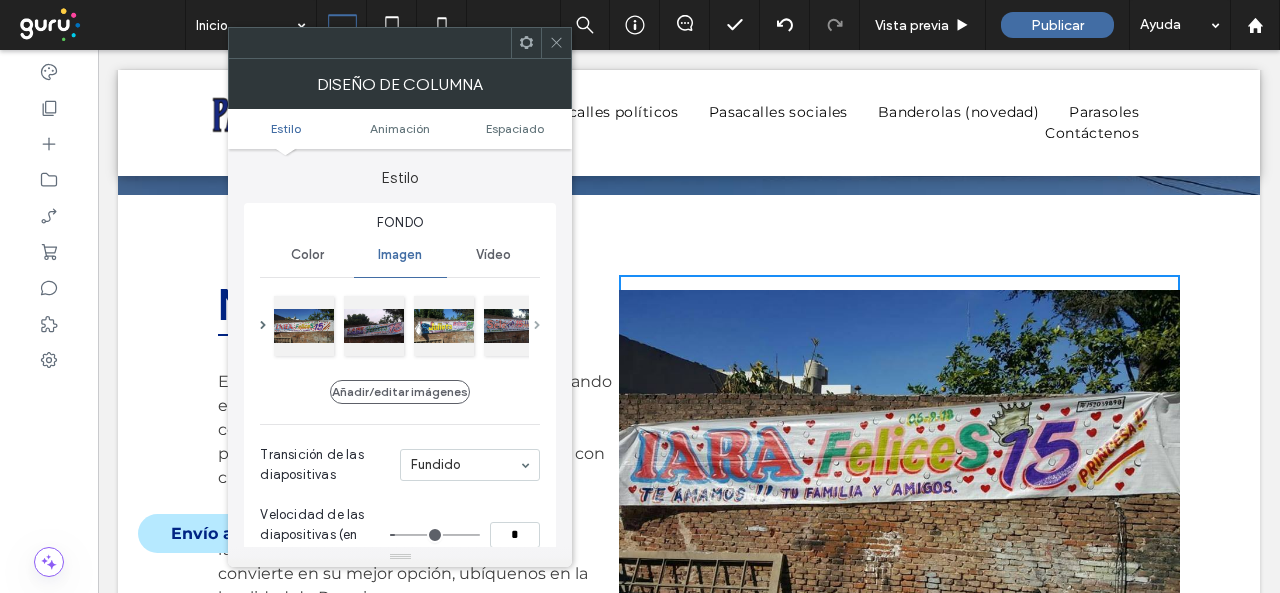 click at bounding box center [537, 326] 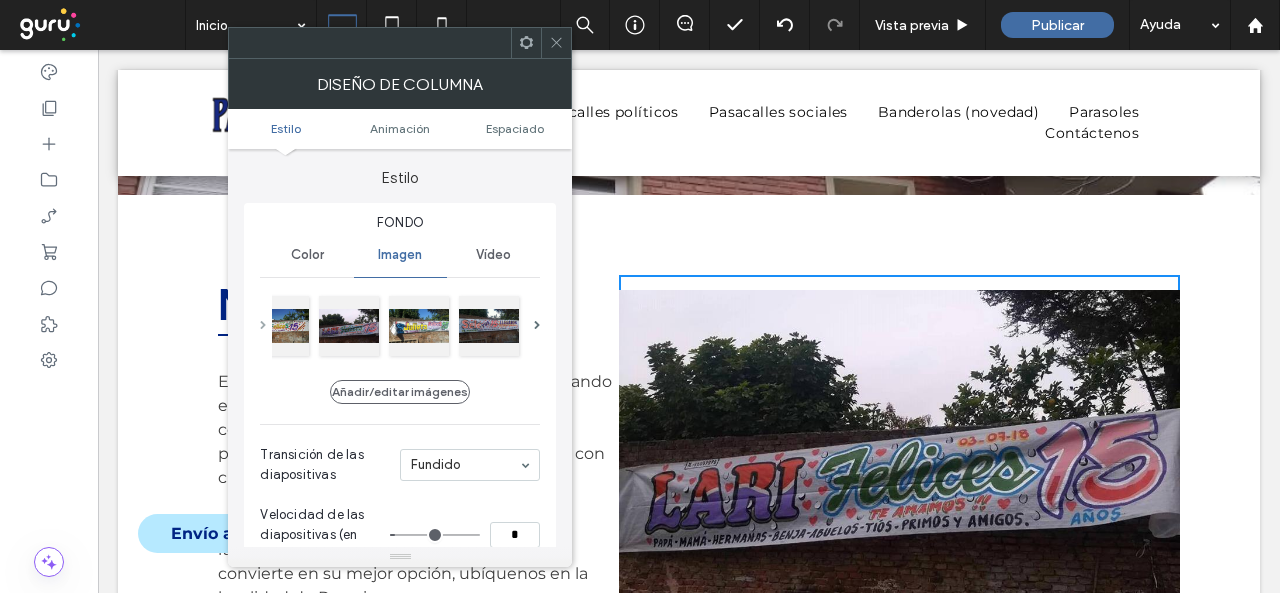 click at bounding box center (263, 325) 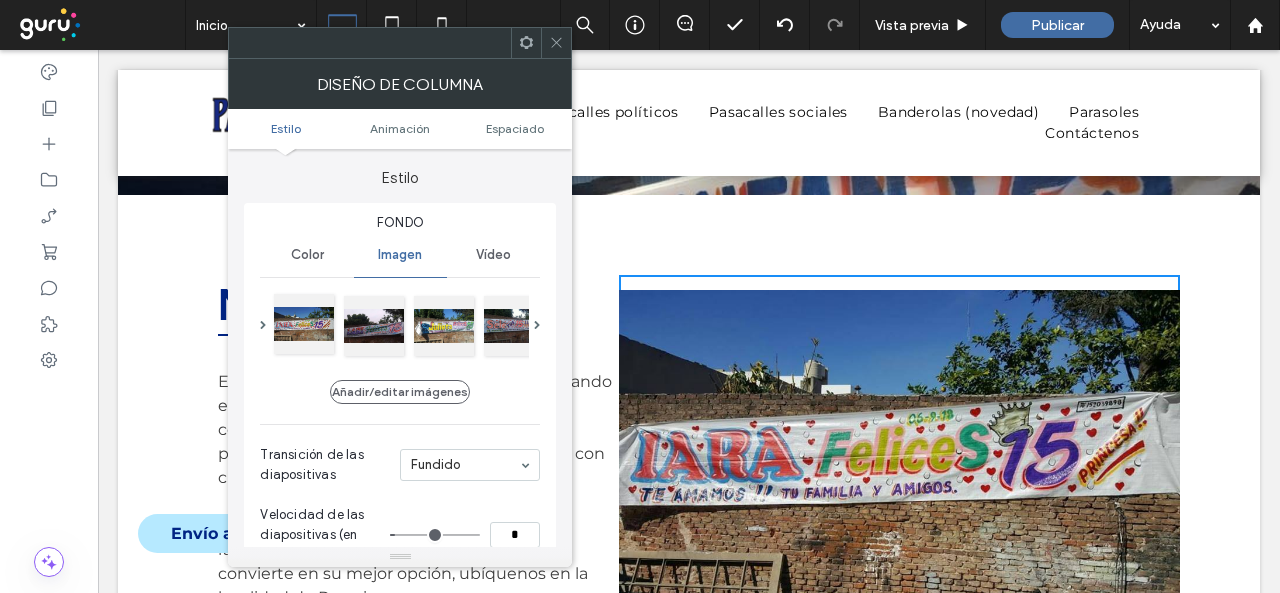click at bounding box center [304, 324] 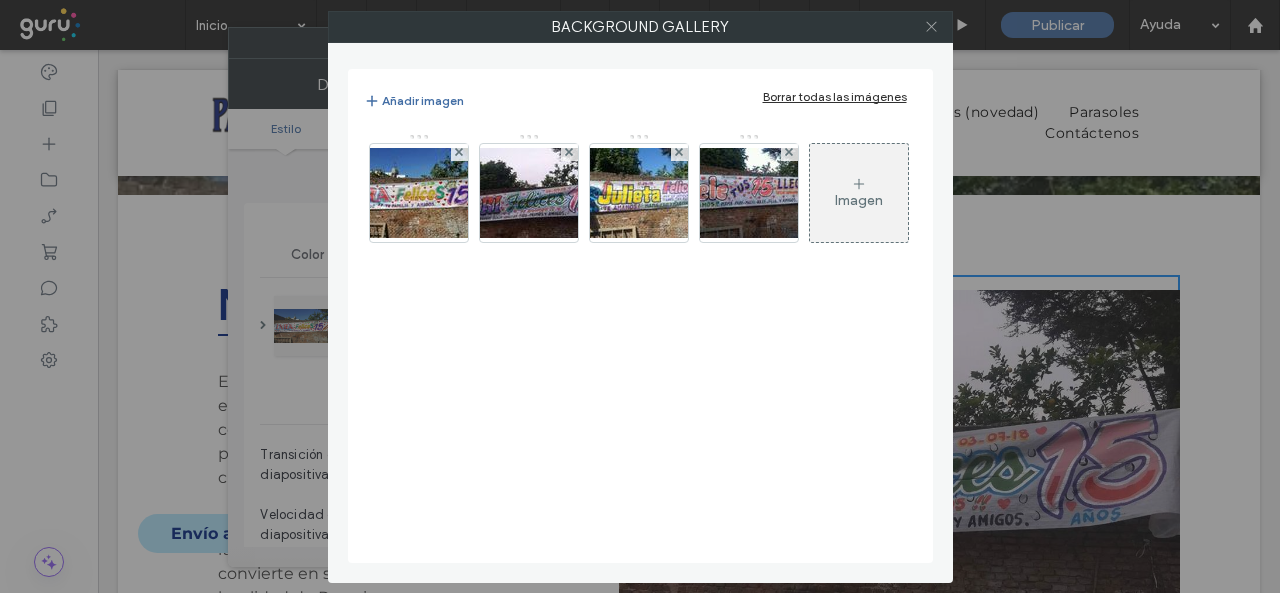 click 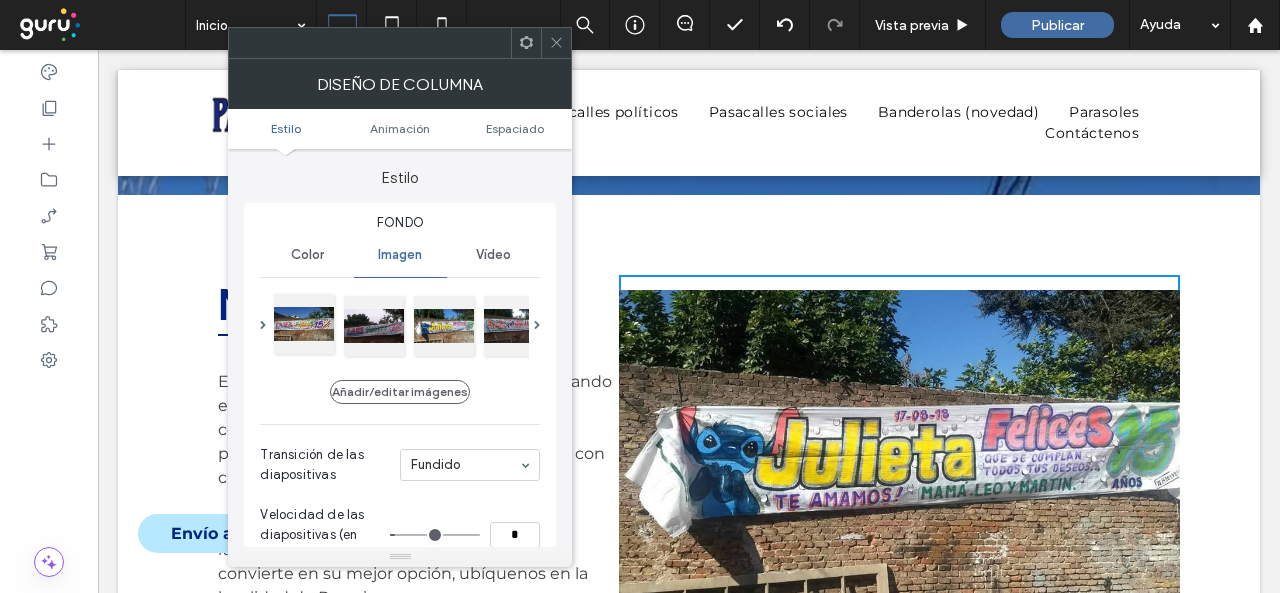 click at bounding box center (304, 324) 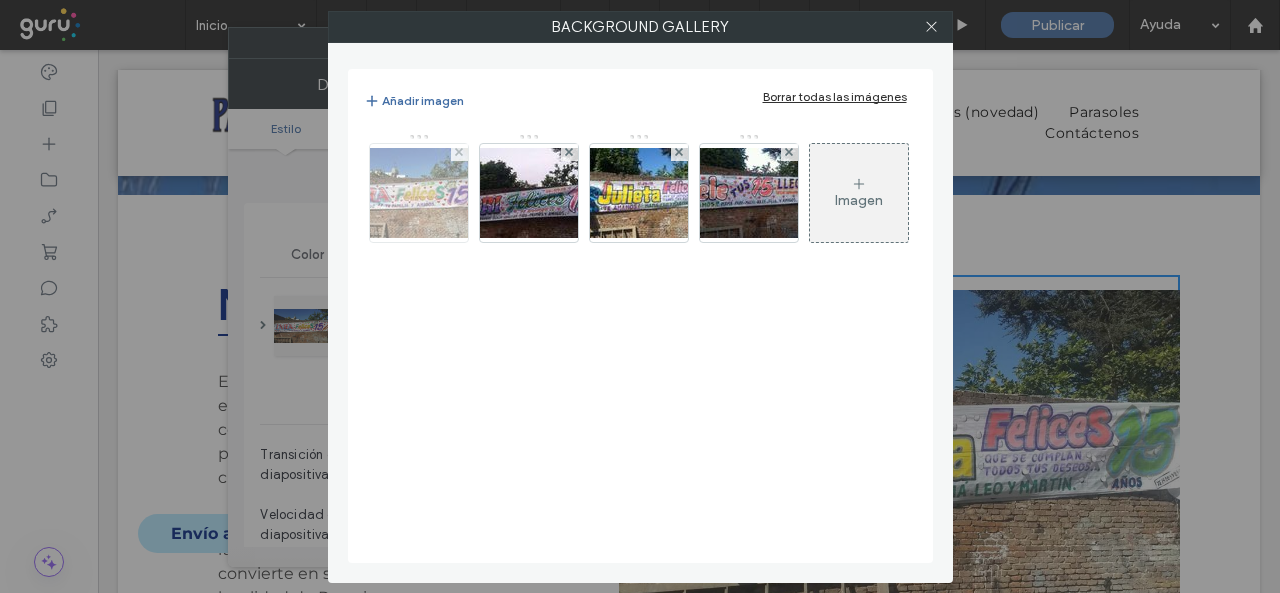click at bounding box center [419, 193] 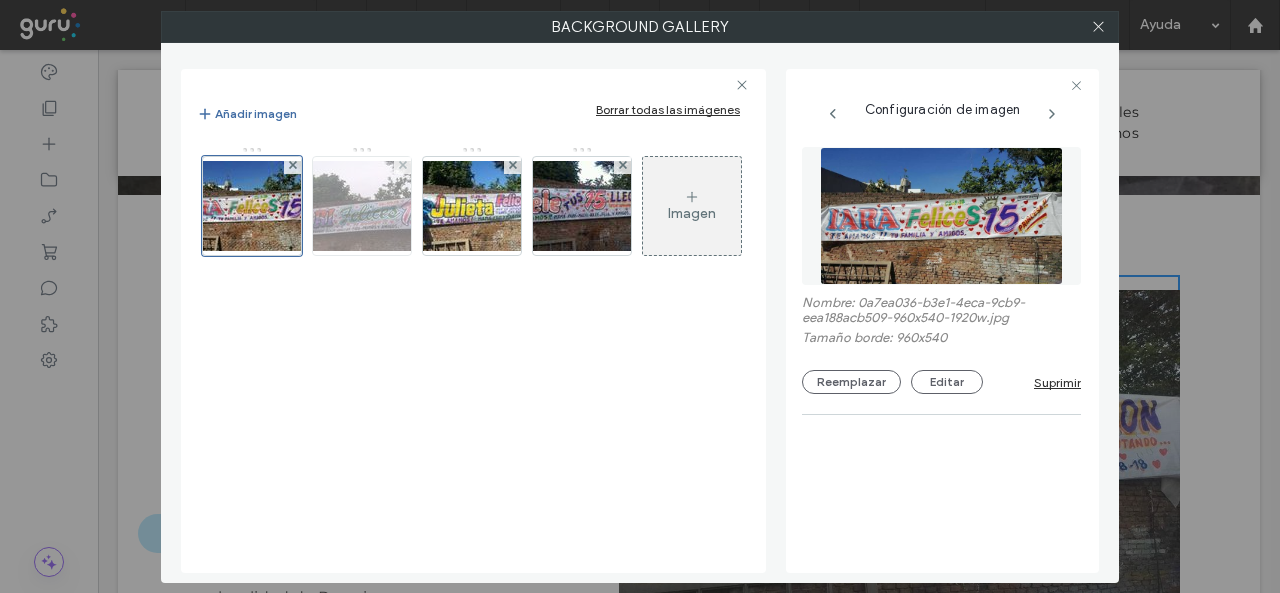 click at bounding box center [362, 206] 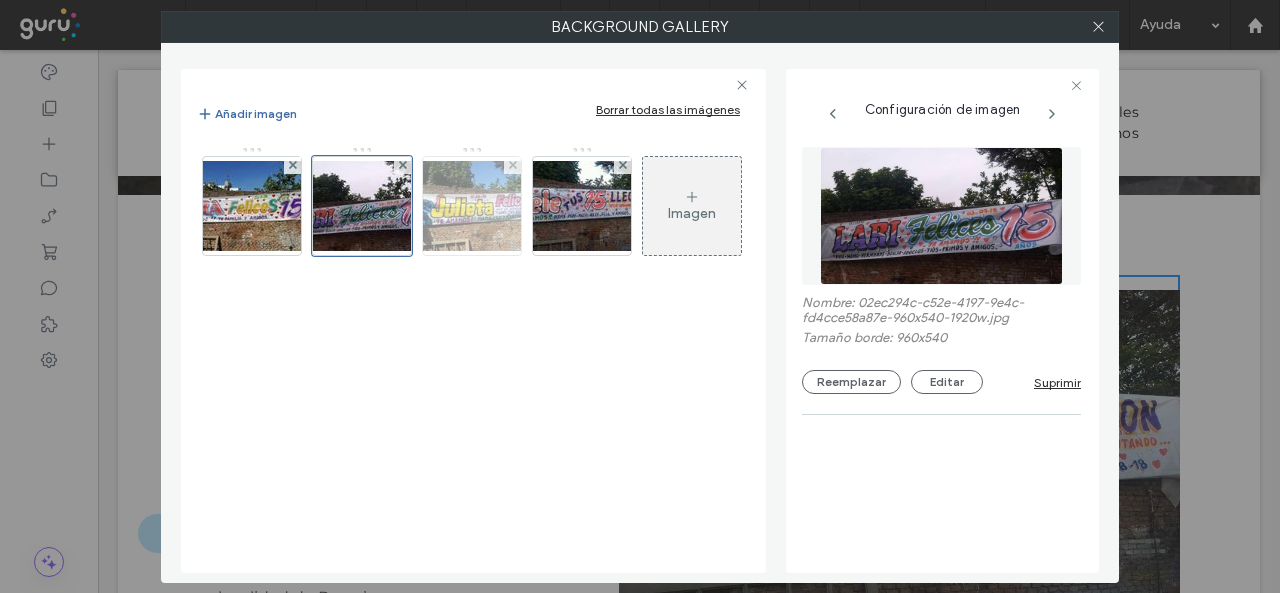 click at bounding box center [472, 206] 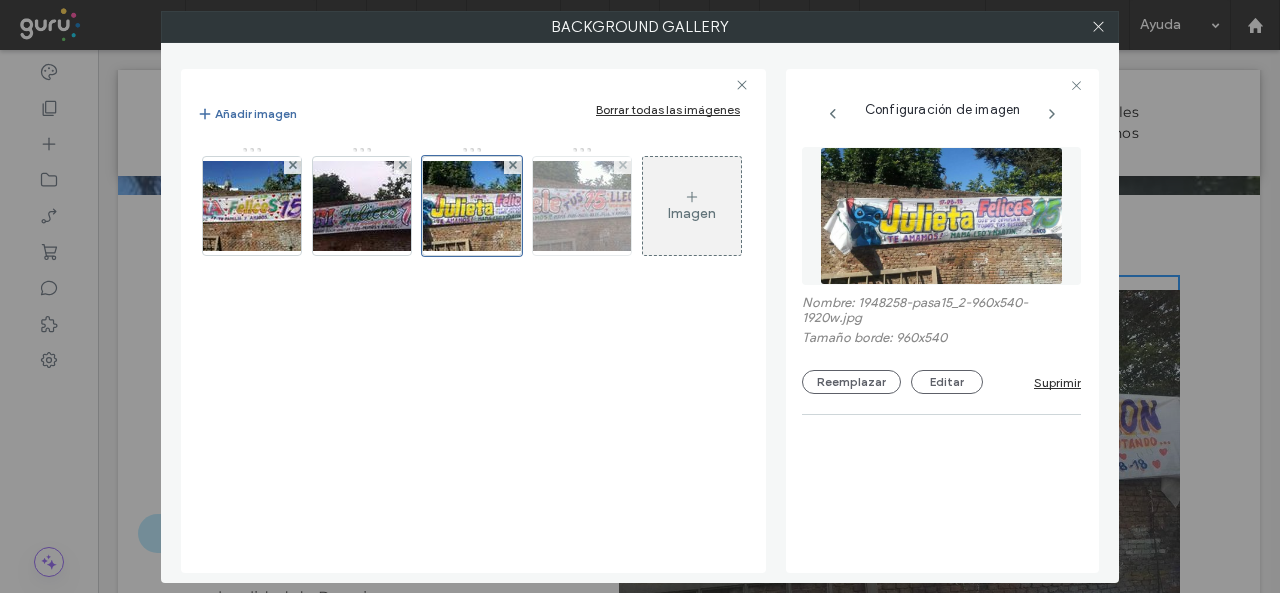 click at bounding box center (582, 206) 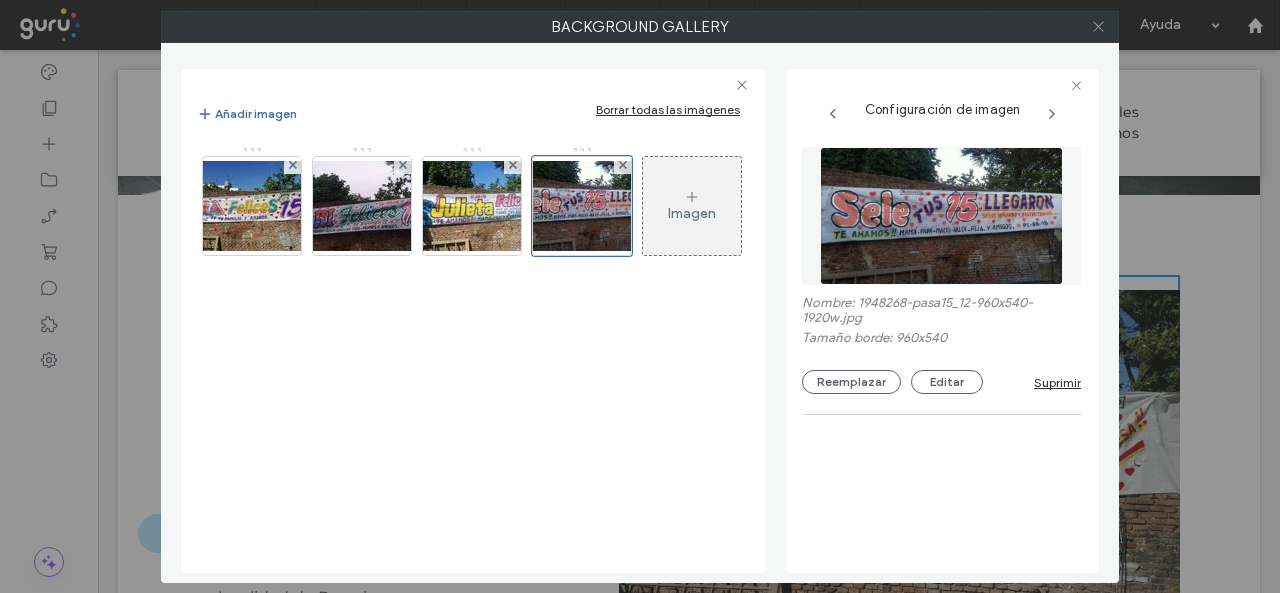 click 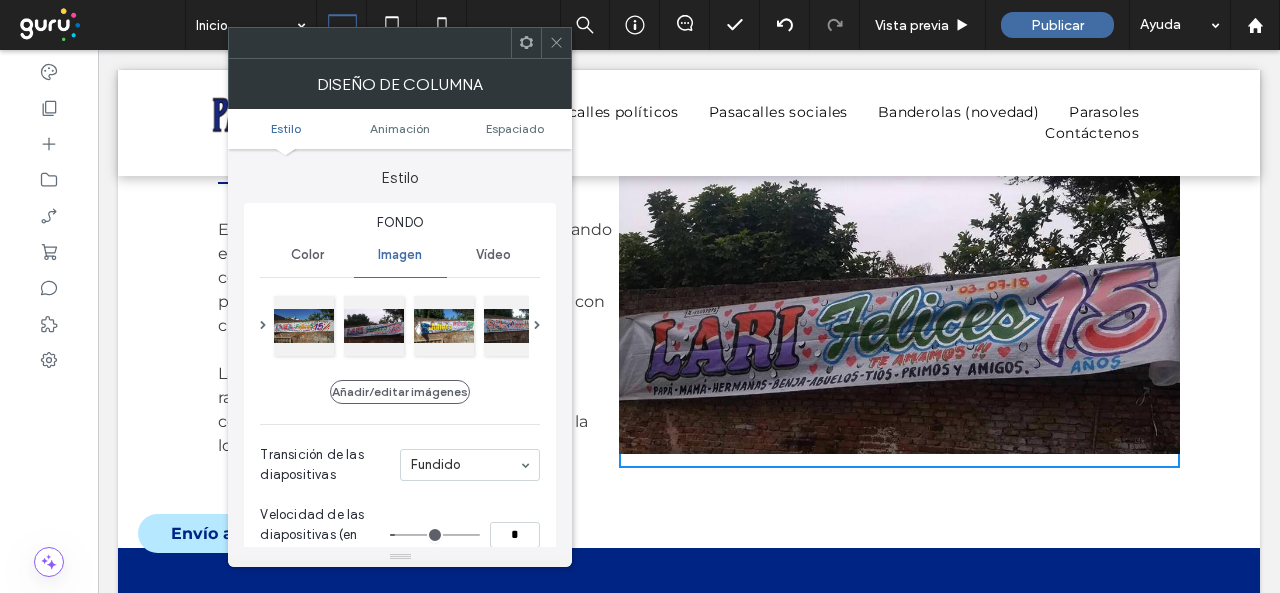 scroll, scrollTop: 900, scrollLeft: 0, axis: vertical 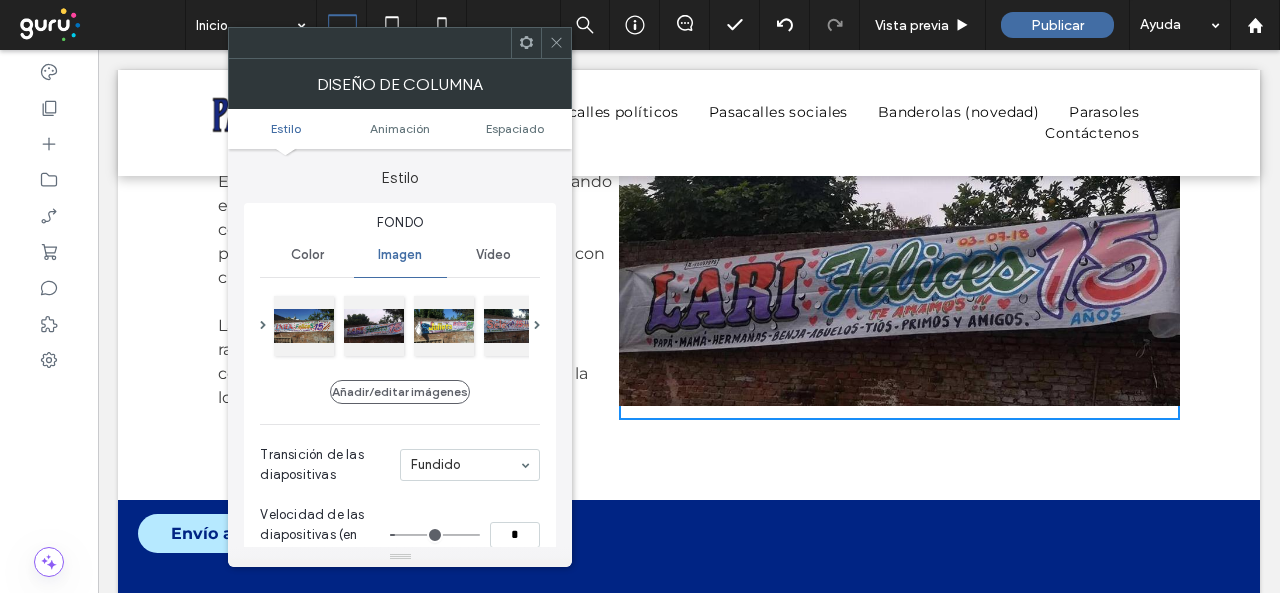 click 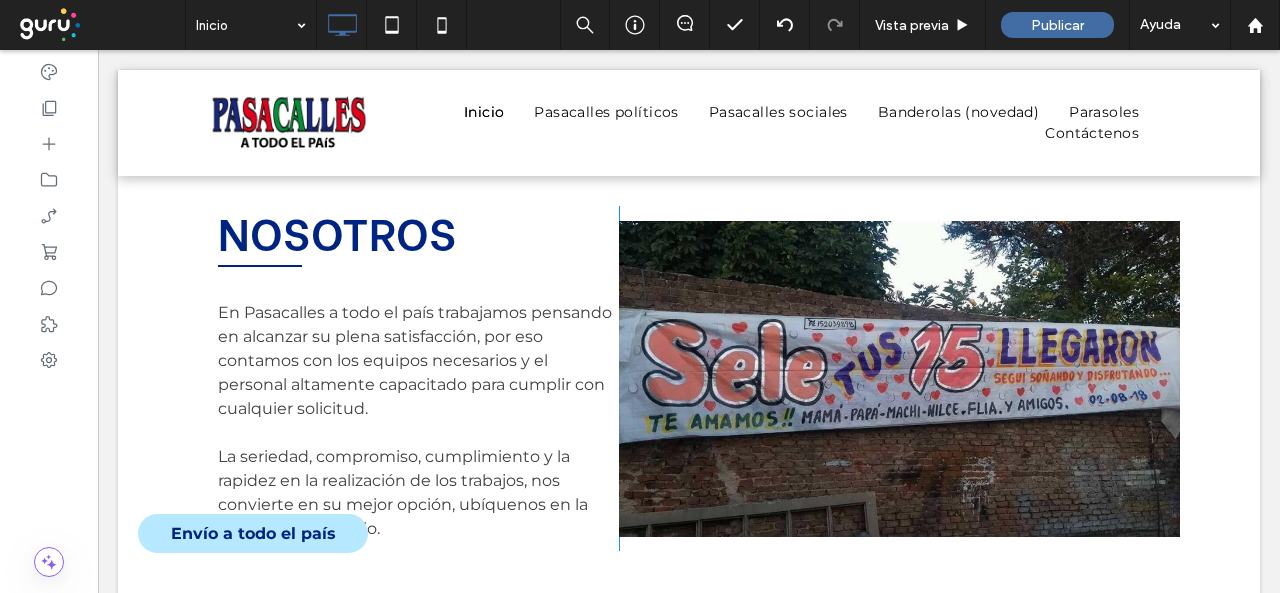scroll, scrollTop: 800, scrollLeft: 0, axis: vertical 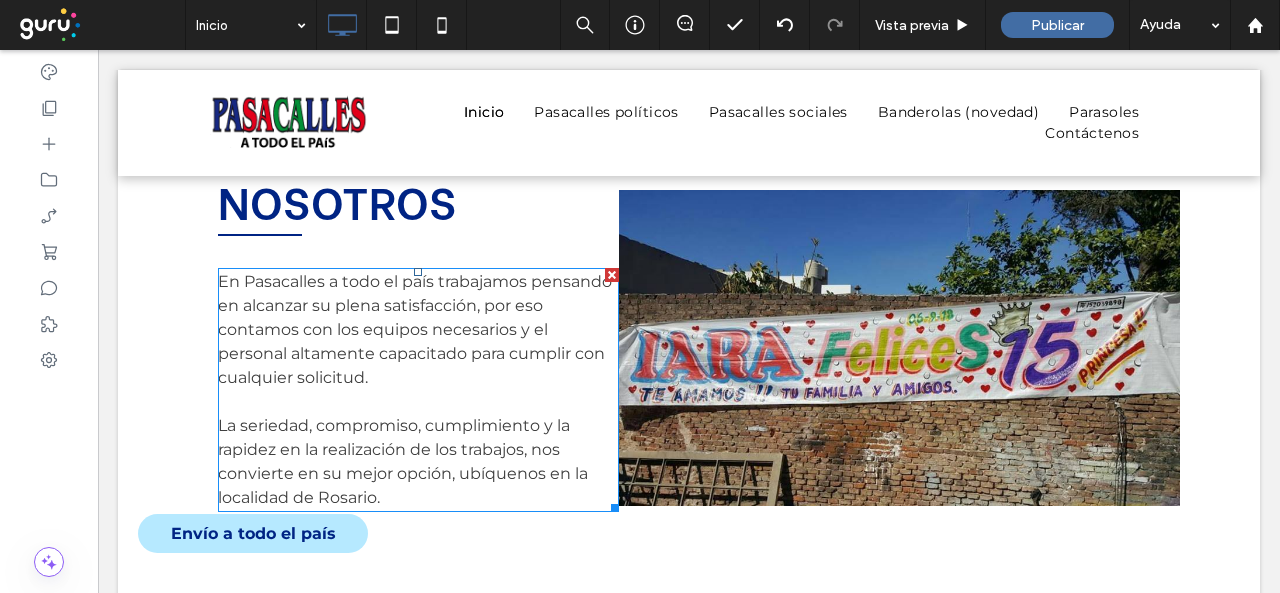 click on "trabajamos pensando en alcanzar su plena satisfacción, por eso contamos con los equipos necesarios y el personal altamente capacitado para cumplir con cualquier solicitud." at bounding box center [415, 329] 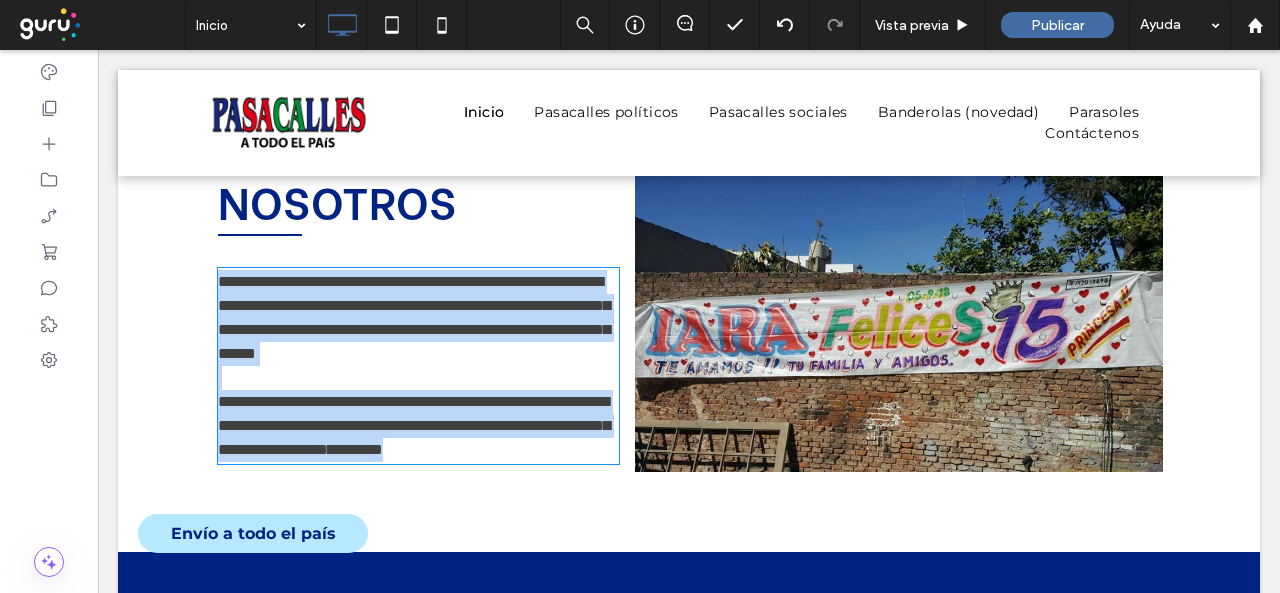 type on "**********" 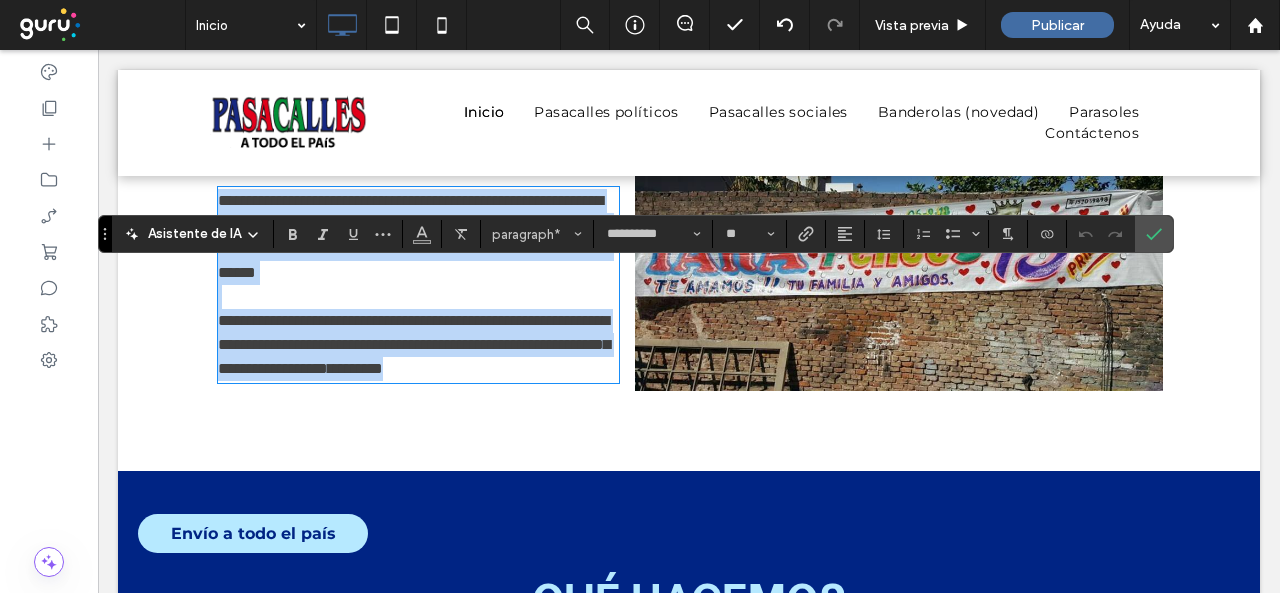 scroll, scrollTop: 900, scrollLeft: 0, axis: vertical 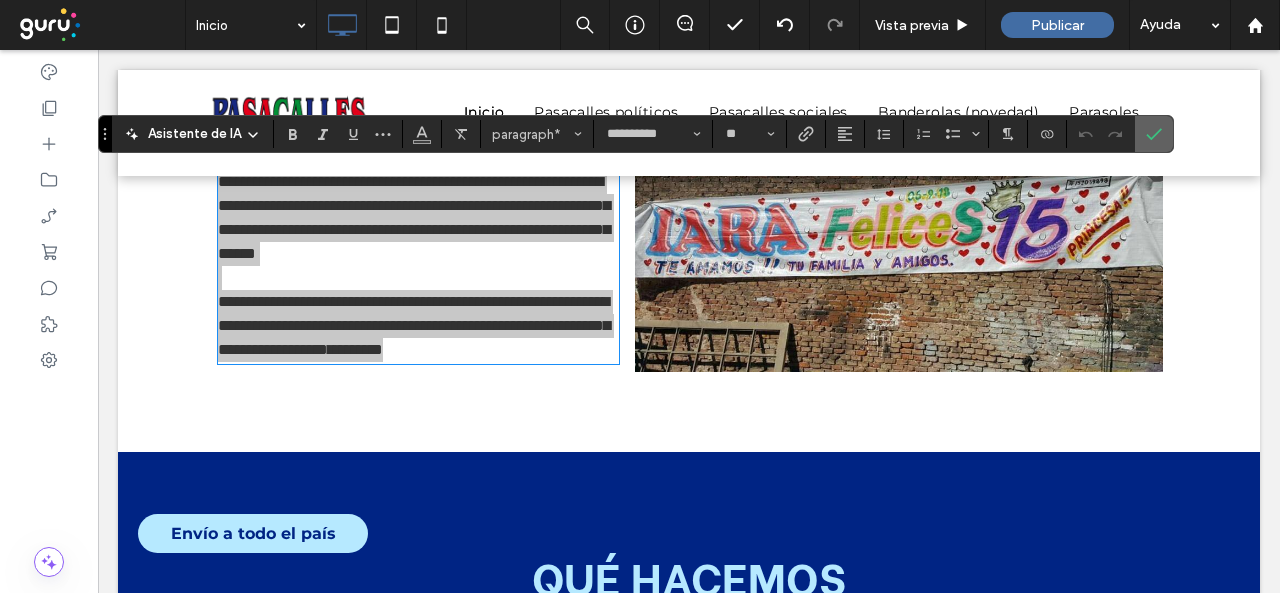 drag, startPoint x: 1146, startPoint y: 137, endPoint x: 1034, endPoint y: 137, distance: 112 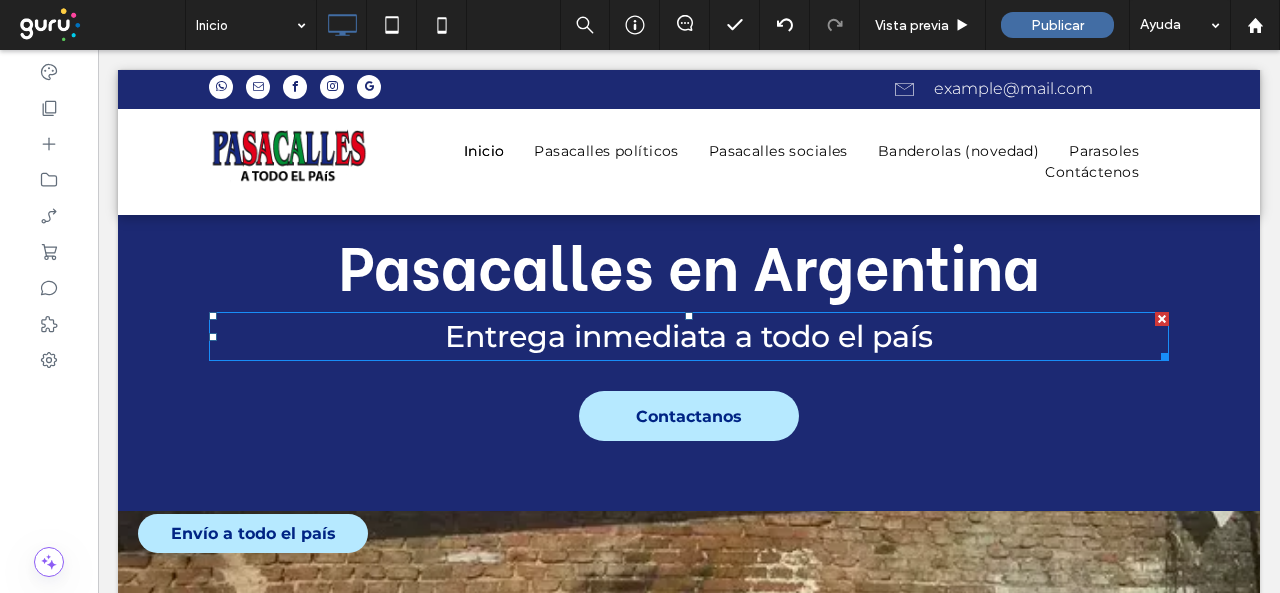 scroll, scrollTop: 0, scrollLeft: 0, axis: both 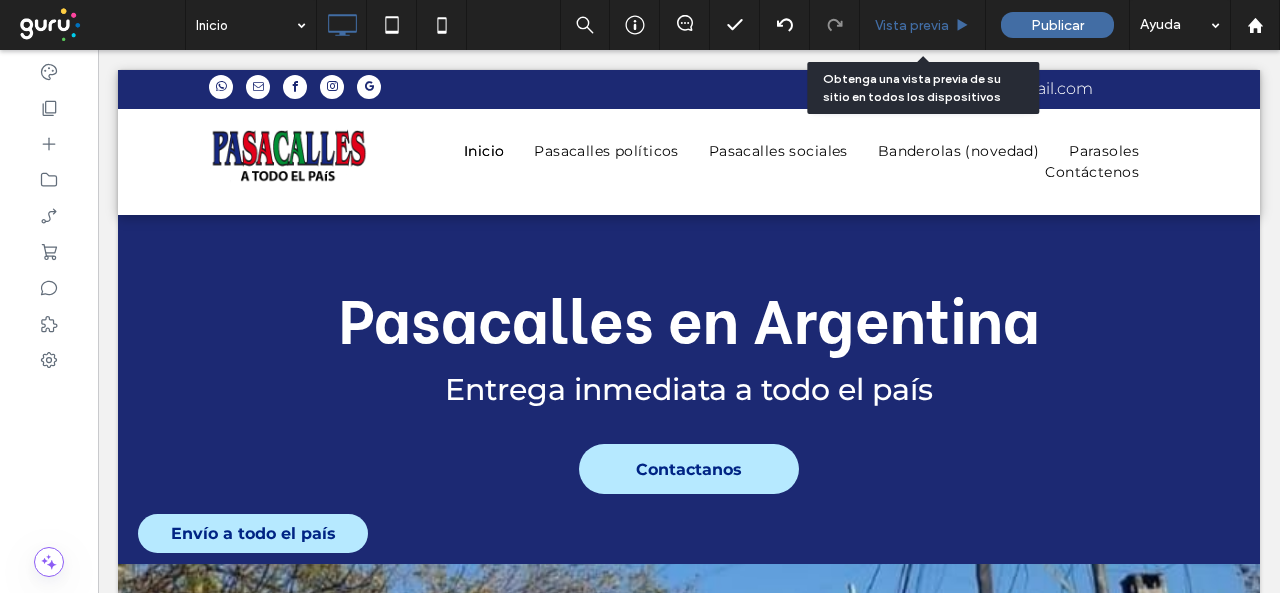 click on "Vista previa" at bounding box center (912, 25) 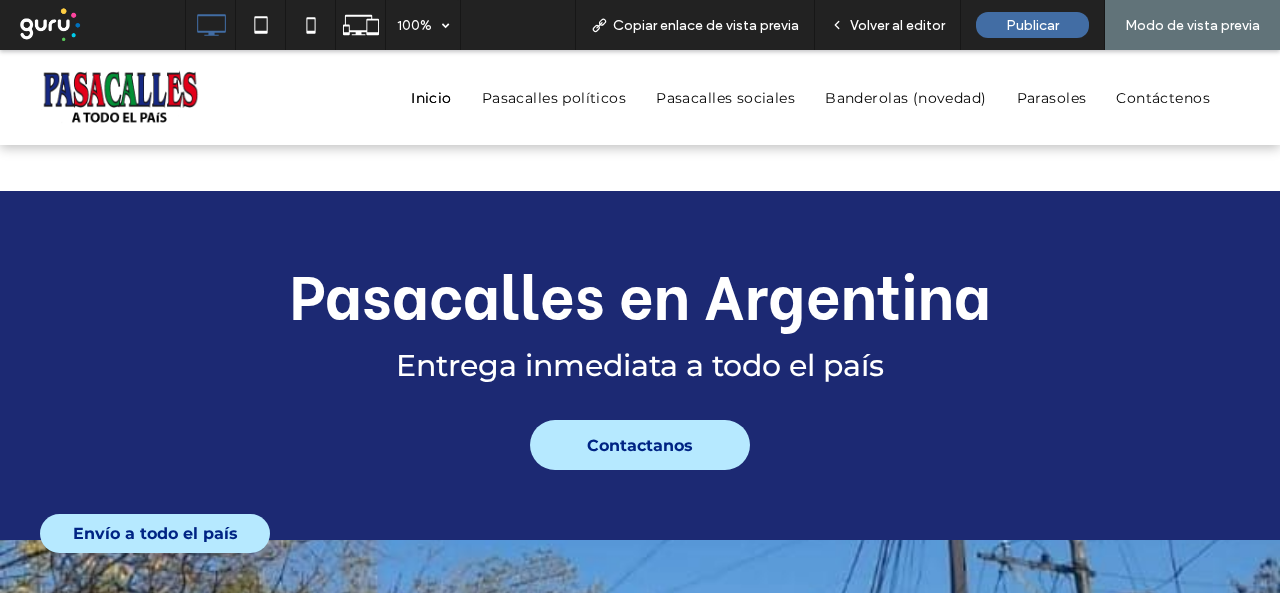 scroll, scrollTop: 0, scrollLeft: 0, axis: both 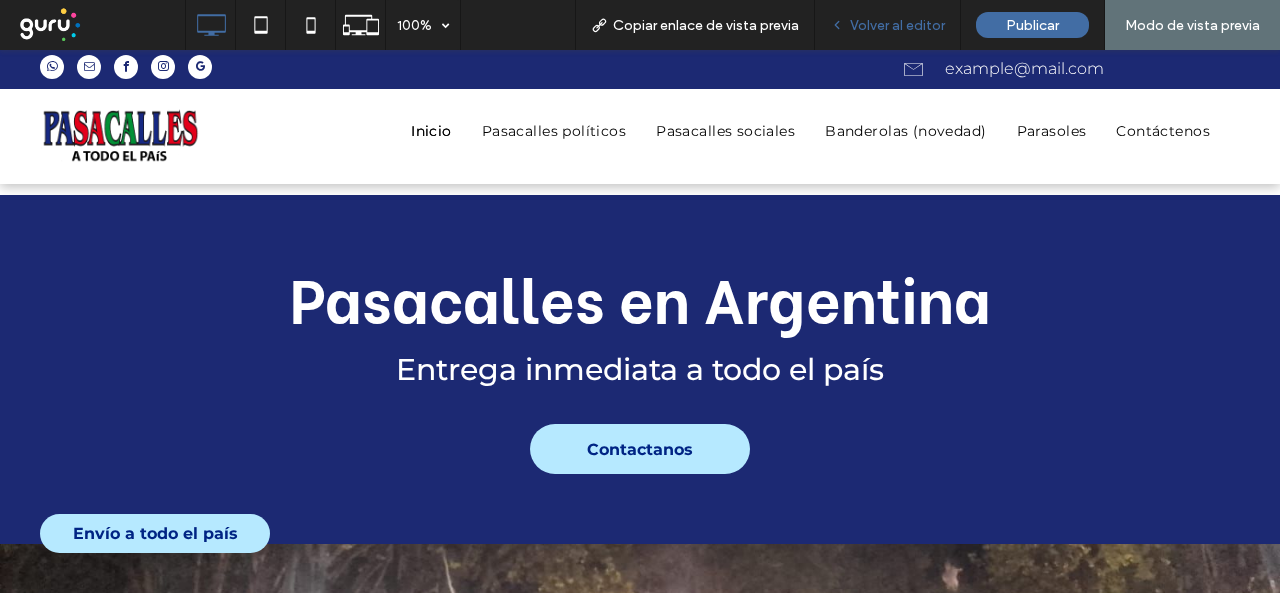 drag, startPoint x: 889, startPoint y: 25, endPoint x: 494, endPoint y: 87, distance: 399.8362 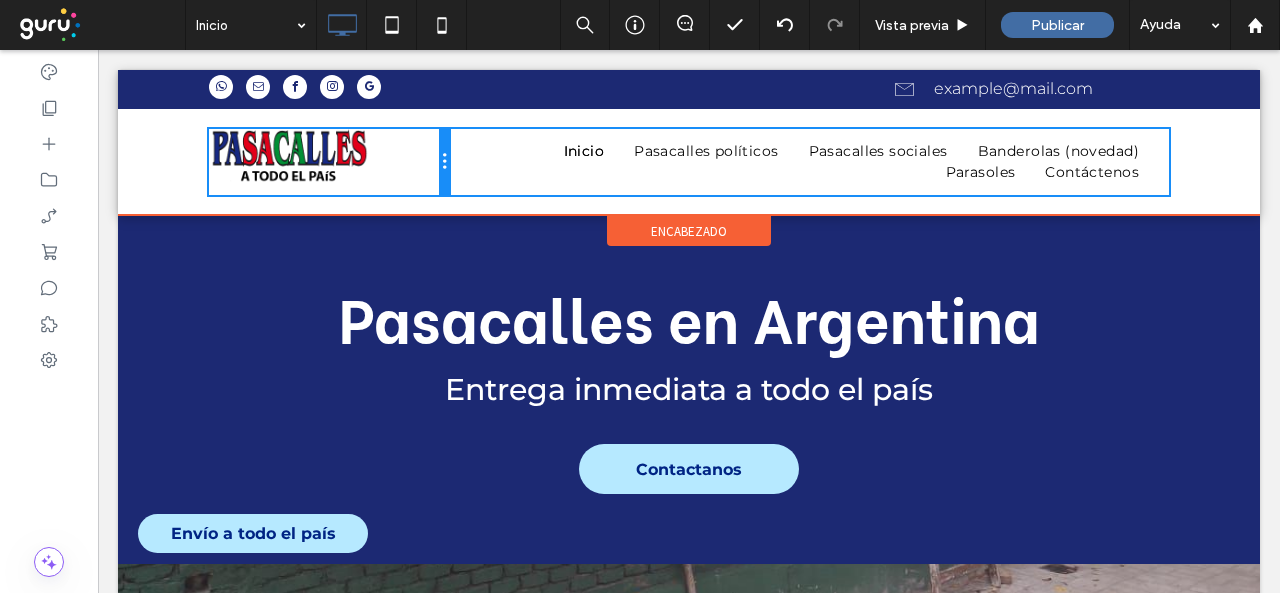 drag, startPoint x: 360, startPoint y: 160, endPoint x: 410, endPoint y: 161, distance: 50.01 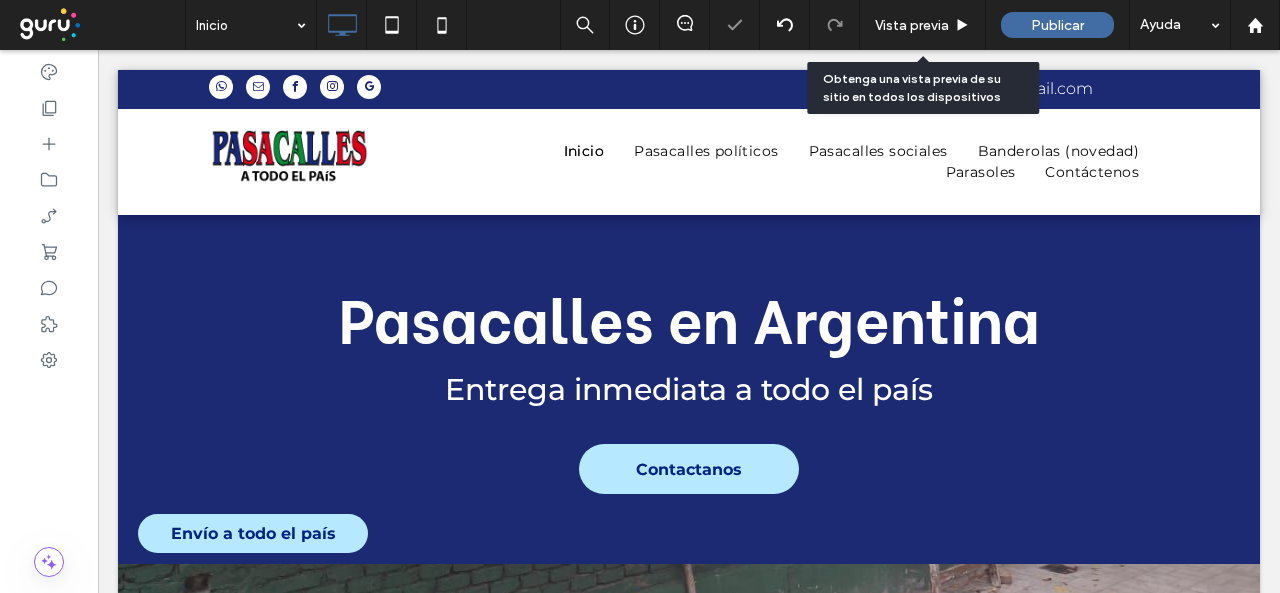 click on "Vista previa" at bounding box center [912, 25] 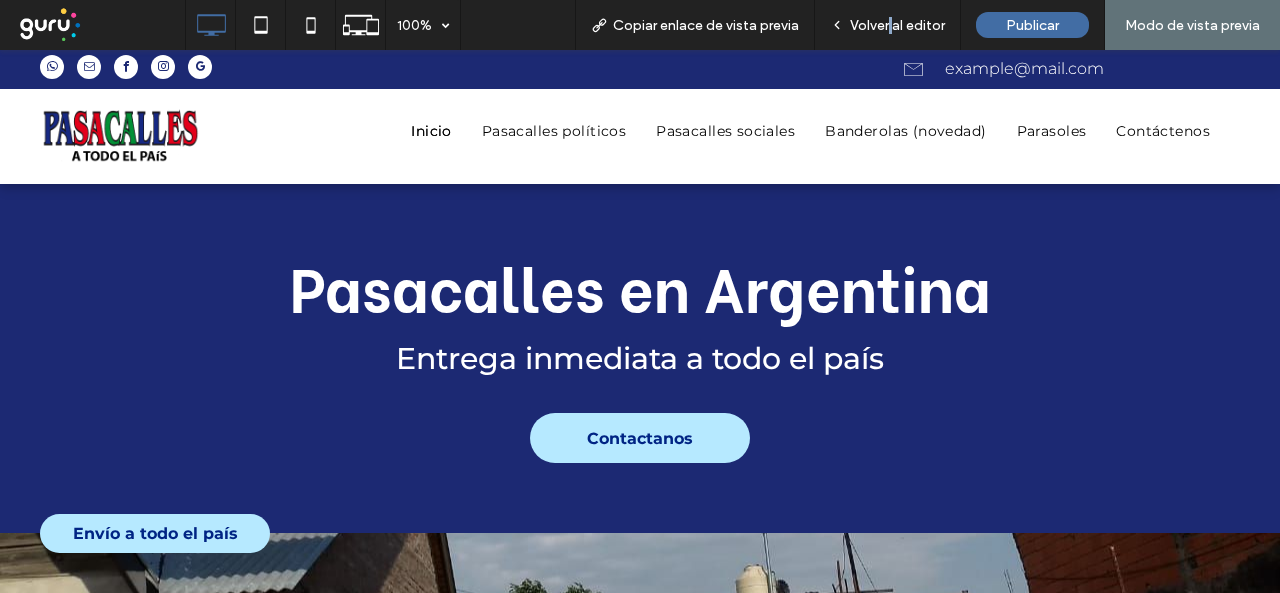 drag, startPoint x: 893, startPoint y: 79, endPoint x: 979, endPoint y: 207, distance: 154.20766 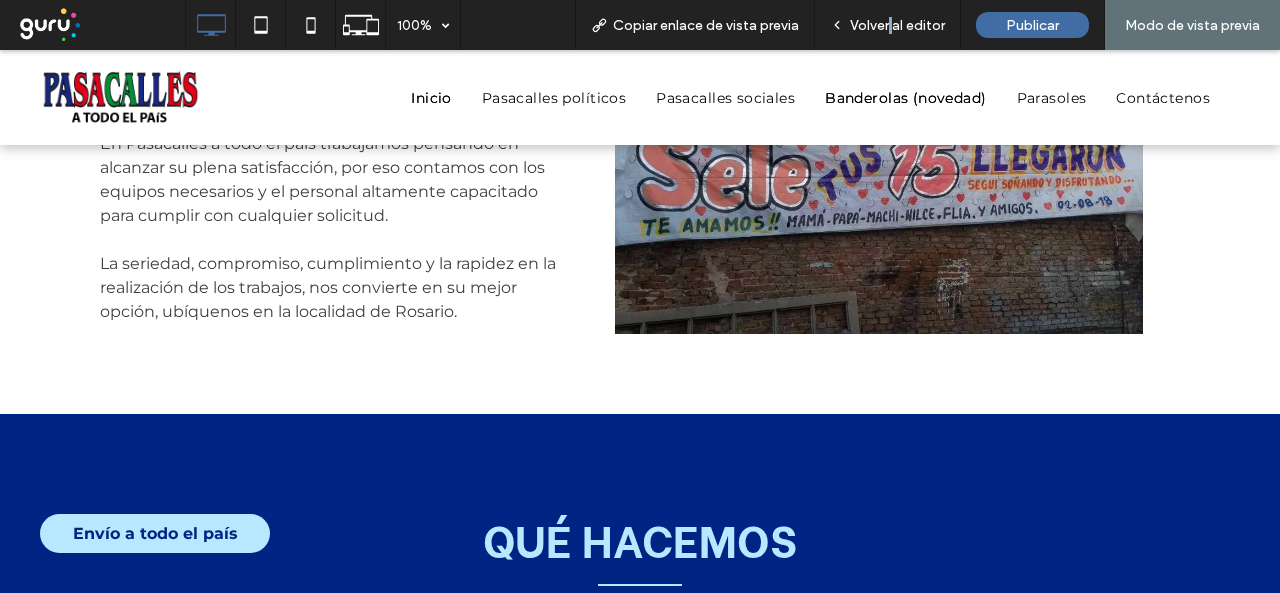 scroll, scrollTop: 571, scrollLeft: 0, axis: vertical 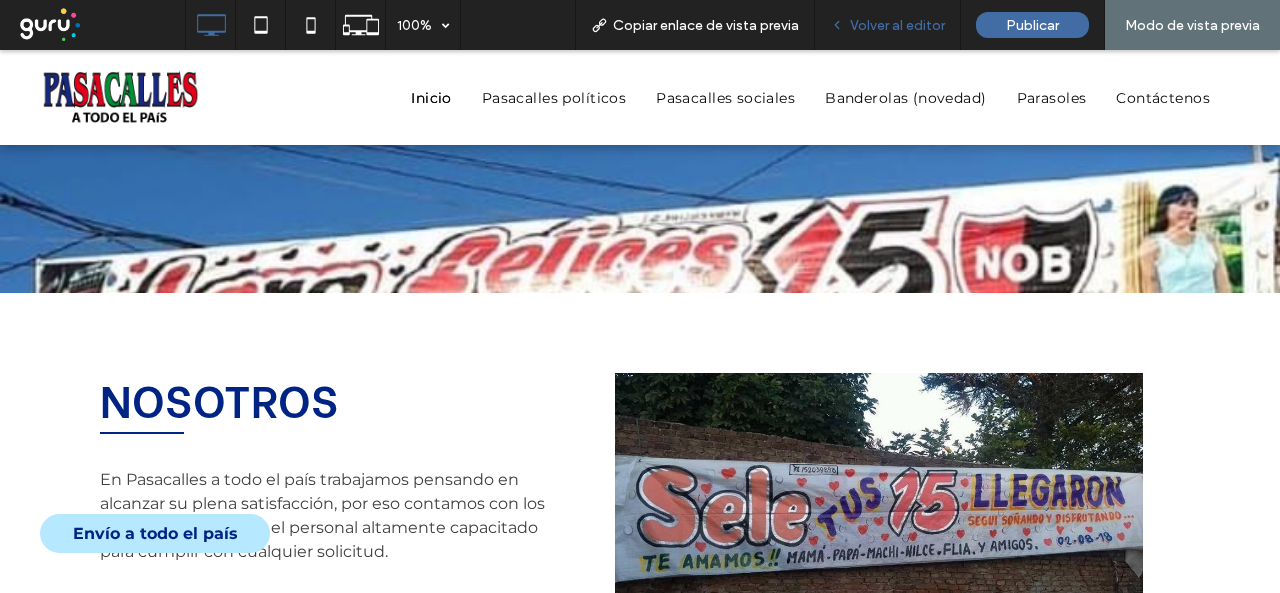 click on "Volver al editor" at bounding box center [897, 25] 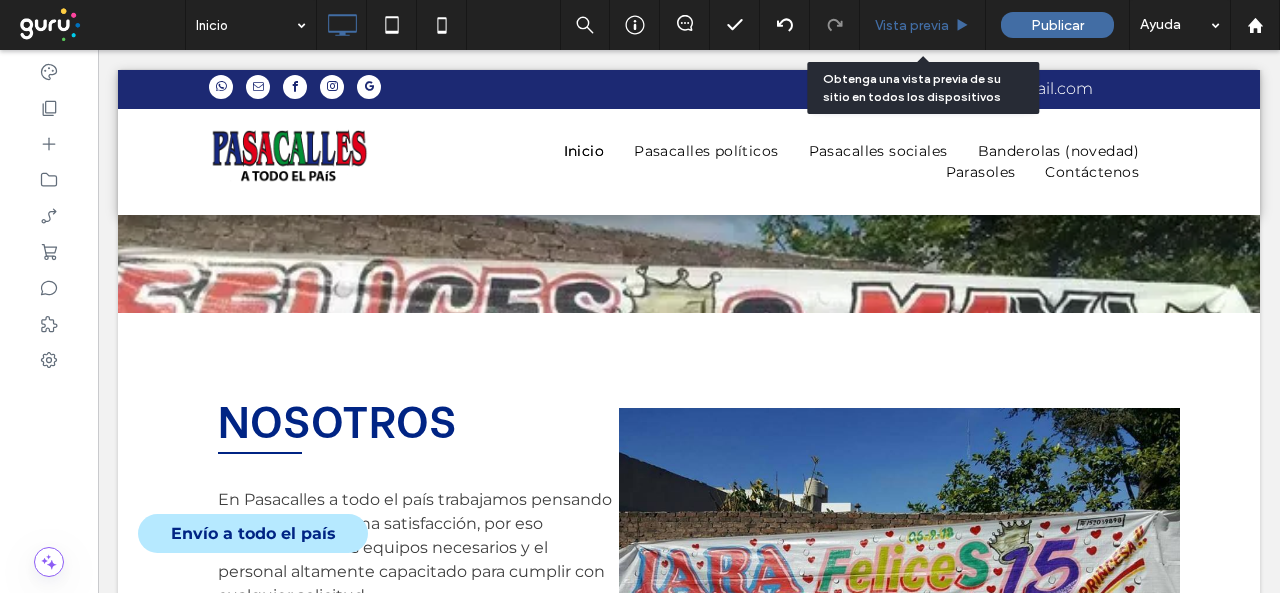click on "Vista previa" at bounding box center (912, 25) 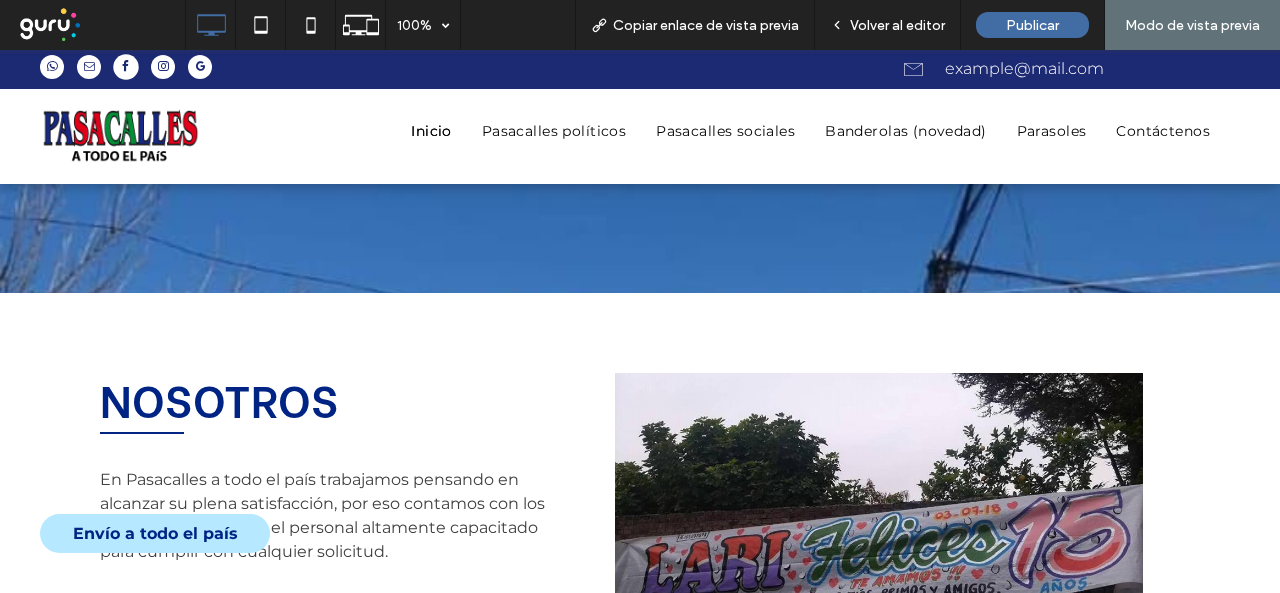 click at bounding box center [125, 66] 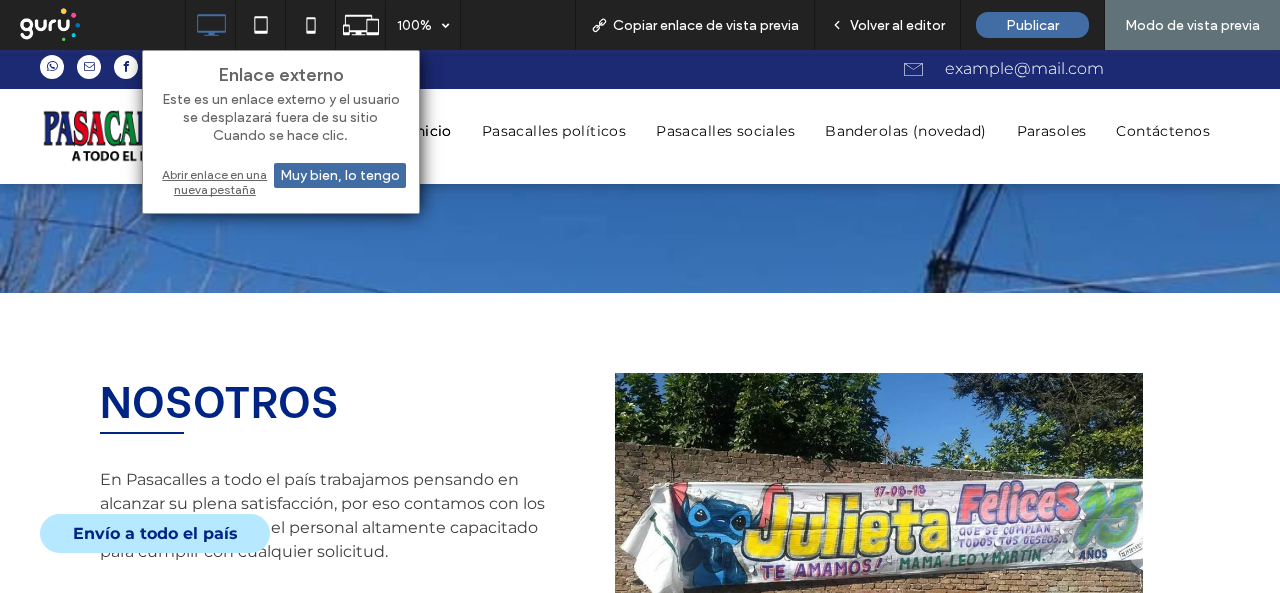 click on "Abrir enlace en una nueva pestaña" at bounding box center [281, 182] 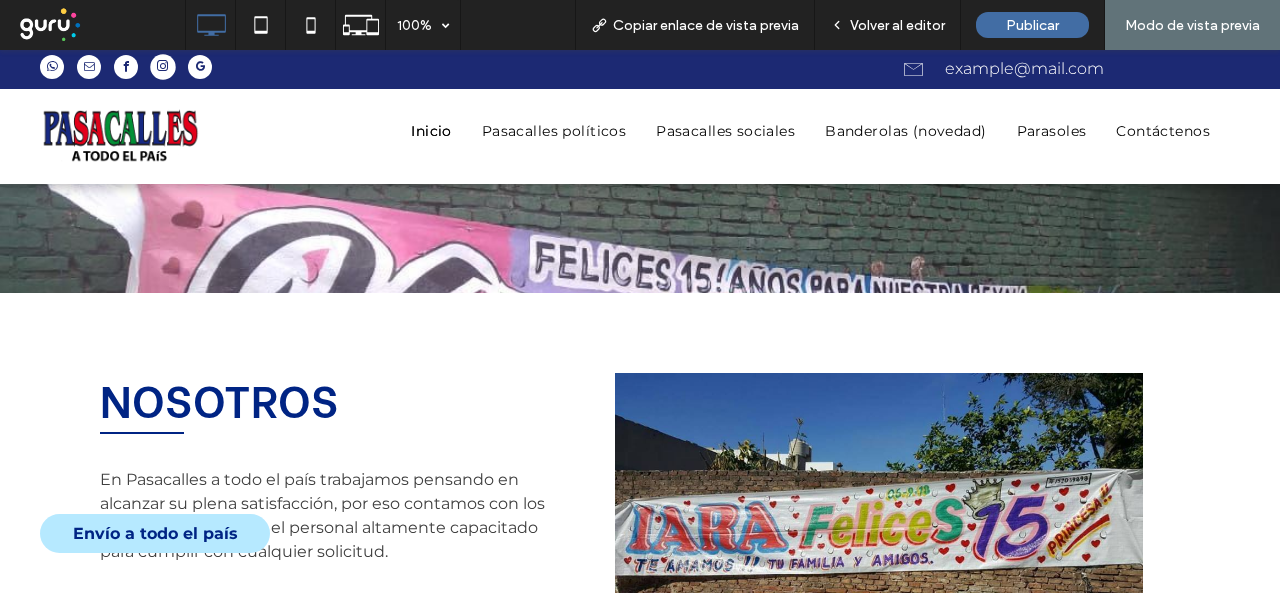 click at bounding box center [162, 66] 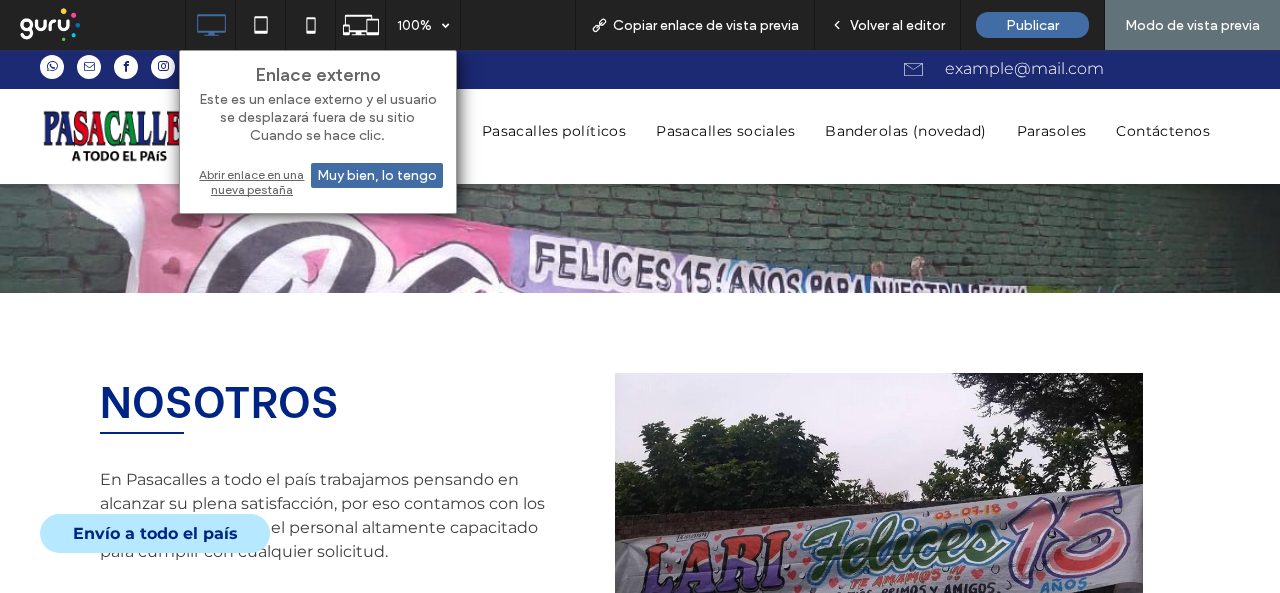 click on "Abrir enlace en una nueva pestaña" at bounding box center (318, 182) 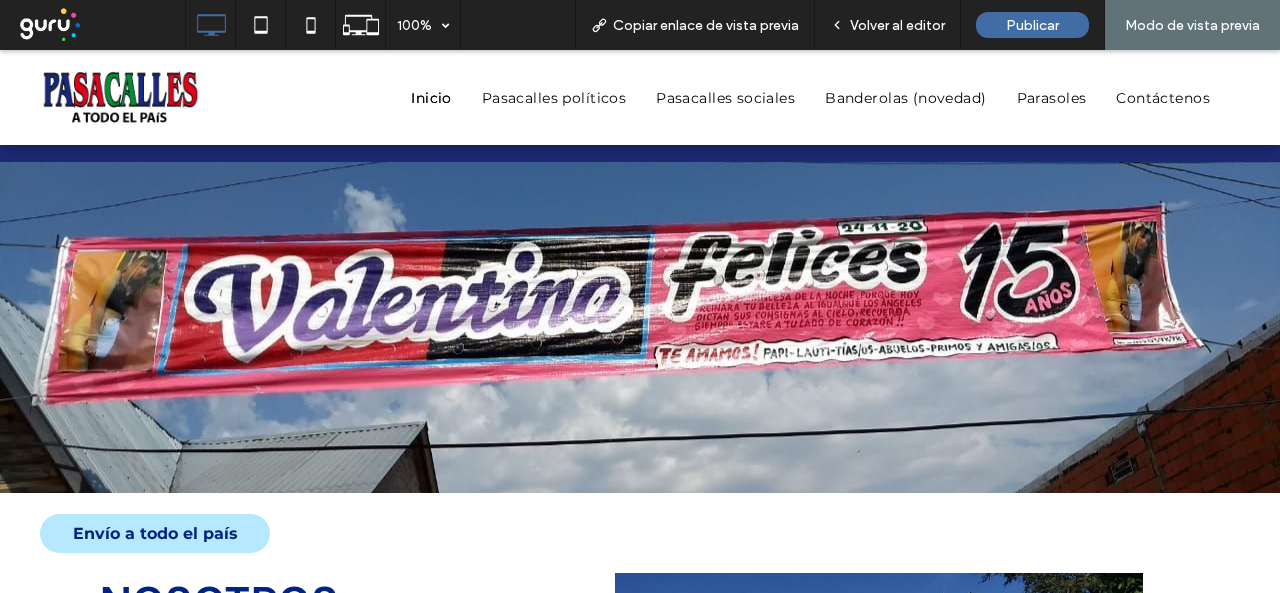 scroll, scrollTop: 0, scrollLeft: 0, axis: both 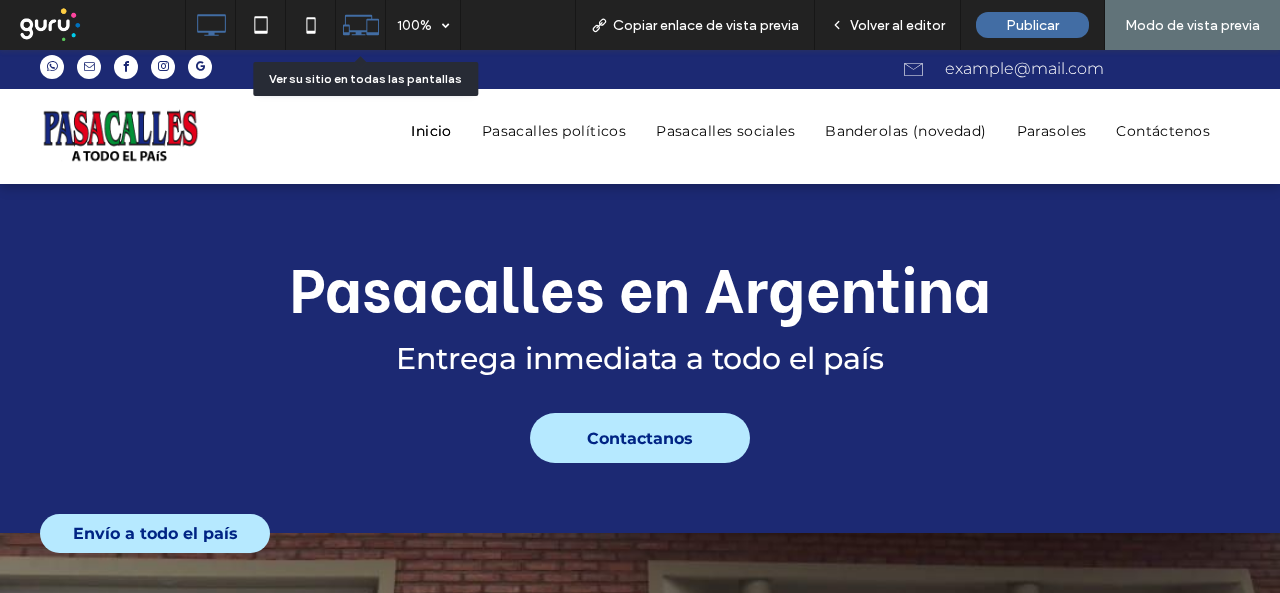 click 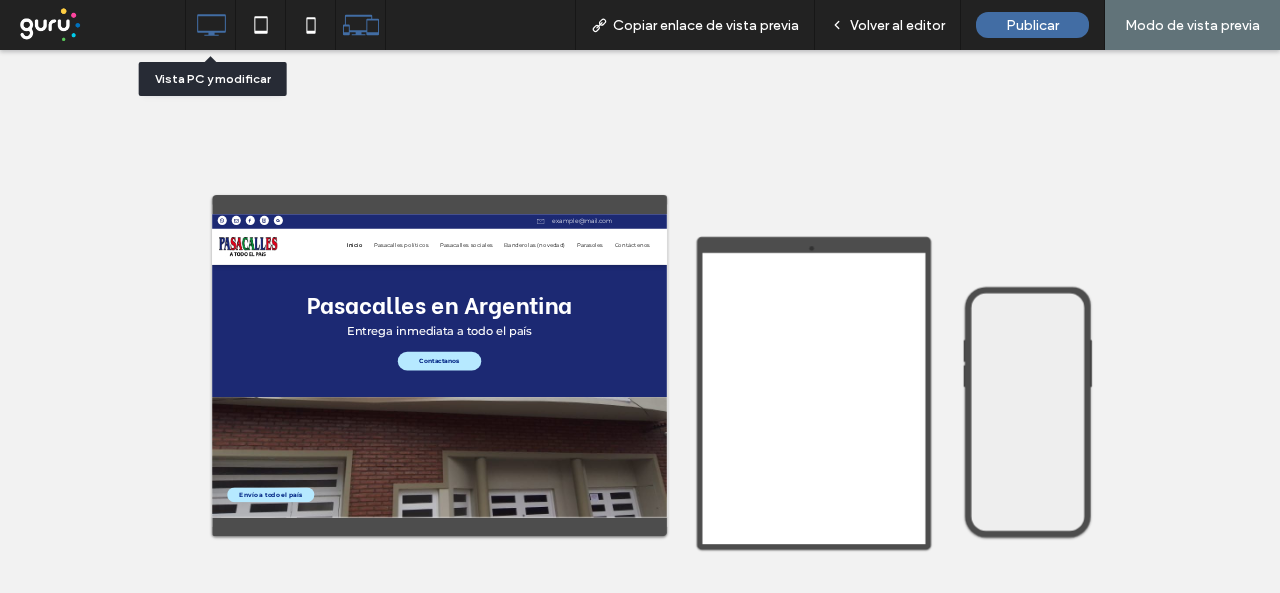 click 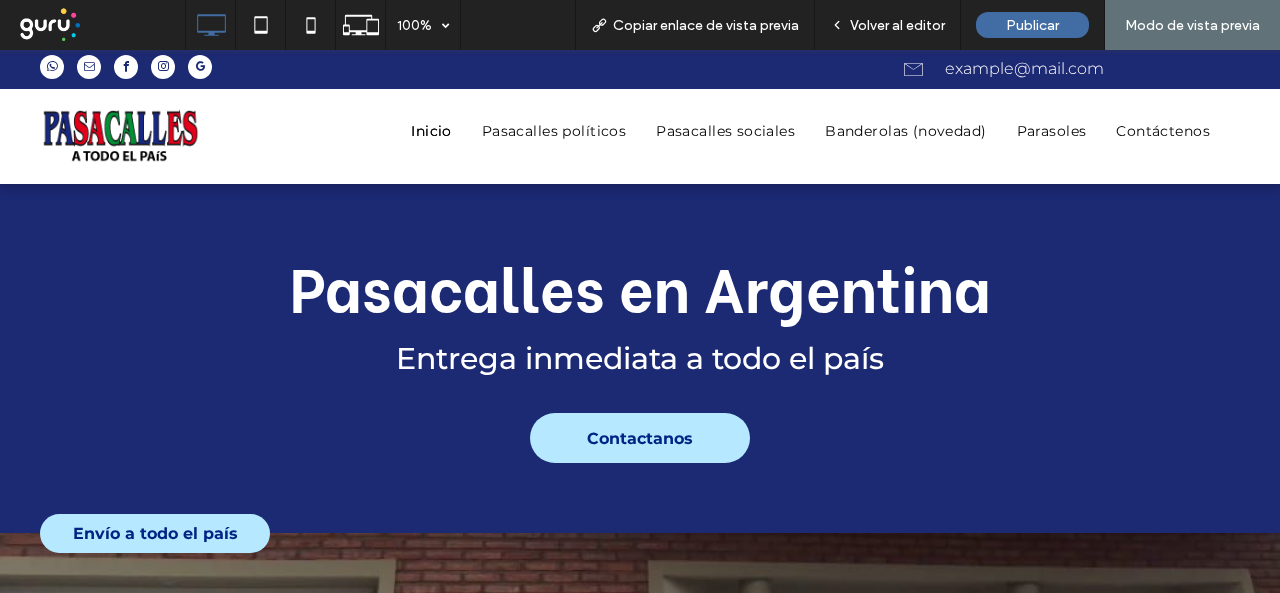 scroll, scrollTop: 0, scrollLeft: 0, axis: both 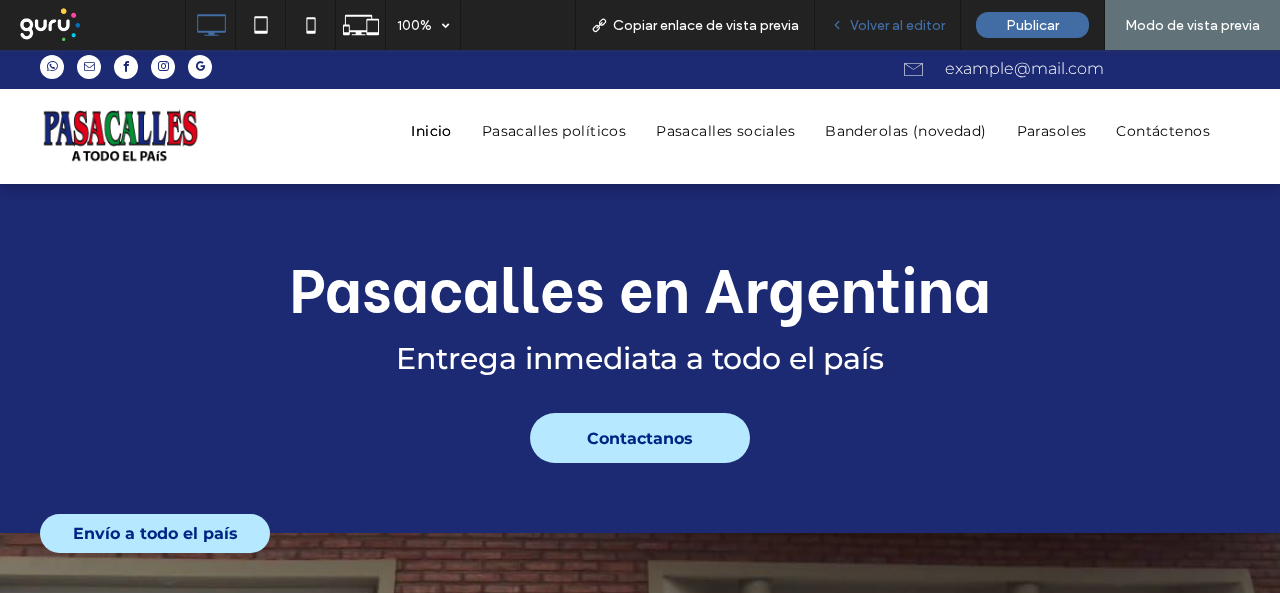 click on "Volver al editor" at bounding box center [897, 25] 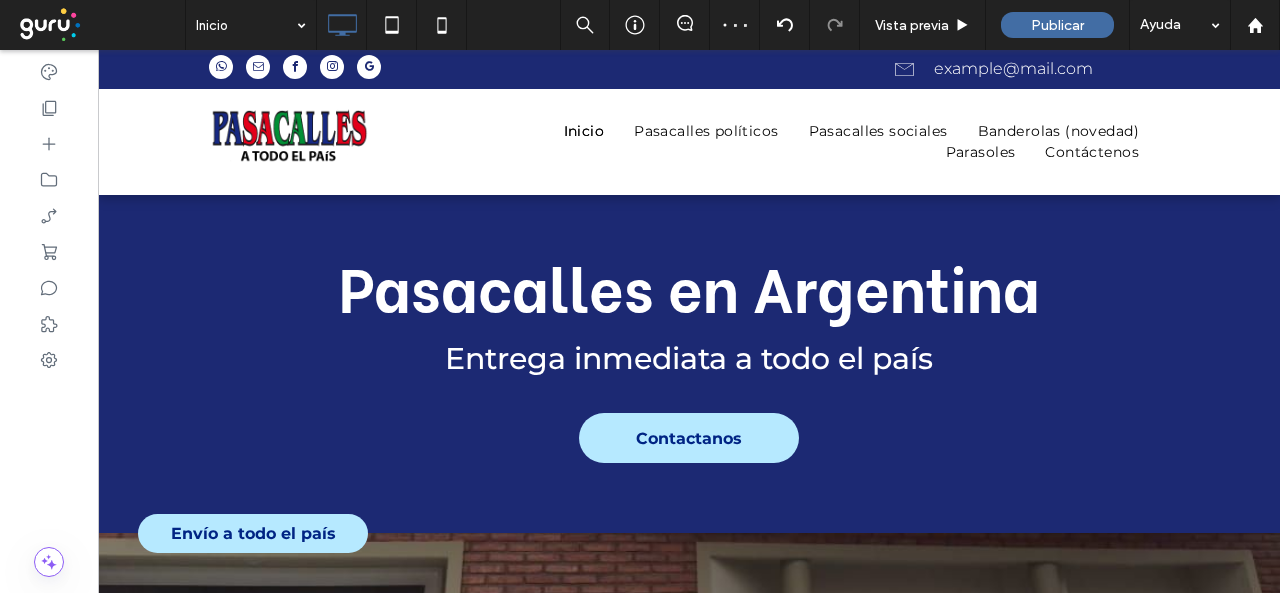 type on "**********" 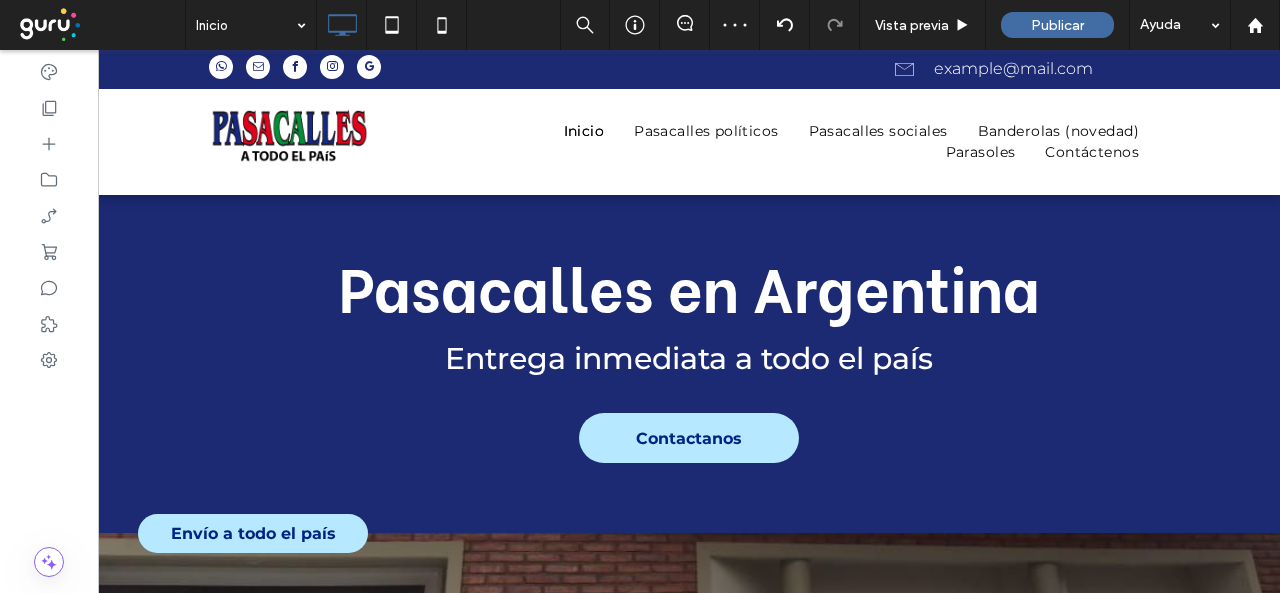 type on "**" 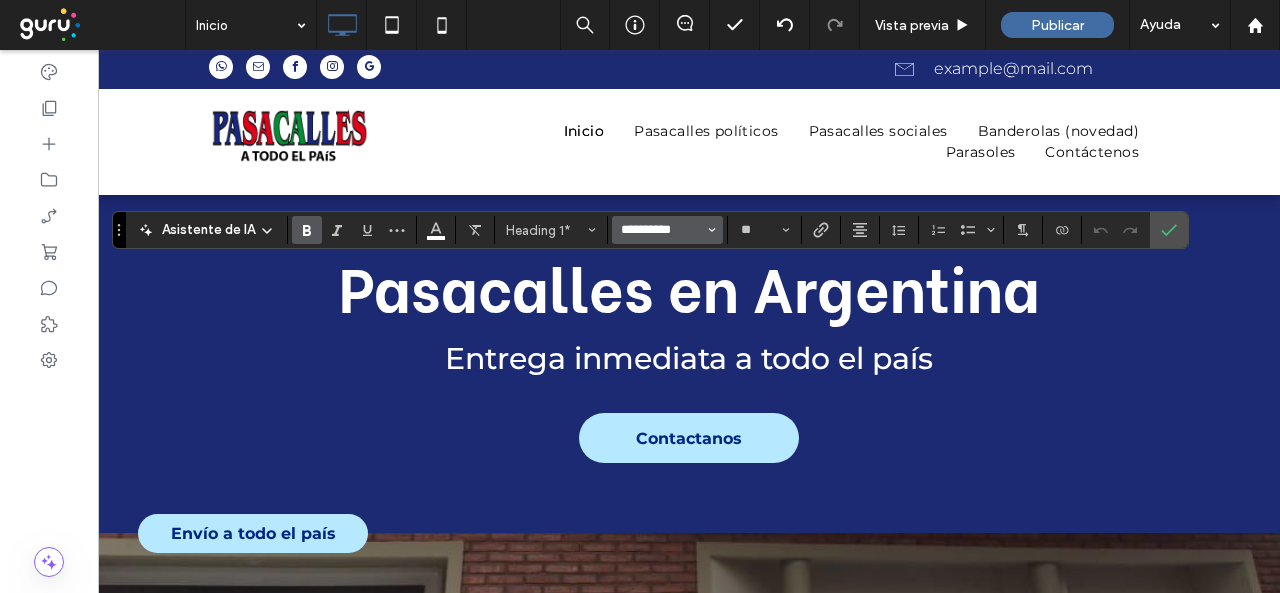 click on "**********" at bounding box center [661, 230] 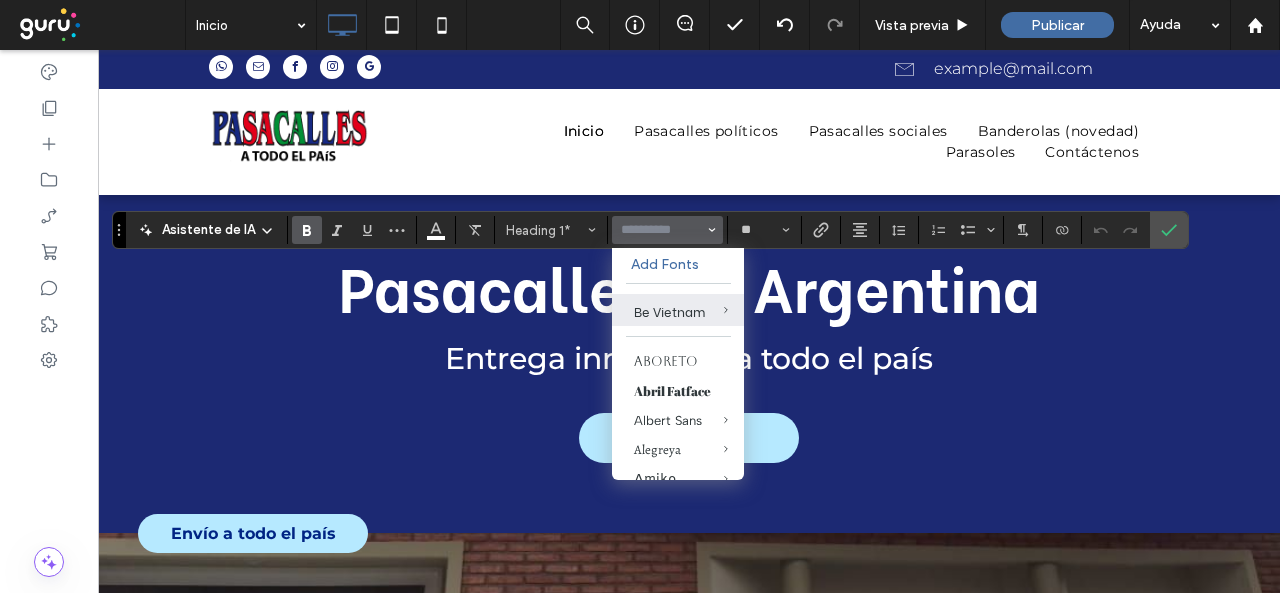 click on "Add Fonts" at bounding box center [678, 264] 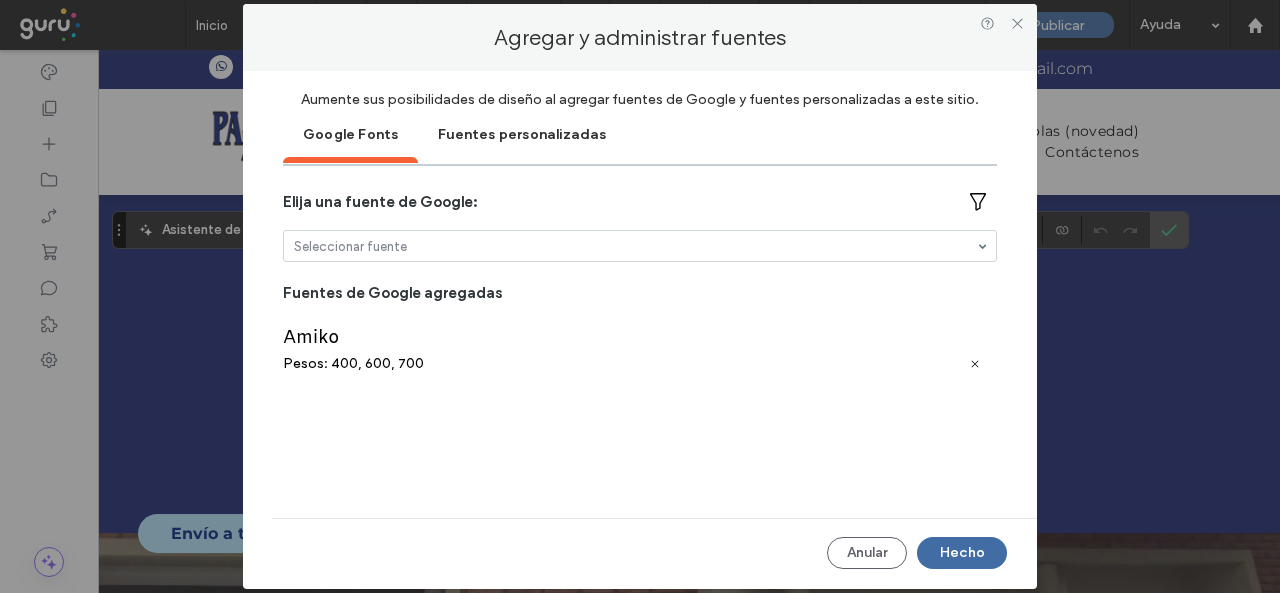 click at bounding box center [635, 246] 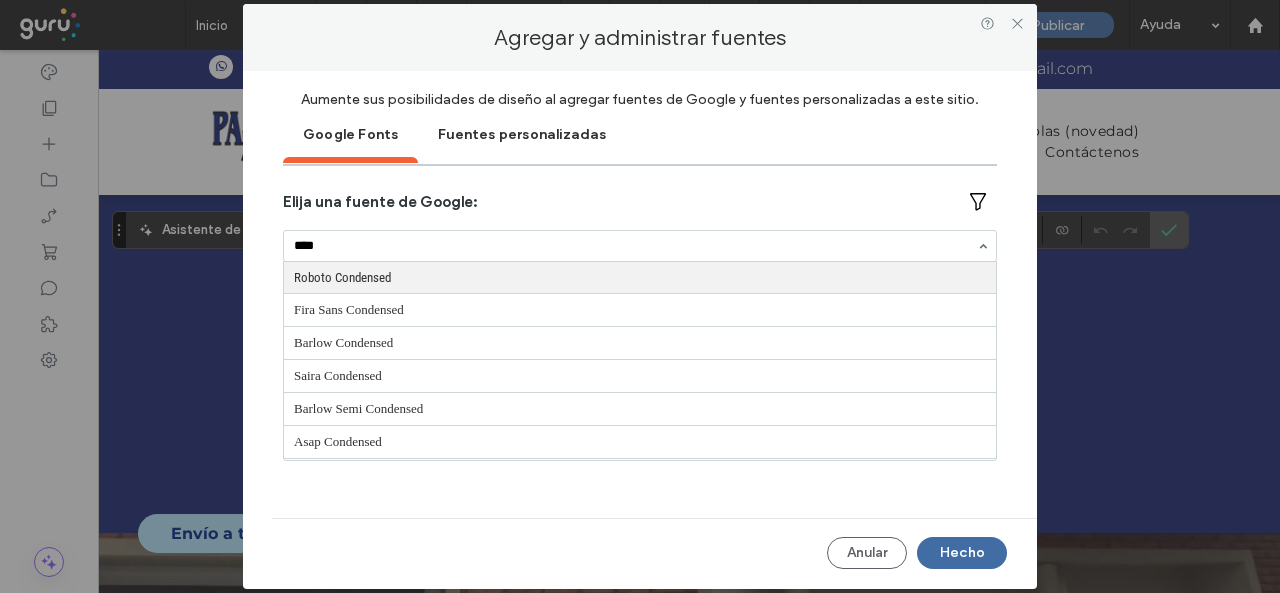type on "*****" 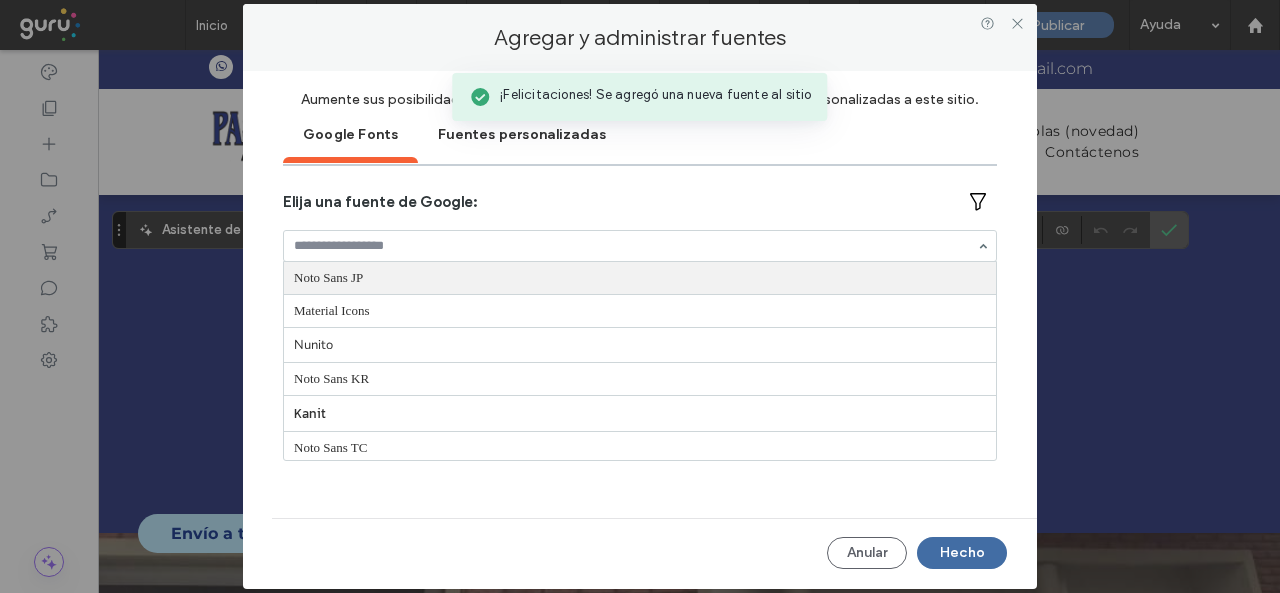 click at bounding box center (635, 246) 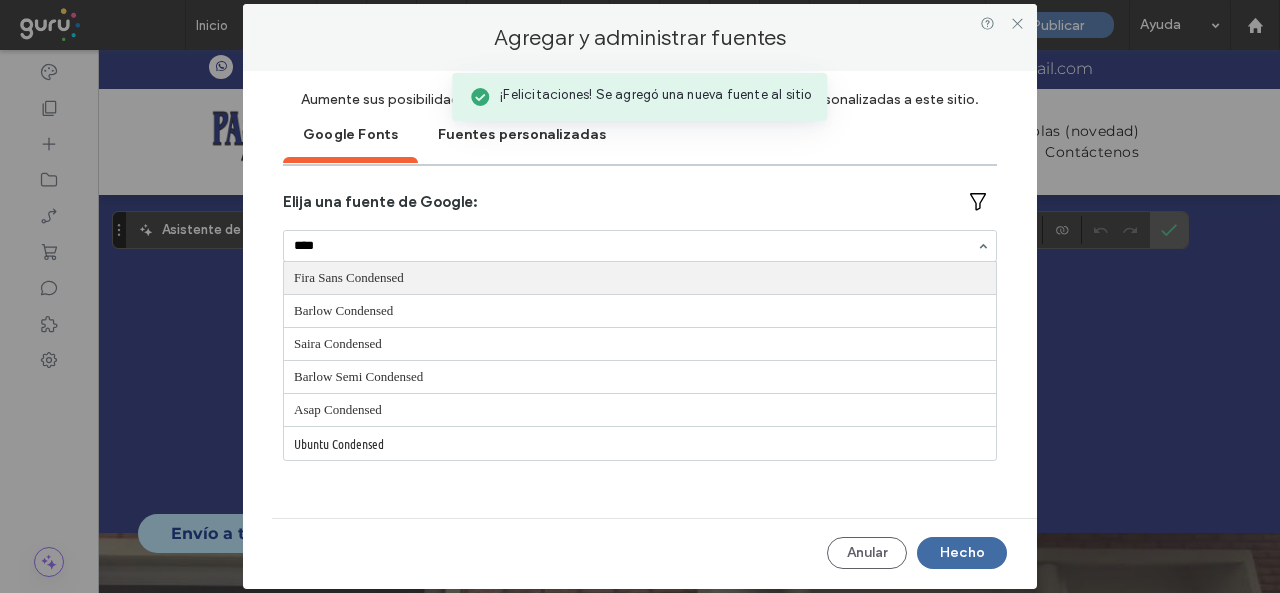 type on "*****" 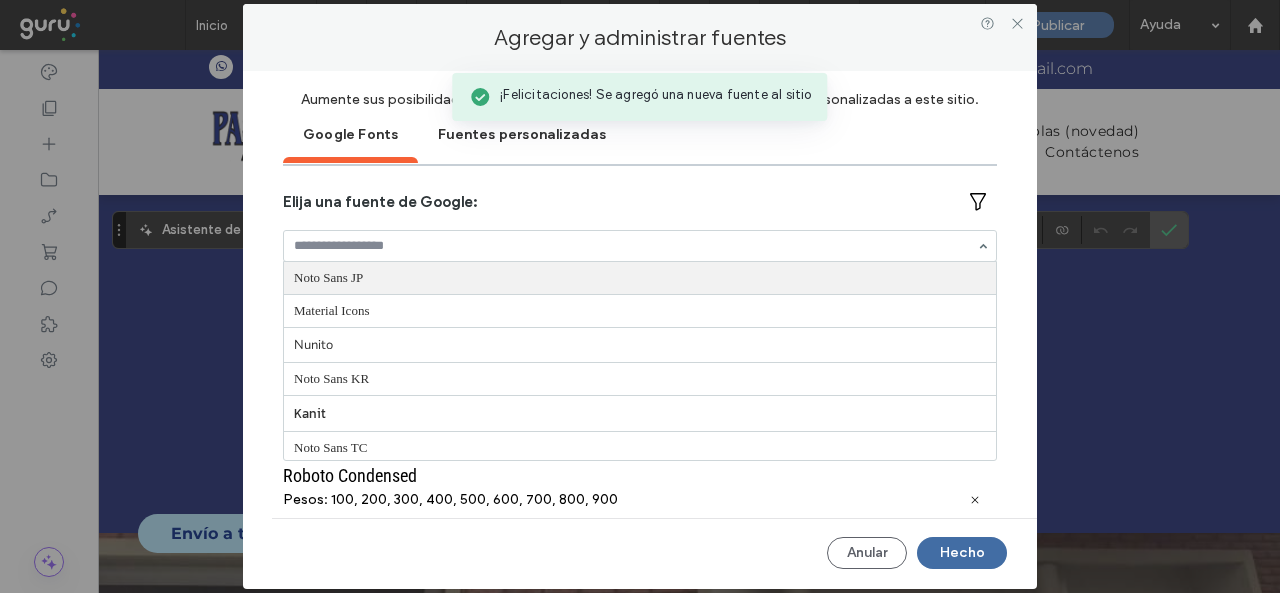 click at bounding box center (635, 246) 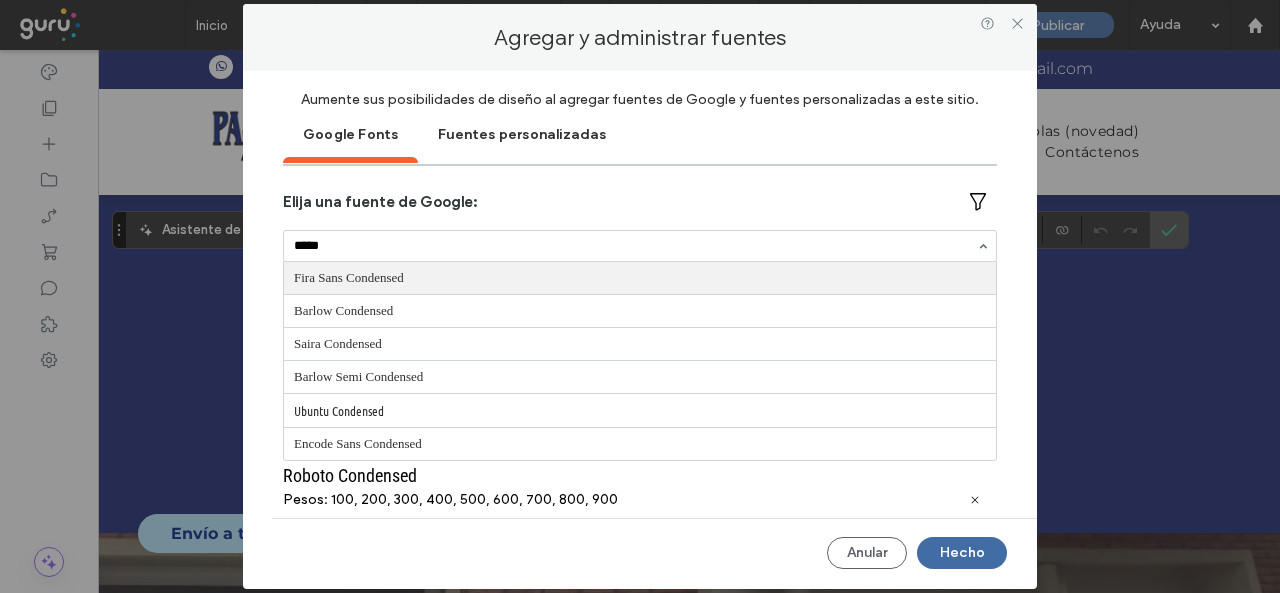 type on "******" 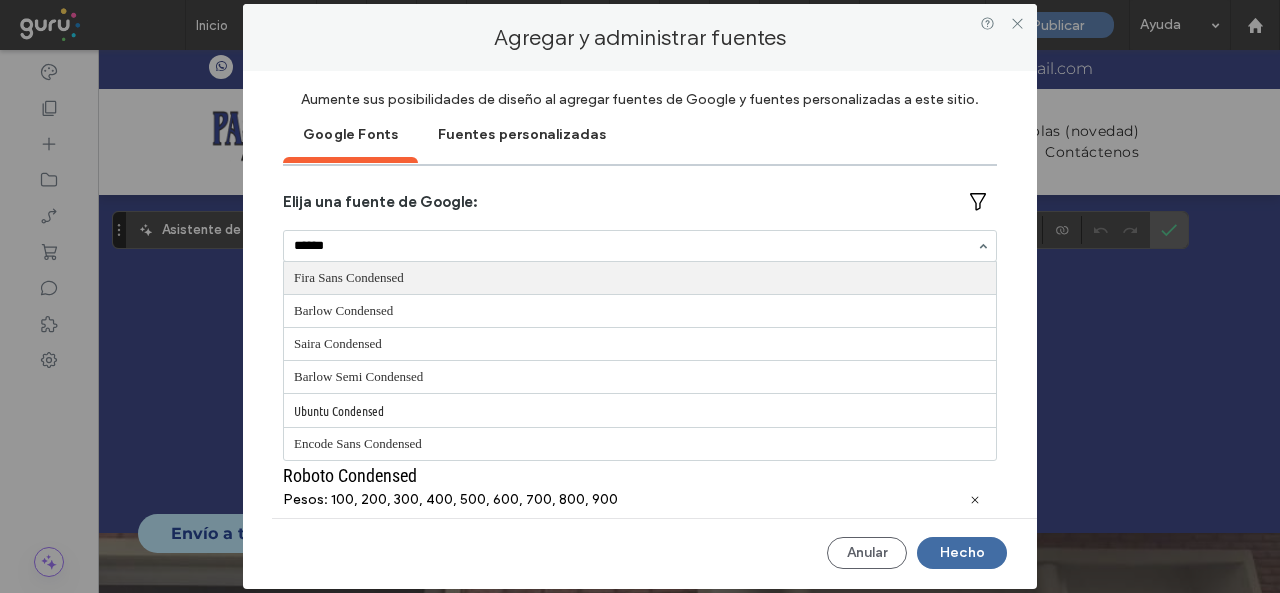 type 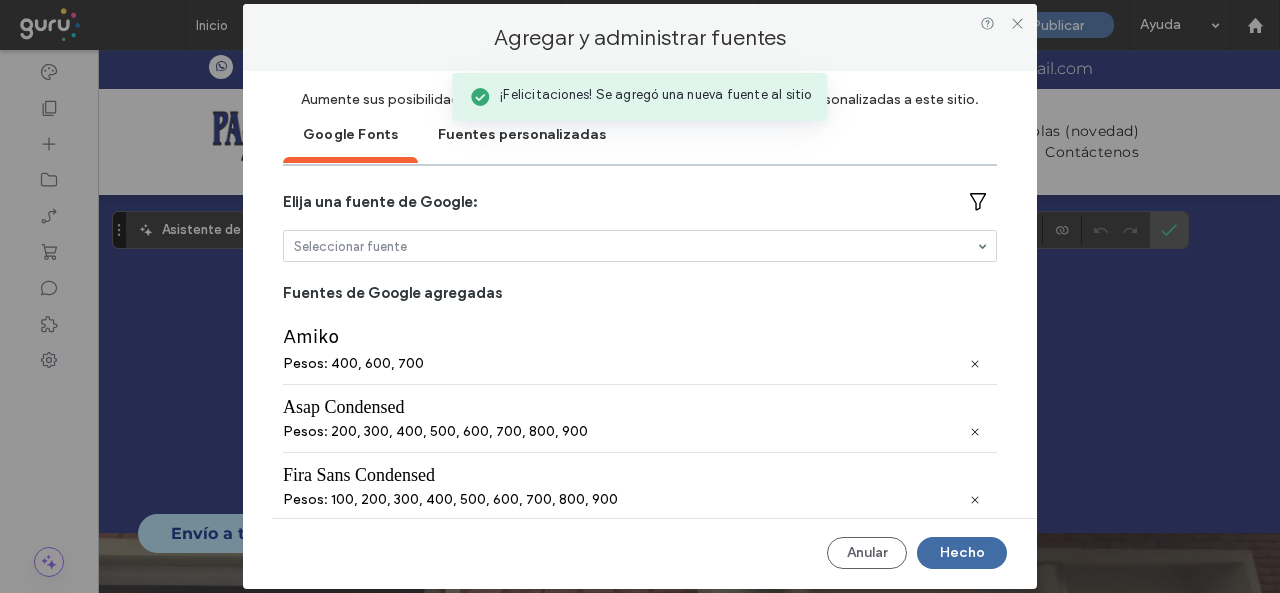 scroll, scrollTop: 64, scrollLeft: 0, axis: vertical 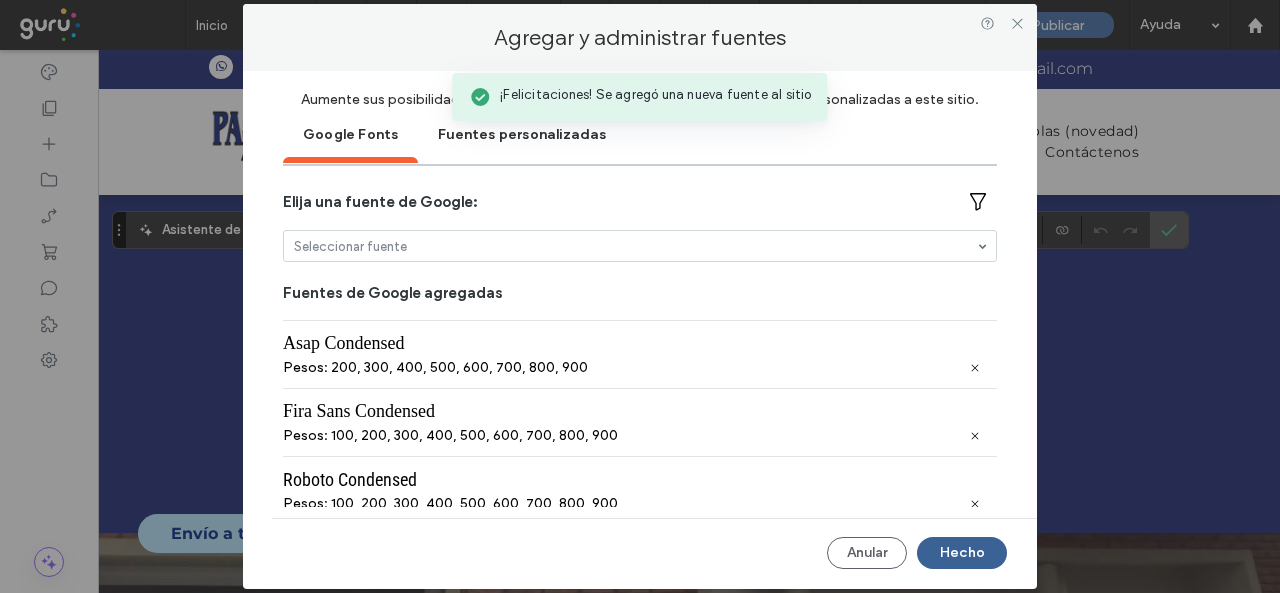 click on "Hecho" at bounding box center [962, 553] 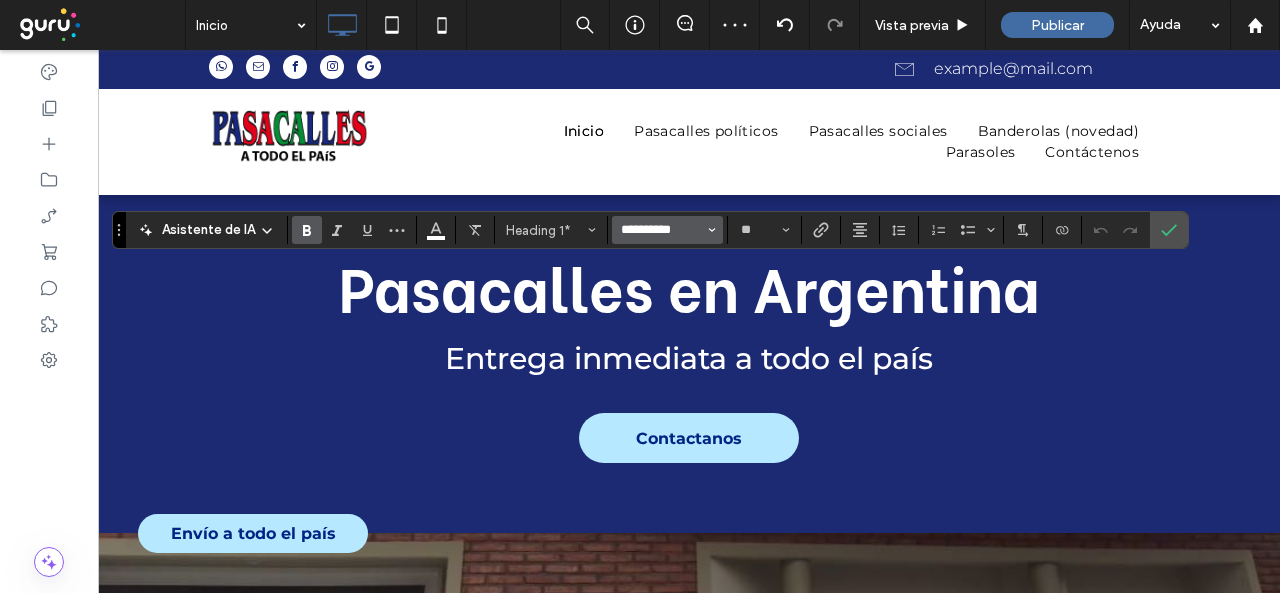 click on "**********" at bounding box center (661, 230) 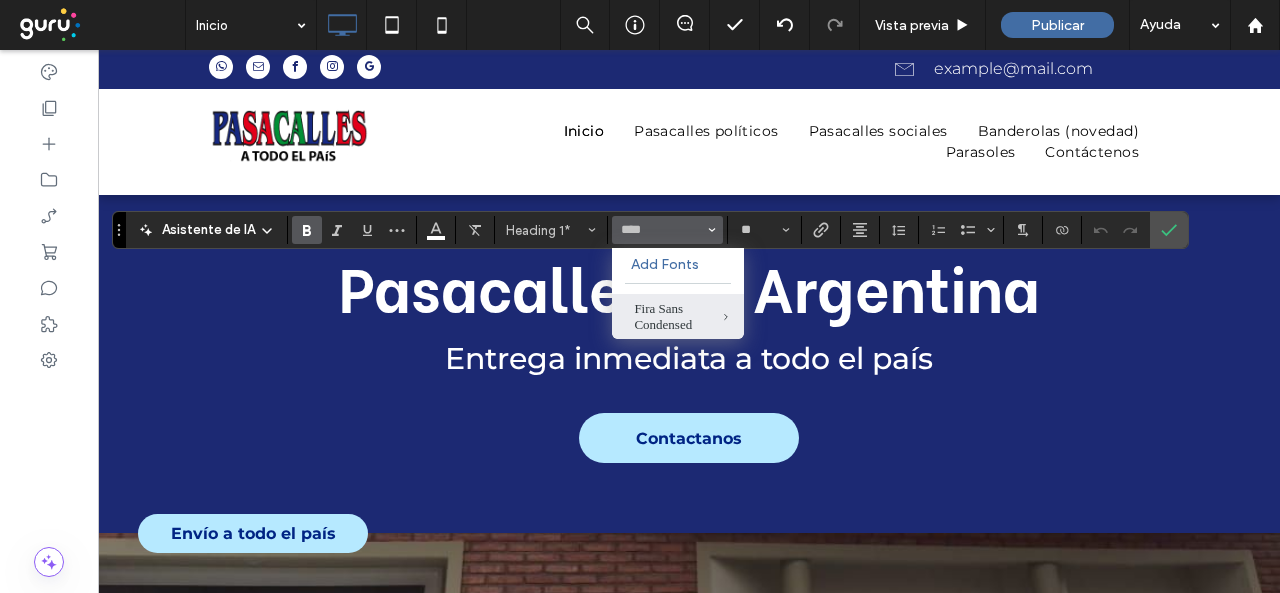click on "Fira Sans Condensed" at bounding box center [678, 317] 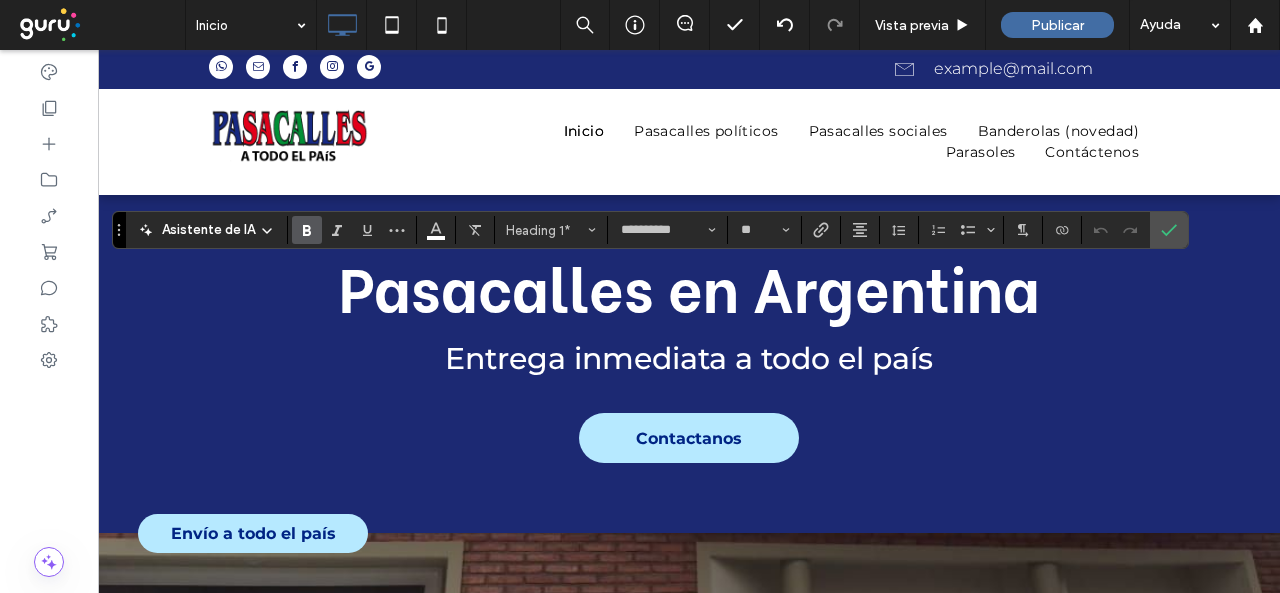 type on "**********" 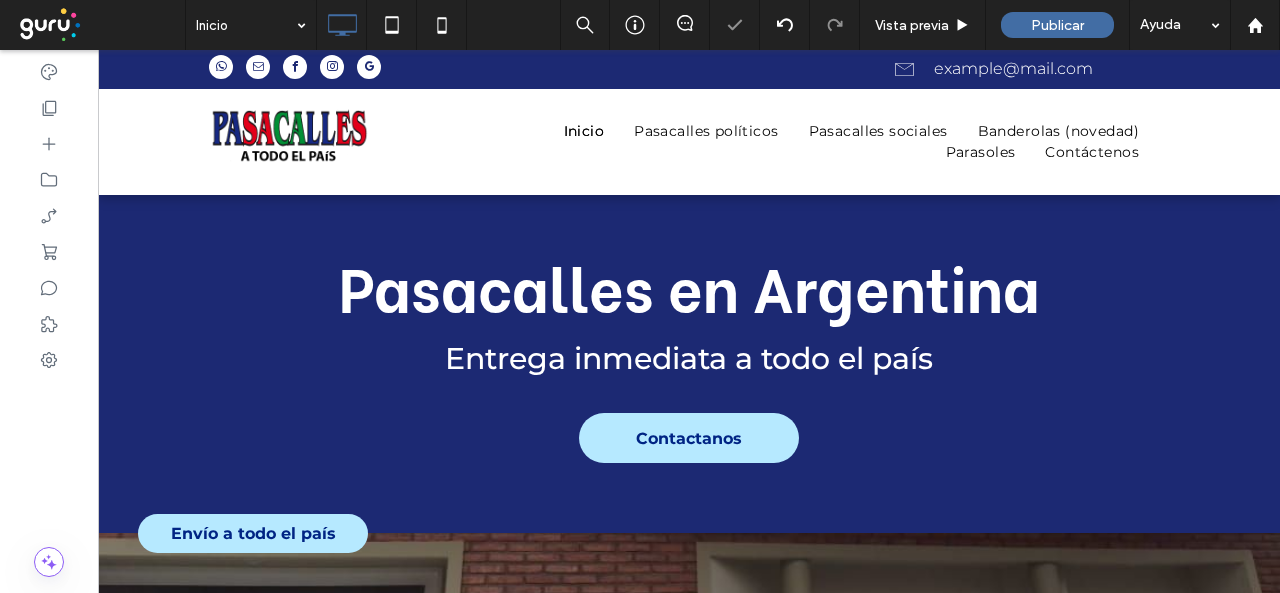 type on "**********" 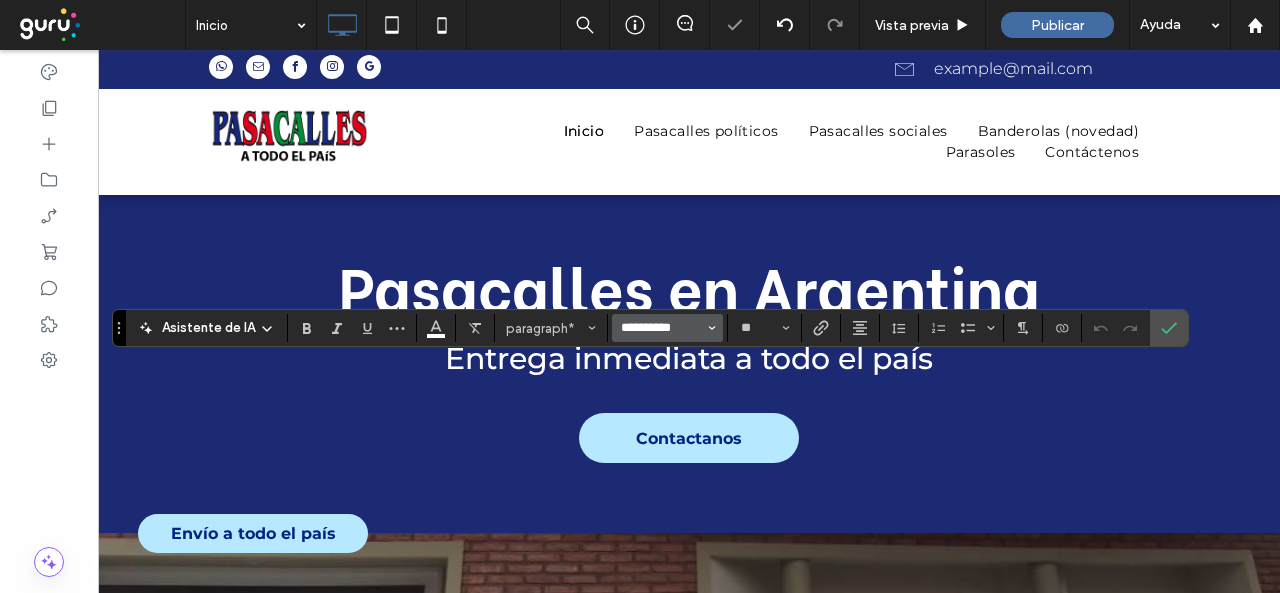 click on "**********" at bounding box center (661, 328) 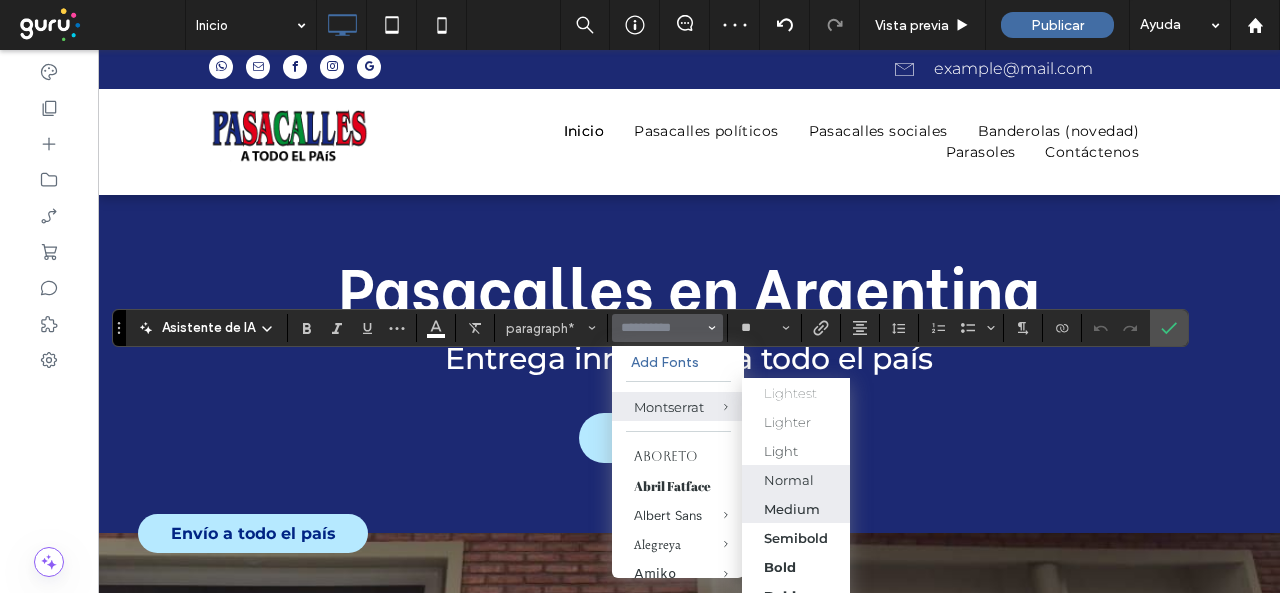 click on "Normal" at bounding box center [789, 479] 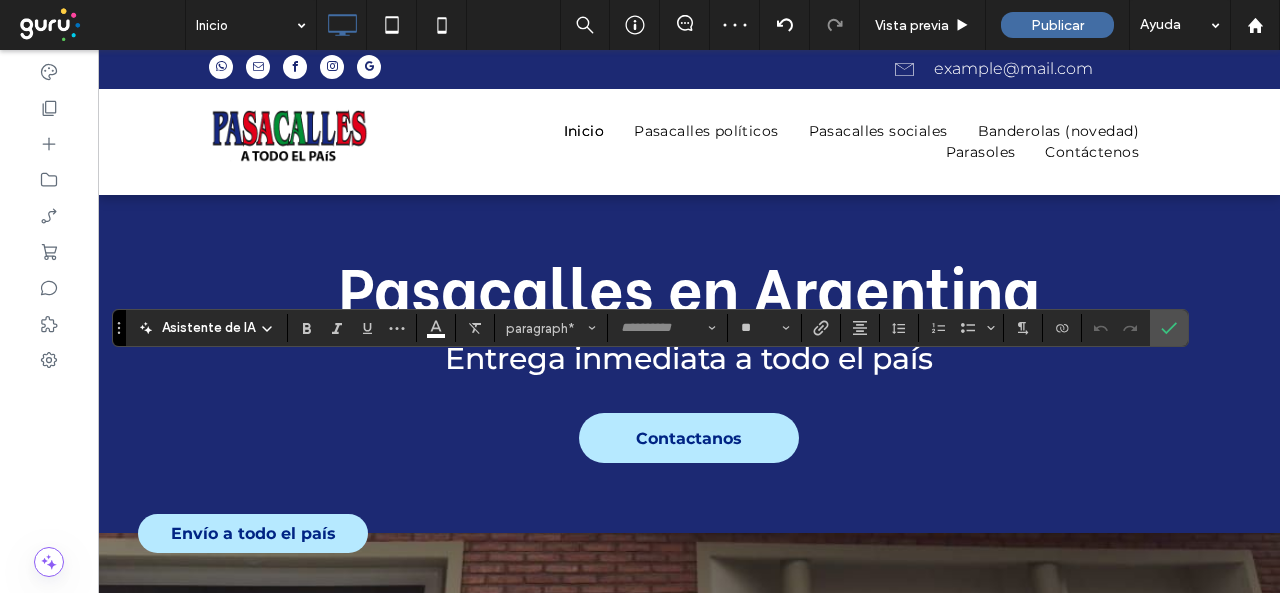 type on "**********" 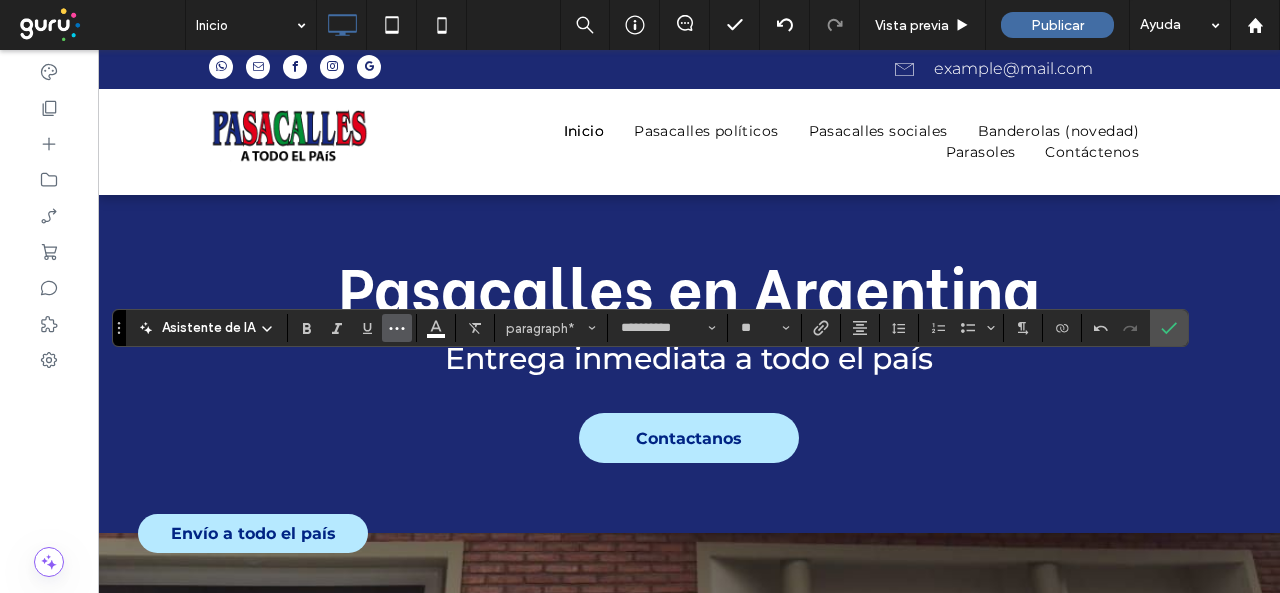 click 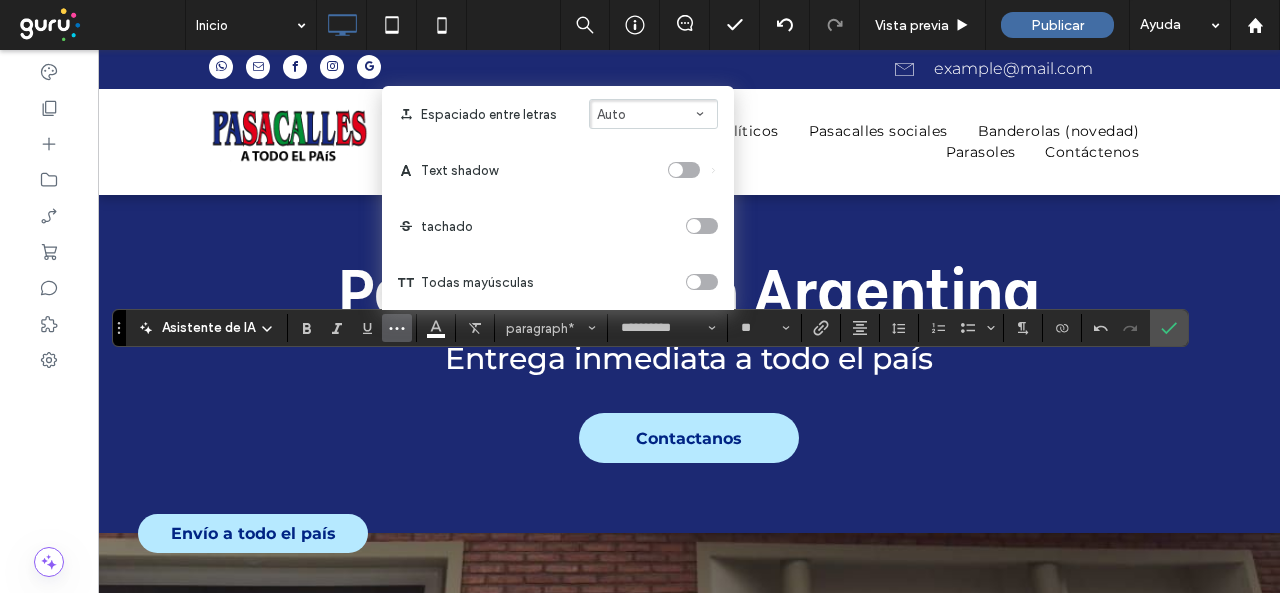 click at bounding box center [694, 282] 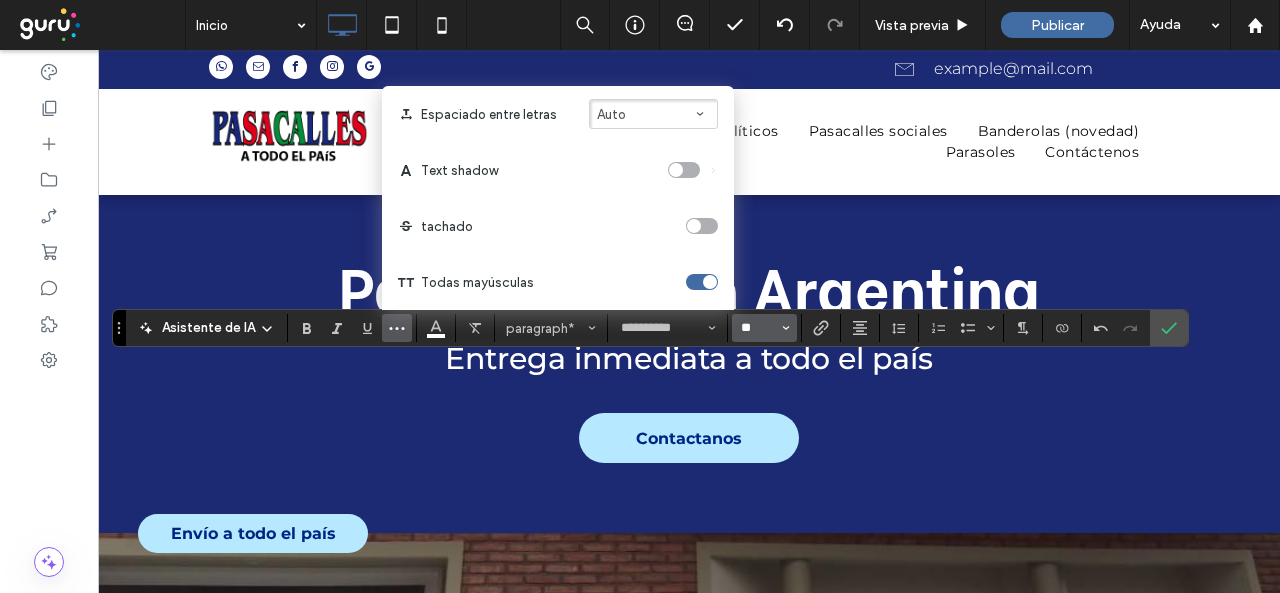 click on "**" at bounding box center [758, 328] 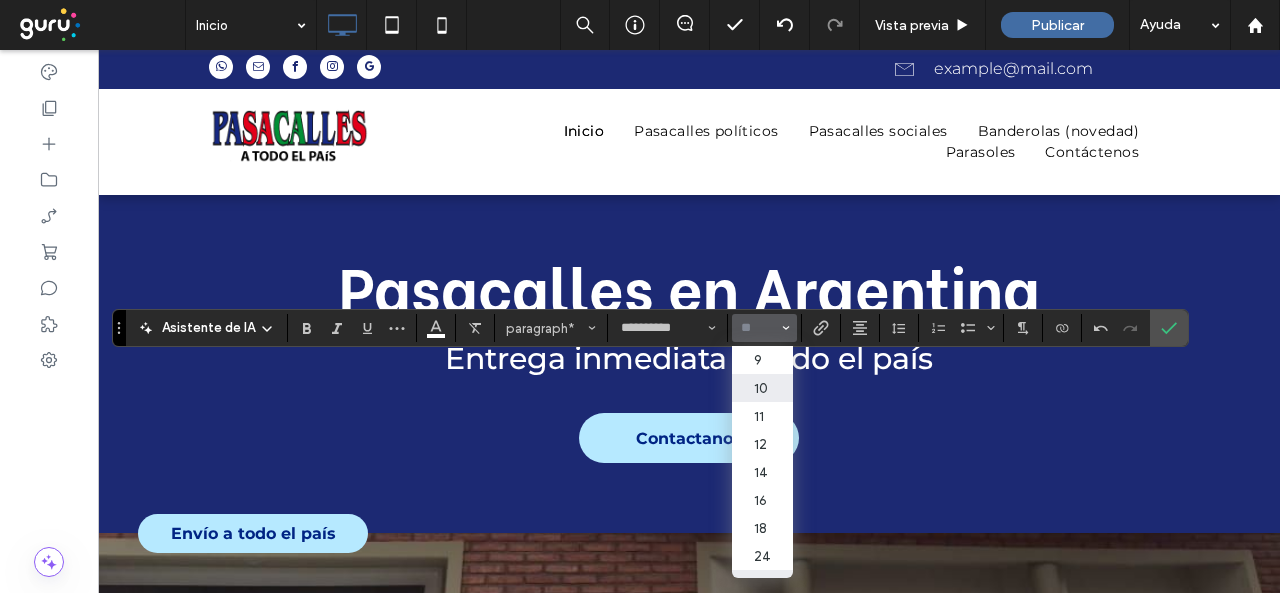 scroll, scrollTop: 100, scrollLeft: 0, axis: vertical 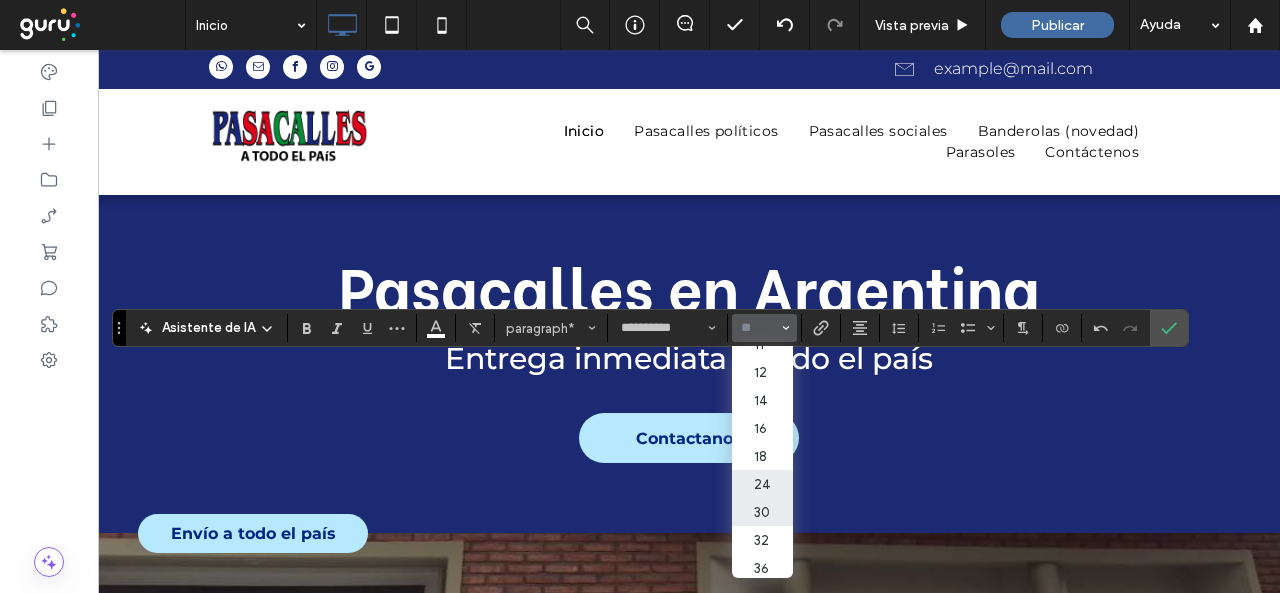 click on "24" at bounding box center (762, 484) 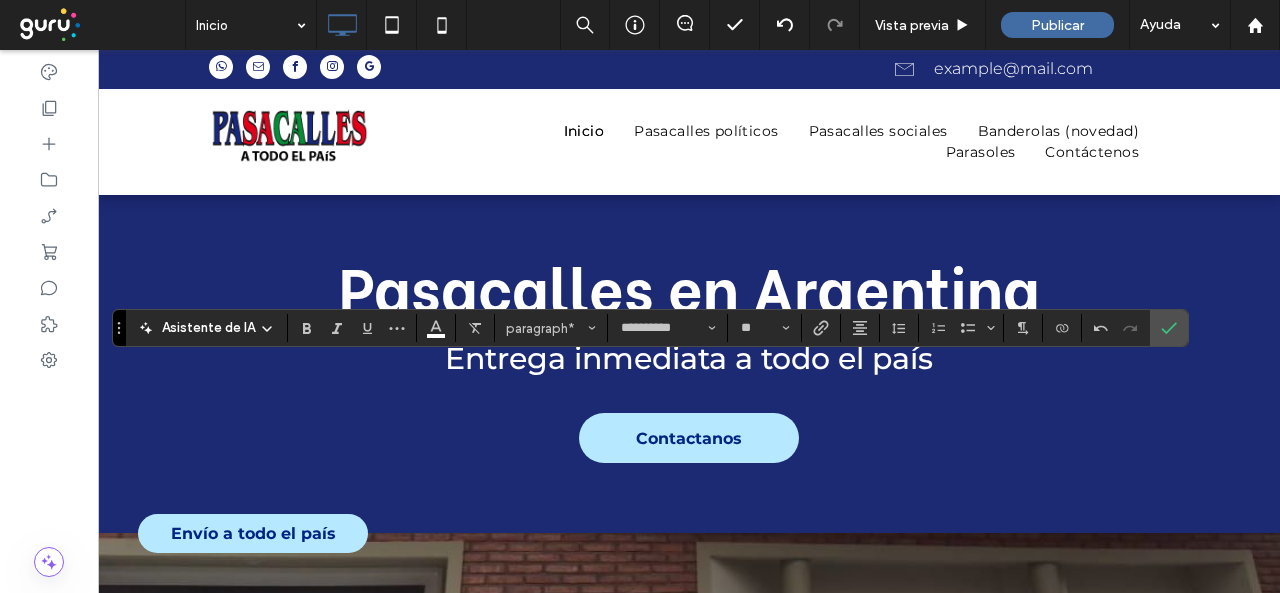 type on "**" 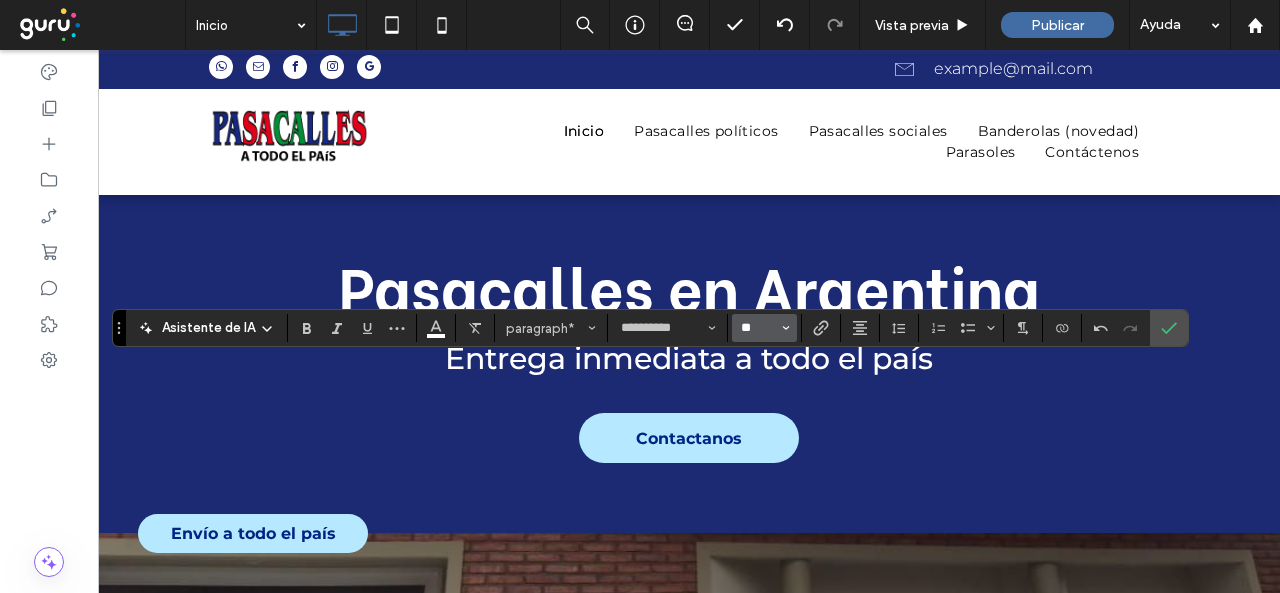 click on "**" at bounding box center [758, 328] 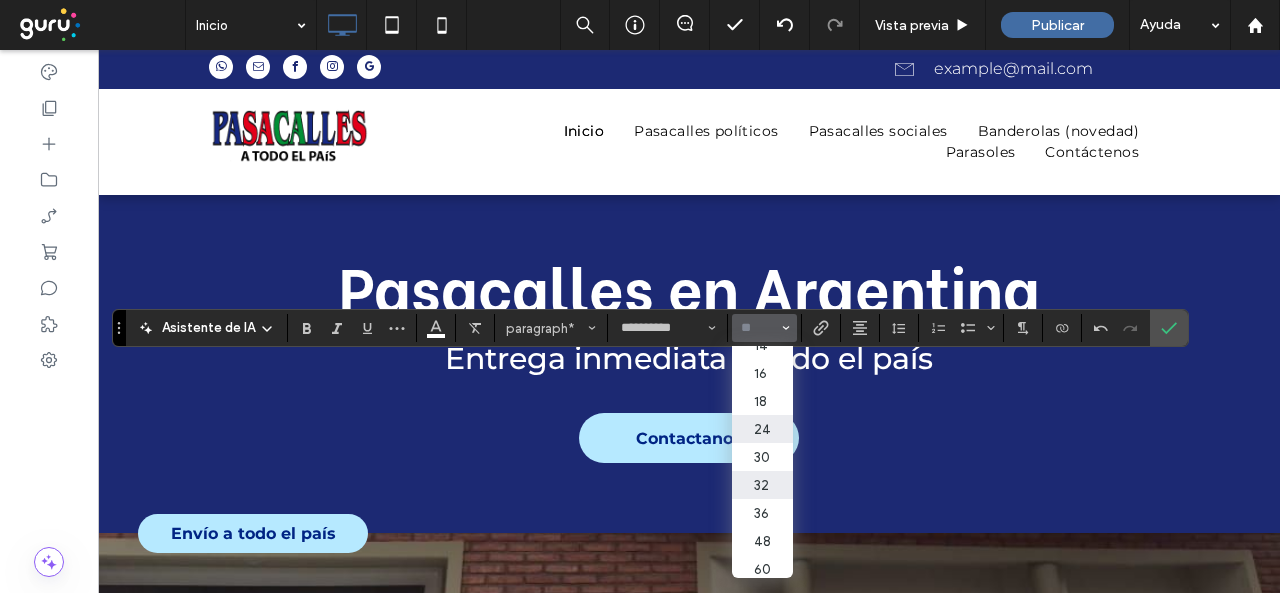 scroll, scrollTop: 200, scrollLeft: 0, axis: vertical 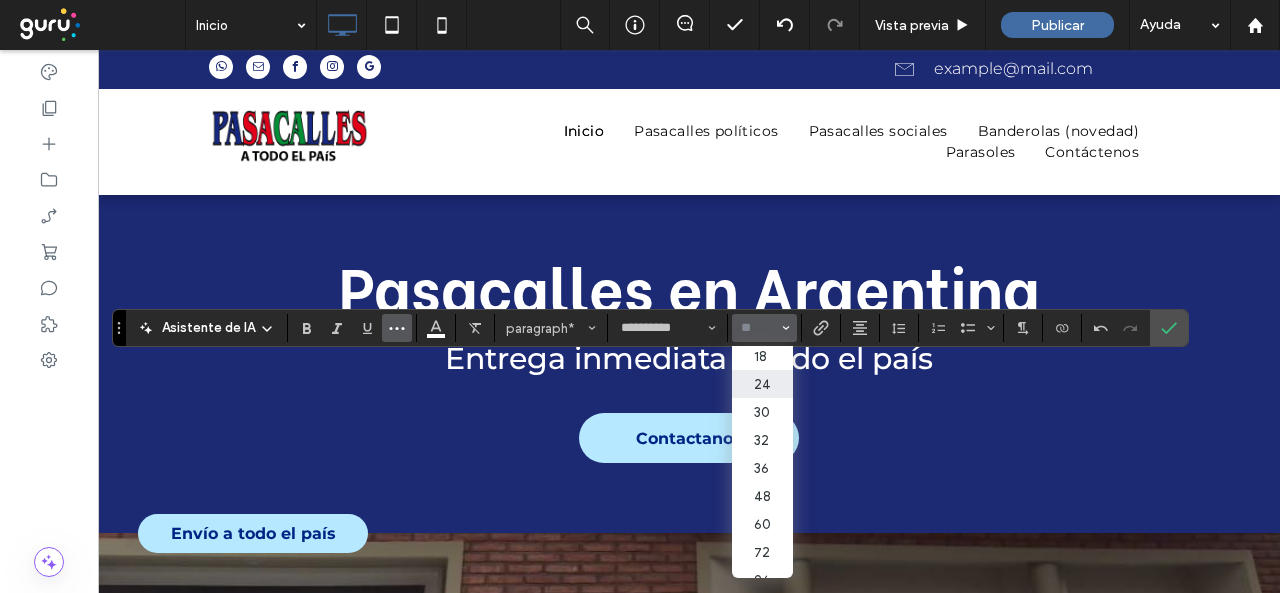 click 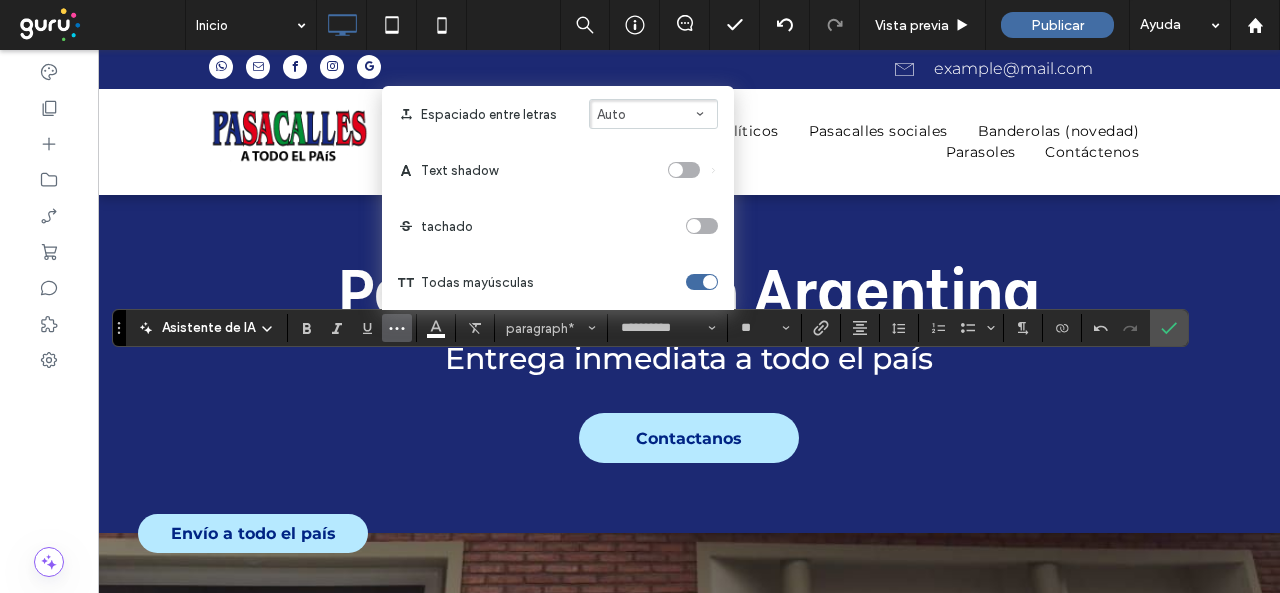 click on "Auto" at bounding box center [653, 114] 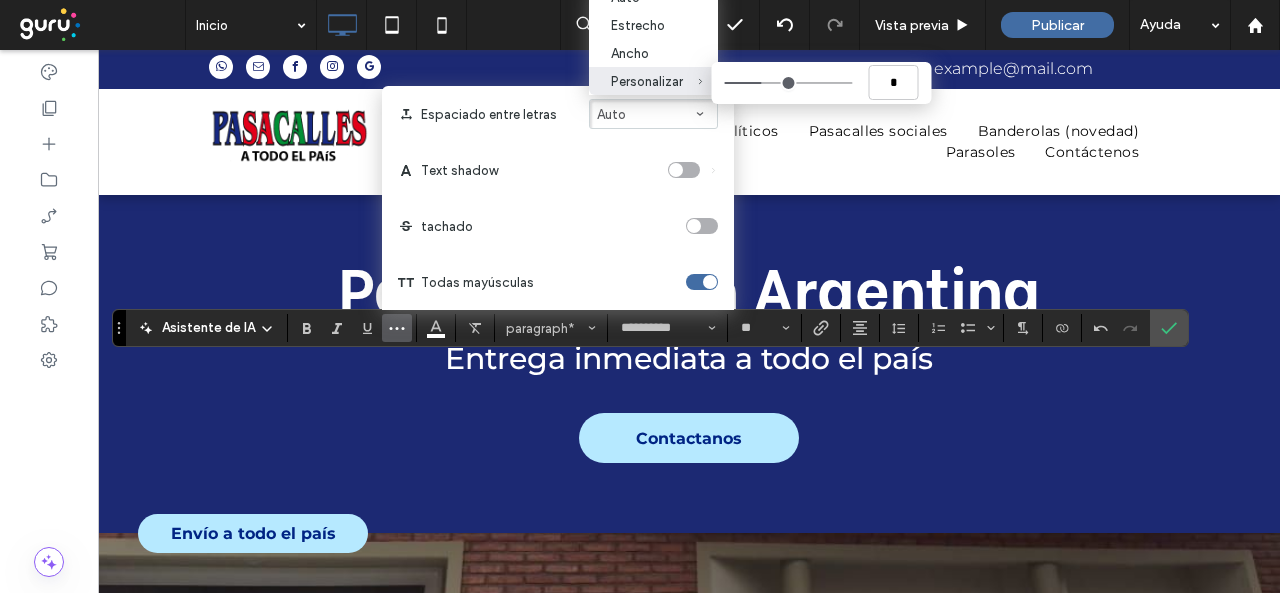 type on "****" 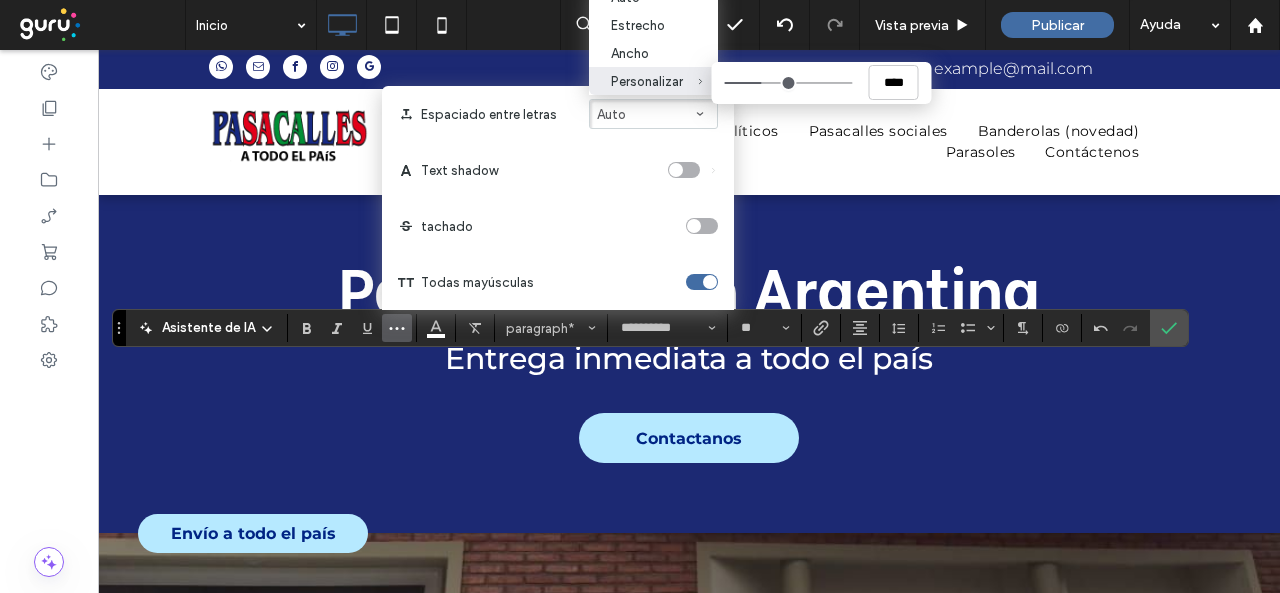type on "****" 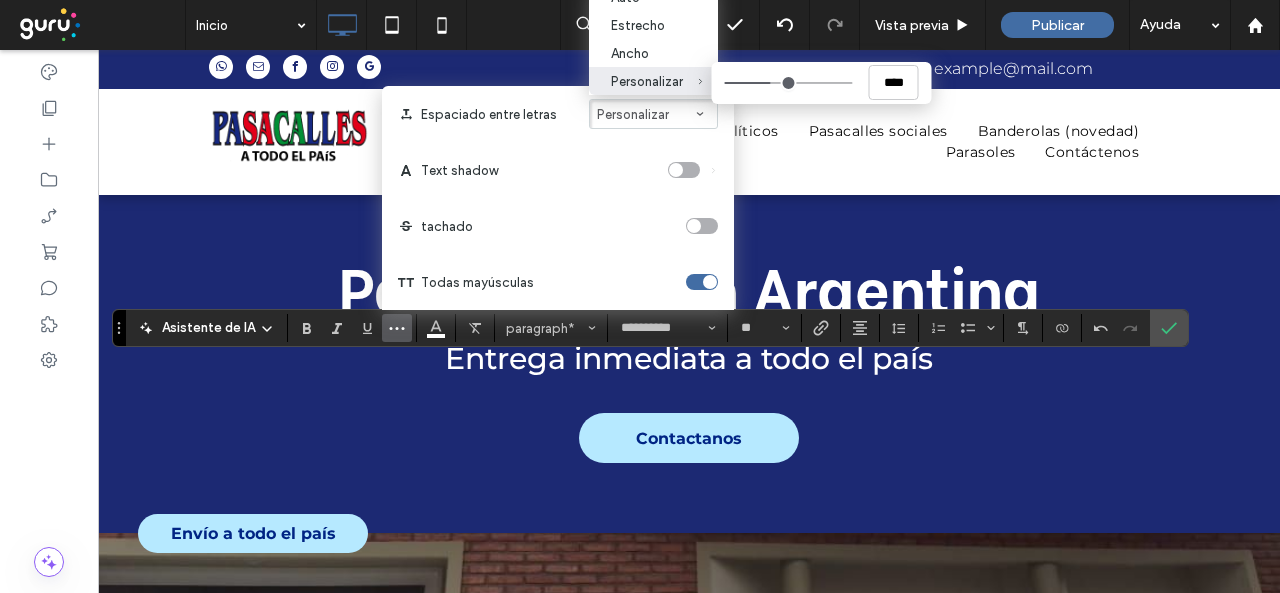 type on "****" 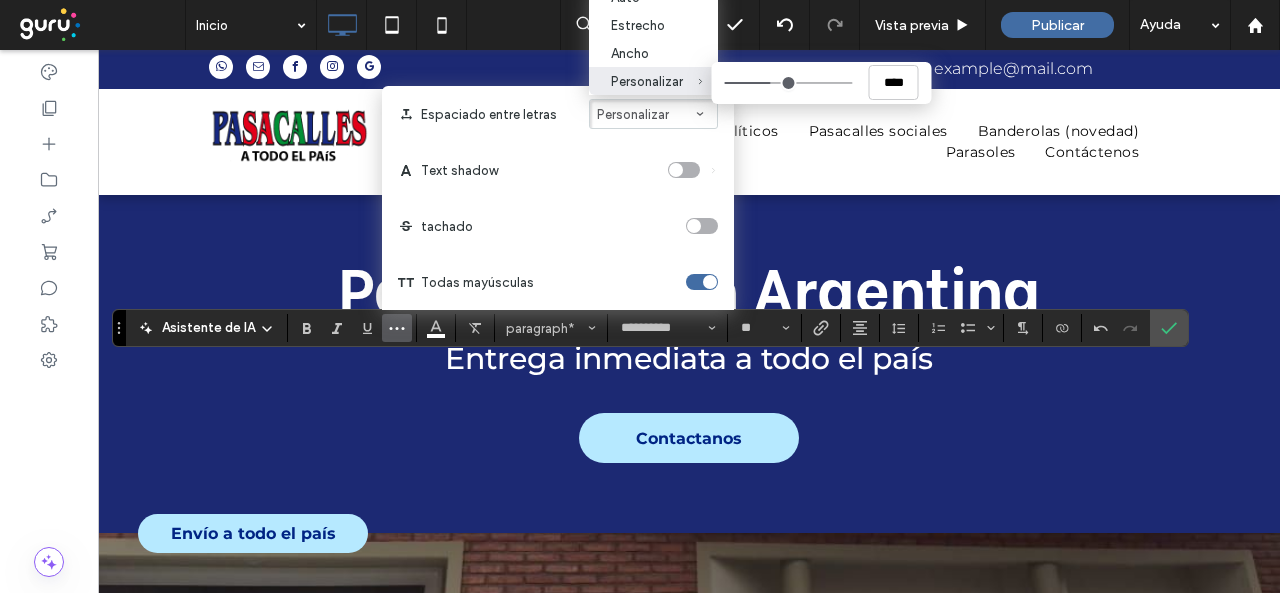 type on "****" 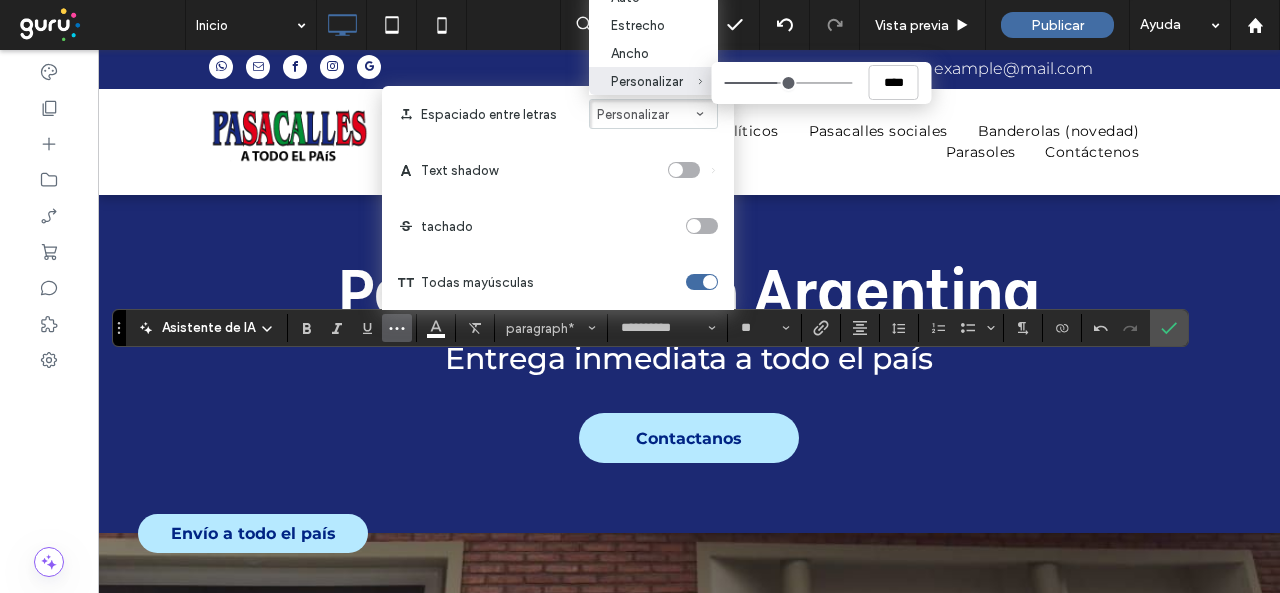 drag, startPoint x: 764, startPoint y: 84, endPoint x: 776, endPoint y: 84, distance: 12 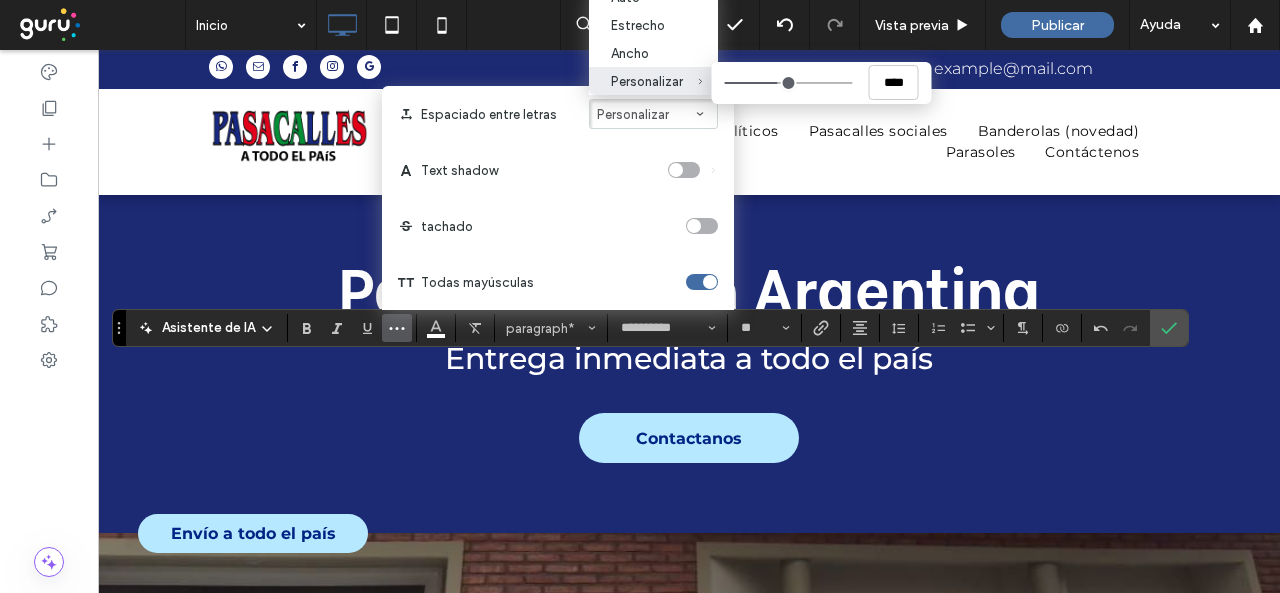 type on "****" 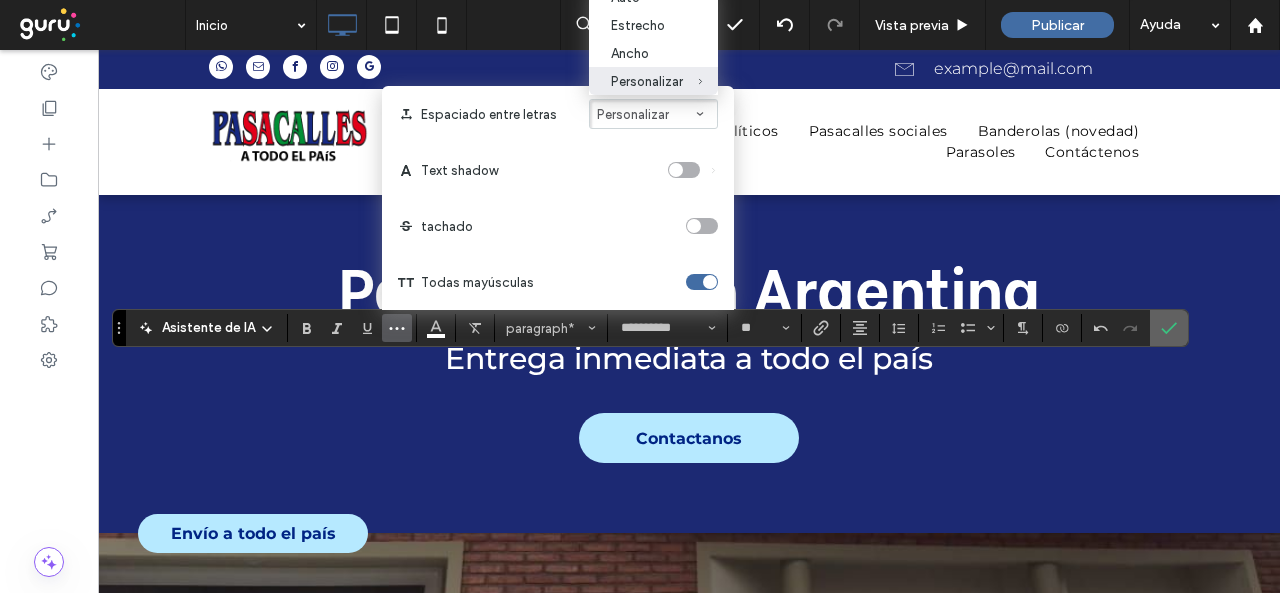 click 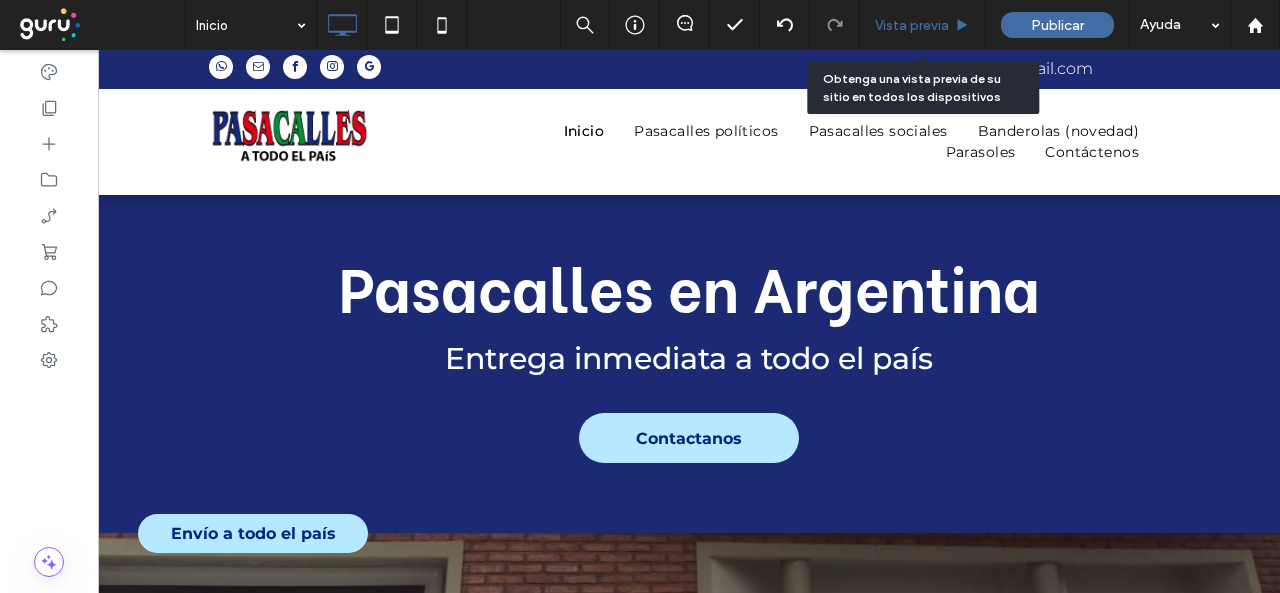 click on "Vista previa" at bounding box center (912, 25) 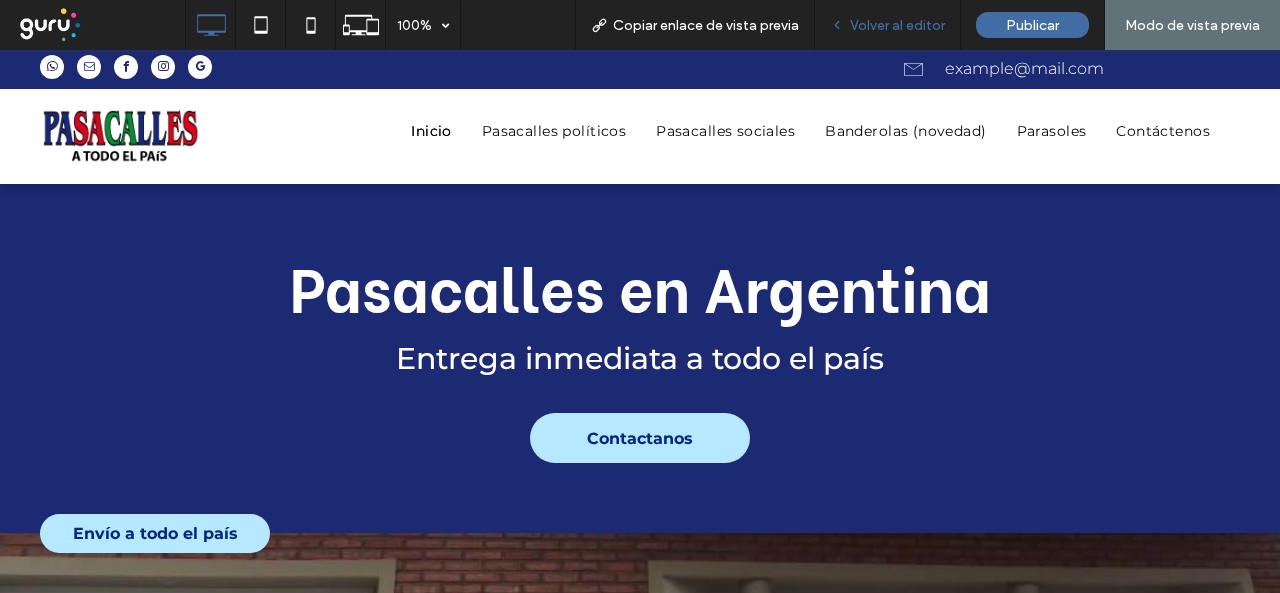 click on "Volver al editor" at bounding box center [897, 25] 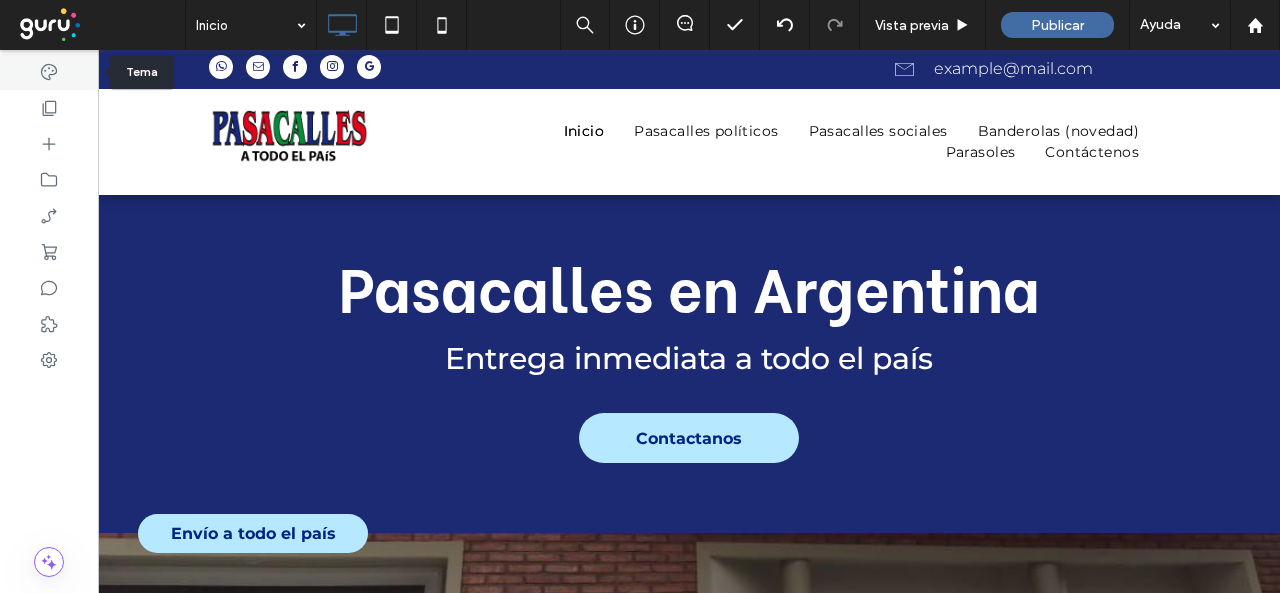 click 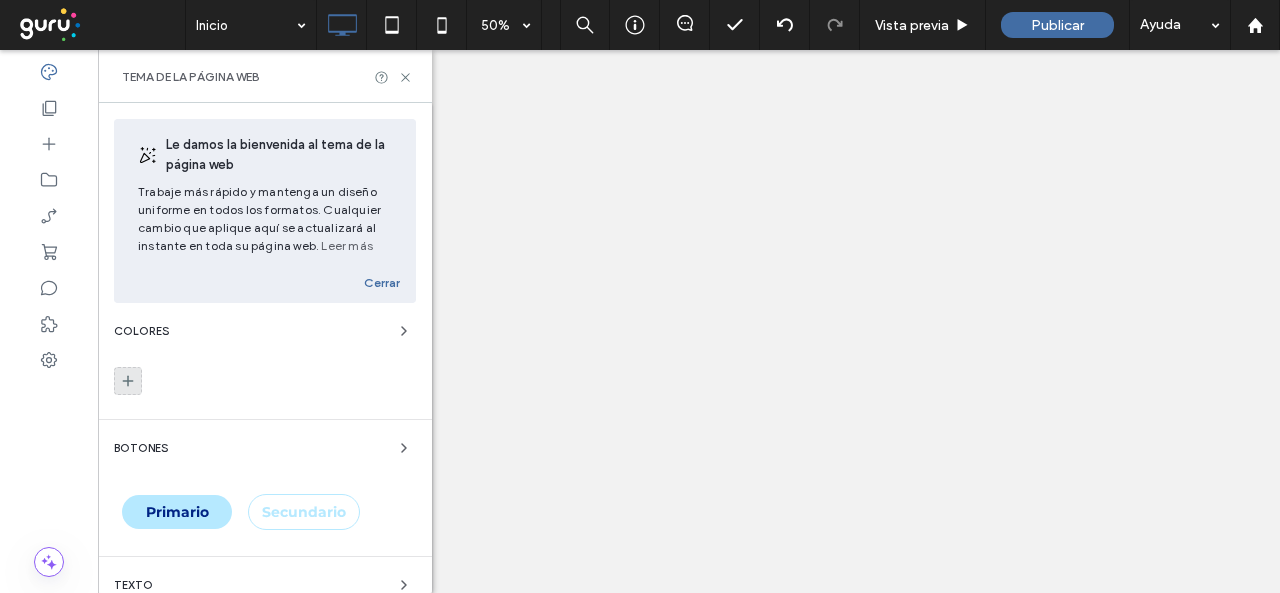 click 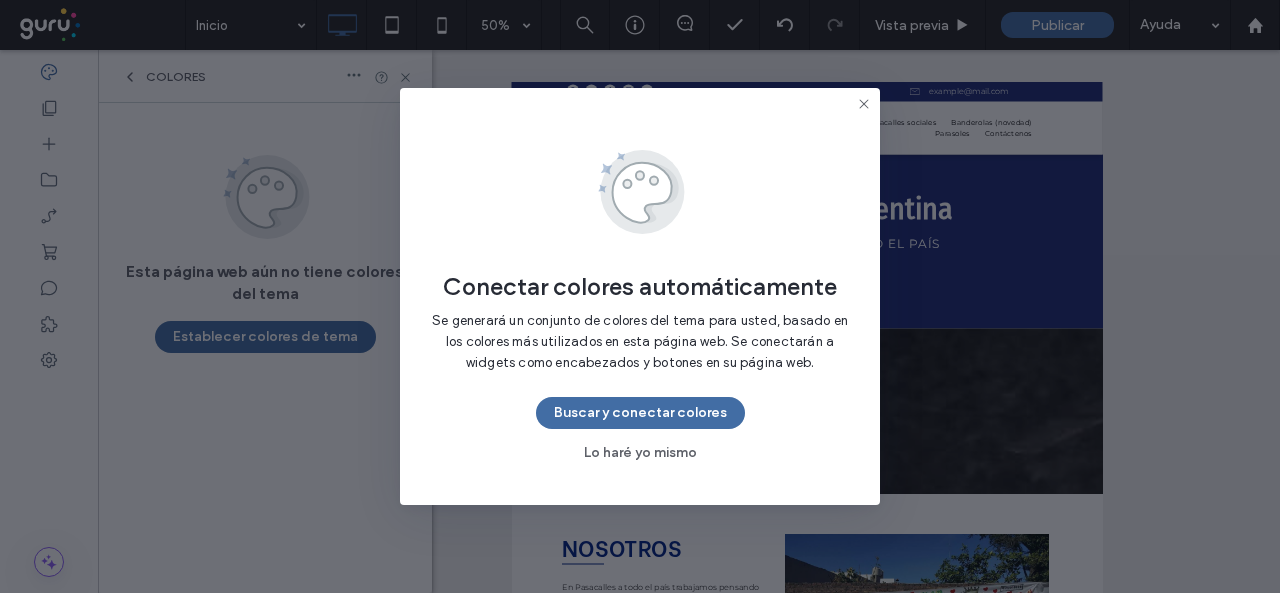 scroll, scrollTop: 0, scrollLeft: 0, axis: both 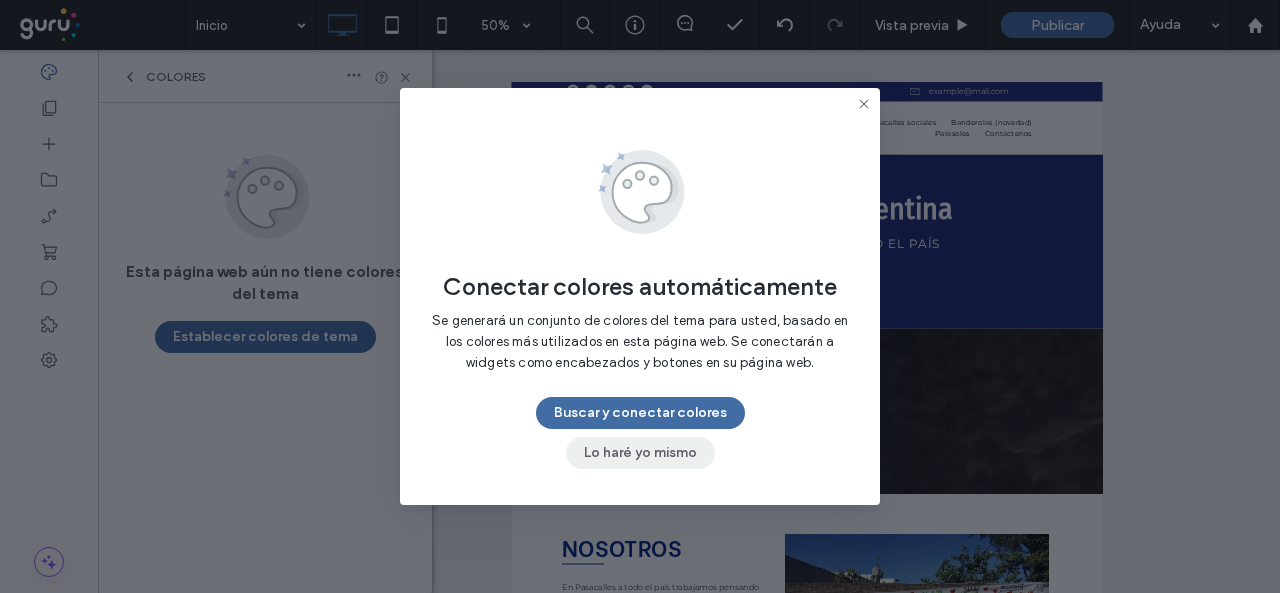 click on "Lo haré yo mismo" at bounding box center [640, 453] 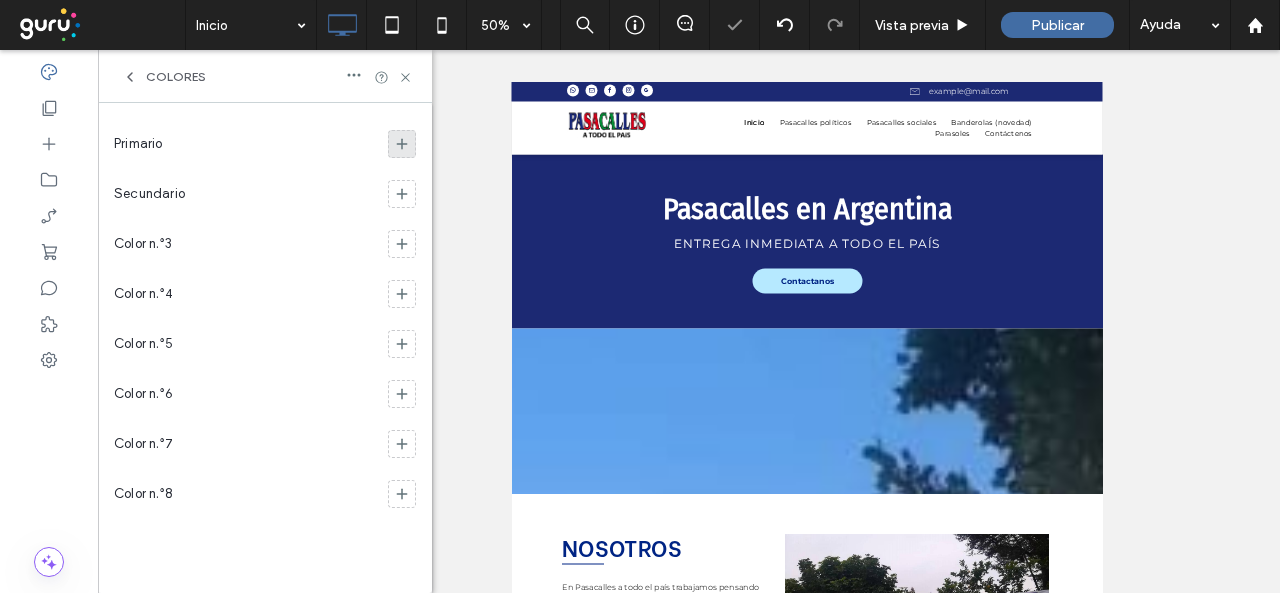 click 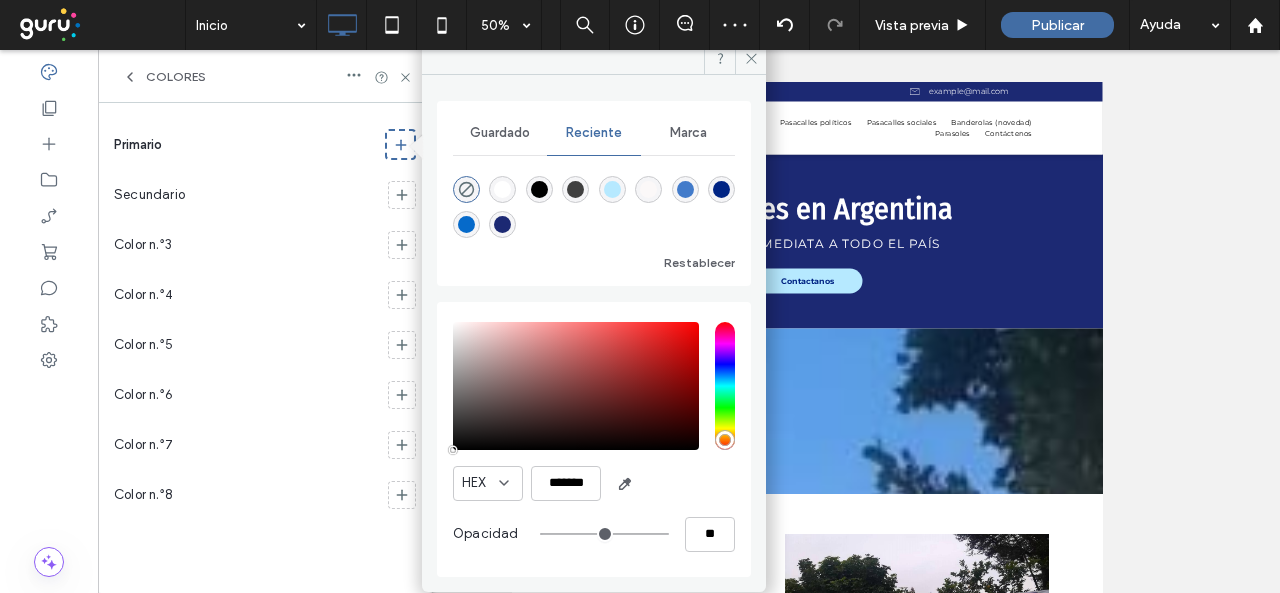 click on "Marca" at bounding box center [688, 133] 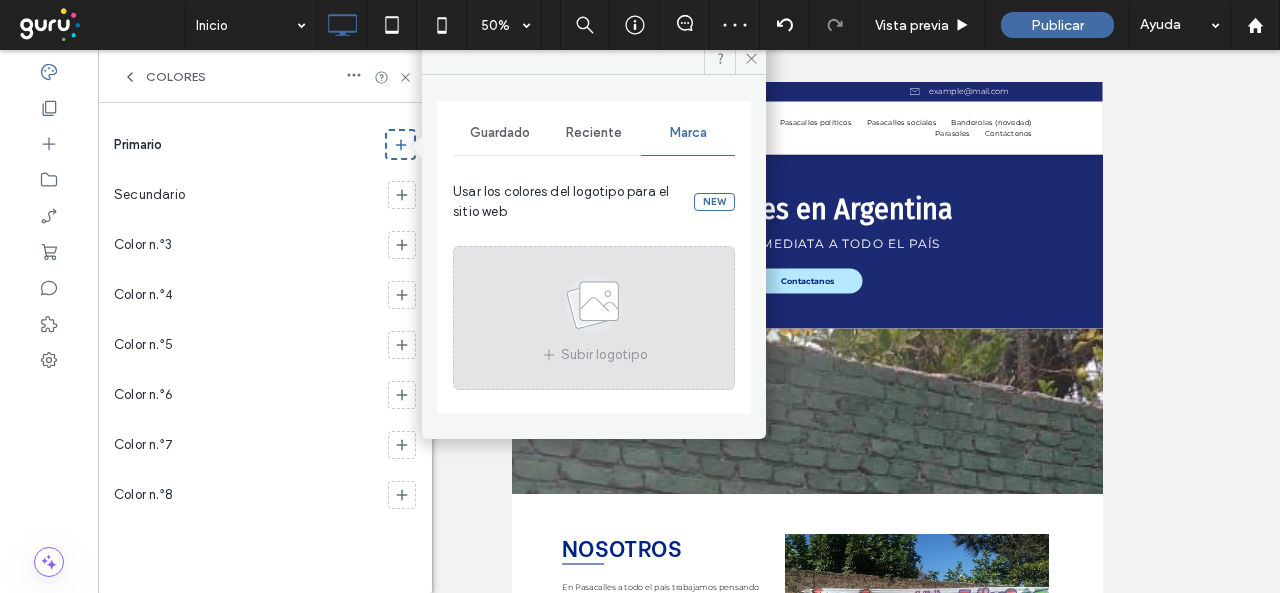 click 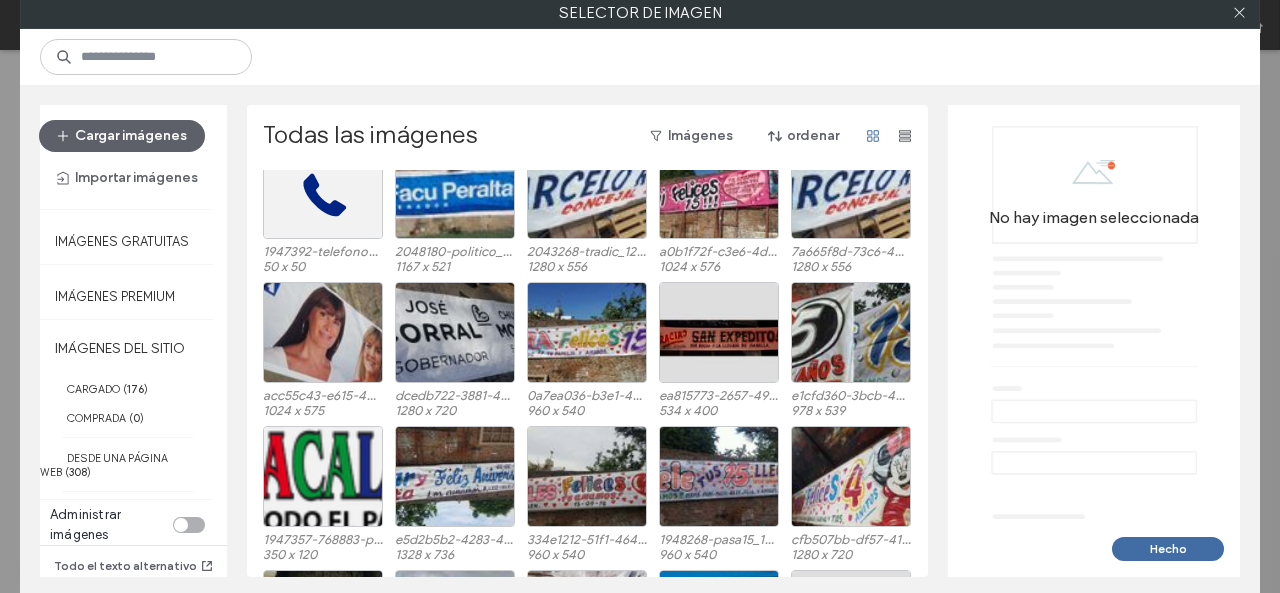 scroll, scrollTop: 9100, scrollLeft: 0, axis: vertical 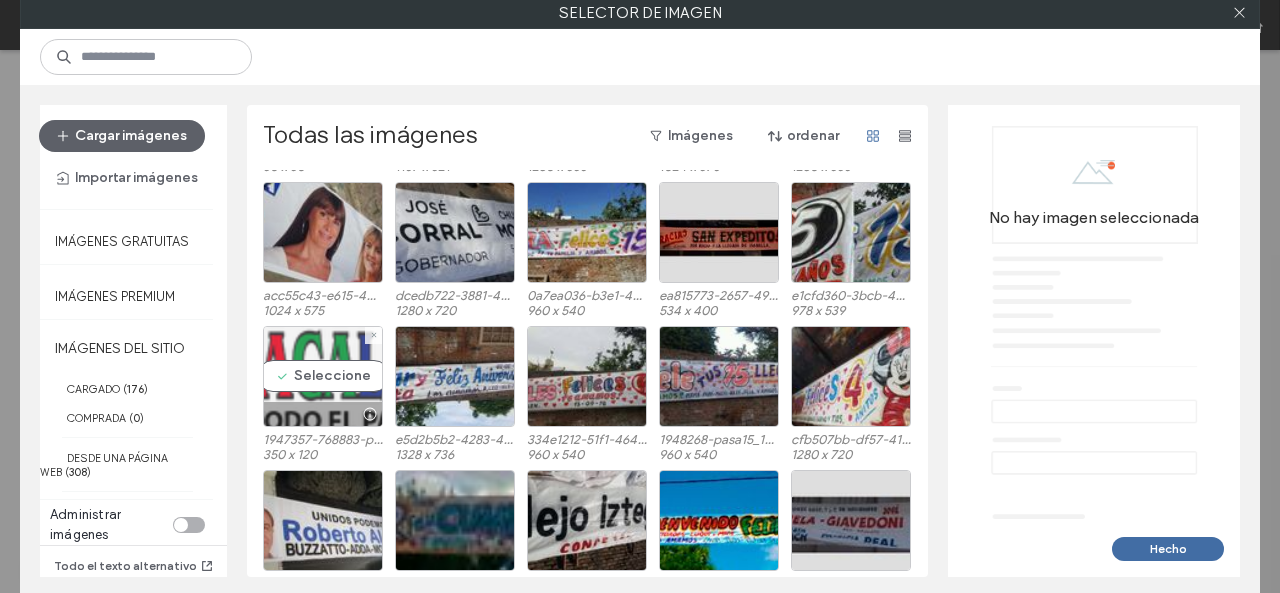 click on "Seleccione" at bounding box center (323, 376) 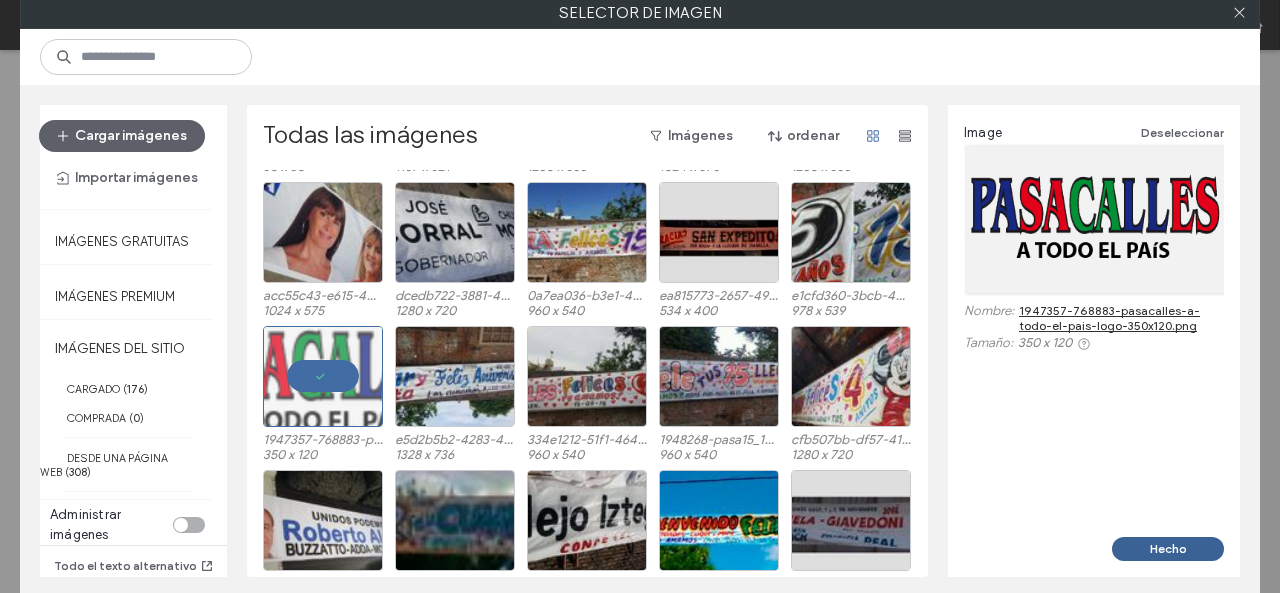 click on "Hecho" at bounding box center (1168, 549) 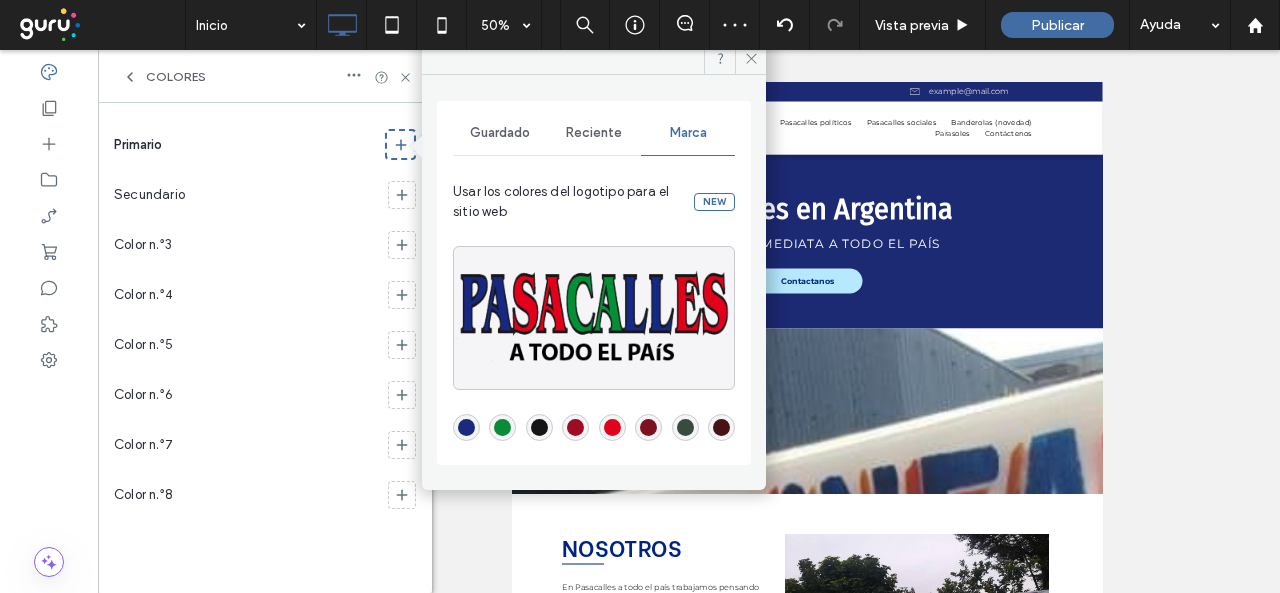 click at bounding box center (466, 427) 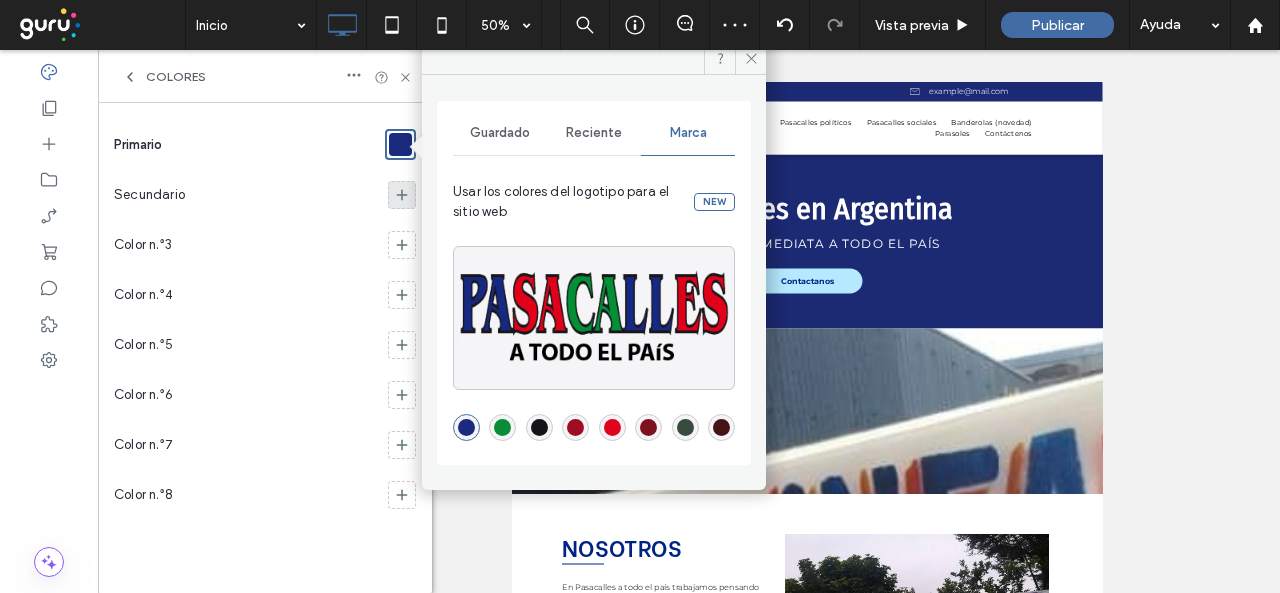 click 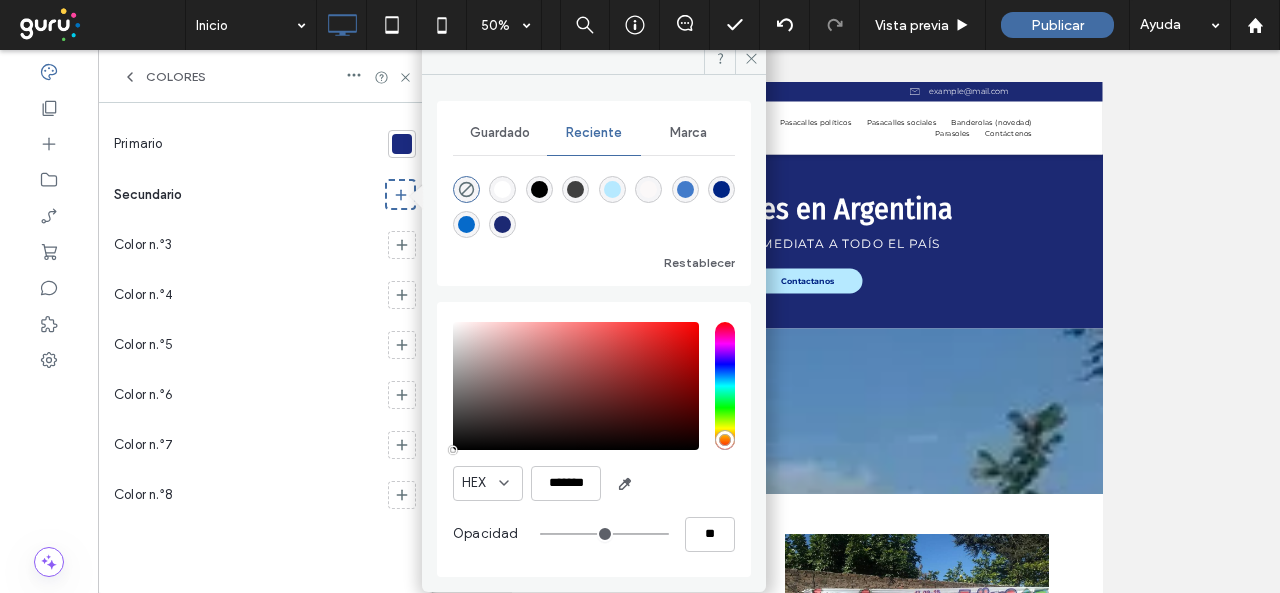 click on "Marca" at bounding box center (688, 133) 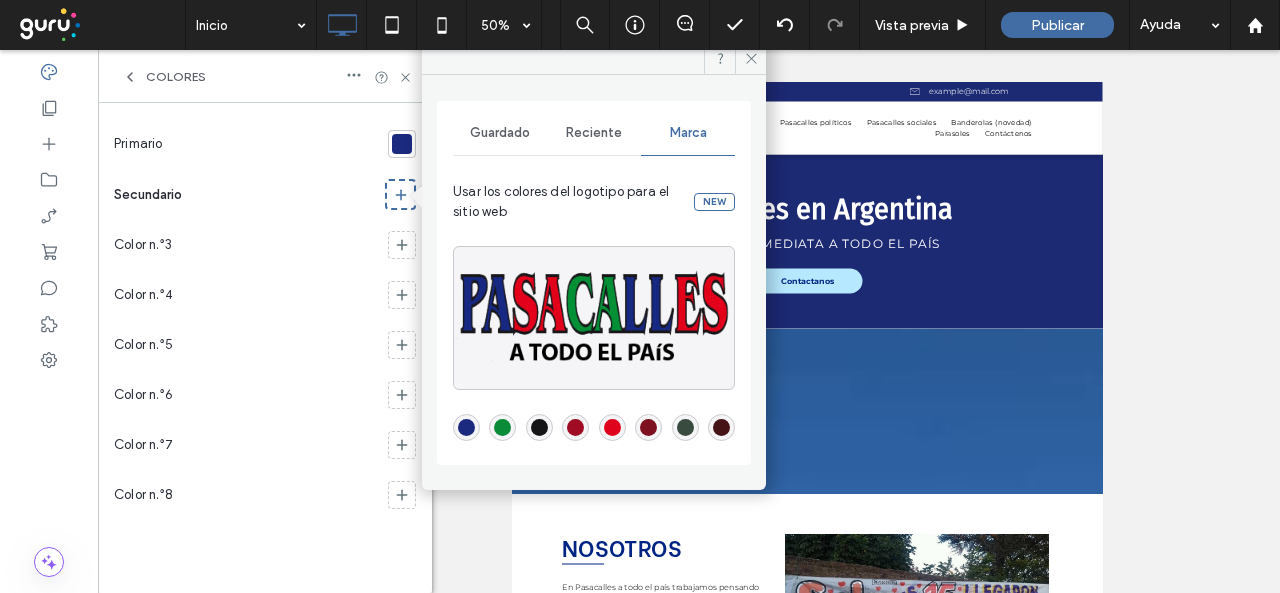 click at bounding box center (539, 427) 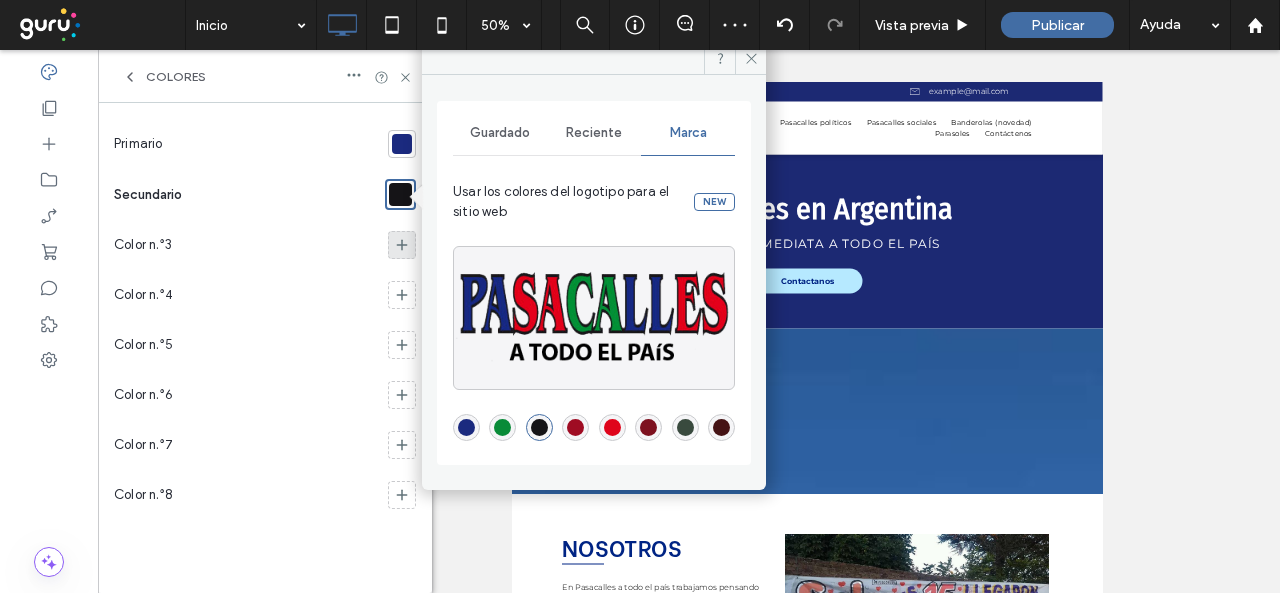 click 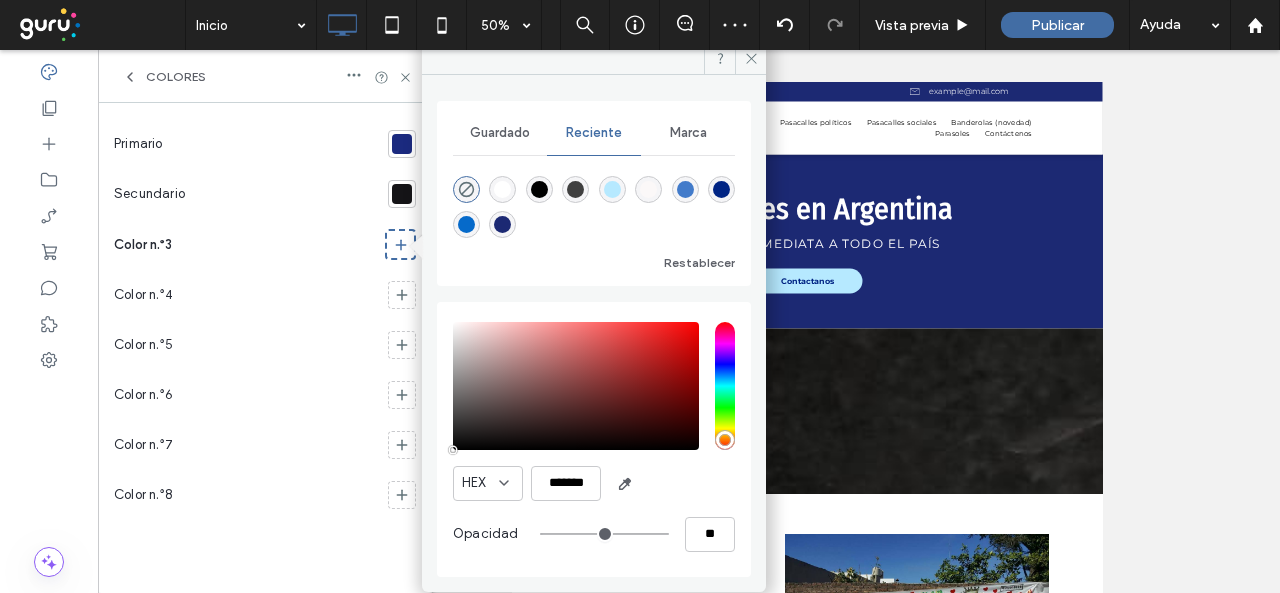 click on "Marca" at bounding box center [688, 133] 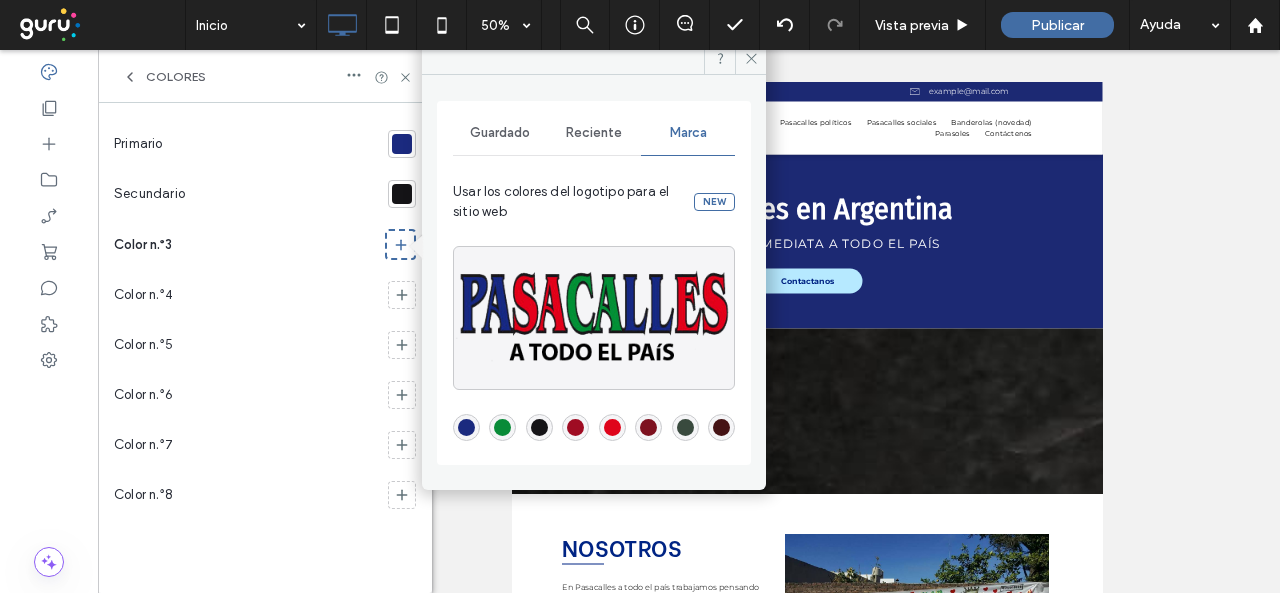 click at bounding box center [612, 427] 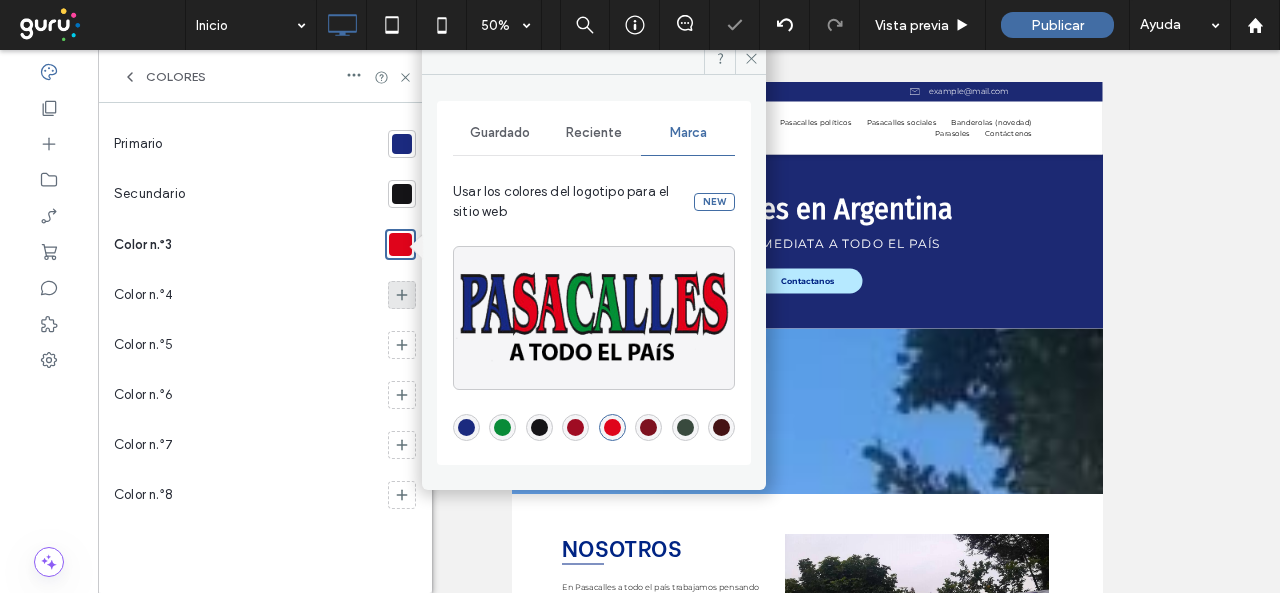 click 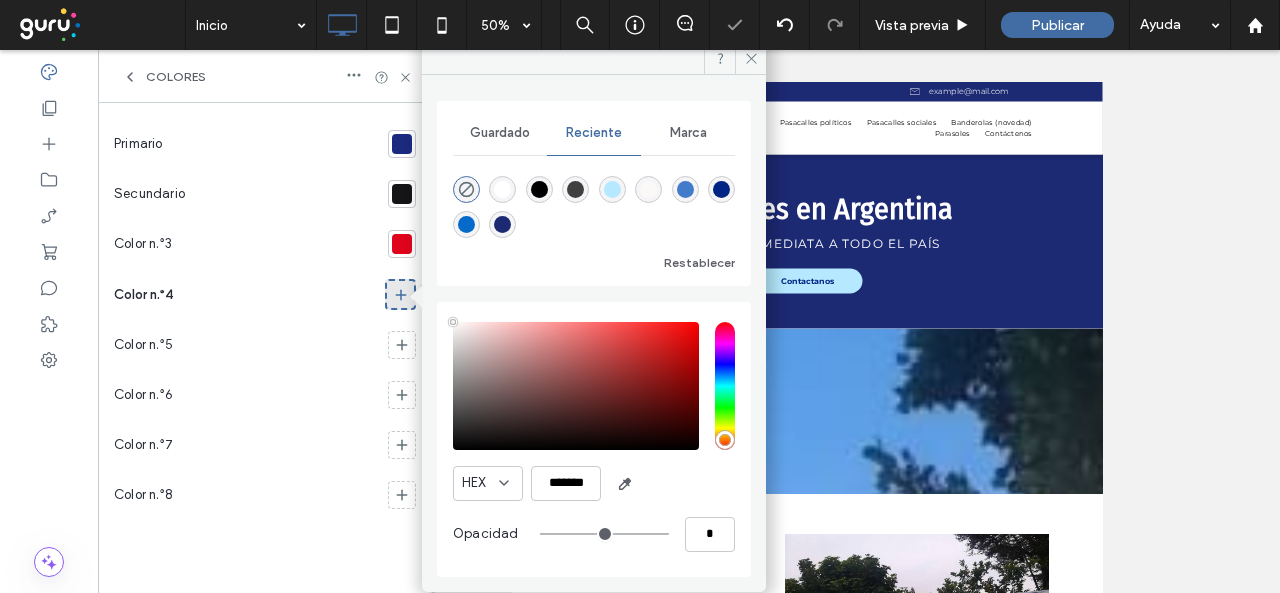 type on "**" 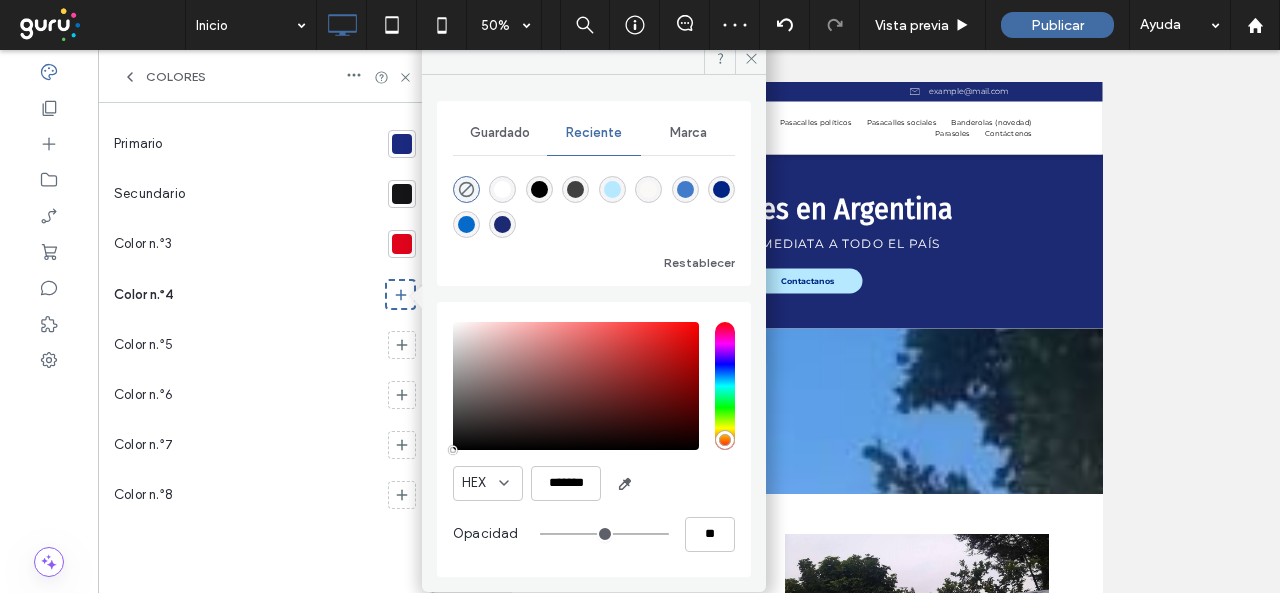 click on "Marca" at bounding box center [688, 133] 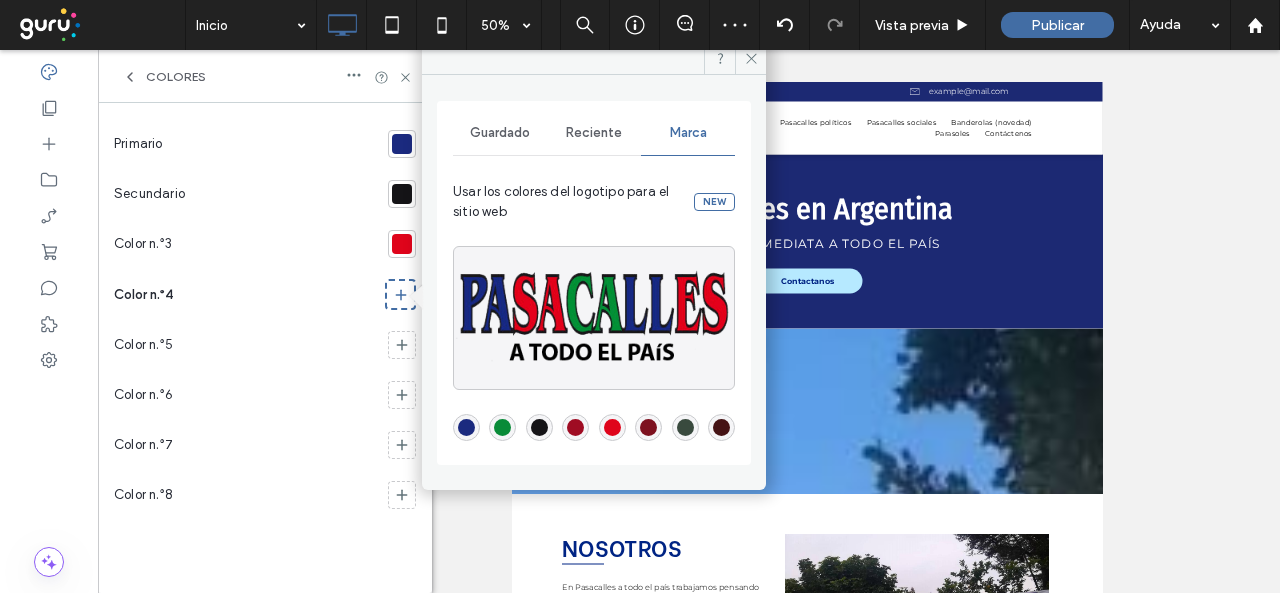 click at bounding box center (502, 427) 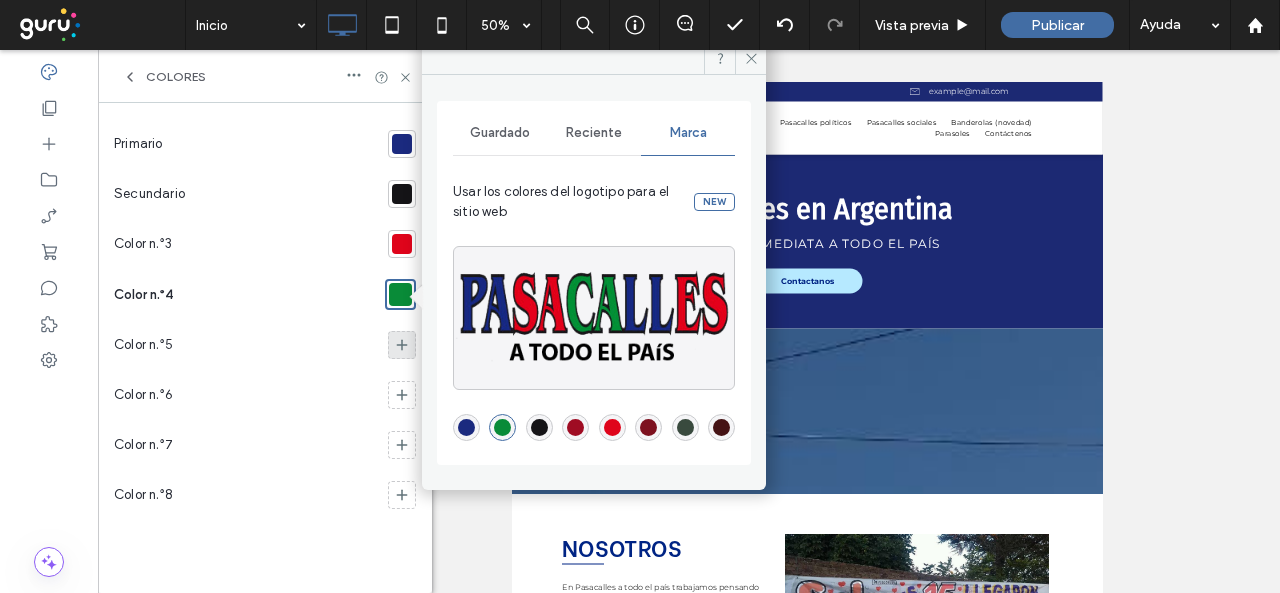 click 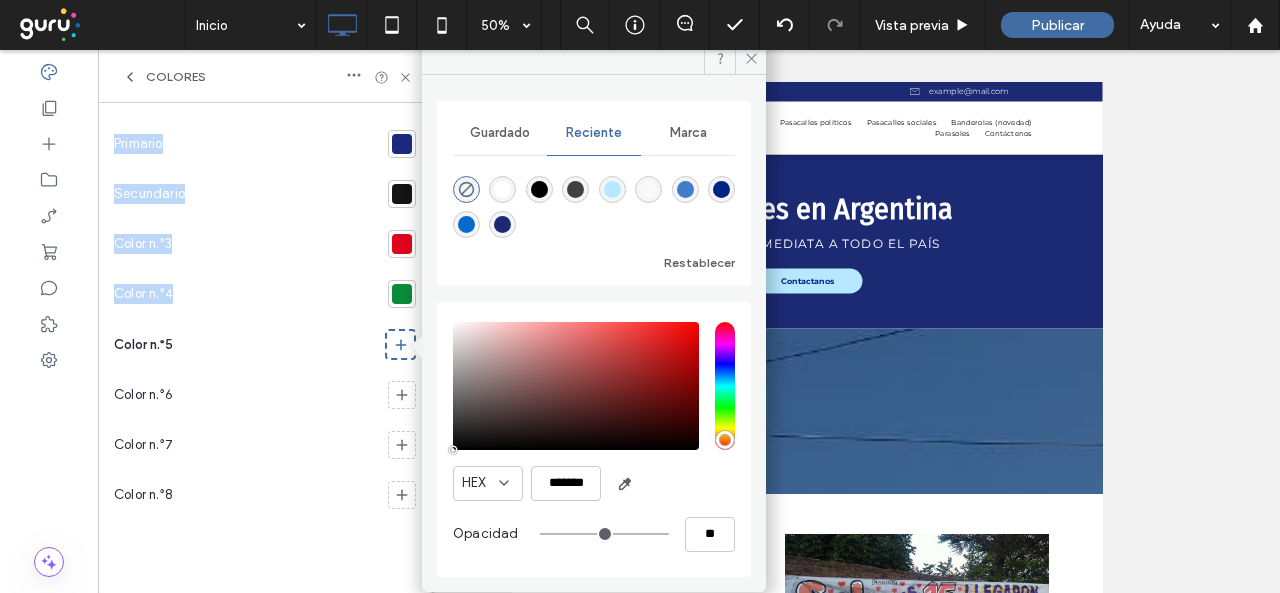 drag, startPoint x: 470, startPoint y: 203, endPoint x: 476, endPoint y: 187, distance: 17.088007 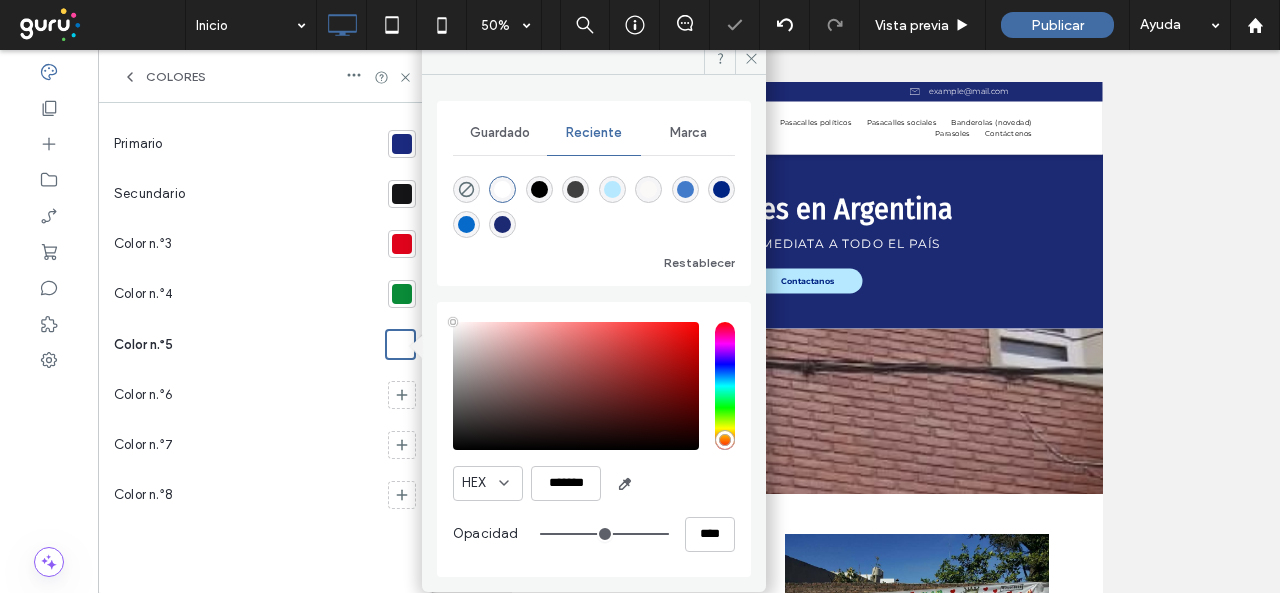 click on "Color n.°5" at bounding box center (245, 344) 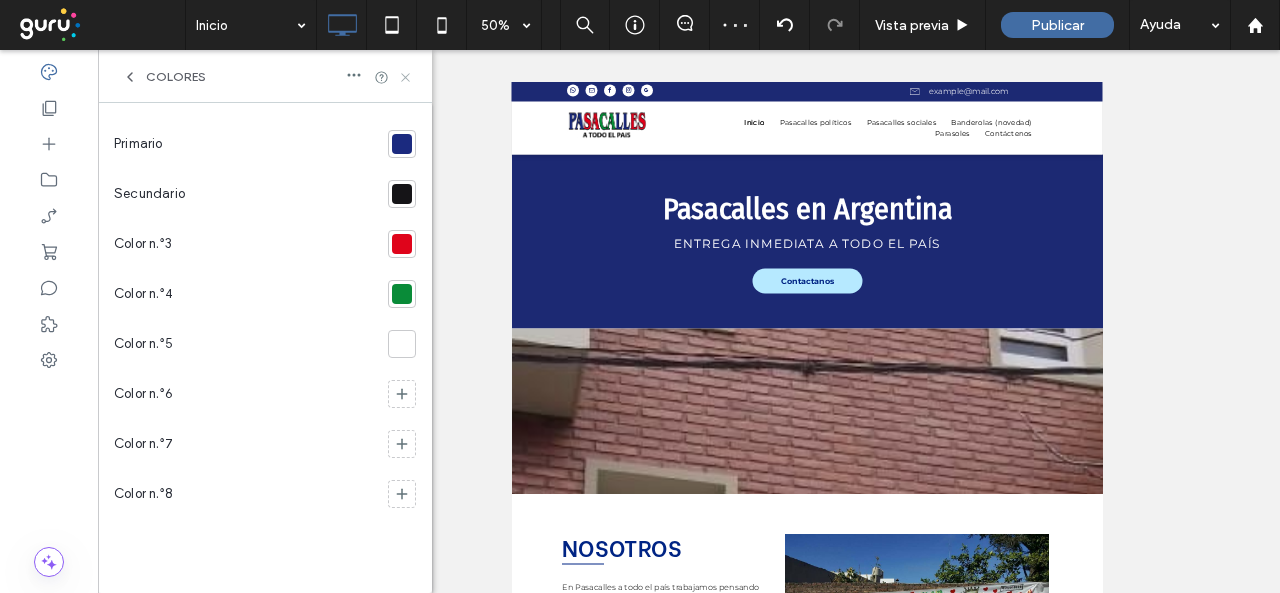 click 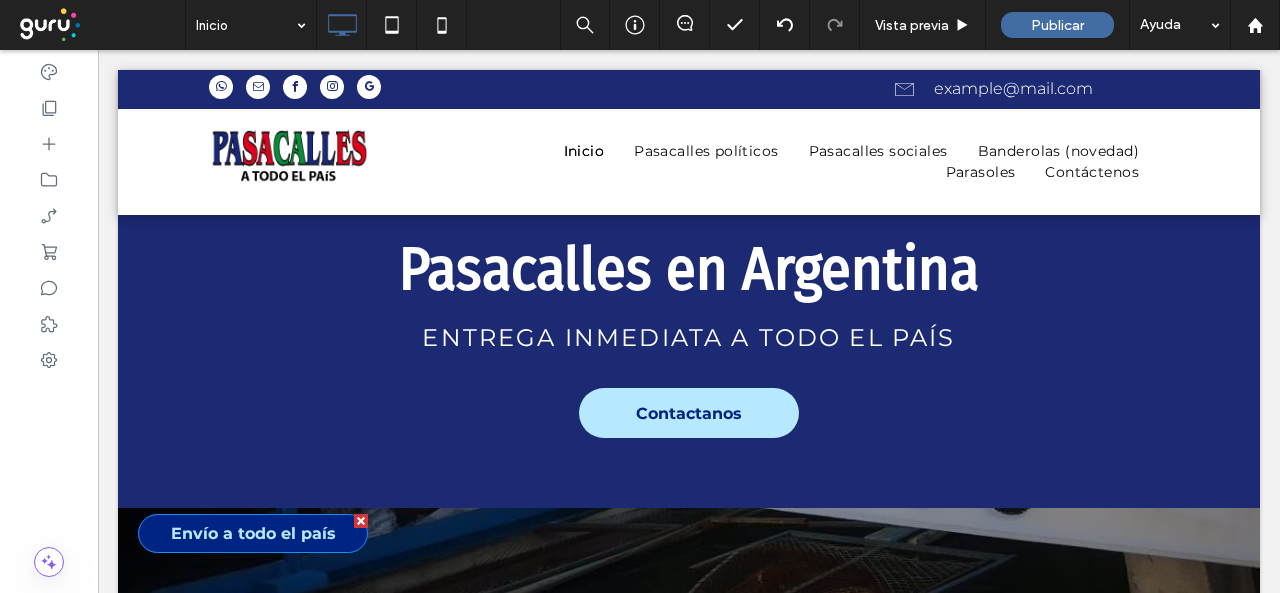 scroll, scrollTop: 100, scrollLeft: 0, axis: vertical 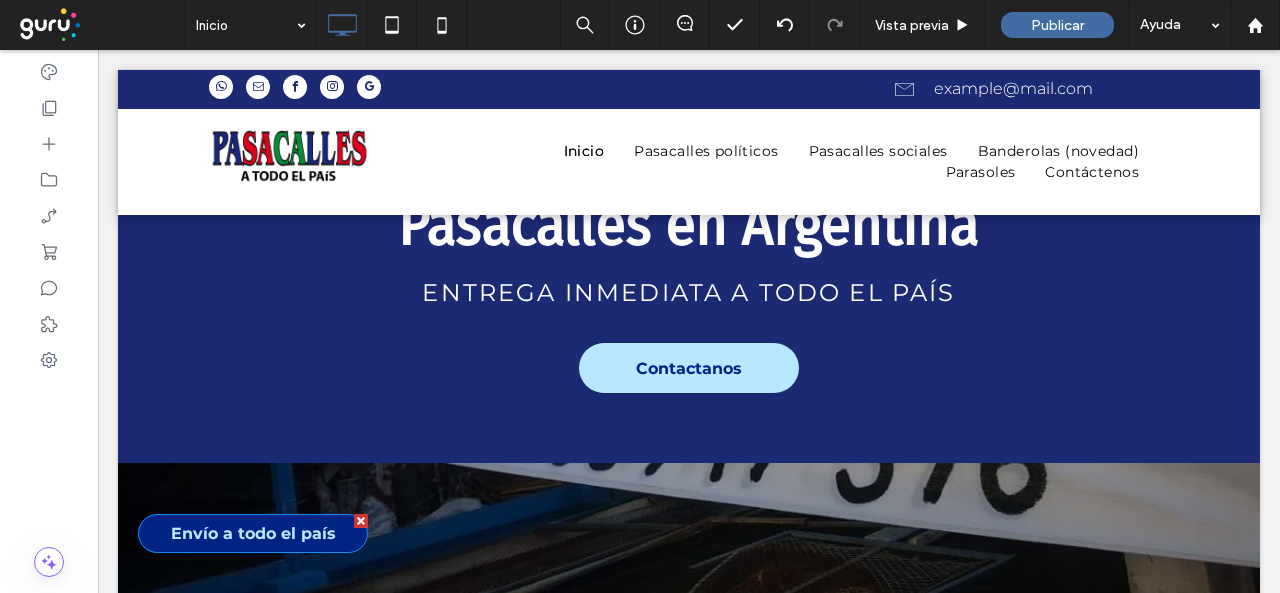 click at bounding box center [361, 521] 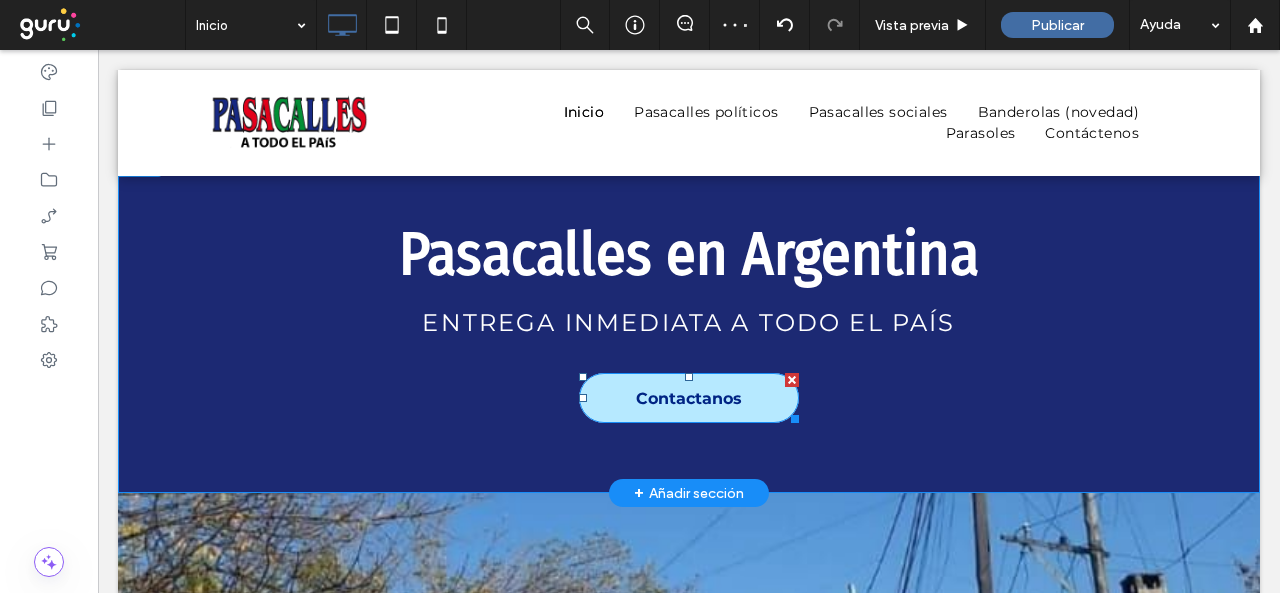 scroll, scrollTop: 0, scrollLeft: 0, axis: both 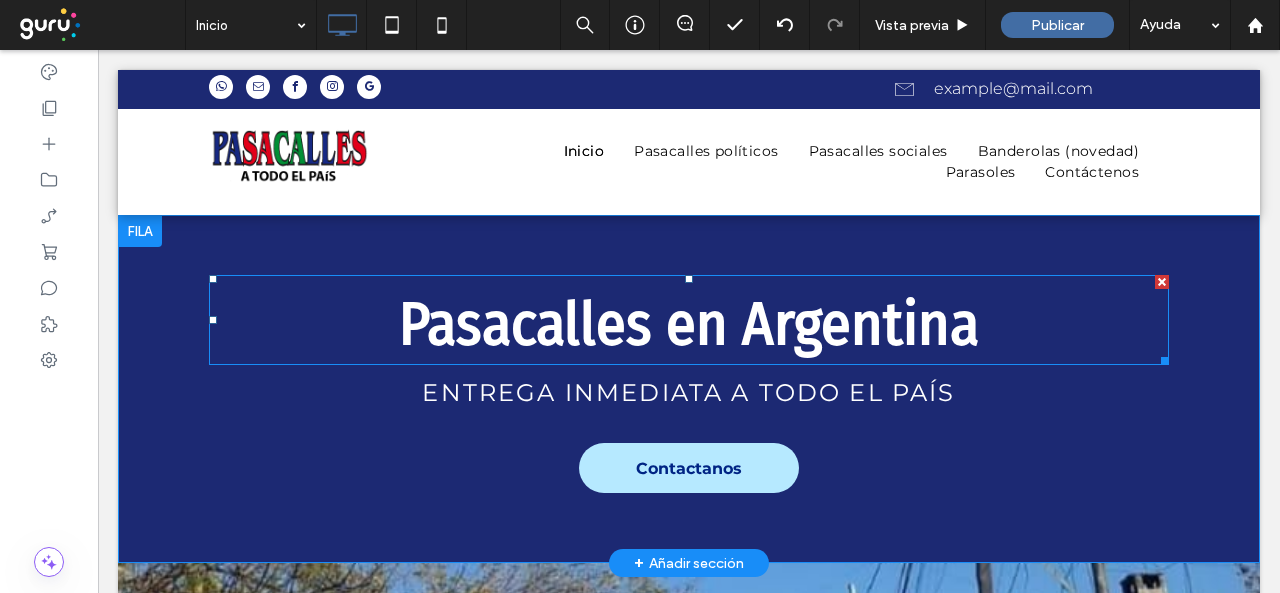 click on "Pasacalles en Argentina" at bounding box center (689, 324) 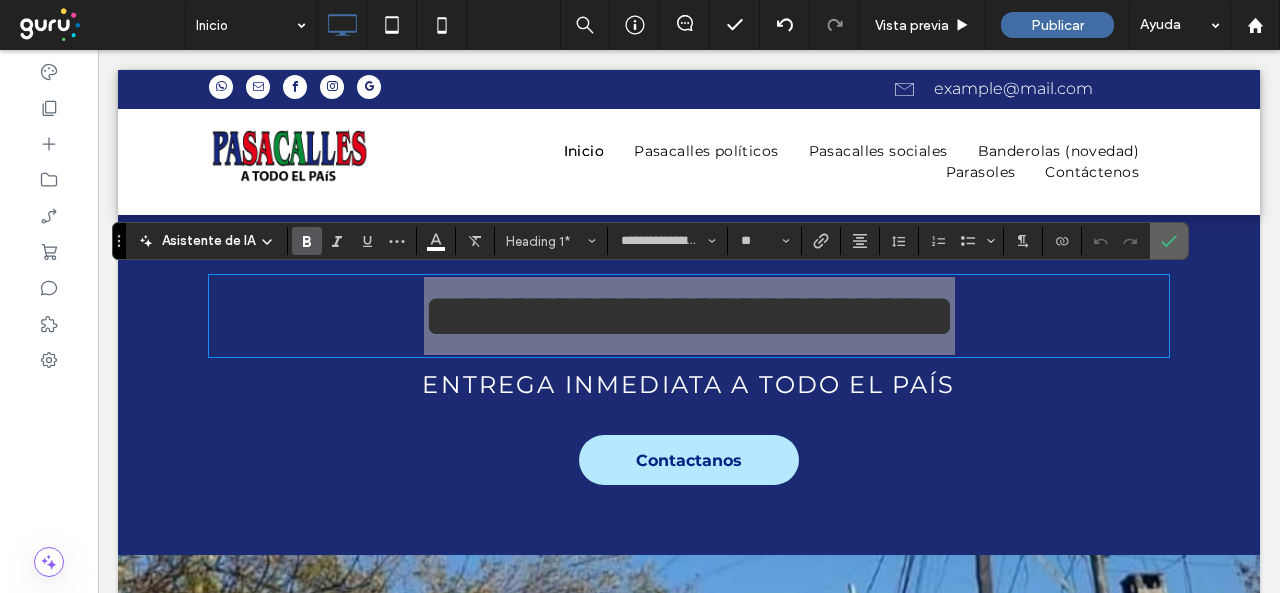 click at bounding box center (1169, 241) 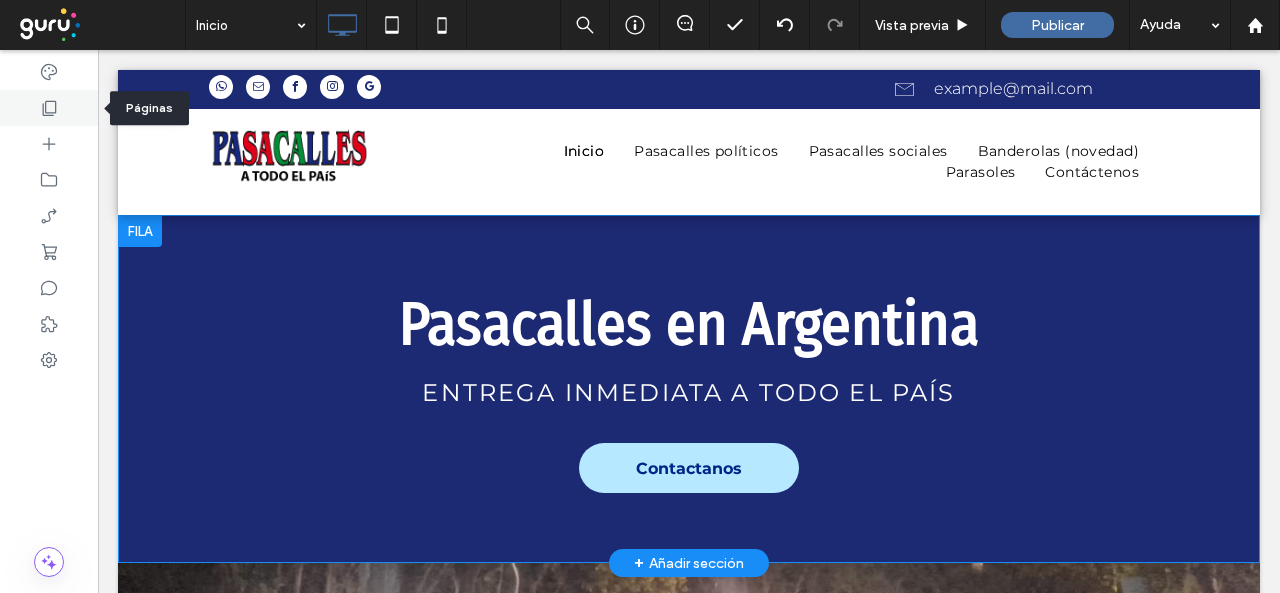 click 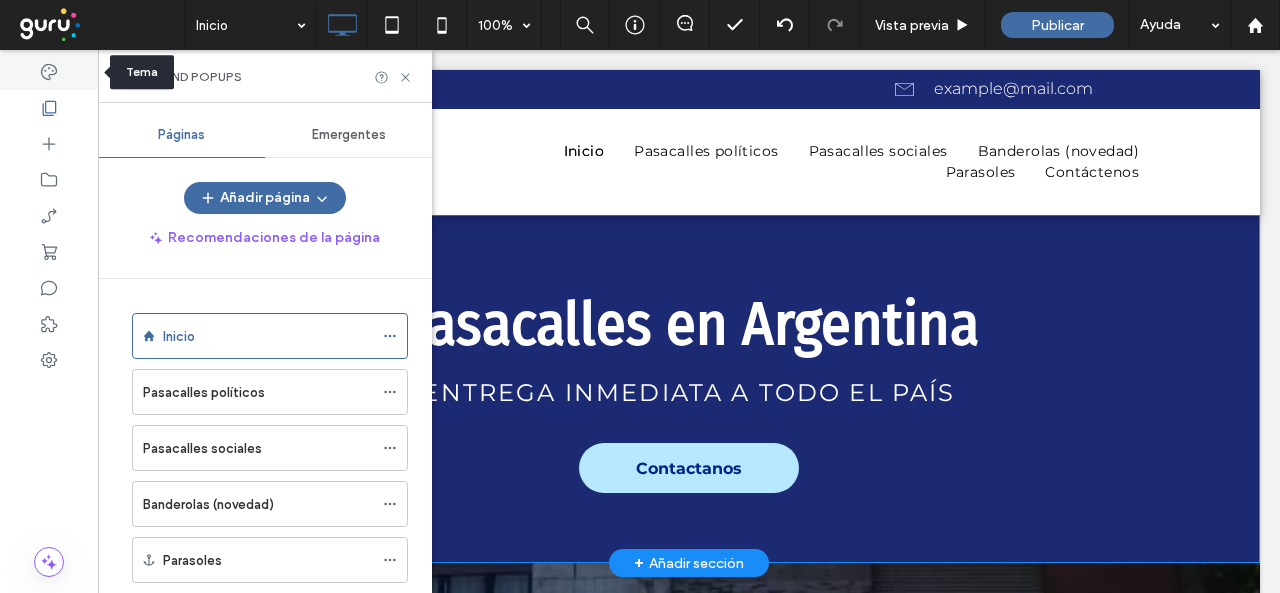 click 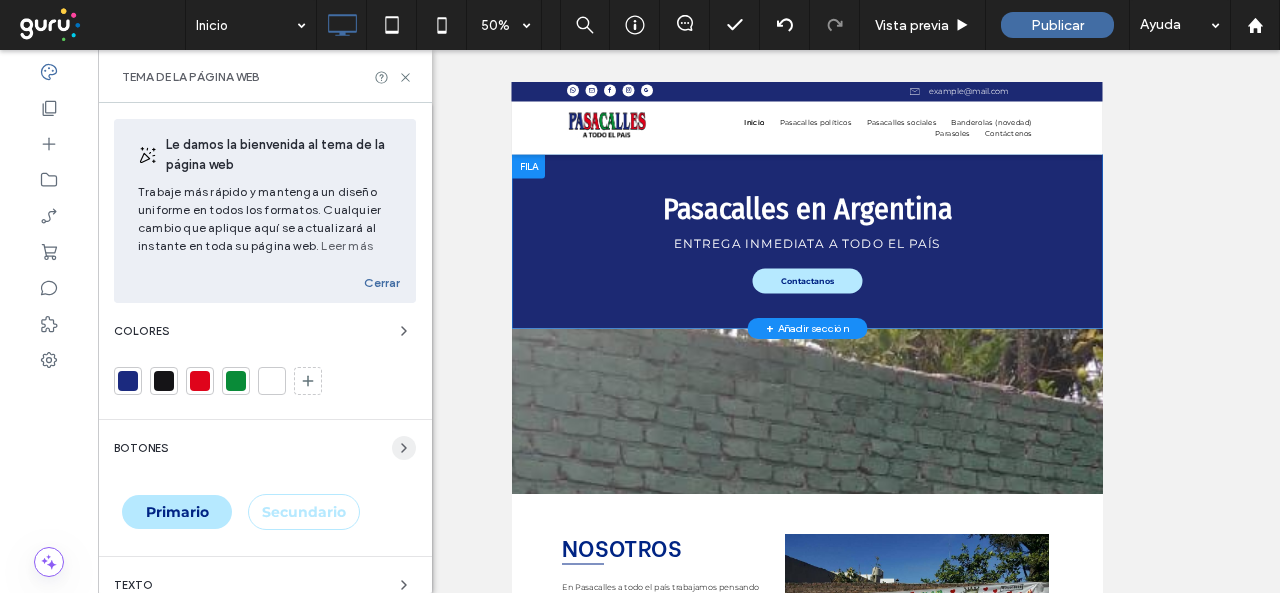 click 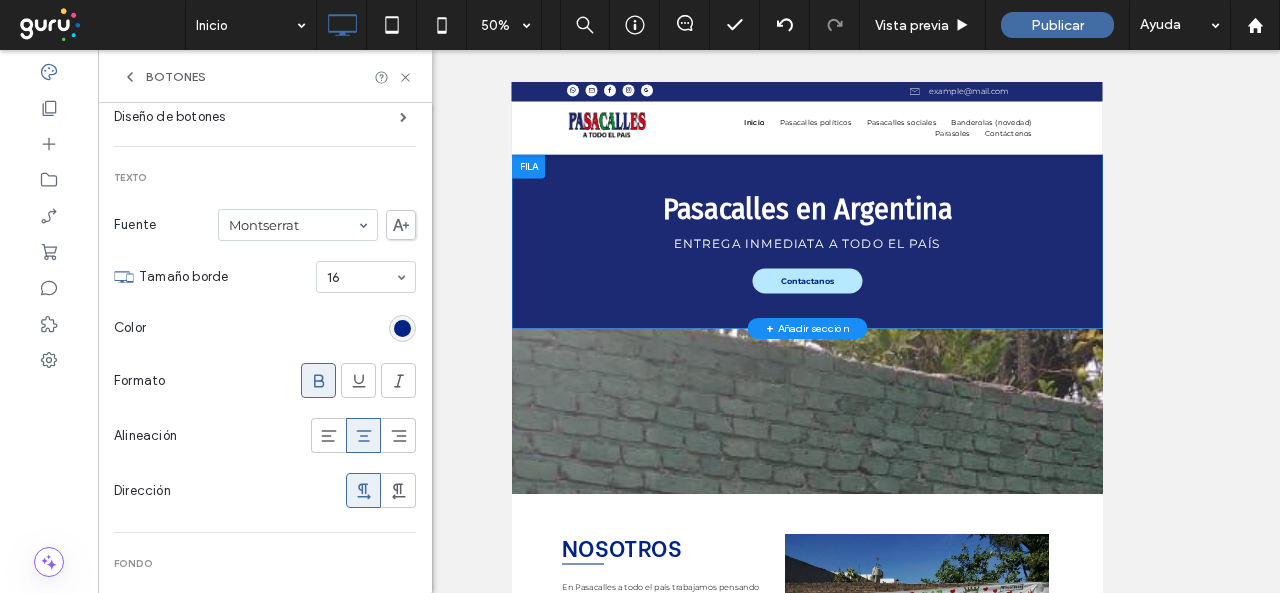 scroll, scrollTop: 500, scrollLeft: 0, axis: vertical 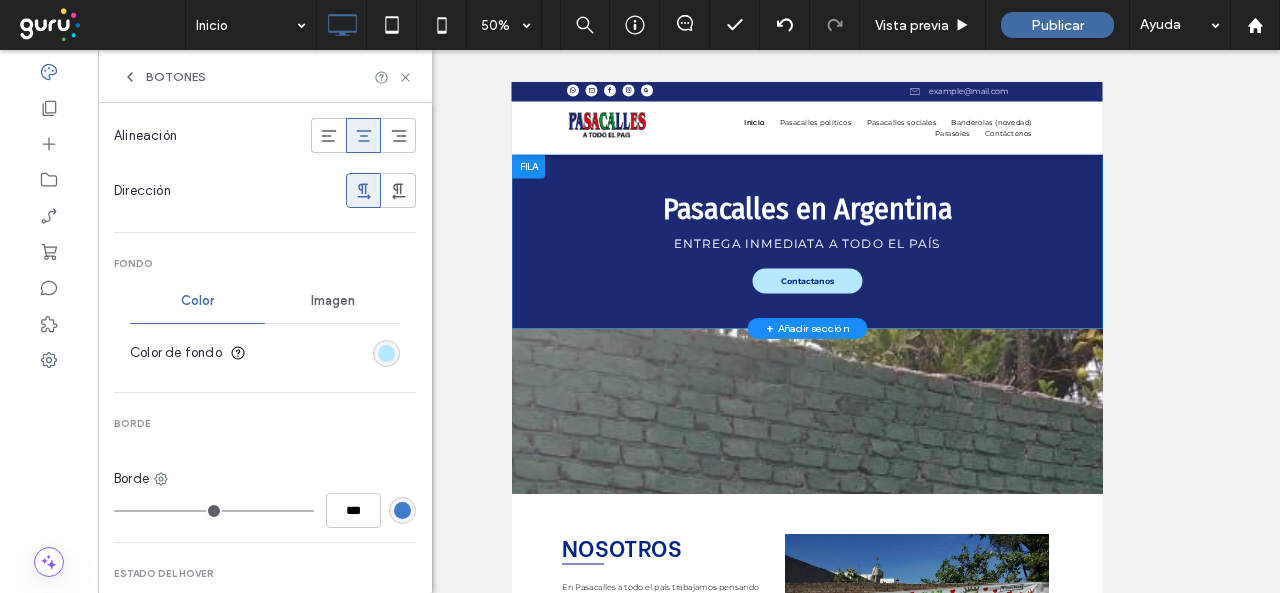 click at bounding box center (386, 353) 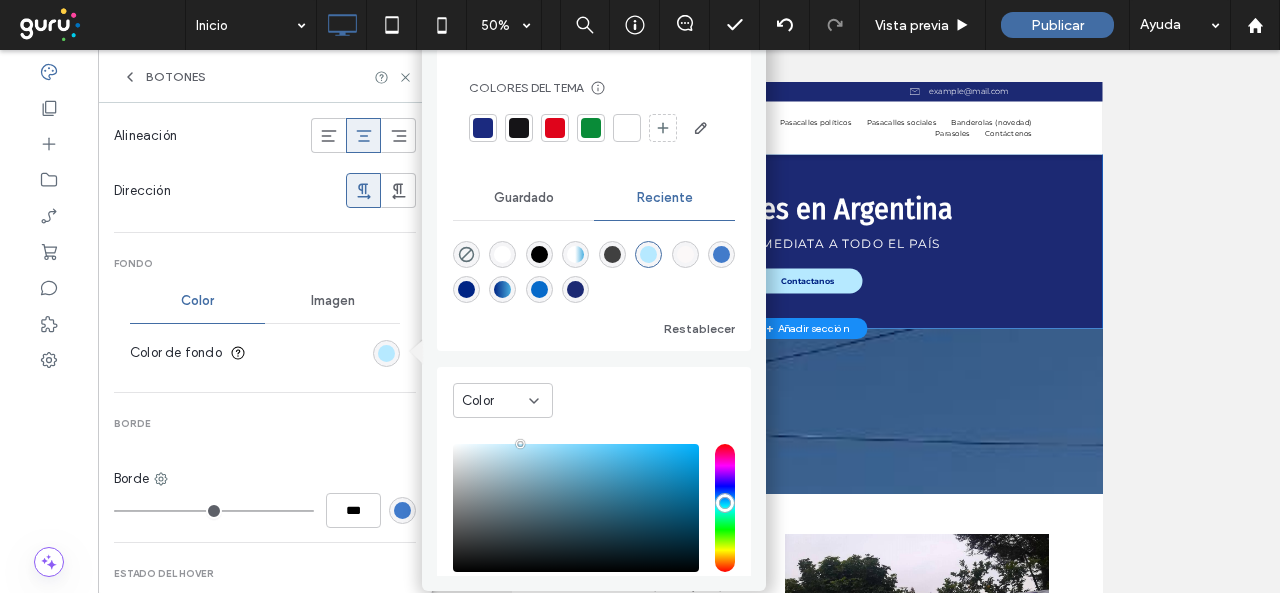 click at bounding box center [555, 128] 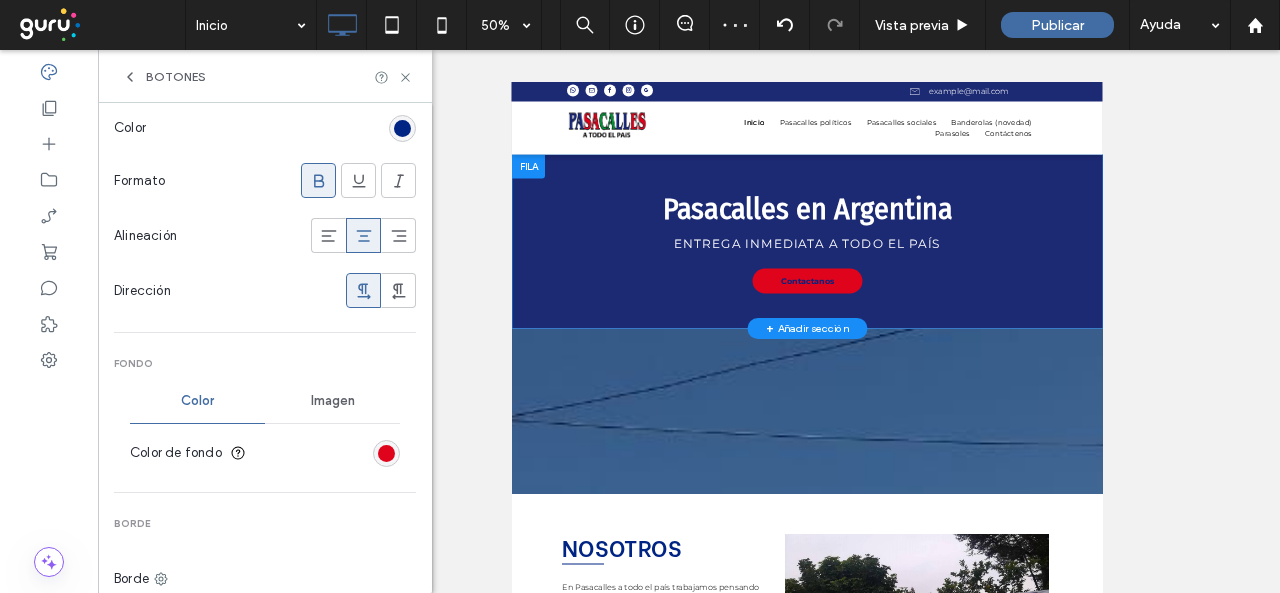 scroll, scrollTop: 100, scrollLeft: 0, axis: vertical 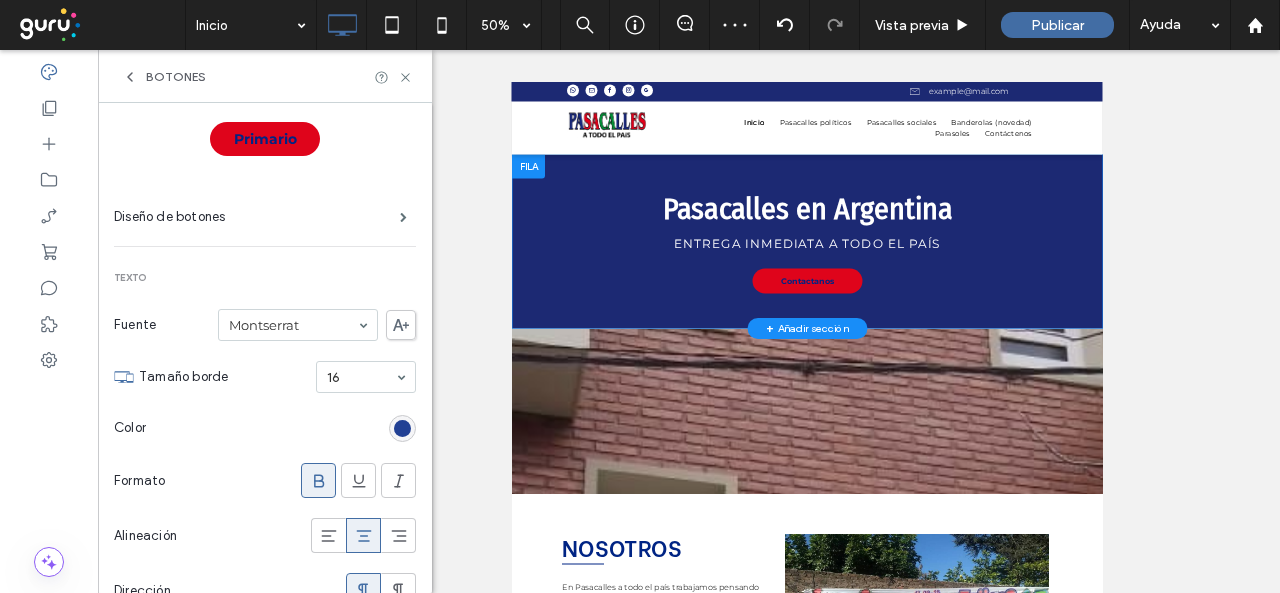 click at bounding box center [402, 428] 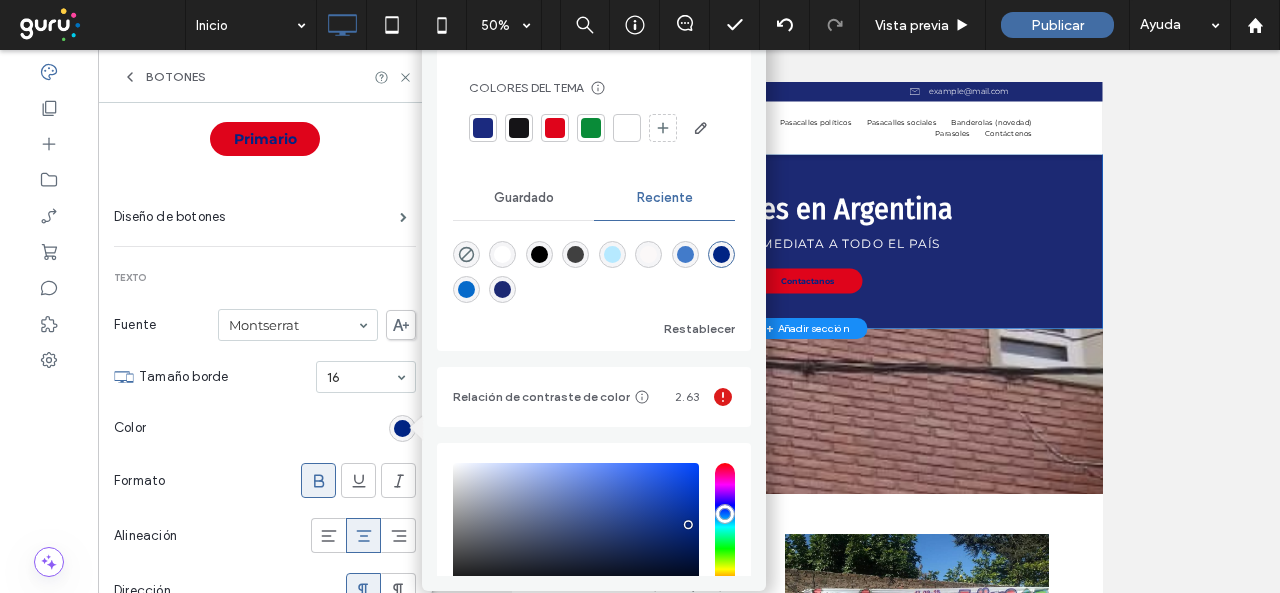 click at bounding box center [627, 128] 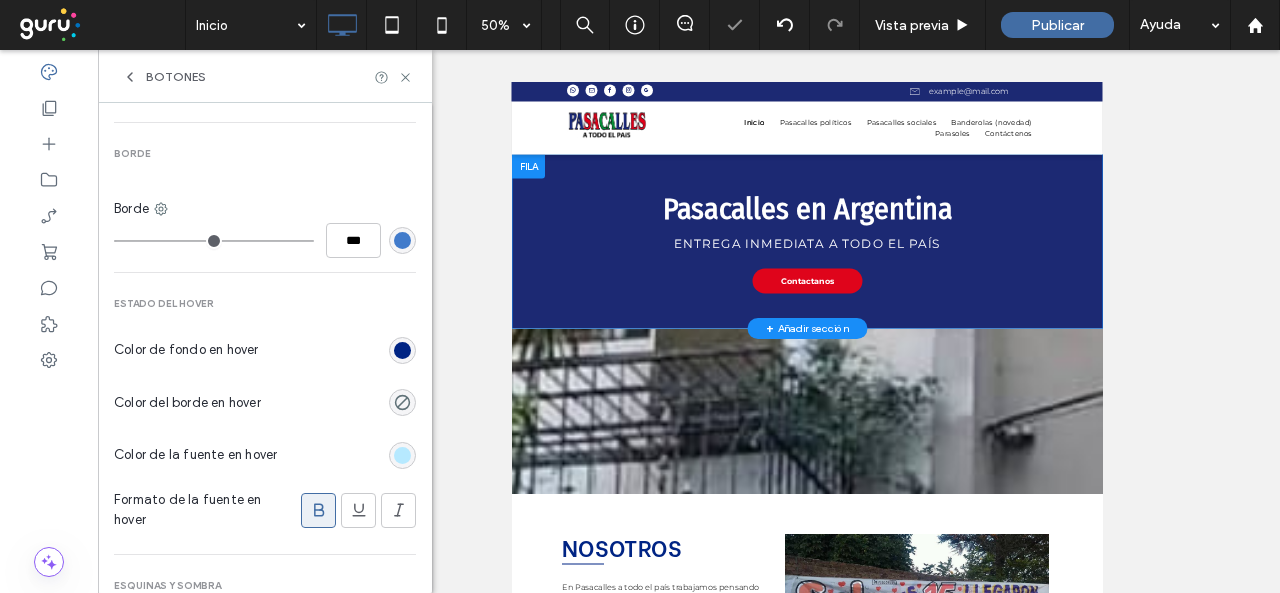 scroll, scrollTop: 800, scrollLeft: 0, axis: vertical 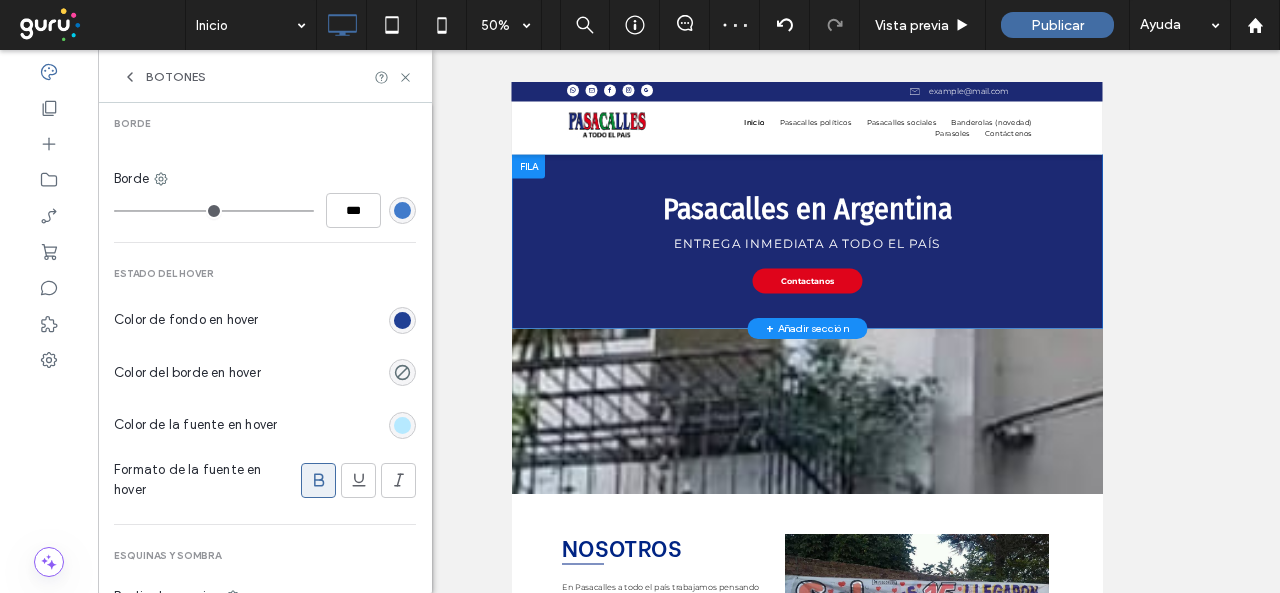 click at bounding box center [402, 320] 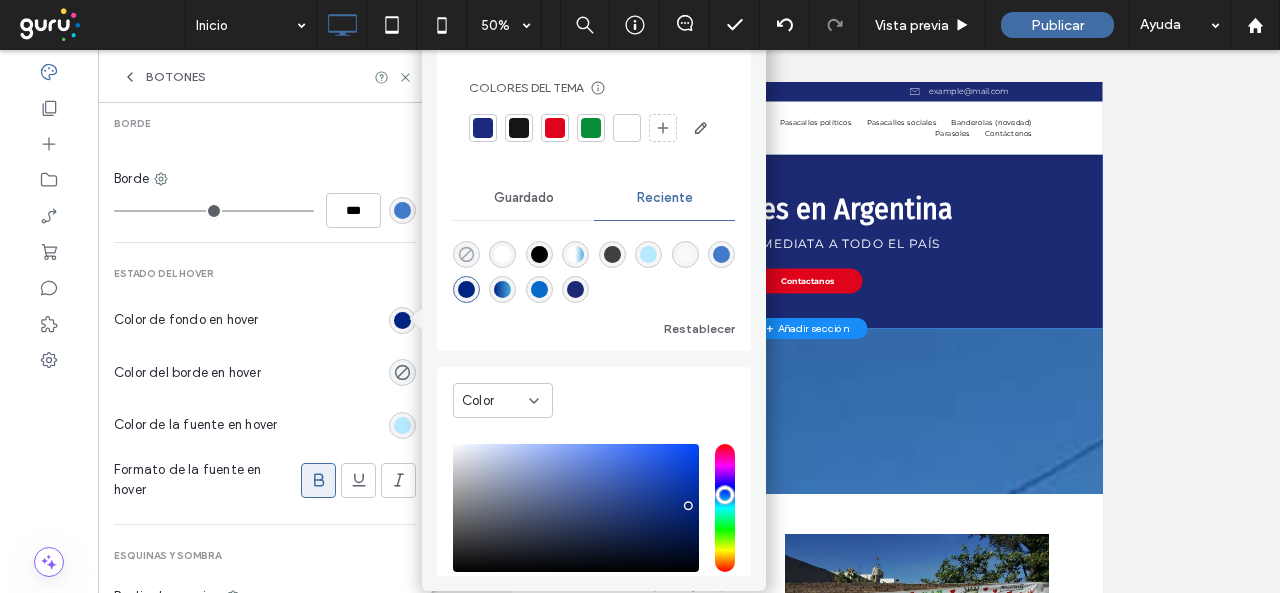 click 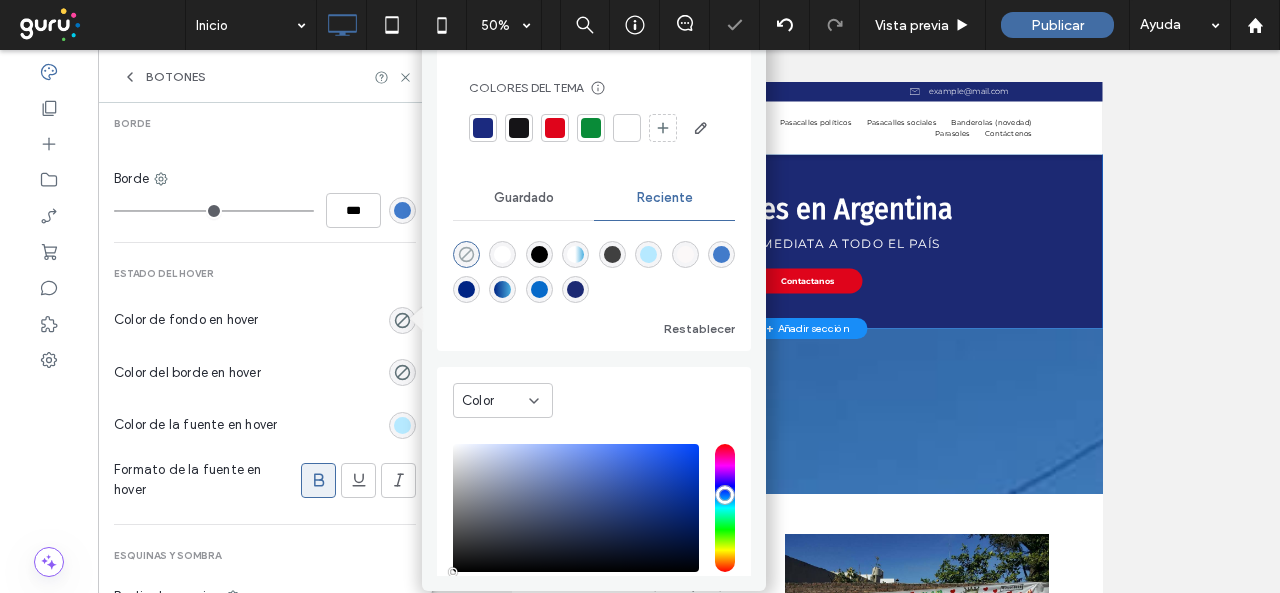type on "*******" 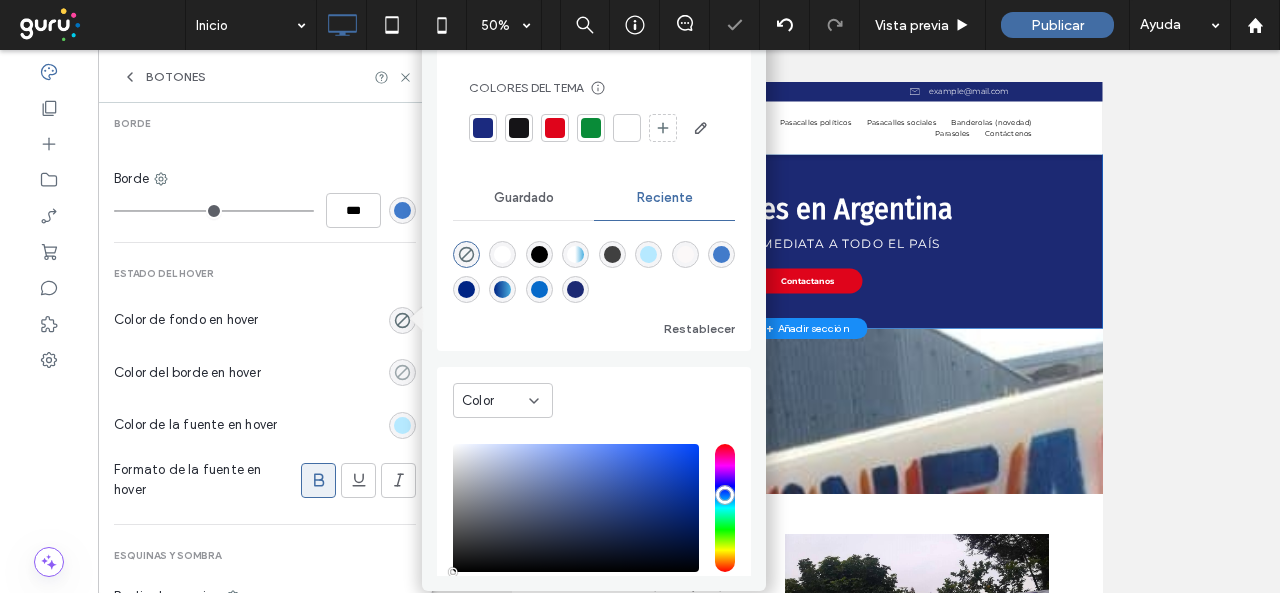 click 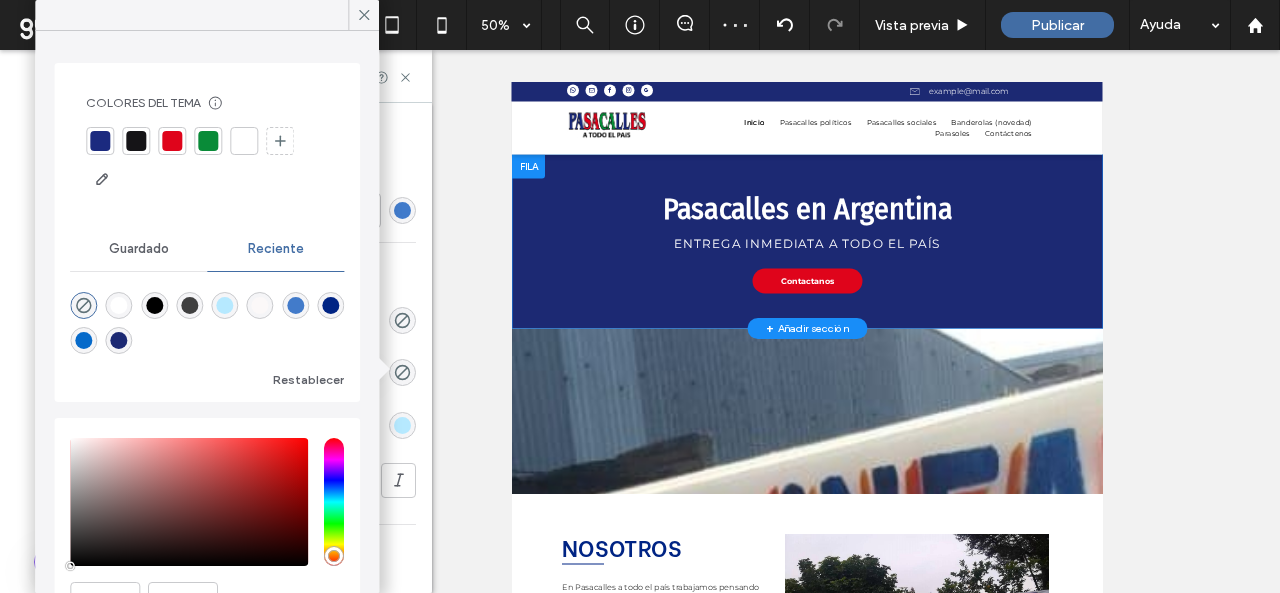 click at bounding box center (119, 305) 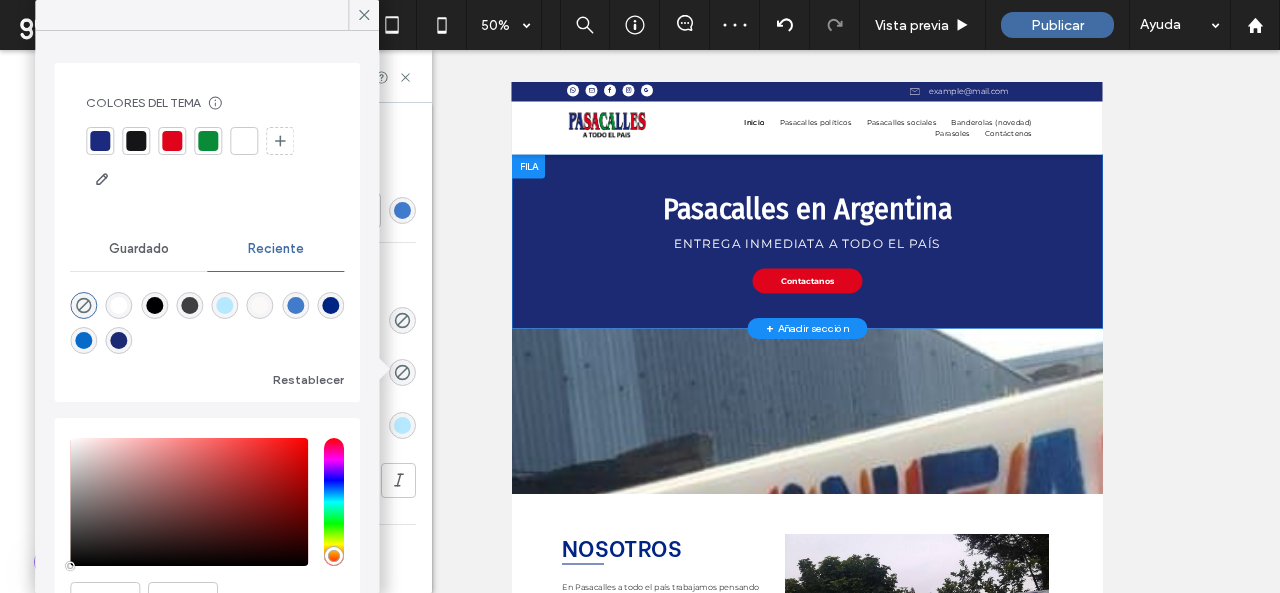 type on "*******" 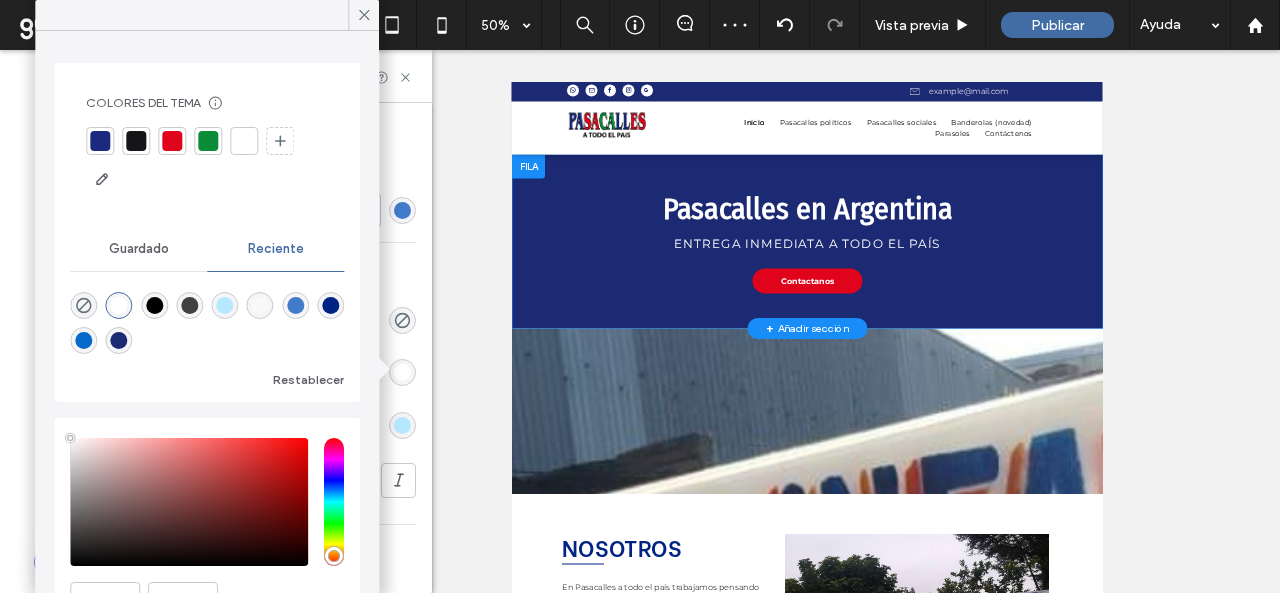 click on "Primario Secundario Primario Diseño de botones Texto Fuente Montserrat Tamaño borde 16 Color Formato Alineación Dirección Fondo Color Imagen Color de fondo Borde Borde *** Estado del hover Color de fondo en hover Color del borde en hover Color de la fuente en hover Formato de la fuente en hover Esquinas y sombra Radio de esquina ** px Sombra" at bounding box center [265, 348] 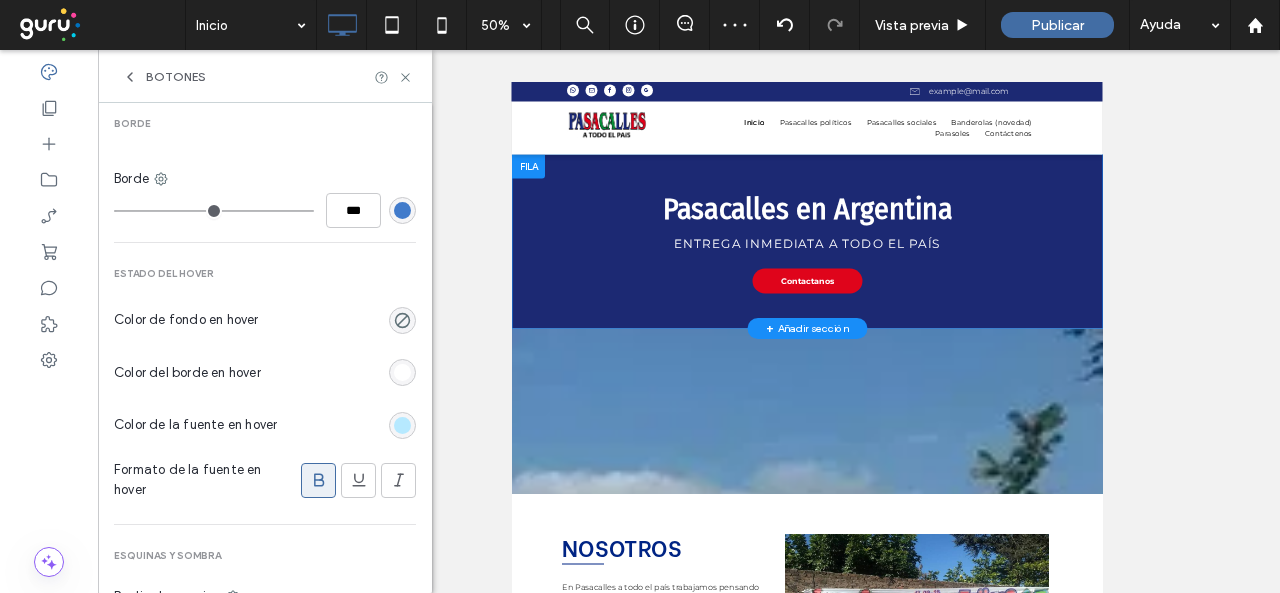 click at bounding box center [402, 425] 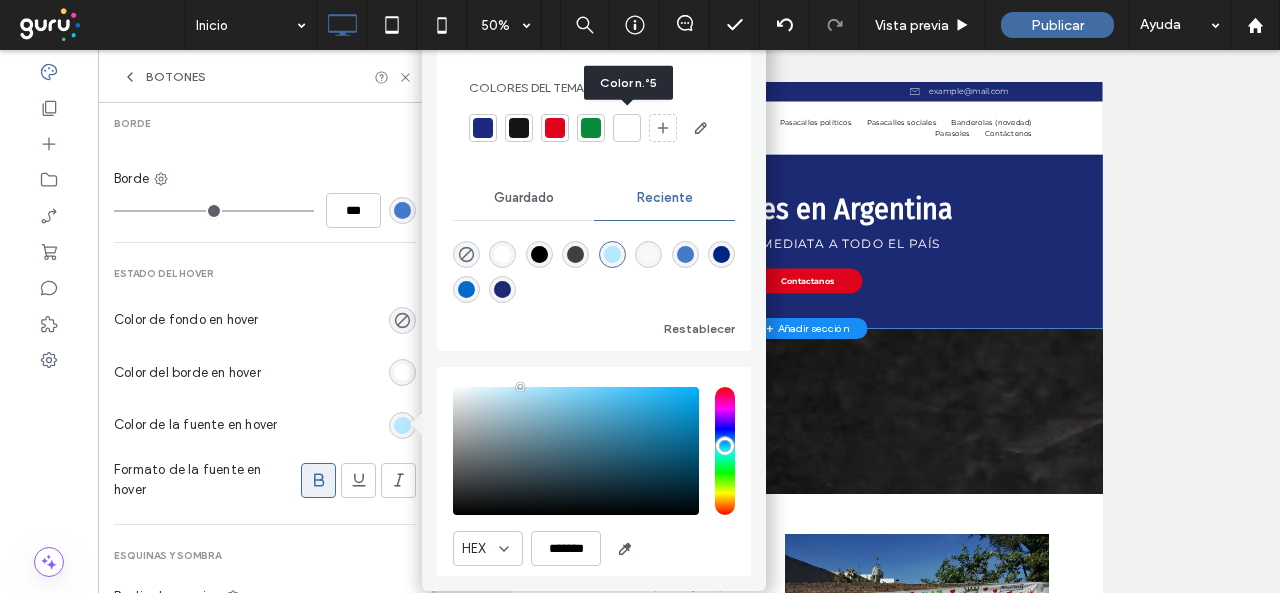 click at bounding box center (627, 128) 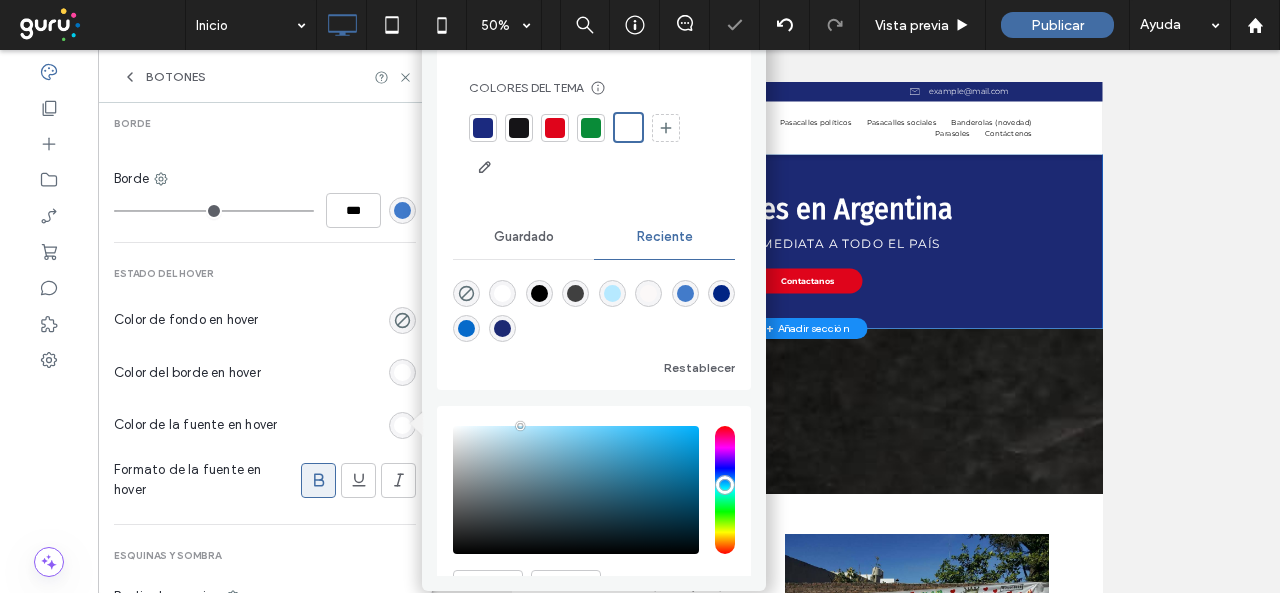 click on "Color de la fuente en hover" at bounding box center (265, 425) 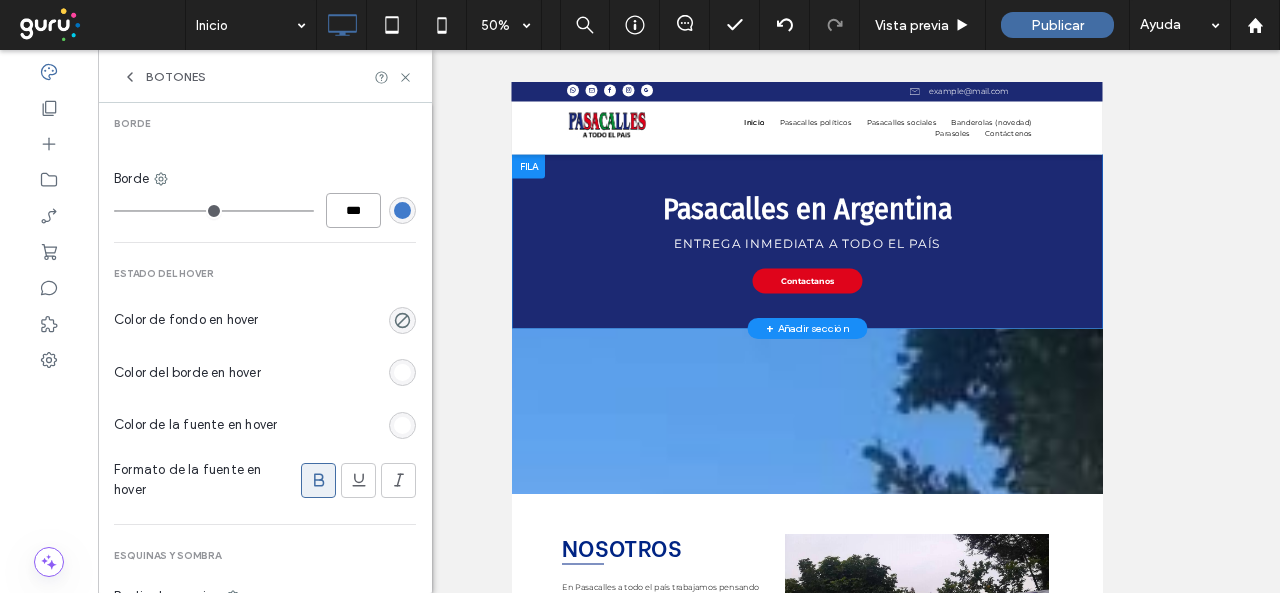 click on "***" at bounding box center (353, 210) 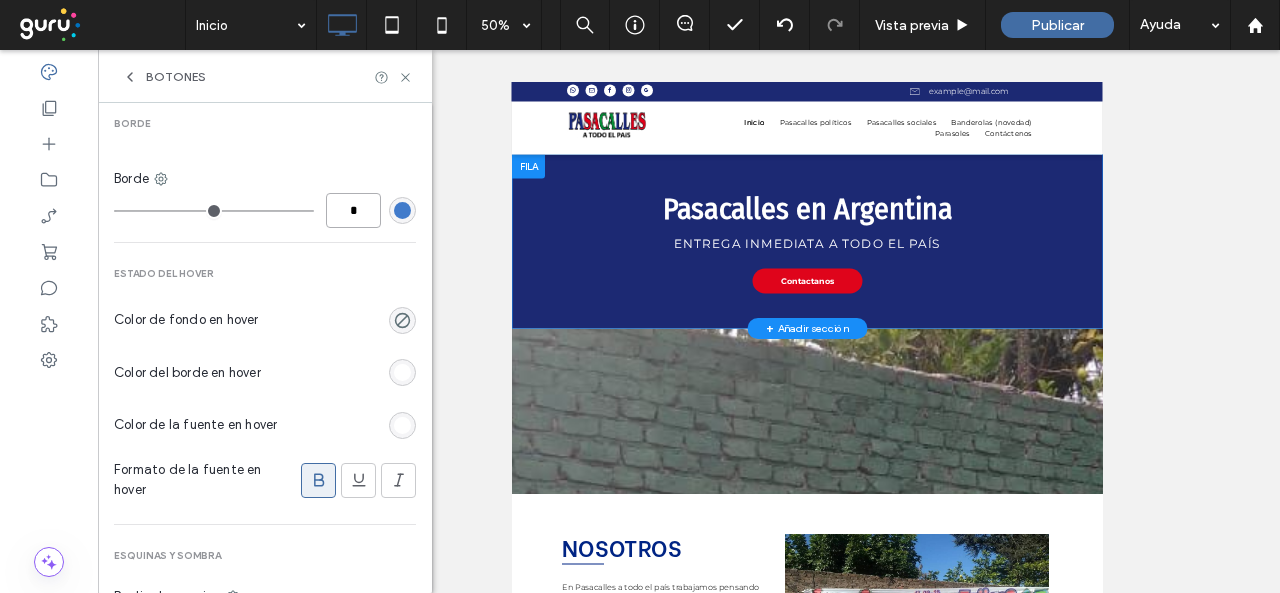 type on "*" 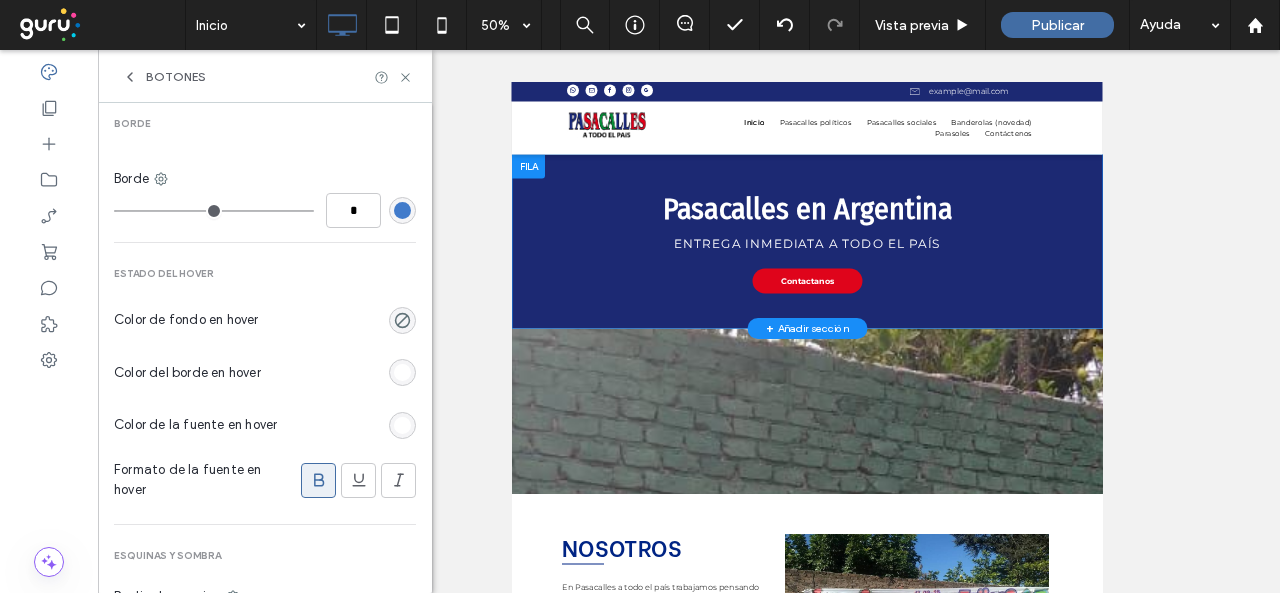 type on "*" 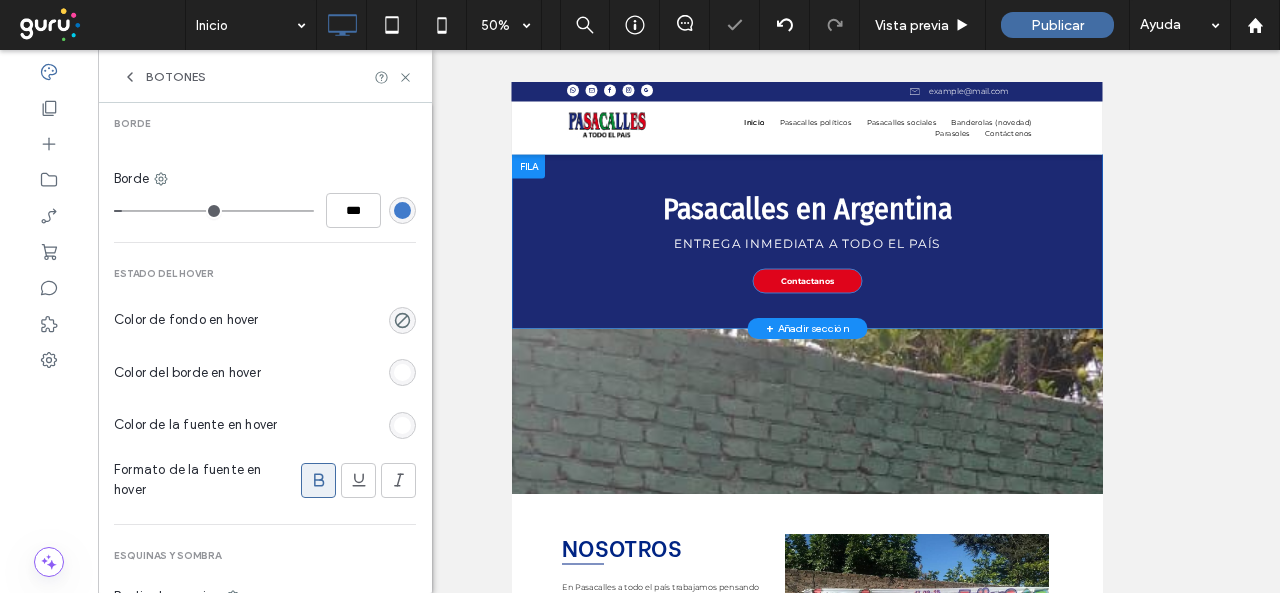 click on "Borde" at bounding box center [265, 179] 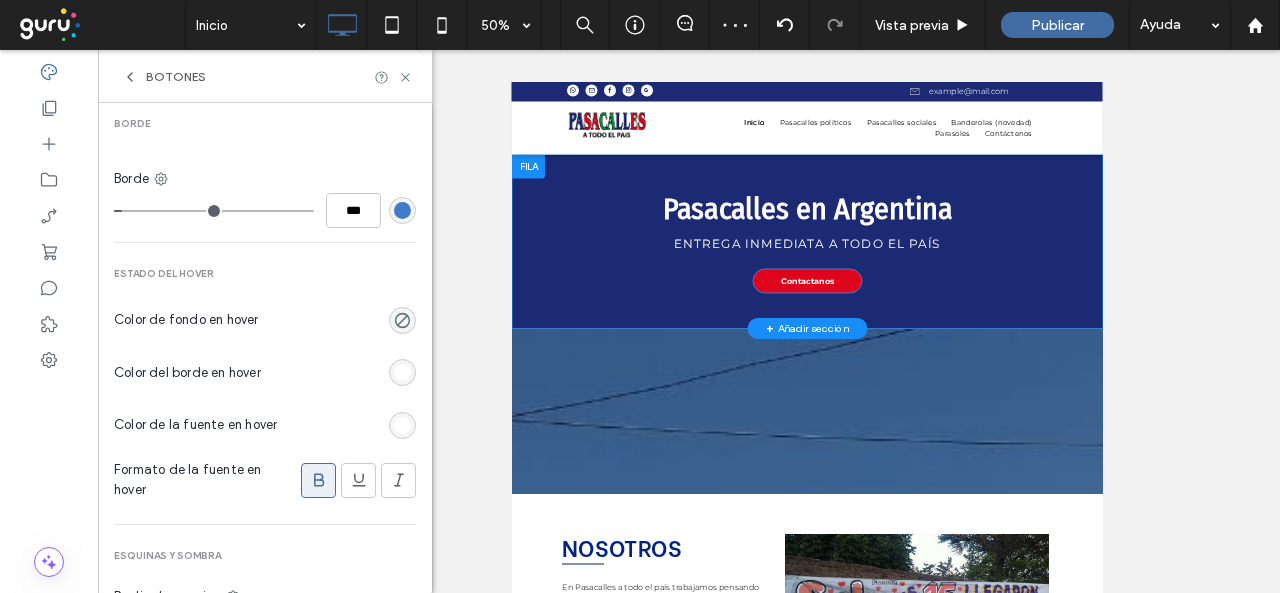 drag, startPoint x: 410, startPoint y: 76, endPoint x: 424, endPoint y: 75, distance: 14.035668 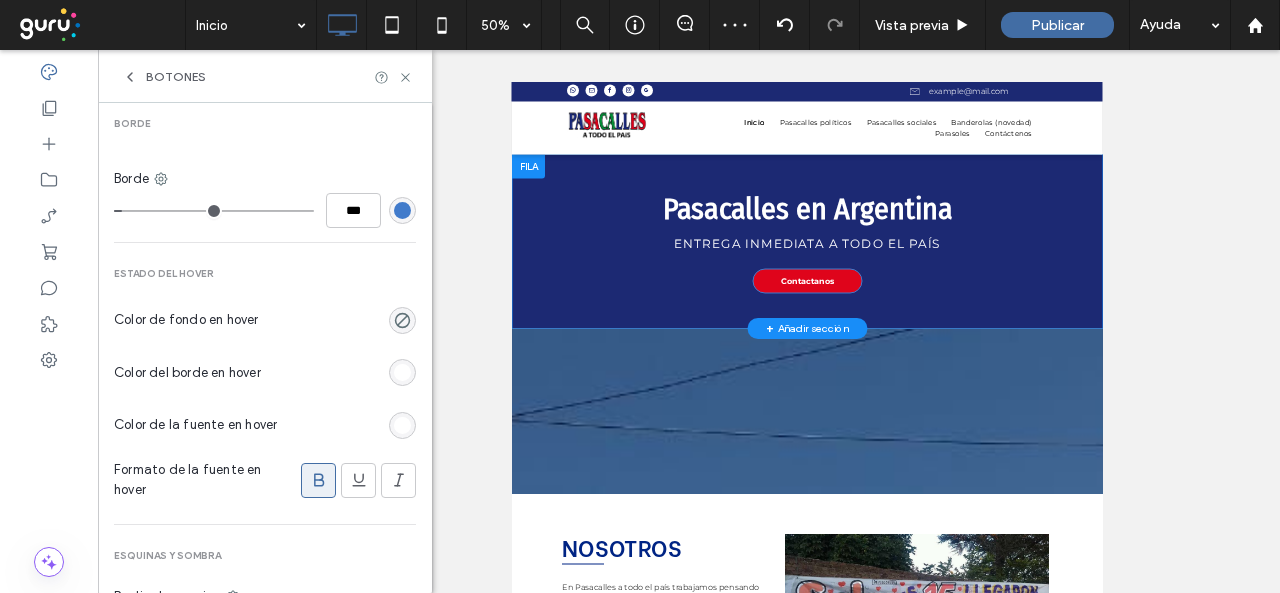 click on "Botones" at bounding box center (265, 76) 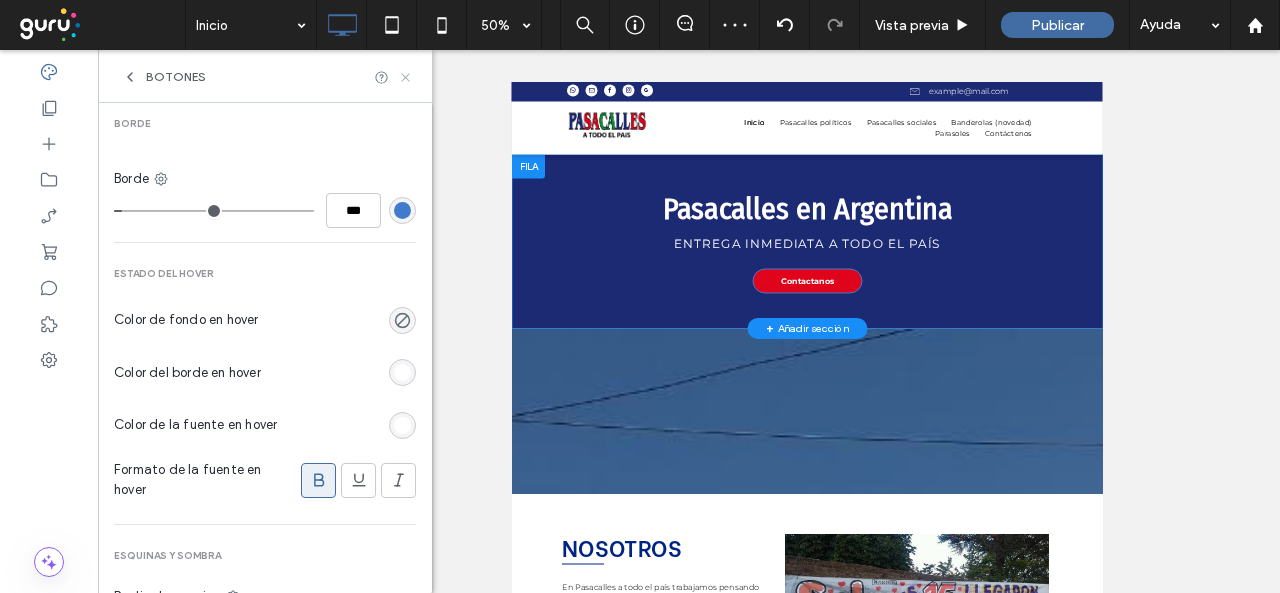 click 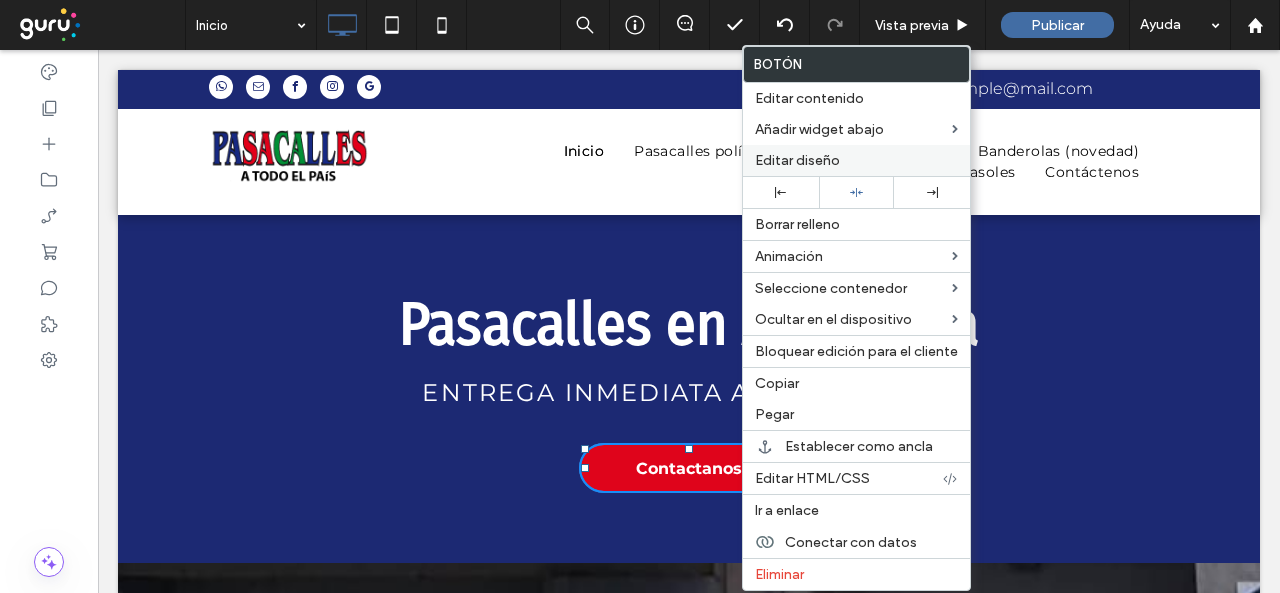 click on "Editar diseño" at bounding box center [797, 160] 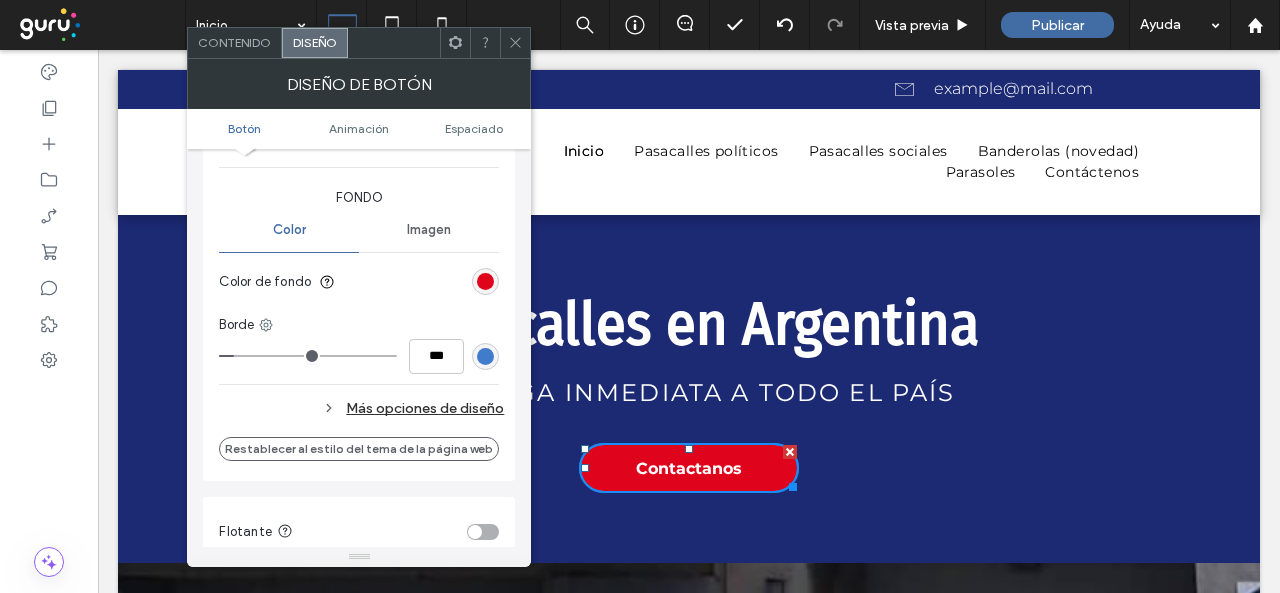 scroll, scrollTop: 500, scrollLeft: 0, axis: vertical 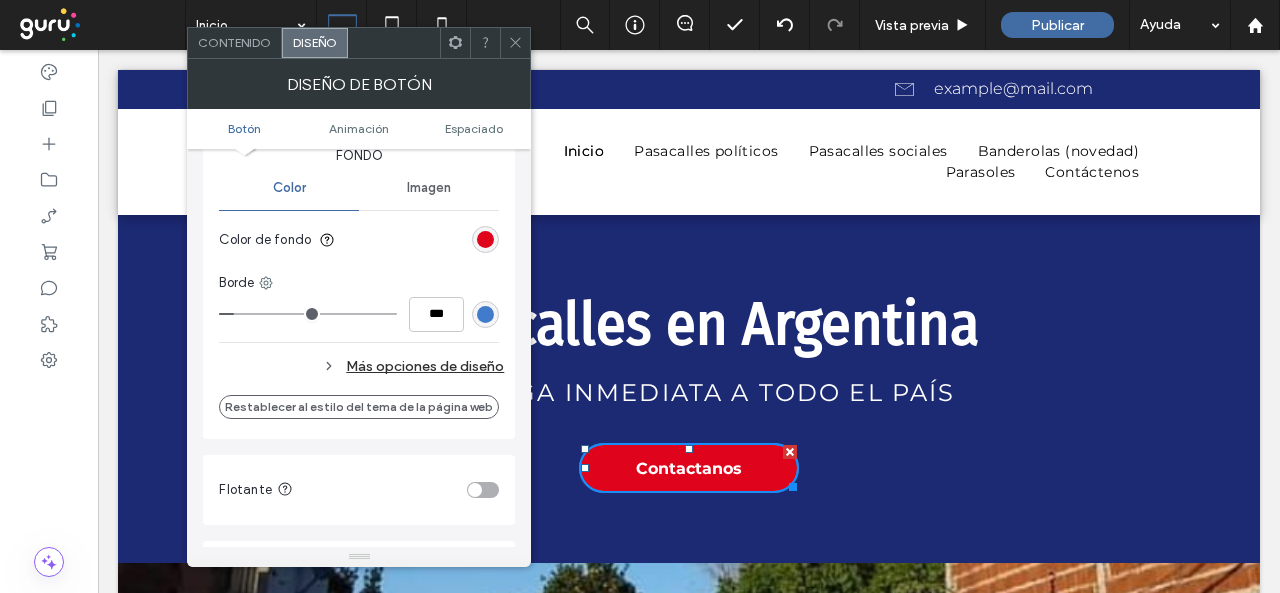 click at bounding box center [485, 314] 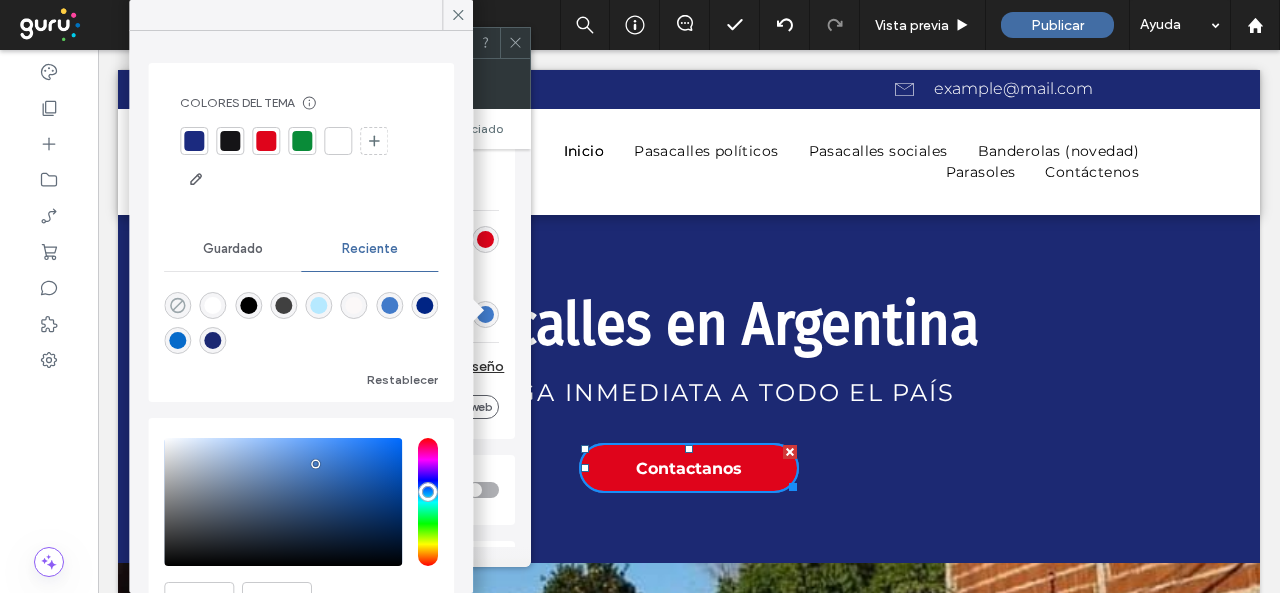 click 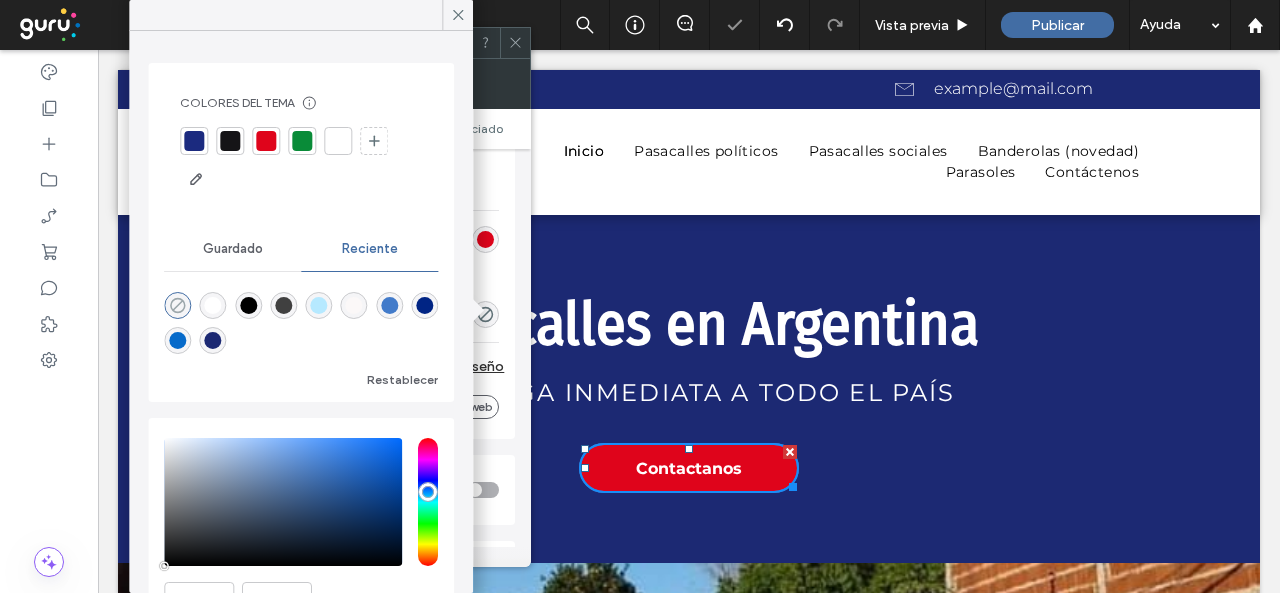 type on "*******" 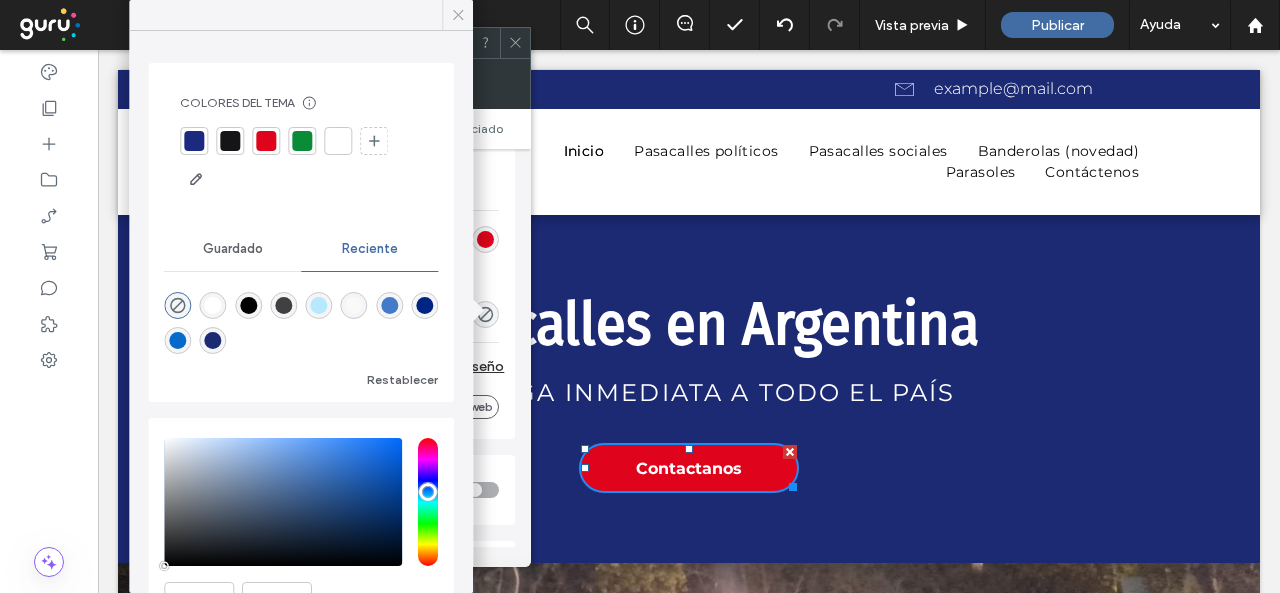click 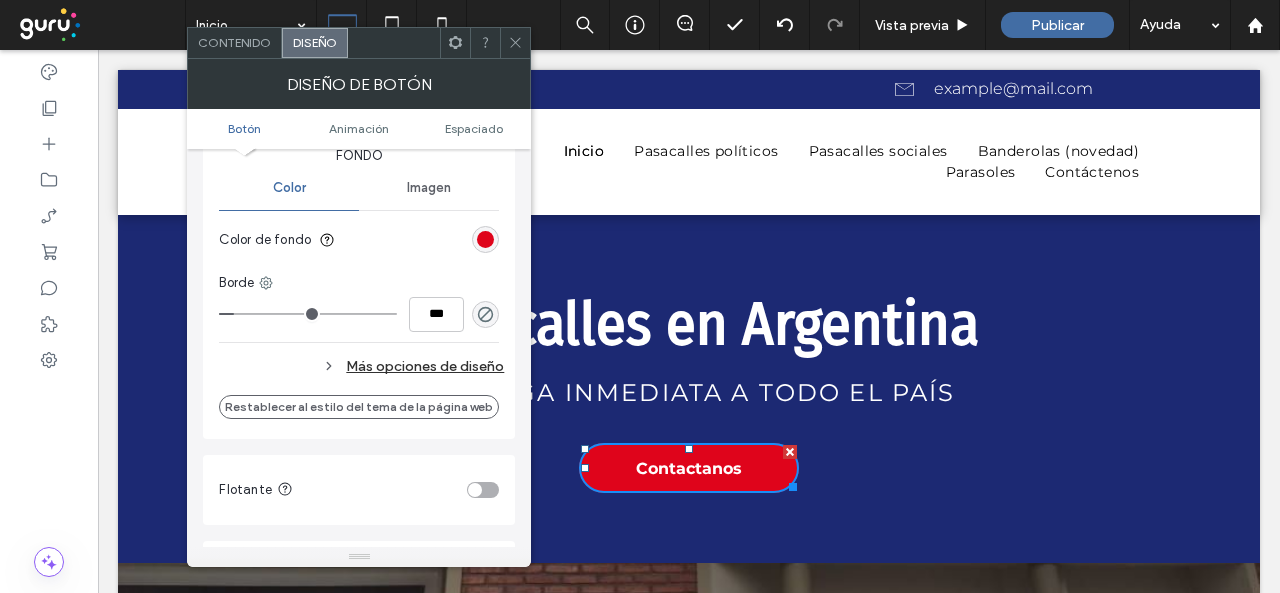 click on "Más opciones de diseño" at bounding box center [361, 366] 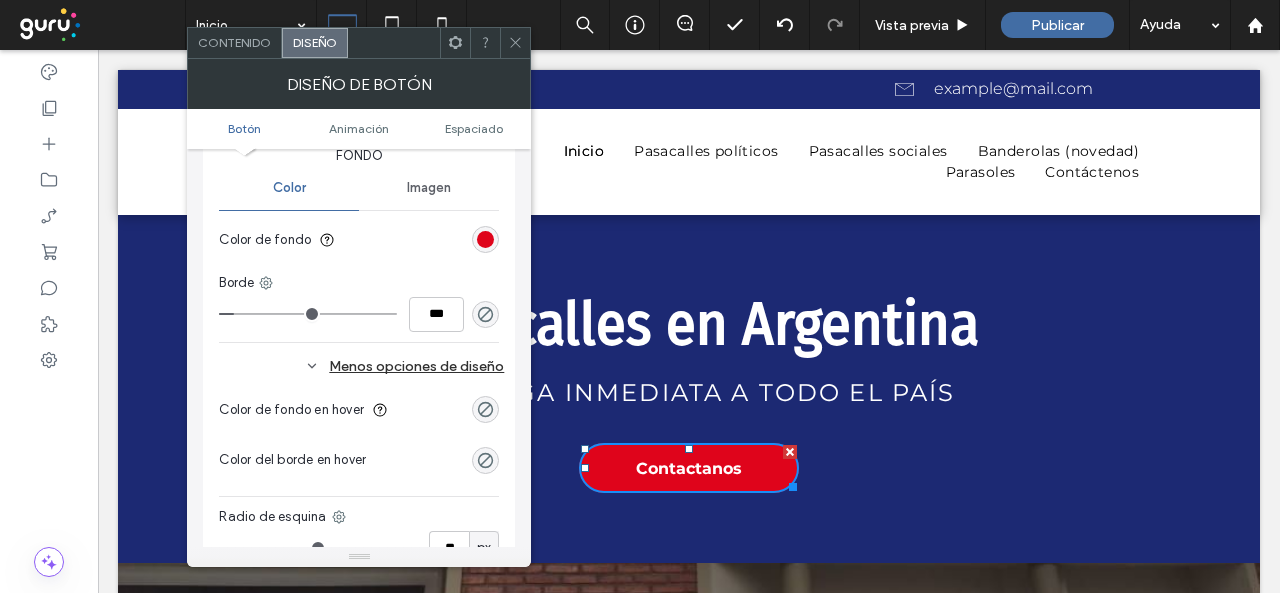scroll, scrollTop: 600, scrollLeft: 0, axis: vertical 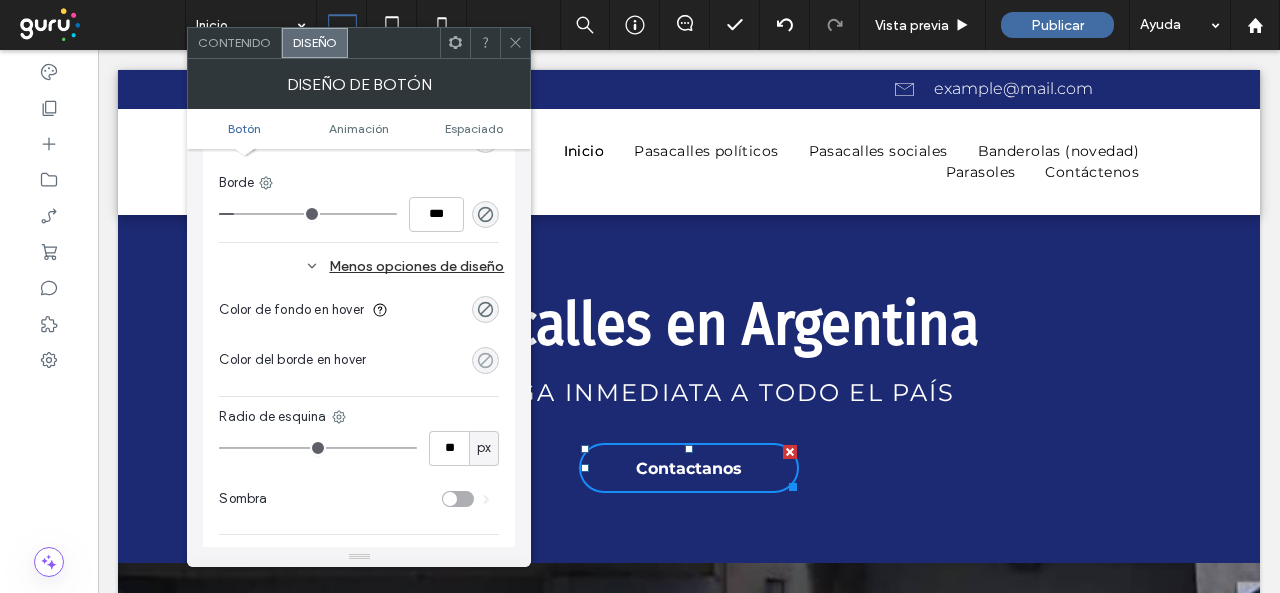 click at bounding box center [485, 360] 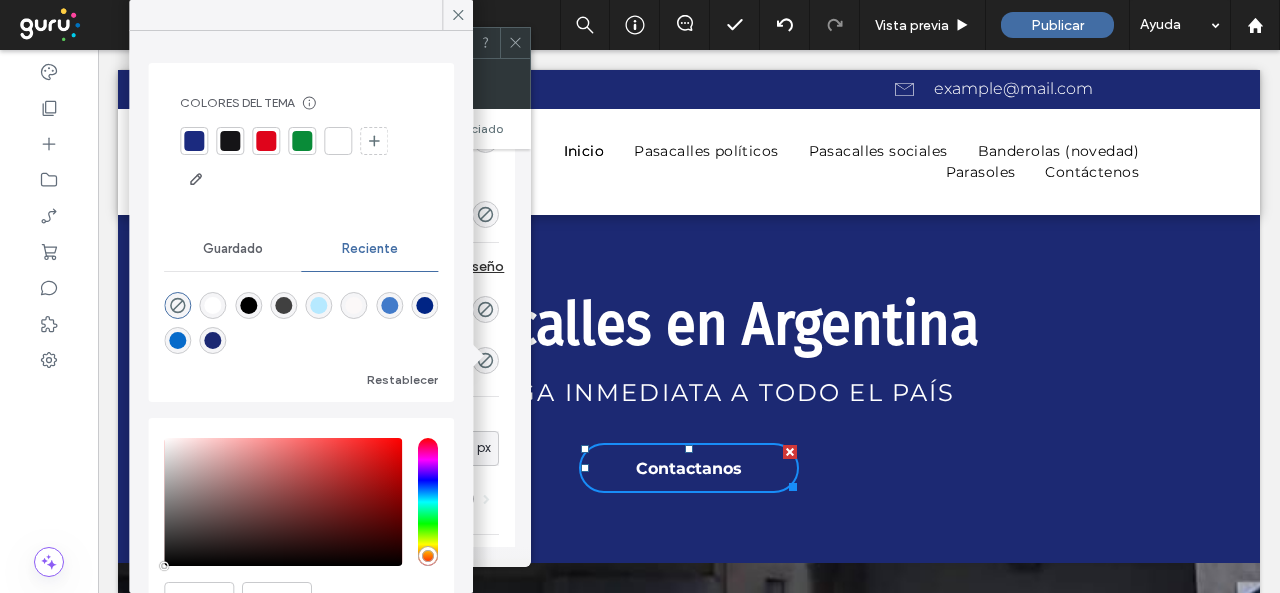 click at bounding box center [338, 141] 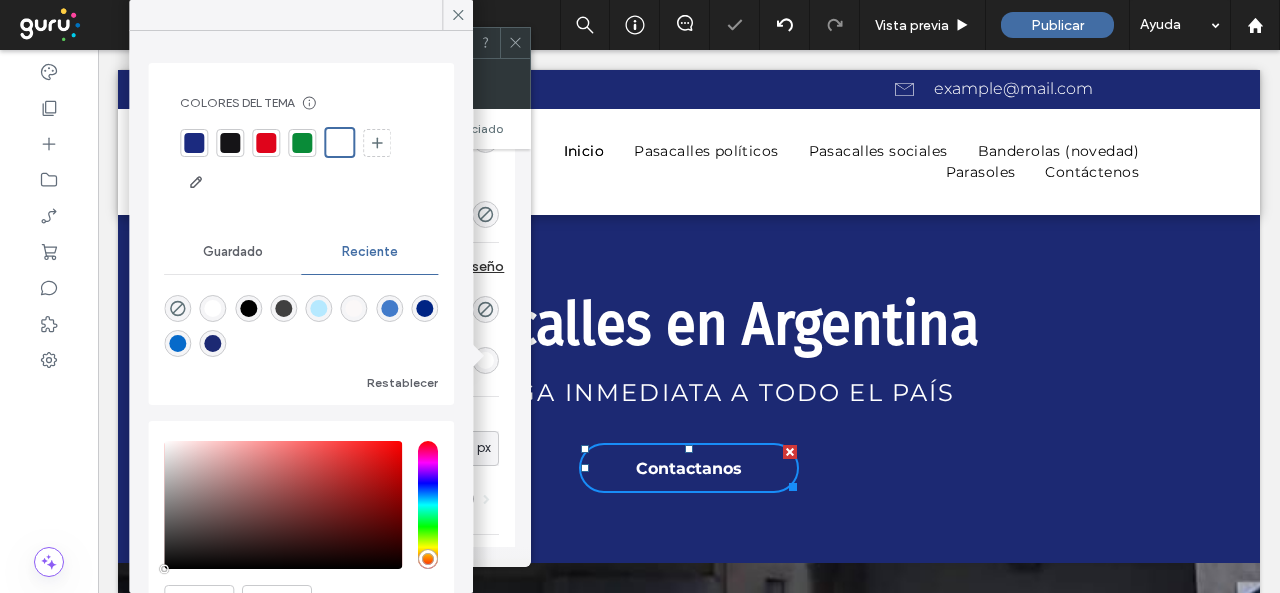 click on "Color de fondo en hover" at bounding box center [359, 310] 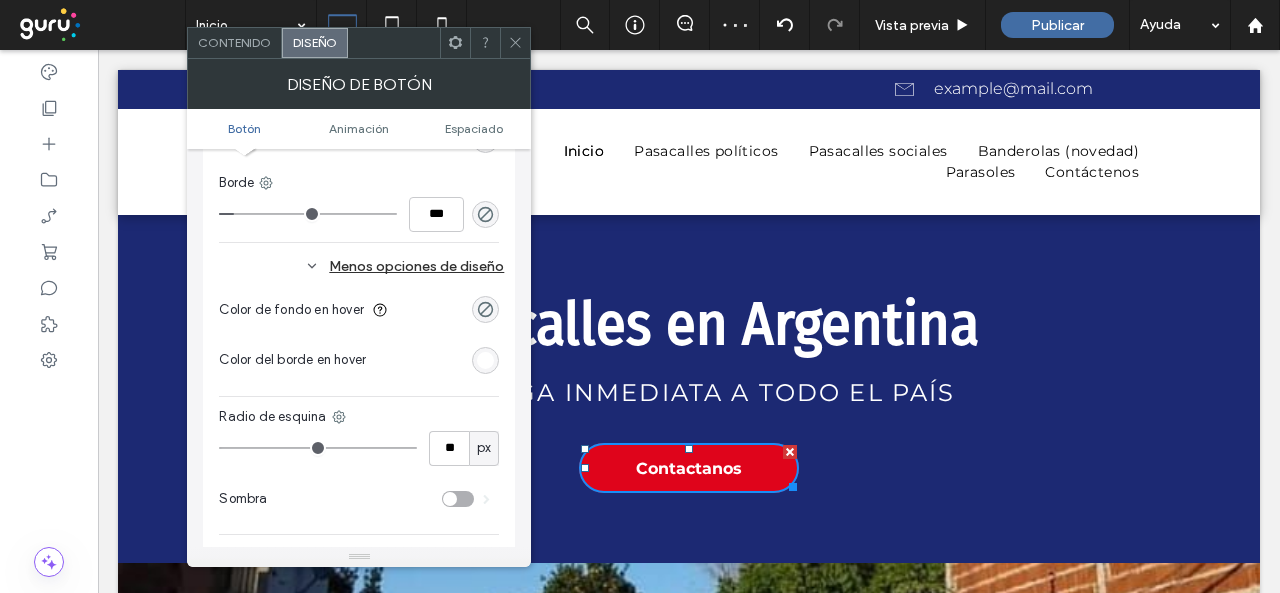 click 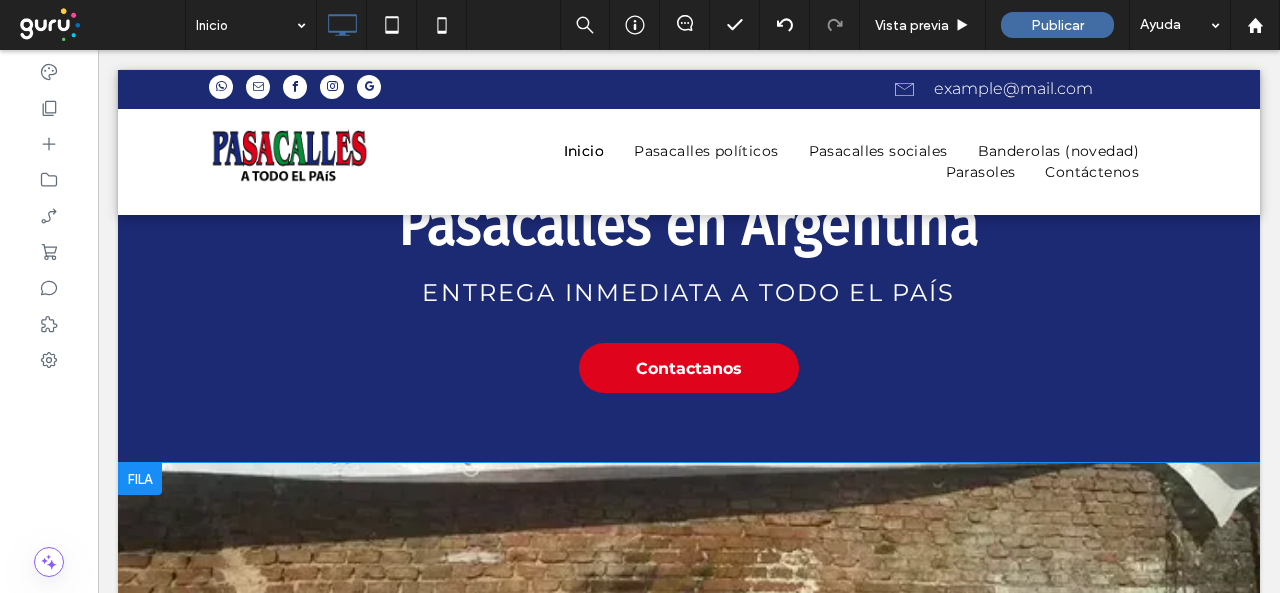 scroll, scrollTop: 0, scrollLeft: 0, axis: both 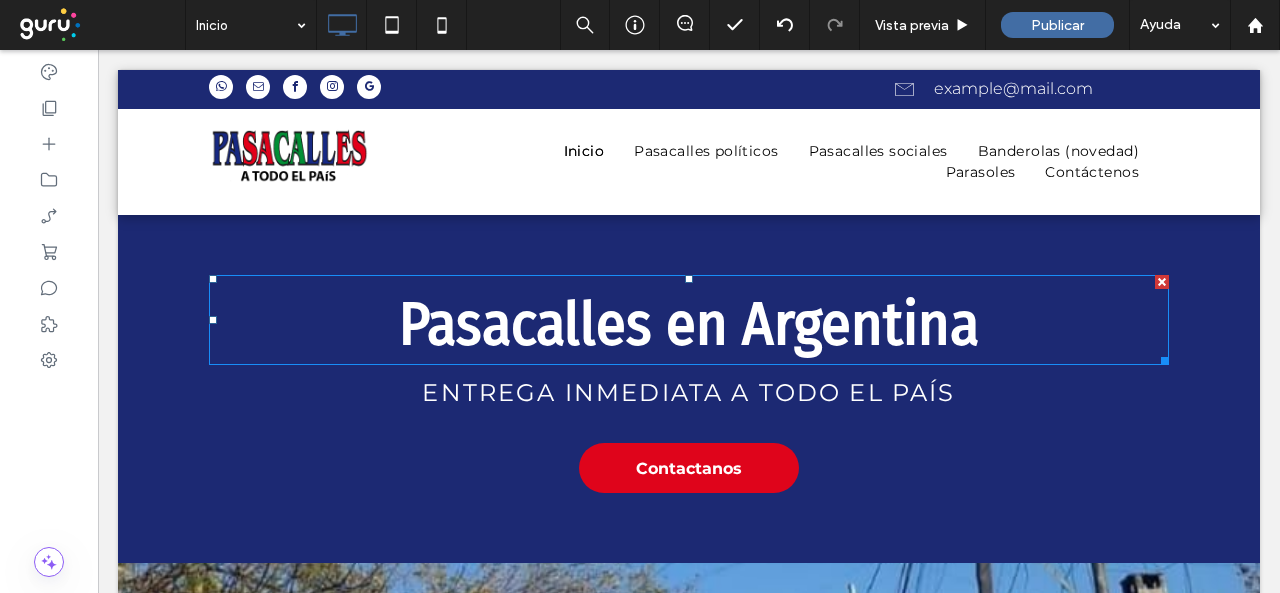 click on "Pasacalles en Argentina" at bounding box center [689, 324] 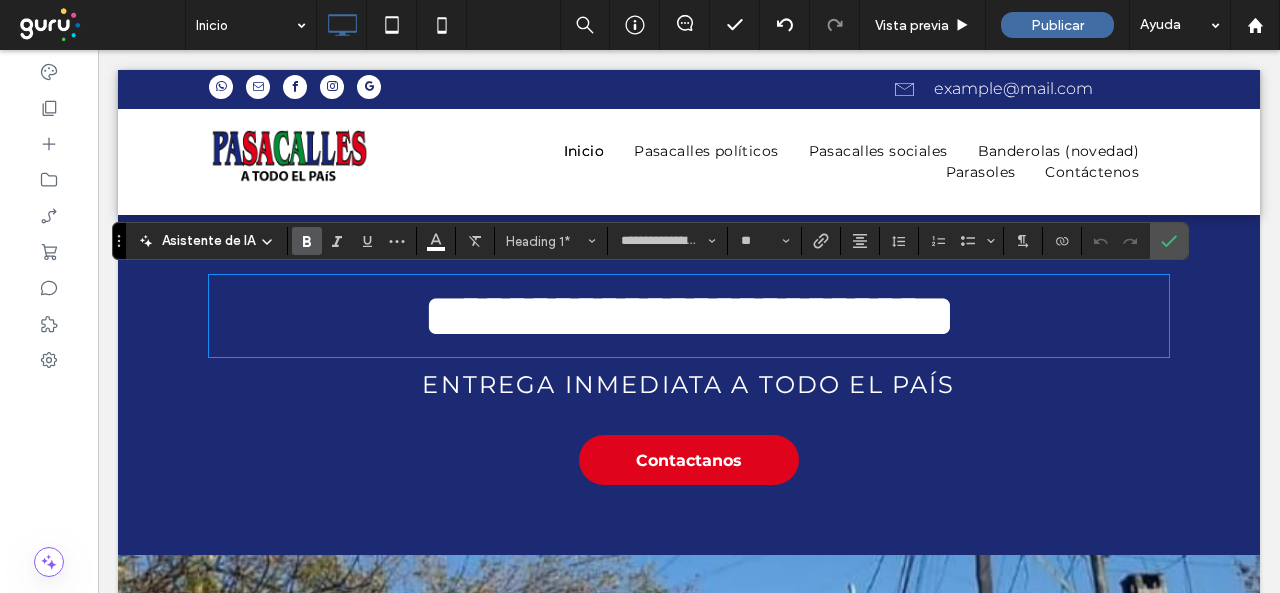 click on "Entrega inmediata a todo el país" at bounding box center [688, 384] 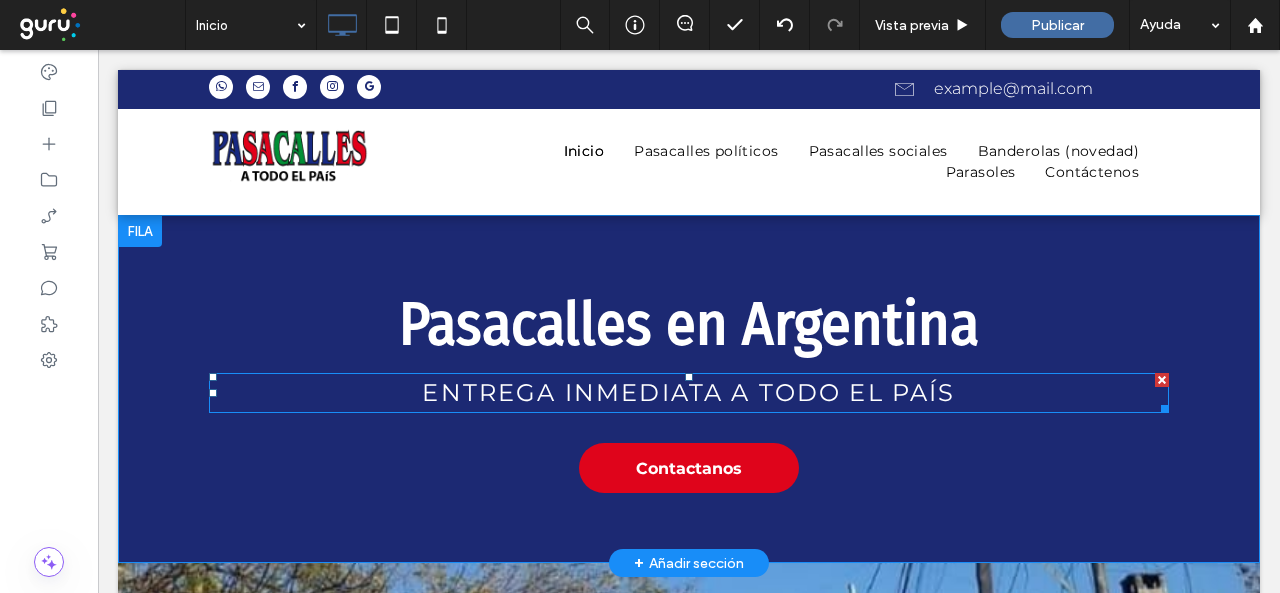 click on "Entrega inmediata a todo el país" at bounding box center (688, 392) 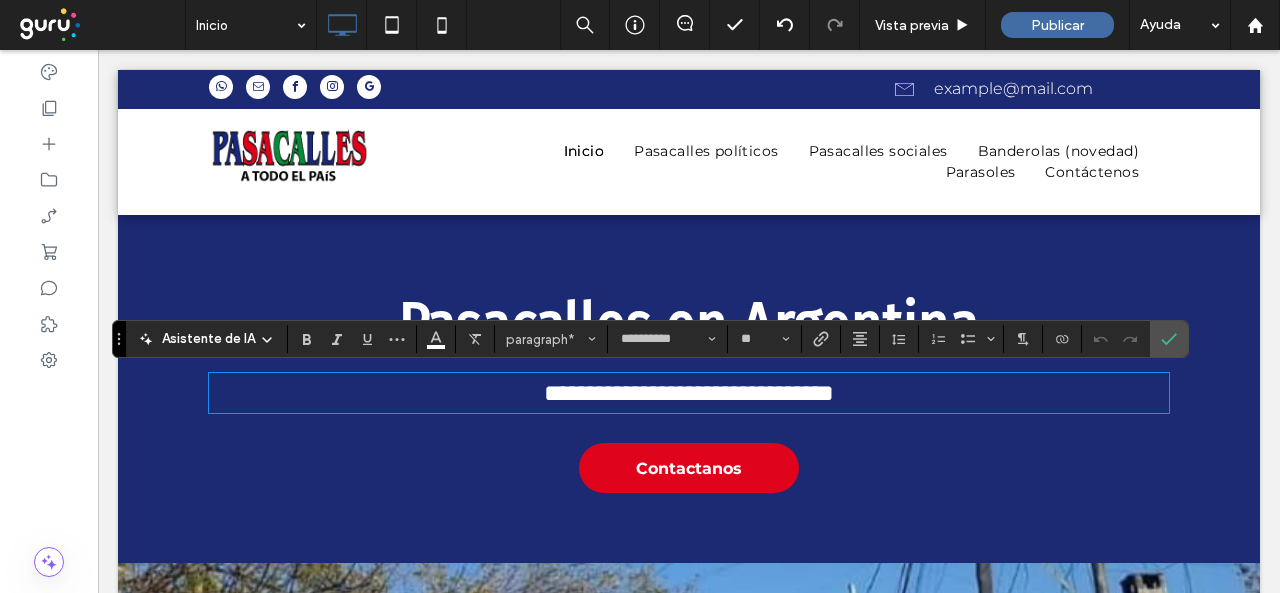 click on "**********" at bounding box center (689, 389) 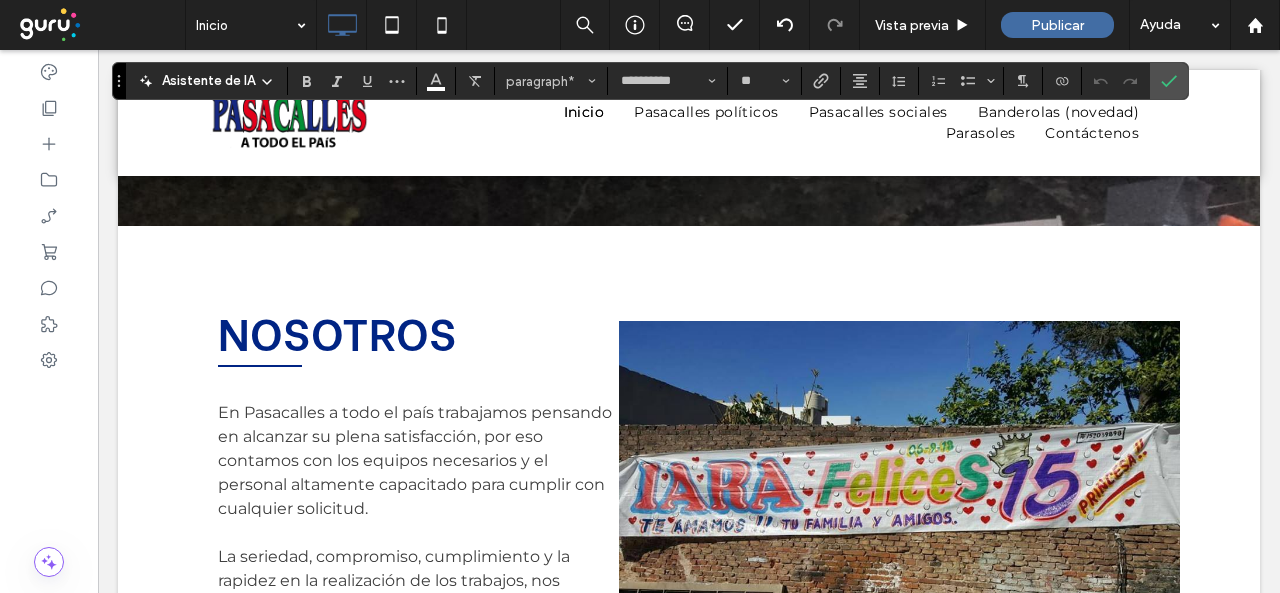 scroll, scrollTop: 700, scrollLeft: 0, axis: vertical 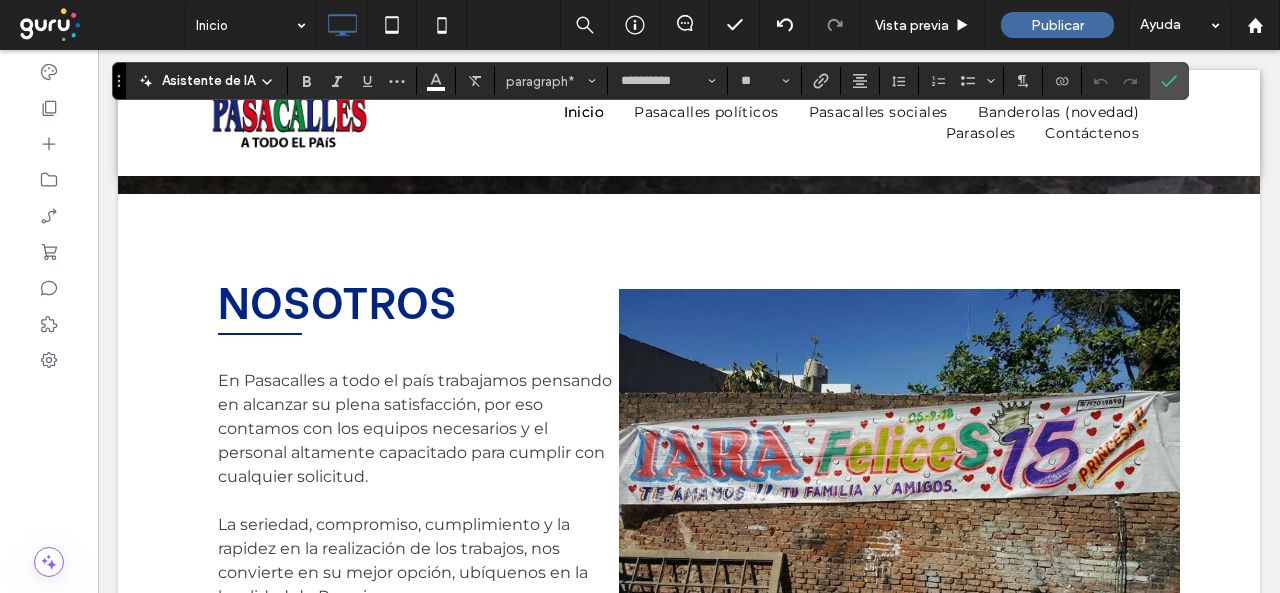 click on "NOSOTROS" at bounding box center (337, 298) 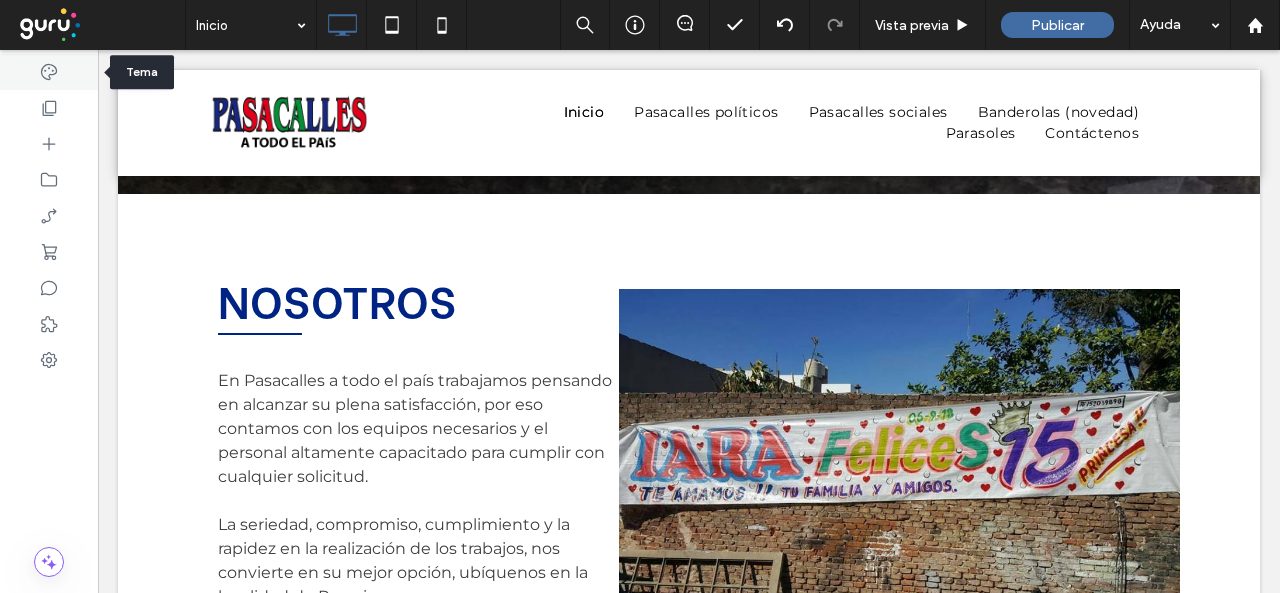 click at bounding box center (49, 72) 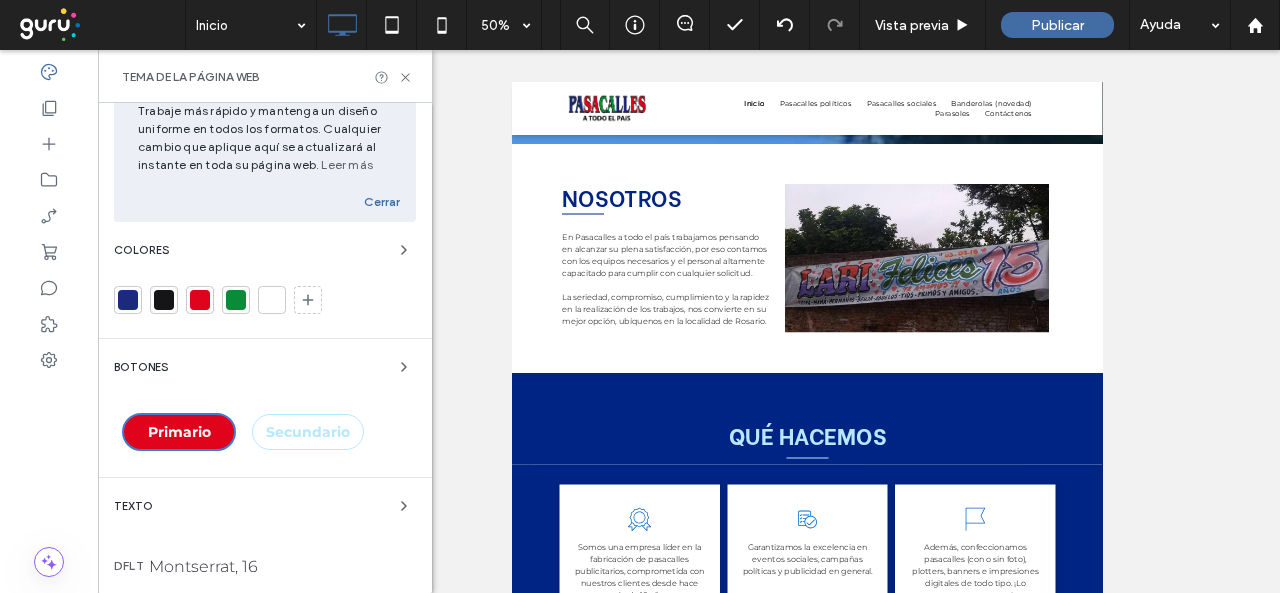 scroll, scrollTop: 200, scrollLeft: 0, axis: vertical 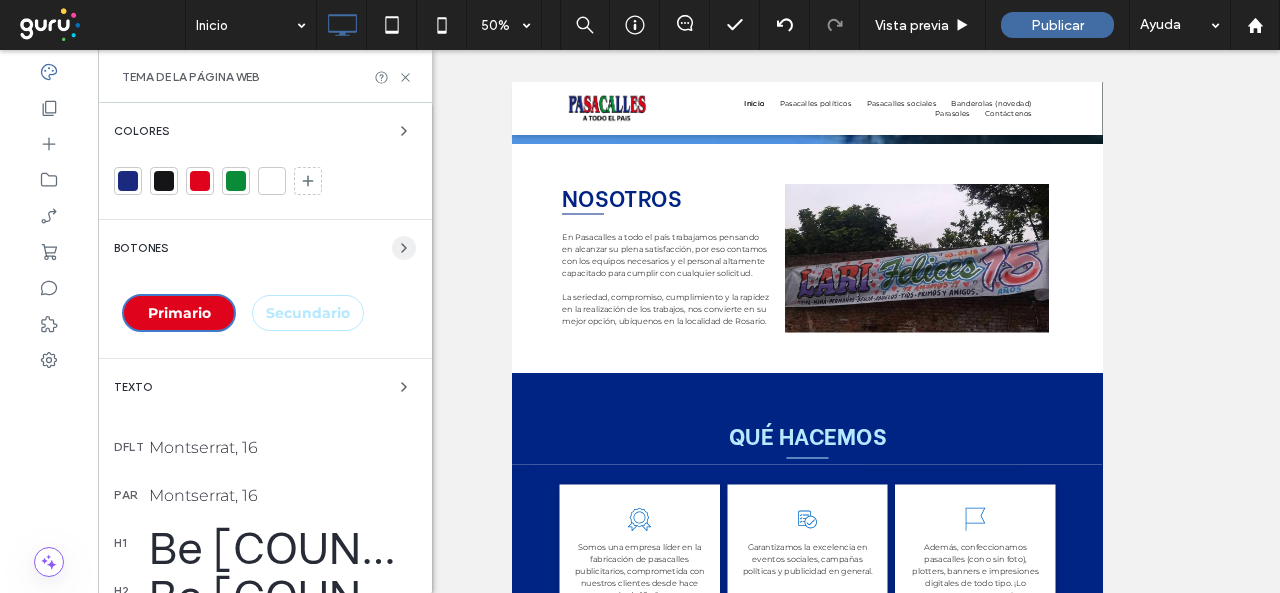 click at bounding box center (404, 248) 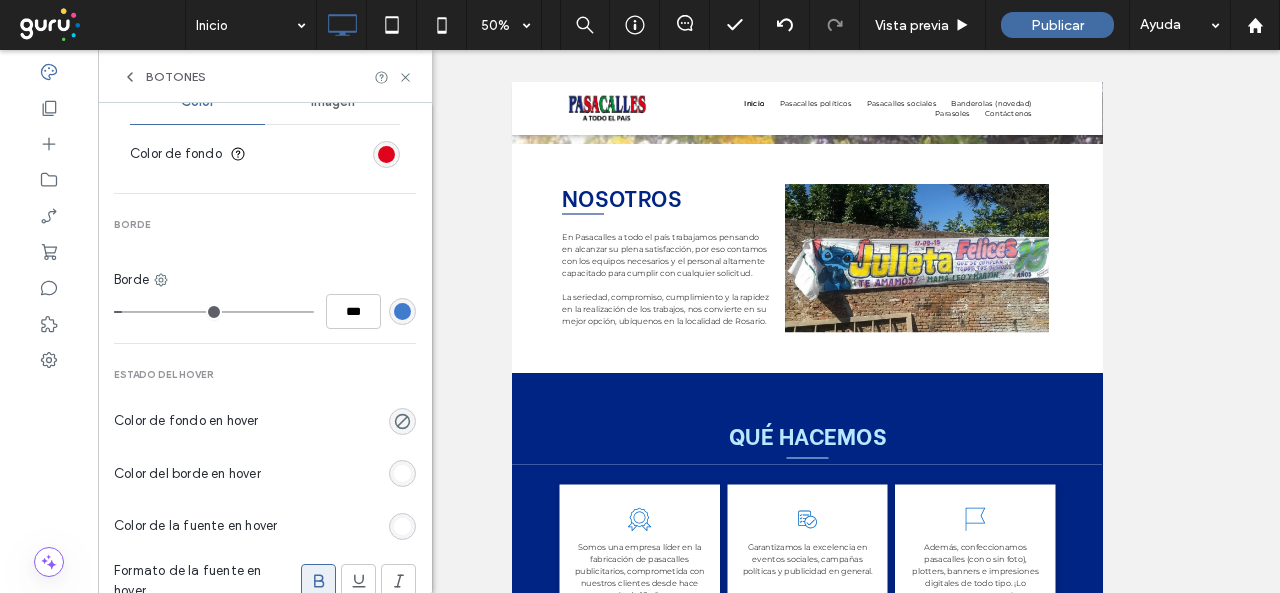 scroll, scrollTop: 700, scrollLeft: 0, axis: vertical 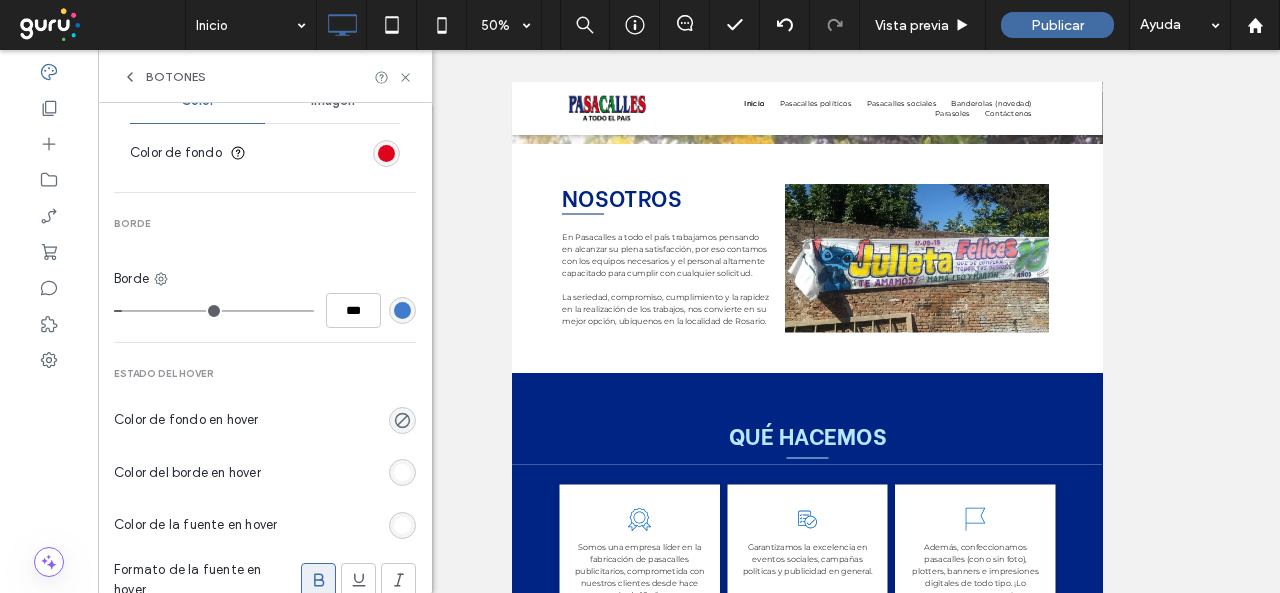 click at bounding box center [402, 310] 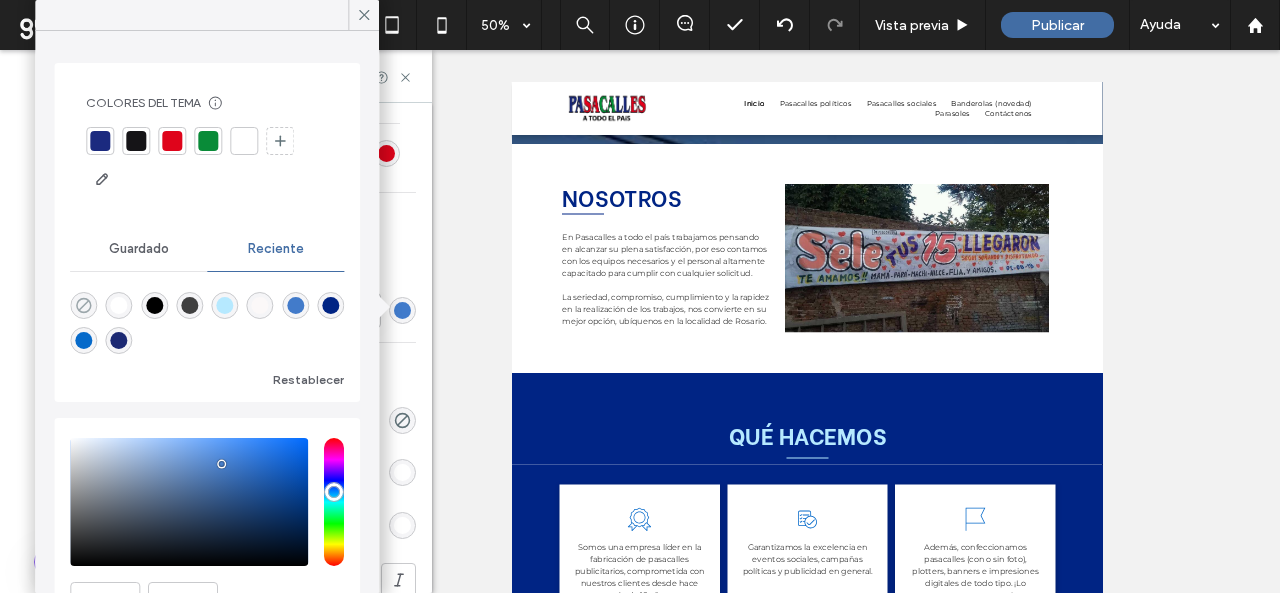 click 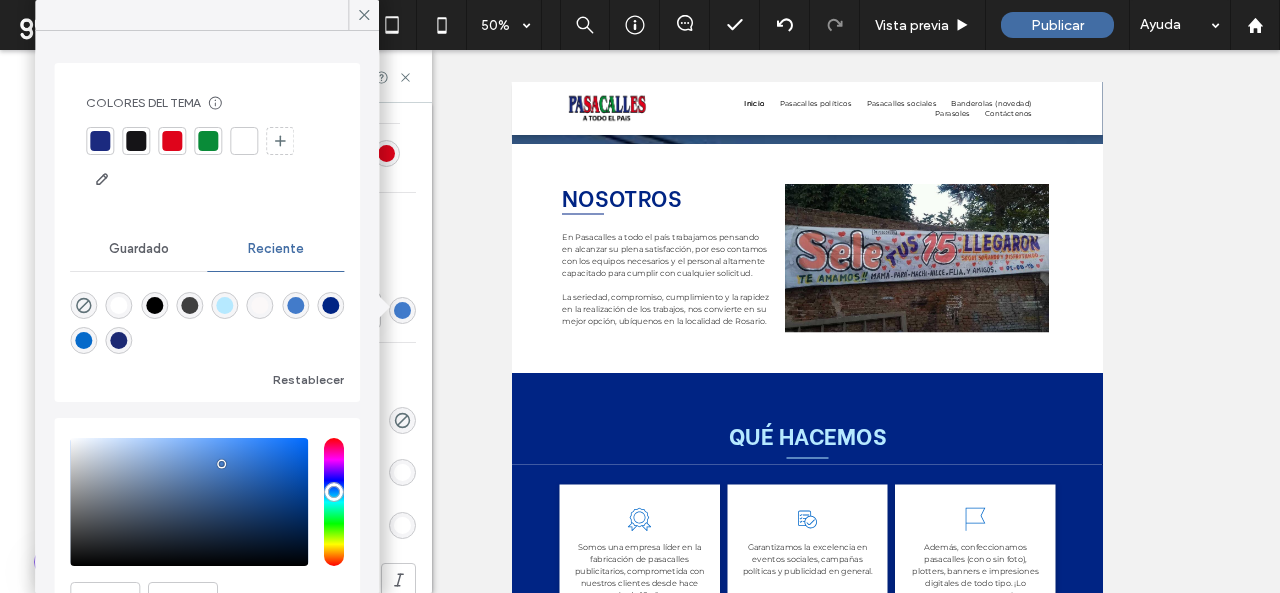 type on "*******" 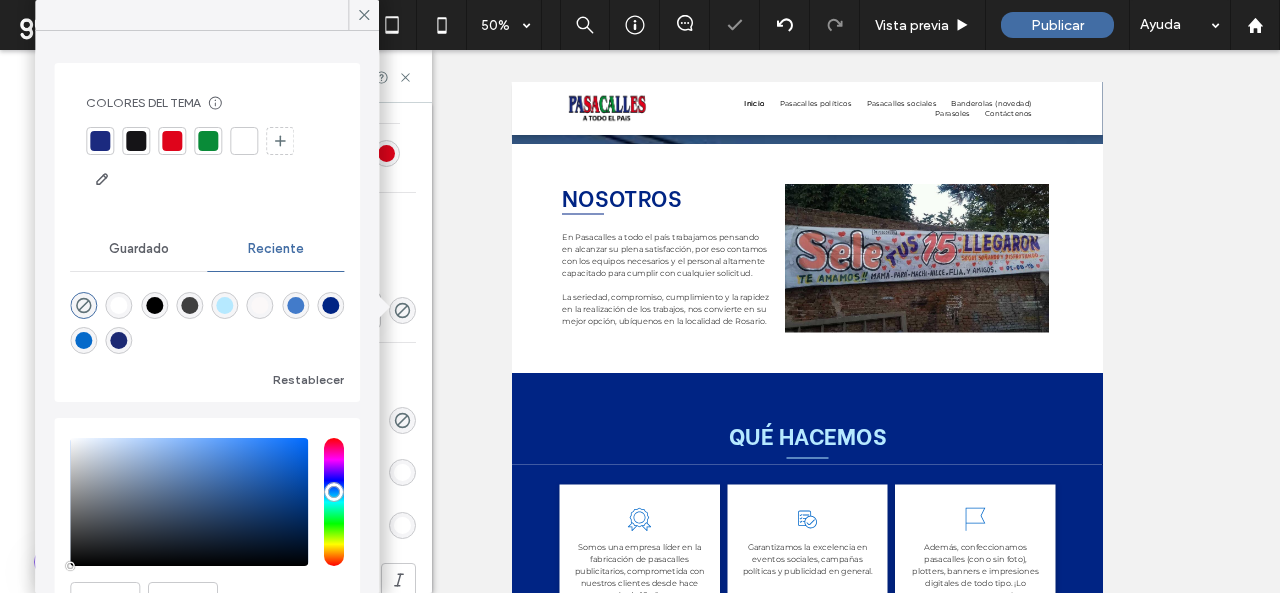 click on "Estado del hover" at bounding box center (265, 374) 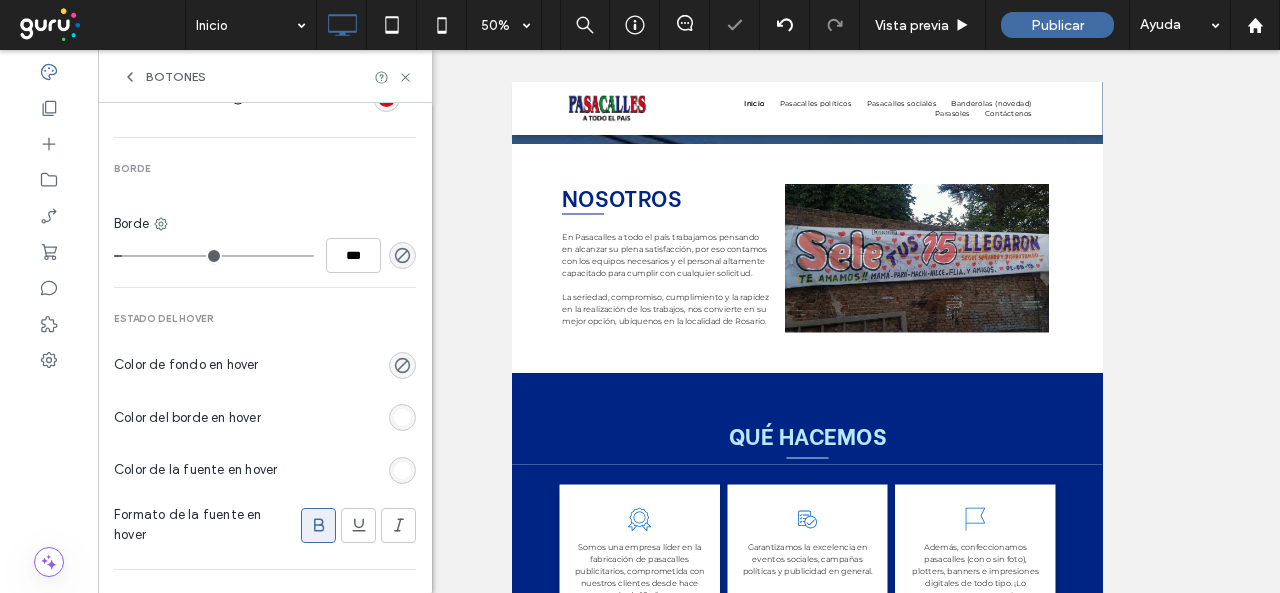 scroll, scrollTop: 800, scrollLeft: 0, axis: vertical 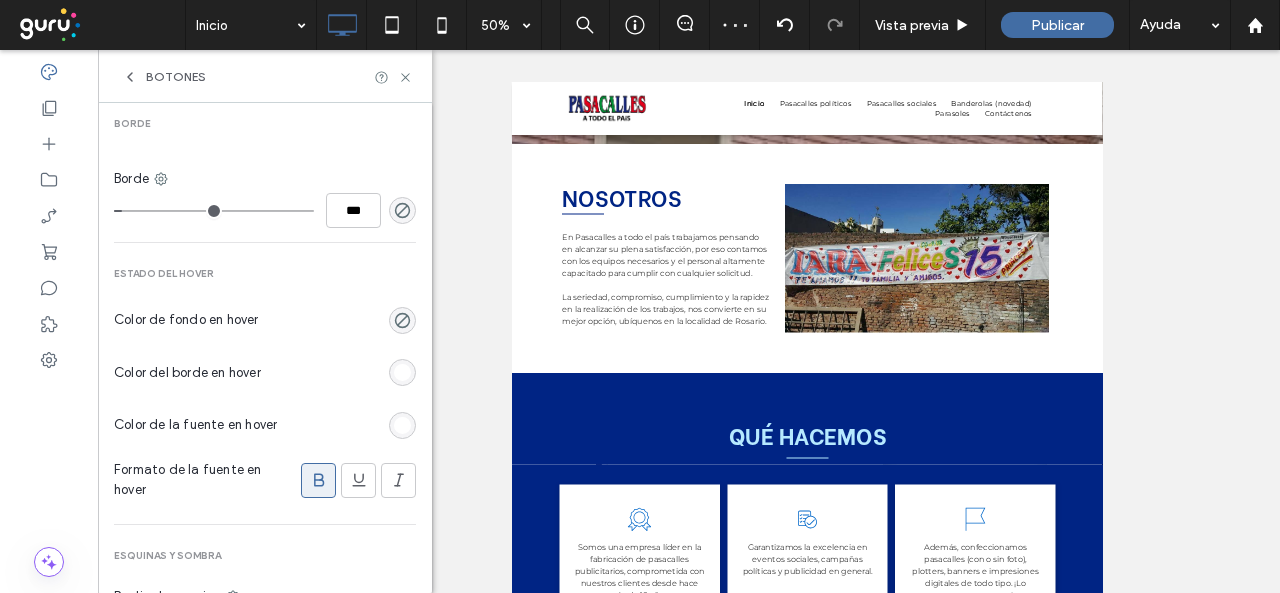 click at bounding box center (402, 372) 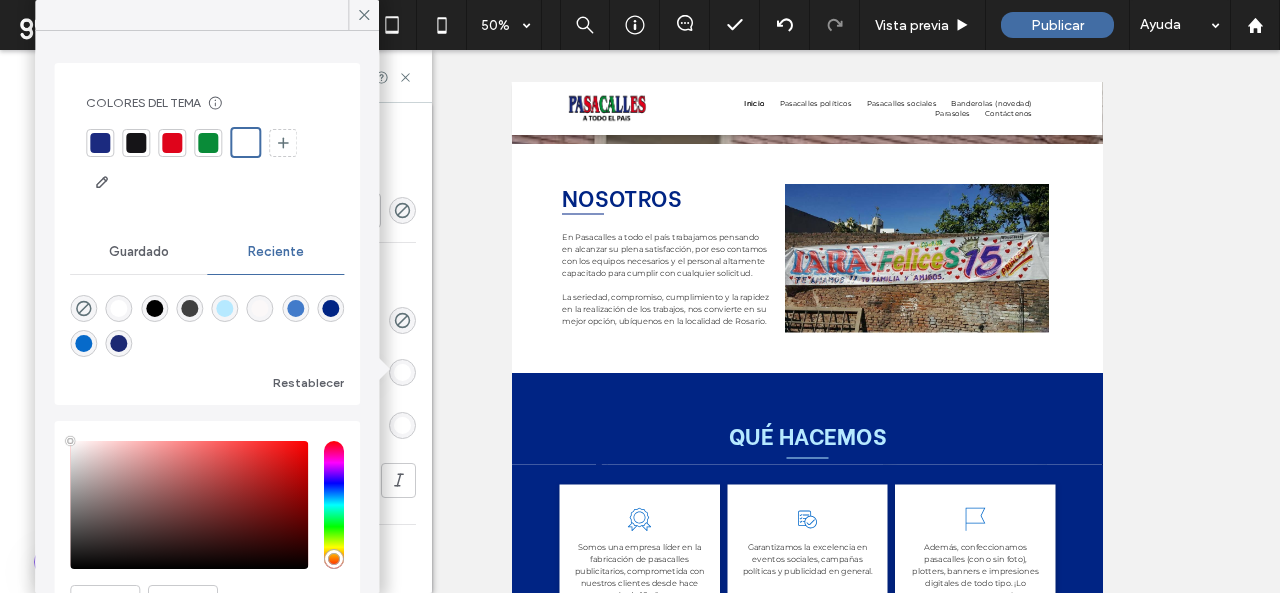 click on "Color del borde en hover" at bounding box center (265, 372) 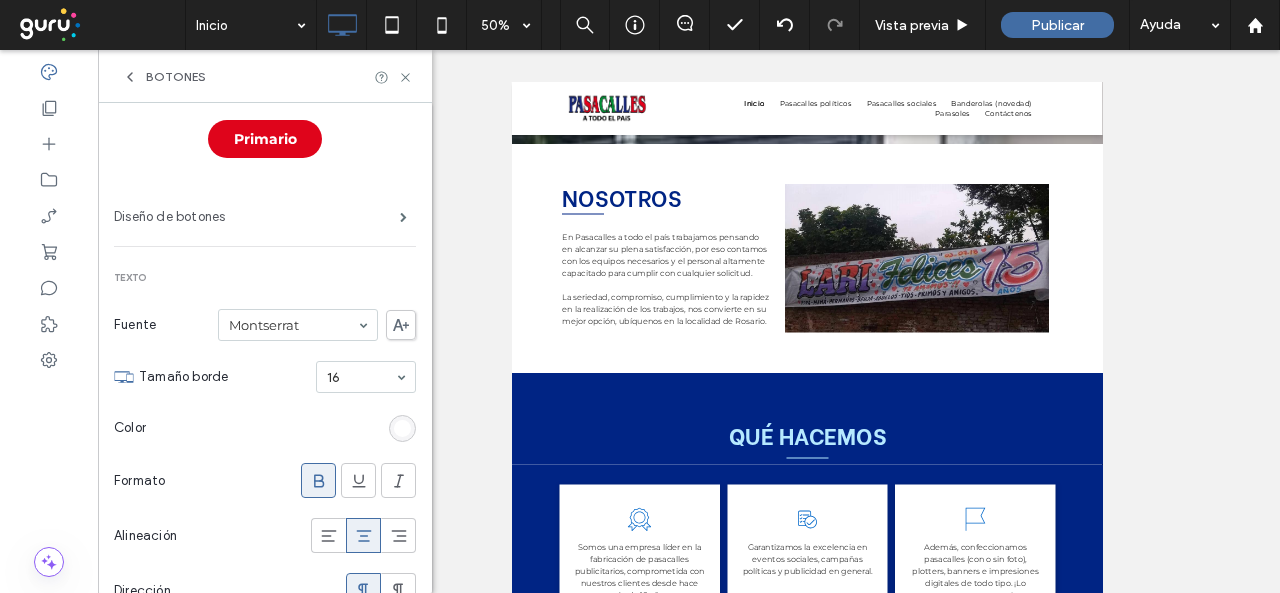scroll, scrollTop: 0, scrollLeft: 0, axis: both 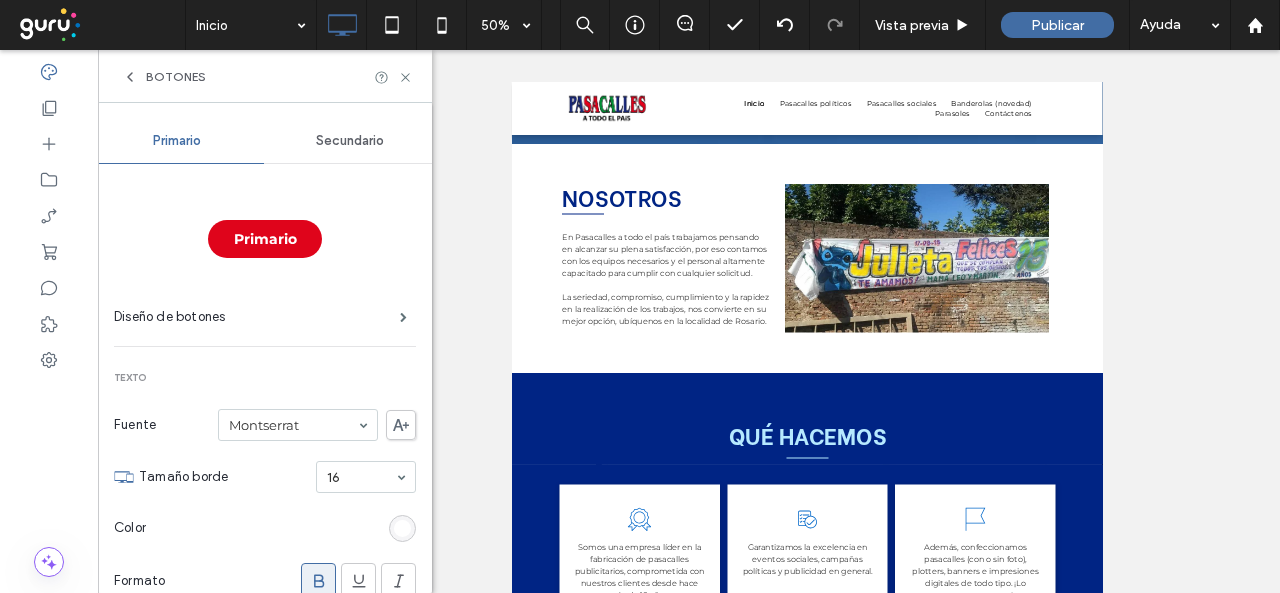 click 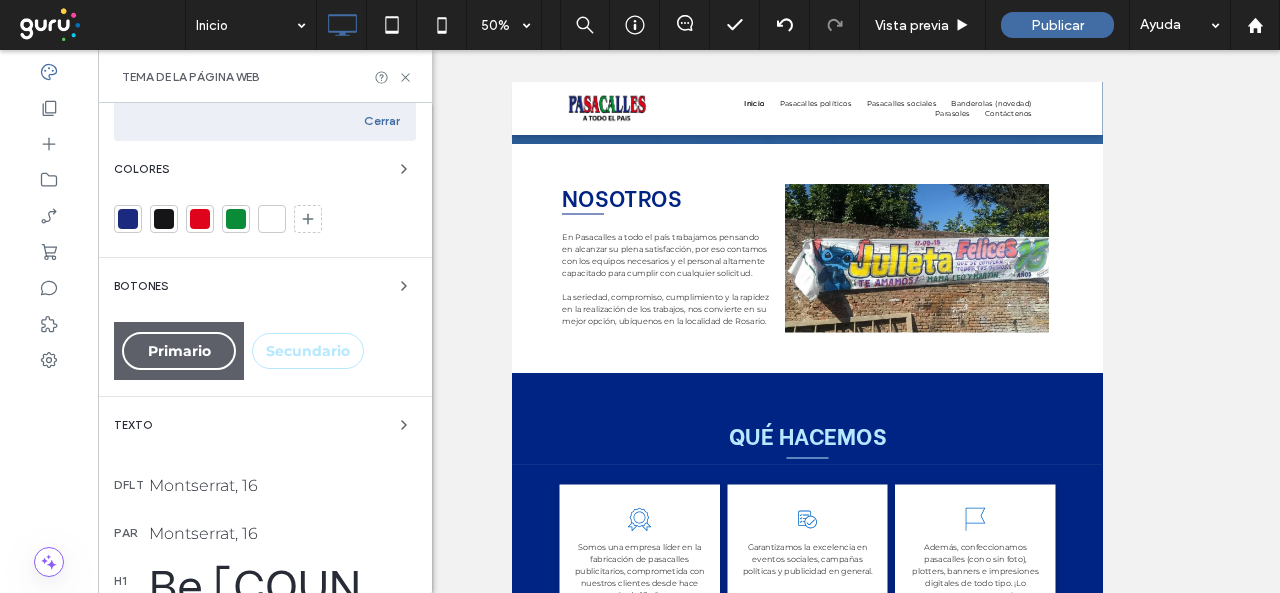 scroll, scrollTop: 400, scrollLeft: 0, axis: vertical 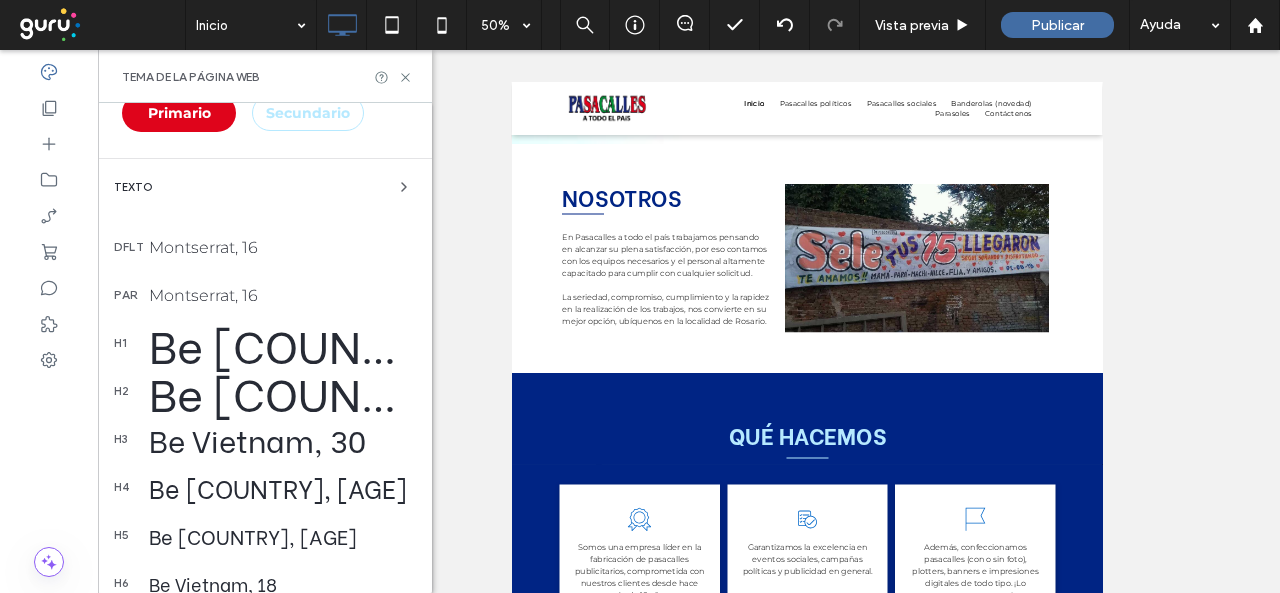 click on "Be Vietnam, 45" at bounding box center (282, 391) 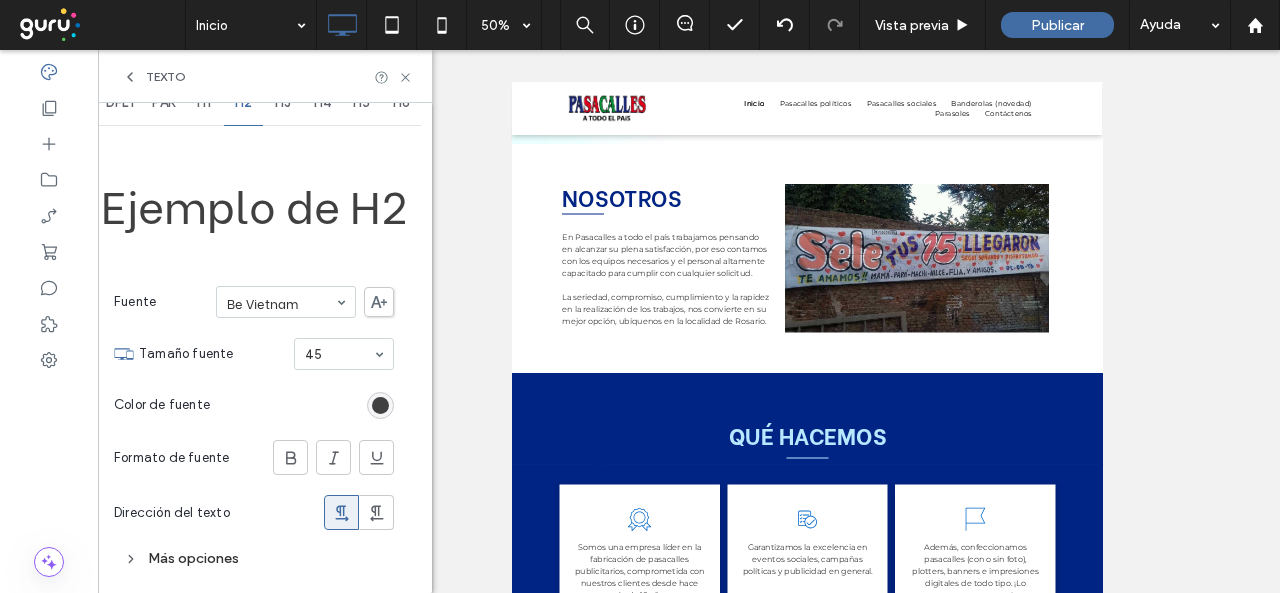 scroll, scrollTop: 35, scrollLeft: 0, axis: vertical 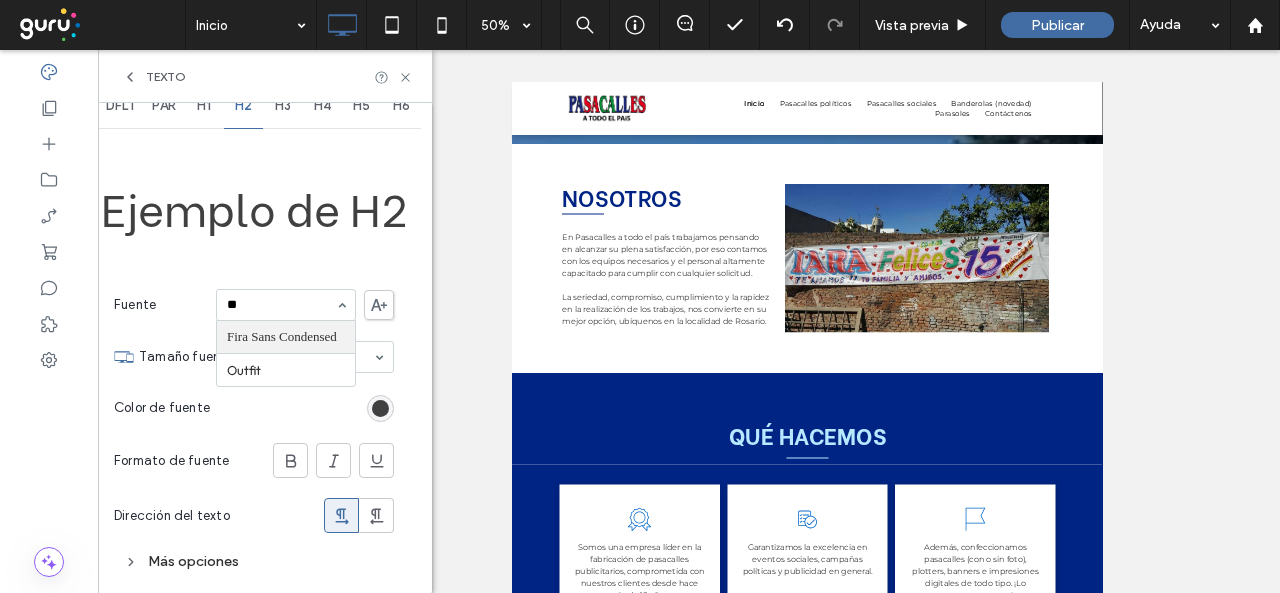 type on "***" 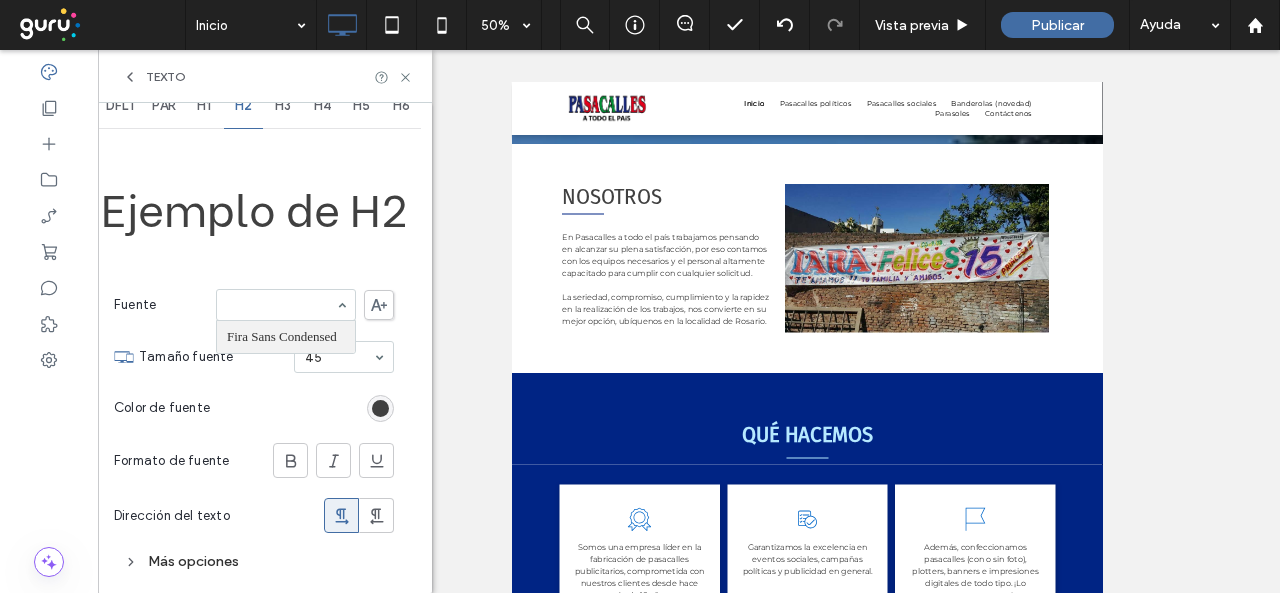 scroll, scrollTop: 29, scrollLeft: 0, axis: vertical 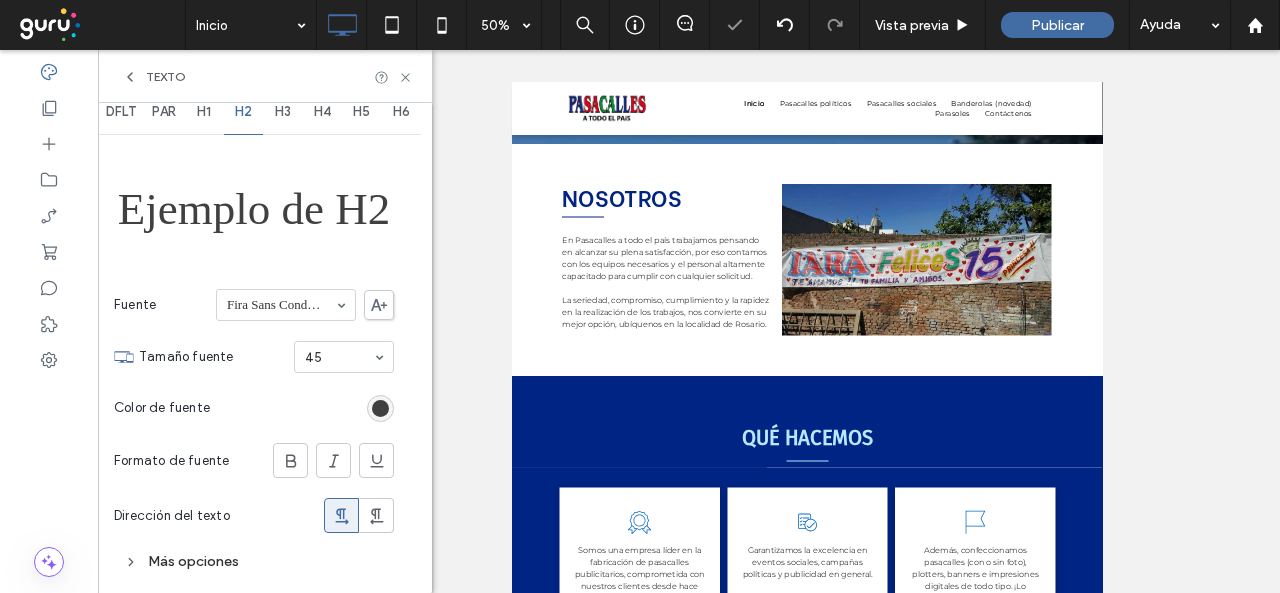 click on "H3" at bounding box center (283, 112) 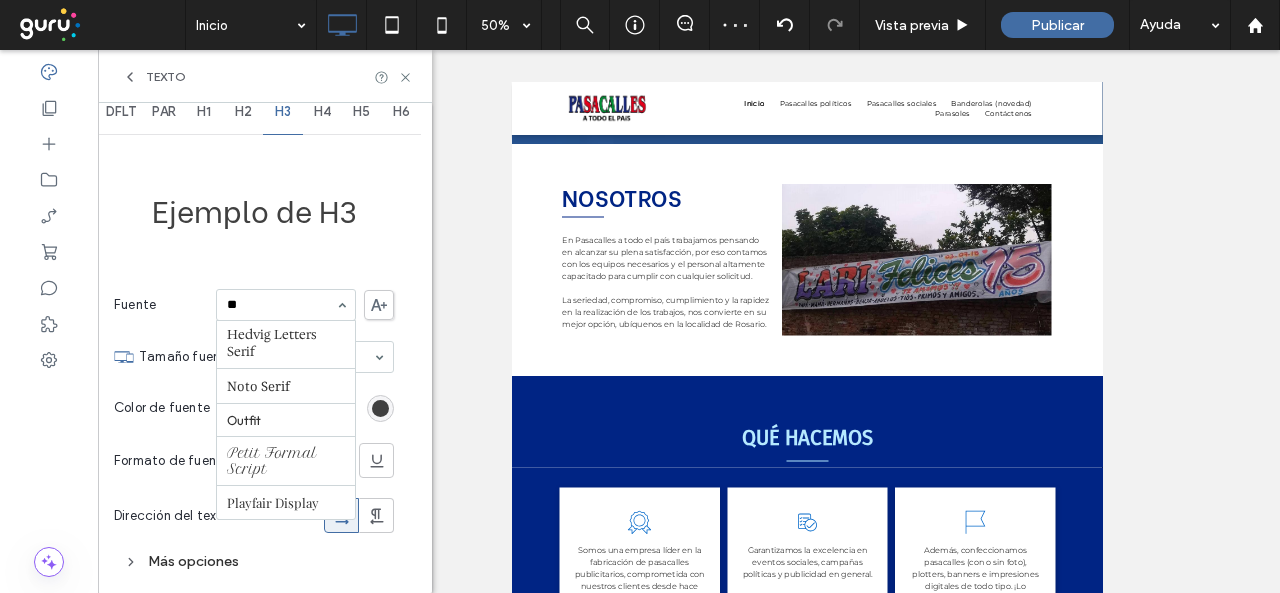 scroll, scrollTop: 0, scrollLeft: 0, axis: both 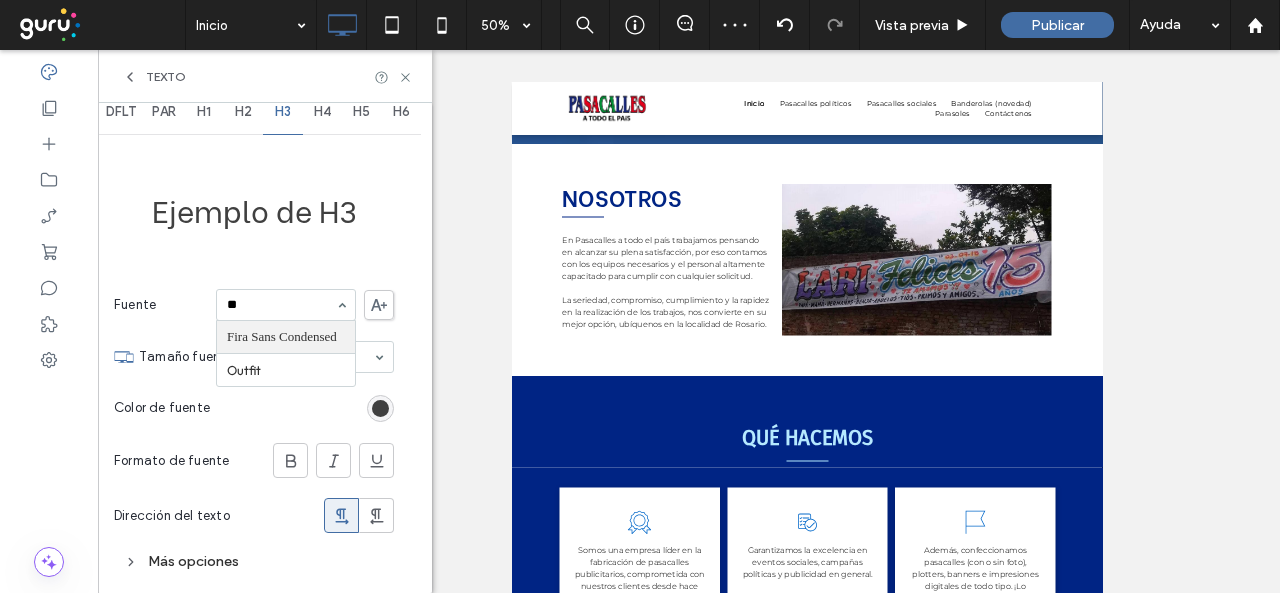 type on "***" 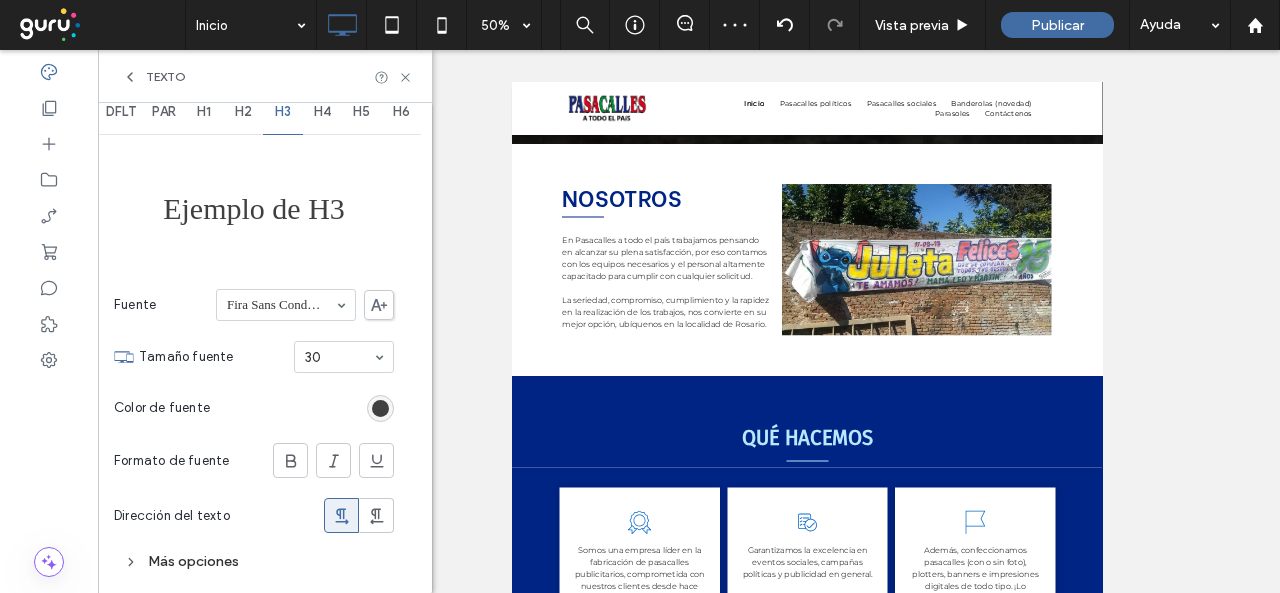 click on "H4" at bounding box center [322, 112] 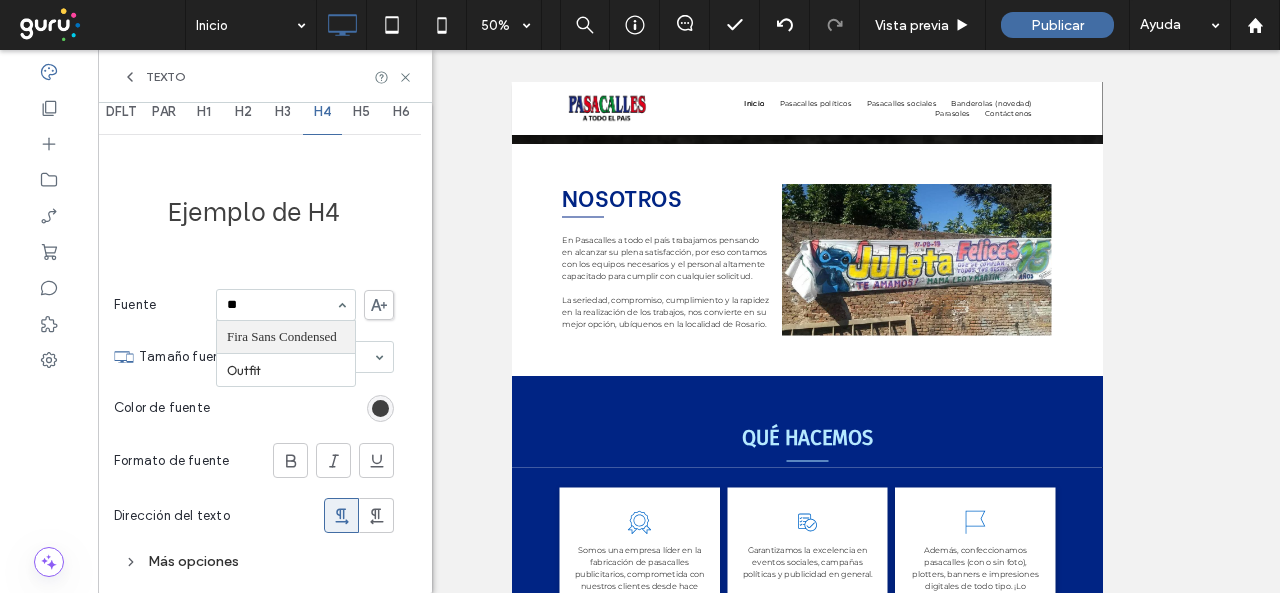 scroll, scrollTop: 0, scrollLeft: 0, axis: both 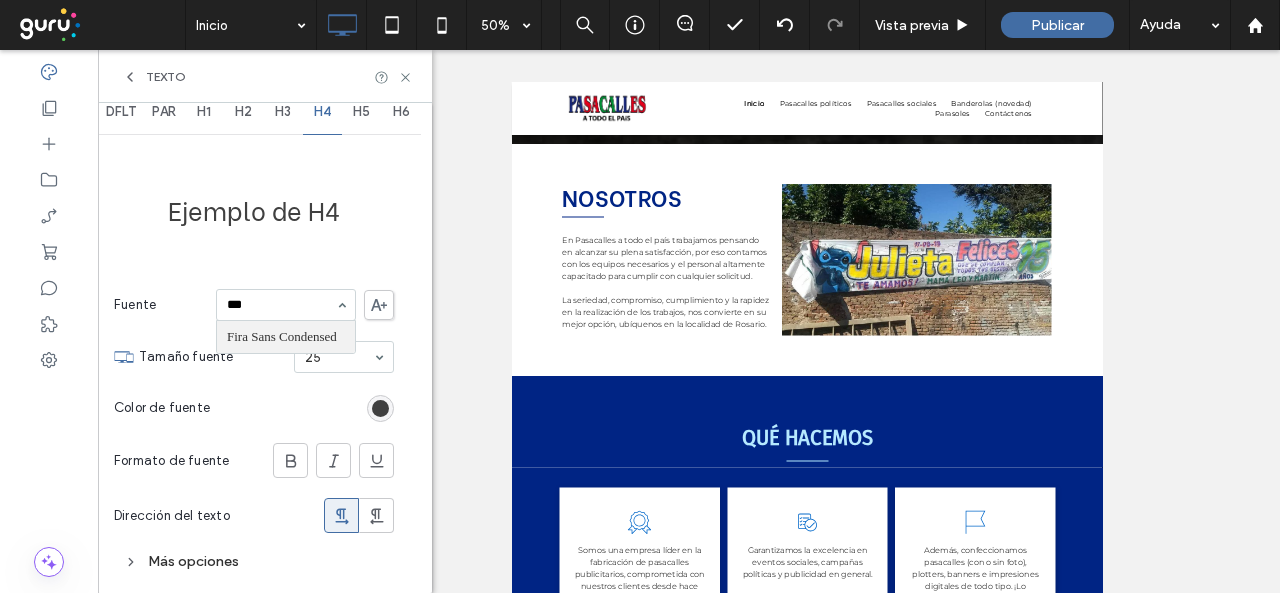 type on "****" 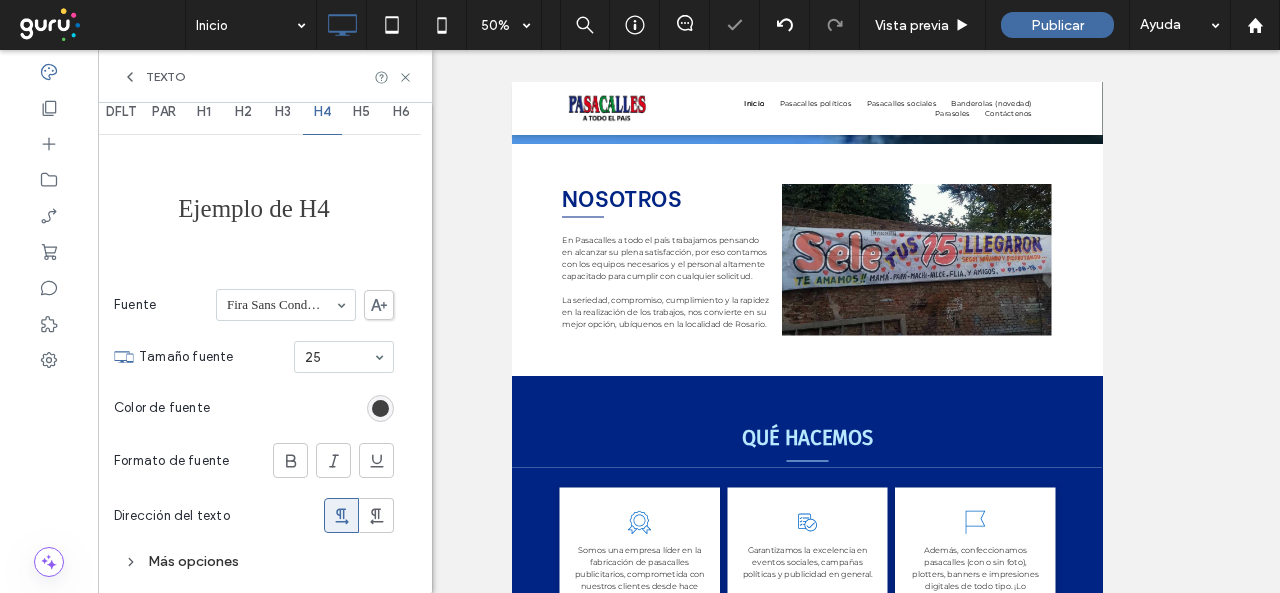click on "H5" at bounding box center (361, 112) 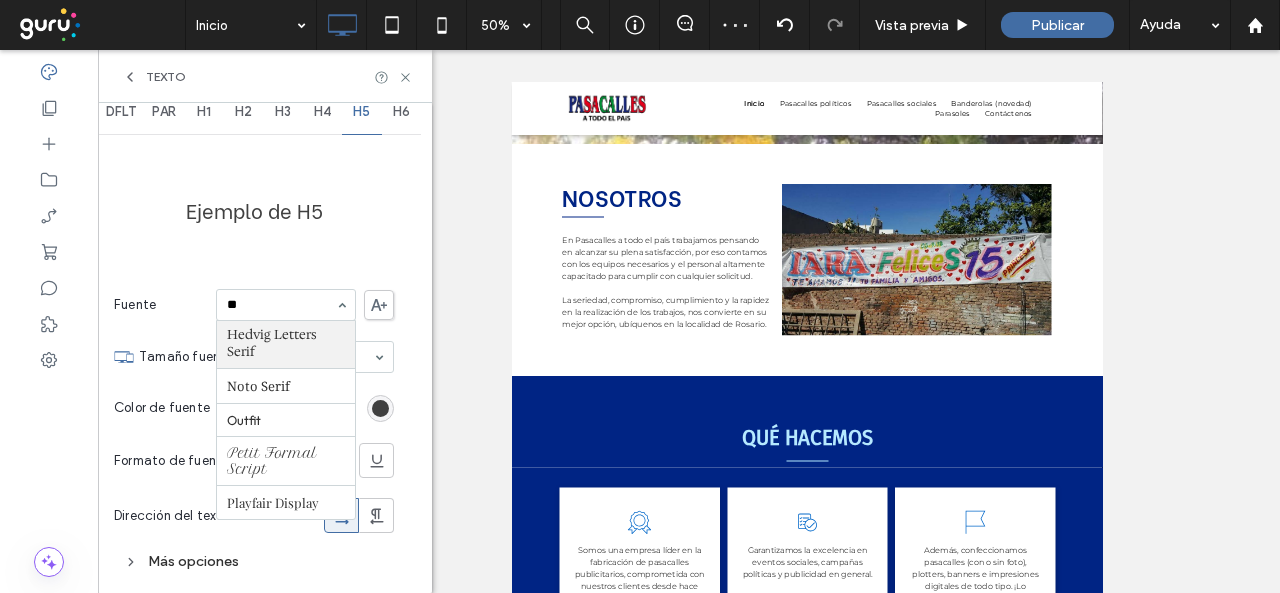 scroll, scrollTop: 0, scrollLeft: 0, axis: both 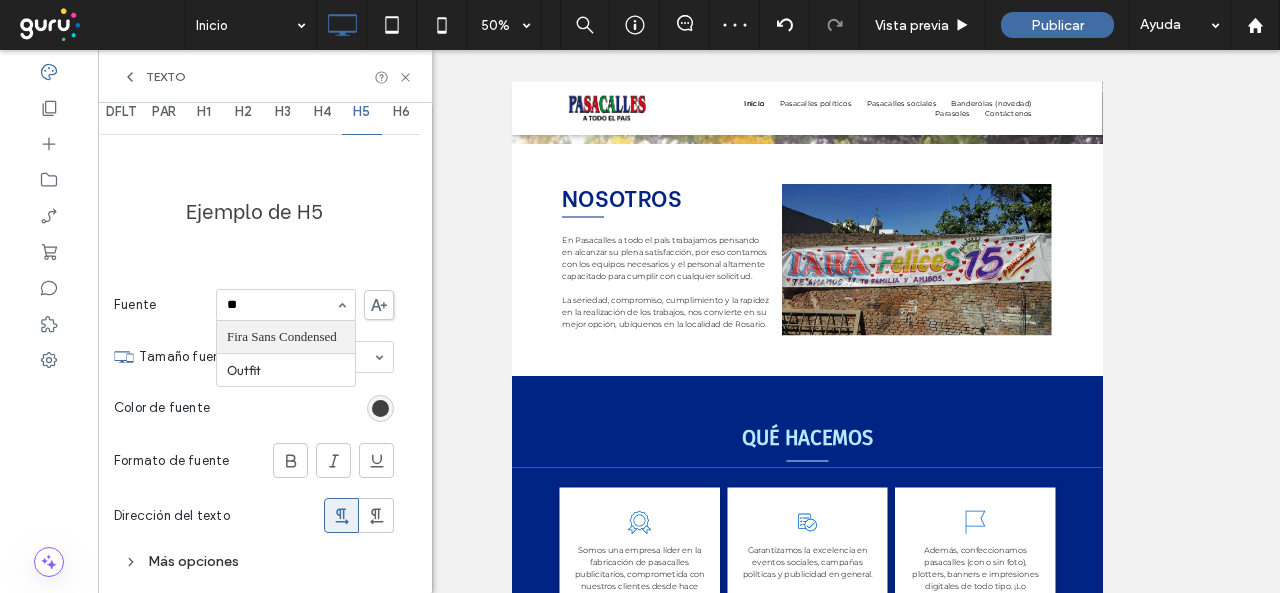 type on "***" 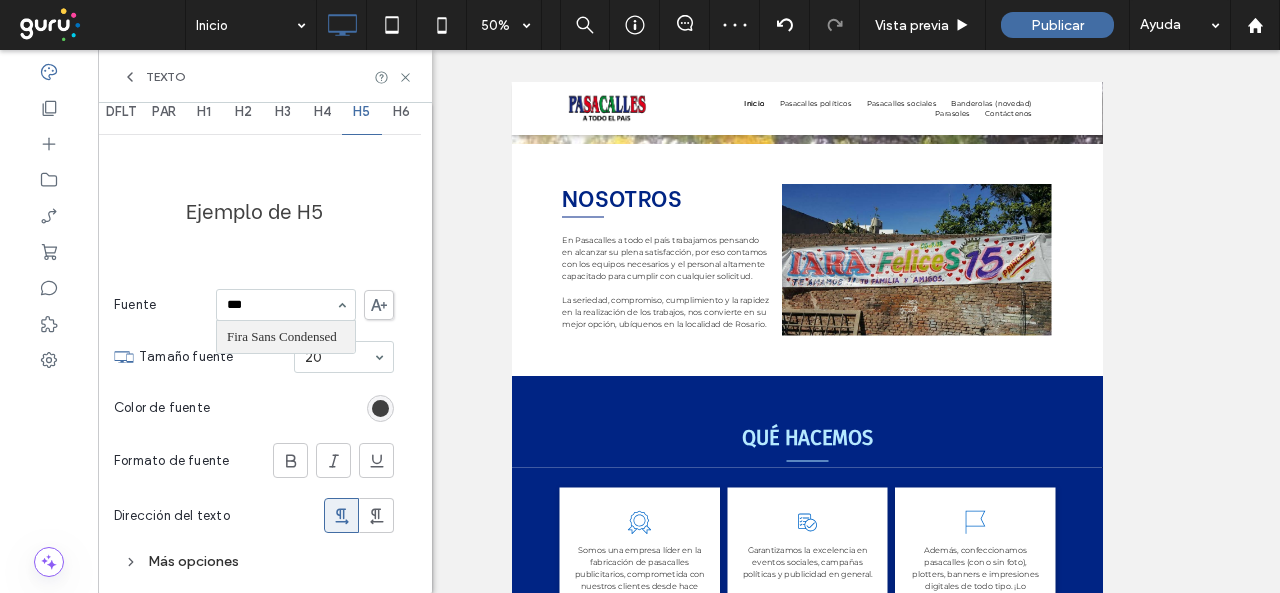type 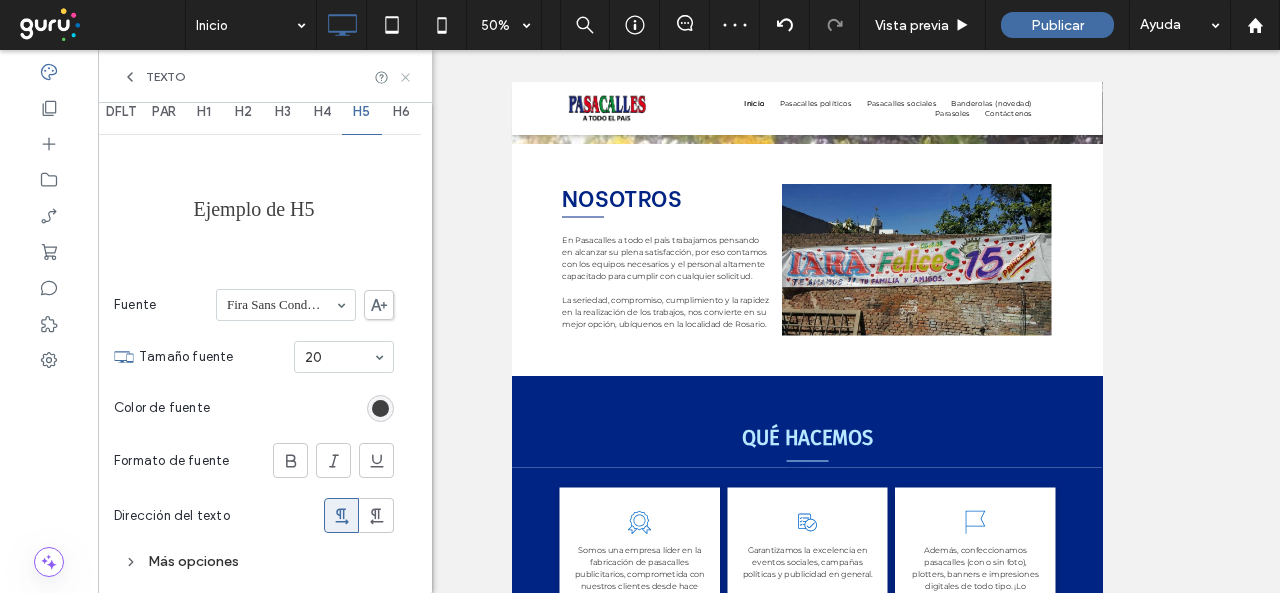 click 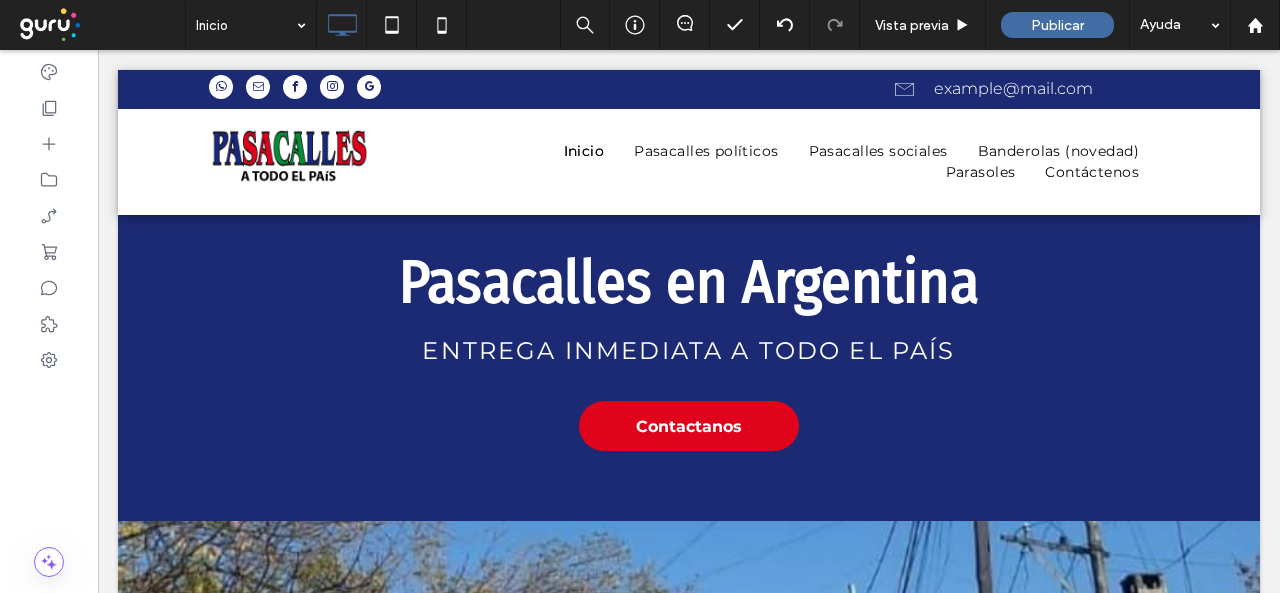 scroll, scrollTop: 0, scrollLeft: 0, axis: both 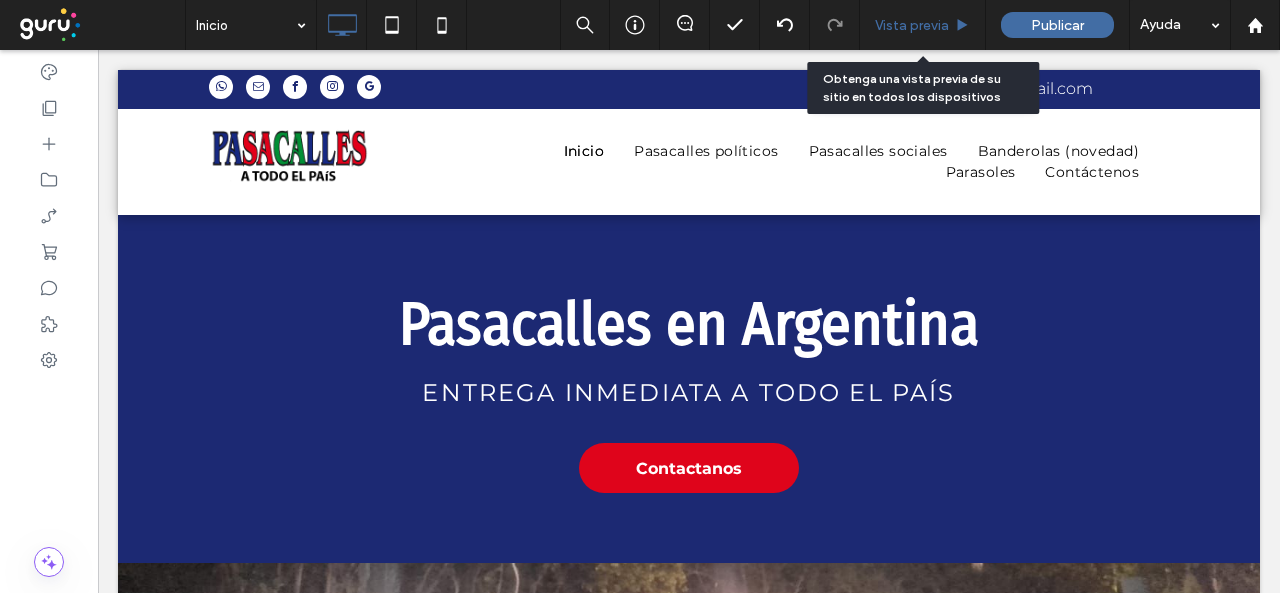 click on "Vista previa" at bounding box center [923, 25] 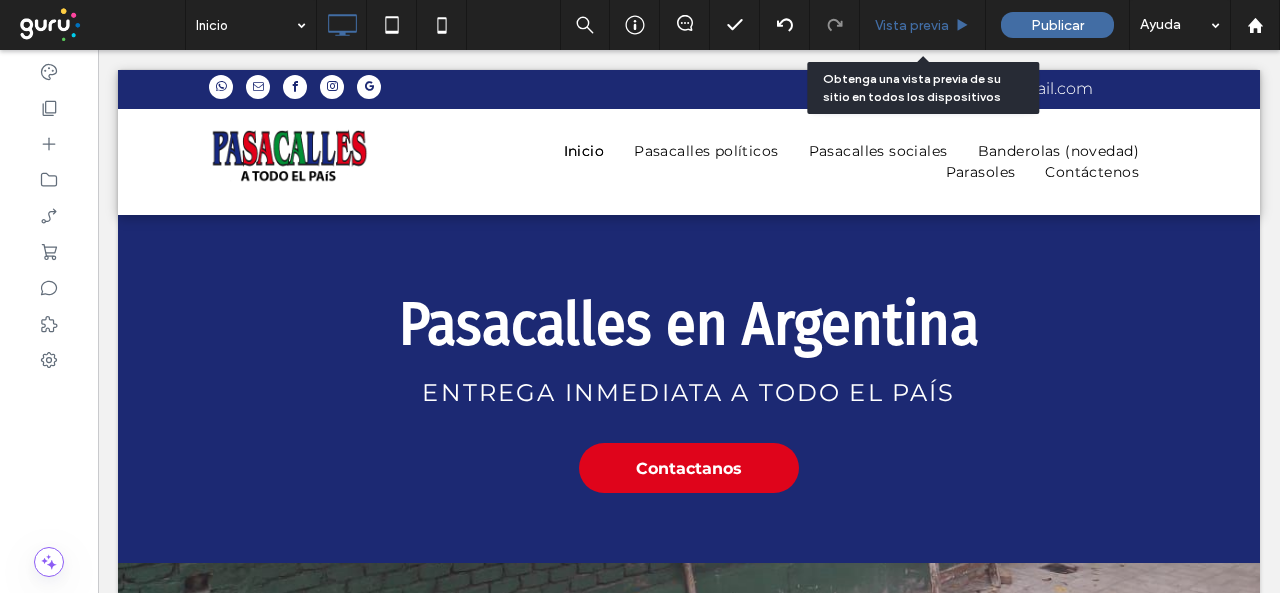 click on "Vista previa" at bounding box center [912, 25] 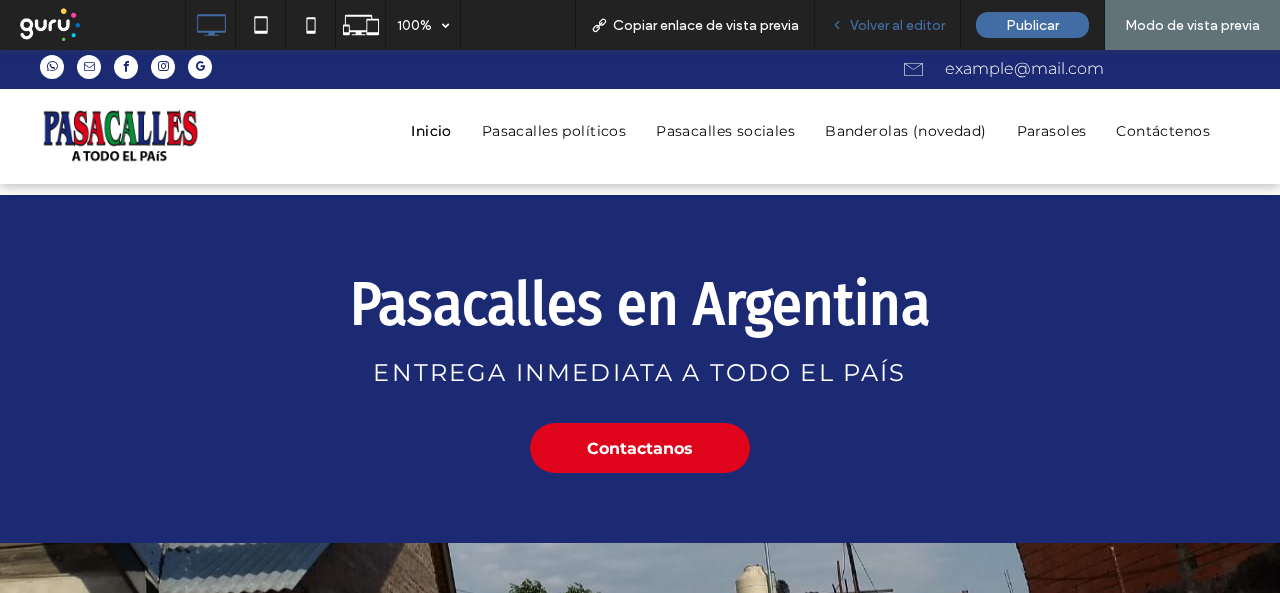 click on "Volver al editor" at bounding box center [897, 25] 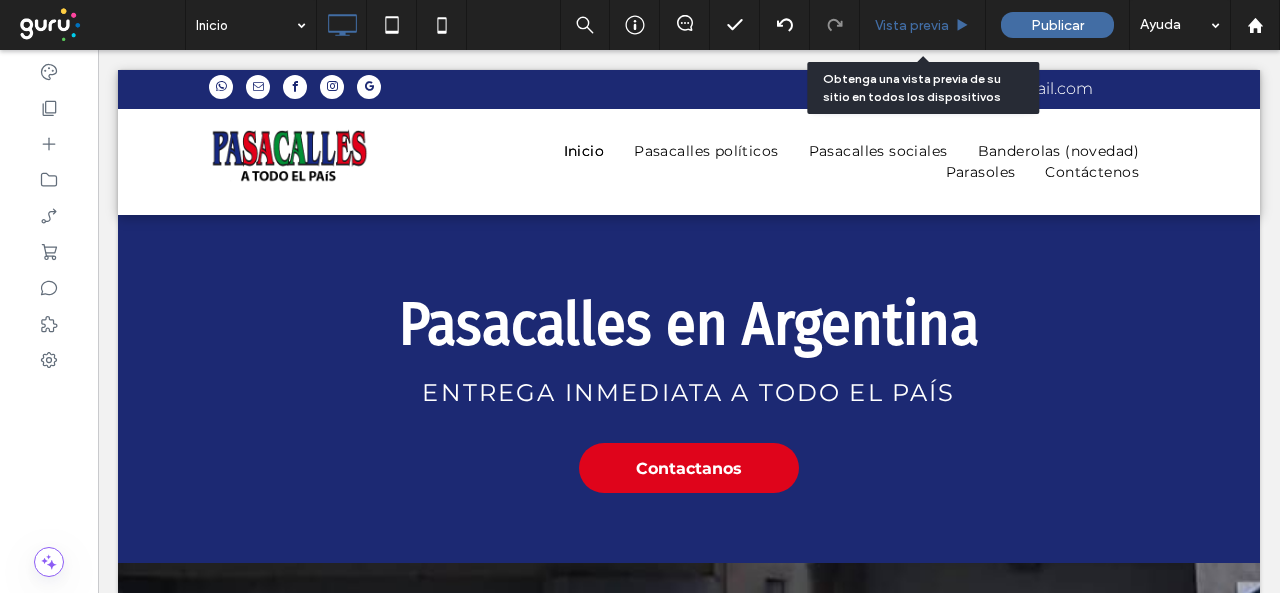 click on "Vista previa" at bounding box center [912, 25] 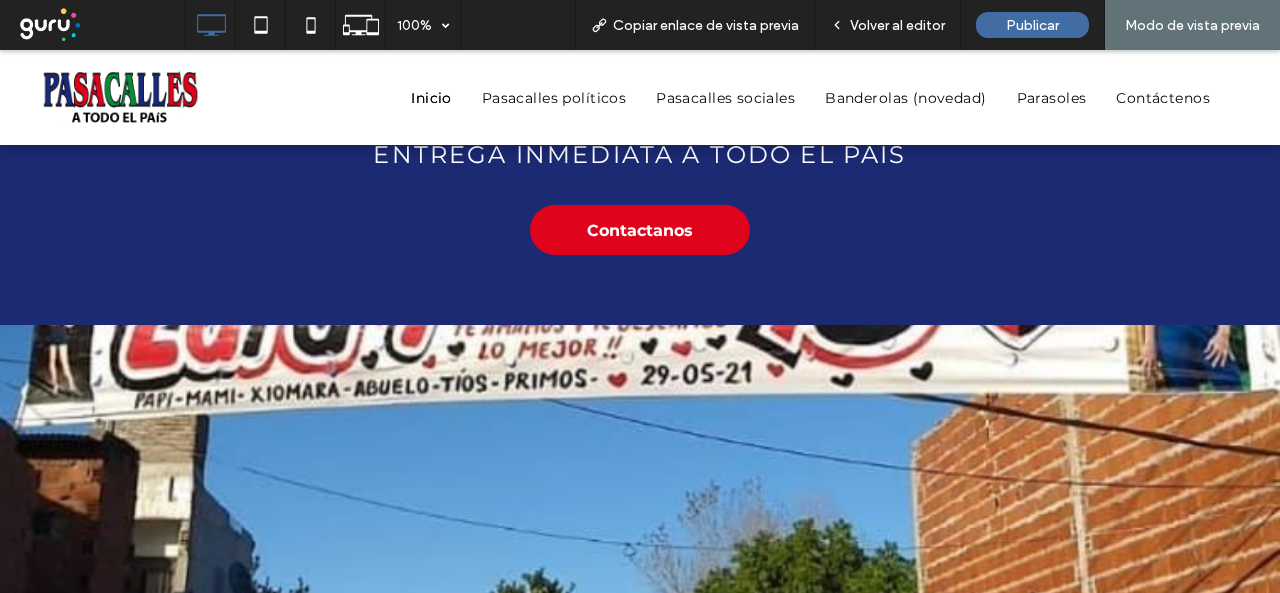 scroll, scrollTop: 200, scrollLeft: 0, axis: vertical 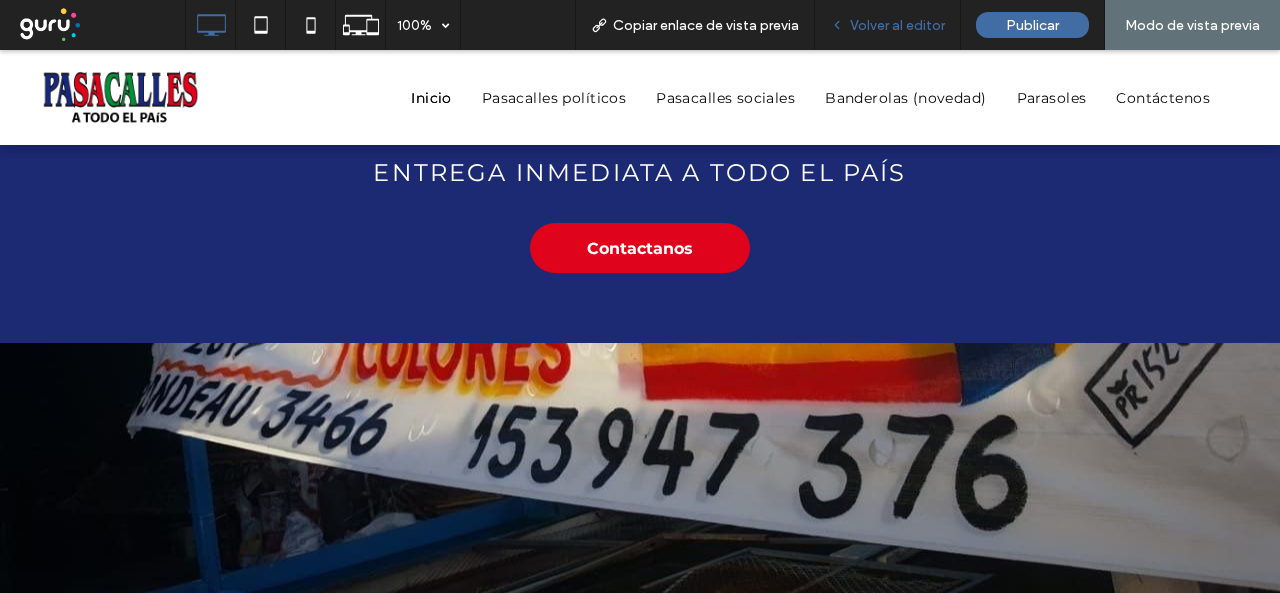 click on "Volver al editor" at bounding box center (888, 25) 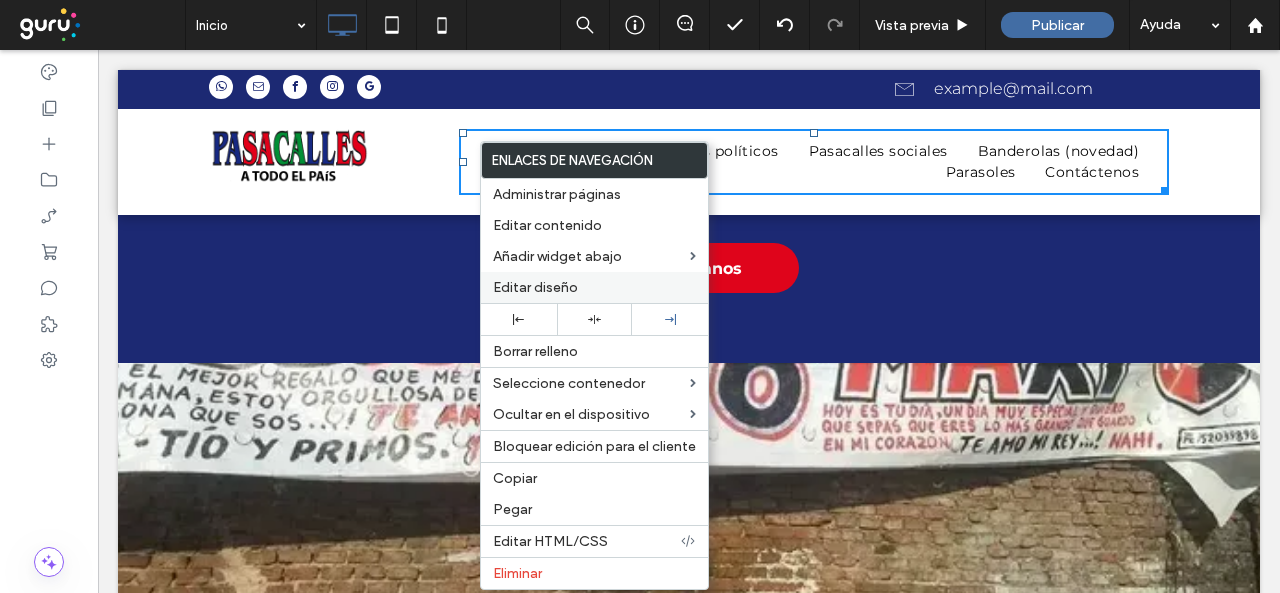 click on "Editar diseño" at bounding box center [535, 287] 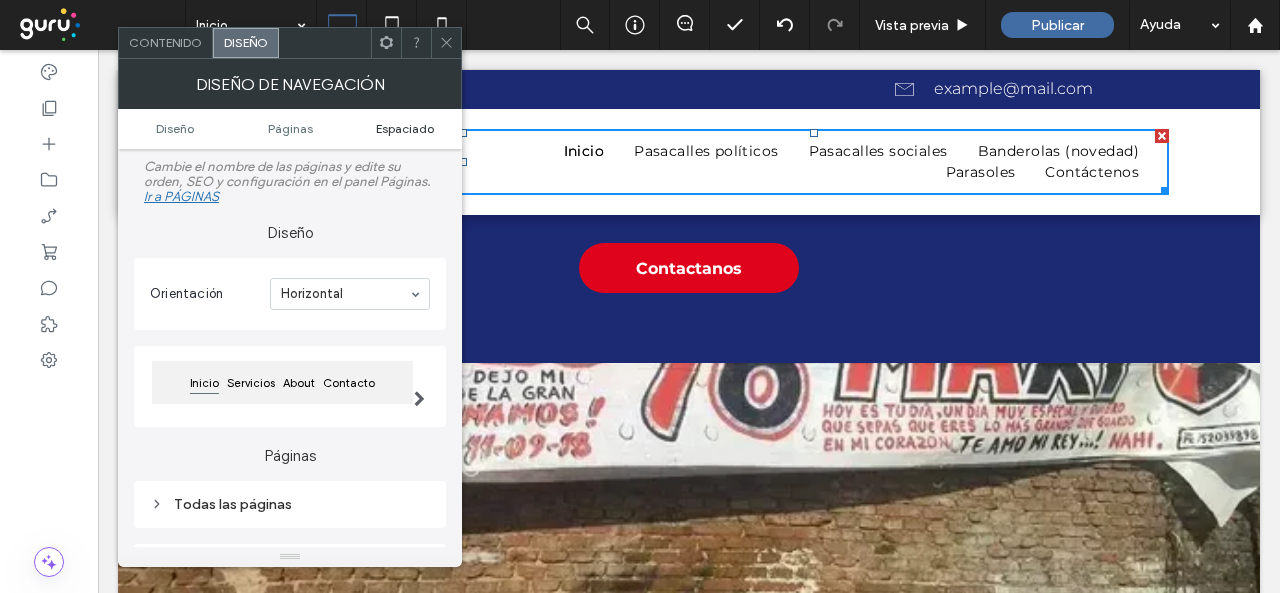 click on "Espaciado" at bounding box center [405, 128] 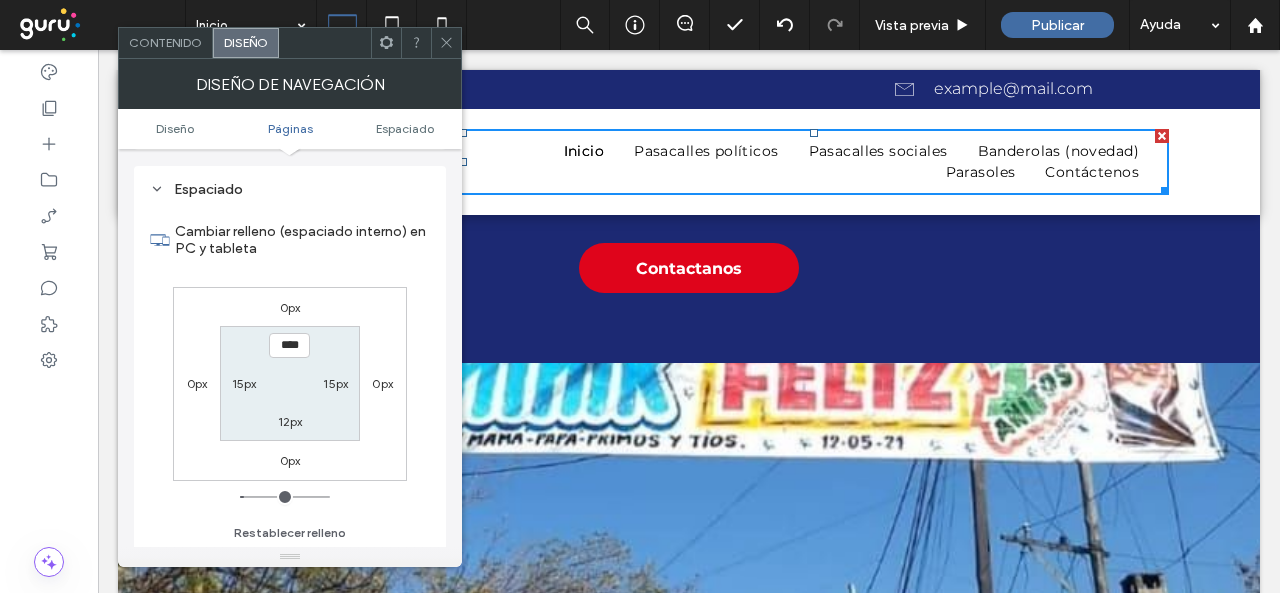 scroll, scrollTop: 445, scrollLeft: 0, axis: vertical 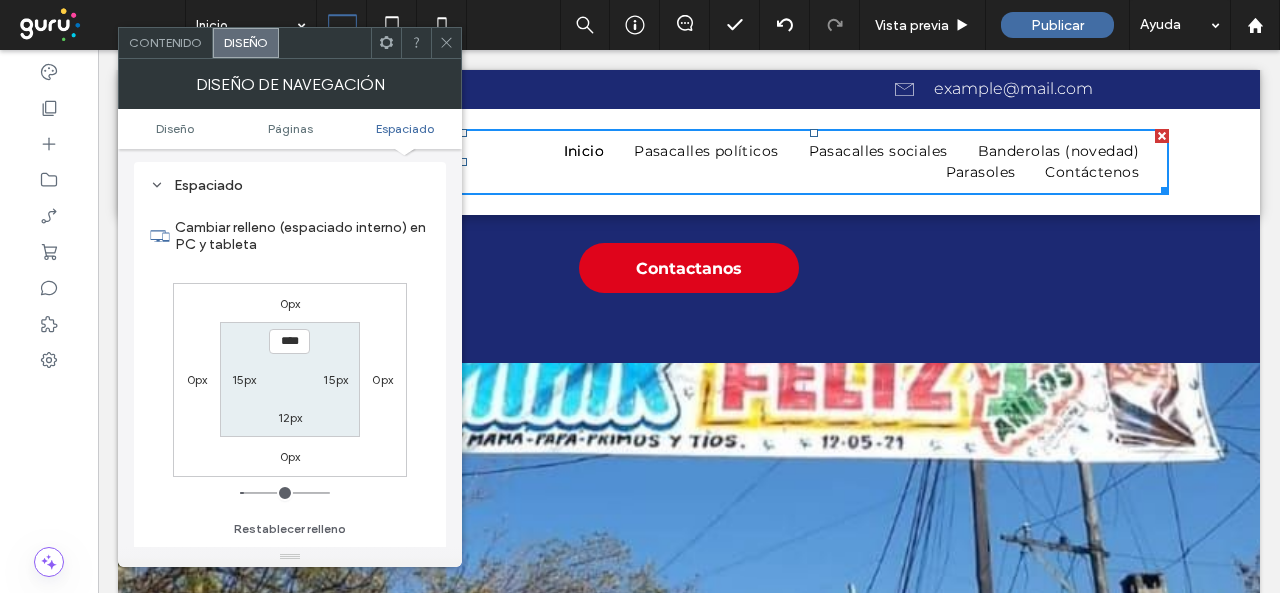 click on "15px" at bounding box center [244, 379] 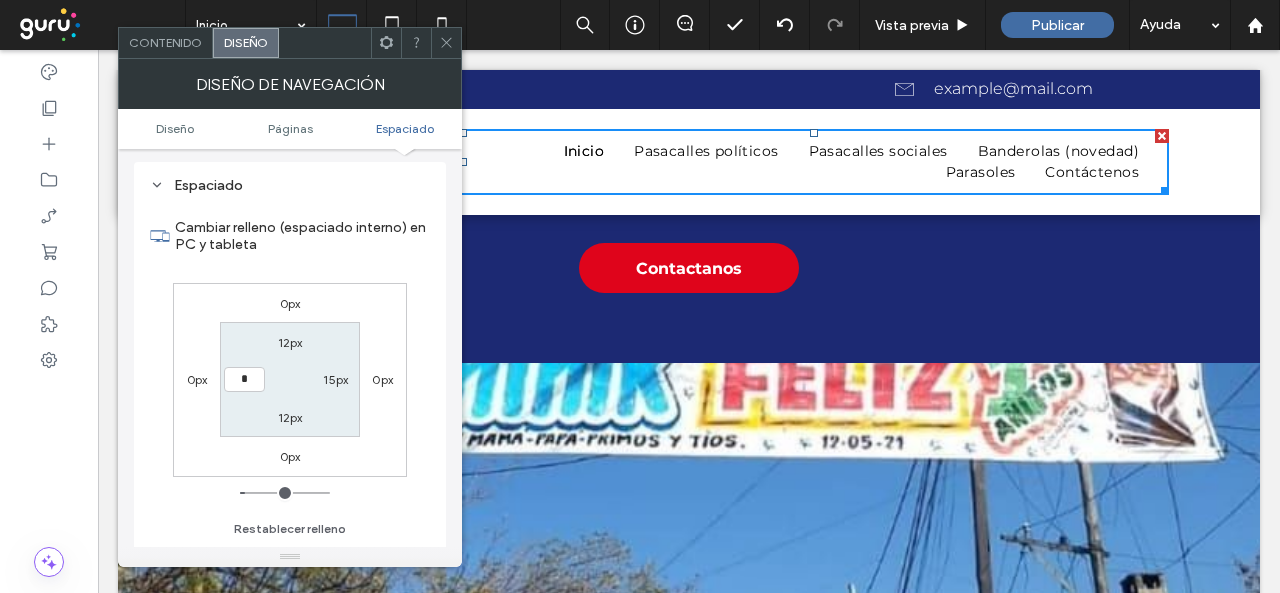 type on "*" 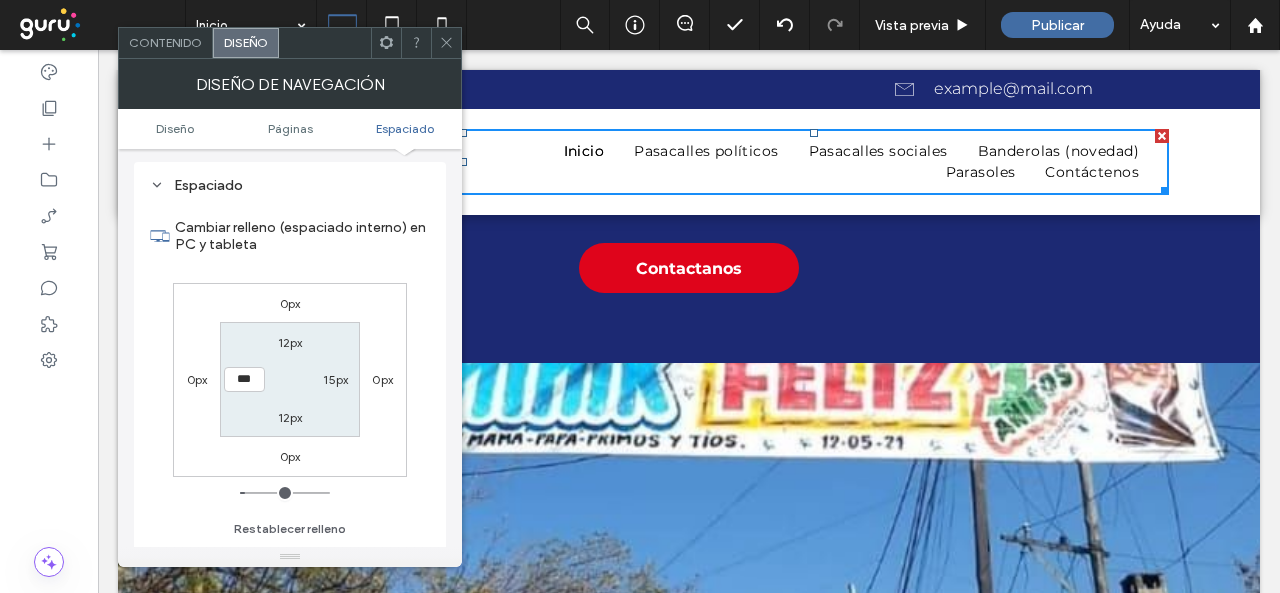 click on "Cambiar relleno (espaciado interno) en PC y tableta 0px 0px 0px 0px 12px 15px 12px *** Restablecer relleno" at bounding box center [290, 371] 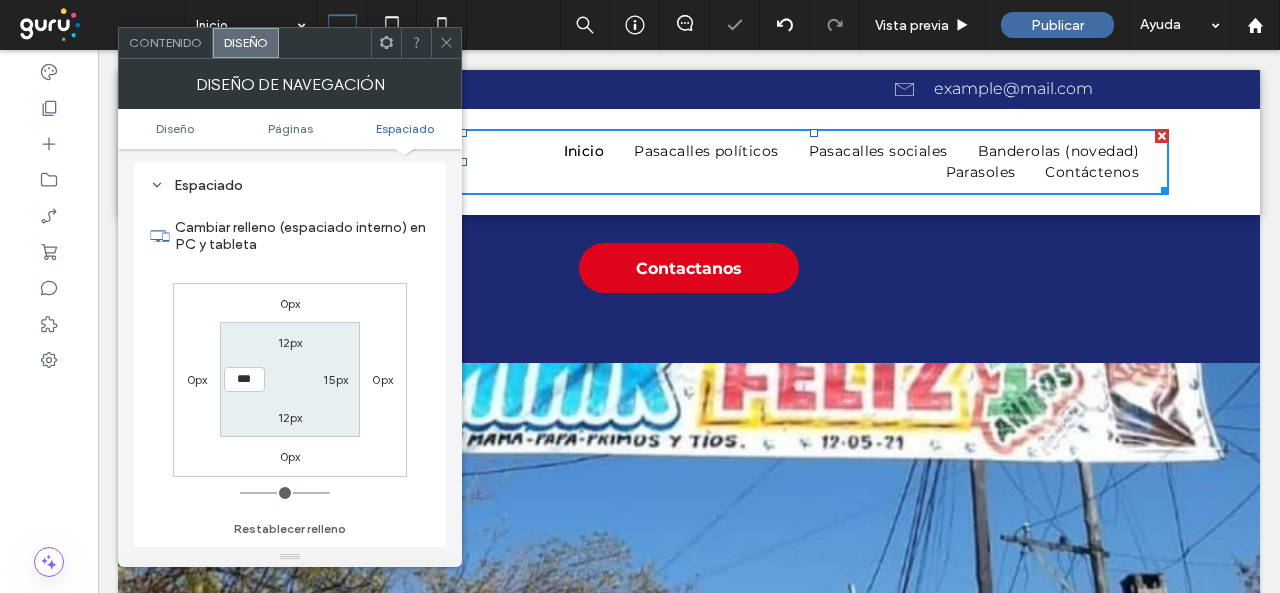 click 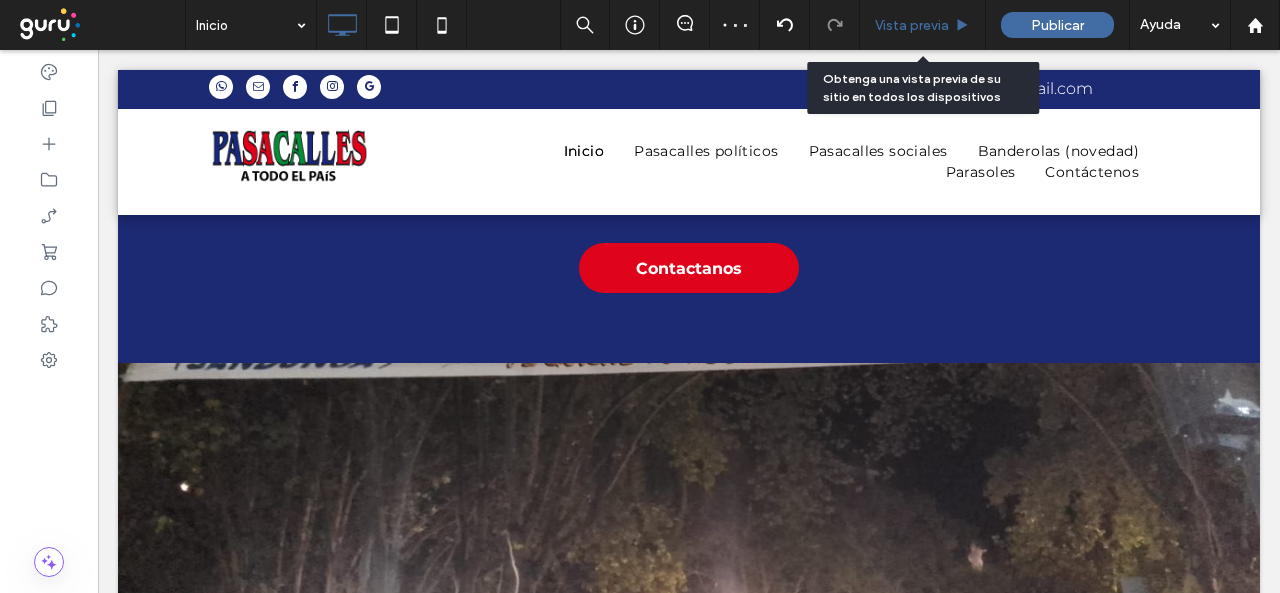 click on "Vista previa" at bounding box center (912, 25) 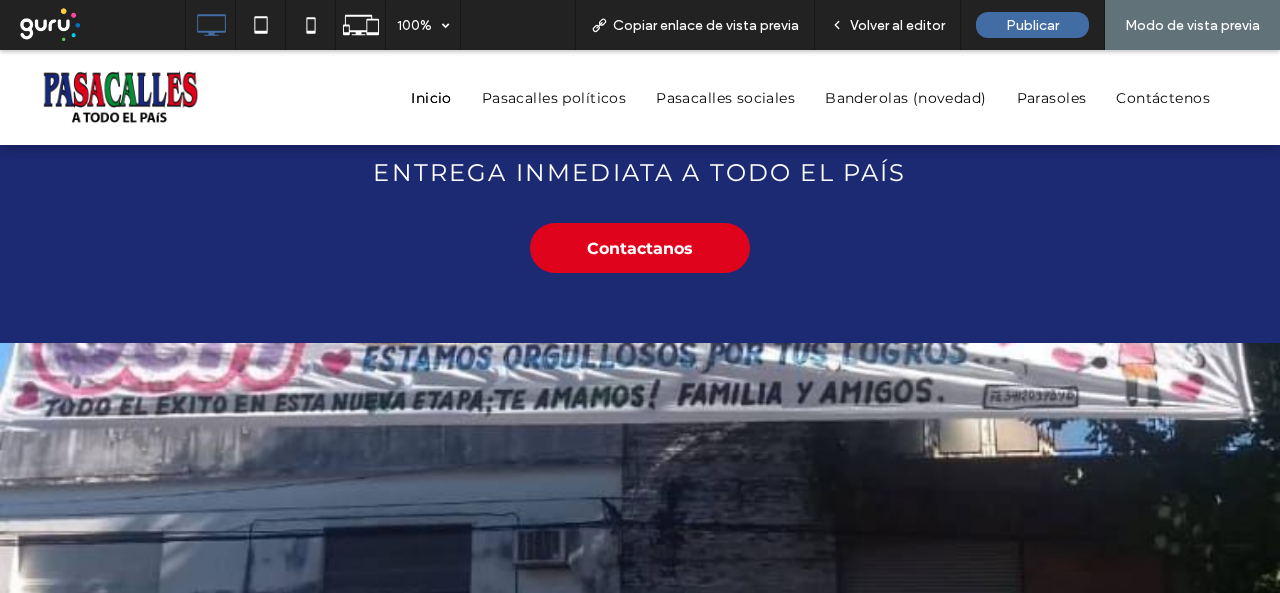 scroll, scrollTop: 0, scrollLeft: 0, axis: both 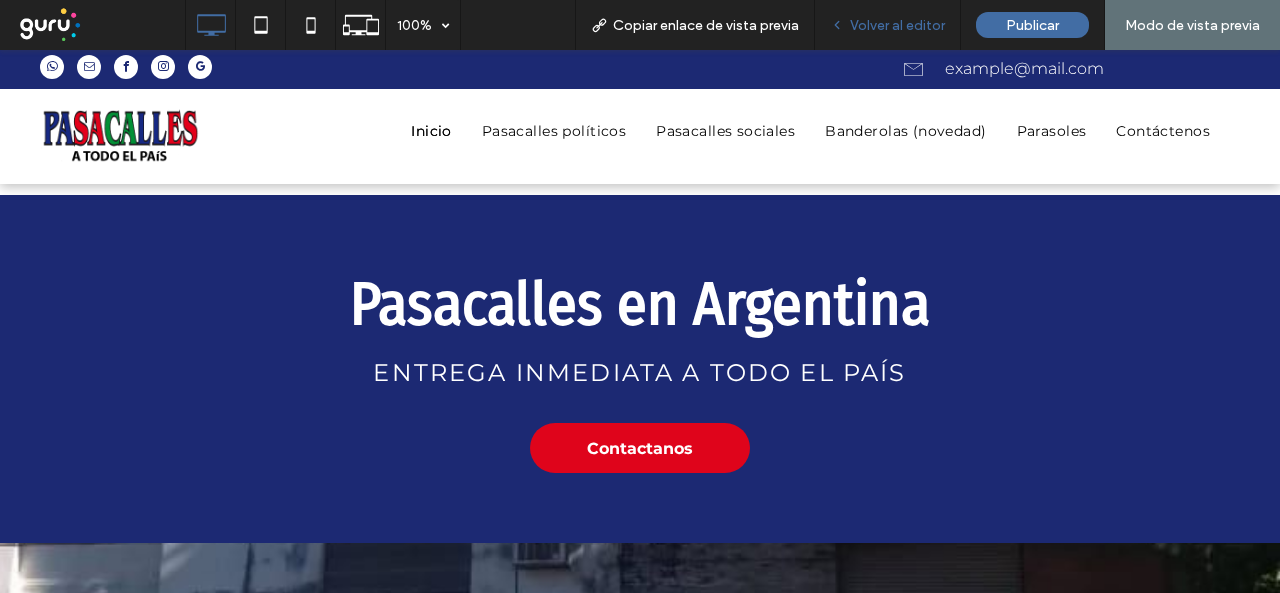 click on "Volver al editor" at bounding box center (897, 25) 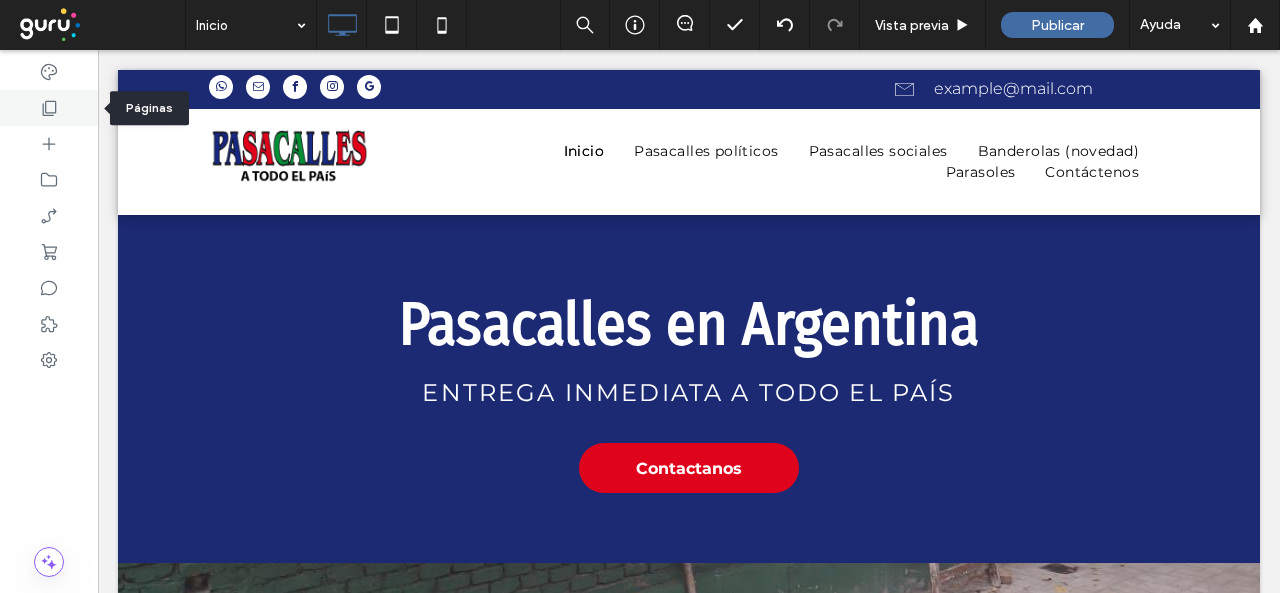 click at bounding box center (49, 108) 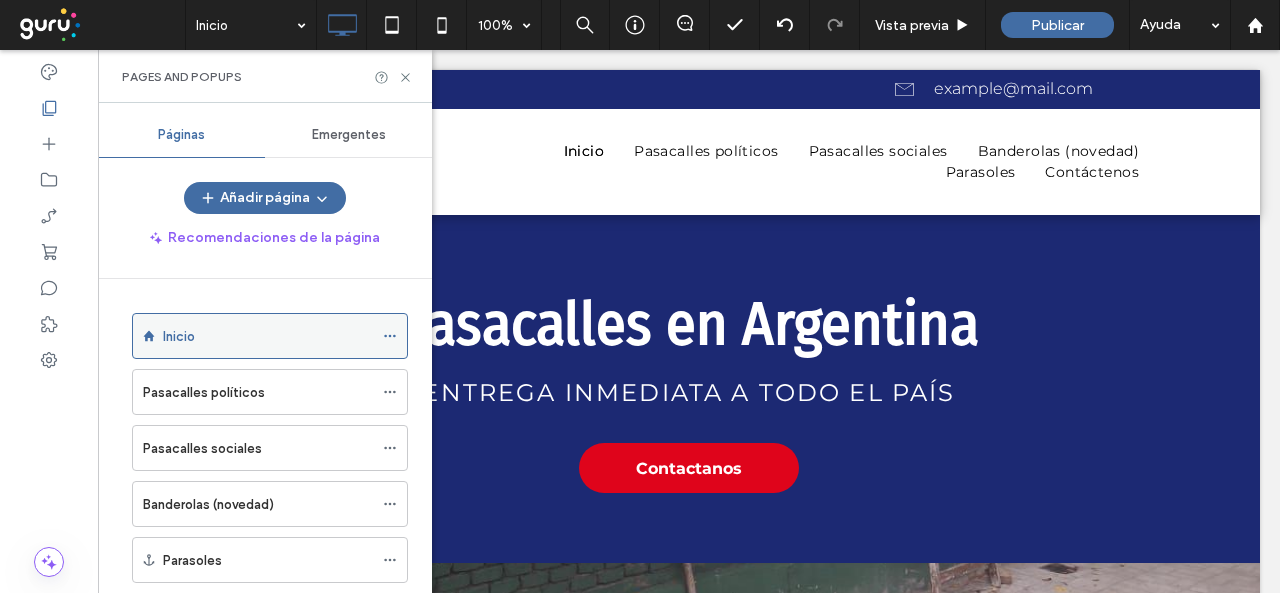click 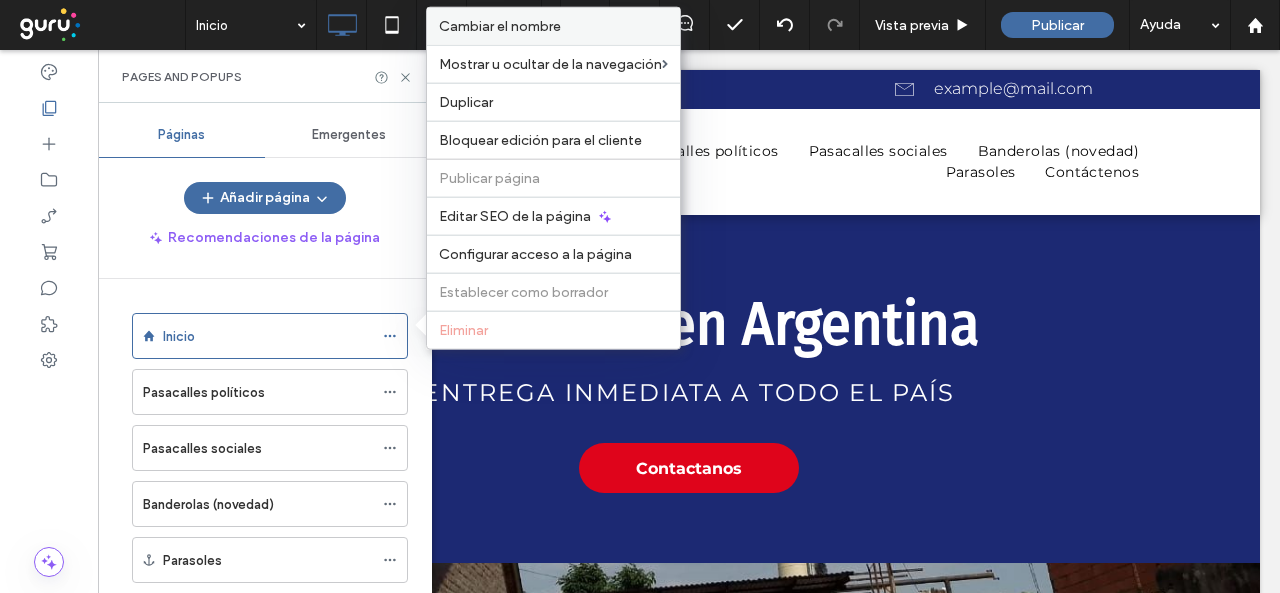 click on "Cambiar el nombre" at bounding box center [500, 26] 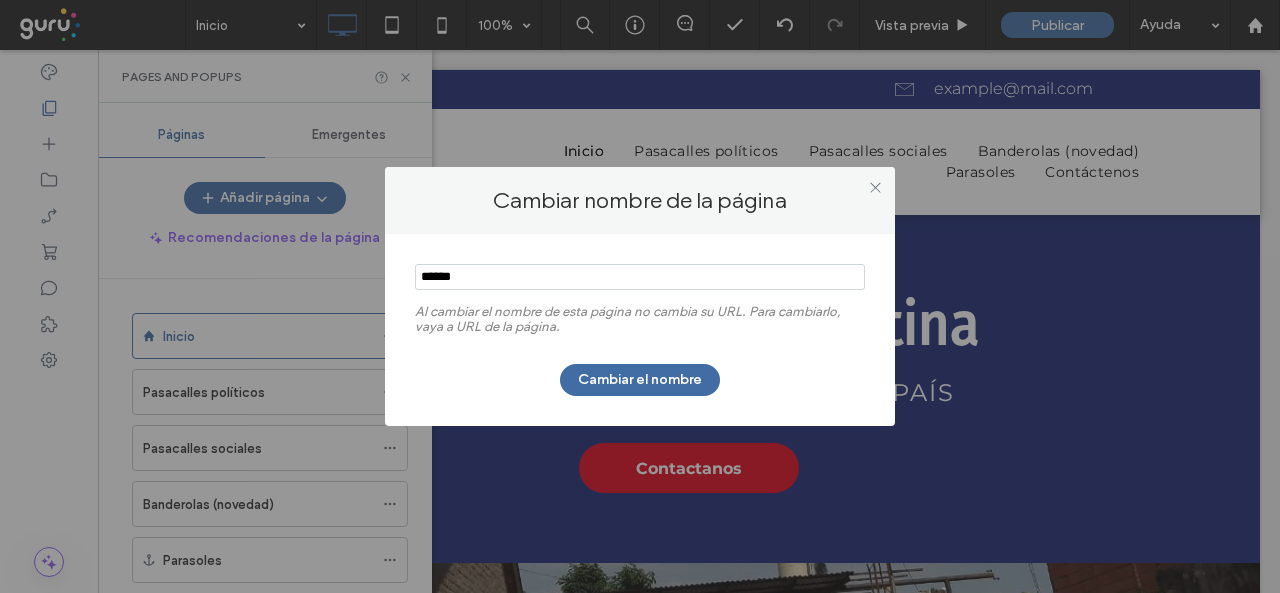 drag, startPoint x: 506, startPoint y: 273, endPoint x: 239, endPoint y: 315, distance: 270.28317 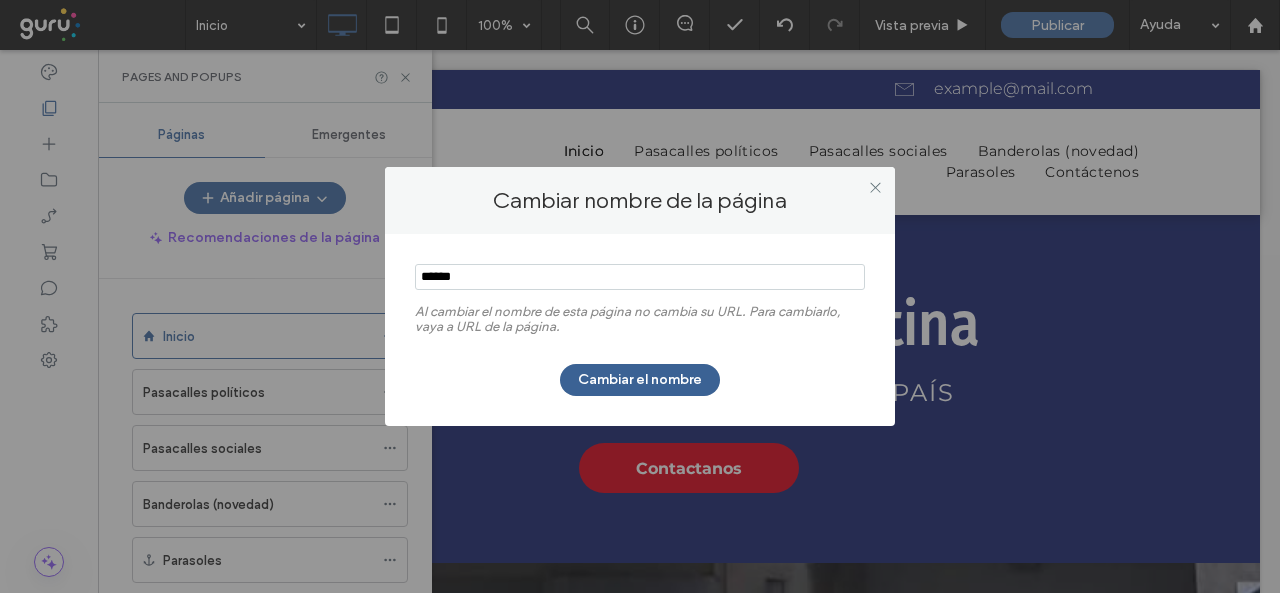 type on "******" 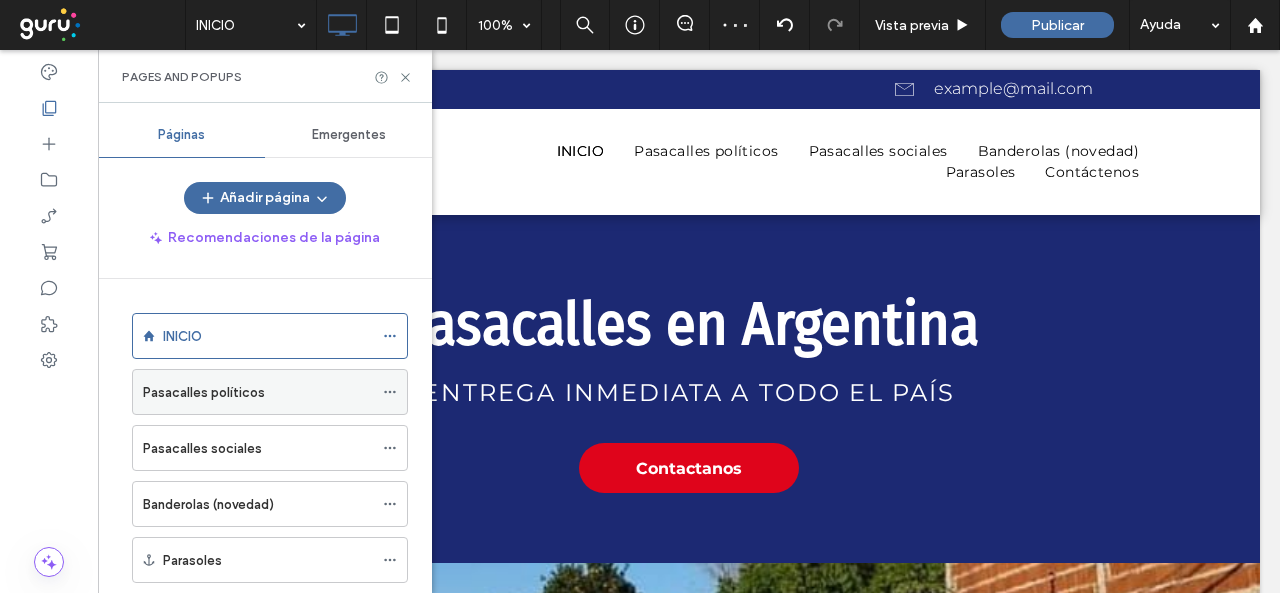 click at bounding box center [395, 392] 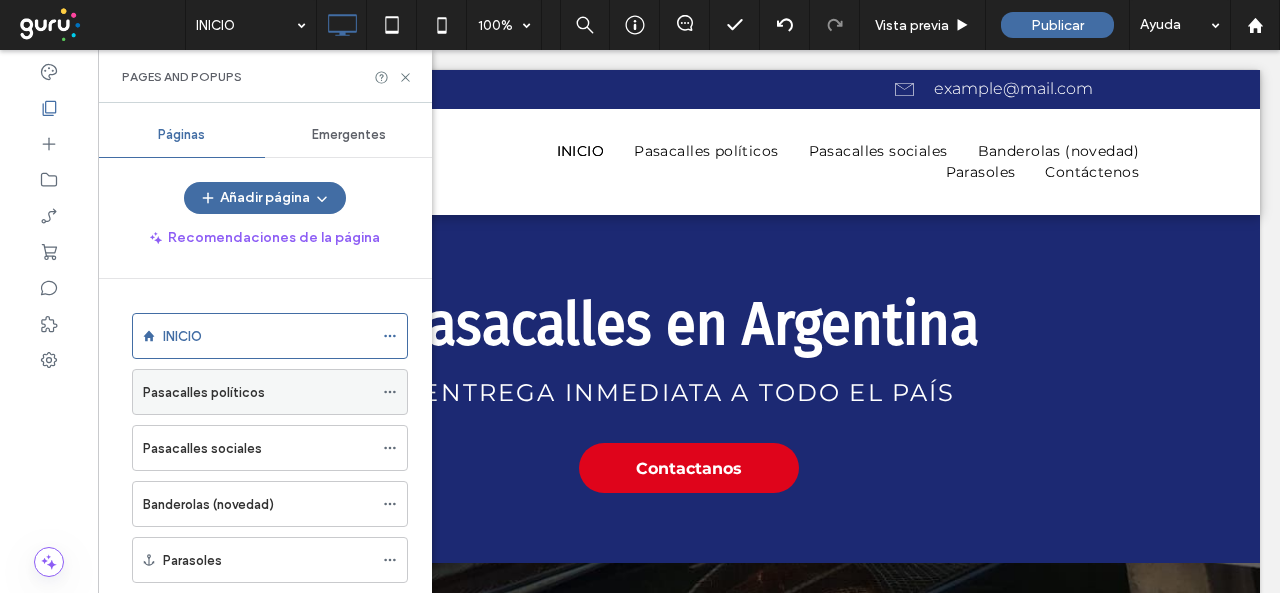click 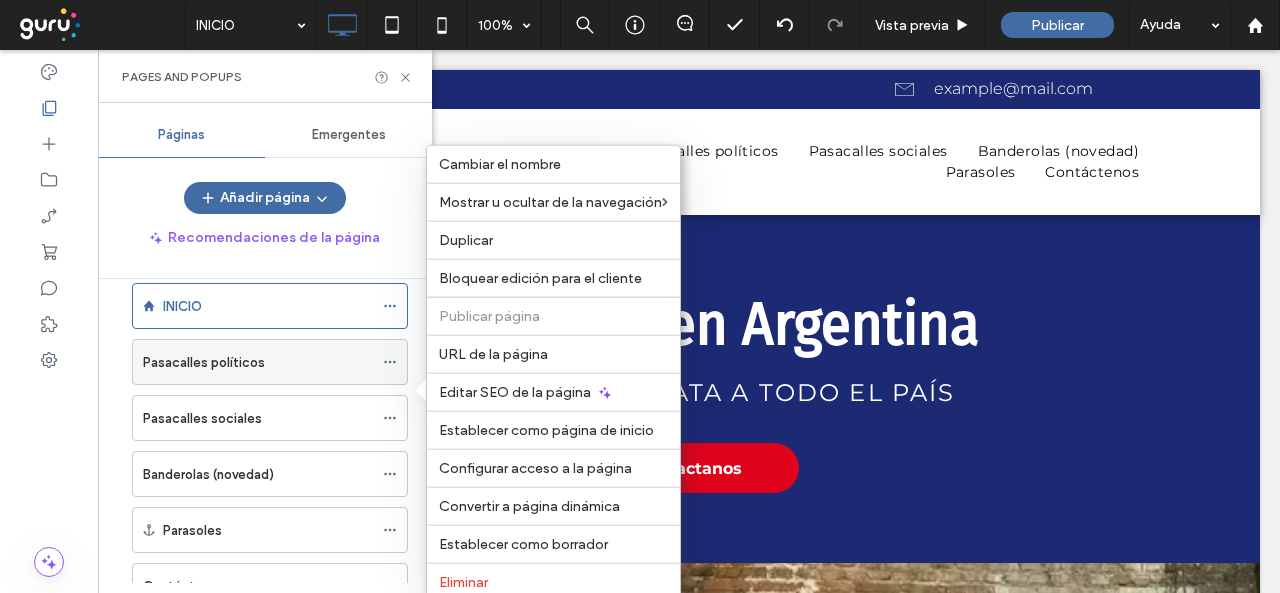 scroll, scrollTop: 0, scrollLeft: 0, axis: both 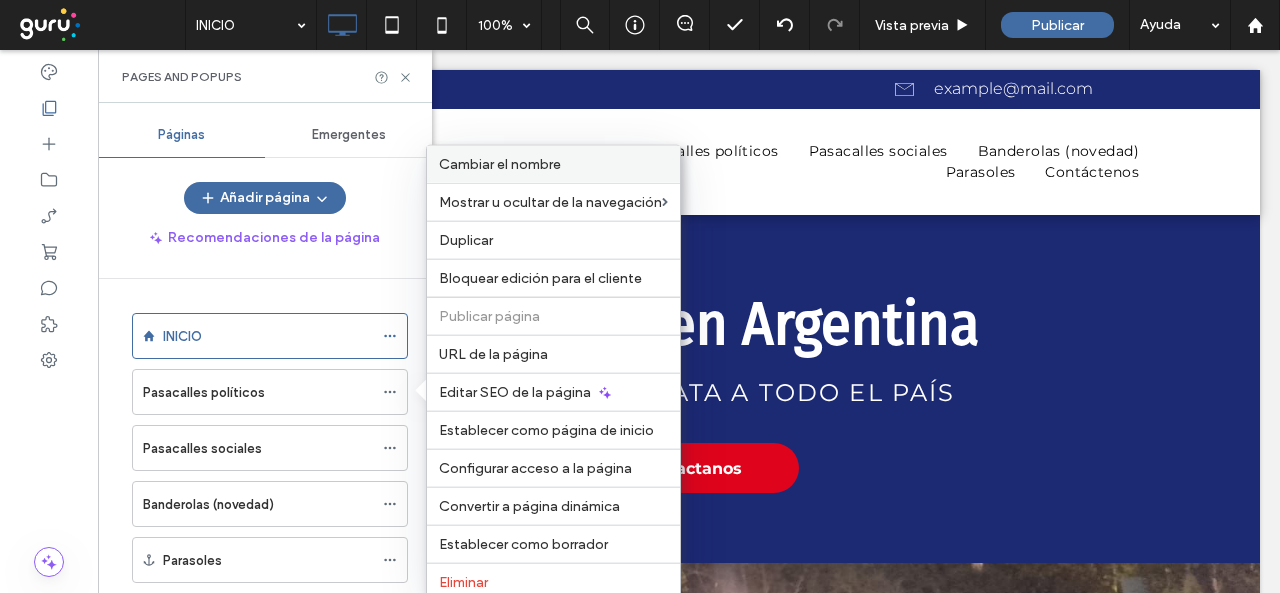 click on "Cambiar el nombre" at bounding box center (553, 164) 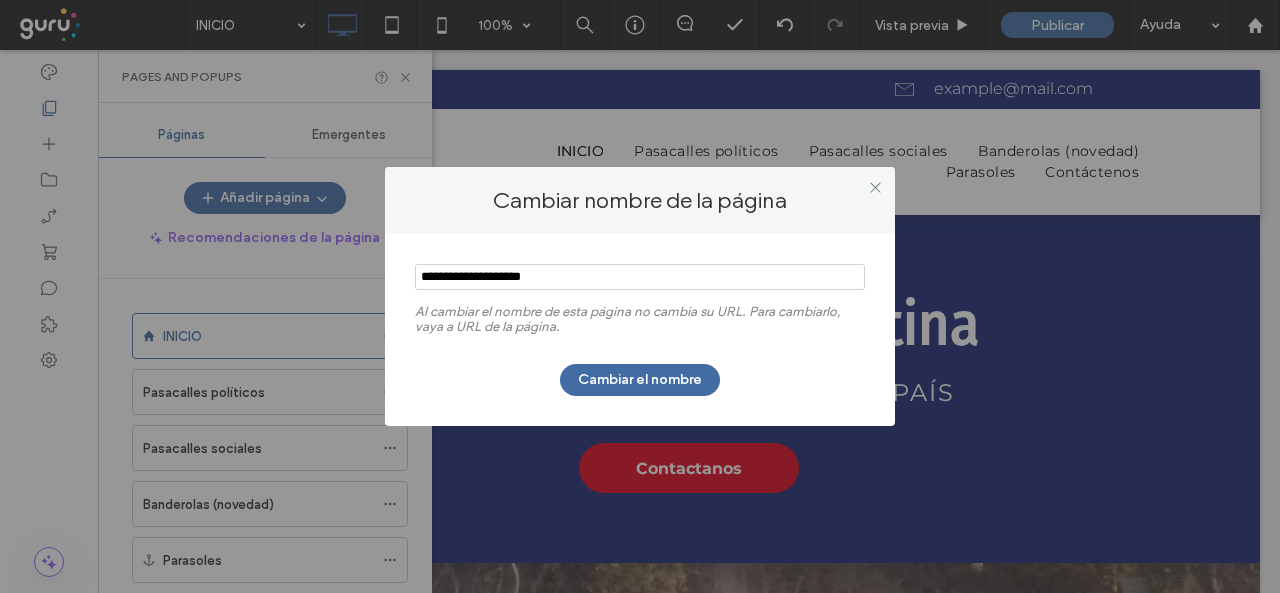 drag, startPoint x: 584, startPoint y: 285, endPoint x: 260, endPoint y: 313, distance: 325.2076 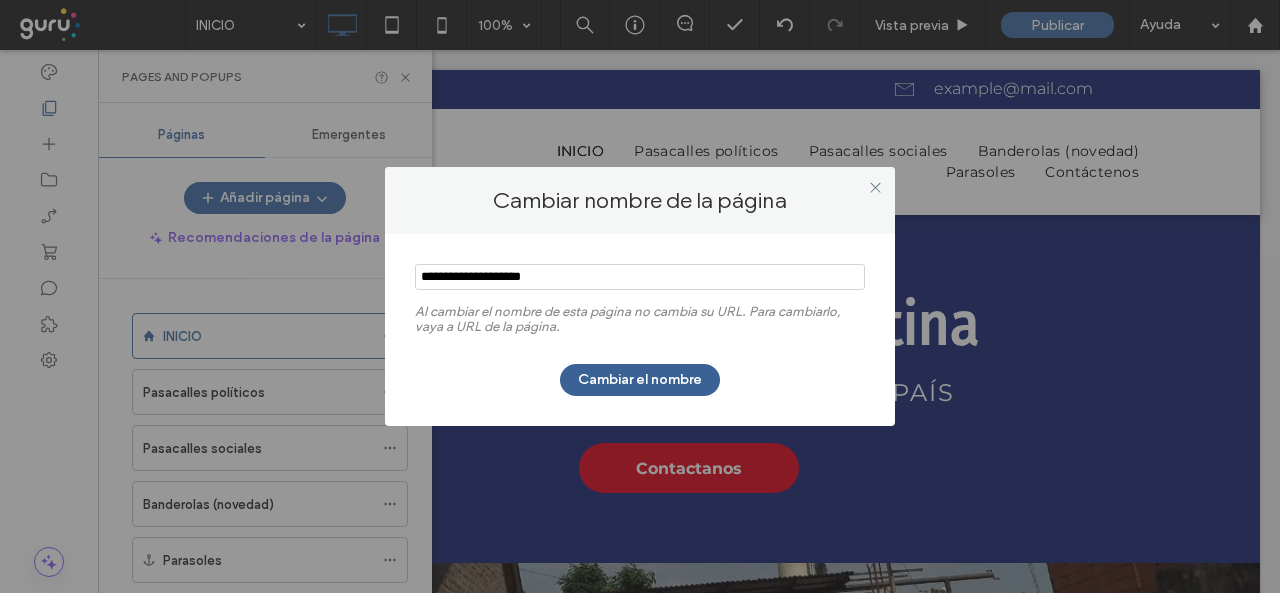 type on "**********" 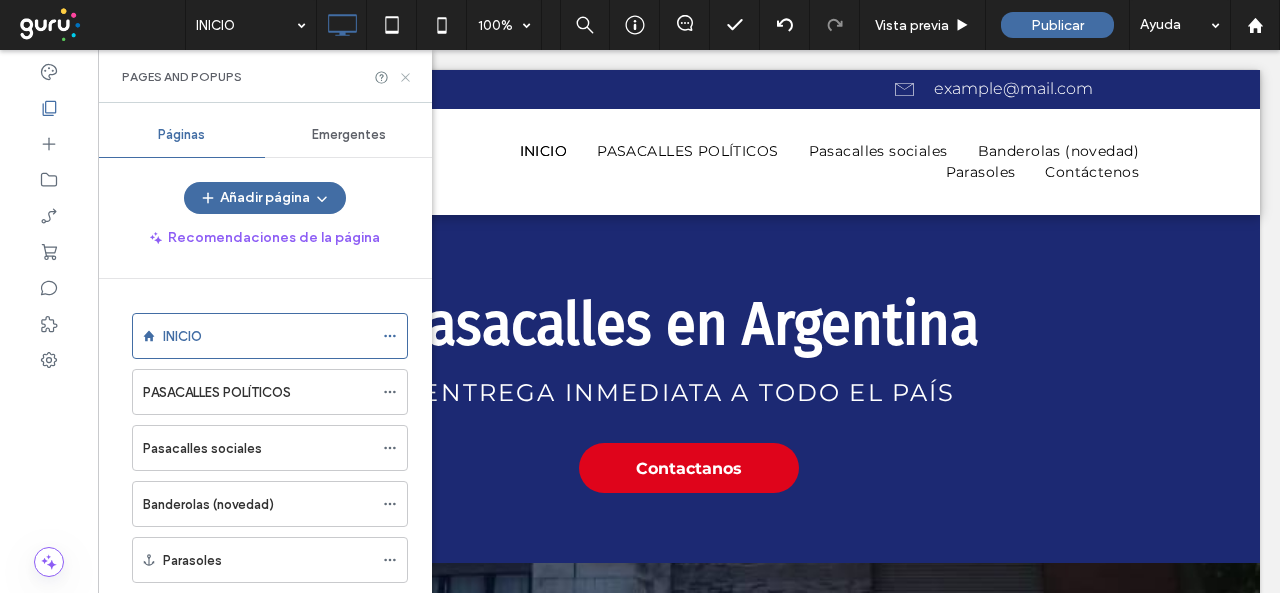 click 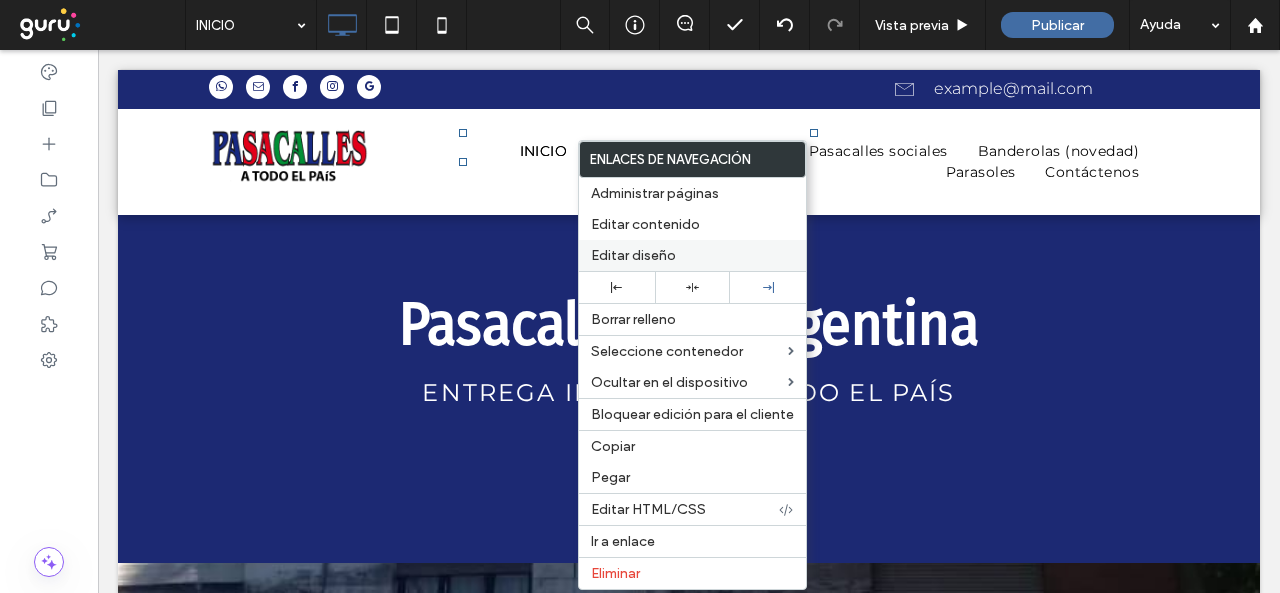 click on "Editar diseño" at bounding box center [633, 255] 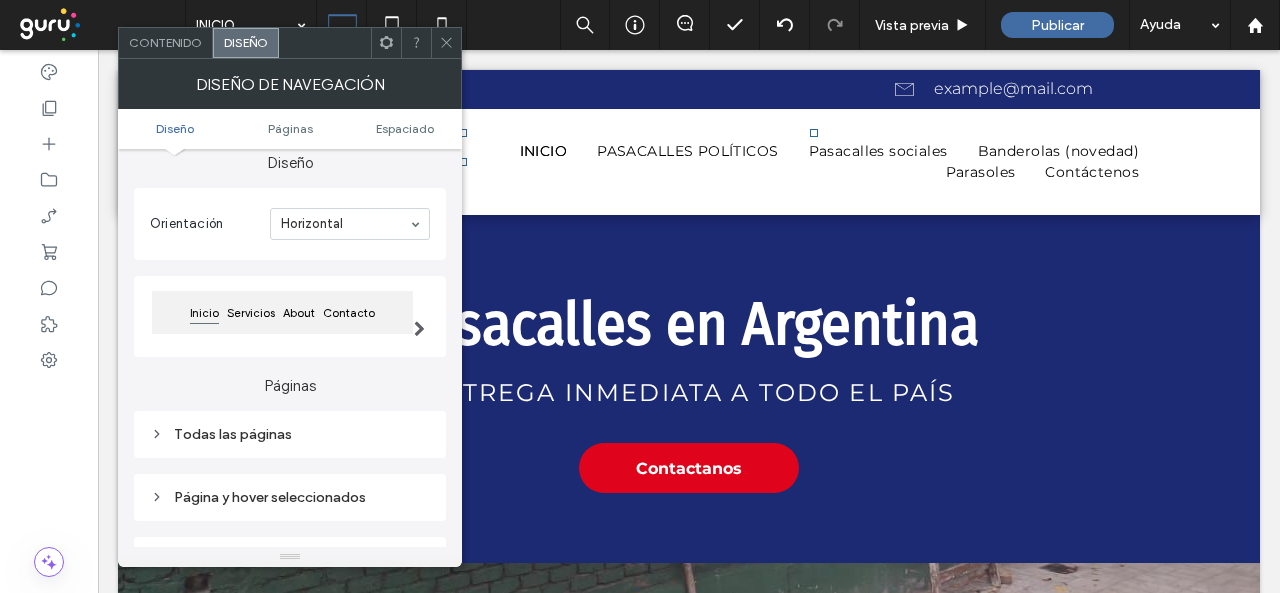 scroll, scrollTop: 100, scrollLeft: 0, axis: vertical 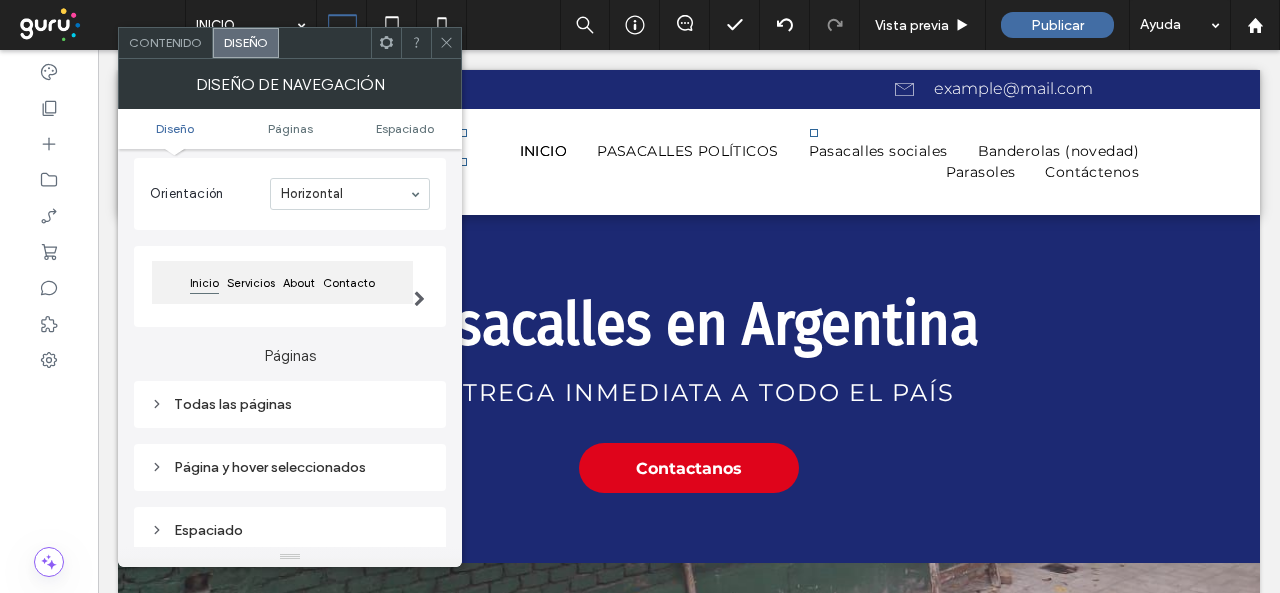 click on "Todas las páginas" at bounding box center (290, 404) 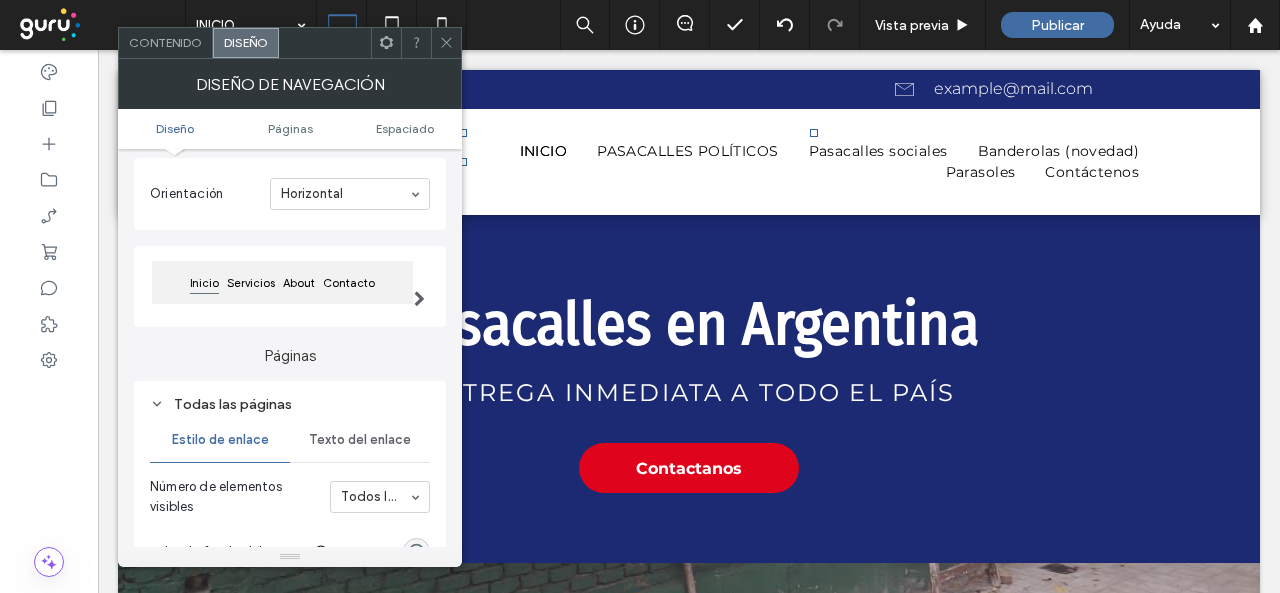 click on "Texto del enlace" at bounding box center (360, 440) 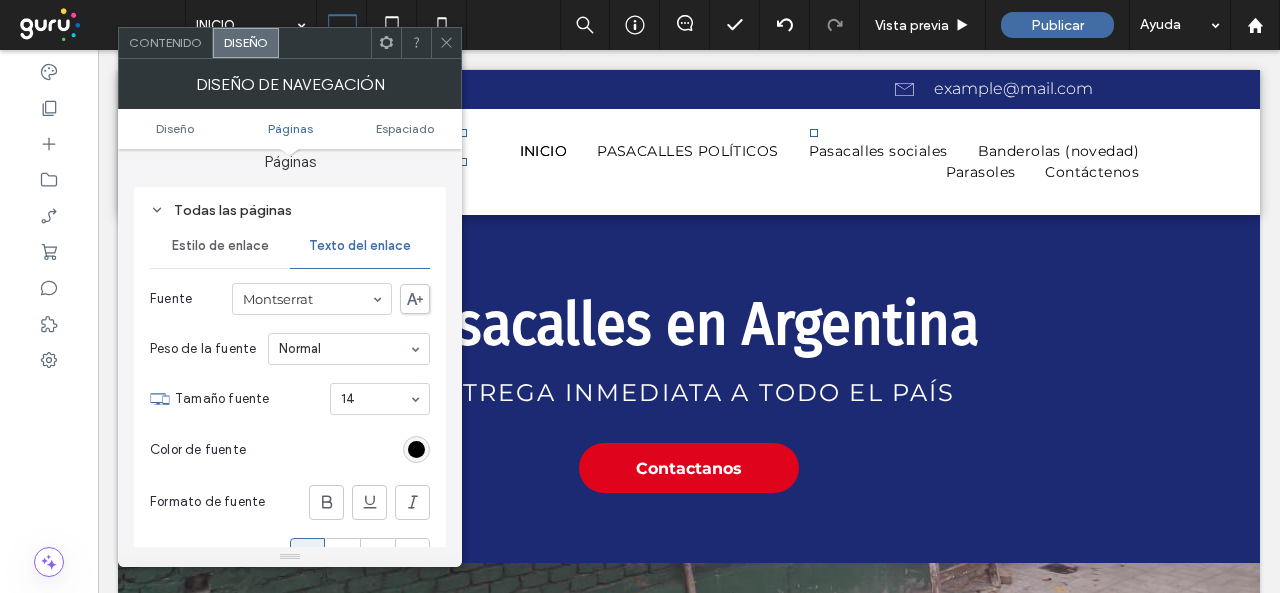 scroll, scrollTop: 400, scrollLeft: 0, axis: vertical 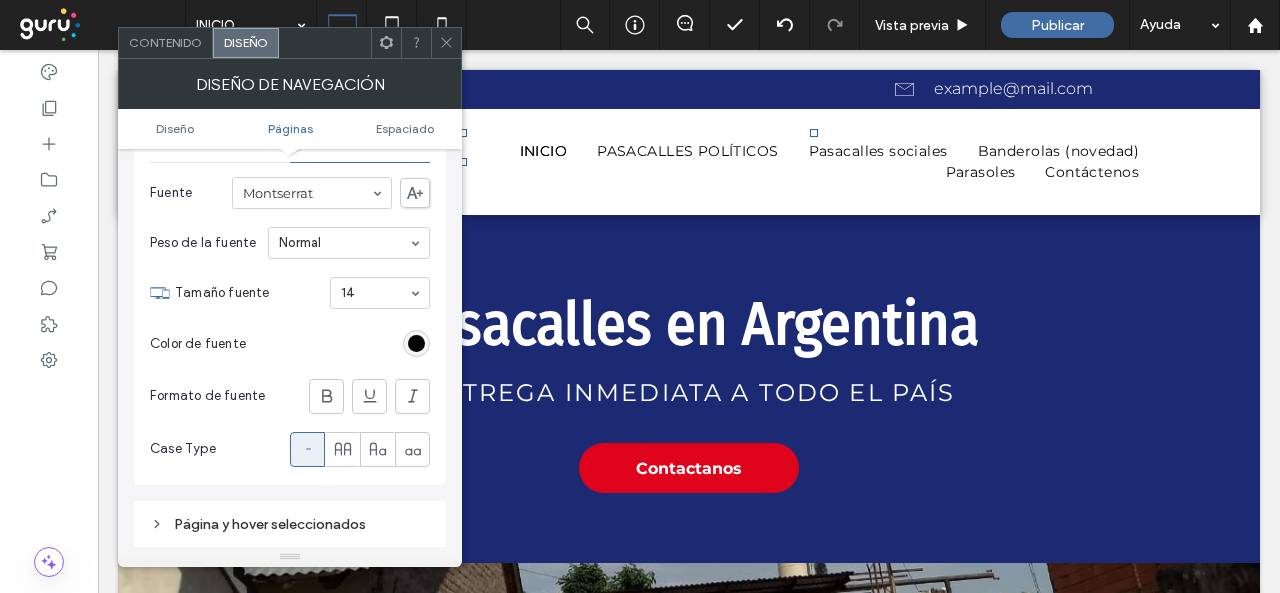 click at bounding box center [446, 43] 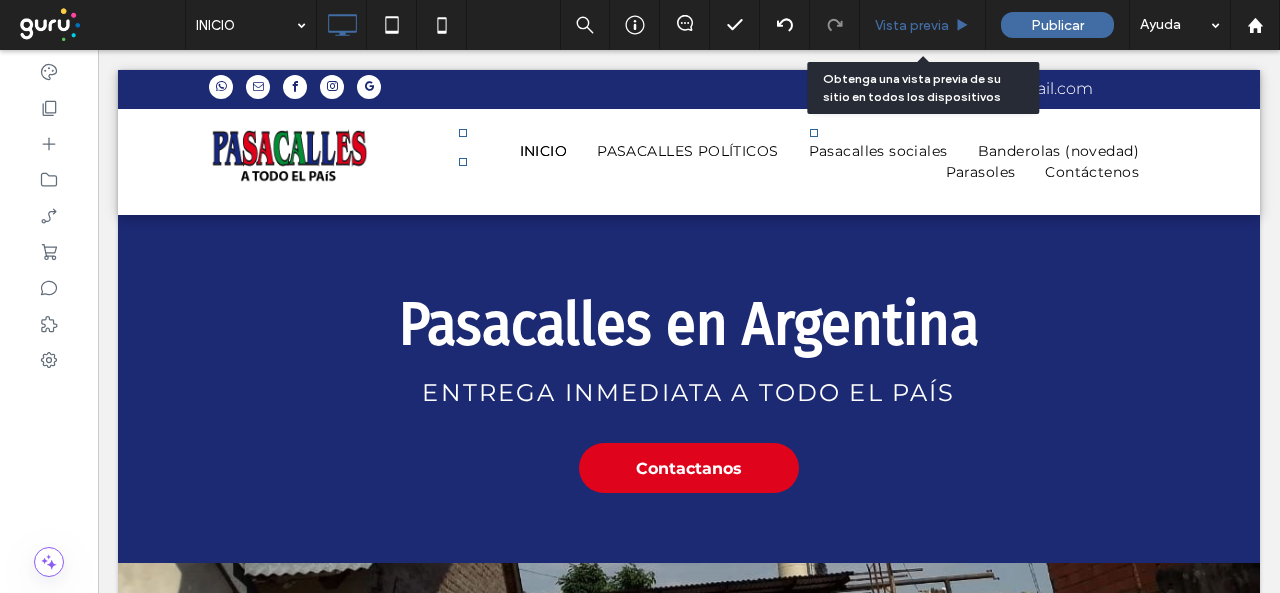 click on "Vista previa" at bounding box center (923, 25) 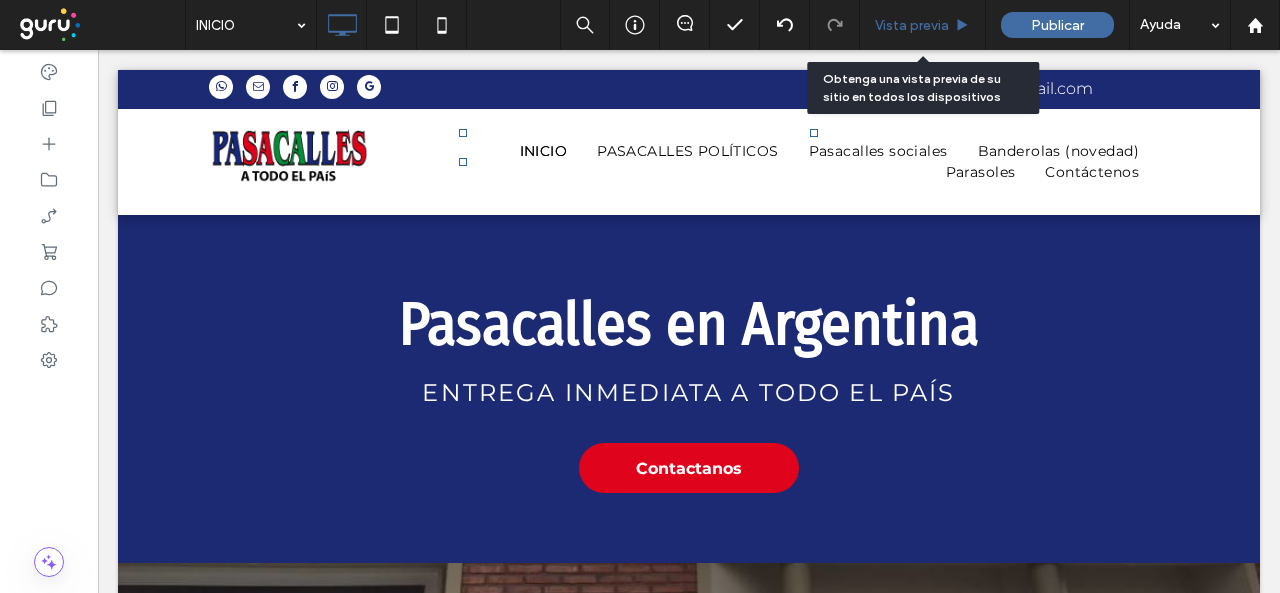 click on "Vista previa" at bounding box center (923, 25) 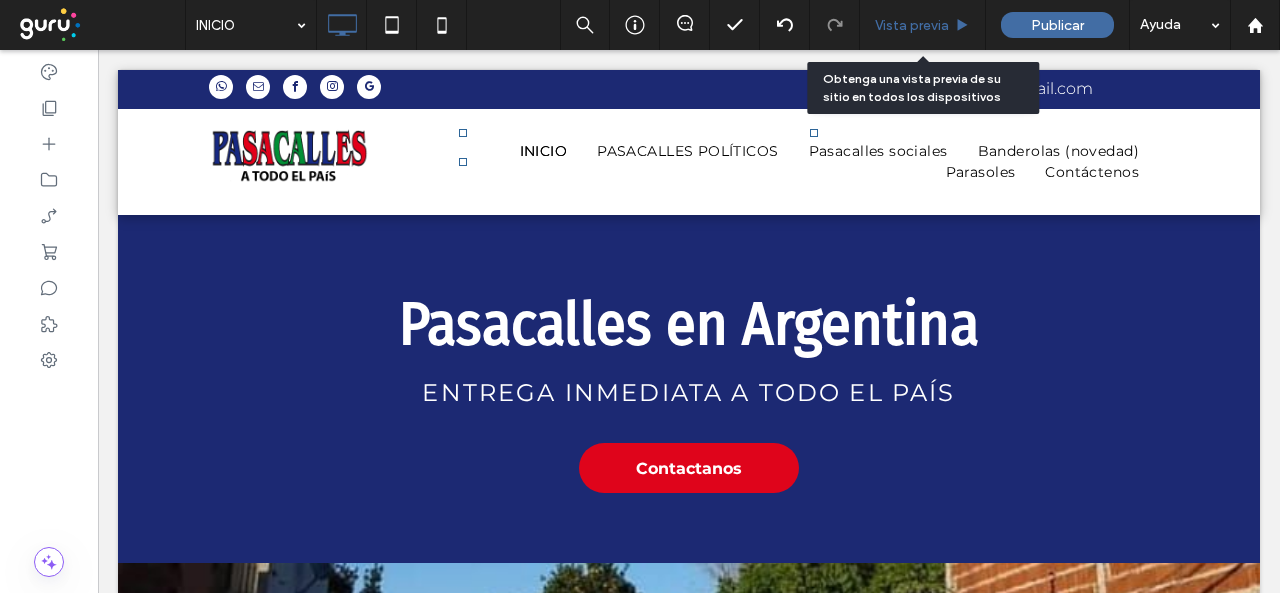 click on "Vista previa" at bounding box center [923, 25] 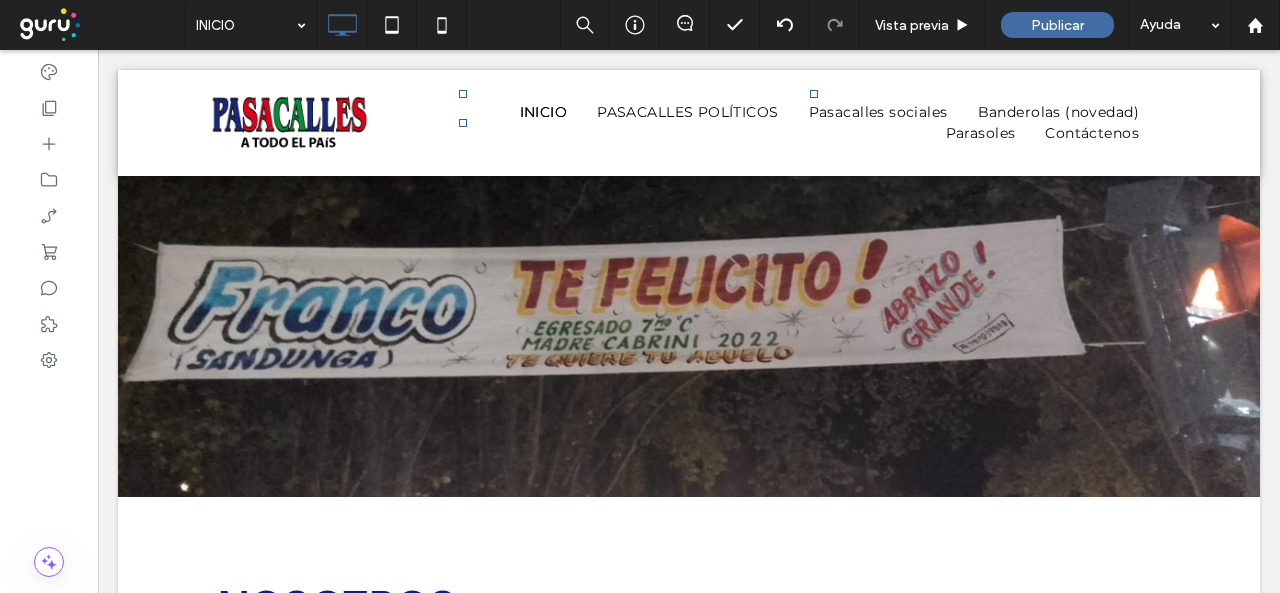 scroll, scrollTop: 400, scrollLeft: 0, axis: vertical 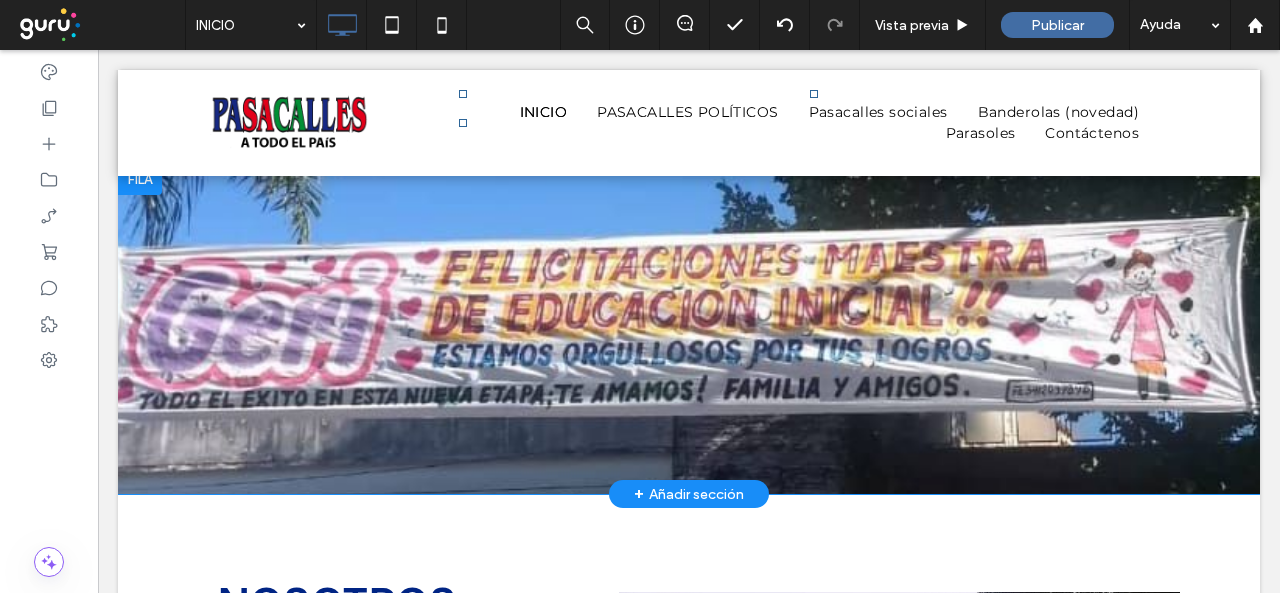 click at bounding box center (689, 328) 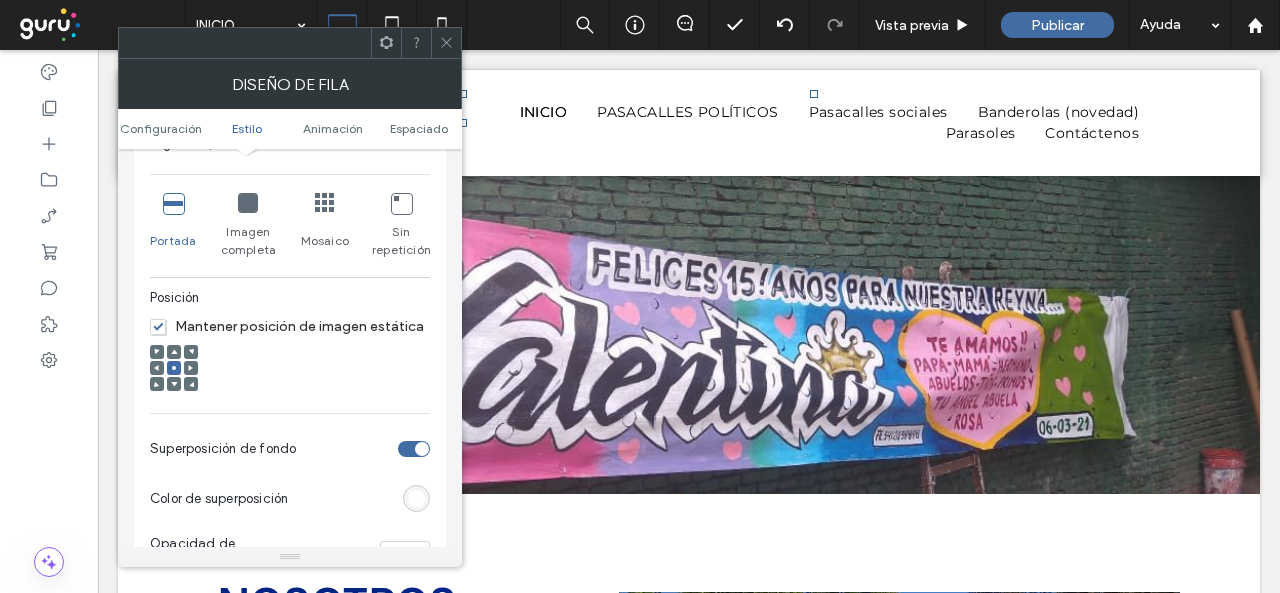 scroll, scrollTop: 600, scrollLeft: 0, axis: vertical 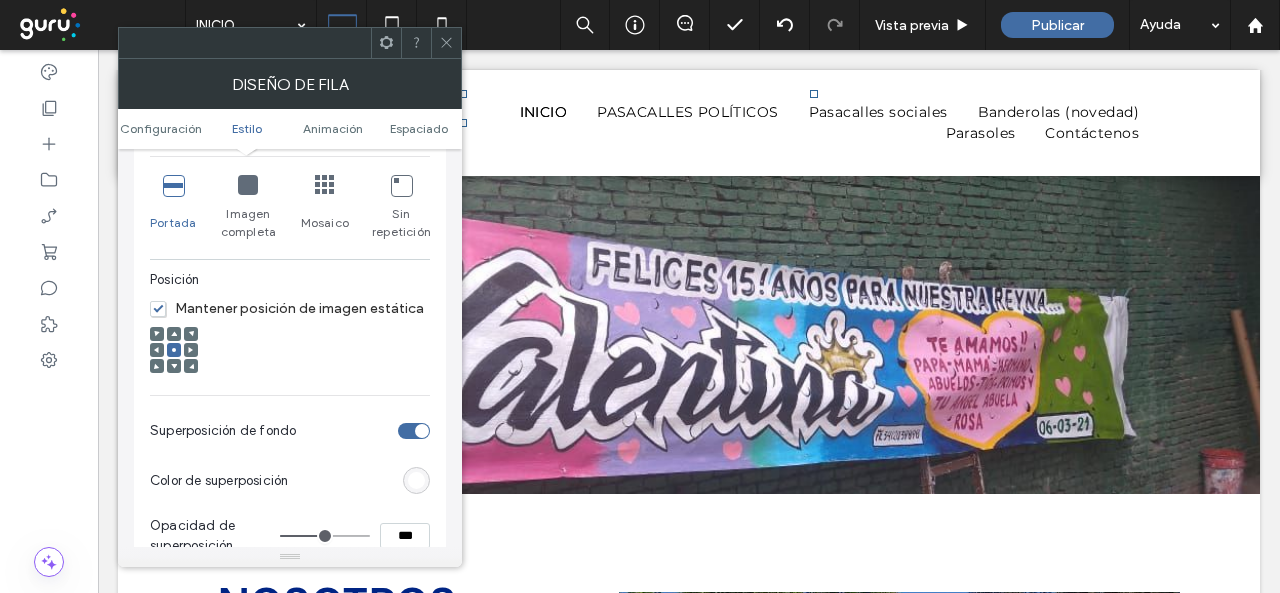 click on "Mantener posición de imagen estática" at bounding box center [287, 308] 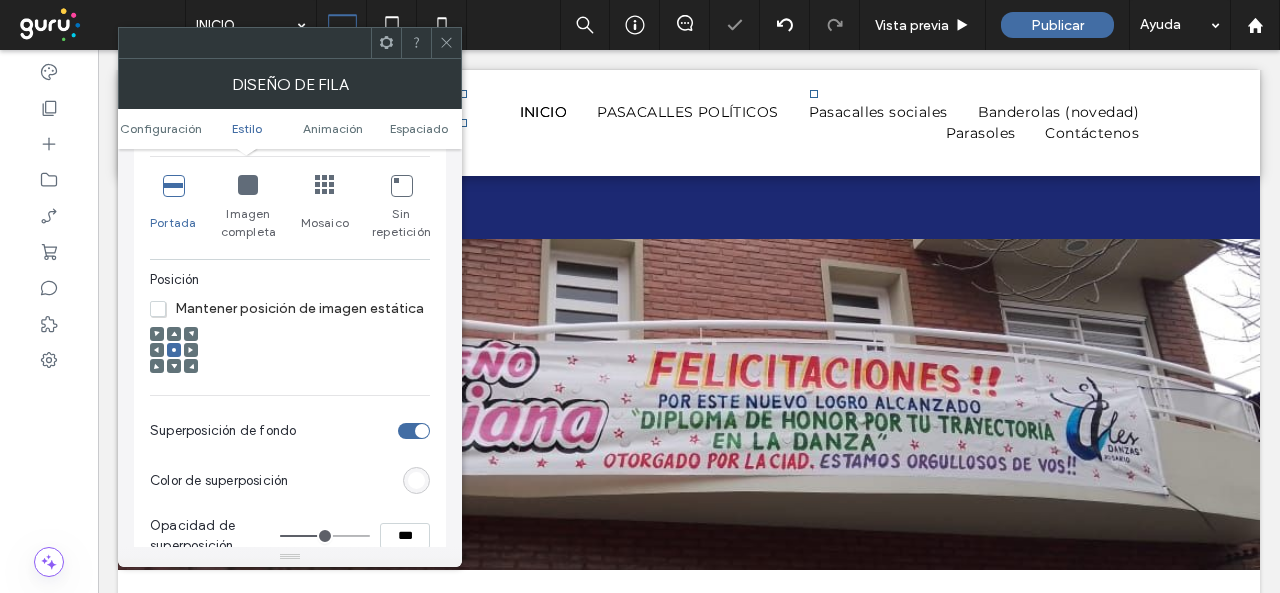 scroll, scrollTop: 200, scrollLeft: 0, axis: vertical 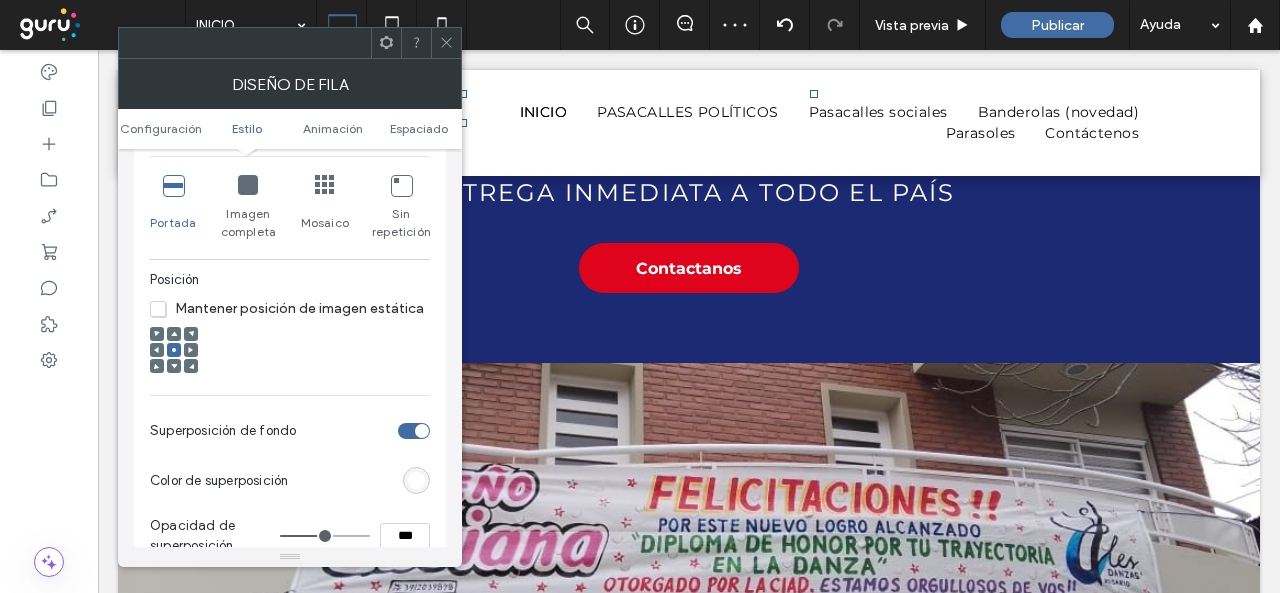 click at bounding box center (446, 43) 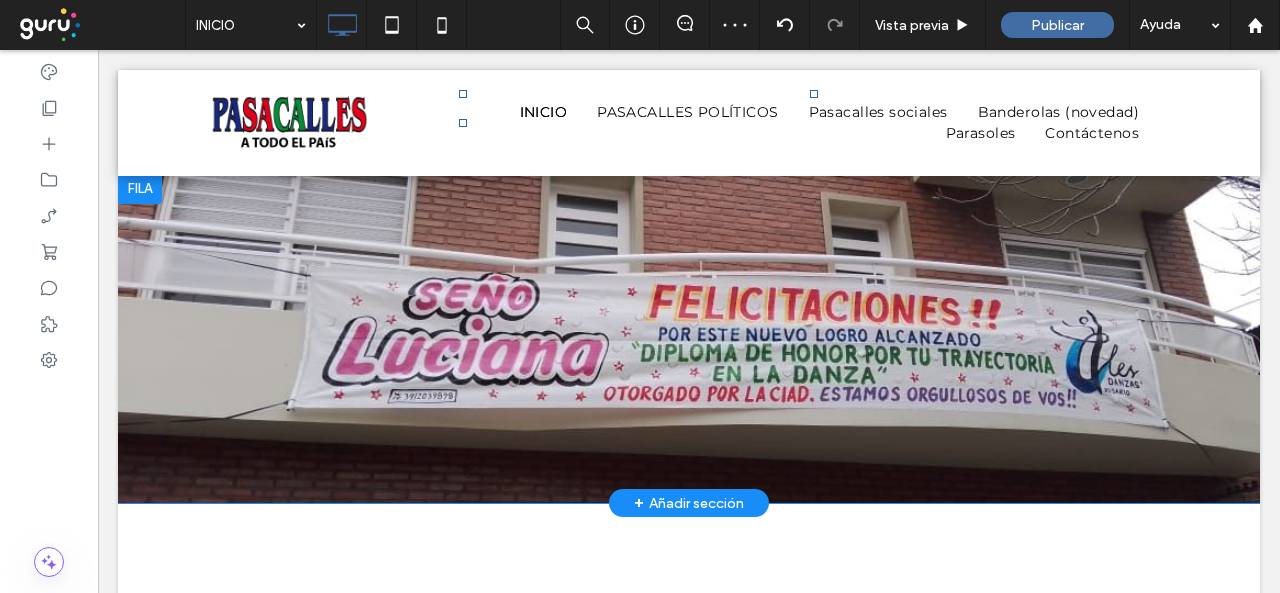 scroll, scrollTop: 400, scrollLeft: 0, axis: vertical 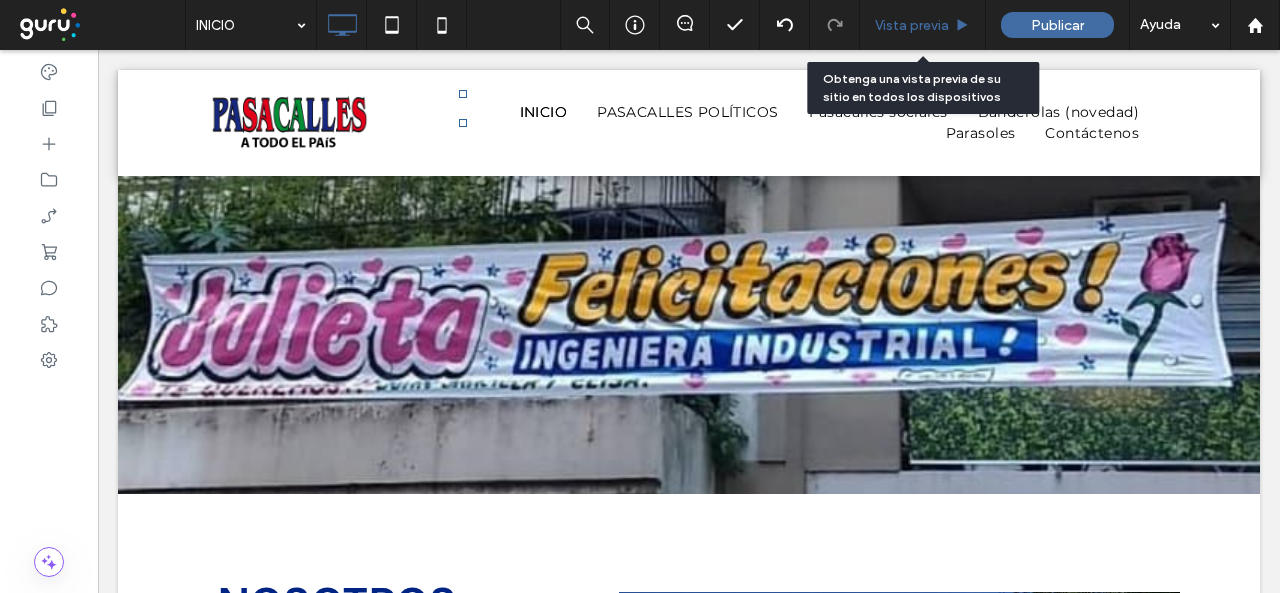 click on "Vista previa" at bounding box center (912, 25) 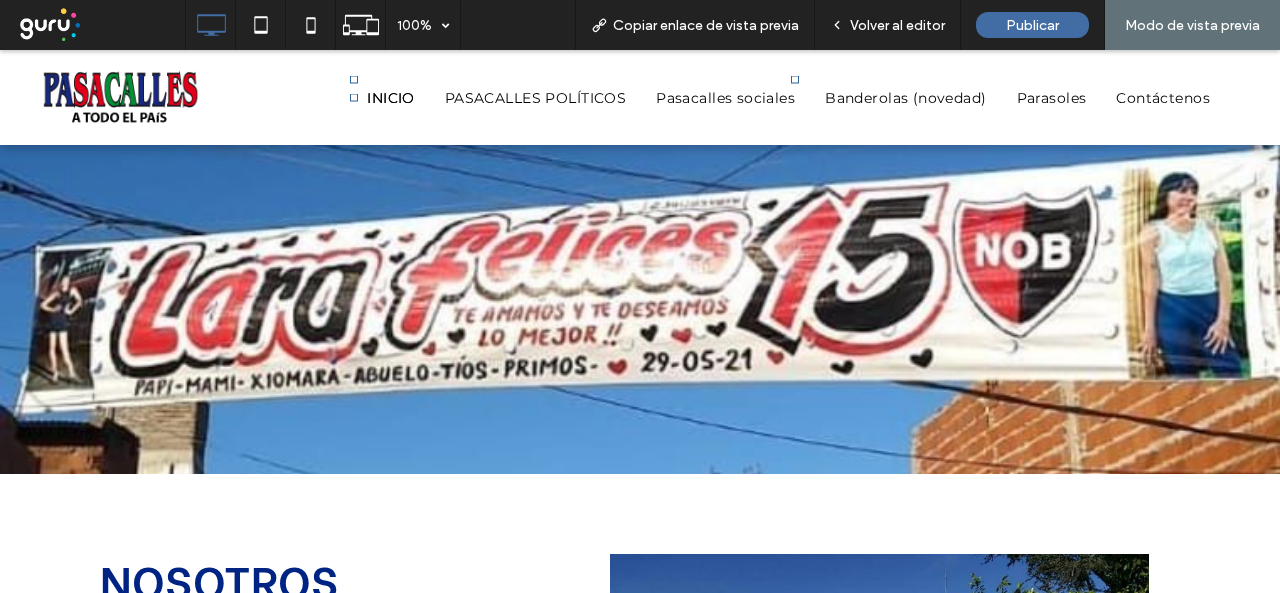 click on "Volver al editor" at bounding box center (897, 25) 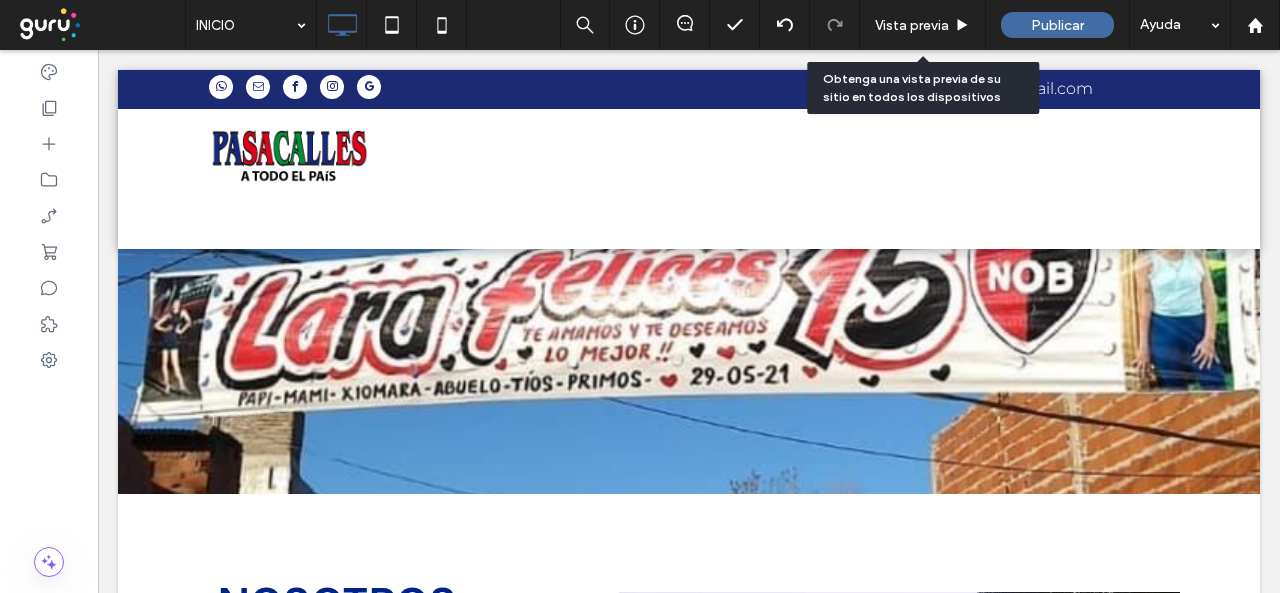 click on "Vista previa" at bounding box center [912, 25] 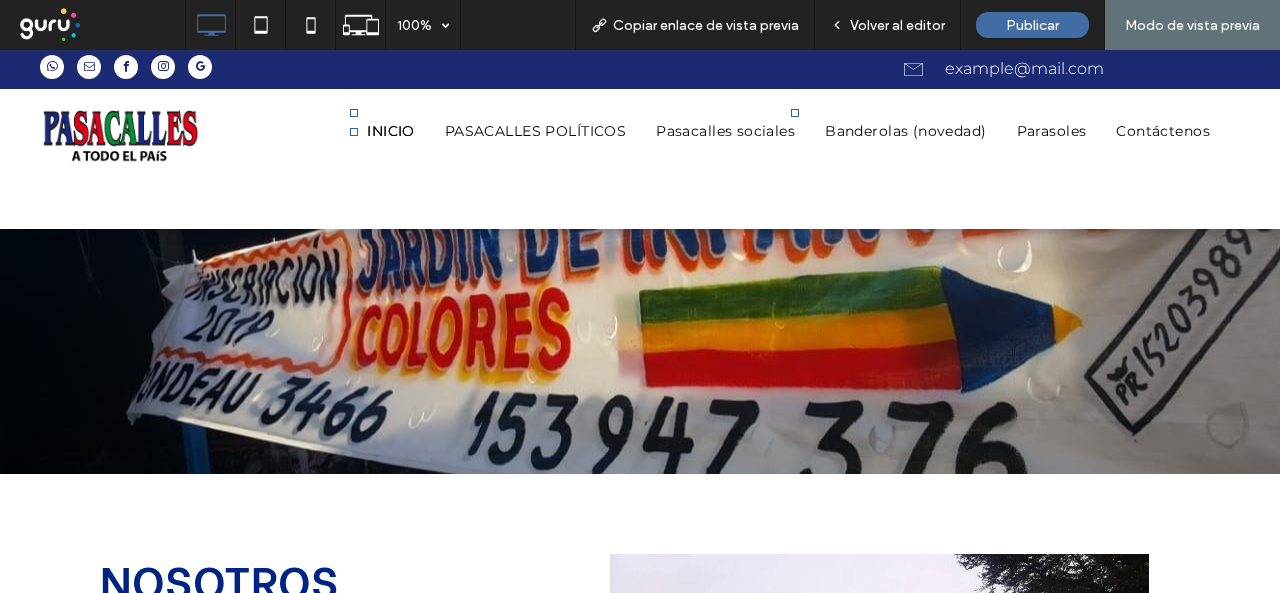 click on "Volver al editor" at bounding box center (897, 25) 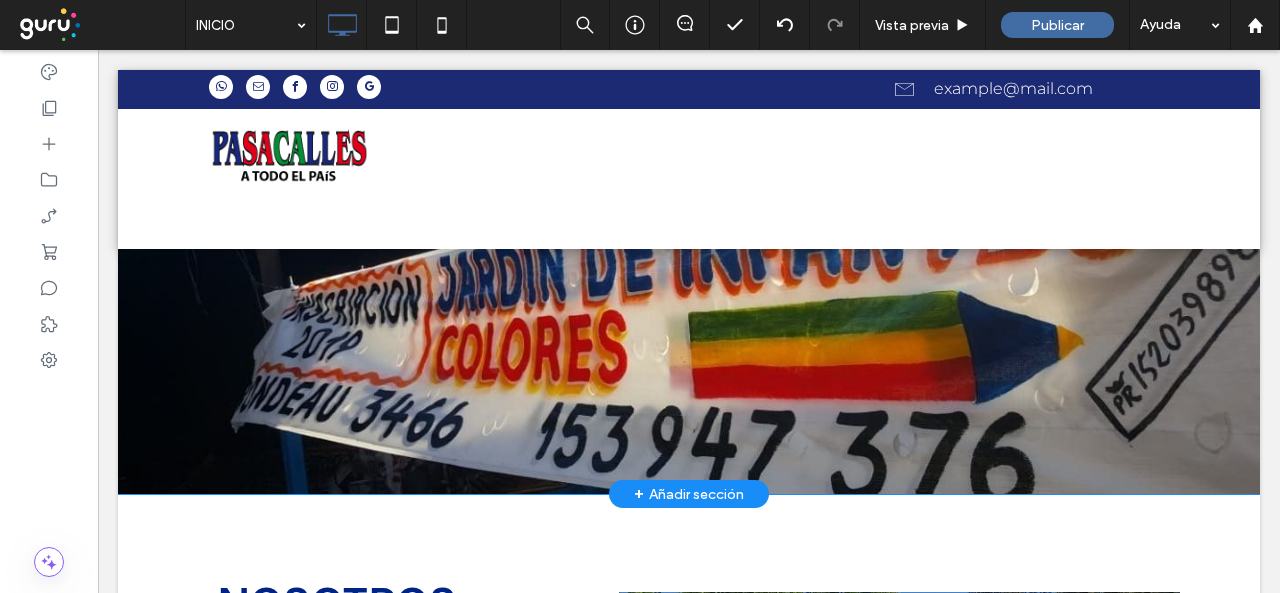 click at bounding box center [689, 328] 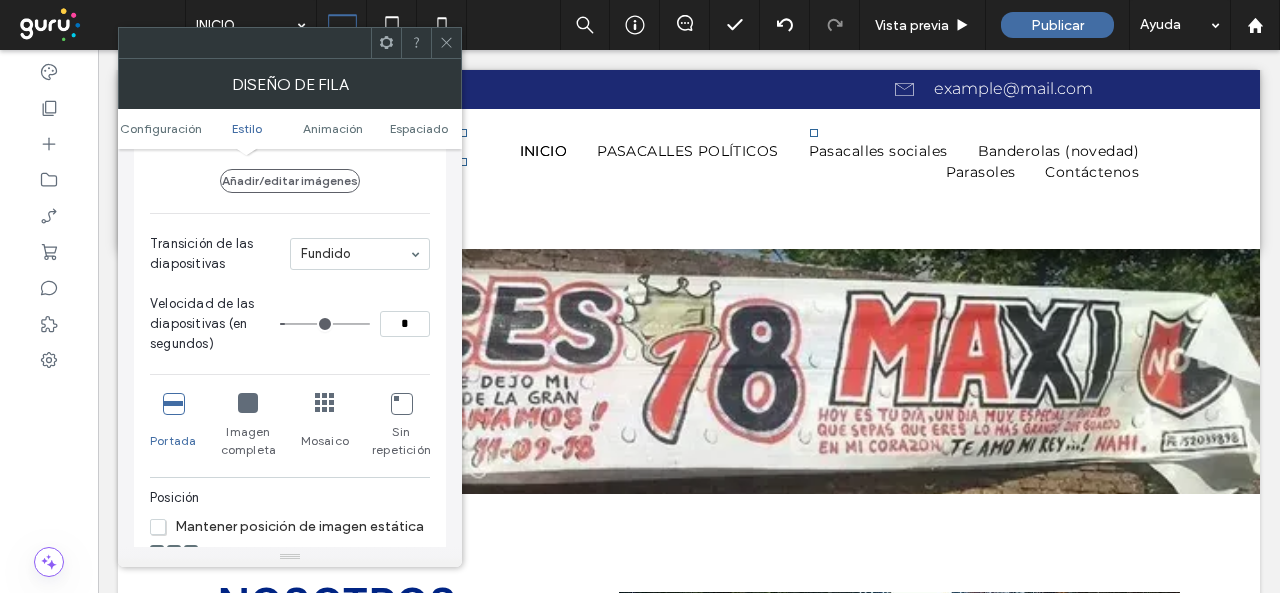 scroll, scrollTop: 300, scrollLeft: 0, axis: vertical 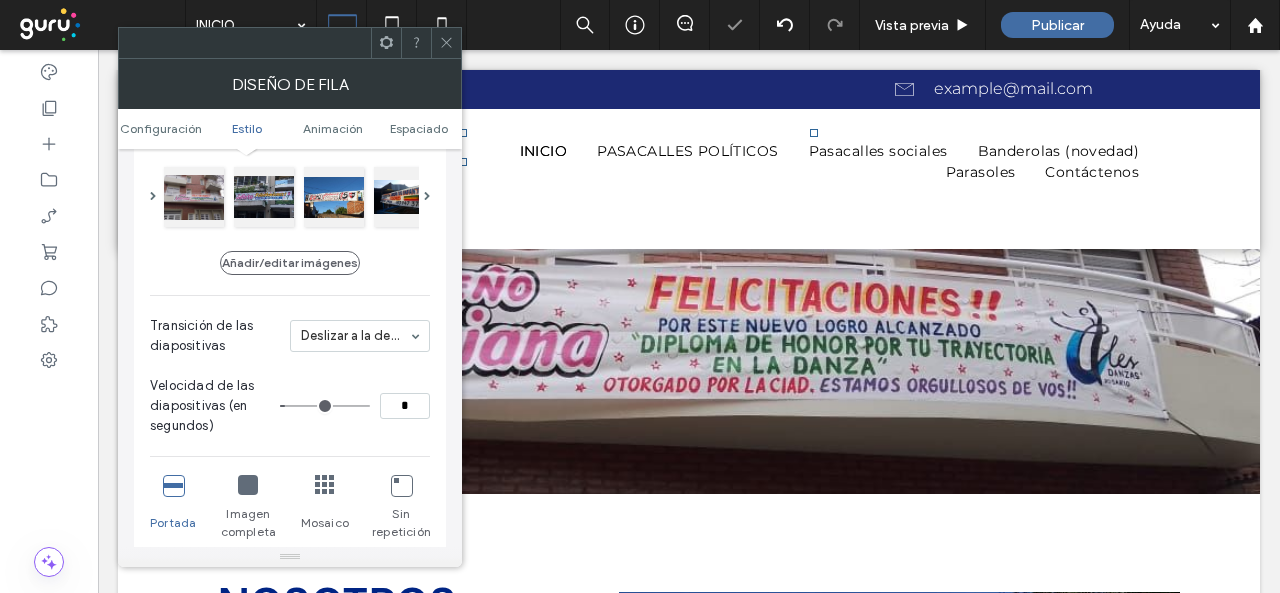 click at bounding box center [446, 43] 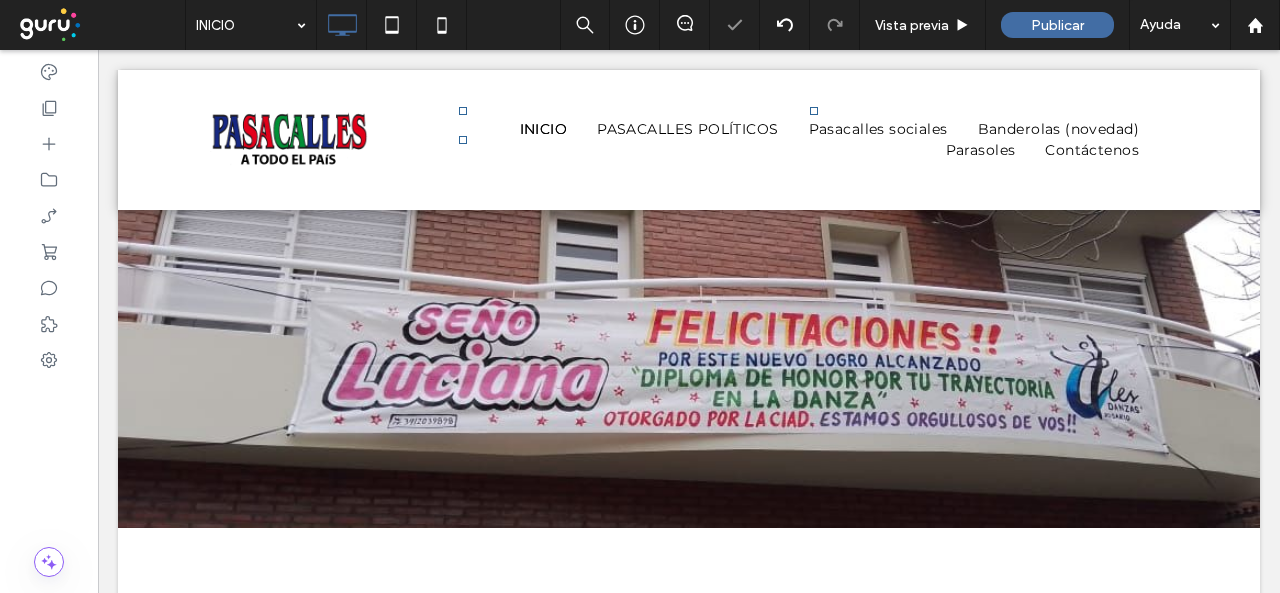scroll, scrollTop: 434, scrollLeft: 0, axis: vertical 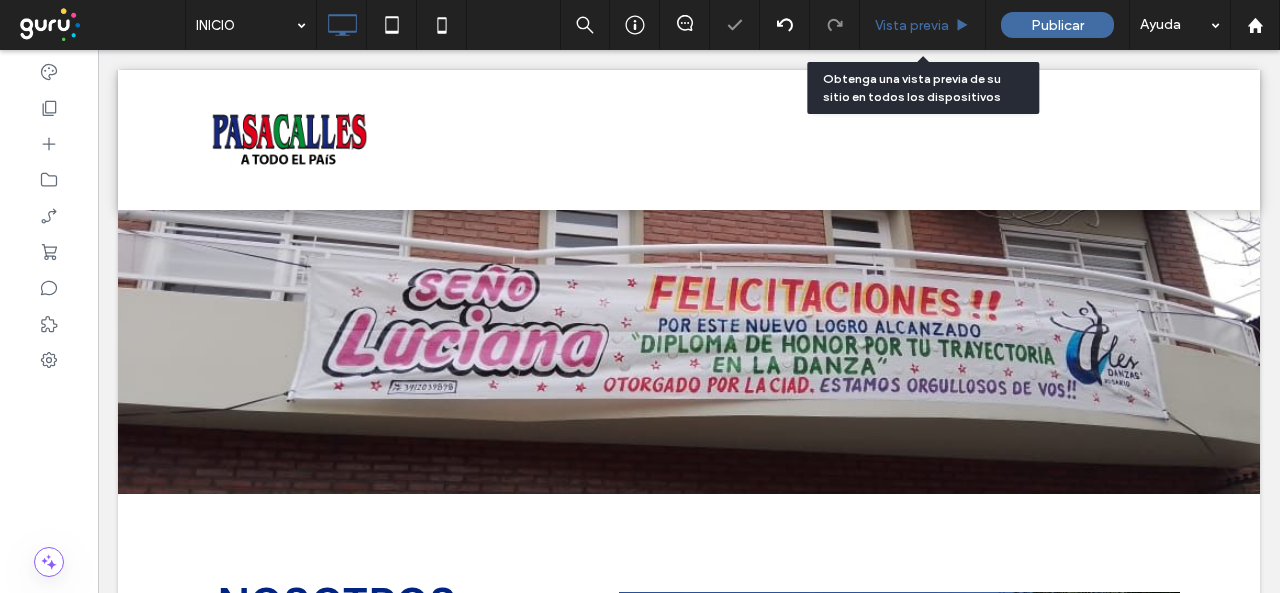 click on "Vista previa" at bounding box center [912, 25] 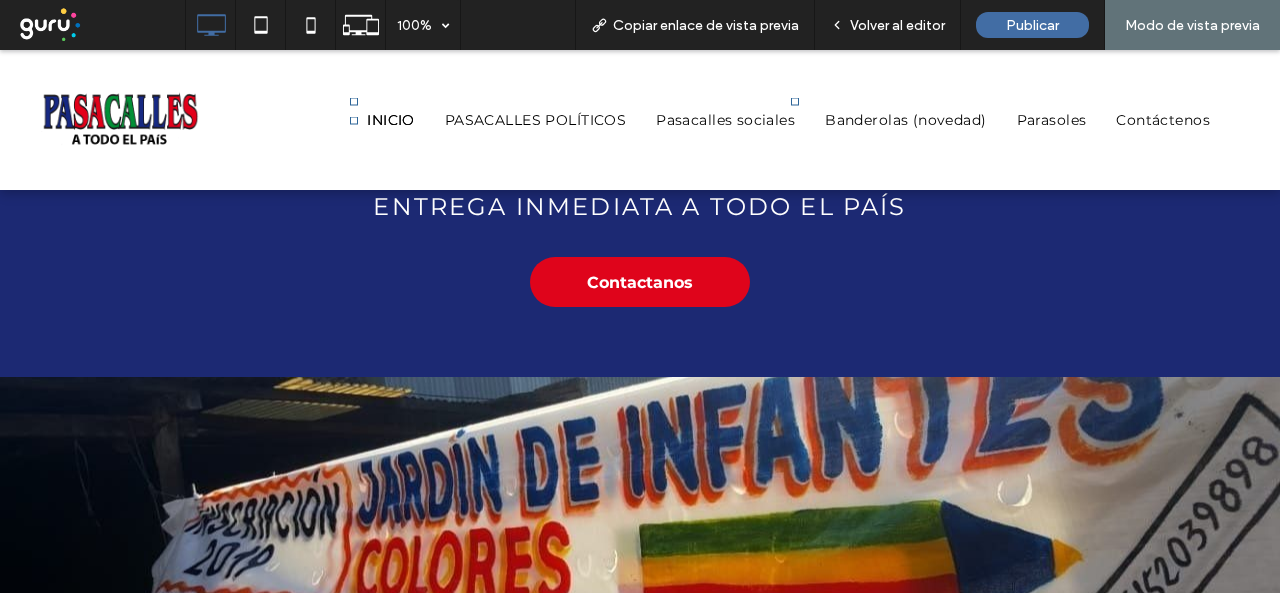 scroll, scrollTop: 400, scrollLeft: 0, axis: vertical 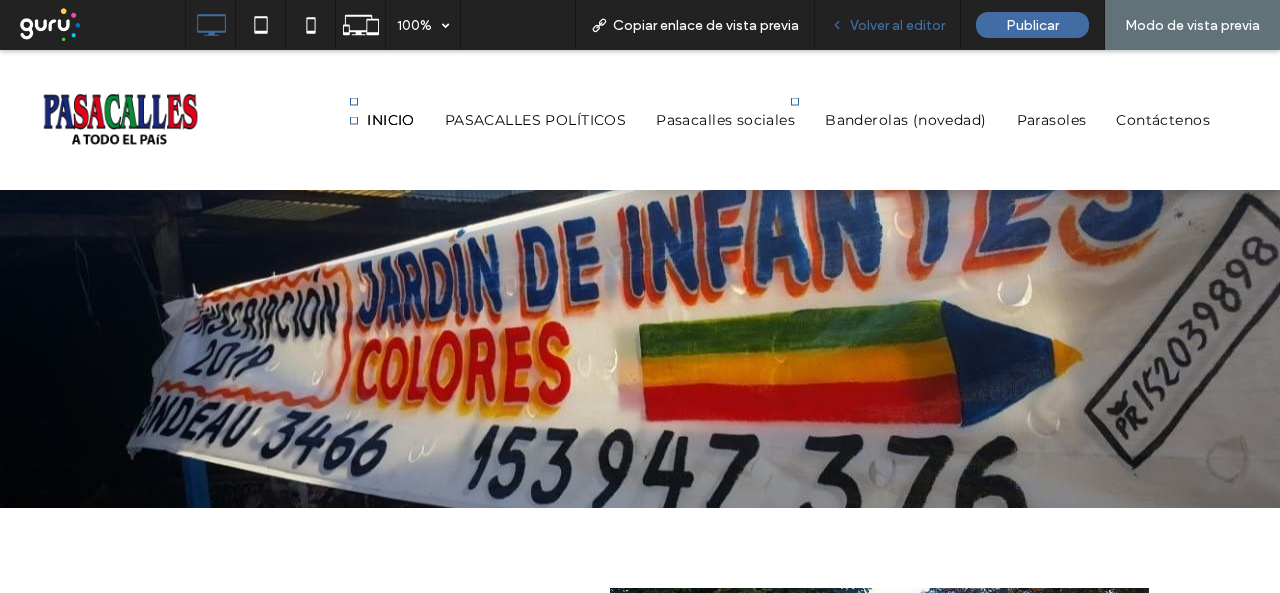 drag, startPoint x: 870, startPoint y: 22, endPoint x: 794, endPoint y: 107, distance: 114.02193 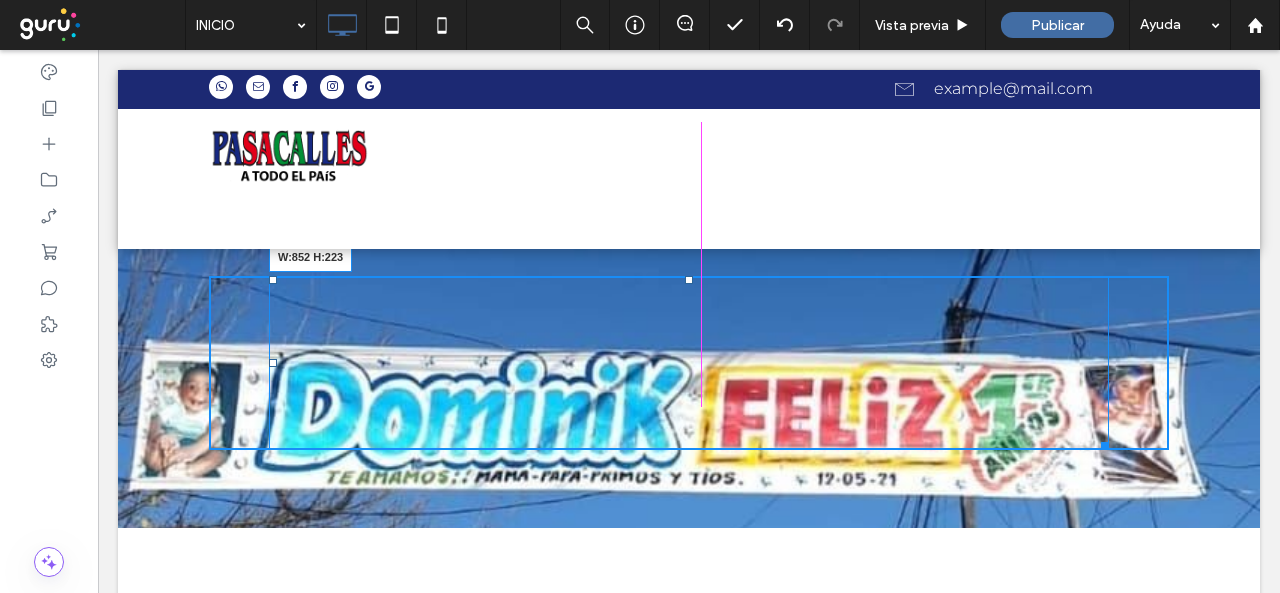 drag, startPoint x: 1090, startPoint y: 441, endPoint x: 1194, endPoint y: 540, distance: 143.58621 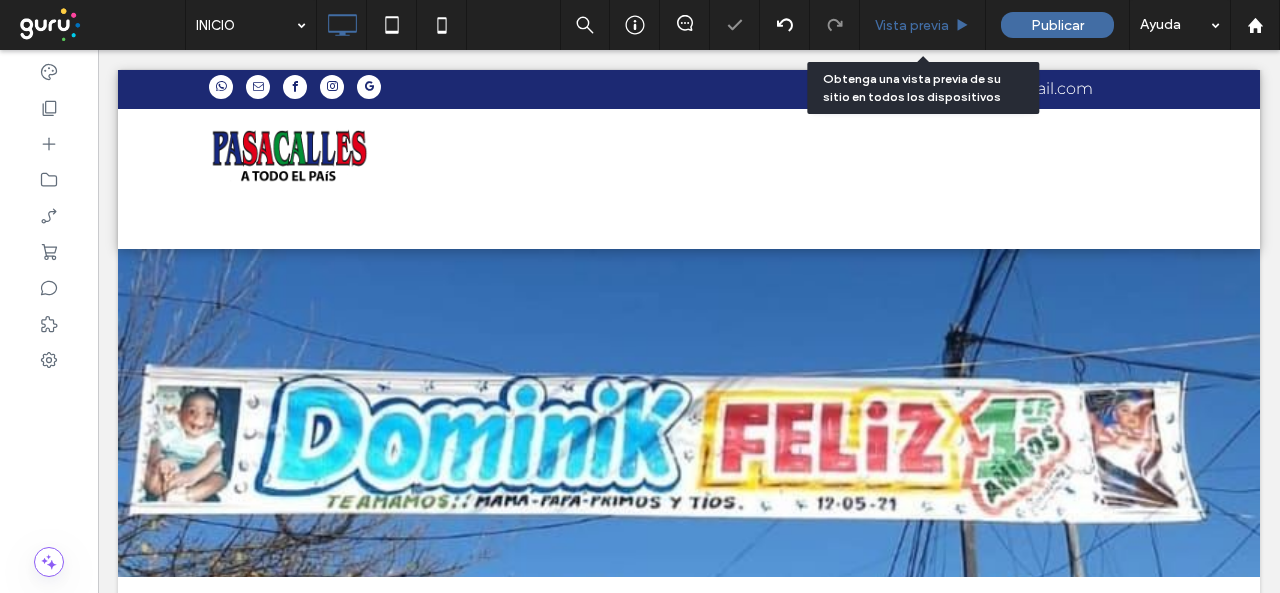 click on "Vista previa" at bounding box center [912, 25] 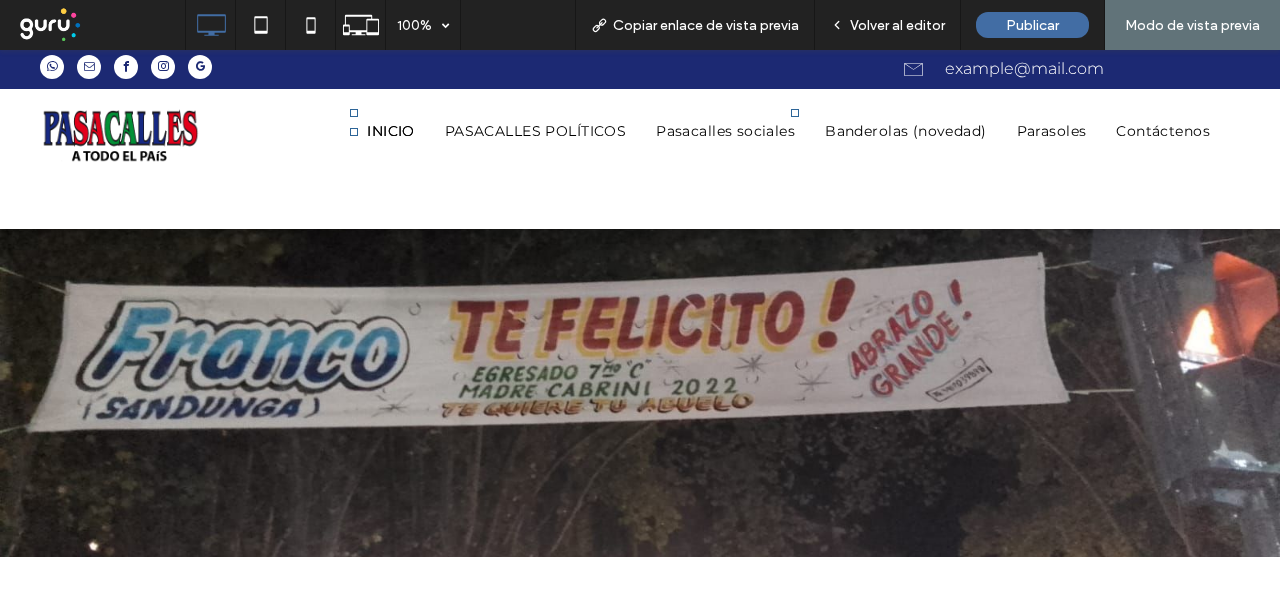 click on "Volver al editor" at bounding box center (897, 25) 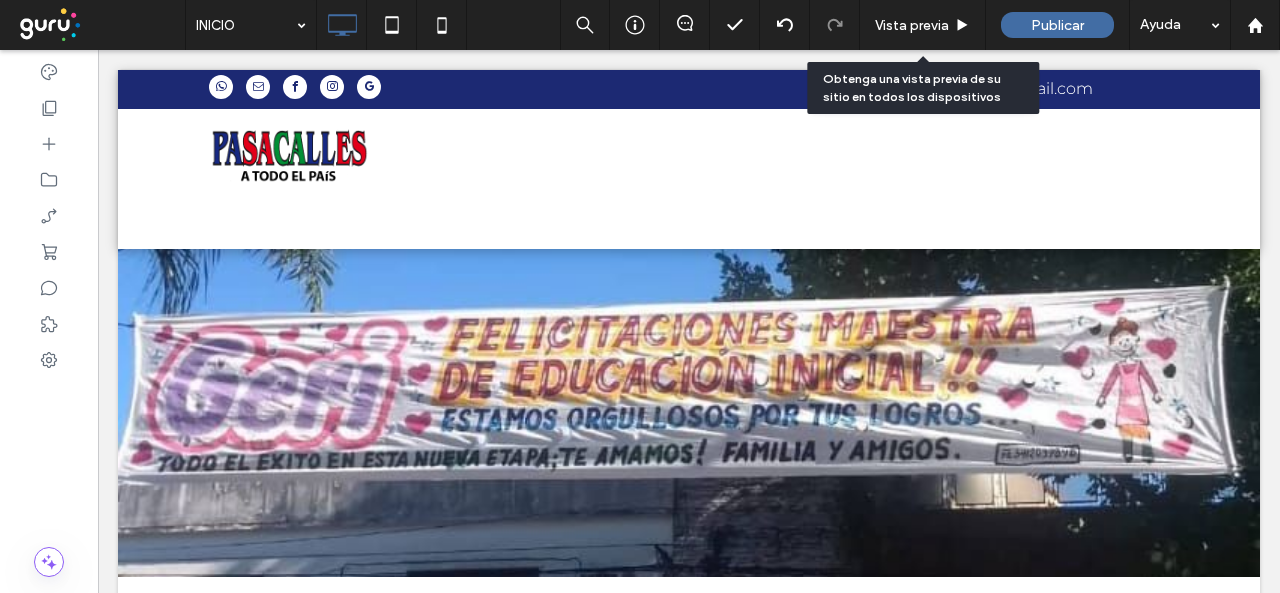 click on "Vista previa" at bounding box center [912, 25] 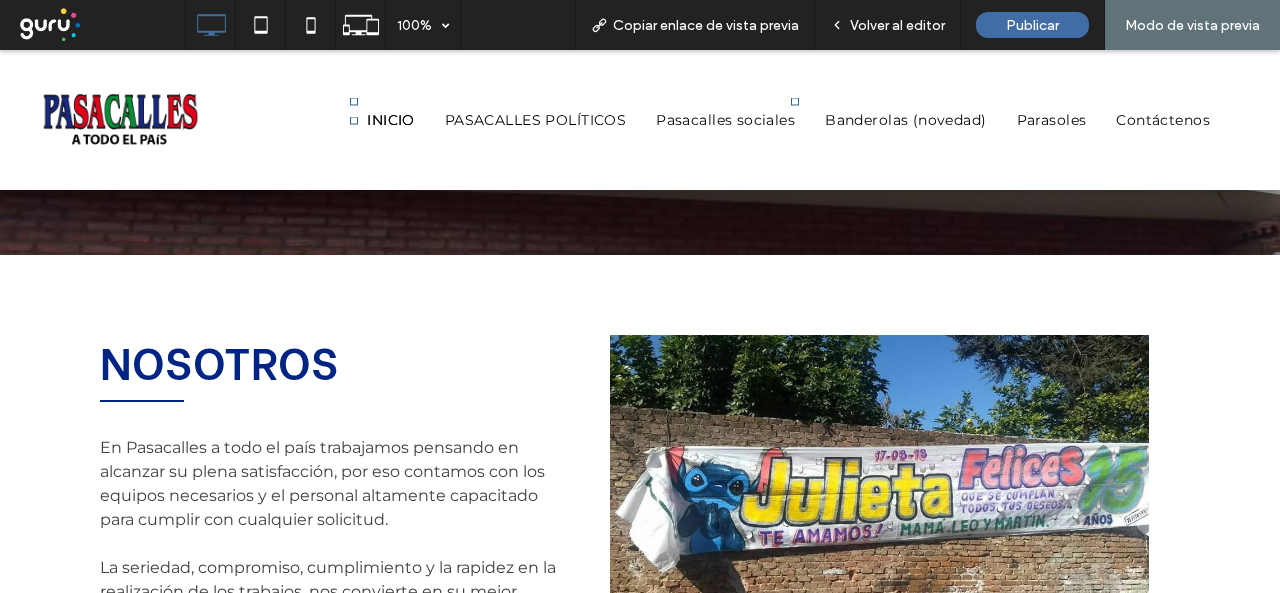 scroll, scrollTop: 700, scrollLeft: 0, axis: vertical 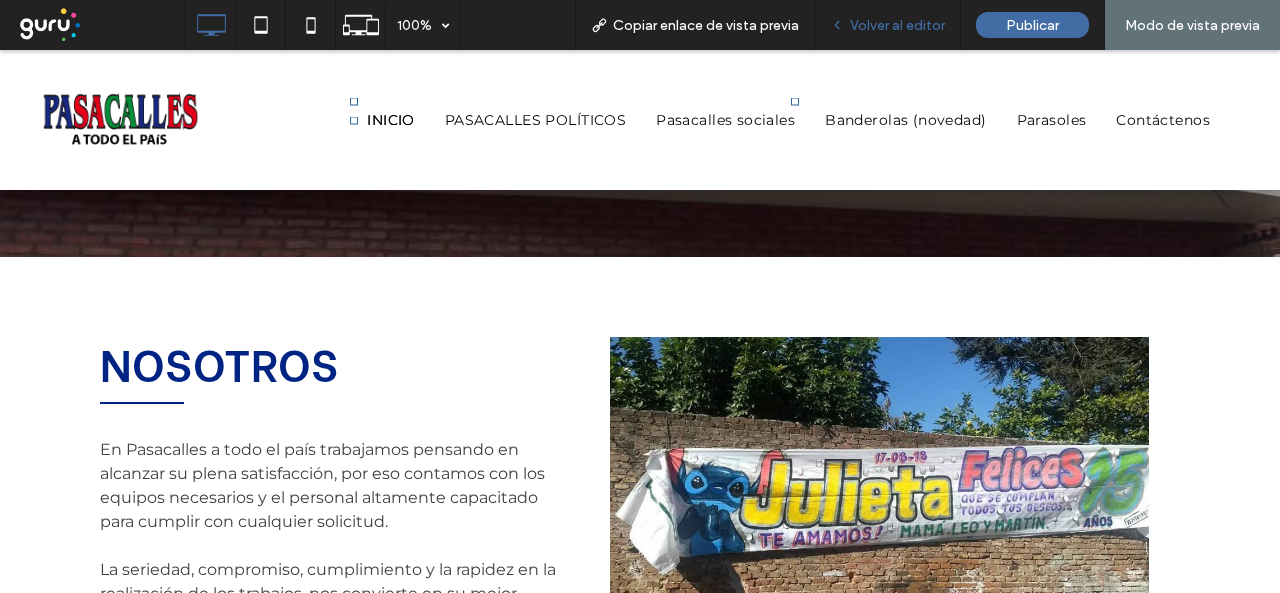 click on "Volver al editor" at bounding box center [888, 25] 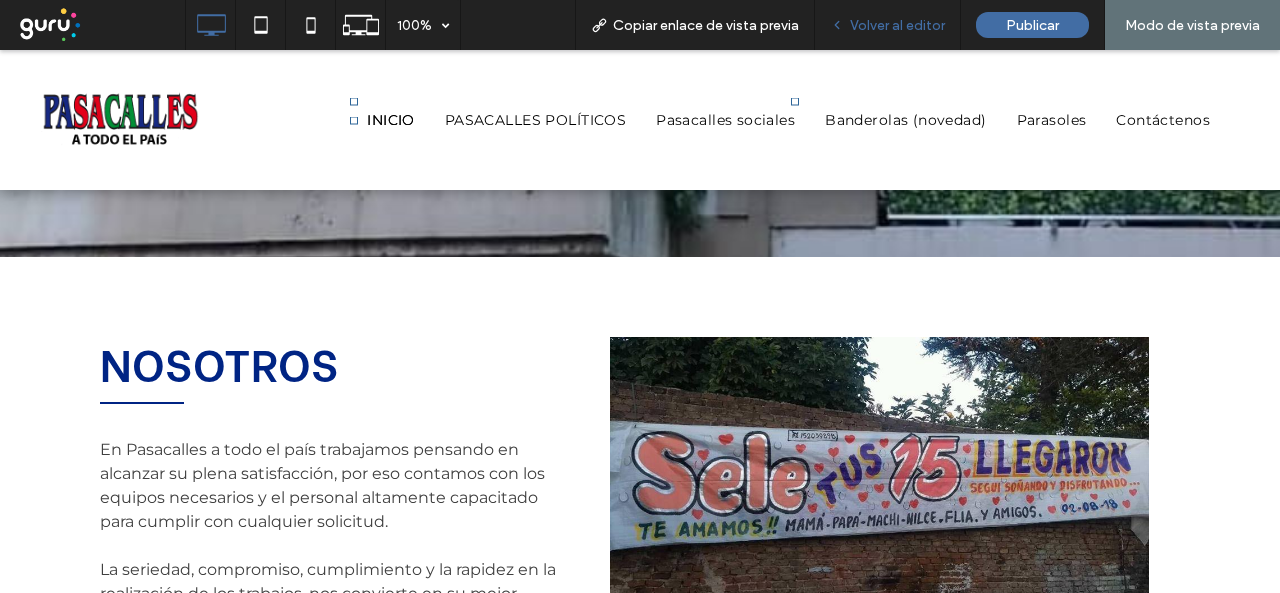 click on "Volver al editor" at bounding box center [888, 25] 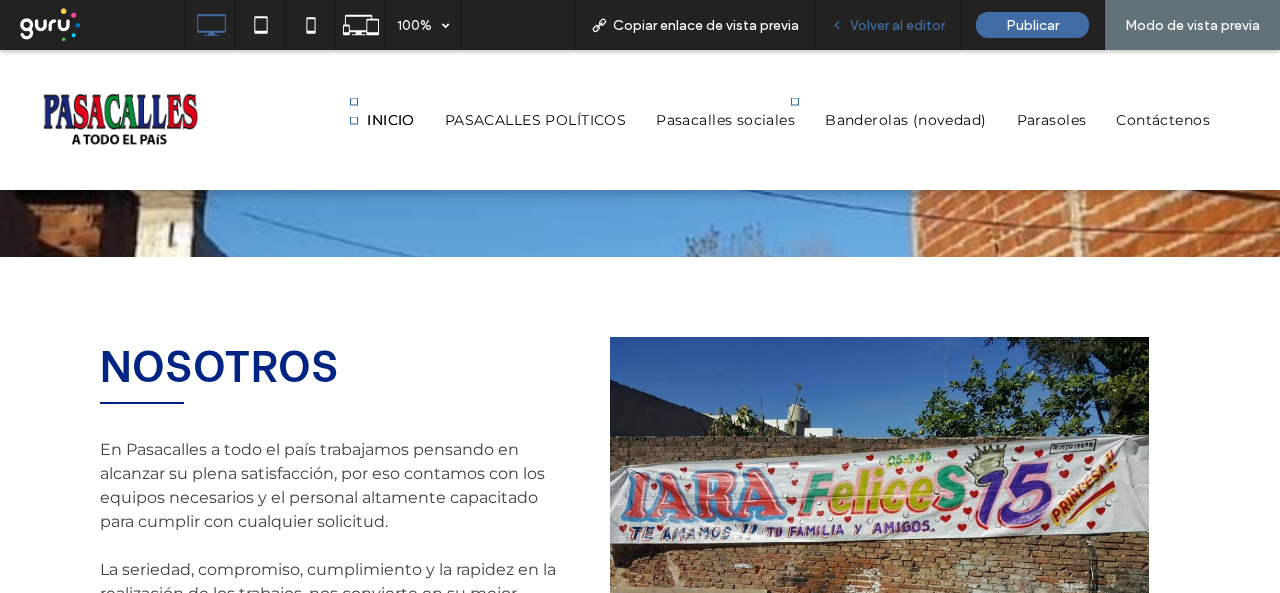 click on "Volver al editor" at bounding box center (888, 25) 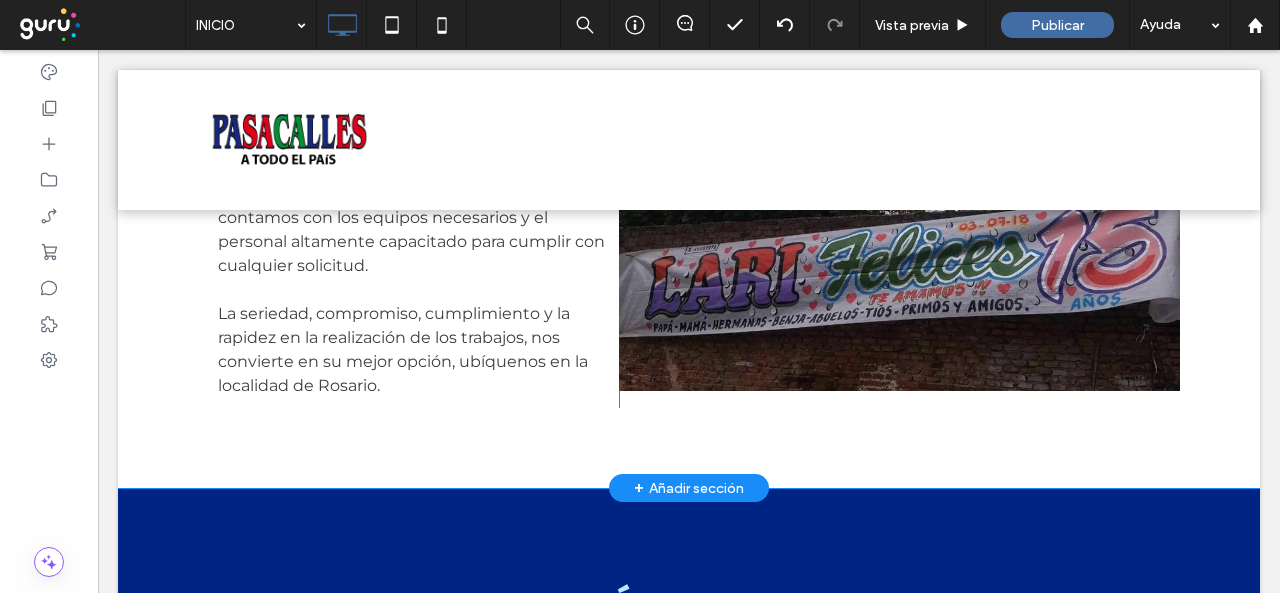 scroll, scrollTop: 800, scrollLeft: 0, axis: vertical 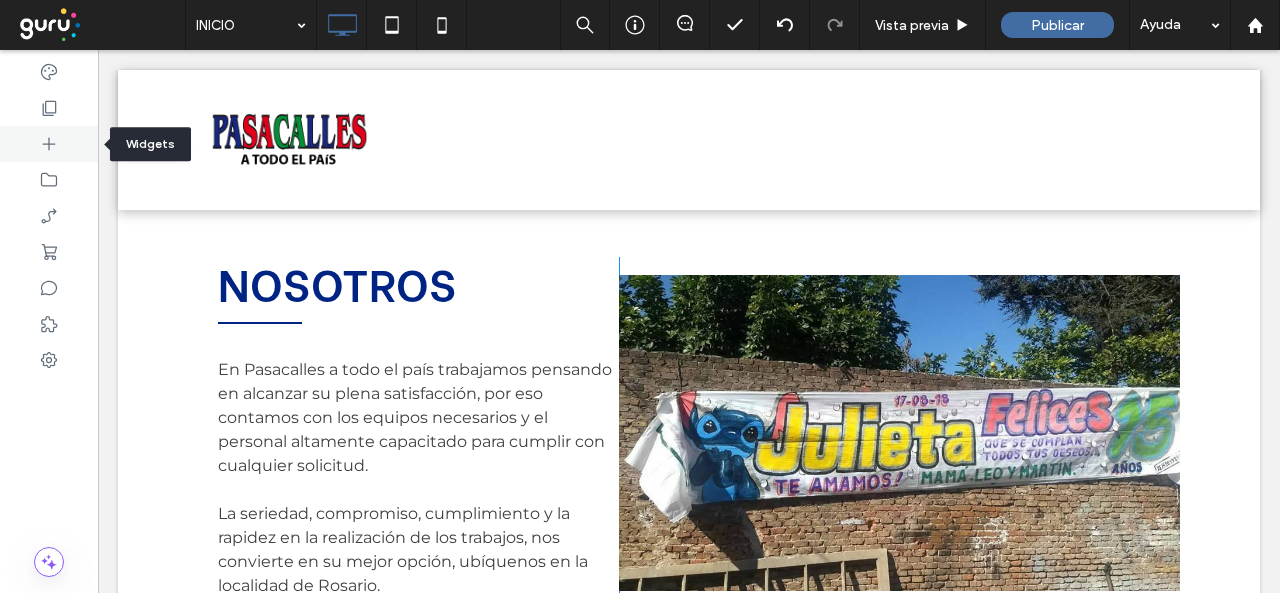 click 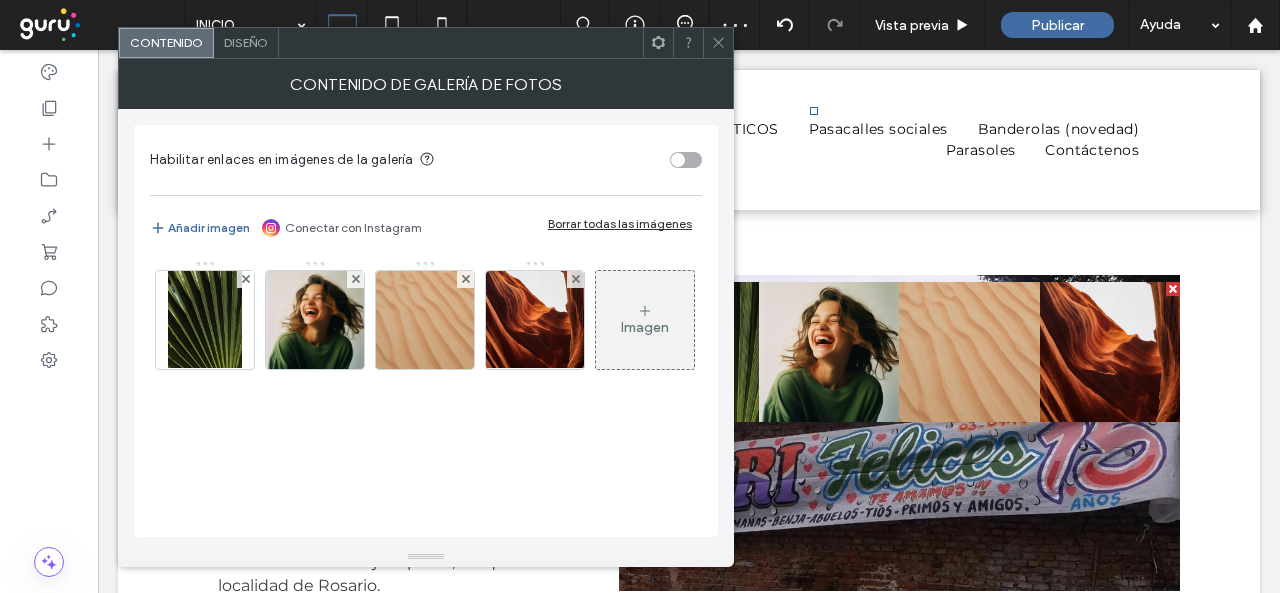 click at bounding box center (718, 43) 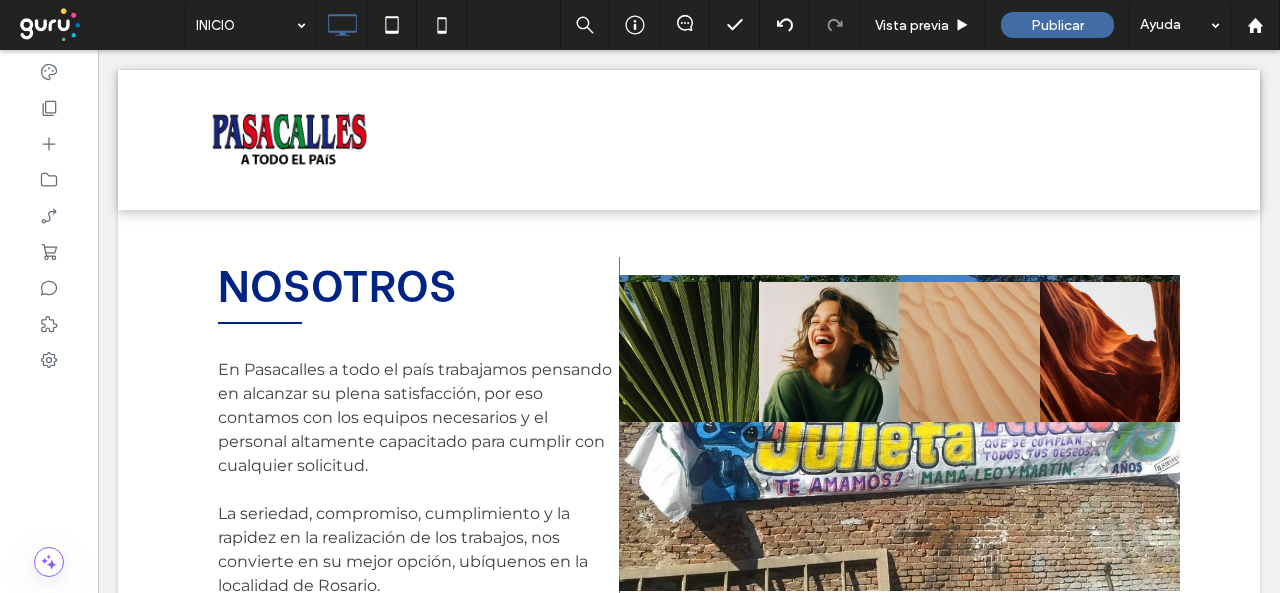 click at bounding box center (899, 432) 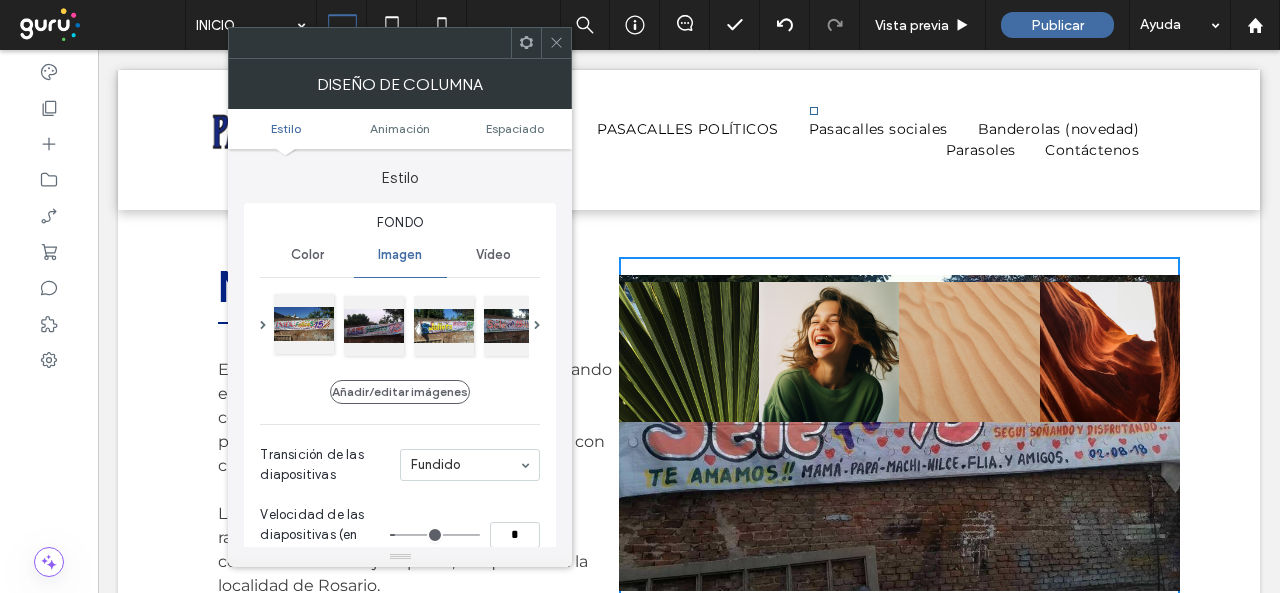 click at bounding box center (304, 324) 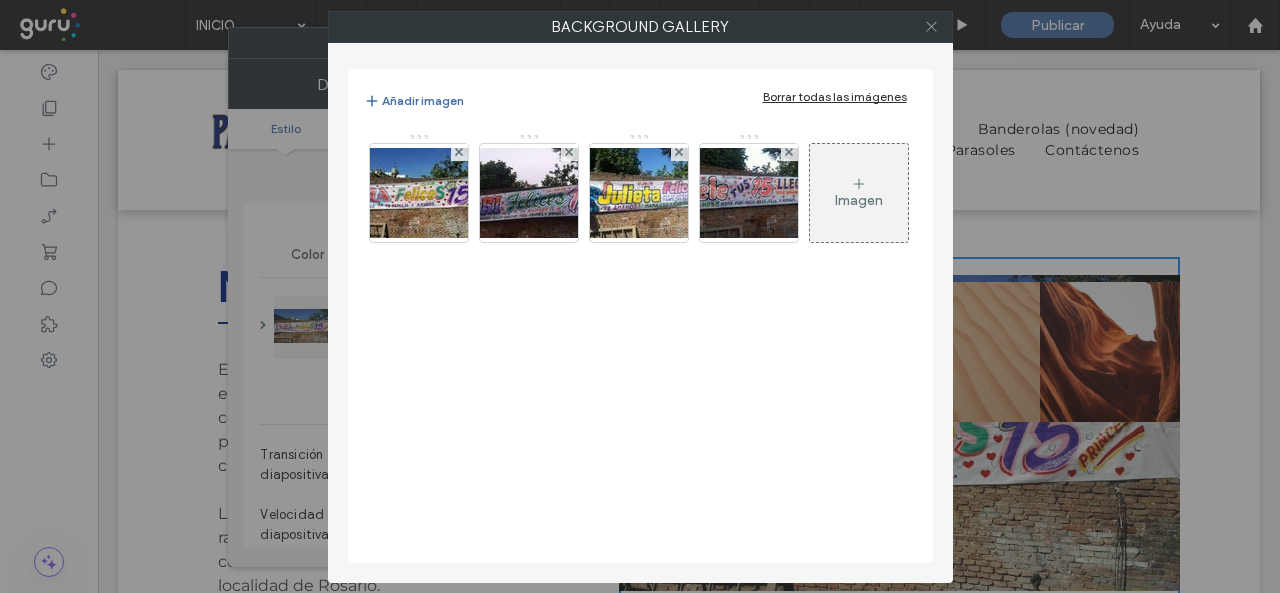 click 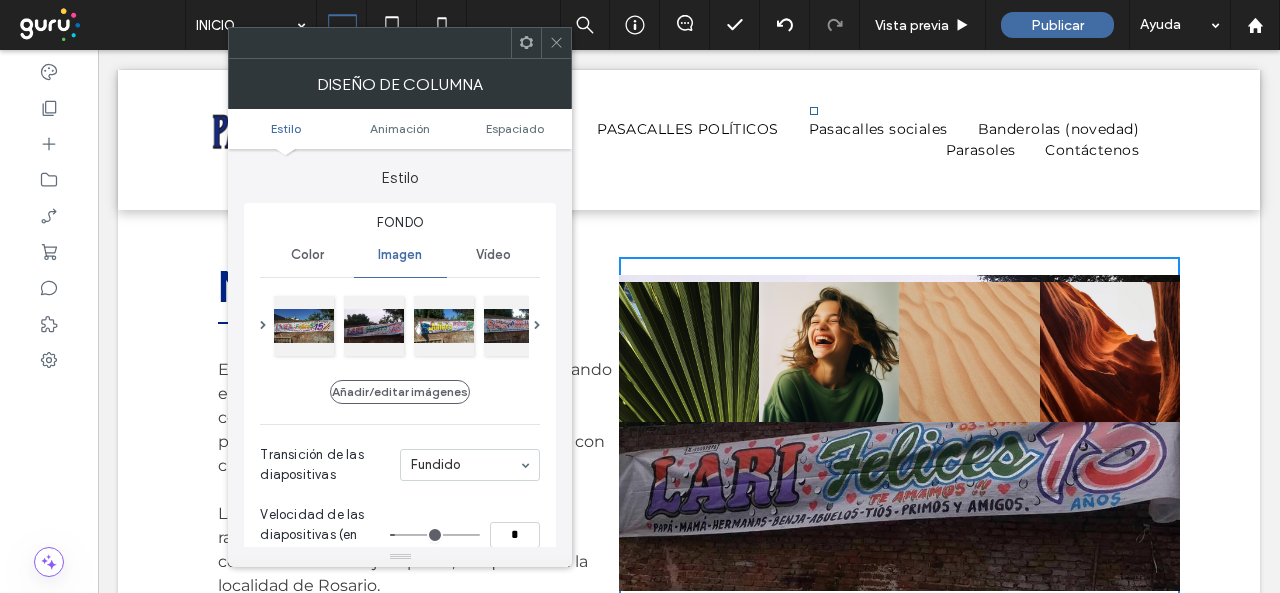 click 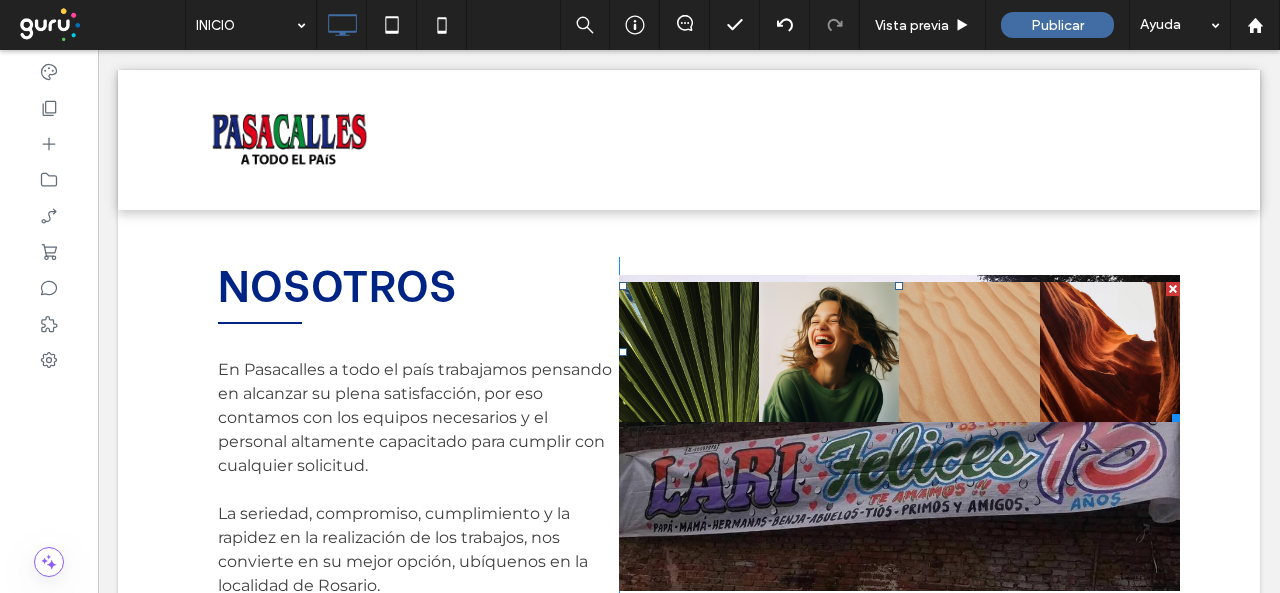 click at bounding box center (1173, 289) 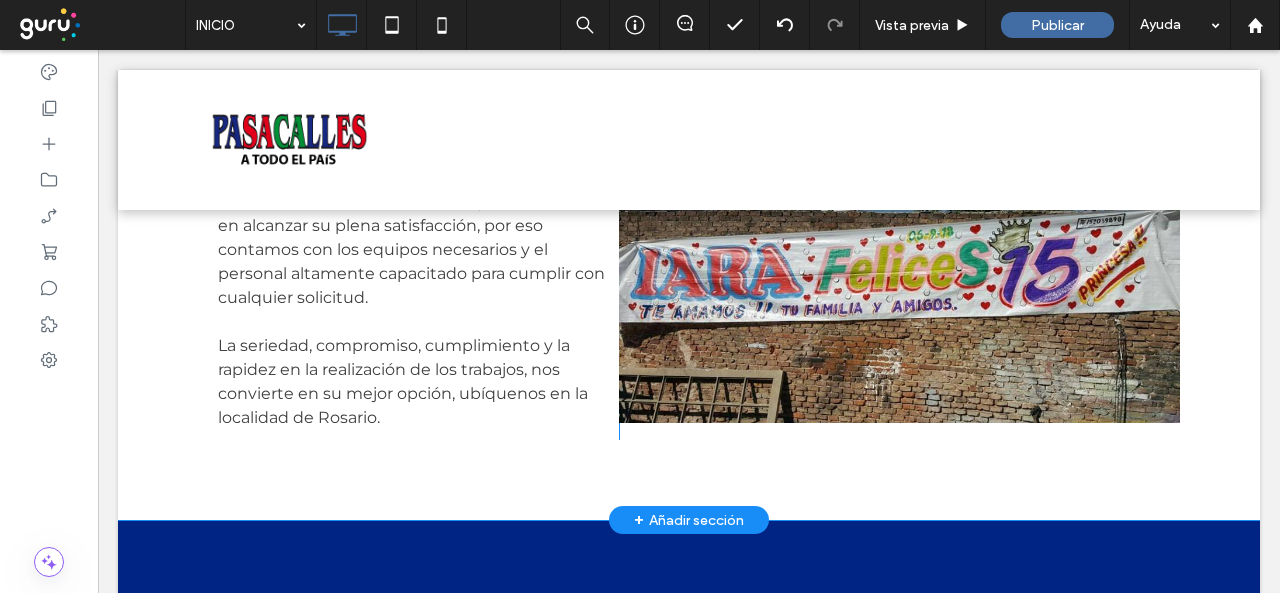 scroll, scrollTop: 1000, scrollLeft: 0, axis: vertical 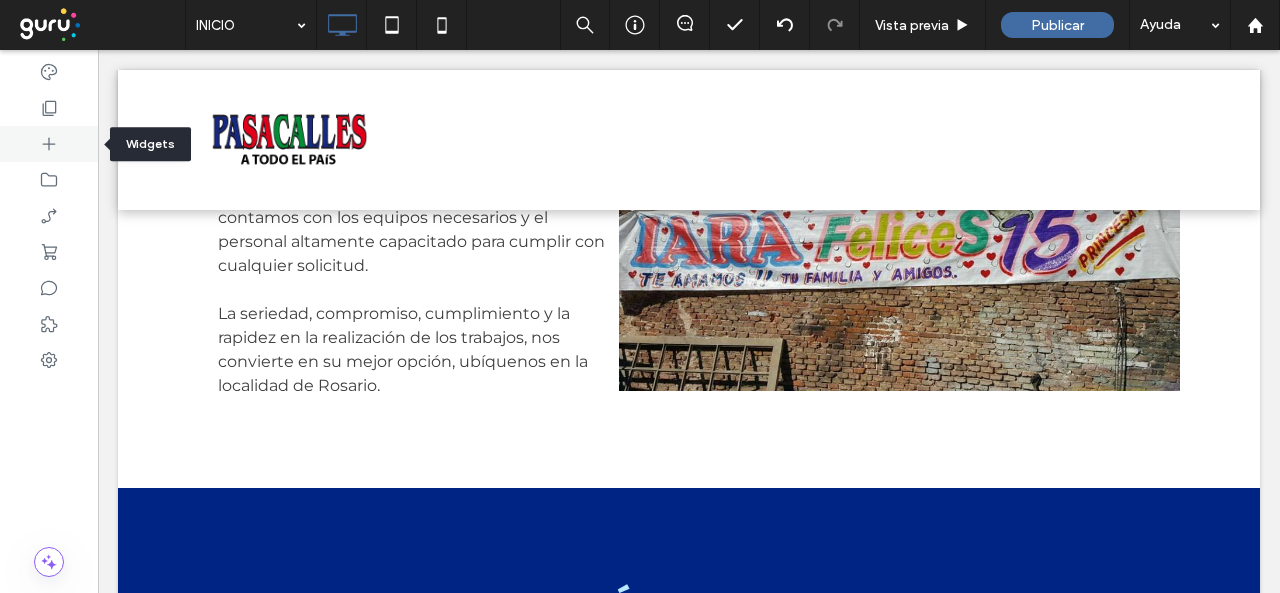 click 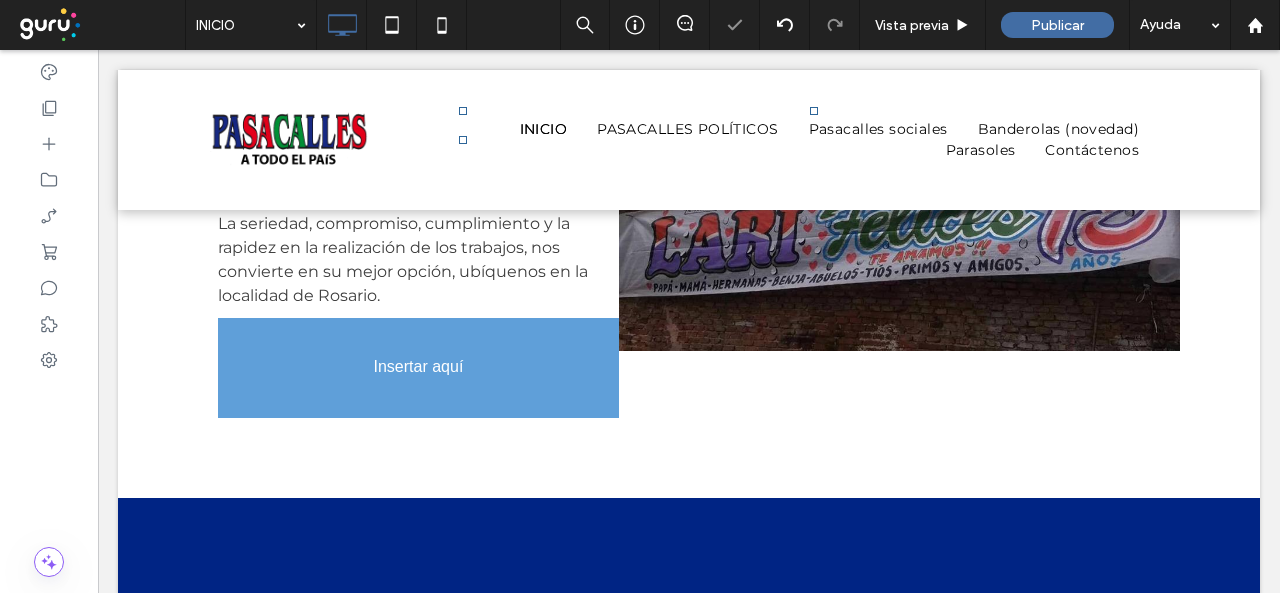 scroll, scrollTop: 1106, scrollLeft: 0, axis: vertical 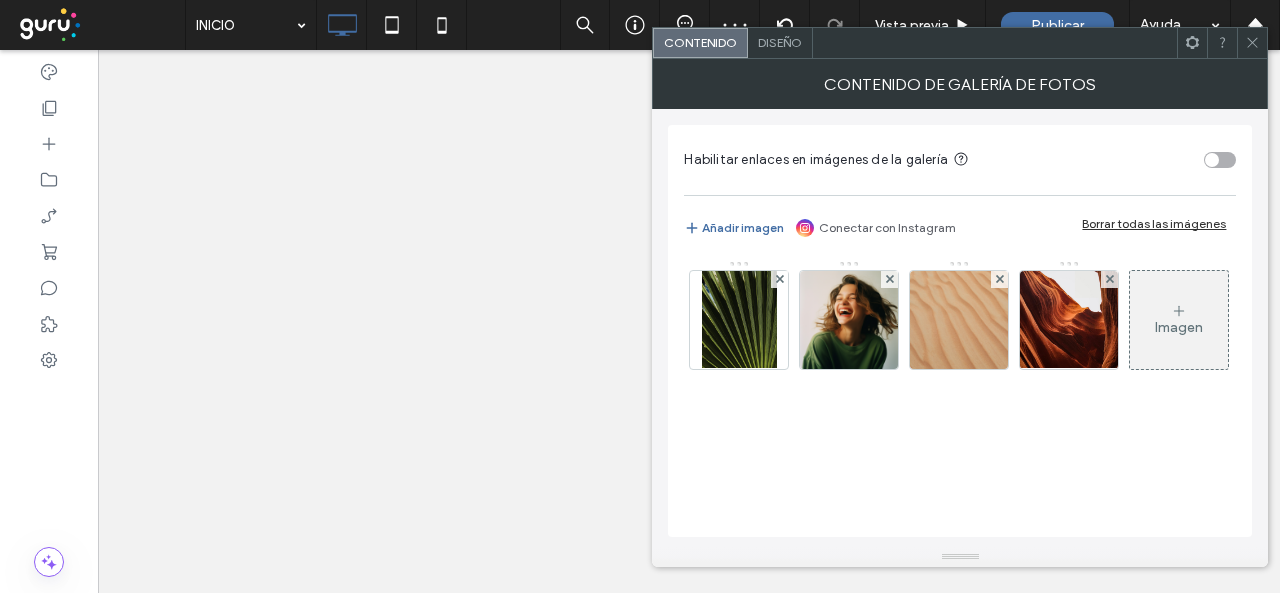 click 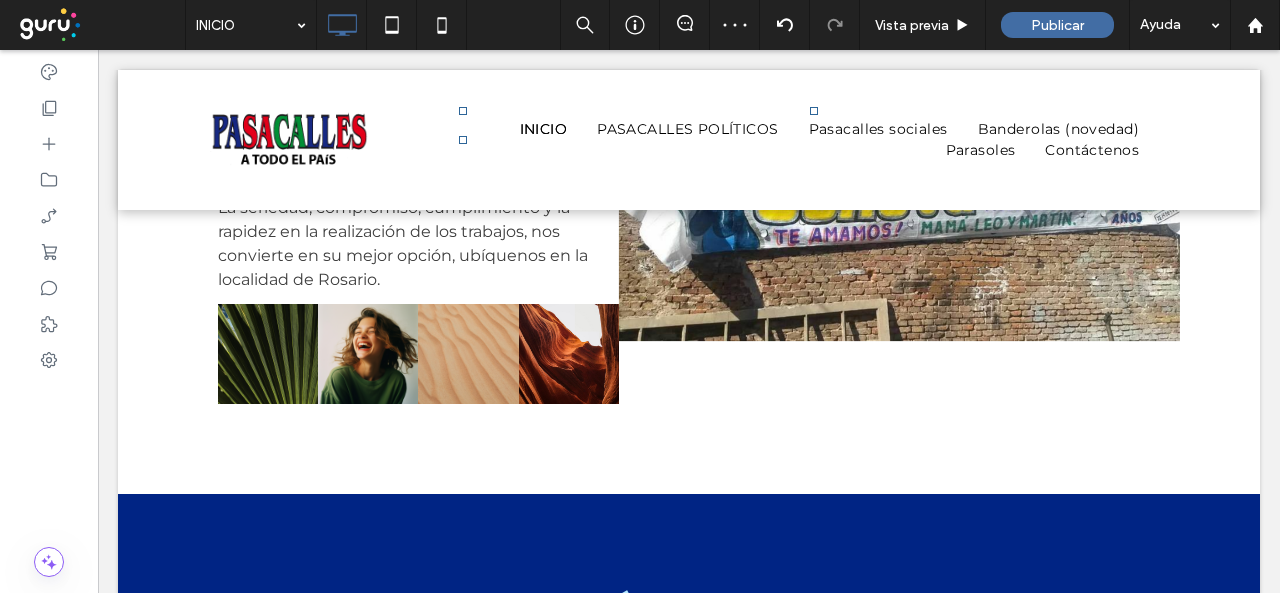 scroll, scrollTop: 0, scrollLeft: 0, axis: both 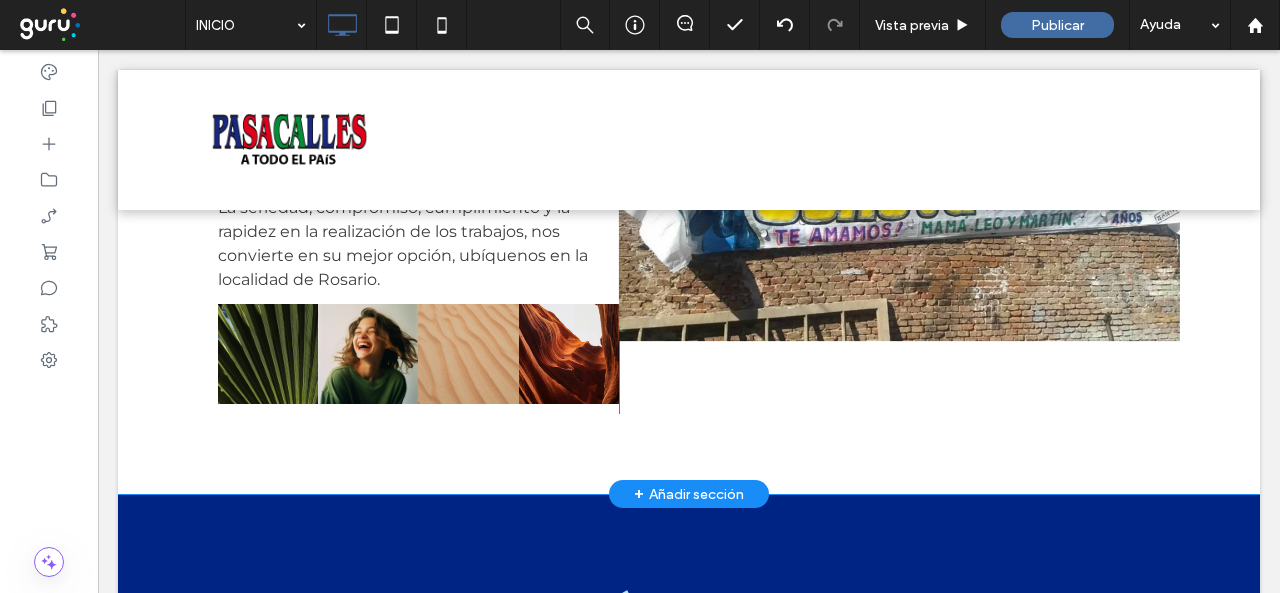 click at bounding box center [899, 182] 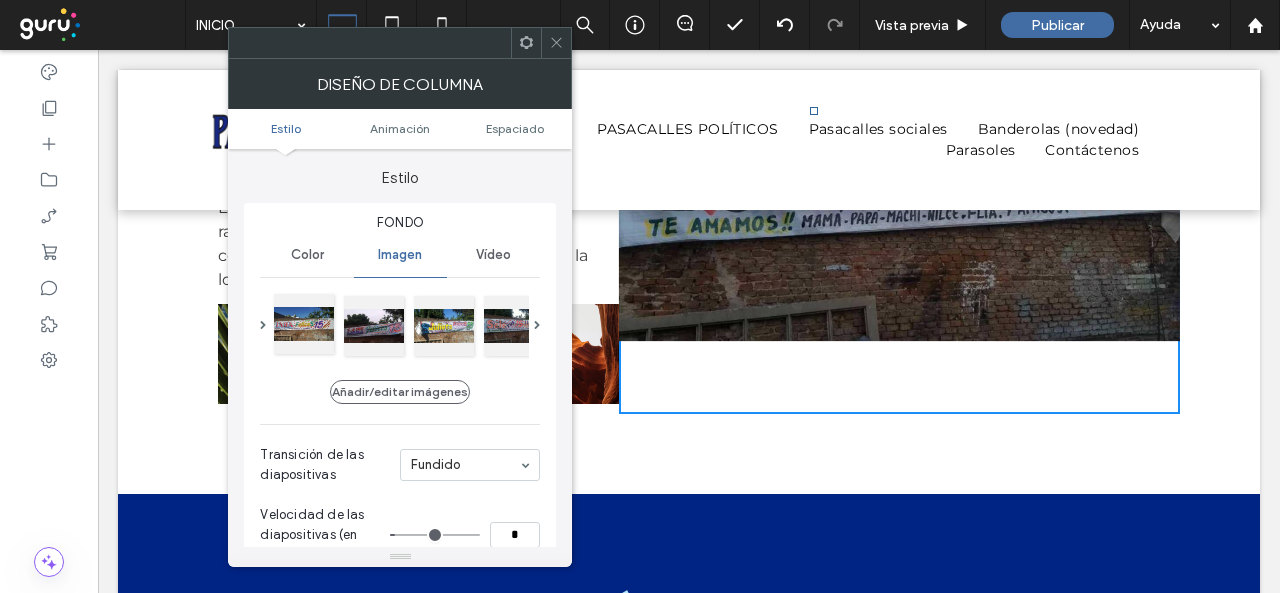 click at bounding box center (304, 324) 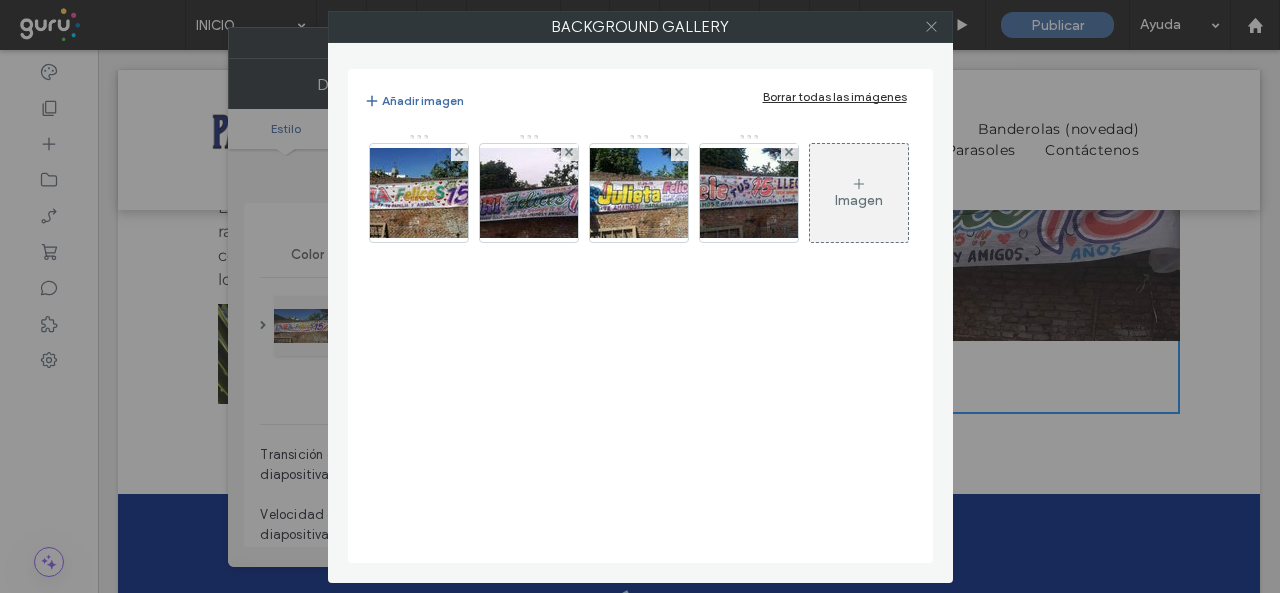 click at bounding box center [931, 27] 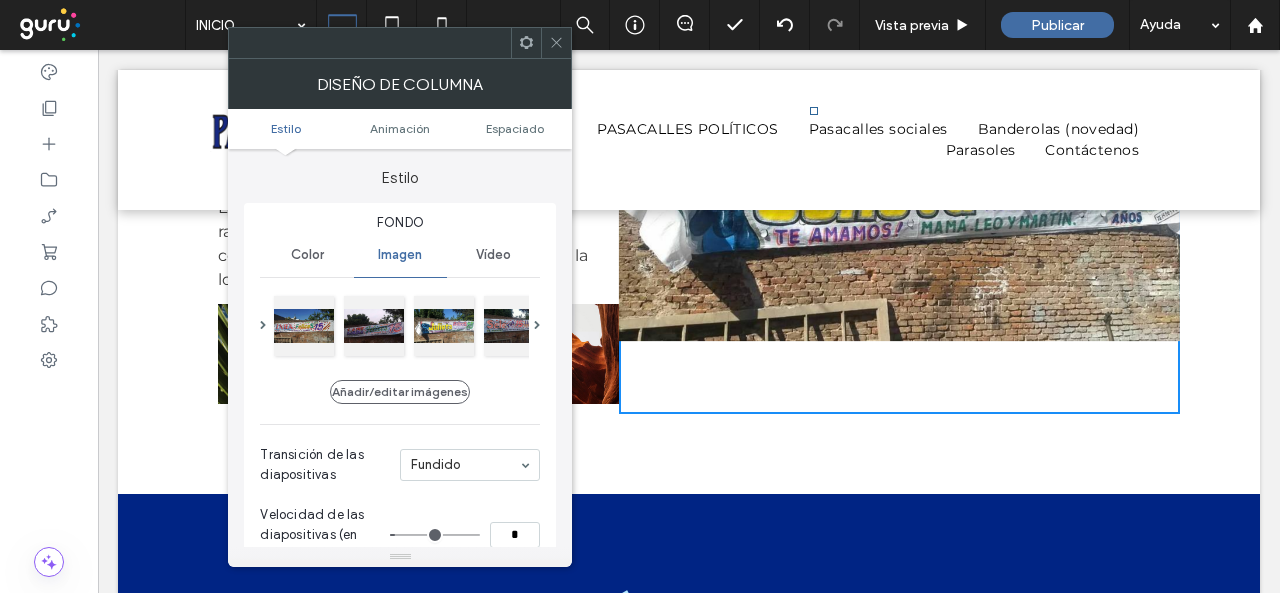 click 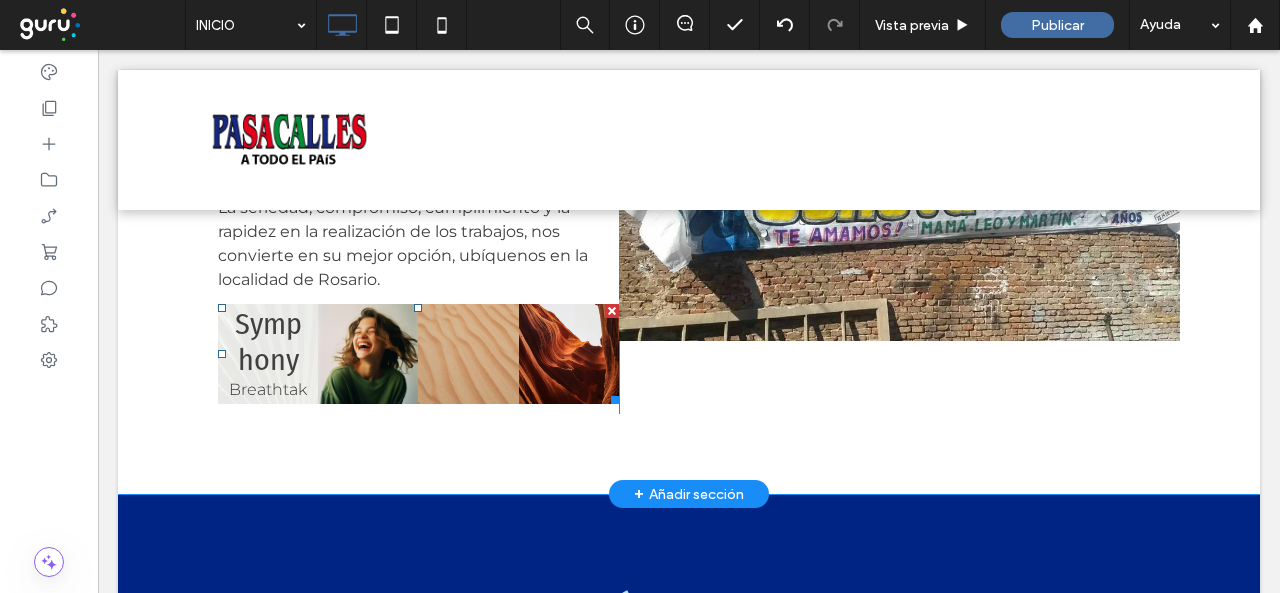 click at bounding box center [268, 354] 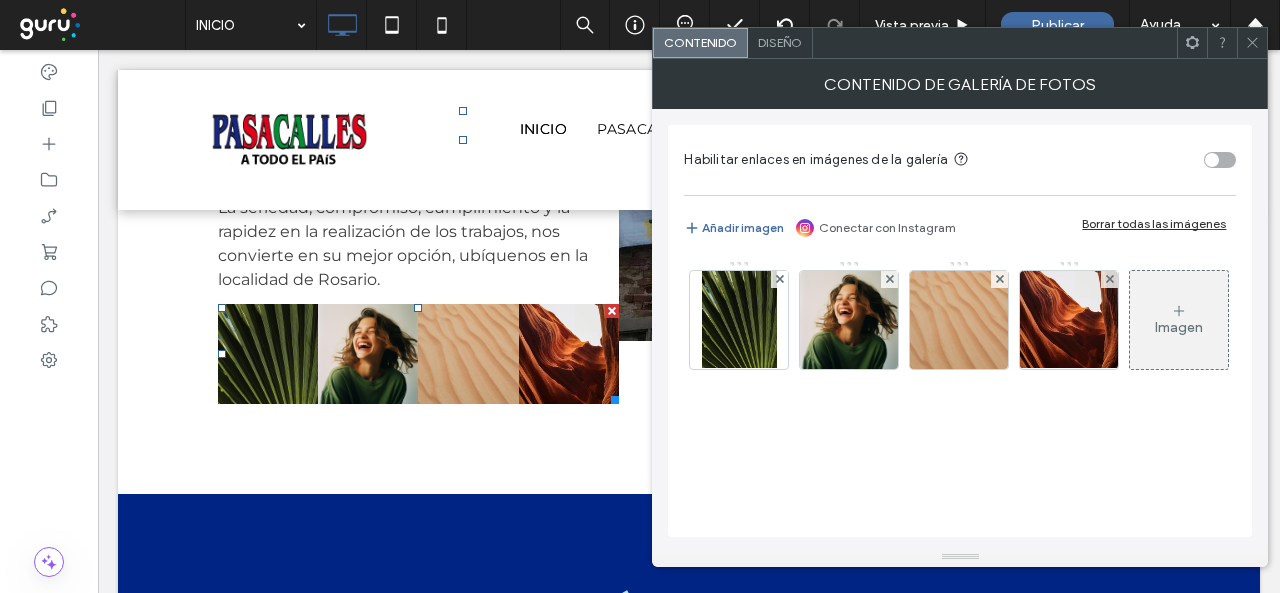 click on "Borrar todas las imágenes" at bounding box center (1154, 223) 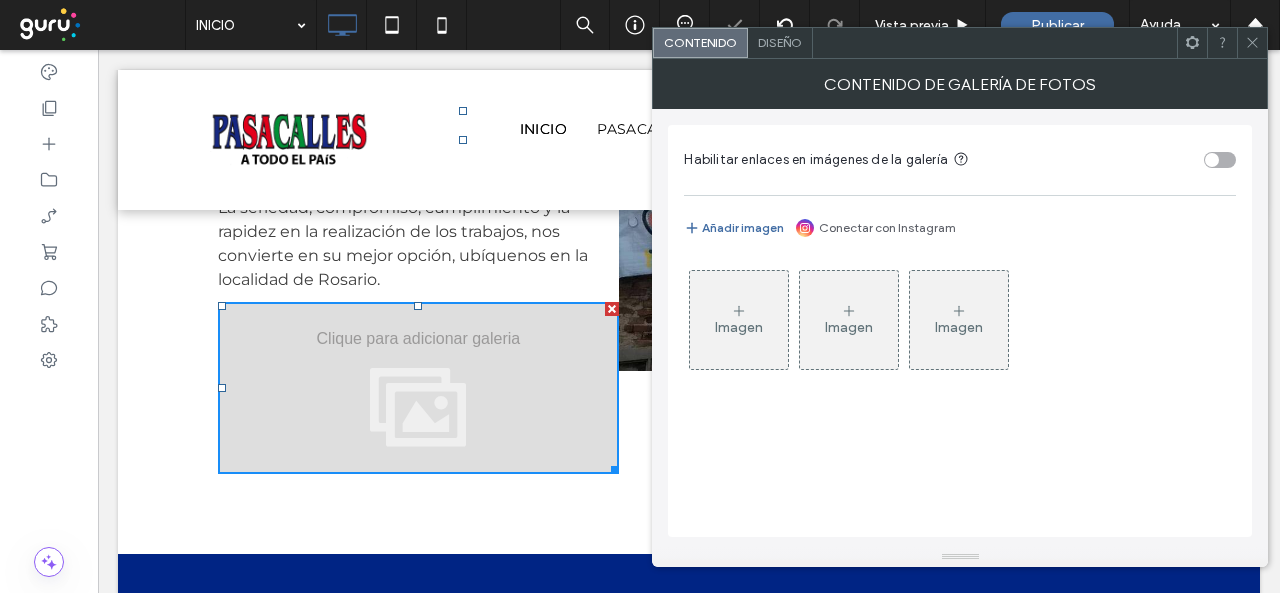 click on "Habilitar enlaces en imágenes de la galería Añadir imagen Conectar con Instagram Imagen Imagen Imagen" at bounding box center (960, 331) 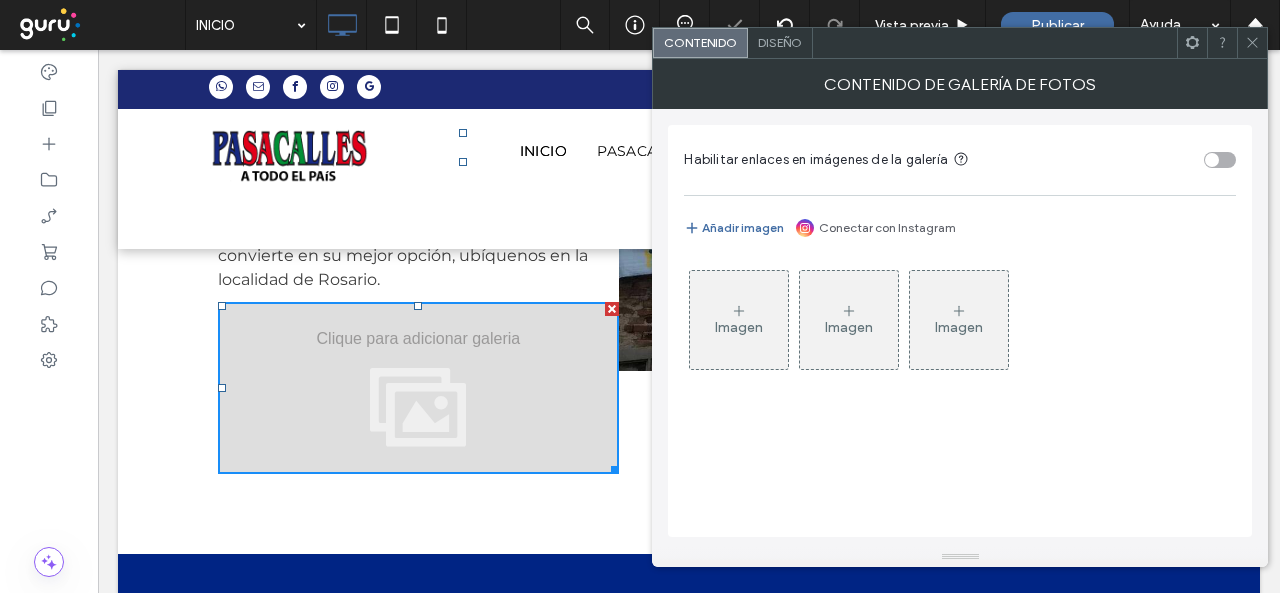 click 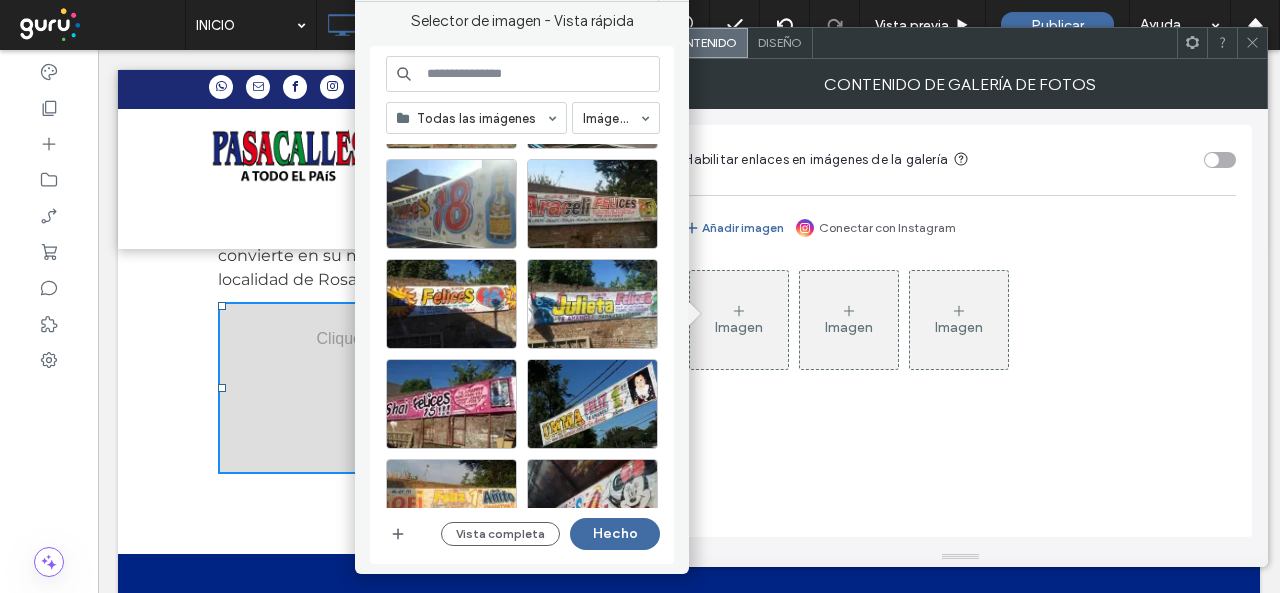 scroll, scrollTop: 5065, scrollLeft: 0, axis: vertical 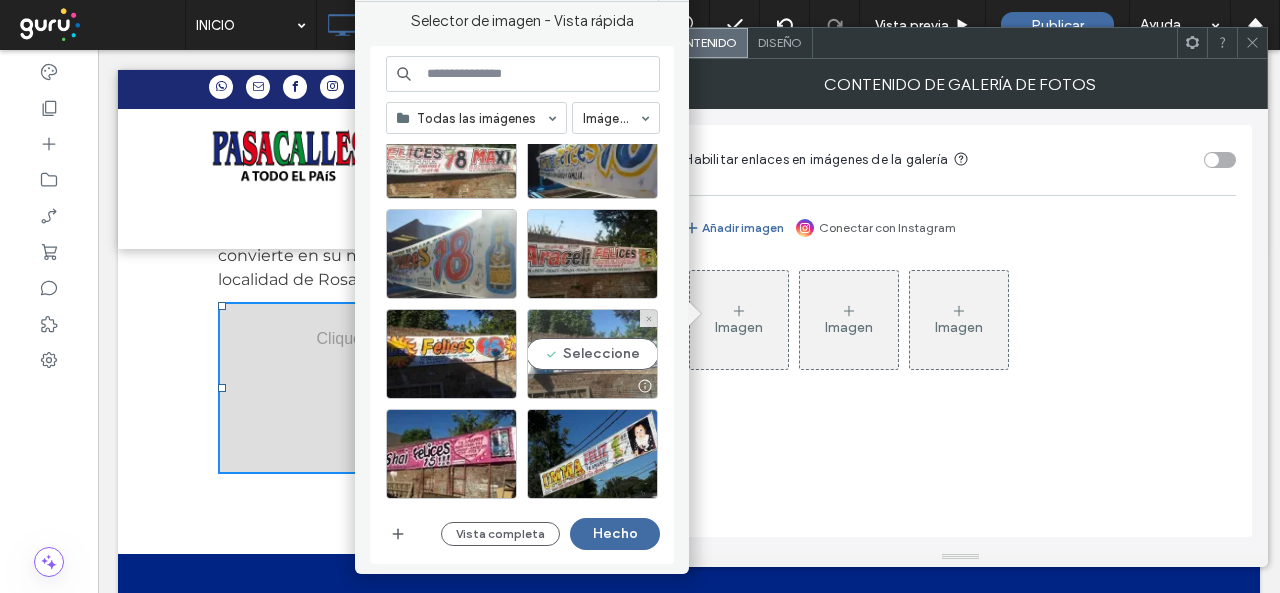 click on "Seleccione" at bounding box center [592, 354] 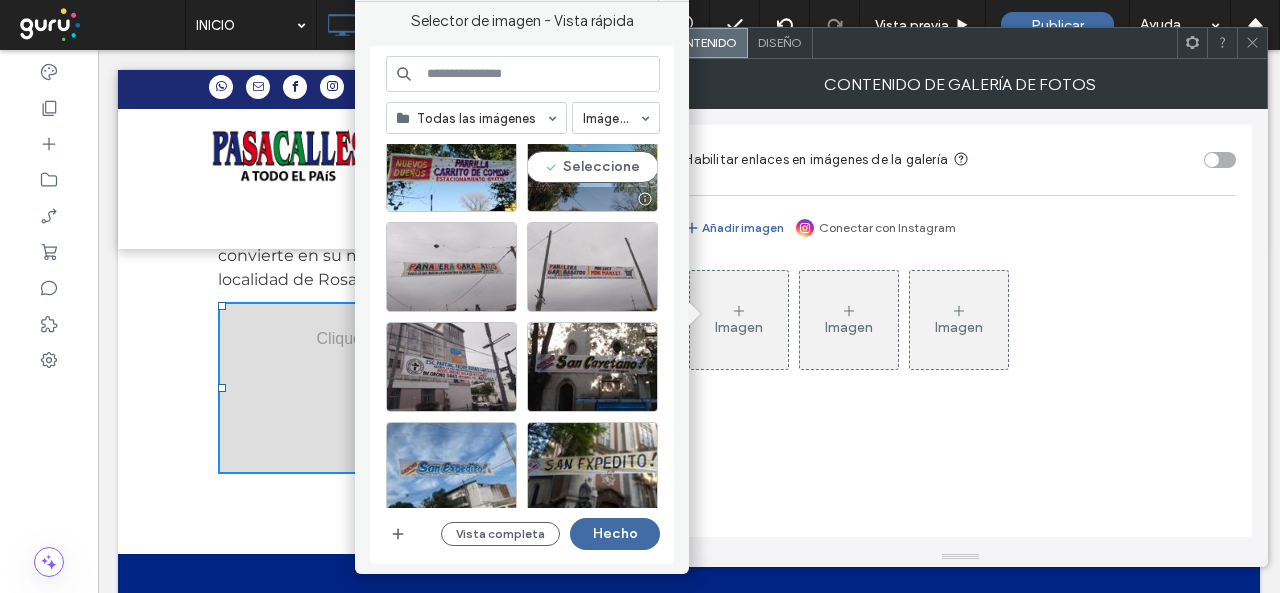 scroll, scrollTop: 6100, scrollLeft: 0, axis: vertical 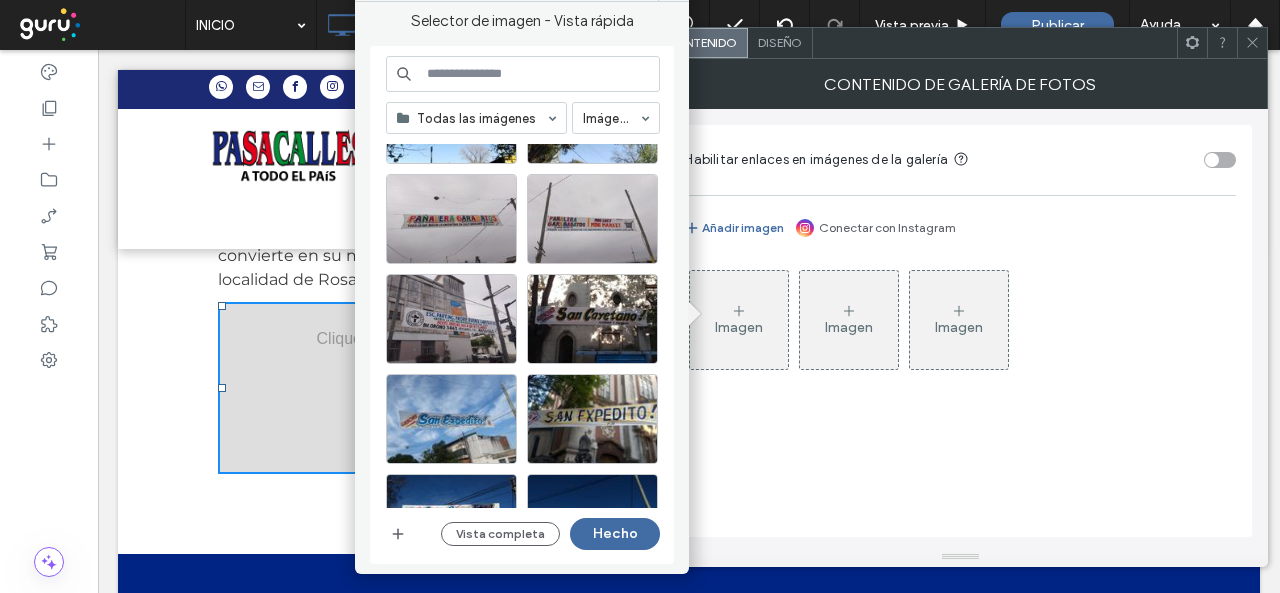 click 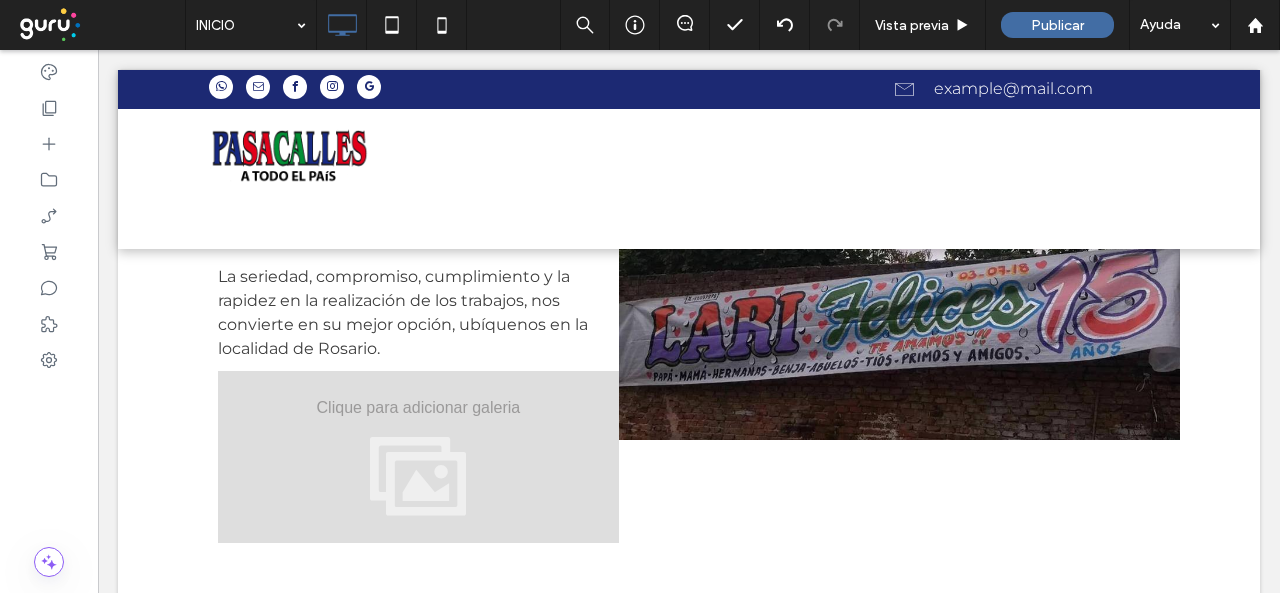 scroll, scrollTop: 1006, scrollLeft: 0, axis: vertical 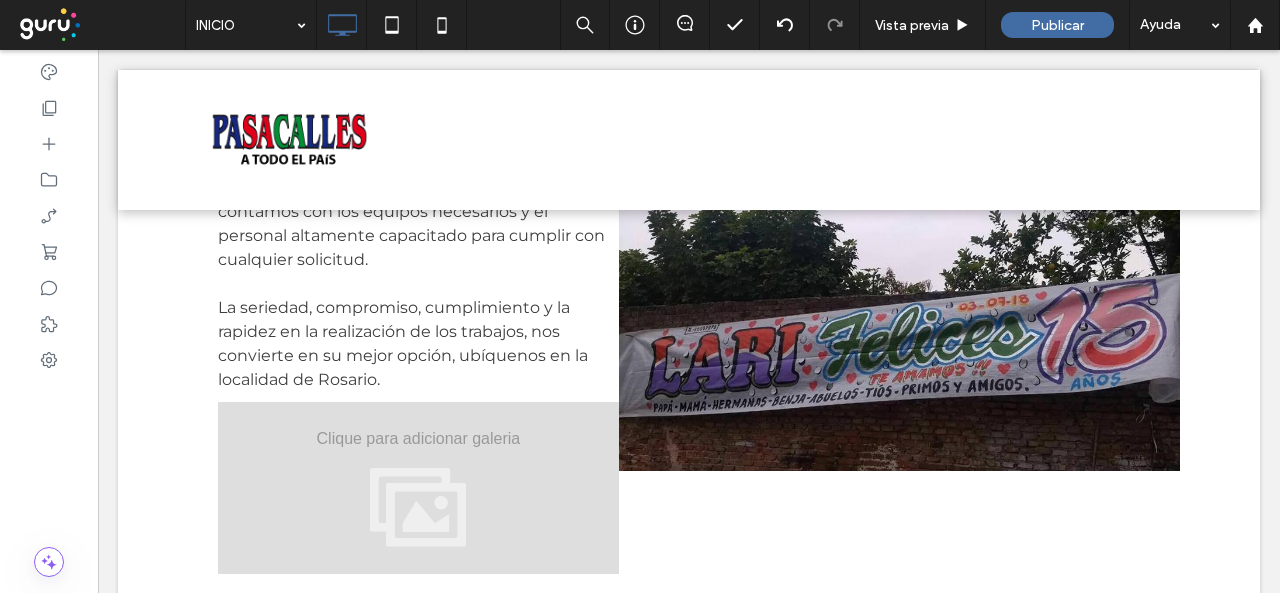 click at bounding box center (899, 312) 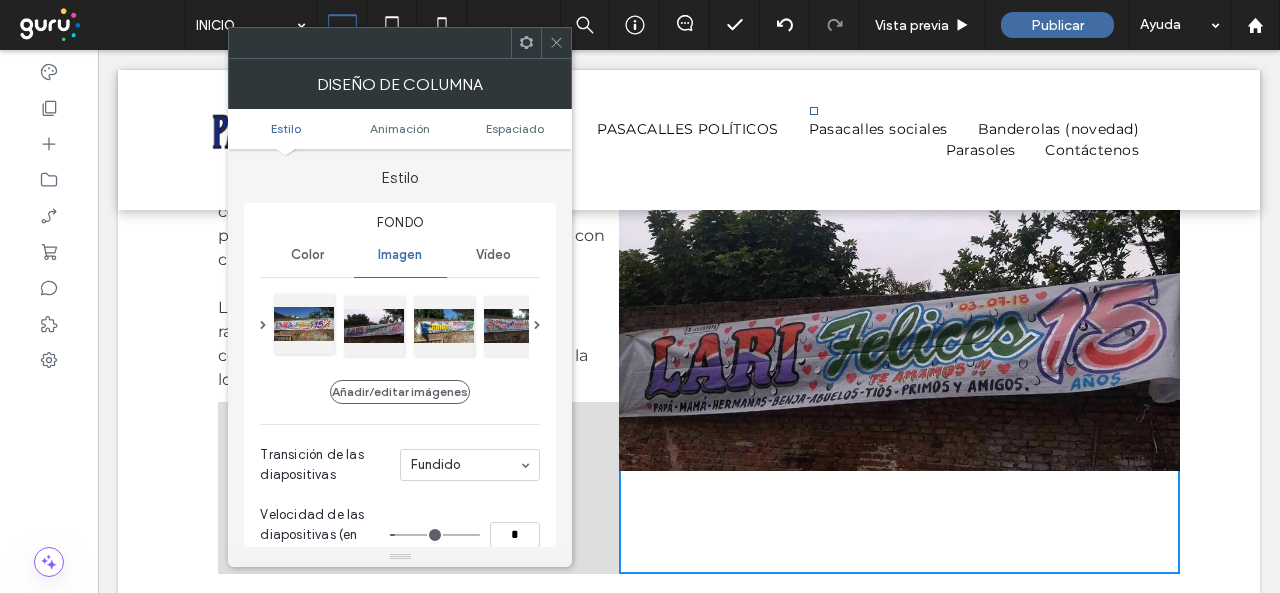 click at bounding box center [304, 324] 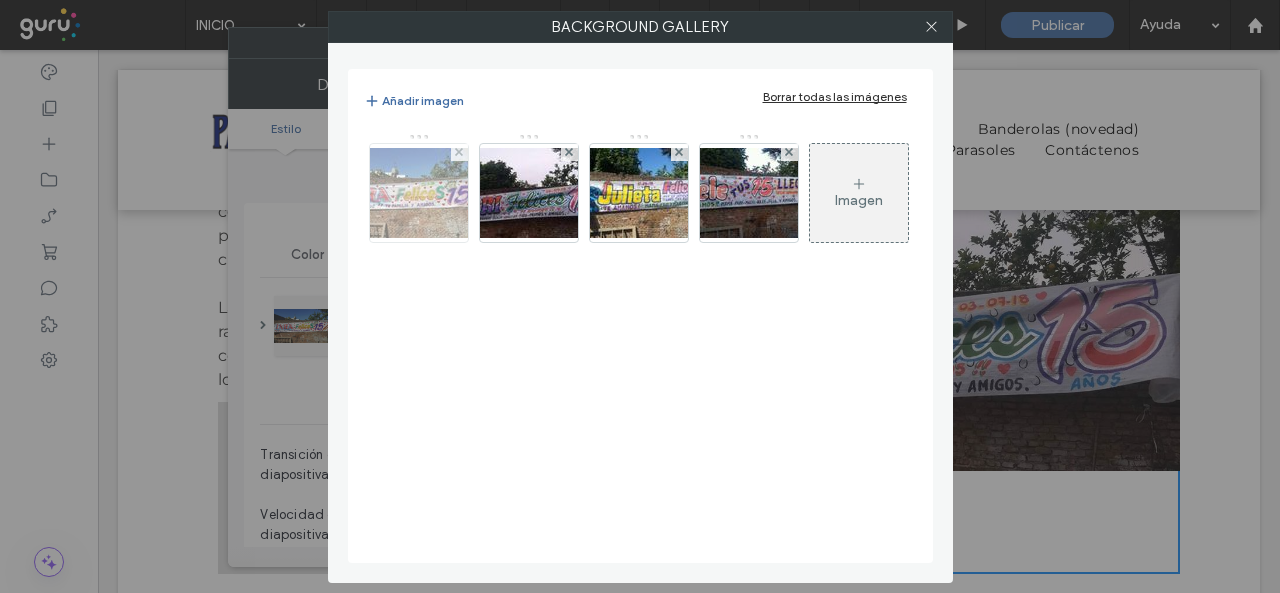 click at bounding box center (419, 193) 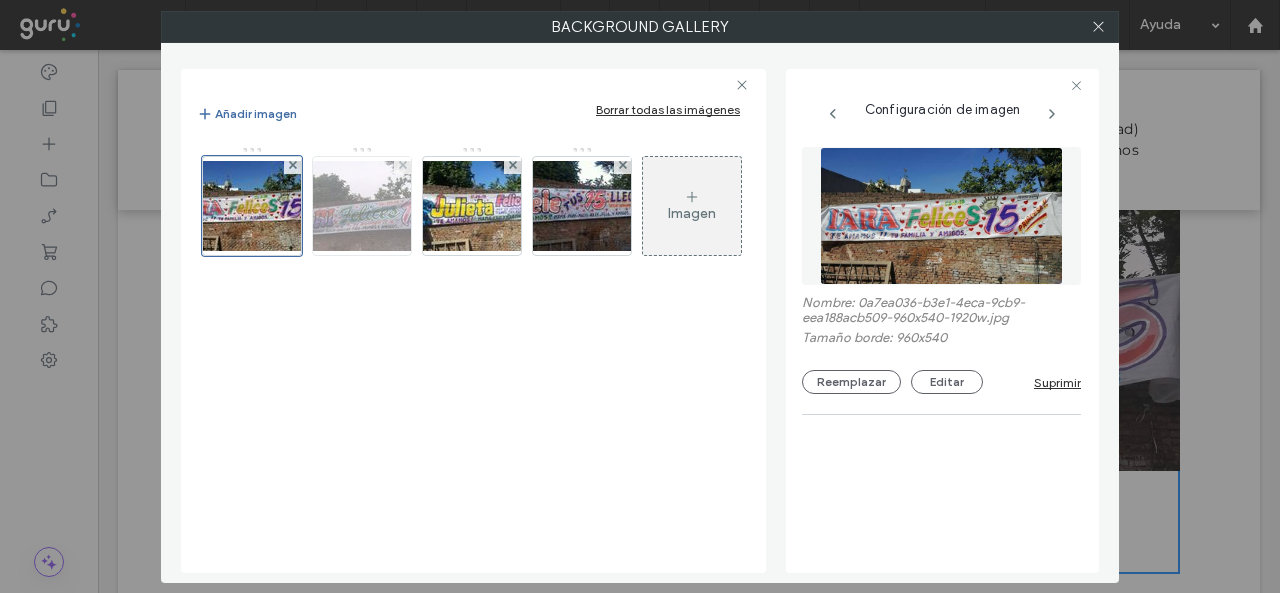 click at bounding box center [362, 206] 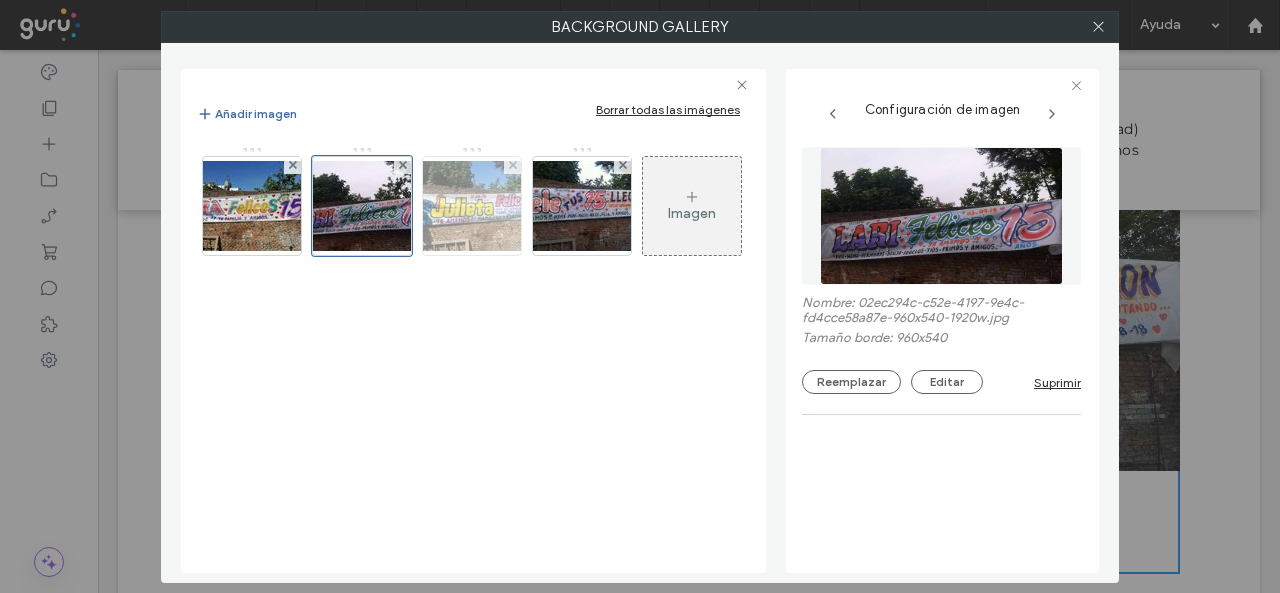 click at bounding box center [472, 206] 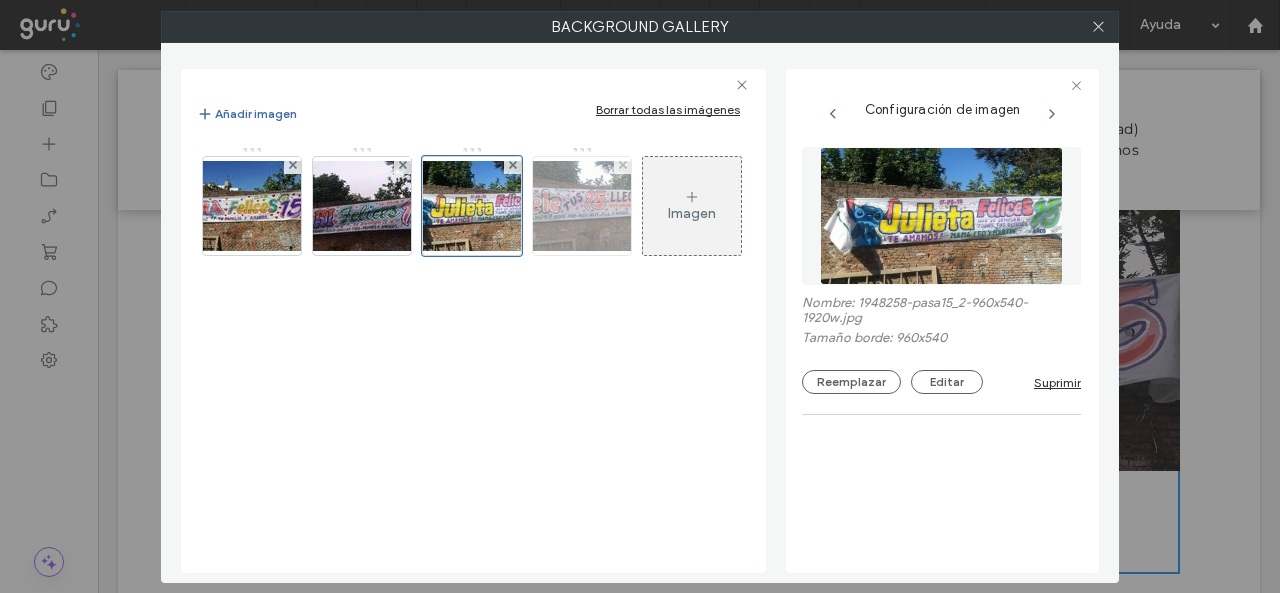 click at bounding box center (582, 206) 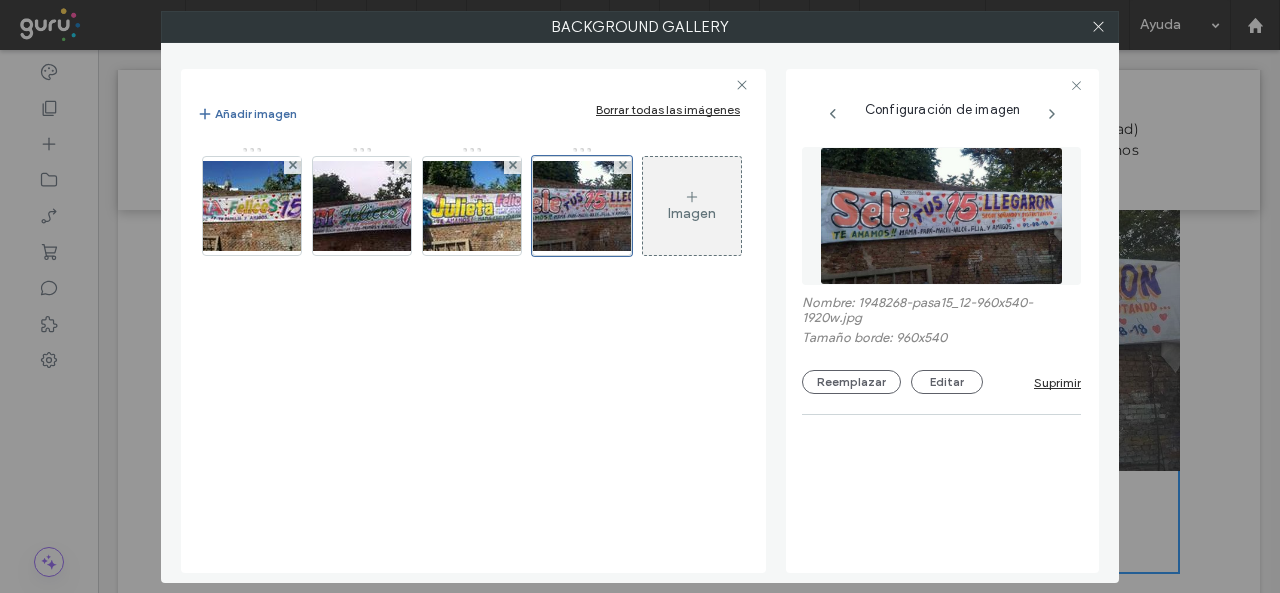 click on "Background Gallery Añadir imagen Borrar todas las imágenes Imagen Configuración de imagen Nombre: 1948268-pasa15_12-960x540-1920w.jpg Tamaño borde: 960x540 Reemplazar Editar Suprimir" at bounding box center (640, 296) 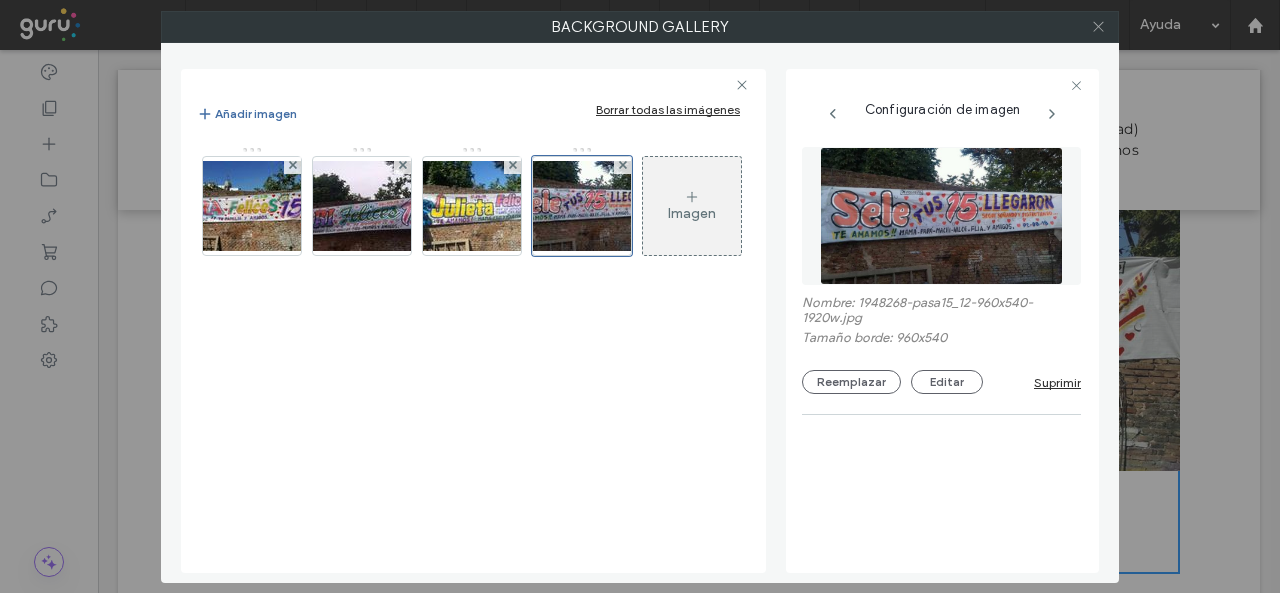 click 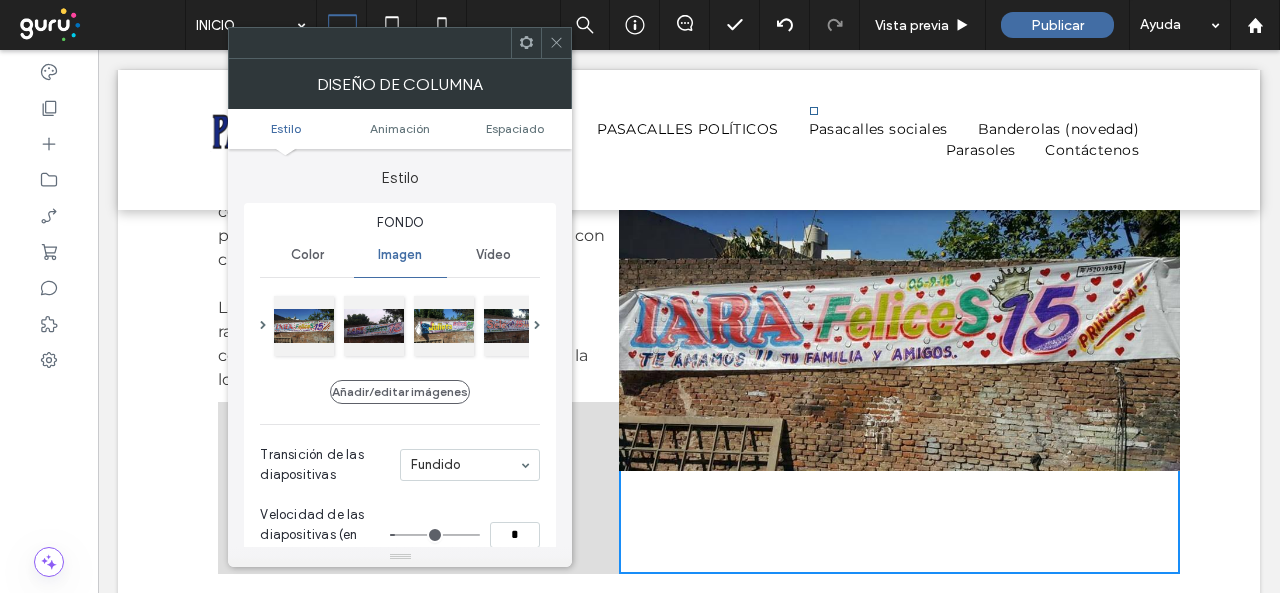 click 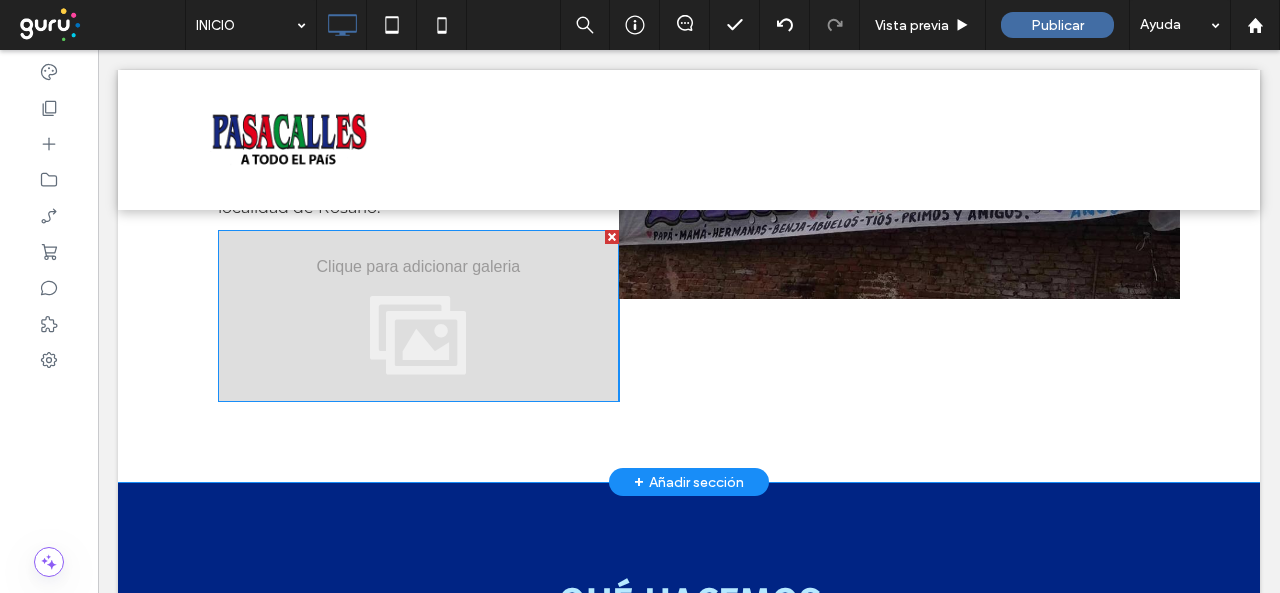 scroll, scrollTop: 1206, scrollLeft: 0, axis: vertical 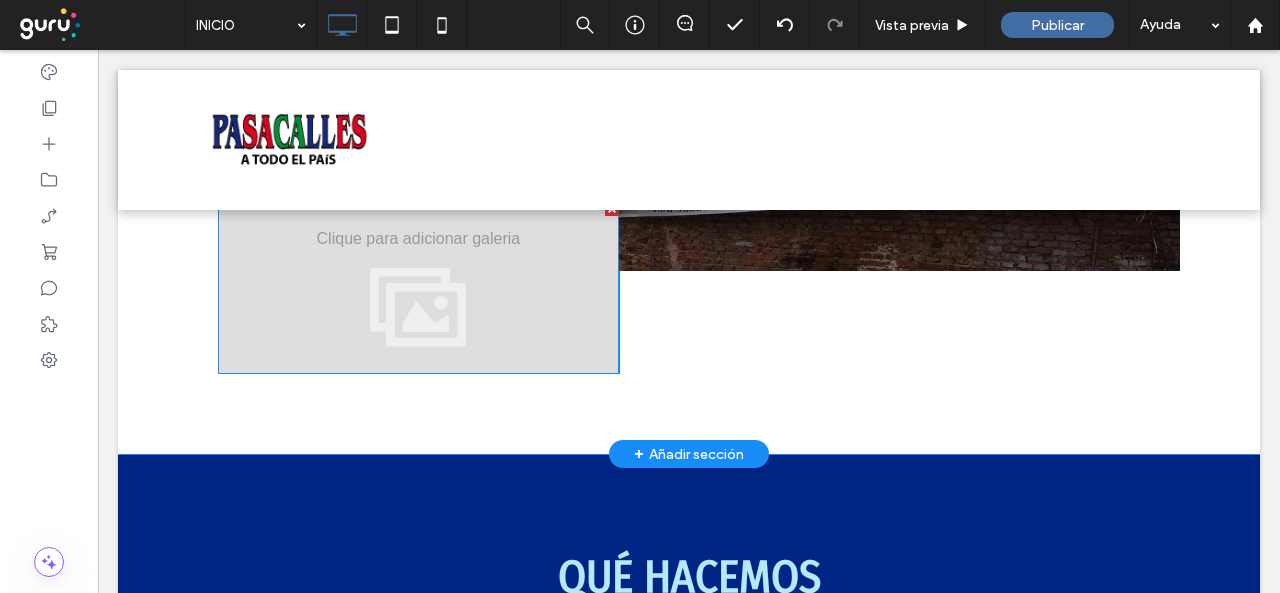 click on "Ver más" at bounding box center [418, 288] 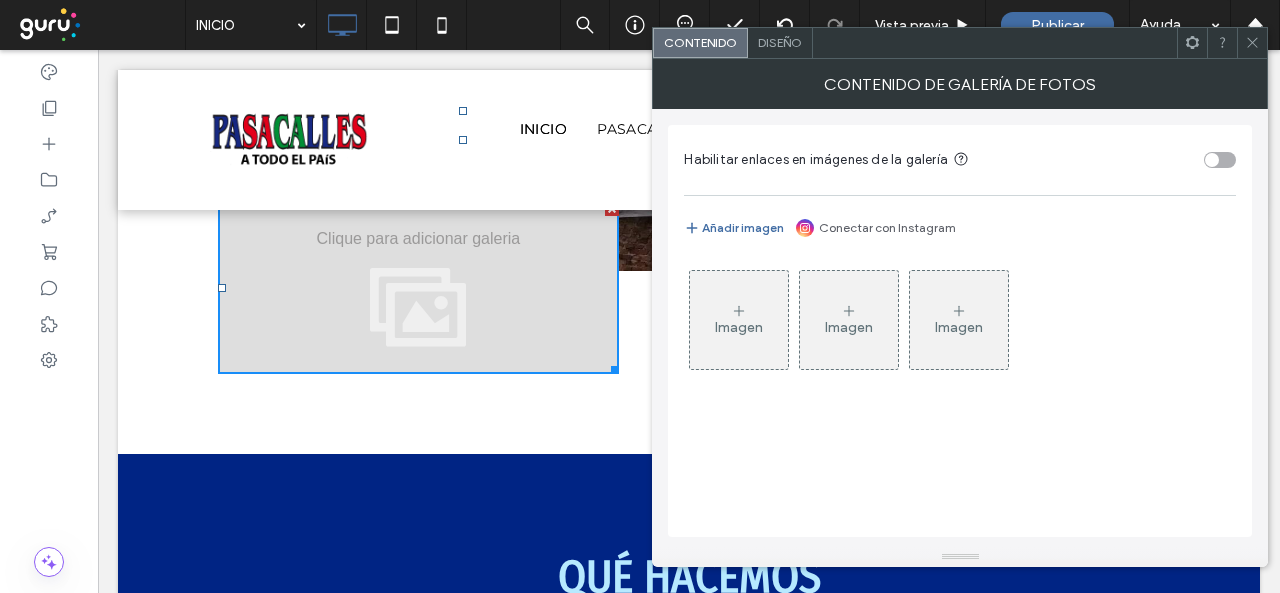 click on "Imagen" at bounding box center [739, 320] 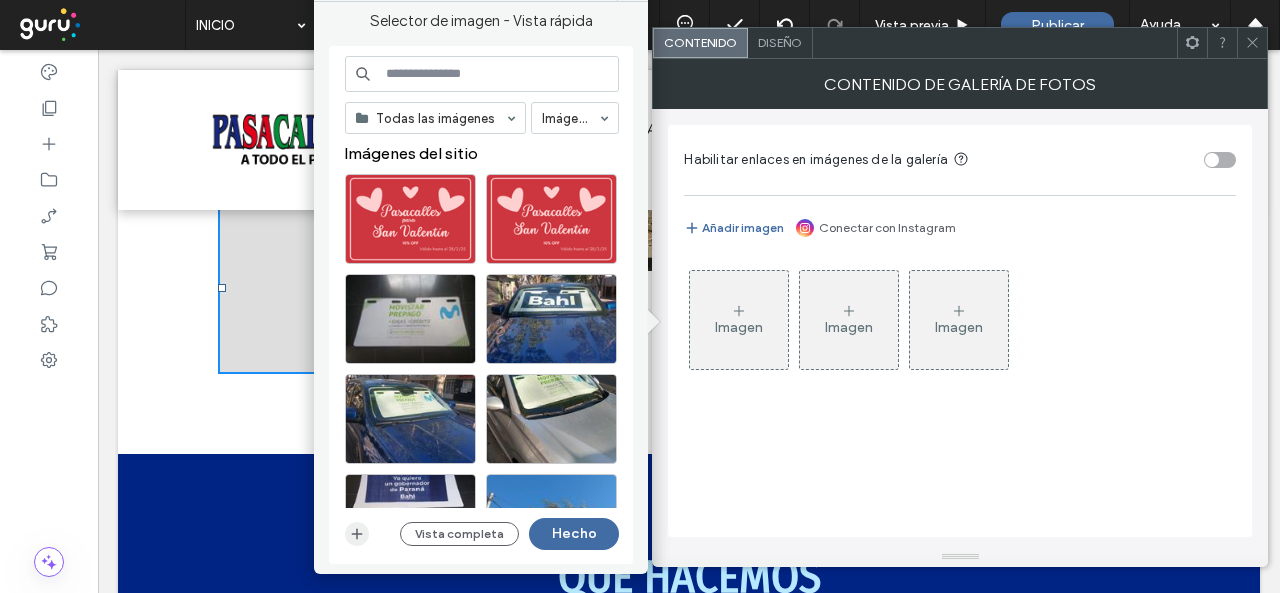 click 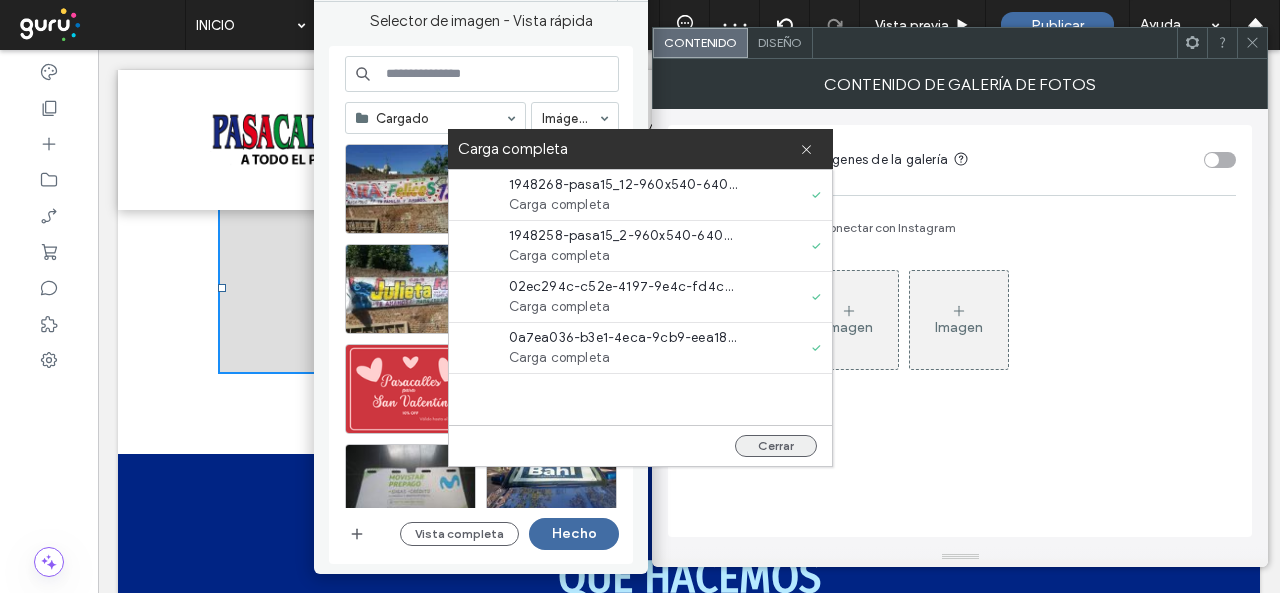 click on "Cerrar" at bounding box center (776, 446) 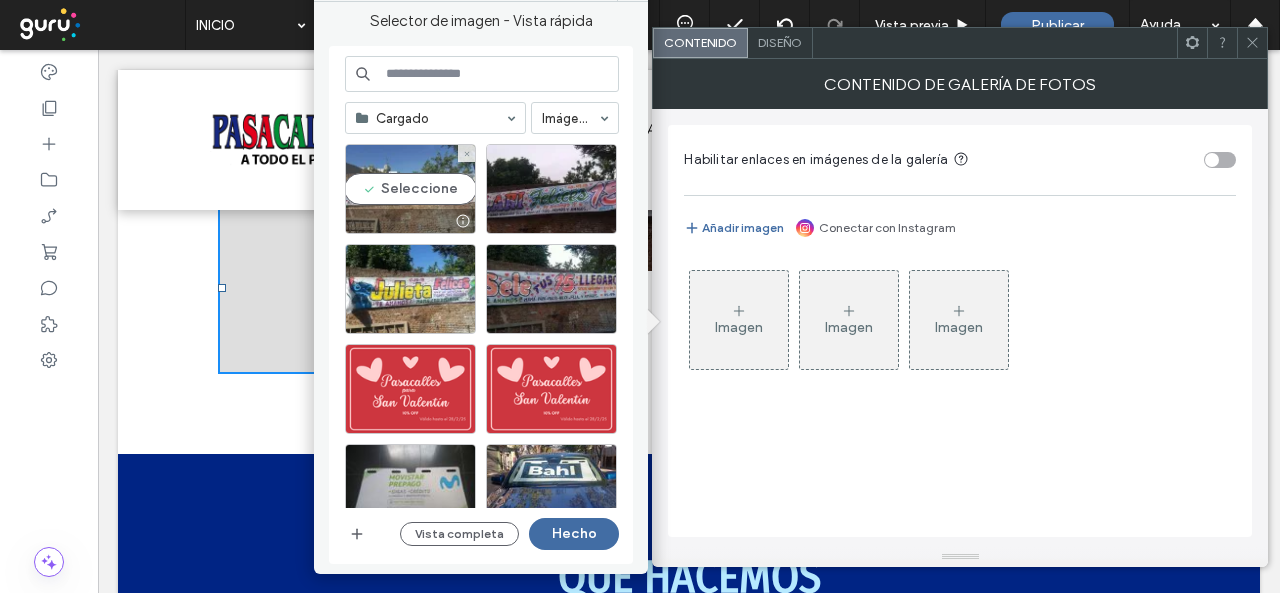 click on "Seleccione" at bounding box center [410, 189] 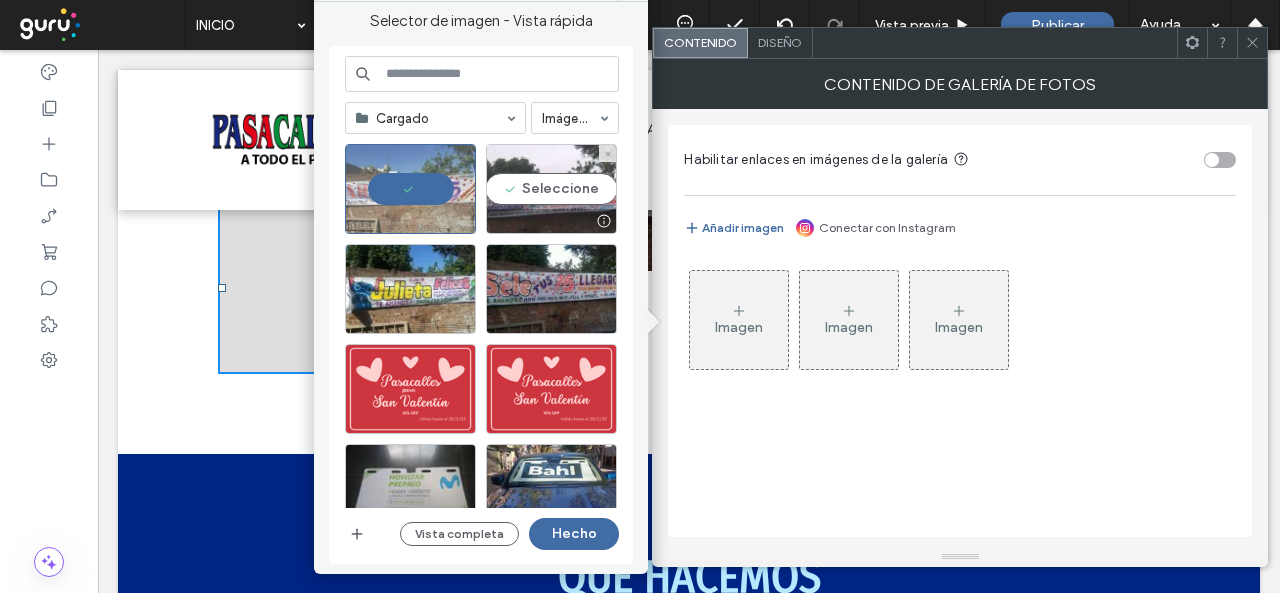 click on "Seleccione" at bounding box center (551, 189) 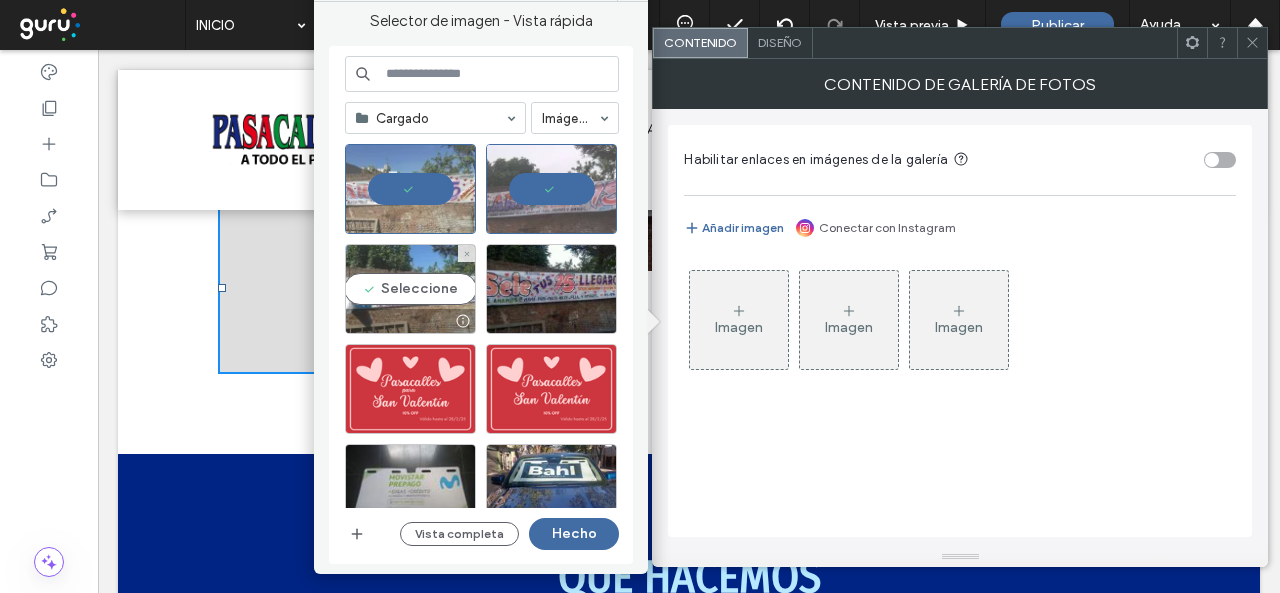 drag, startPoint x: 410, startPoint y: 281, endPoint x: 474, endPoint y: 287, distance: 64.28063 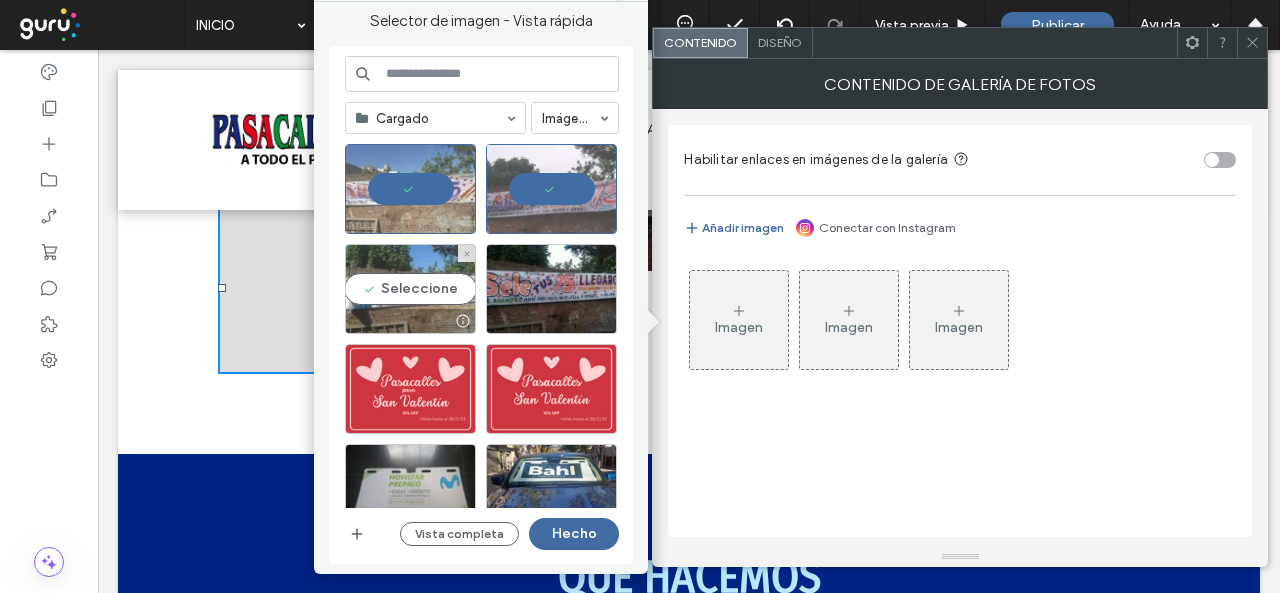 click on "Seleccione" at bounding box center [410, 289] 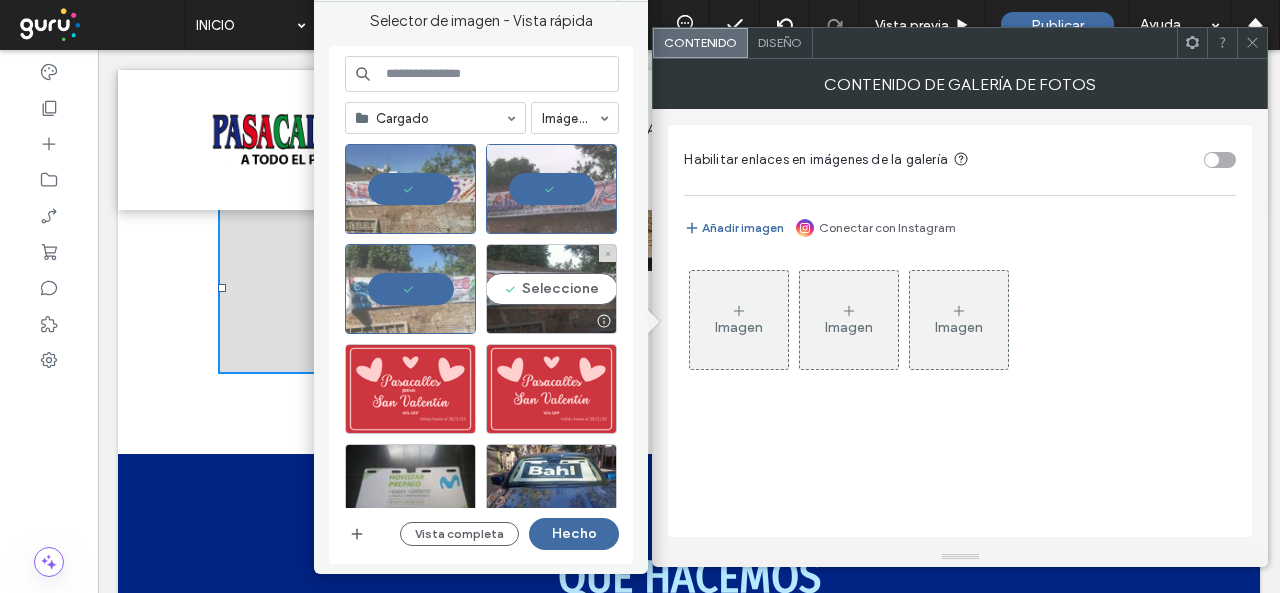 click on "Seleccione" at bounding box center [551, 289] 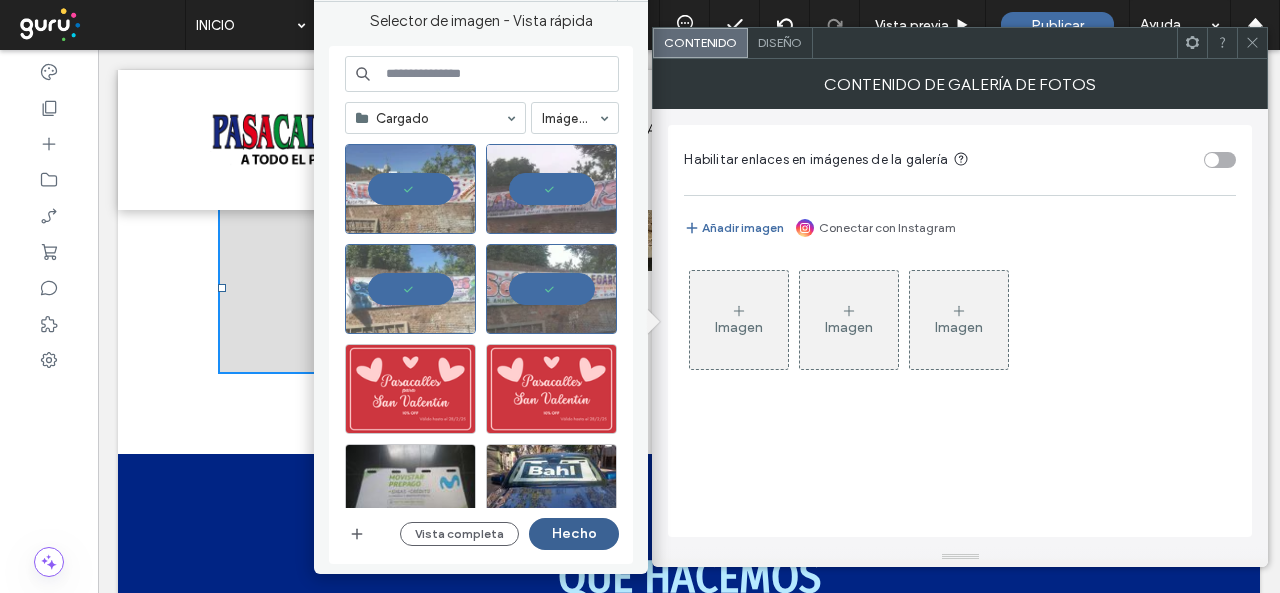 click on "Hecho" at bounding box center [574, 534] 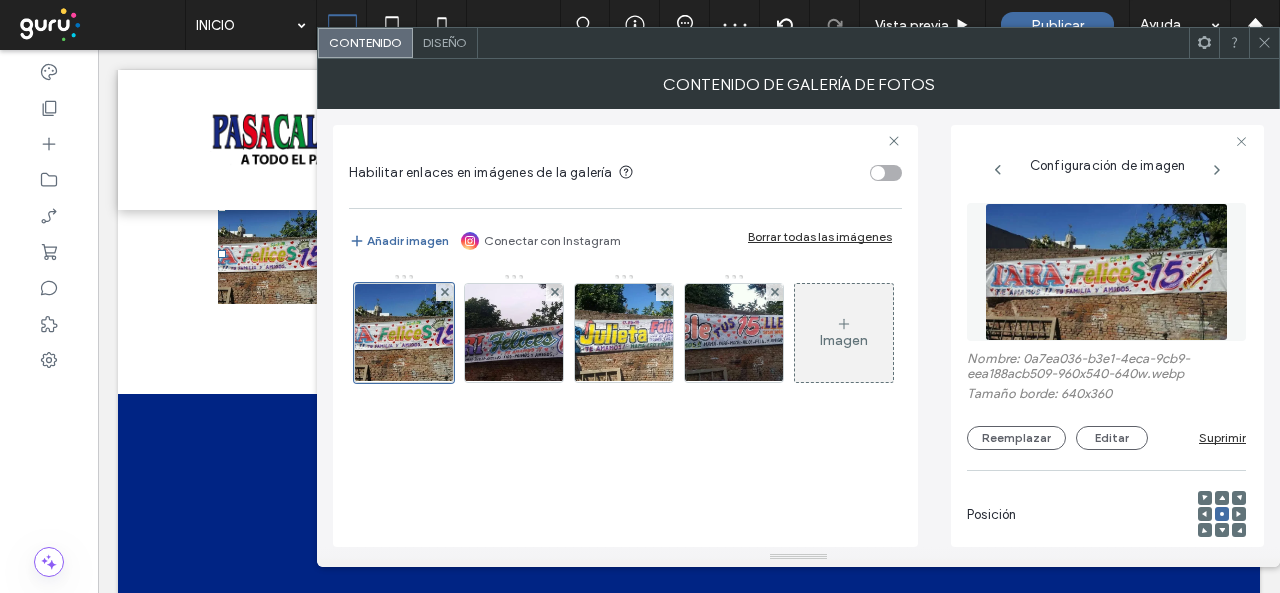 click on "Diseño" at bounding box center (445, 42) 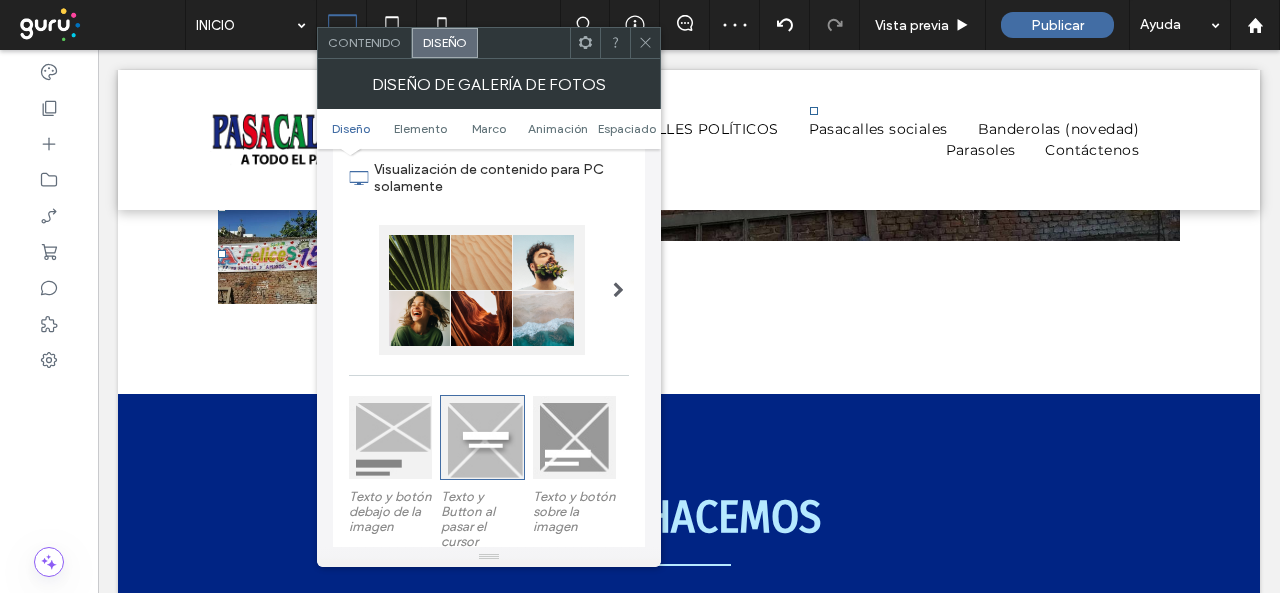 scroll, scrollTop: 100, scrollLeft: 0, axis: vertical 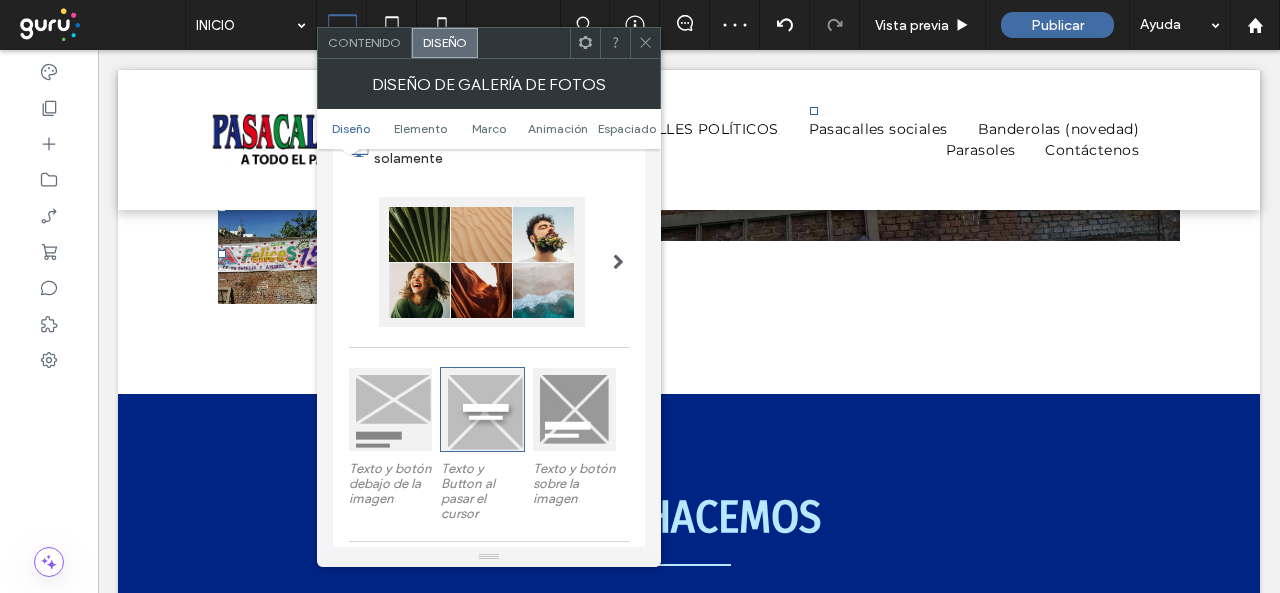 click at bounding box center (618, 262) 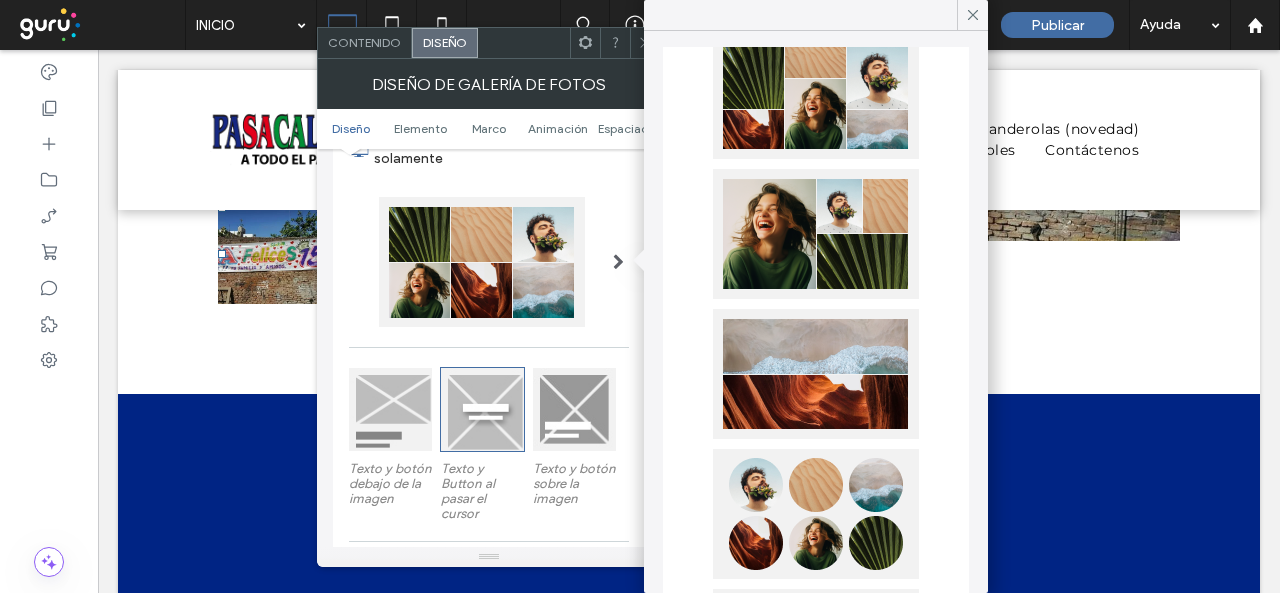 scroll, scrollTop: 600, scrollLeft: 0, axis: vertical 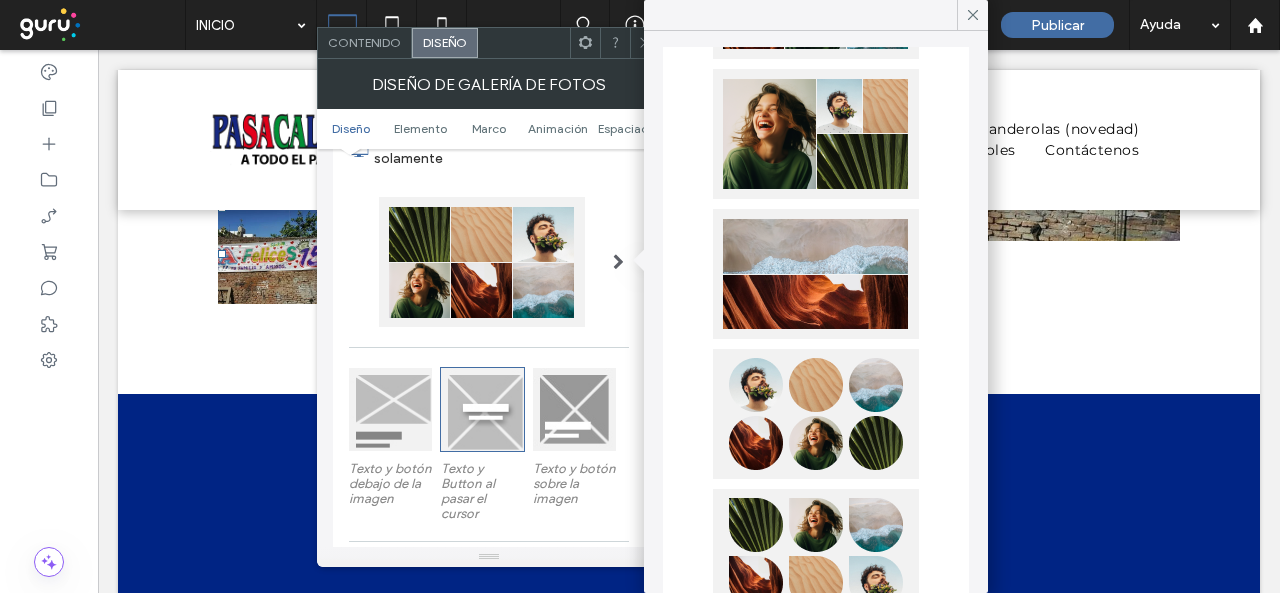 click at bounding box center [816, 274] 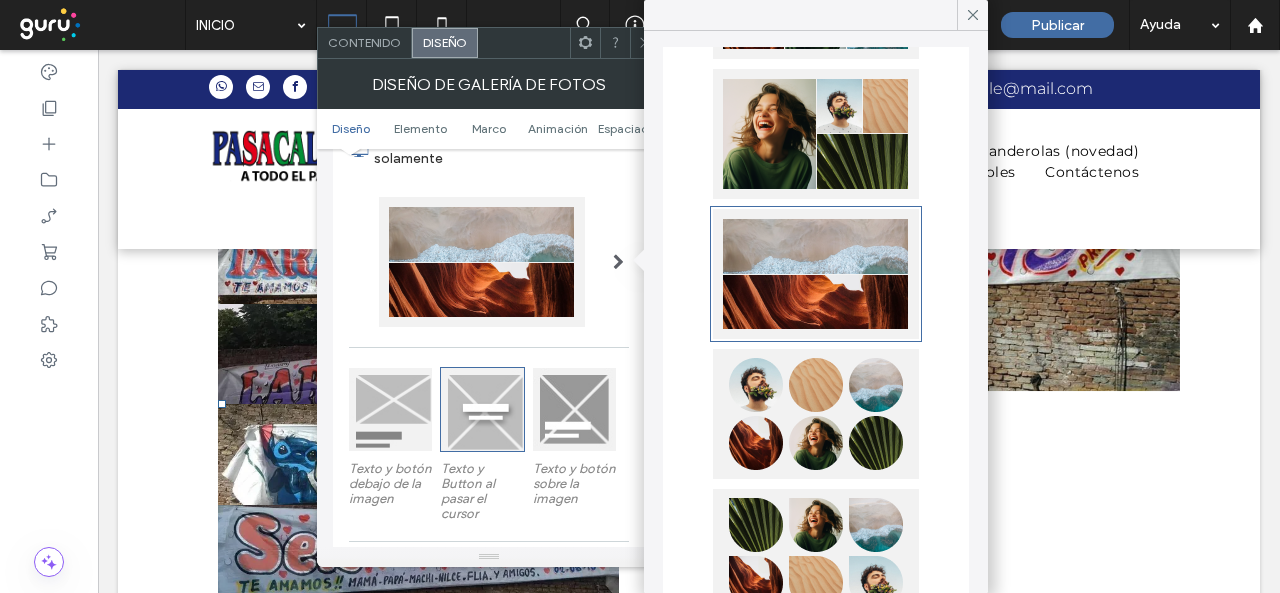click on "ESTRUCTURA DE NAVEGACIÓN" at bounding box center (816, 322) 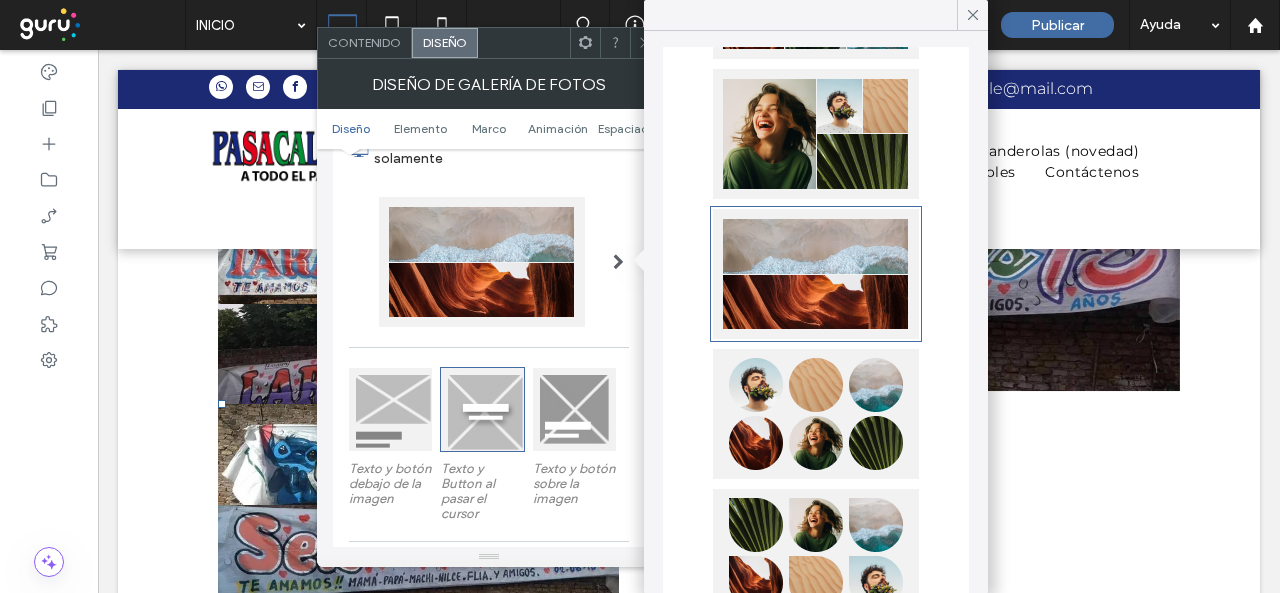click 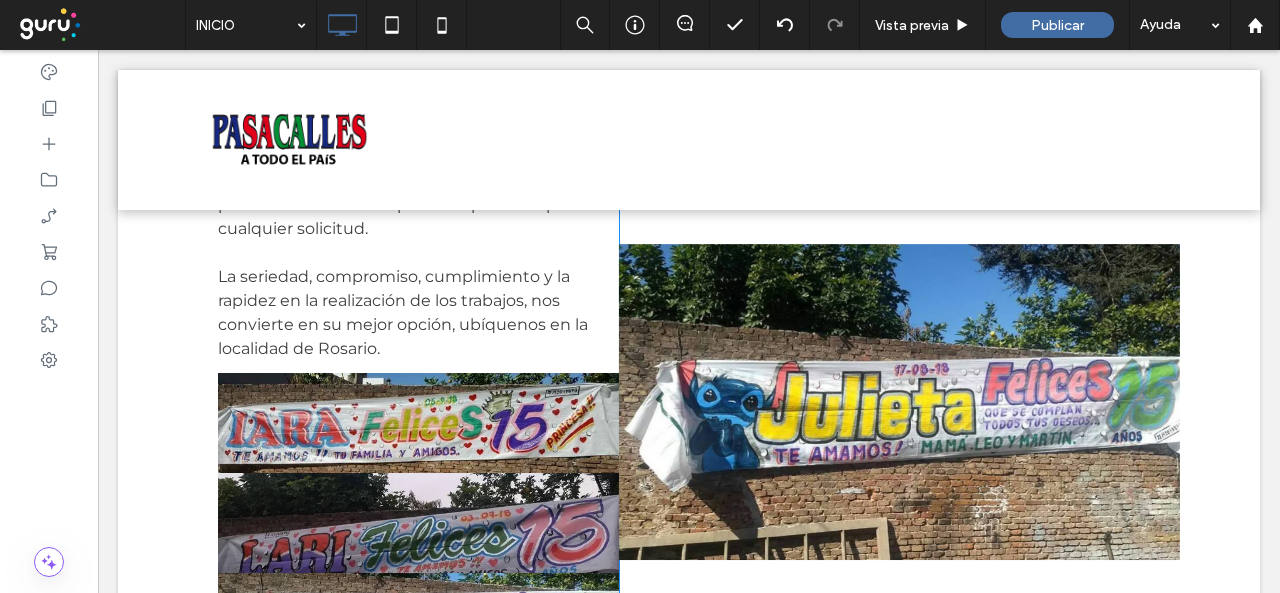 scroll, scrollTop: 1006, scrollLeft: 0, axis: vertical 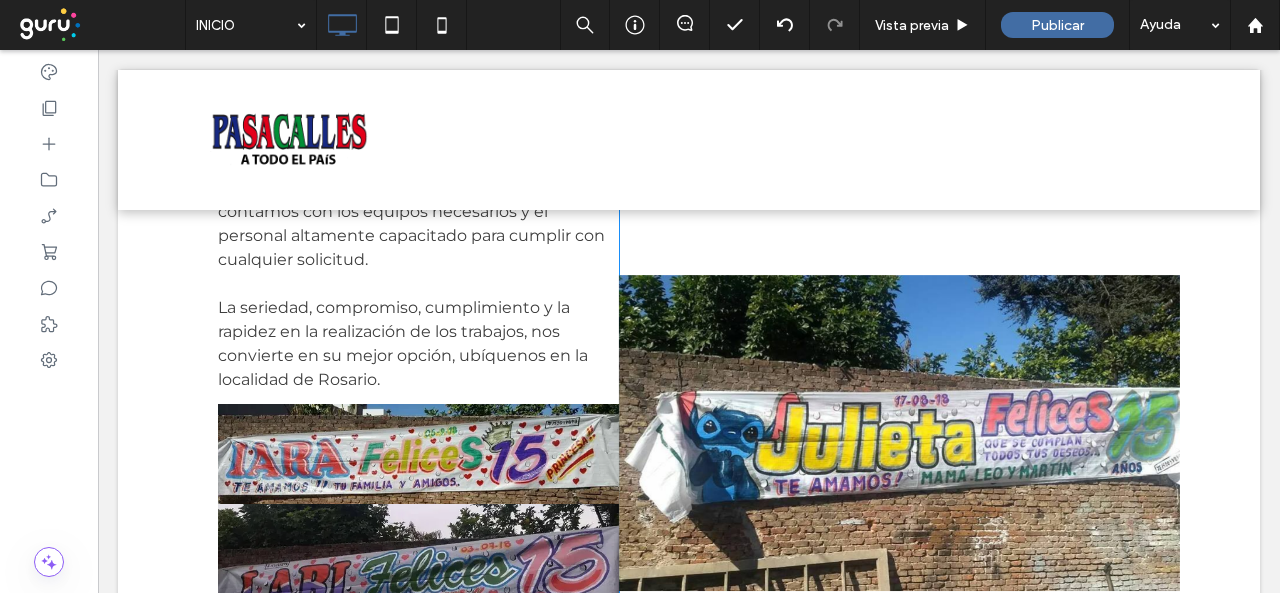 click at bounding box center (899, 433) 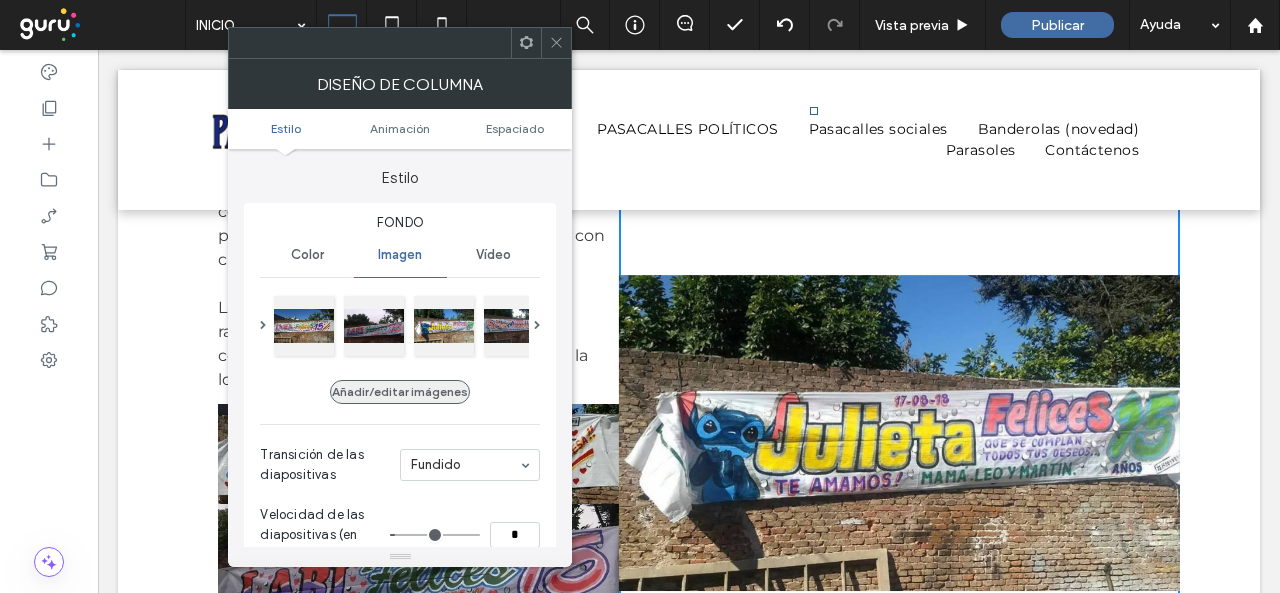 click on "Añadir/editar imágenes" at bounding box center [400, 392] 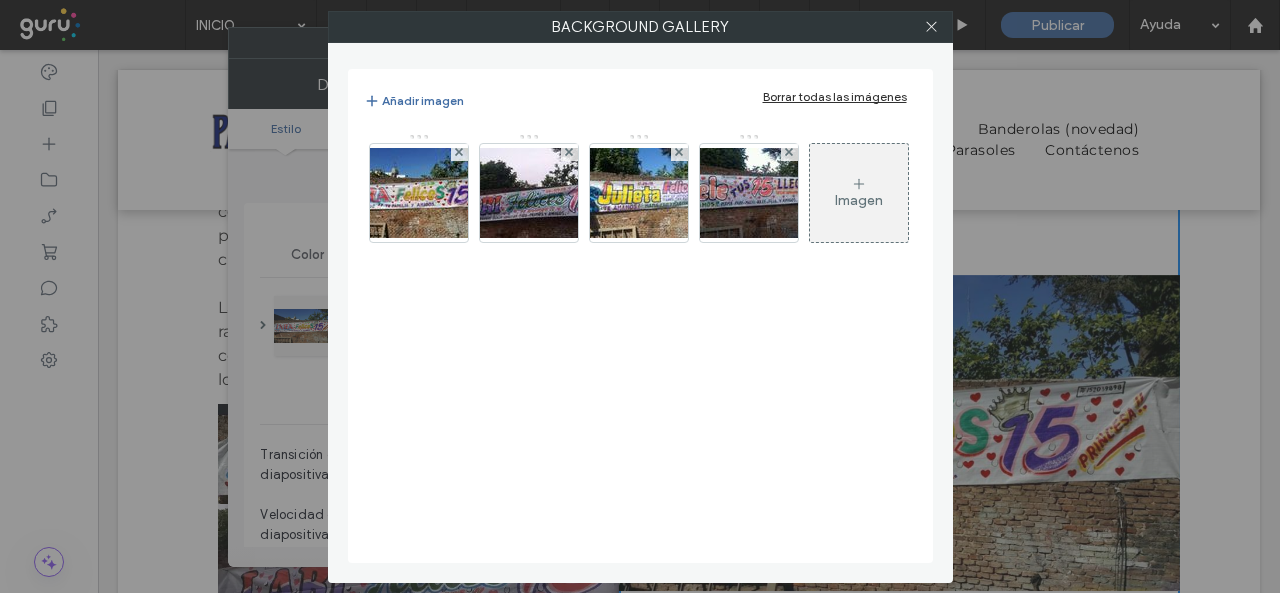 drag, startPoint x: 818, startPoint y: 100, endPoint x: 644, endPoint y: 136, distance: 177.68512 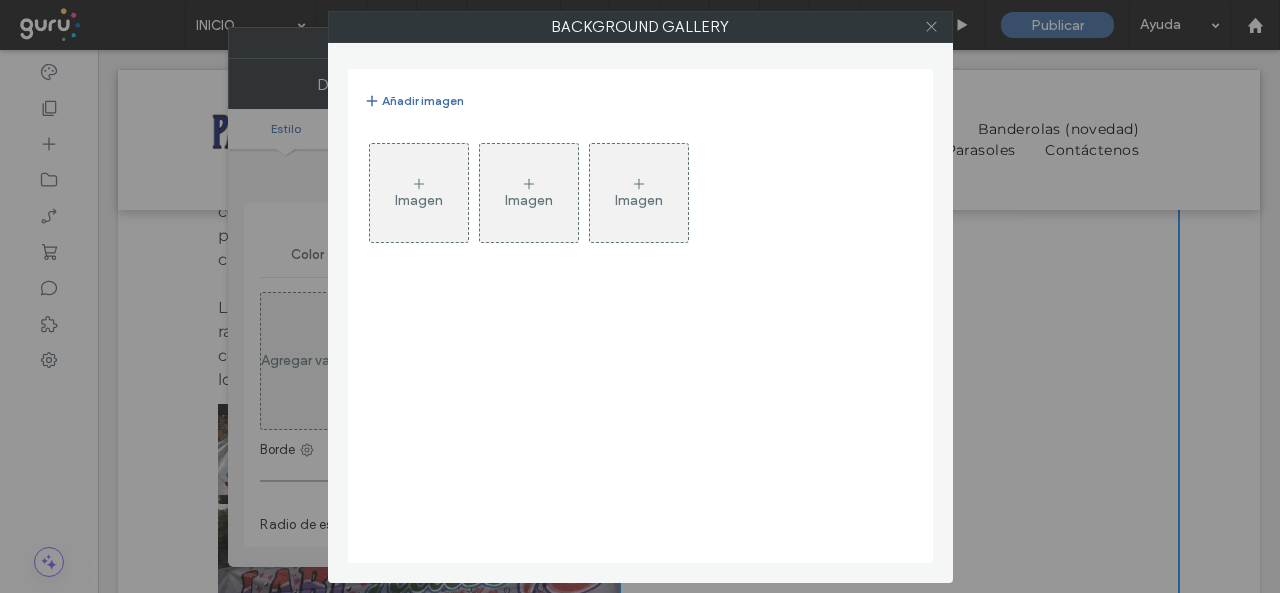 click 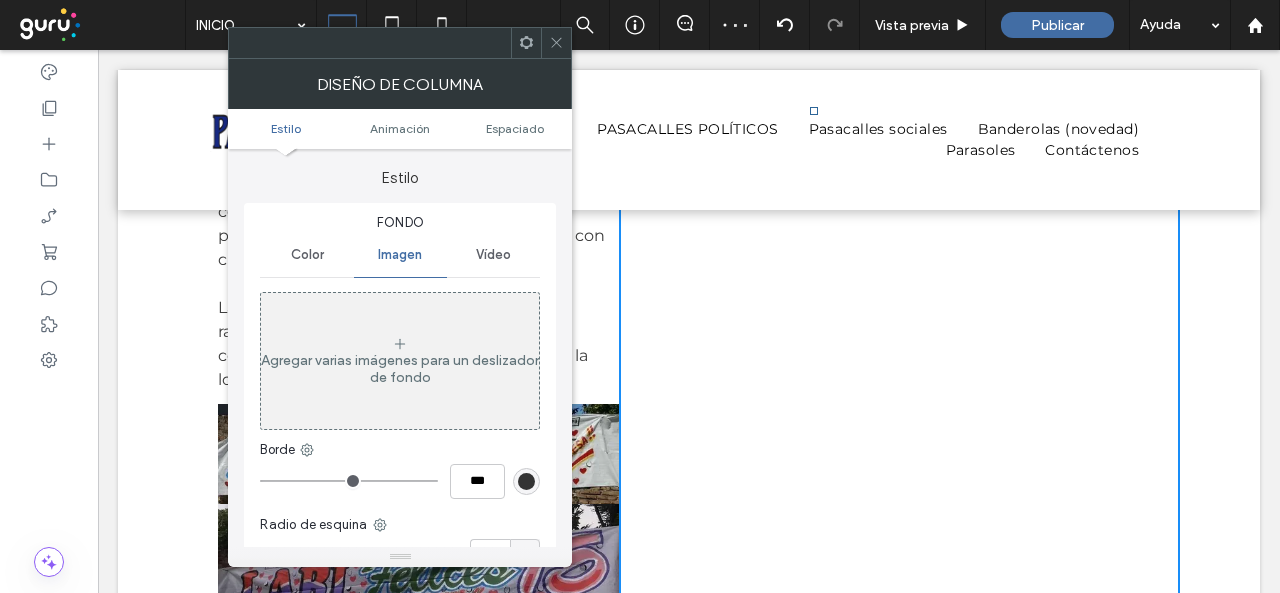 click 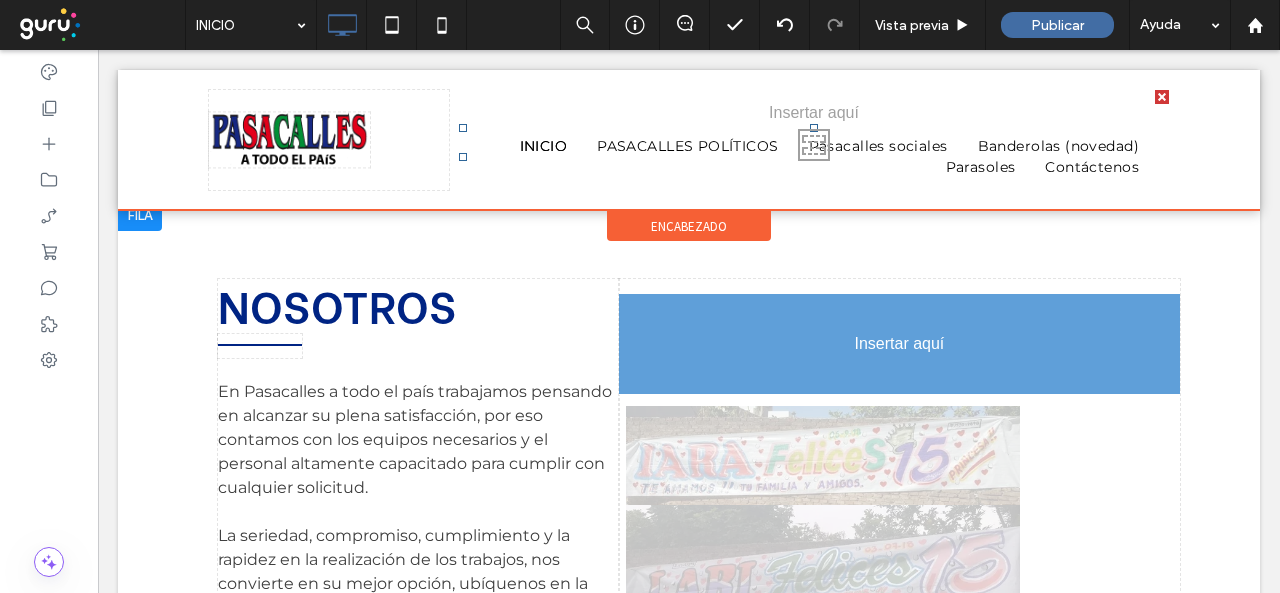 scroll, scrollTop: 806, scrollLeft: 0, axis: vertical 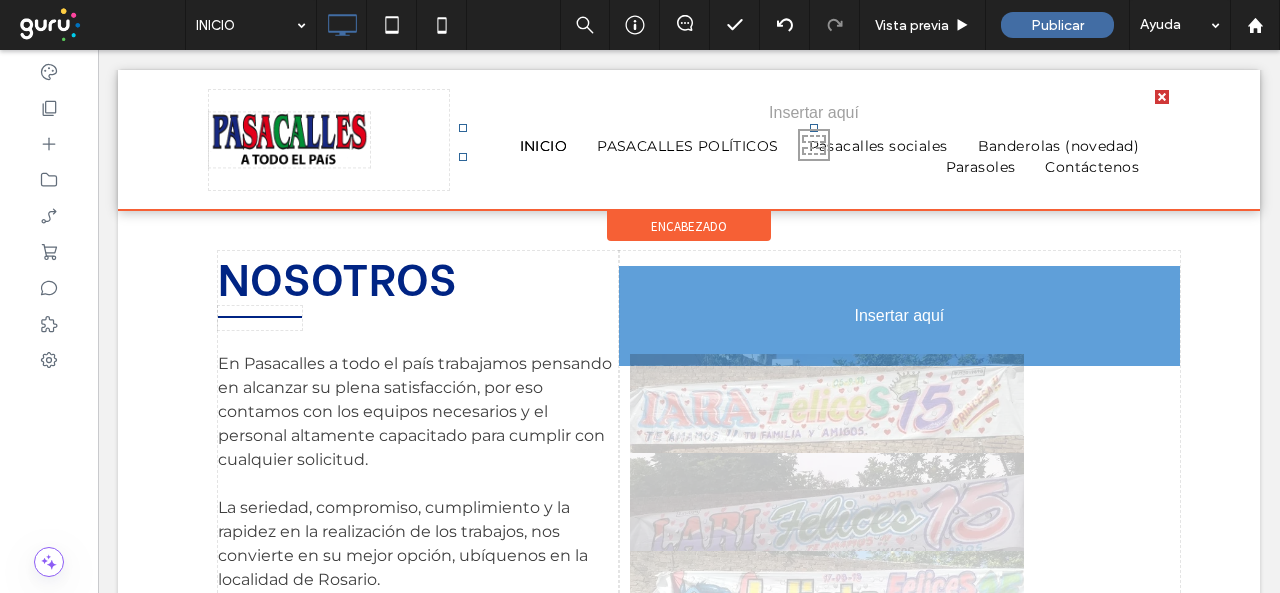 drag, startPoint x: 802, startPoint y: 473, endPoint x: 864, endPoint y: 466, distance: 62.39391 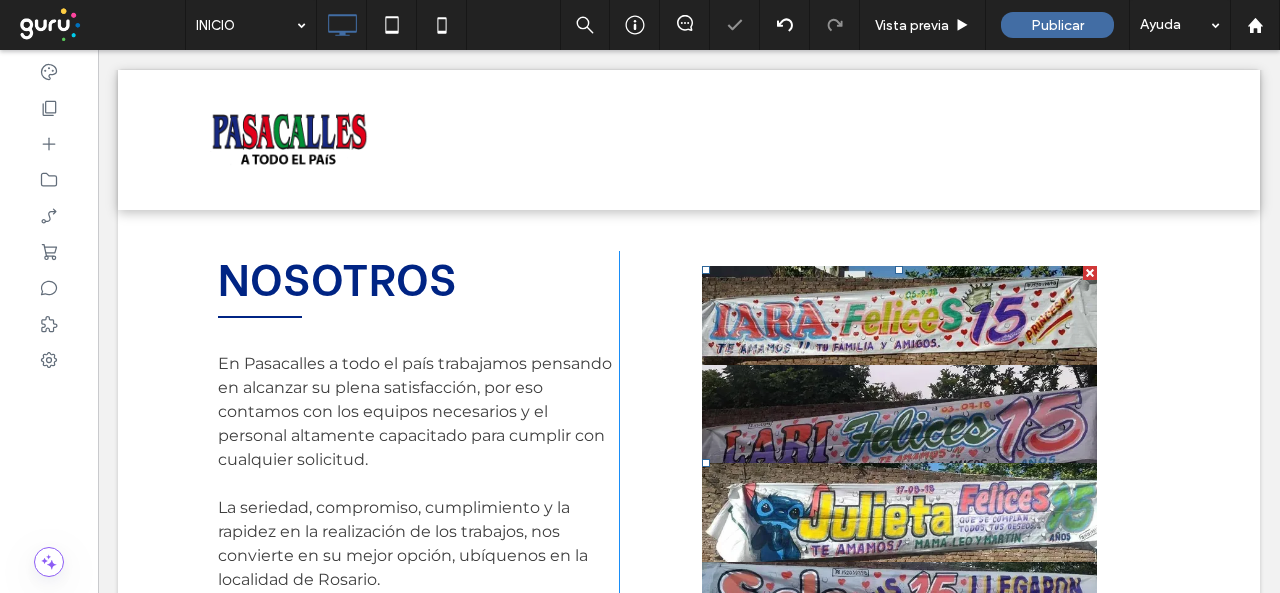 scroll, scrollTop: 706, scrollLeft: 0, axis: vertical 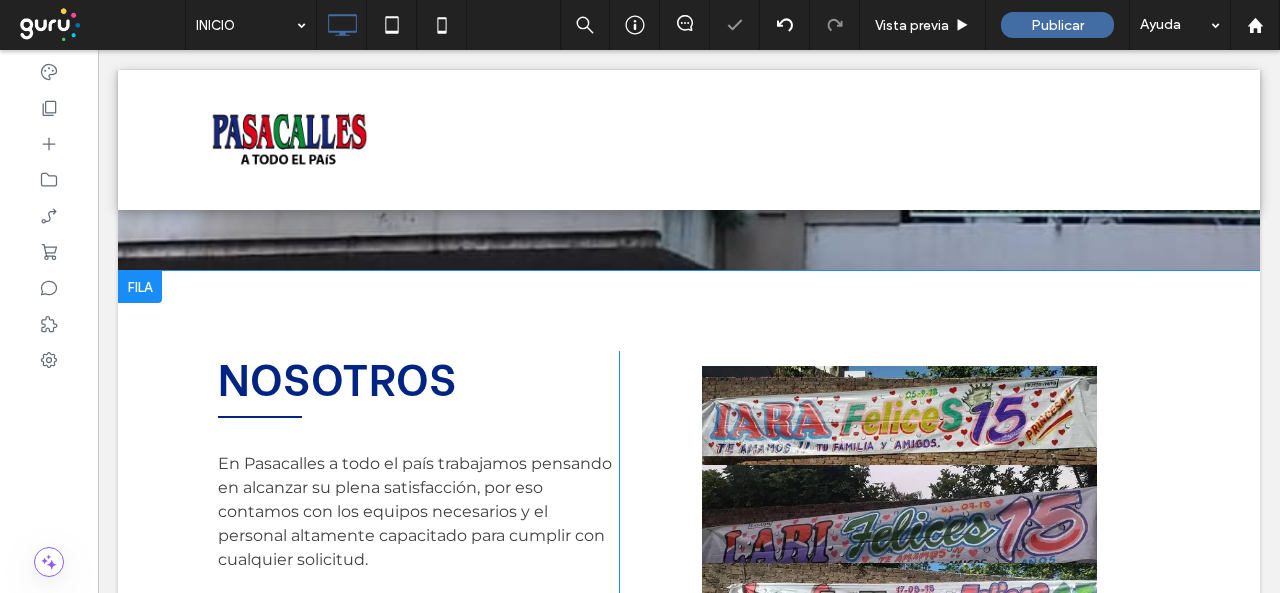click on "Button
Button
Button
Button
Ver más
Click To Paste" at bounding box center (899, 555) 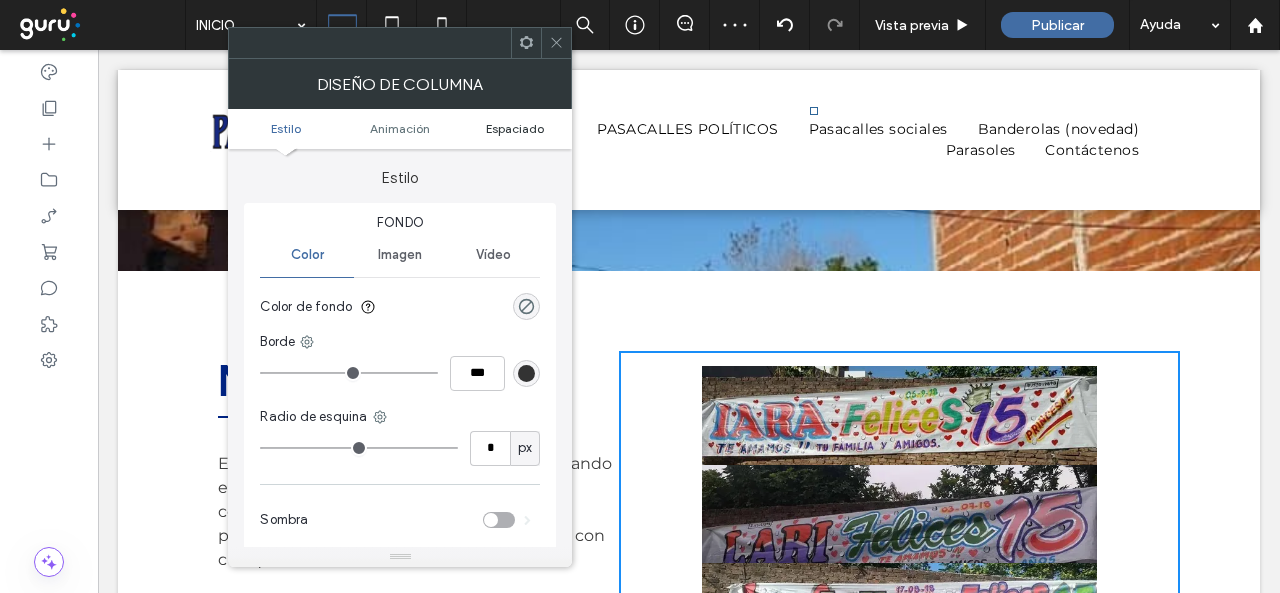 click on "Espaciado" at bounding box center (515, 128) 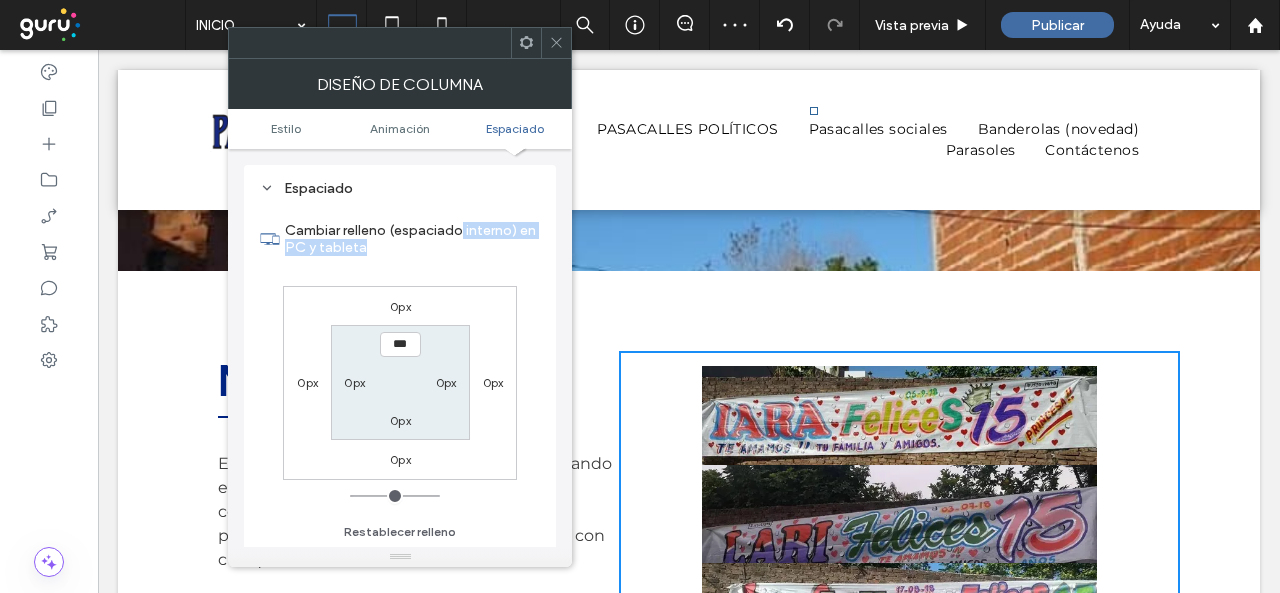 drag, startPoint x: 414, startPoint y: 283, endPoint x: 362, endPoint y: 317, distance: 62.1289 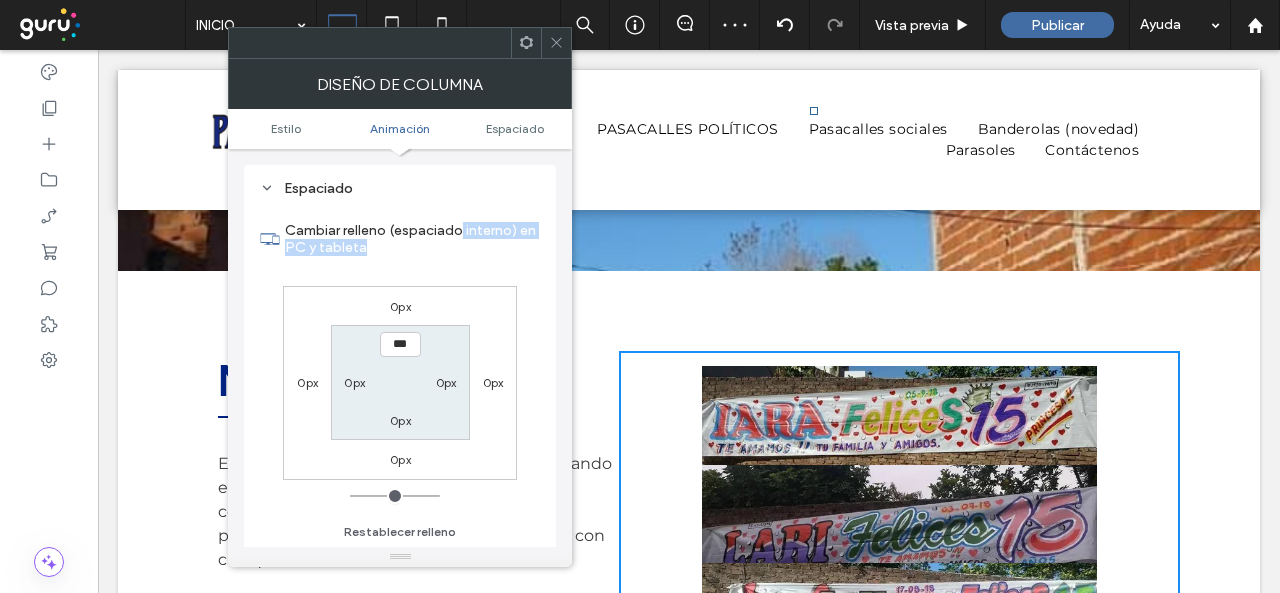 scroll, scrollTop: 369, scrollLeft: 0, axis: vertical 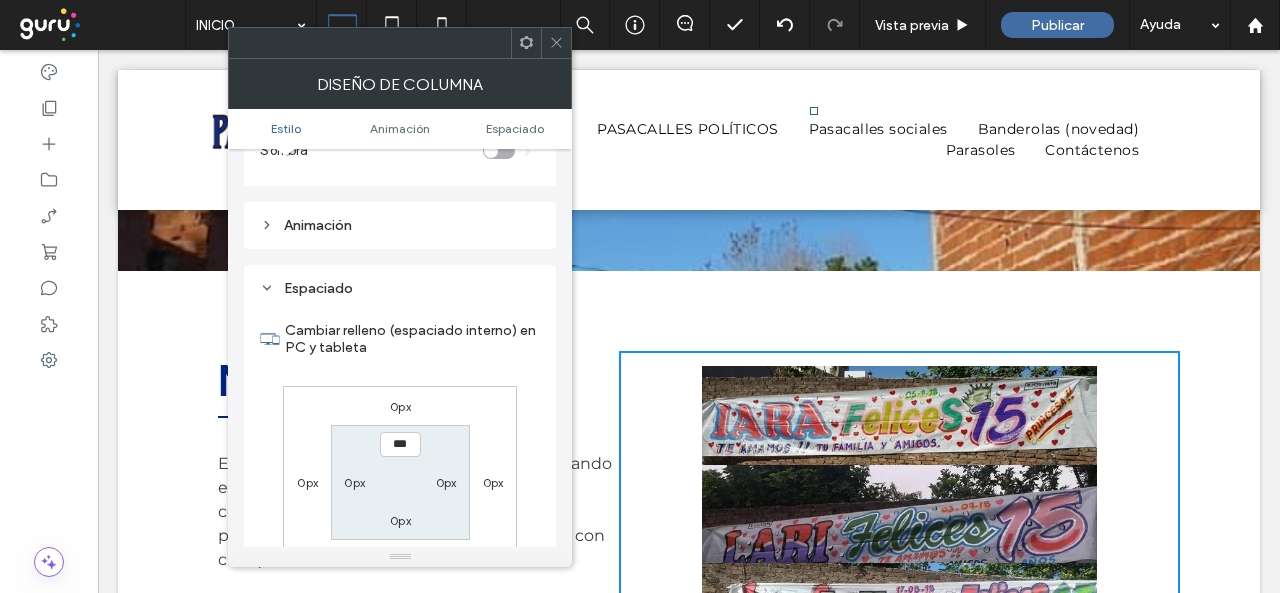 click 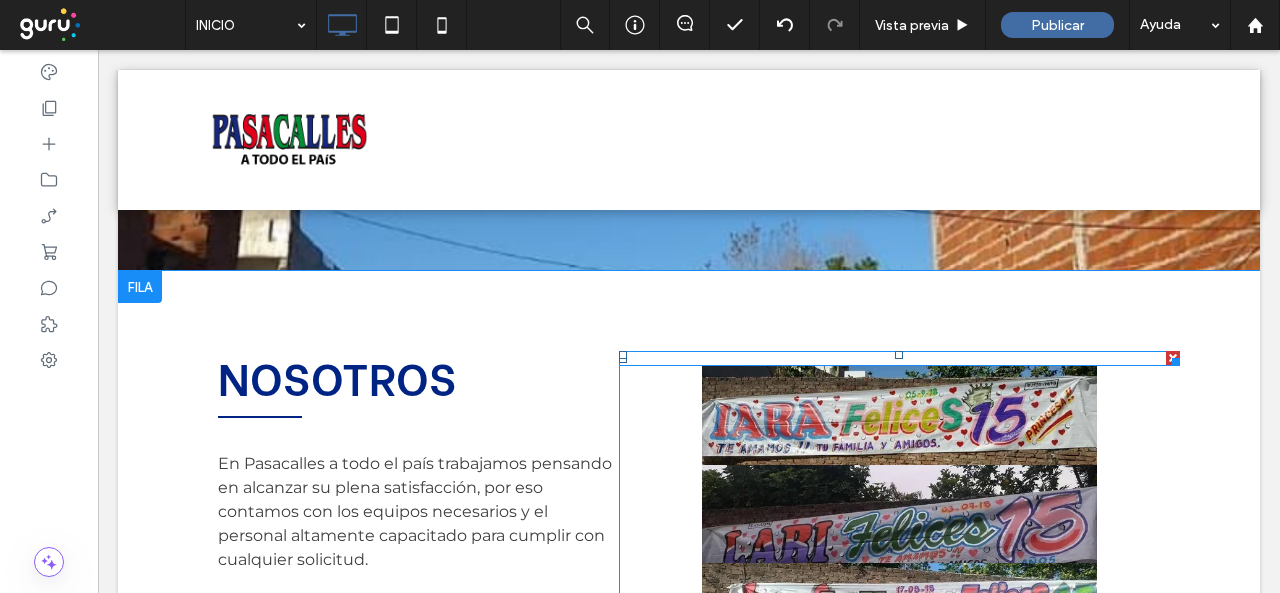 scroll, scrollTop: 1106, scrollLeft: 0, axis: vertical 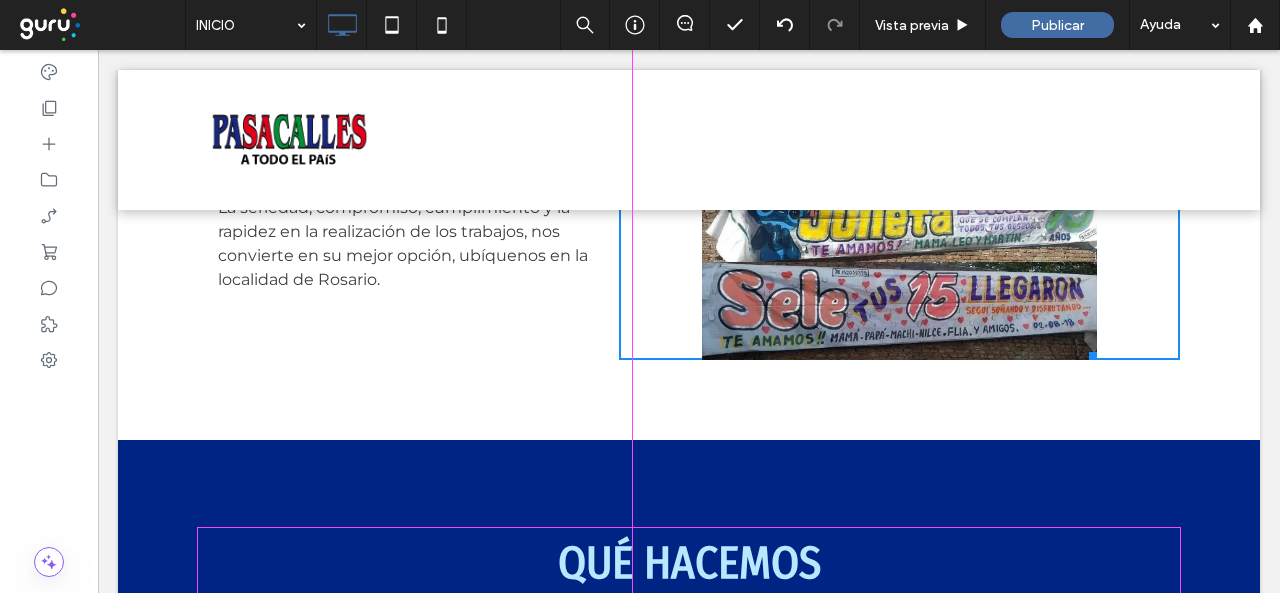 drag, startPoint x: 1080, startPoint y: 353, endPoint x: 1157, endPoint y: 485, distance: 152.81688 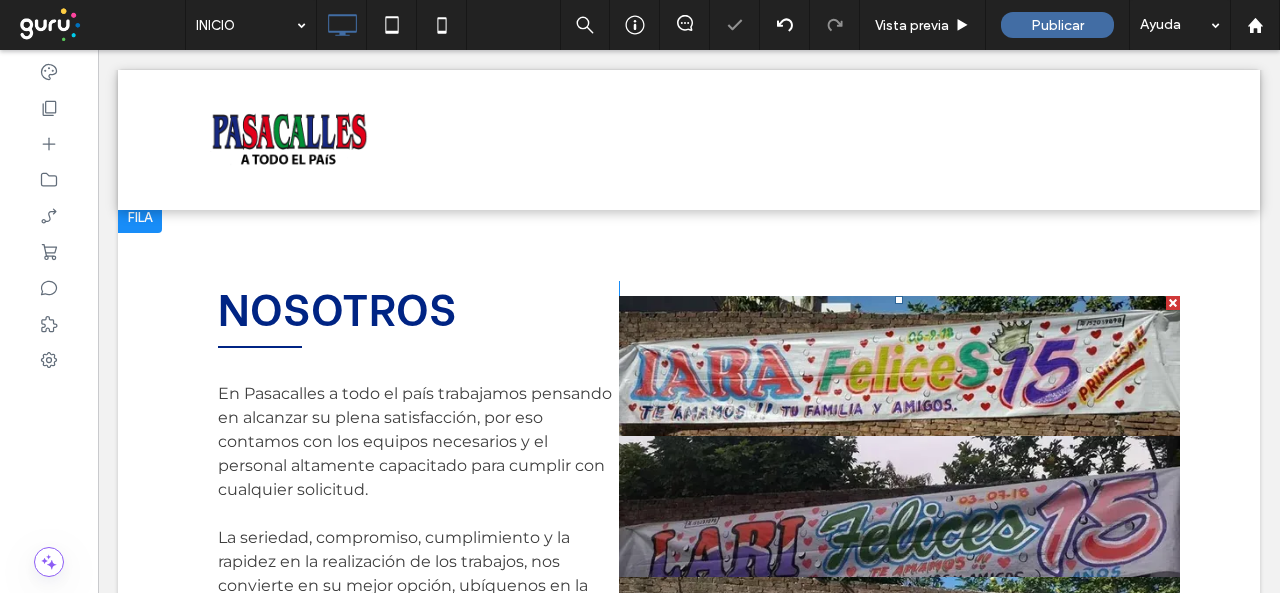 scroll, scrollTop: 806, scrollLeft: 0, axis: vertical 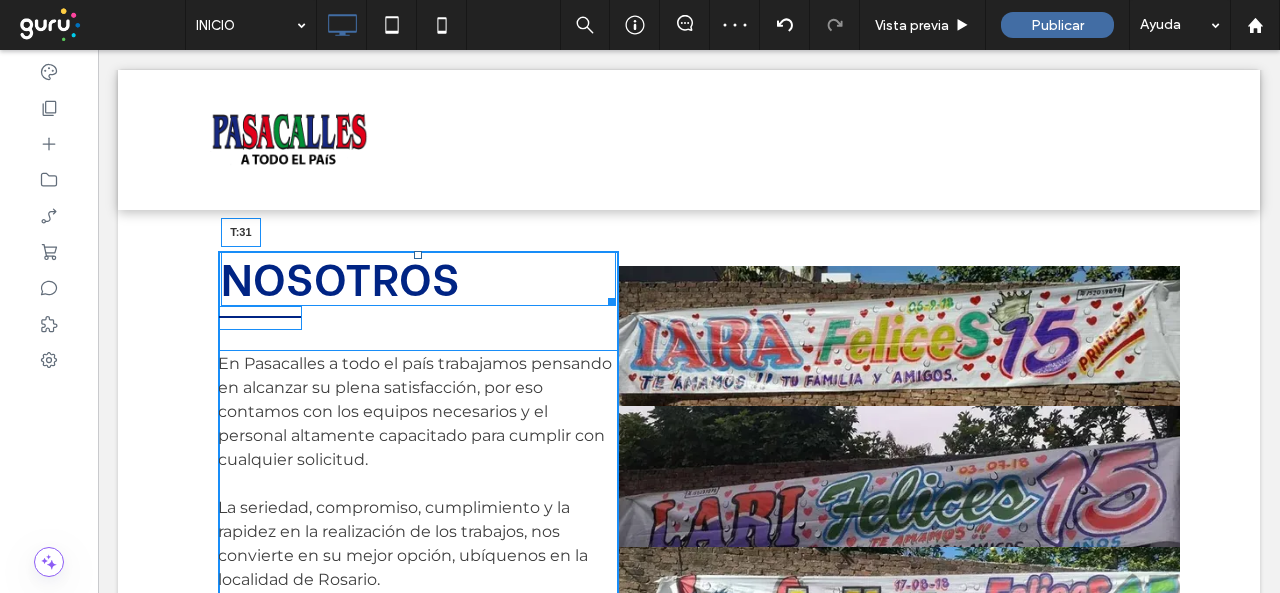 drag, startPoint x: 414, startPoint y: 251, endPoint x: 513, endPoint y: 332, distance: 127.91403 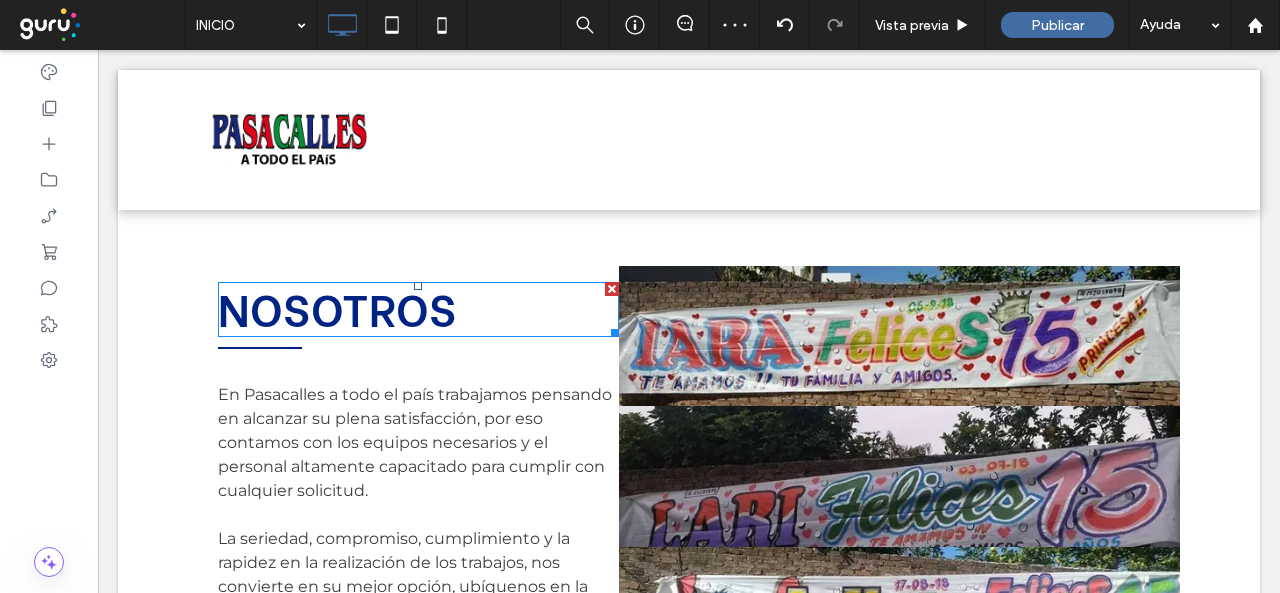 click on "NOSOTROS" at bounding box center [337, 306] 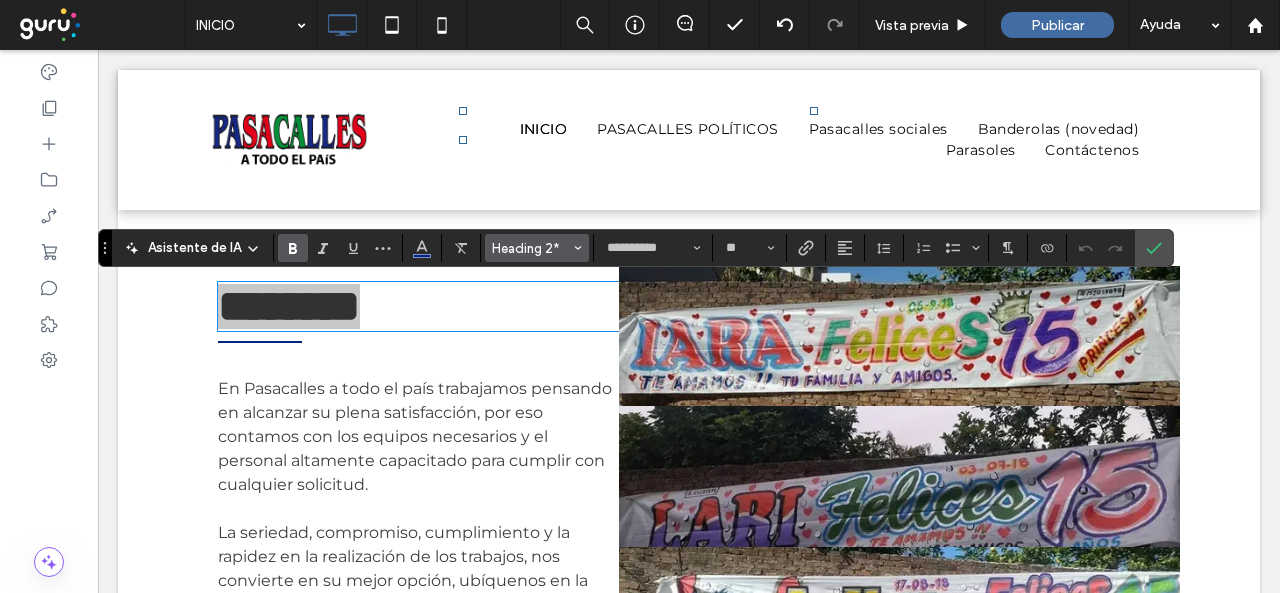 click on "Heading 2*" at bounding box center [531, 248] 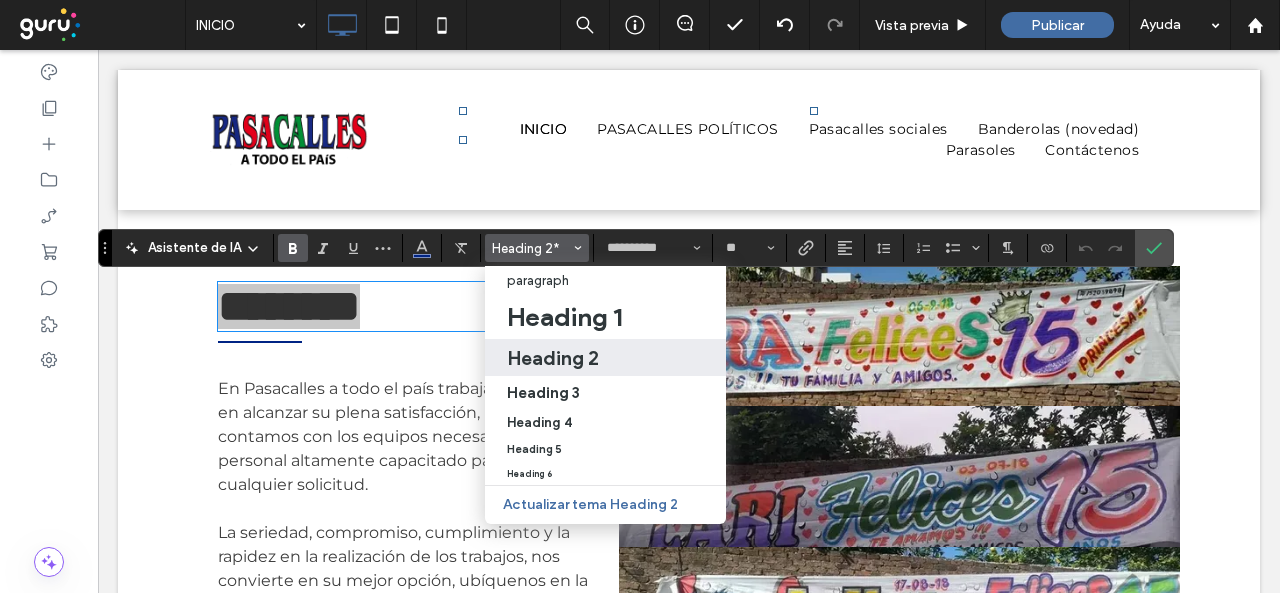 click on "Heading 2" at bounding box center (553, 358) 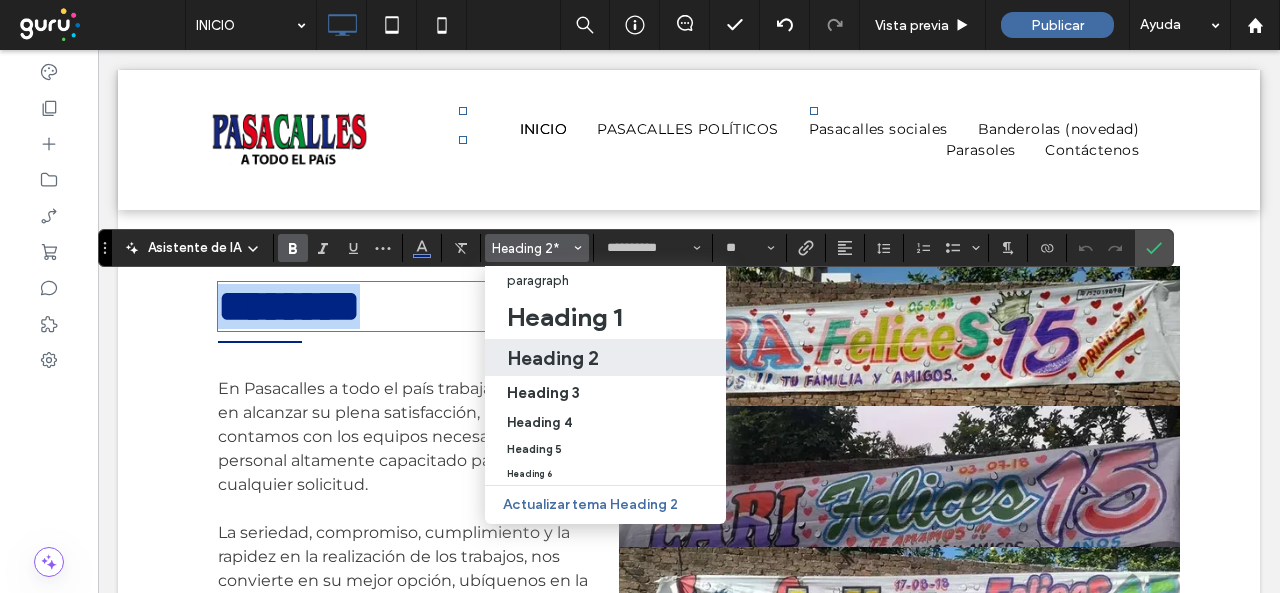 type on "**********" 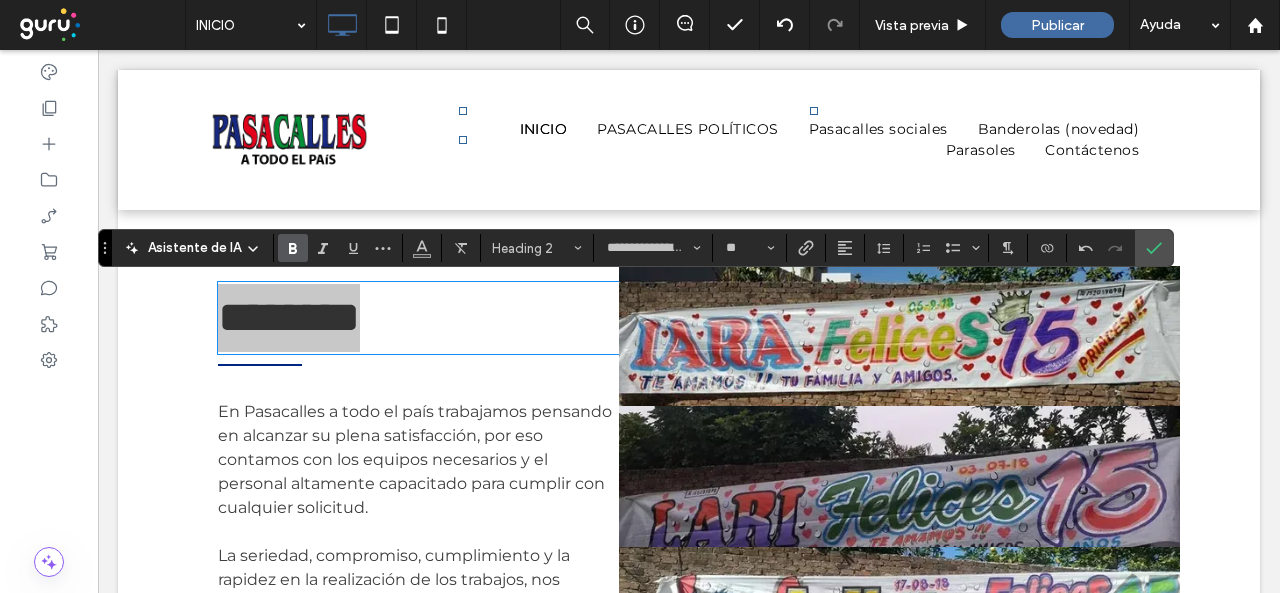 click 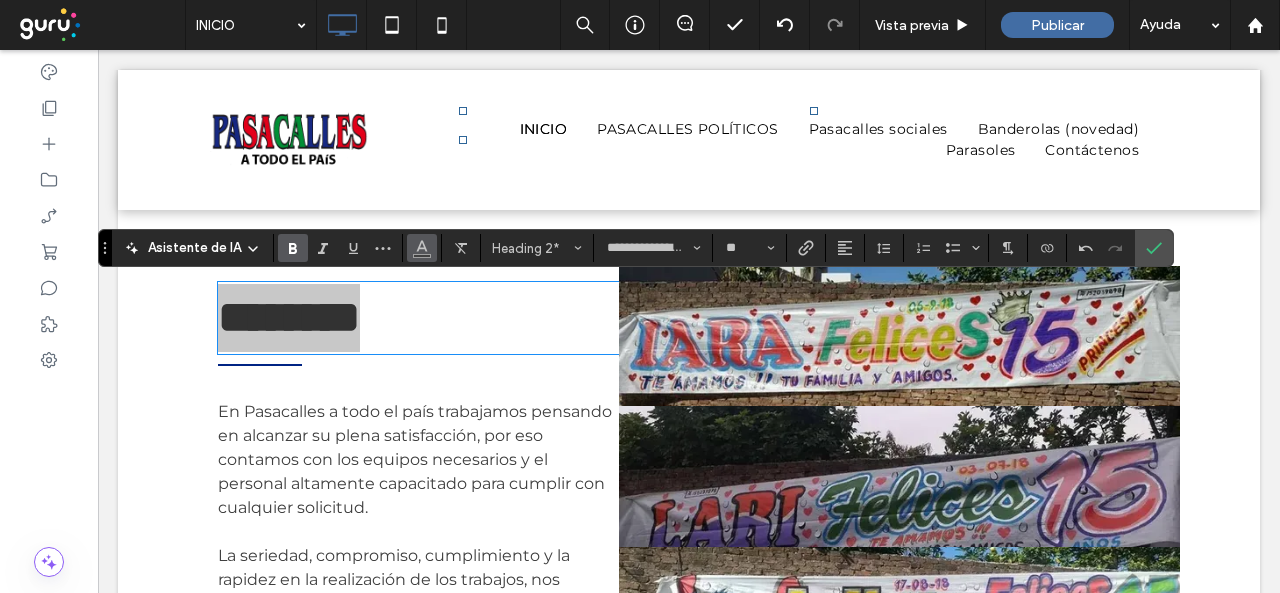 click 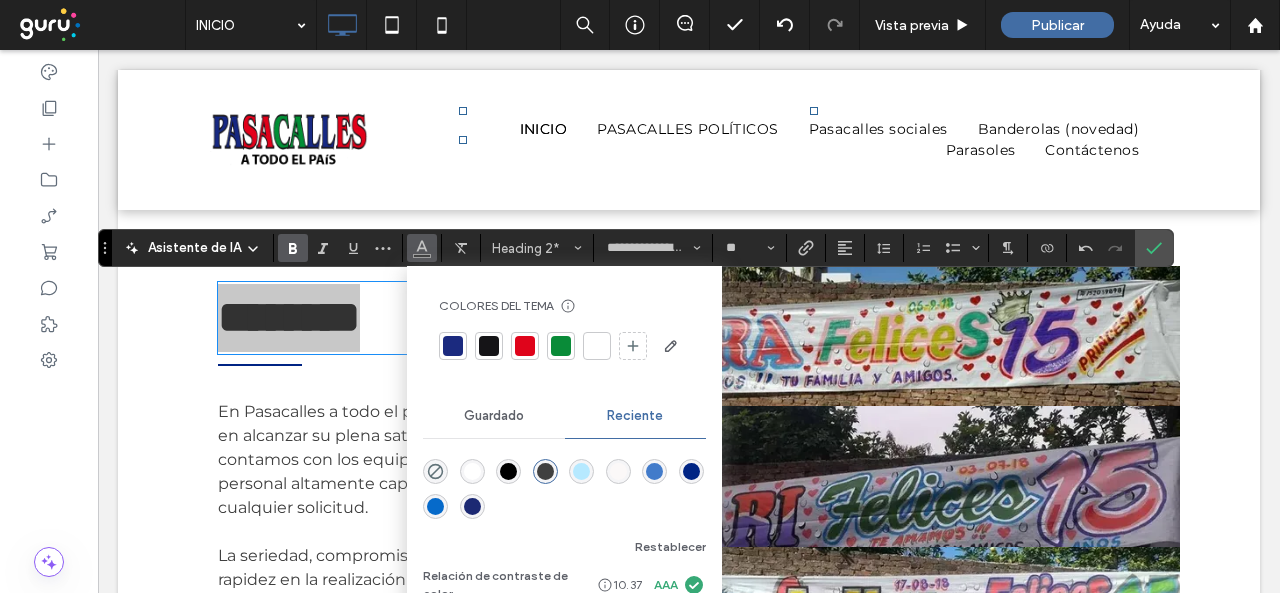 click at bounding box center (561, 346) 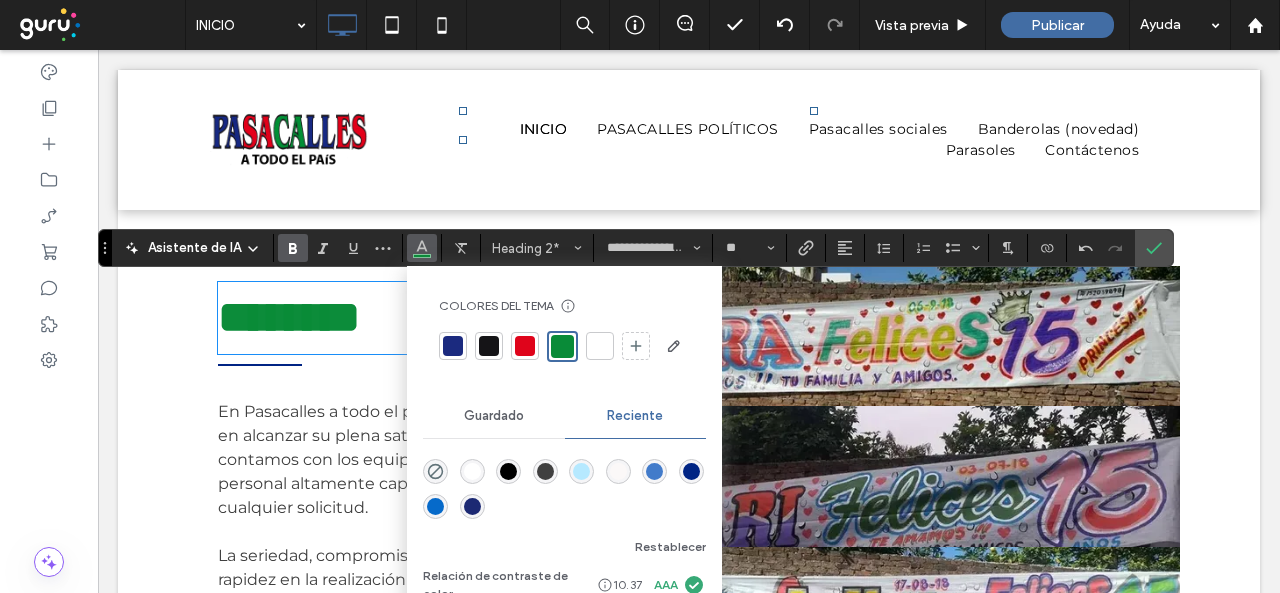 click on "En
Pasacalles a todo el país
trabajamos pensando en alcanzar su plena satisfacción, por eso contamos con los equipos necesarios y el personal altamente capacitado para cumplir con cualquier solicitud." at bounding box center (418, 460) 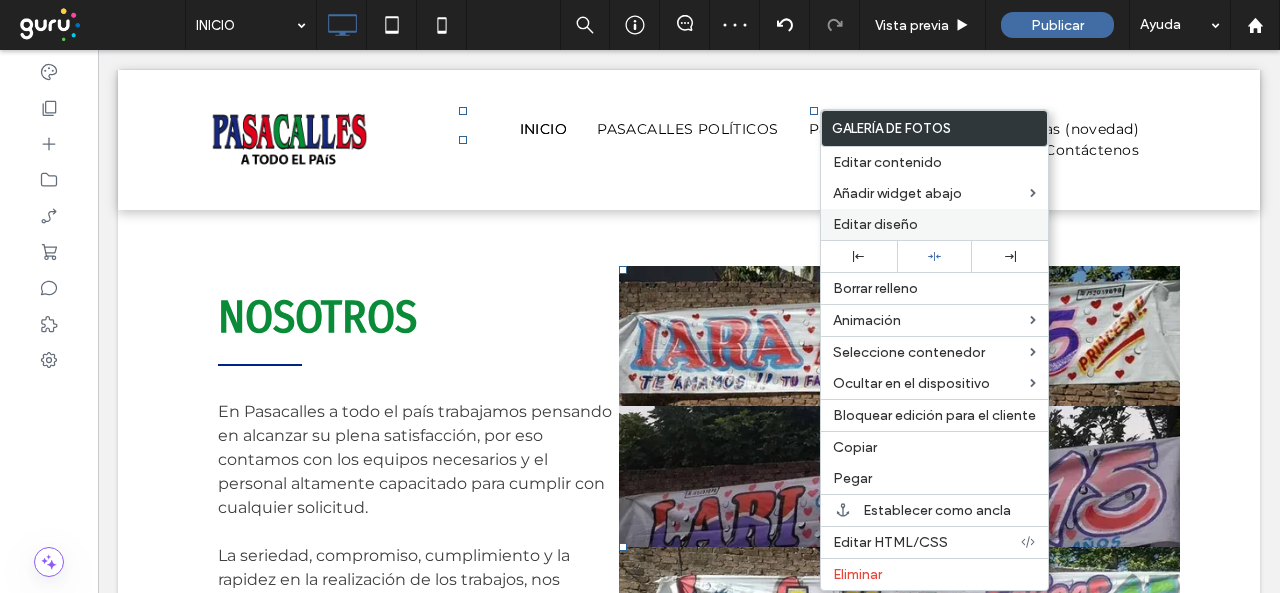 click on "Editar diseño" at bounding box center (875, 224) 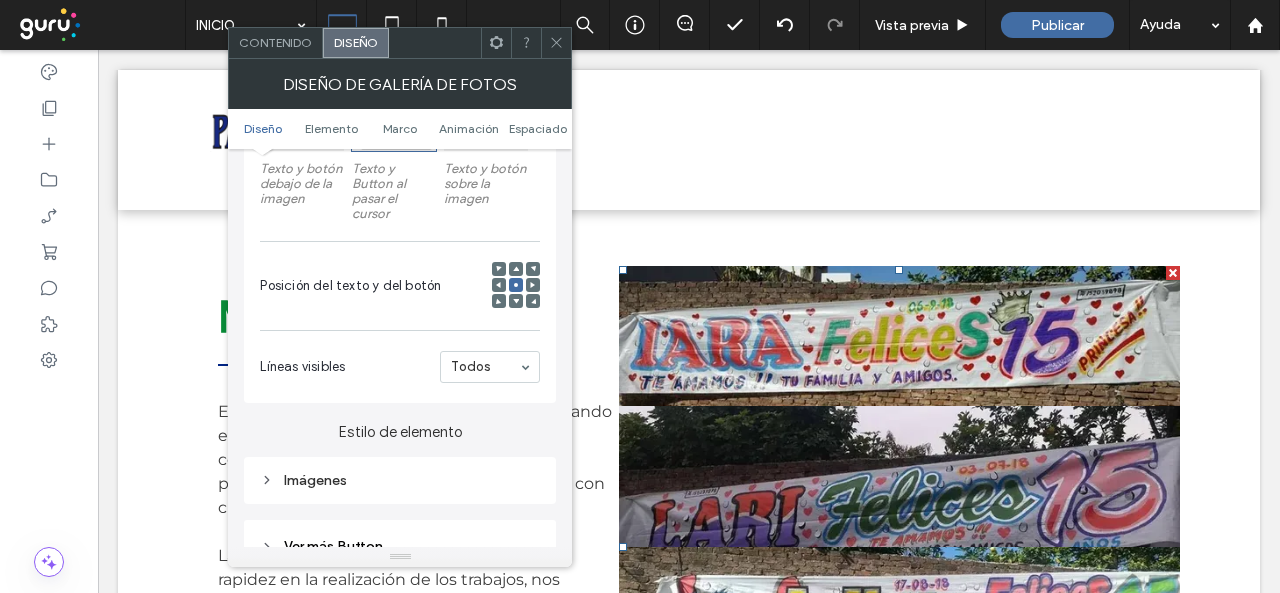 scroll, scrollTop: 600, scrollLeft: 0, axis: vertical 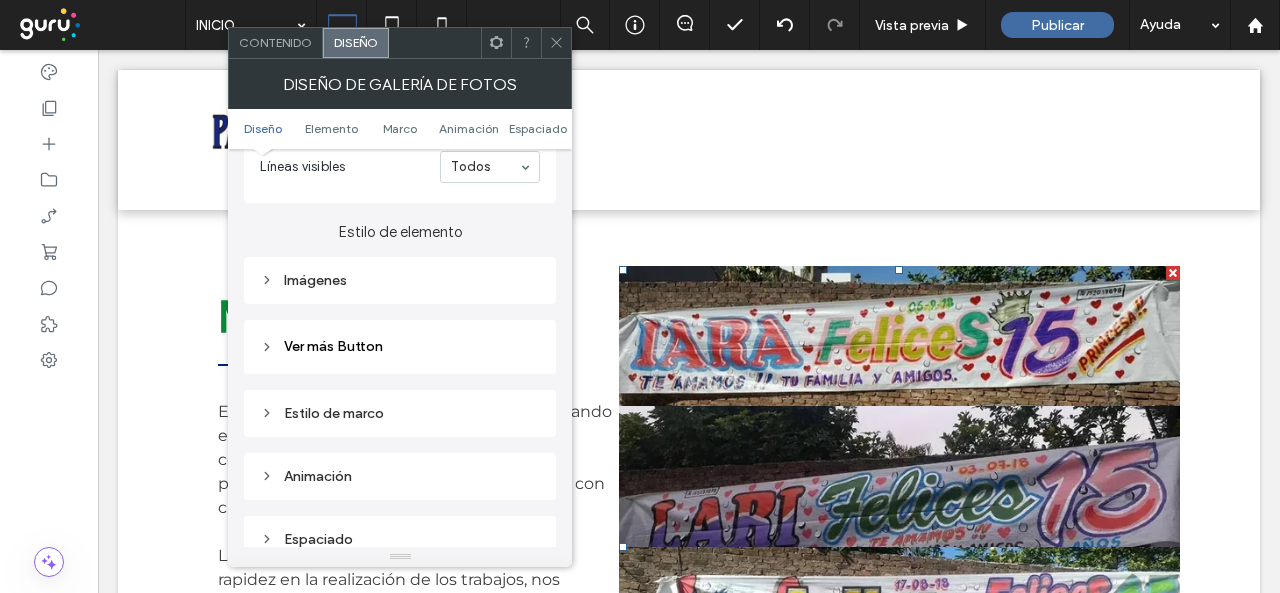 click on "Imágenes" at bounding box center (400, 280) 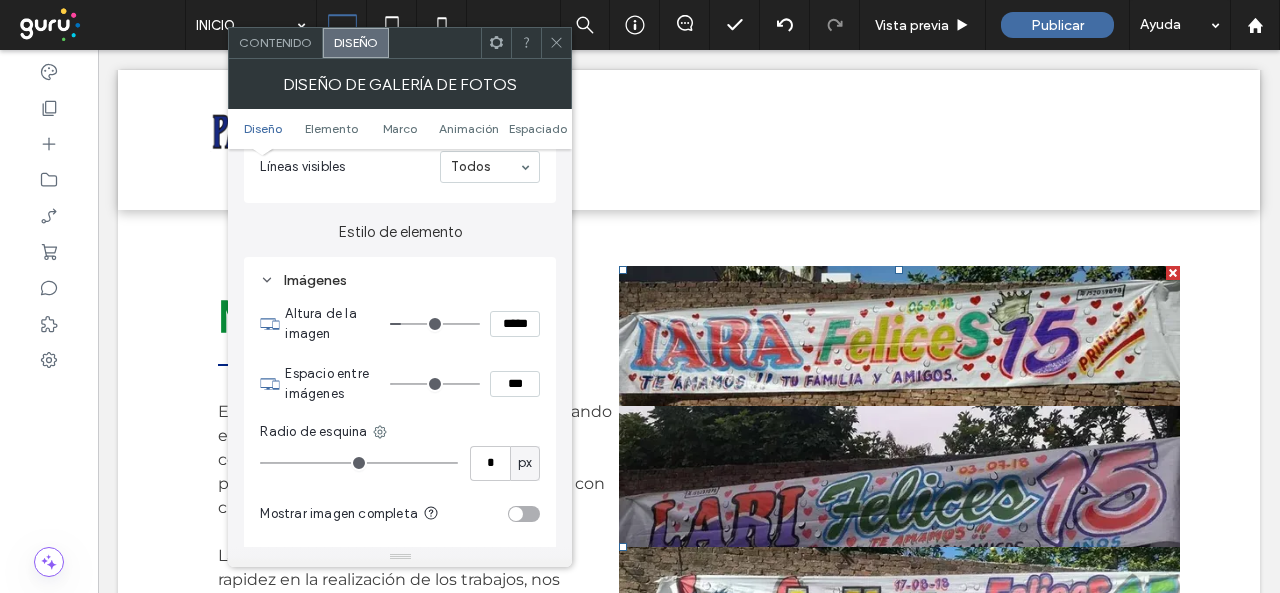 type on "*" 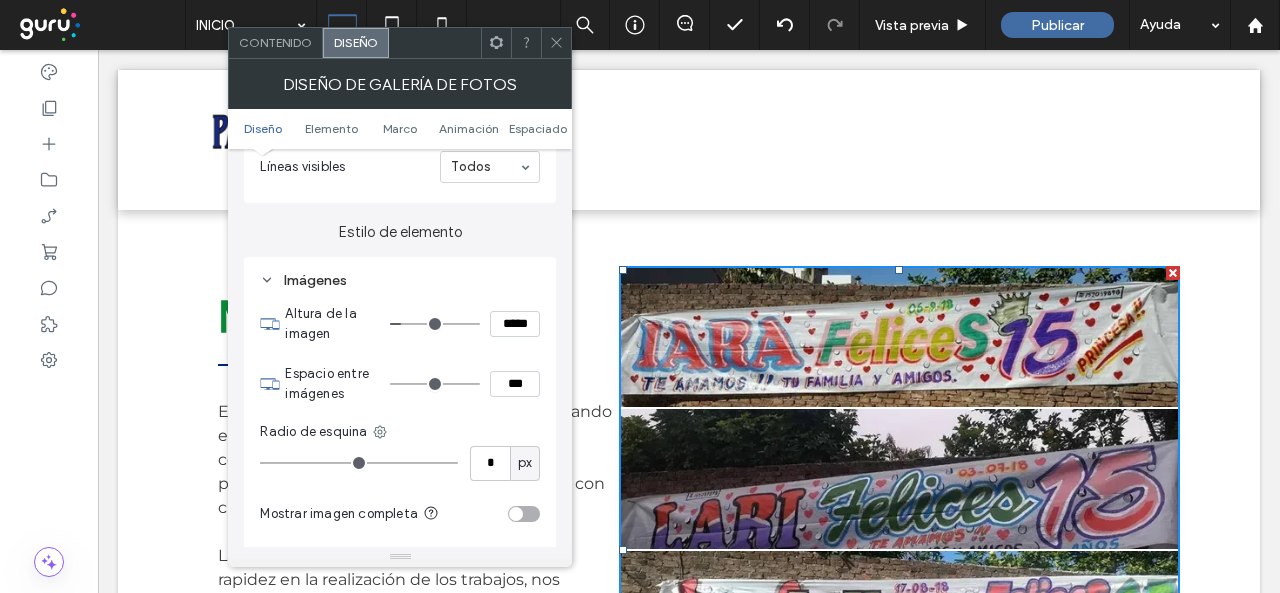 type on "*" 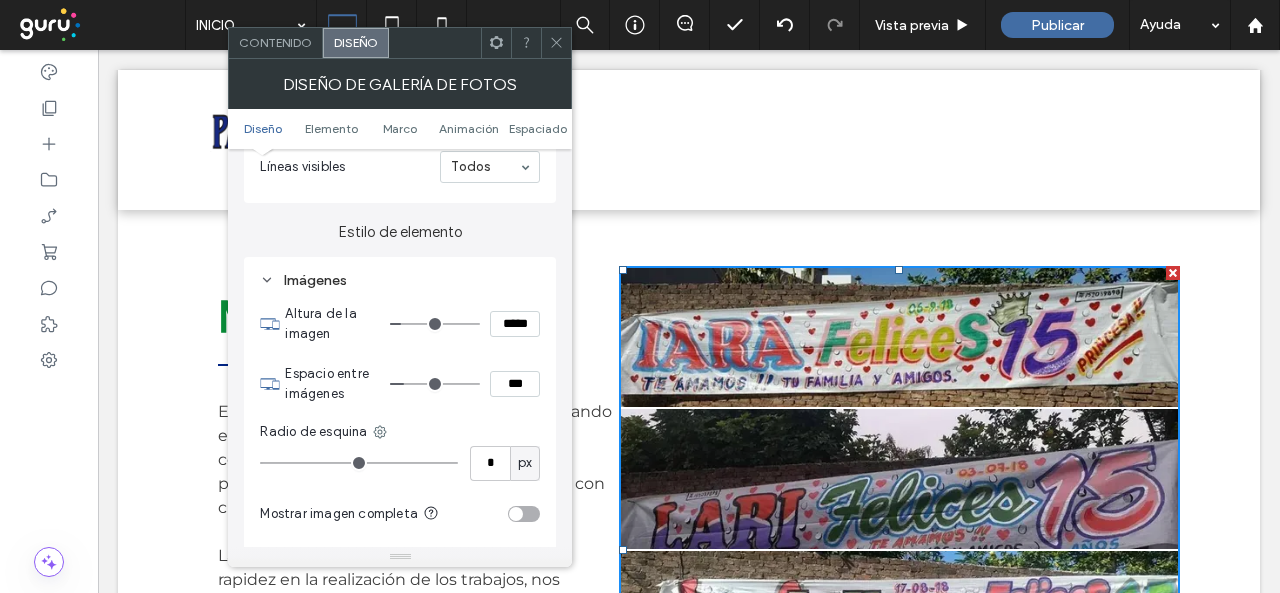 type on "*" 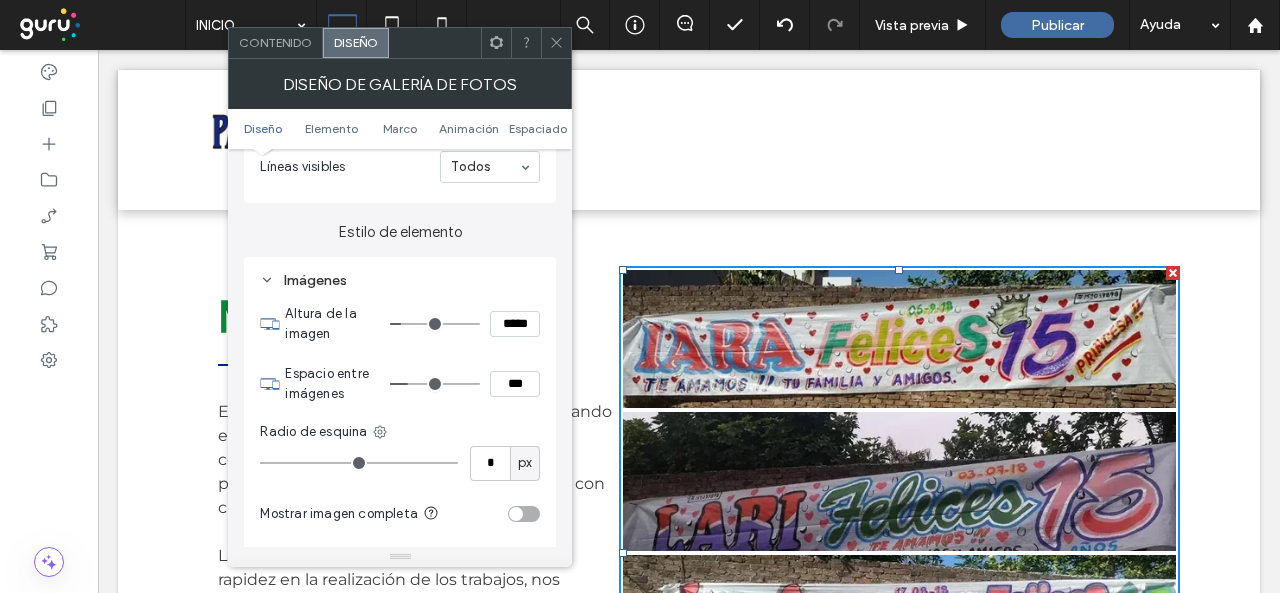 type on "*" 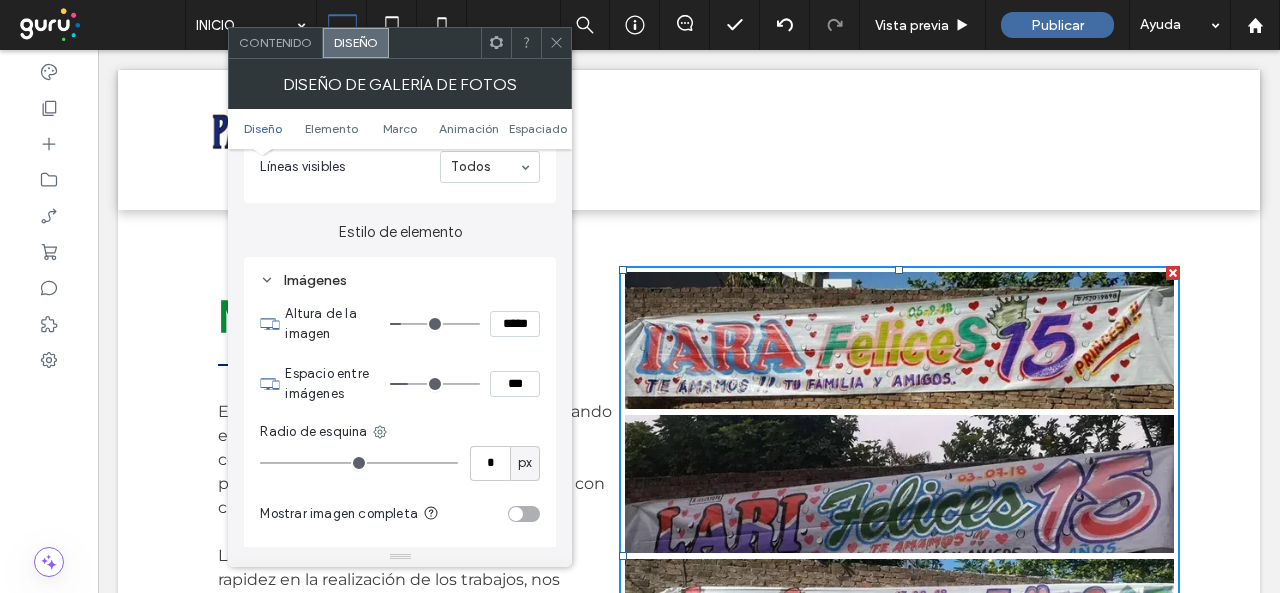 type on "*" 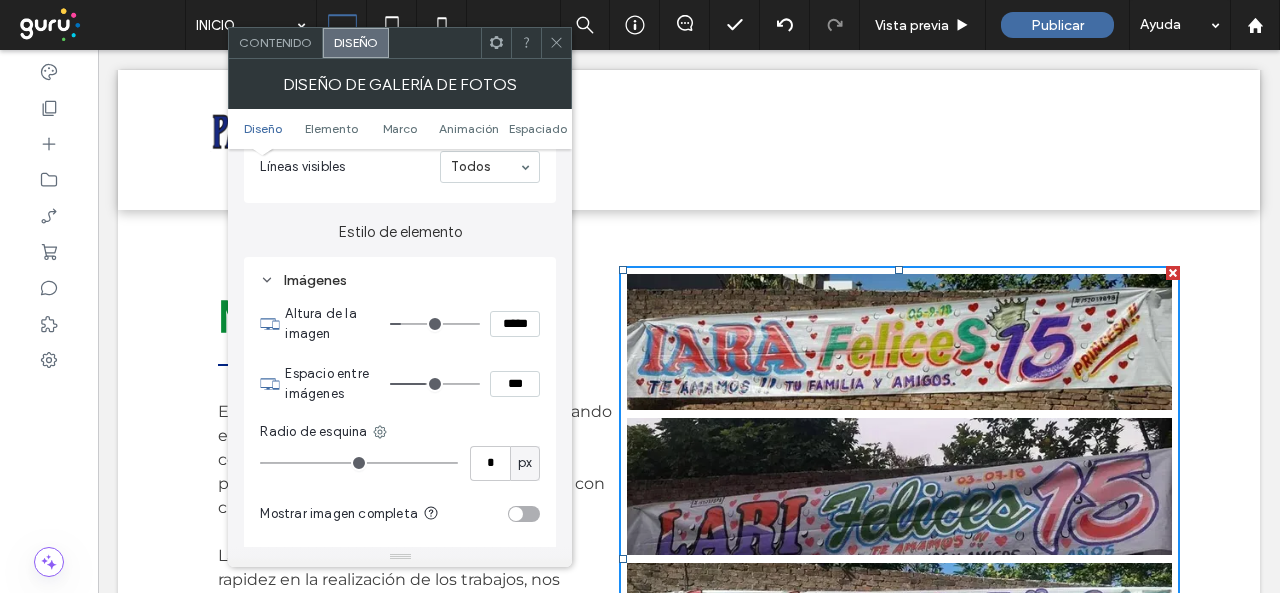 type on "*" 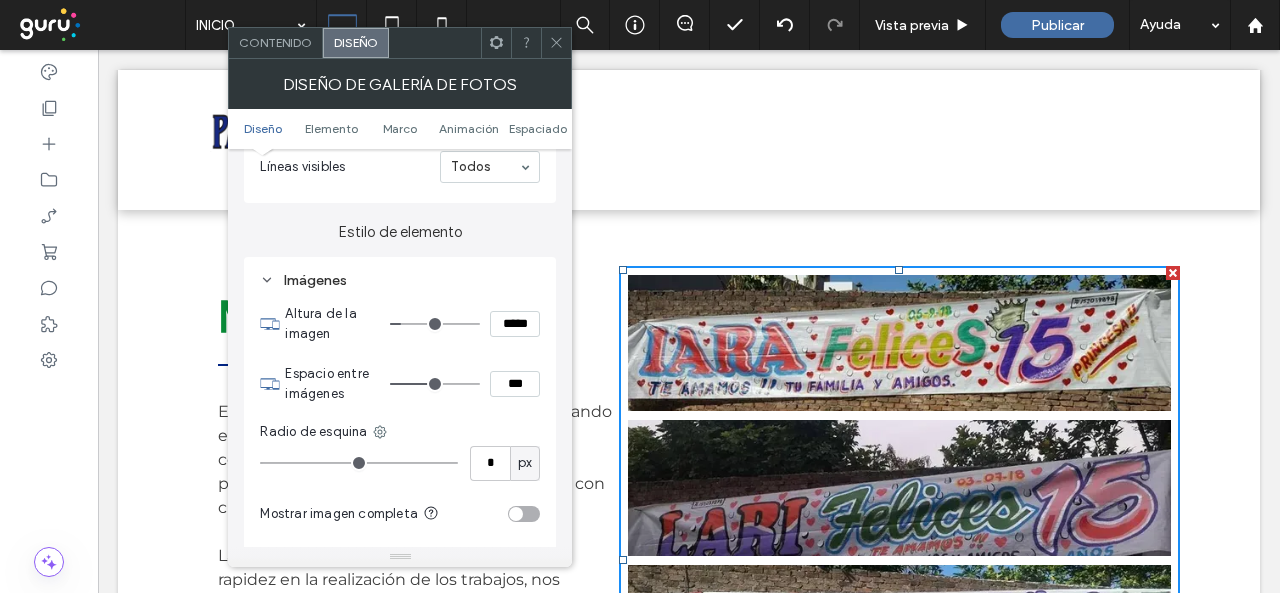 drag, startPoint x: 404, startPoint y: 383, endPoint x: 428, endPoint y: 384, distance: 24.020824 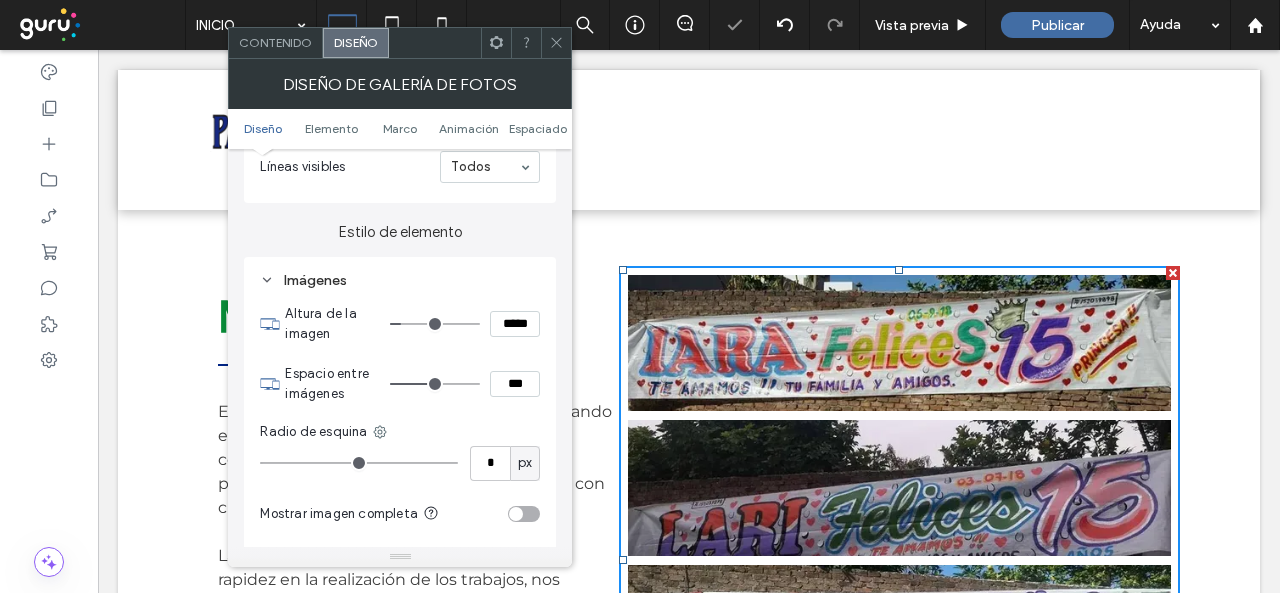 drag, startPoint x: 491, startPoint y: 324, endPoint x: 546, endPoint y: 334, distance: 55.9017 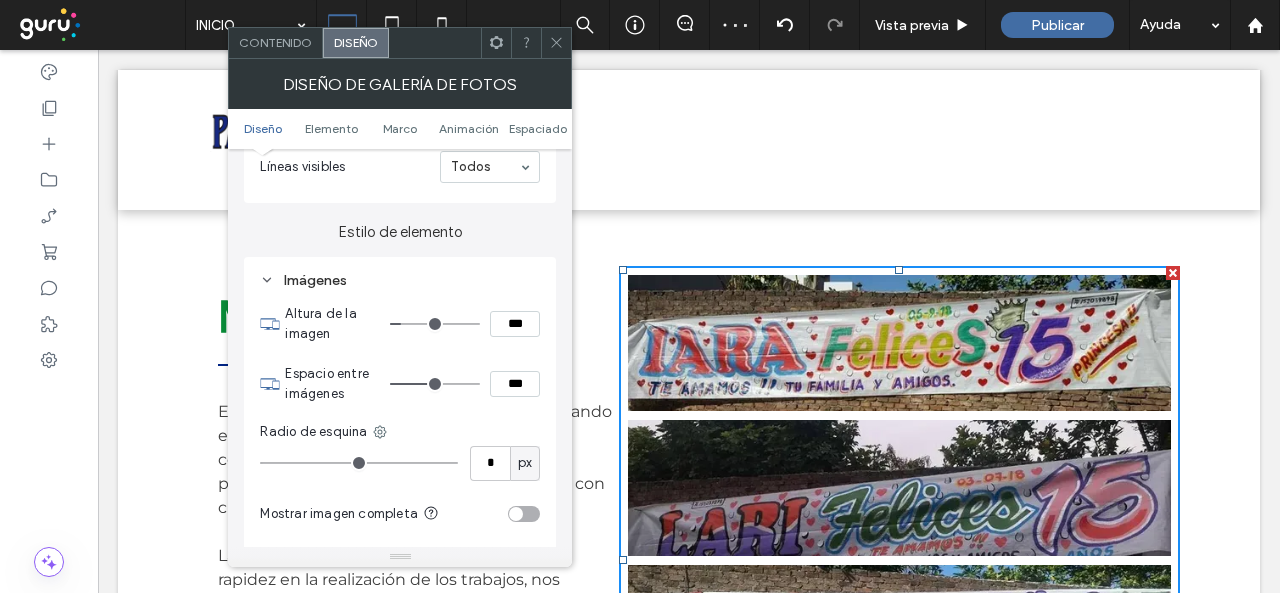 click on "***" at bounding box center (515, 324) 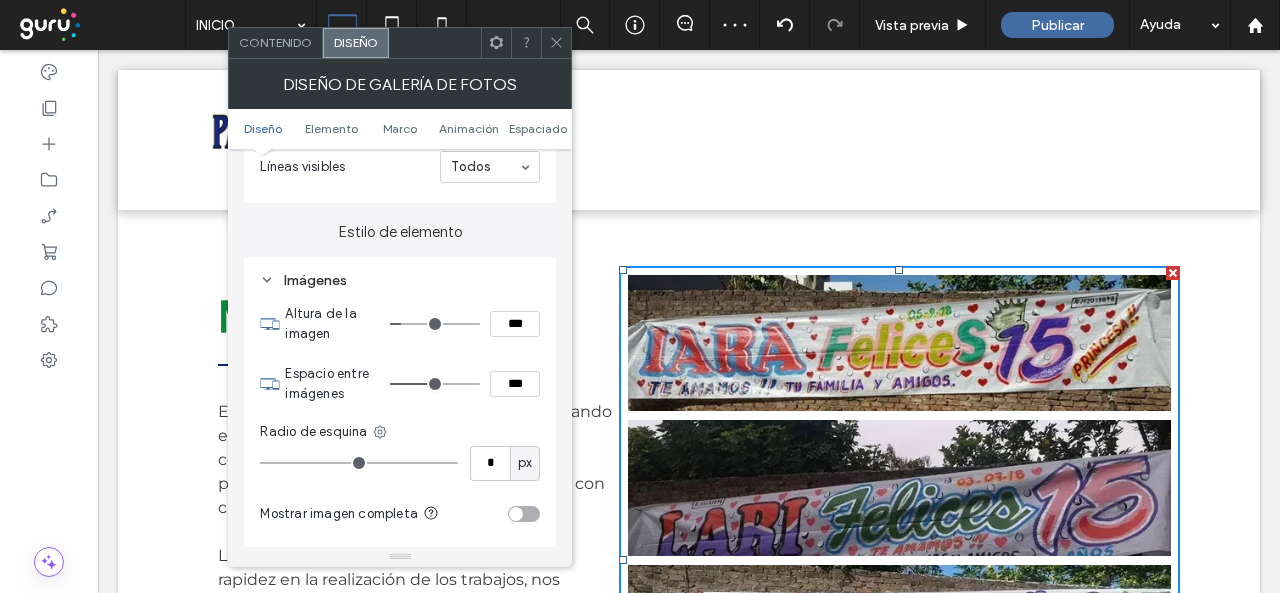 type on "***" 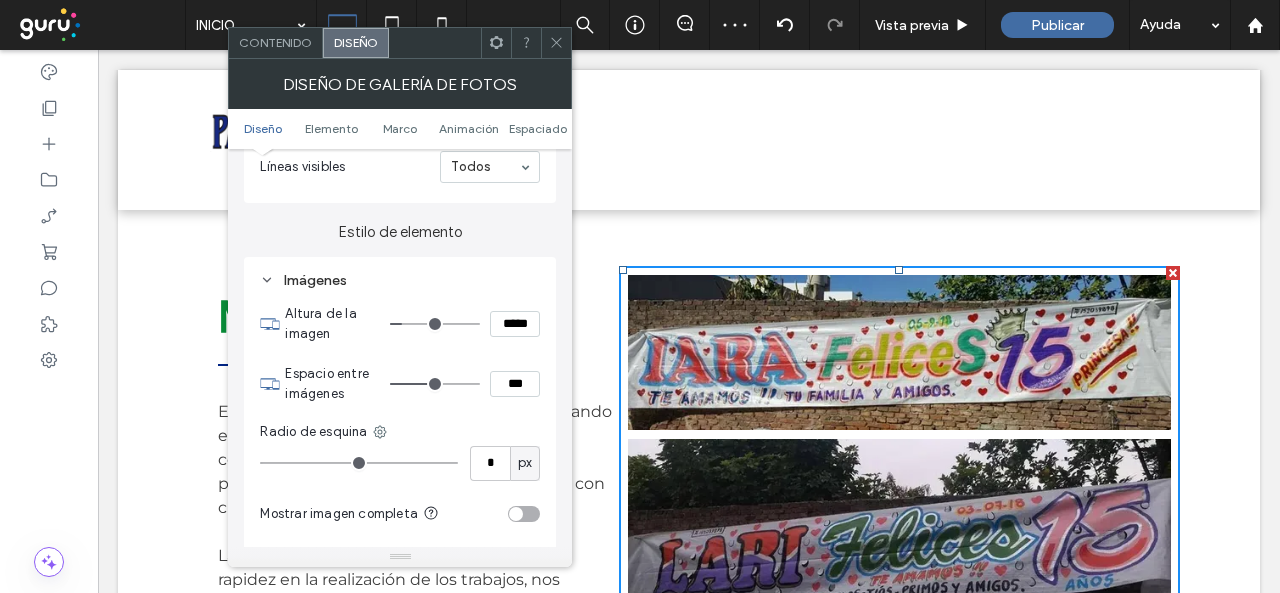 click on "Altura de la imagen *****" at bounding box center (412, 324) 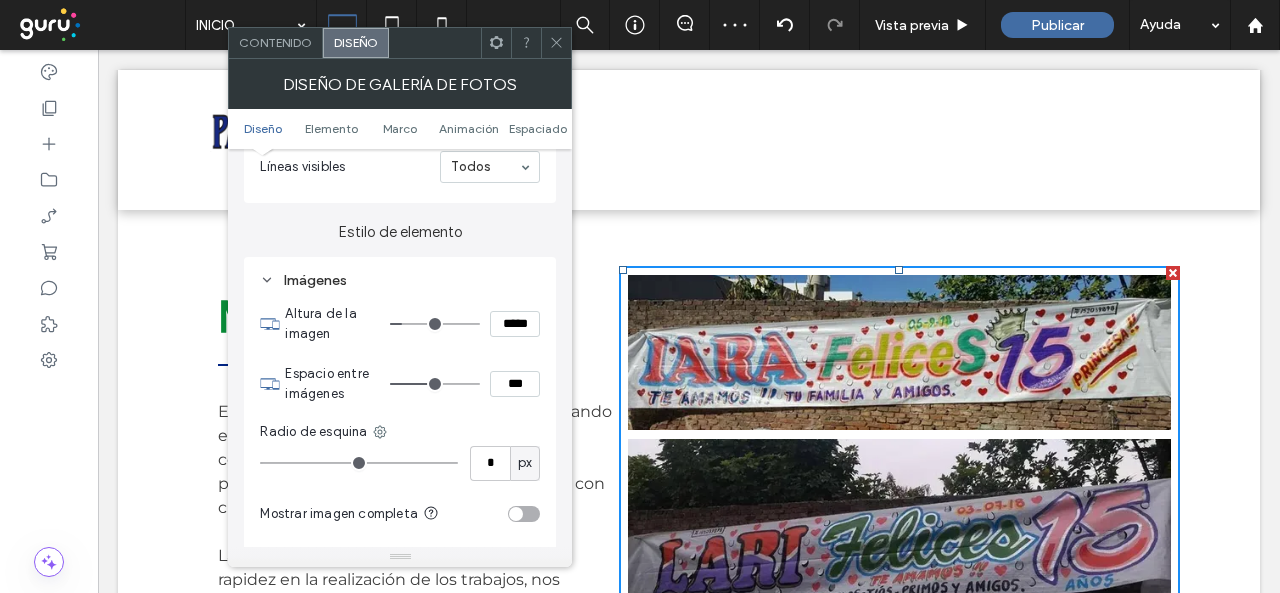 drag, startPoint x: 562, startPoint y: 41, endPoint x: 538, endPoint y: 40, distance: 24.020824 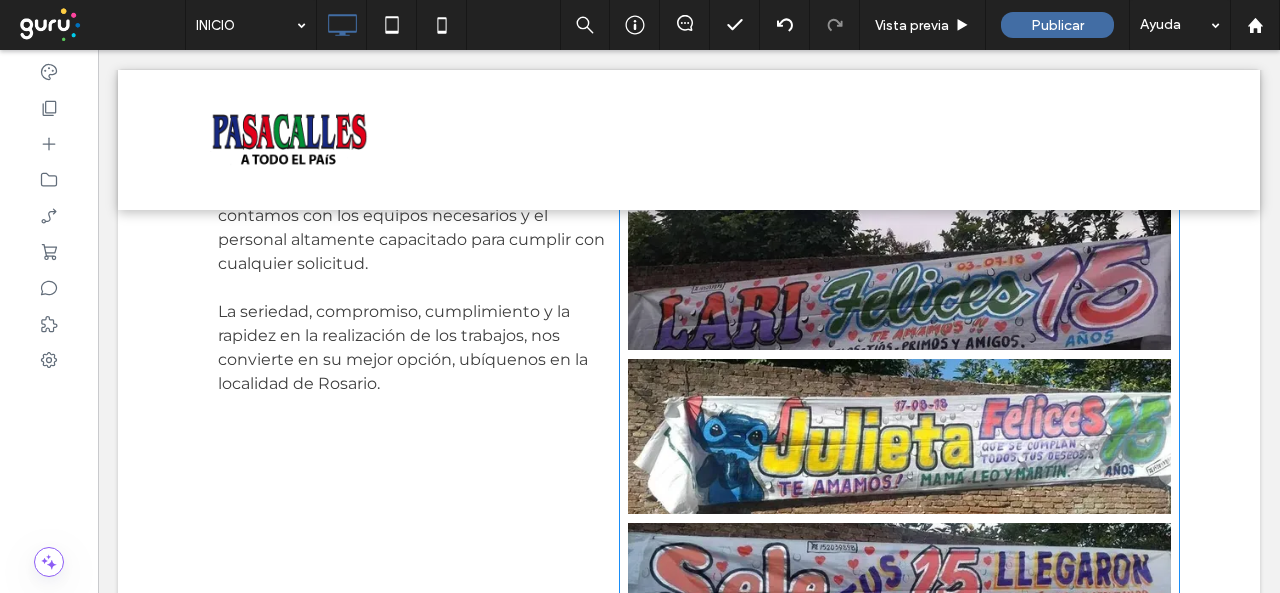 scroll, scrollTop: 1006, scrollLeft: 0, axis: vertical 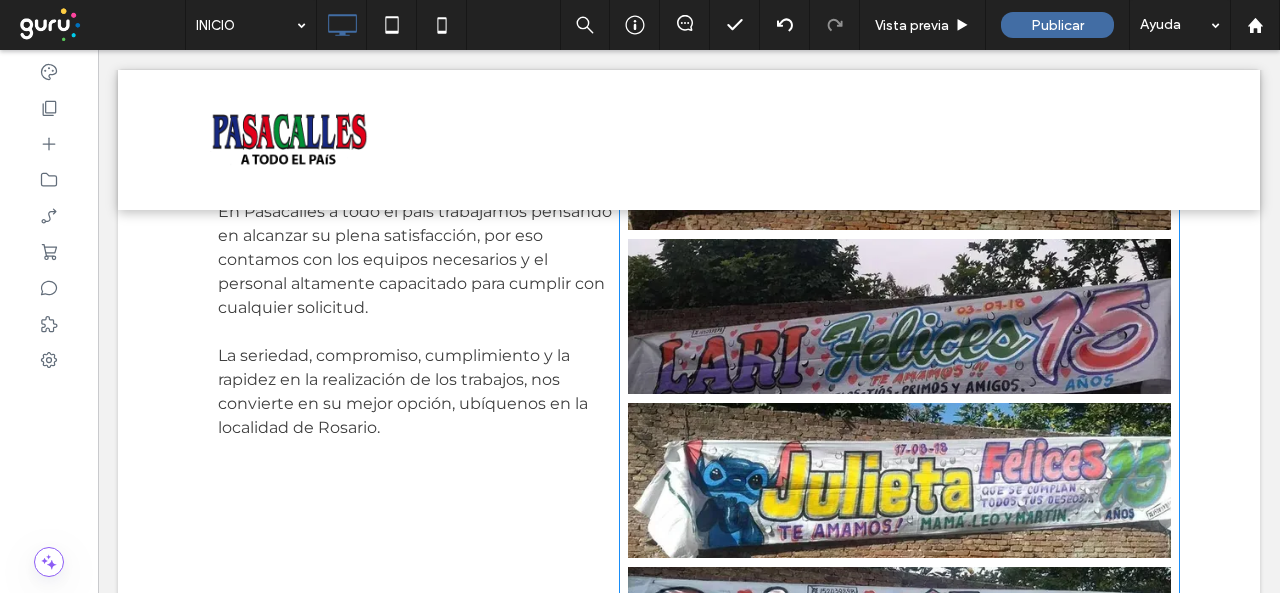 click at bounding box center [899, 316] 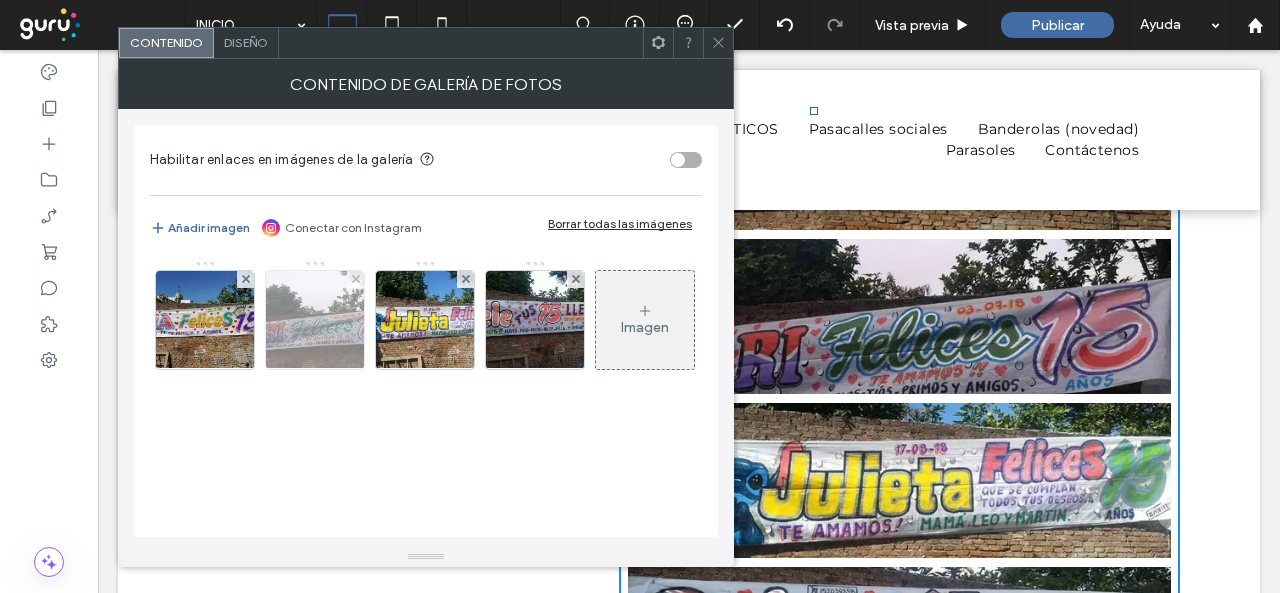 click at bounding box center (315, 320) 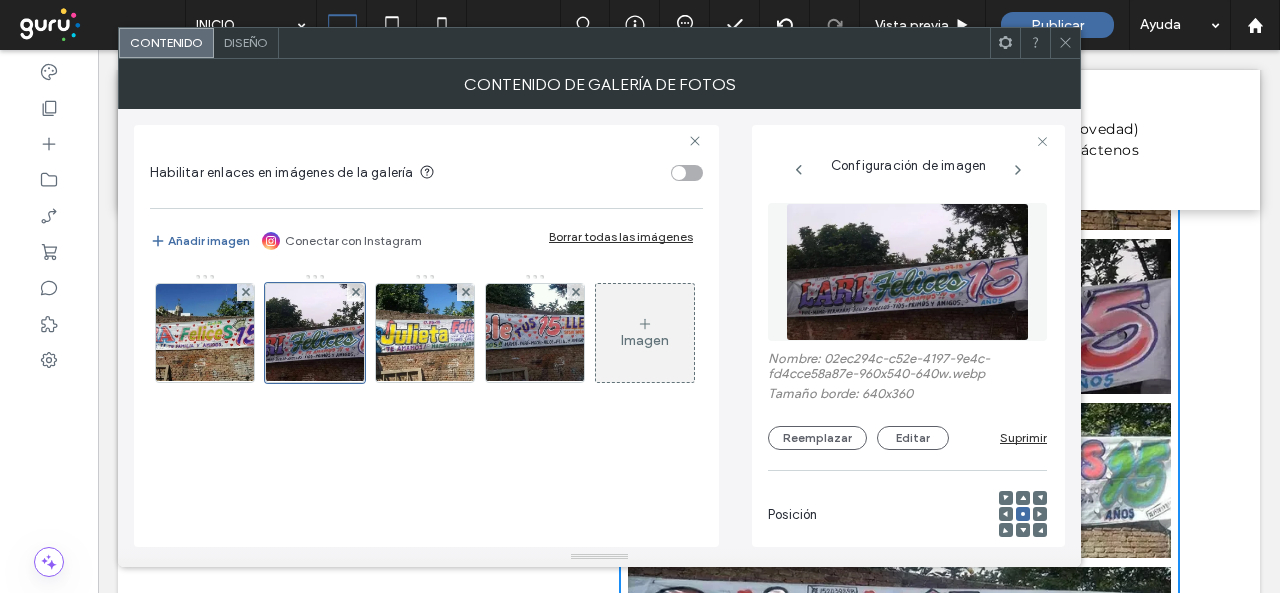 click 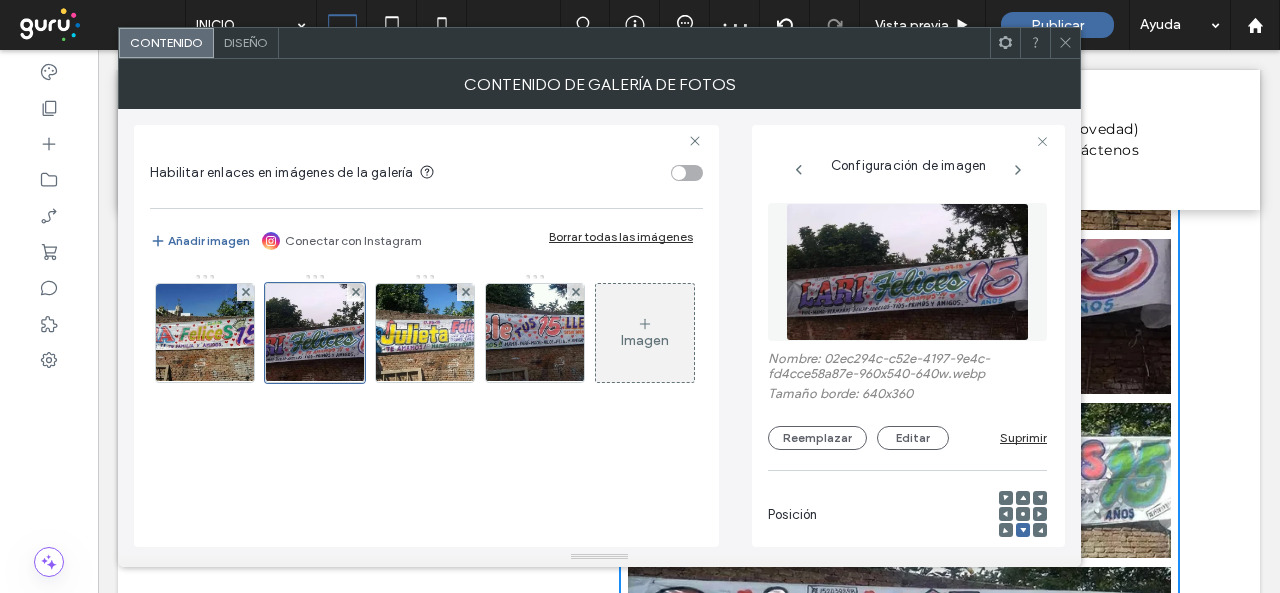 click at bounding box center (1023, 514) 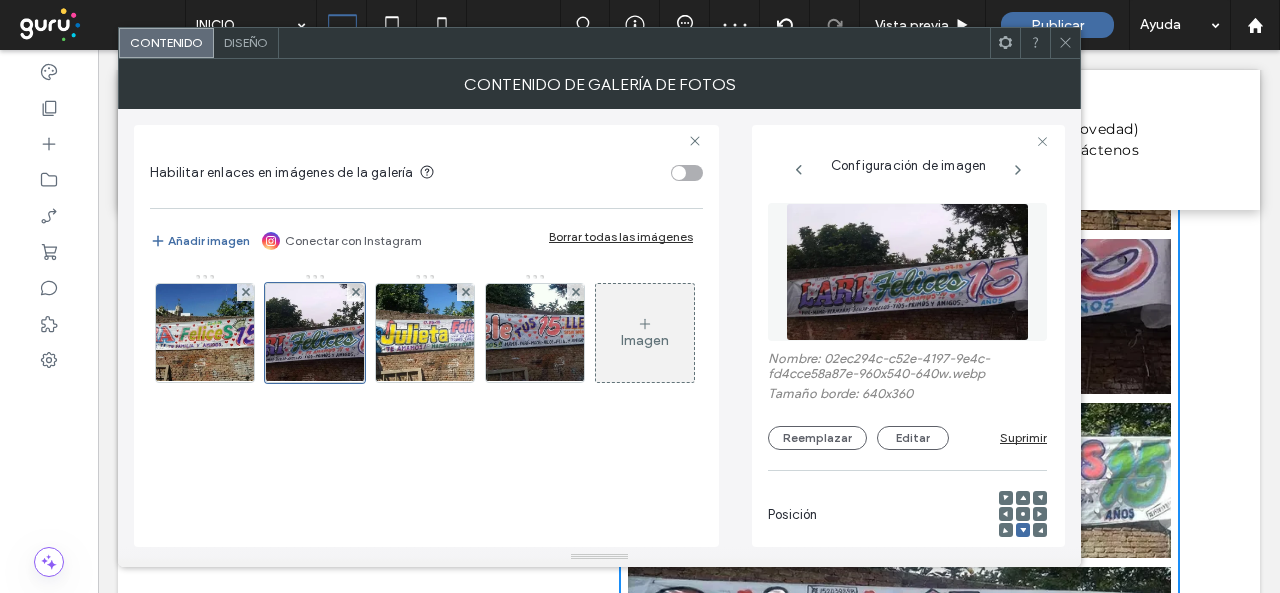 click at bounding box center (1023, 514) 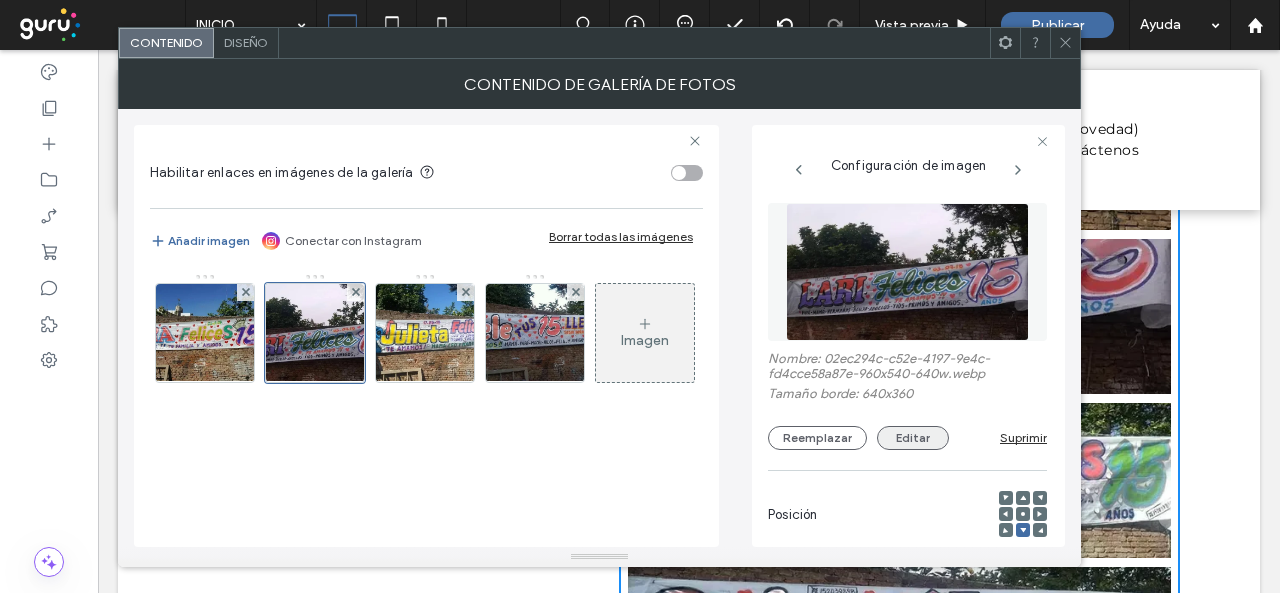 click on "Editar" at bounding box center (913, 438) 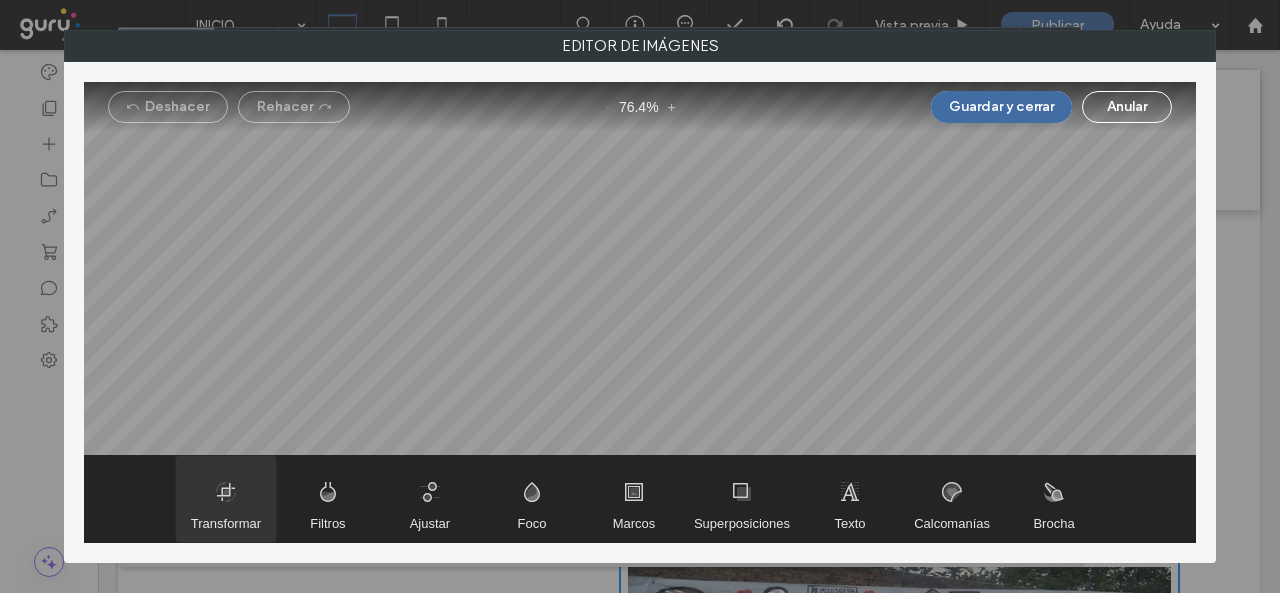 click at bounding box center (226, 499) 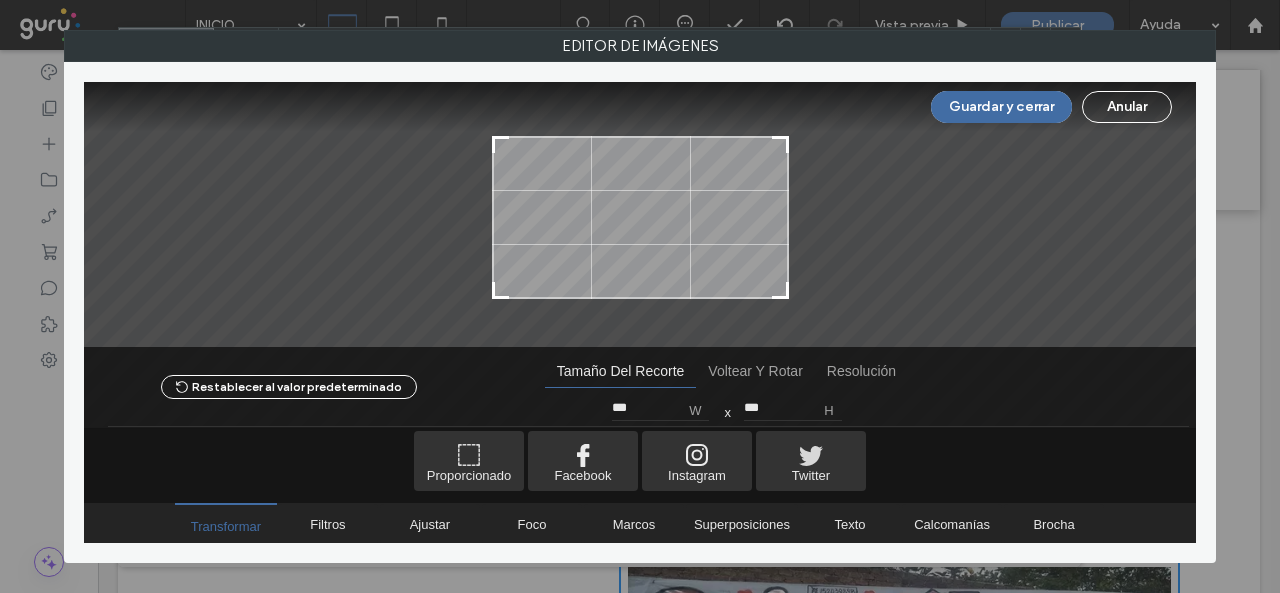 type on "***" 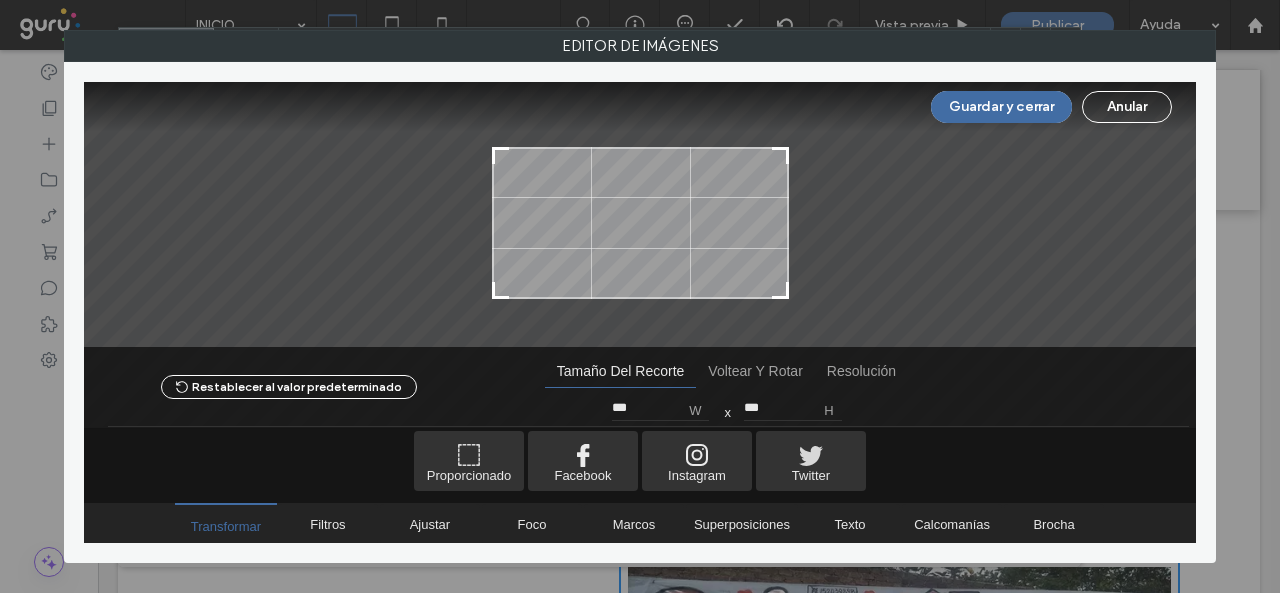 drag, startPoint x: 785, startPoint y: 139, endPoint x: 789, endPoint y: 154, distance: 15.524175 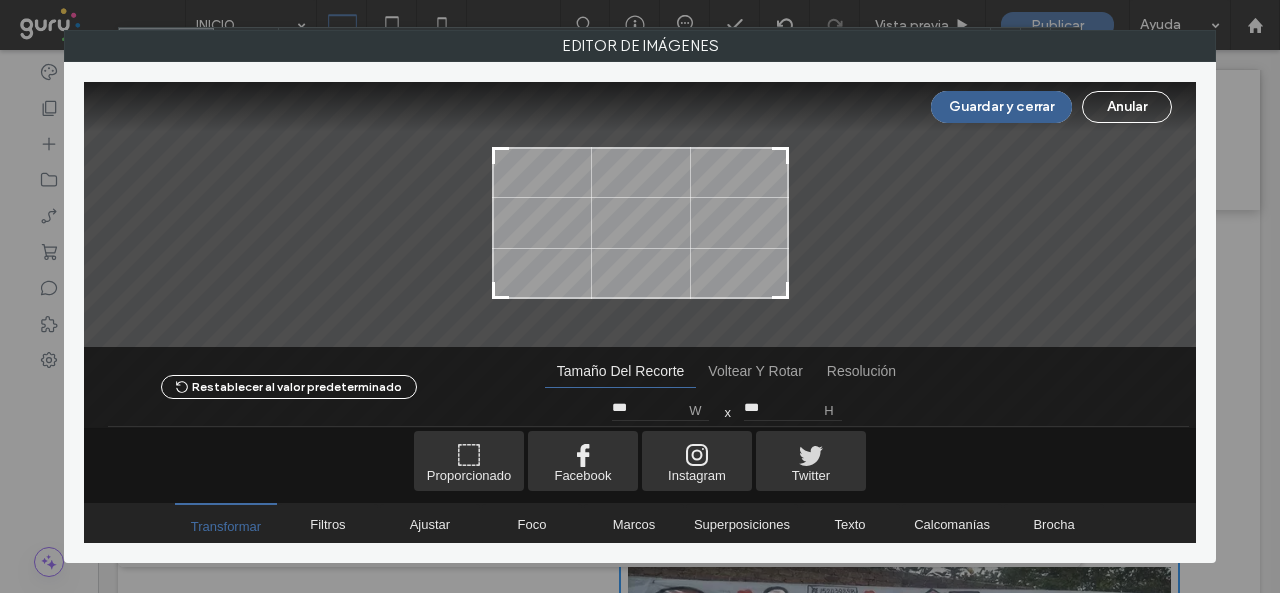 click on "Guardar y cerrar" at bounding box center [1001, 107] 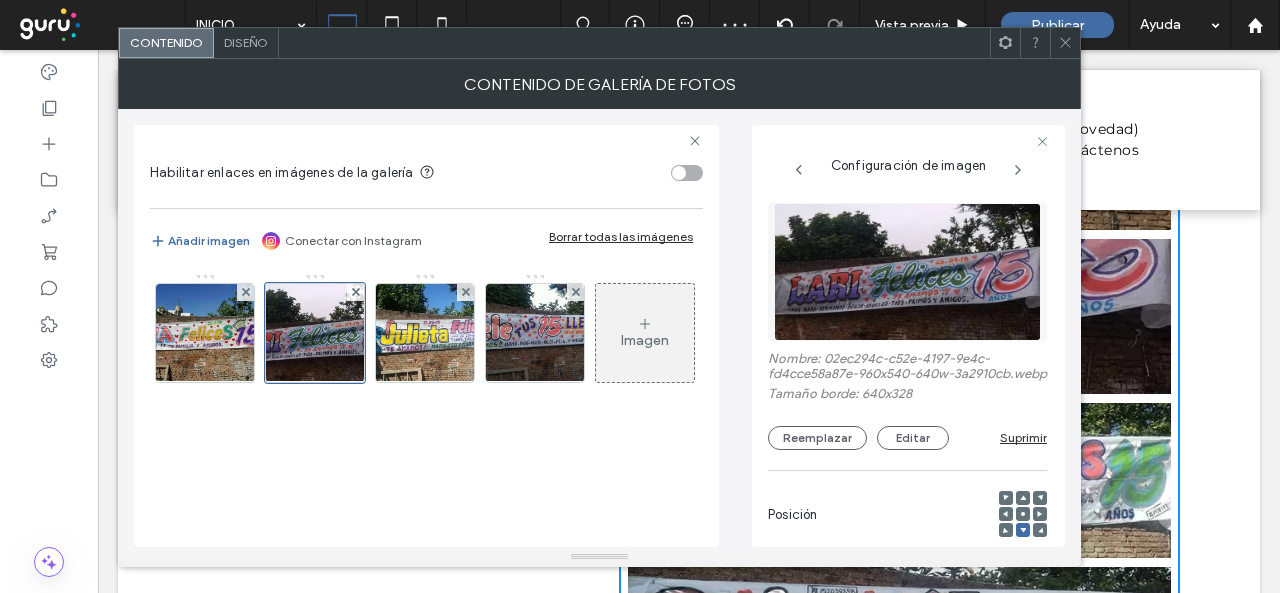 click at bounding box center (1065, 43) 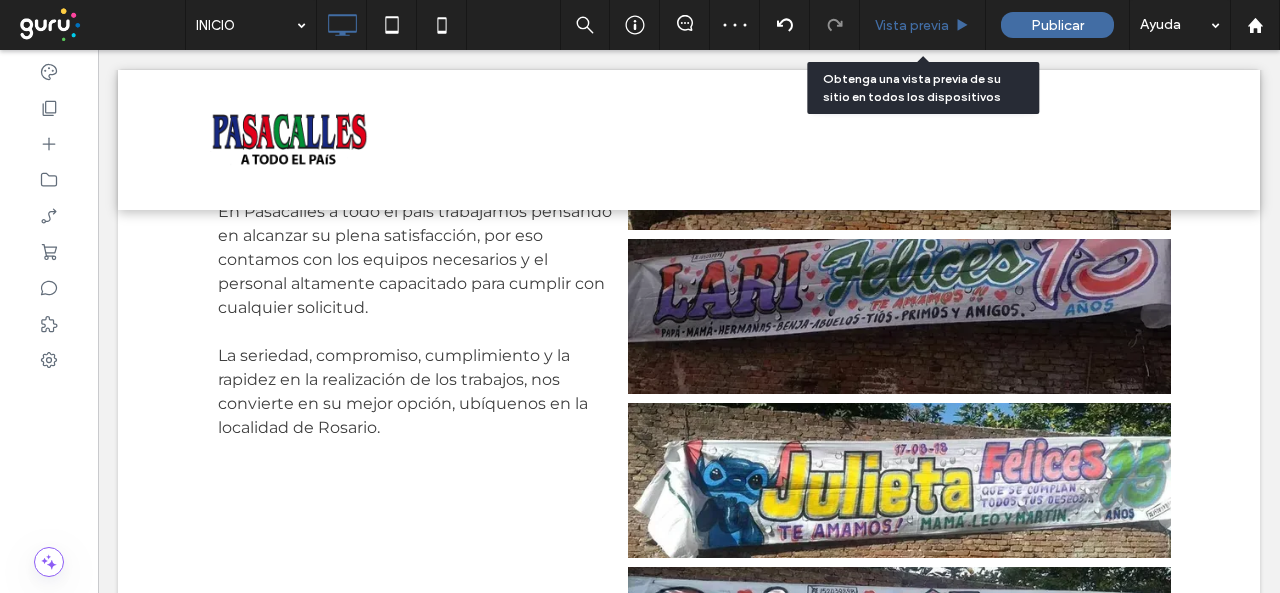 click on "Vista previa" at bounding box center (923, 25) 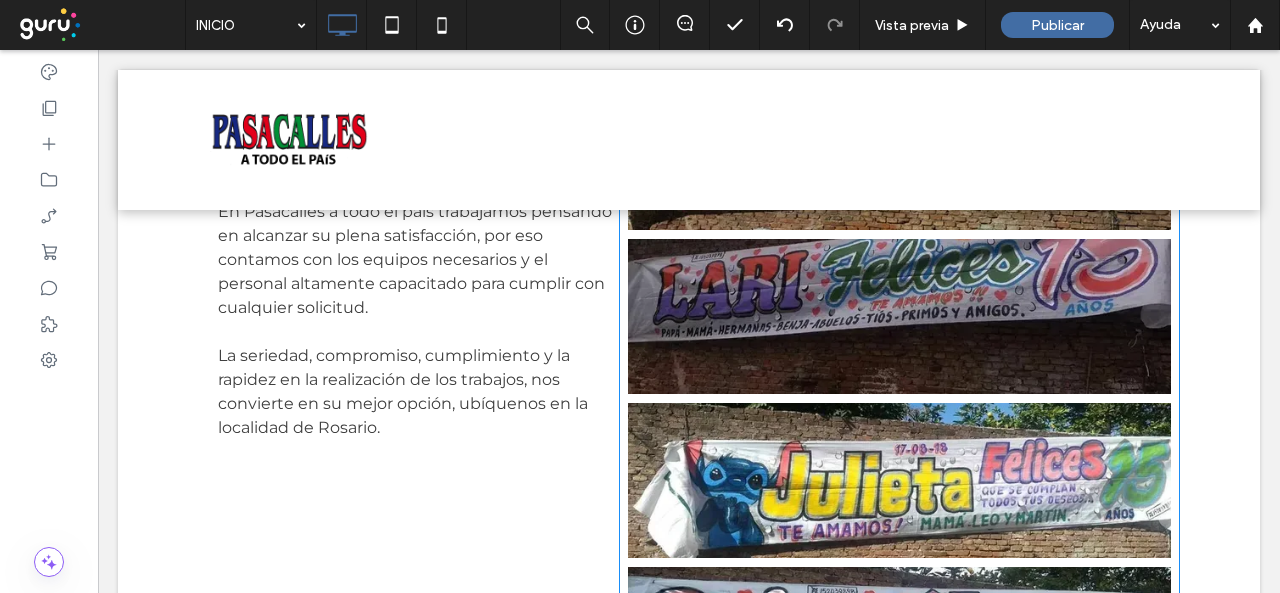scroll, scrollTop: 906, scrollLeft: 0, axis: vertical 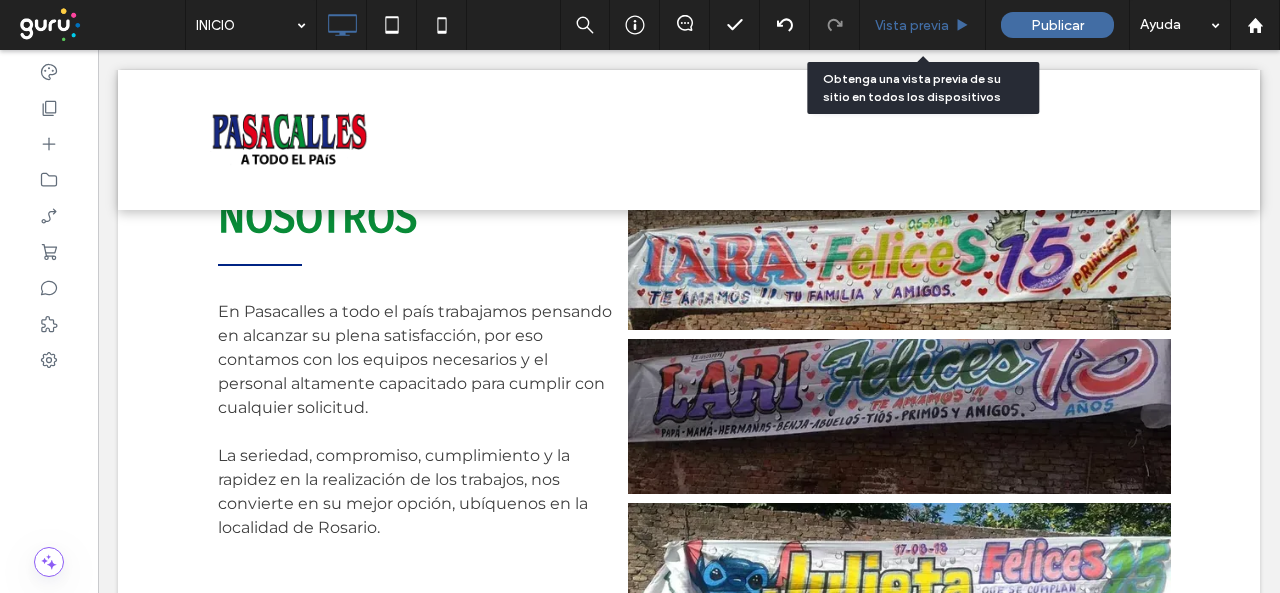 click on "Vista previa" at bounding box center (912, 25) 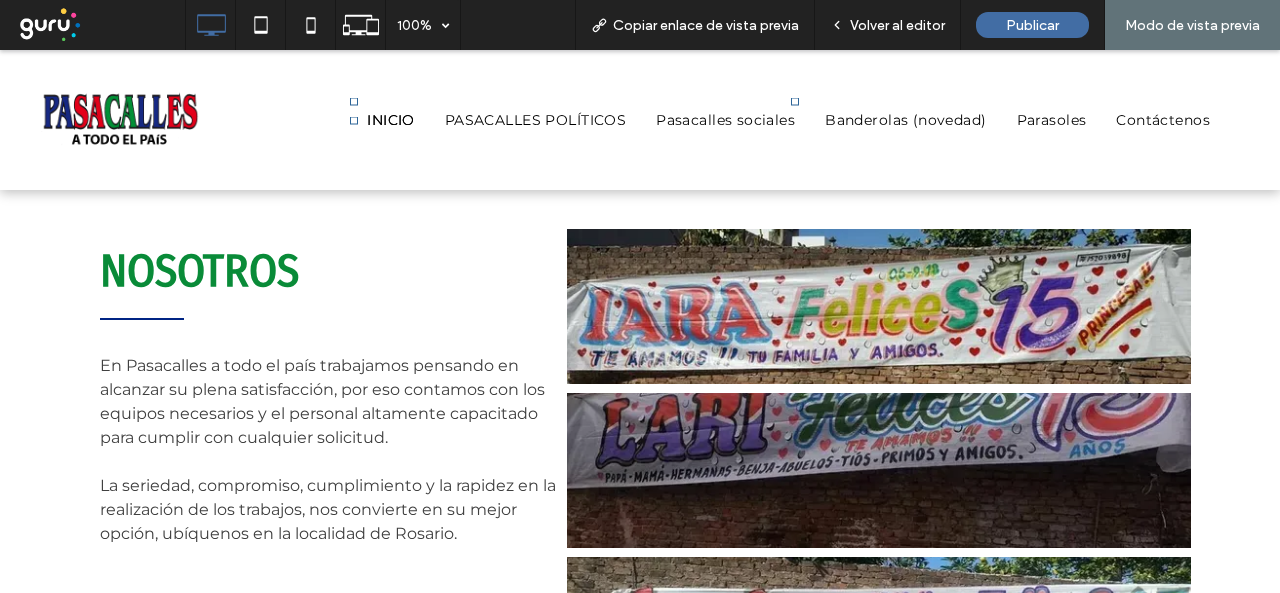 scroll, scrollTop: 806, scrollLeft: 0, axis: vertical 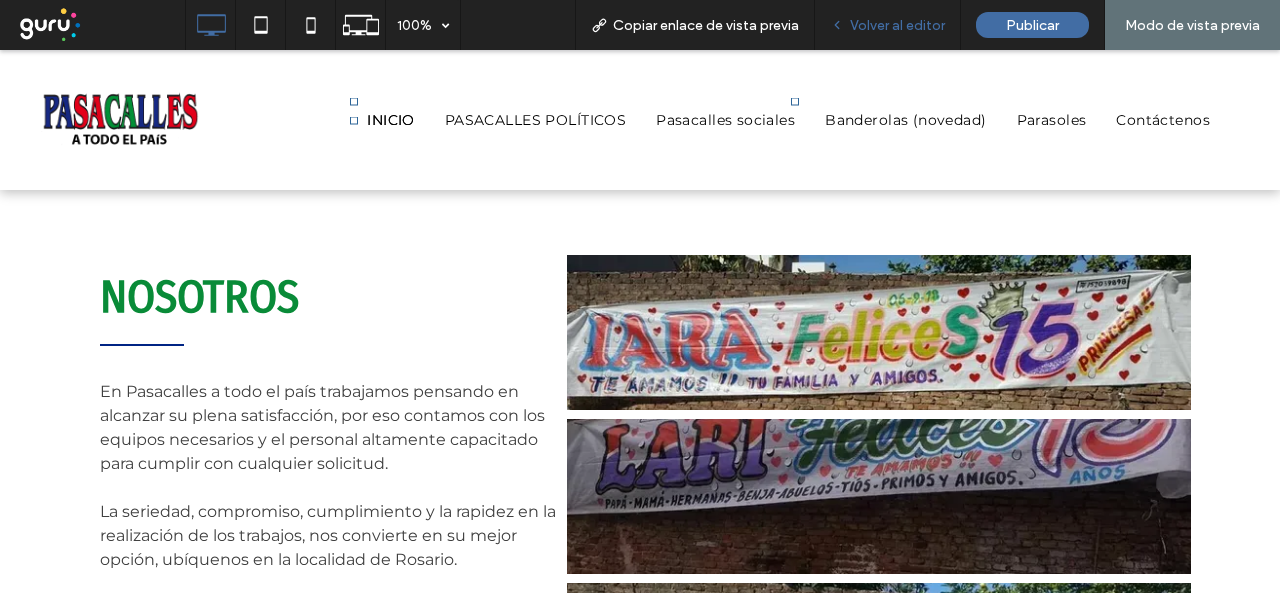 click on "Volver al editor" at bounding box center (888, 25) 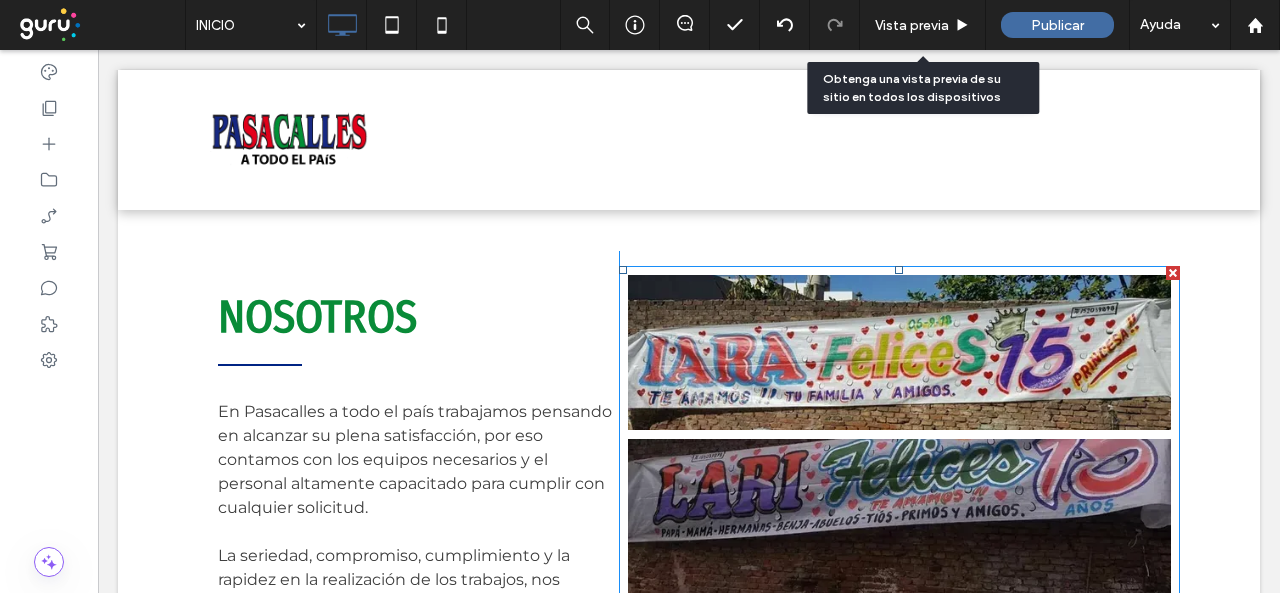 scroll, scrollTop: 906, scrollLeft: 0, axis: vertical 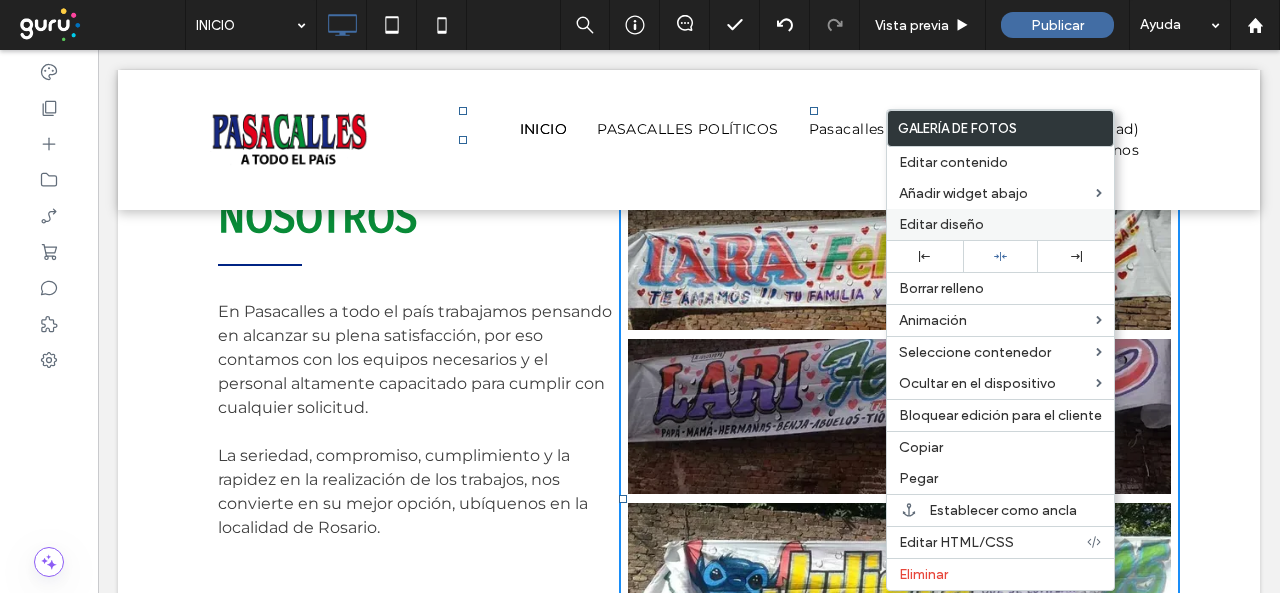 drag, startPoint x: 914, startPoint y: 221, endPoint x: 544, endPoint y: 310, distance: 380.55356 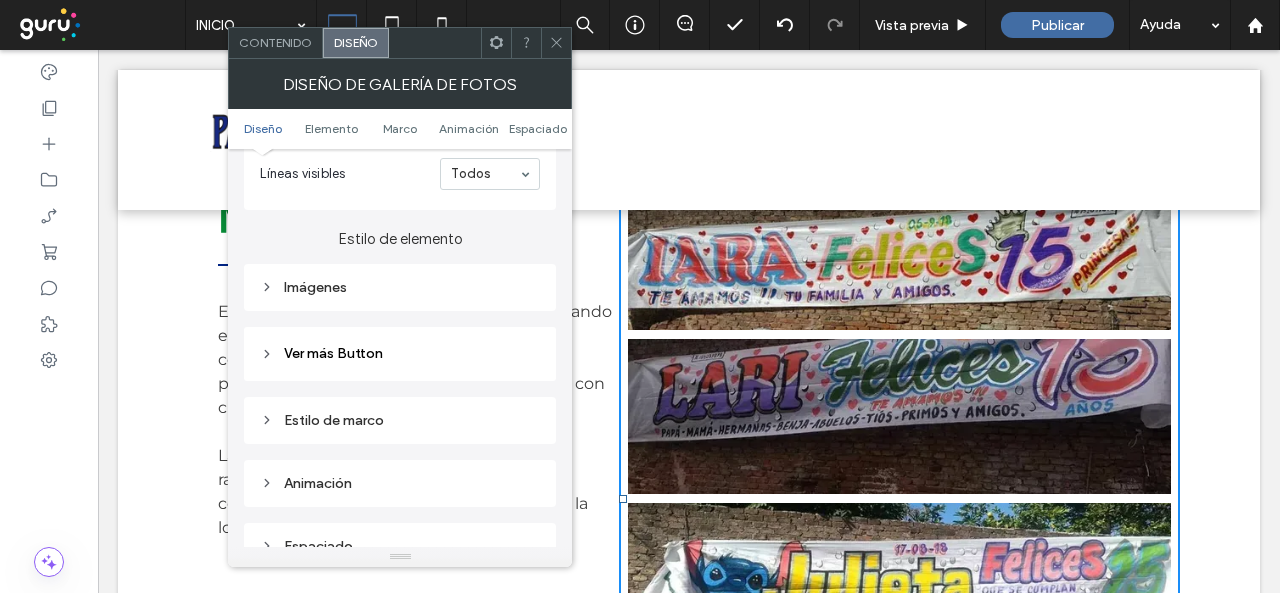 scroll, scrollTop: 600, scrollLeft: 0, axis: vertical 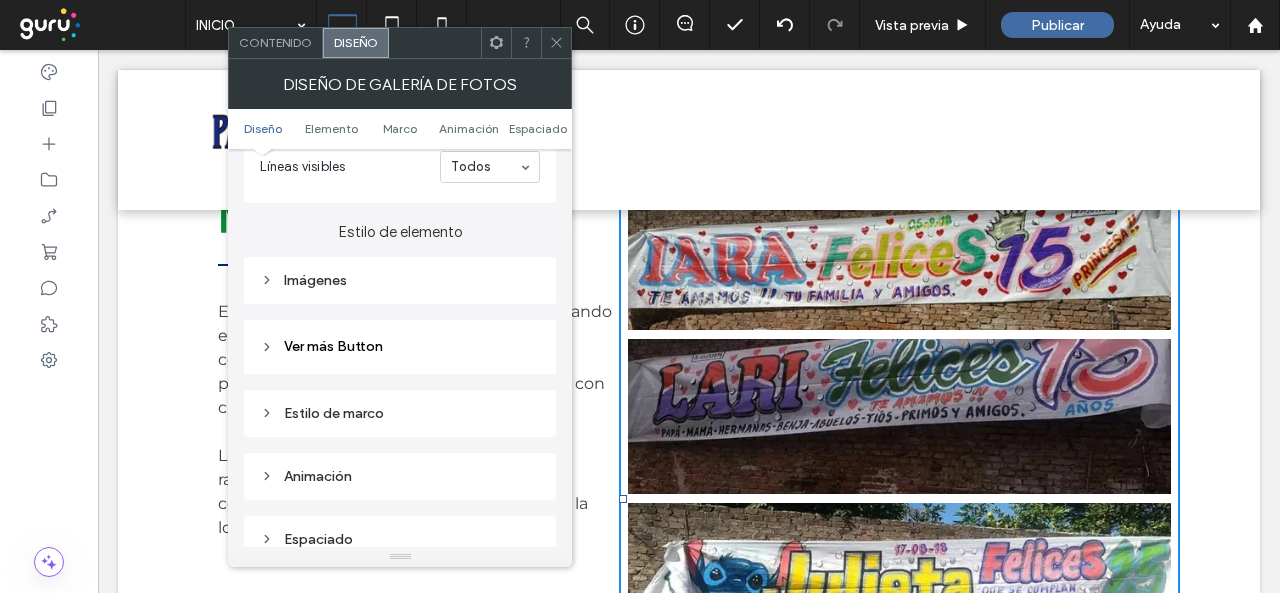 click on "Imágenes" at bounding box center (400, 280) 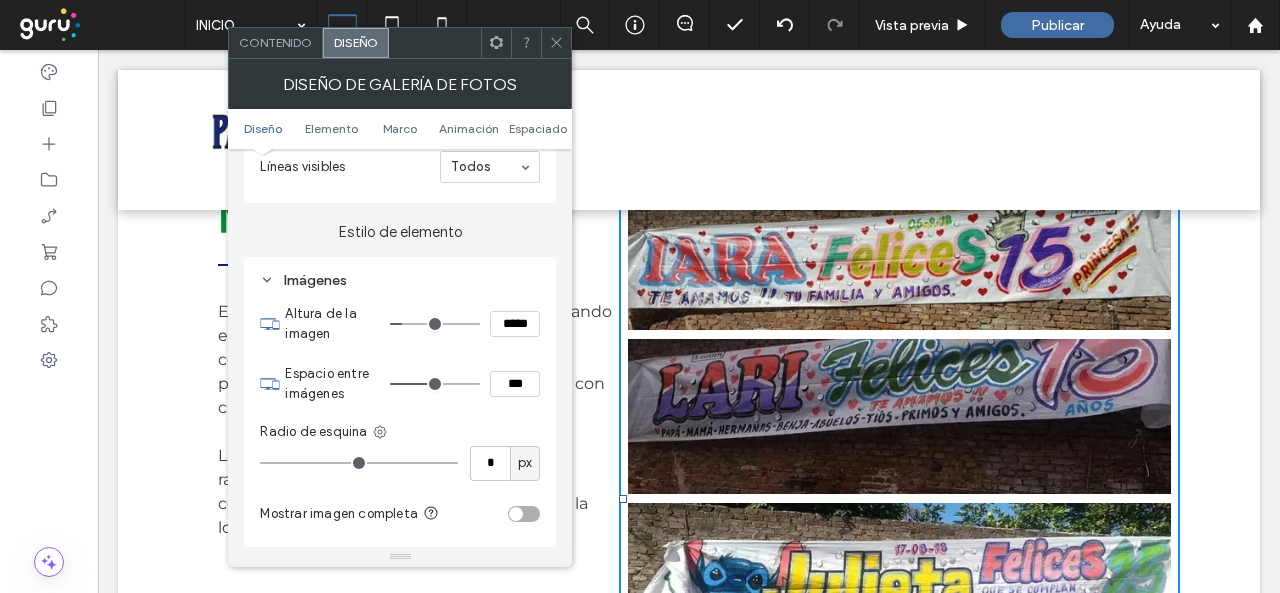 click on "*****" at bounding box center (515, 324) 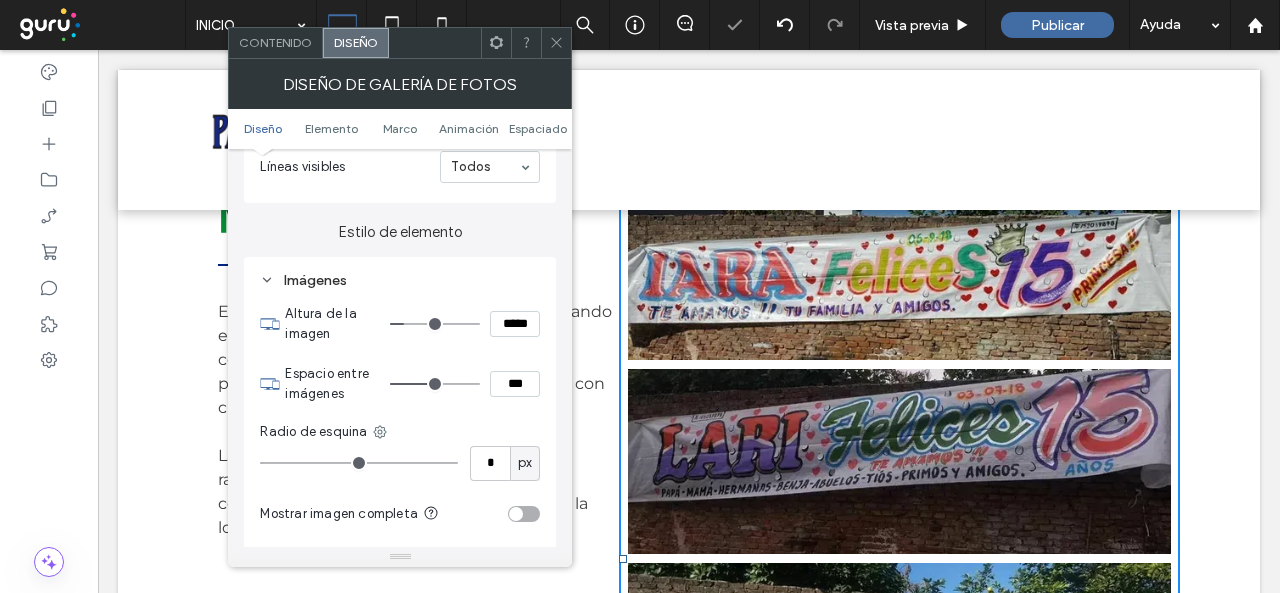 click on "Imágenes" at bounding box center (400, 280) 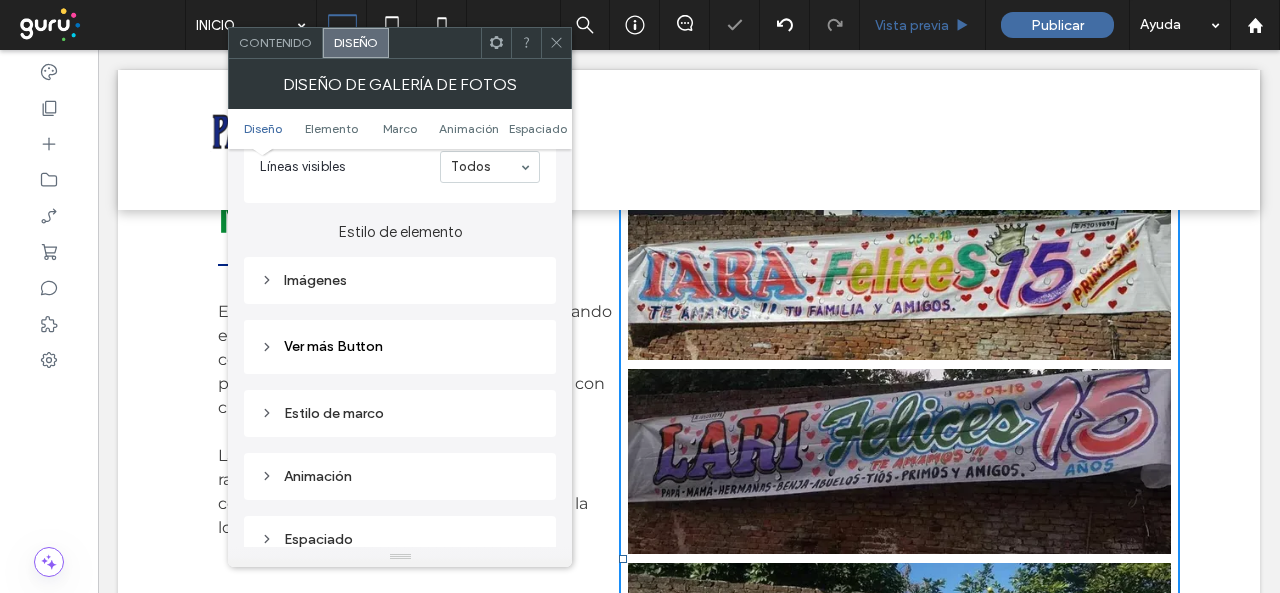 drag, startPoint x: 558, startPoint y: 38, endPoint x: 936, endPoint y: 29, distance: 378.10712 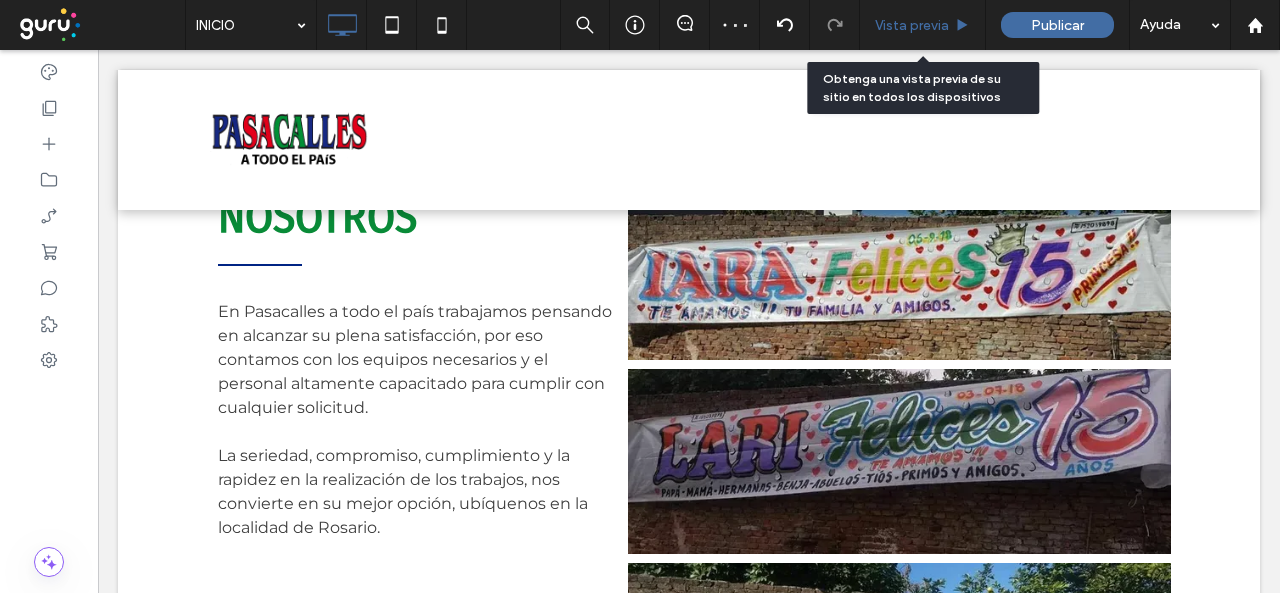 drag, startPoint x: 929, startPoint y: 29, endPoint x: 813, endPoint y: 6, distance: 118.258194 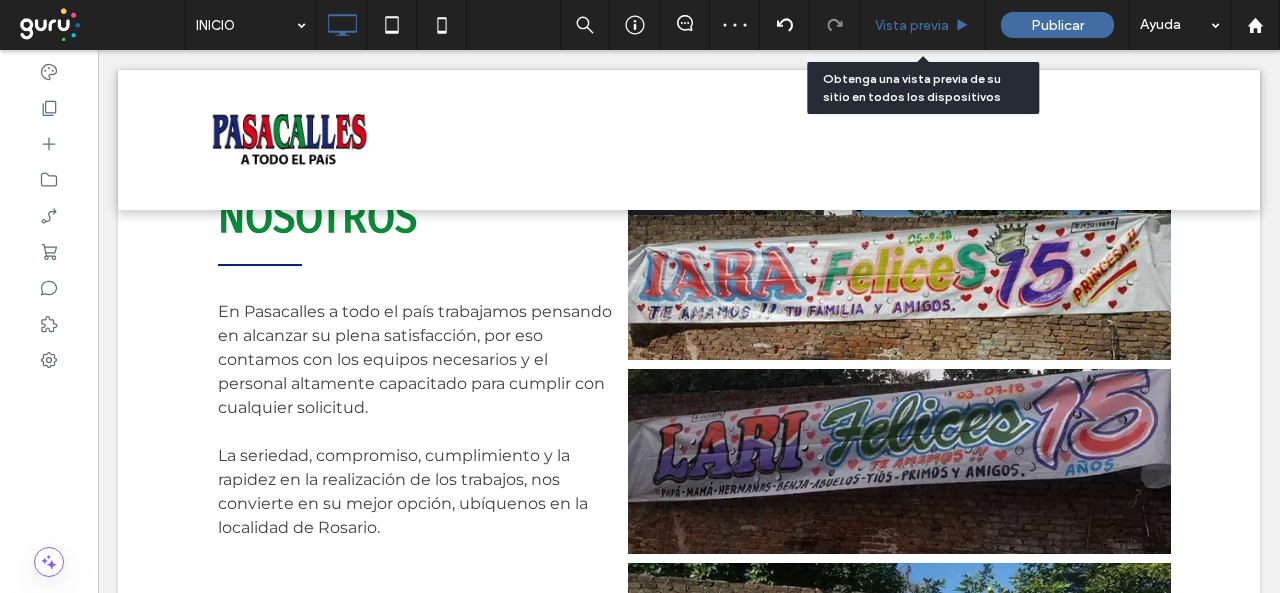 click on "Vista previa" at bounding box center (912, 25) 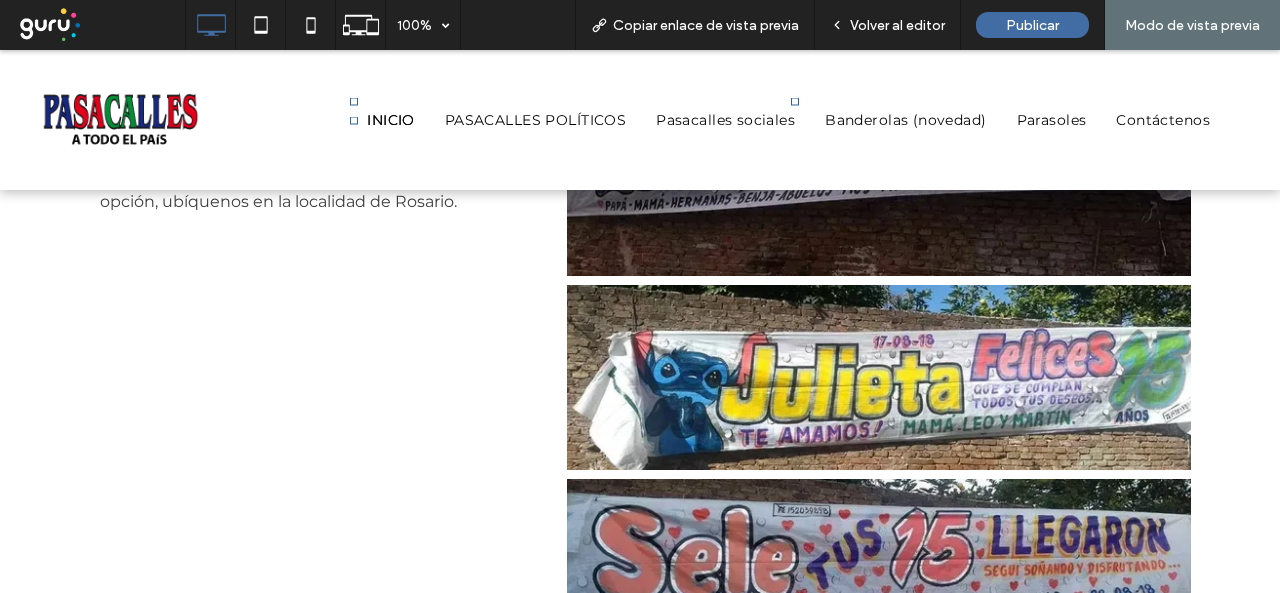 scroll, scrollTop: 1206, scrollLeft: 0, axis: vertical 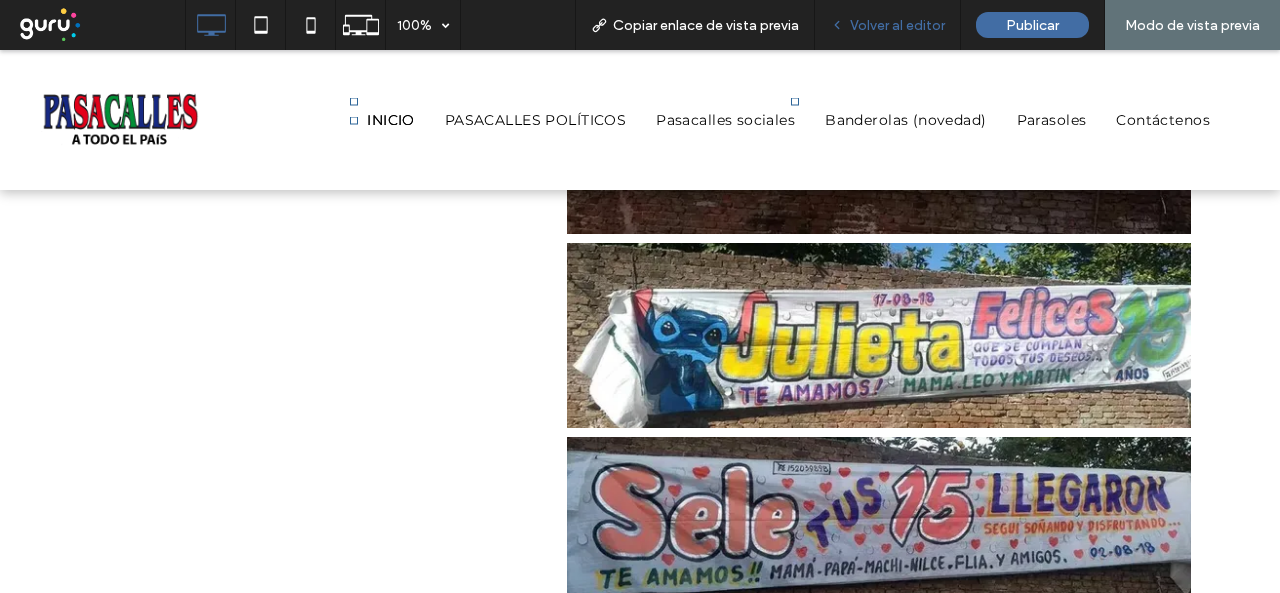 click on "Volver al editor" at bounding box center (888, 25) 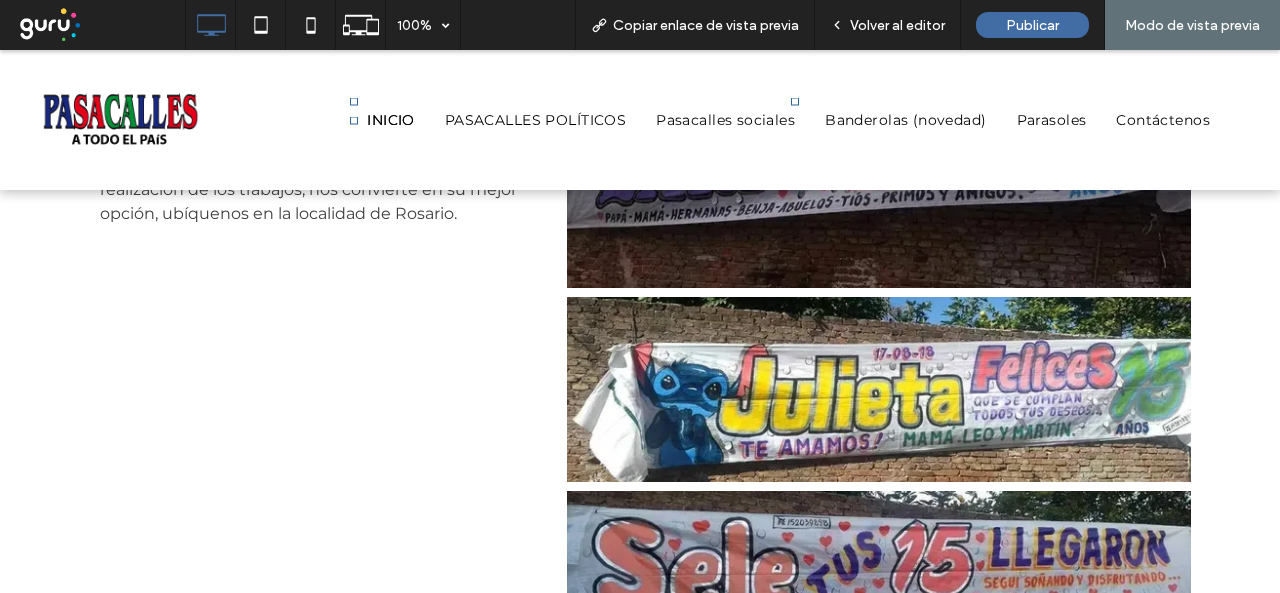 scroll, scrollTop: 1106, scrollLeft: 0, axis: vertical 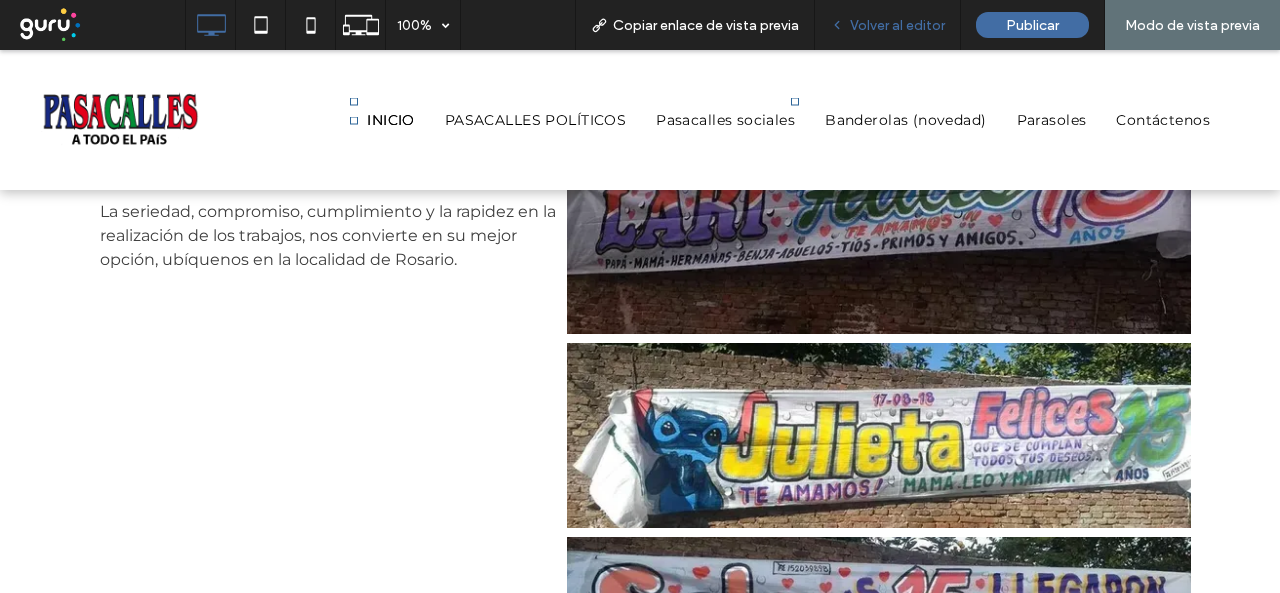 click on "Volver al editor" at bounding box center (897, 25) 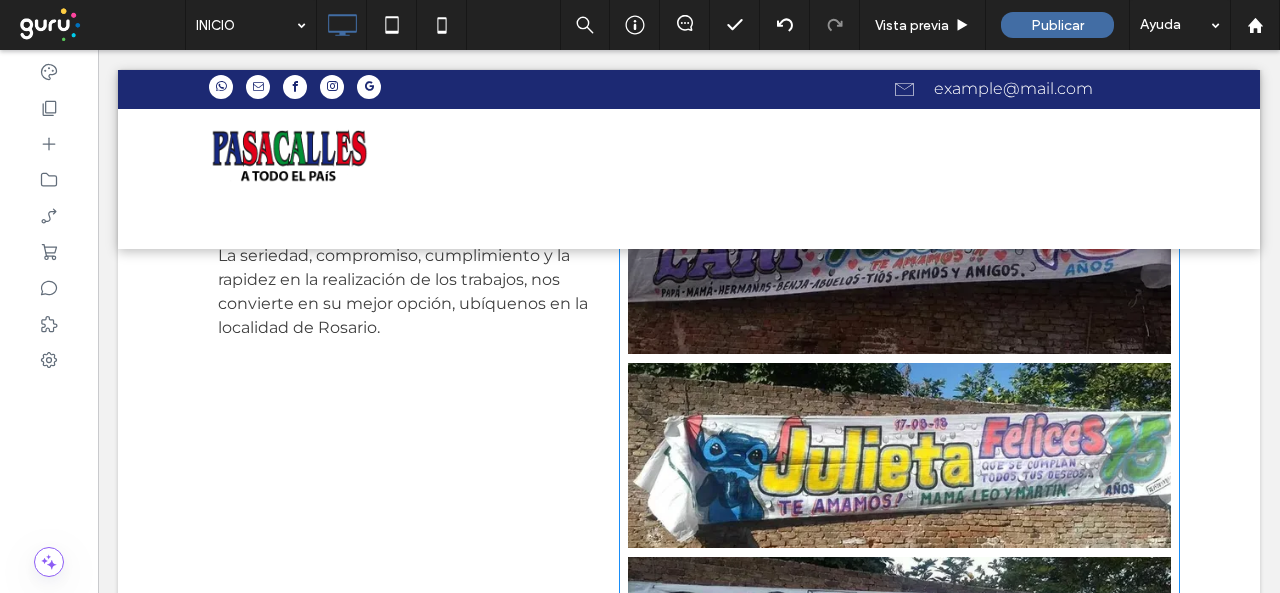 click at bounding box center [899, 261] 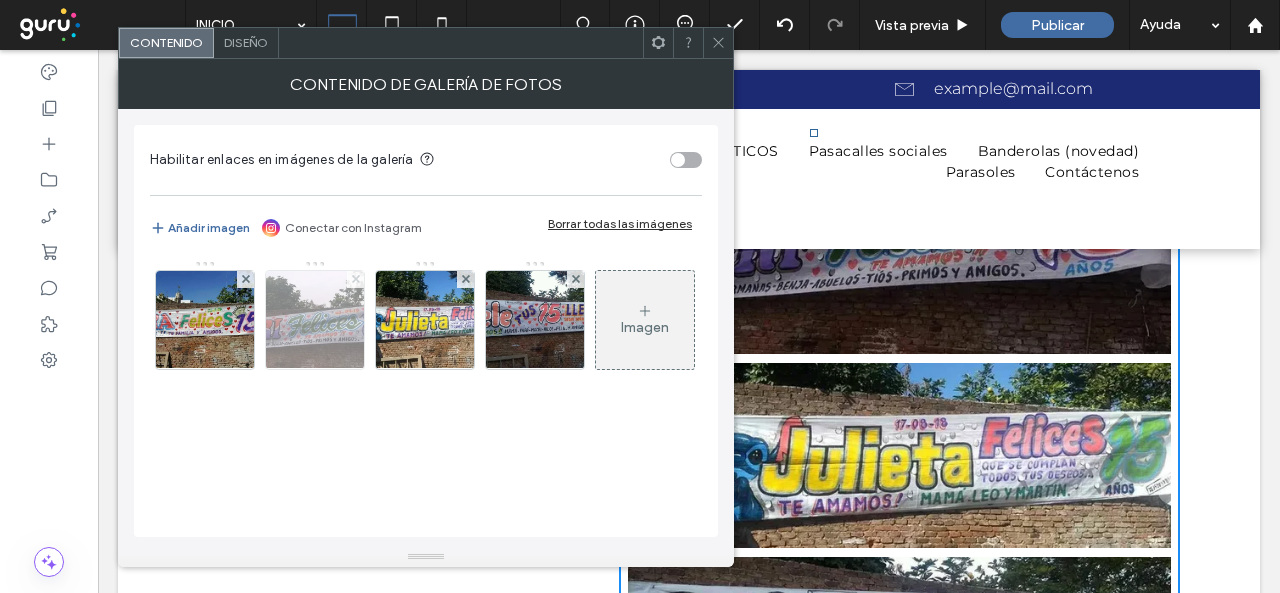 click at bounding box center (356, 279) 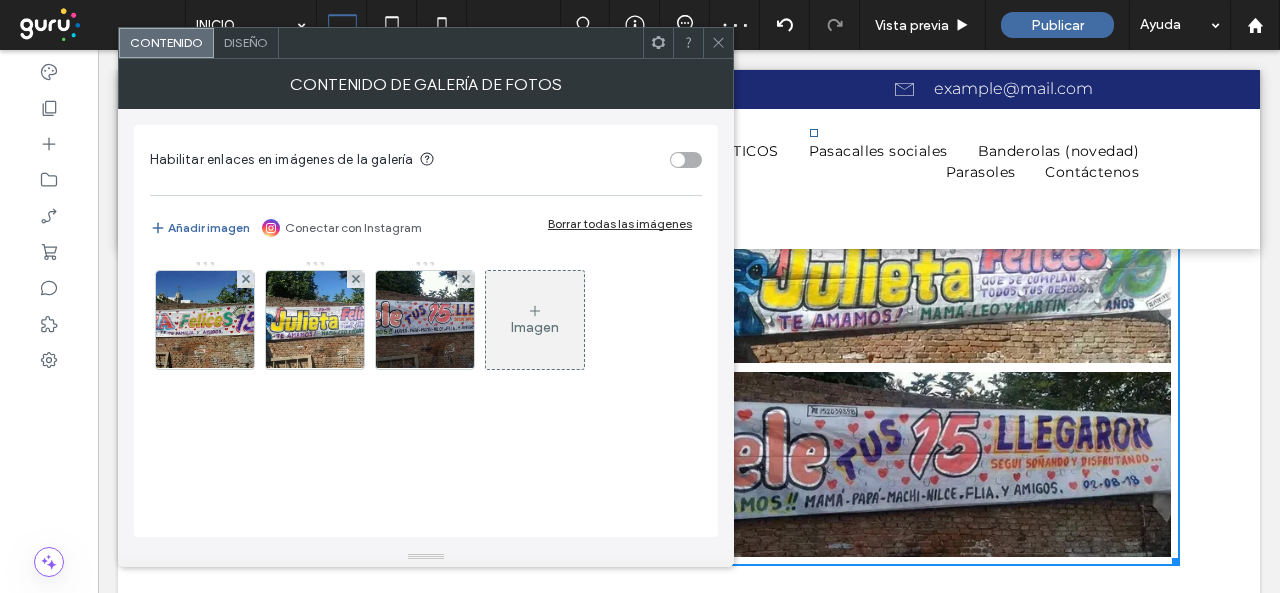 click on "Diseño" at bounding box center (246, 42) 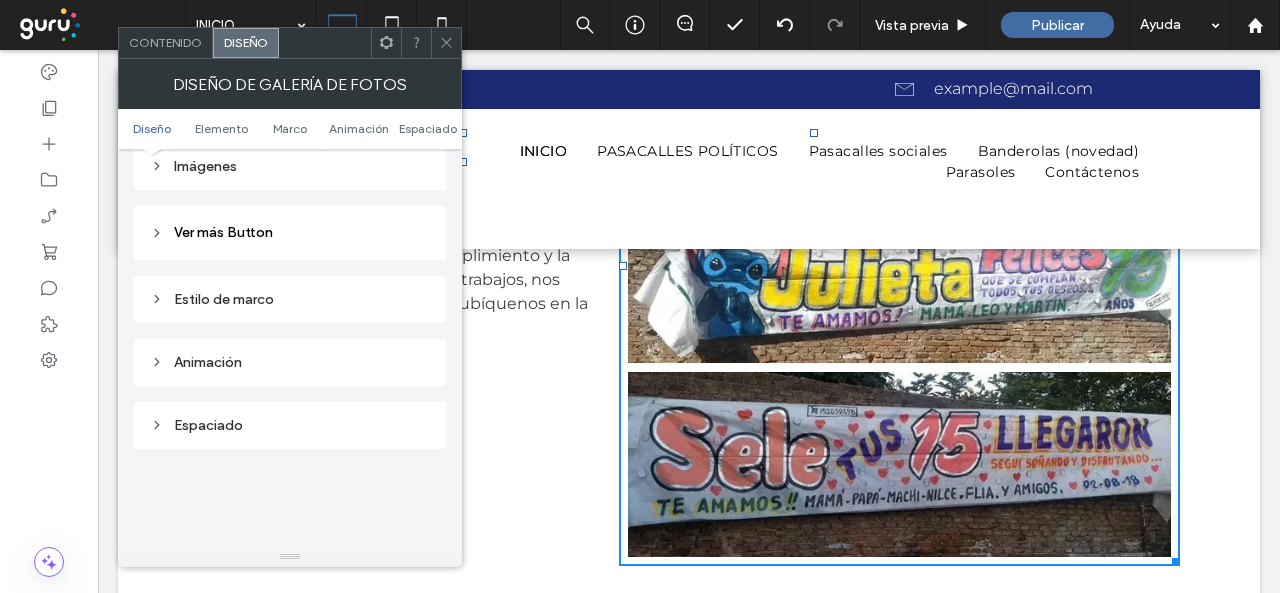 scroll, scrollTop: 600, scrollLeft: 0, axis: vertical 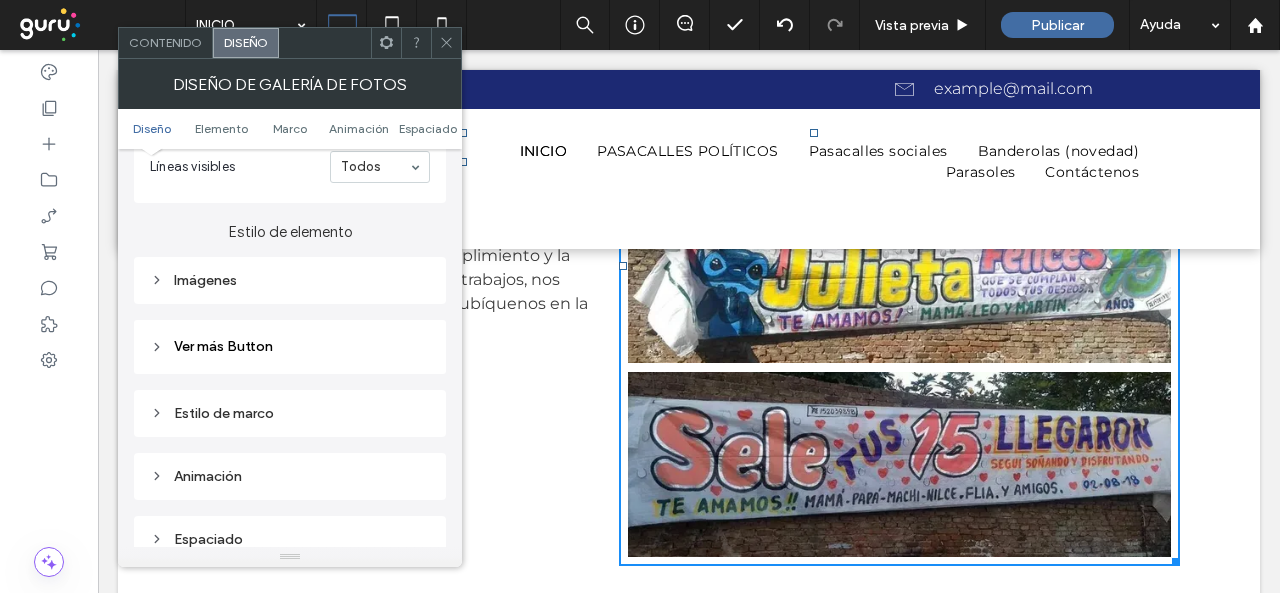 click on "Imágenes" at bounding box center (290, 280) 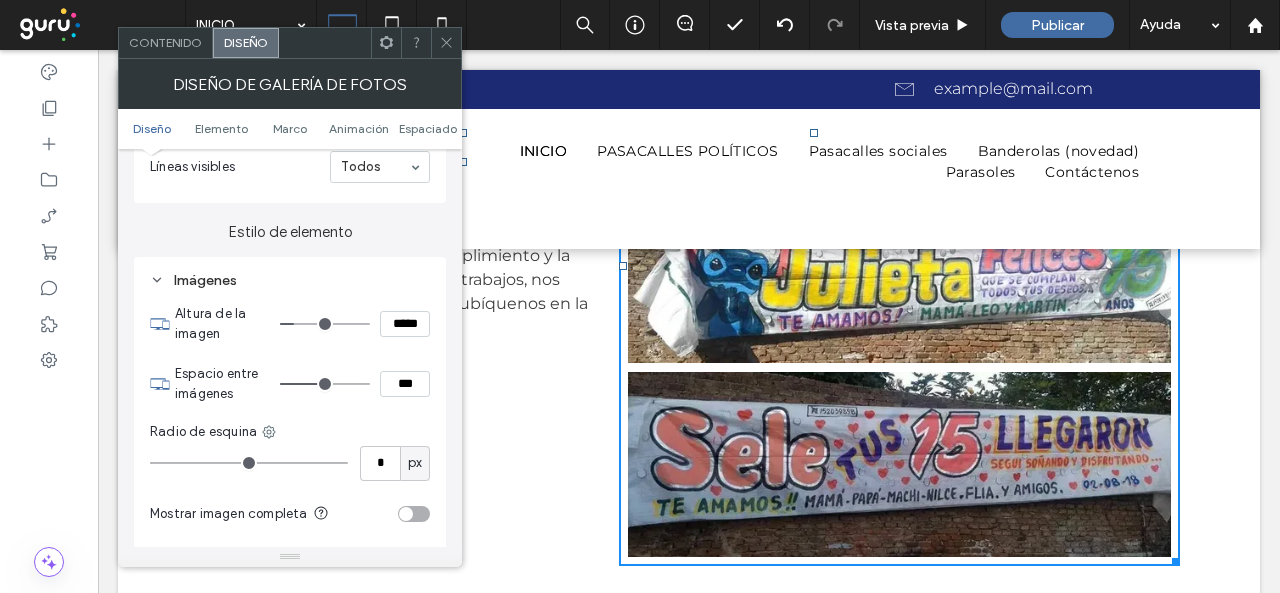 drag, startPoint x: 396, startPoint y: 319, endPoint x: 410, endPoint y: 322, distance: 14.3178215 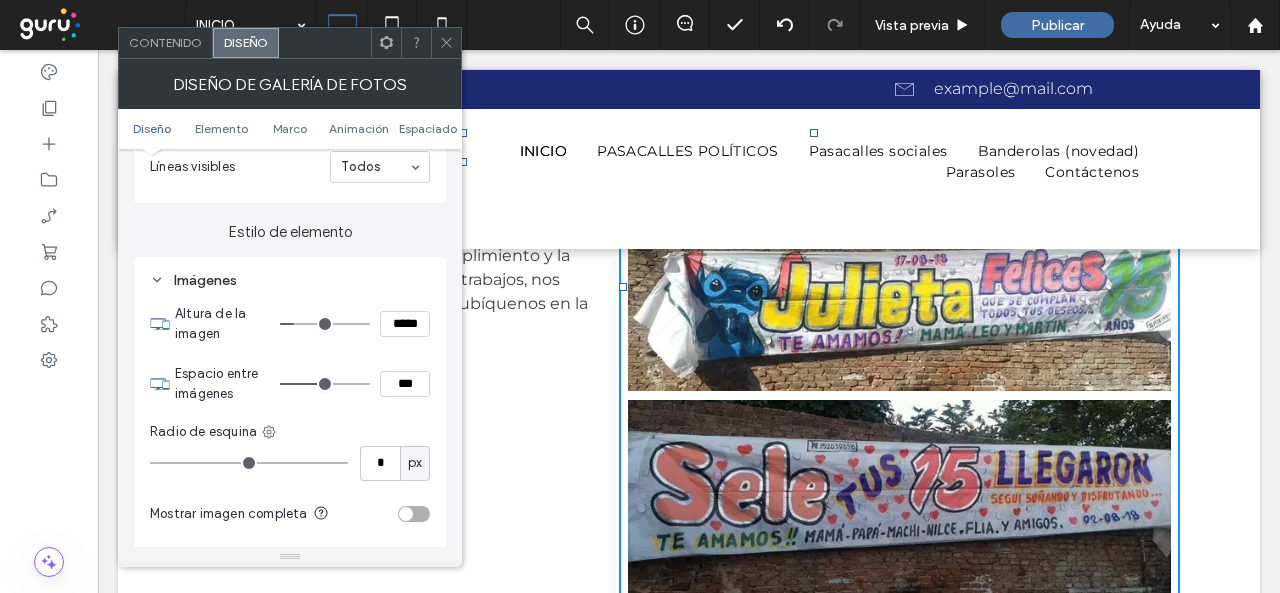 click on "Altura de la imagen *****" at bounding box center [302, 324] 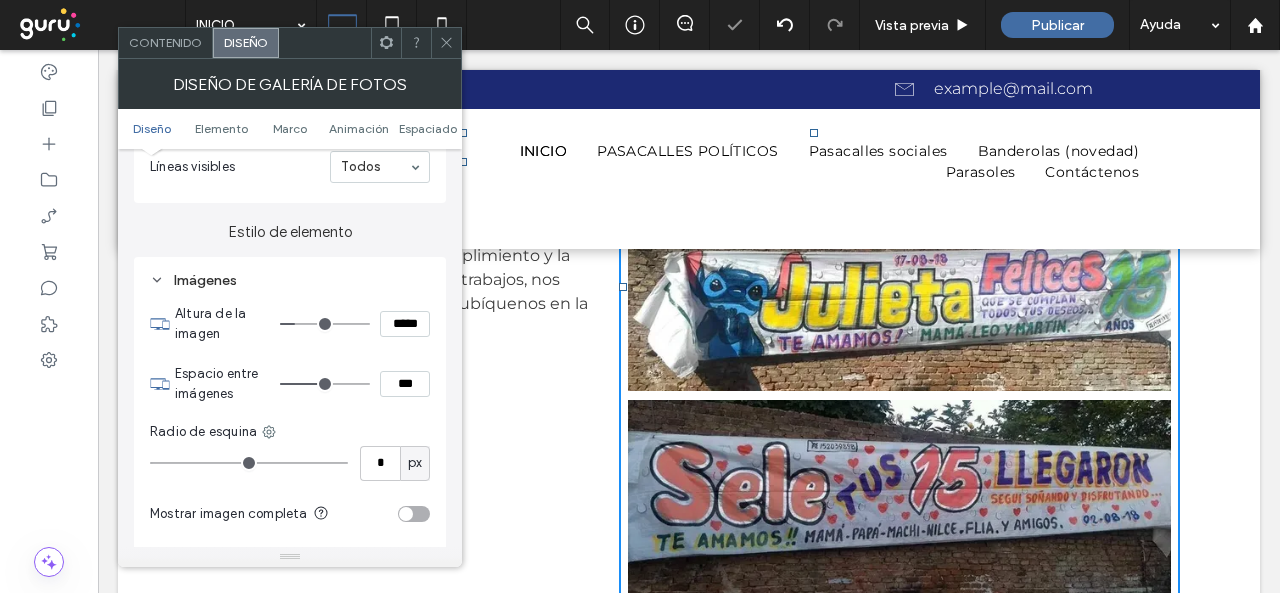 drag, startPoint x: 447, startPoint y: 35, endPoint x: 494, endPoint y: 25, distance: 48.052055 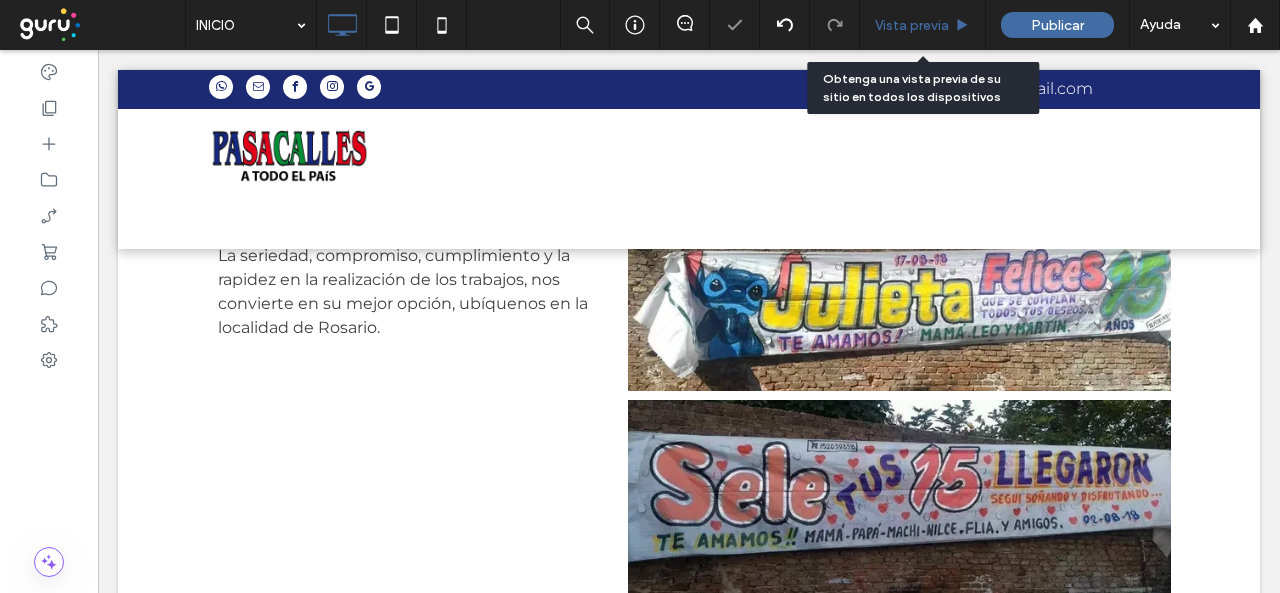 click on "Vista previa" at bounding box center [923, 25] 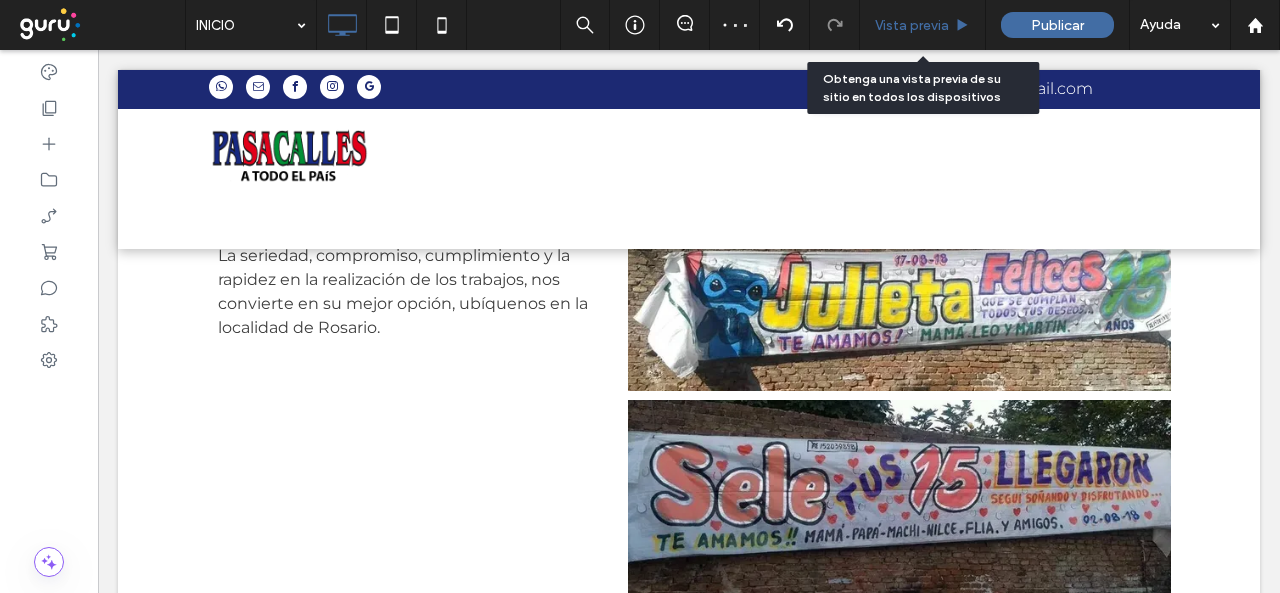 drag, startPoint x: 908, startPoint y: 23, endPoint x: 868, endPoint y: 358, distance: 337.3796 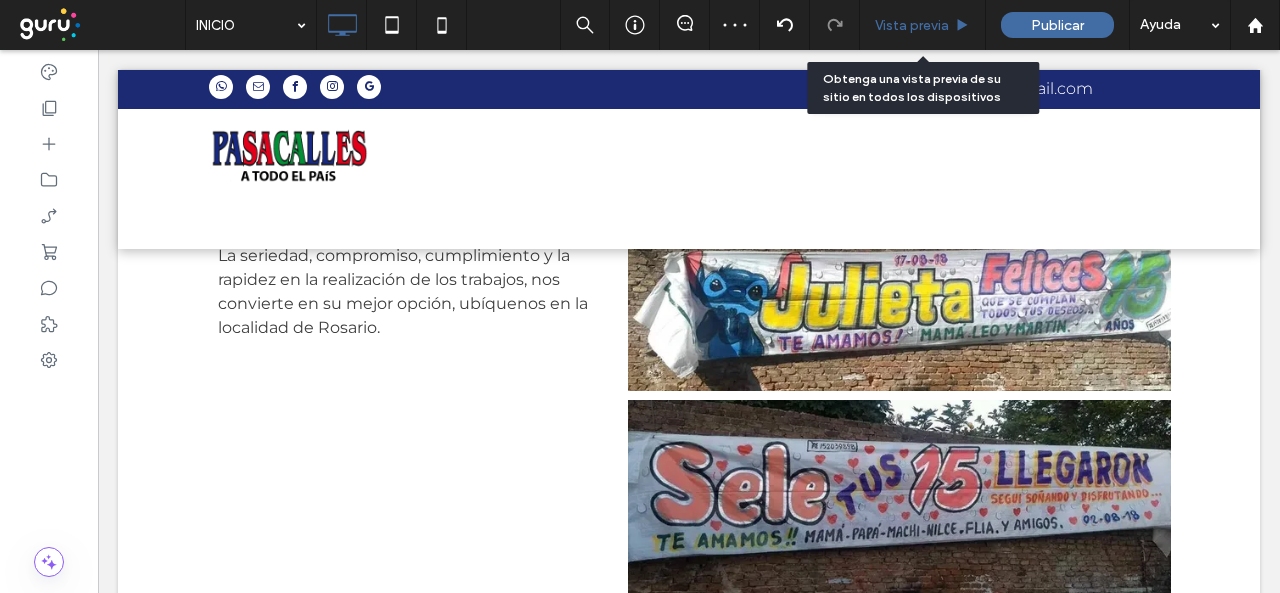 click on "Vista previa" at bounding box center (912, 25) 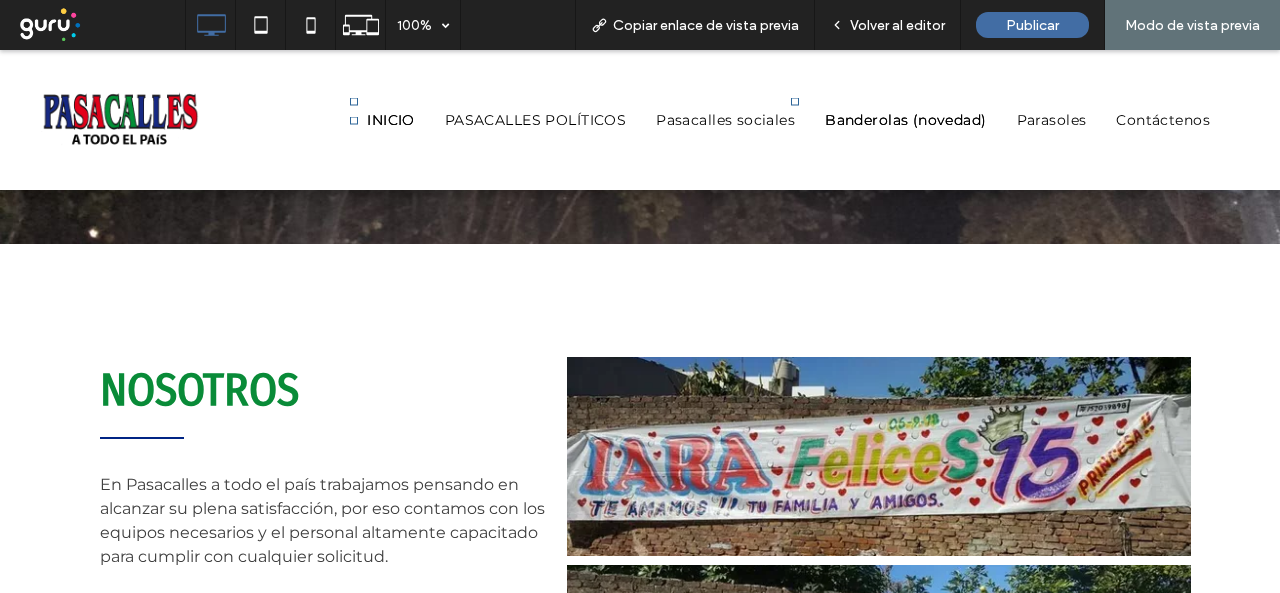scroll, scrollTop: 706, scrollLeft: 0, axis: vertical 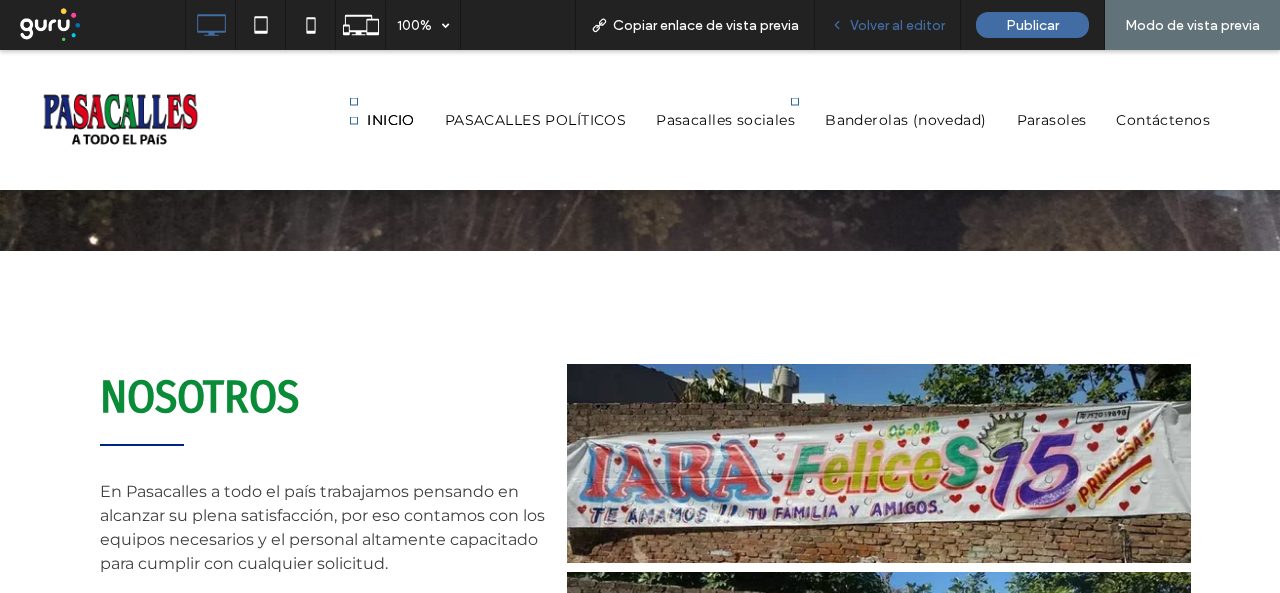 drag, startPoint x: 862, startPoint y: 31, endPoint x: 578, endPoint y: 279, distance: 377.0411 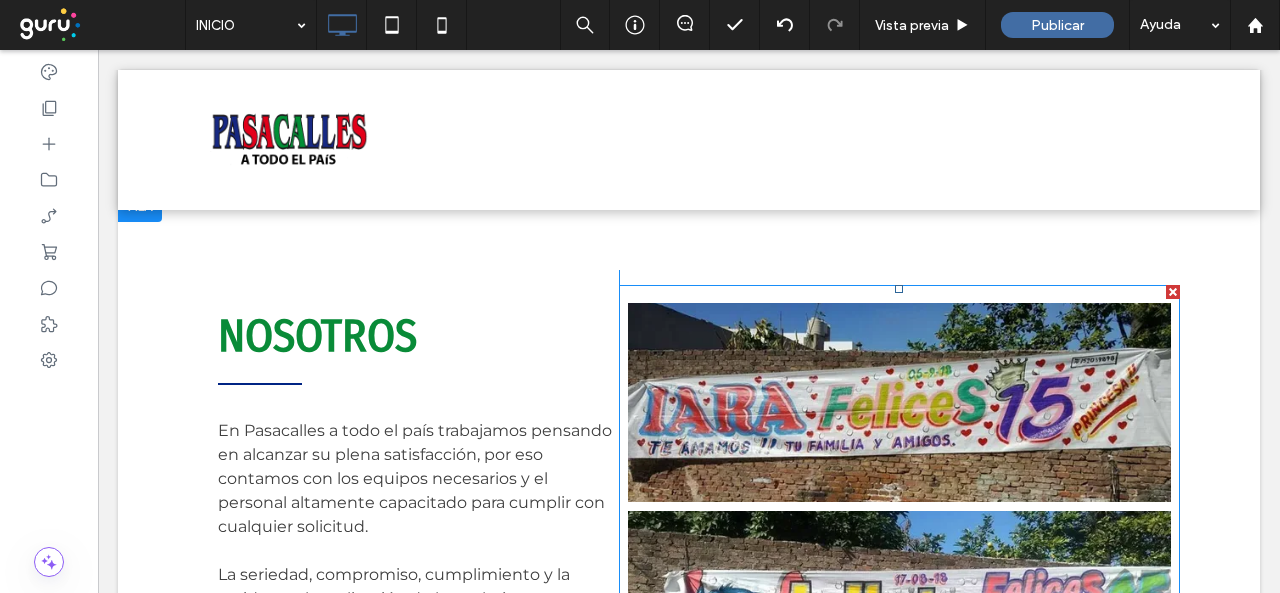 scroll, scrollTop: 806, scrollLeft: 0, axis: vertical 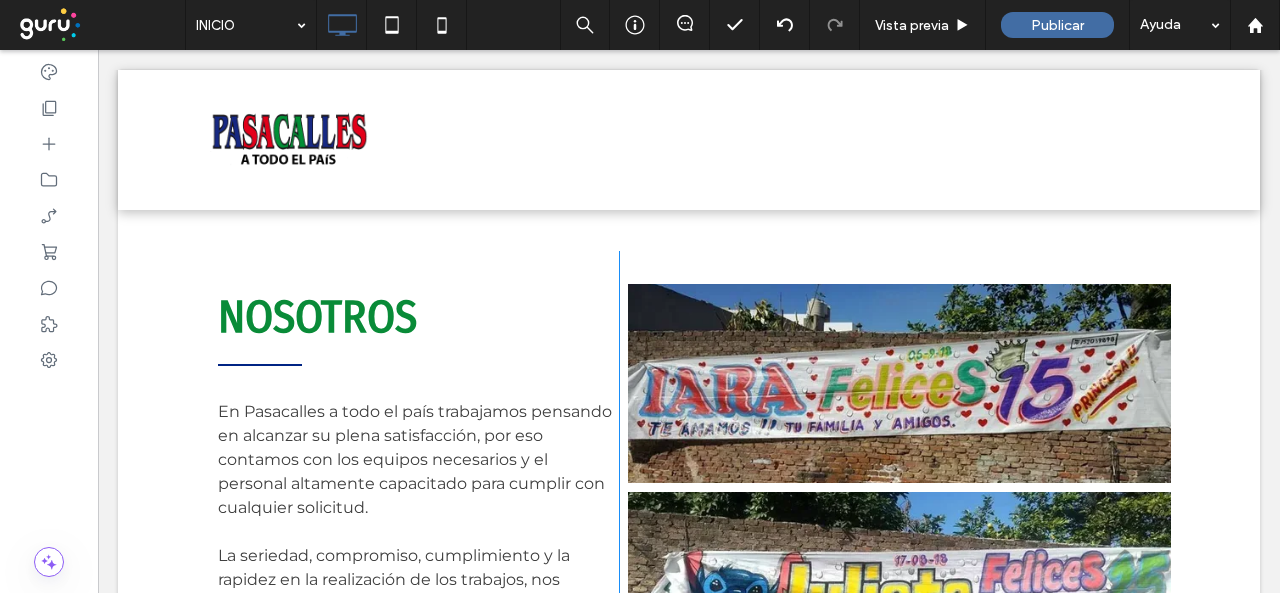click on "NOSOTROS
En
Pasacalles a todo el país
trabajamos pensando en alcanzar su plena satisfacción, por eso contamos con los equipos necesarios y el personal altamente capacitado para cumplir con cualquier solicitud. La seriedad, compromiso, cumplimiento y la rapidez en la realización de los trabajos, nos convierte en su mejor opción, ubíquenos en la localidad de
Rosario . Click To Paste" at bounding box center [418, 579] 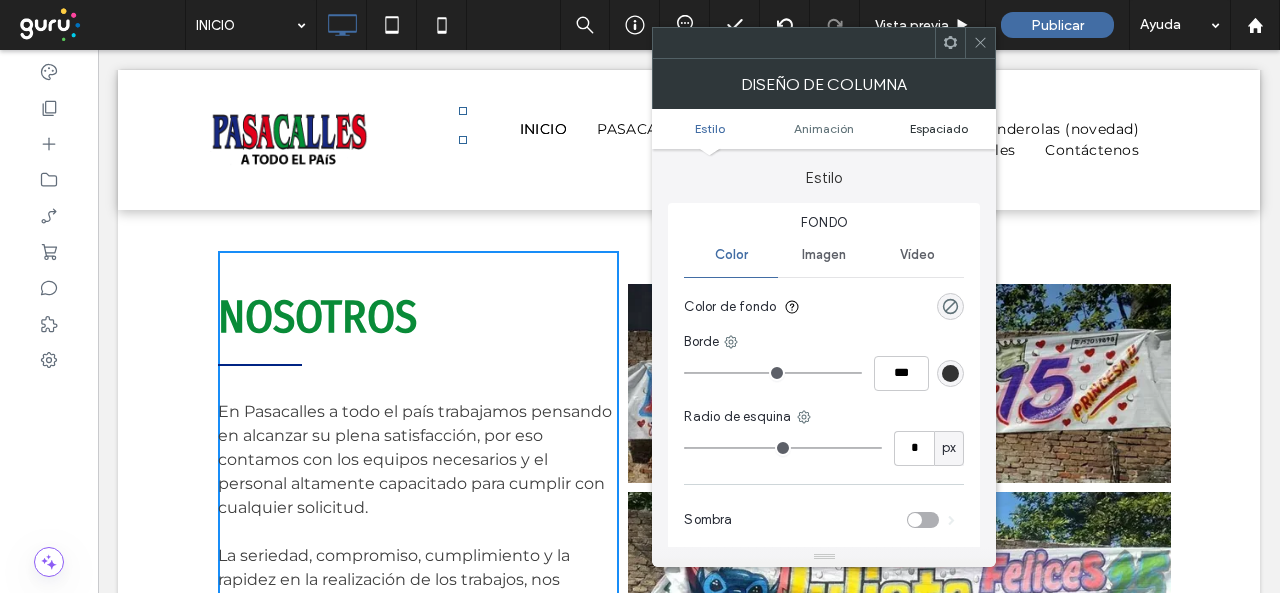 click on "Espaciado" at bounding box center (939, 128) 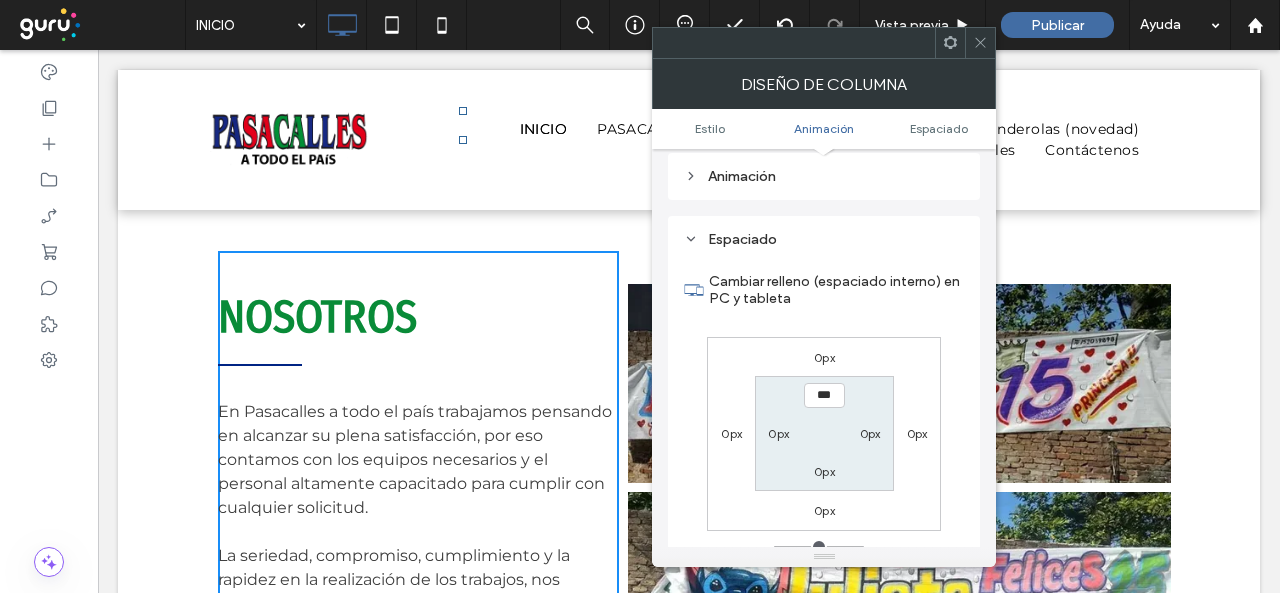 scroll, scrollTop: 469, scrollLeft: 0, axis: vertical 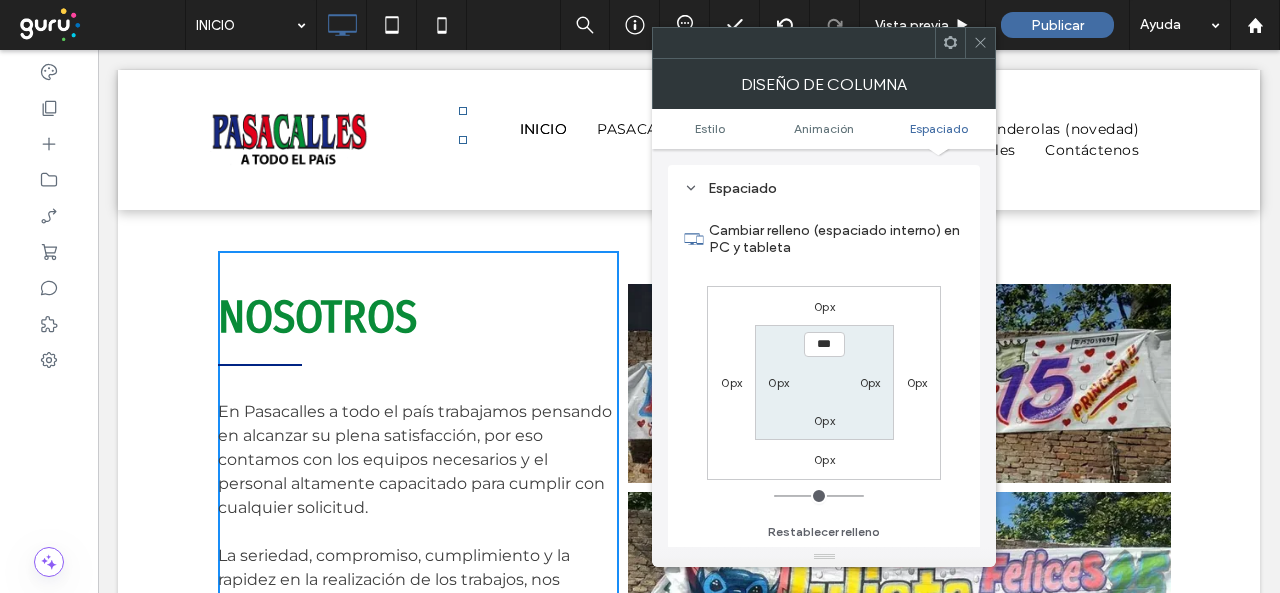 click on "0px" at bounding box center [870, 382] 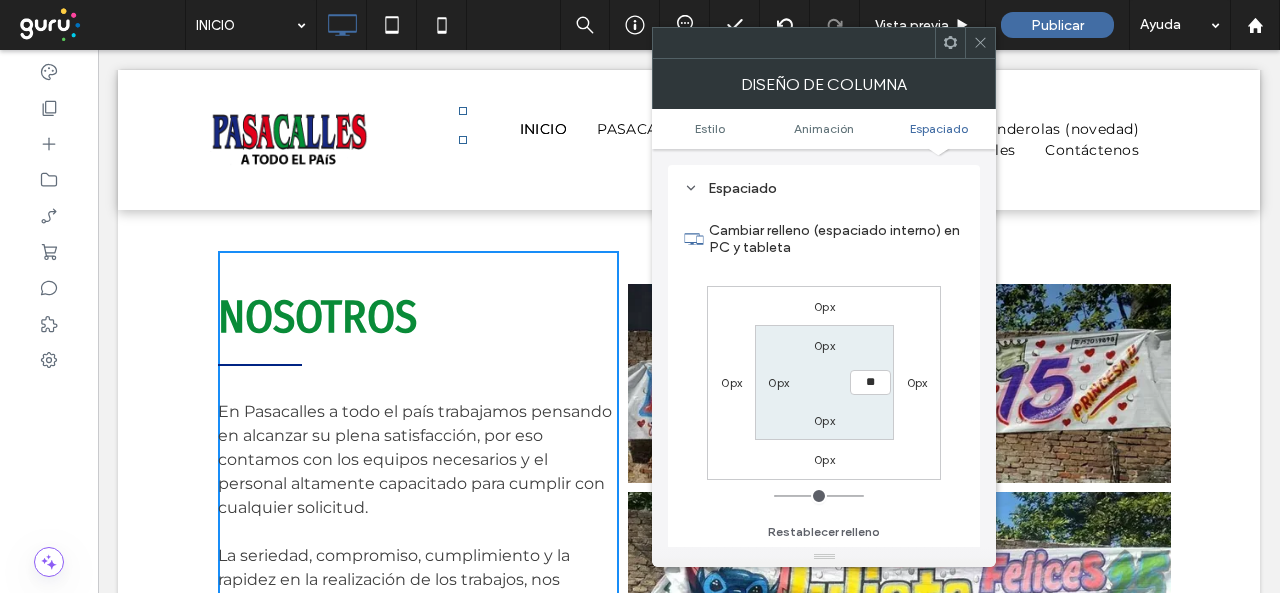 type on "**" 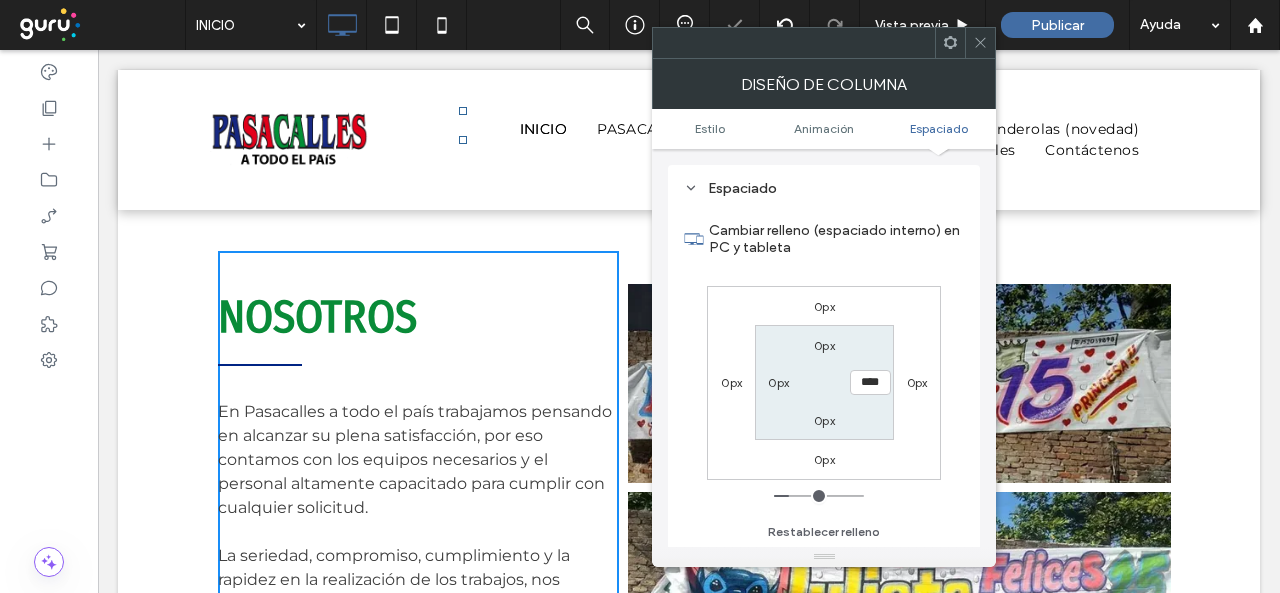 click on "Cambiar relleno (espaciado interno) en PC y tableta" at bounding box center [836, 239] 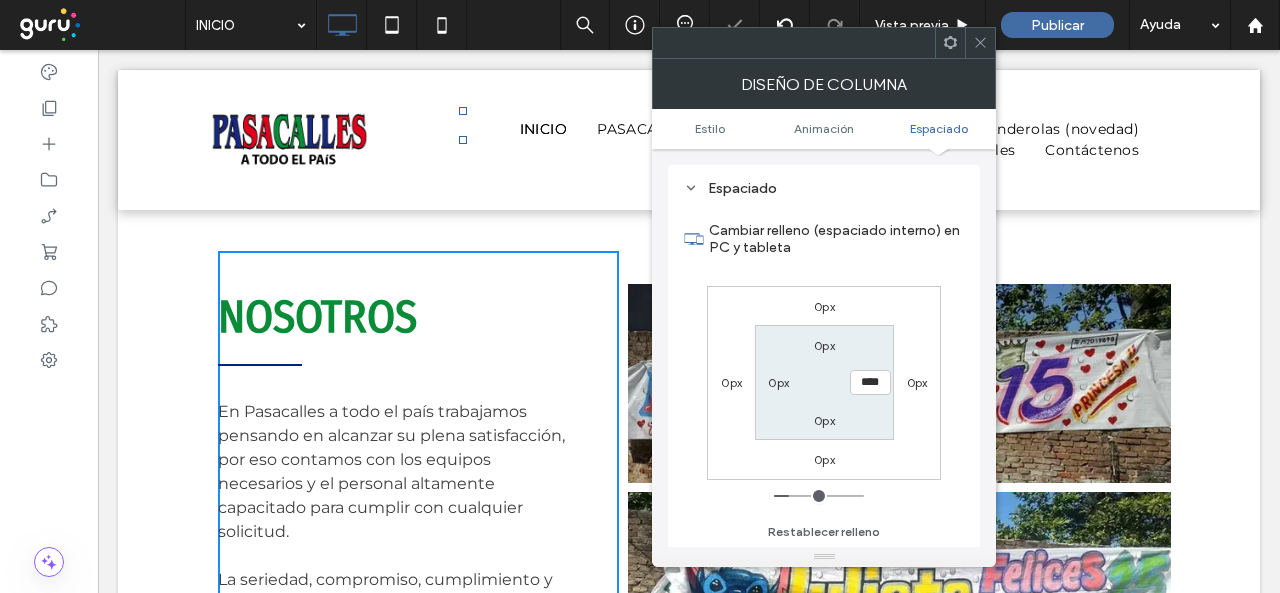 click at bounding box center (980, 43) 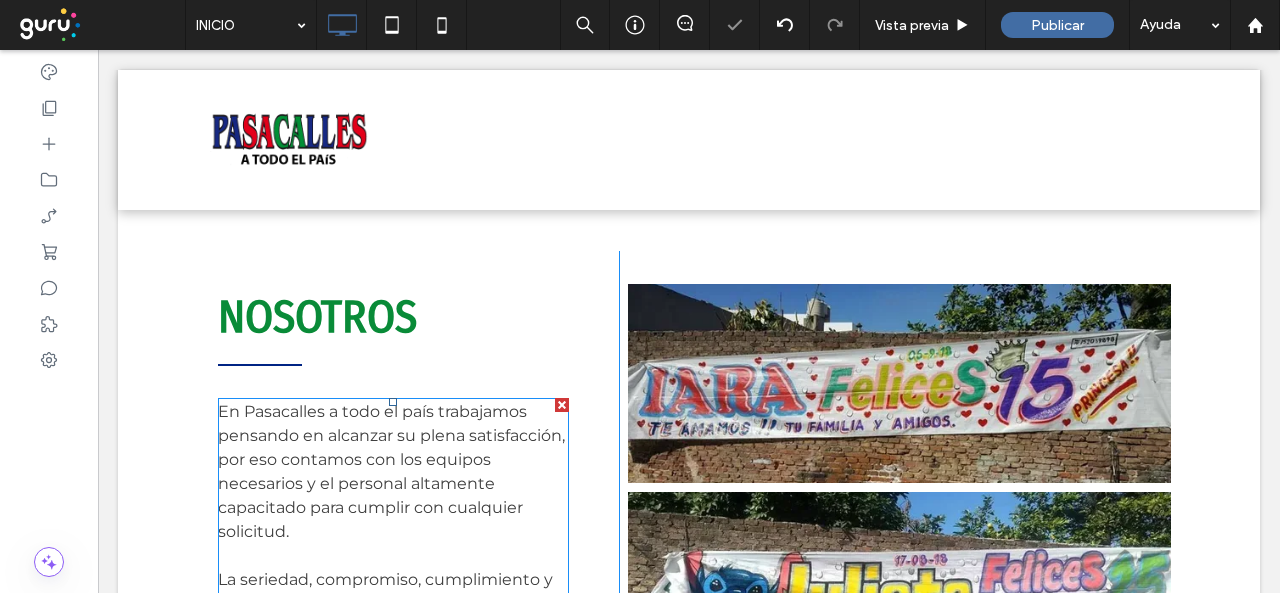 click on "trabajamos pensando en alcanzar su plena satisfacción, por eso contamos con los equipos necesarios y el personal altamente capacitado para cumplir con cualquier solicitud." at bounding box center [391, 471] 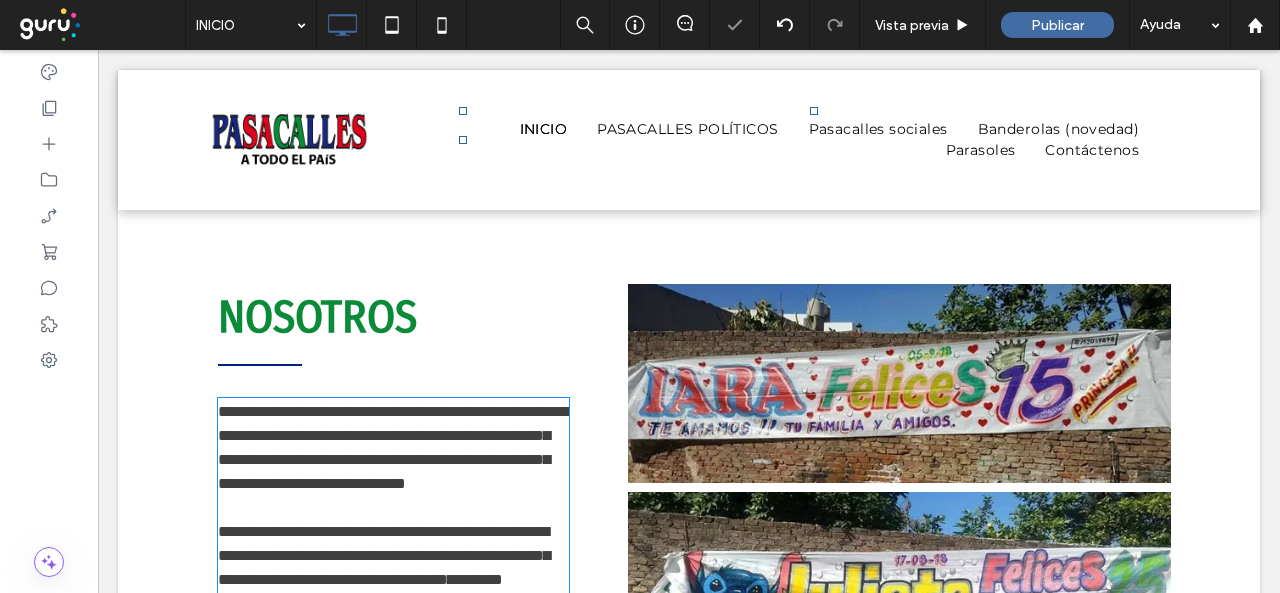 scroll, scrollTop: 1016, scrollLeft: 0, axis: vertical 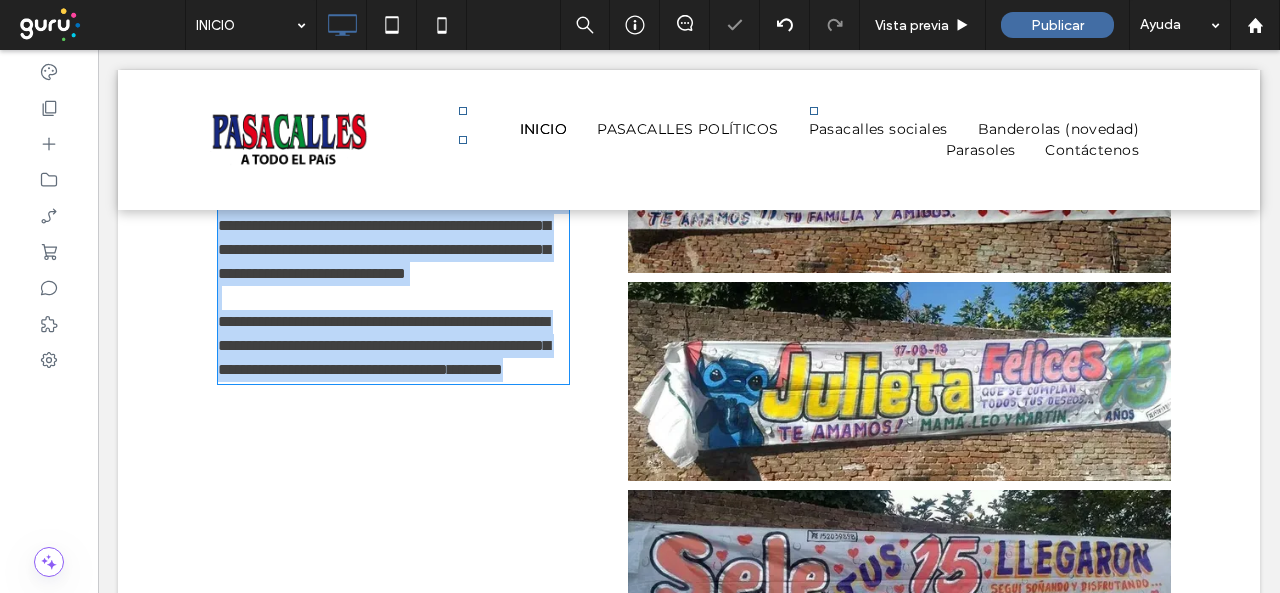 type on "**********" 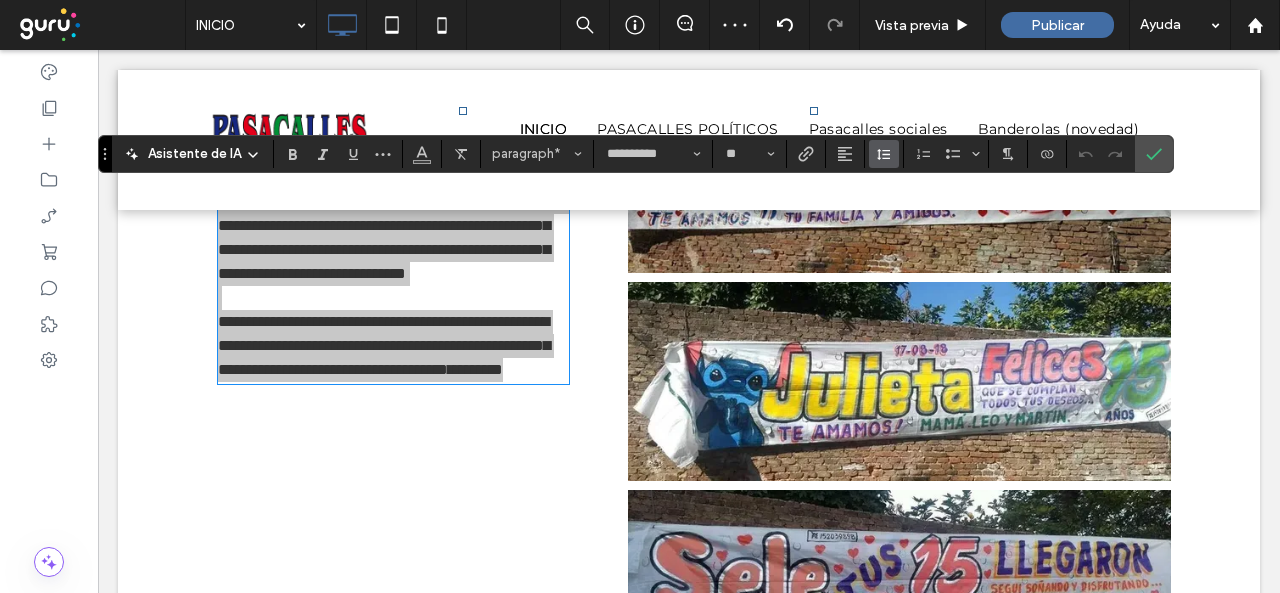 click 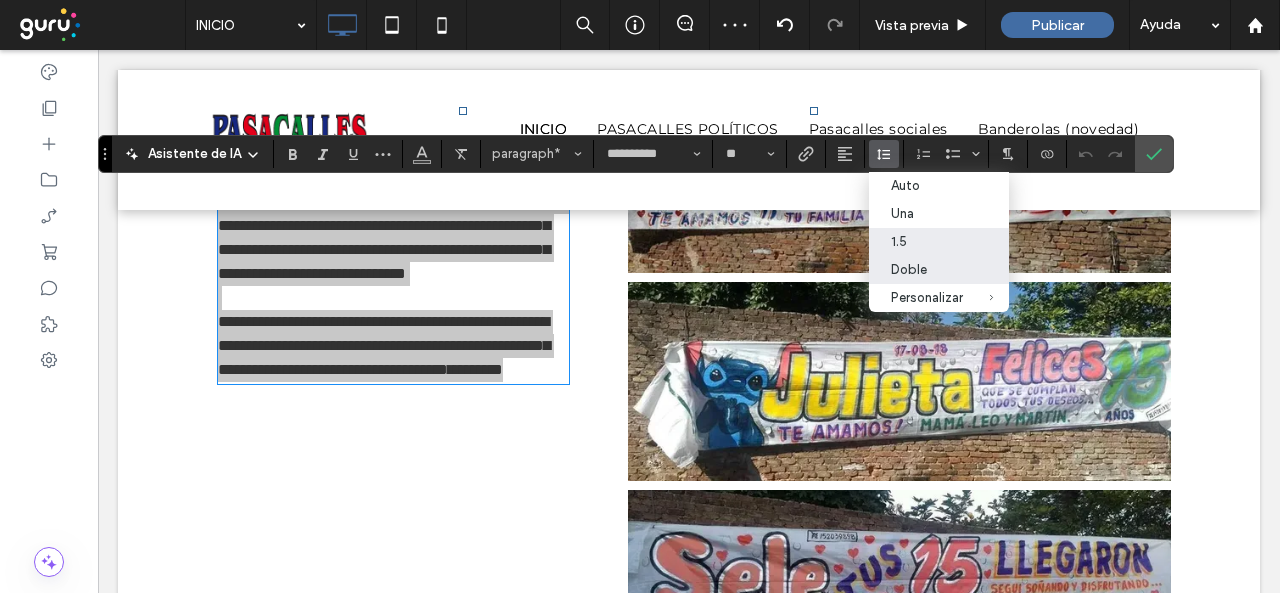 drag, startPoint x: 908, startPoint y: 269, endPoint x: 811, endPoint y: 219, distance: 109.128365 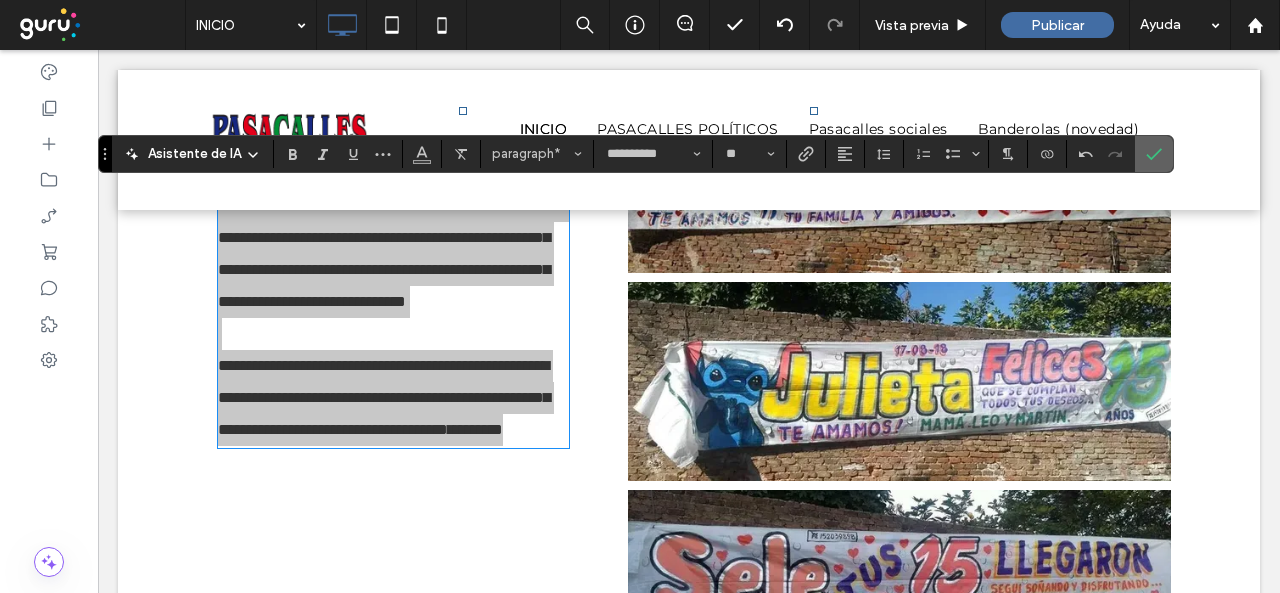 drag, startPoint x: 1149, startPoint y: 147, endPoint x: 1038, endPoint y: 100, distance: 120.54045 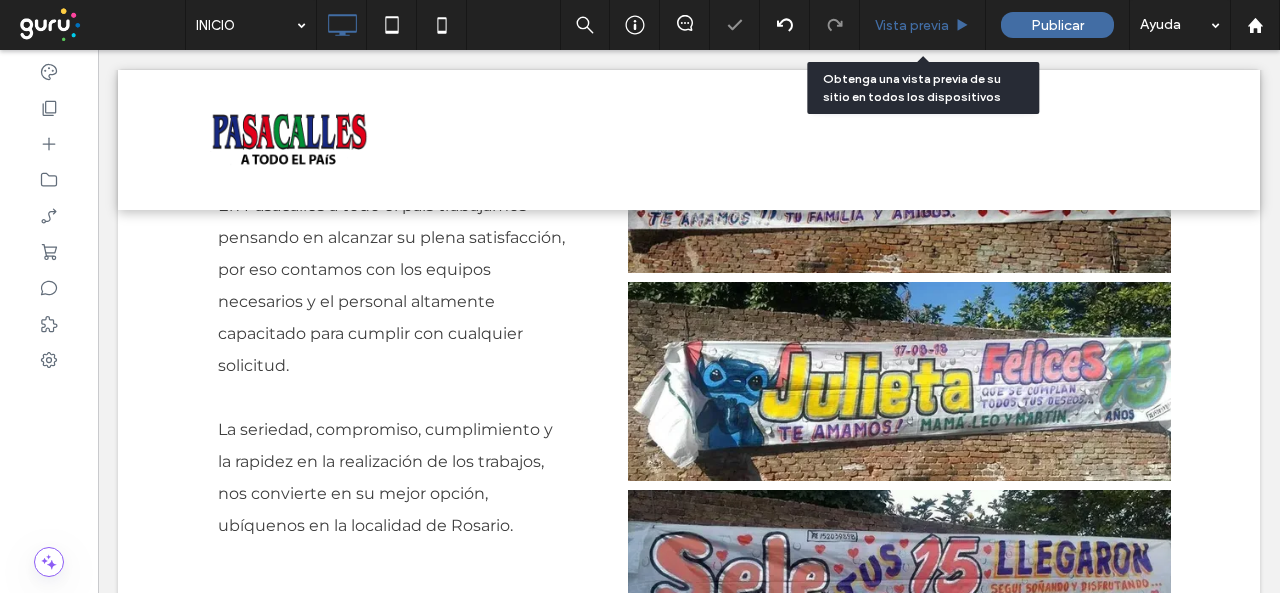 drag, startPoint x: 914, startPoint y: 22, endPoint x: 814, endPoint y: 96, distance: 124.40257 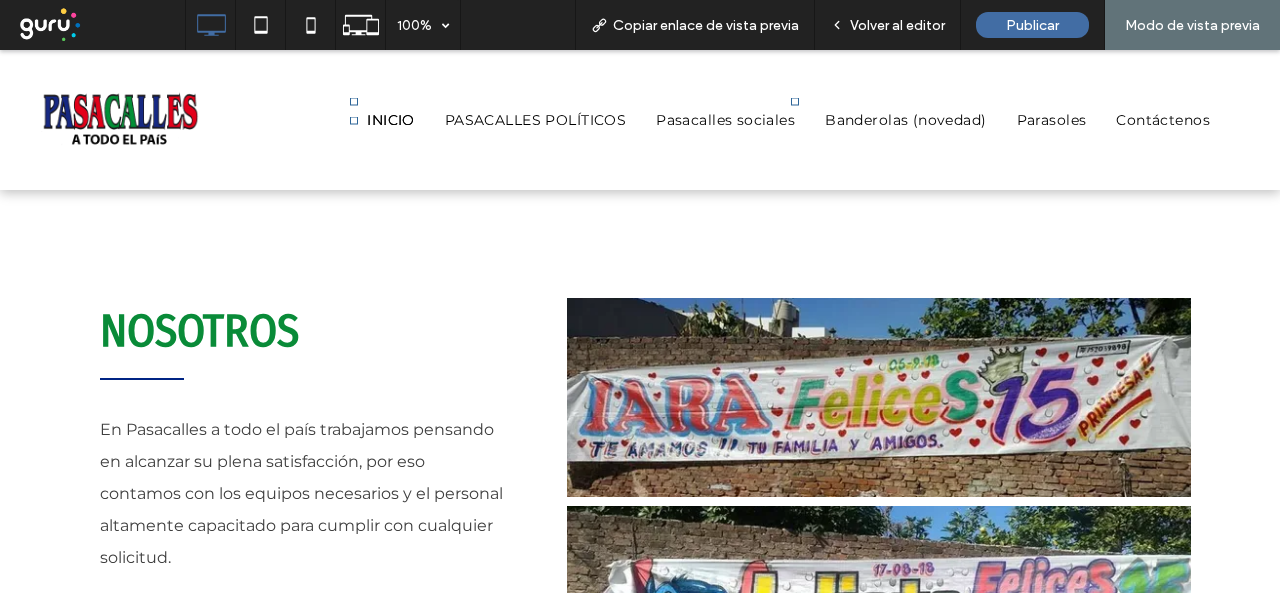 scroll, scrollTop: 716, scrollLeft: 0, axis: vertical 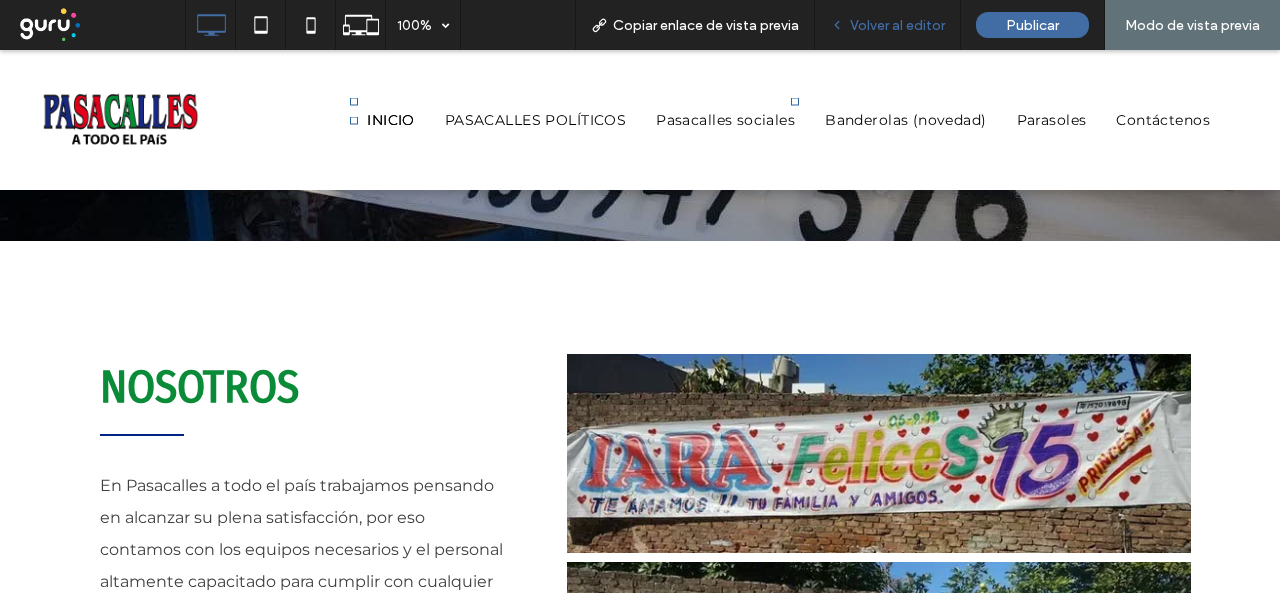 click on "Volver al editor" at bounding box center (897, 25) 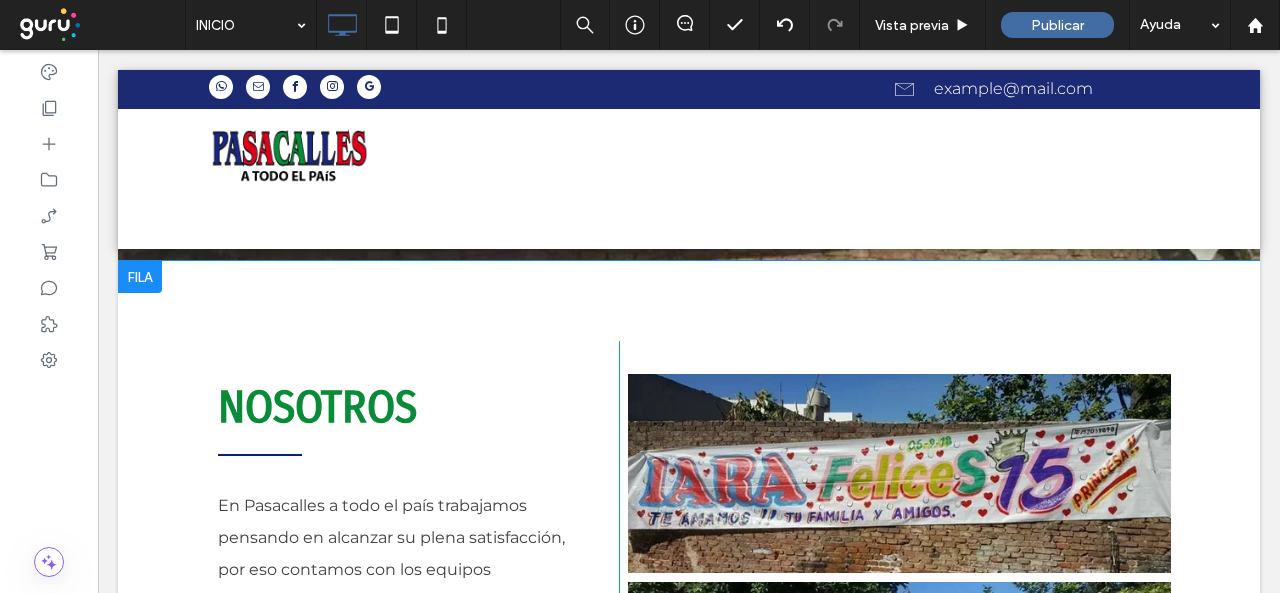 click on "NOSOTROS
En   Pasacalles a todo el país   trabajamos pensando en alcanzar su plena satisfacción, por eso contamos con los equipos necesarios y el personal altamente capacitado para cumplir con cualquier solicitud. La seriedad, compromiso, cumplimiento y la rapidez en la realización de los trabajos, nos convierte en su mejor opción, ubíquenos en la localidad de   Rosario . Click To Paste
Button
Button
Button
Ver más
Click To Paste
Fila + Añadir sección" at bounding box center (689, 669) 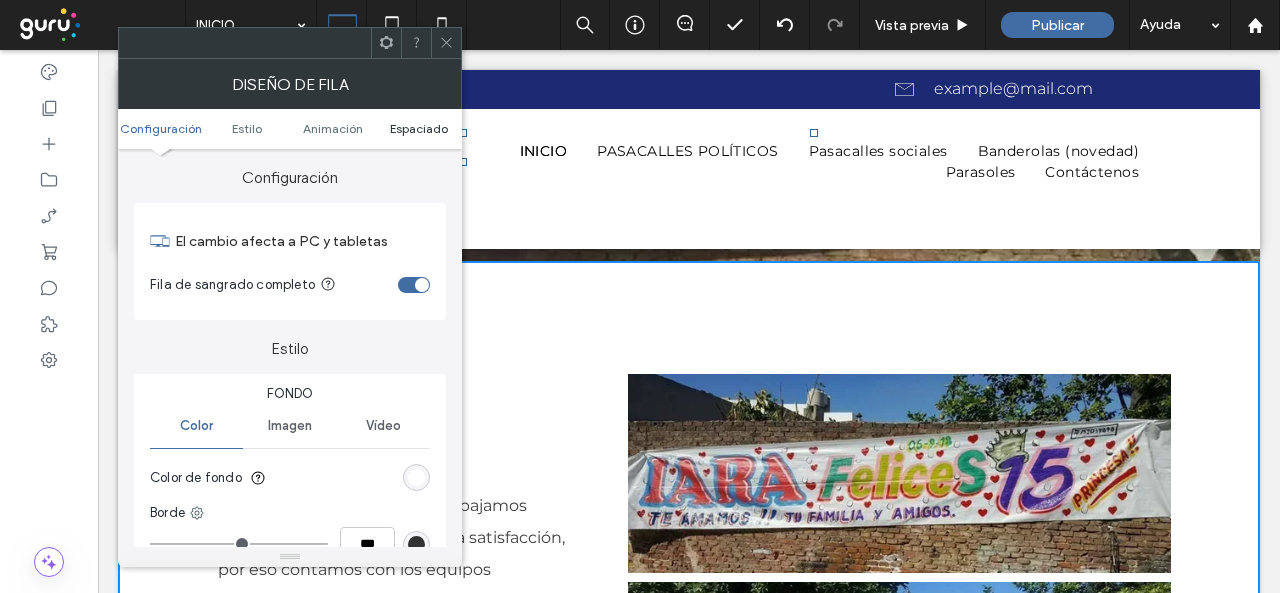 click on "Espaciado" at bounding box center (419, 128) 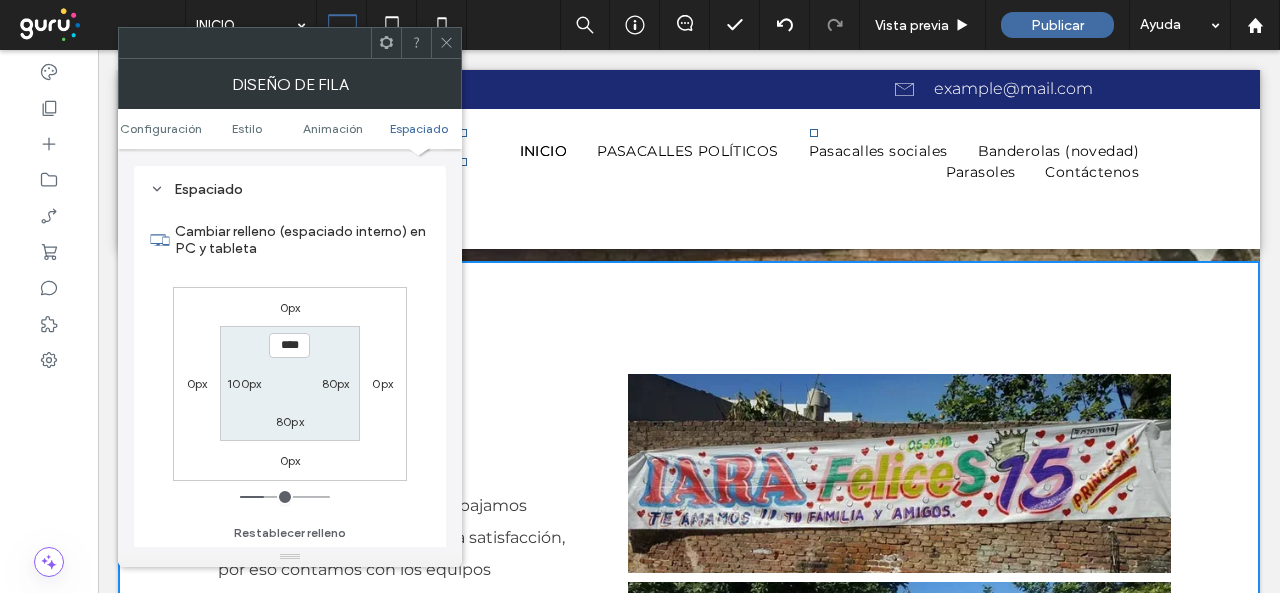 scroll, scrollTop: 565, scrollLeft: 0, axis: vertical 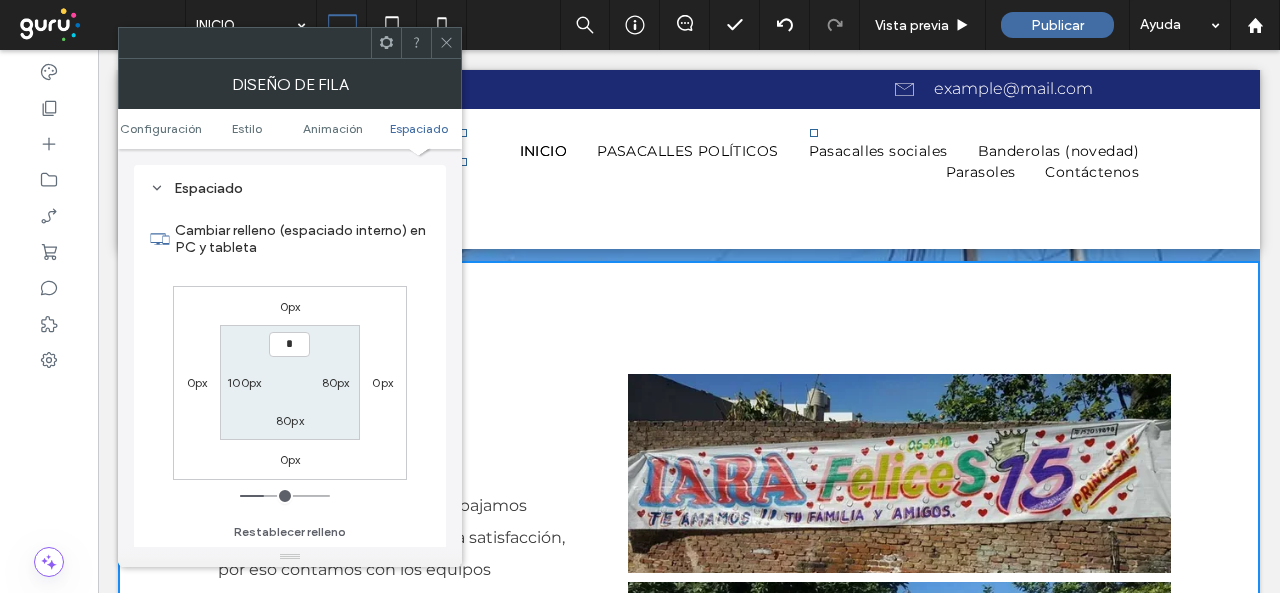 type on "***" 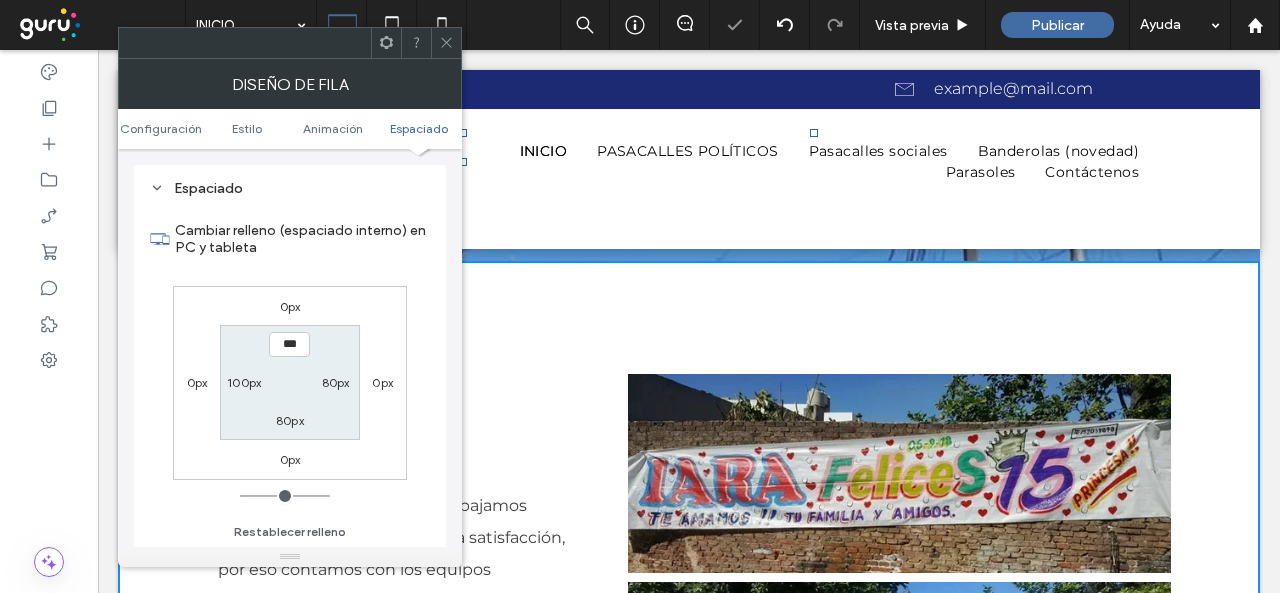 click on "80px" at bounding box center (290, 420) 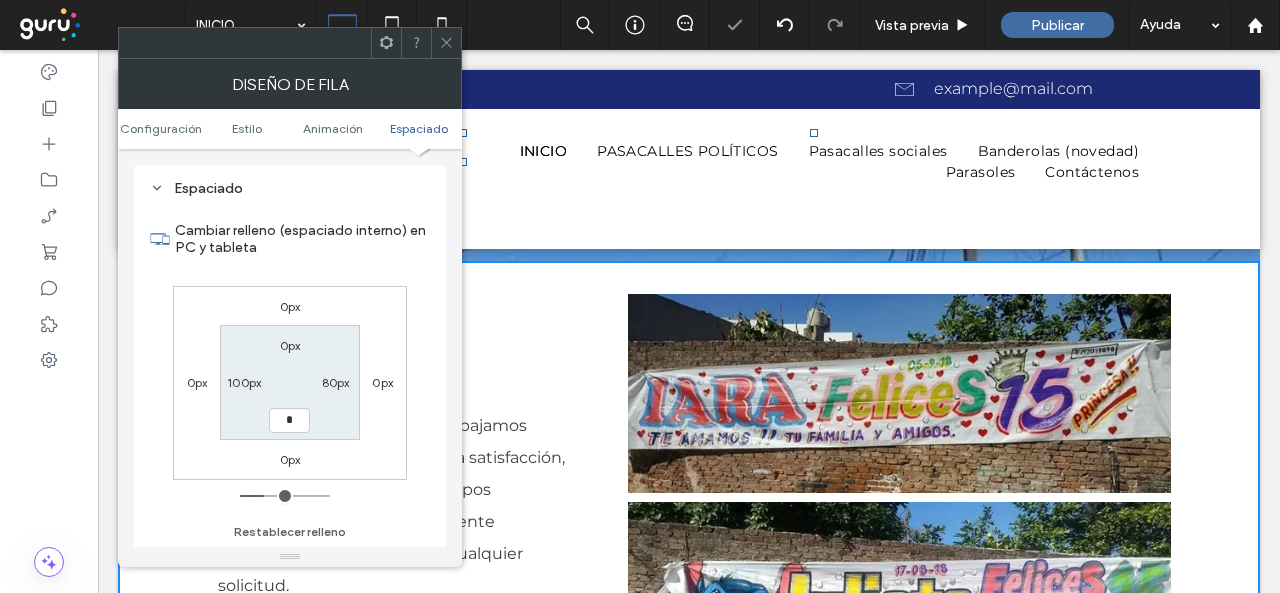 type on "*" 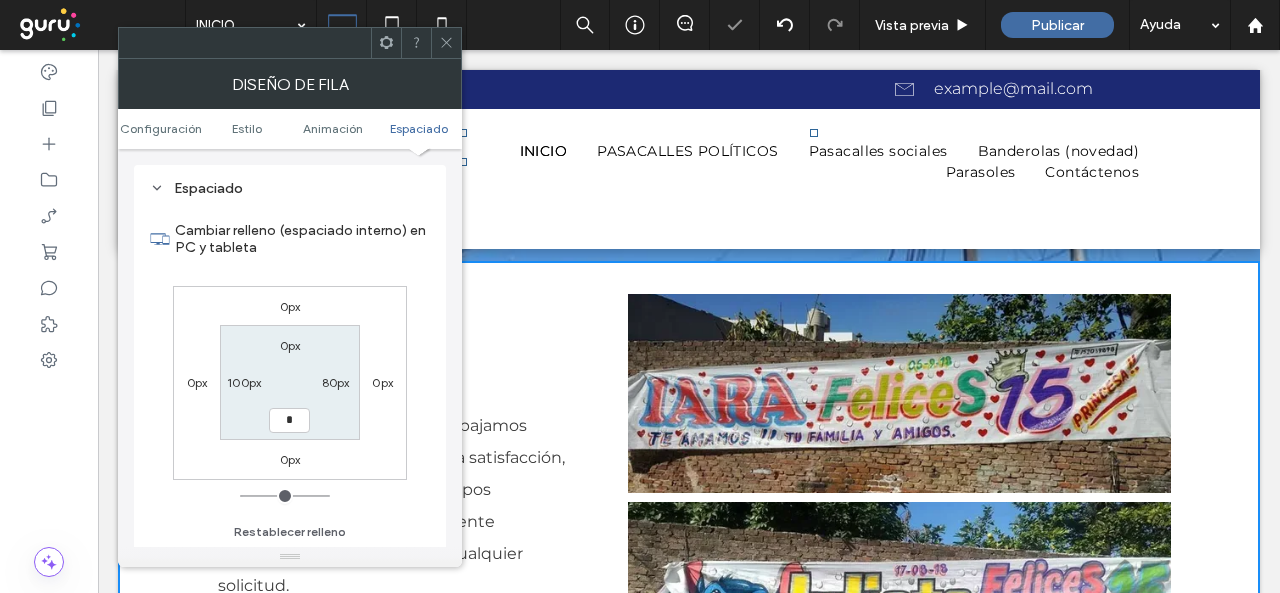 type on "*" 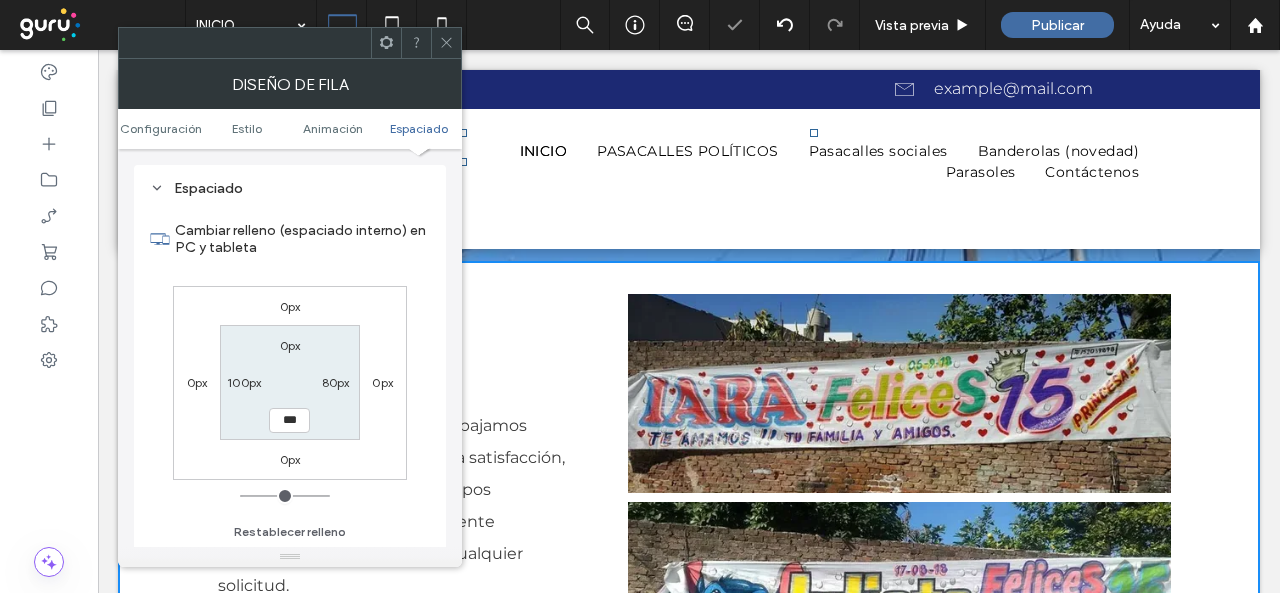 click on "Cambiar relleno (espaciado interno) en PC y tableta" at bounding box center (302, 239) 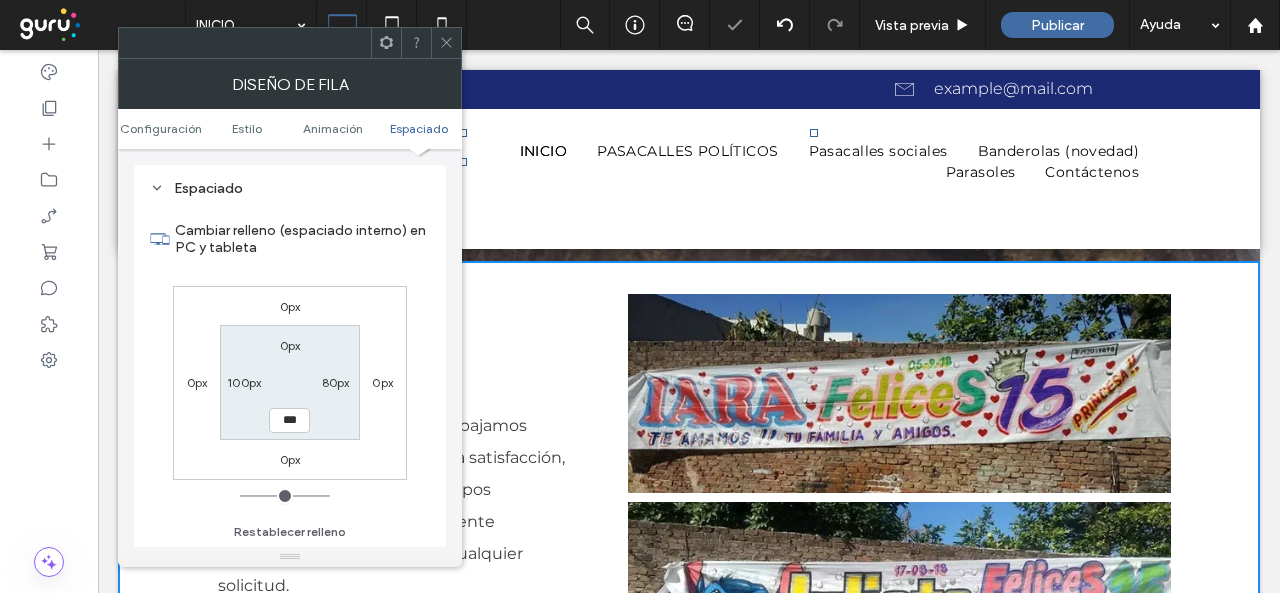 click on "80px" at bounding box center [336, 382] 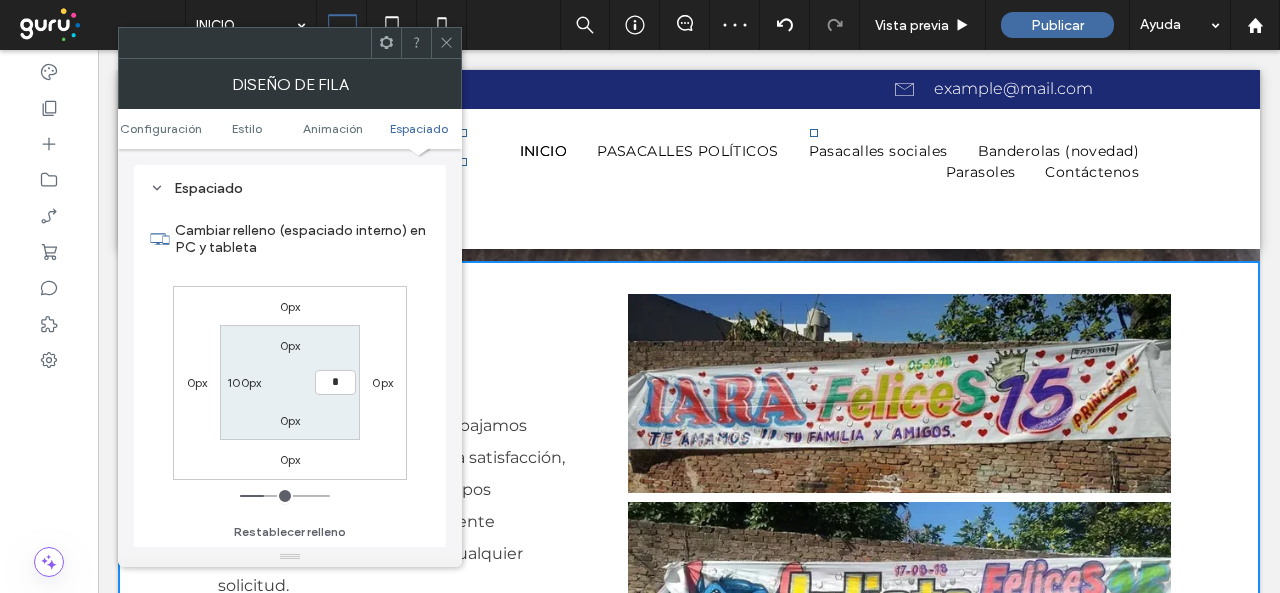 type on "*" 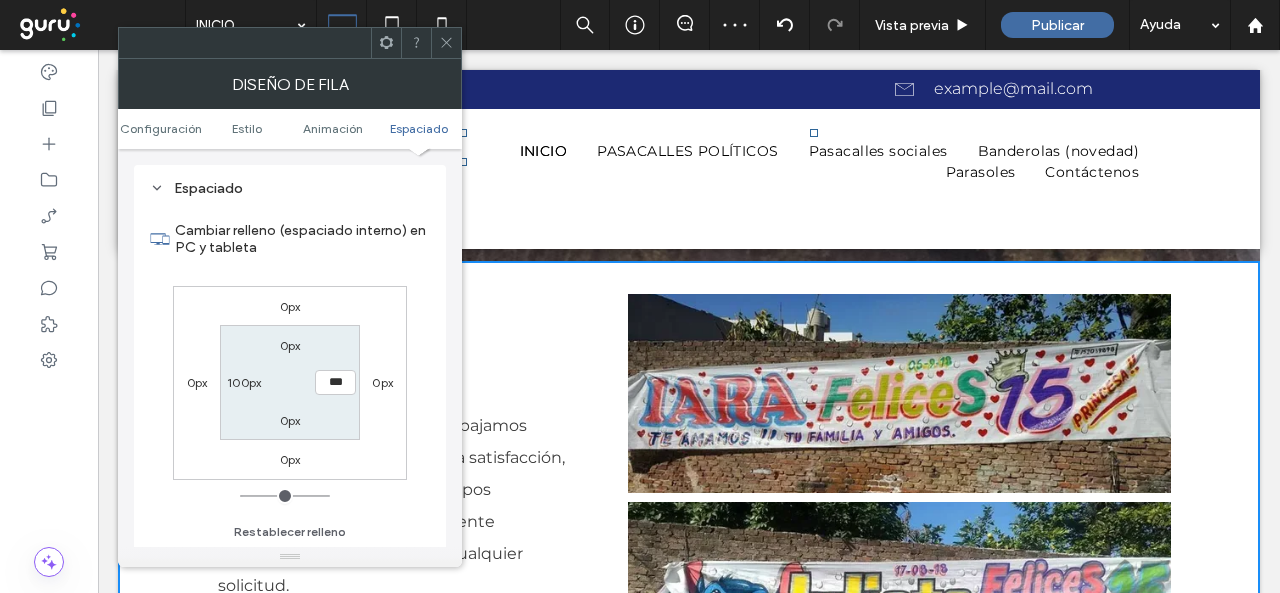 click on "Cambiar relleno (espaciado interno) en PC y tableta" at bounding box center [290, 239] 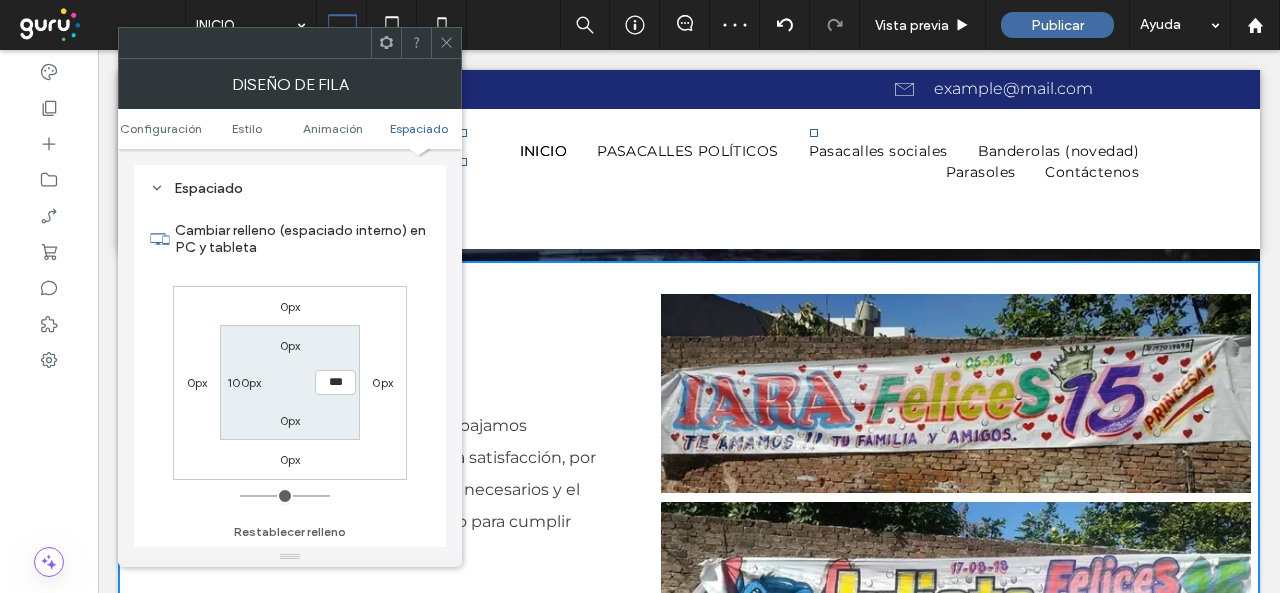 click 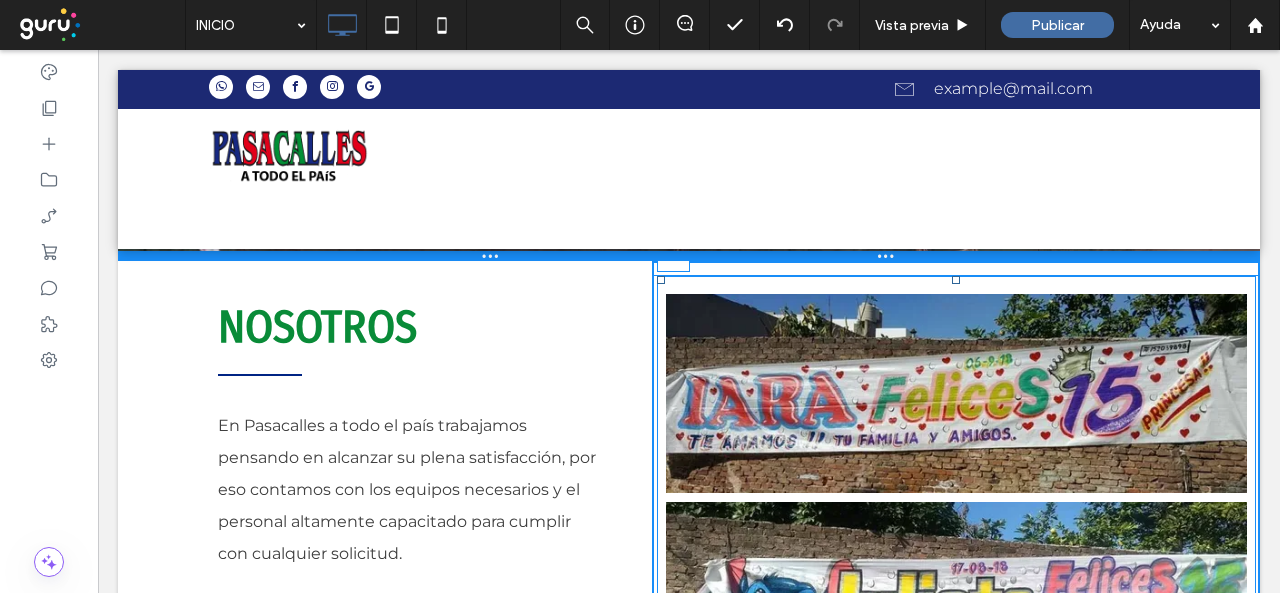 drag, startPoint x: 944, startPoint y: 281, endPoint x: 1020, endPoint y: 319, distance: 84.97058 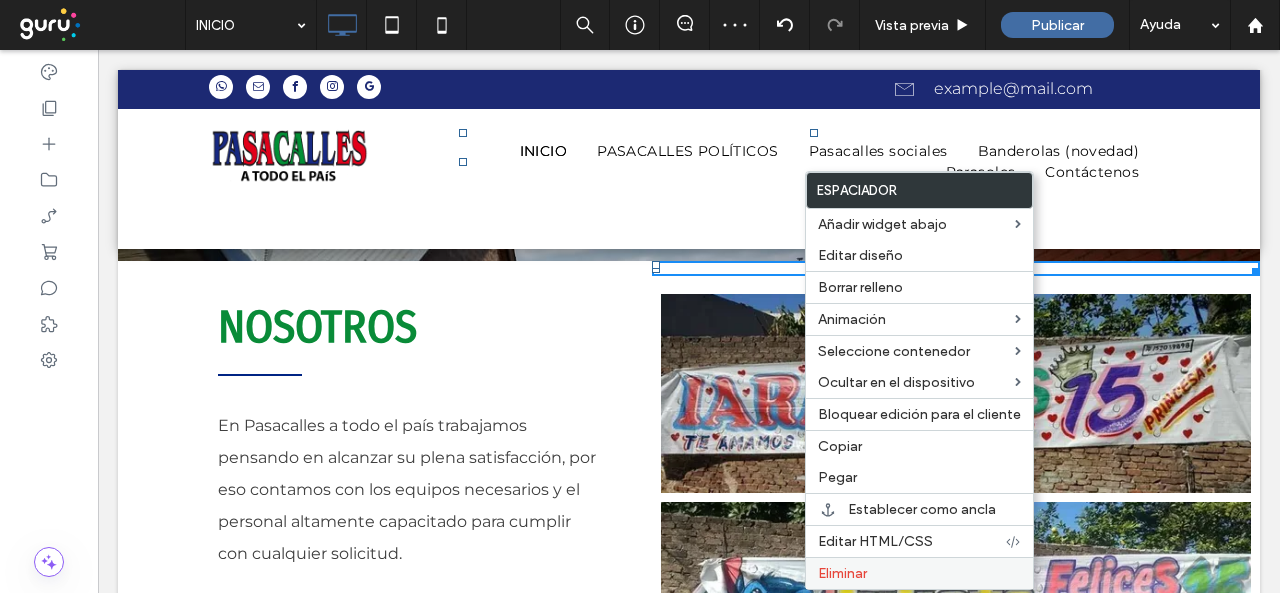 click on "Eliminar" at bounding box center (842, 573) 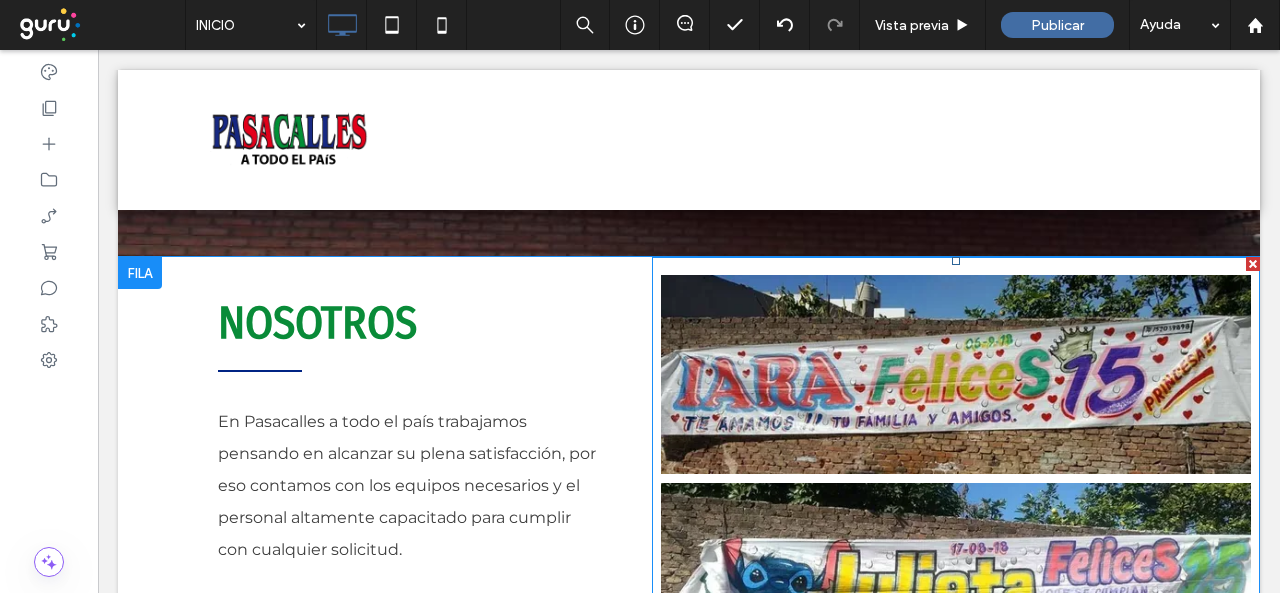 scroll, scrollTop: 716, scrollLeft: 0, axis: vertical 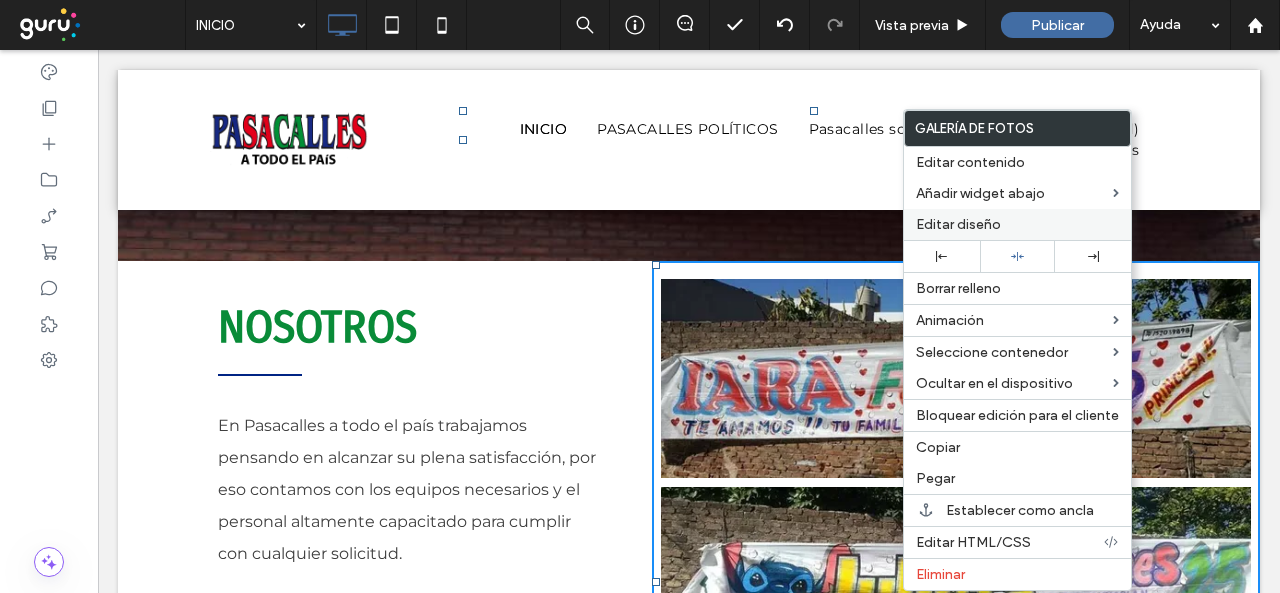 click on "Editar diseño" at bounding box center (958, 224) 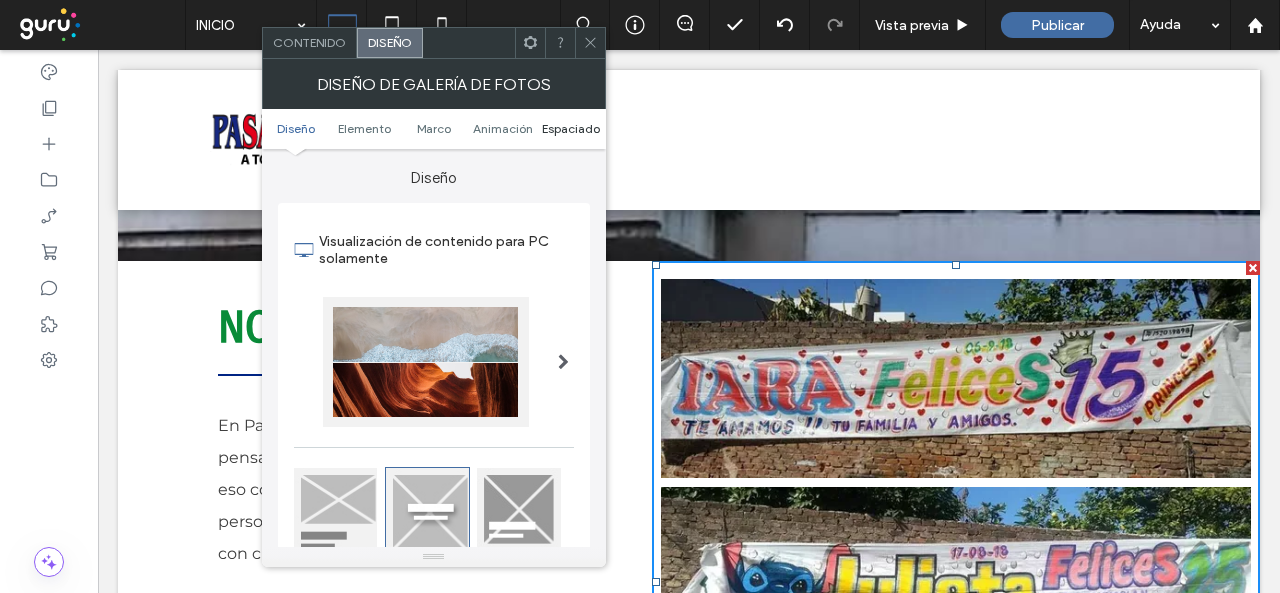 click on "Espaciado" at bounding box center [571, 128] 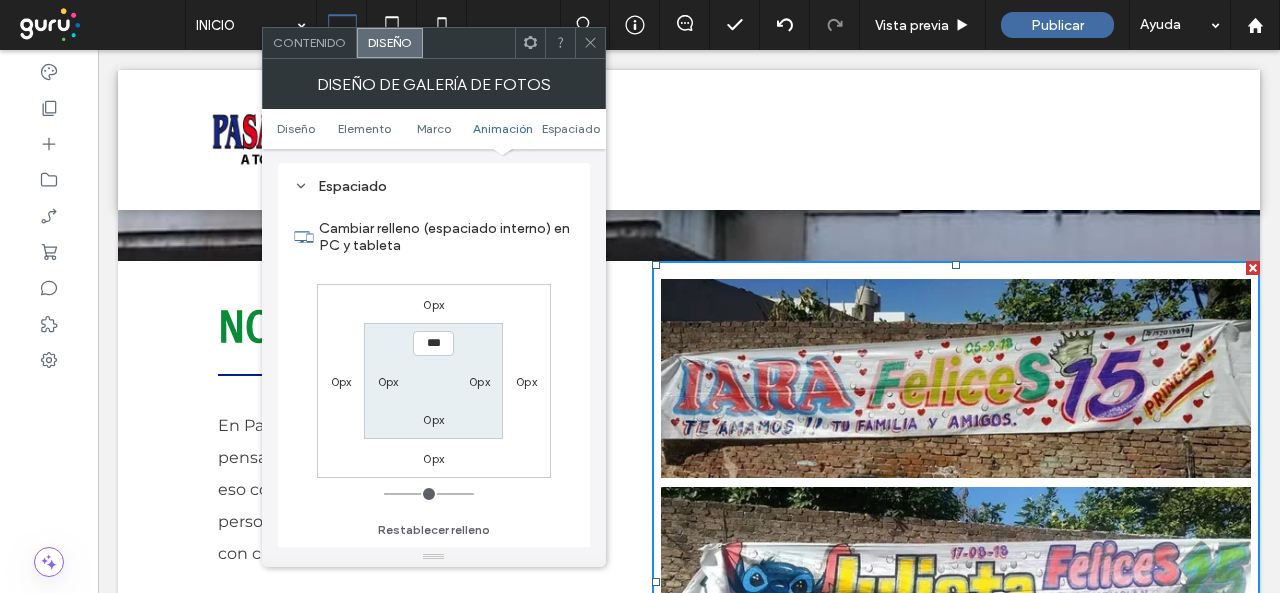 scroll, scrollTop: 953, scrollLeft: 0, axis: vertical 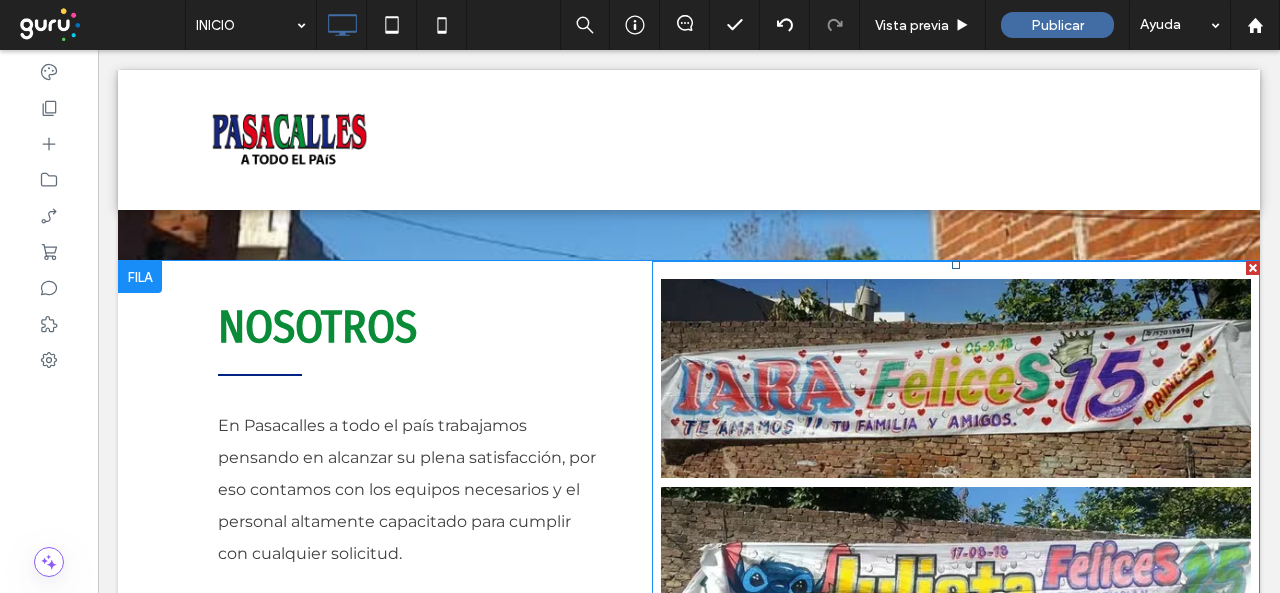 click on "Button
Button
Button" at bounding box center (956, 586) 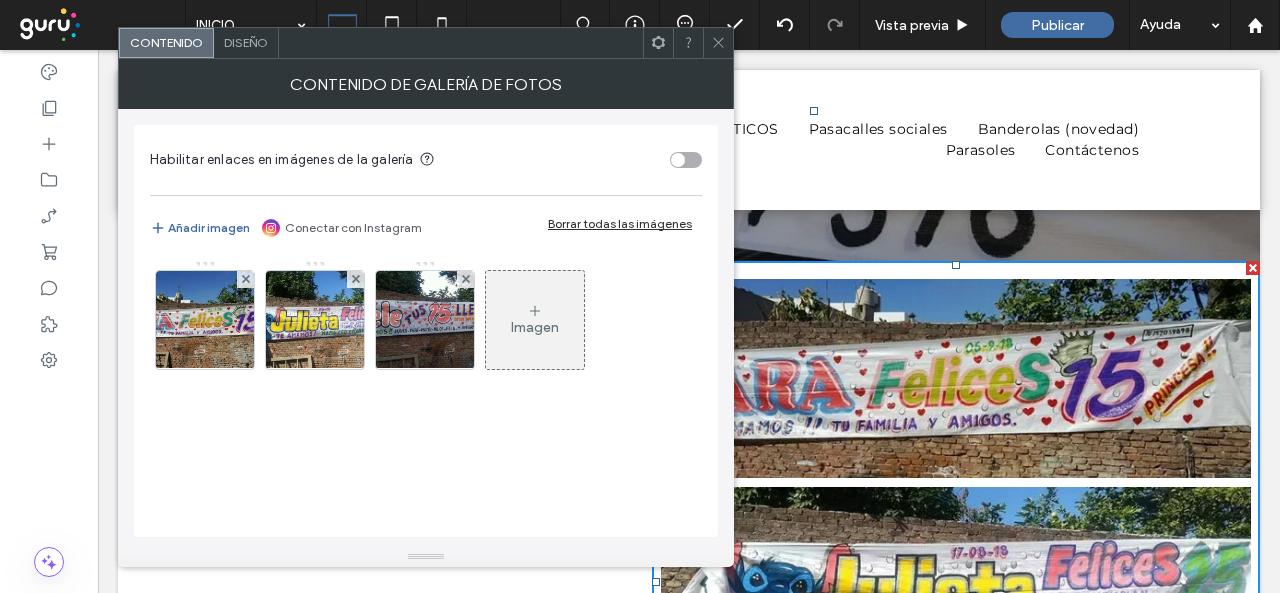 click at bounding box center [718, 43] 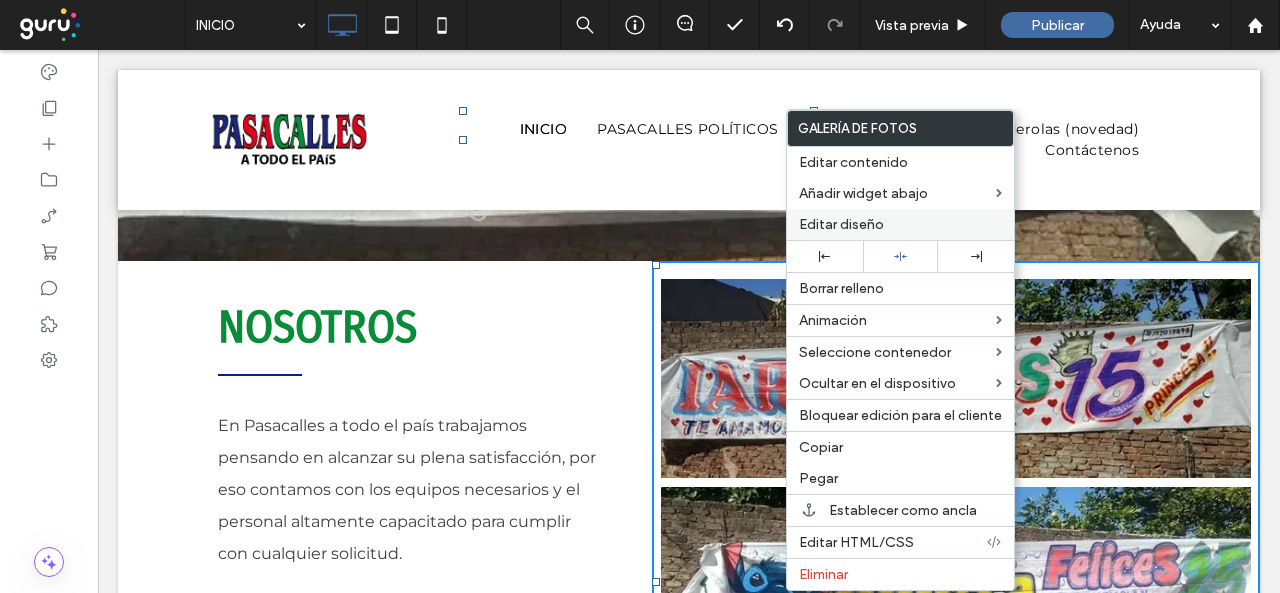 click on "Editar diseño" at bounding box center [841, 224] 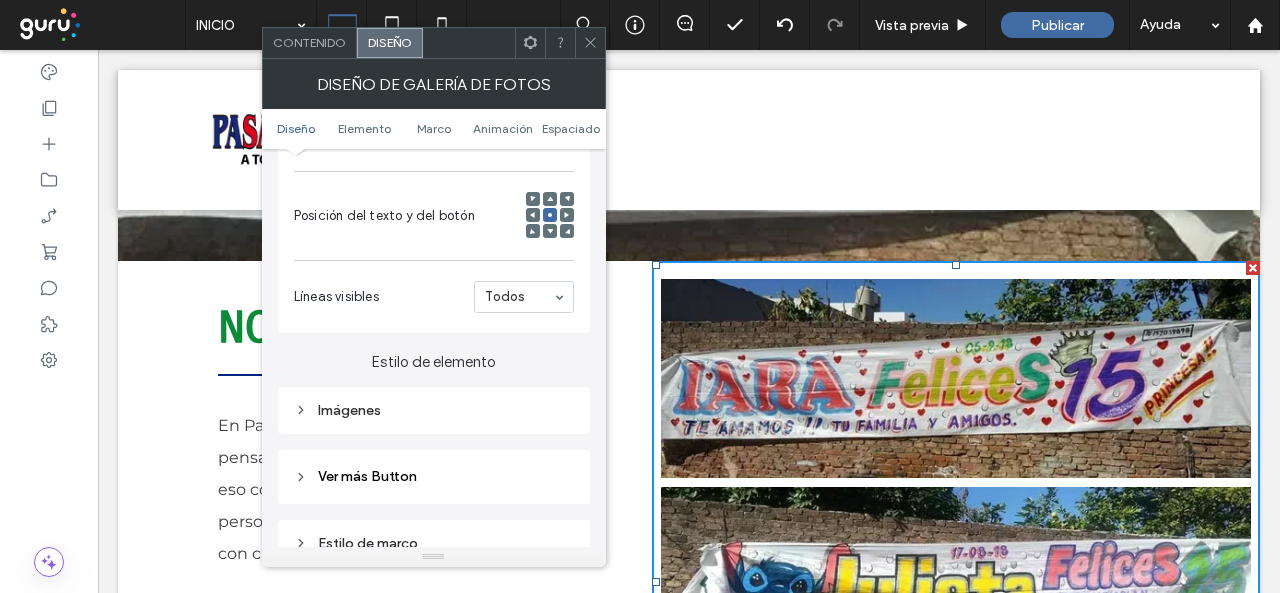 scroll, scrollTop: 500, scrollLeft: 0, axis: vertical 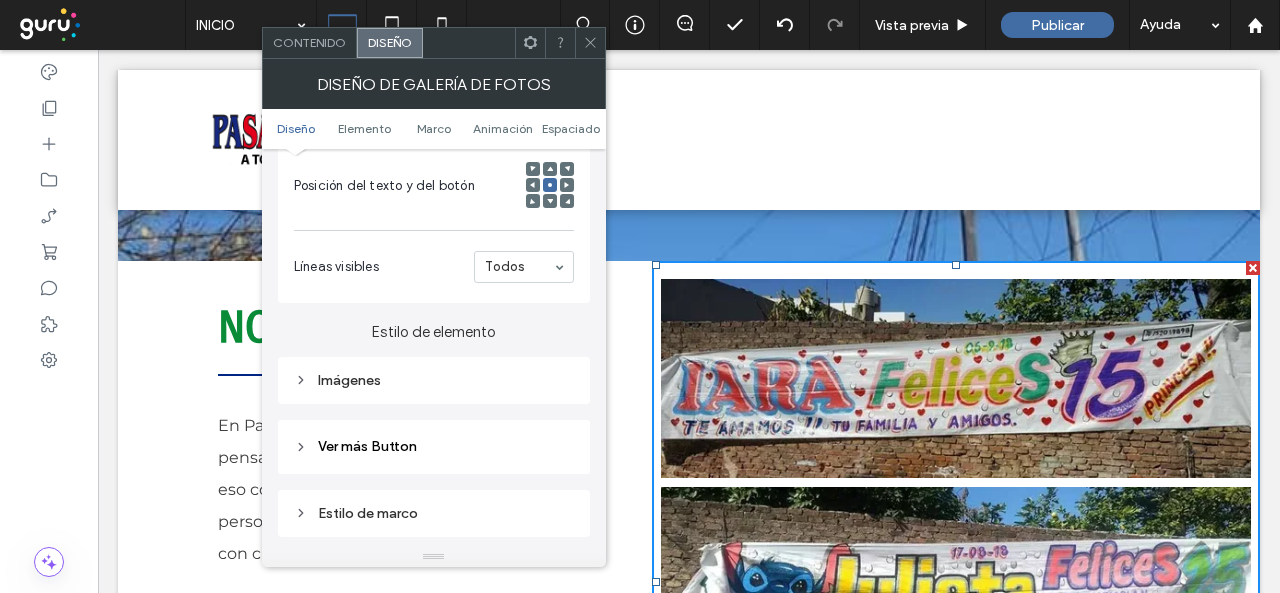 click on "Imágenes" at bounding box center [434, 380] 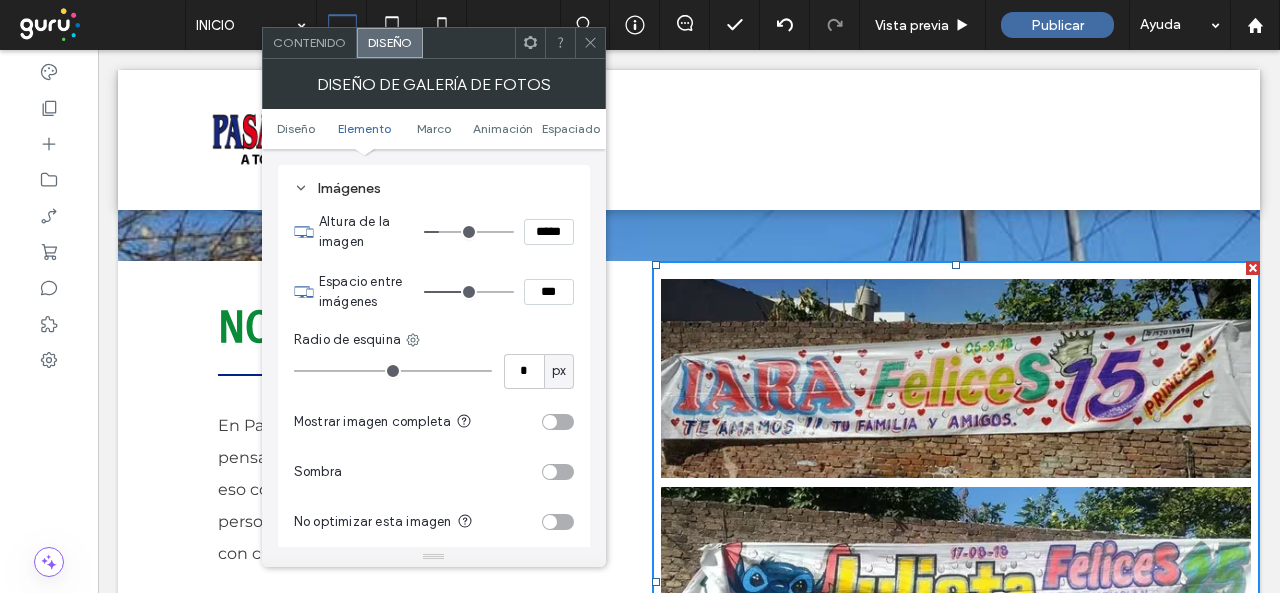 scroll, scrollTop: 700, scrollLeft: 0, axis: vertical 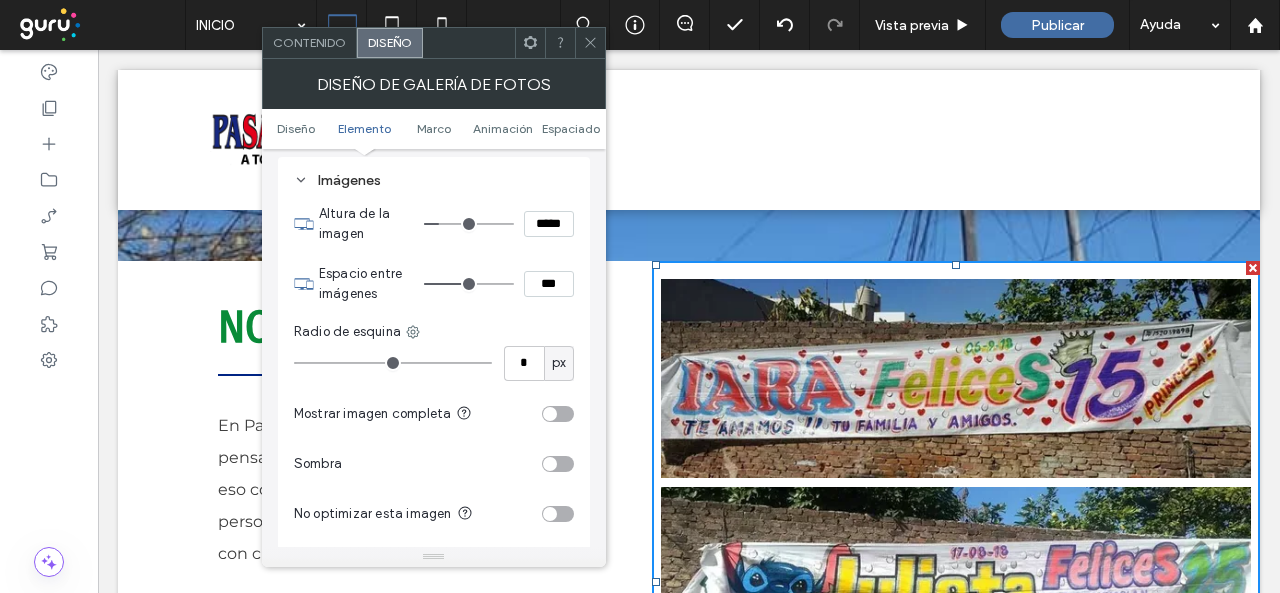 drag, startPoint x: 540, startPoint y: 291, endPoint x: 565, endPoint y: 290, distance: 25.019993 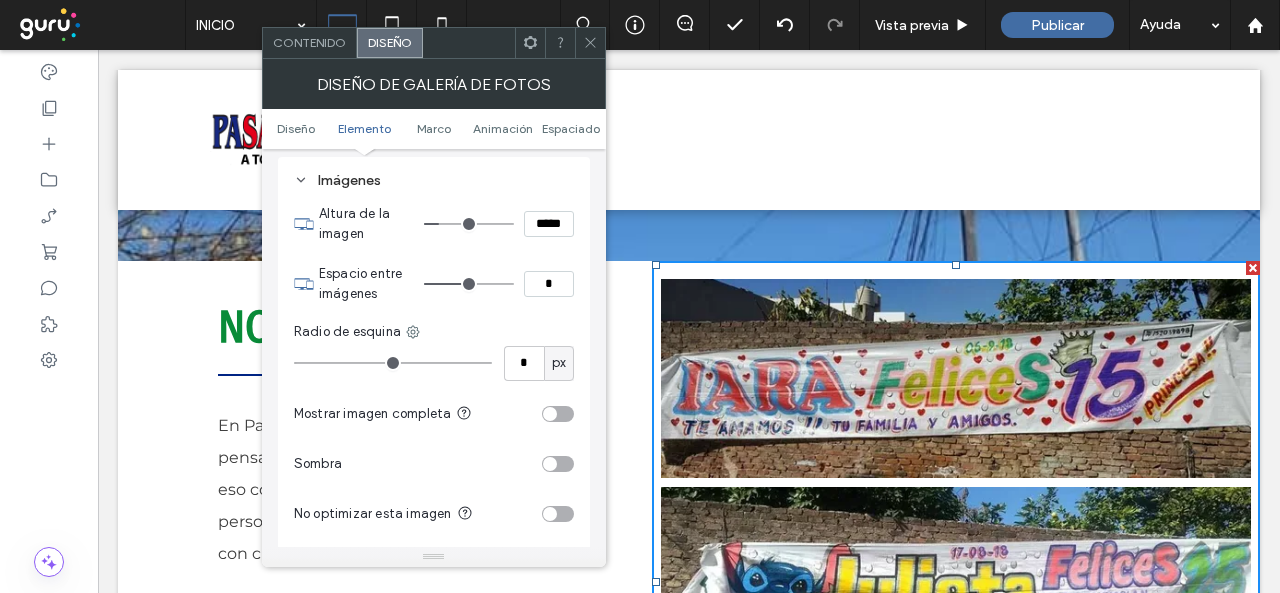 type on "*" 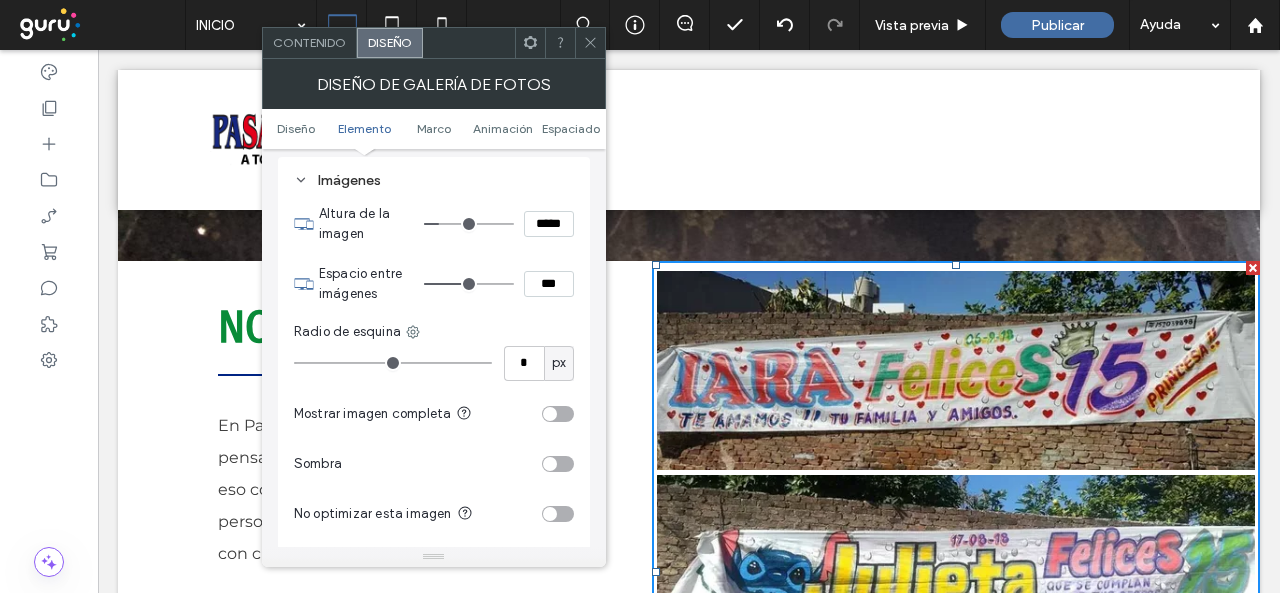 click on "Altura de la imagen *****" at bounding box center (446, 224) 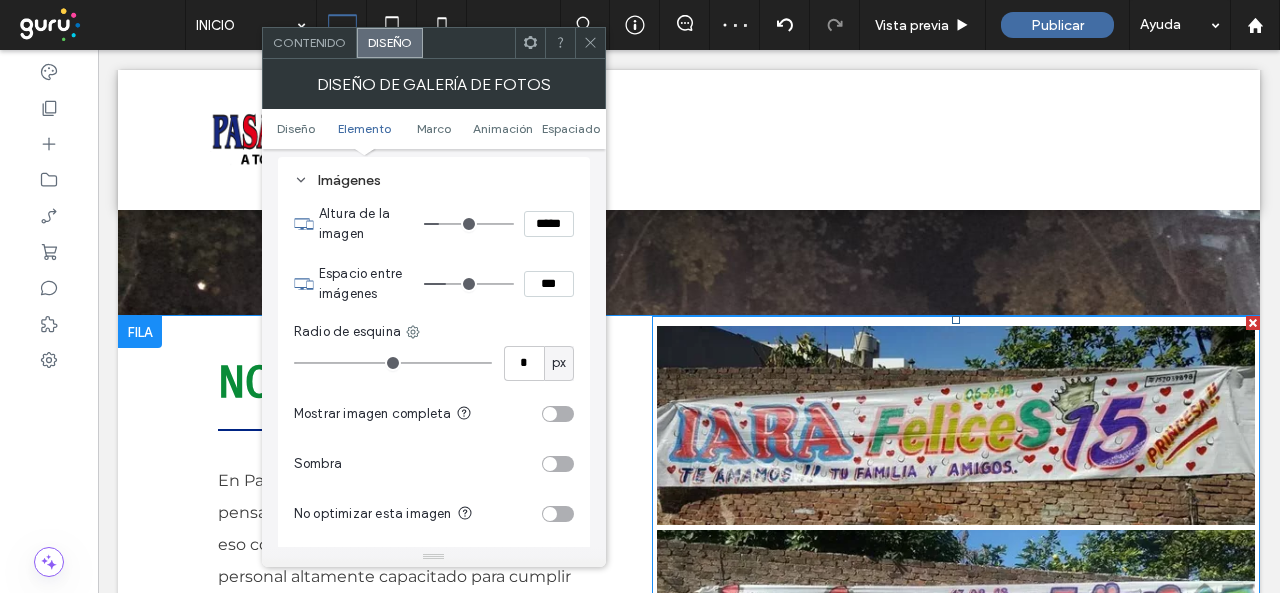 scroll, scrollTop: 616, scrollLeft: 0, axis: vertical 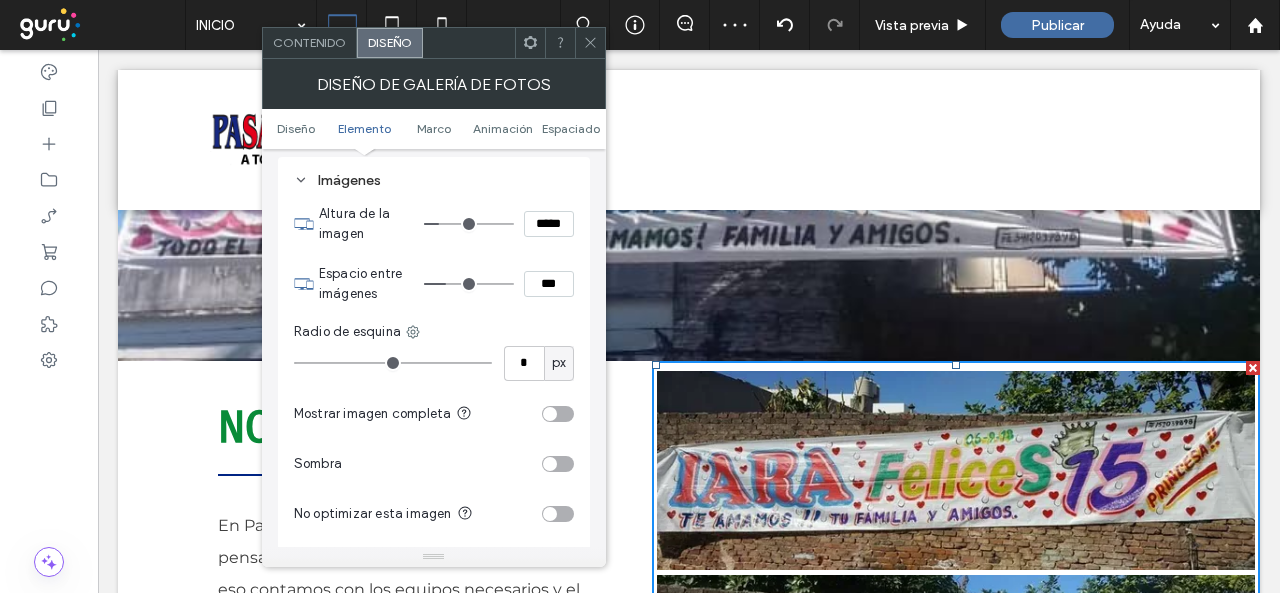click 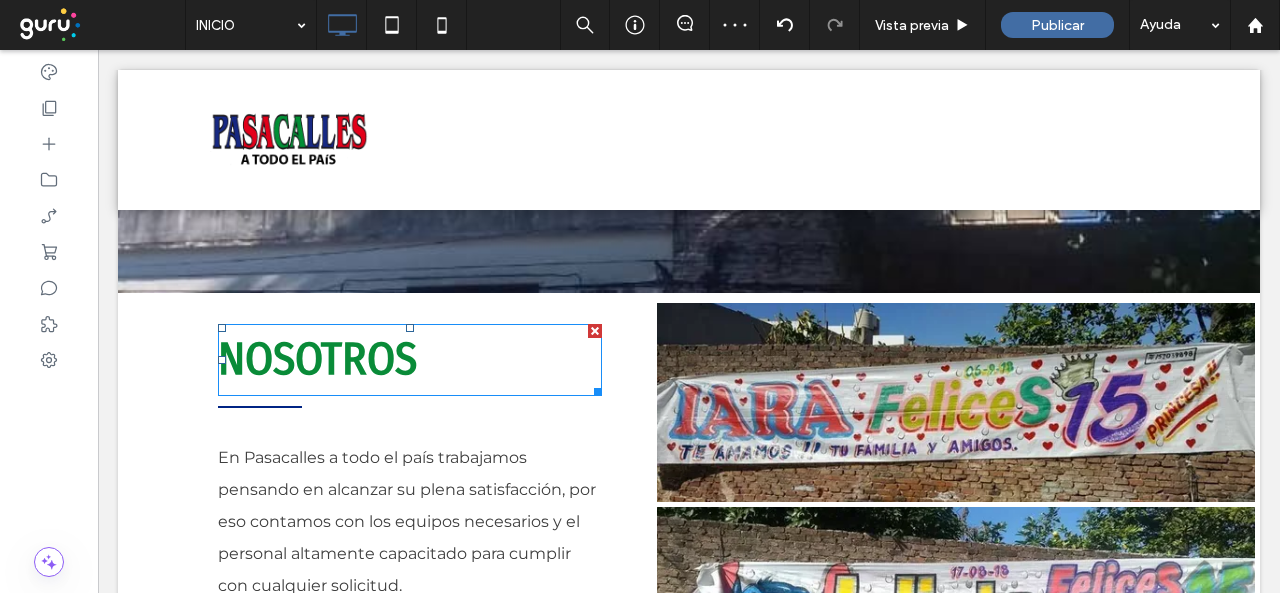 scroll, scrollTop: 716, scrollLeft: 0, axis: vertical 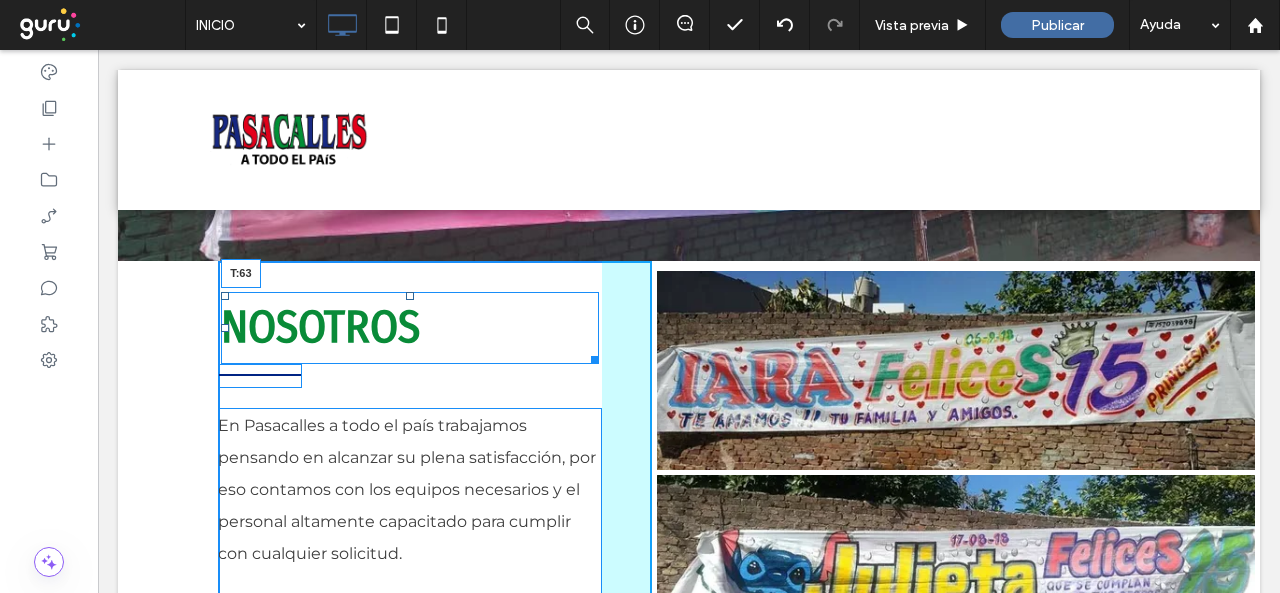 drag, startPoint x: 404, startPoint y: 297, endPoint x: 498, endPoint y: 379, distance: 124.73973 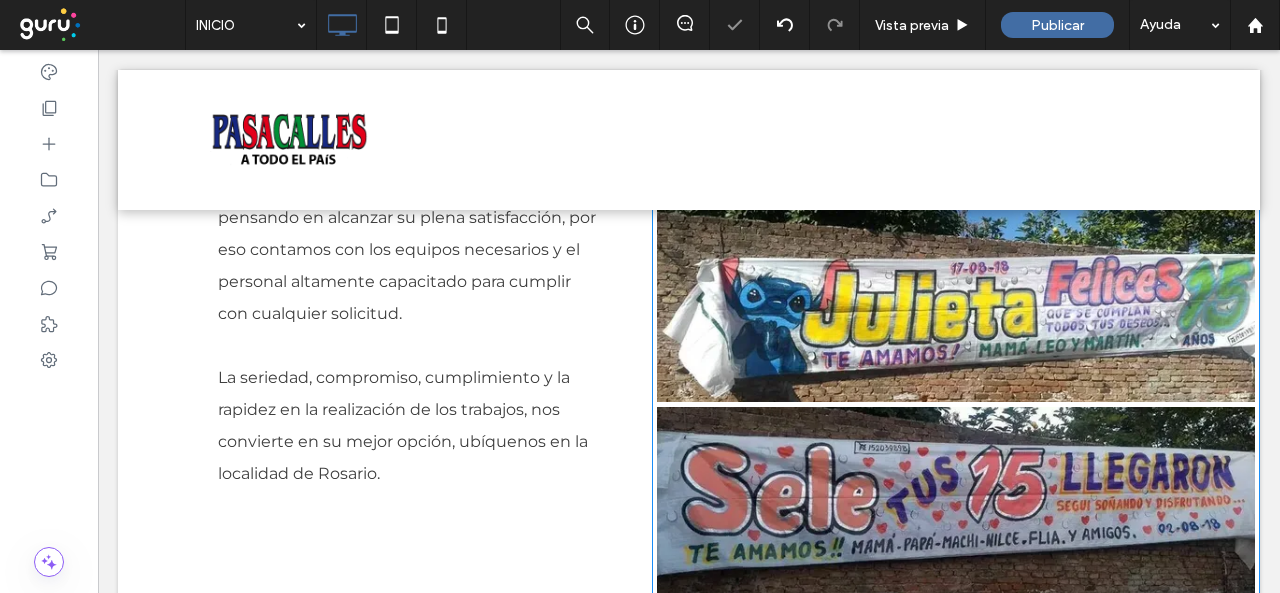 scroll, scrollTop: 916, scrollLeft: 0, axis: vertical 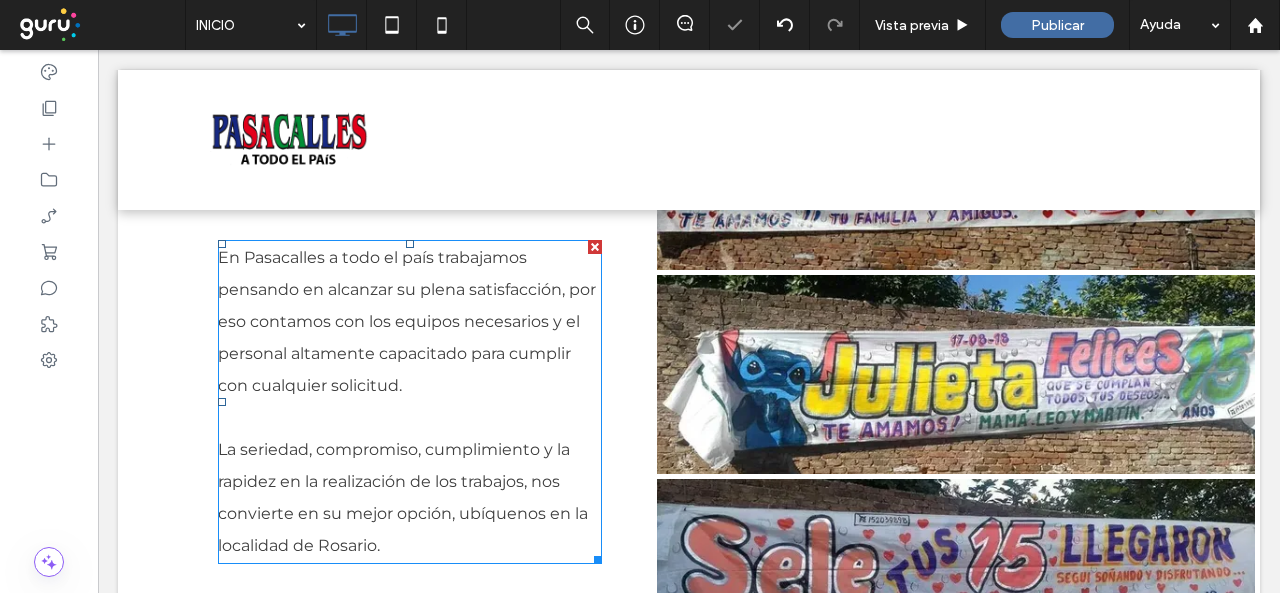 click at bounding box center [410, 418] 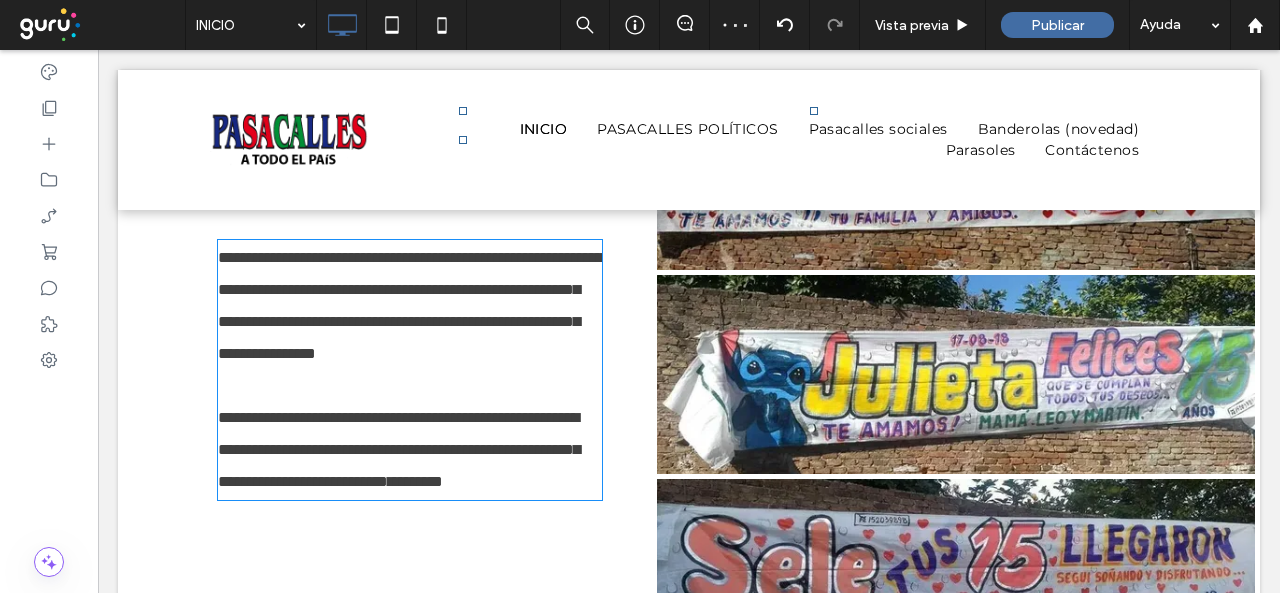type on "**********" 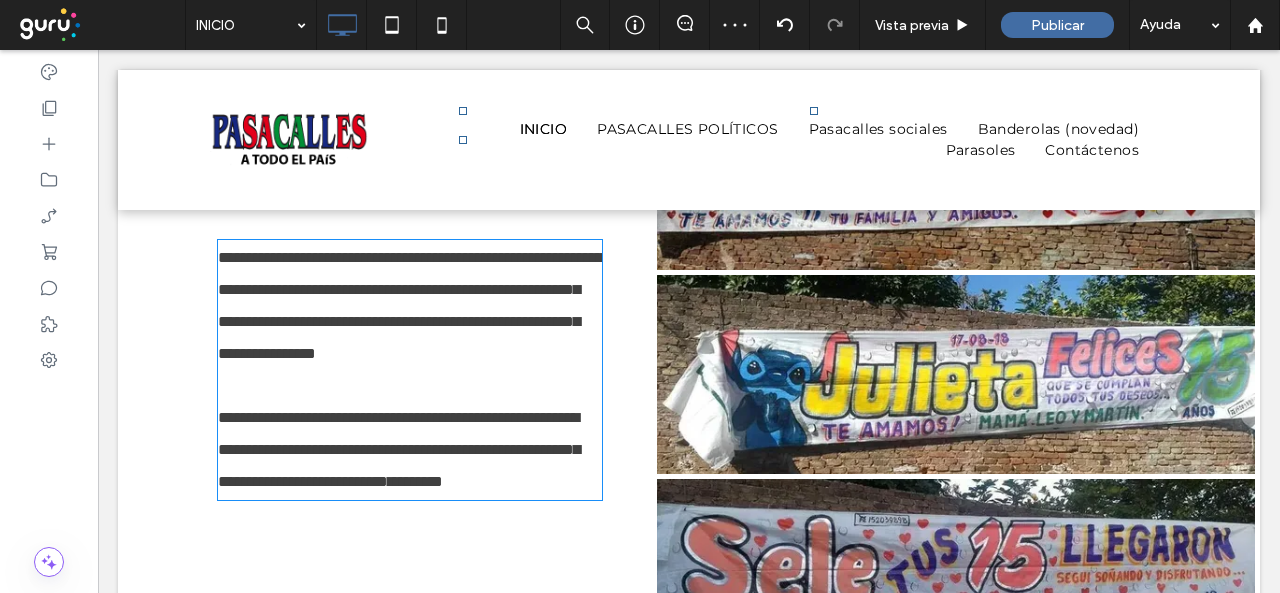 type on "**" 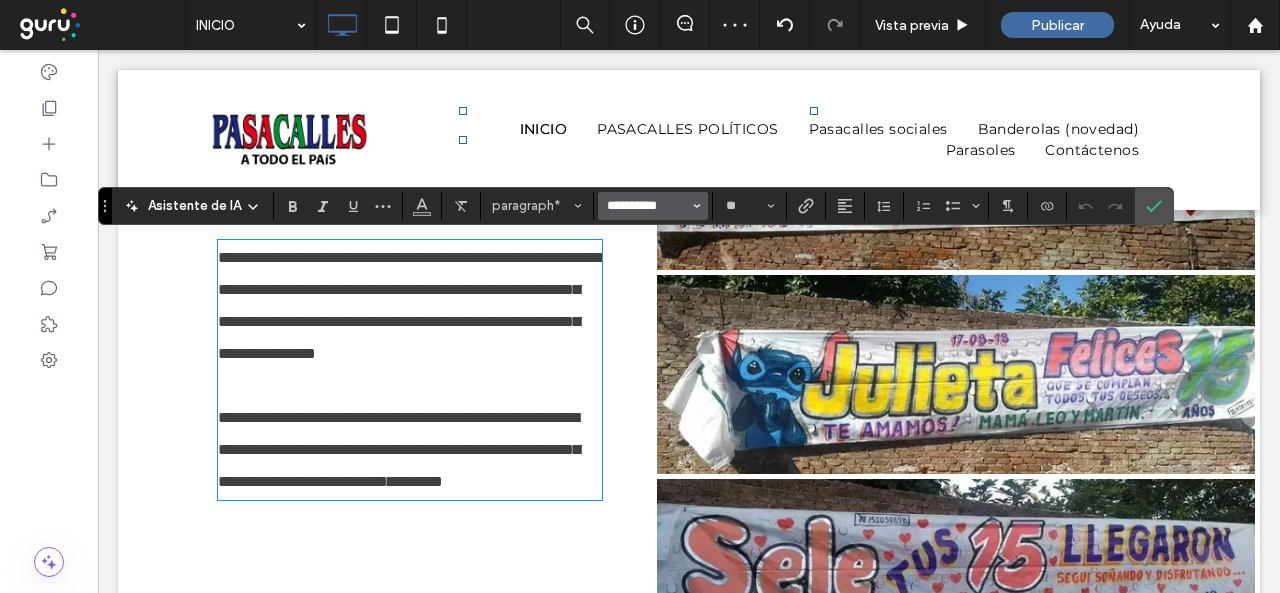 click on "**********" at bounding box center [647, 206] 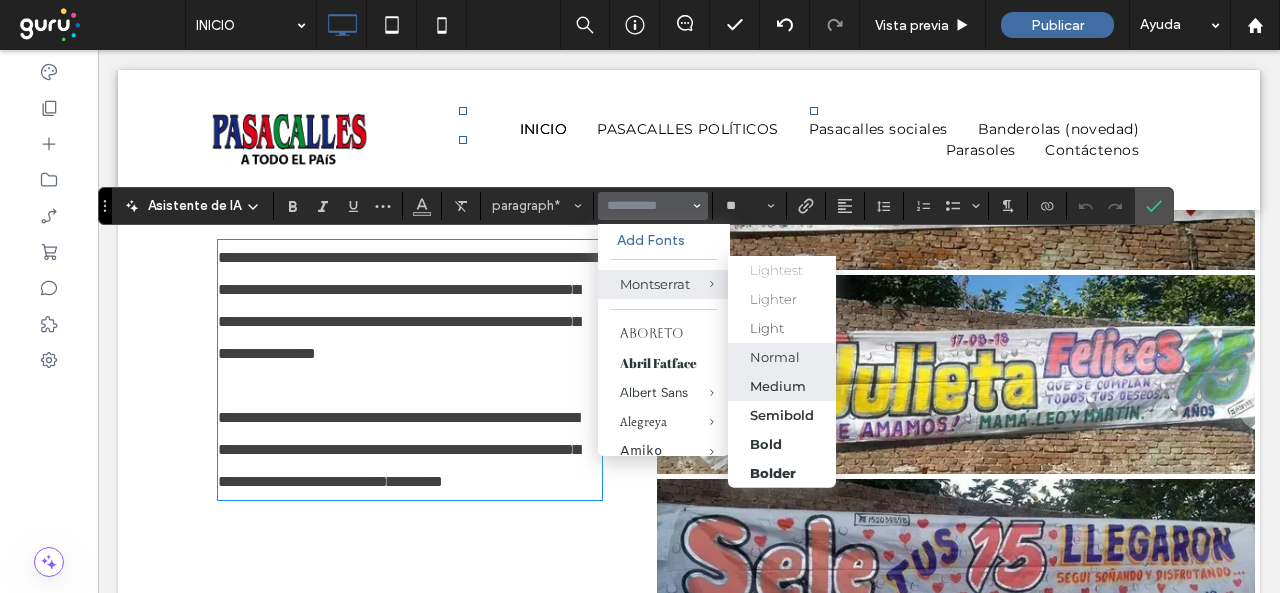 click on "Medium" at bounding box center [778, 386] 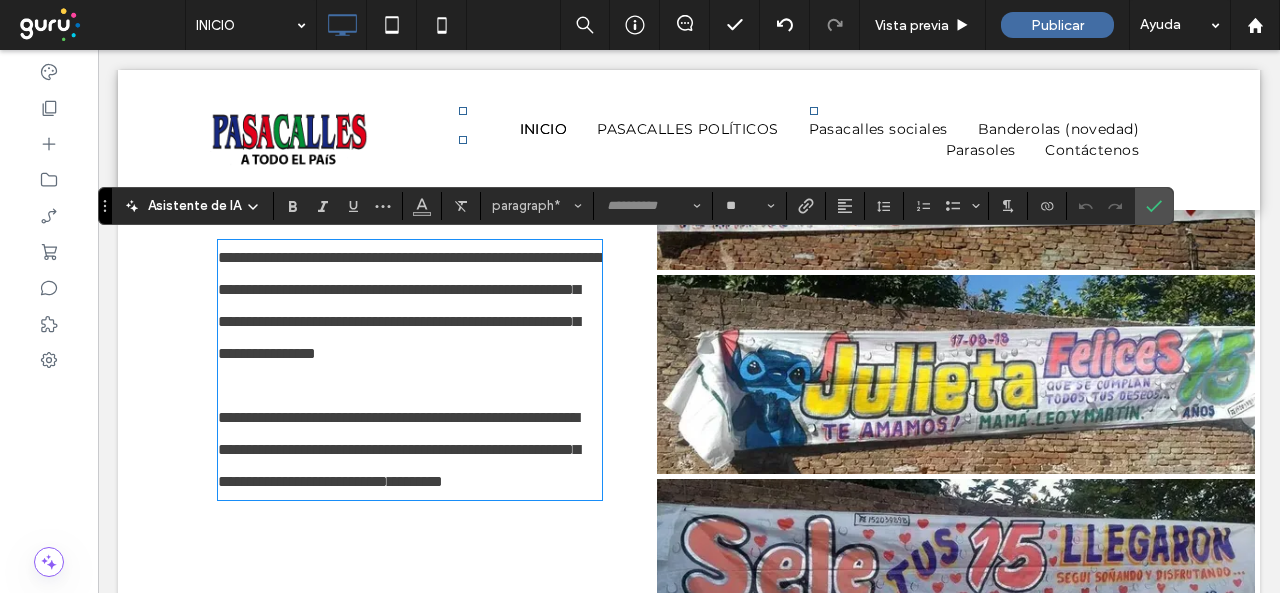 type on "**********" 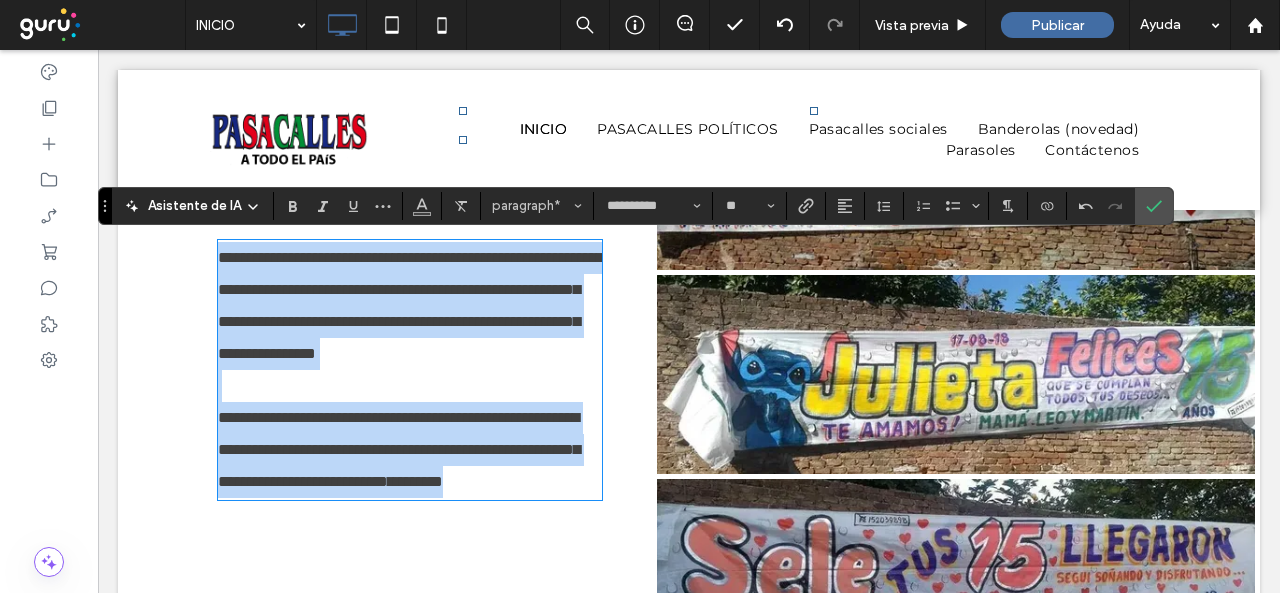 click on "**********" at bounding box center (410, 306) 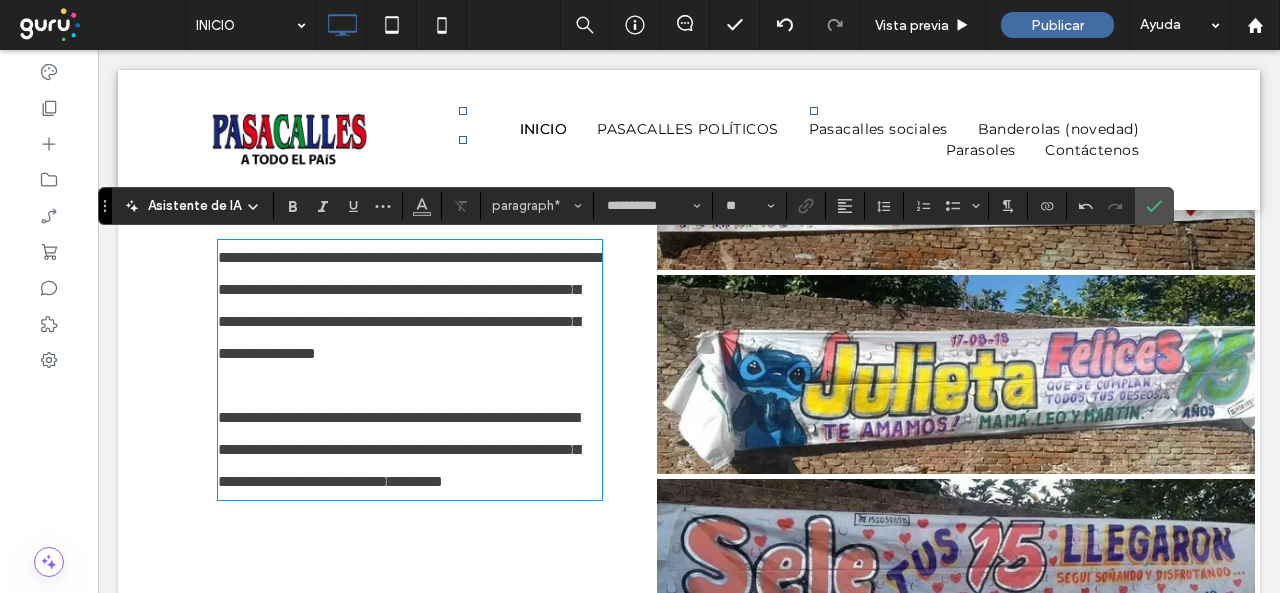 click on "**********" at bounding box center [410, 370] 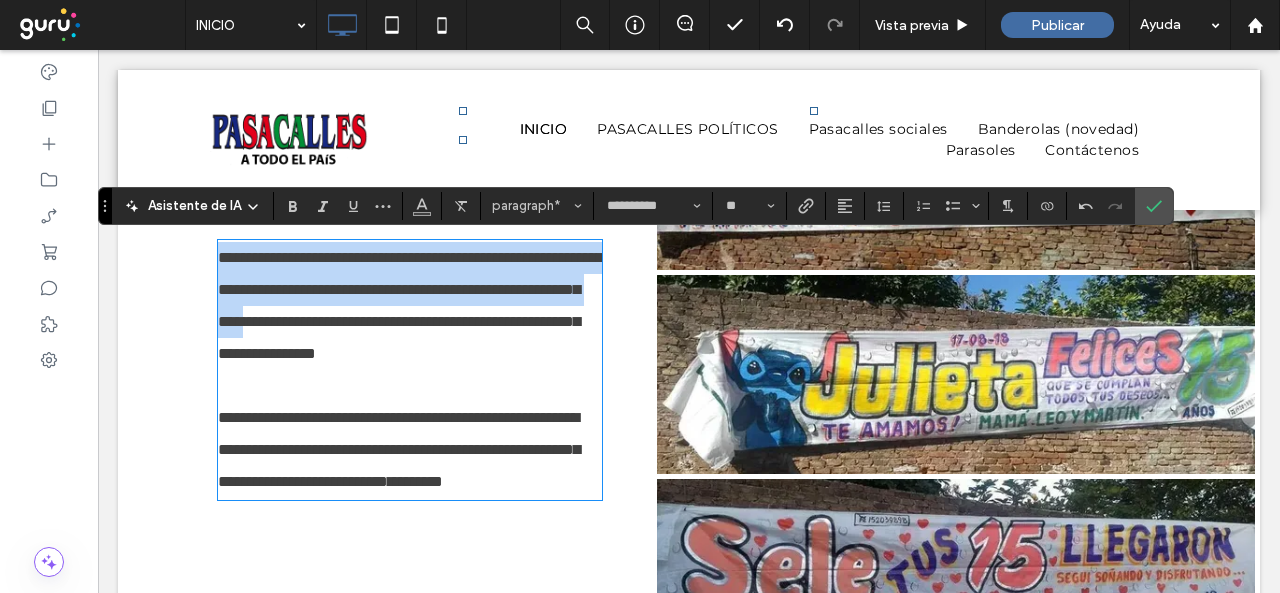 drag, startPoint x: 232, startPoint y: 431, endPoint x: 500, endPoint y: 245, distance: 326.2208 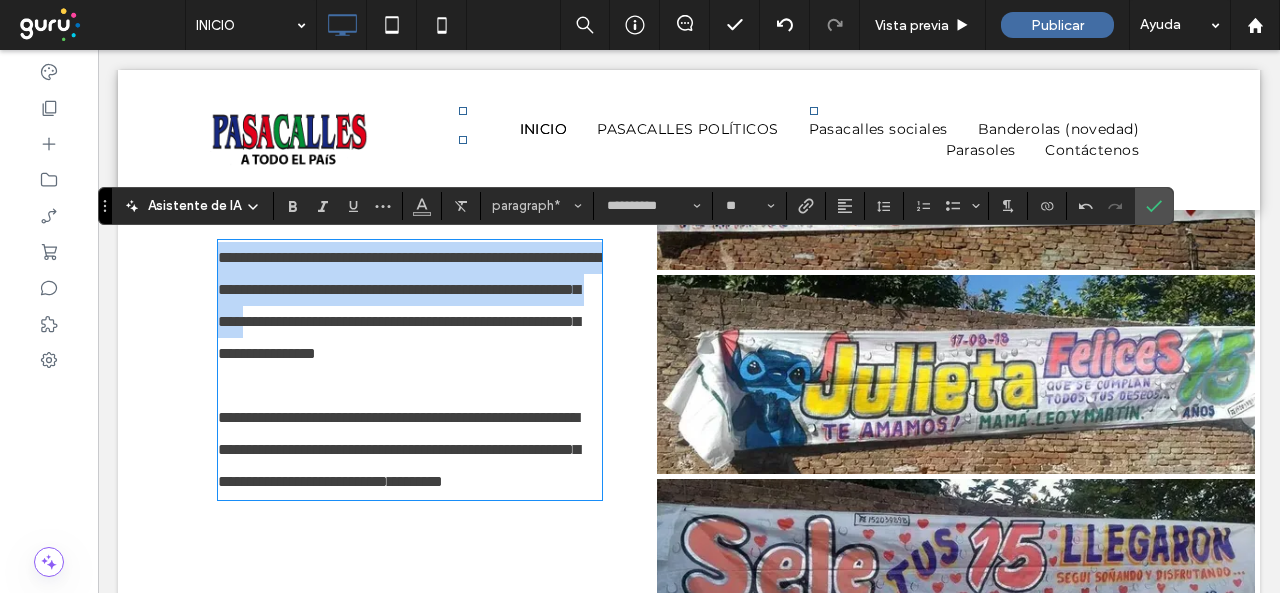 click on "**********" at bounding box center (689, 372) 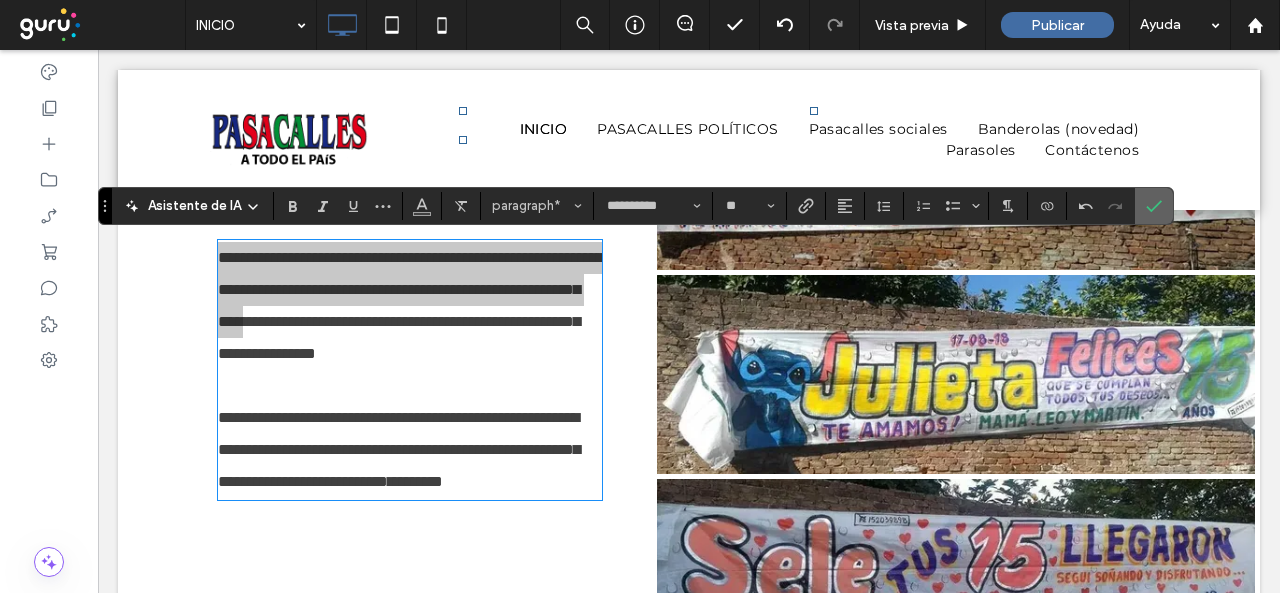 click 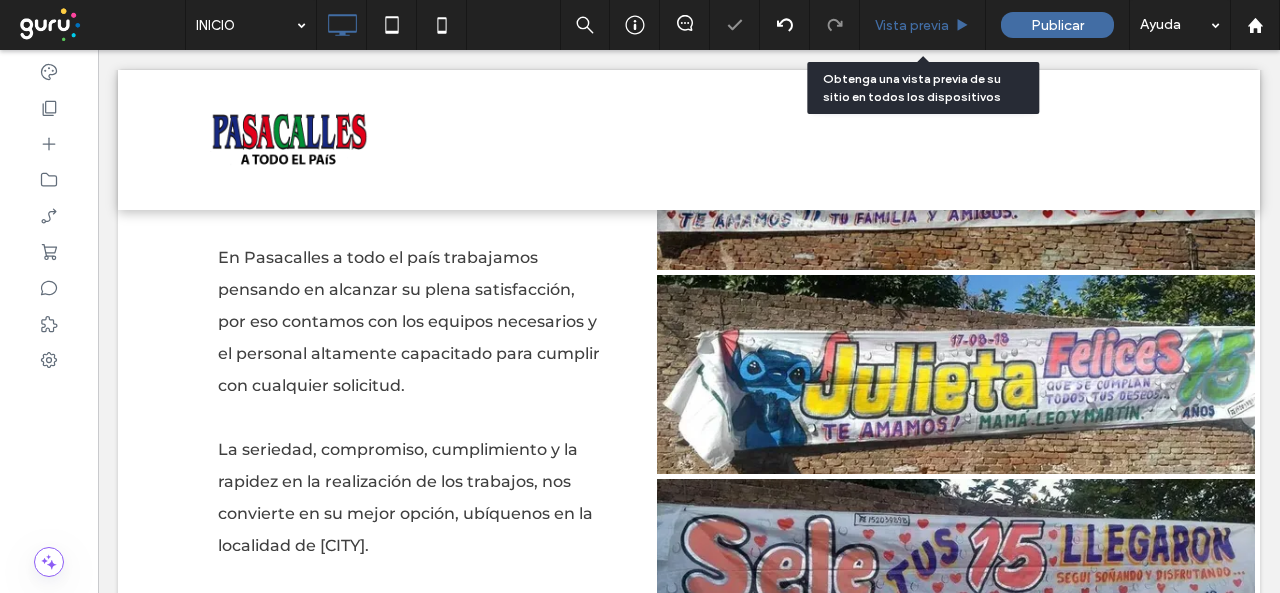 click on "Vista previa" at bounding box center (912, 25) 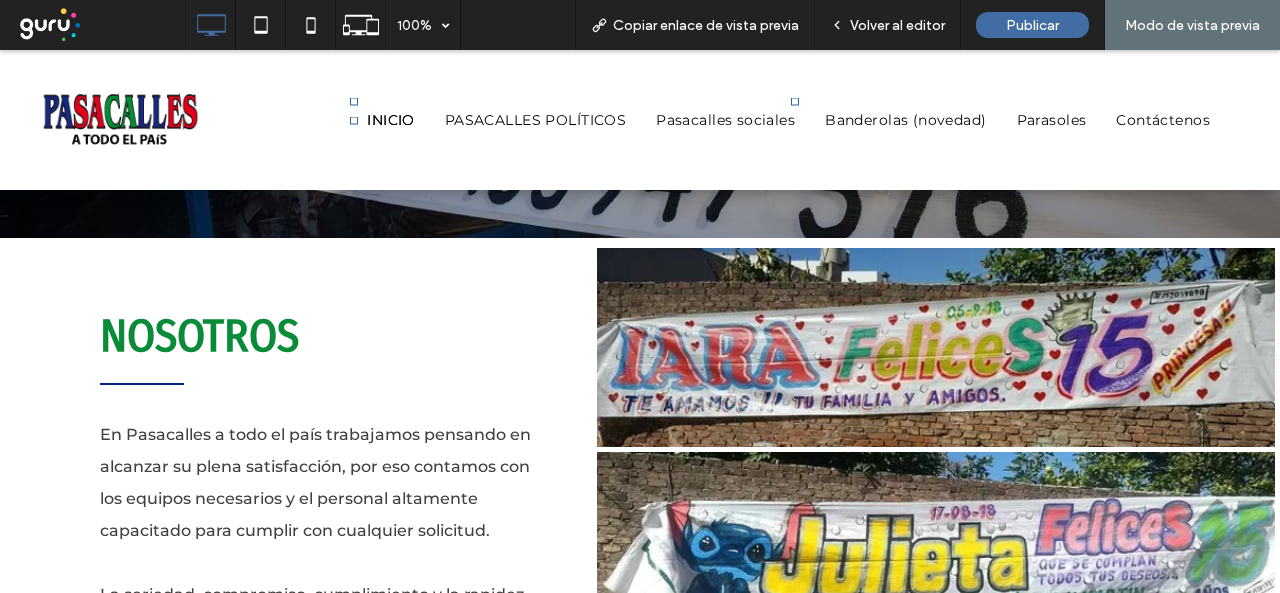 scroll, scrollTop: 716, scrollLeft: 0, axis: vertical 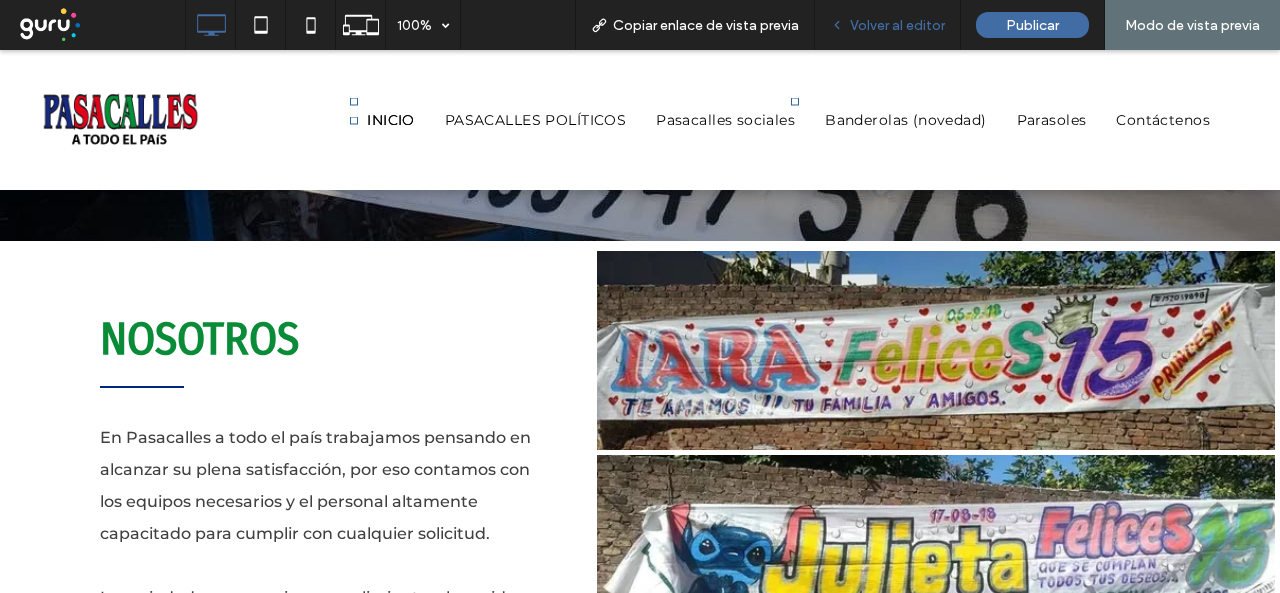 click on "Volver al editor" at bounding box center [888, 25] 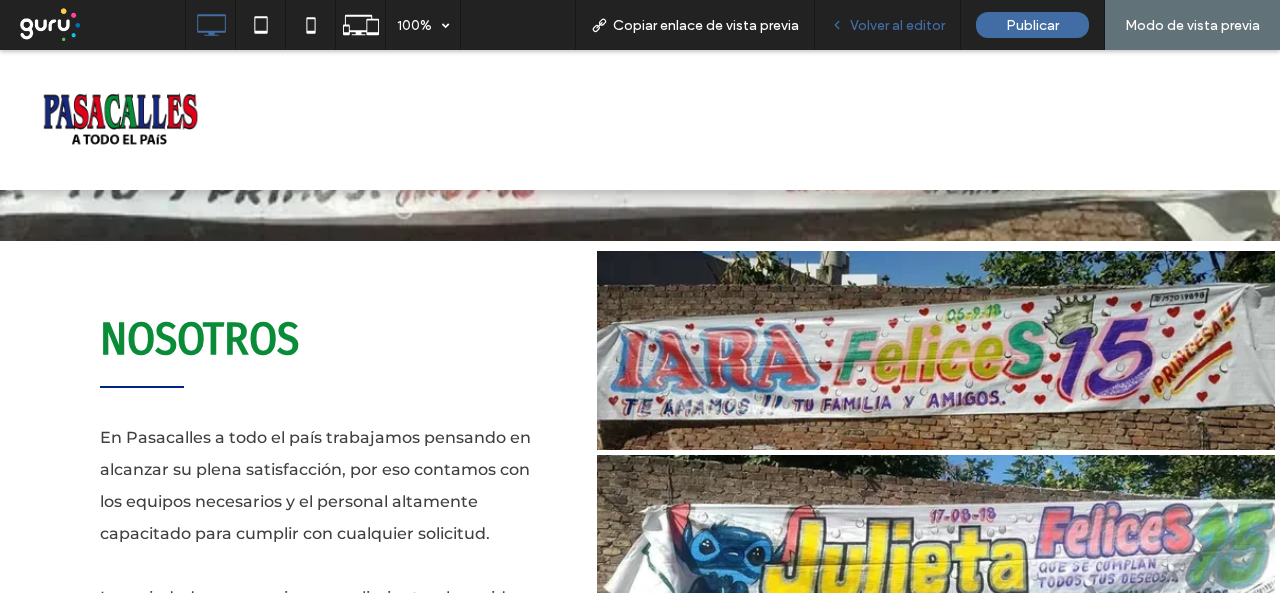 click on "Volver al editor" at bounding box center (897, 25) 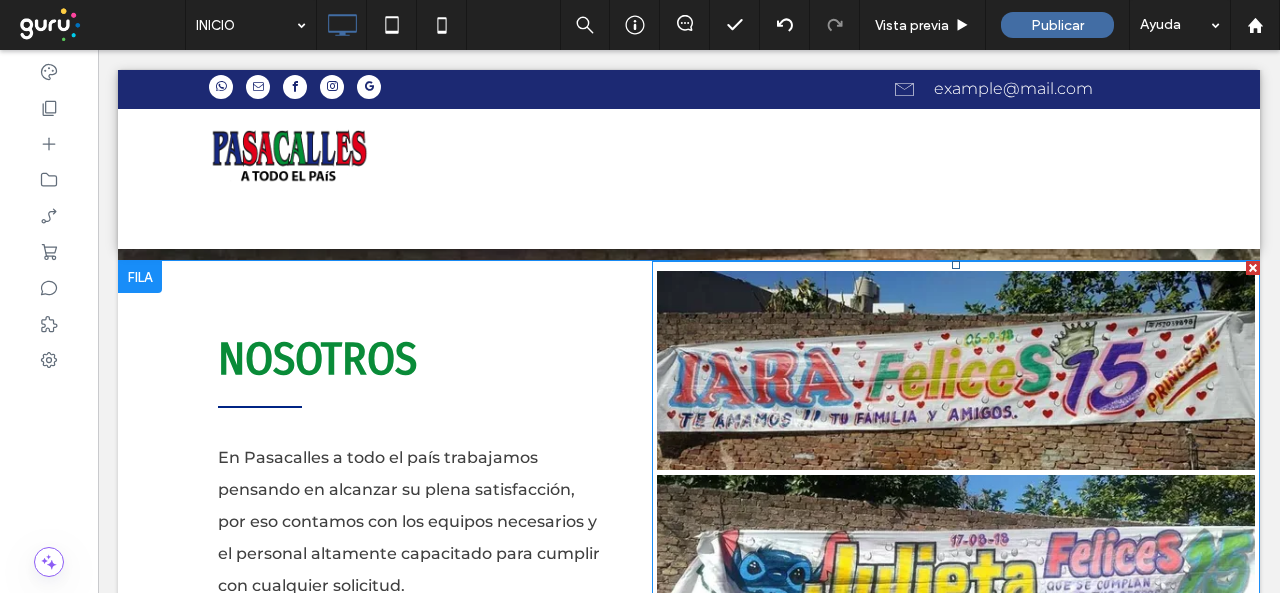 drag, startPoint x: 750, startPoint y: 423, endPoint x: 744, endPoint y: 414, distance: 10.816654 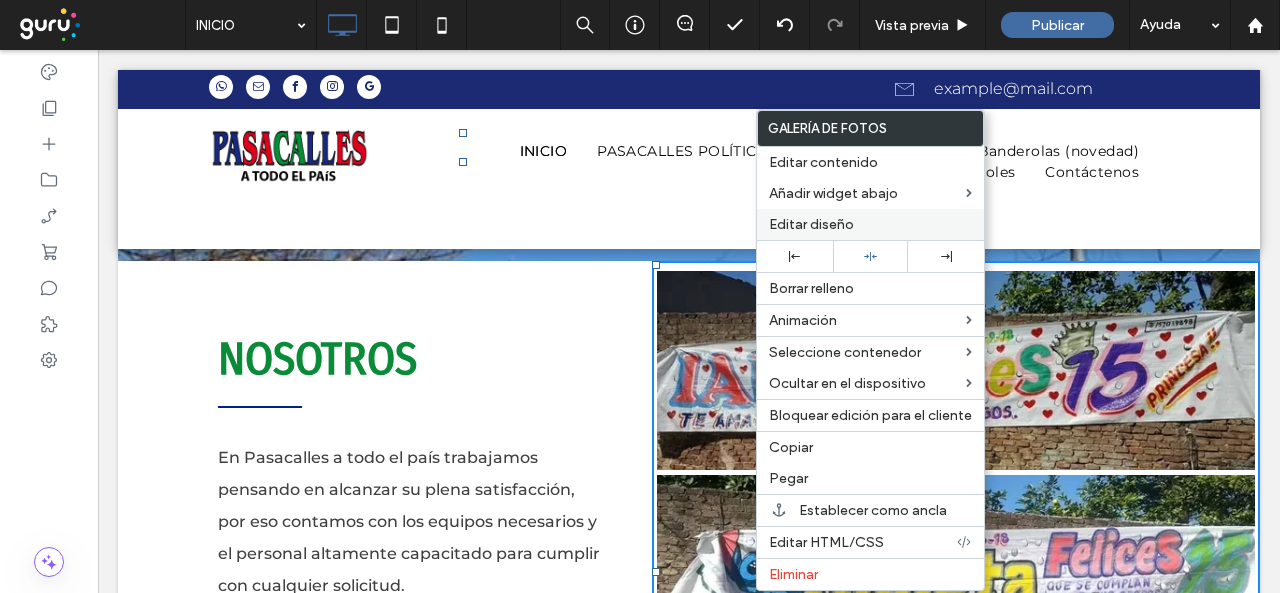 drag, startPoint x: 793, startPoint y: 229, endPoint x: 566, endPoint y: 243, distance: 227.4313 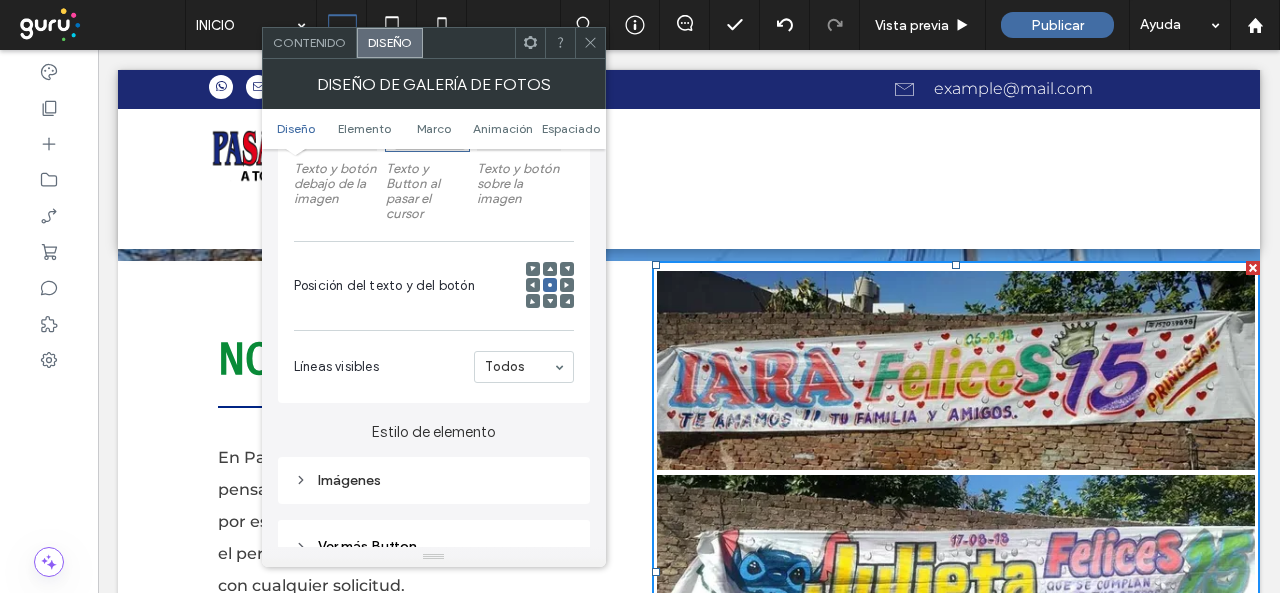 scroll, scrollTop: 600, scrollLeft: 0, axis: vertical 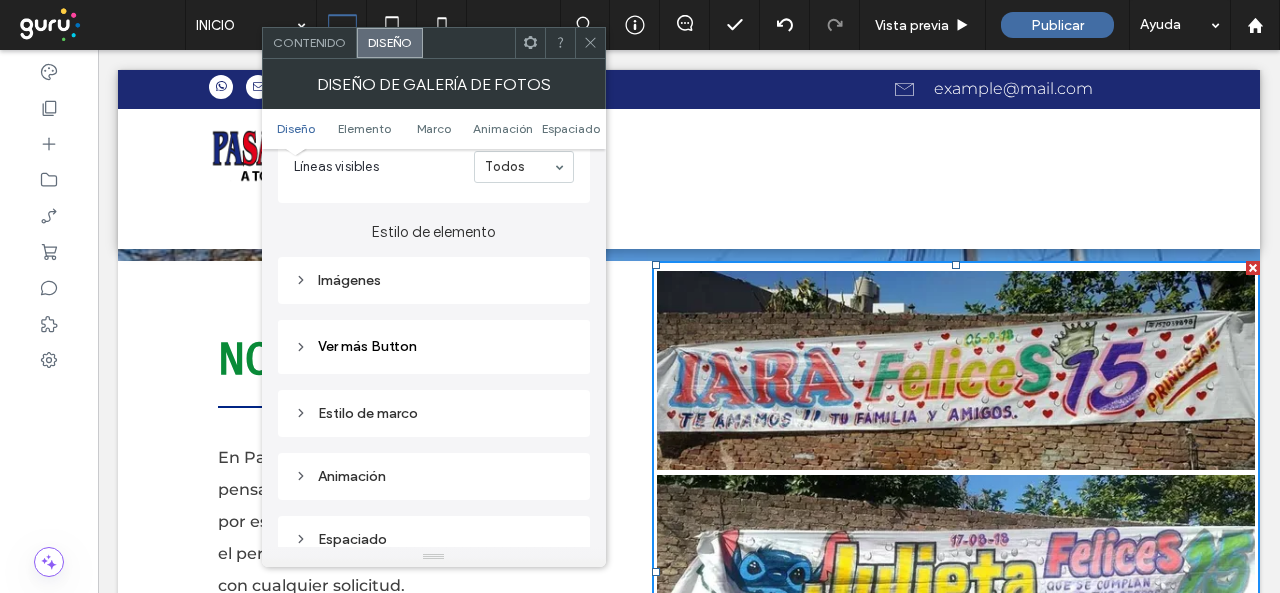 click on "Imágenes" at bounding box center [434, 280] 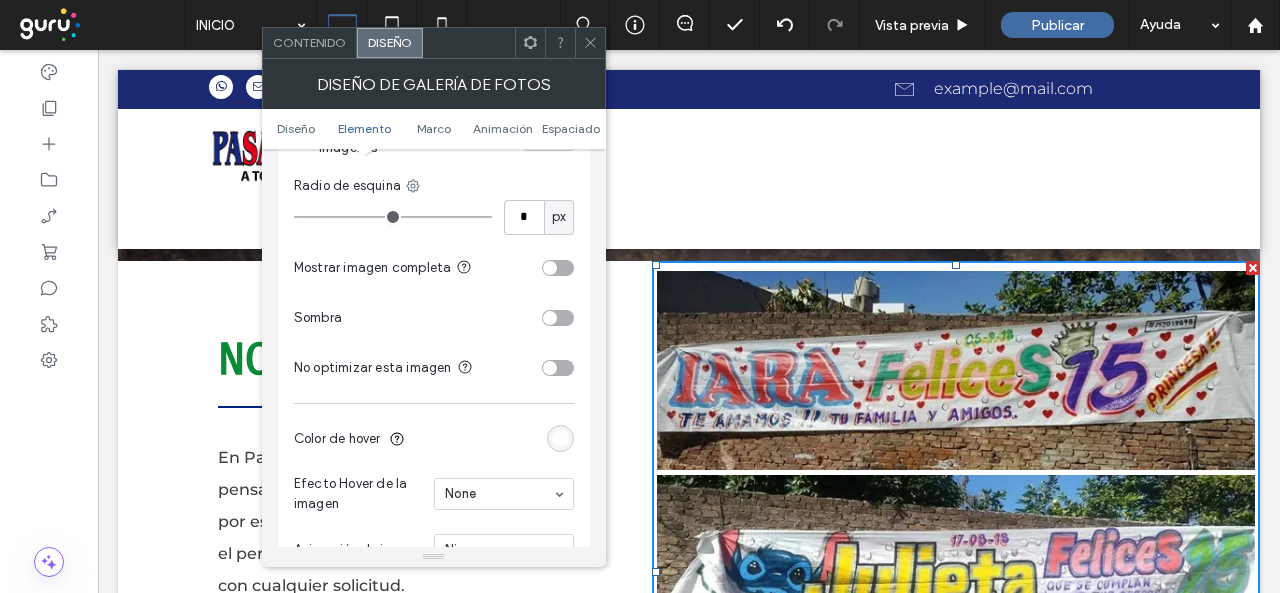 scroll, scrollTop: 1000, scrollLeft: 0, axis: vertical 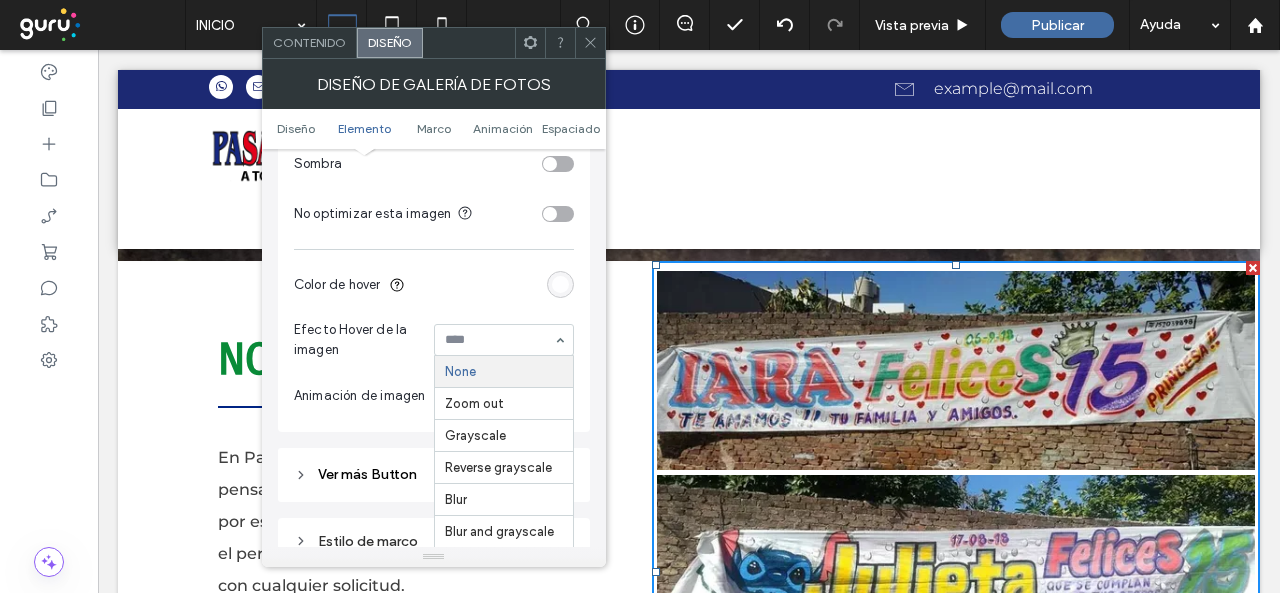 drag, startPoint x: 482, startPoint y: 338, endPoint x: 480, endPoint y: 378, distance: 40.04997 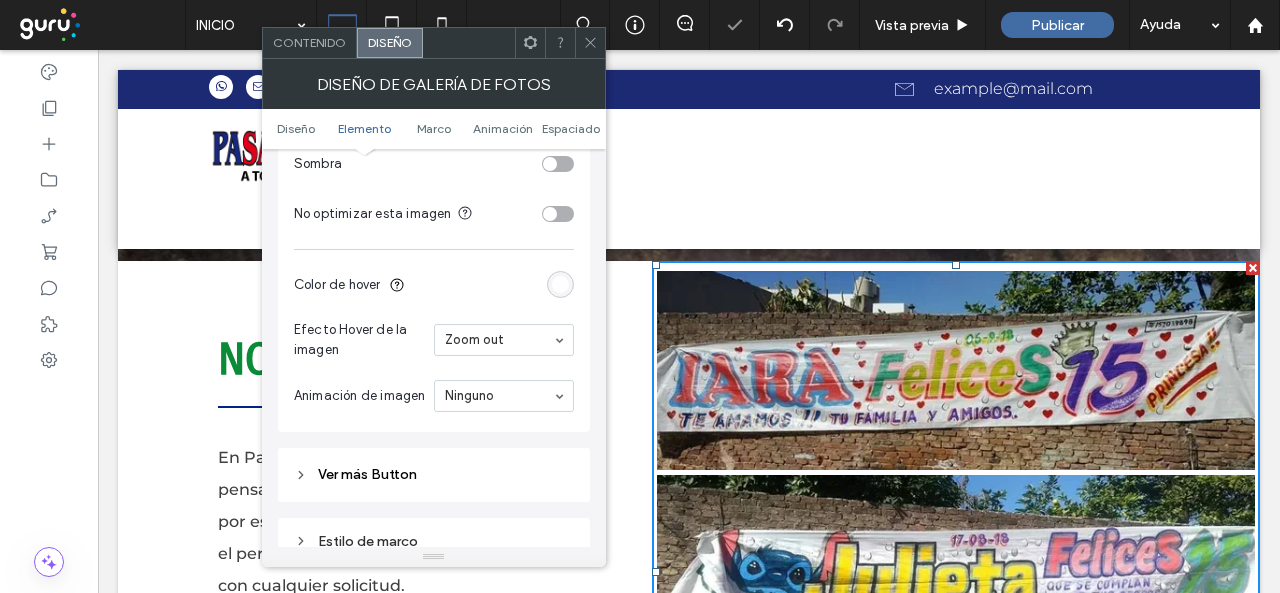 drag, startPoint x: 479, startPoint y: 402, endPoint x: 549, endPoint y: 413, distance: 70.85902 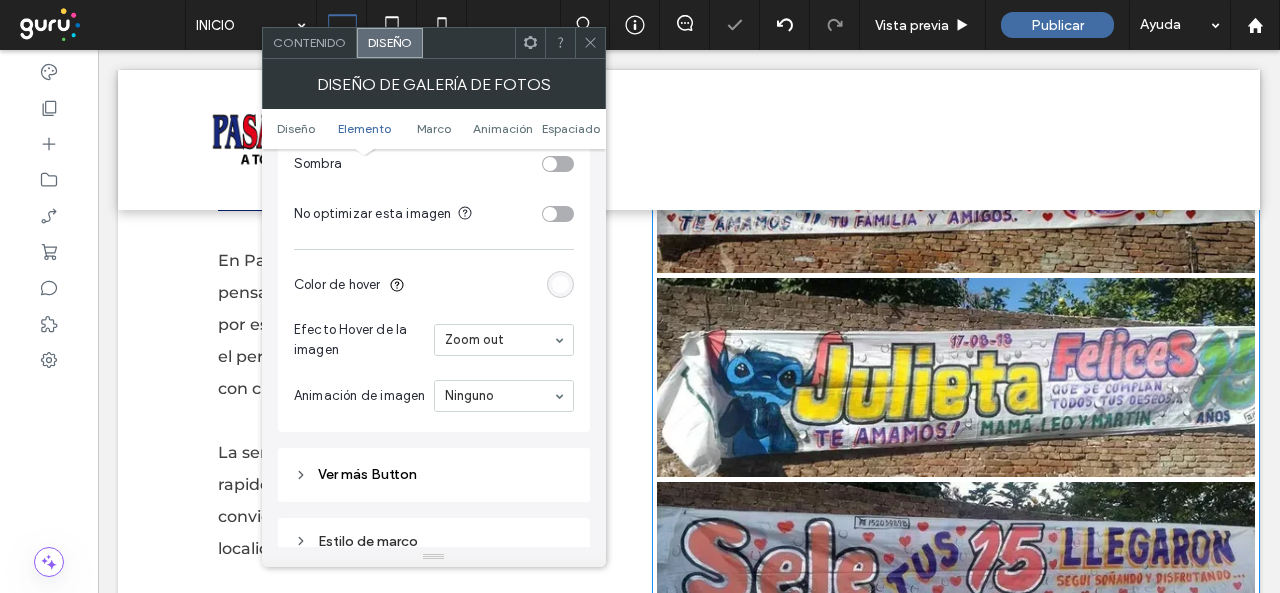 scroll, scrollTop: 916, scrollLeft: 0, axis: vertical 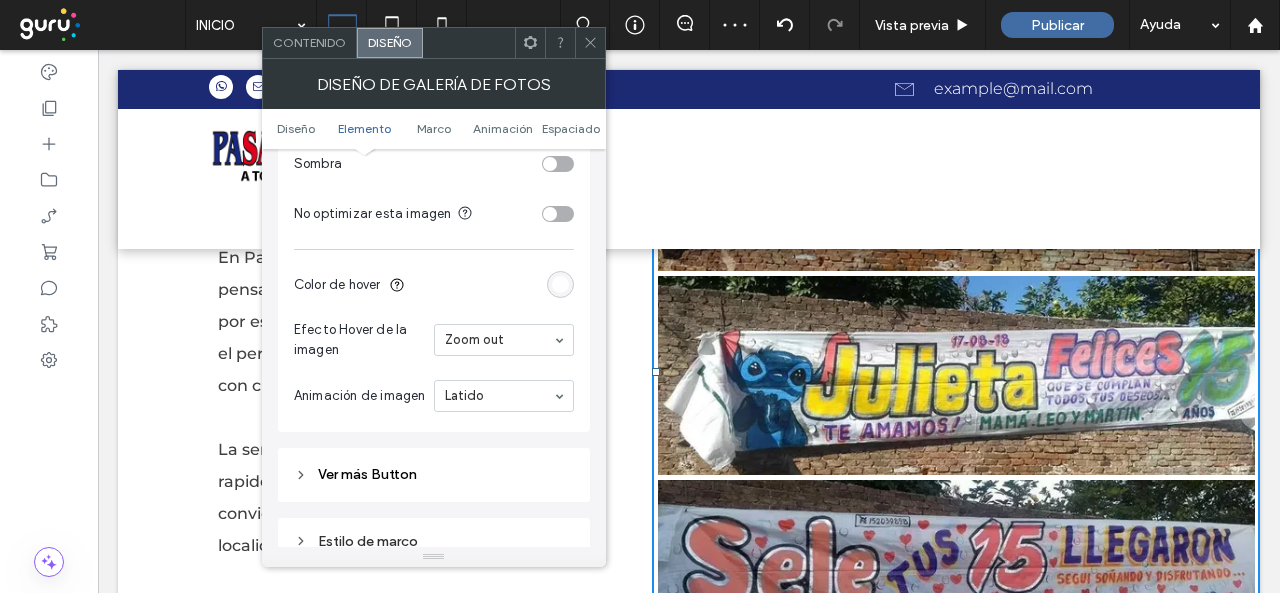 drag, startPoint x: 495, startPoint y: 527, endPoint x: 510, endPoint y: 481, distance: 48.38388 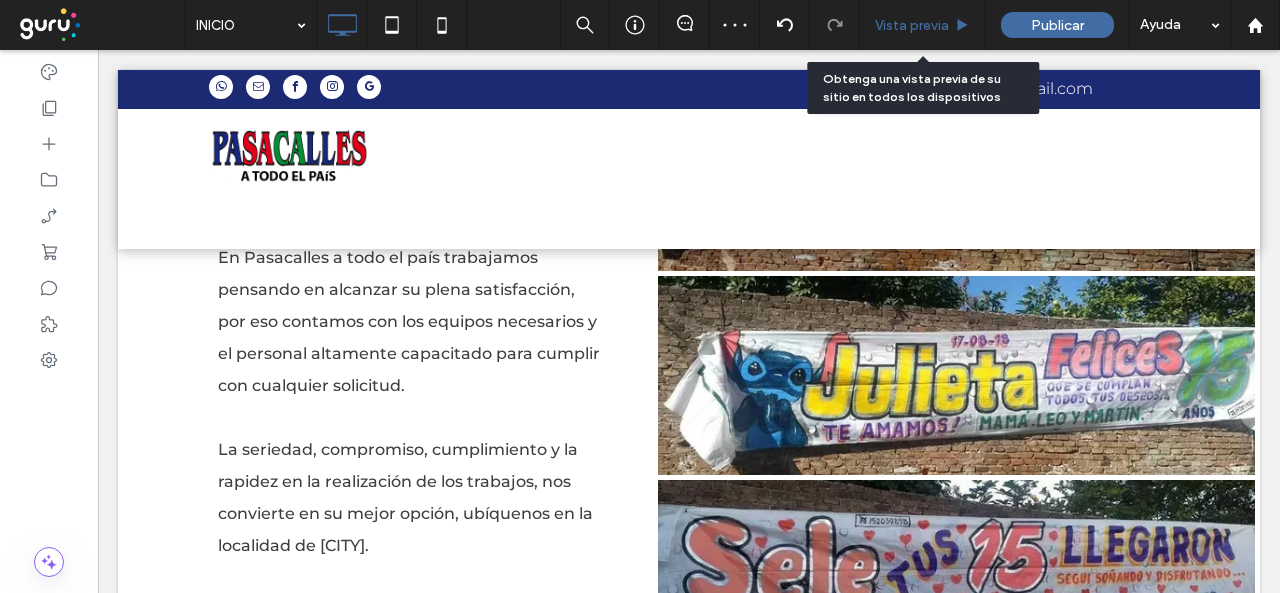click on "Vista previa" at bounding box center [912, 25] 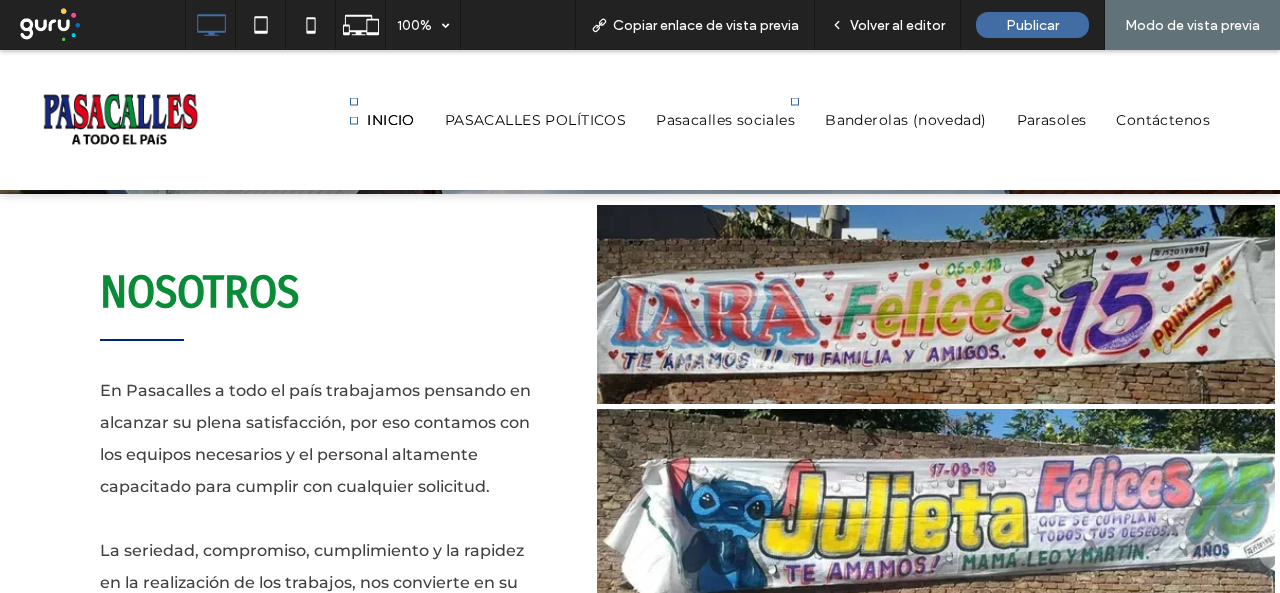 scroll, scrollTop: 716, scrollLeft: 0, axis: vertical 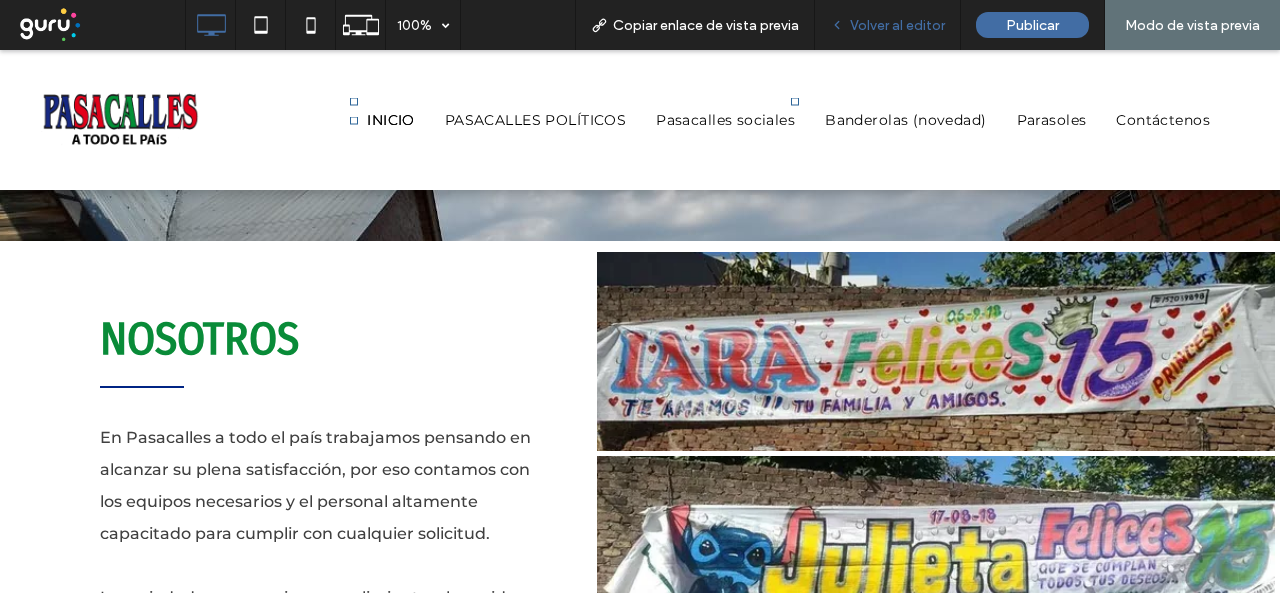 drag, startPoint x: 890, startPoint y: 28, endPoint x: 434, endPoint y: 236, distance: 501.19858 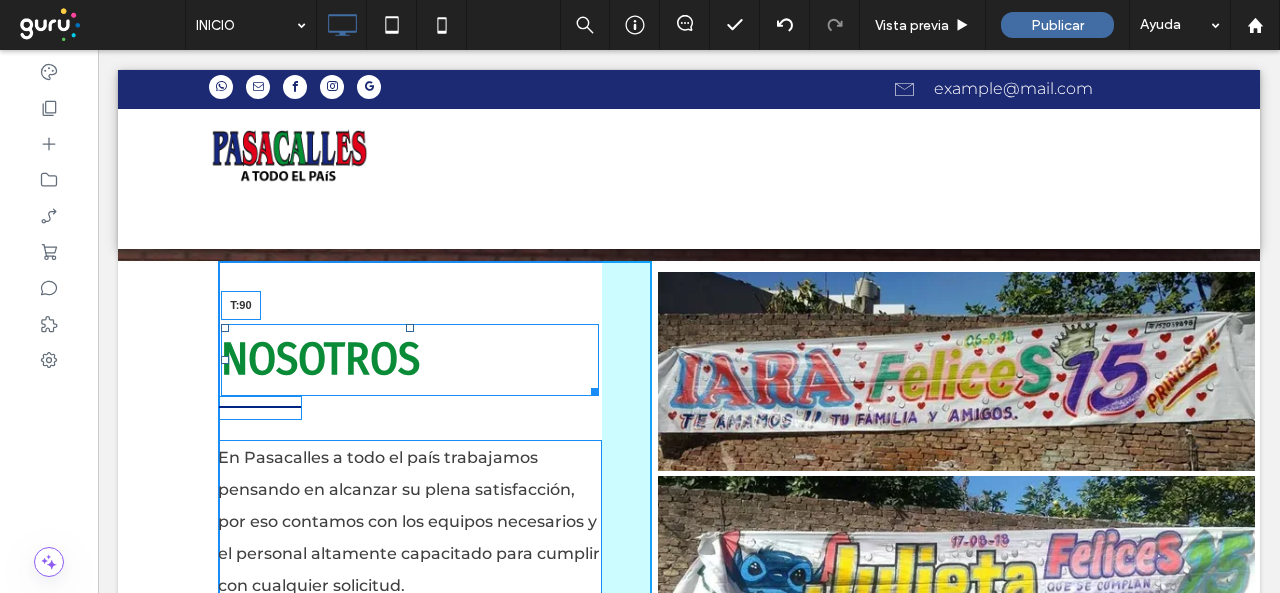drag, startPoint x: 406, startPoint y: 330, endPoint x: 410, endPoint y: 357, distance: 27.294687 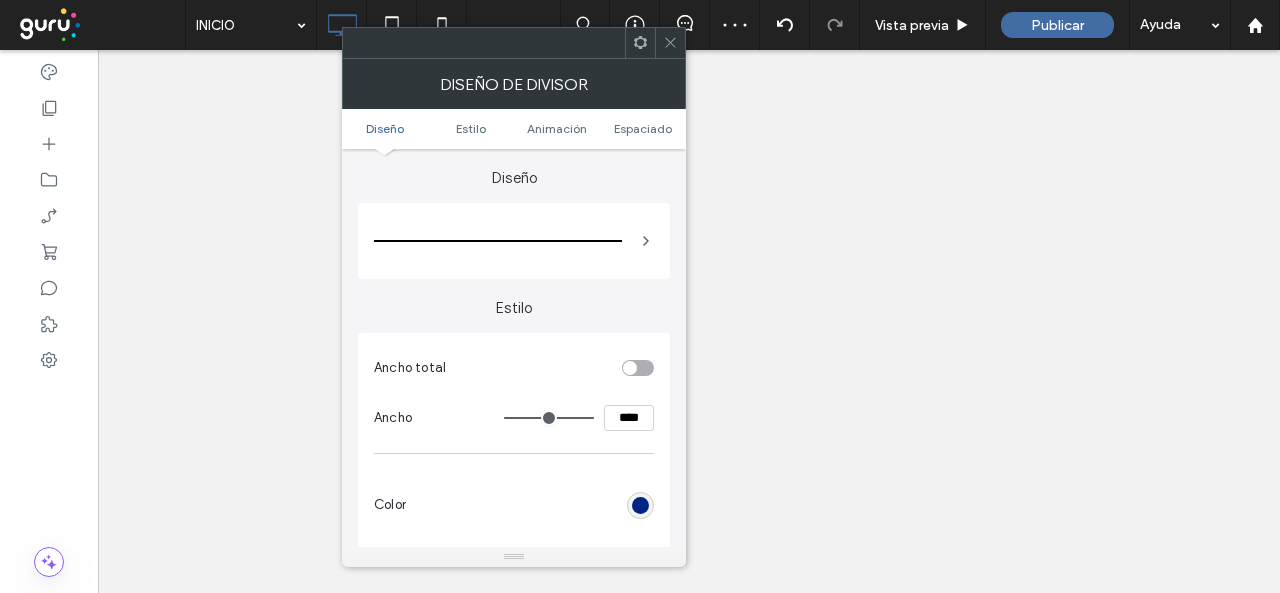 scroll, scrollTop: 0, scrollLeft: 0, axis: both 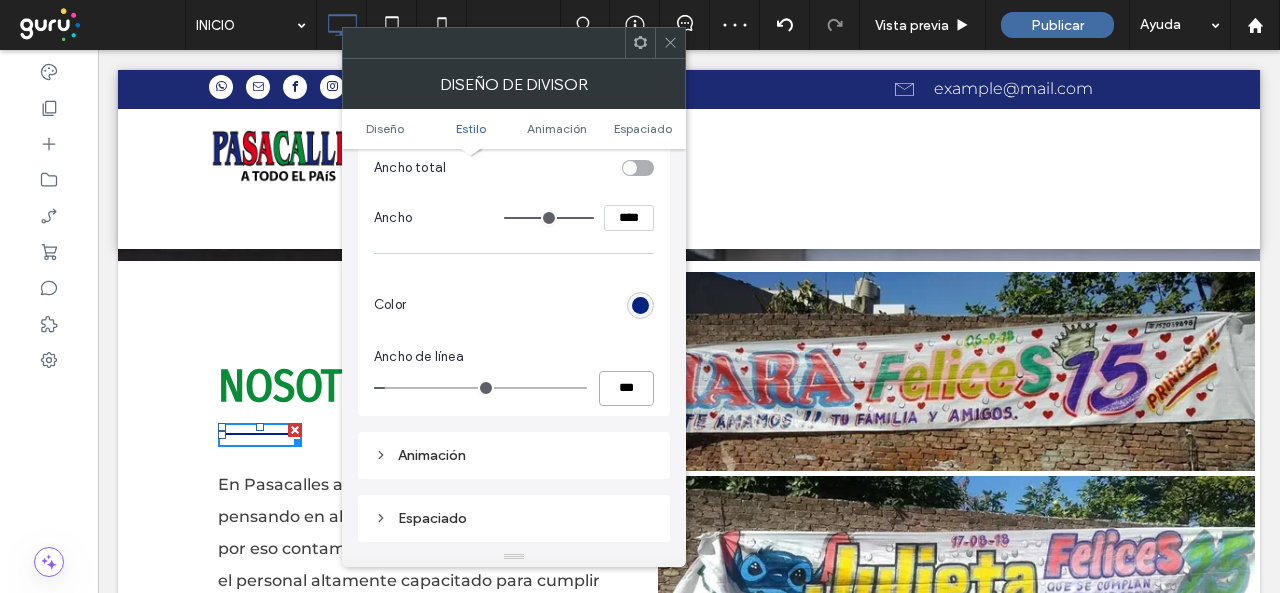 click on "***" at bounding box center [626, 388] 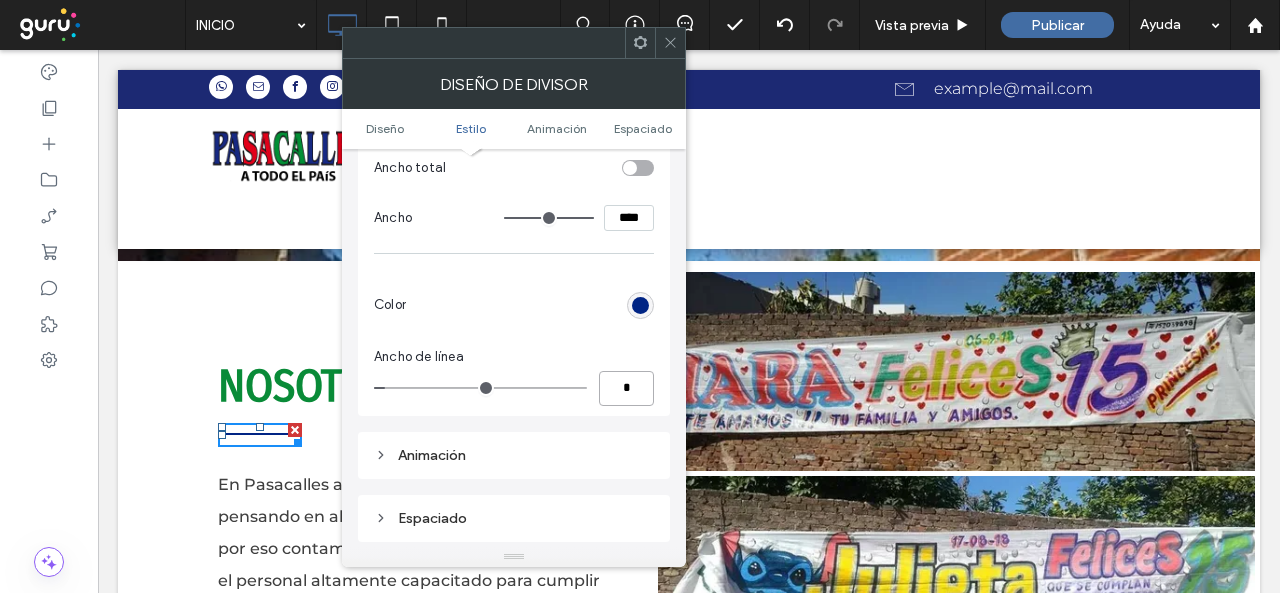 type on "*" 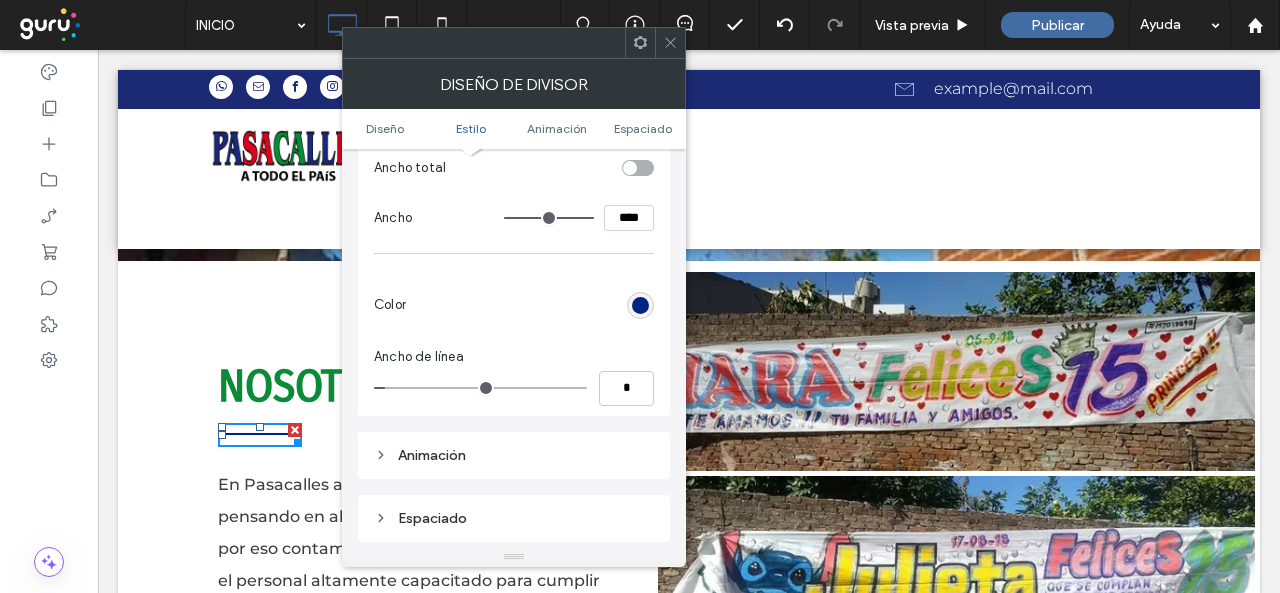 type on "*" 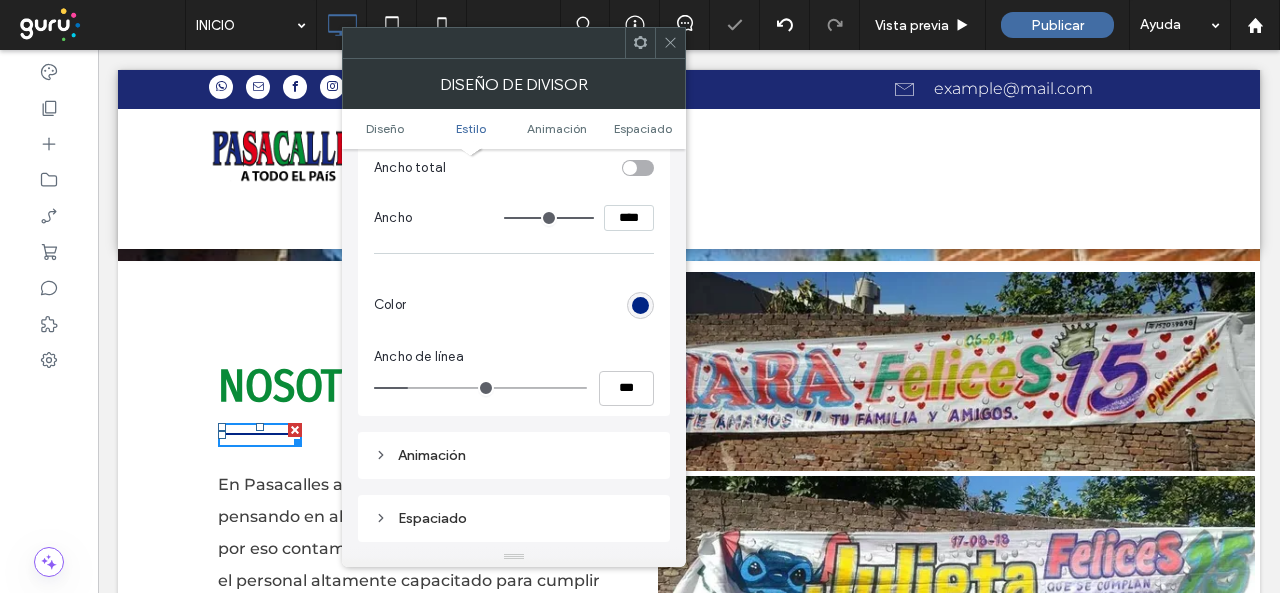 click on "Ancho total Ancho **** Color Ancho de línea ***" at bounding box center (514, 274) 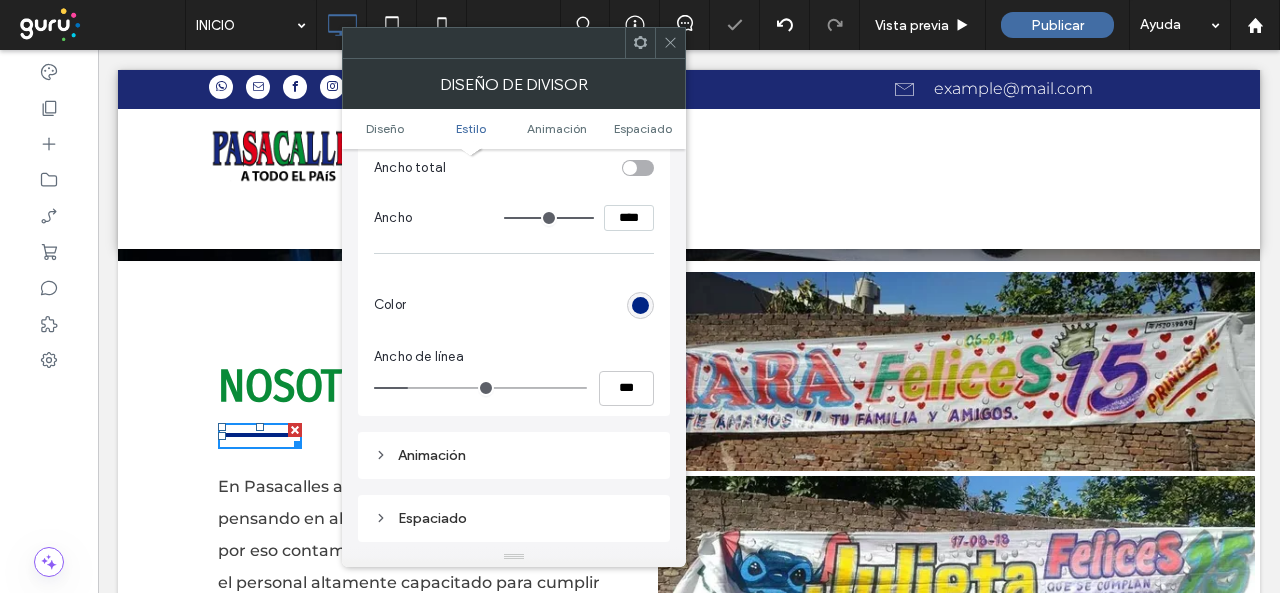 drag, startPoint x: 668, startPoint y: 39, endPoint x: 458, endPoint y: 223, distance: 279.20602 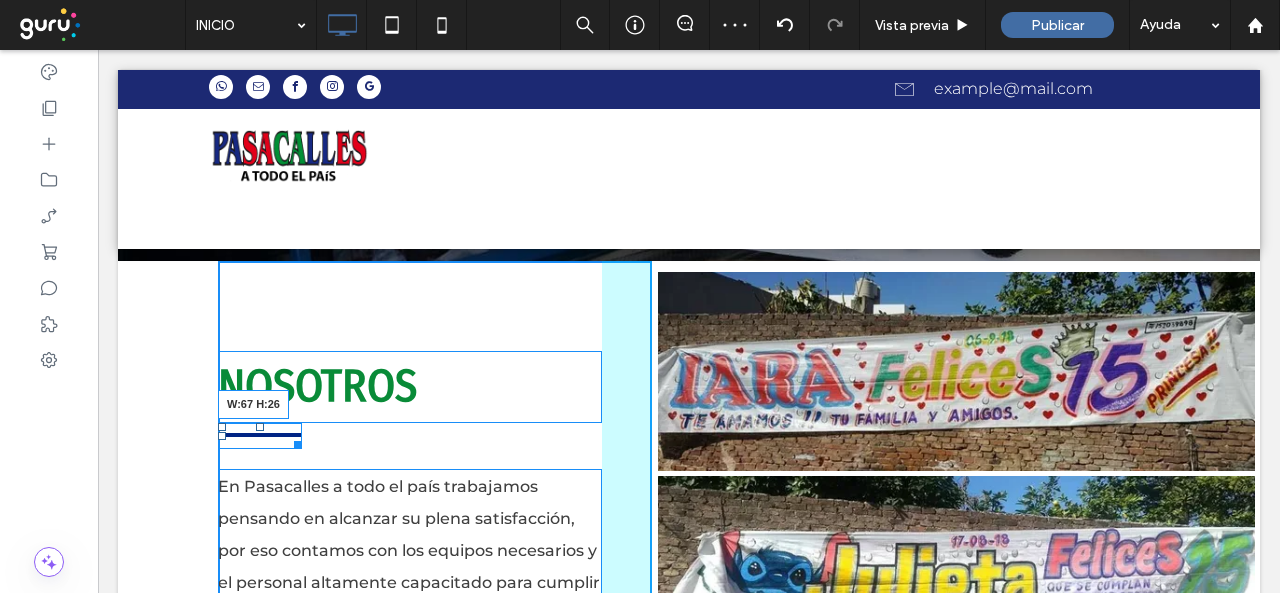 drag, startPoint x: 293, startPoint y: 441, endPoint x: 356, endPoint y: 487, distance: 78.00641 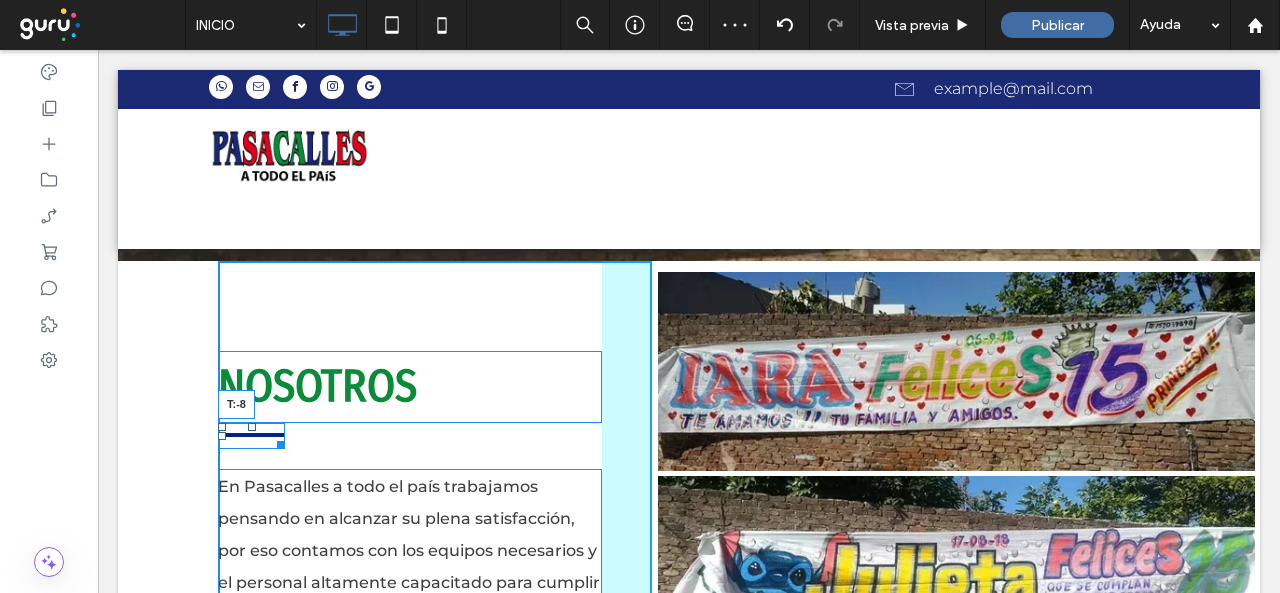 click on "NOSOTROS T:-8
En Pasacalles a todo el país trabajamos pensando en alcanzar su plena satisfacción, por eso contamos con los equipos necesarios y el personal altamente capacitado para cumplir con cualquier solicitud. La seriedad, compromiso, cumplimiento y la rapidez en la realización de los trabajos, nos convierte en su mejor opción, ubíquenos en la localidad de [CITY]. Click To Paste" at bounding box center (435, 572) 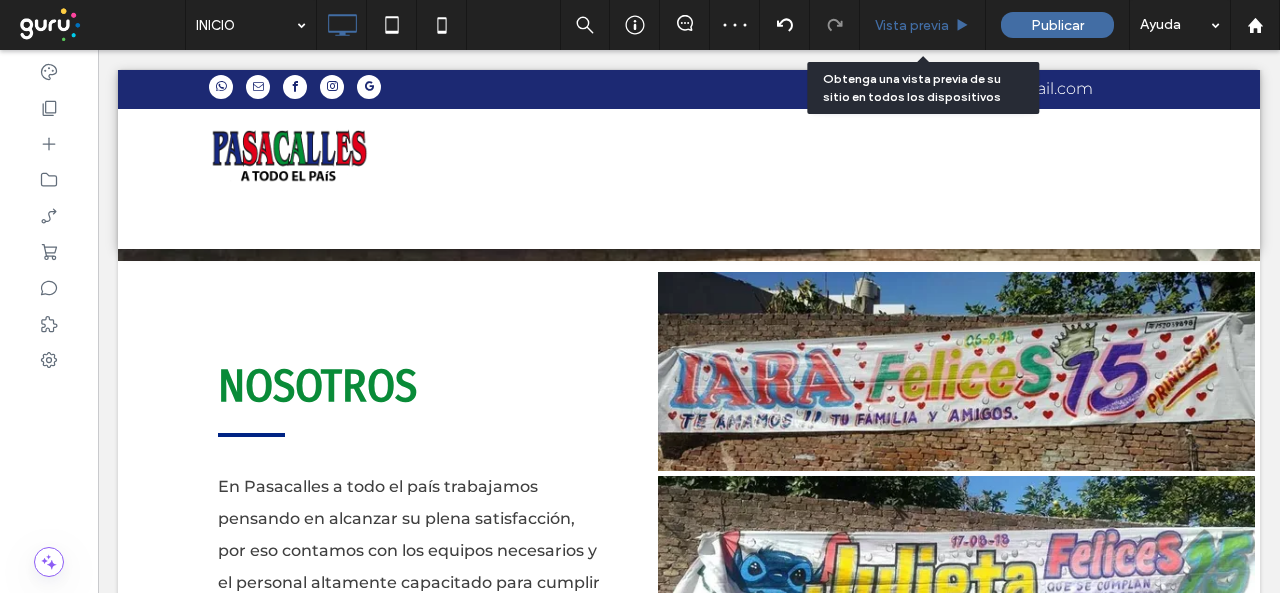 click on "Vista previa" at bounding box center [912, 25] 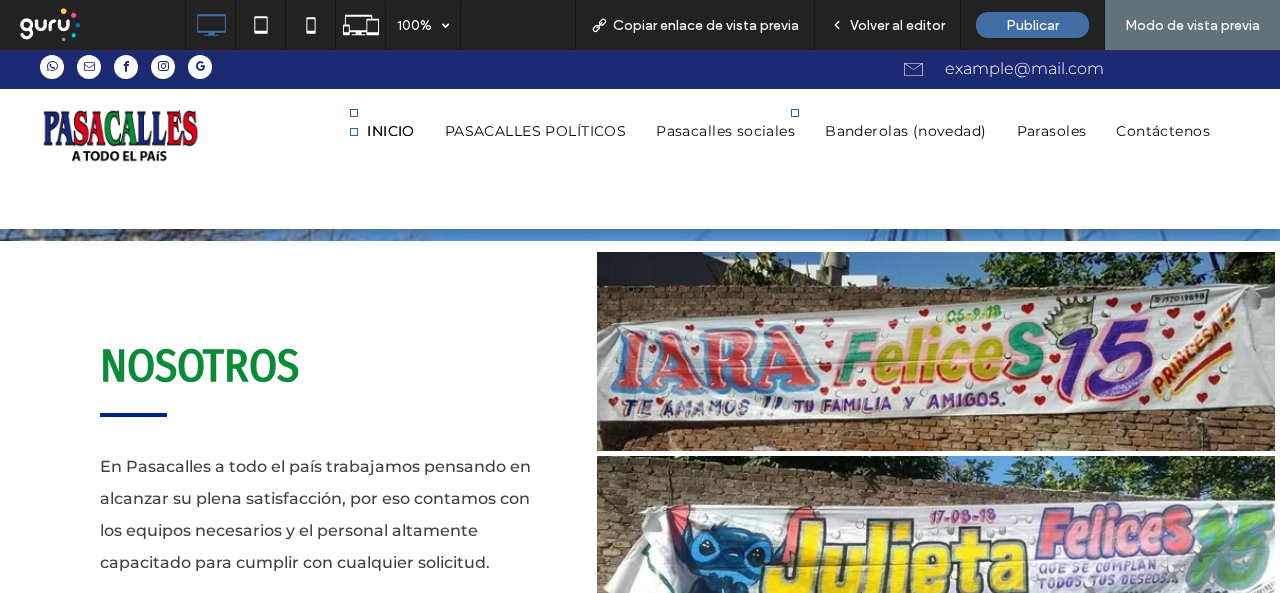 drag, startPoint x: 942, startPoint y: 33, endPoint x: 603, endPoint y: 381, distance: 485.82404 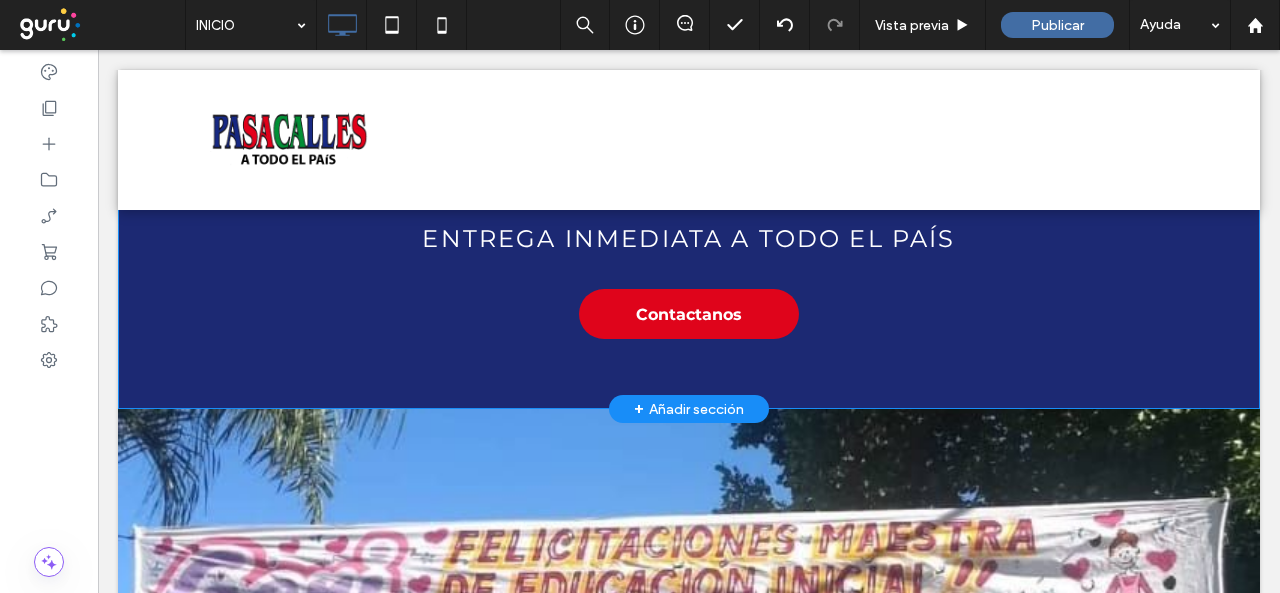 scroll, scrollTop: 316, scrollLeft: 0, axis: vertical 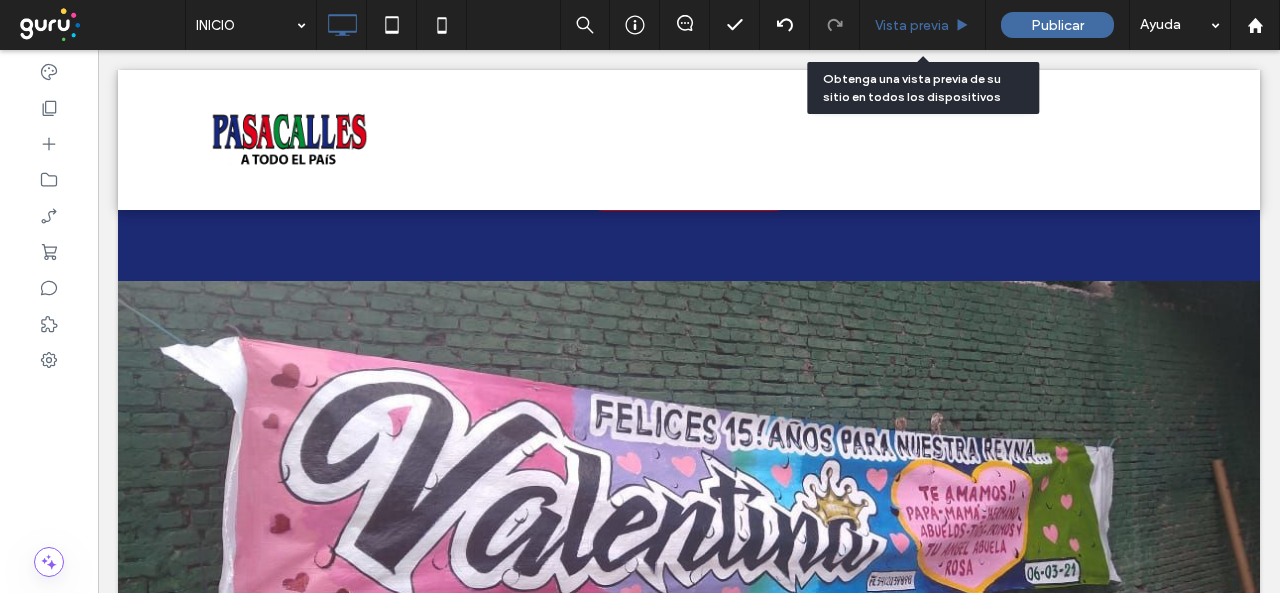 click on "Vista previa" at bounding box center [912, 25] 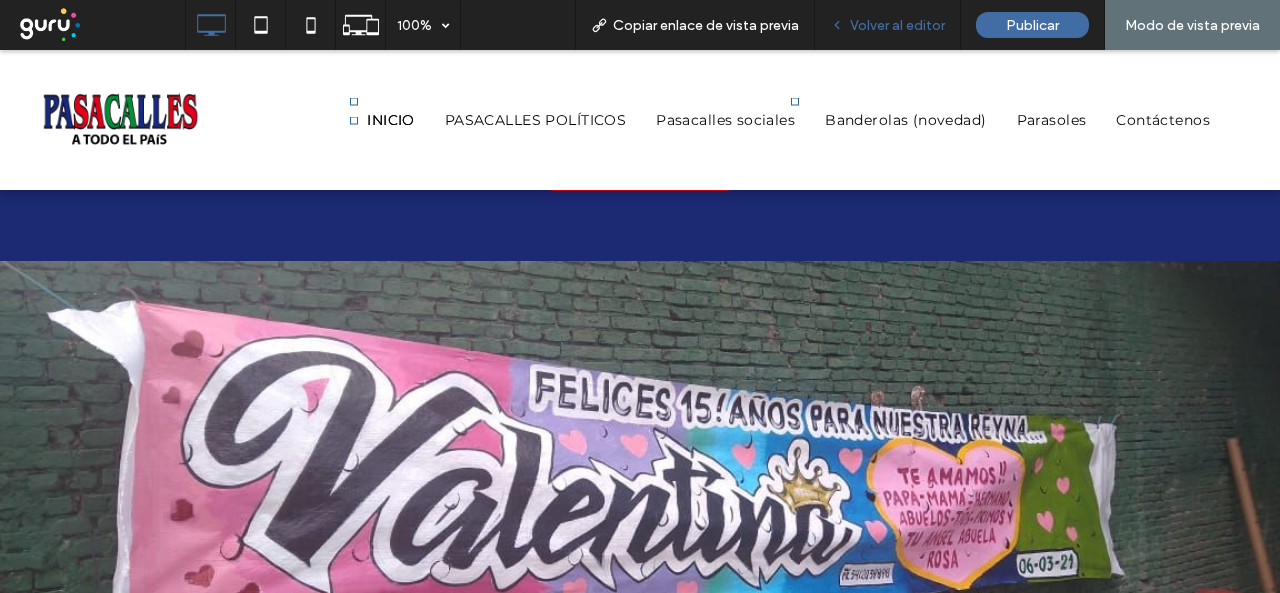 drag, startPoint x: 906, startPoint y: 27, endPoint x: 793, endPoint y: 299, distance: 294.53864 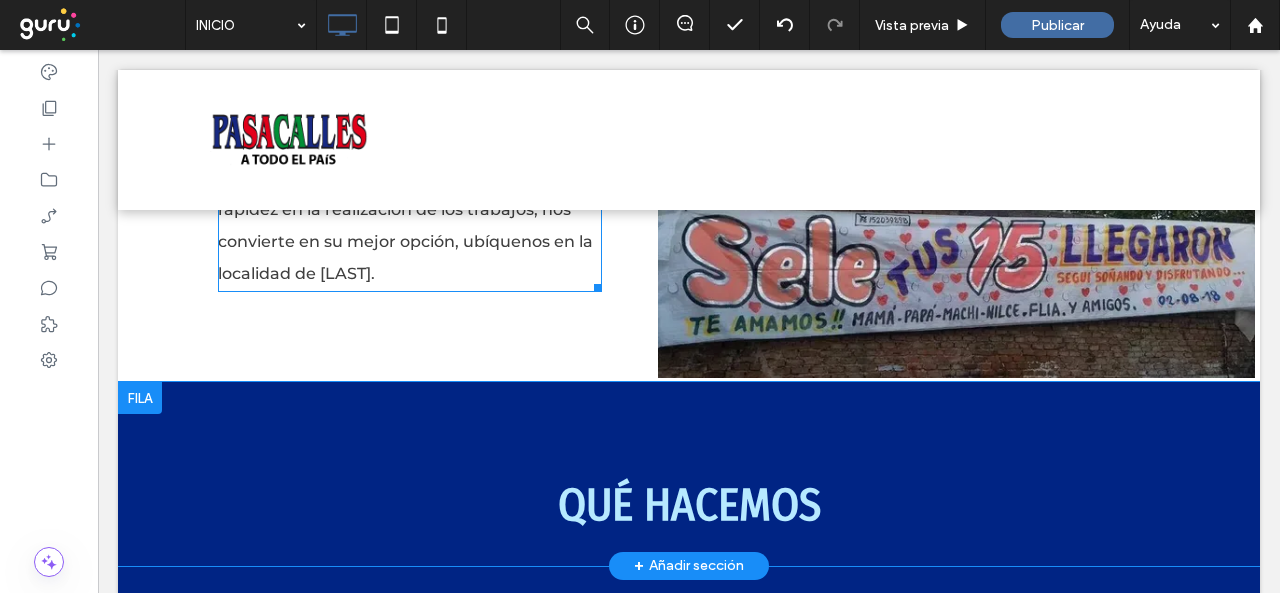 scroll, scrollTop: 1316, scrollLeft: 0, axis: vertical 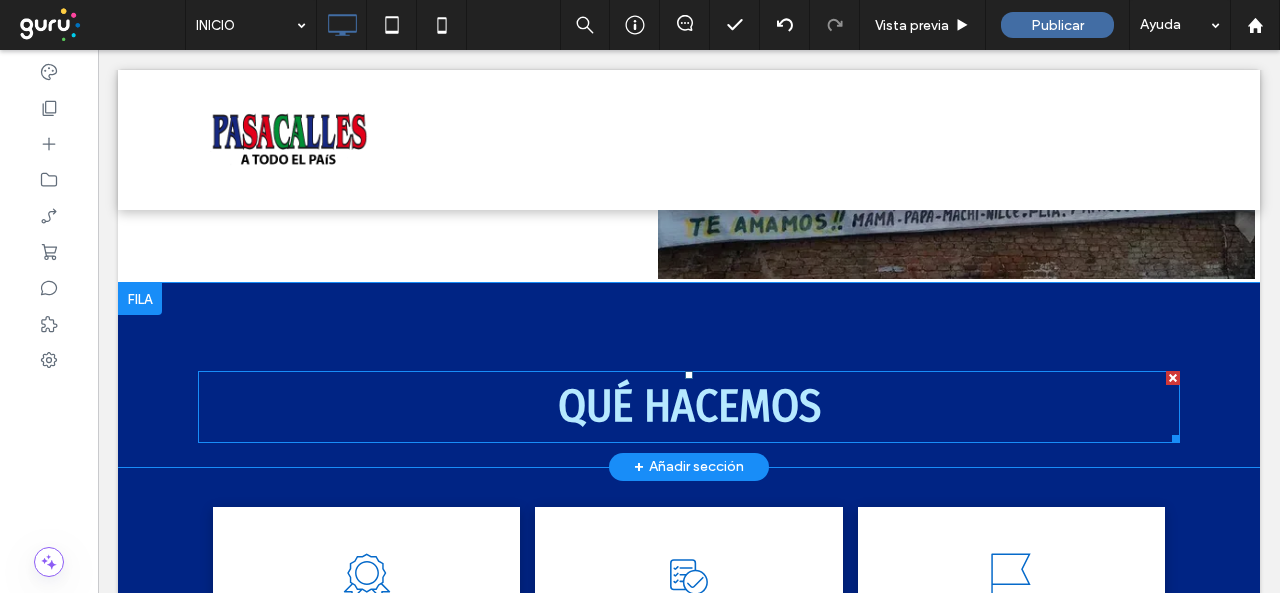 click on "QUÉ HACEMOS" at bounding box center (689, 406) 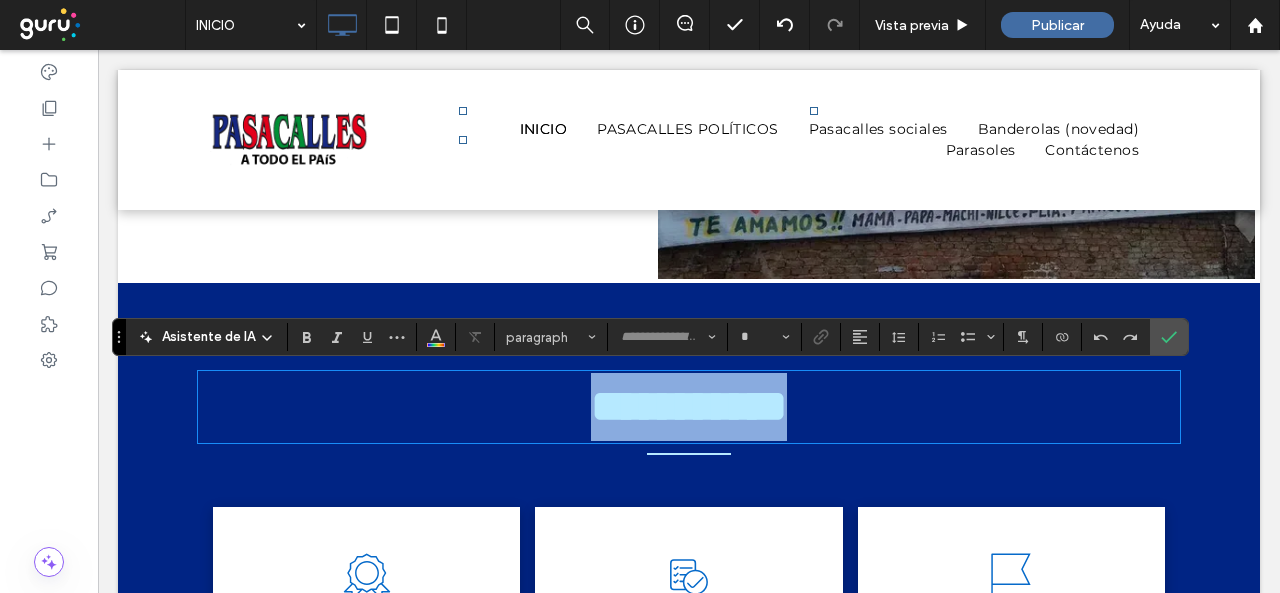 type on "**********" 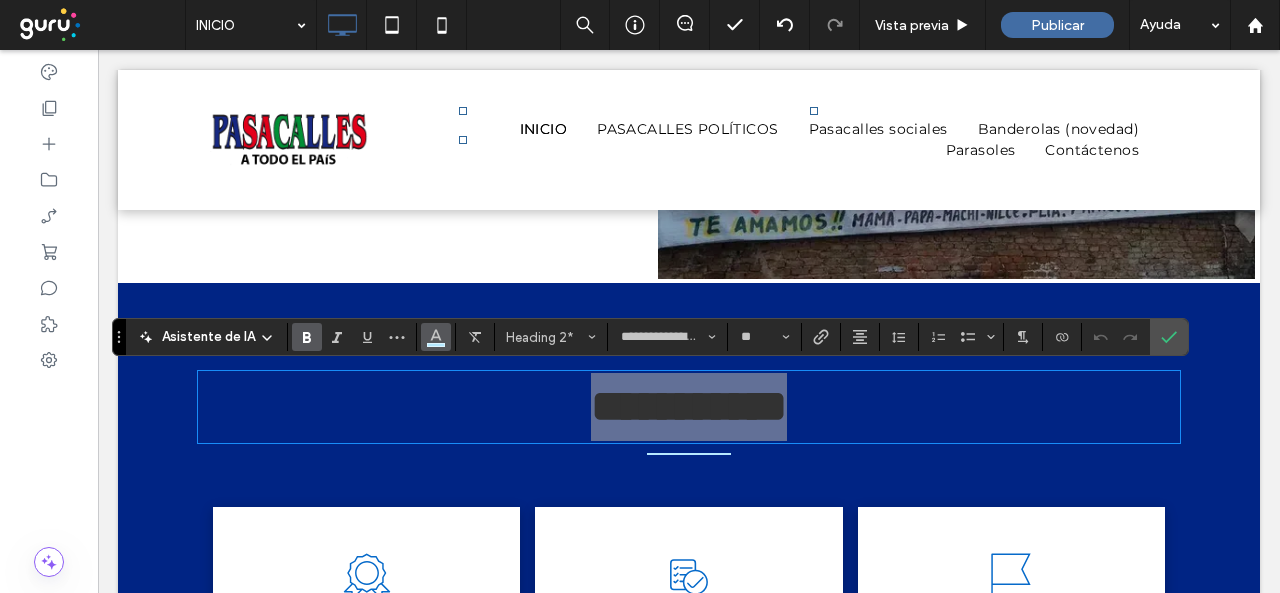 click 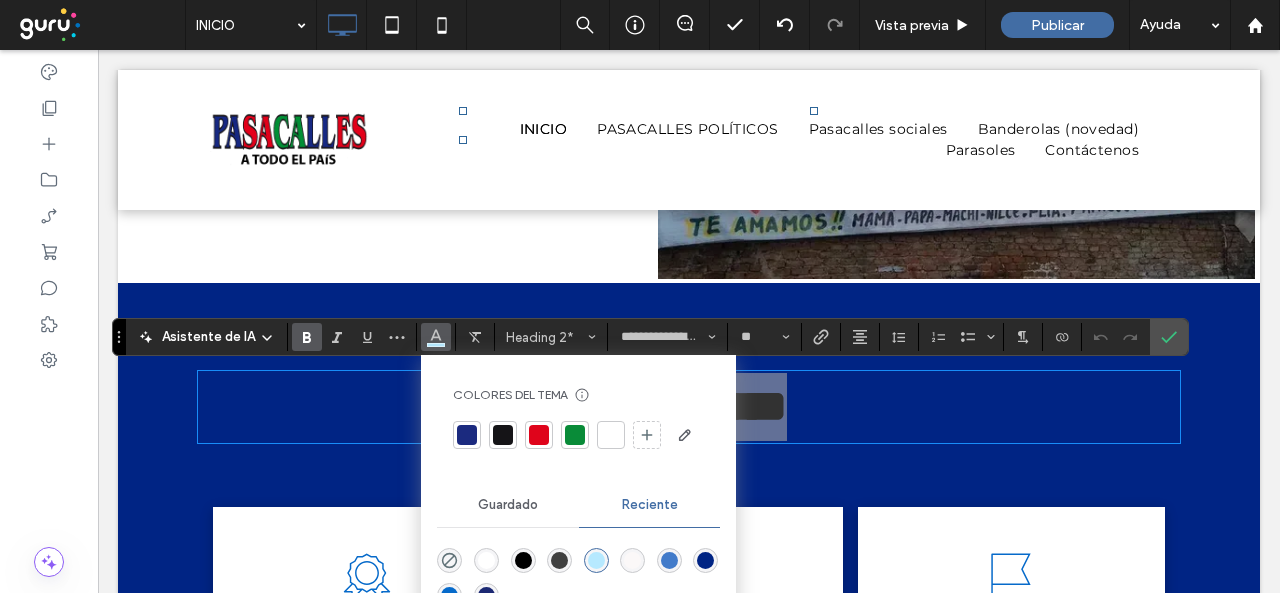 click at bounding box center [611, 435] 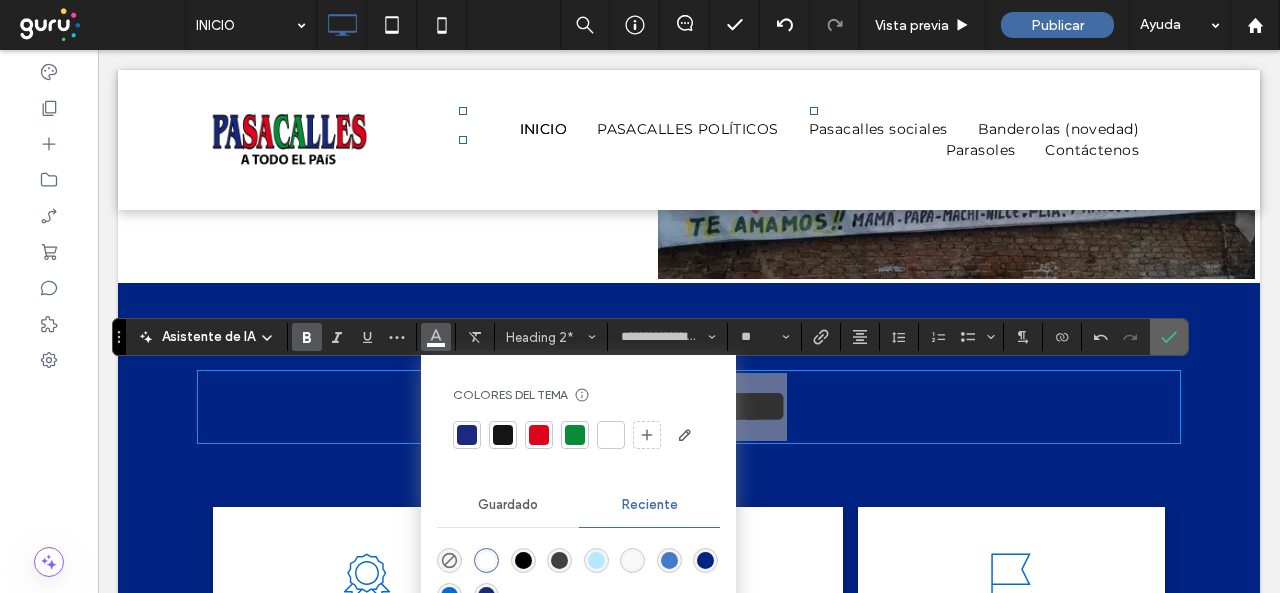 click at bounding box center (1169, 337) 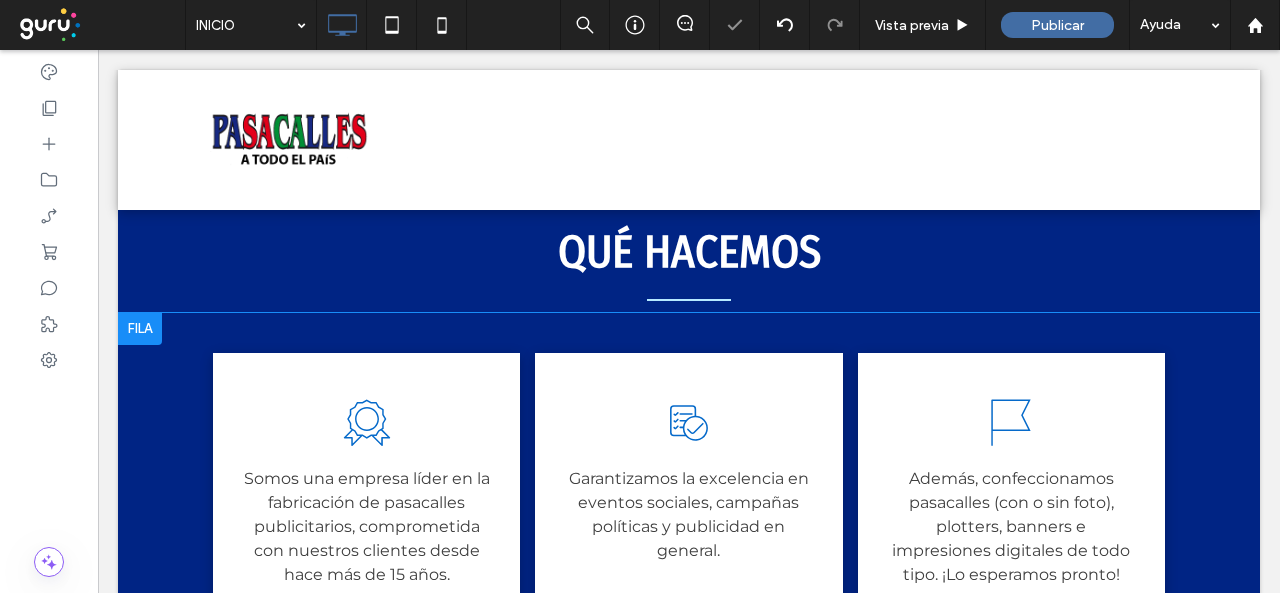 scroll, scrollTop: 1516, scrollLeft: 0, axis: vertical 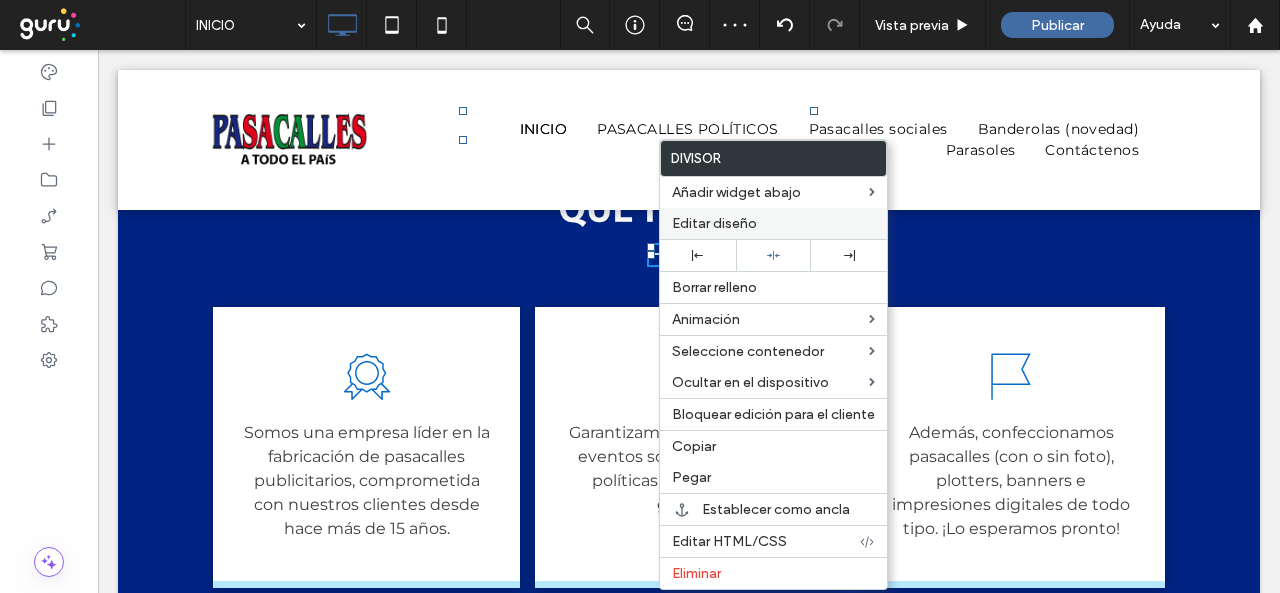 click on "Editar diseño" at bounding box center (714, 223) 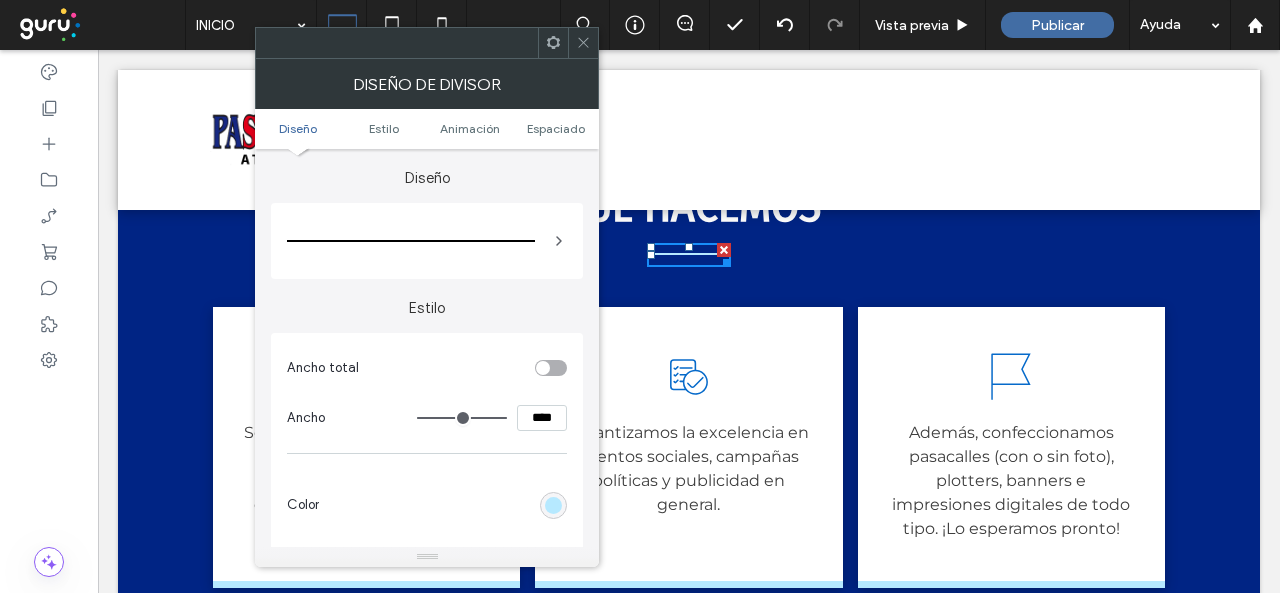 click on "Ancho total Ancho **** Color Ancho de línea ***" at bounding box center (427, 474) 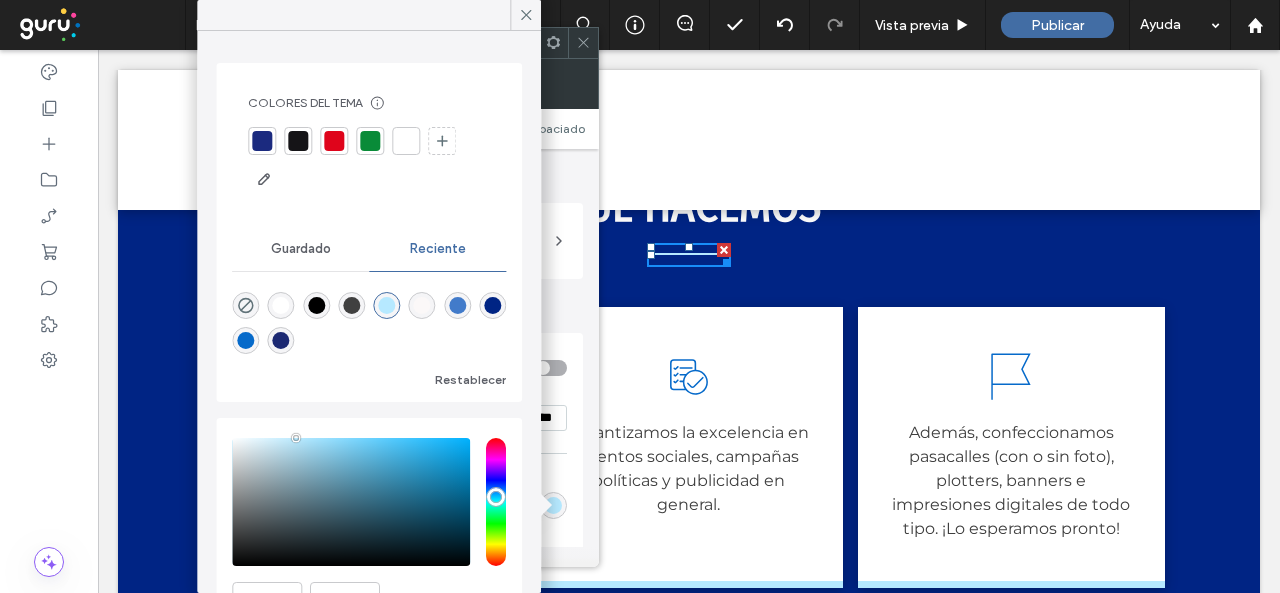 click at bounding box center (406, 141) 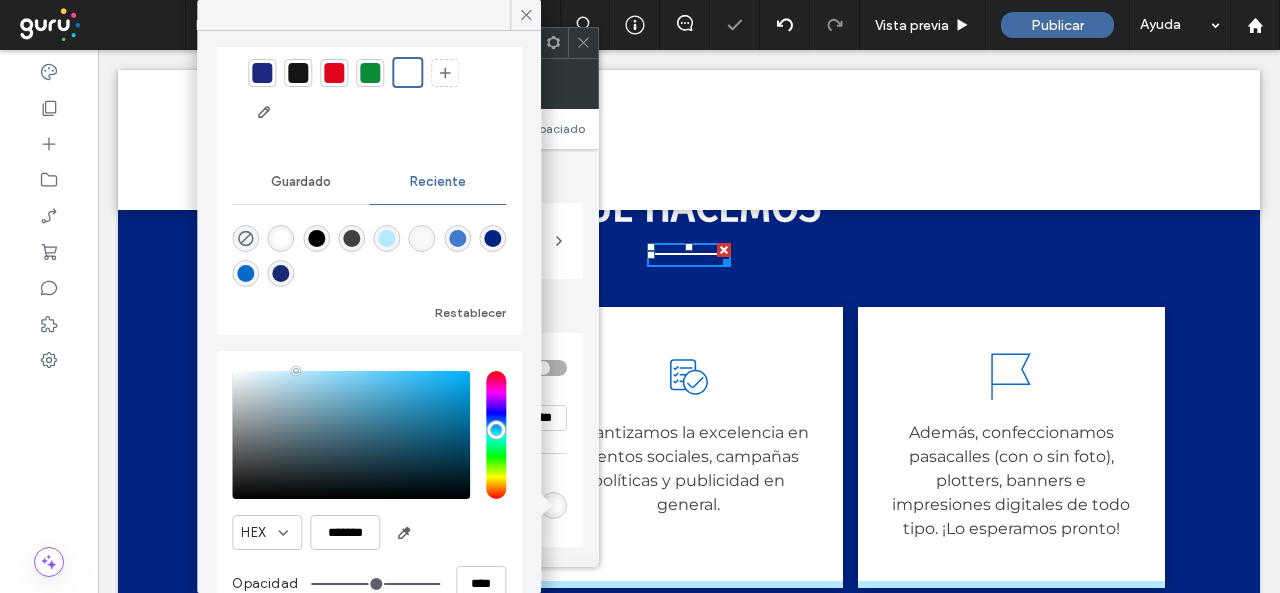 scroll, scrollTop: 98, scrollLeft: 0, axis: vertical 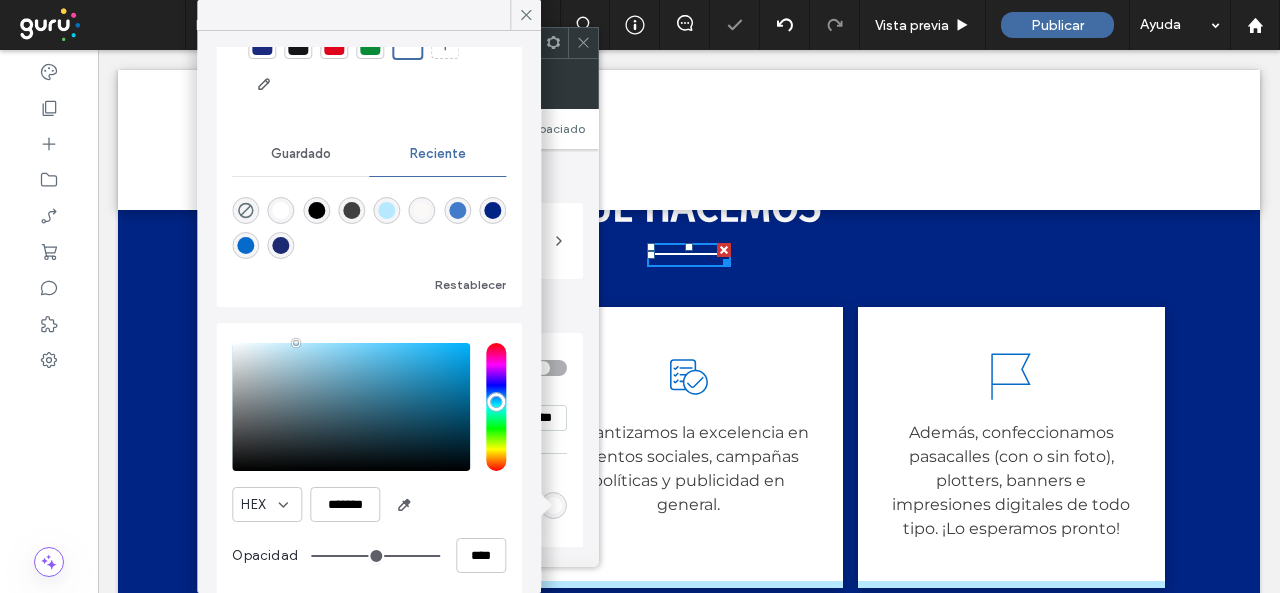 click on "Ancho total Ancho **** Color Ancho de línea ***" at bounding box center [427, 474] 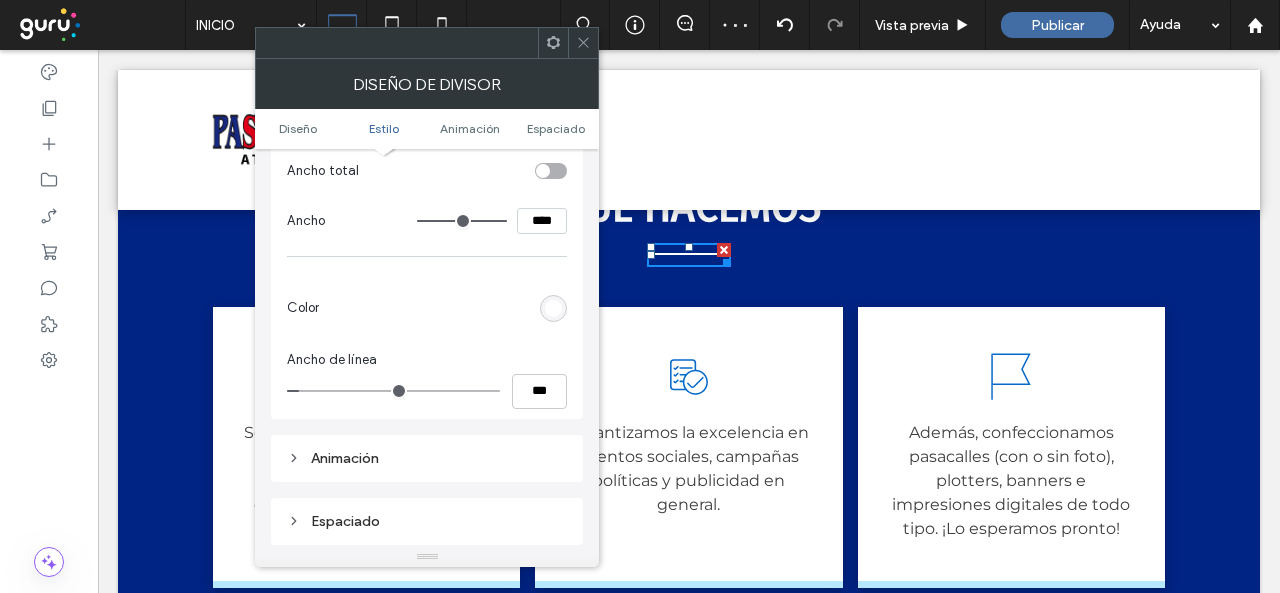 scroll, scrollTop: 200, scrollLeft: 0, axis: vertical 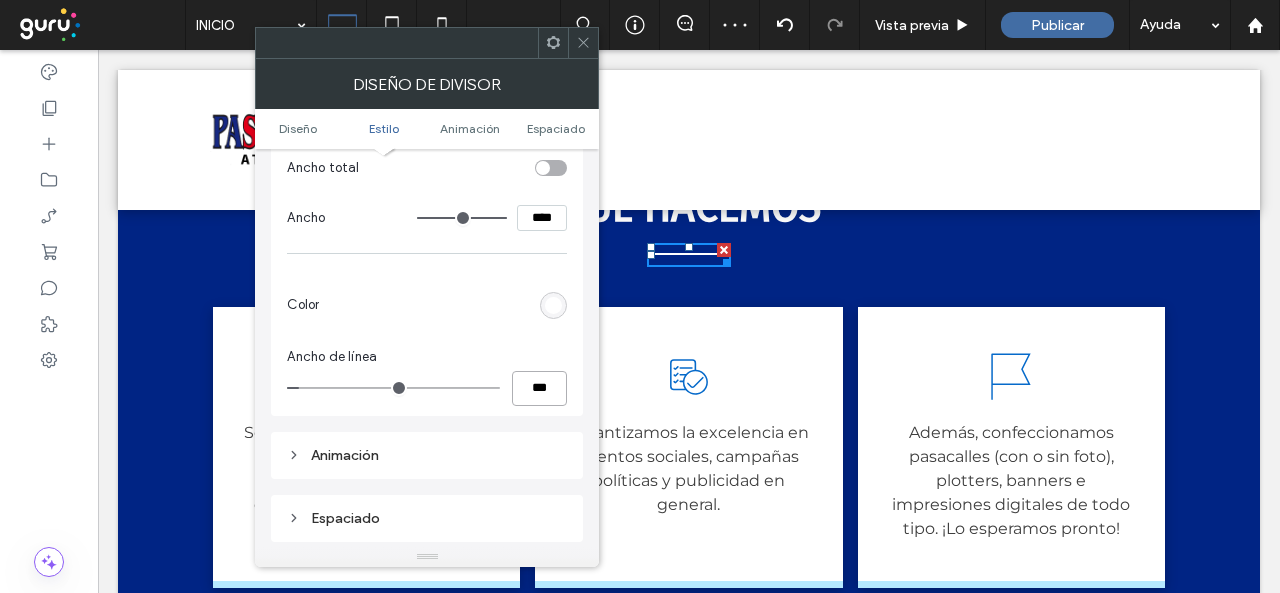 click on "***" at bounding box center [539, 388] 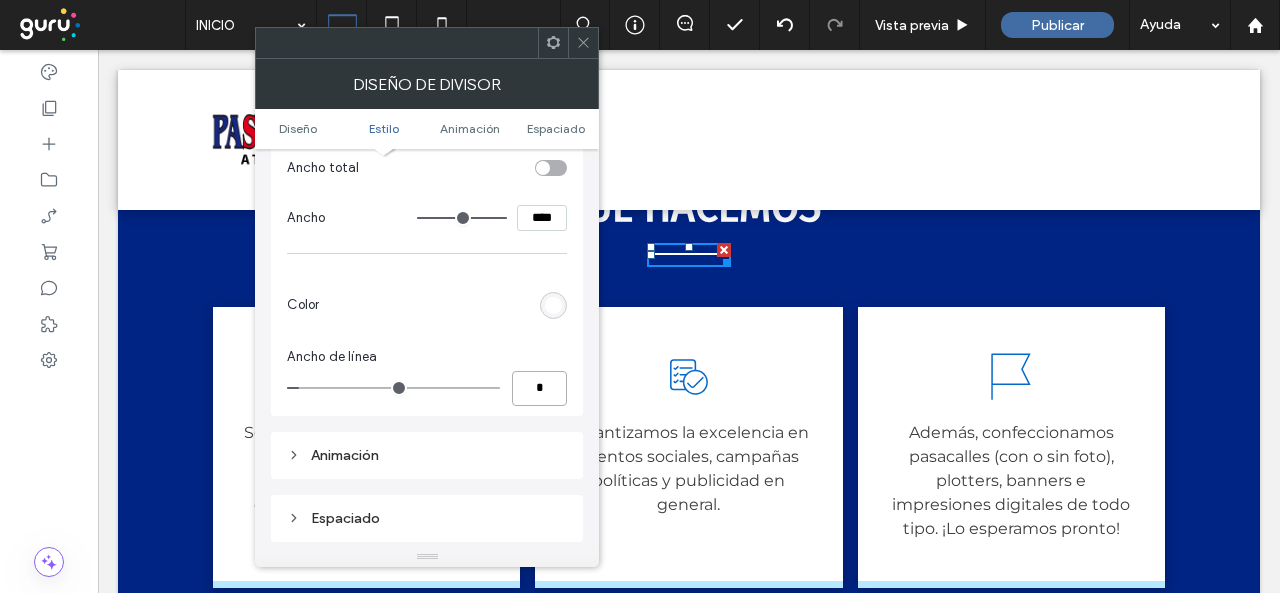 type on "*" 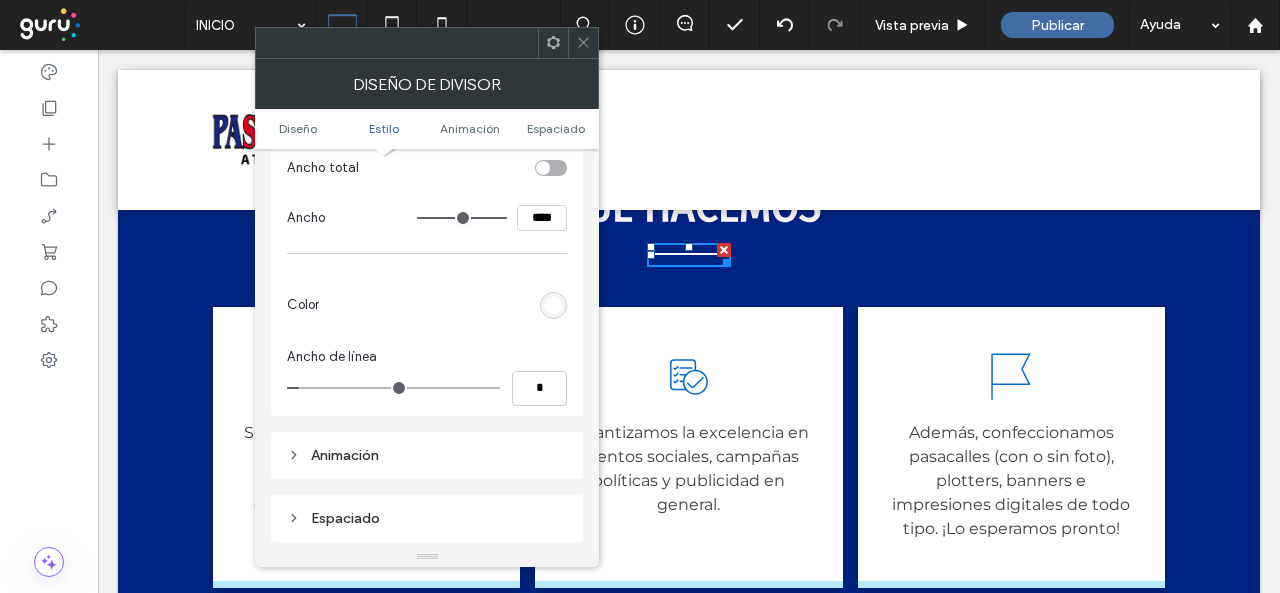 type on "*" 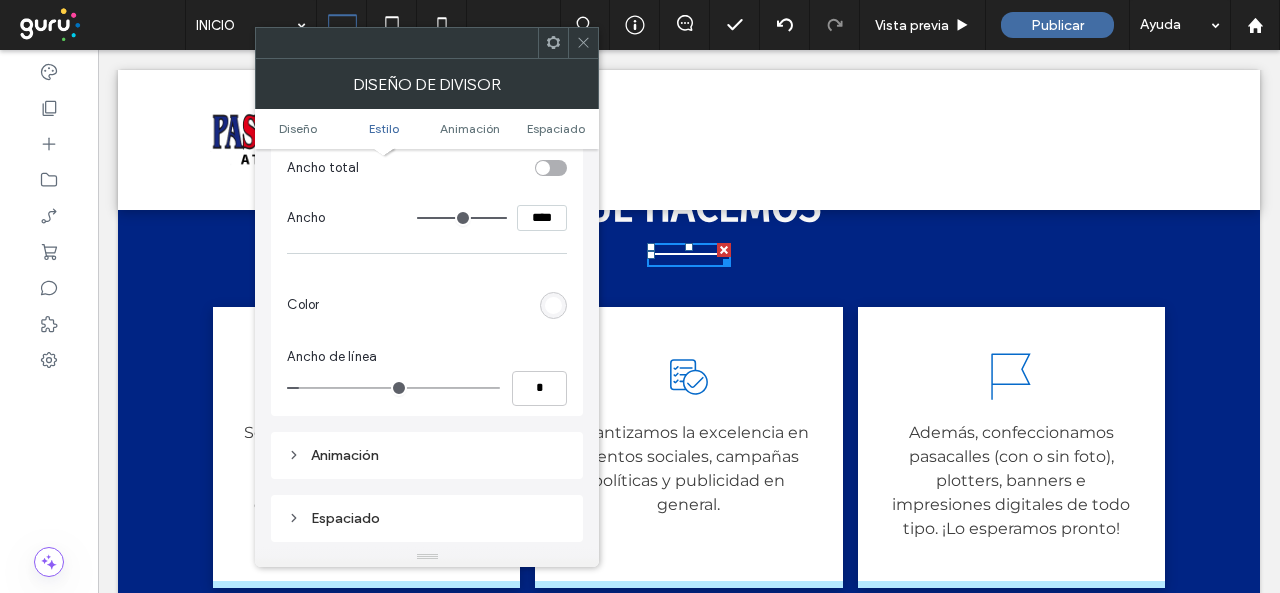 type on "***" 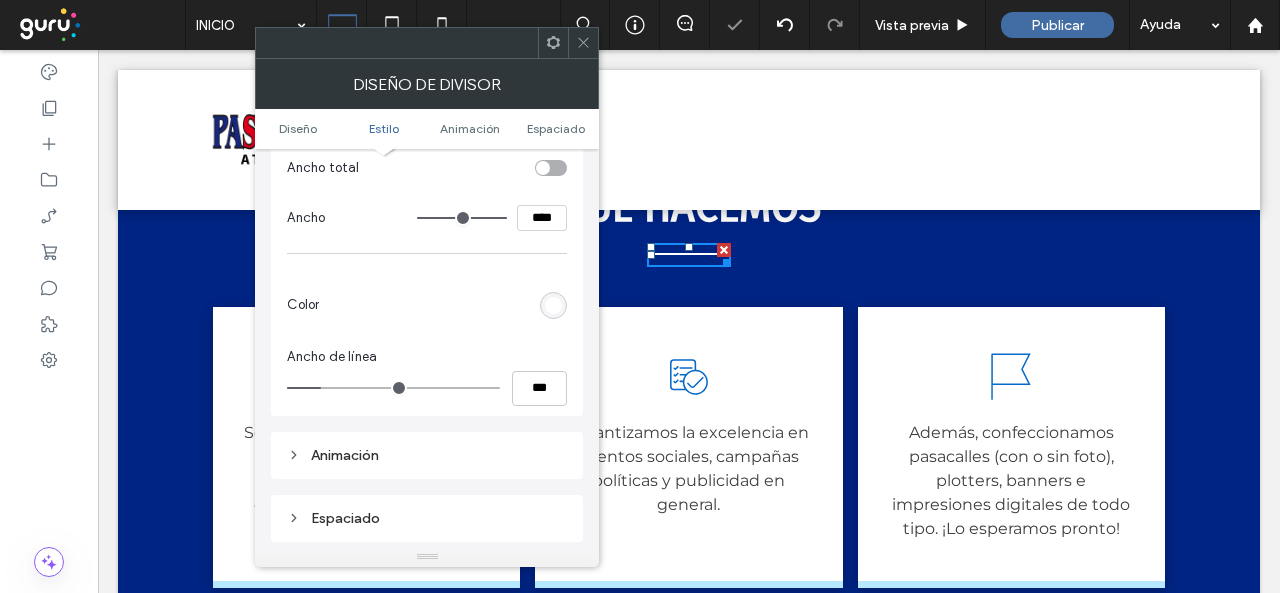 click on "Ancho total Ancho **** Color Ancho de línea ***" at bounding box center (427, 274) 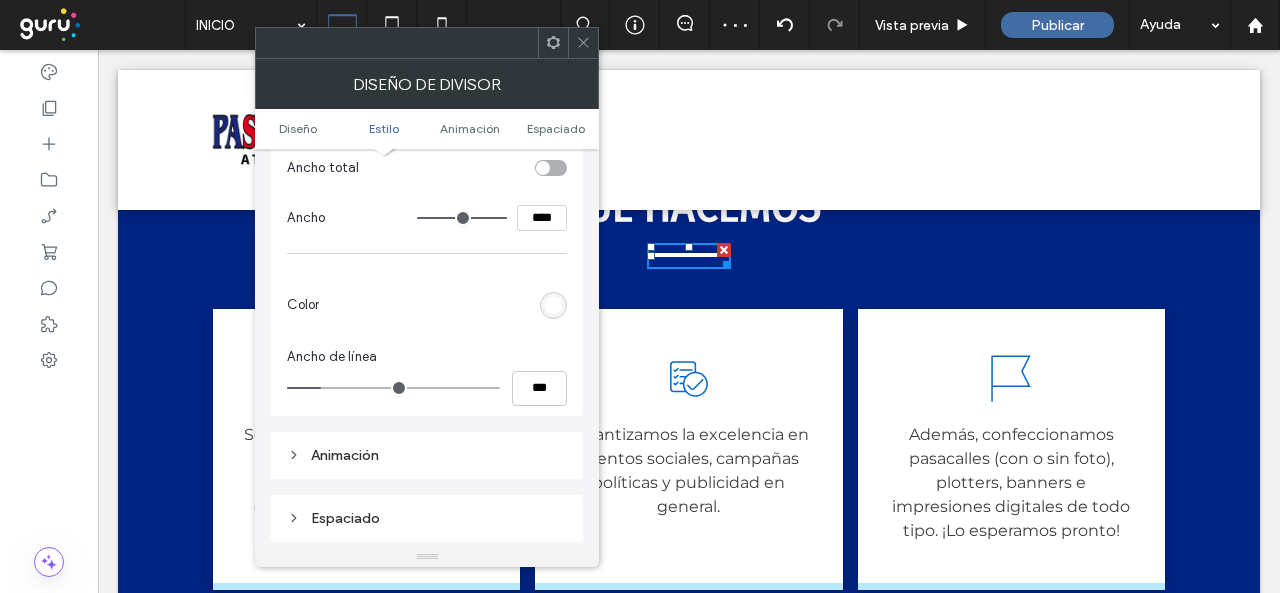 click at bounding box center (553, 305) 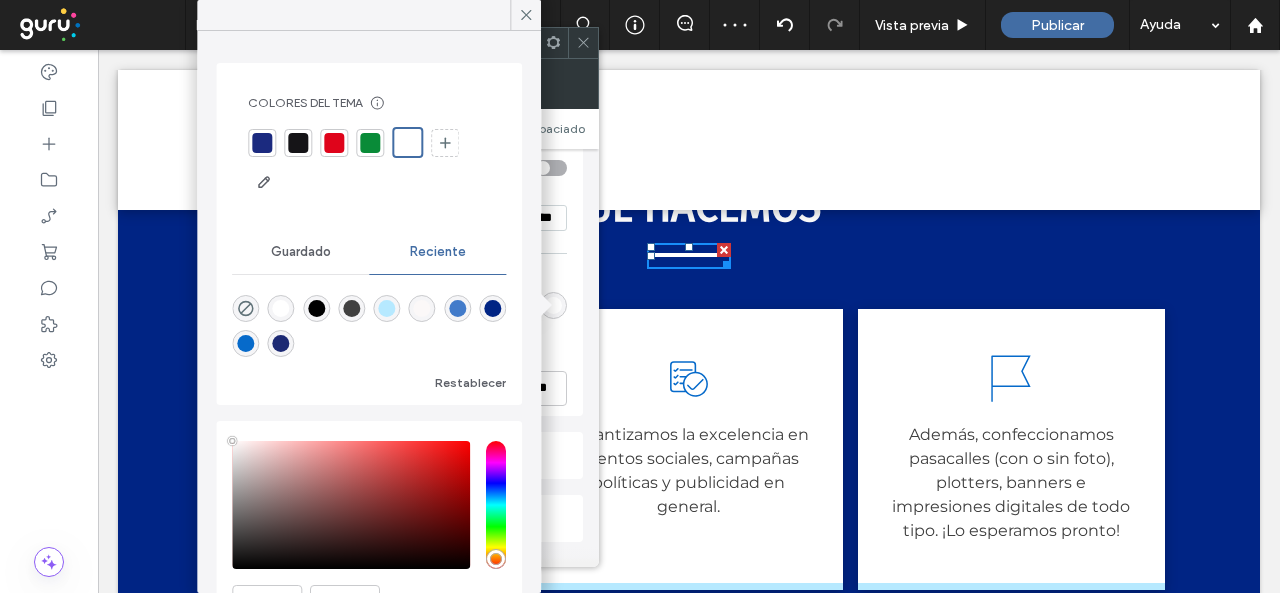 drag, startPoint x: 338, startPoint y: 139, endPoint x: 468, endPoint y: 95, distance: 137.24431 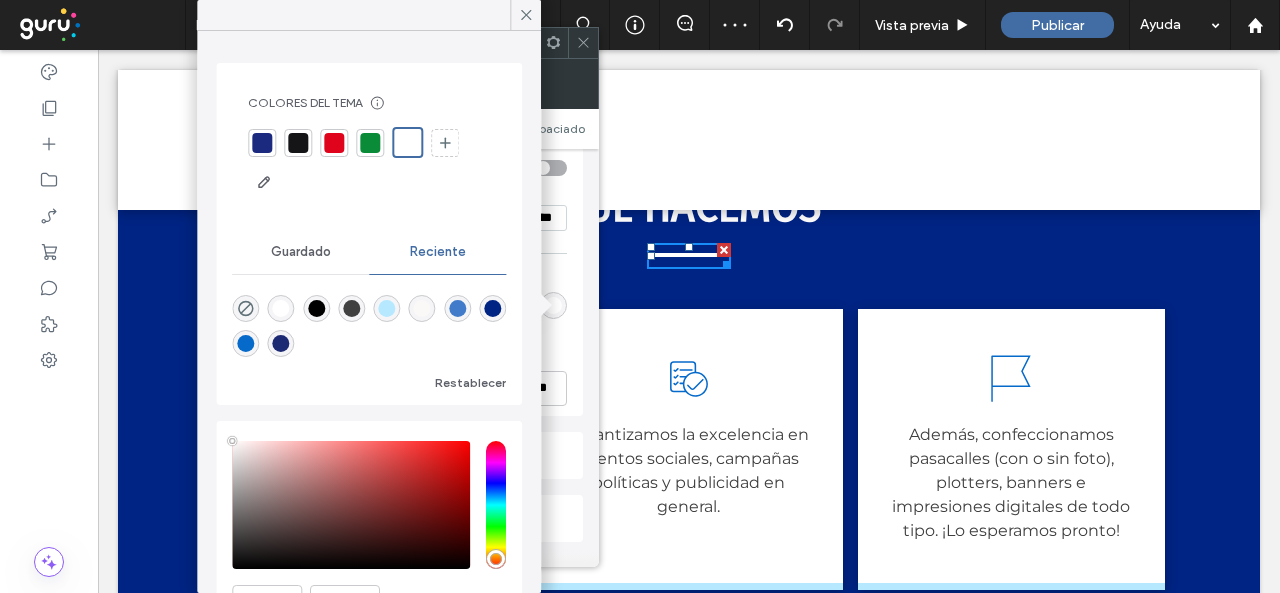 click at bounding box center [334, 143] 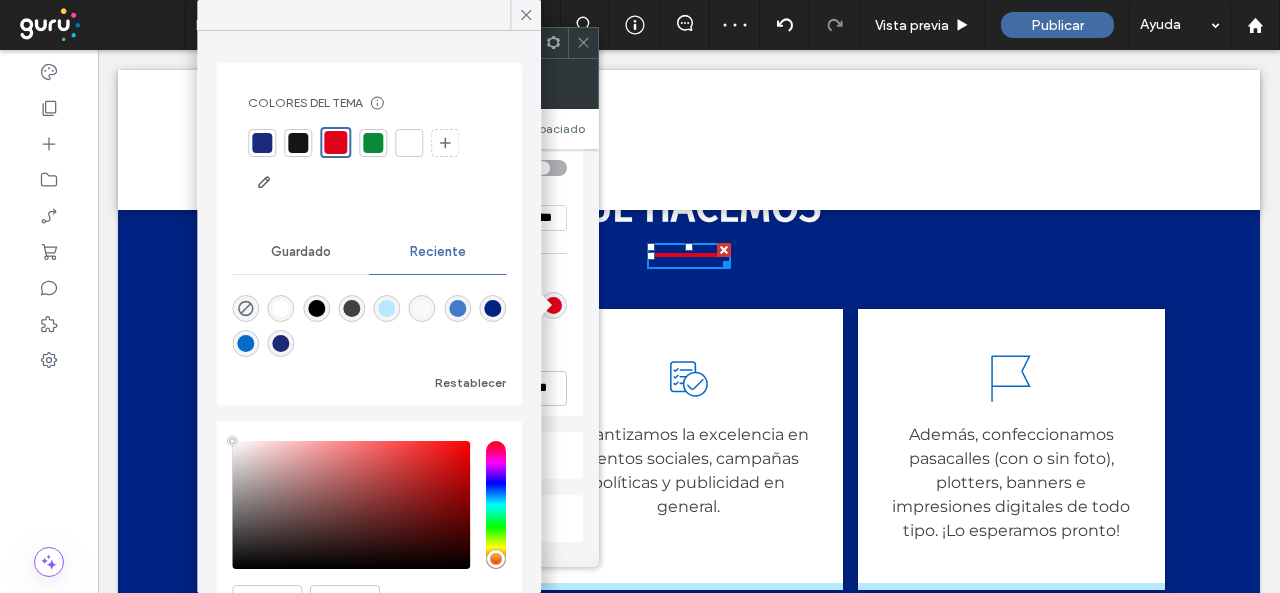 click at bounding box center (583, 43) 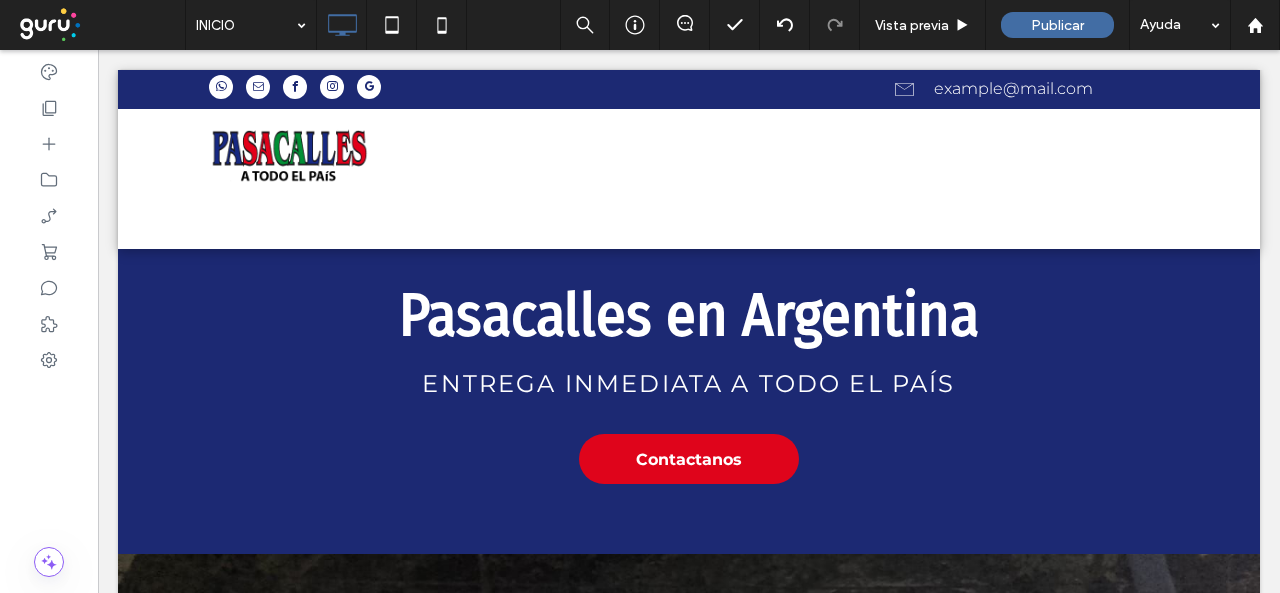 scroll, scrollTop: 0, scrollLeft: 0, axis: both 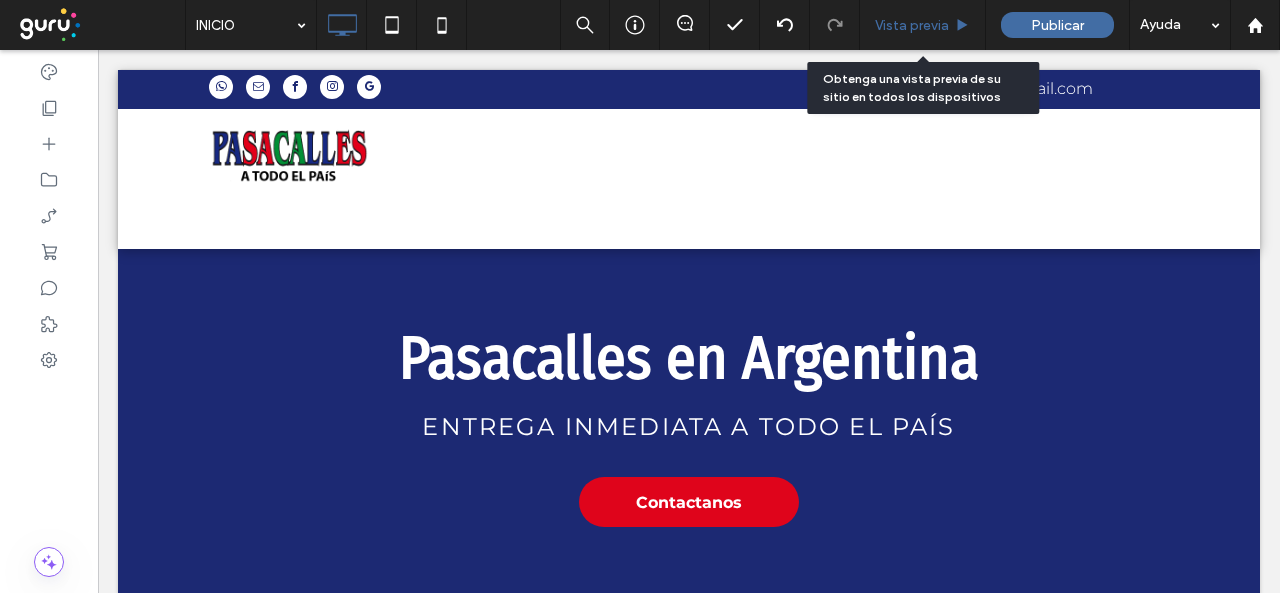 click on "Vista previa" at bounding box center [923, 25] 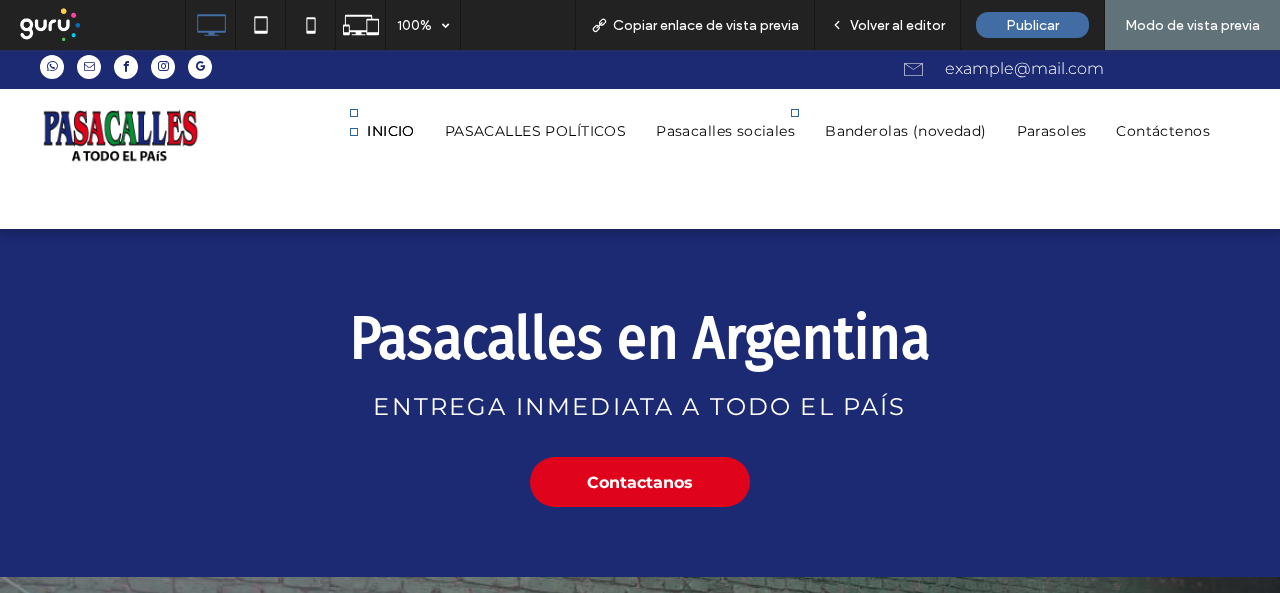 click on "Volver al editor" at bounding box center (897, 25) 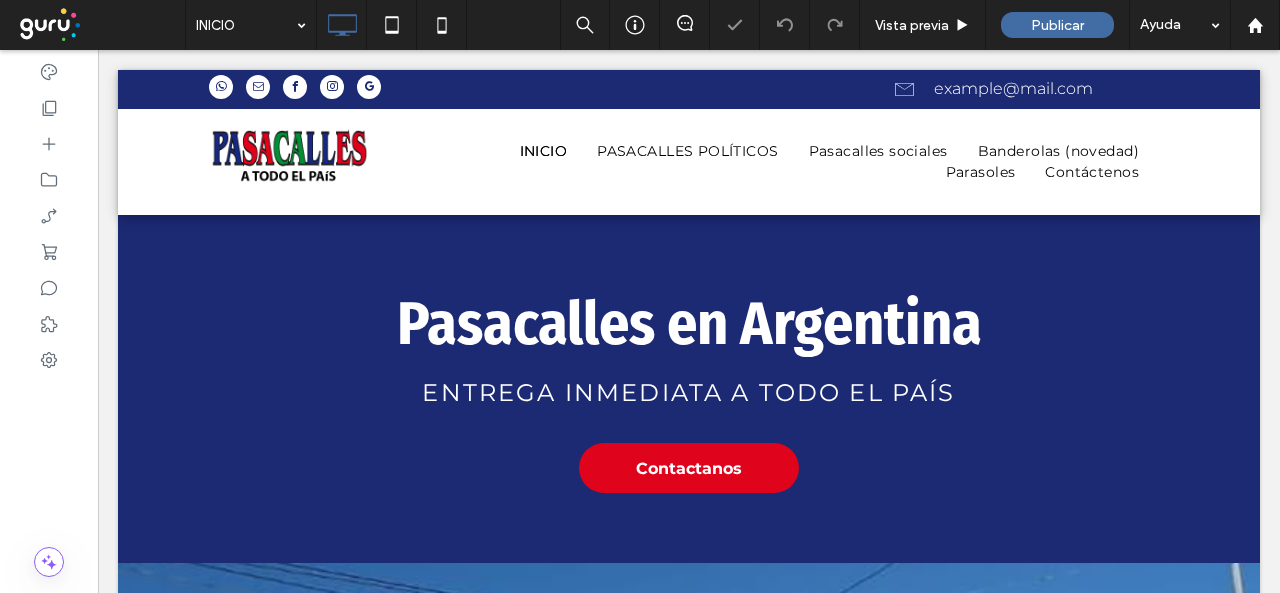 scroll, scrollTop: 0, scrollLeft: 0, axis: both 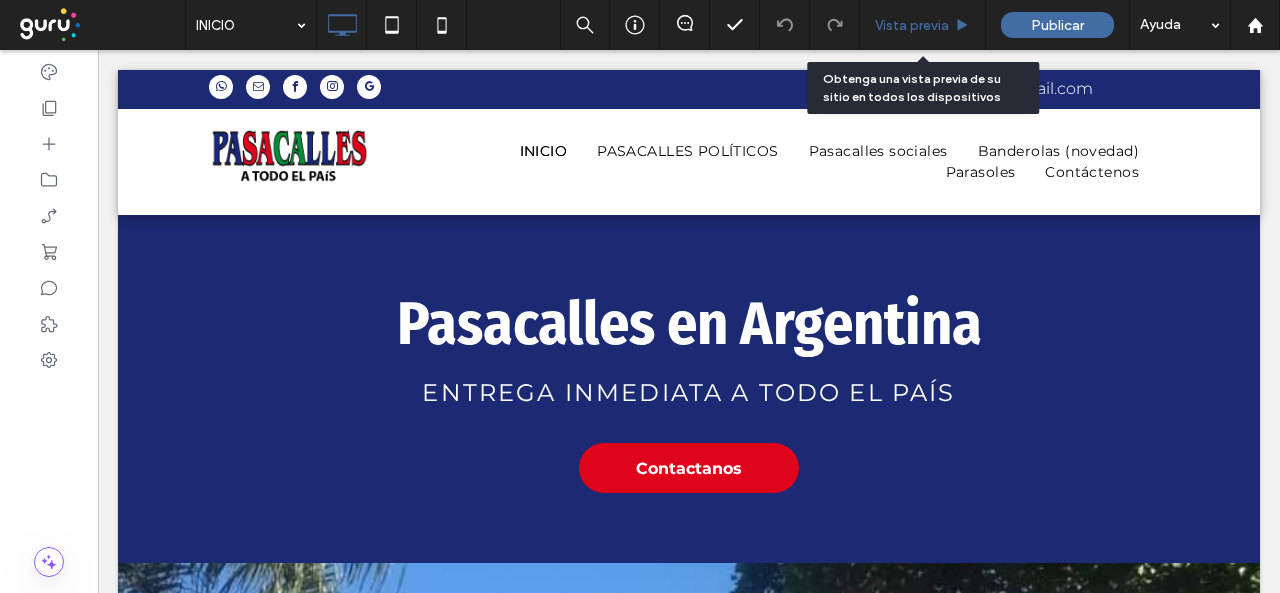 click 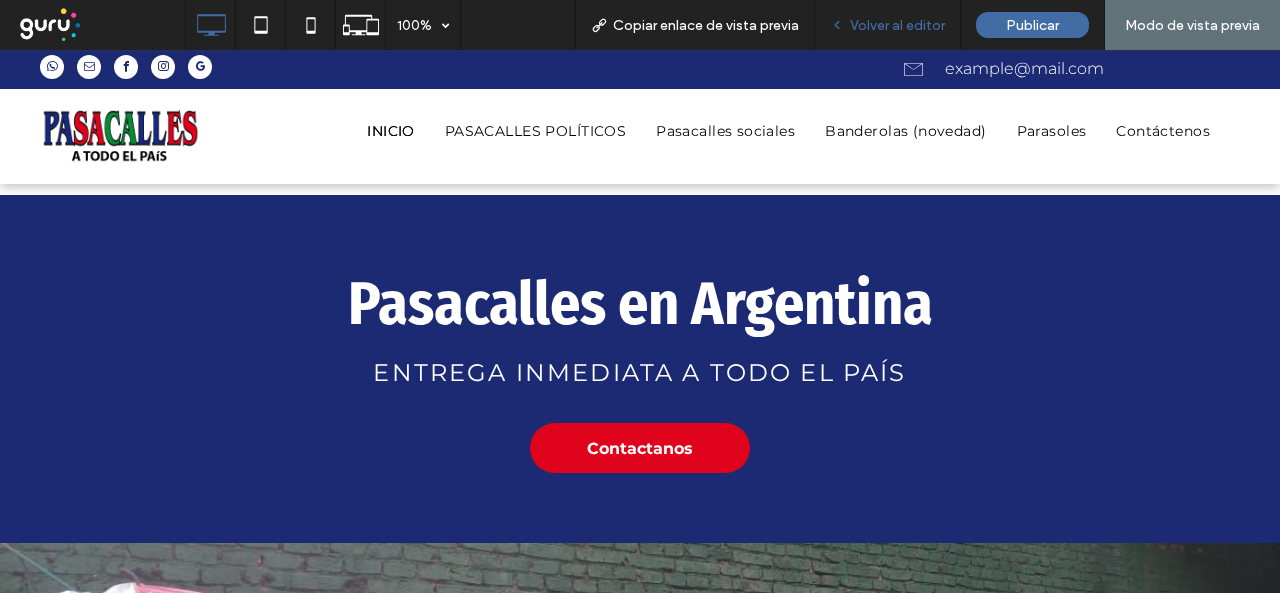 click on "Volver al editor" at bounding box center (888, 25) 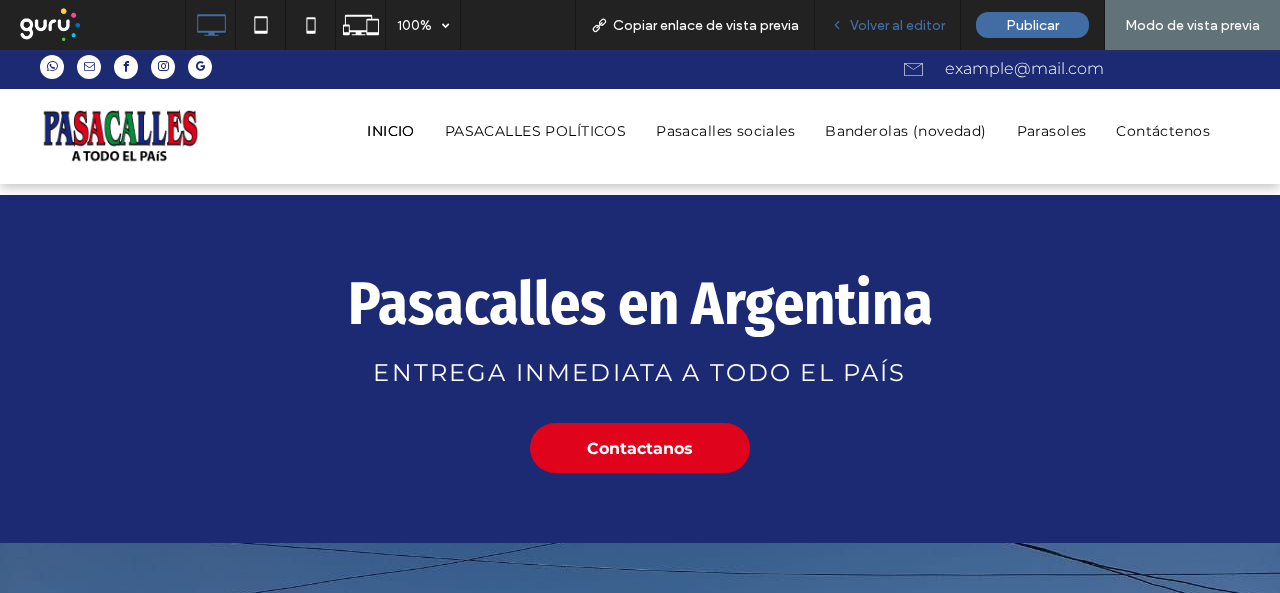click on "Volver al editor" at bounding box center [888, 25] 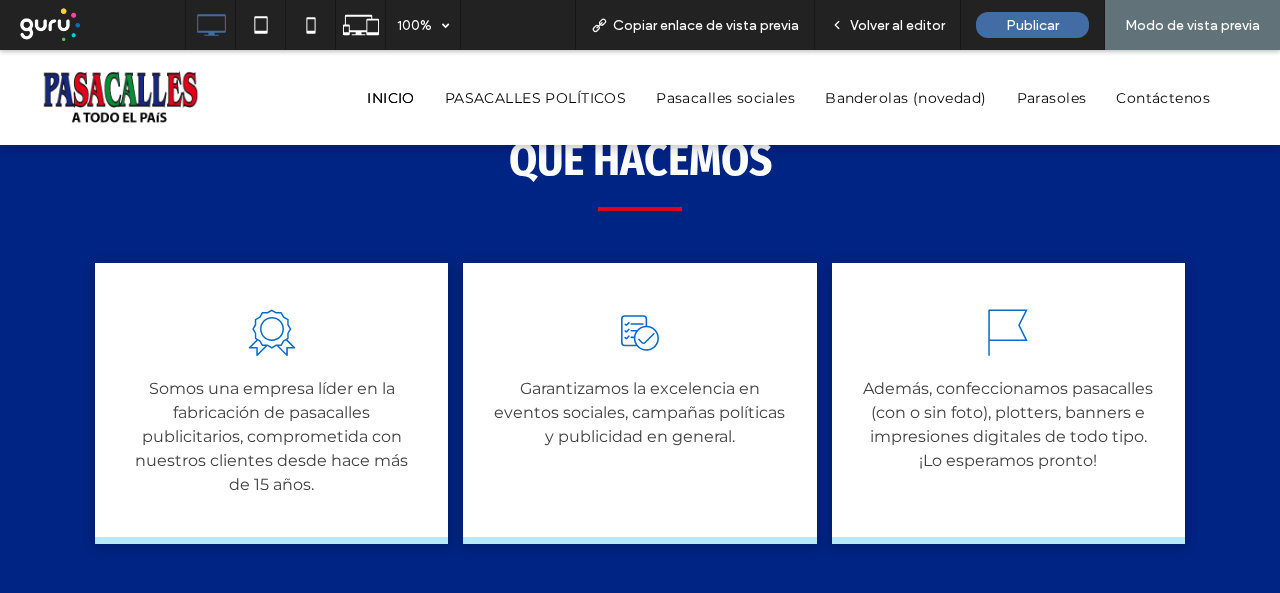 scroll, scrollTop: 1398, scrollLeft: 0, axis: vertical 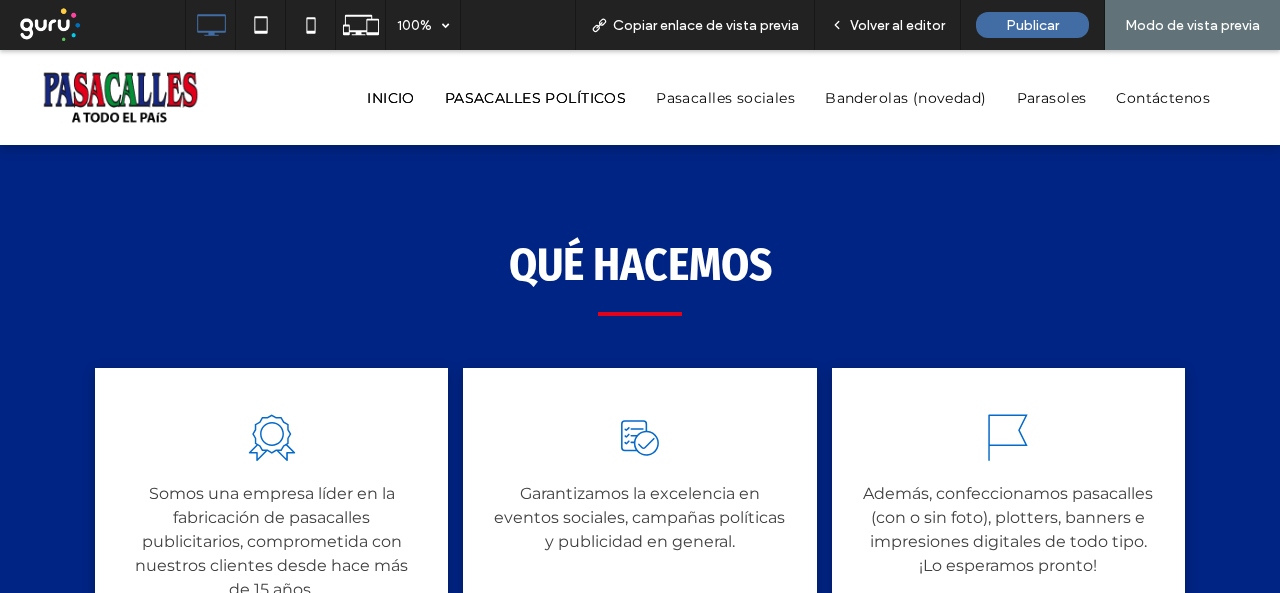click on "PASACALLES POLÍTICOS" at bounding box center (535, 97) 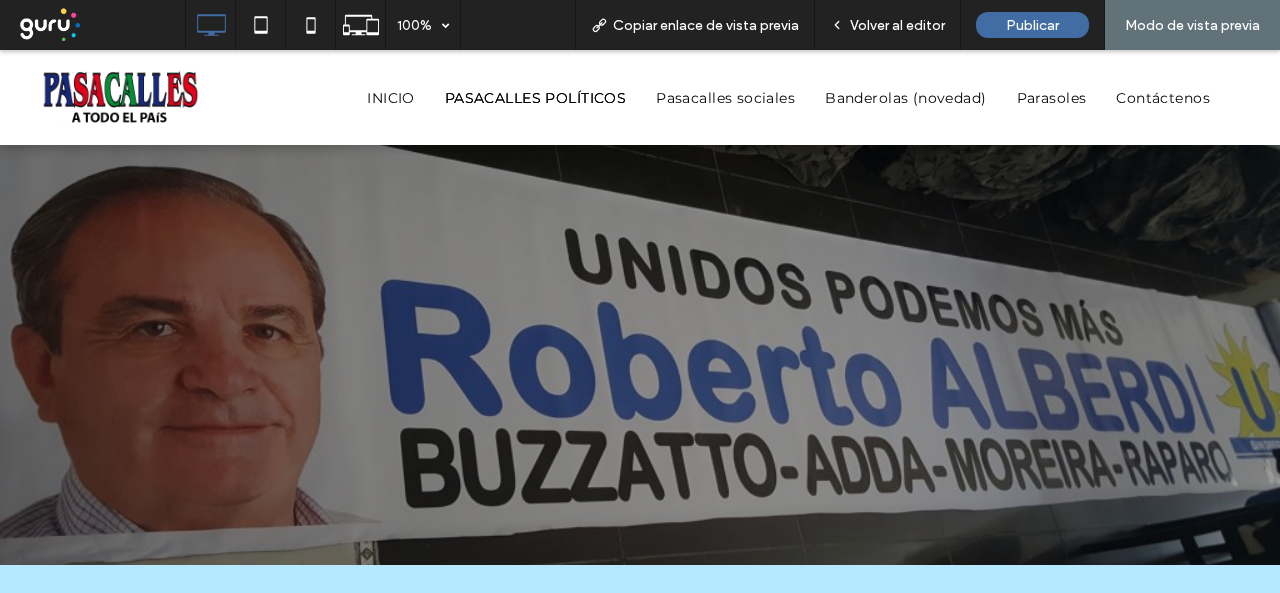 scroll, scrollTop: 0, scrollLeft: 0, axis: both 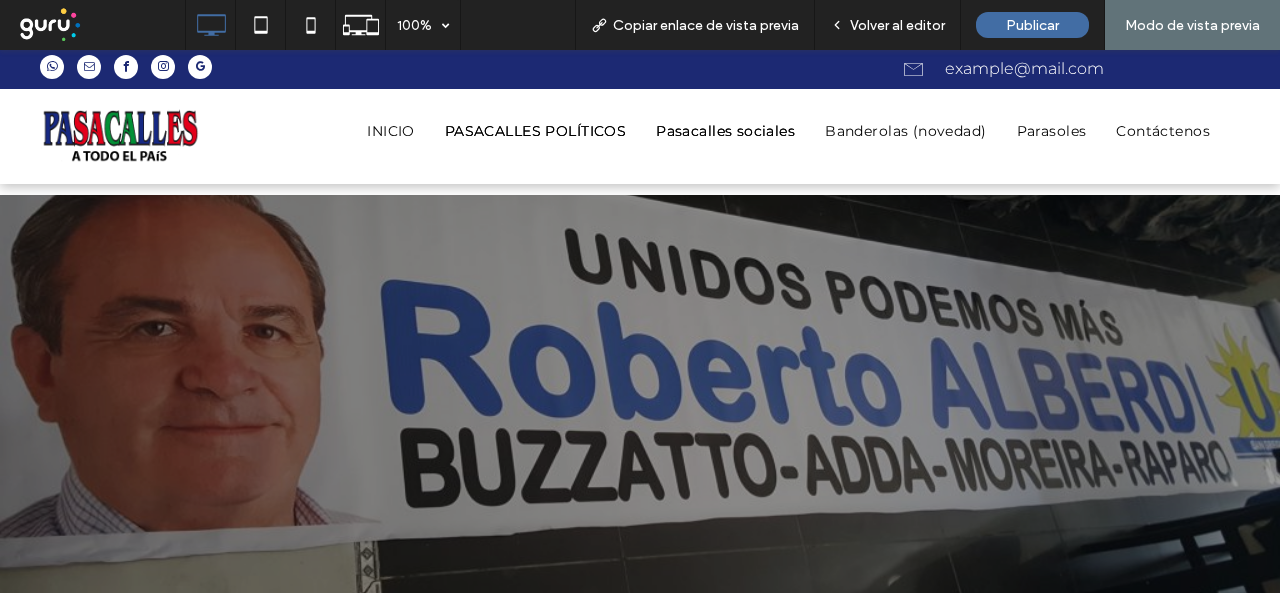 click on "Pasacalles sociales" at bounding box center (725, 131) 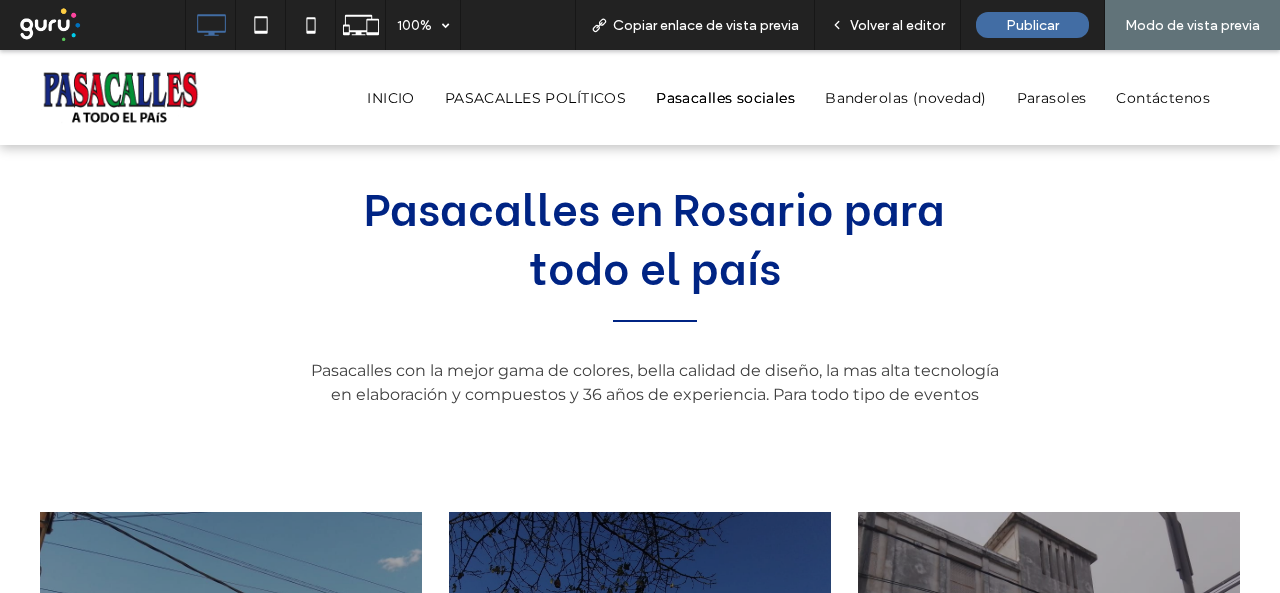 scroll, scrollTop: 700, scrollLeft: 0, axis: vertical 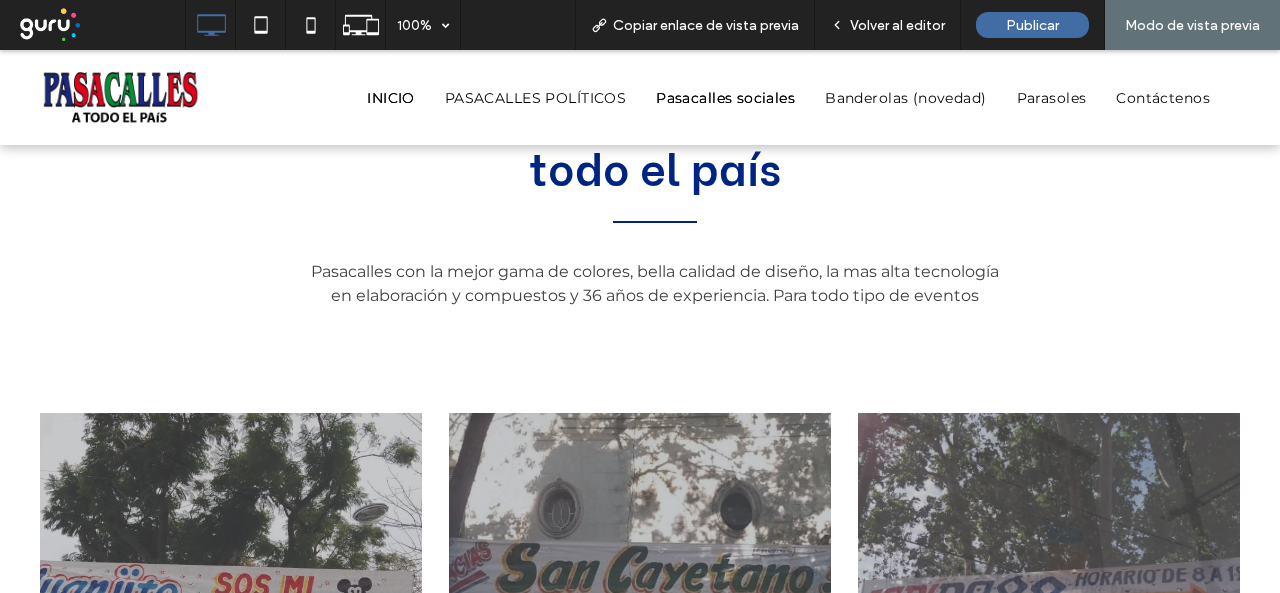 click on "INICIO" at bounding box center (391, 97) 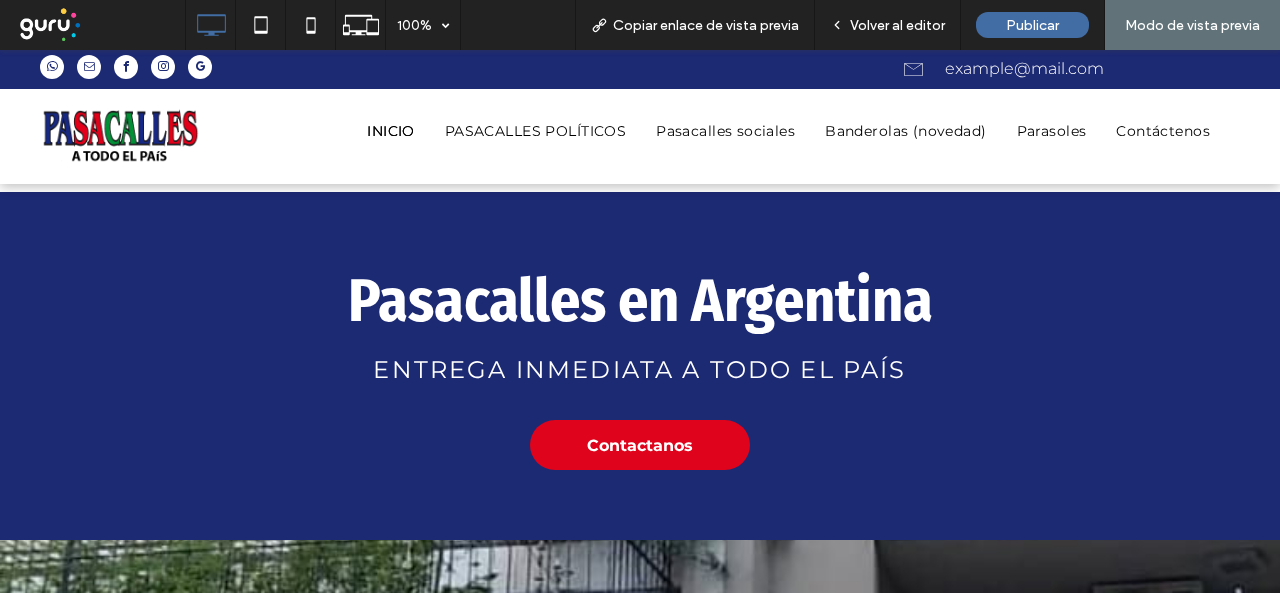 scroll, scrollTop: 0, scrollLeft: 0, axis: both 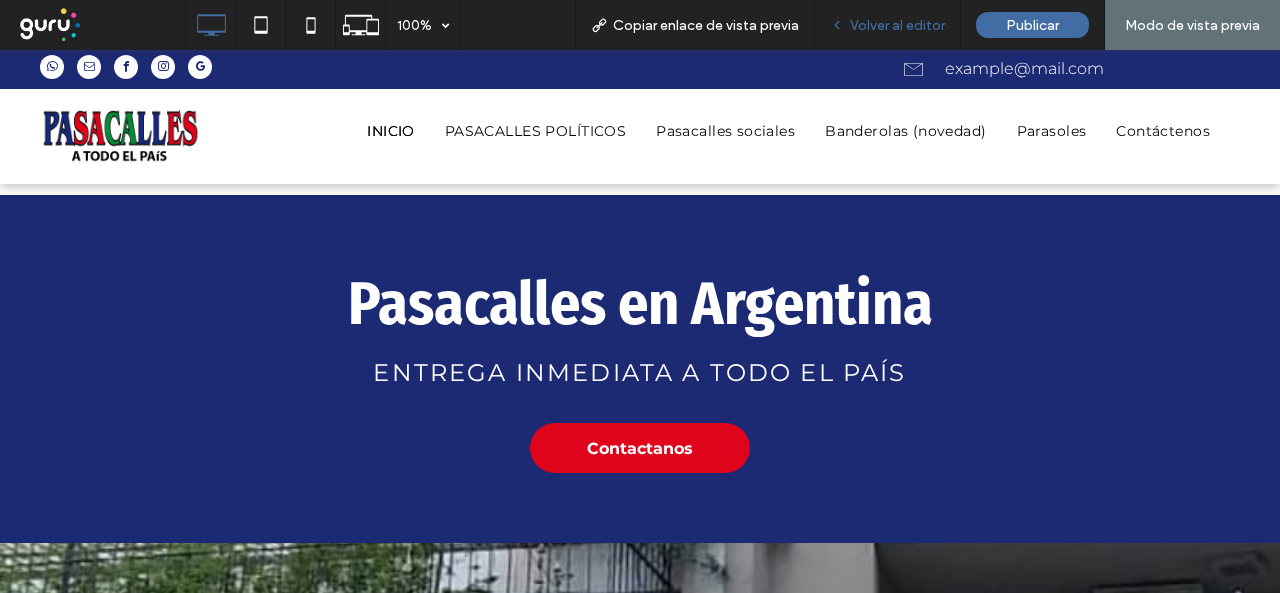 click on "Volver al editor" at bounding box center (897, 25) 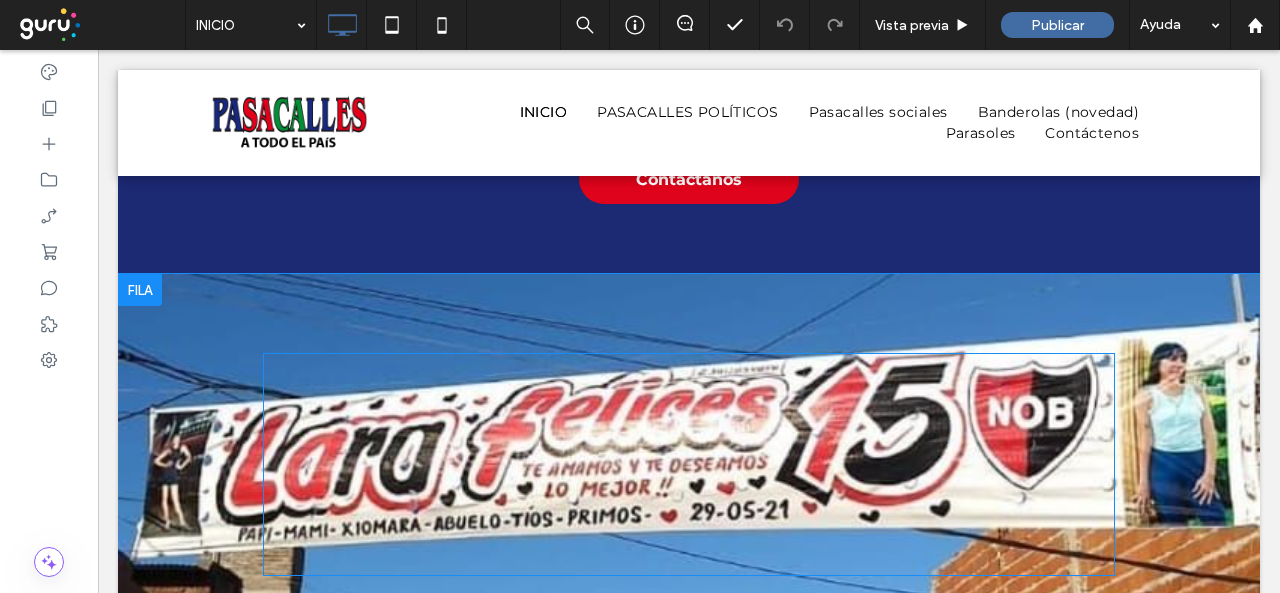 scroll, scrollTop: 300, scrollLeft: 0, axis: vertical 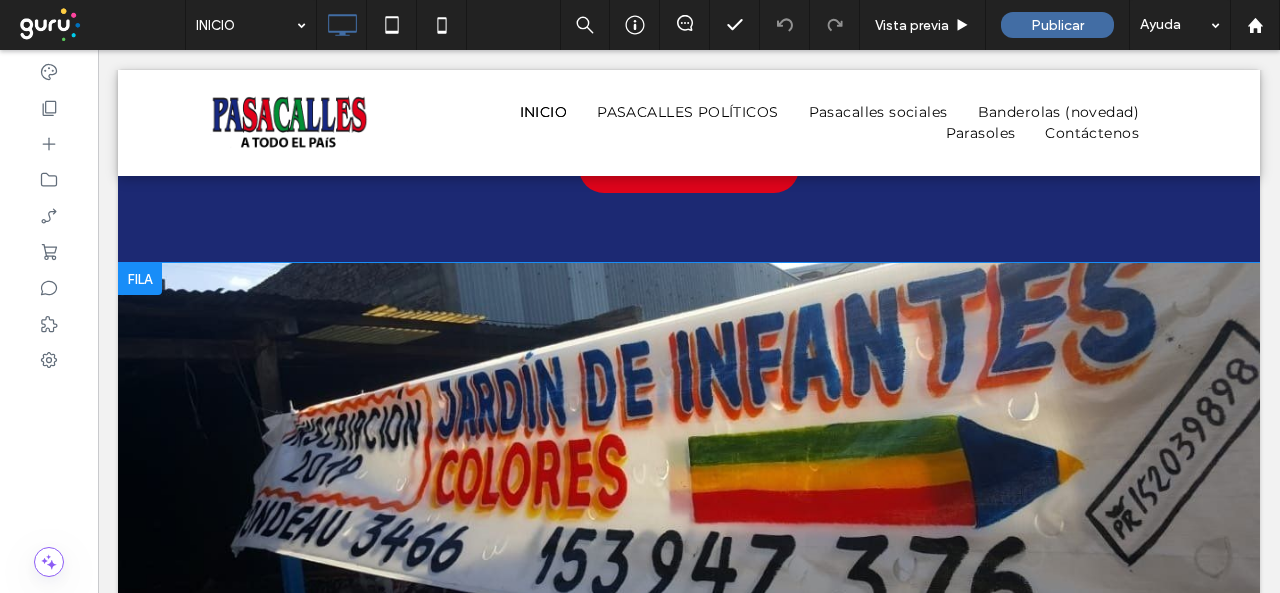click at bounding box center (140, 279) 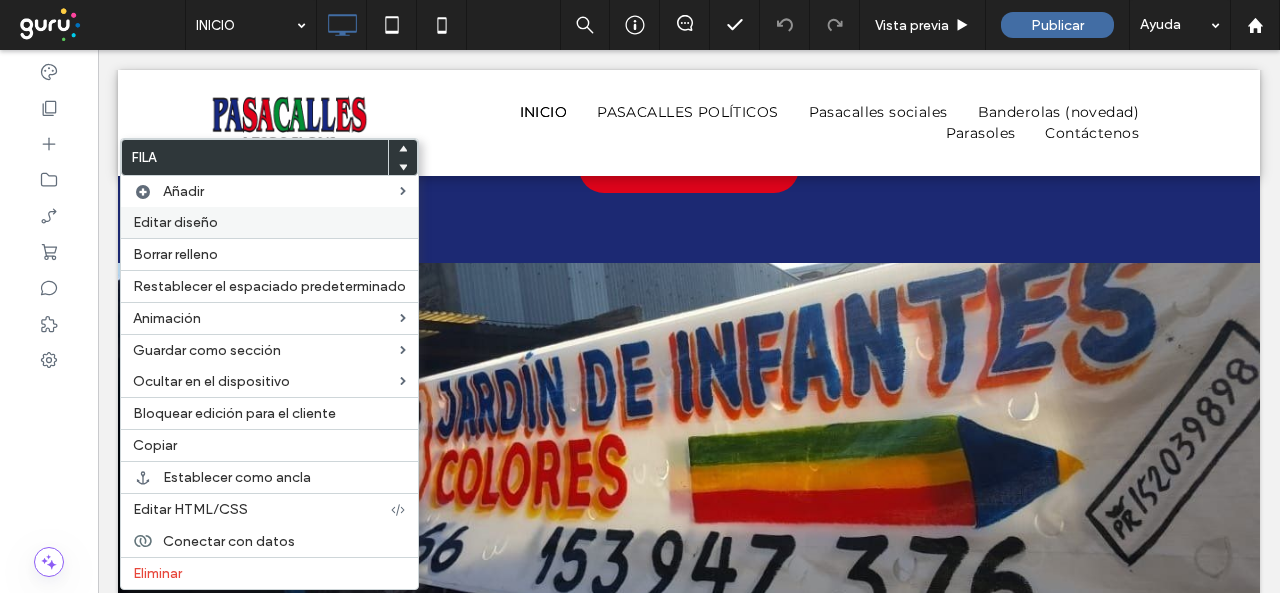 click on "Editar diseño" at bounding box center (175, 222) 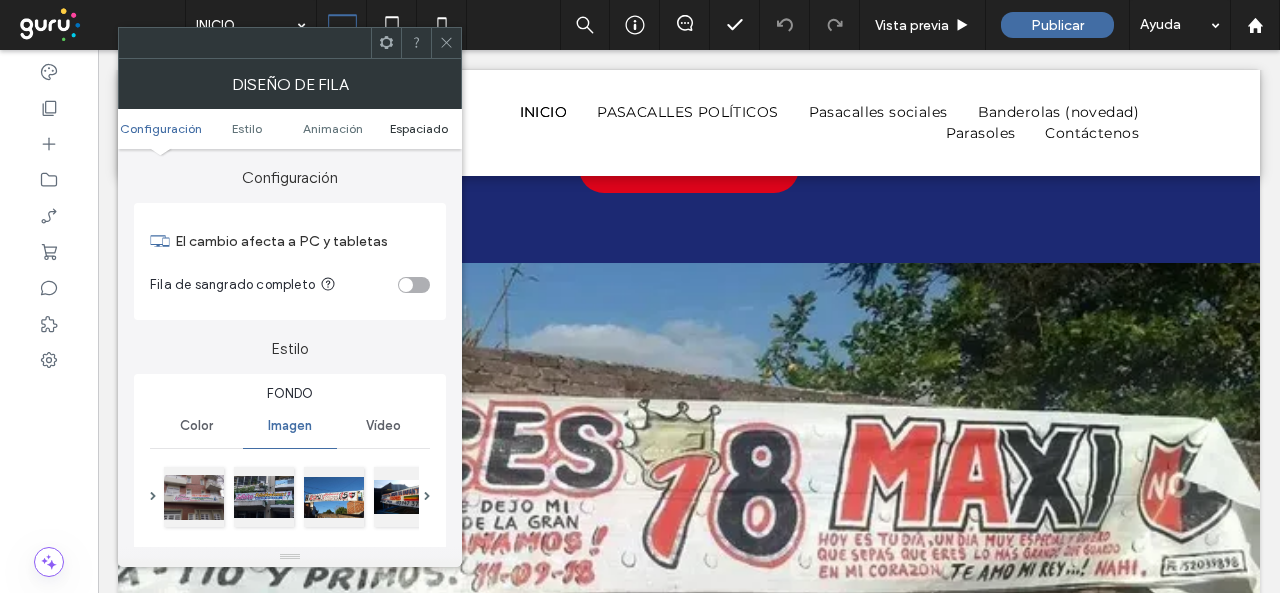 click on "Espaciado" at bounding box center [419, 128] 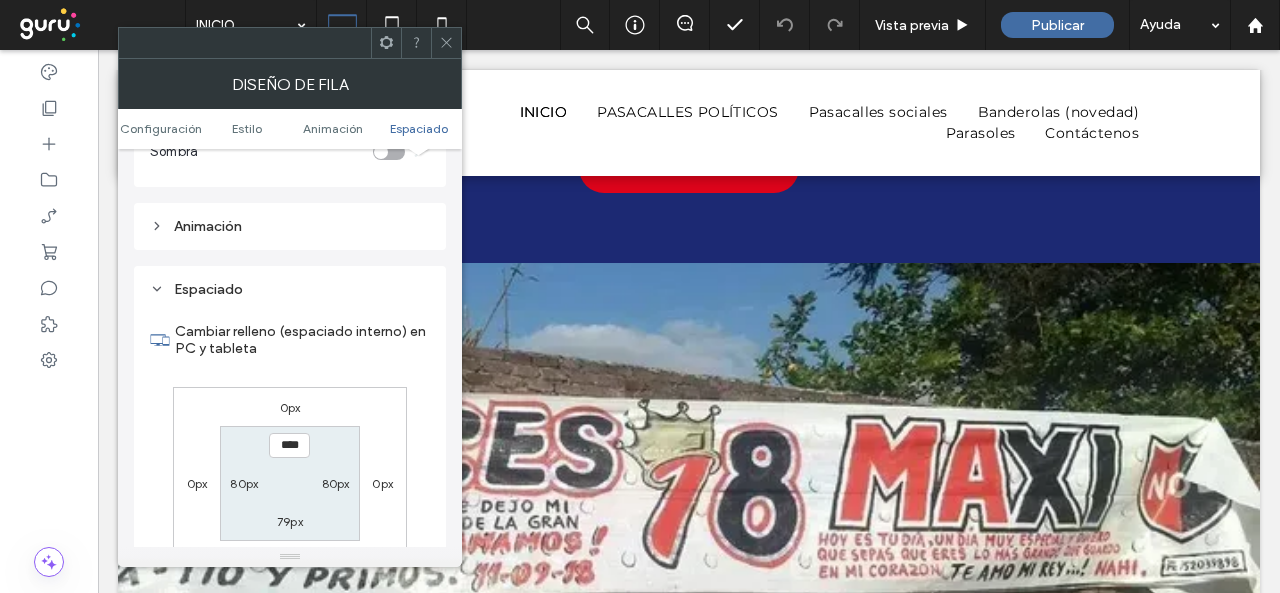 scroll, scrollTop: 1248, scrollLeft: 0, axis: vertical 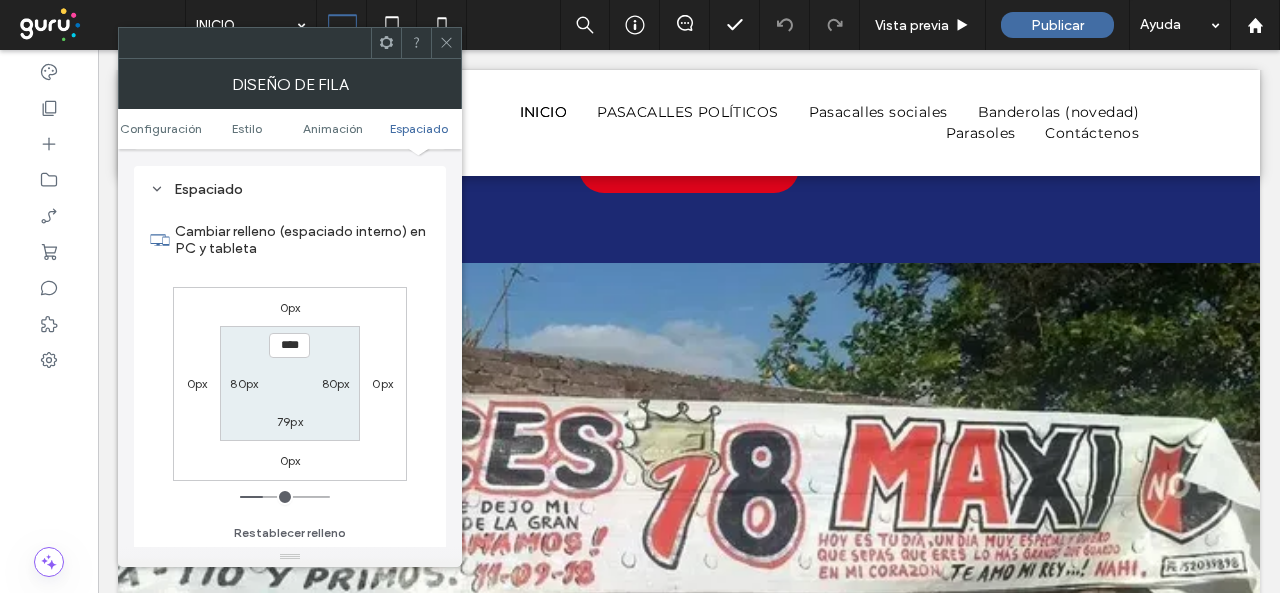 click on "0px" at bounding box center (197, 383) 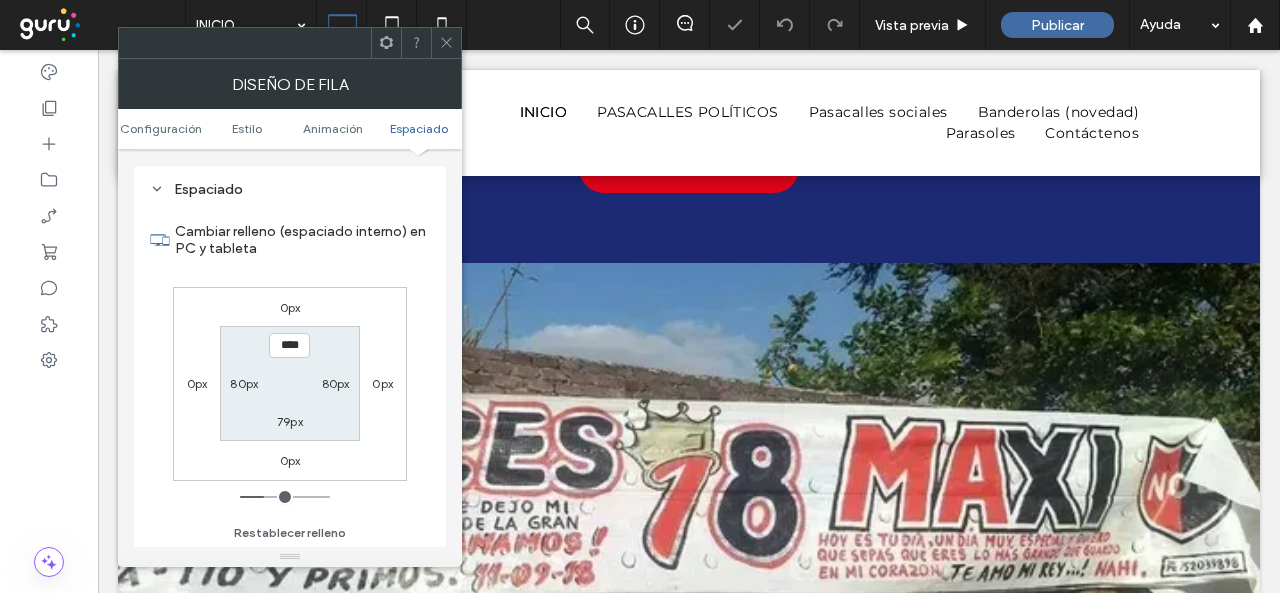 click on "0px" at bounding box center (197, 383) 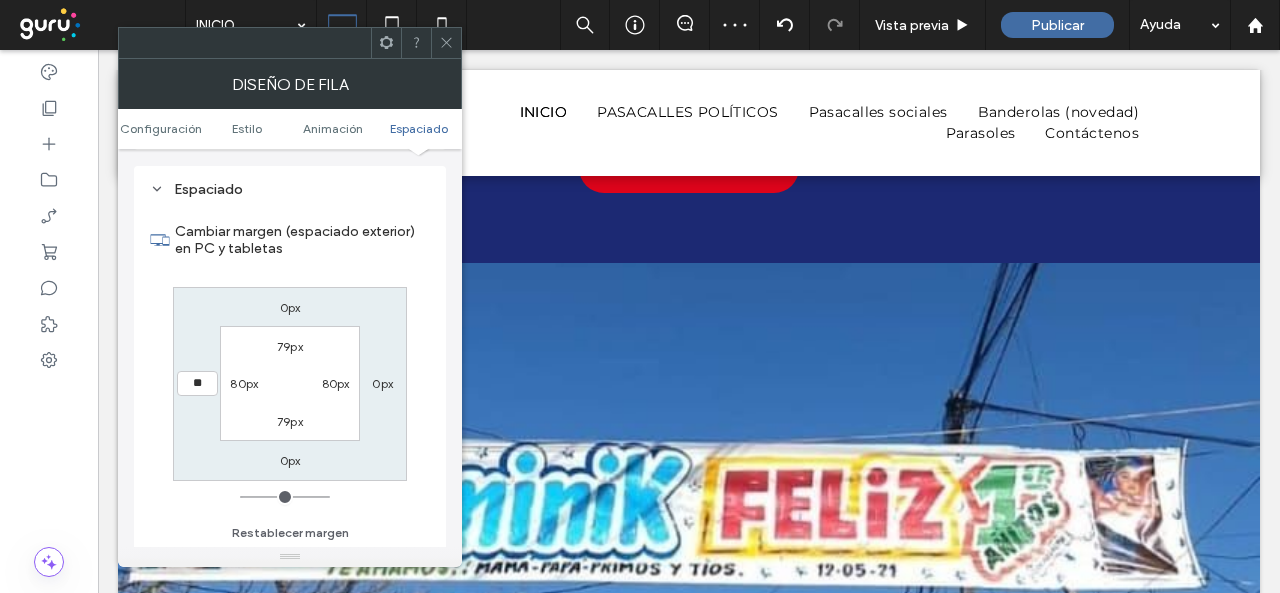 type on "**" 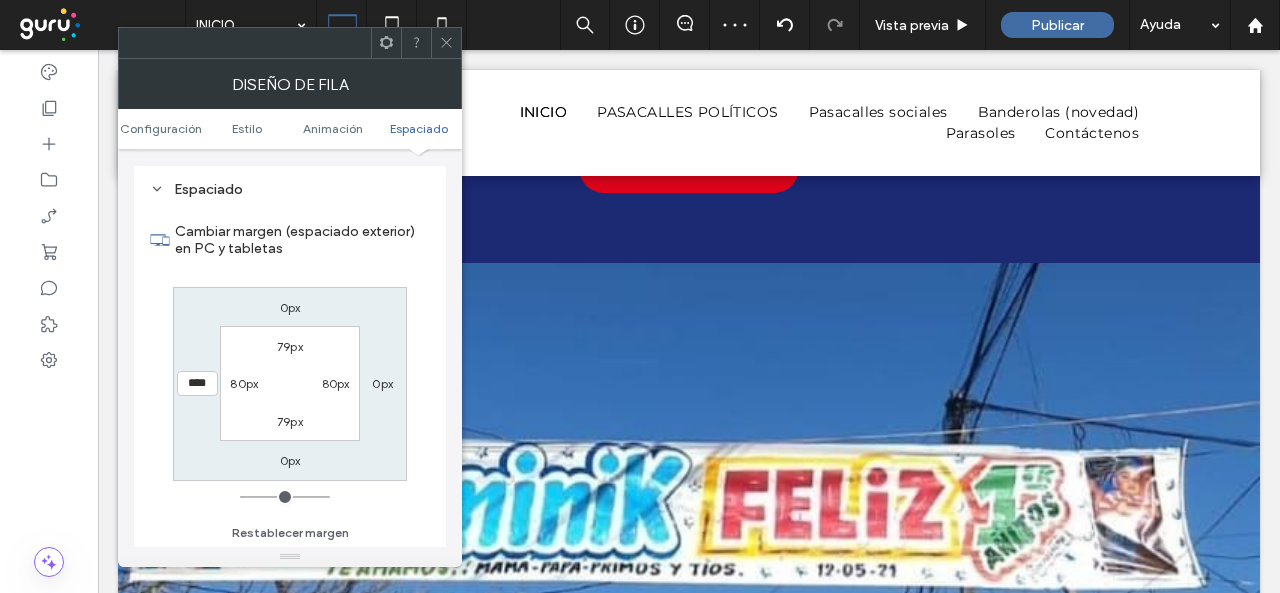 click on "0px" at bounding box center (382, 383) 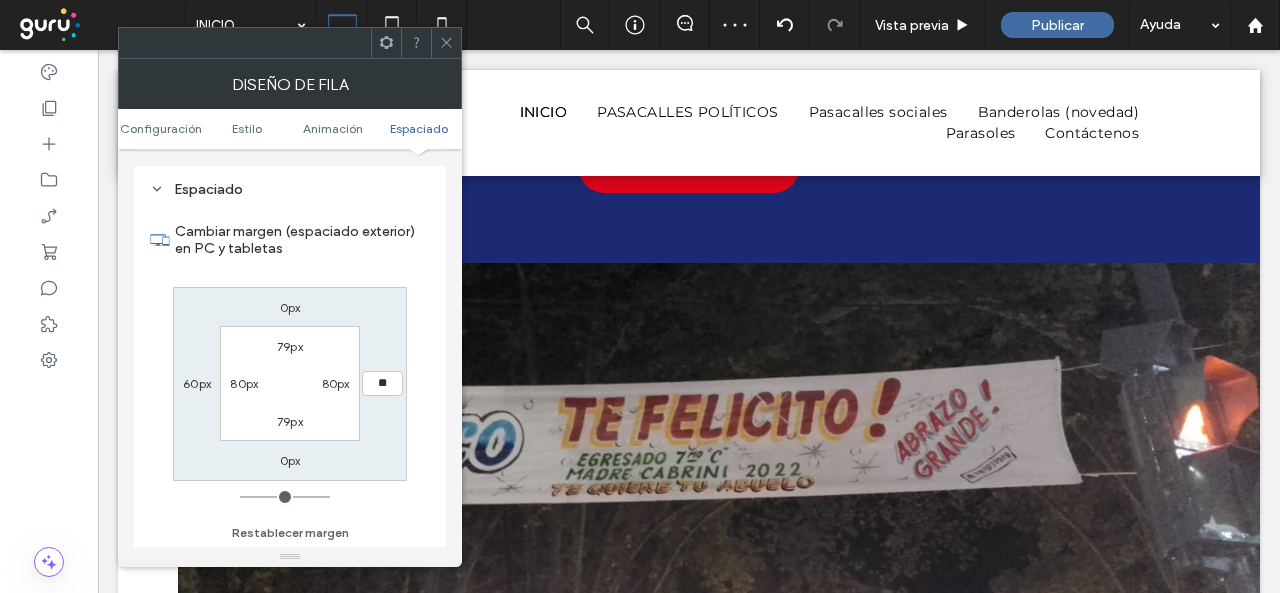 type on "**" 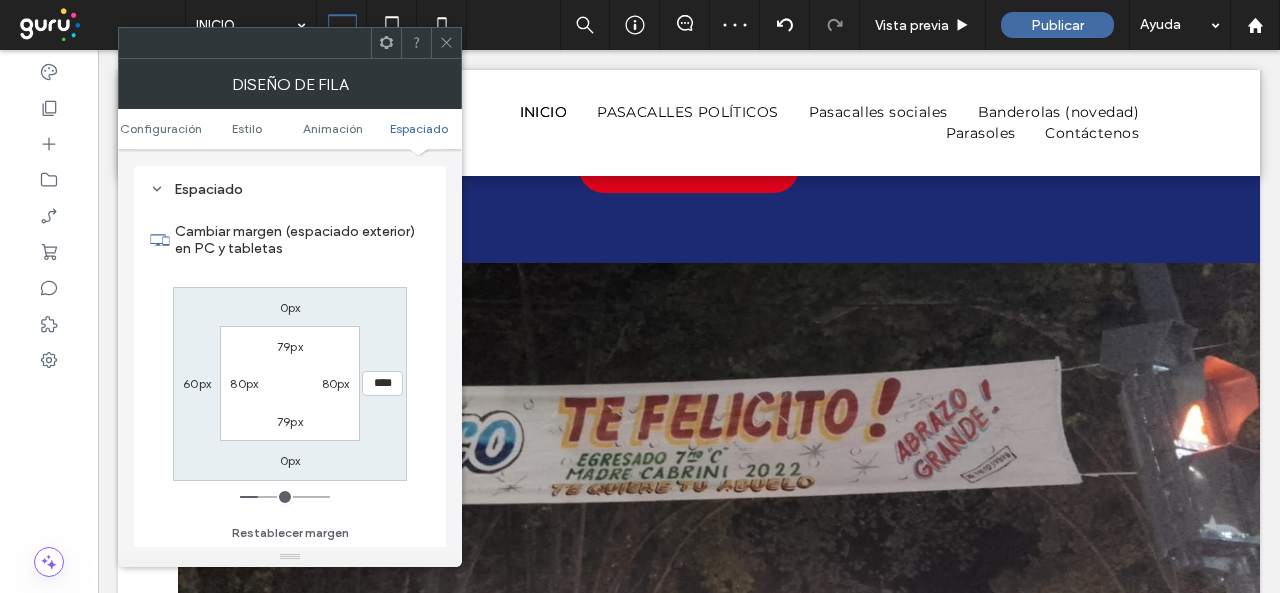 click on "Cambiar margen (espaciado exterior) en PC y tabletas" at bounding box center (302, 240) 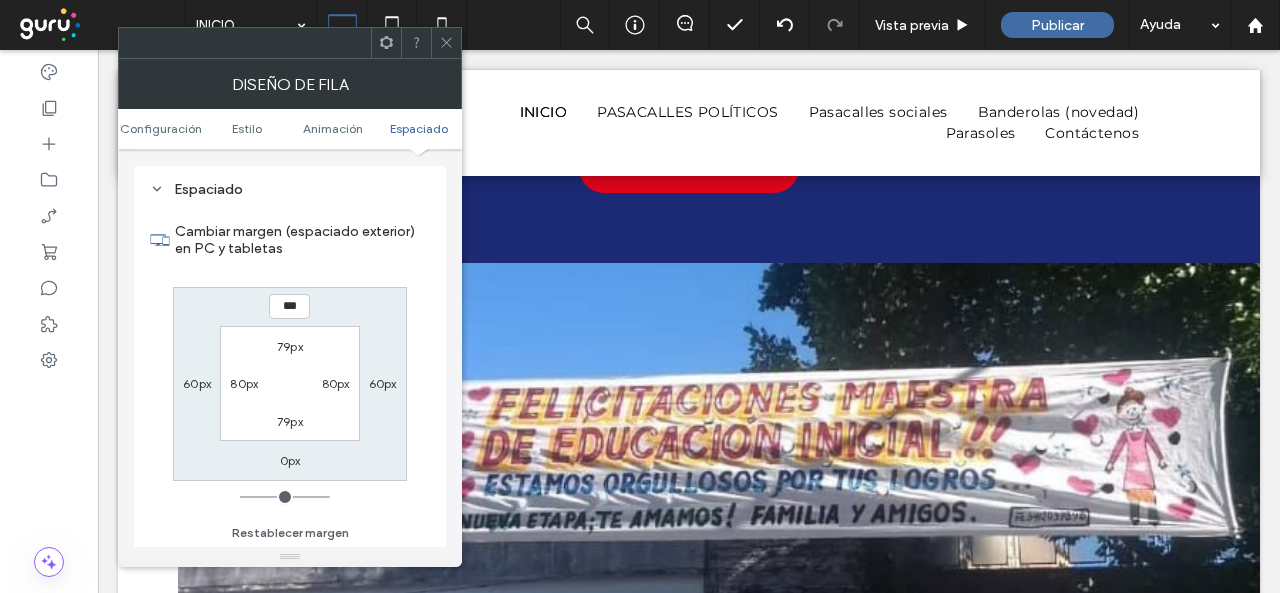 type on "***" 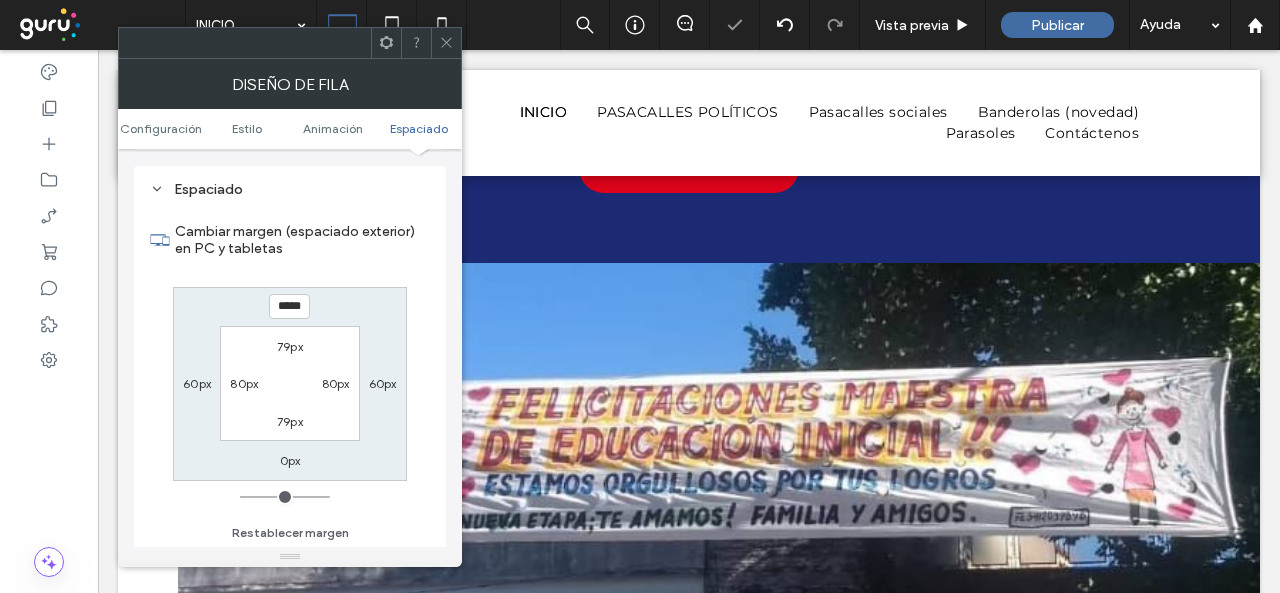 click on "Cambiar margen (espaciado exterior) en PC y tabletas" at bounding box center [302, 240] 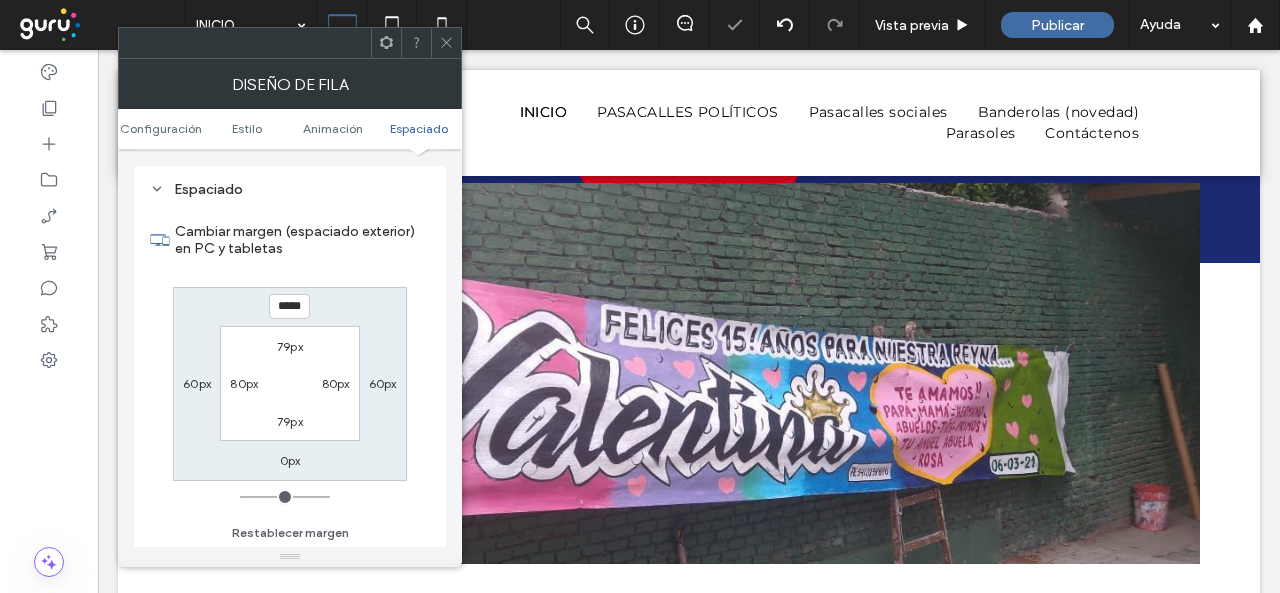 click 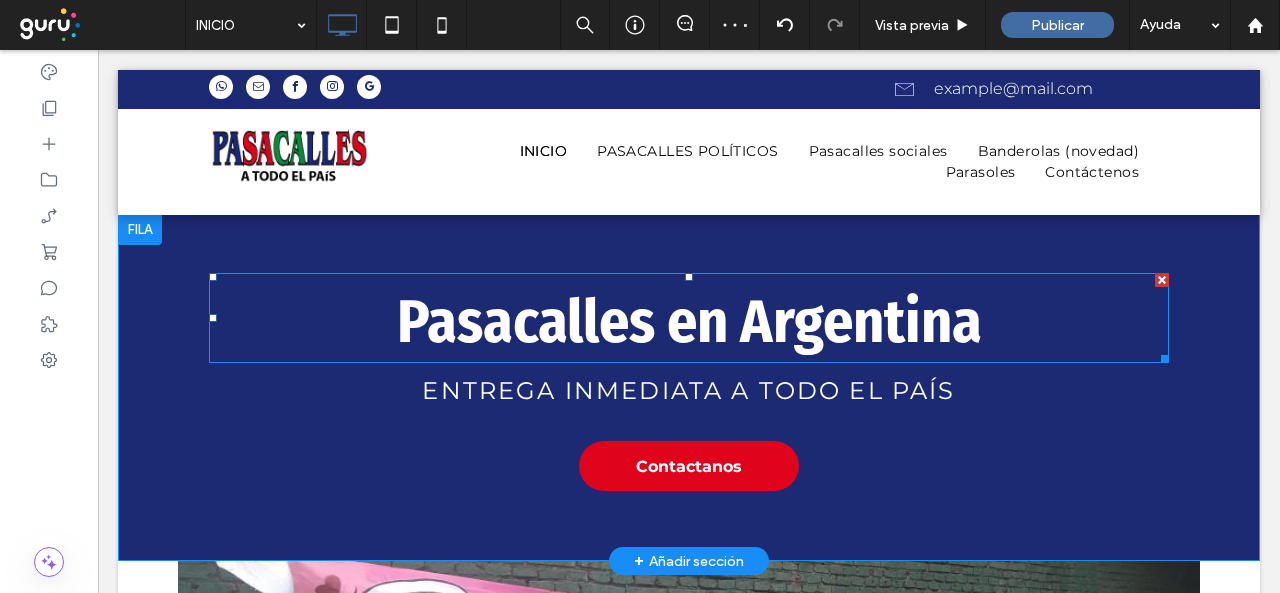 scroll, scrollTop: 0, scrollLeft: 0, axis: both 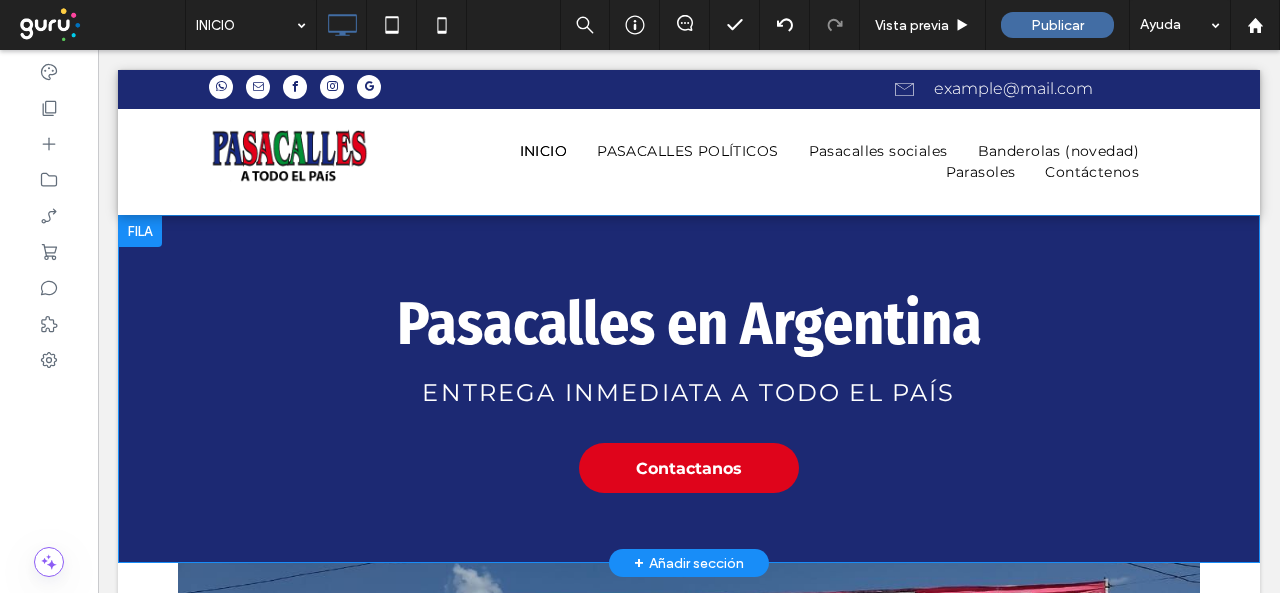 click on "Pasacalles en Argentina
Entrega inmediata a todo el país
Contactanos
Click To Paste
Fila + Añadir sección" at bounding box center [689, 389] 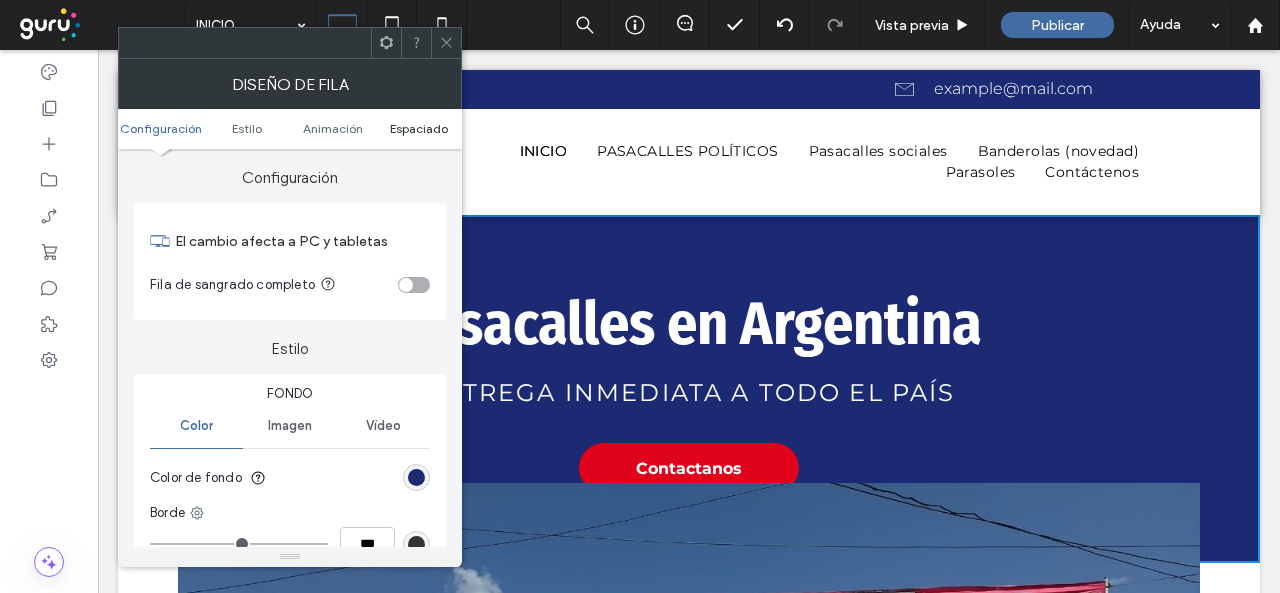 click on "Espaciado" at bounding box center [419, 128] 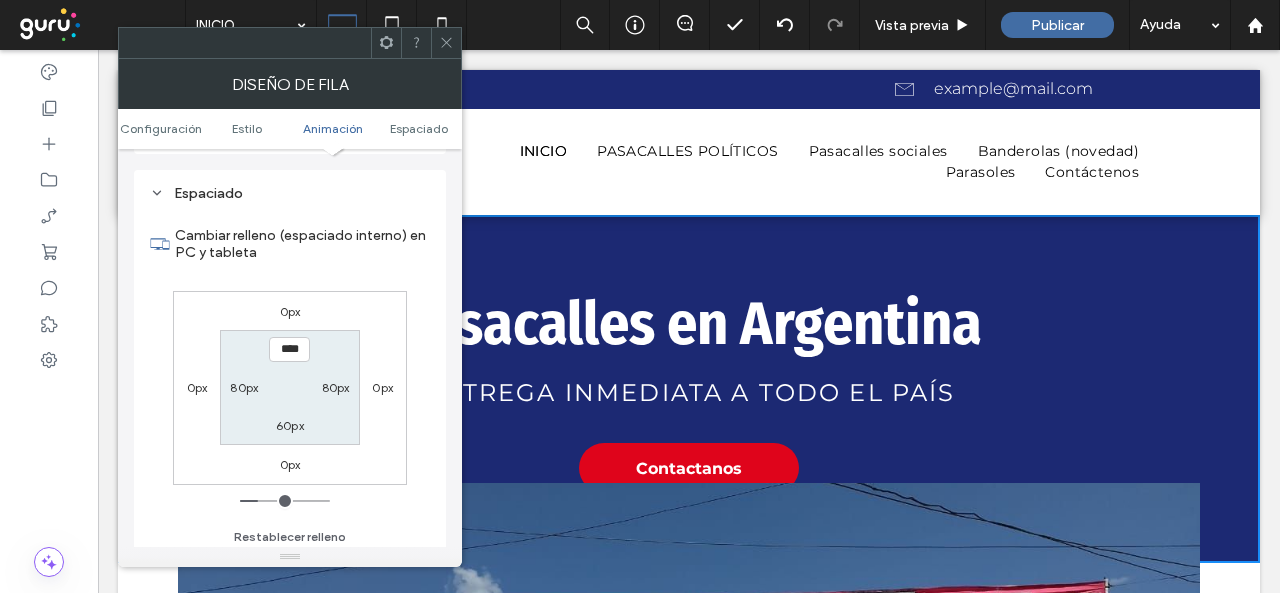 scroll, scrollTop: 565, scrollLeft: 0, axis: vertical 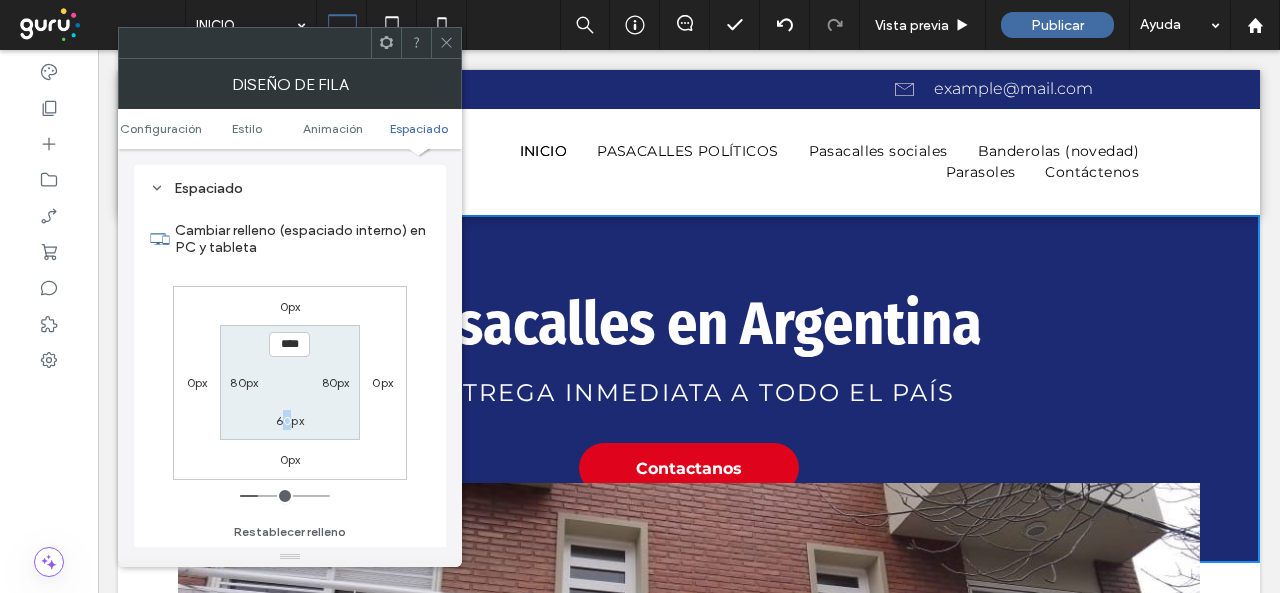 click on "60px" at bounding box center [290, 420] 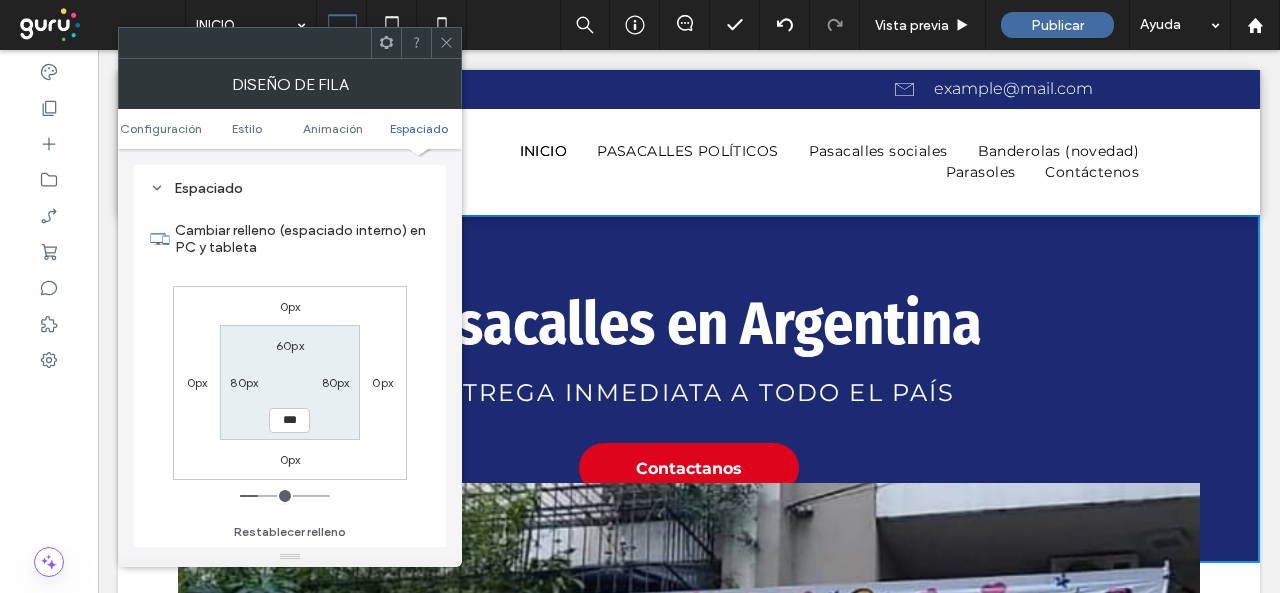 type on "***" 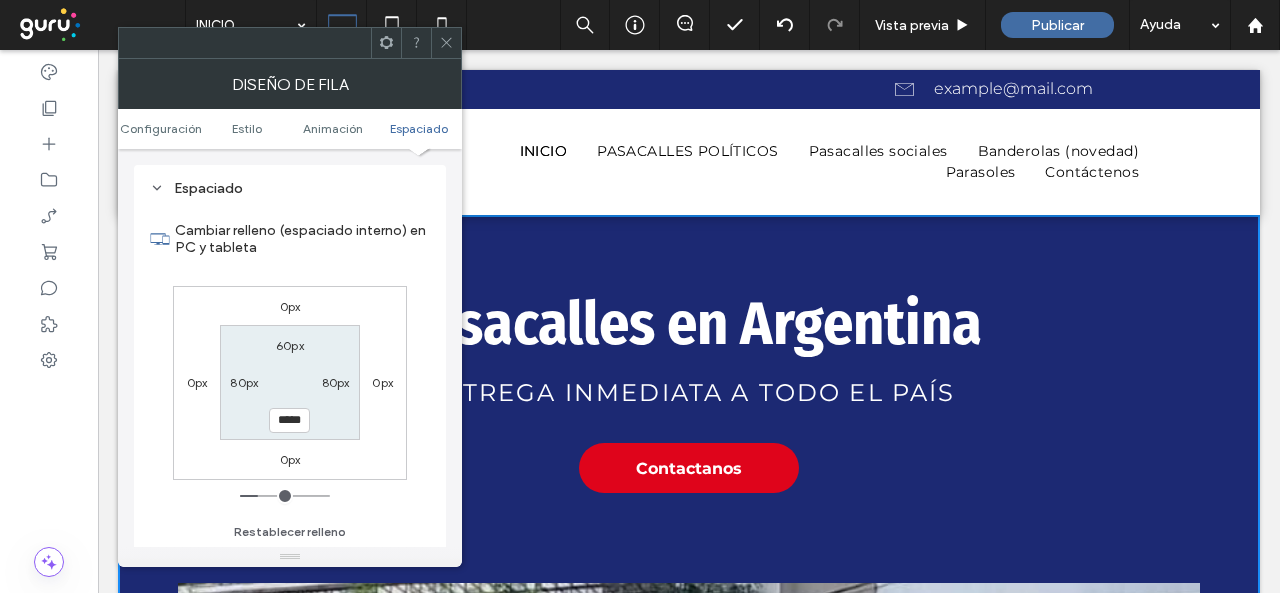click on "Cambiar relleno (espaciado interno) en PC y tableta" at bounding box center [290, 239] 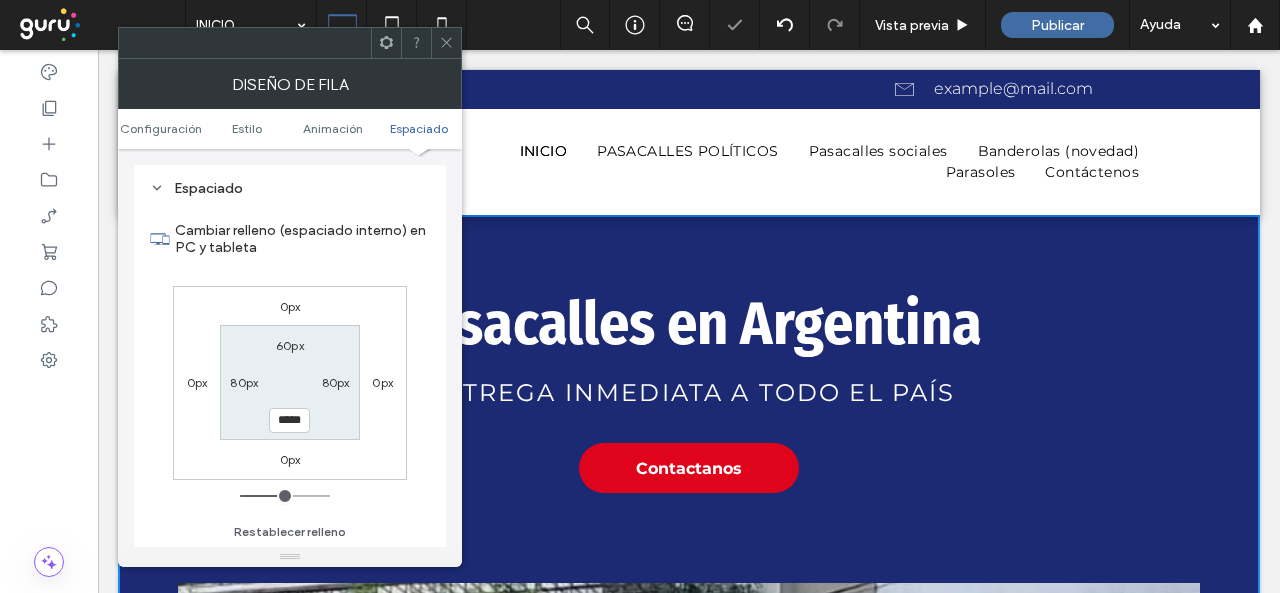 drag, startPoint x: 449, startPoint y: 31, endPoint x: 476, endPoint y: 25, distance: 27.658634 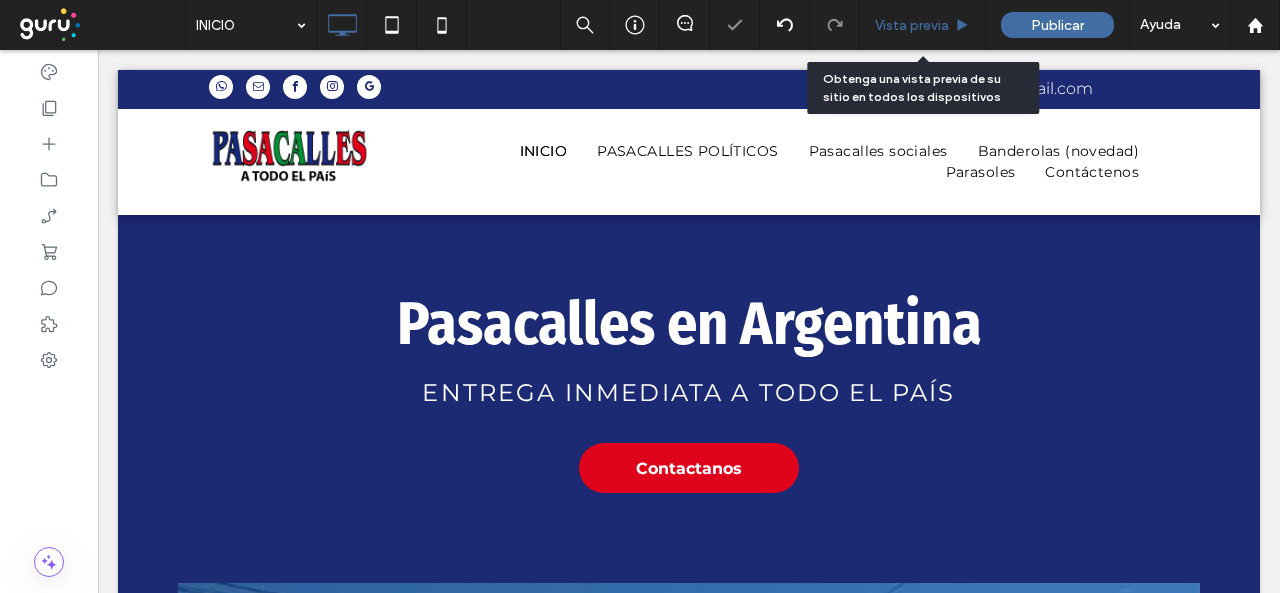 drag, startPoint x: 913, startPoint y: 29, endPoint x: 806, endPoint y: 3, distance: 110.11358 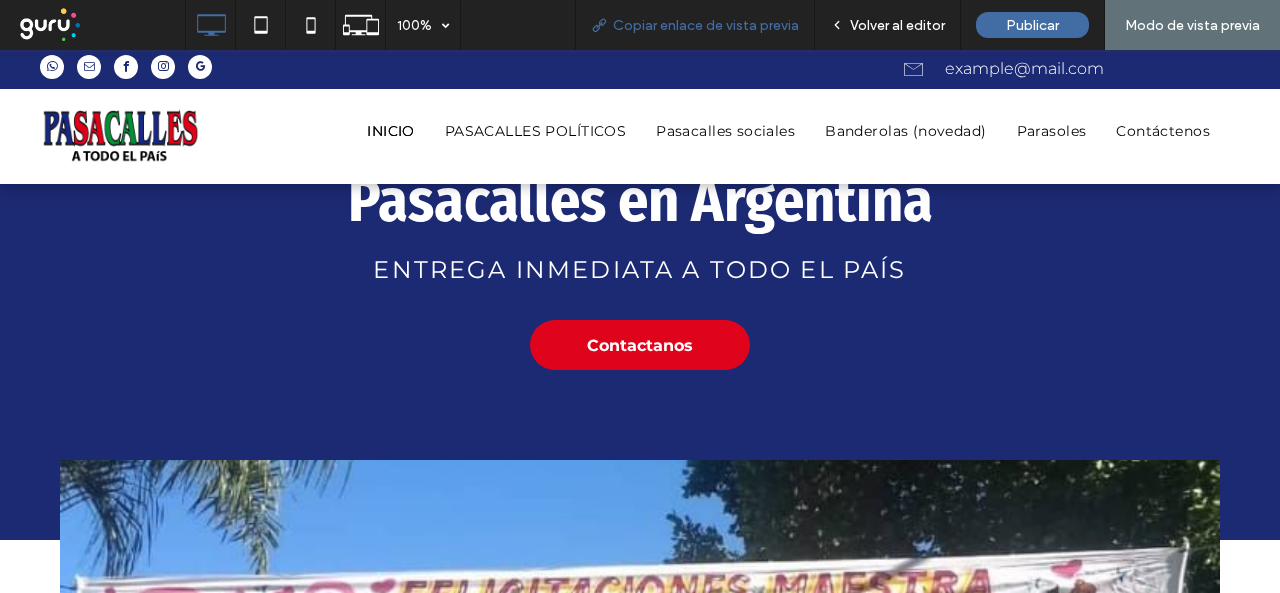 scroll, scrollTop: 100, scrollLeft: 0, axis: vertical 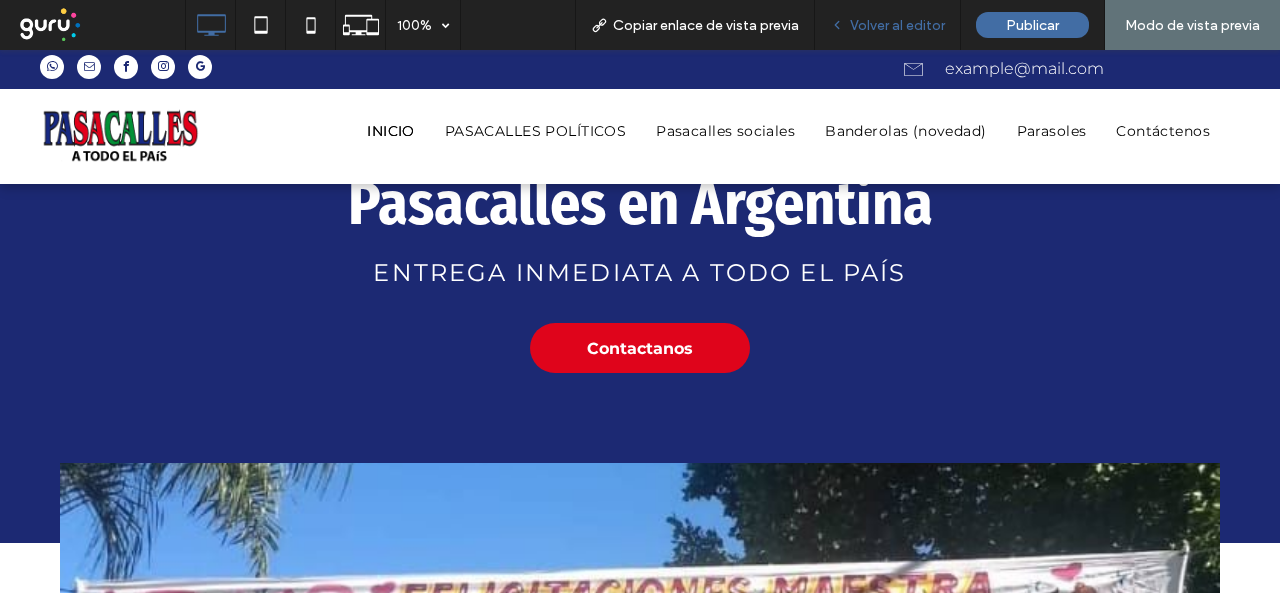 click on "Volver al editor" at bounding box center (897, 25) 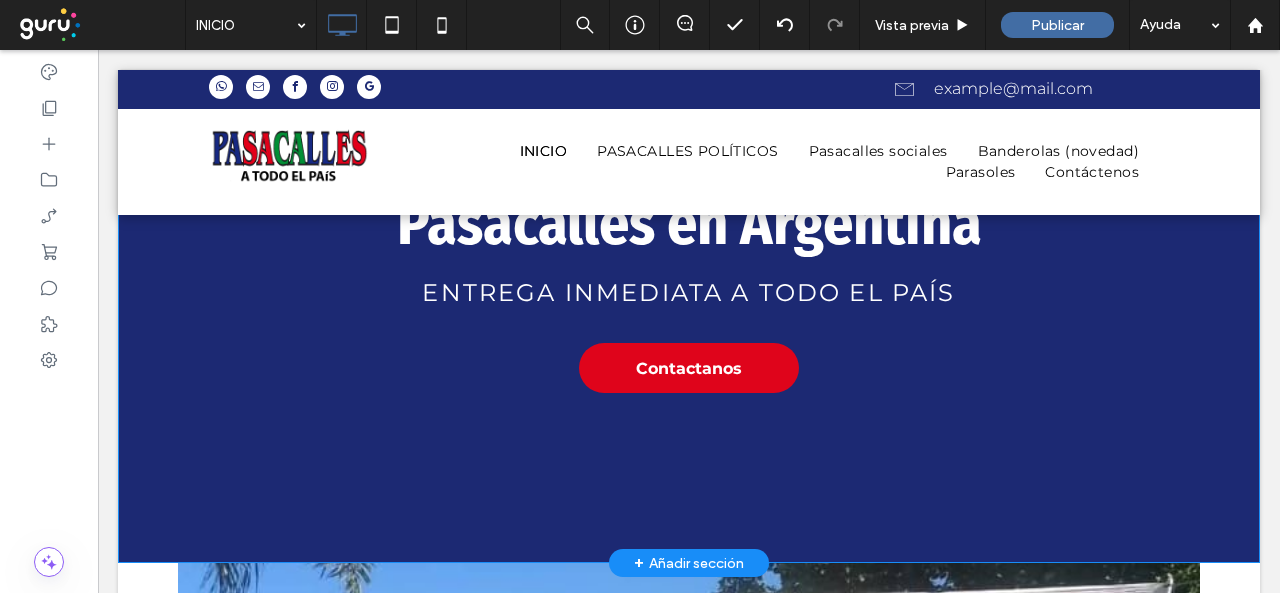 click on "Pasacalles en Argentina
Entrega inmediata a todo el país
Contactanos
Click To Paste" at bounding box center [689, 289] 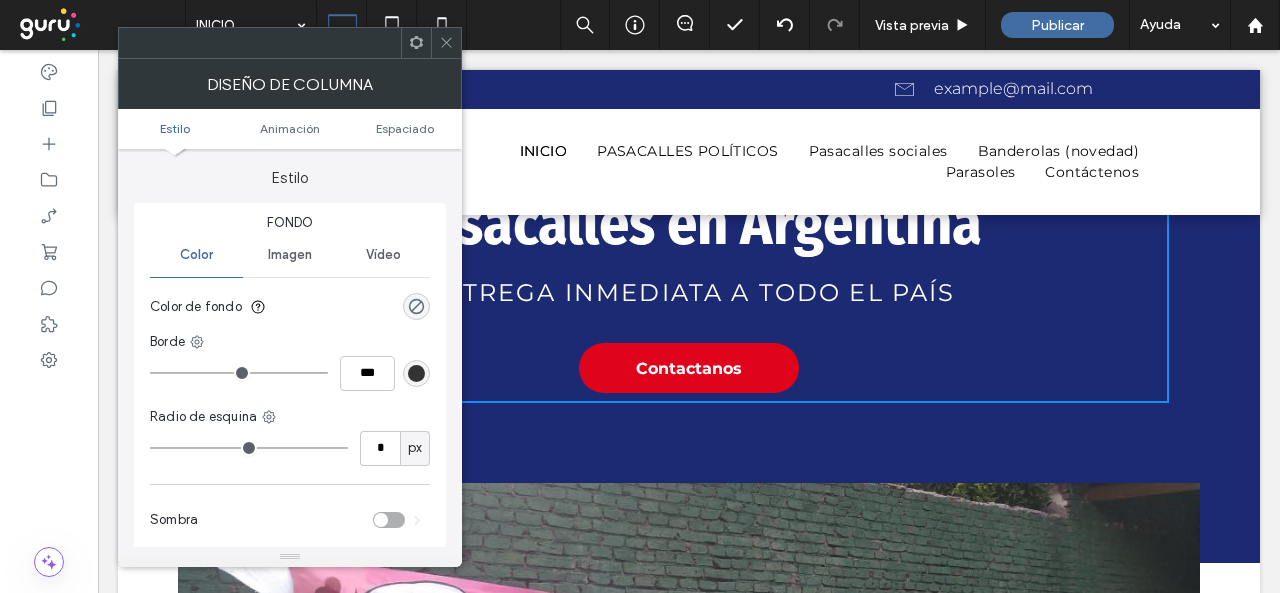 click at bounding box center (446, 43) 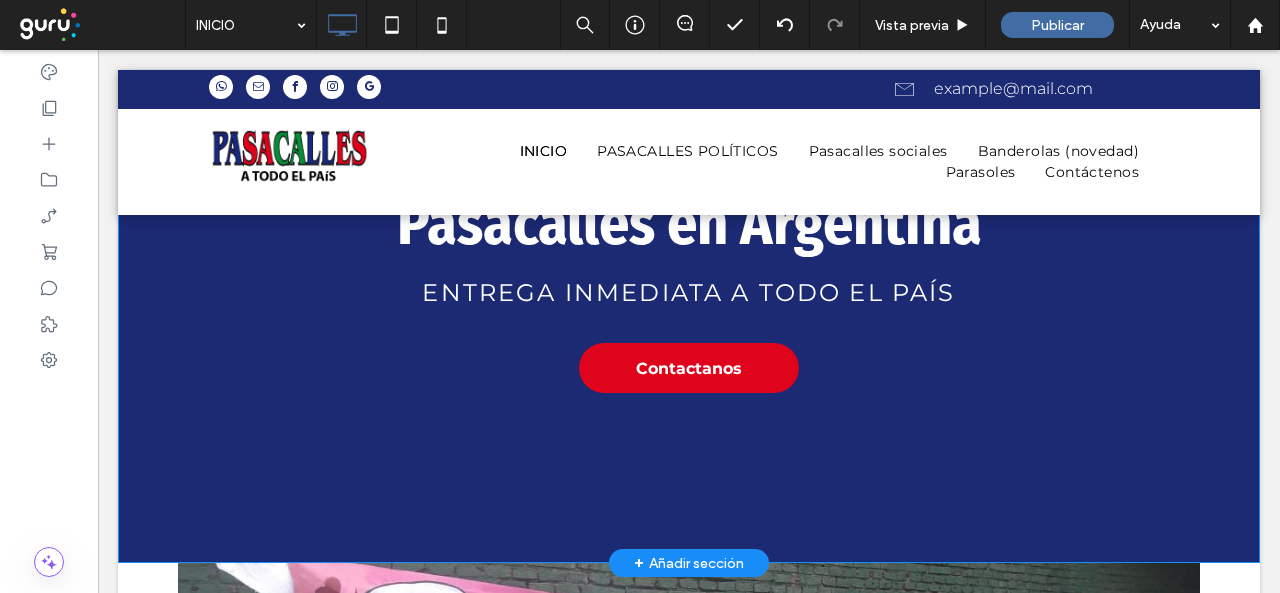 click on "Pasacalles en Argentina
Entrega inmediata a todo el país
Contactanos
Click To Paste
Fila + Añadir sección" at bounding box center (689, 339) 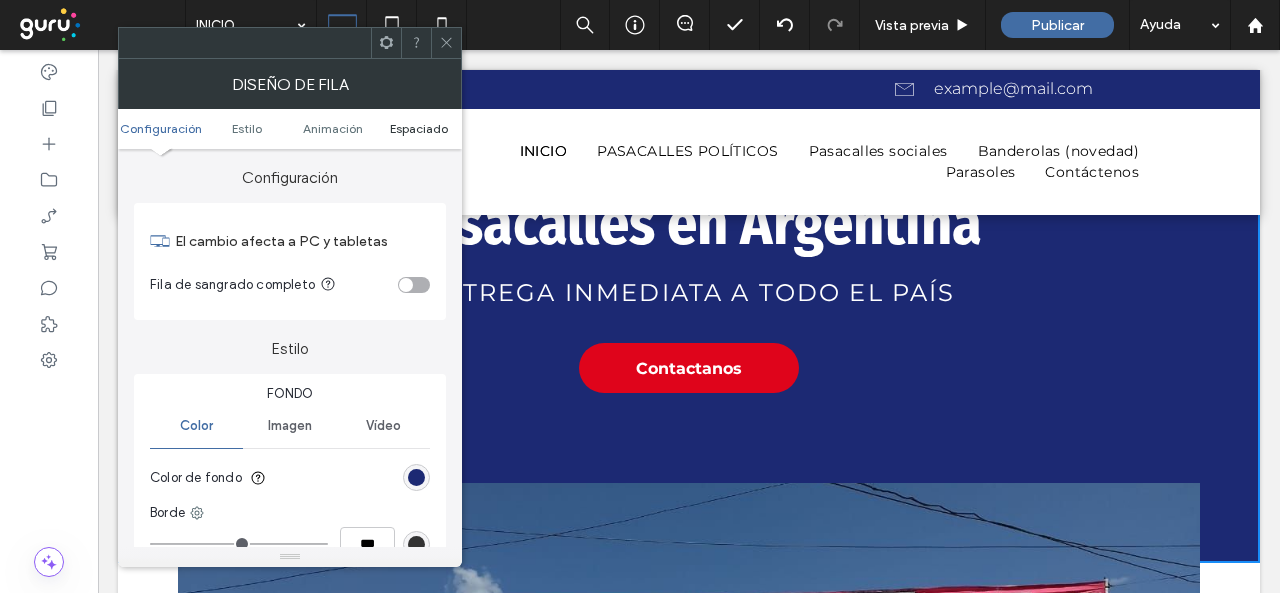 click on "Espaciado" at bounding box center (419, 128) 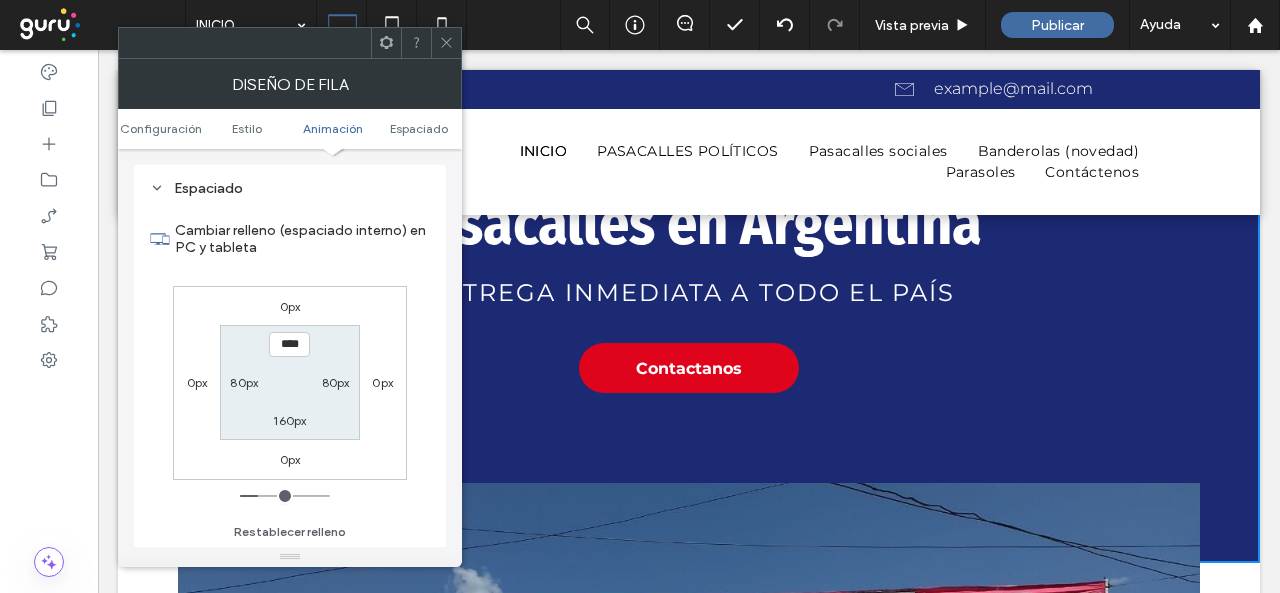 scroll, scrollTop: 565, scrollLeft: 0, axis: vertical 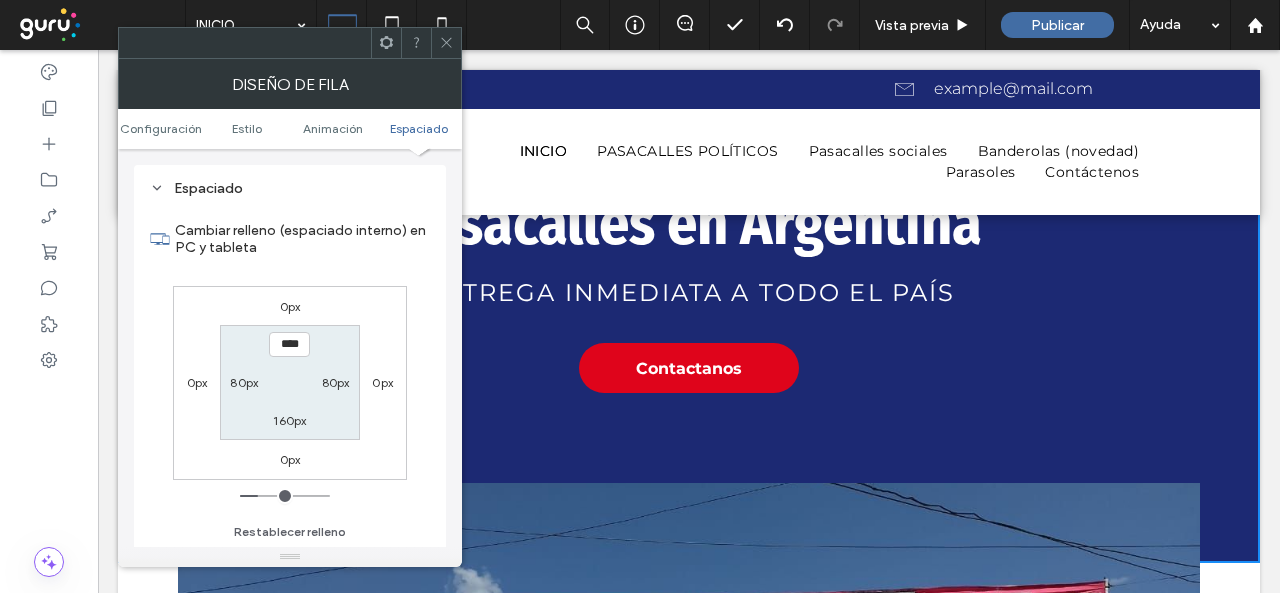 click on "160px" at bounding box center [289, 420] 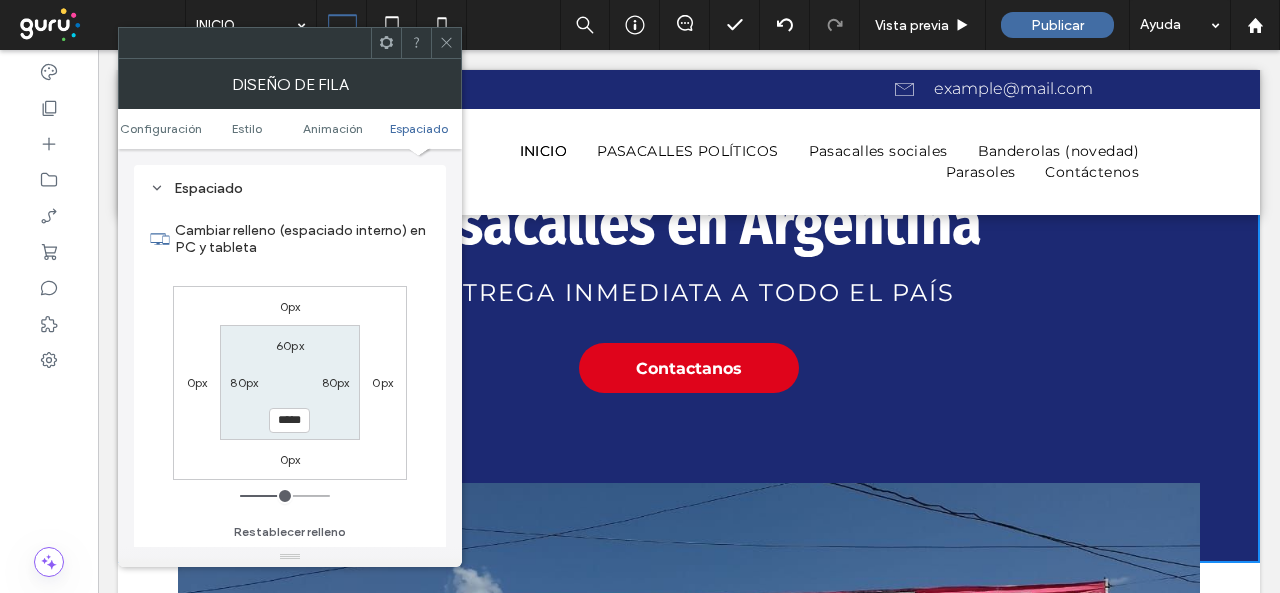 click on "*****" at bounding box center (289, 420) 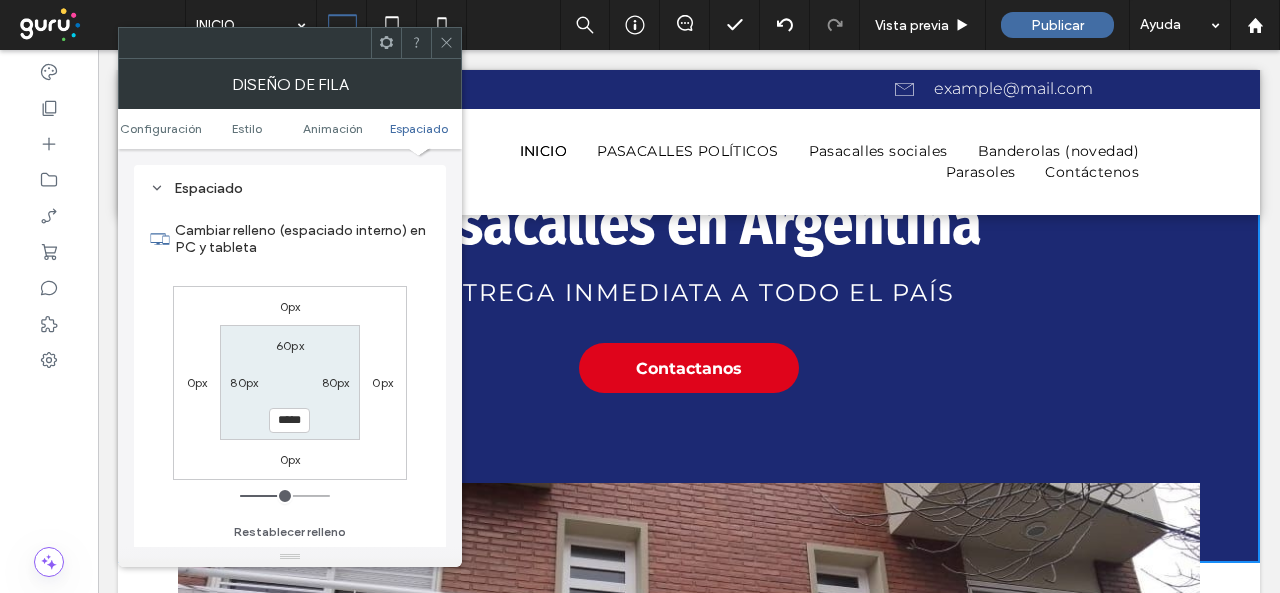 click on "*****" at bounding box center (289, 420) 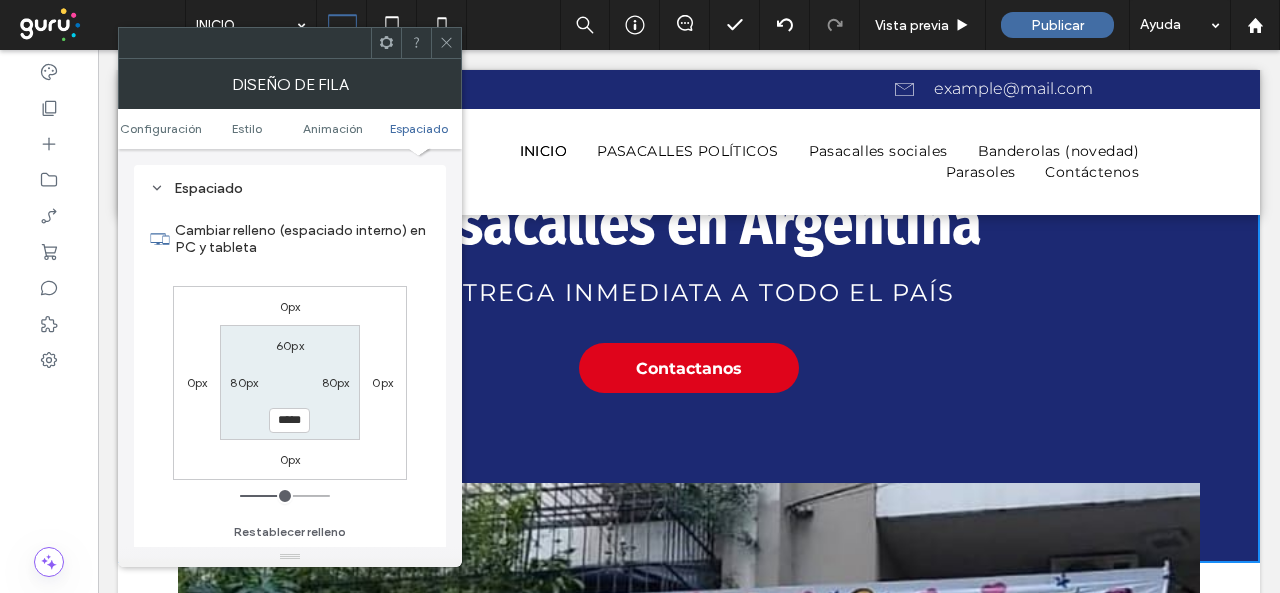 type on "*****" 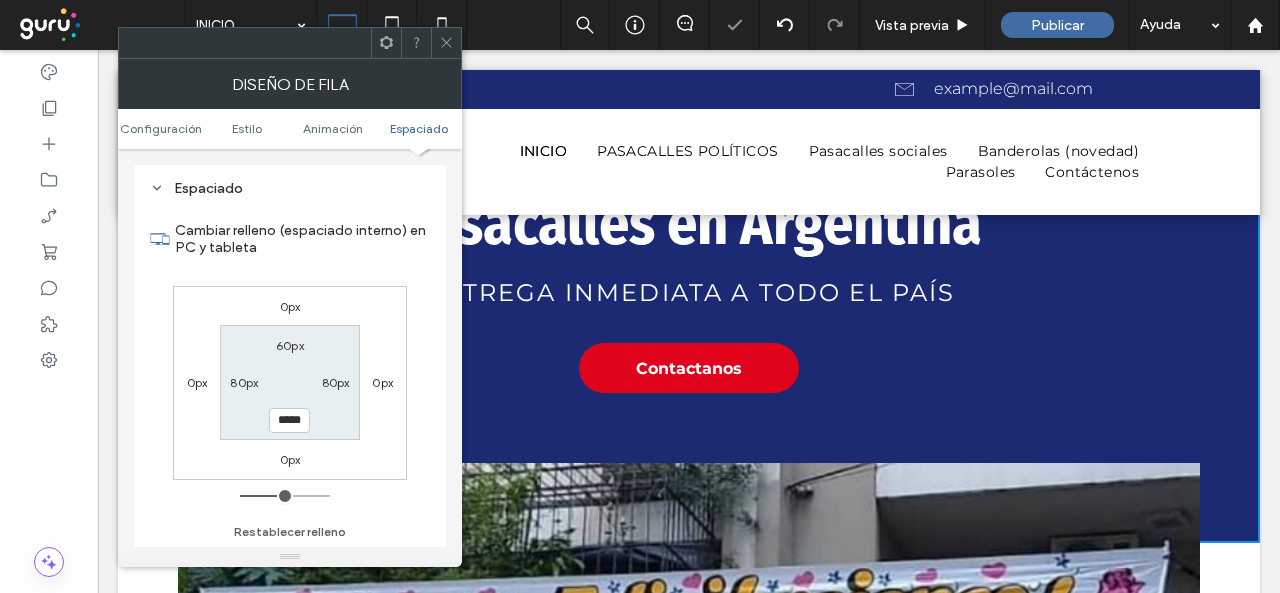 click on "Cambiar relleno (espaciado interno) en PC y tableta" at bounding box center (290, 239) 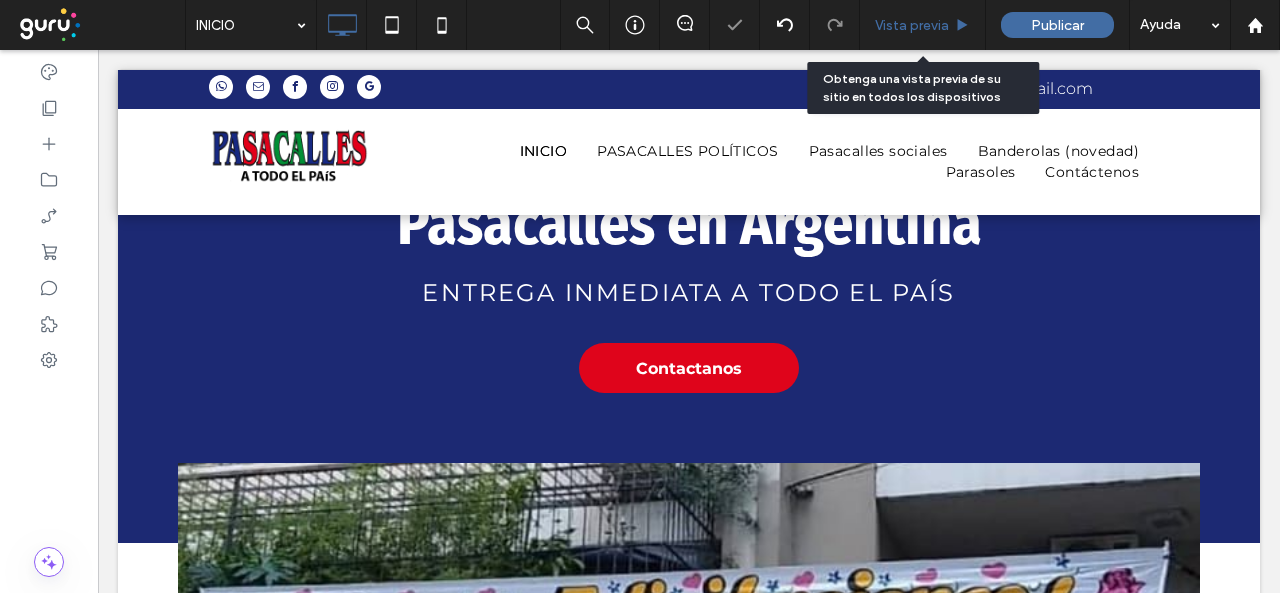 click on "Vista previa" at bounding box center [912, 25] 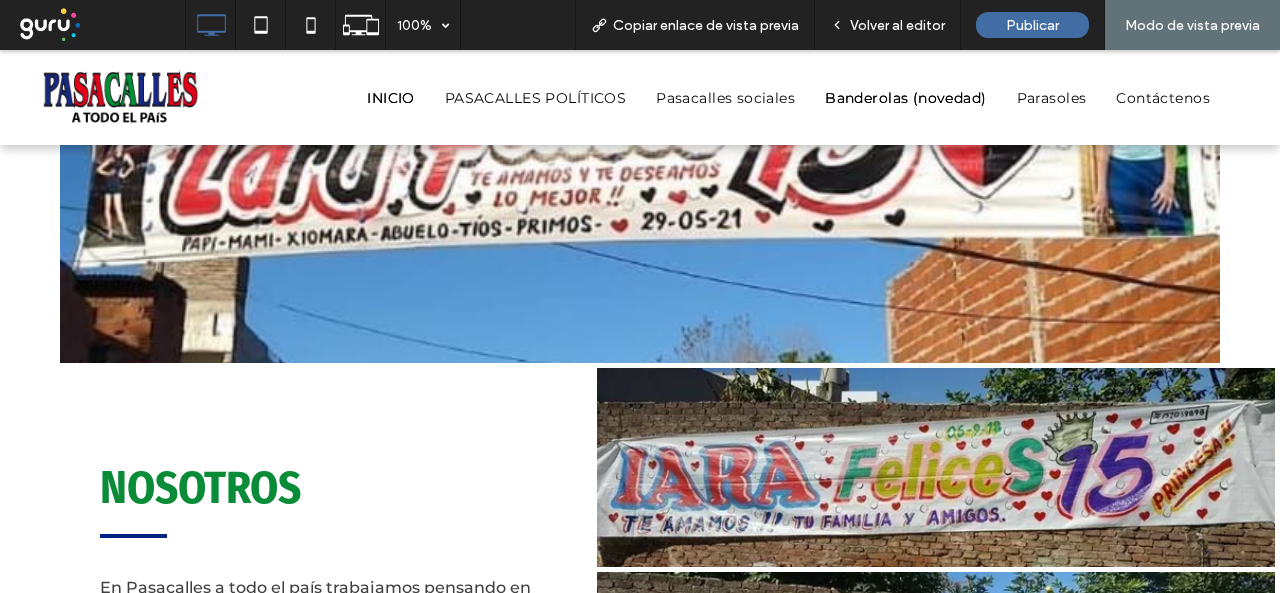 scroll, scrollTop: 600, scrollLeft: 0, axis: vertical 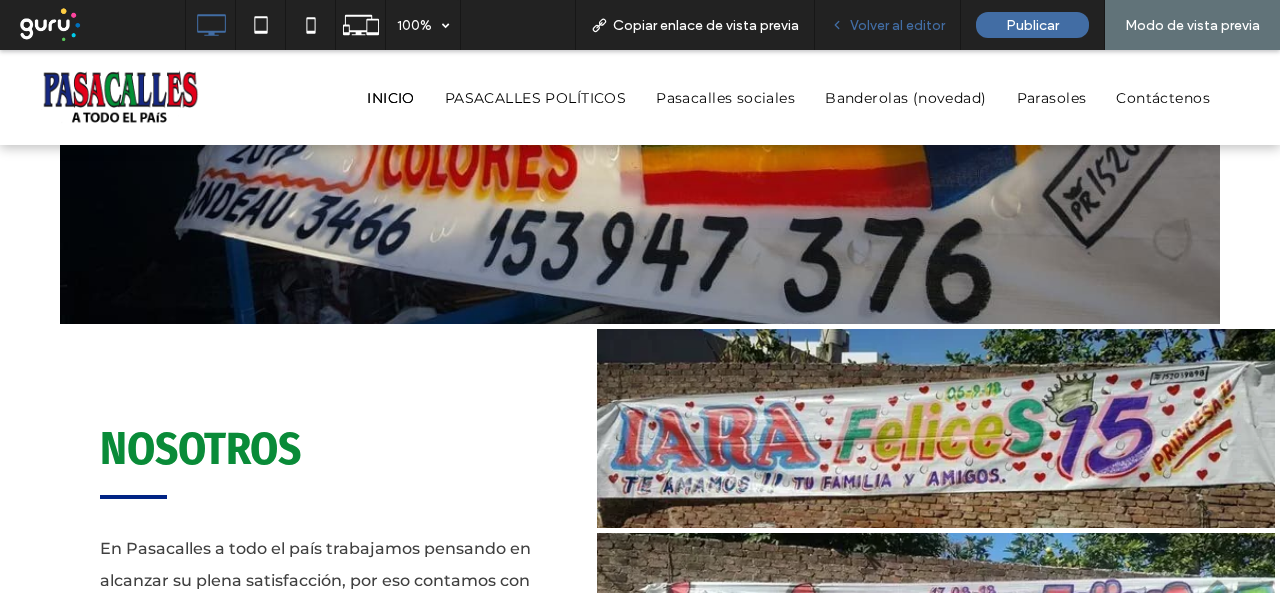 click on "Volver al editor" at bounding box center [888, 25] 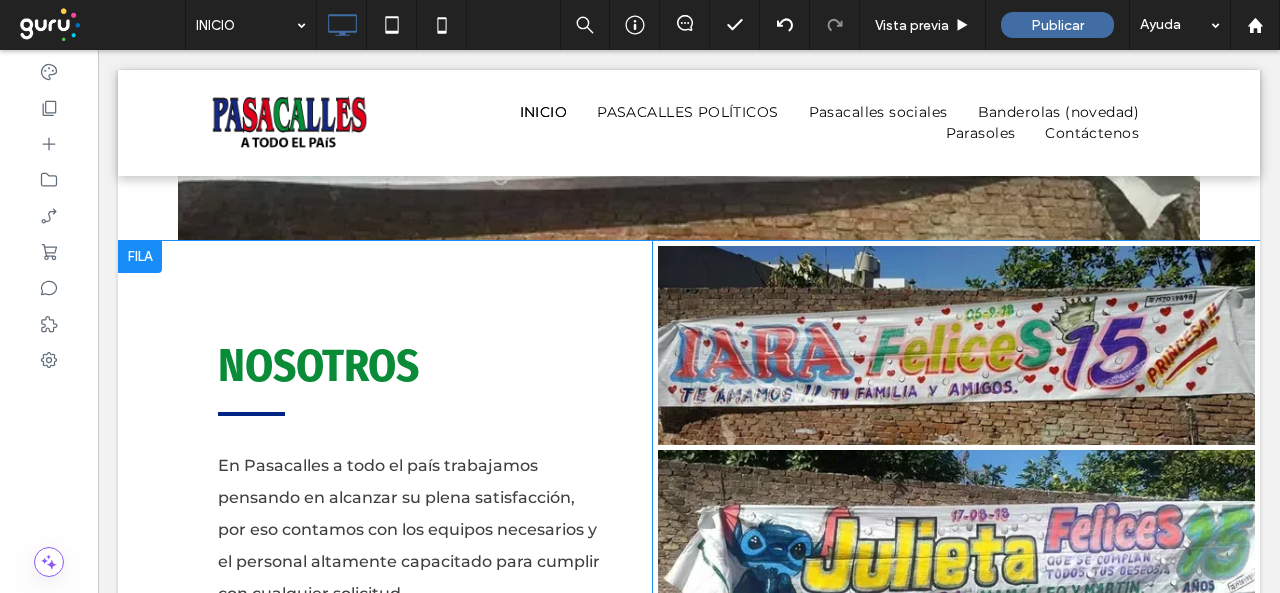 scroll, scrollTop: 700, scrollLeft: 0, axis: vertical 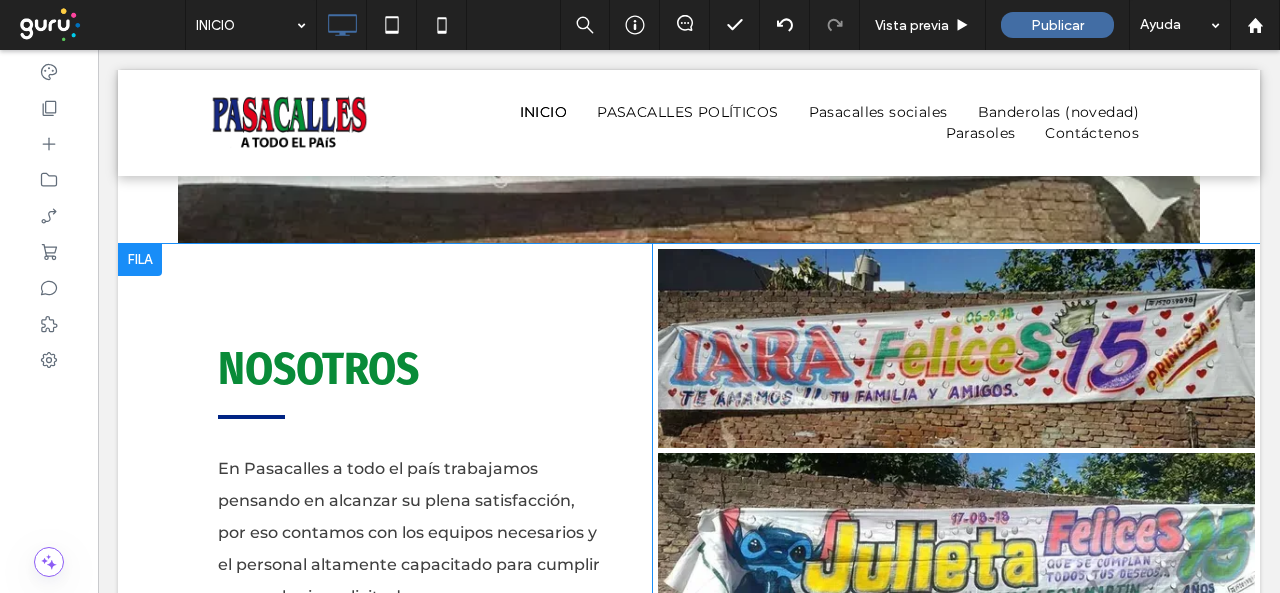 click on "NOSOTROS
En
Pasacalles a todo el país
trabajamos pensando en alcanzar su plena satisfacción, por eso contamos con los equipos necesarios y el personal altamente capacitado para cumplir con cualquier solicitud. La seriedad, compromiso, cumplimiento y la rapidez en la realización de los trabajos, nos convierte en su mejor opción, ubíquenos en la localidad de
[CITY]. Click To Paste
Button
Button
Button
Ver más
Click To Paste
Fila + Añadir sección" at bounding box center [689, 552] 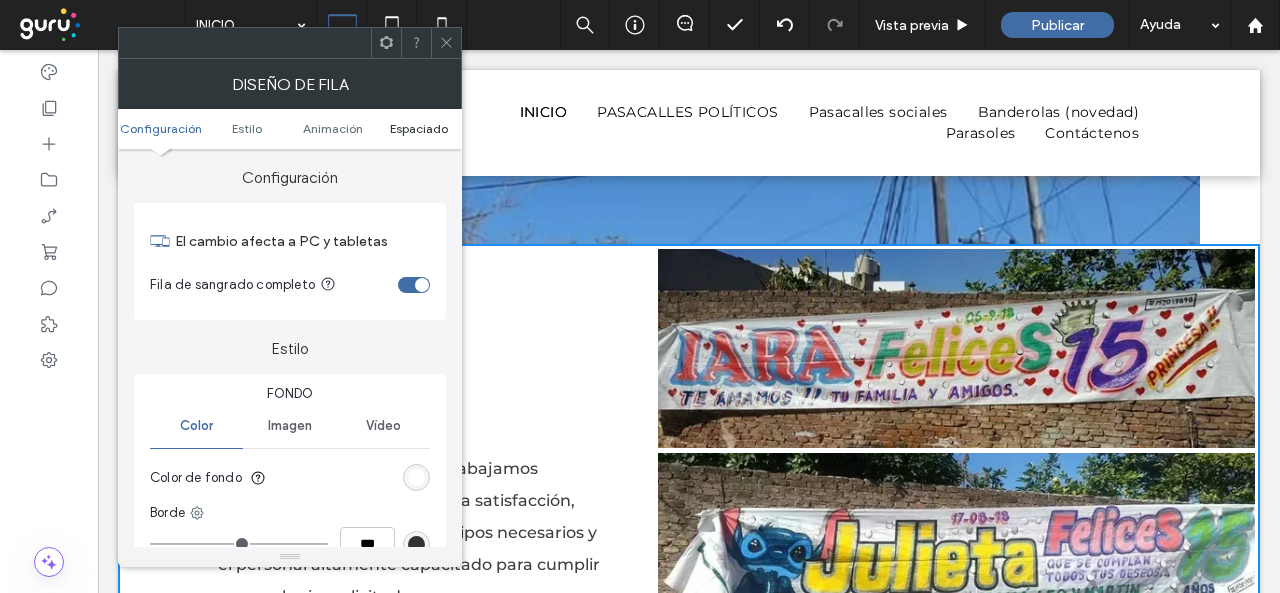 click on "Espaciado" at bounding box center (419, 128) 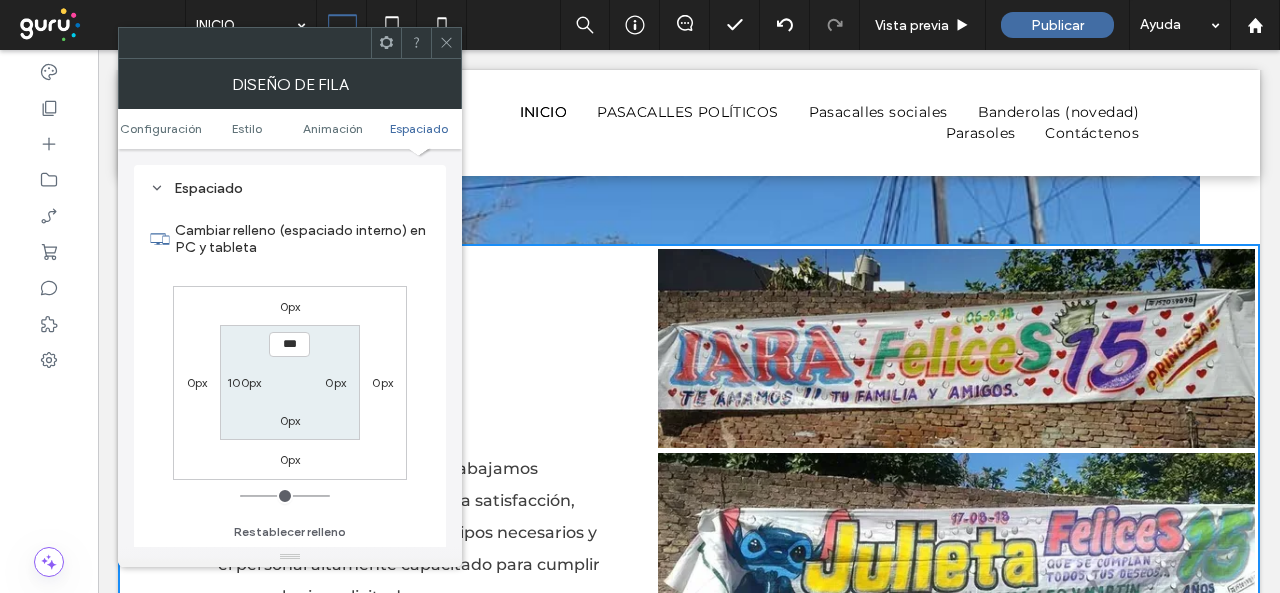 scroll, scrollTop: 565, scrollLeft: 0, axis: vertical 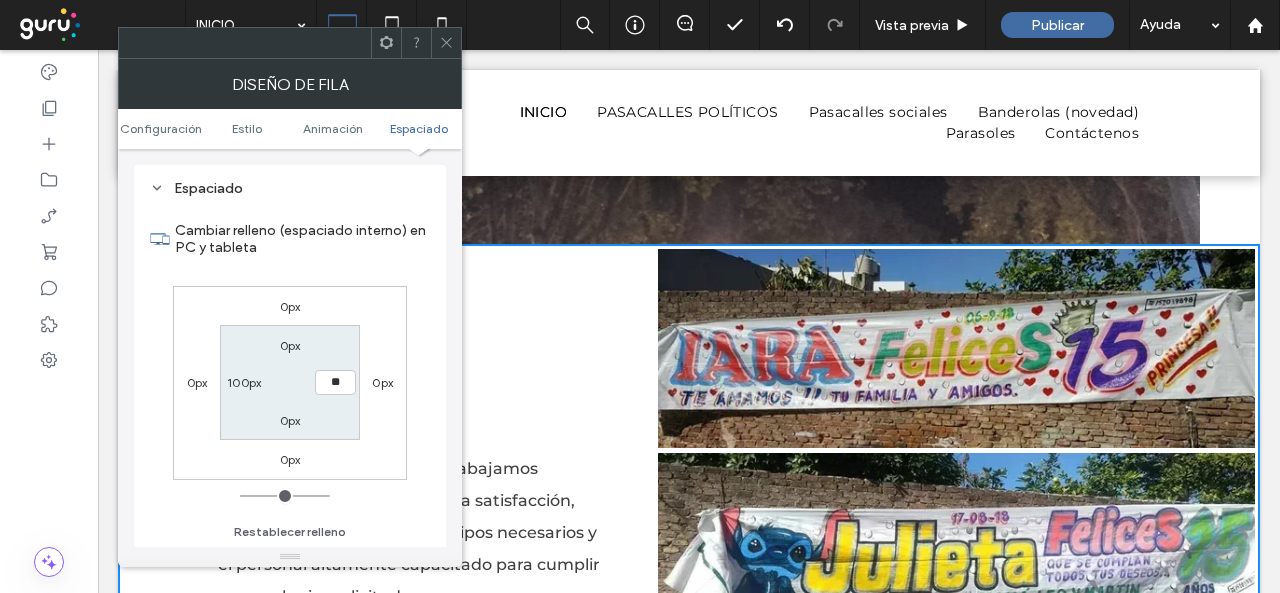 type on "**" 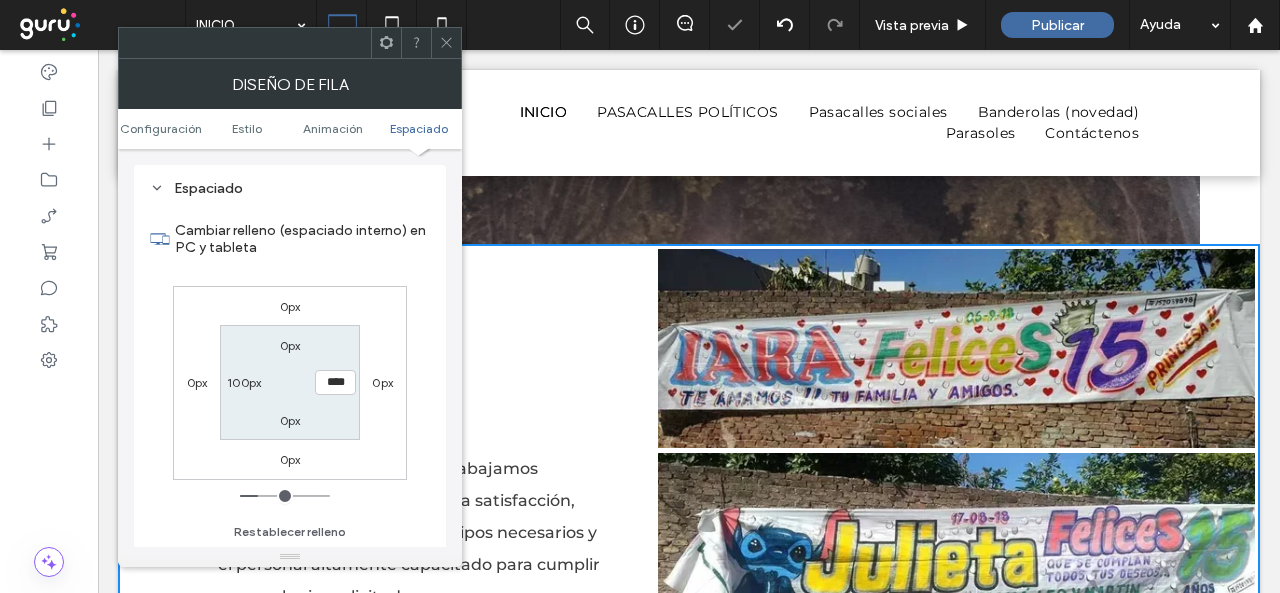 click on "Cambiar relleno (espaciado interno) en PC y tableta" at bounding box center (302, 239) 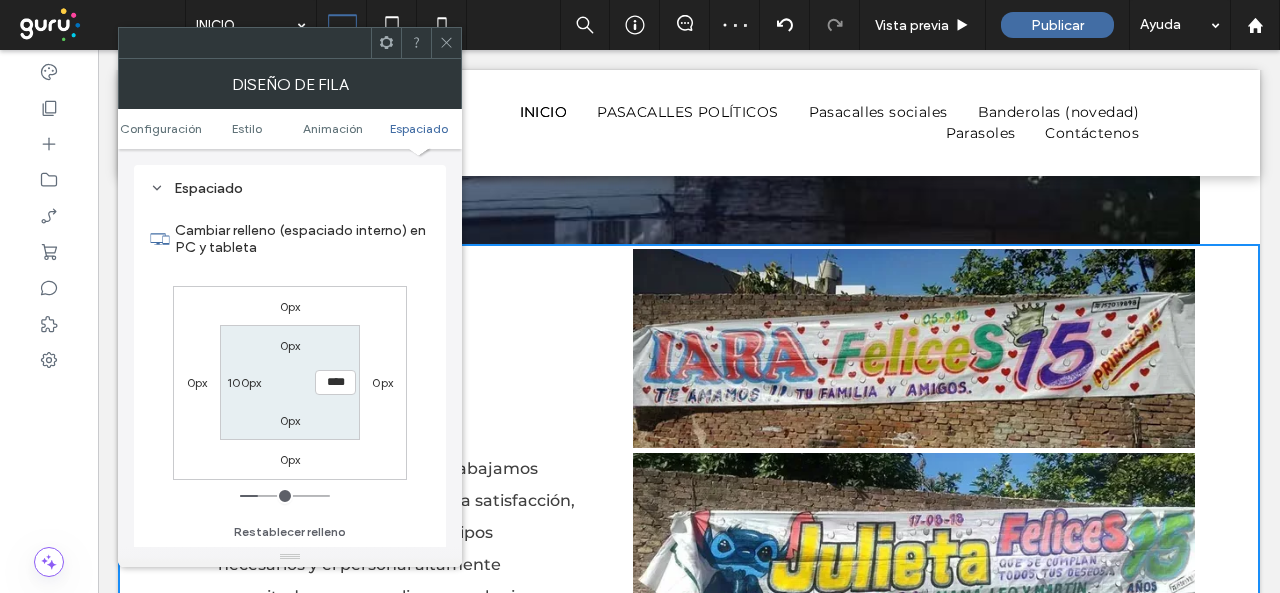 click on "0px" at bounding box center (290, 345) 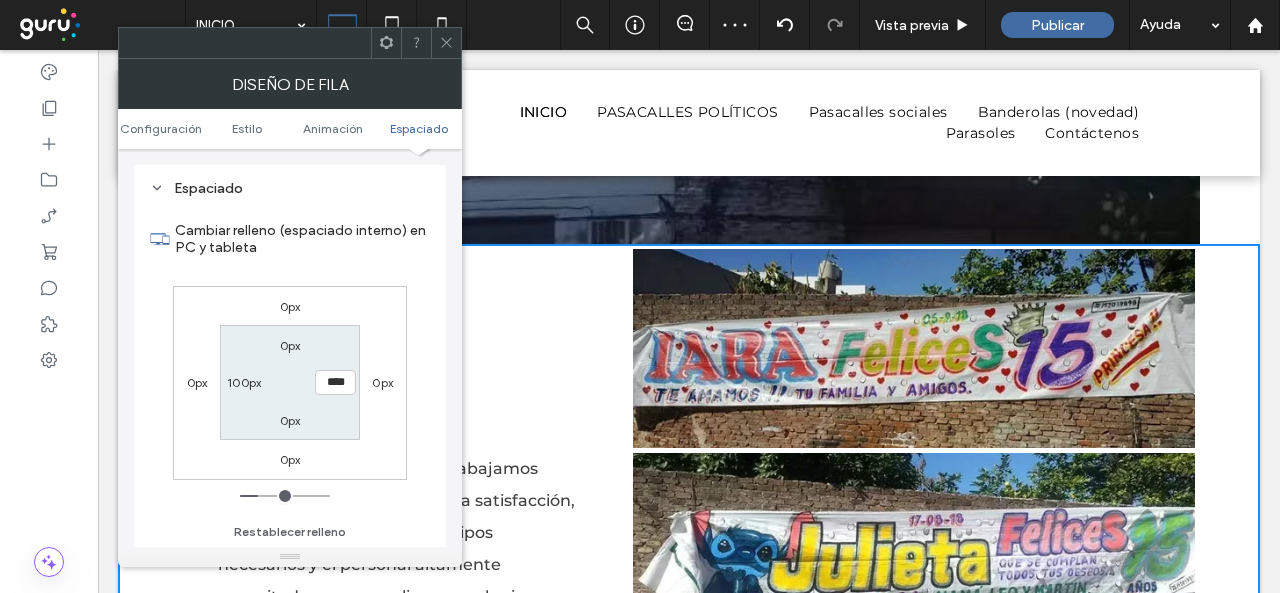 type on "*" 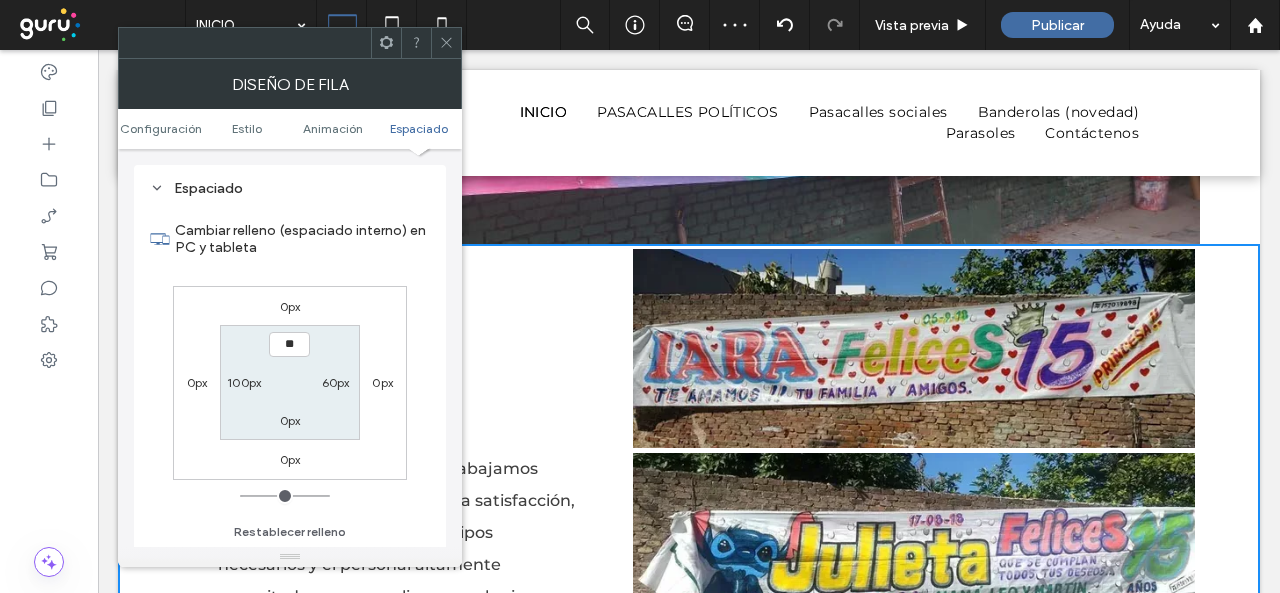 type on "**" 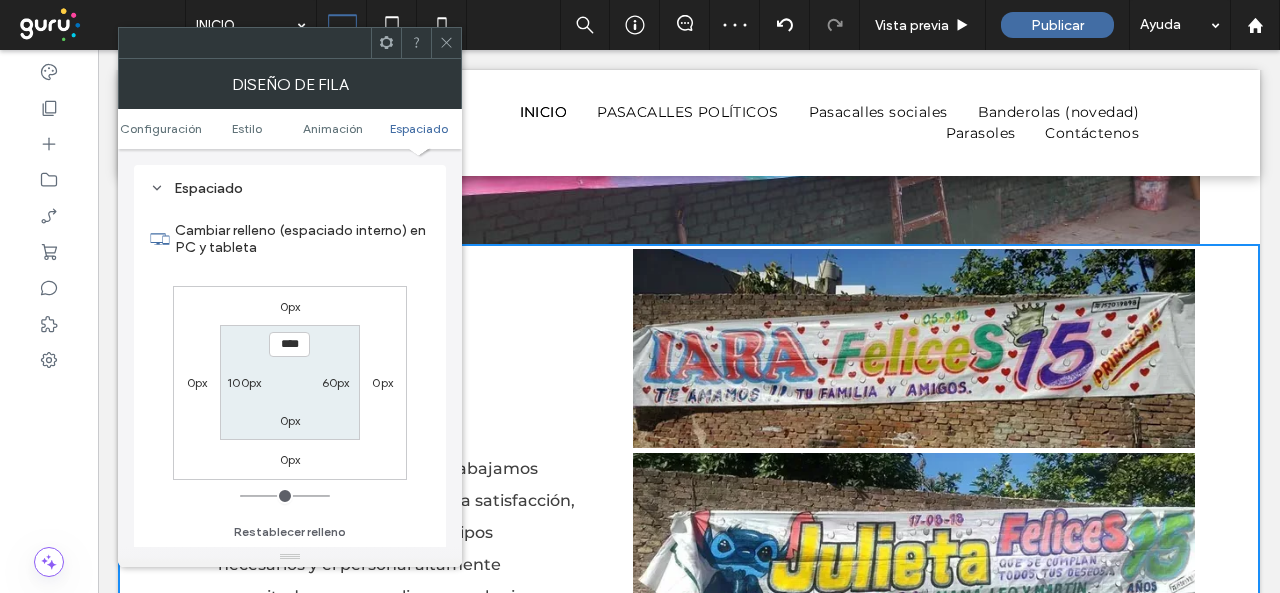 click on "Cambiar relleno (espaciado interno) en PC y tableta" at bounding box center [302, 239] 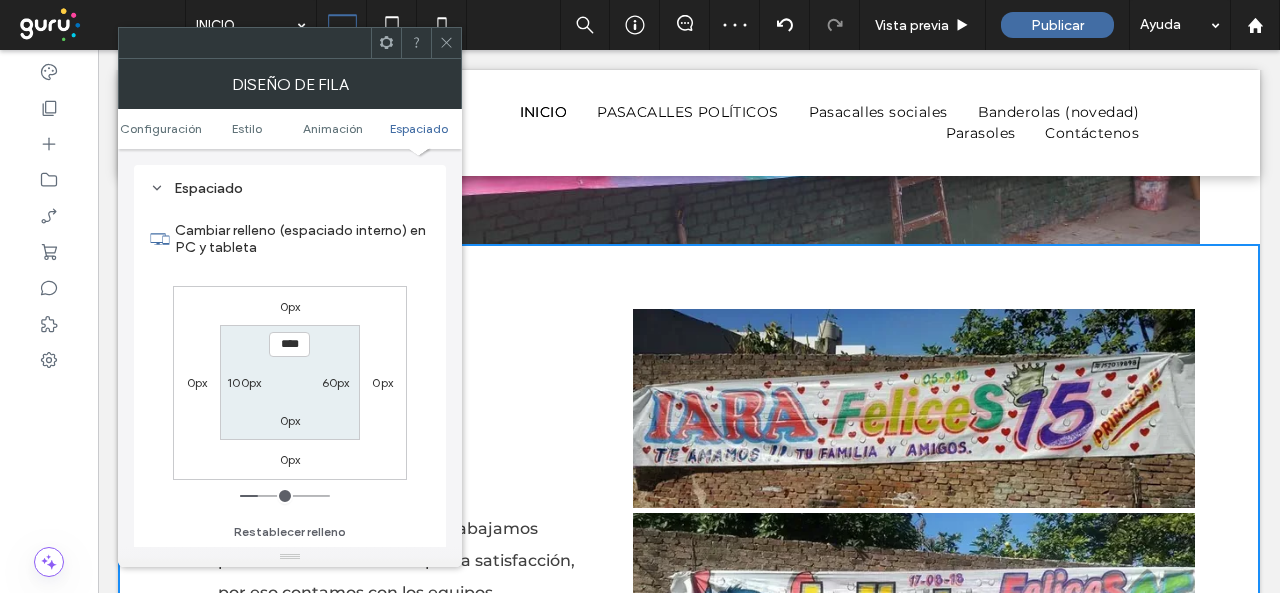 click 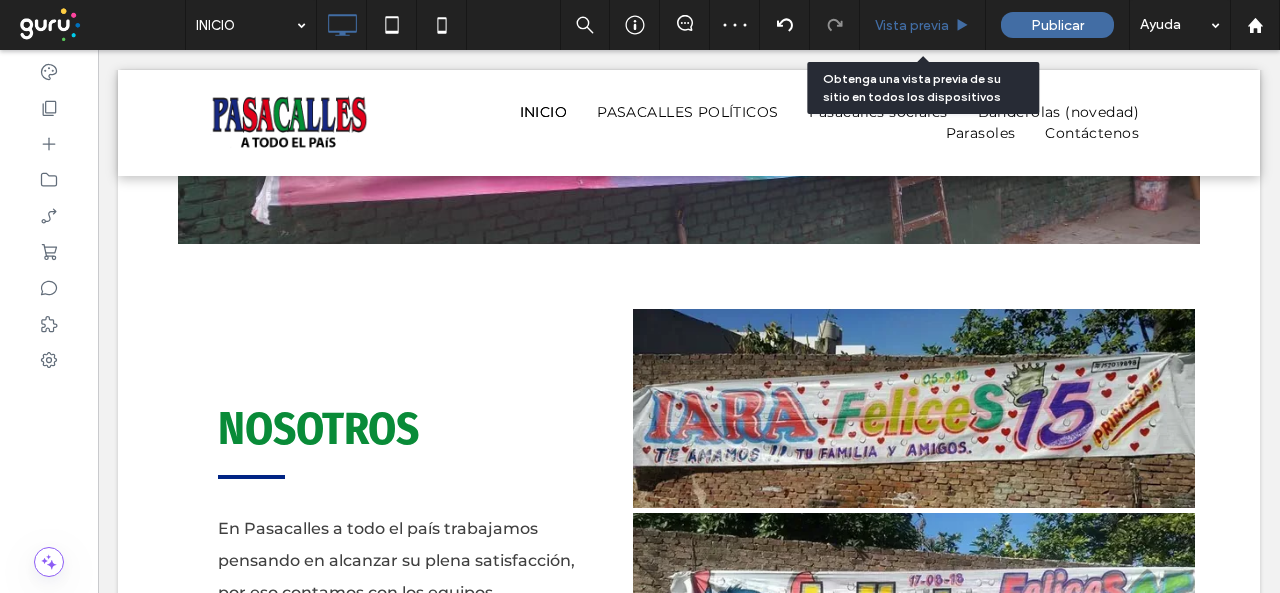click on "Vista previa" at bounding box center [912, 25] 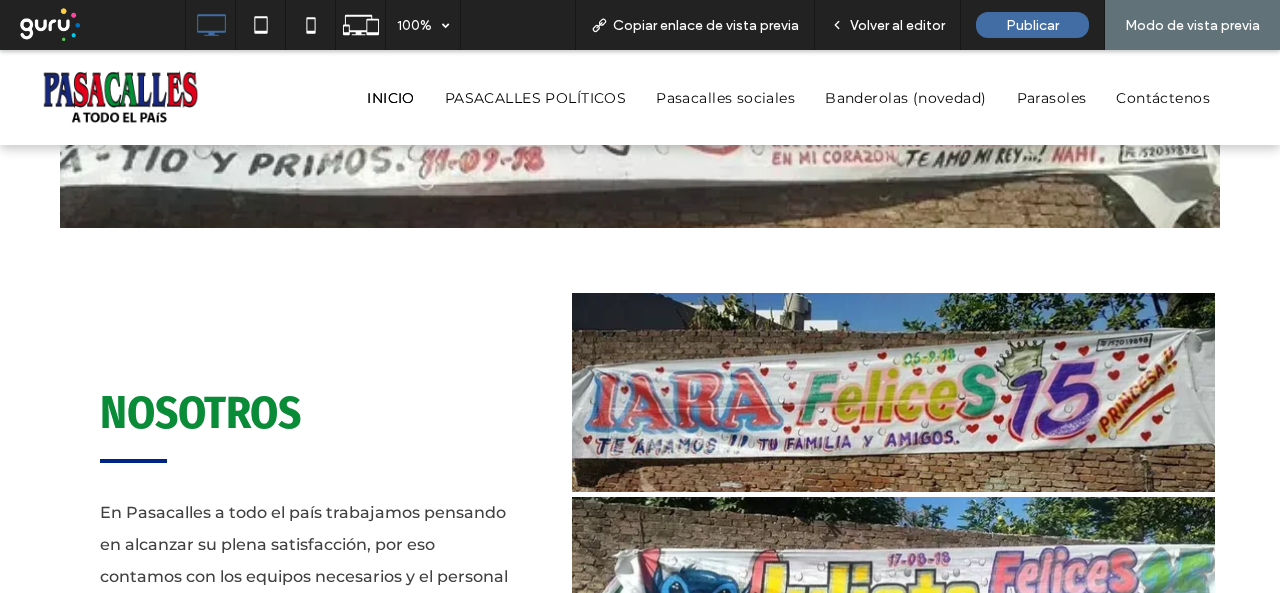 scroll, scrollTop: 600, scrollLeft: 0, axis: vertical 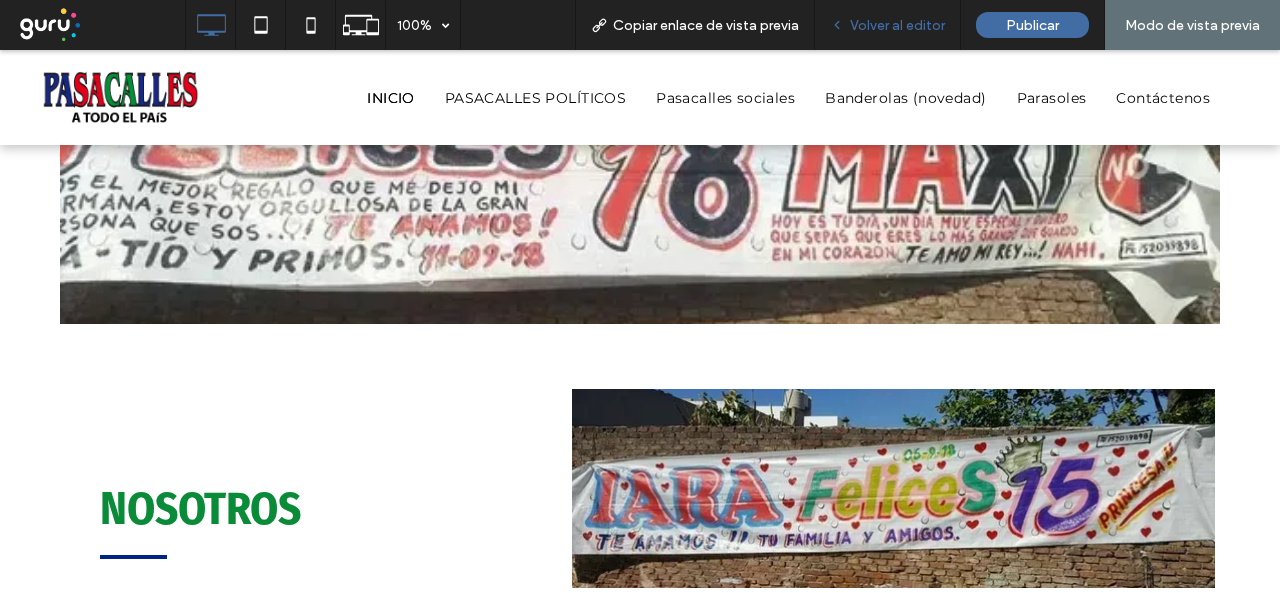 click on "Volver al editor" at bounding box center [897, 25] 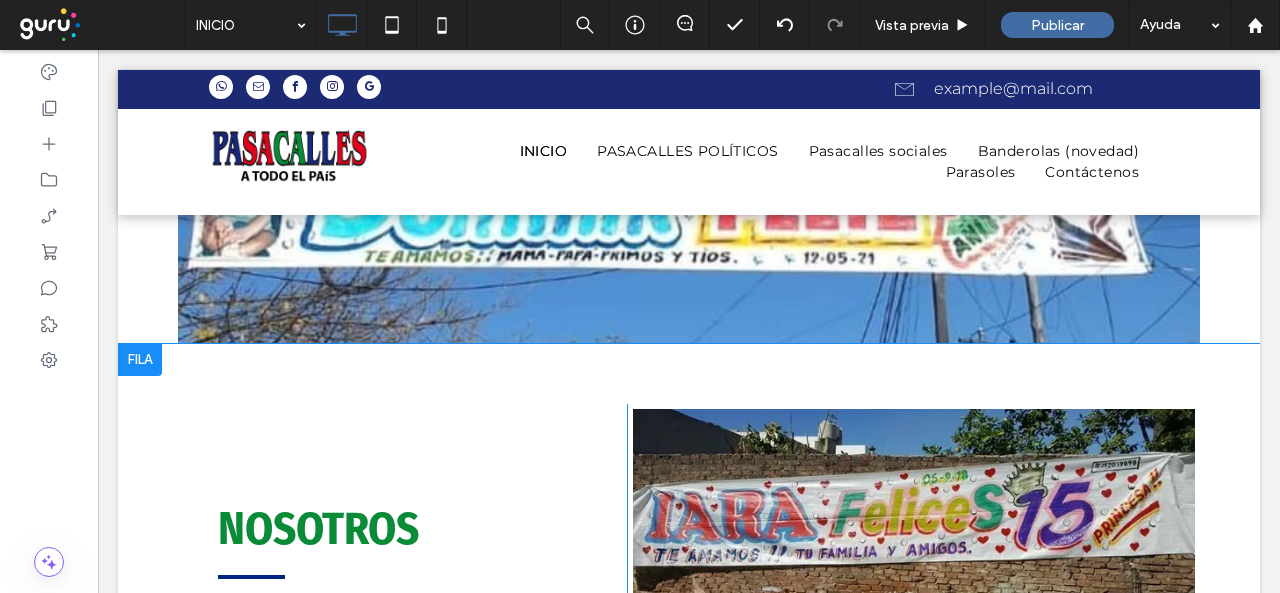 click on "NOSOTROS
En
Pasacalles a todo el país
trabajamos pensando en alcanzar su plena satisfacción, por eso contamos con los equipos necesarios y el personal altamente capacitado para cumplir con cualquier solicitud. La seriedad, compromiso, cumplimiento y la rapidez en la realización de los trabajos, nos convierte en su mejor opción, ubíquenos en la localidad de
[CITY]. Click To Paste" at bounding box center (422, 712) 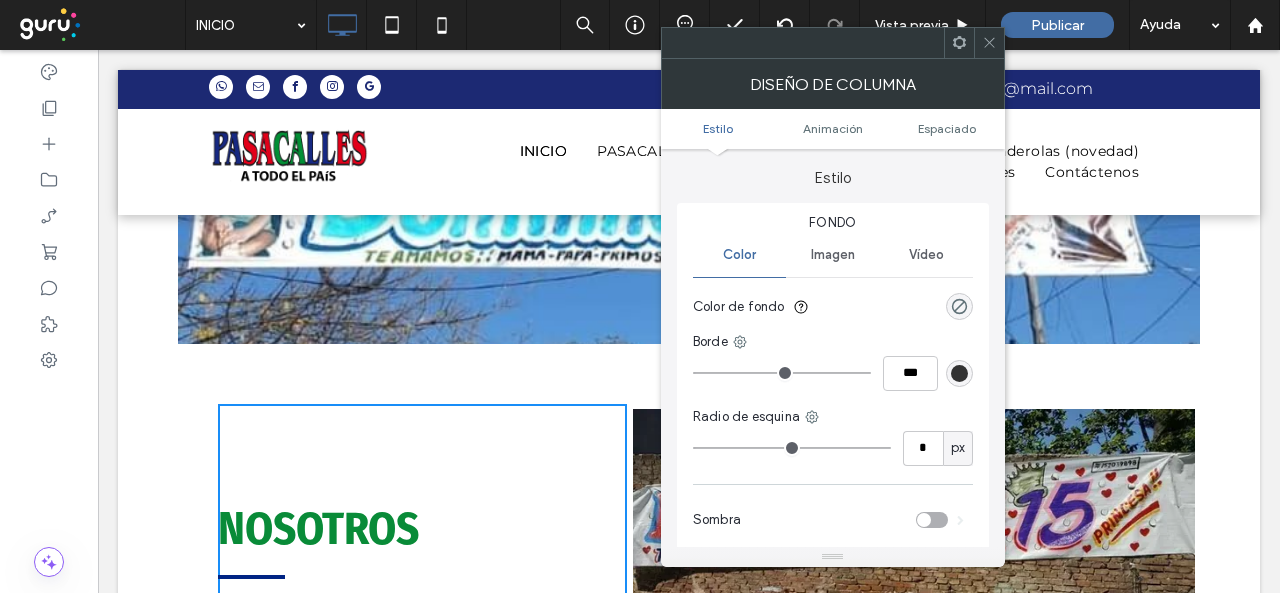 click on "NOSOTROS
En
Pasacalles a todo el país
trabajamos pensando en alcanzar su plena satisfacción, por eso contamos con los equipos necesarios y el personal altamente capacitado para cumplir con cualquier solicitud. La seriedad, compromiso, cumplimiento y la rapidez en la realización de los trabajos, nos convierte en su mejor opción, ubíquenos en la localidad de
[CITY]. Click To Paste
Button
Button
Button
Ver más
Click To Paste
Fila + Añadir sección" at bounding box center [689, 682] 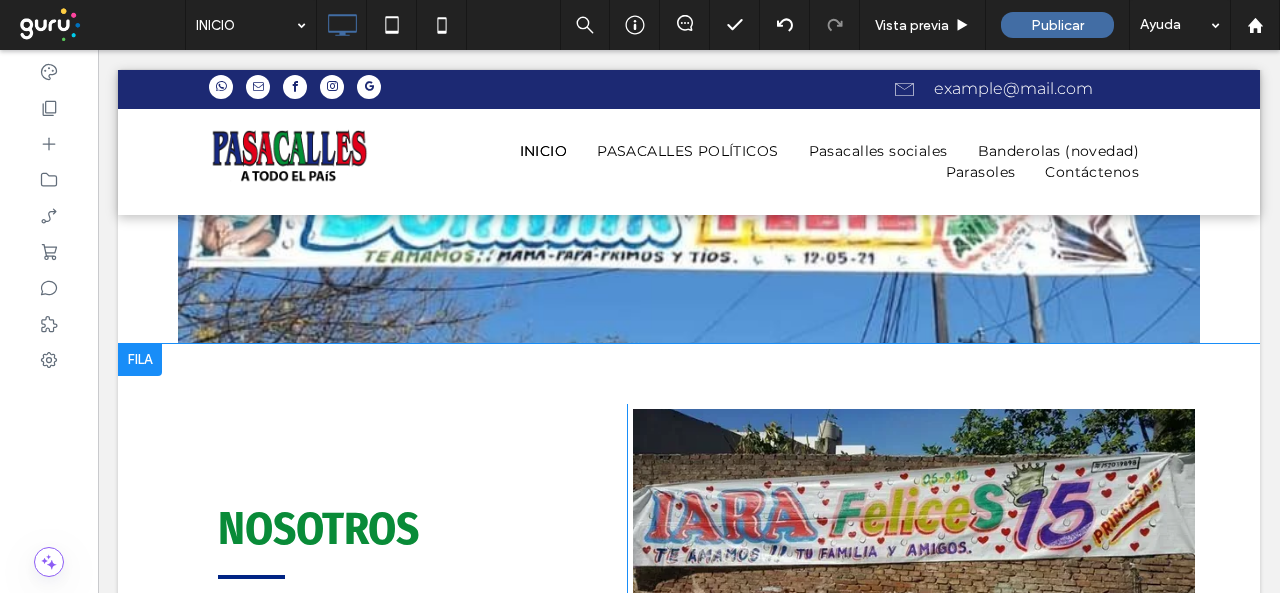 click on "NOSOTROS
En
Pasacalles a todo el país
trabajamos pensando en alcanzar su plena satisfacción, por eso contamos con los equipos necesarios y el personal altamente capacitado para cumplir con cualquier solicitud. La seriedad, compromiso, cumplimiento y la rapidez en la realización de los trabajos, nos convierte en su mejor opción, ubíquenos en la localidad de
[CITY]. Click To Paste
Button
Button
Button
Ver más
Click To Paste
Fila + Añadir sección" at bounding box center (689, 682) 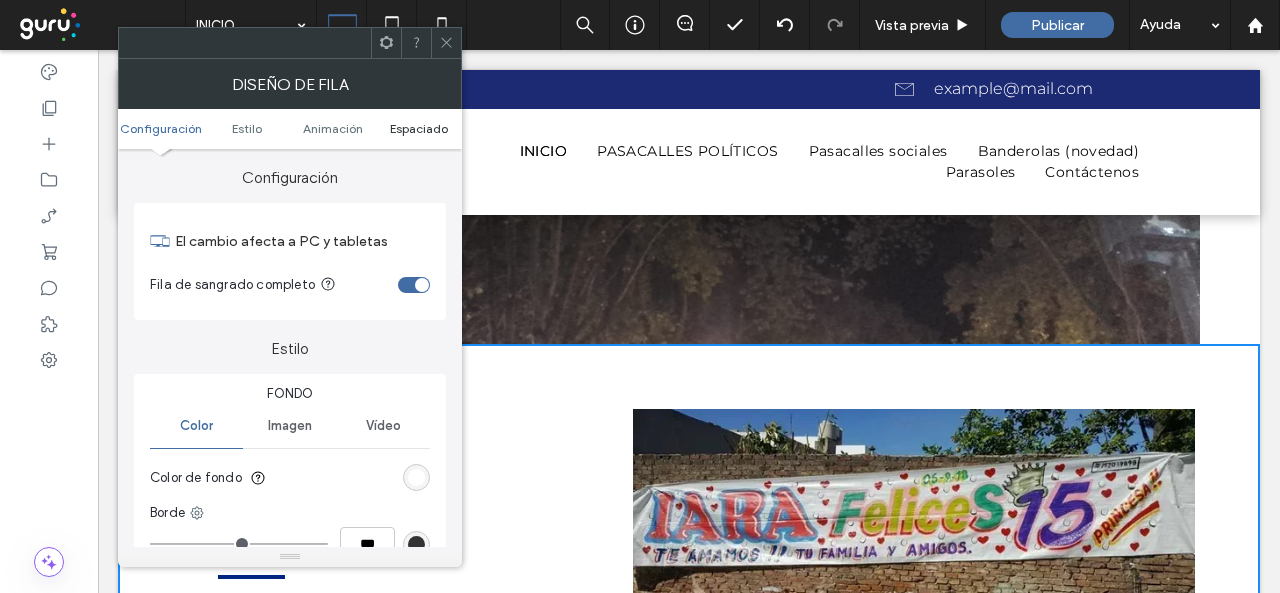 click on "Espaciado" at bounding box center (419, 128) 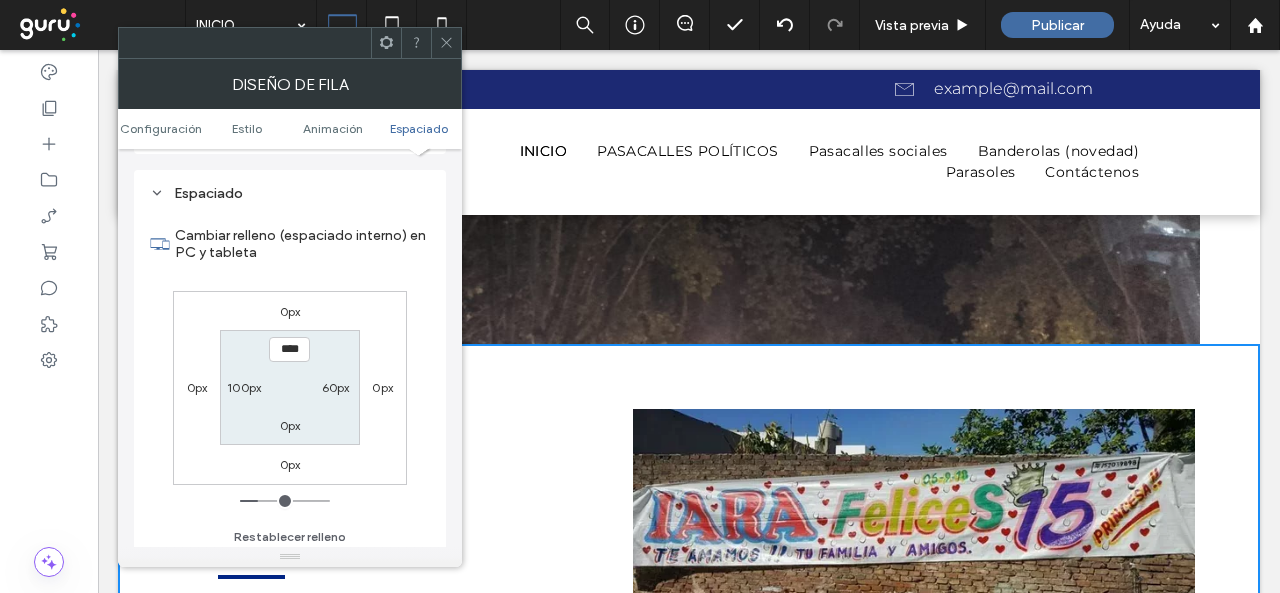 scroll, scrollTop: 565, scrollLeft: 0, axis: vertical 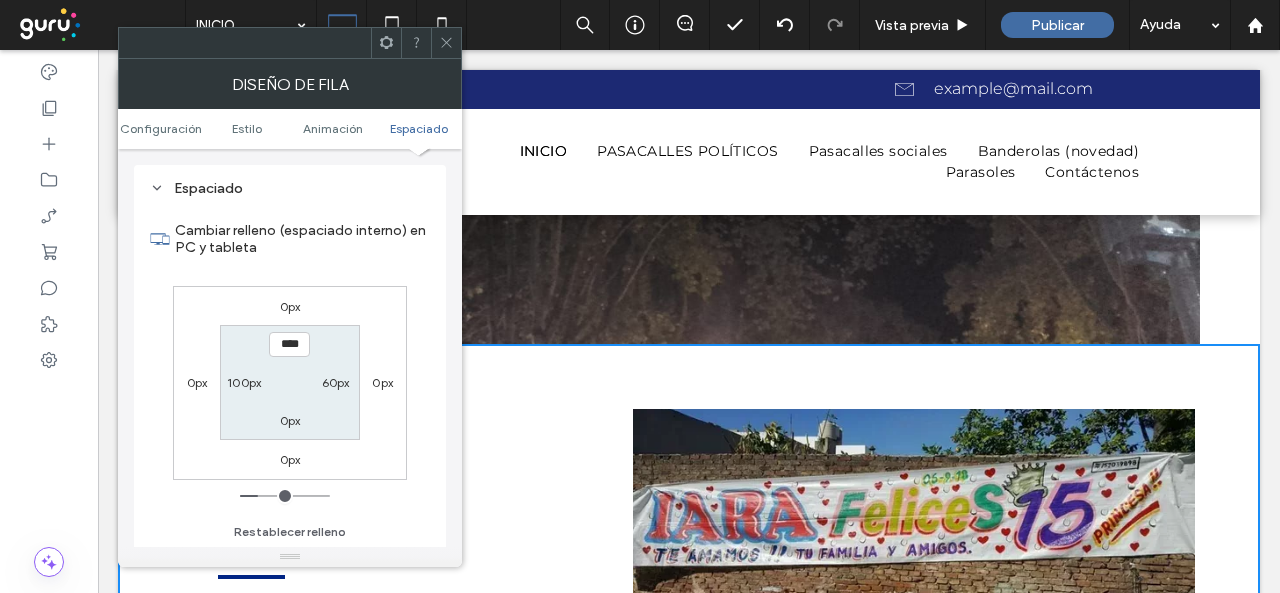 click on "0px" at bounding box center [290, 420] 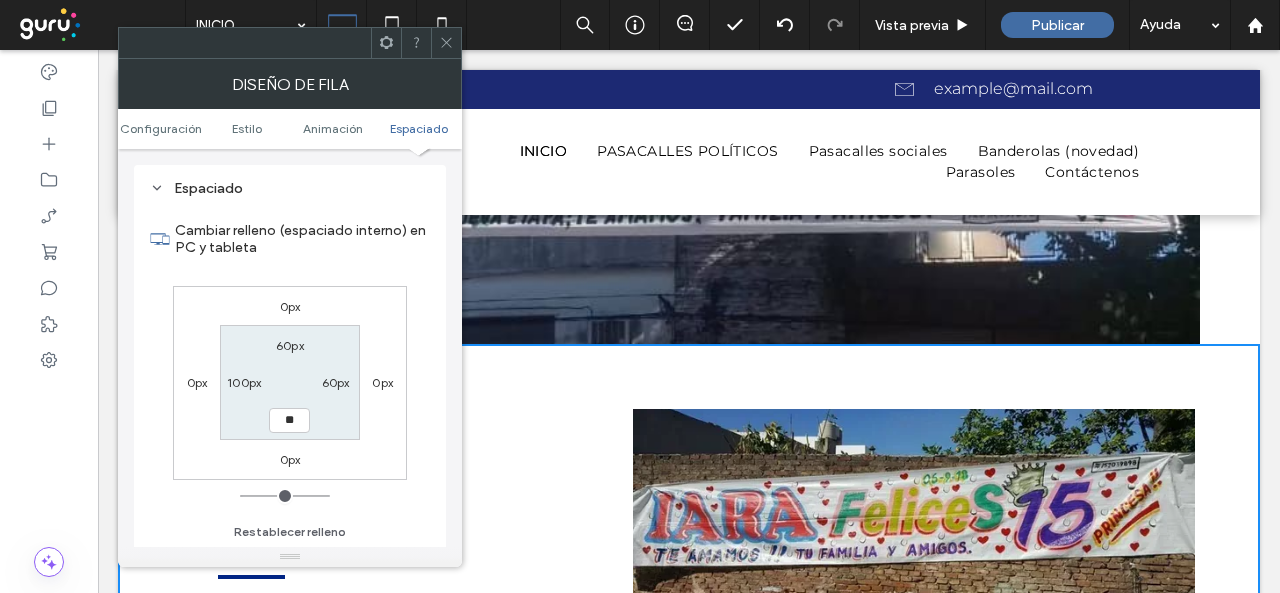 type on "**" 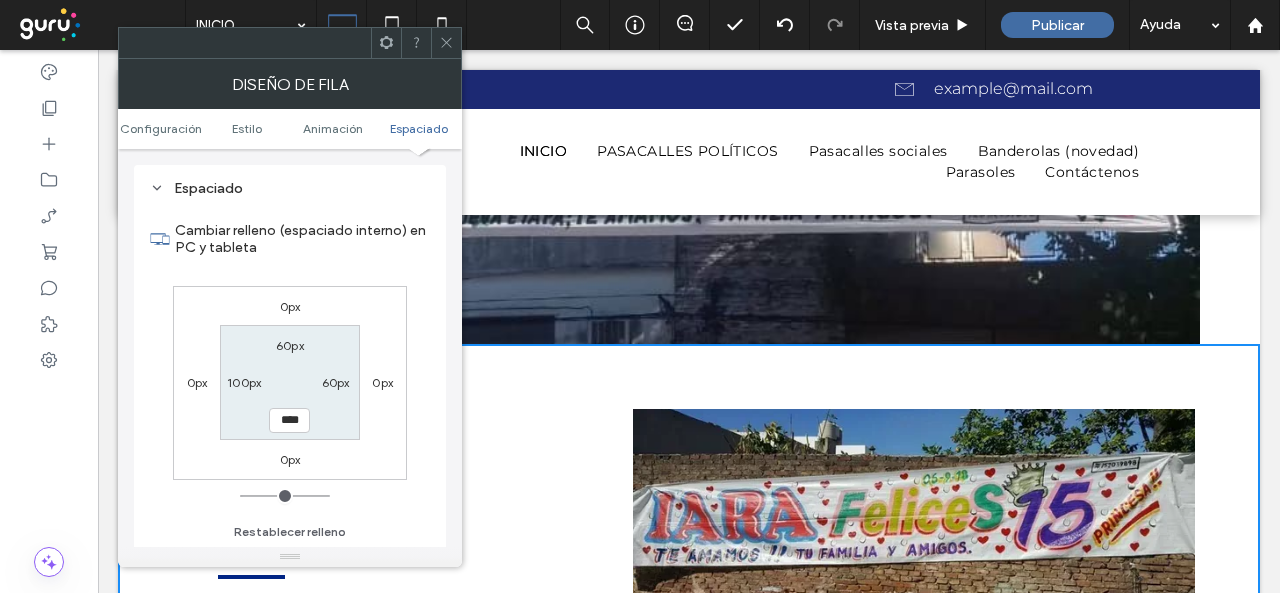 click on "Cambiar relleno (espaciado interno) en PC y tableta" at bounding box center (302, 239) 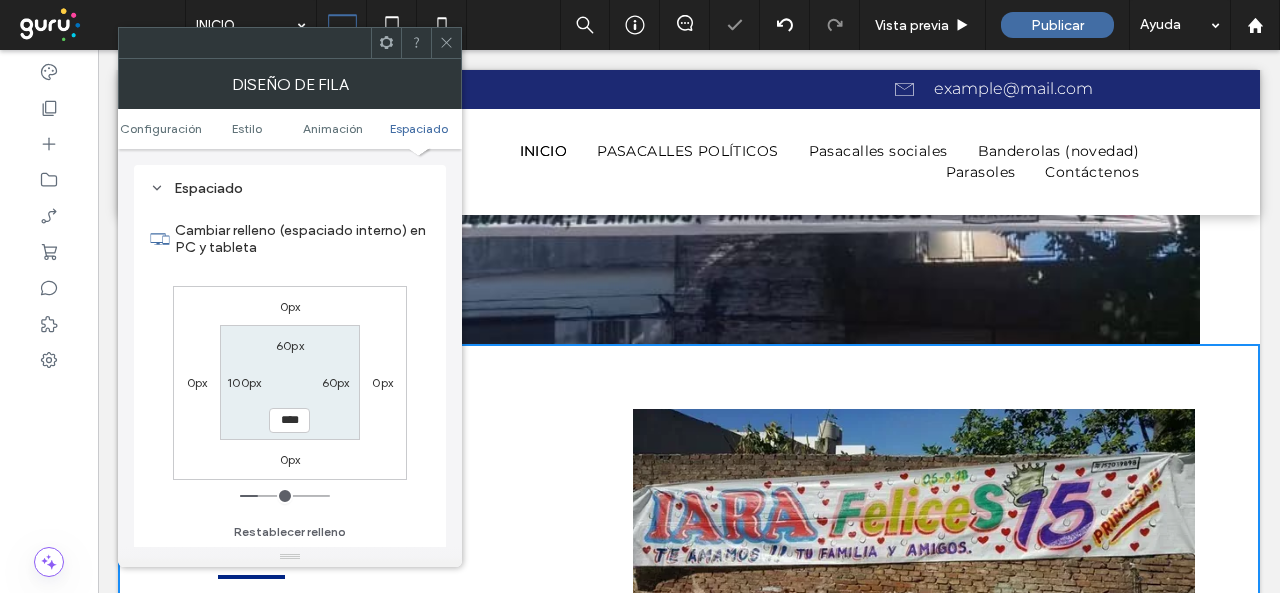 click 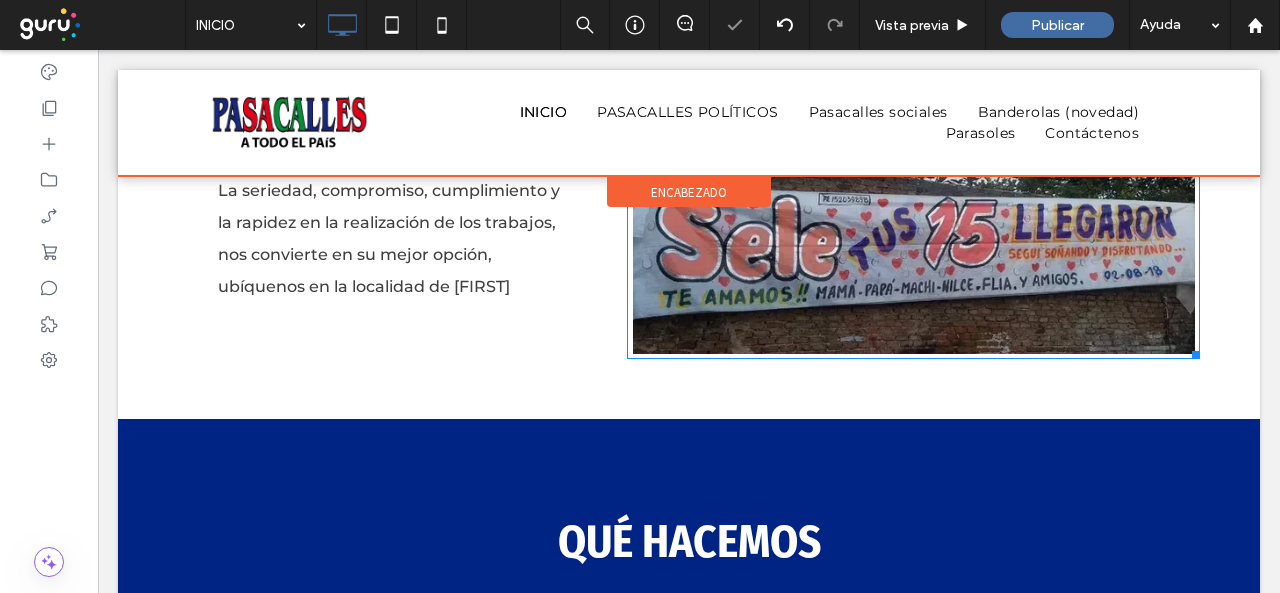 scroll, scrollTop: 1300, scrollLeft: 0, axis: vertical 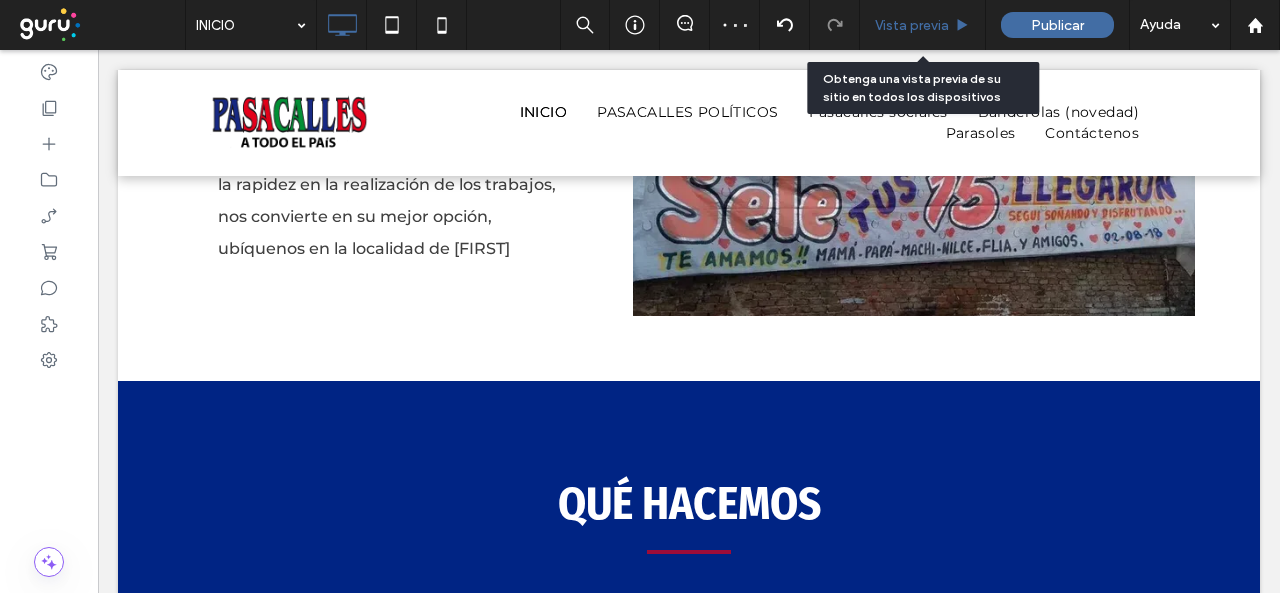 click on "Vista previa" at bounding box center (912, 25) 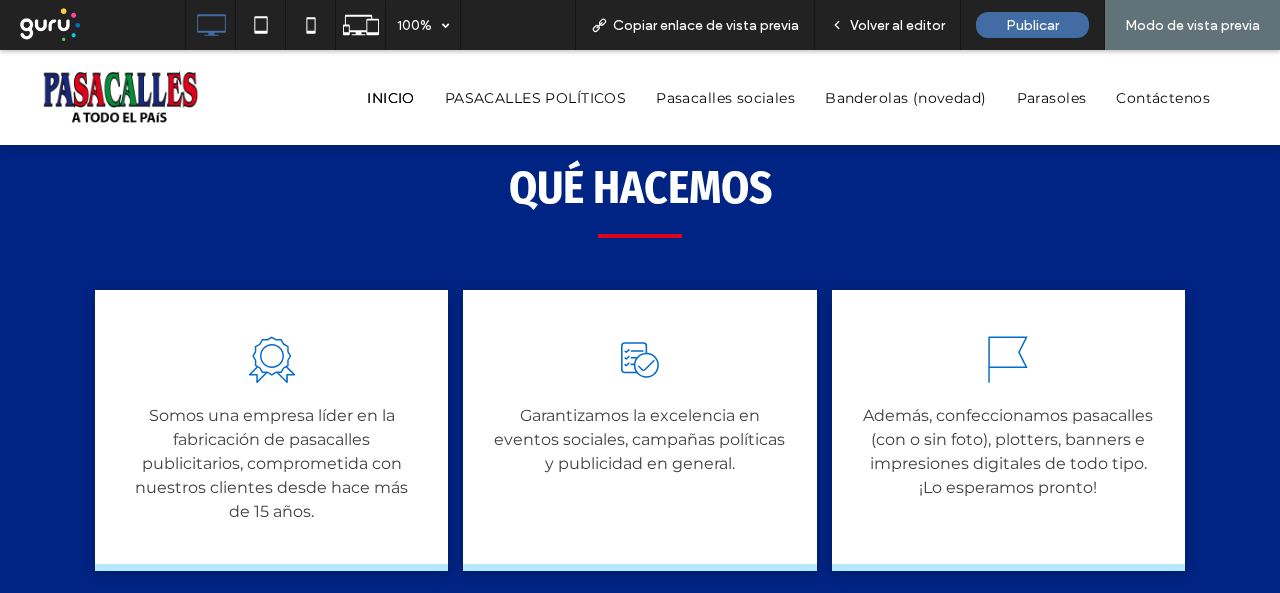 scroll, scrollTop: 1600, scrollLeft: 0, axis: vertical 